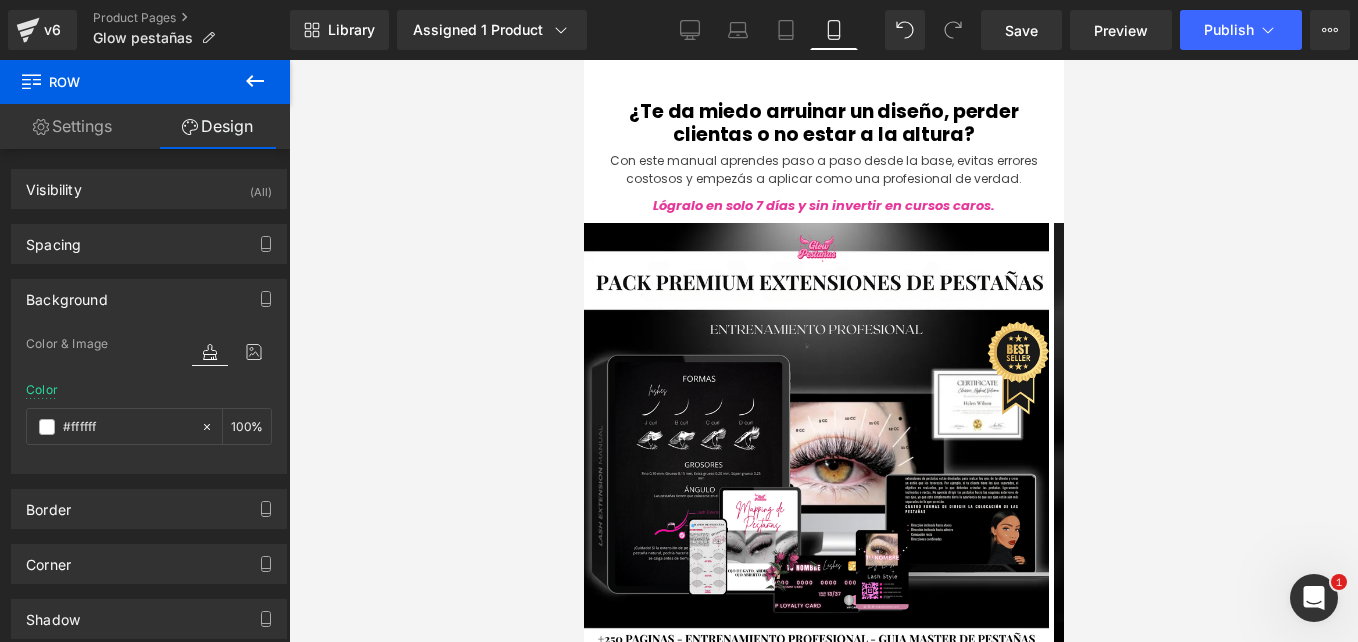 scroll, scrollTop: 7867, scrollLeft: 0, axis: vertical 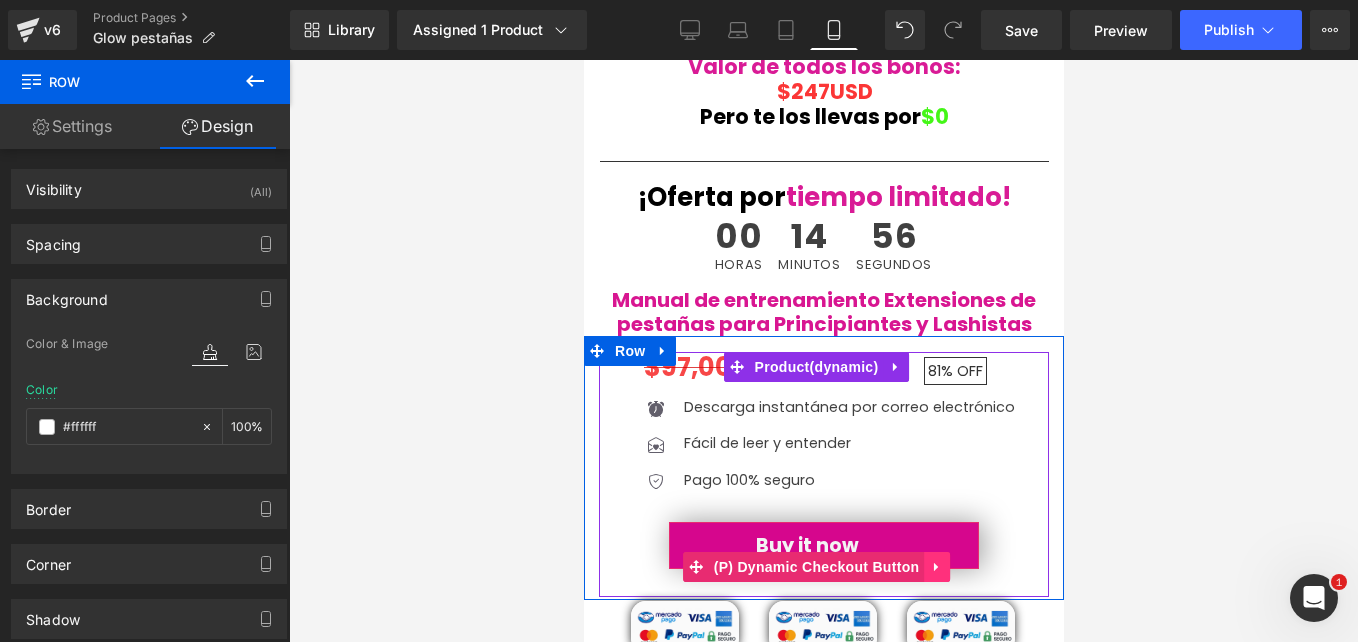click 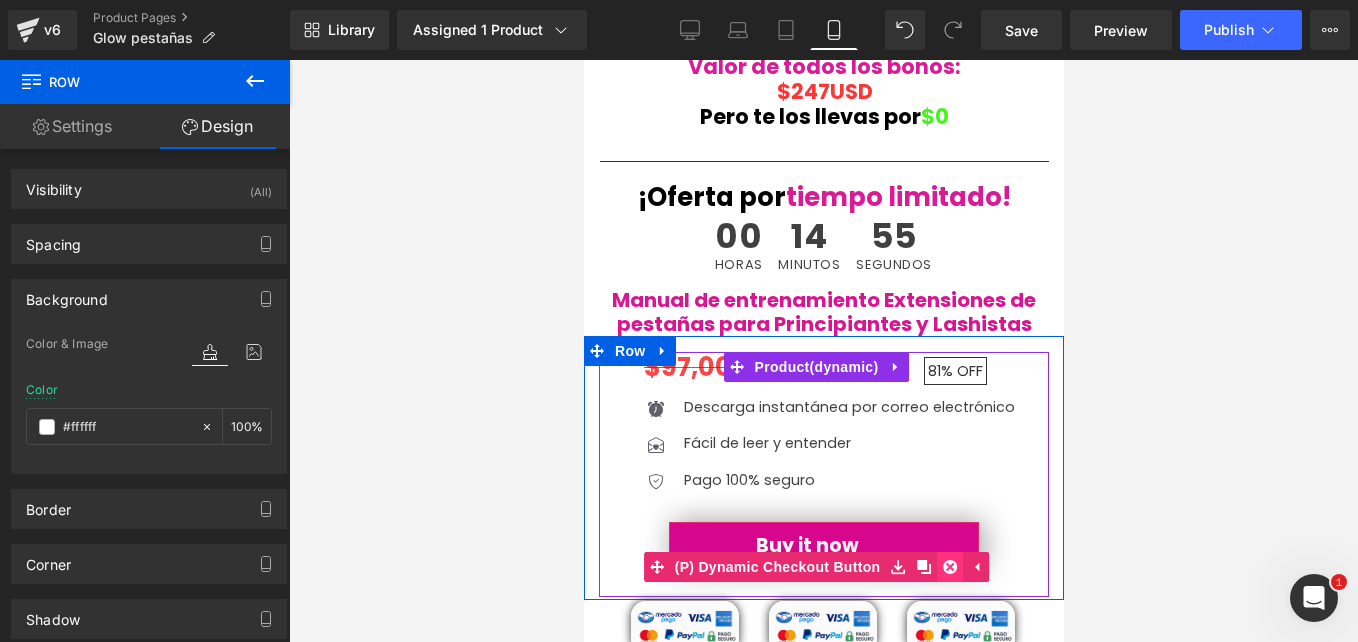 click 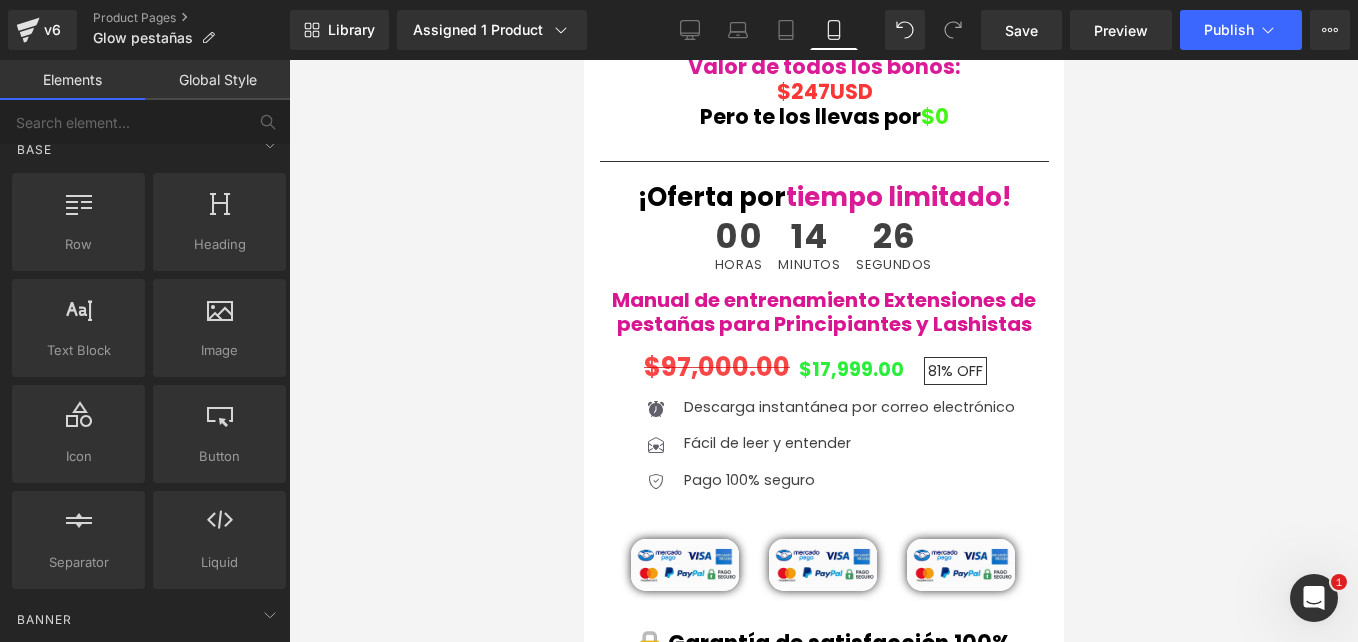 scroll, scrollTop: 20, scrollLeft: 0, axis: vertical 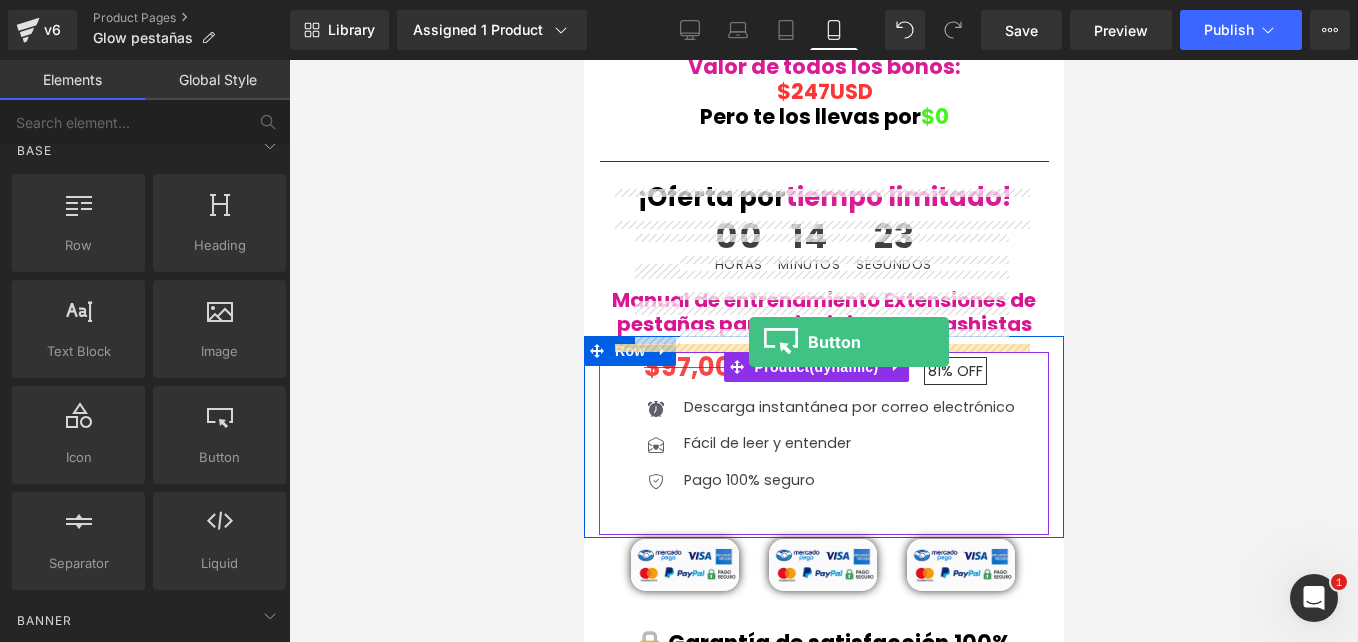 drag, startPoint x: 793, startPoint y: 494, endPoint x: 746, endPoint y: 342, distance: 159.1006 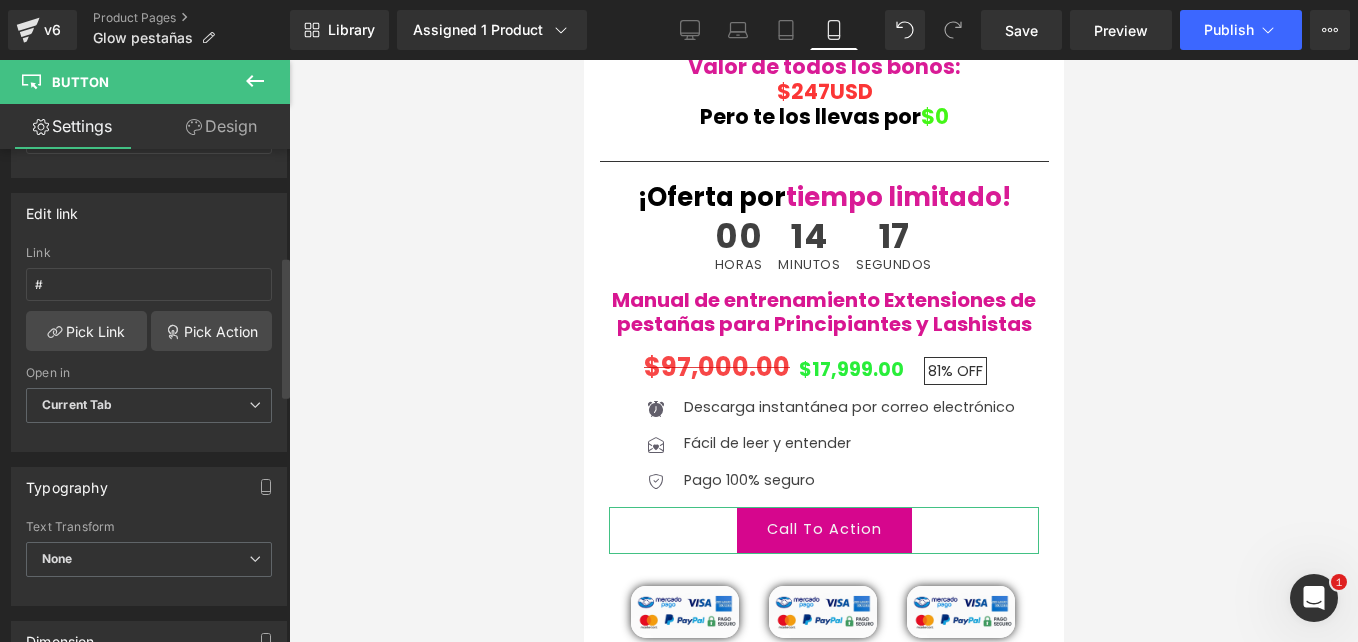 scroll, scrollTop: 336, scrollLeft: 0, axis: vertical 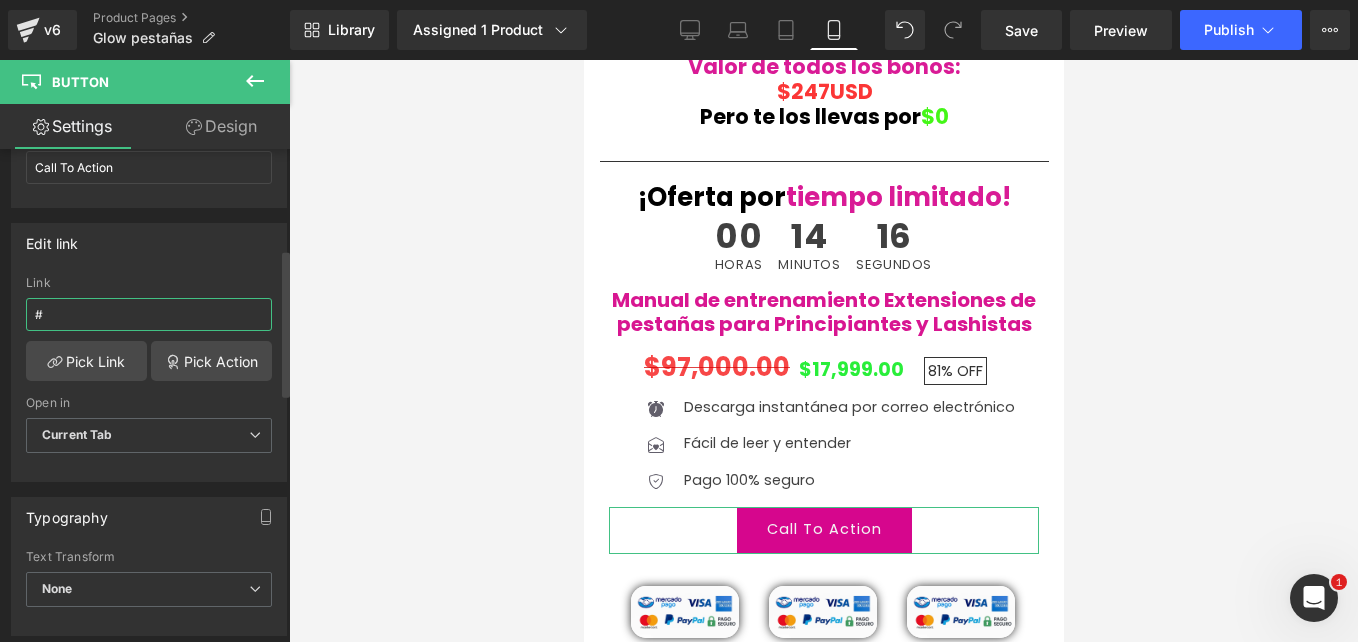 click on "#" at bounding box center (149, 314) 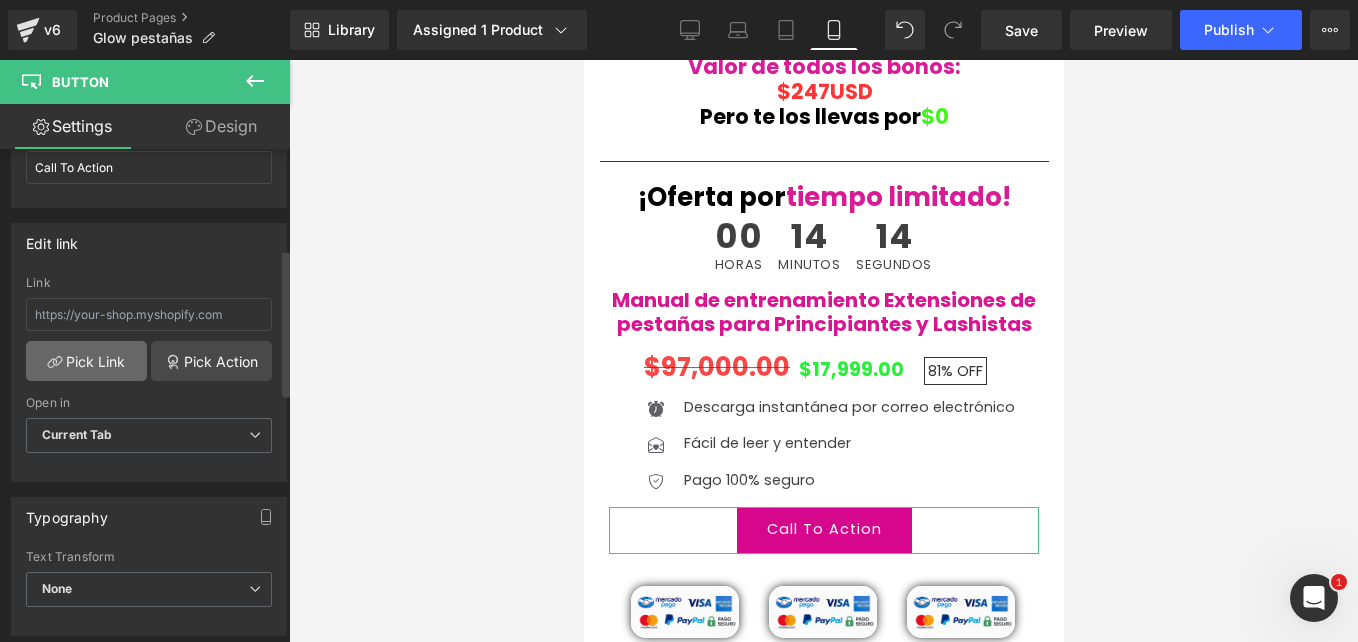 click on "Pick Link" at bounding box center [86, 361] 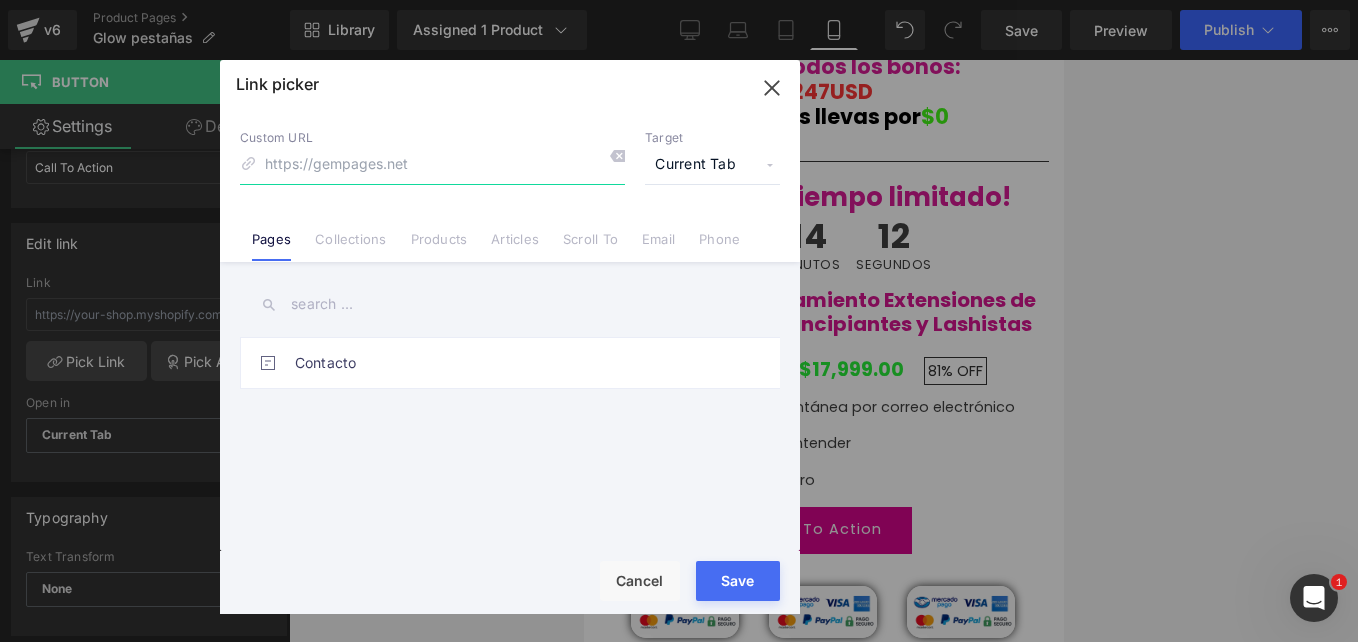 click 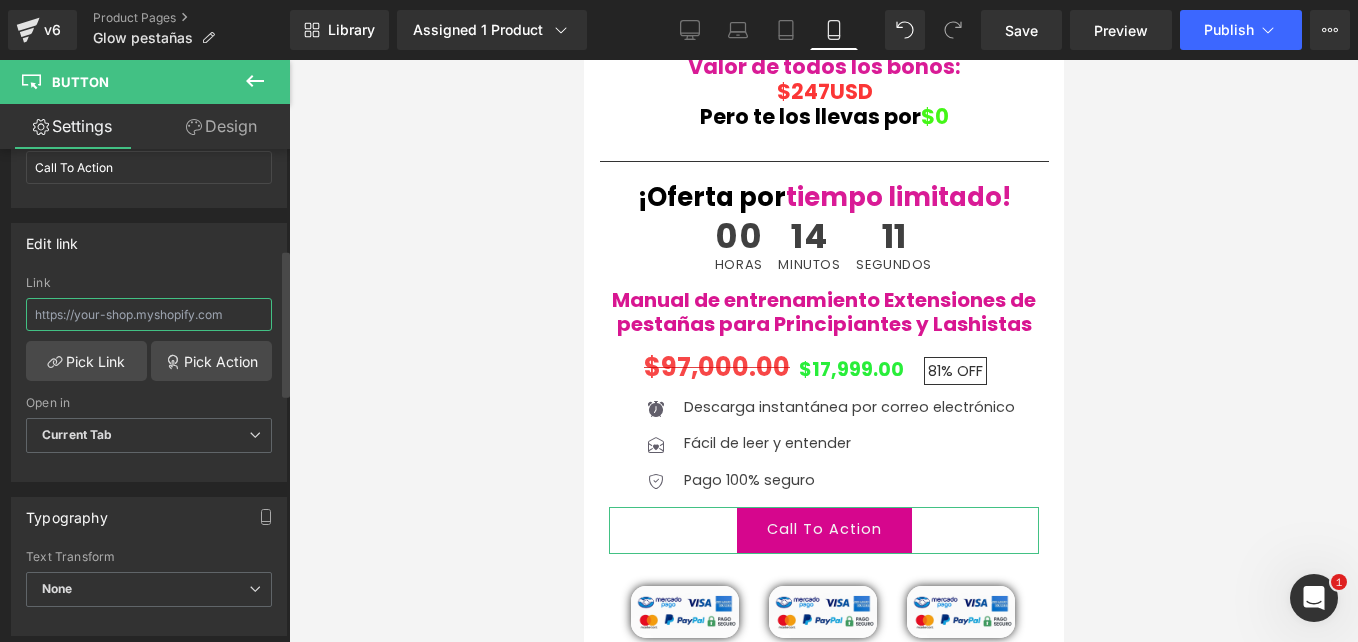 click at bounding box center [149, 314] 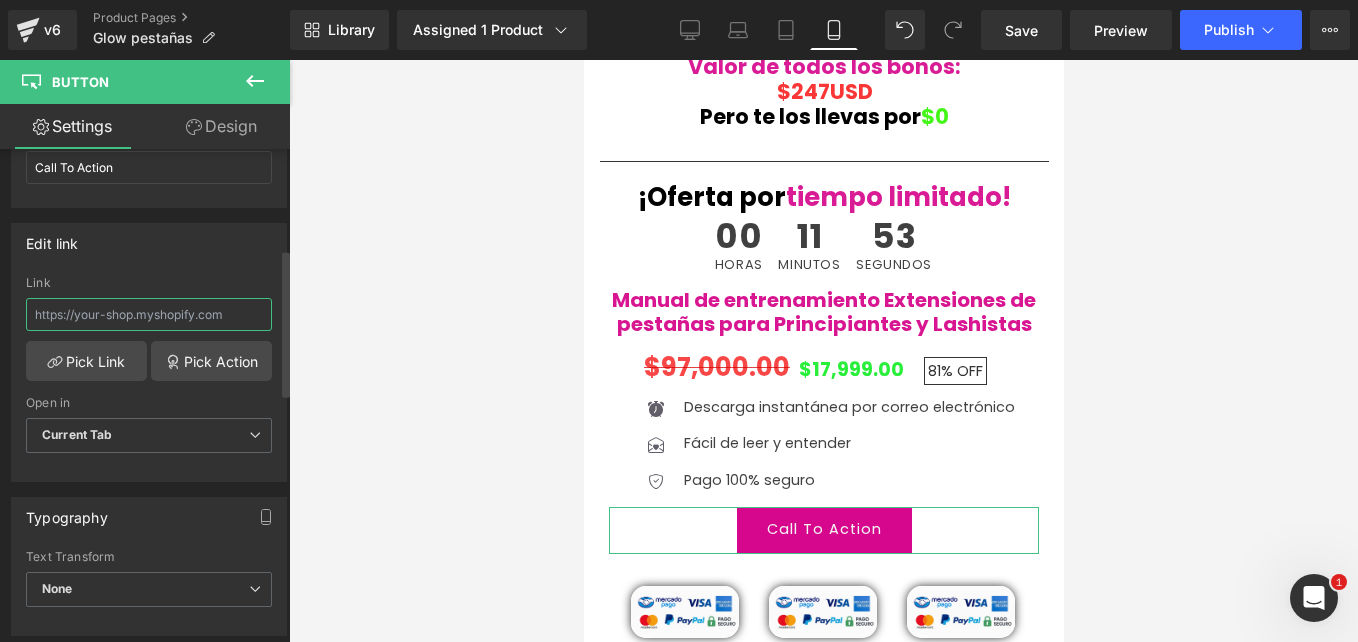 paste on "[URL][DOMAIN_NAME][DOMAIN_NAME][SECURITY_DATA]" 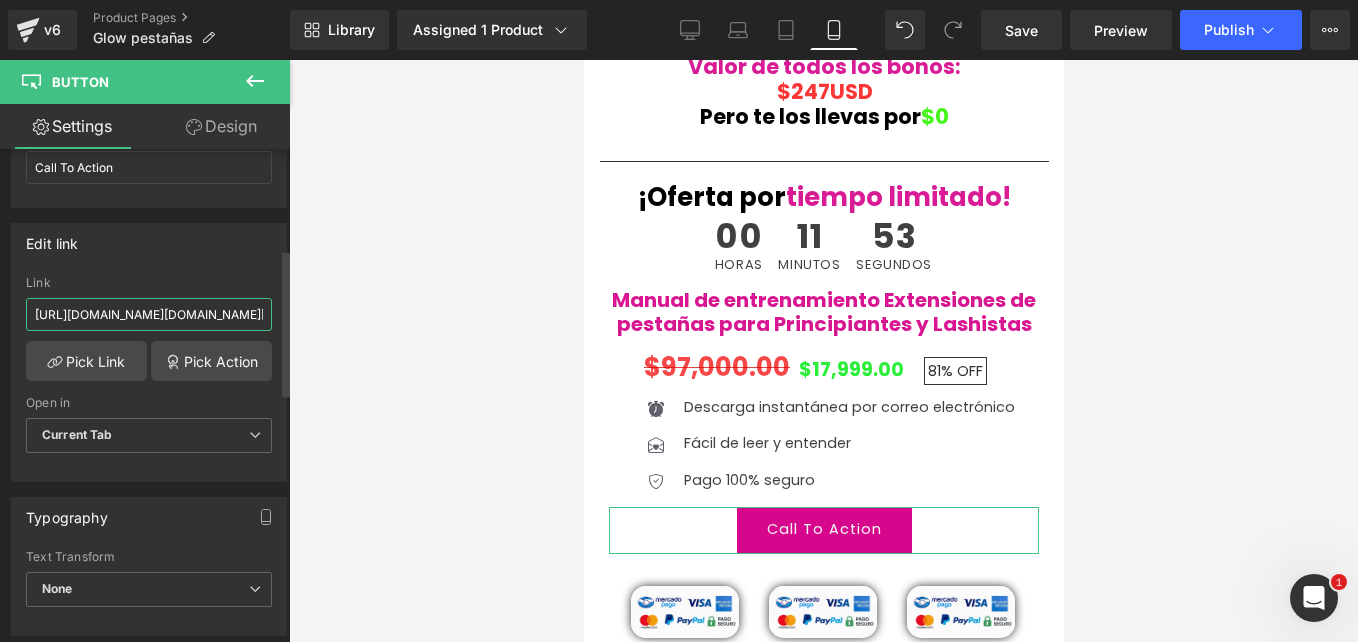 scroll, scrollTop: 0, scrollLeft: 3592, axis: horizontal 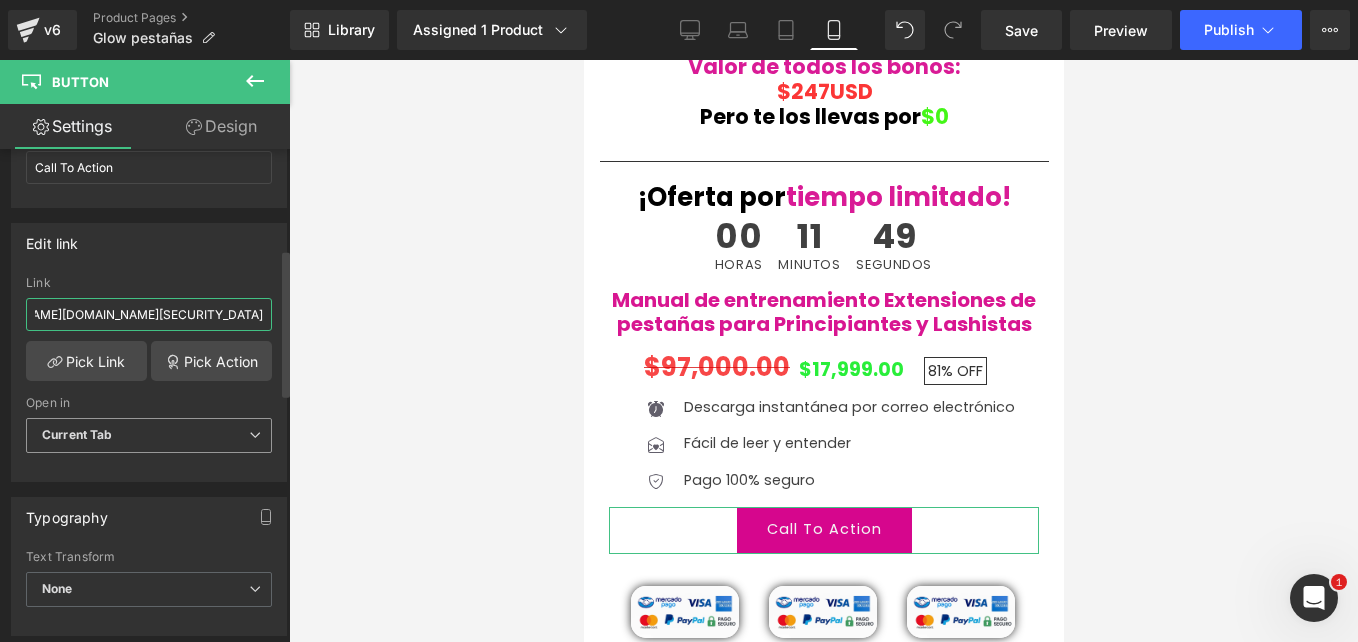 type on "[URL][DOMAIN_NAME][DOMAIN_NAME][SECURITY_DATA]" 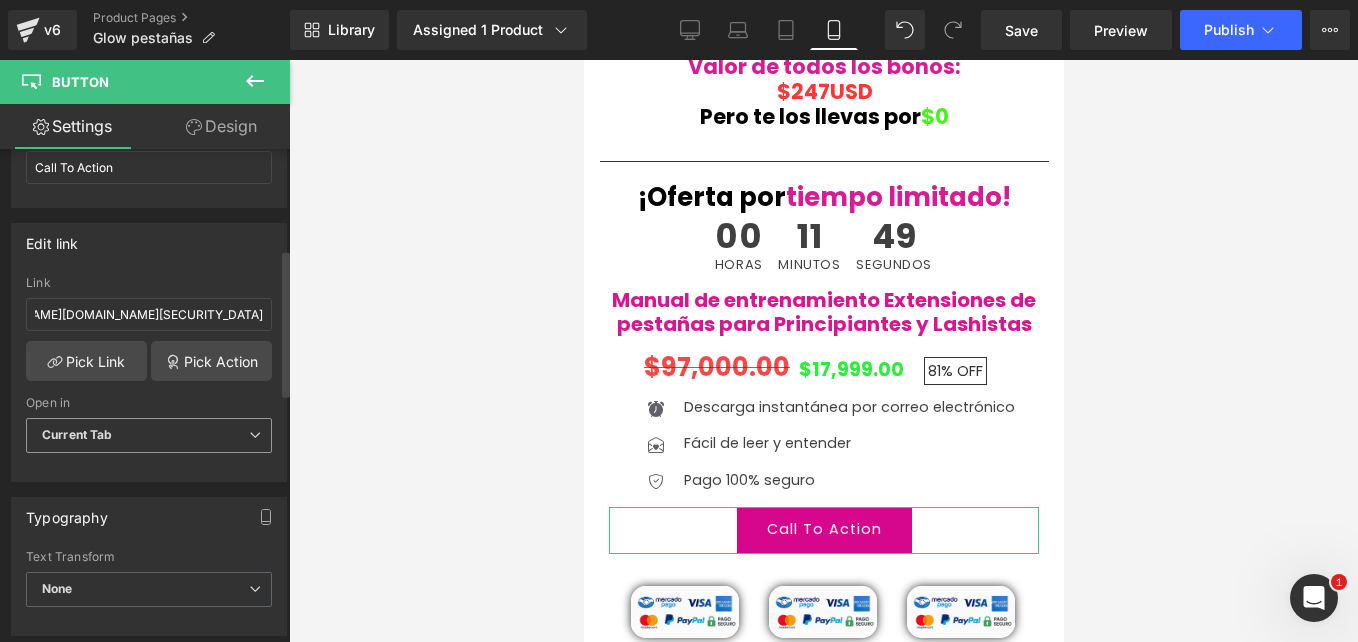 scroll, scrollTop: 0, scrollLeft: 0, axis: both 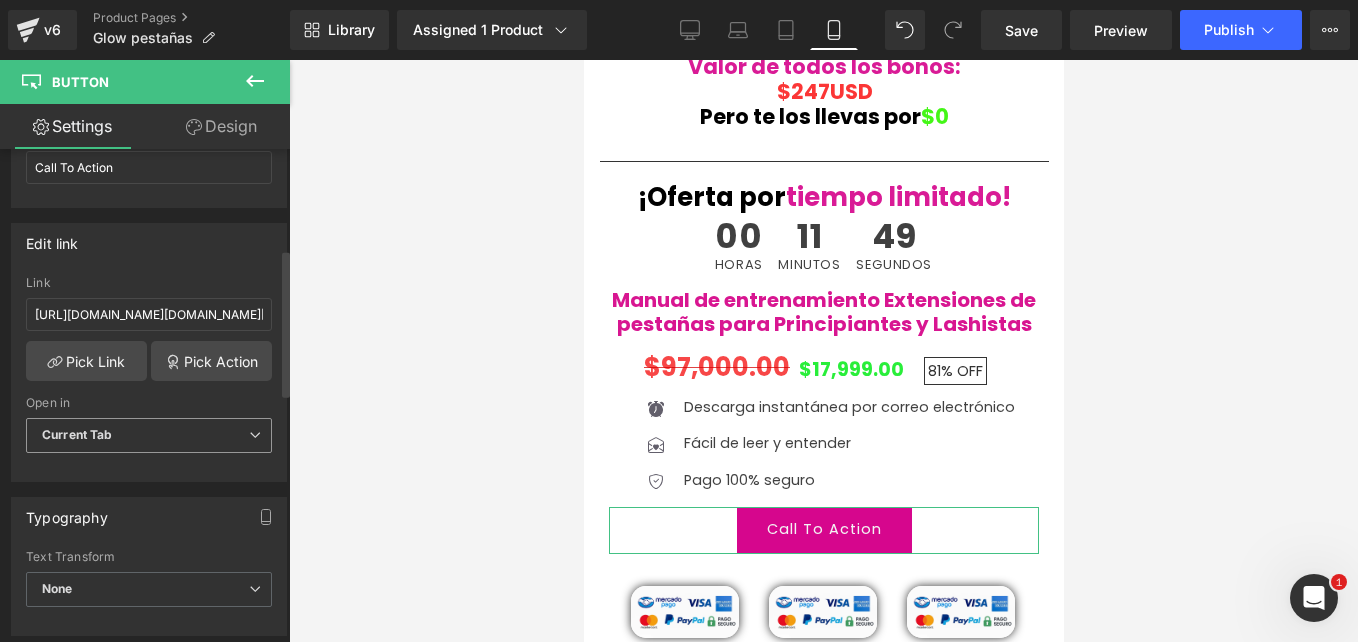 click on "Current Tab" at bounding box center (149, 435) 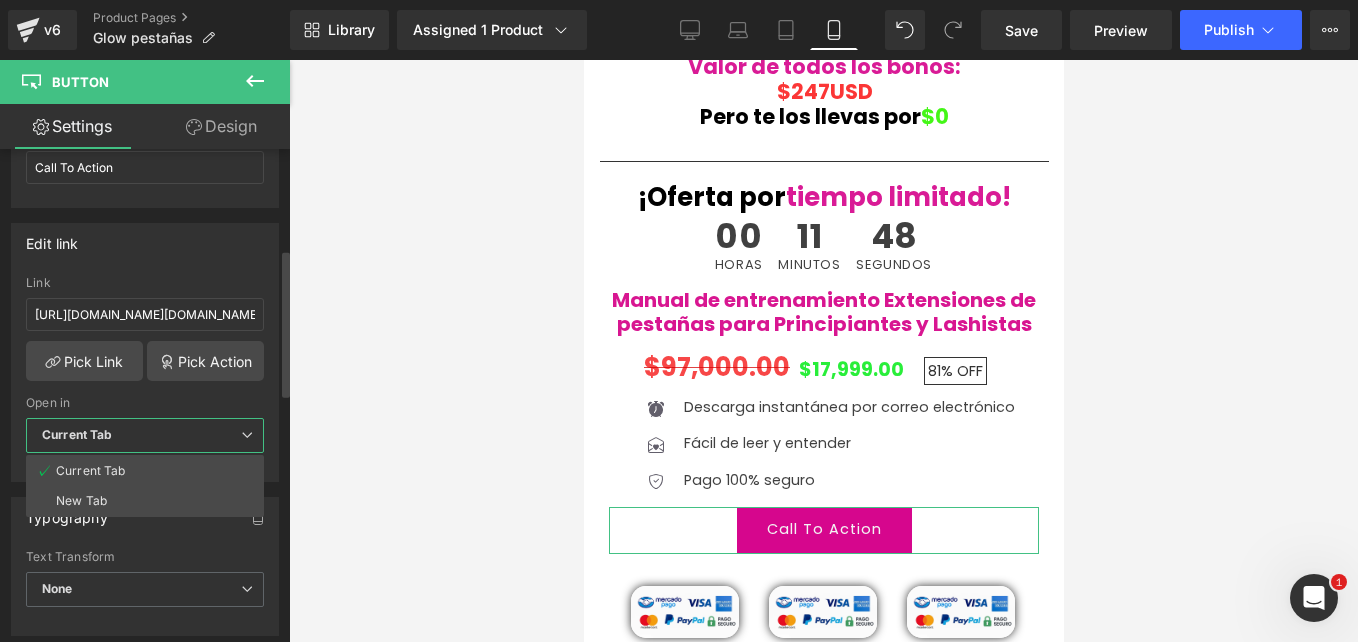 click on "Current Tab" at bounding box center [145, 435] 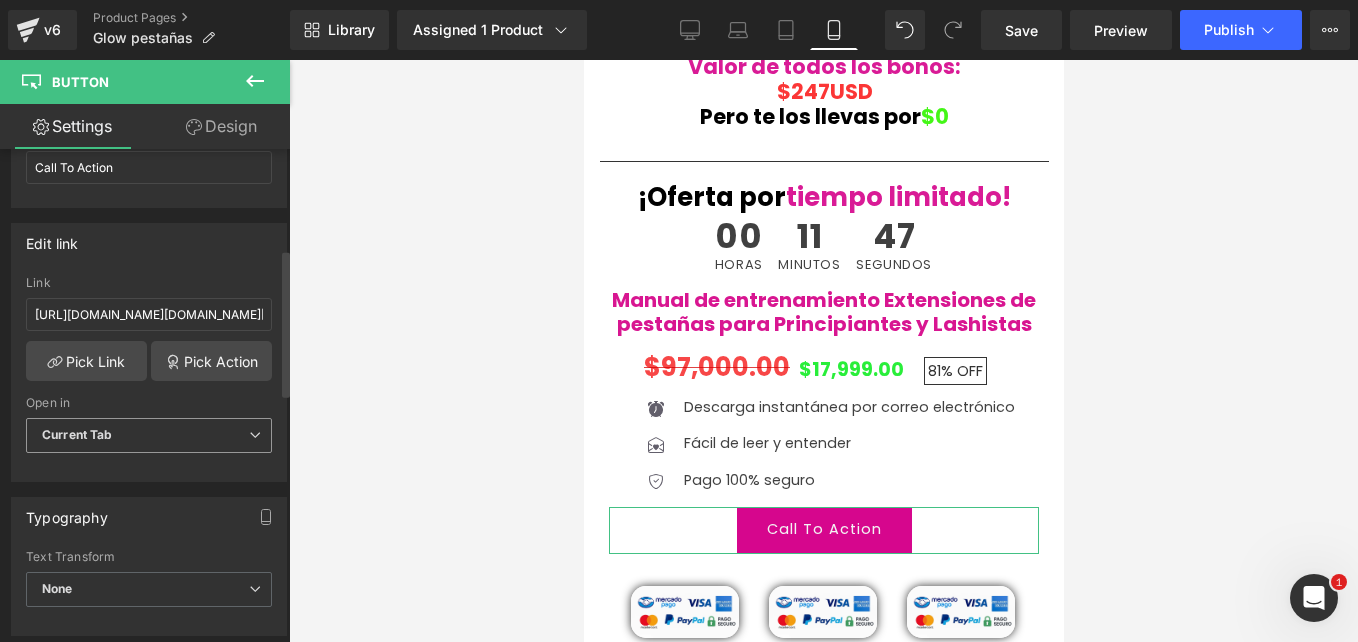 click on "Current Tab" at bounding box center (149, 435) 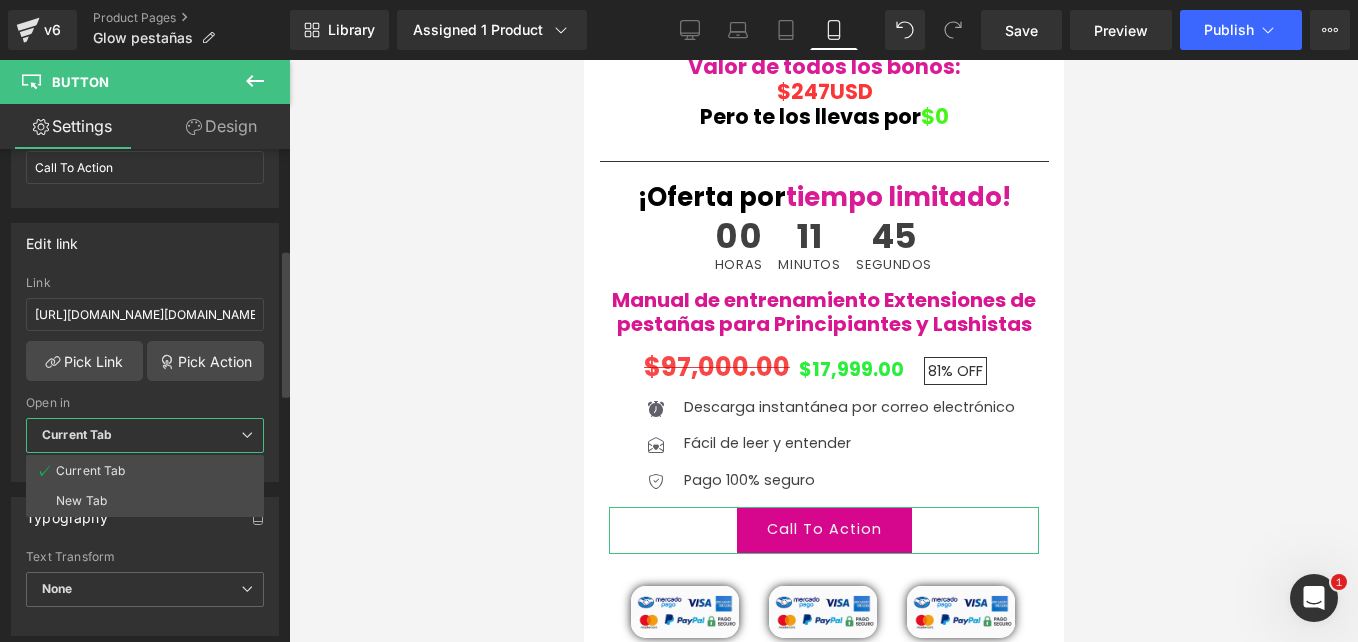 click on "Current Tab" at bounding box center [145, 435] 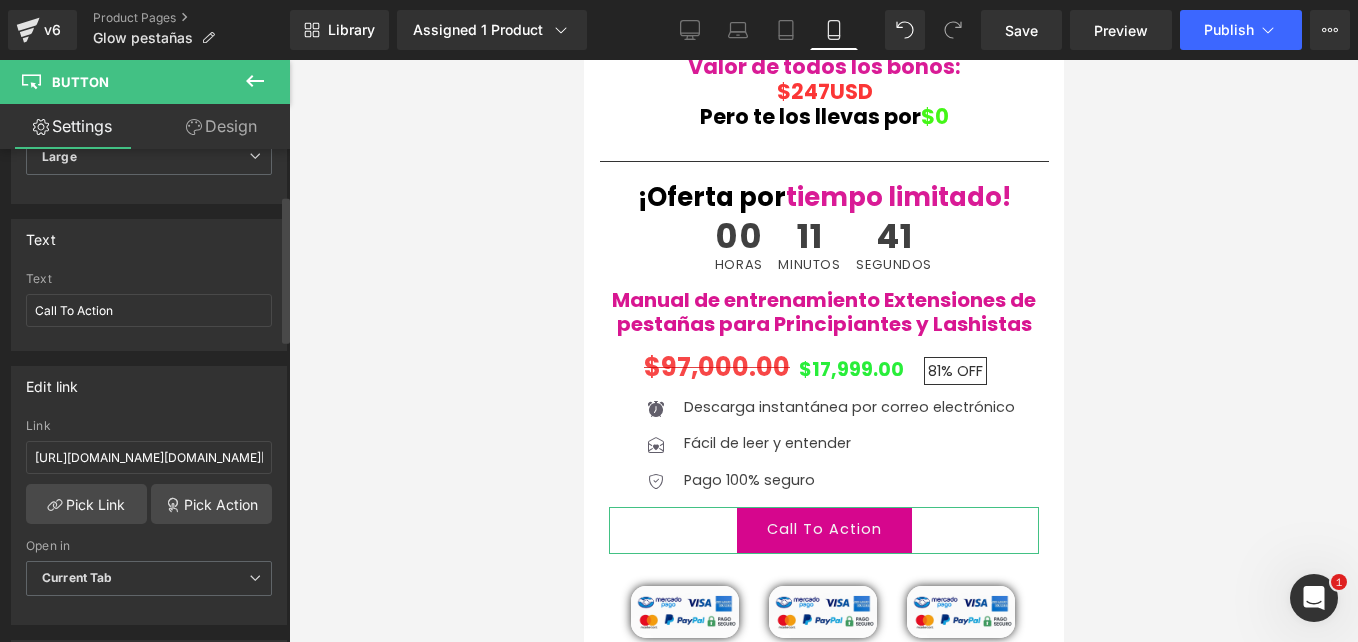 scroll, scrollTop: 138, scrollLeft: 0, axis: vertical 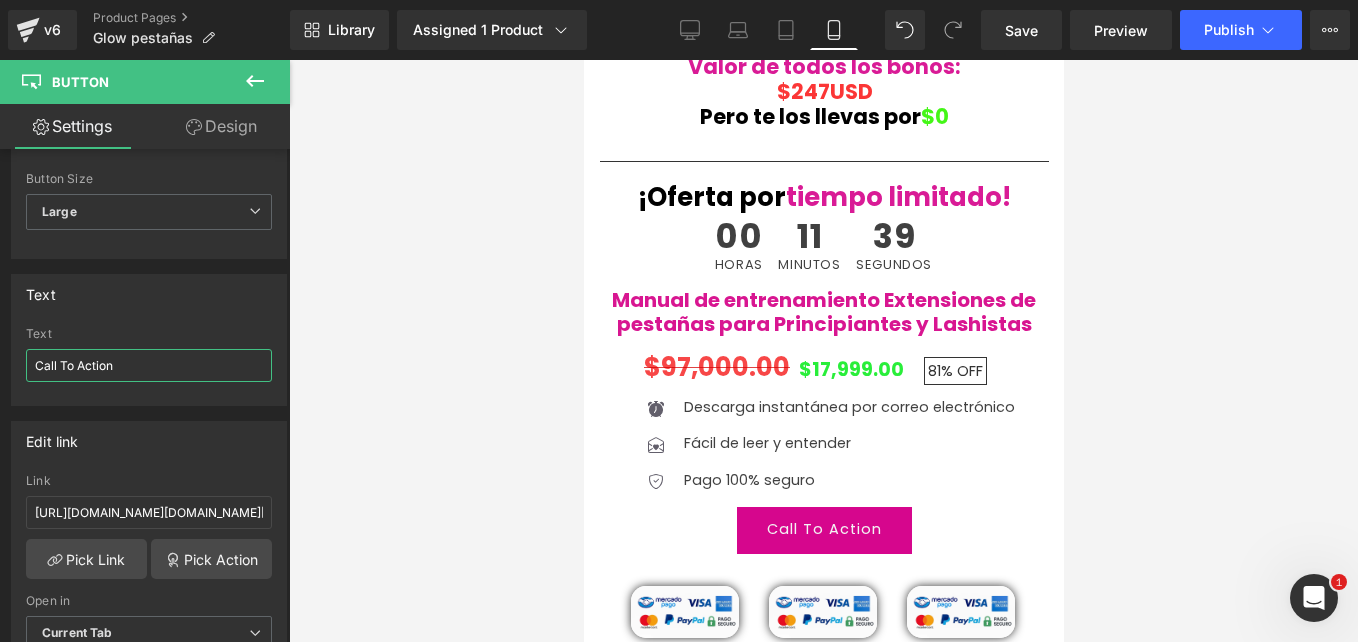 drag, startPoint x: 191, startPoint y: 374, endPoint x: -4, endPoint y: 350, distance: 196.47137 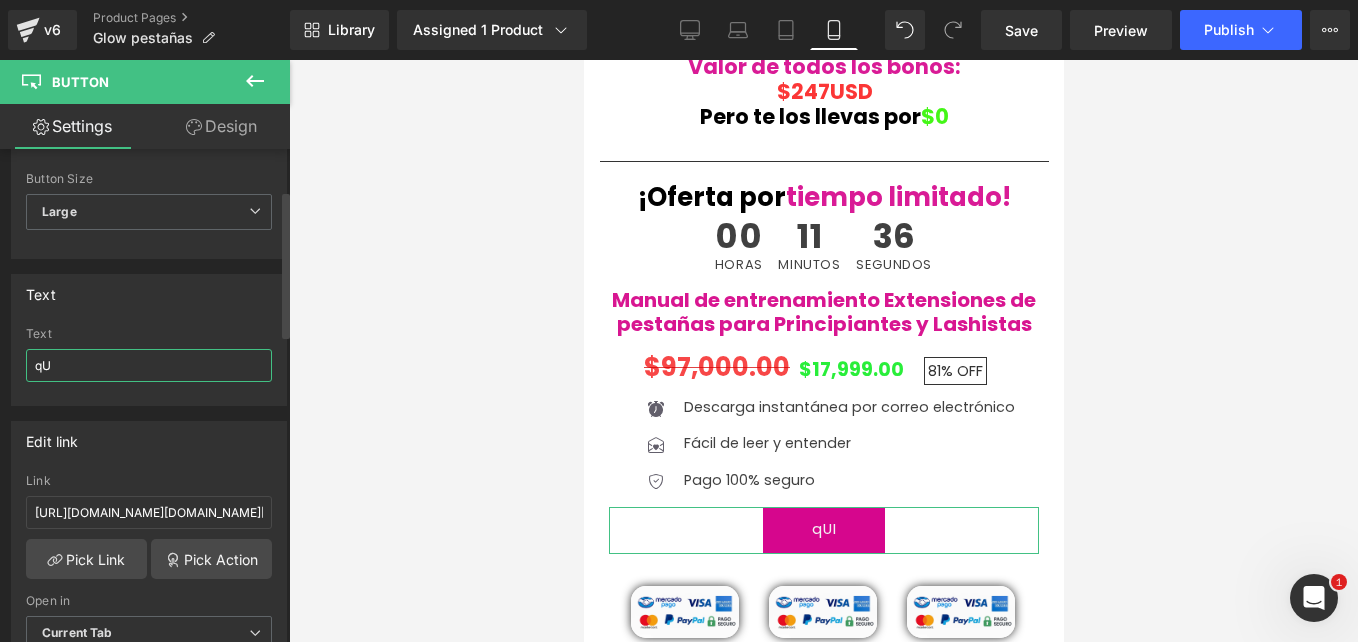 type on "q" 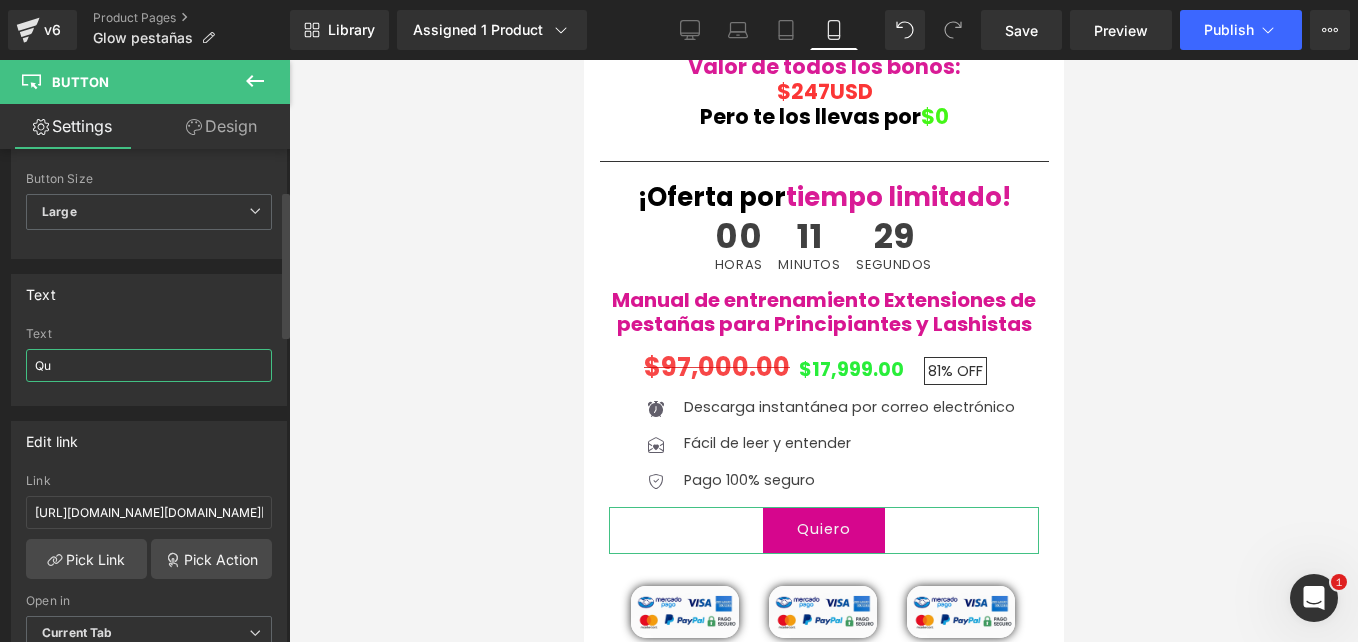 type on "Q" 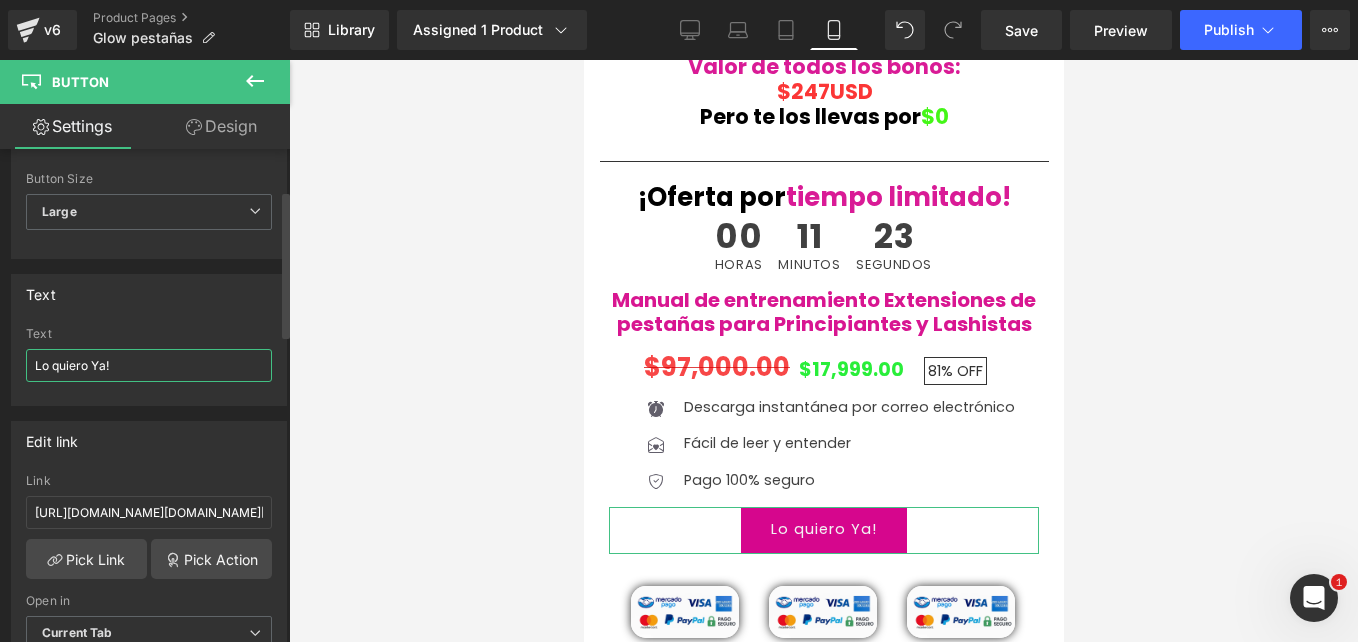 click on "Lo quiero Ya!" at bounding box center [149, 365] 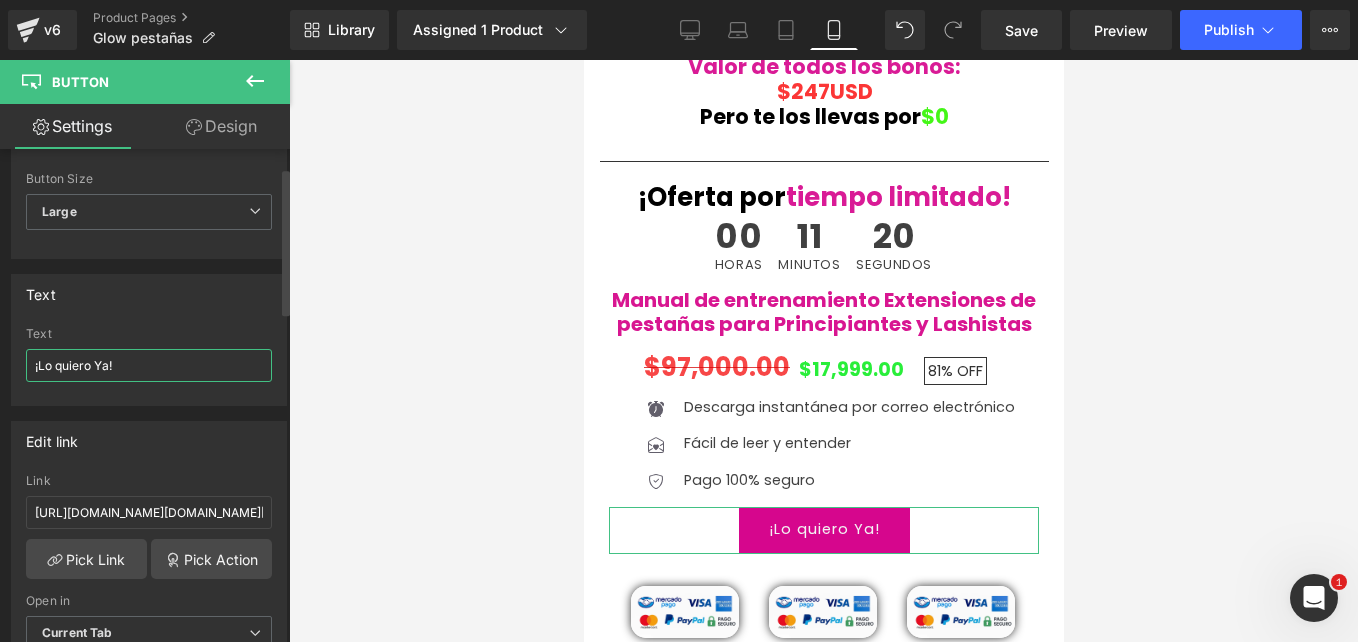 scroll, scrollTop: 0, scrollLeft: 0, axis: both 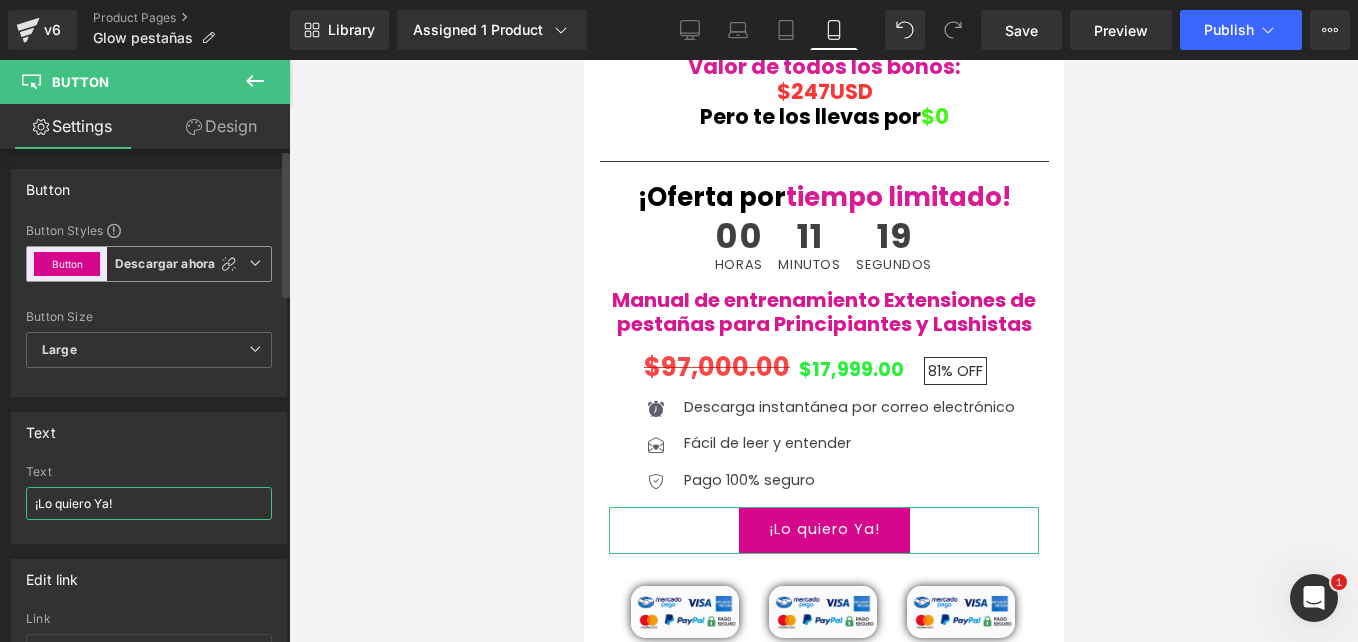 type on "¡Lo quiero Ya!" 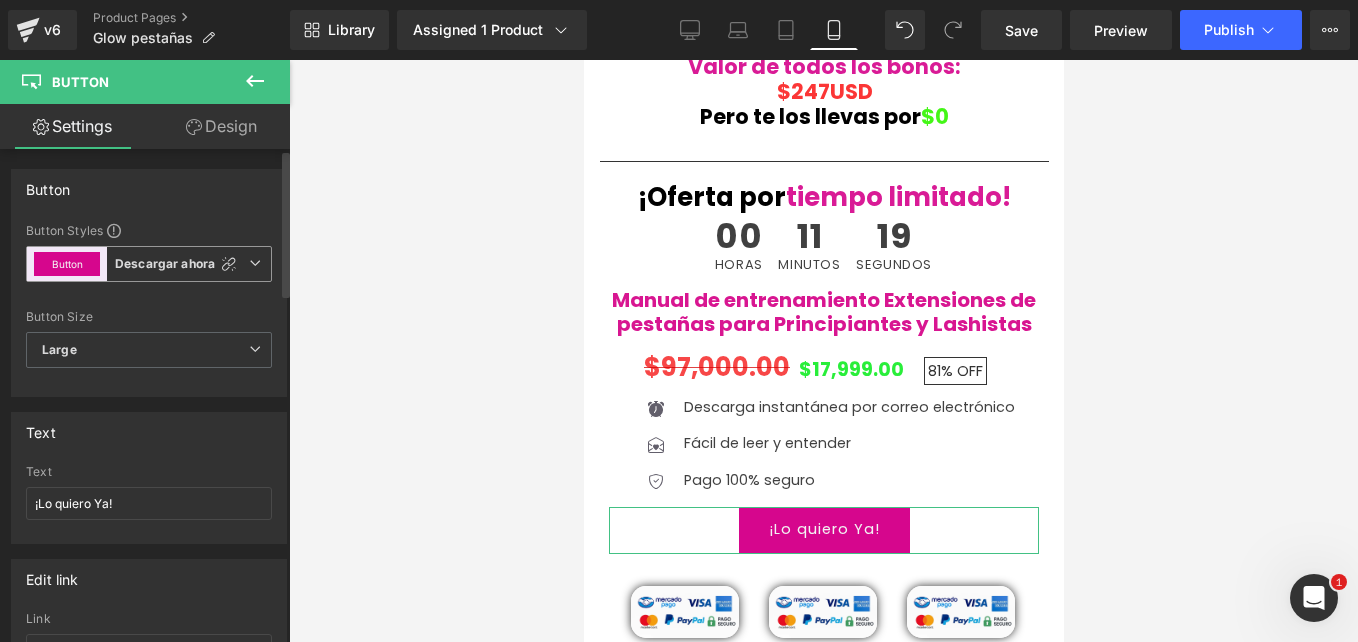 click on "Button
Descargar ahora" at bounding box center (149, 264) 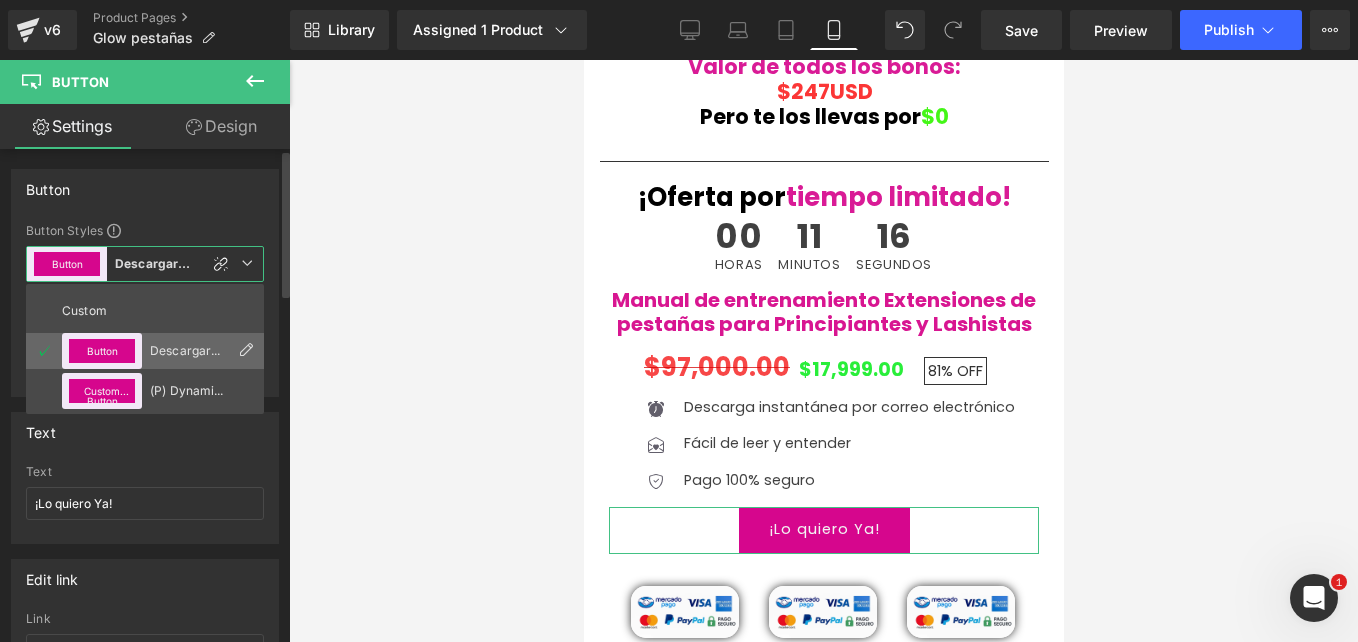 click at bounding box center [246, 350] 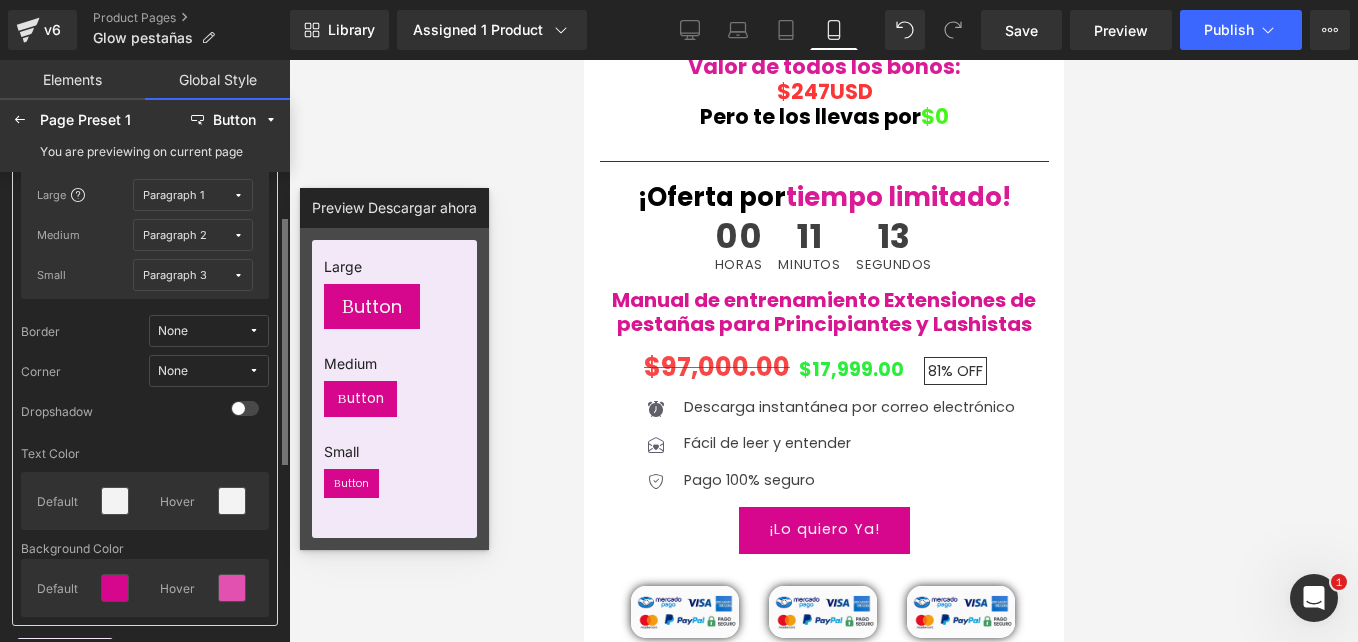 scroll, scrollTop: 200, scrollLeft: 0, axis: vertical 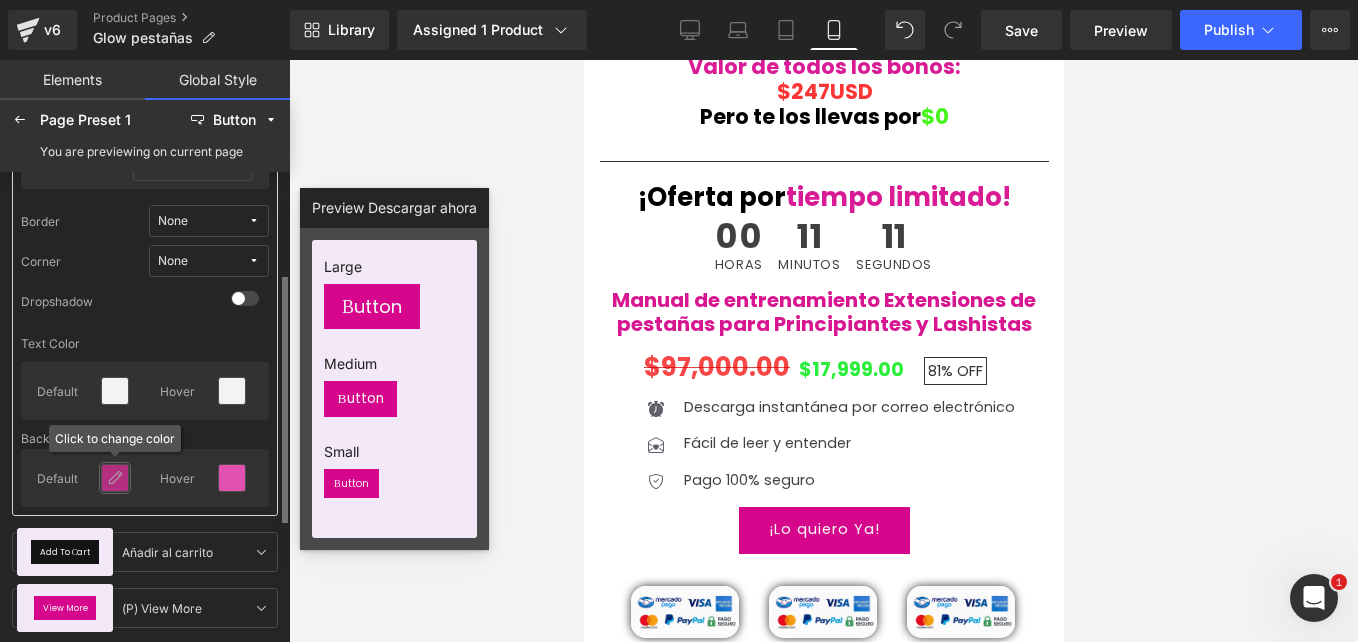 click at bounding box center (115, 478) 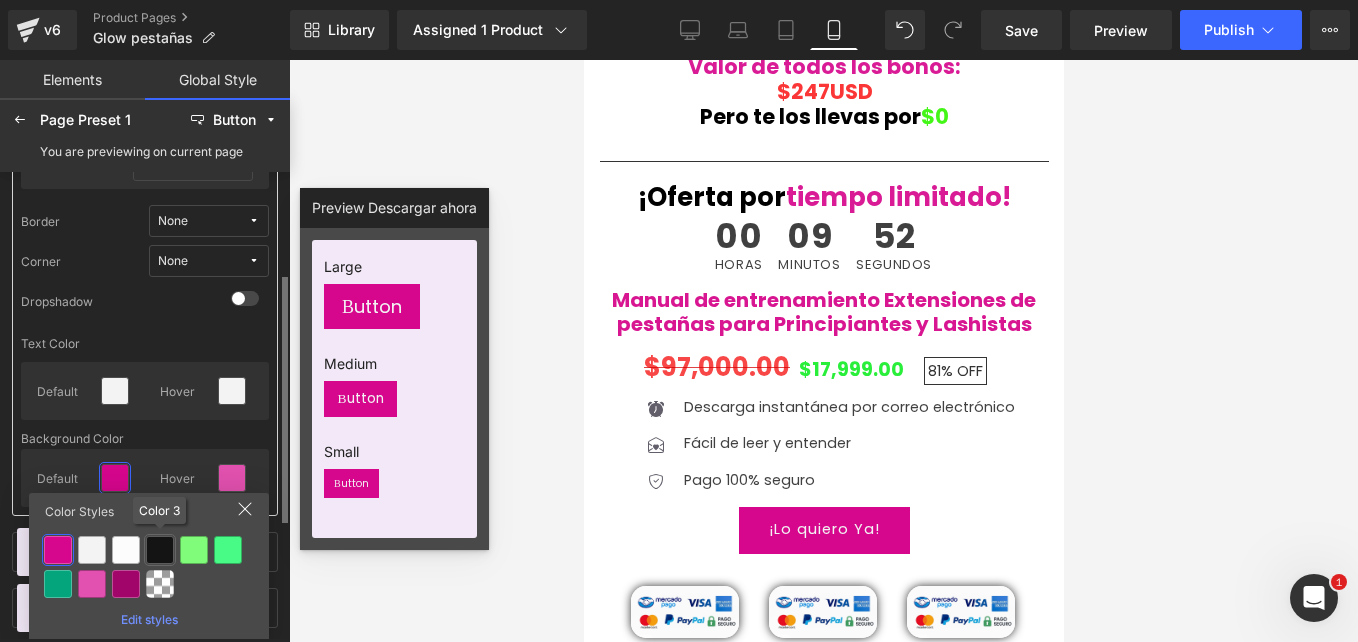click at bounding box center [160, 550] 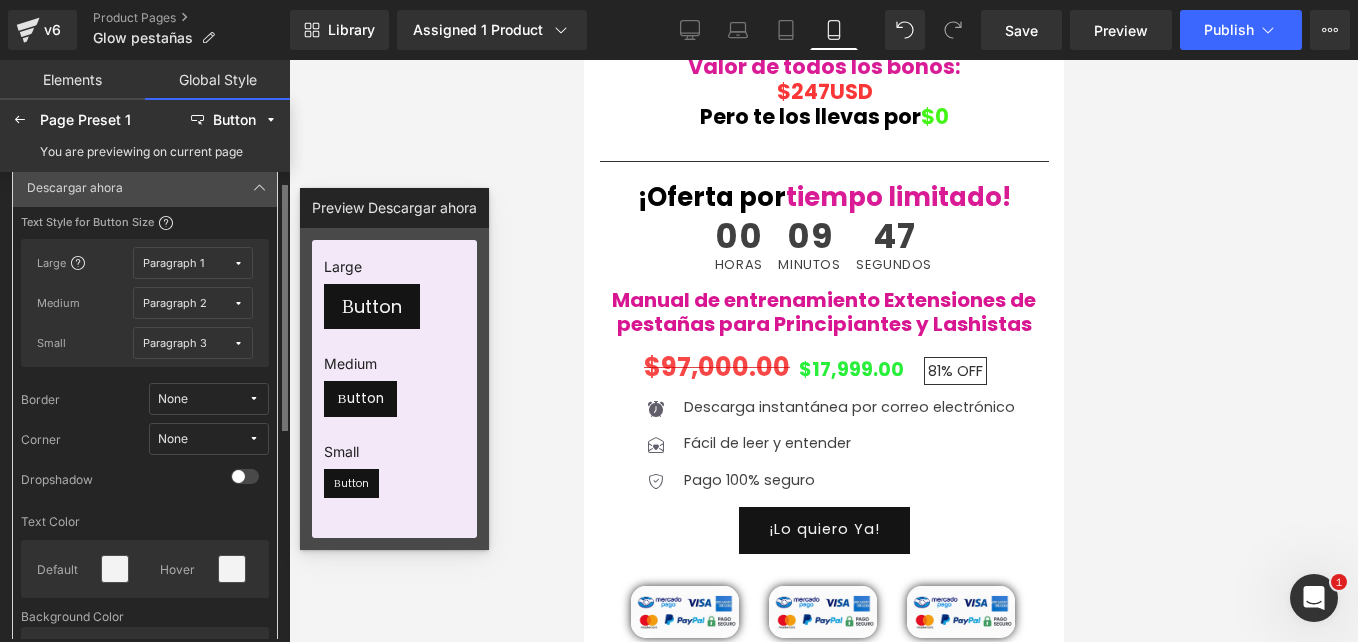 scroll, scrollTop: 0, scrollLeft: 0, axis: both 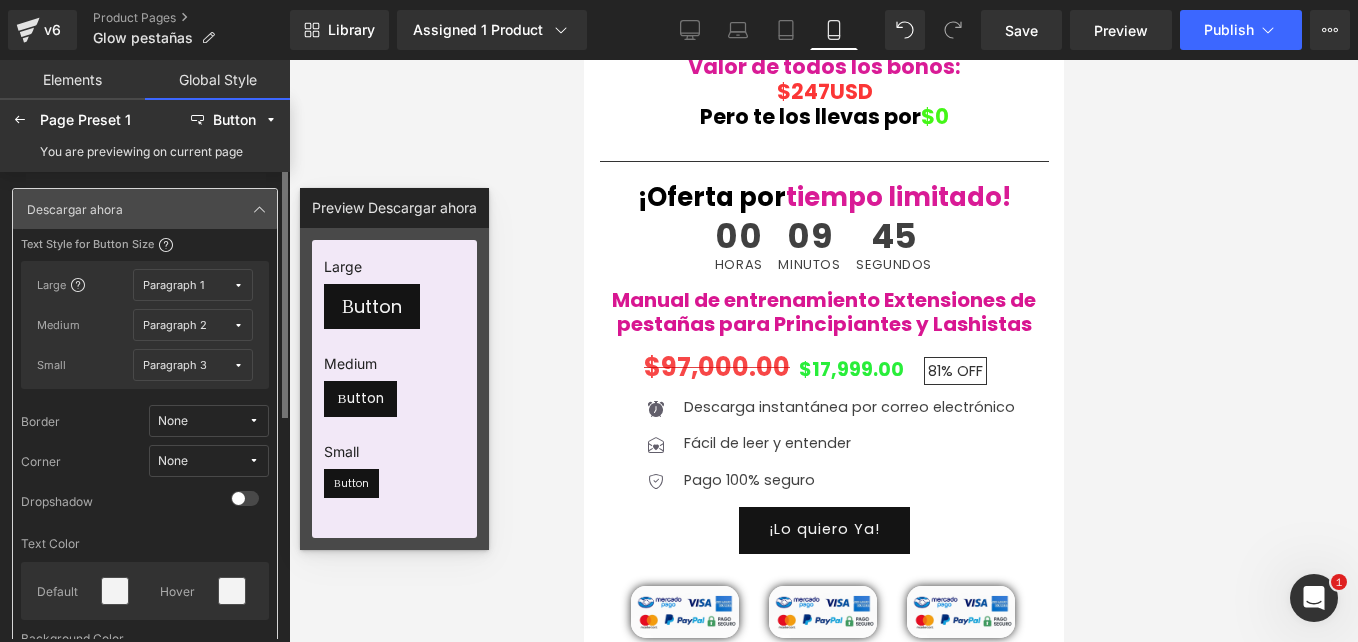 click on "Paragraph 1" at bounding box center (188, 285) 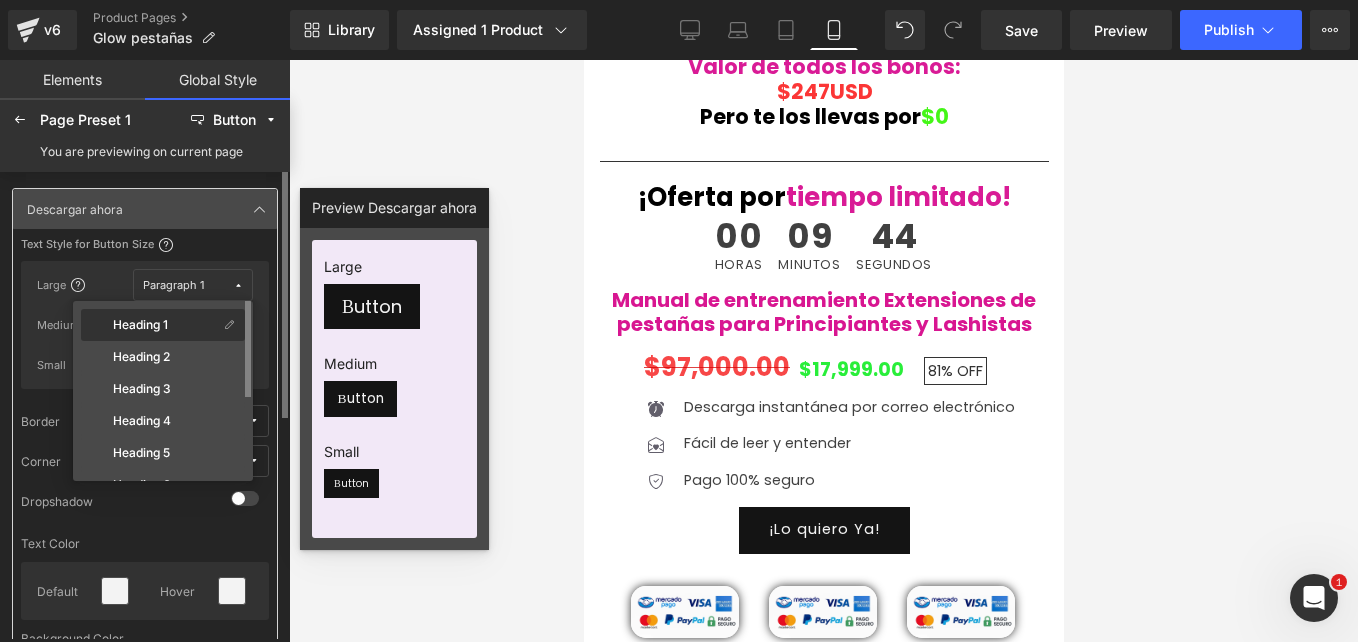 click on "Heading 1" at bounding box center [151, 325] 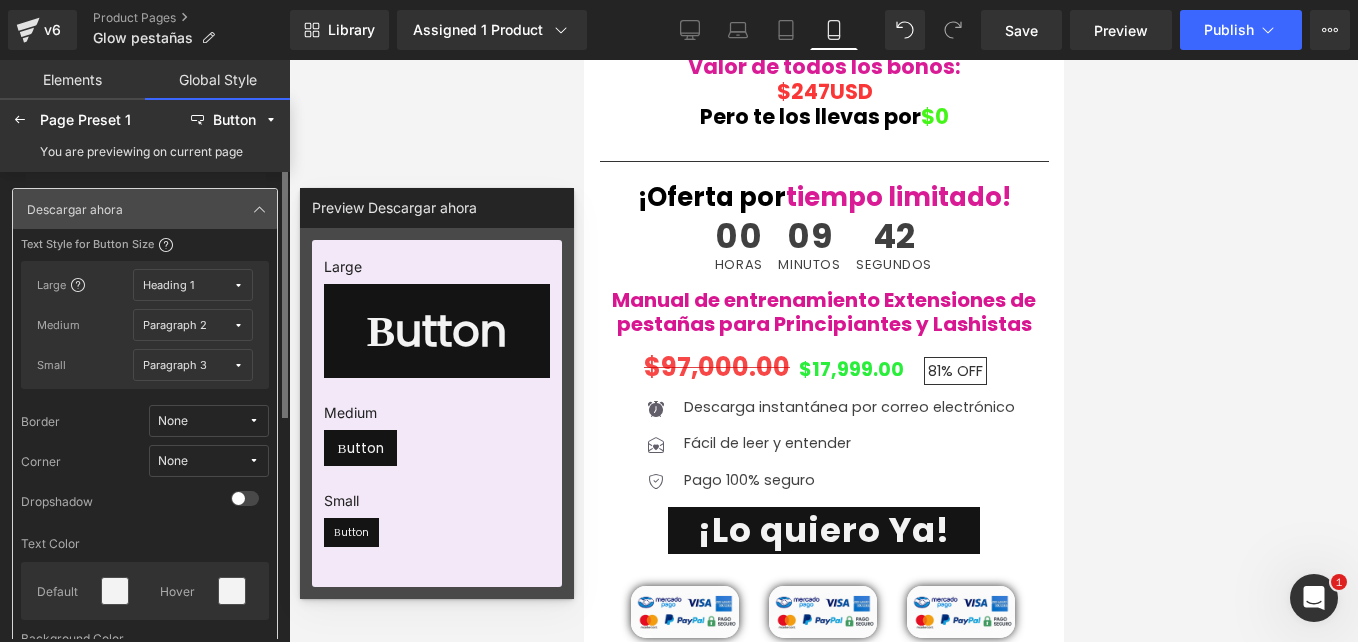 click on "Heading 1" at bounding box center (193, 285) 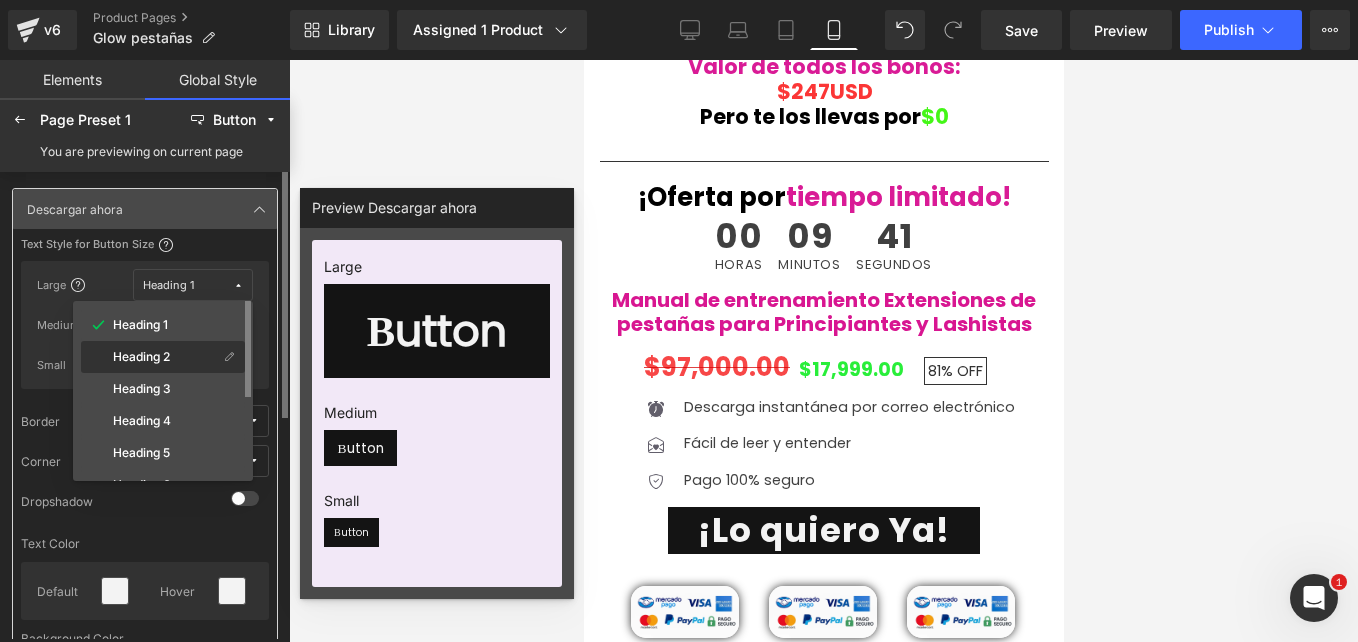 click on "Heading 2" at bounding box center [151, 357] 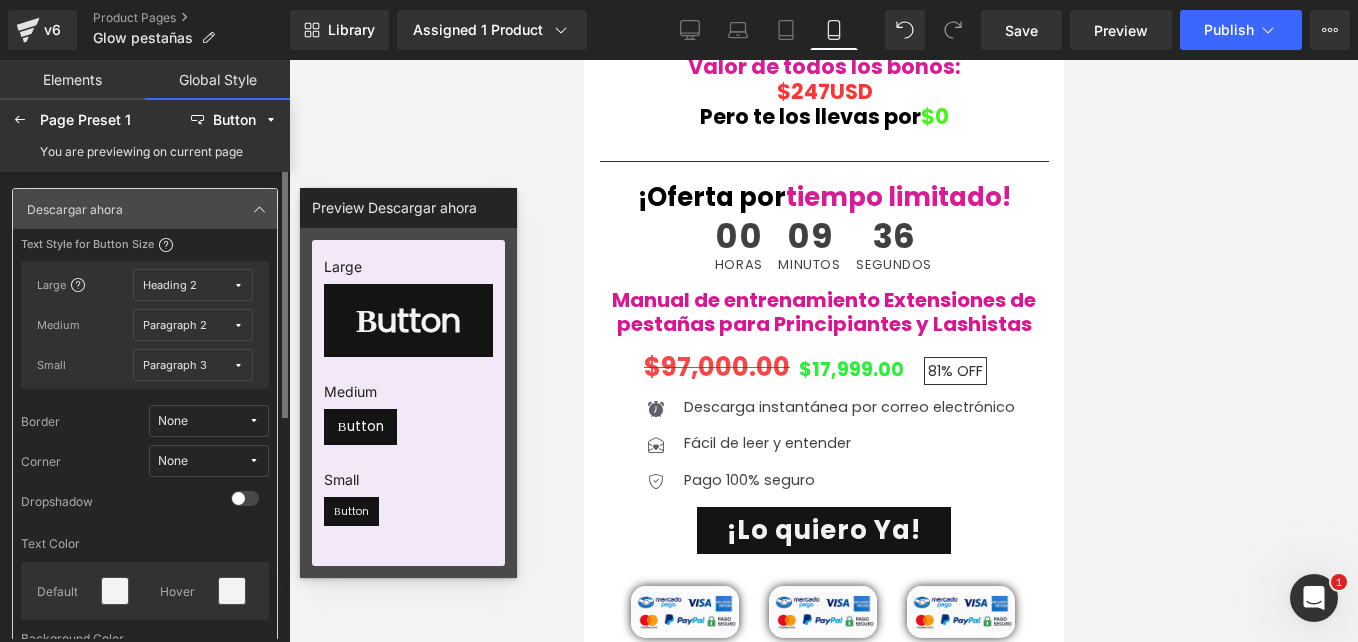 click on "Paragraph 2" at bounding box center (175, 325) 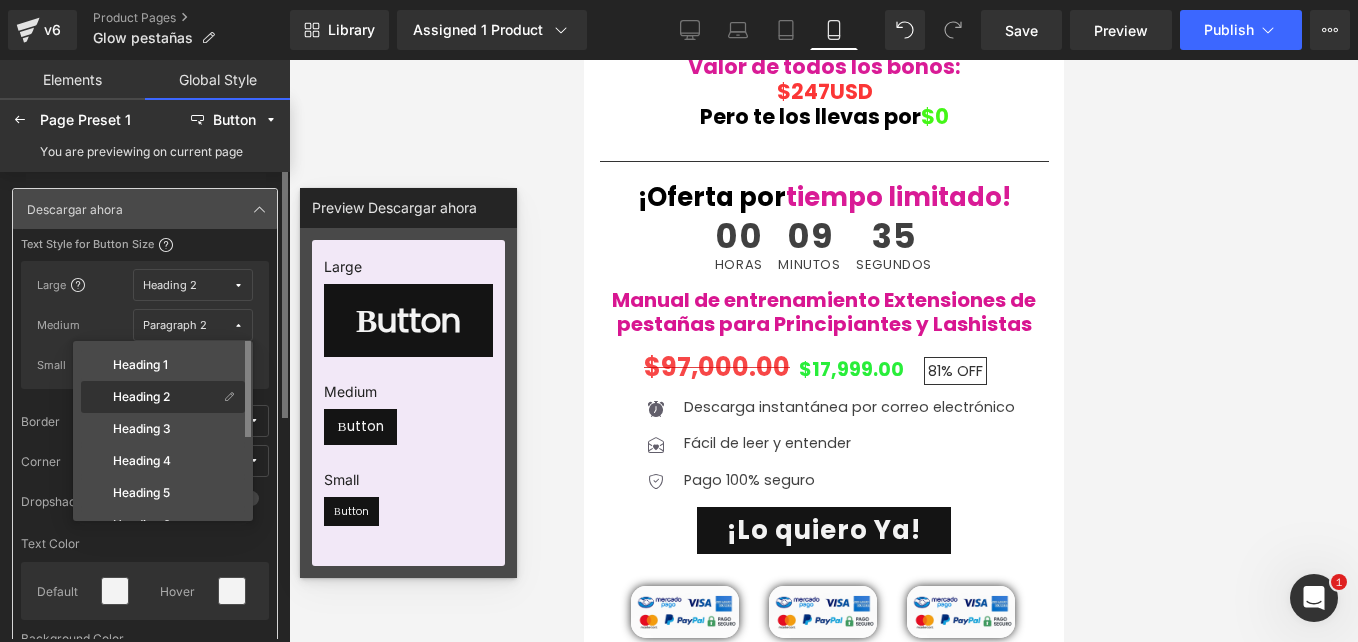 click on "Heading 2" at bounding box center [151, 397] 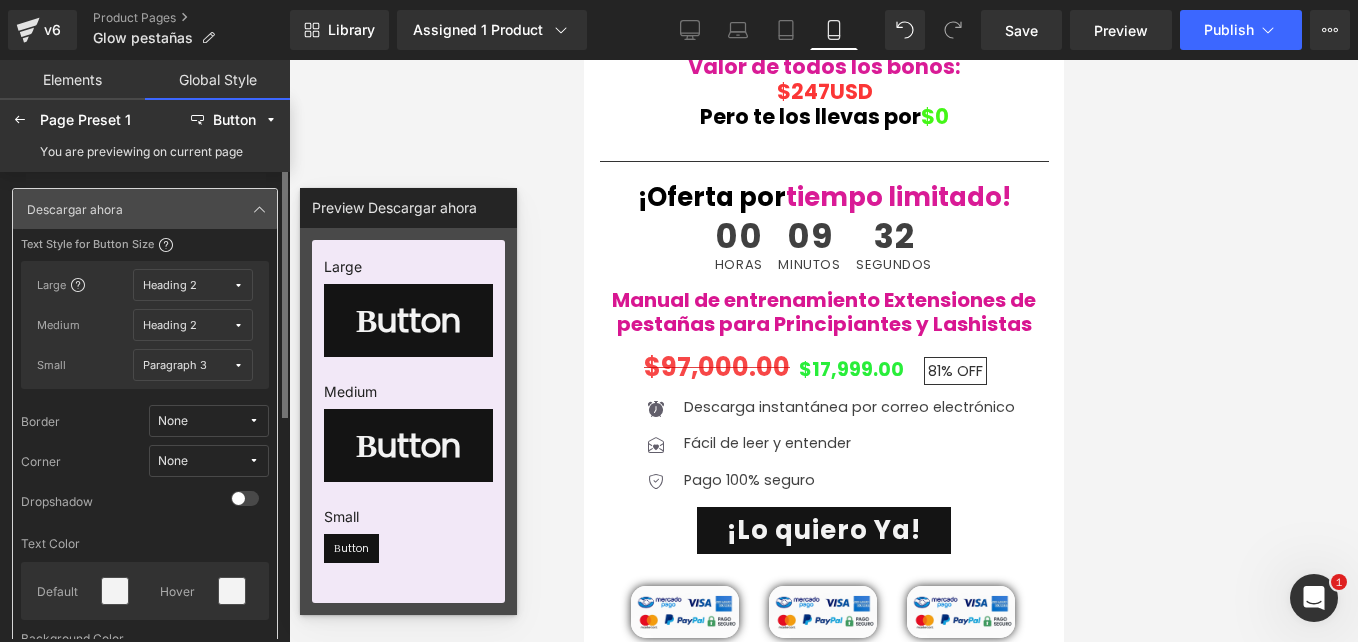 click on "Paragraph 3" at bounding box center (188, 365) 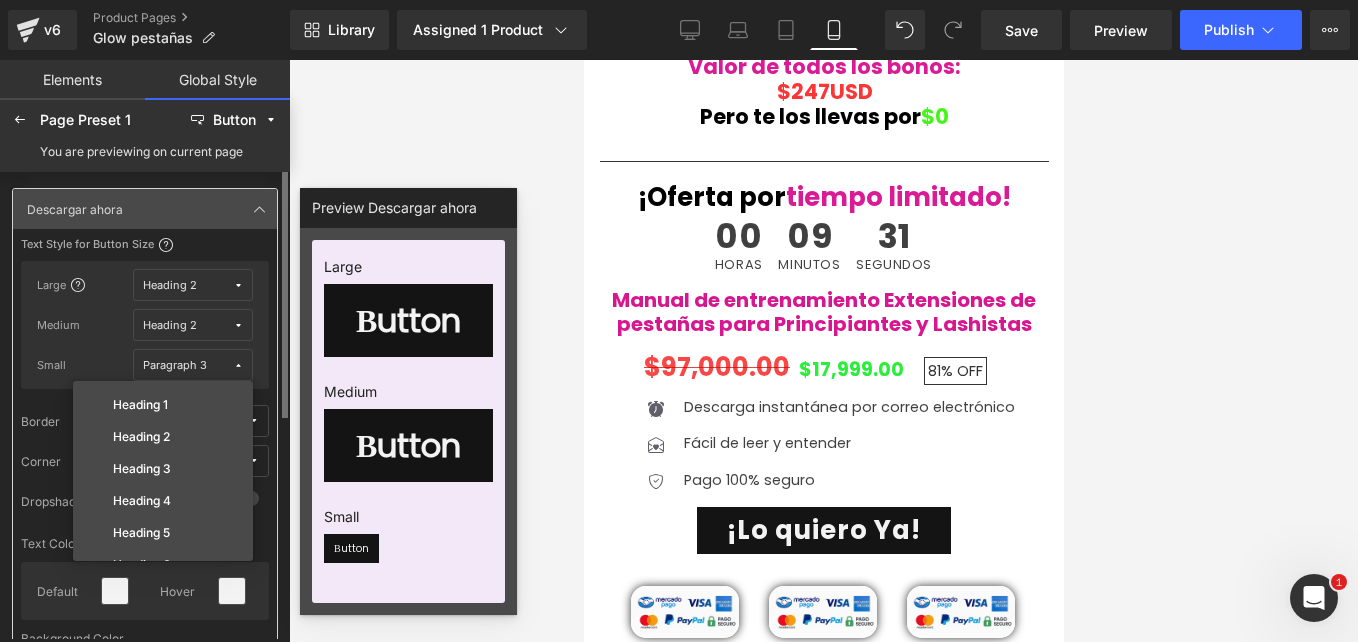 click on "Paragraph 3" at bounding box center [188, 365] 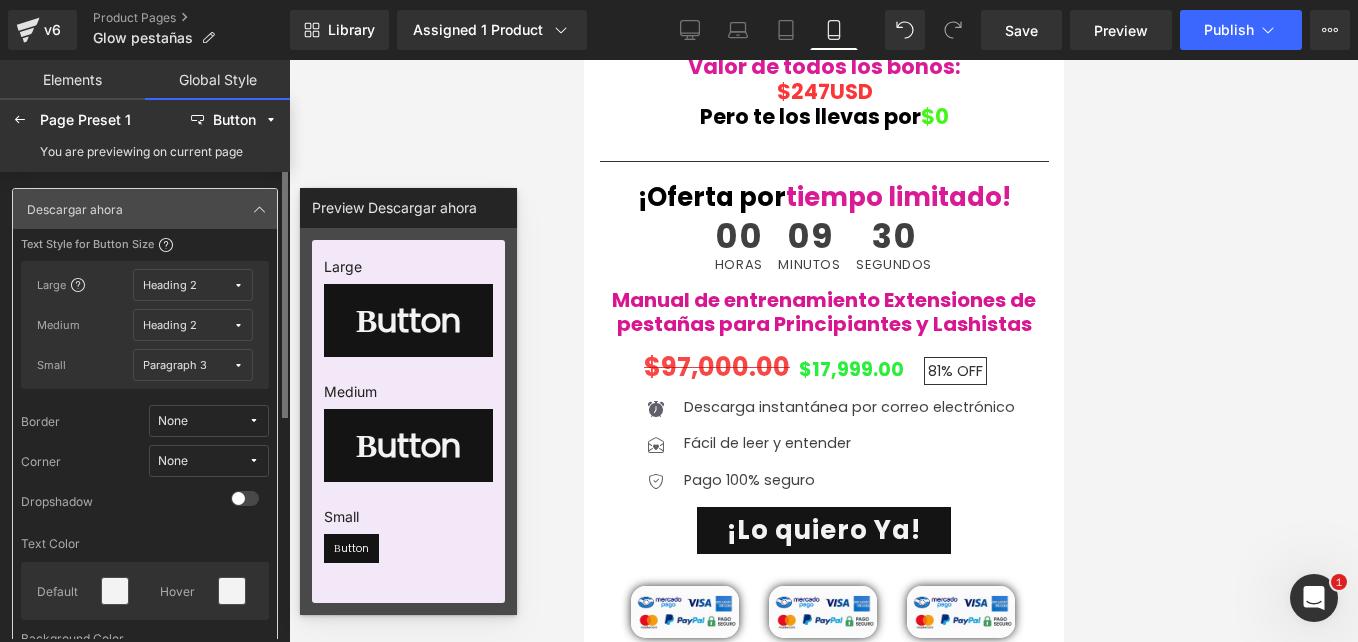click on "Paragraph 3" at bounding box center (188, 365) 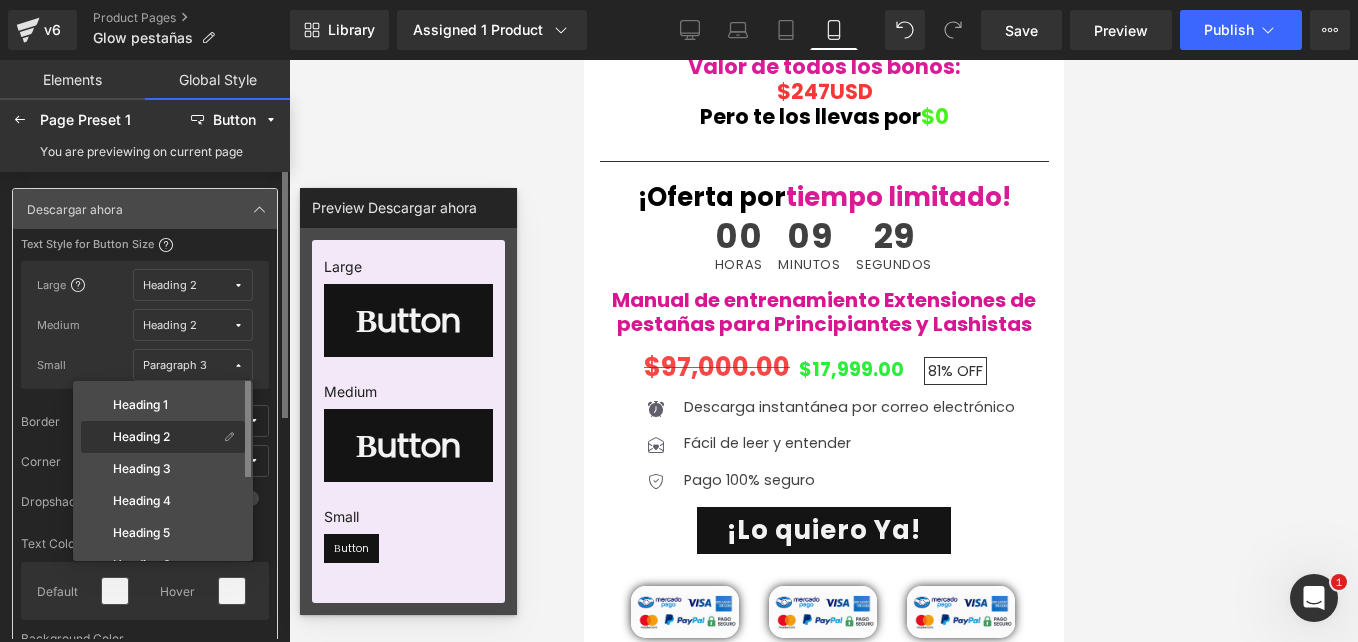 click on "Heading 2" at bounding box center [151, 437] 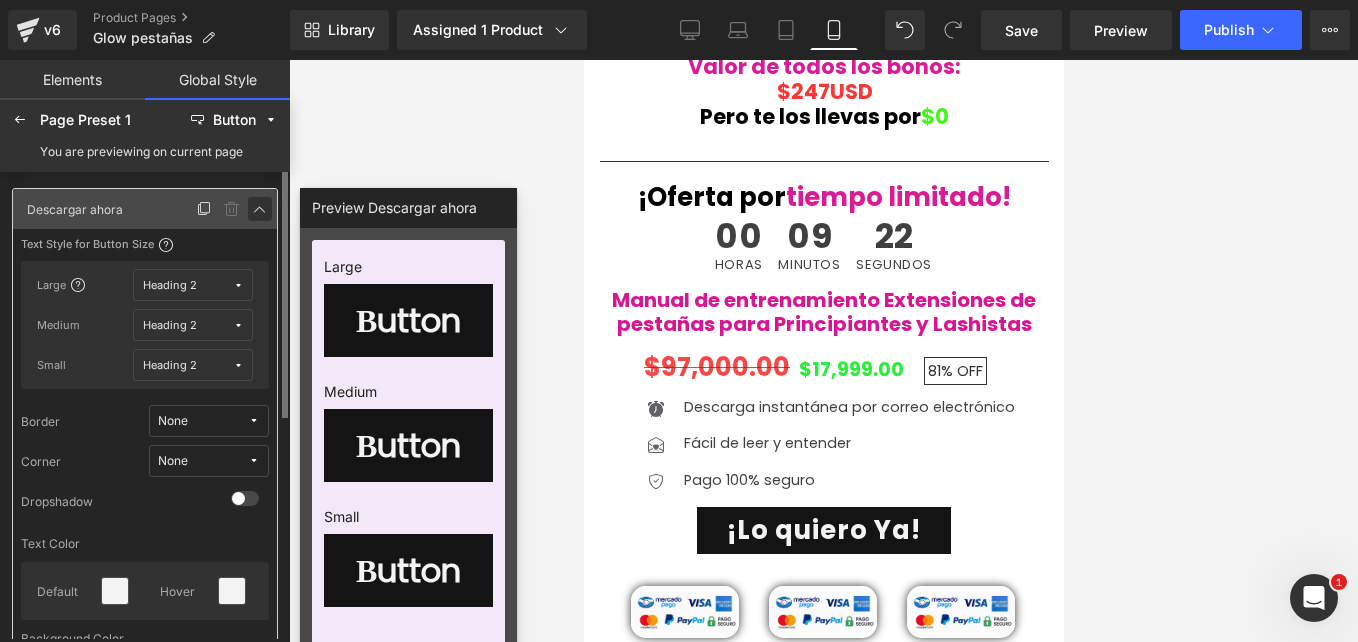 click at bounding box center (260, 209) 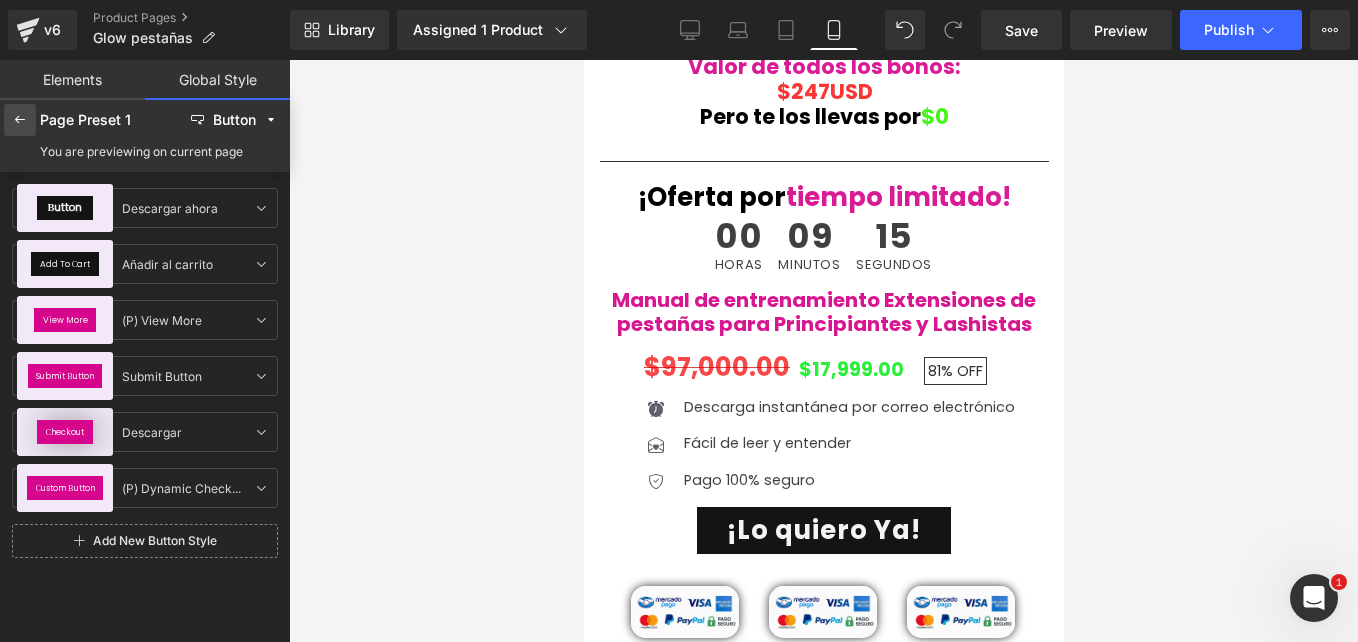 click at bounding box center [20, 120] 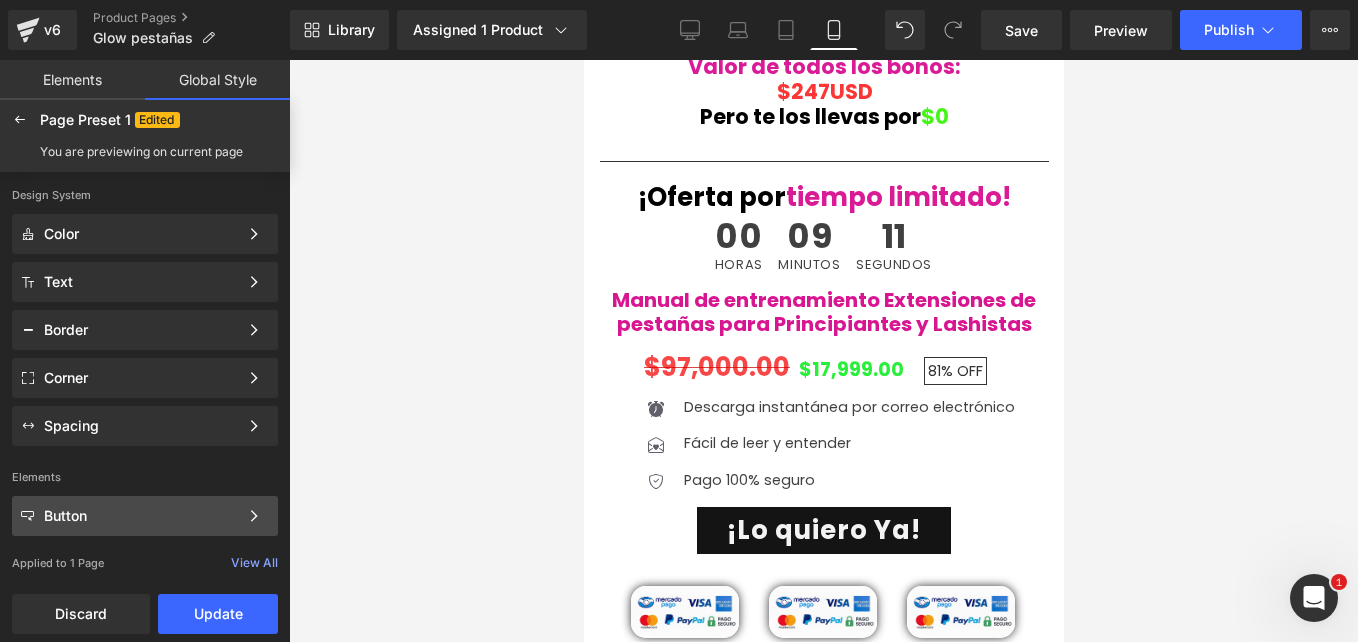 click on "Button" at bounding box center [141, 516] 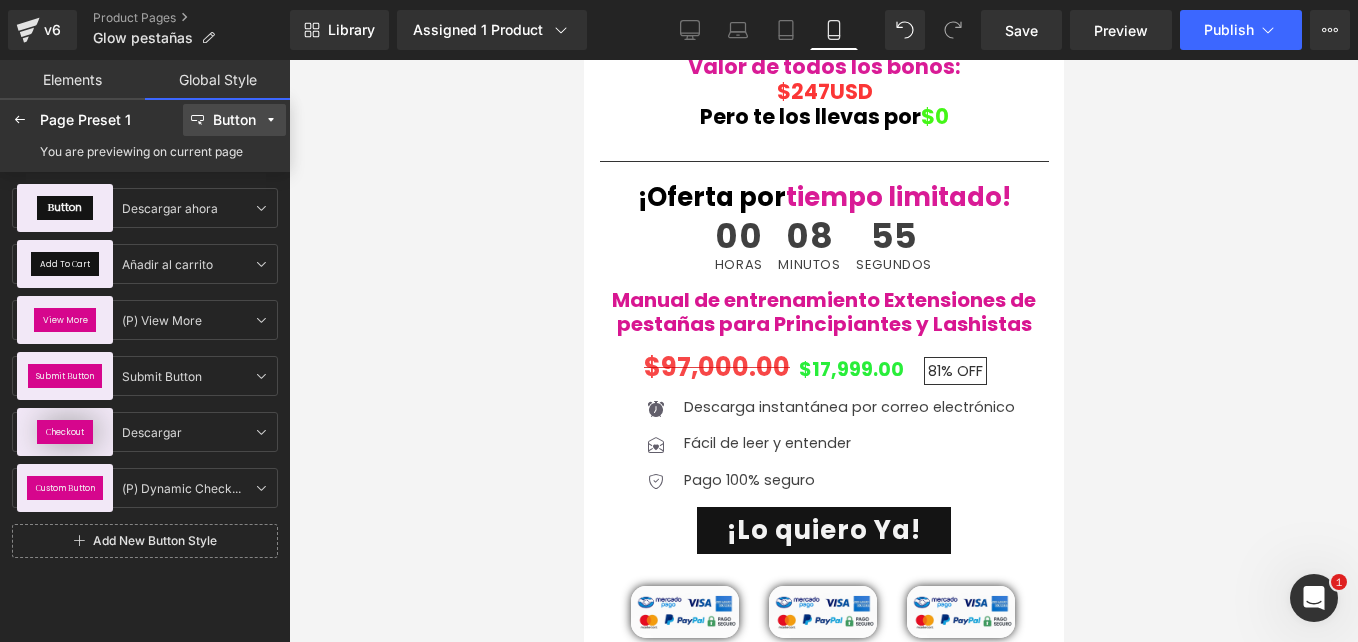 click on "Button" at bounding box center [234, 120] 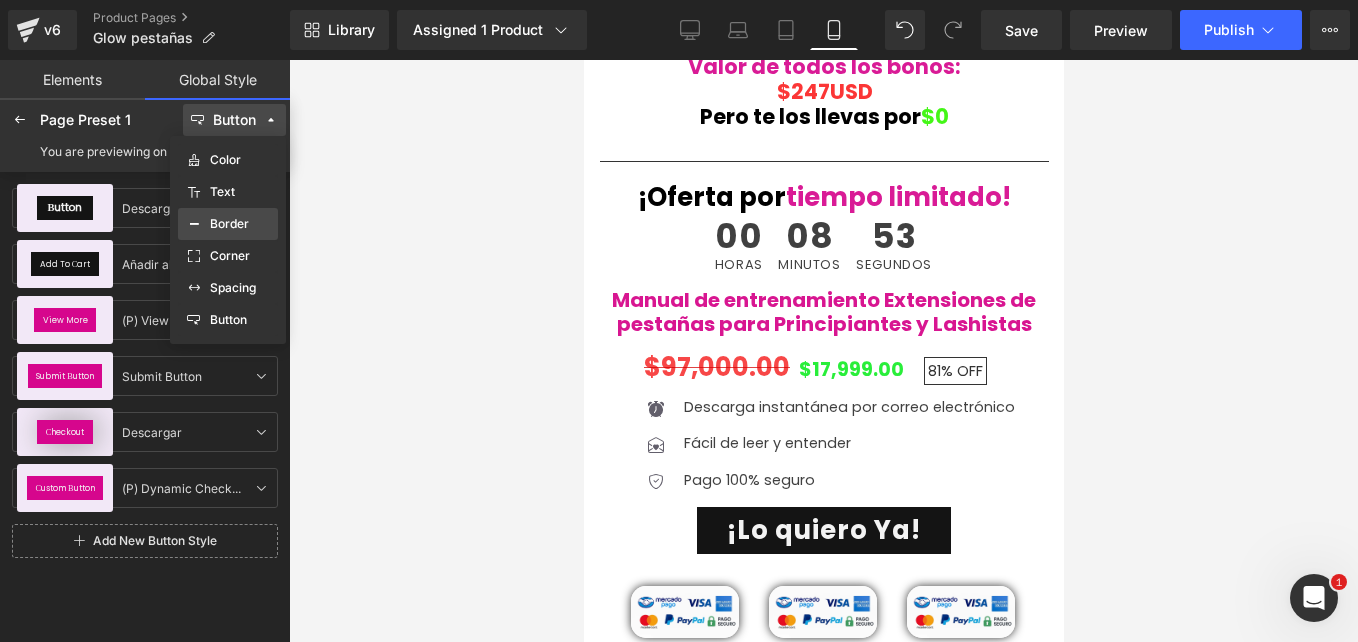 click on "Border" at bounding box center (229, 224) 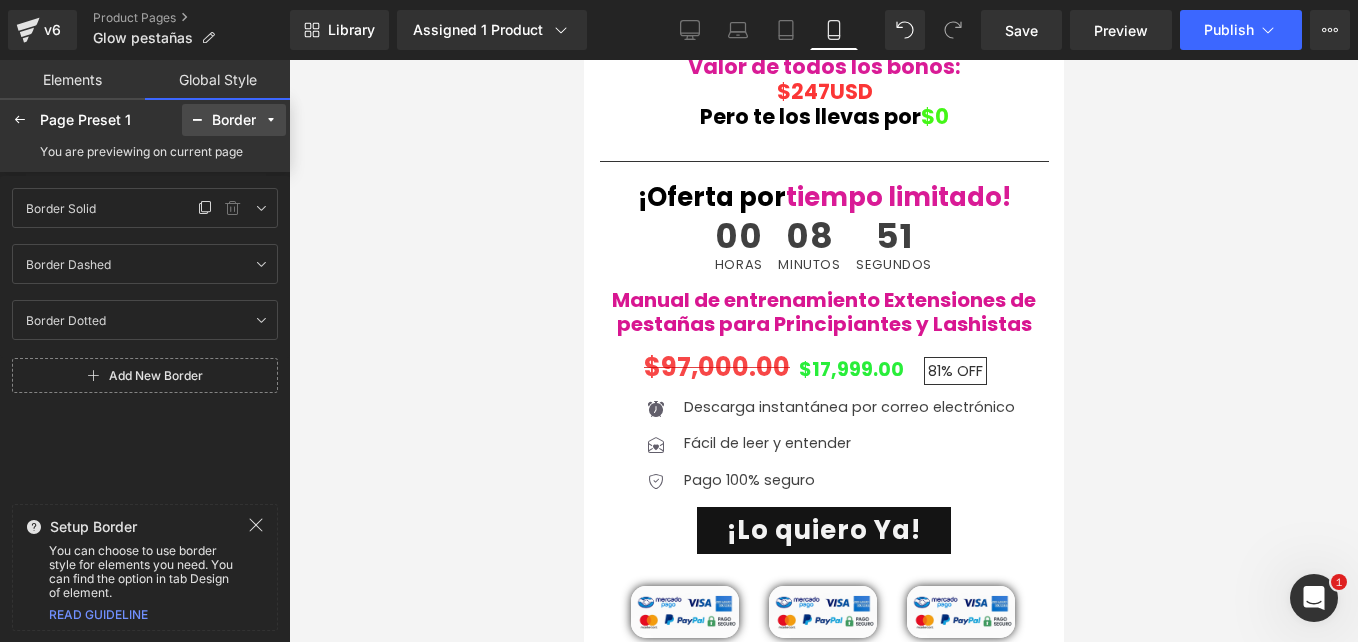 click on "Border Solid Border Solid" at bounding box center (105, 208) 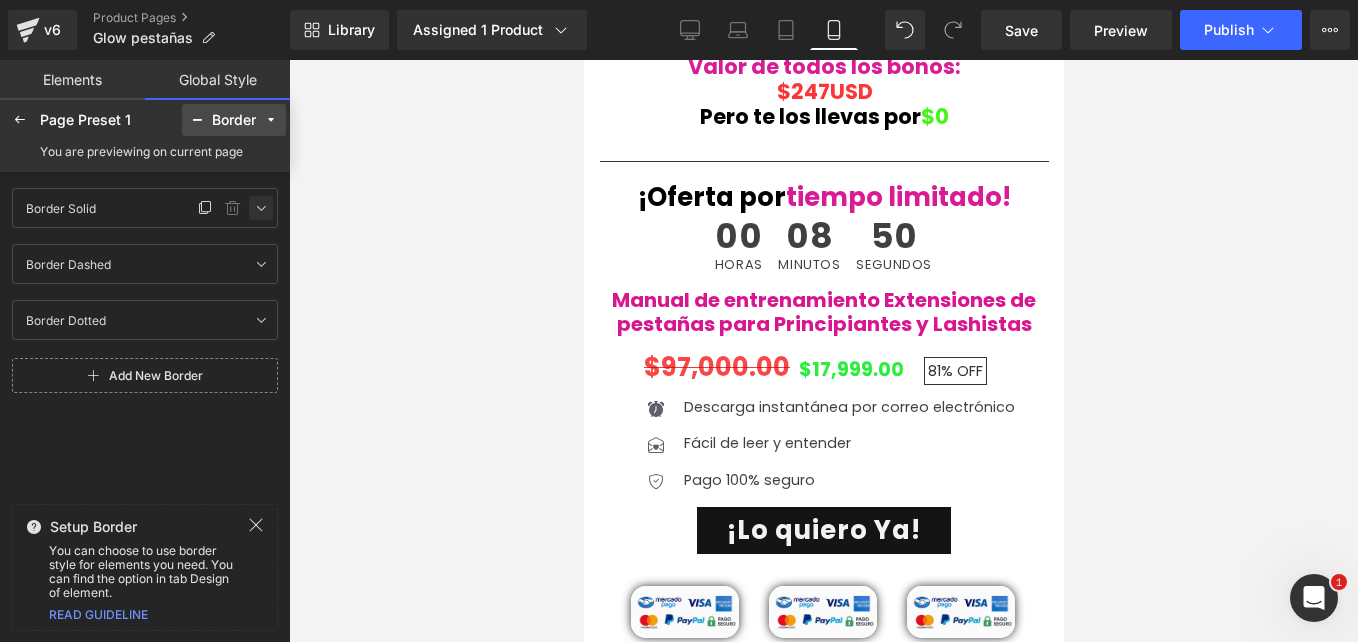 click at bounding box center (261, 208) 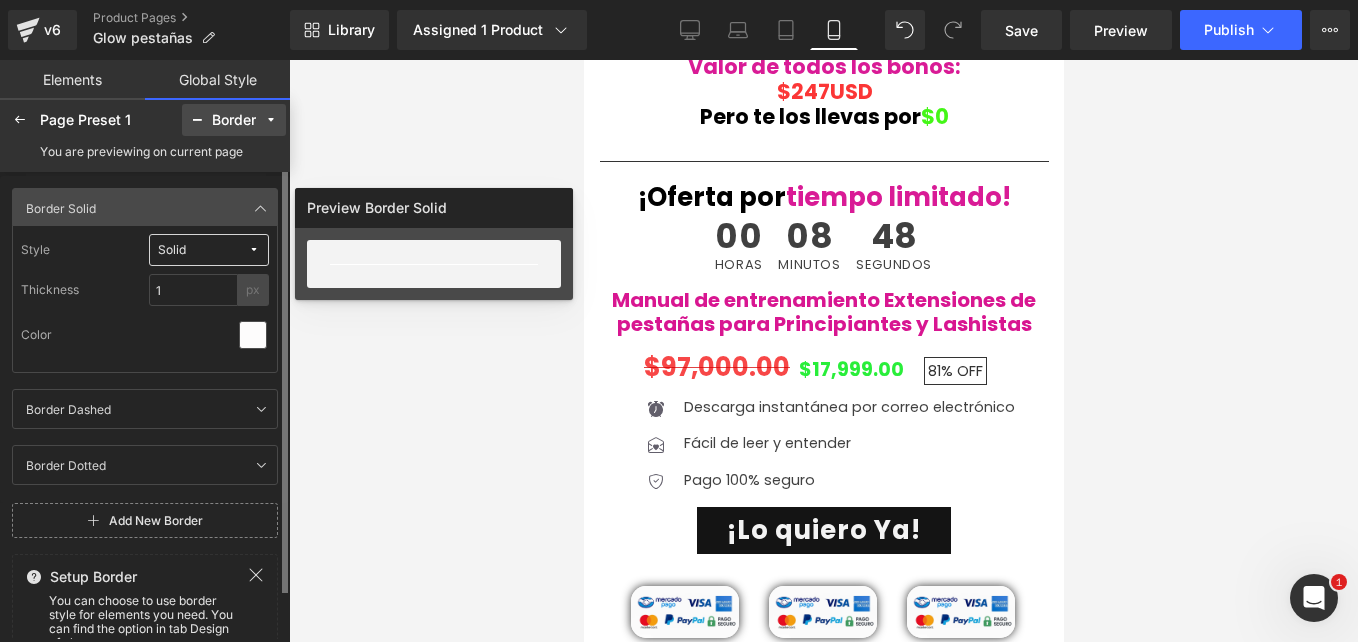 click on "Solid" at bounding box center (203, 250) 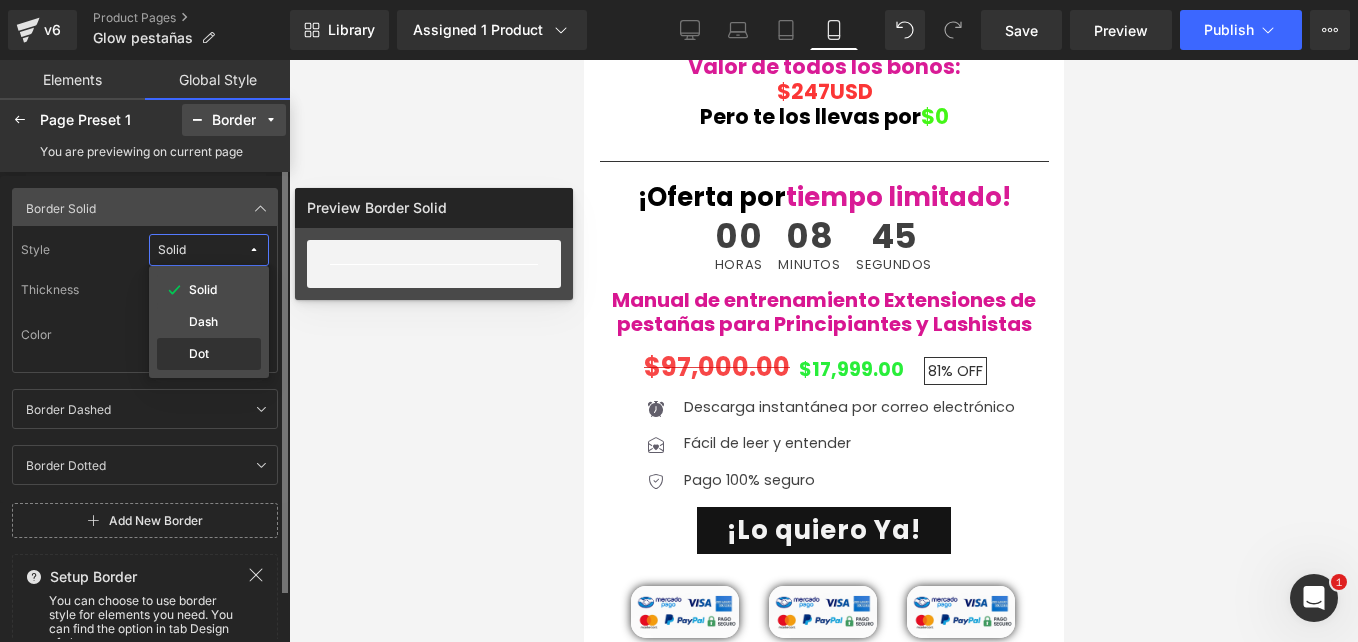 click on "Dot" 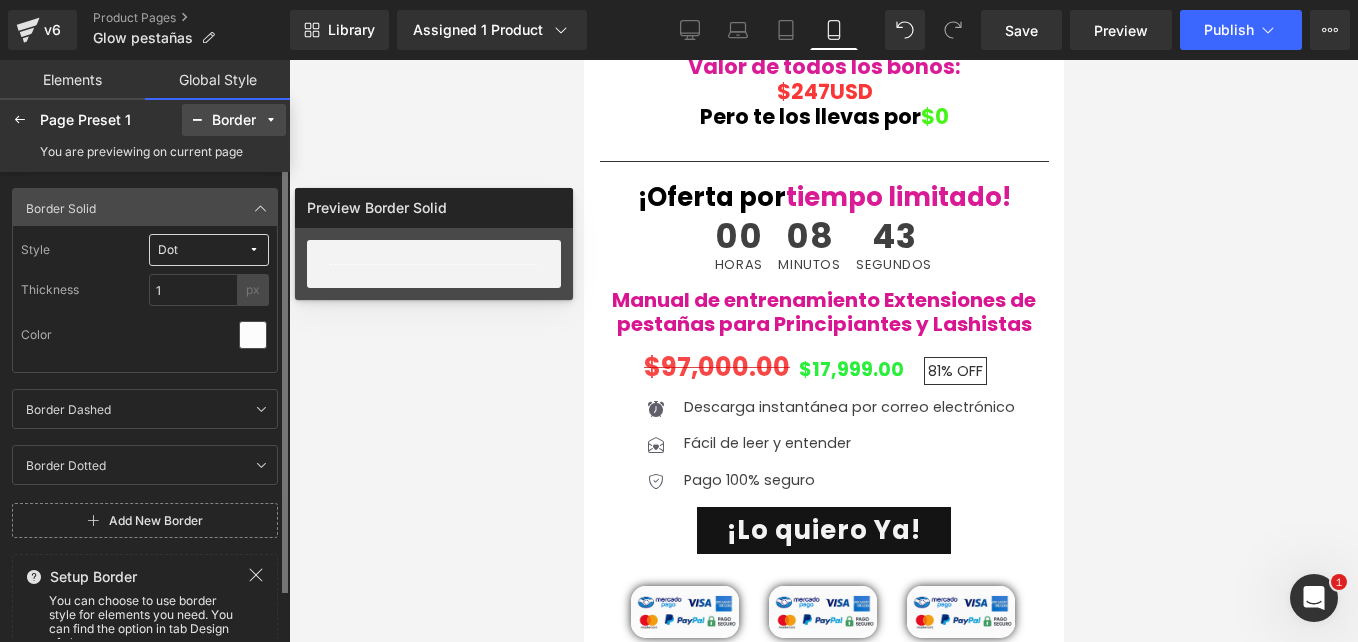drag, startPoint x: 242, startPoint y: 259, endPoint x: 253, endPoint y: 240, distance: 21.954498 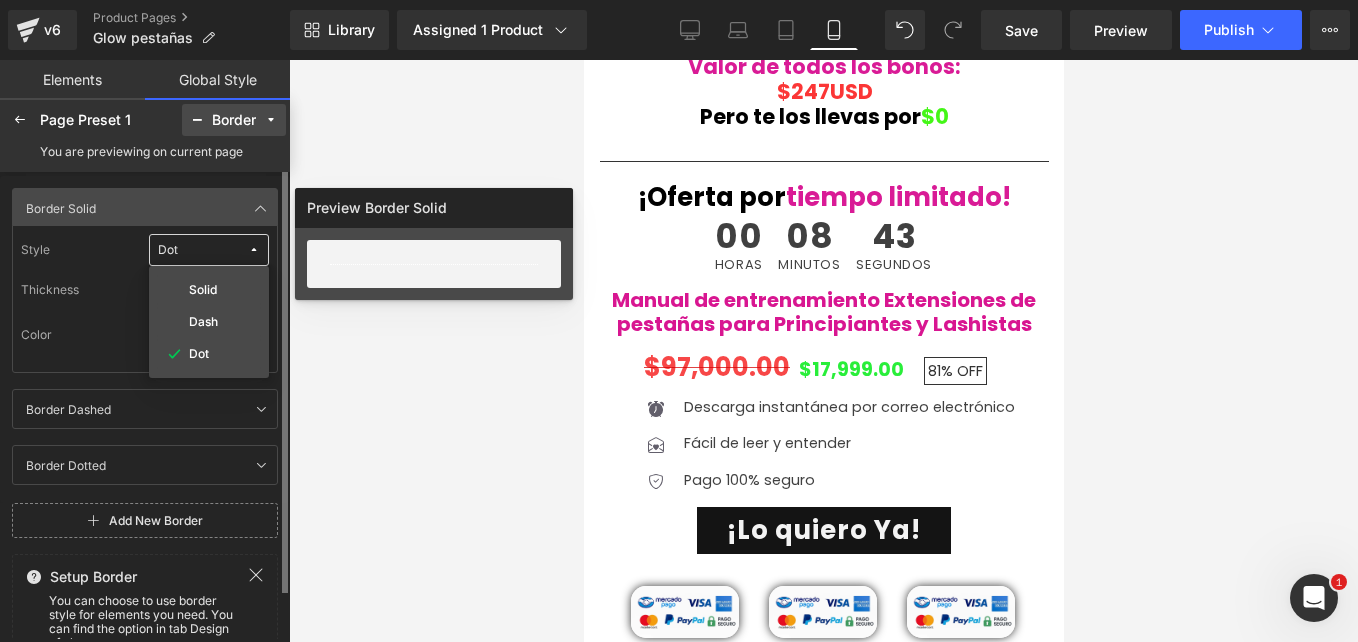click on "Dot" at bounding box center [209, 250] 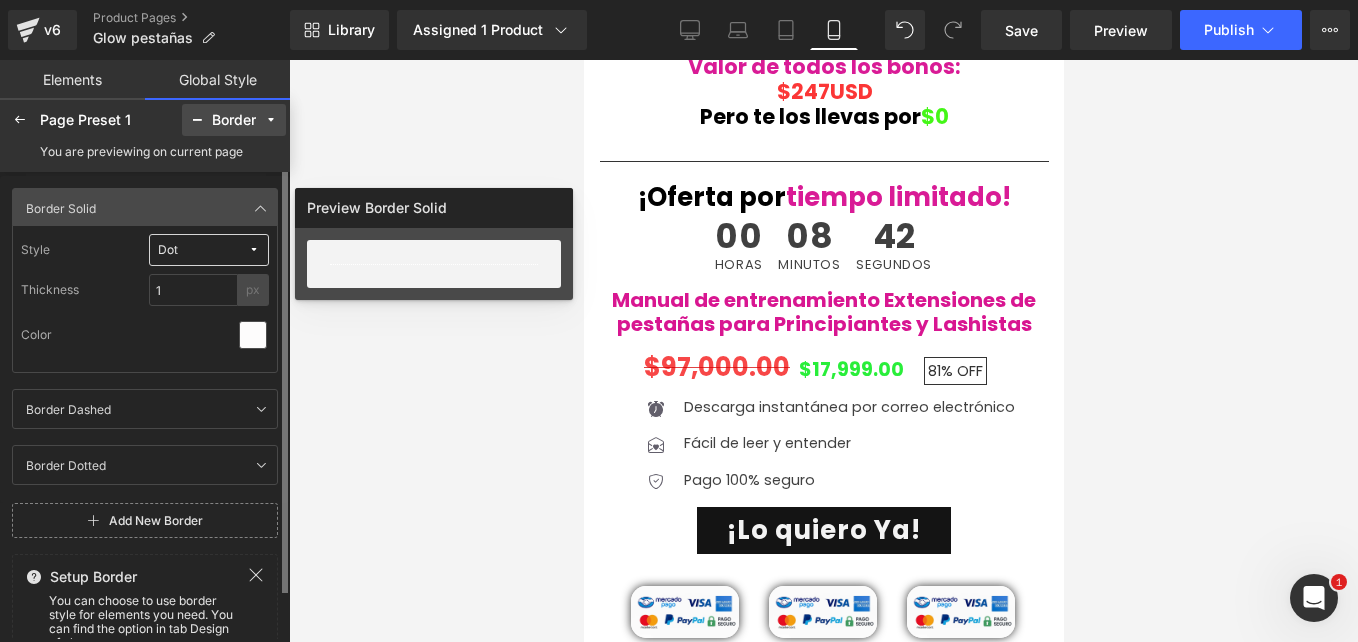 click on "Dot" at bounding box center (209, 250) 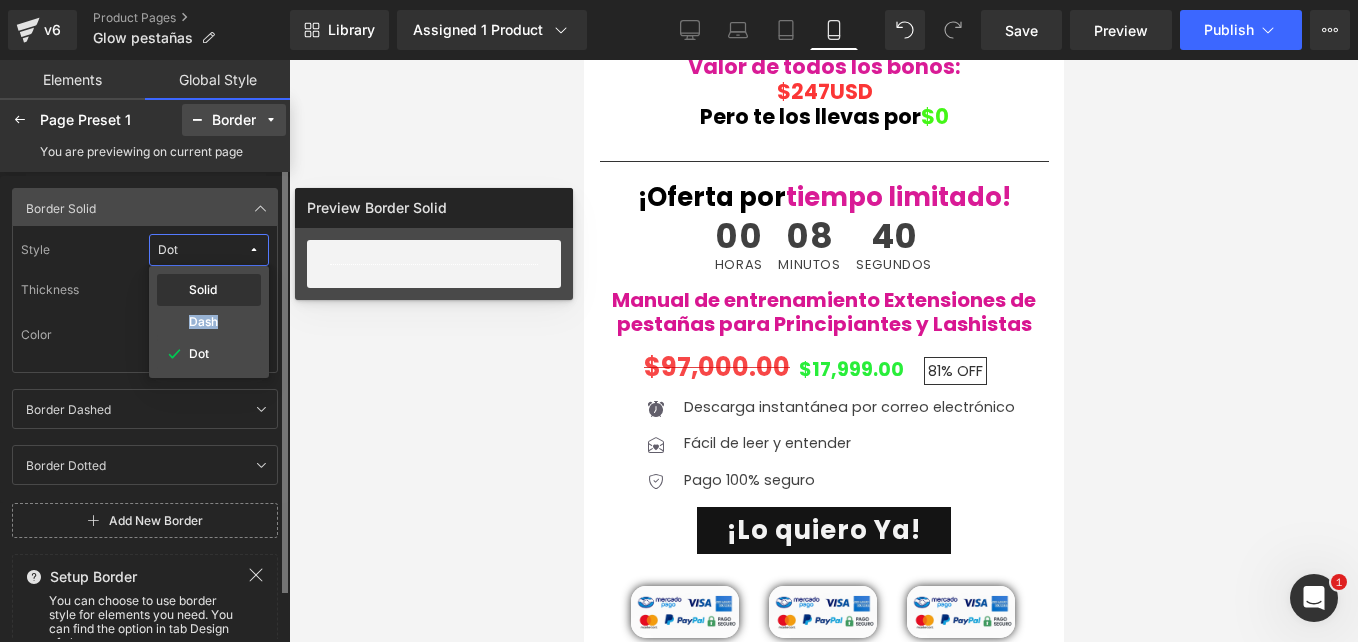 drag, startPoint x: 232, startPoint y: 315, endPoint x: 226, endPoint y: 289, distance: 26.683329 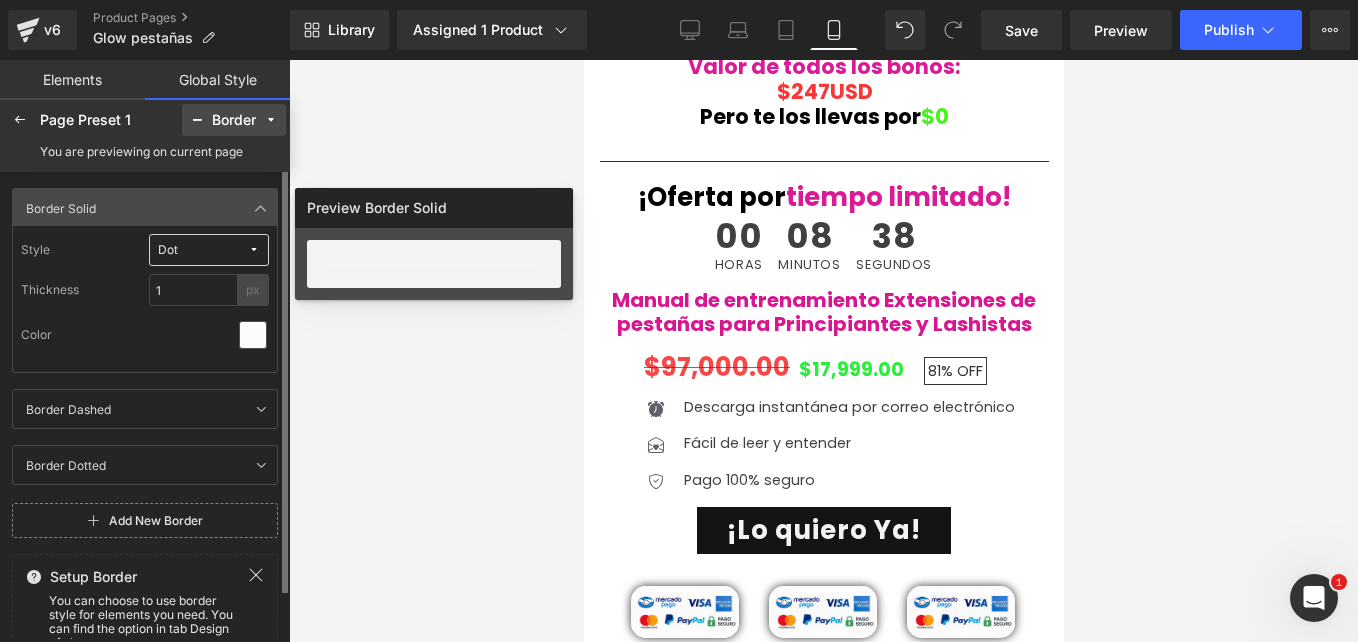 drag, startPoint x: 226, startPoint y: 289, endPoint x: 202, endPoint y: 247, distance: 48.373547 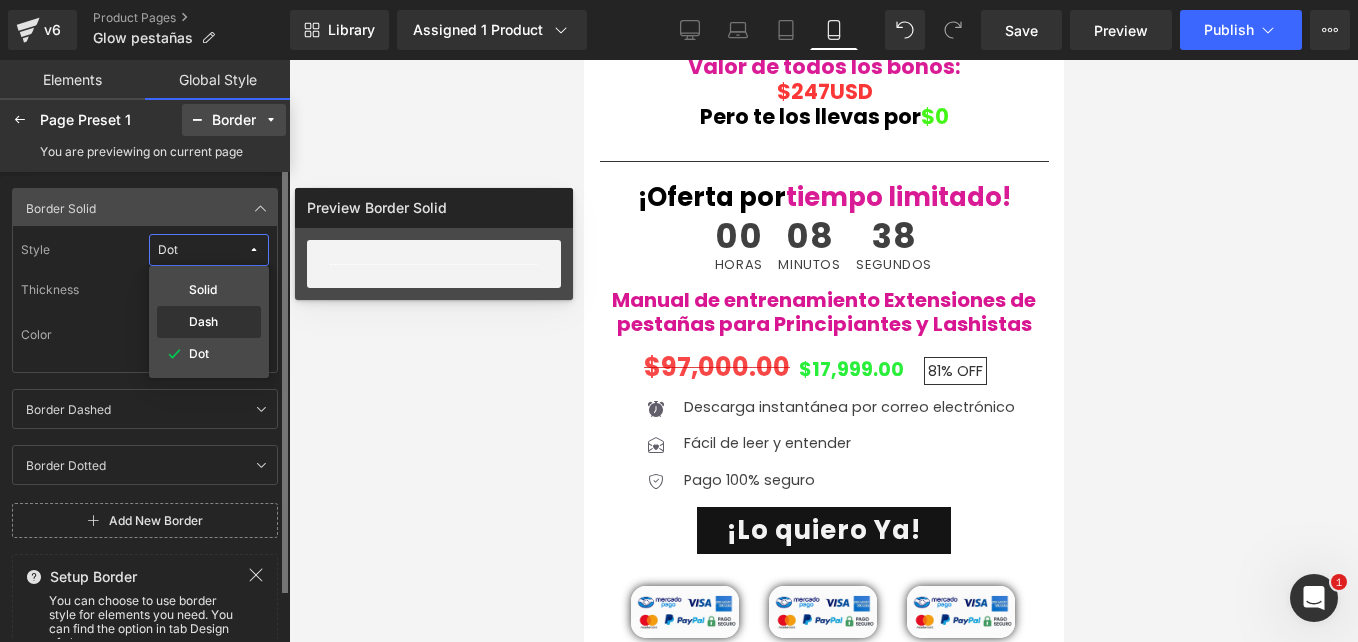 click on "Dash" at bounding box center (203, 322) 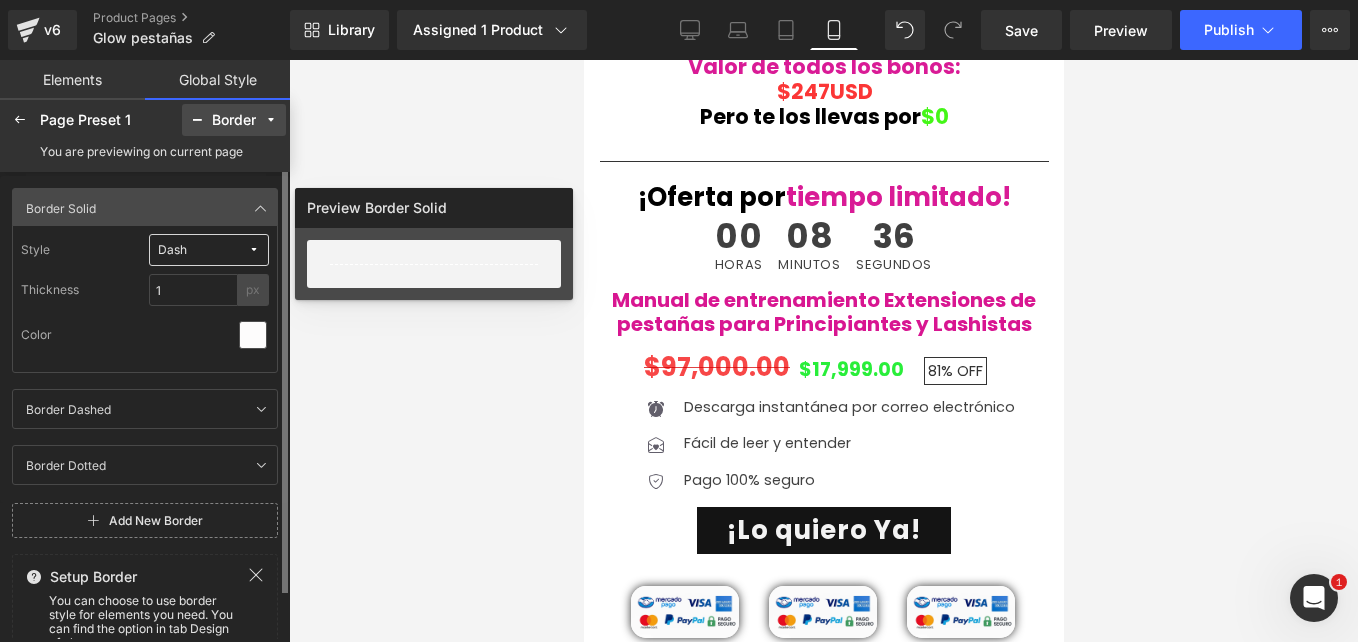 click on "Dash" at bounding box center (203, 250) 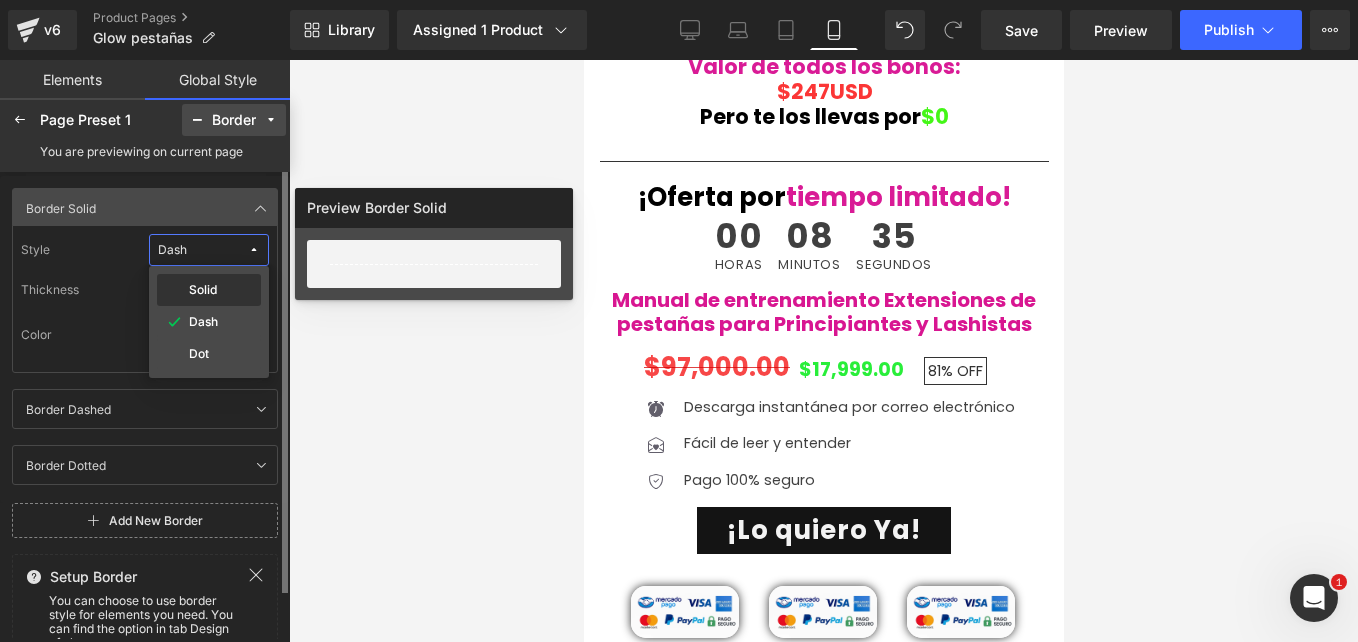click on "Solid" at bounding box center (203, 290) 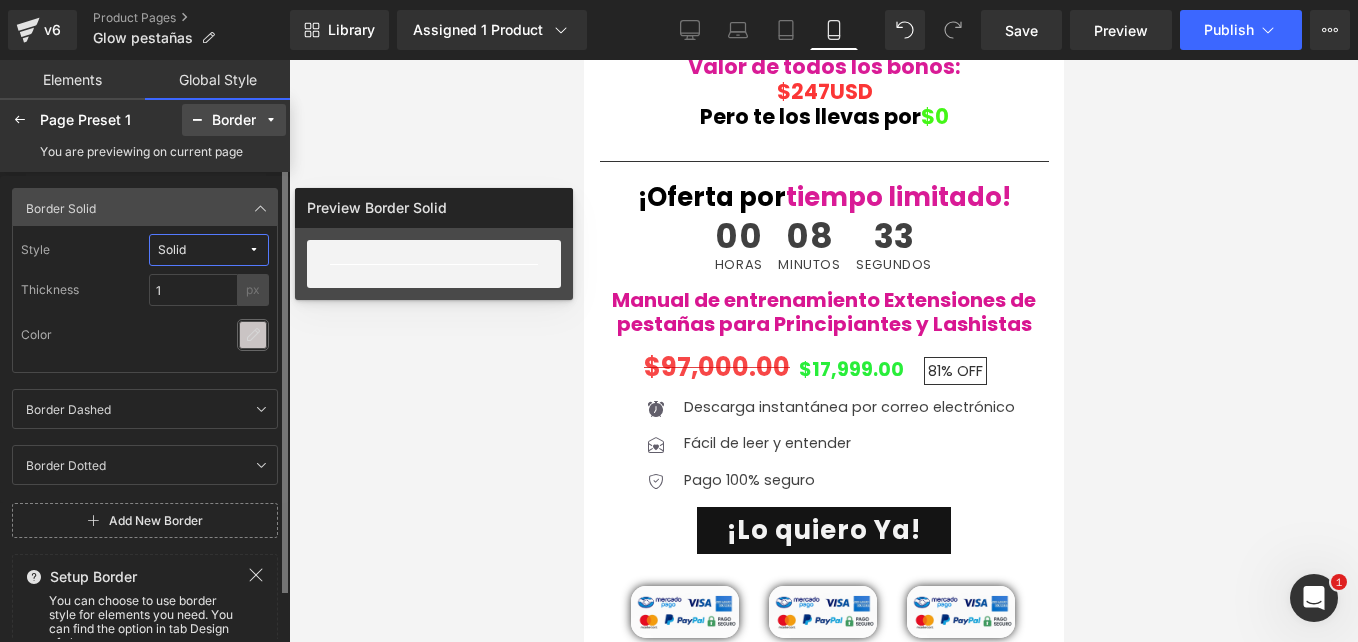 click at bounding box center (253, 335) 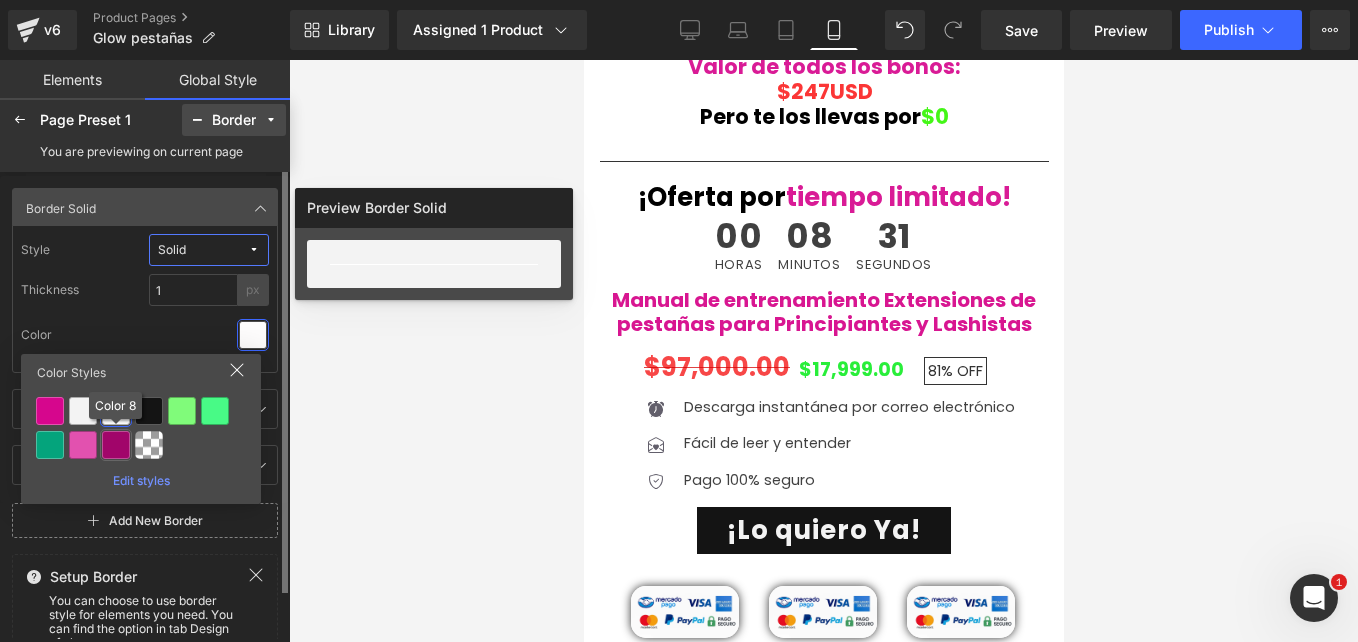 click at bounding box center [116, 445] 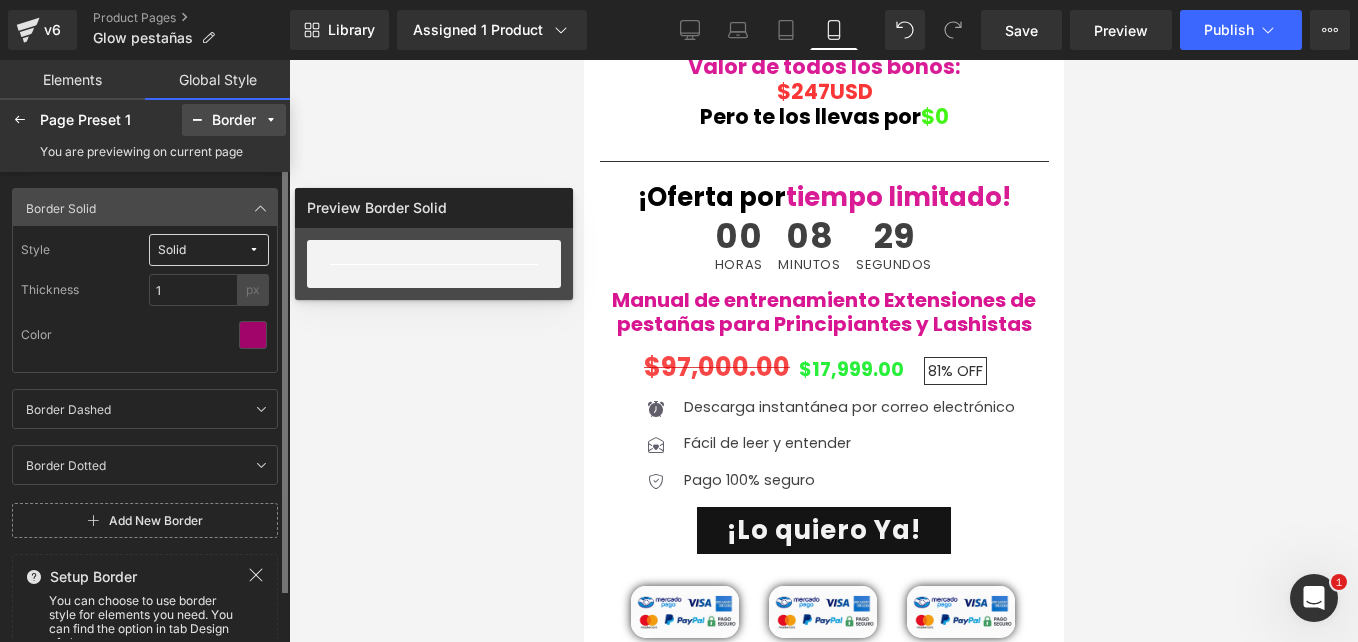 click on "Solid" at bounding box center [209, 250] 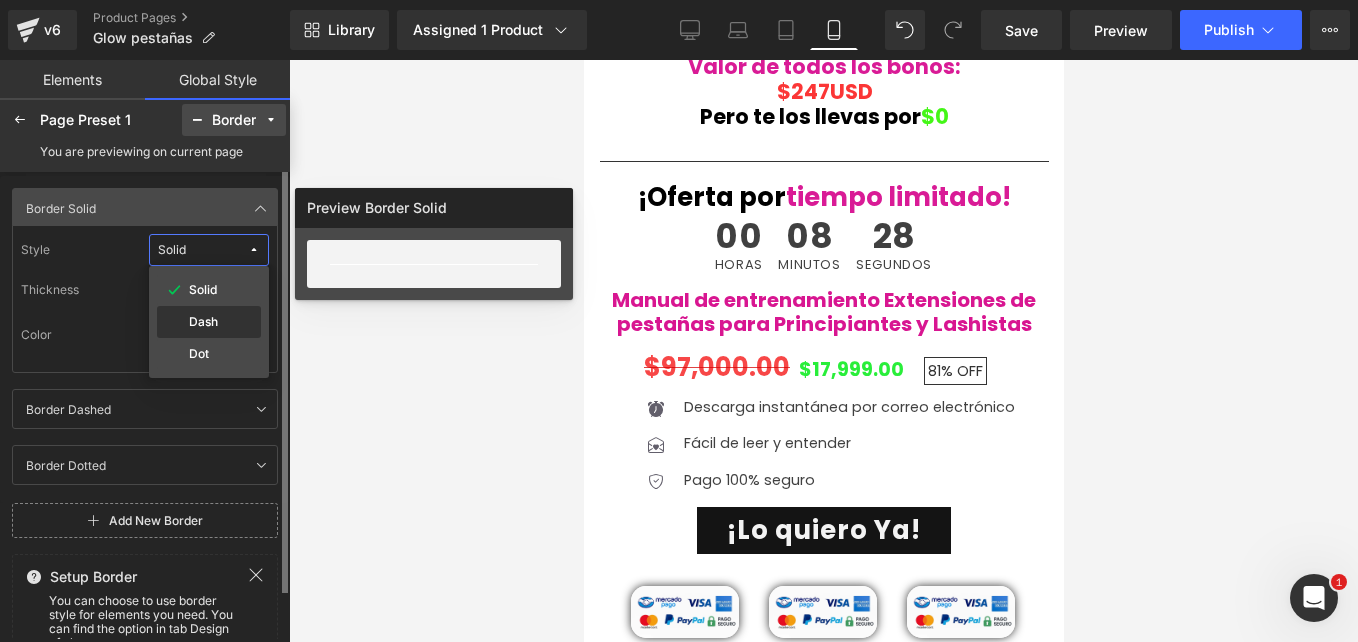 click on "Dash" at bounding box center [209, 322] 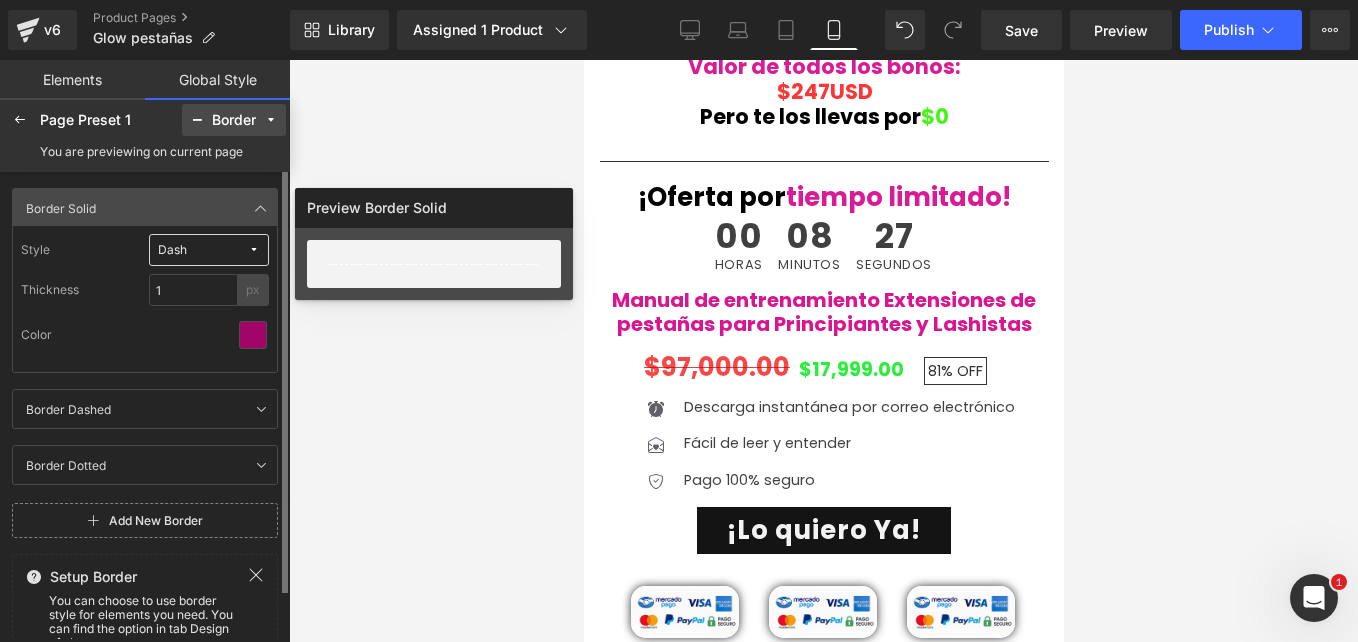 click at bounding box center (254, 250) 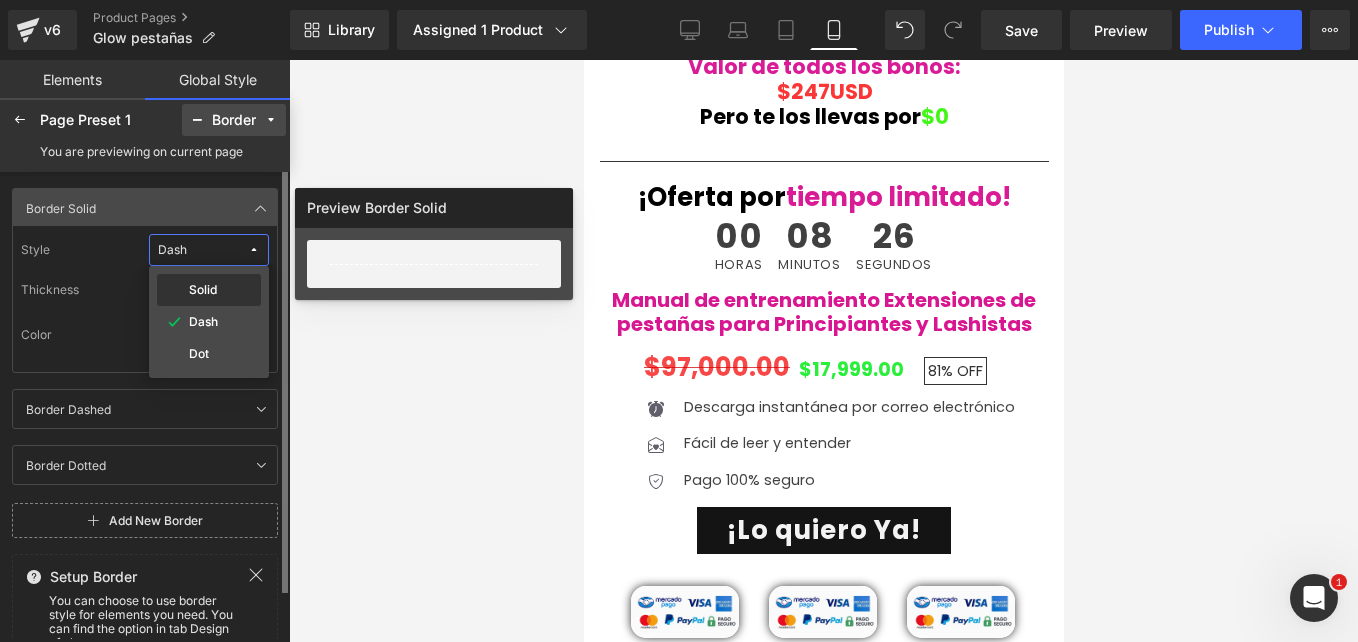 click on "Solid" at bounding box center [209, 290] 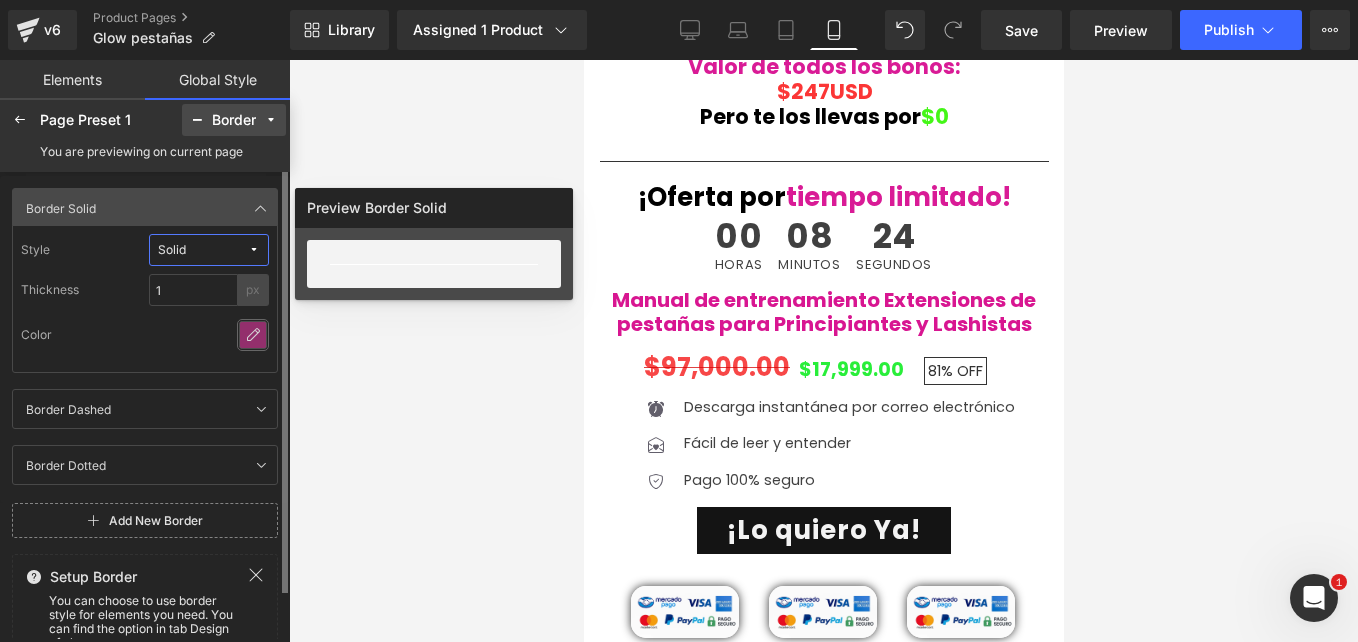 click at bounding box center (253, 335) 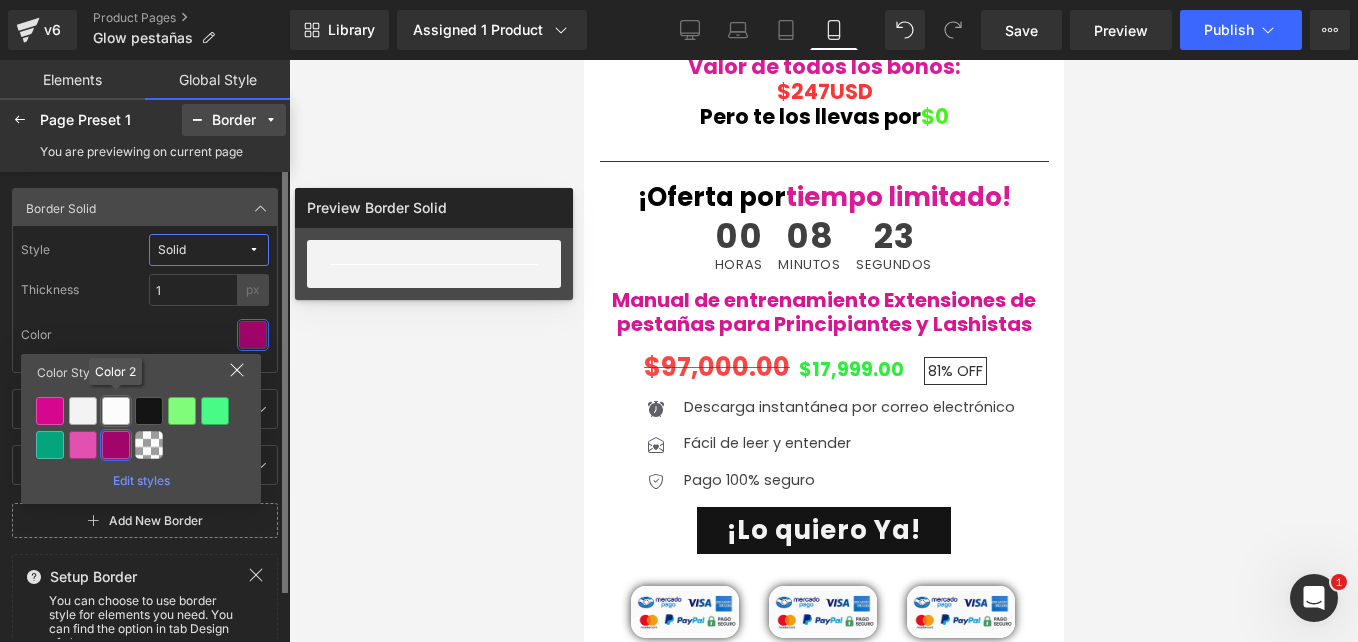 click 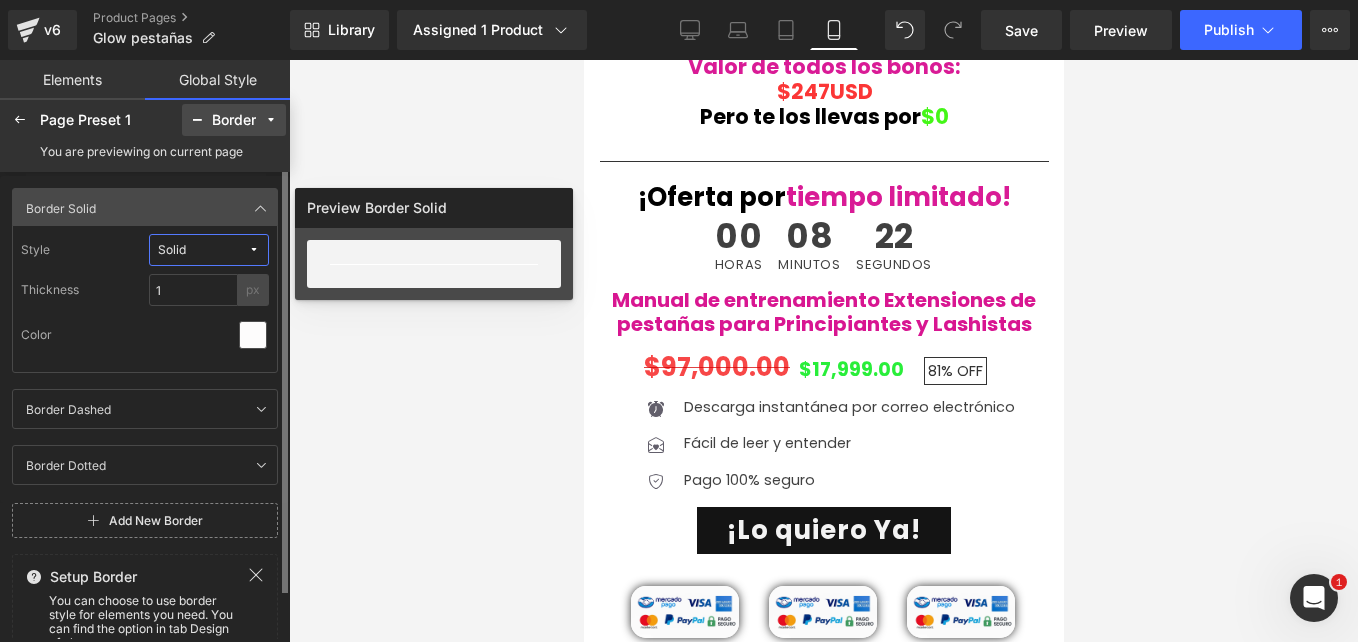 click on "Color" at bounding box center [145, 335] 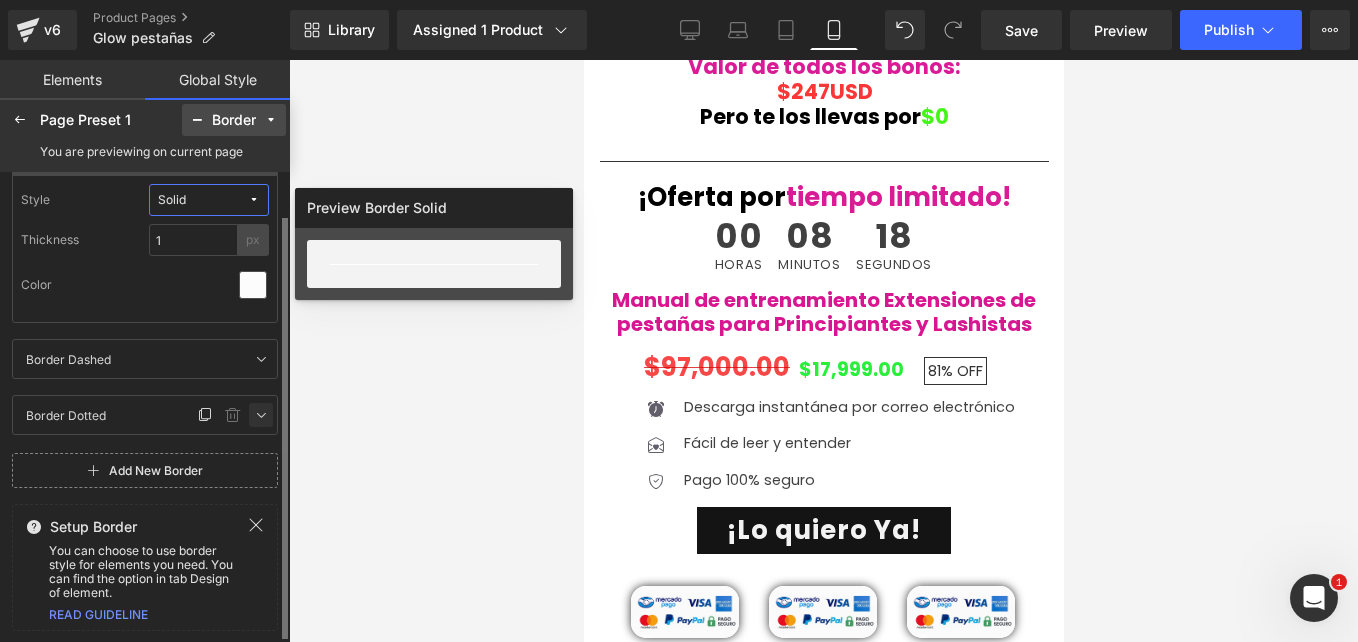 click at bounding box center (261, 415) 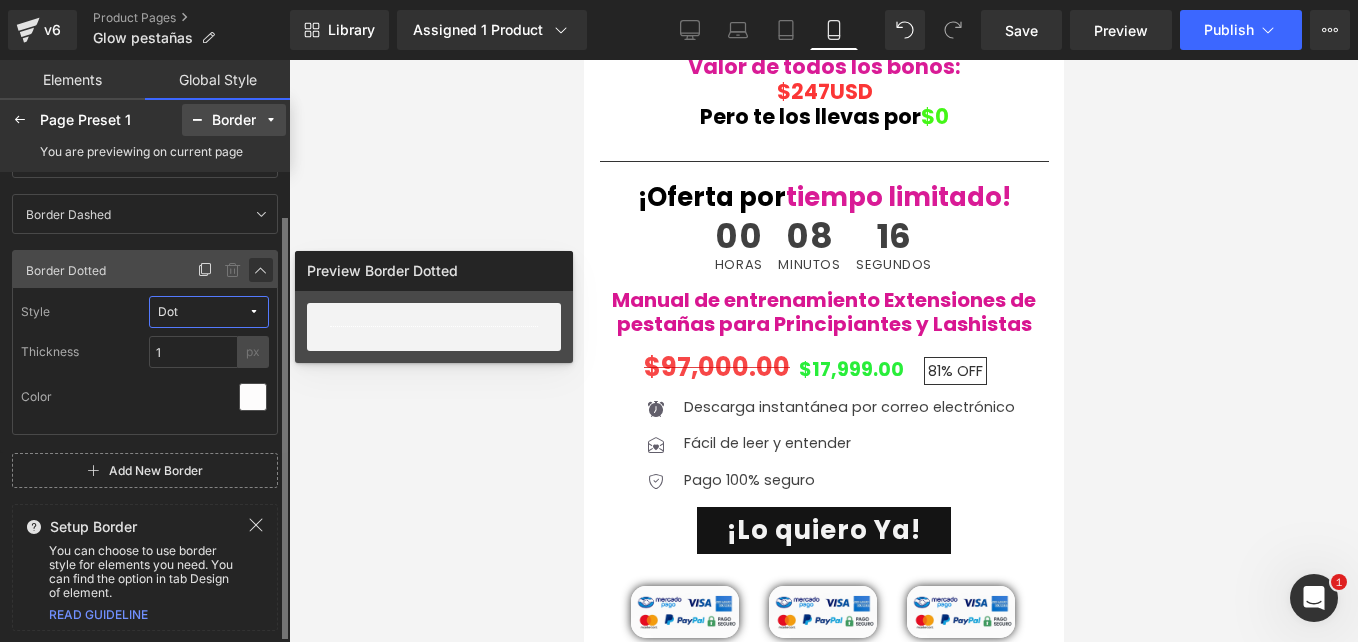 click at bounding box center [261, 270] 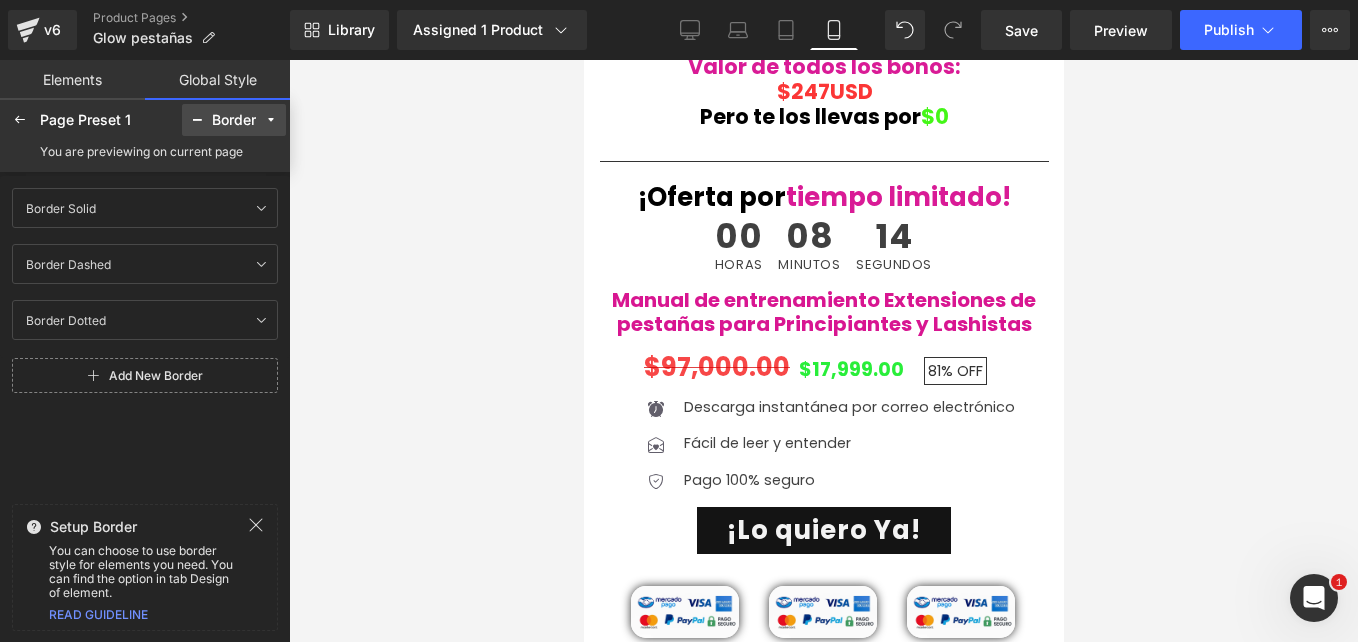 click on "Border" at bounding box center (234, 120) 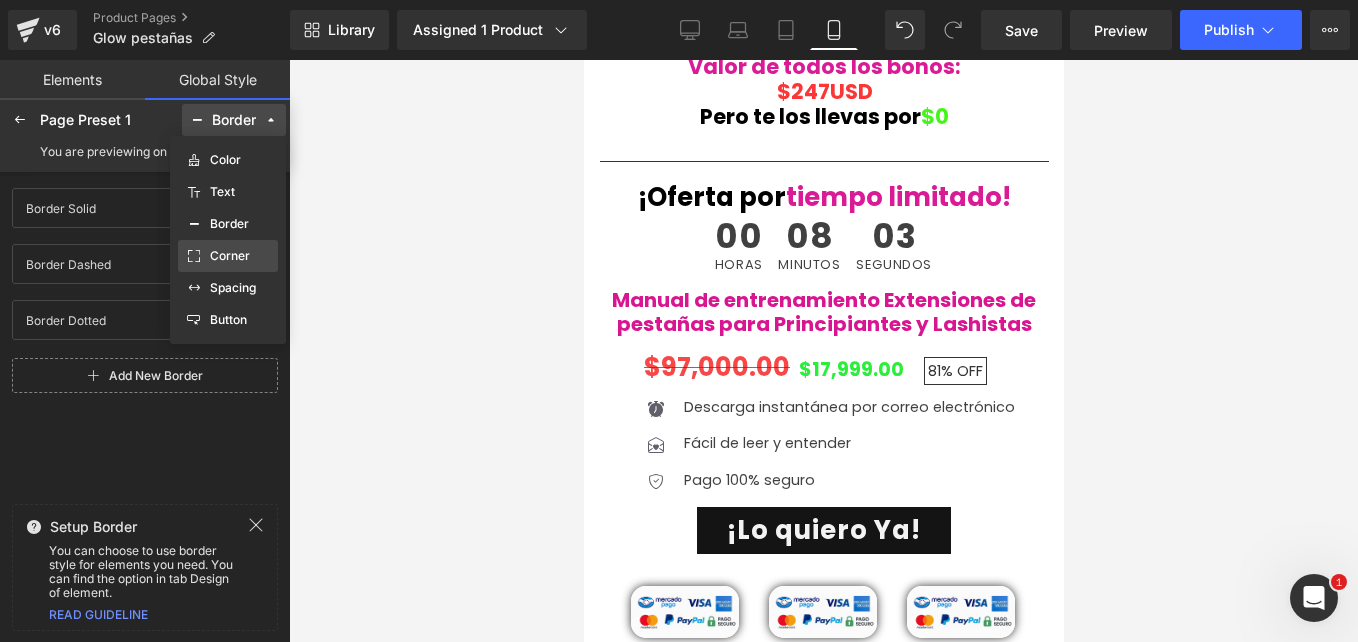 click on "Corner" at bounding box center (230, 256) 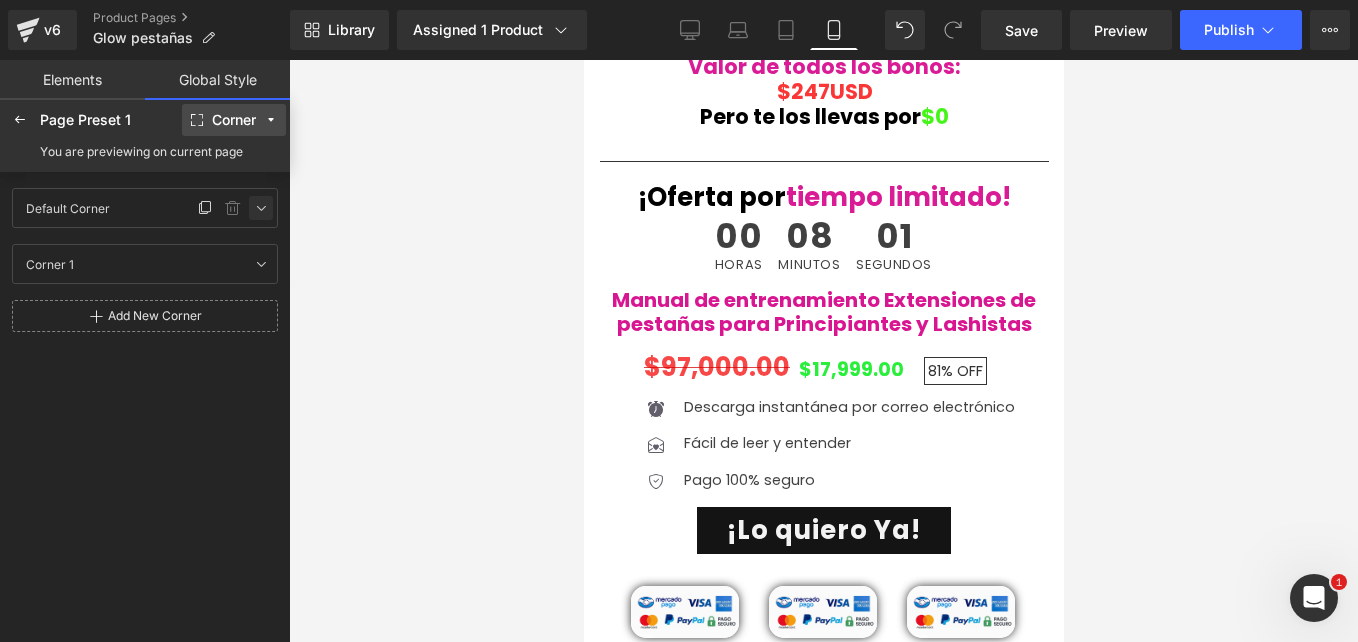 click at bounding box center [261, 208] 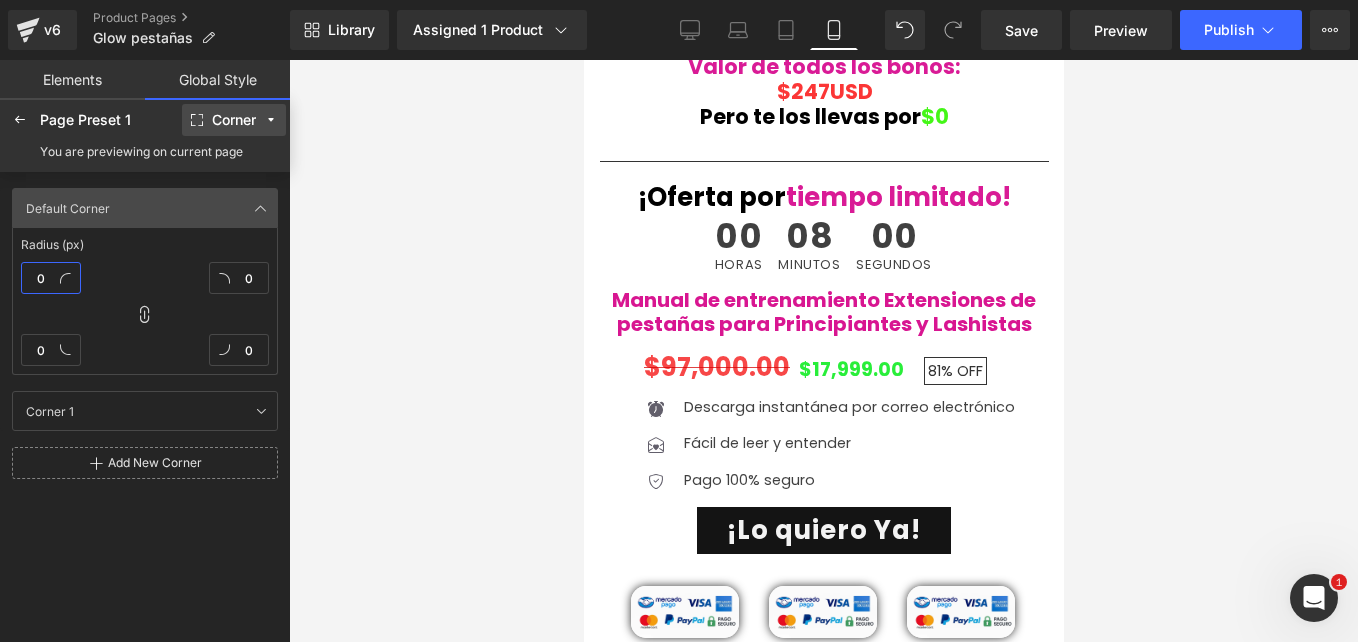 click on "0" at bounding box center [51, 278] 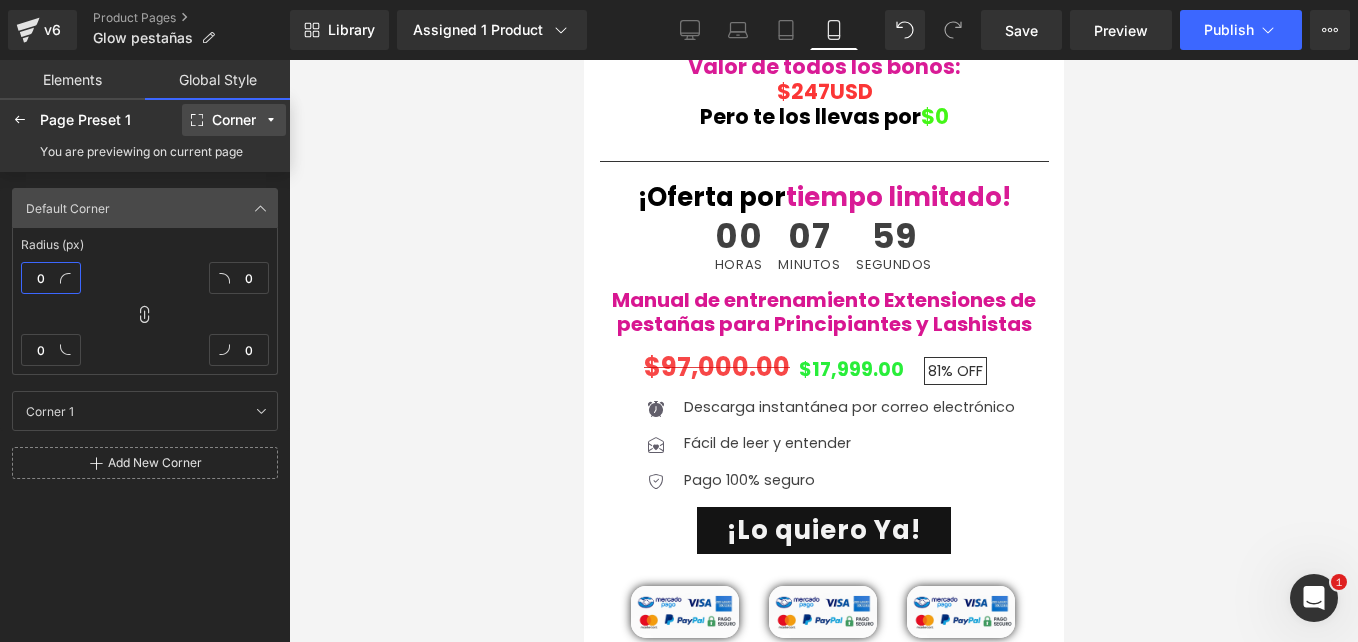 type on "1" 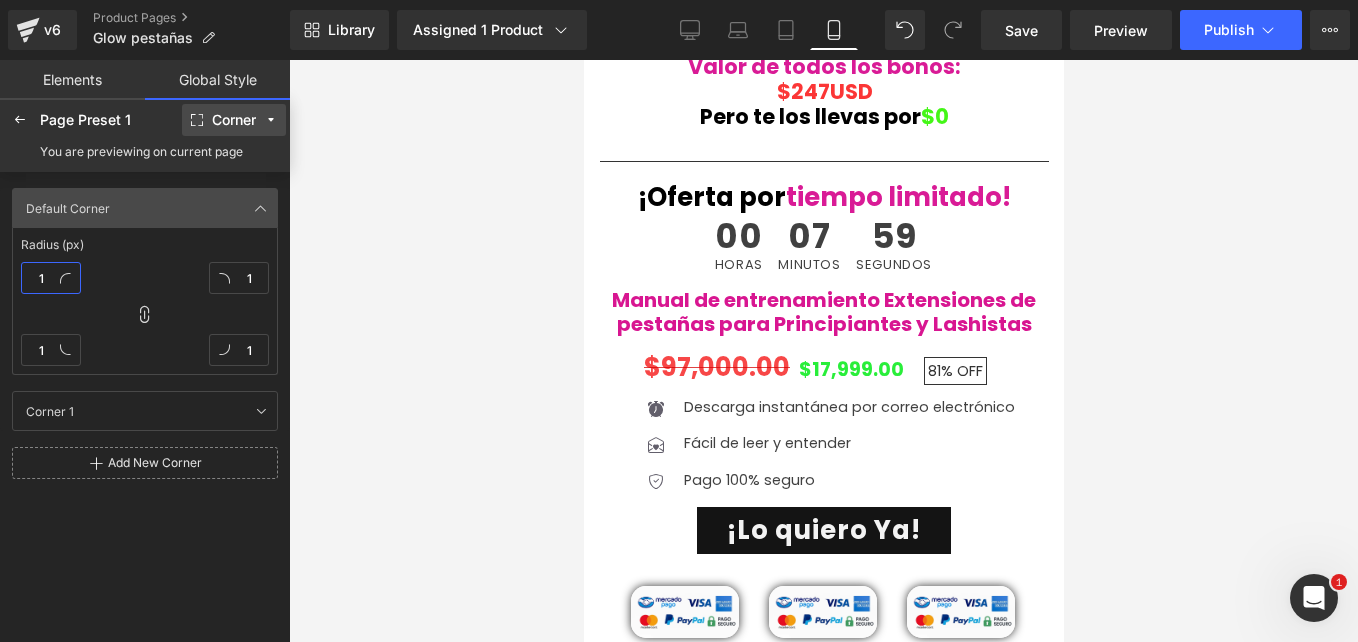 type on "15" 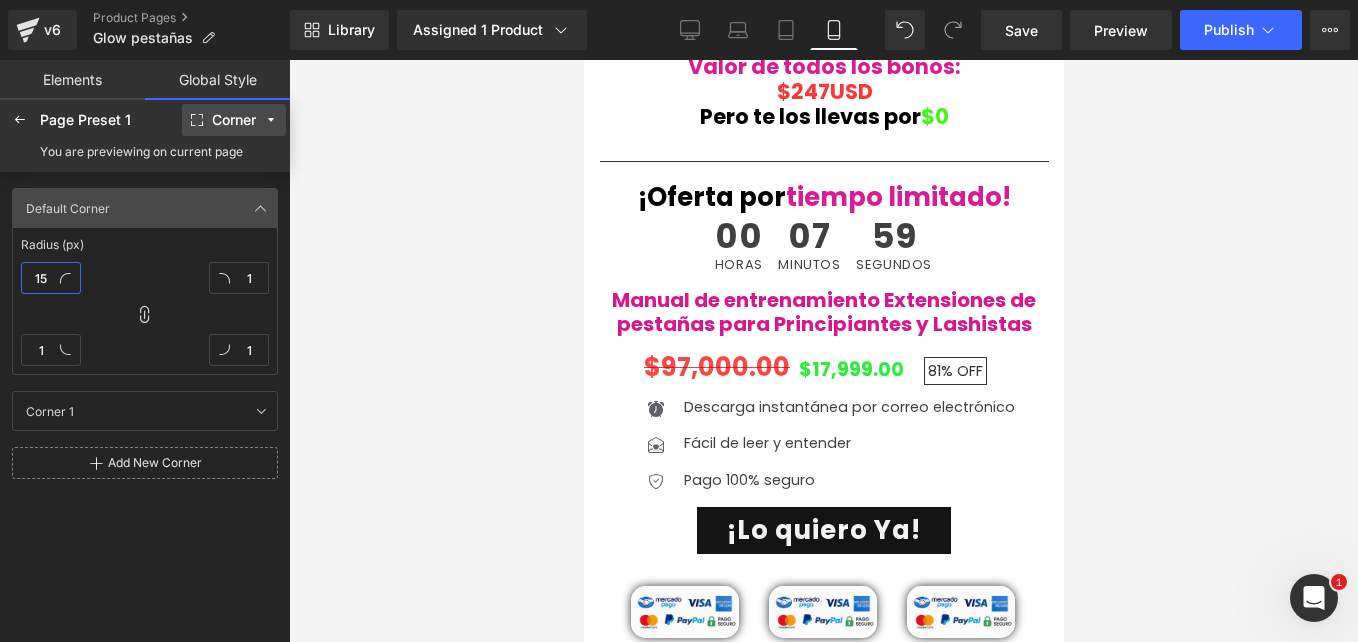 type on "15" 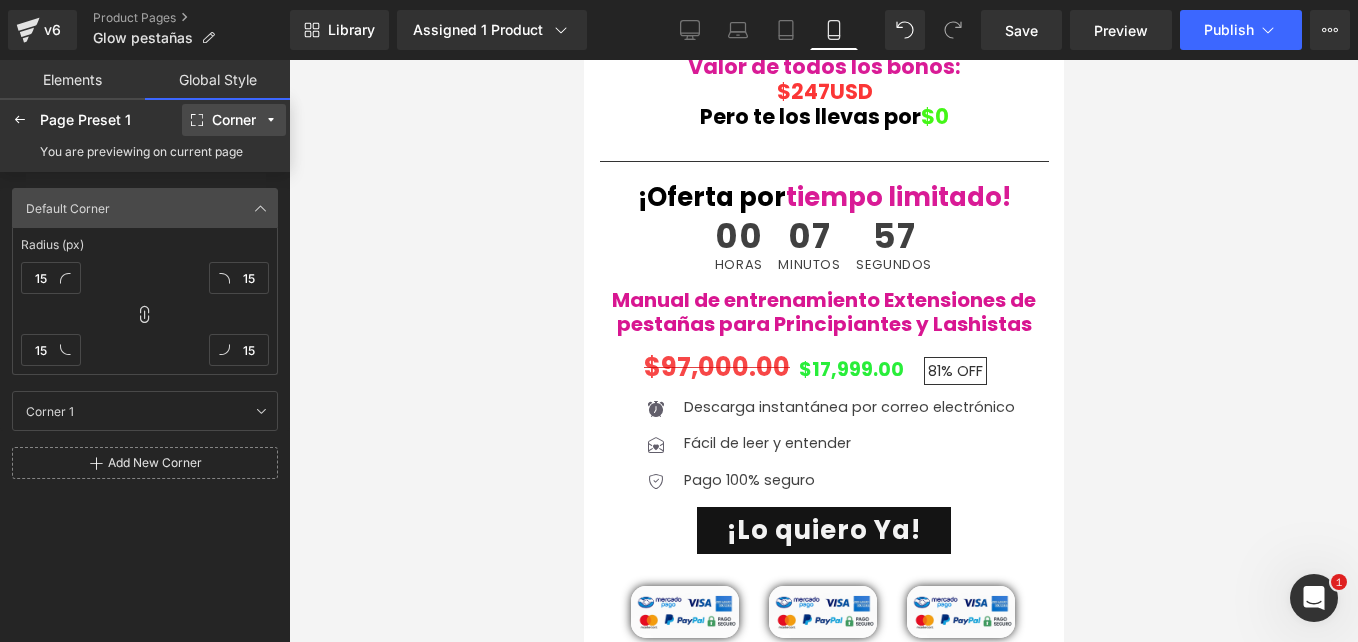 click at bounding box center (145, 314) 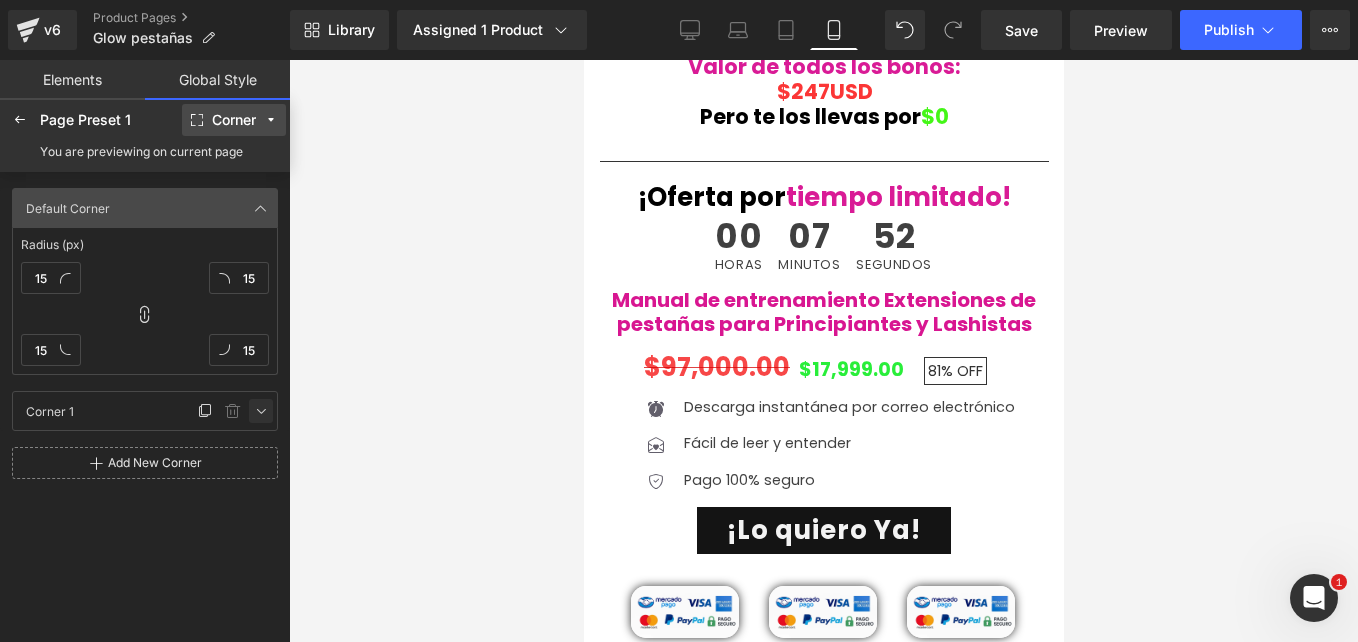 click at bounding box center [261, 411] 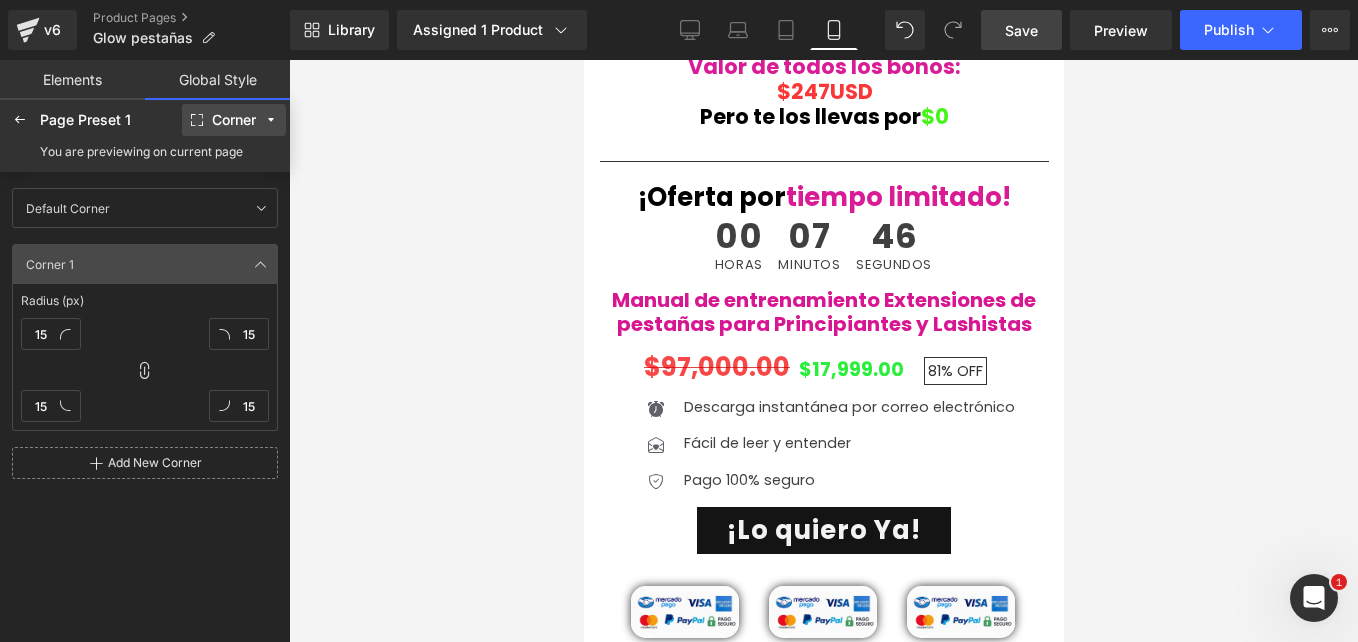 click on "Save" at bounding box center (1021, 30) 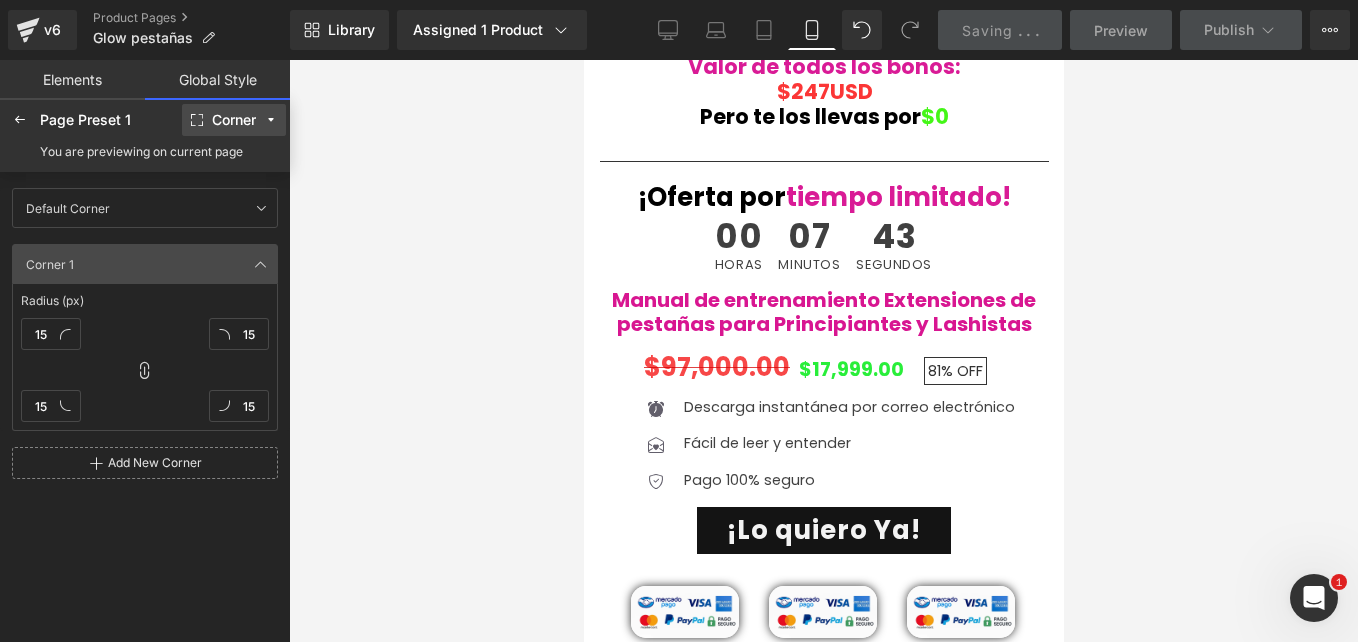 click at bounding box center (271, 120) 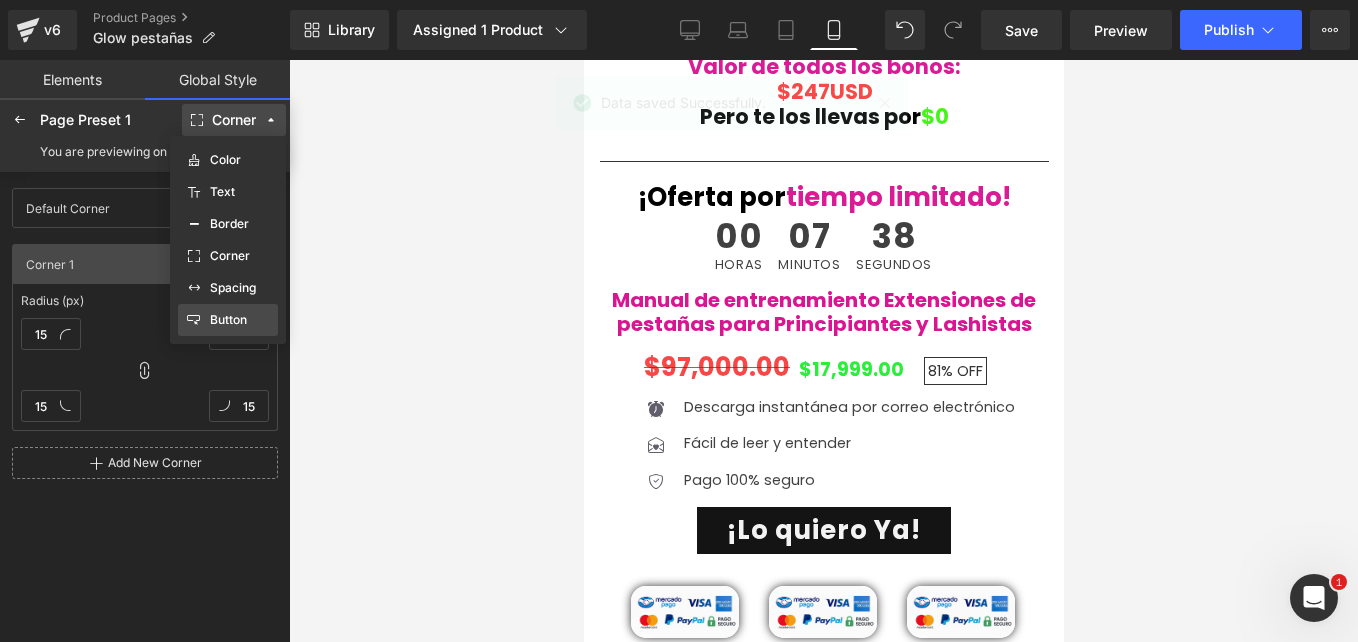 click on "Button" at bounding box center [228, 320] 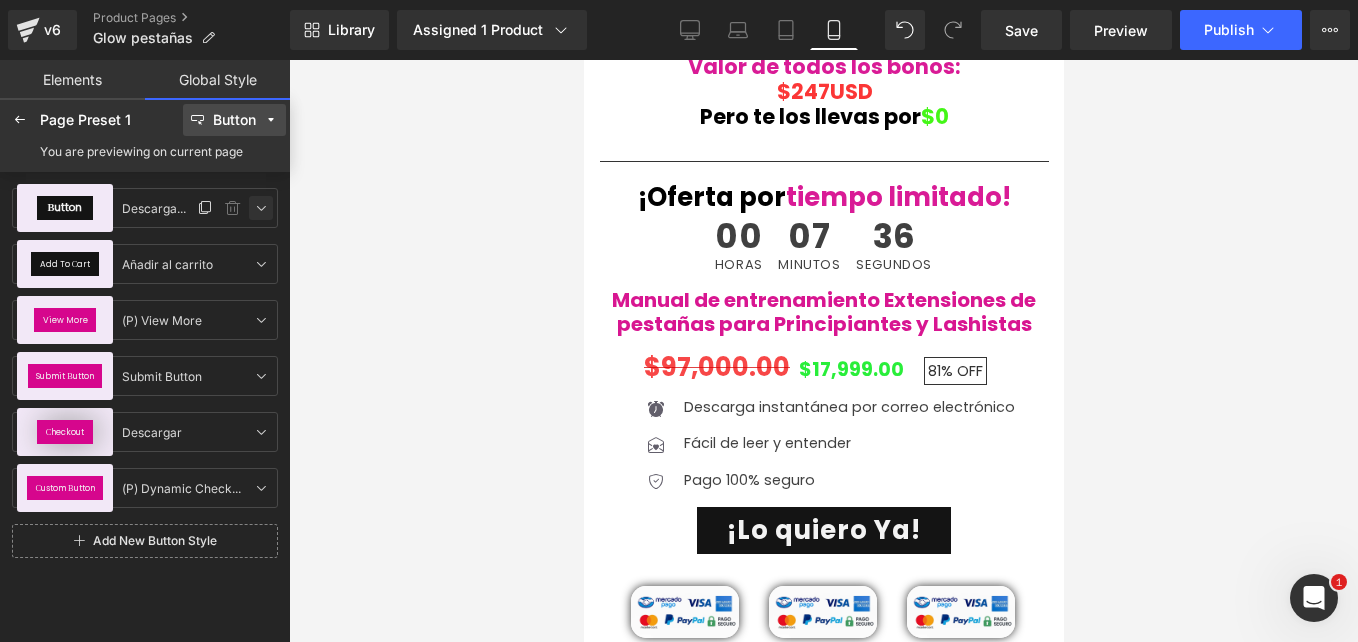 click at bounding box center [261, 208] 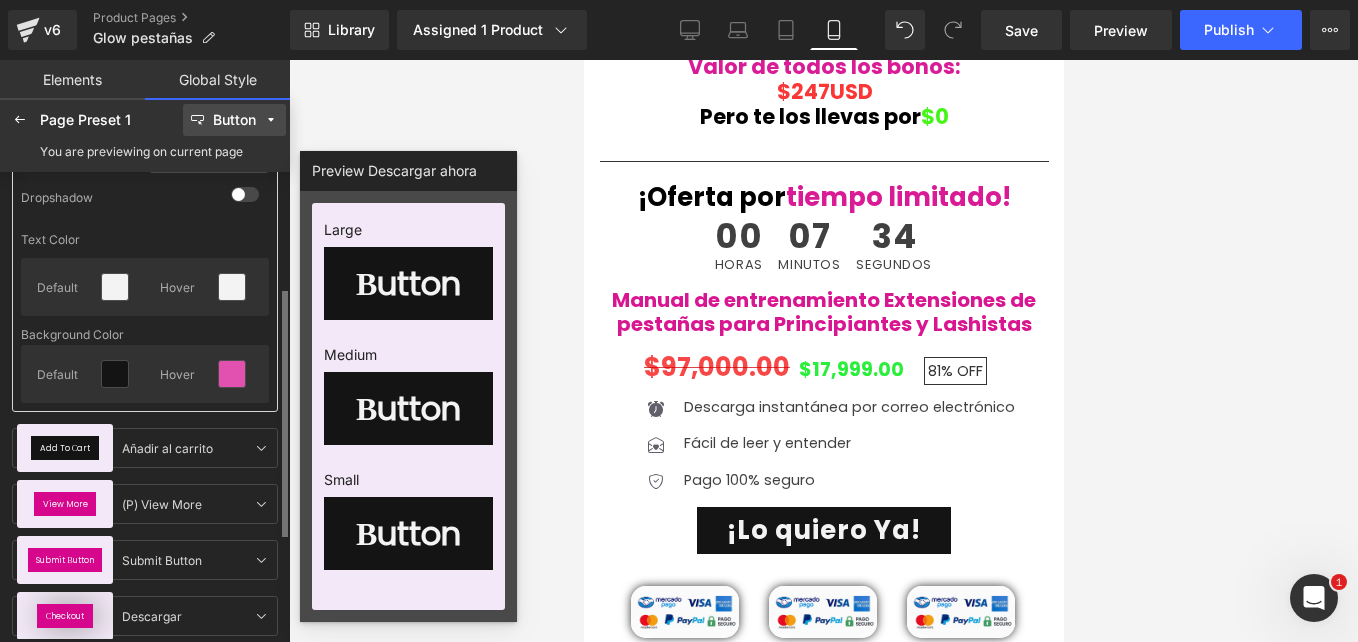 scroll, scrollTop: 305, scrollLeft: 0, axis: vertical 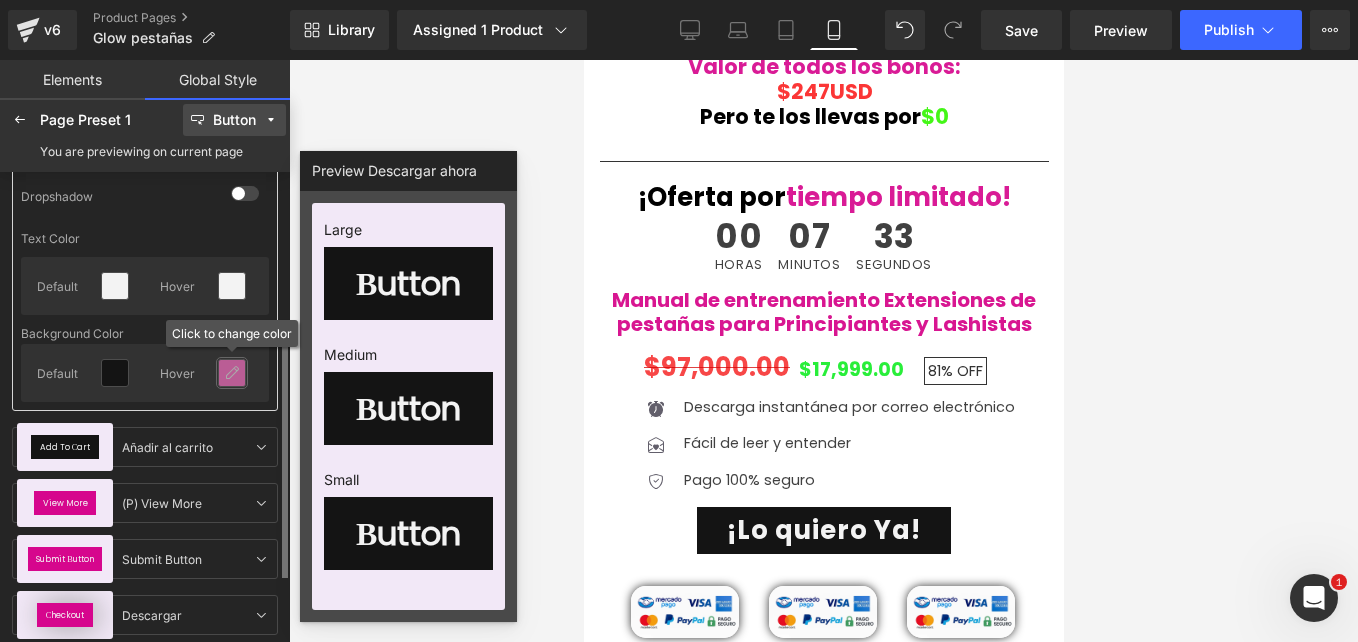 click at bounding box center (232, 373) 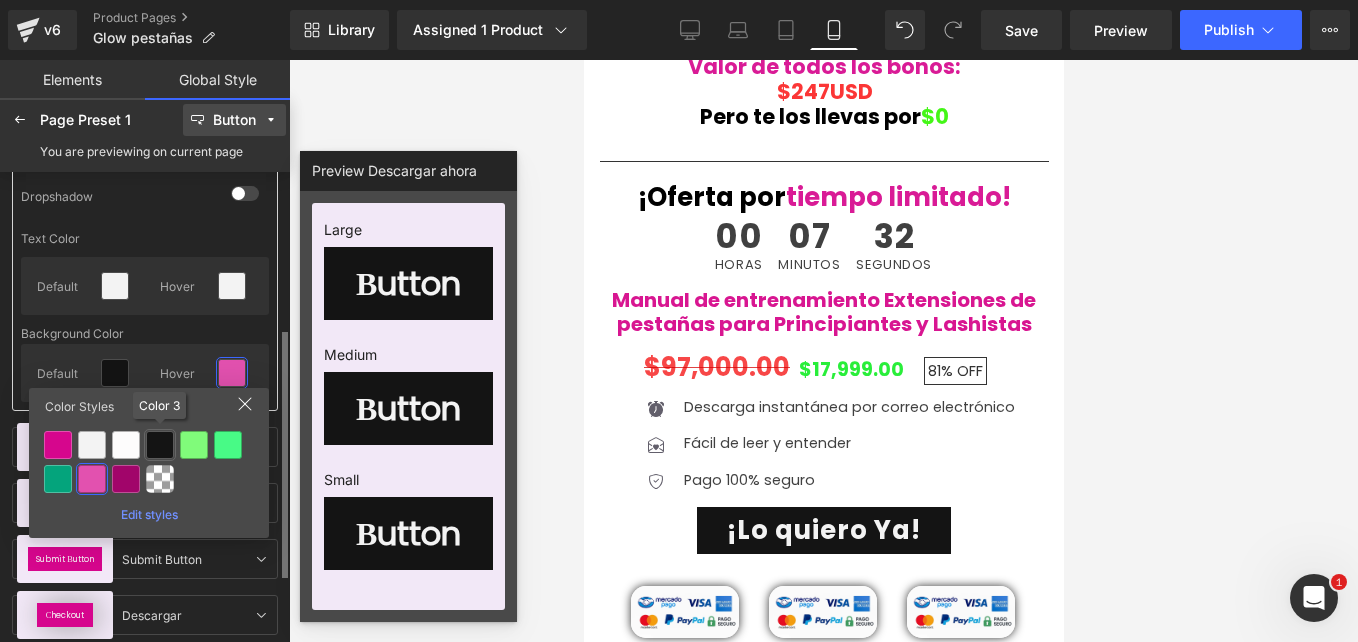 click at bounding box center [160, 445] 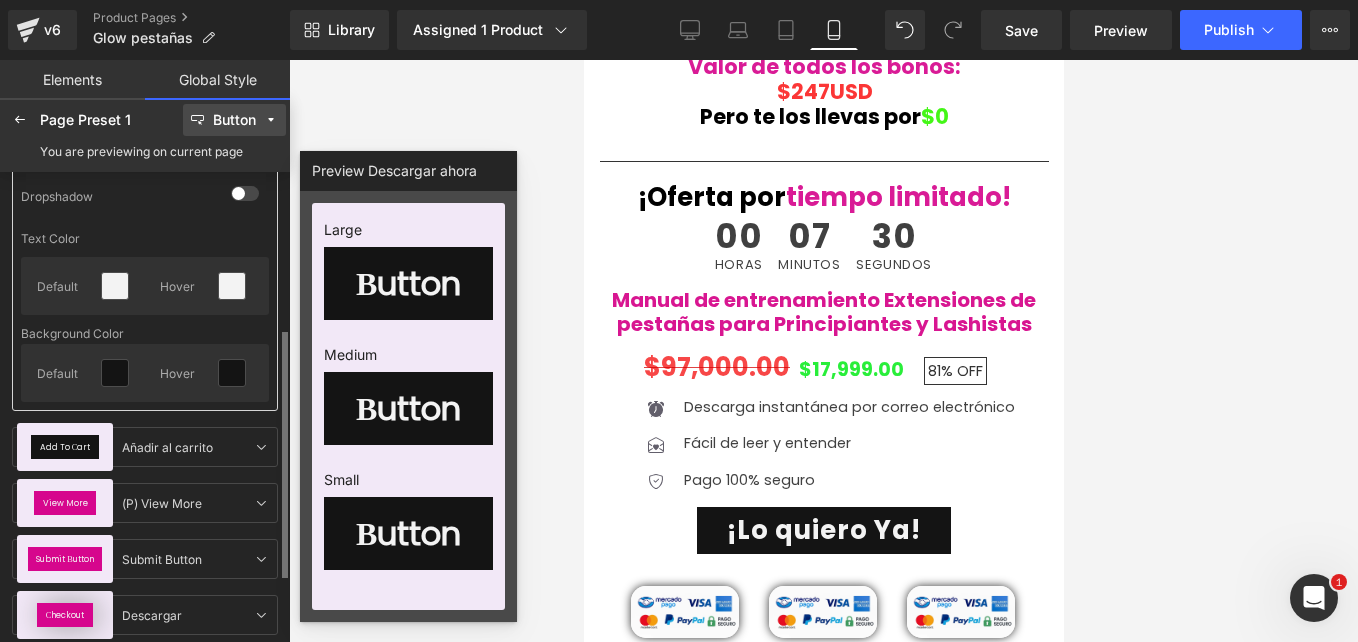 click on "Background Color" 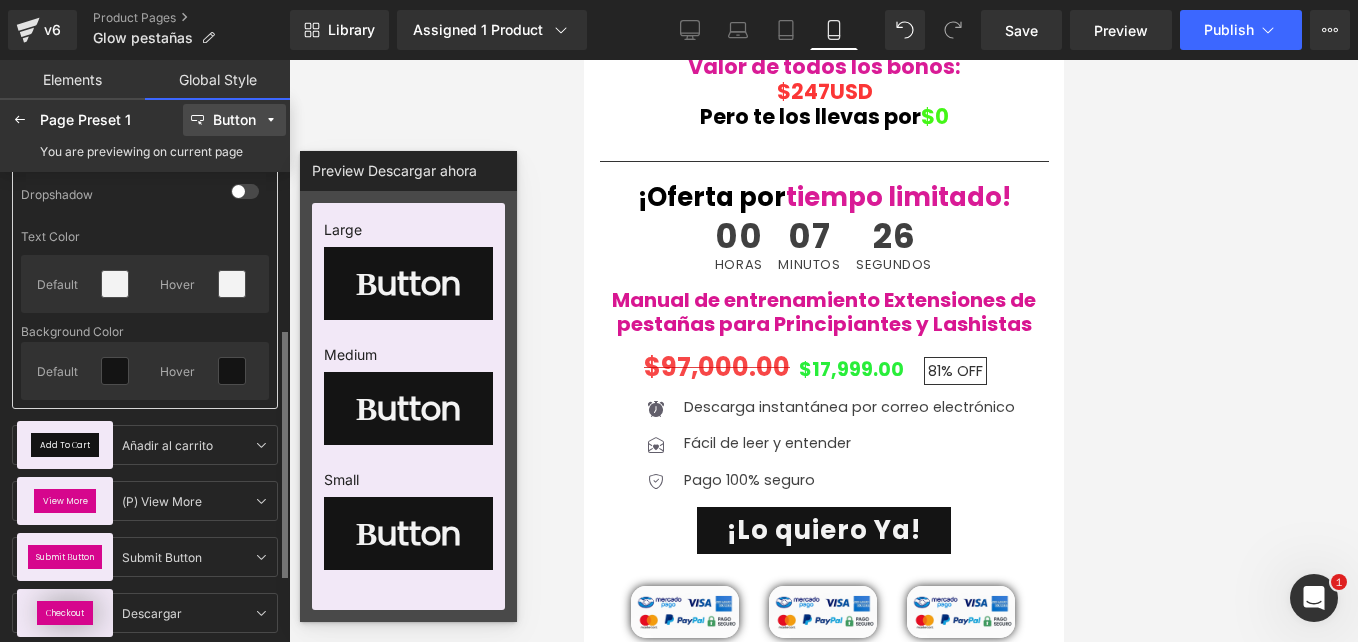 scroll, scrollTop: 0, scrollLeft: 0, axis: both 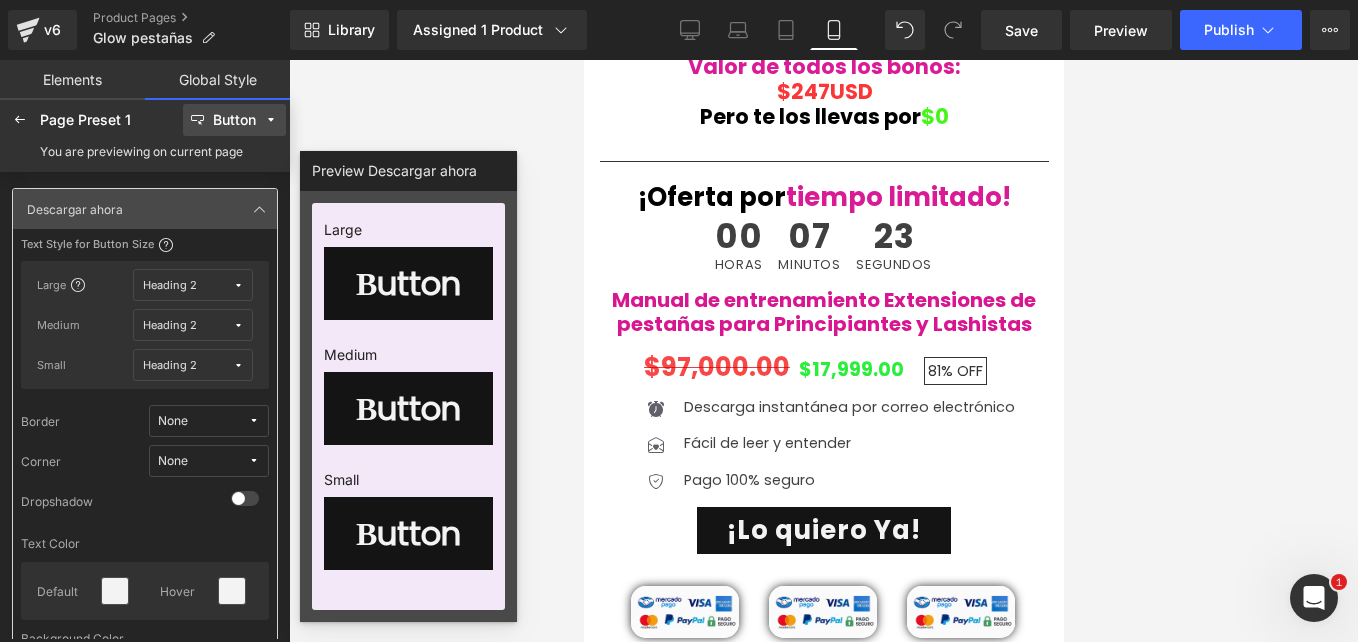 click on "Page Preset 1" at bounding box center (109, 120) 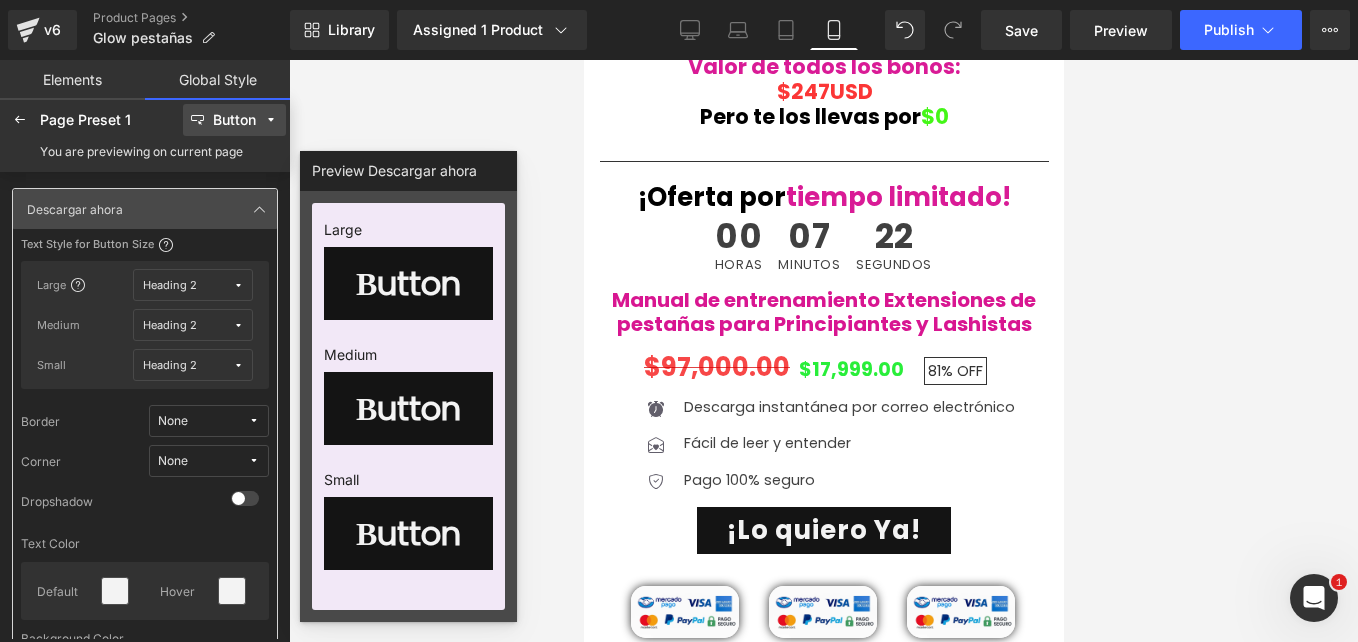 click on "Elements" at bounding box center [72, 80] 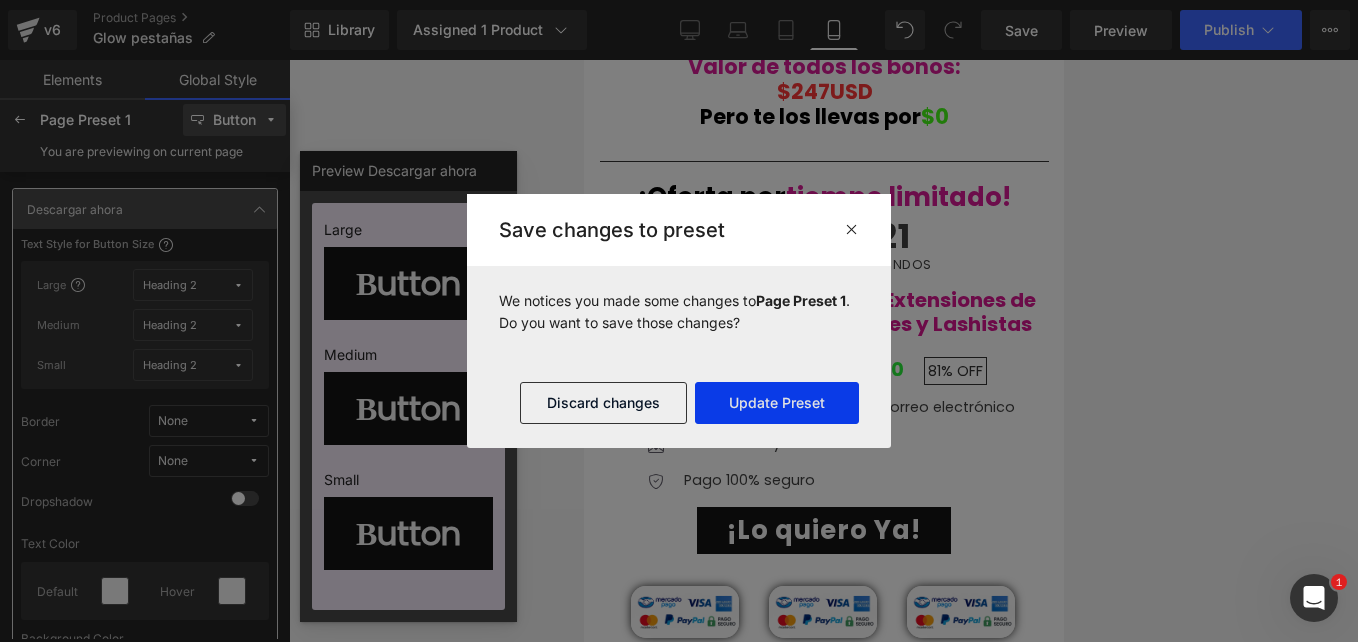 click on "Update Preset" at bounding box center (777, 403) 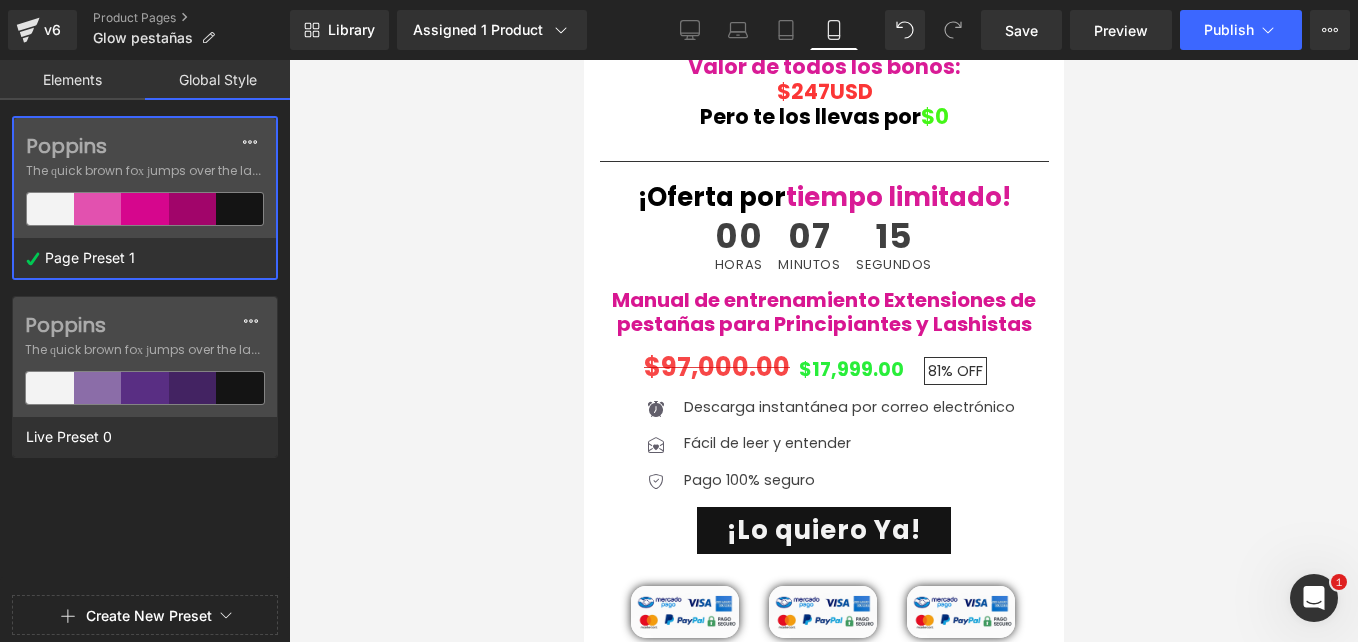 click on "Elements" at bounding box center (72, 80) 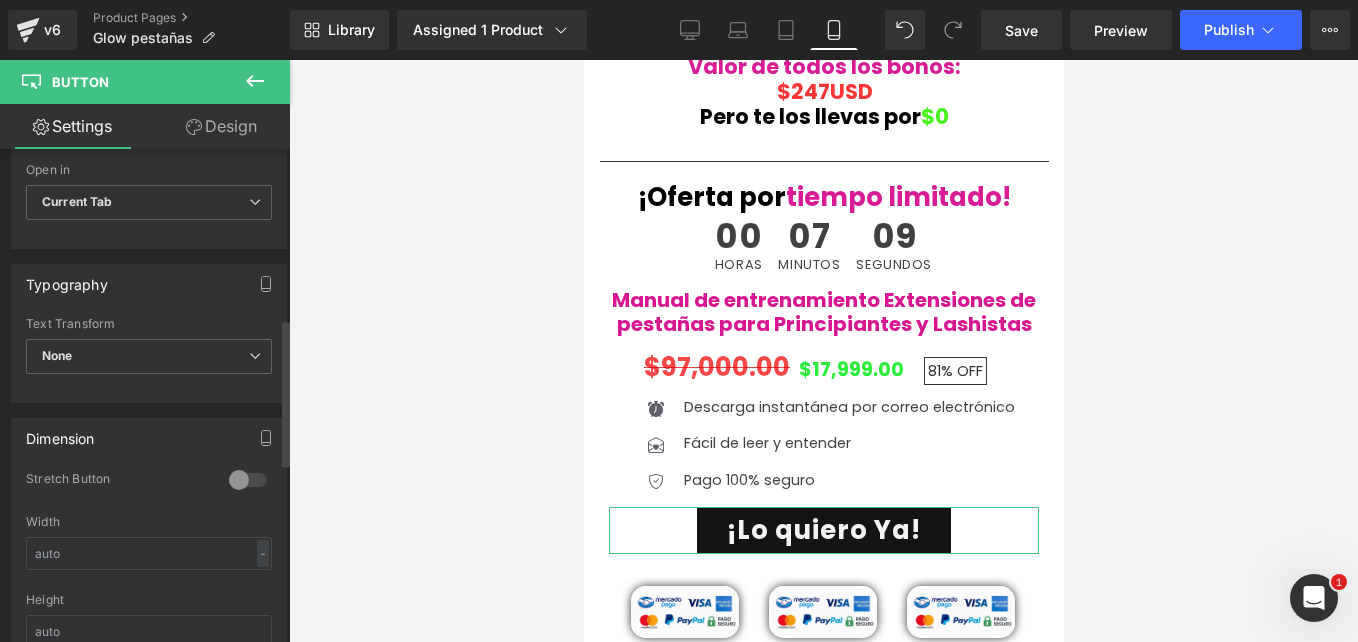 scroll, scrollTop: 570, scrollLeft: 0, axis: vertical 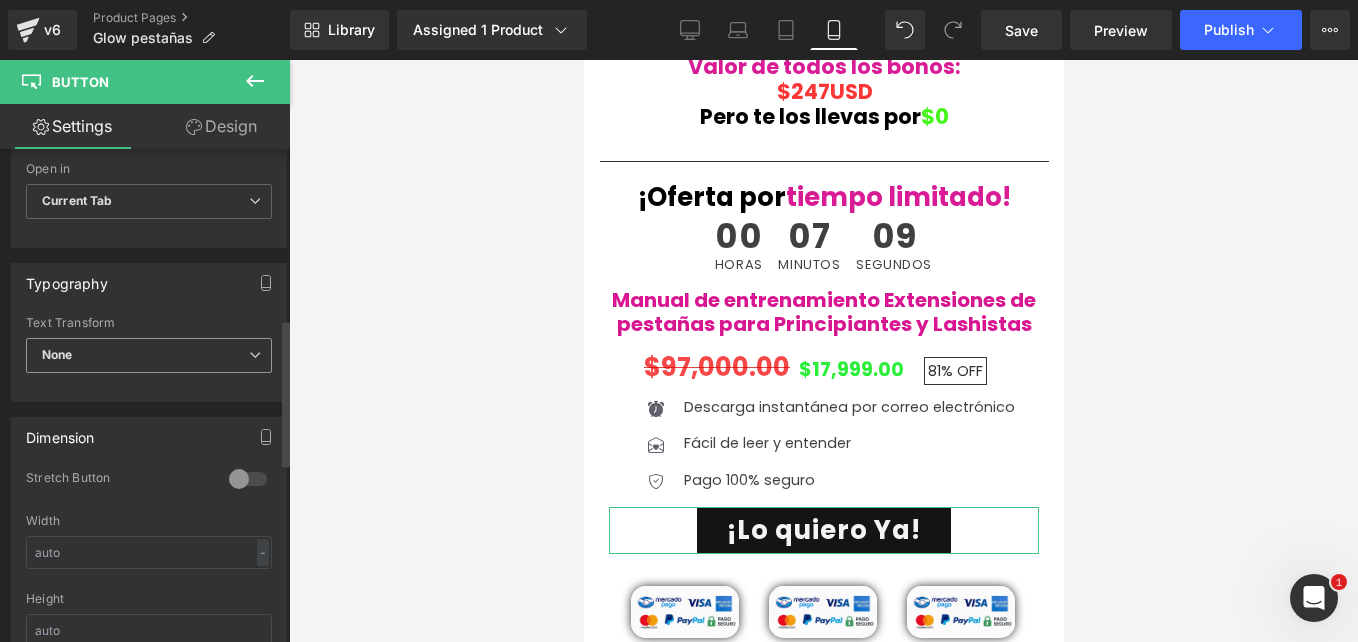 click on "None" at bounding box center (149, 355) 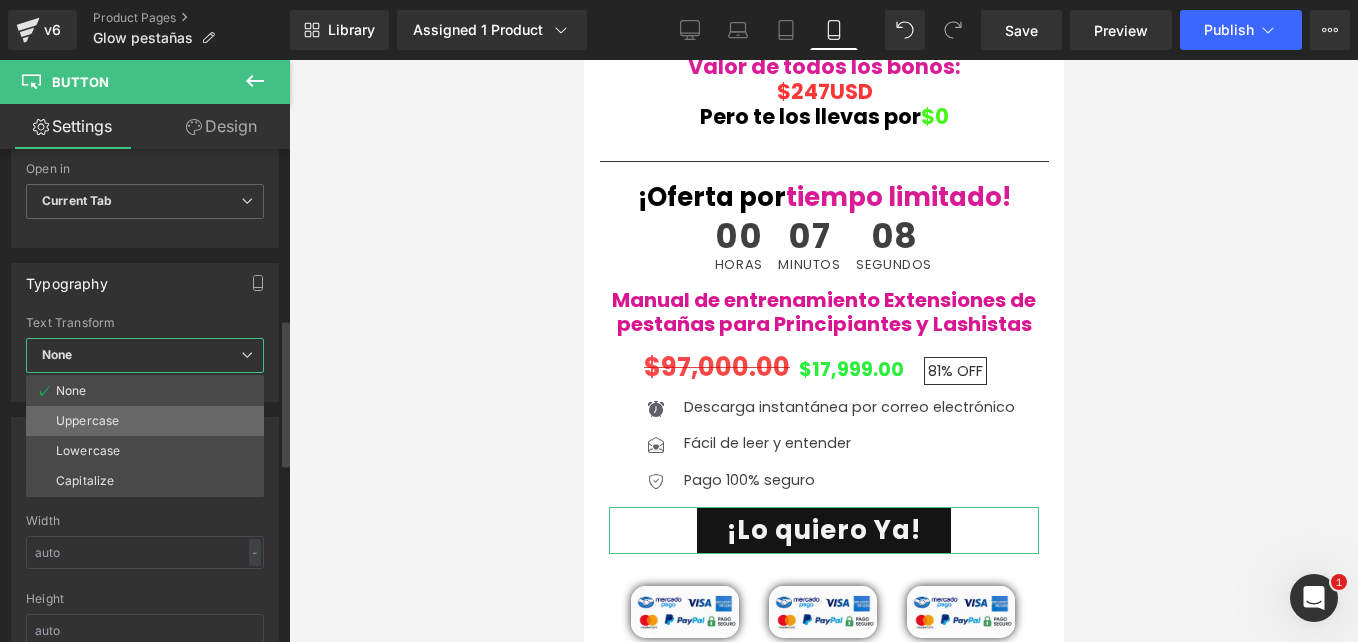 click on "Uppercase" at bounding box center [145, 421] 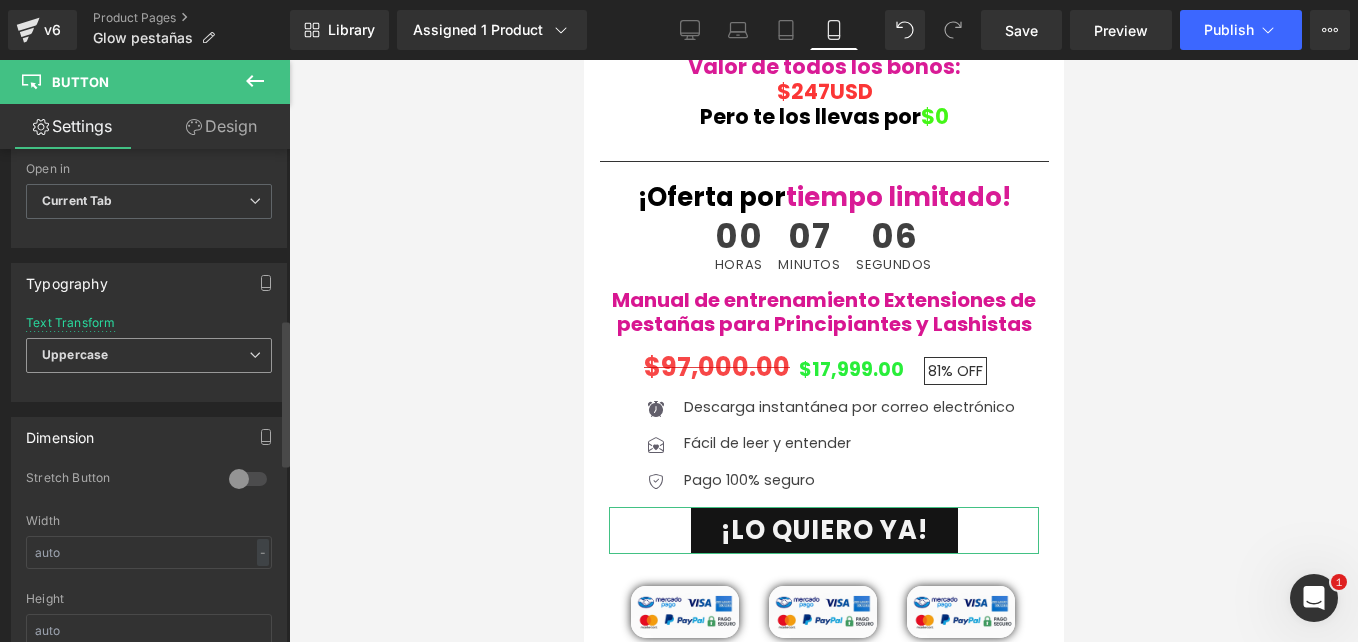 click on "Uppercase" at bounding box center (149, 355) 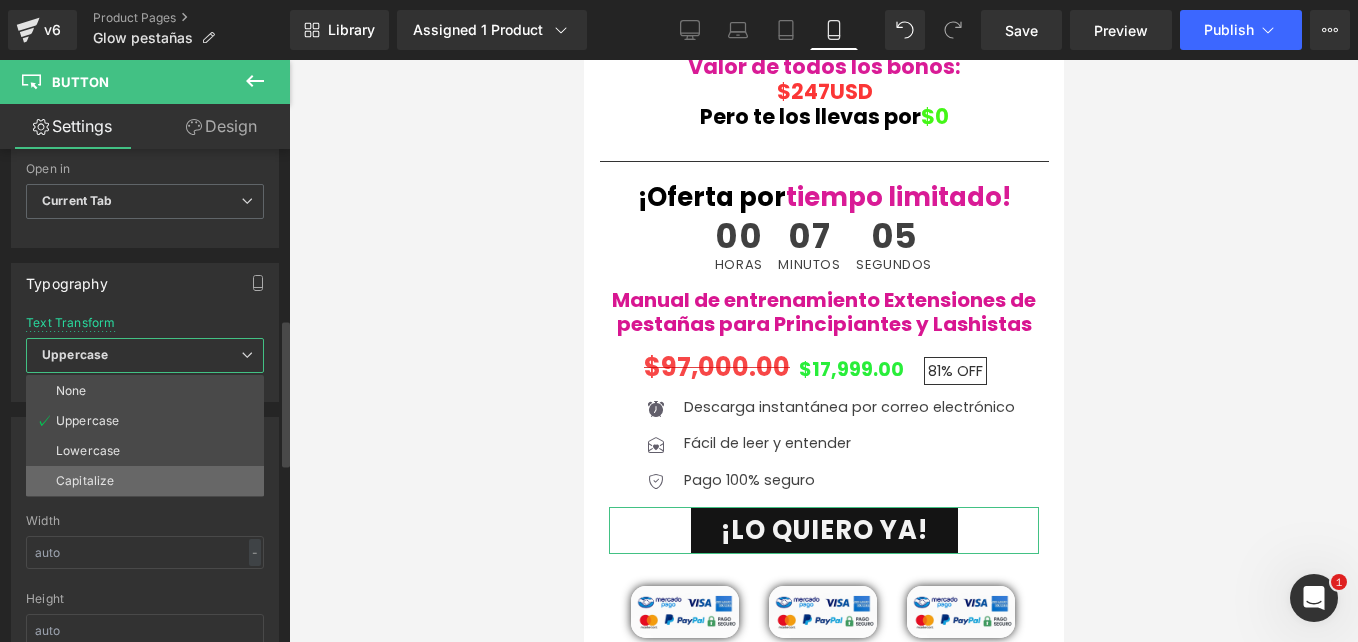 click on "Capitalize" at bounding box center [145, 481] 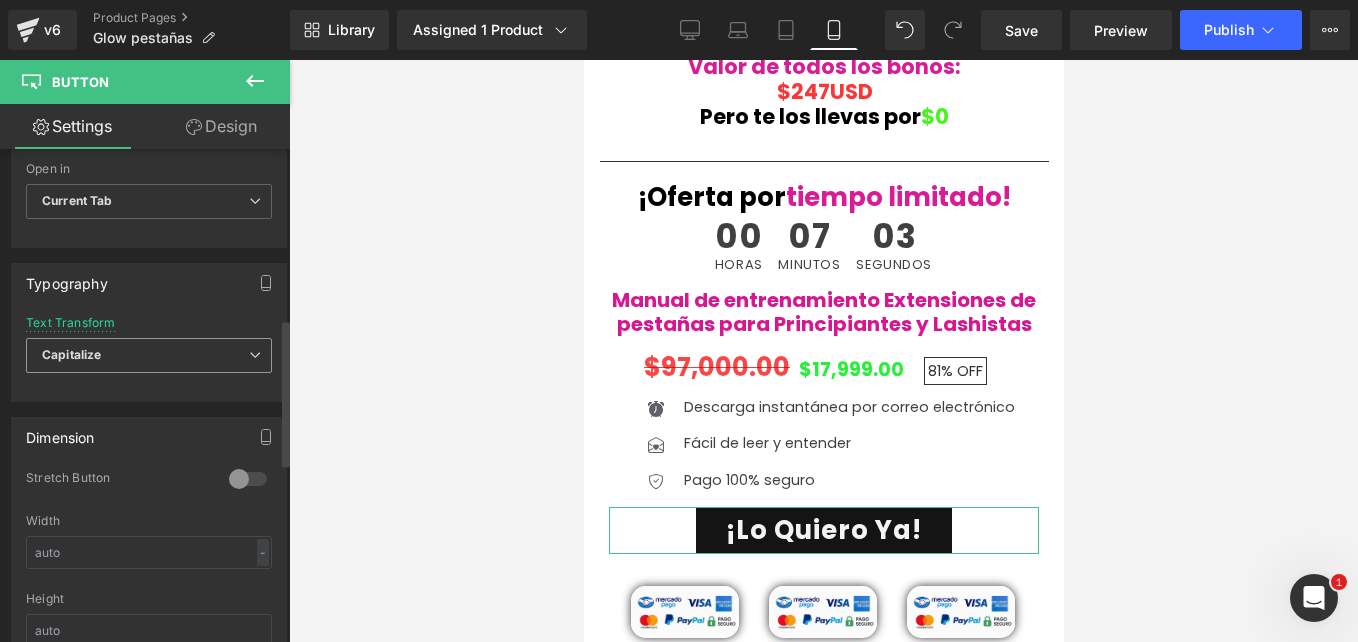 click on "Capitalize" at bounding box center [149, 355] 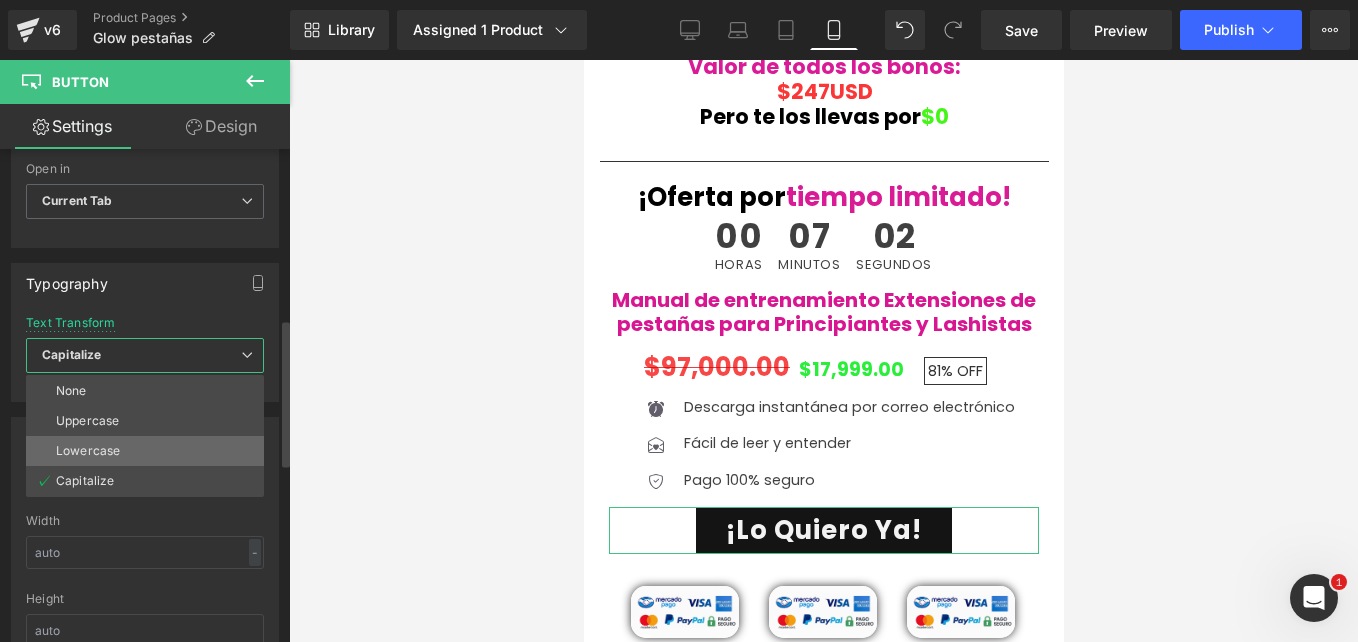 click on "Lowercase" at bounding box center (145, 451) 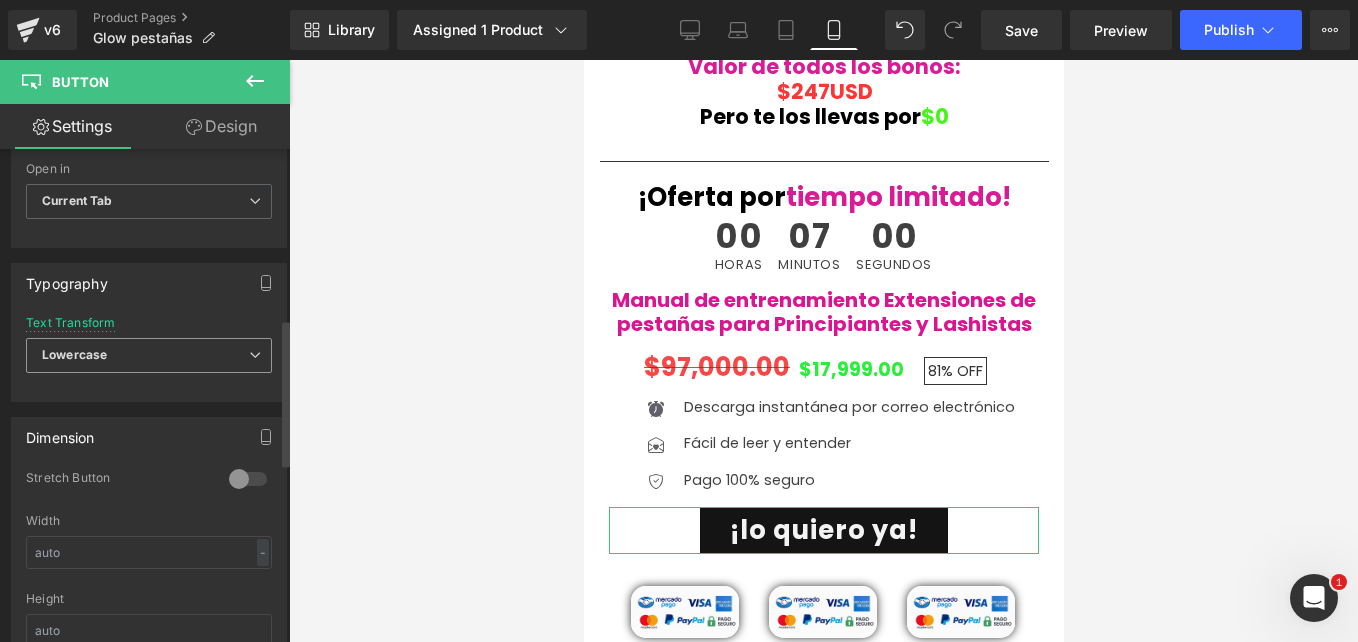 click on "Lowercase" at bounding box center (149, 355) 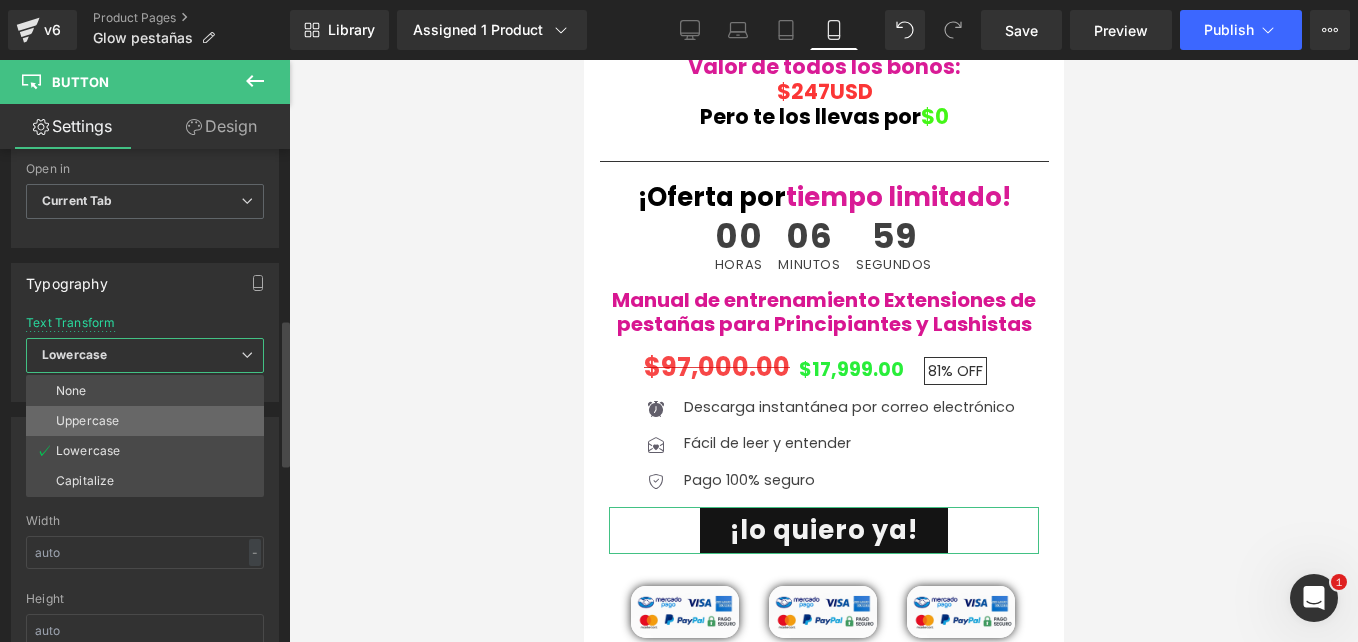 click on "Uppercase" at bounding box center (145, 421) 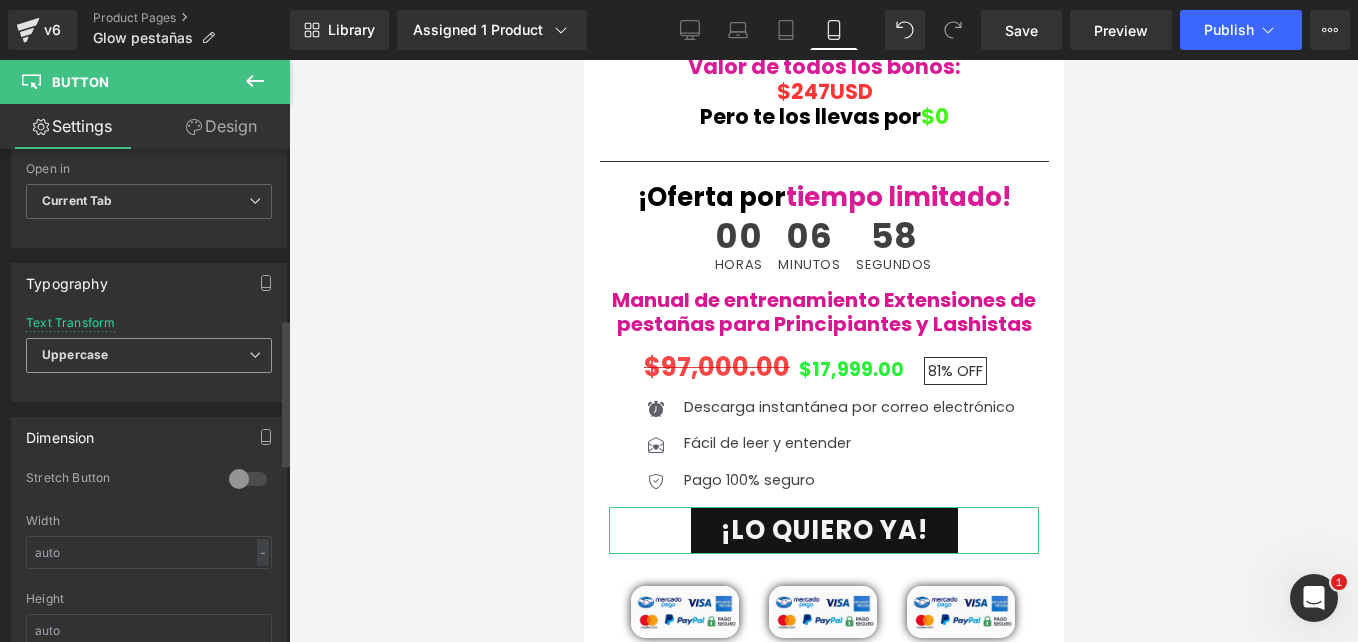 click on "Uppercase" at bounding box center [149, 355] 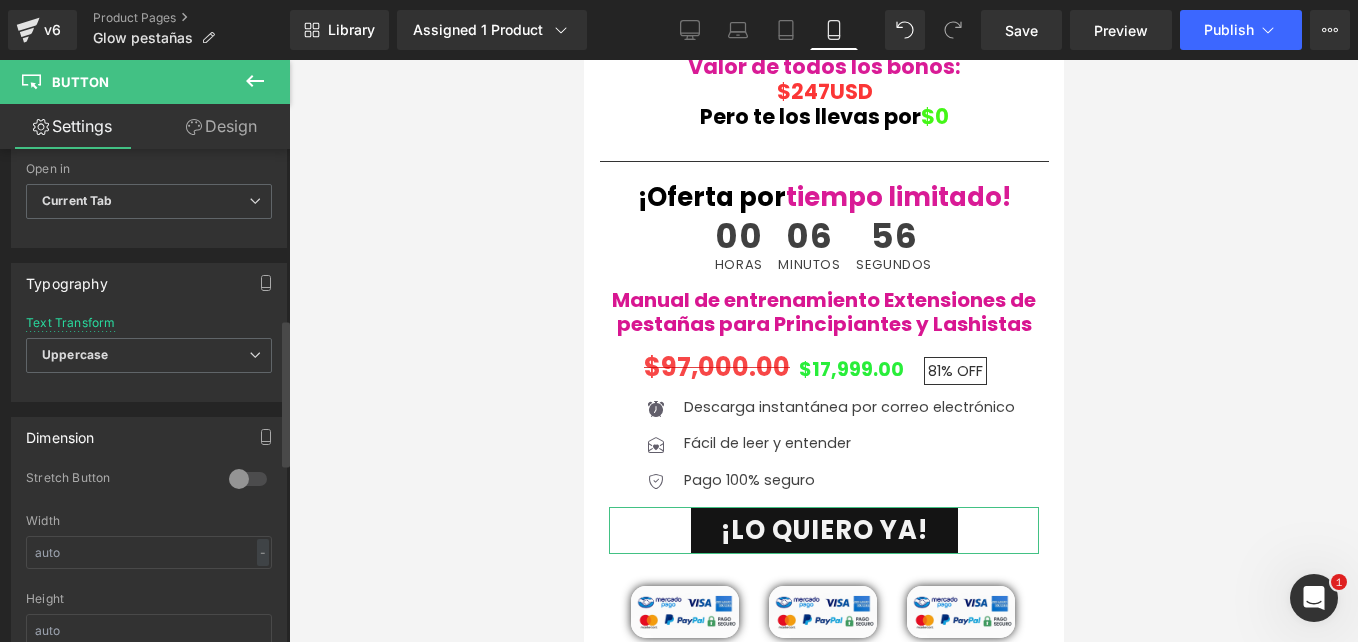 click on "Text Transform
Uppercase
None Uppercase Lowercase Capitalize" at bounding box center [149, 356] 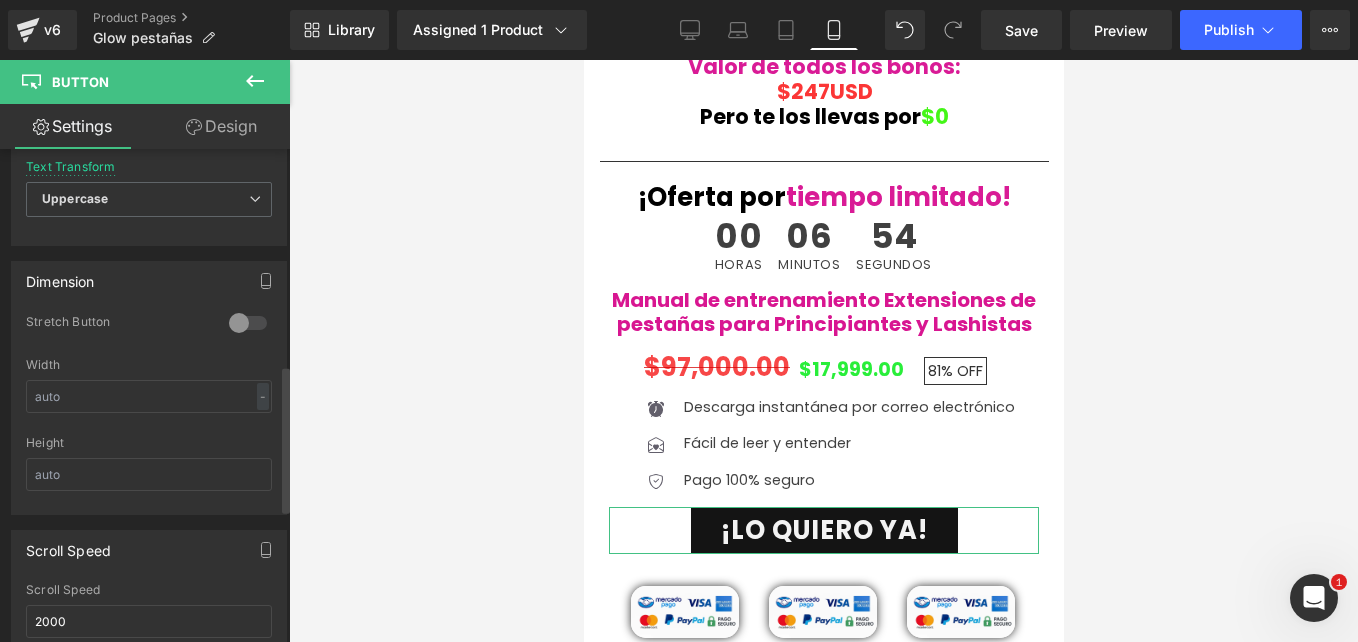 scroll, scrollTop: 754, scrollLeft: 0, axis: vertical 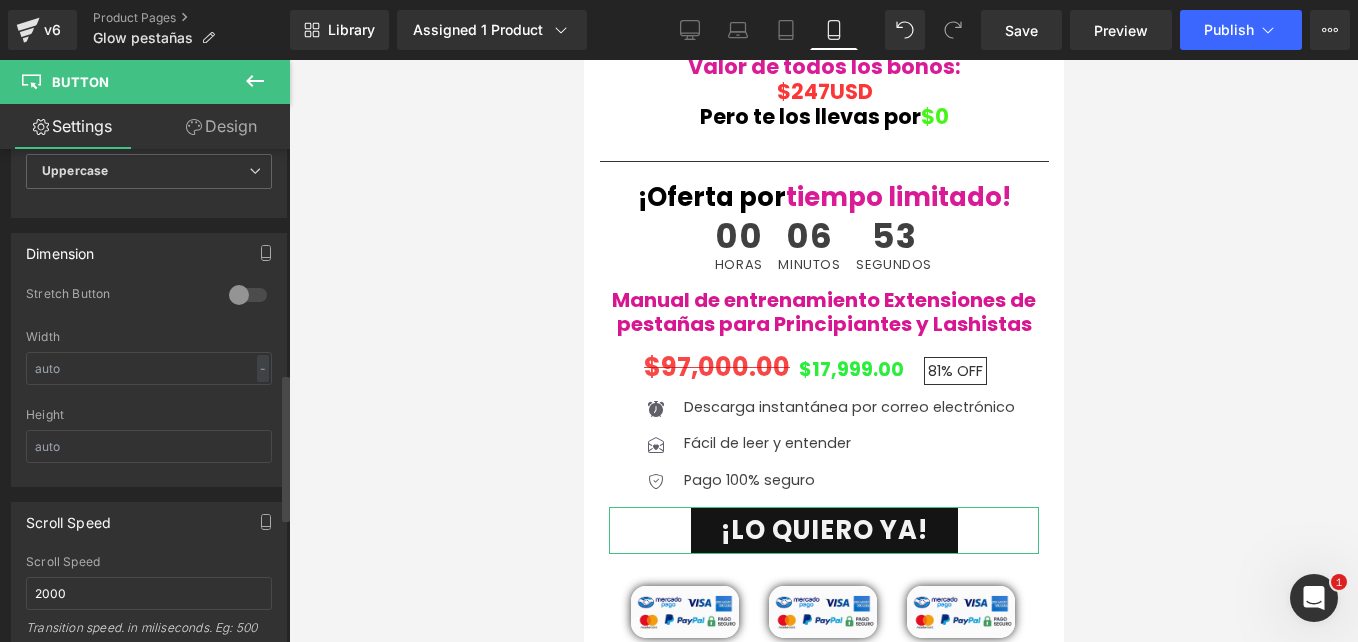 click at bounding box center [248, 295] 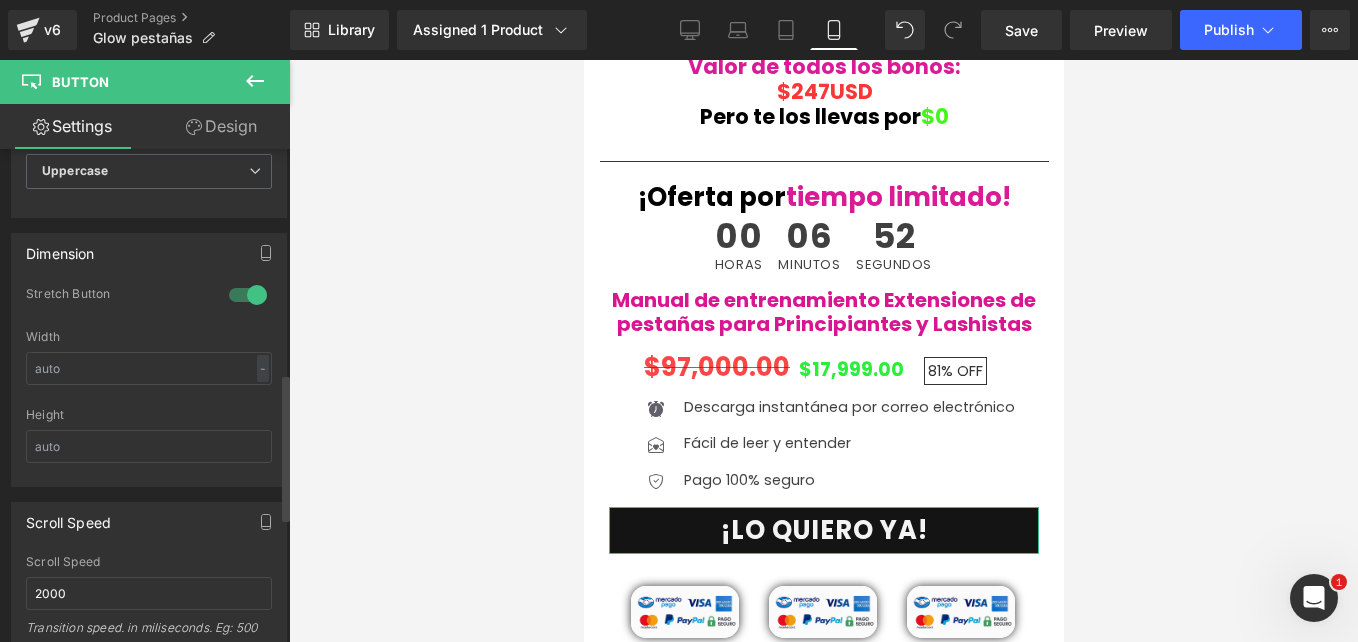click at bounding box center (248, 295) 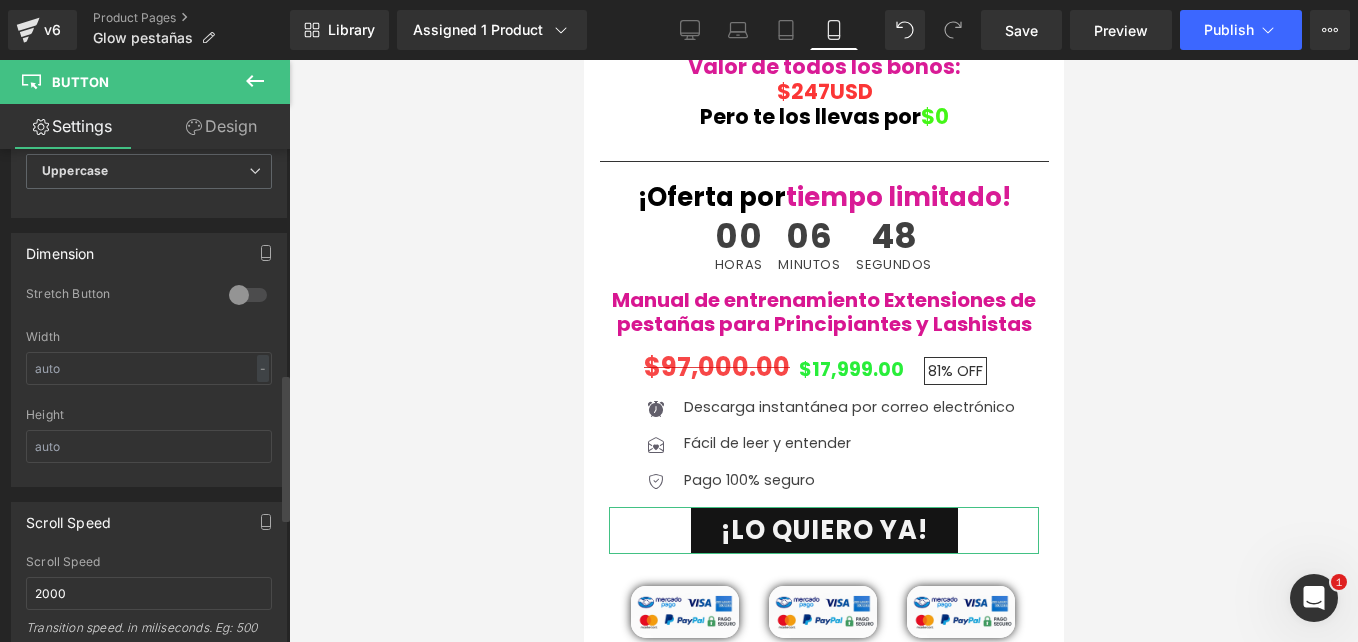 click at bounding box center [248, 295] 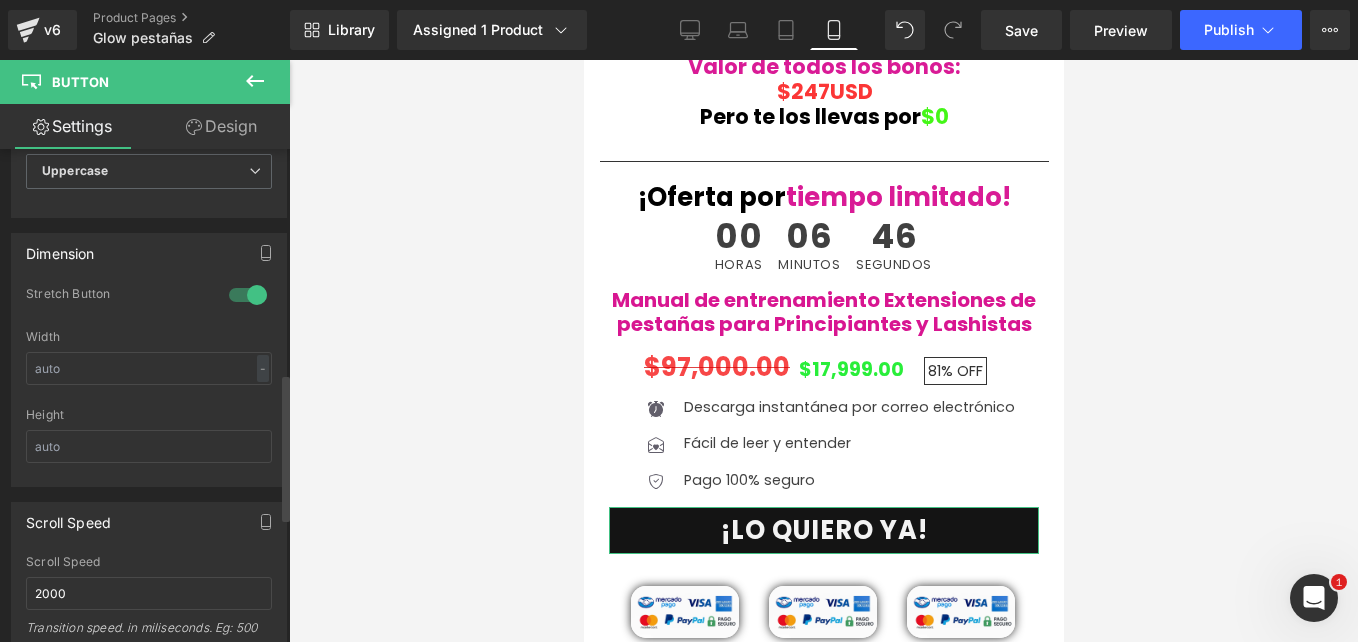 click at bounding box center [248, 295] 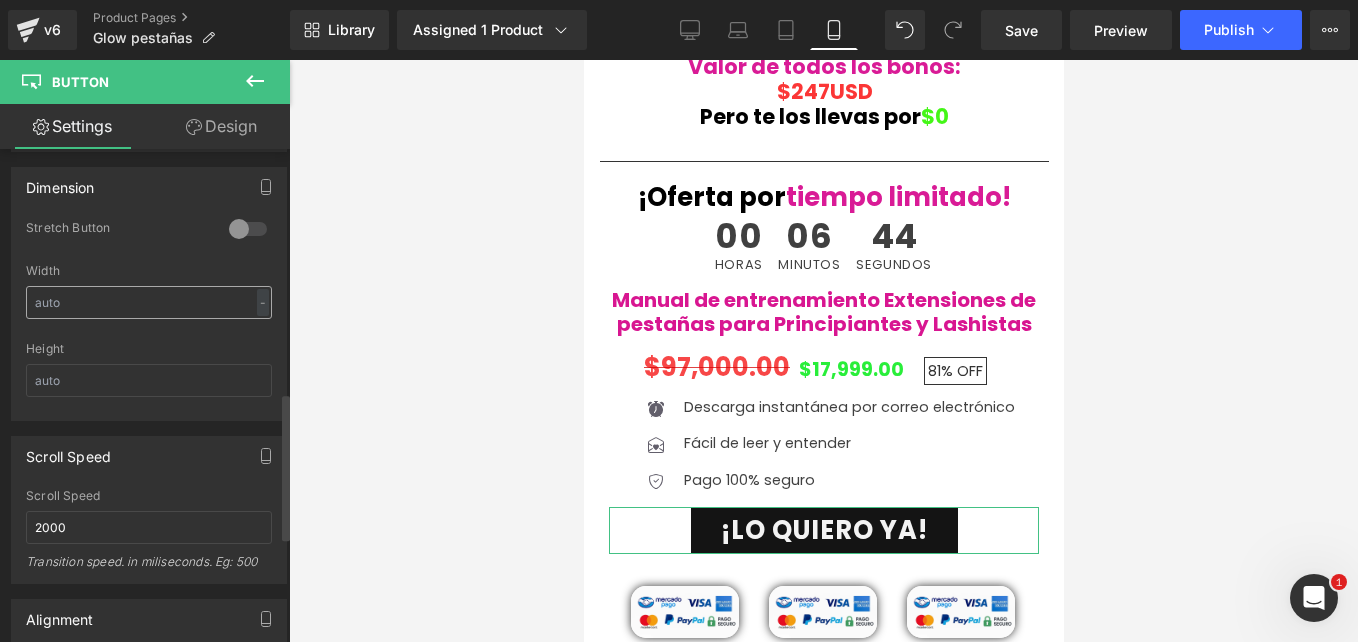 scroll, scrollTop: 821, scrollLeft: 0, axis: vertical 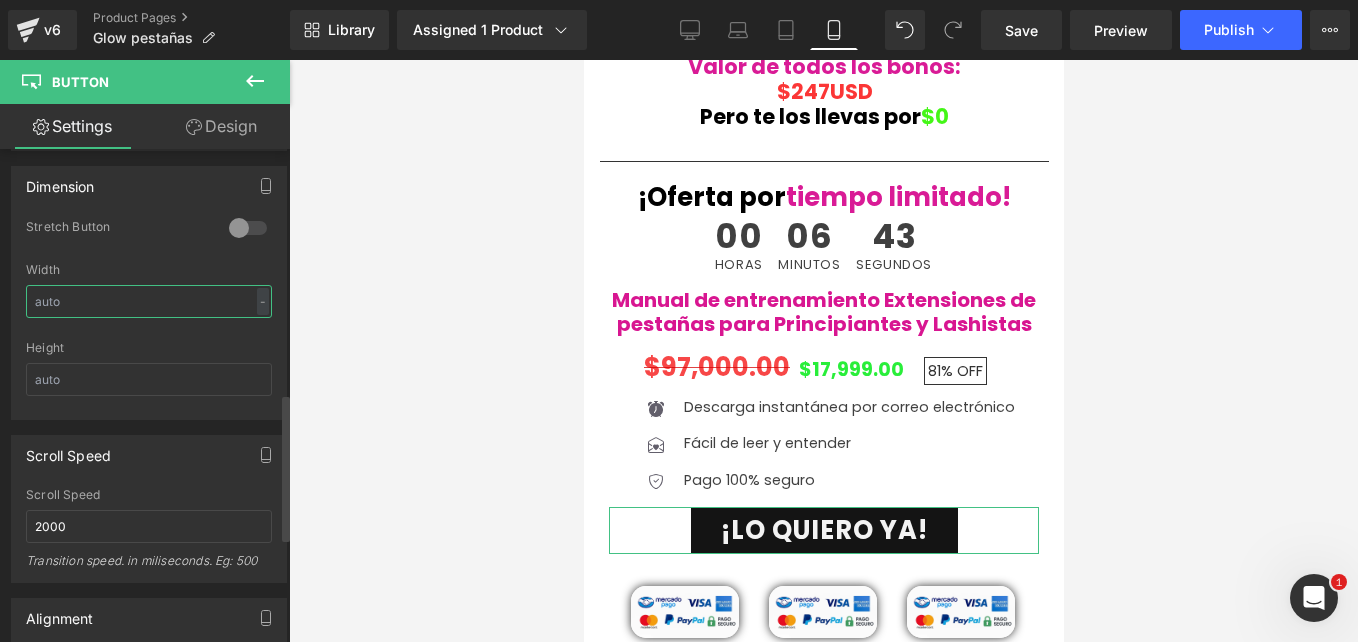 click at bounding box center [149, 301] 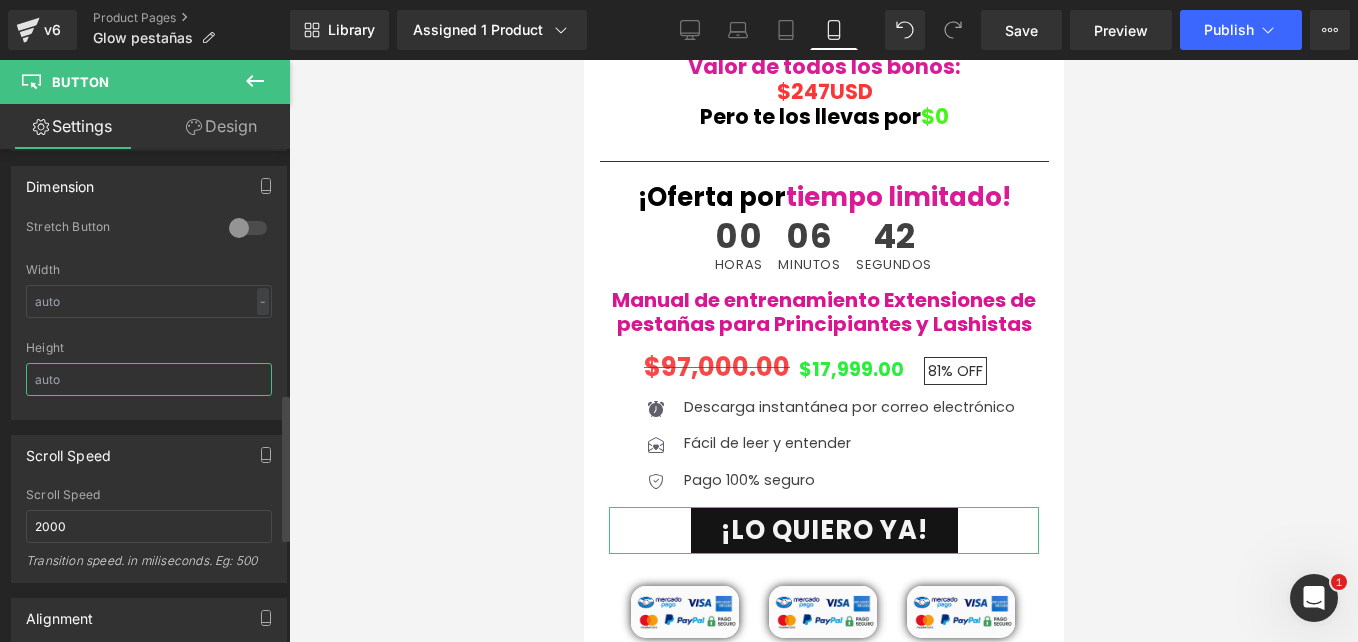 click at bounding box center [149, 379] 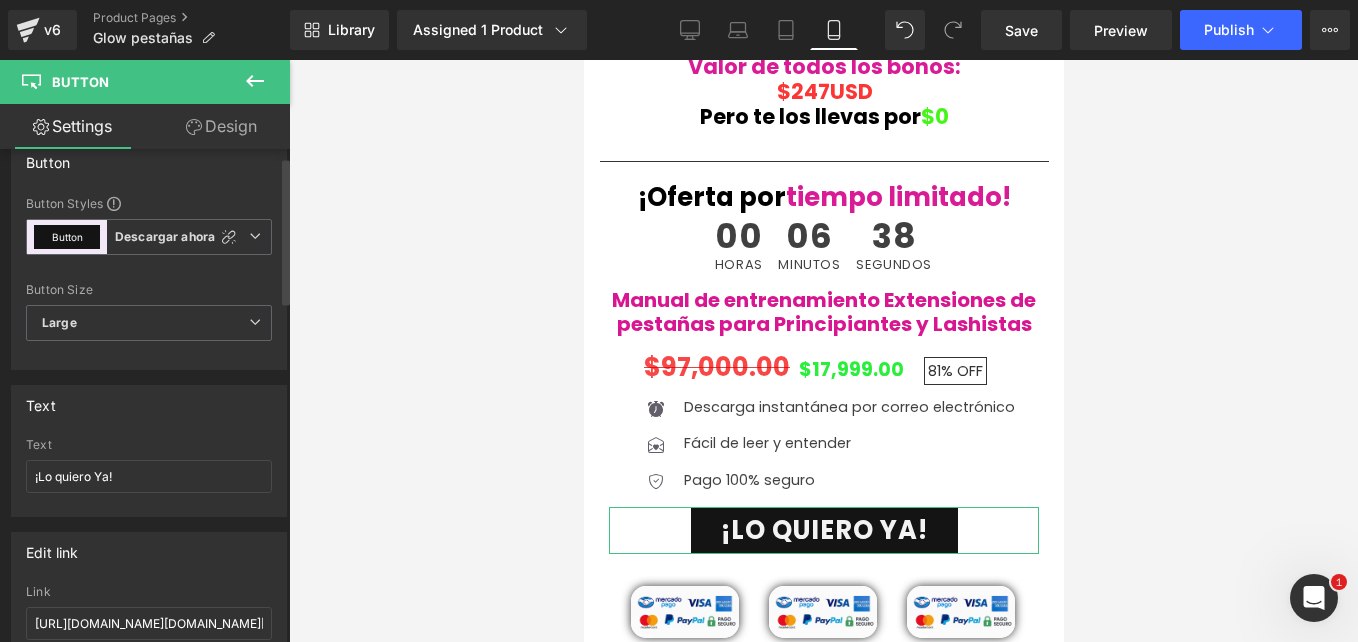 scroll, scrollTop: 0, scrollLeft: 0, axis: both 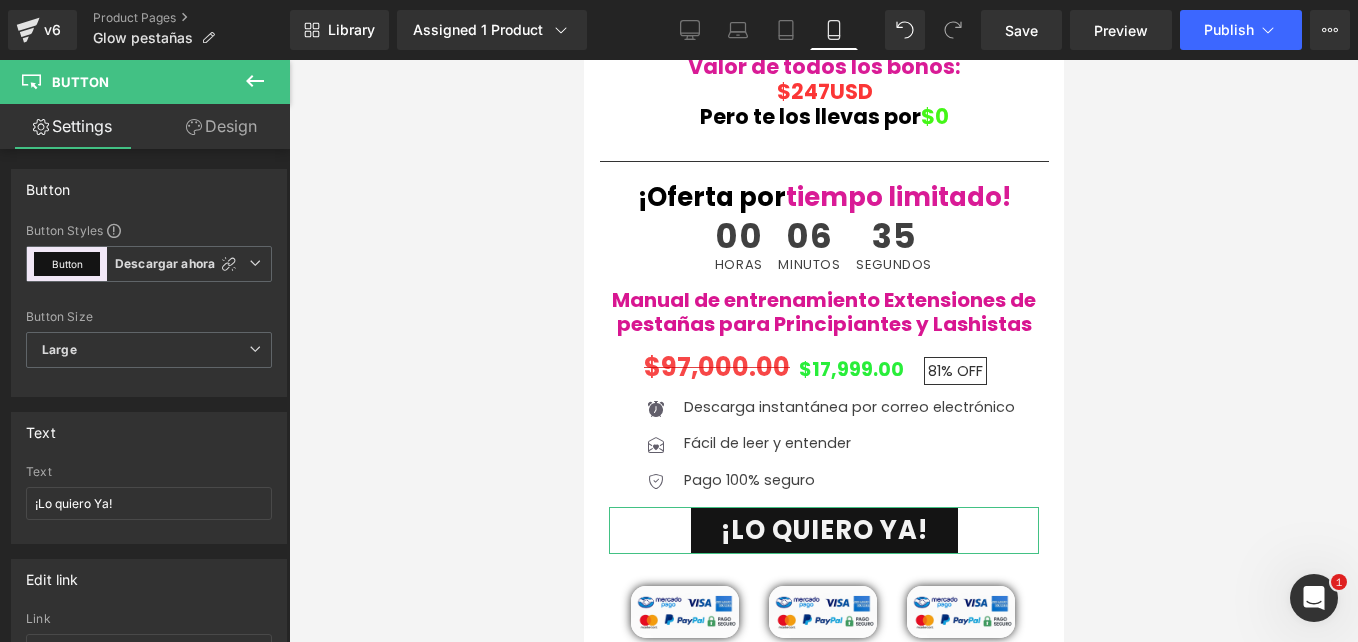 click on "Design" at bounding box center (221, 126) 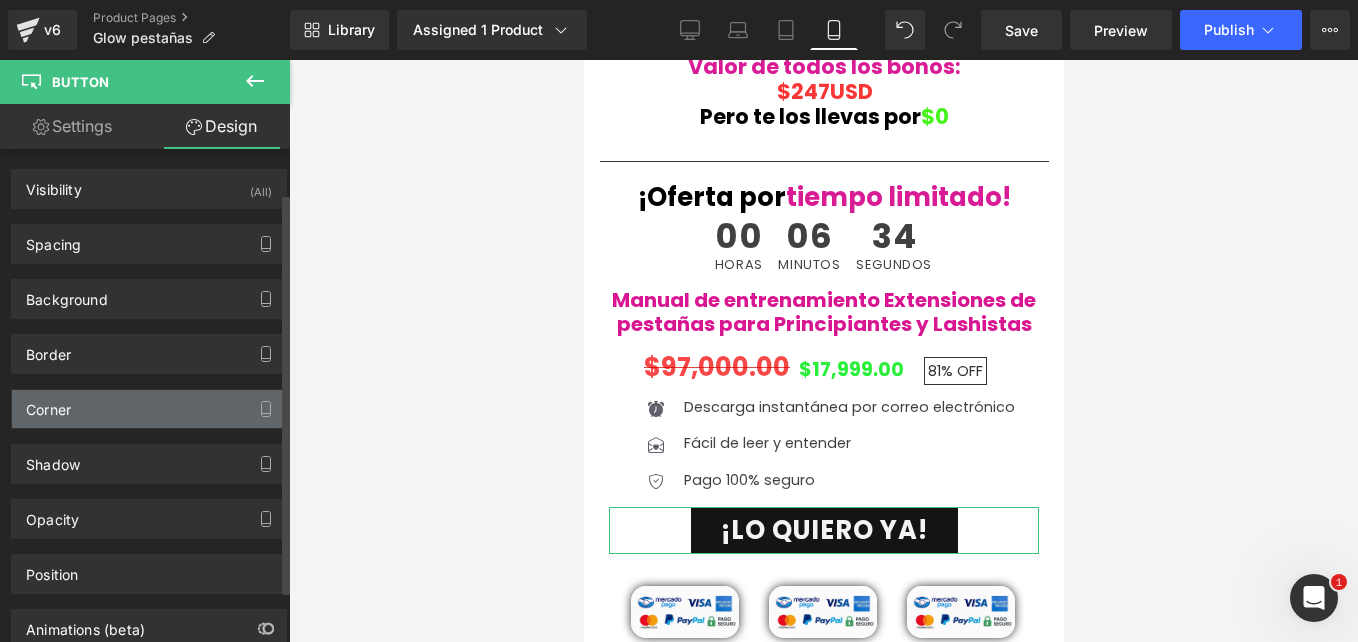 scroll, scrollTop: 54, scrollLeft: 0, axis: vertical 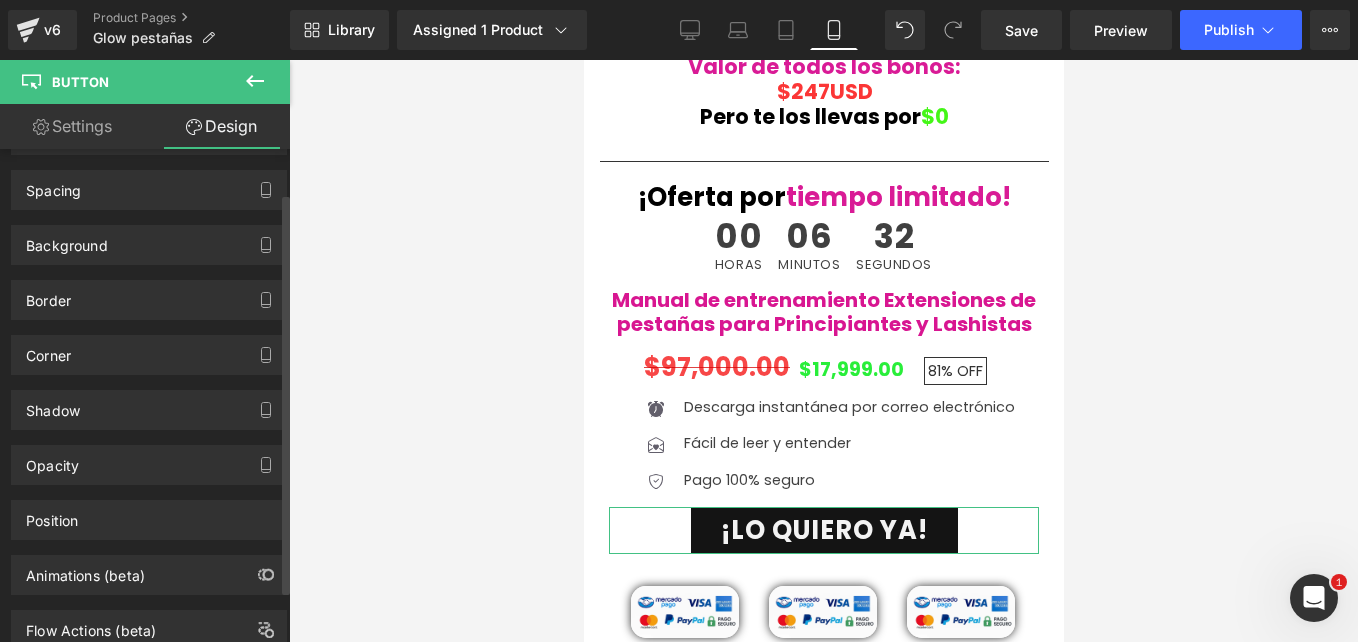 click on "Border
Border Style Custom Border Solid Border Dashed Border Dotted
None
Custom
Border Solid
Border Dashed
Border Dotted
none Border Design
#f3f3f3 Border Color #f3f3f3 100 %
0px Border Thickness 0 px
More settings" at bounding box center [149, 292] 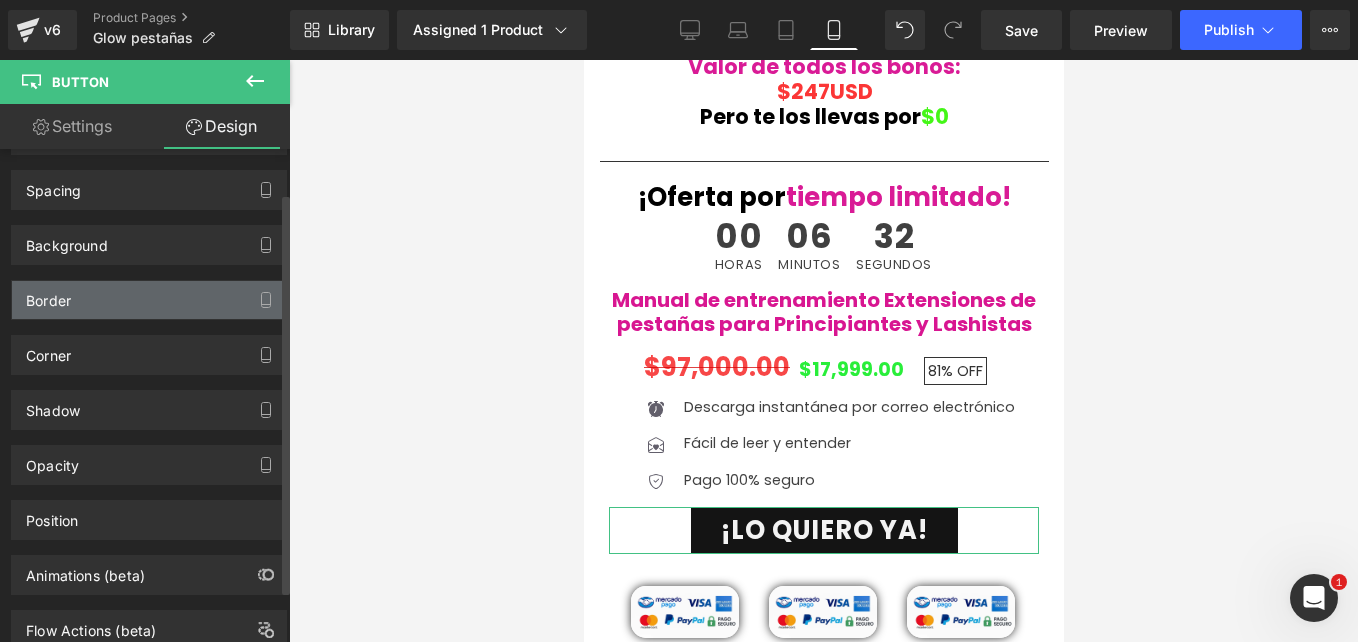 click on "Border" at bounding box center (149, 300) 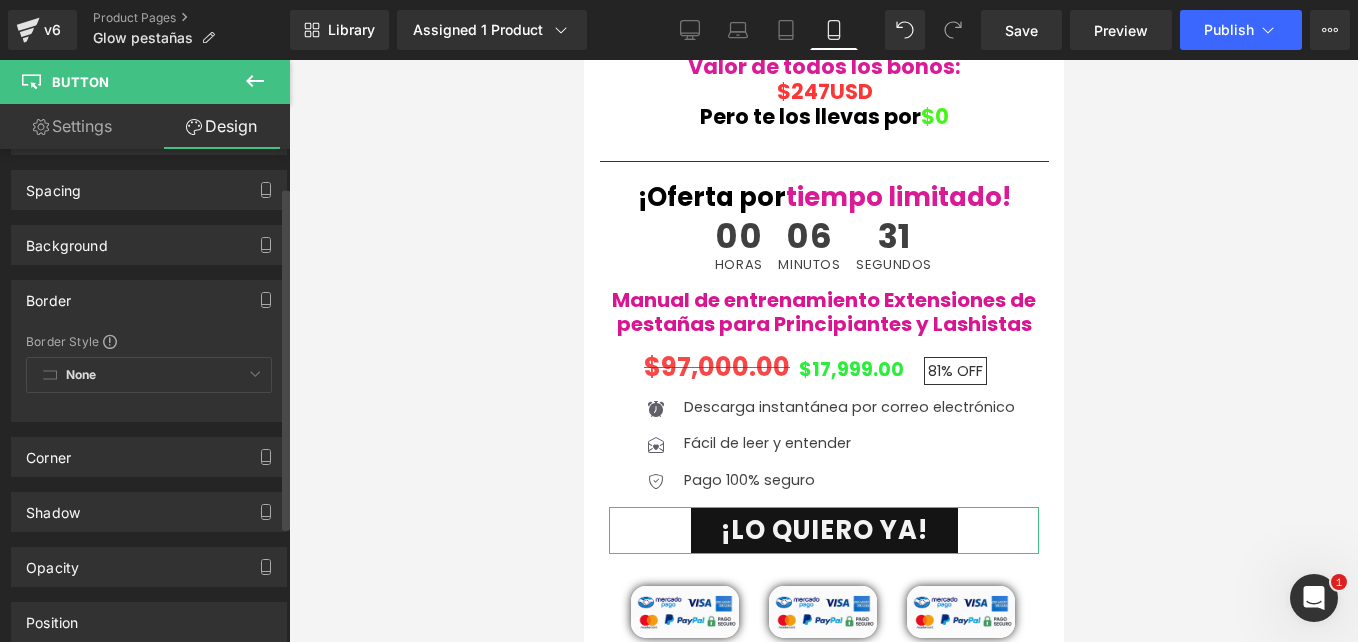click on "None
Custom
Border Solid
Border Dashed
Border Dotted" at bounding box center (149, 380) 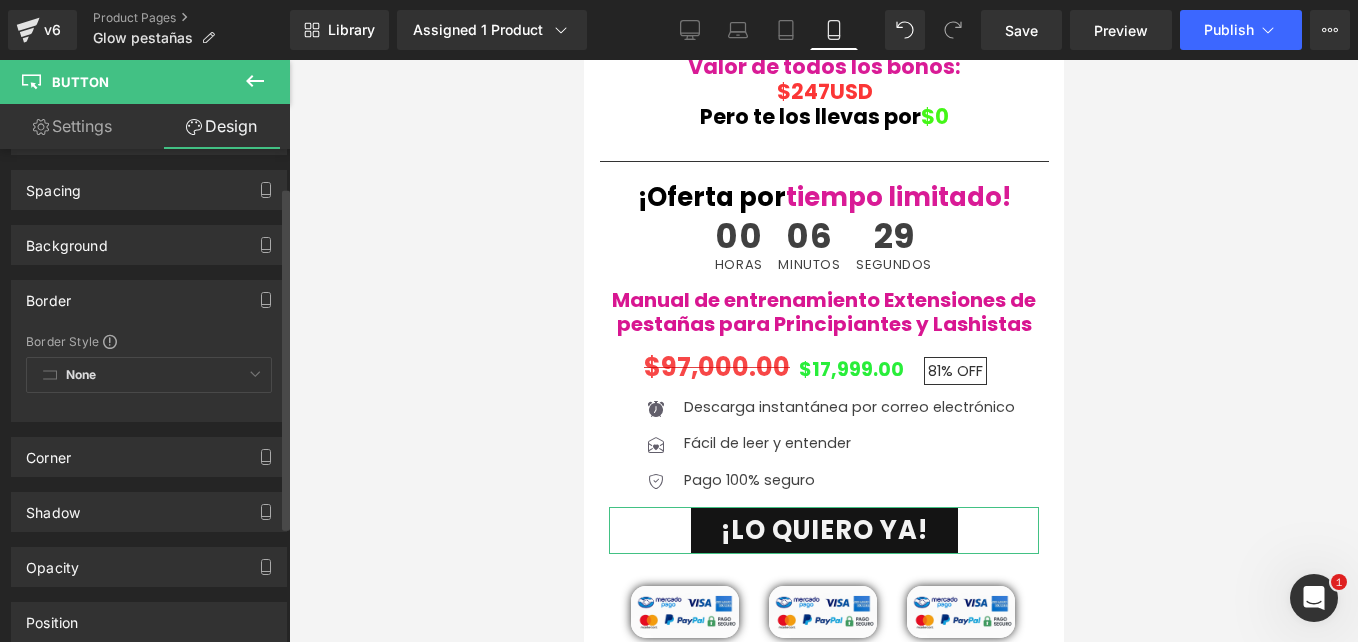 click on "None
Custom
Border Solid
Border Dashed
Border Dotted" at bounding box center [149, 380] 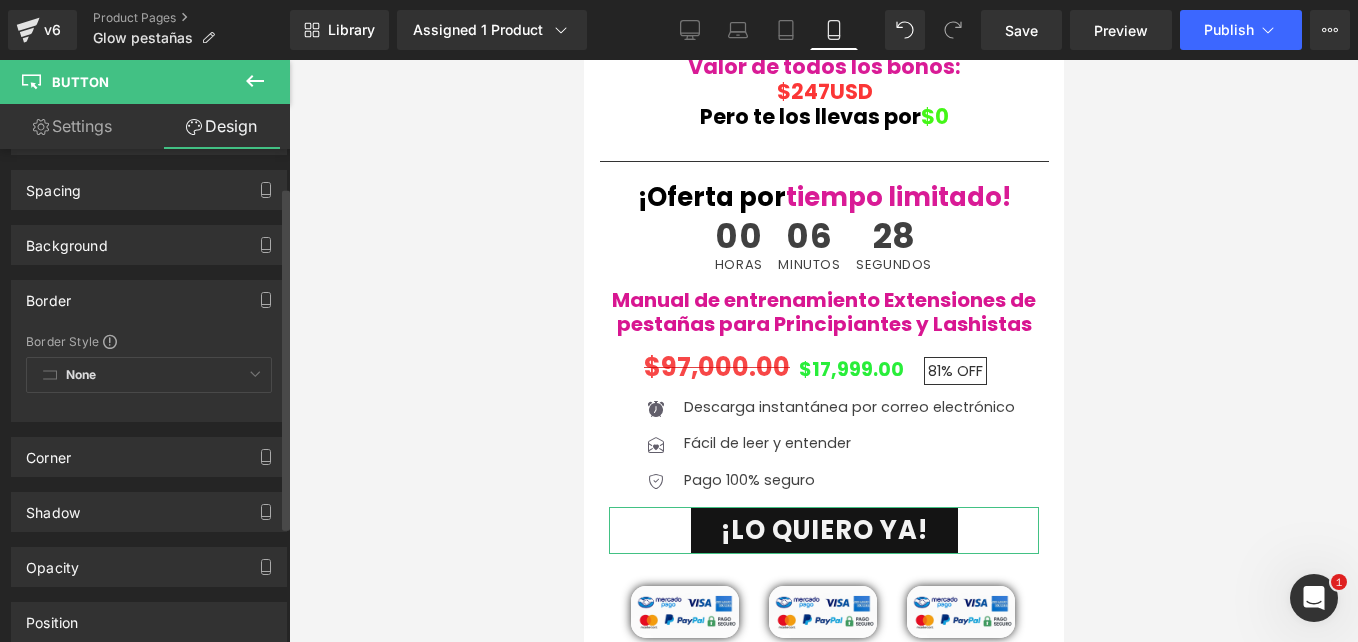 click on "None
Custom
Border Solid
Border Dashed
Border Dotted" at bounding box center (149, 380) 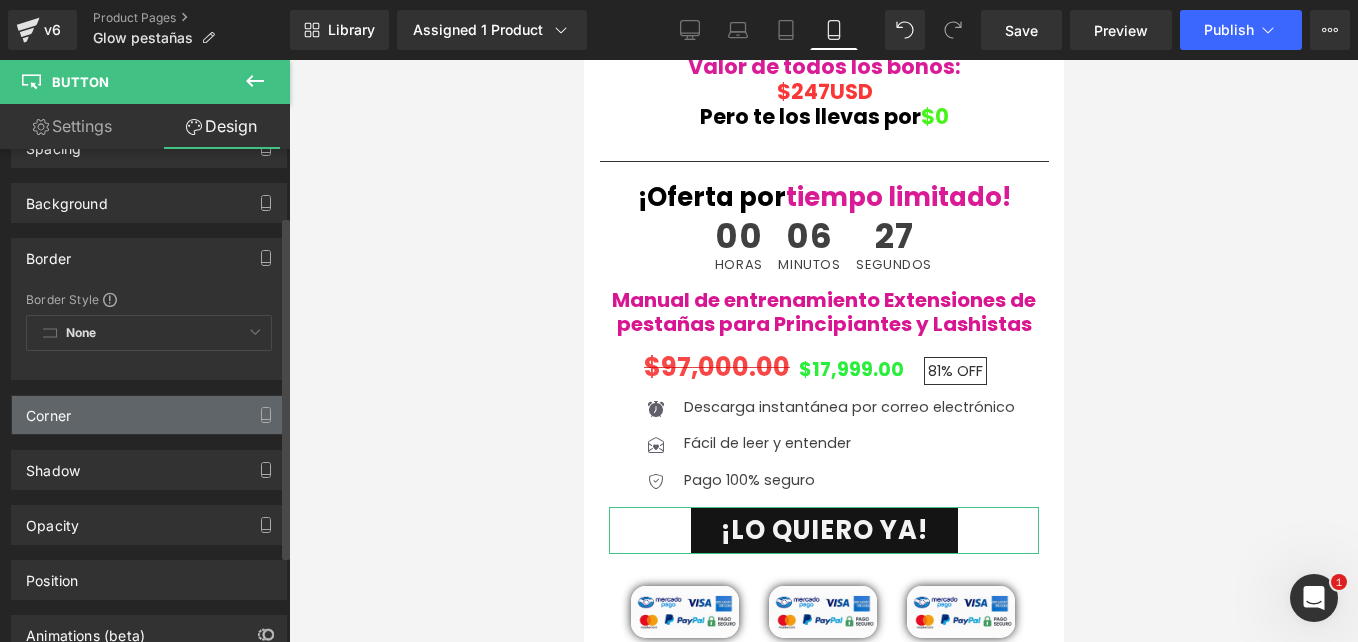 click on "Corner" at bounding box center (149, 415) 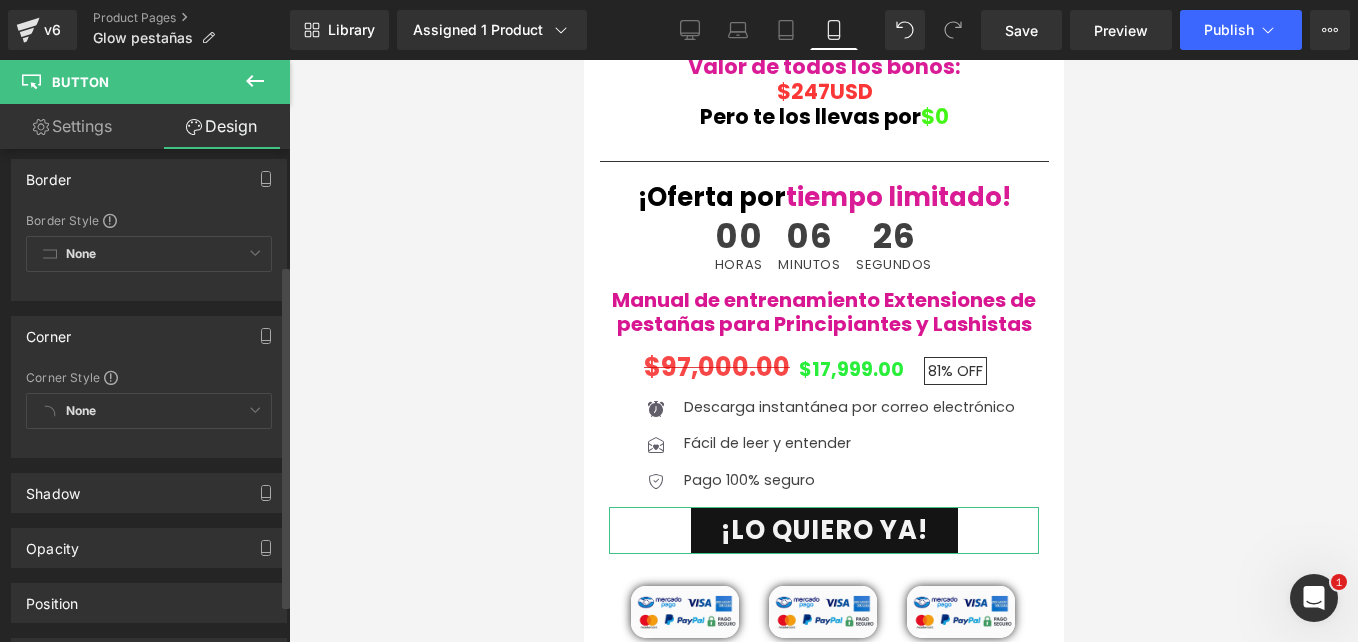 scroll, scrollTop: 176, scrollLeft: 0, axis: vertical 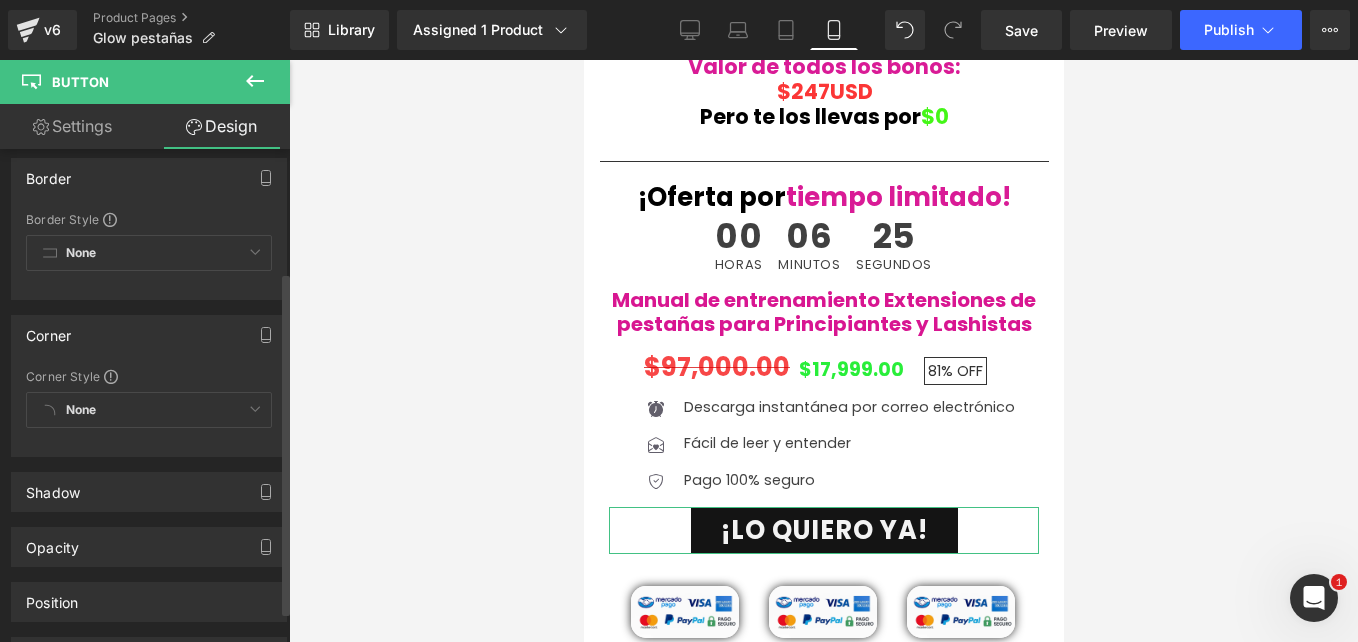 click on "None
Custom
Default Corner
Corner 1" at bounding box center [149, 415] 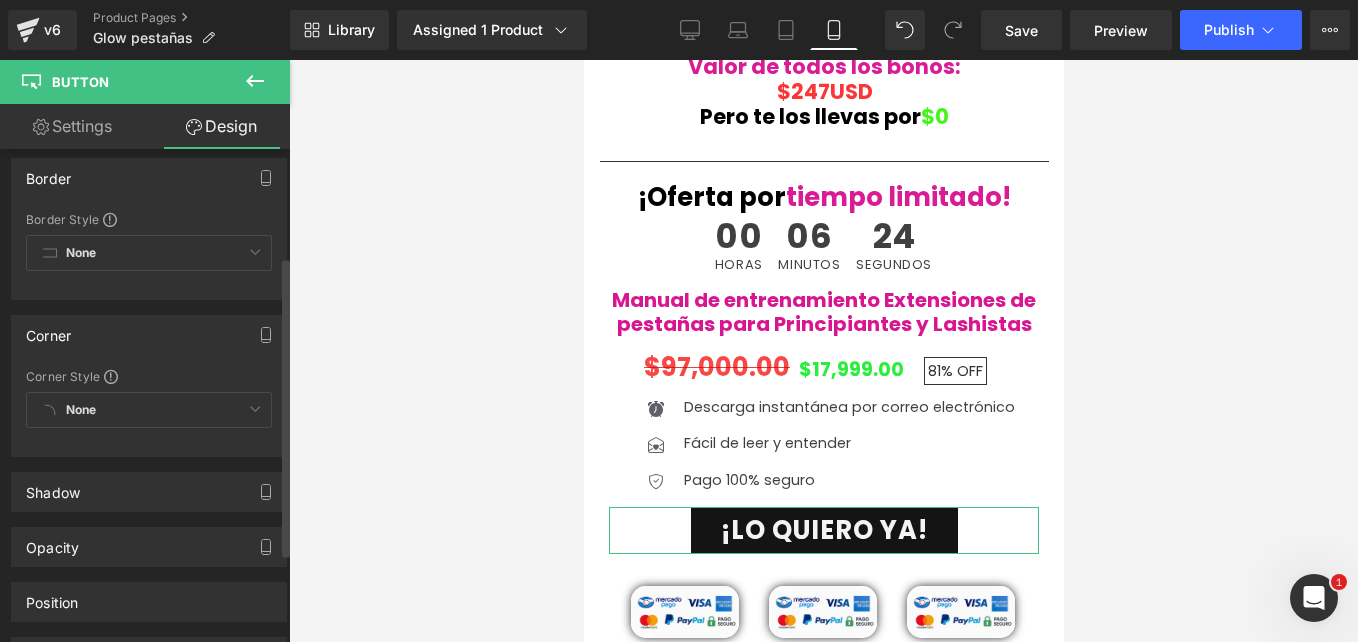 click on "None
Custom
Default Corner
Corner 1" at bounding box center [149, 415] 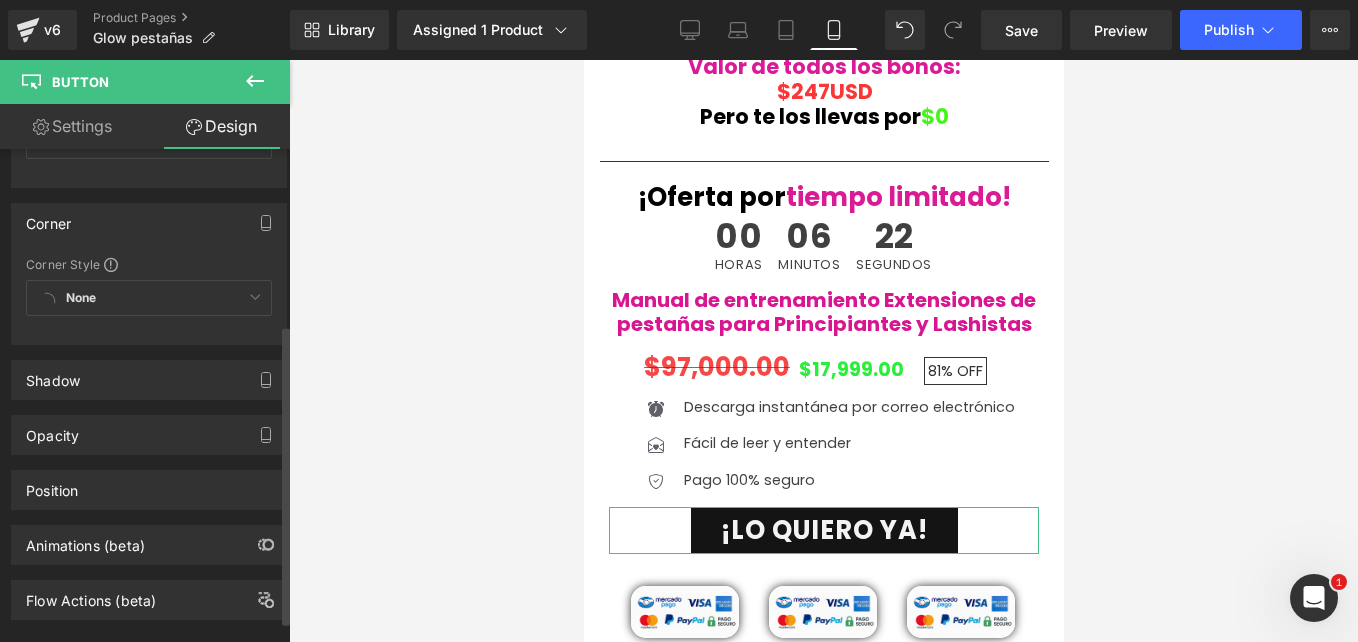 scroll, scrollTop: 292, scrollLeft: 0, axis: vertical 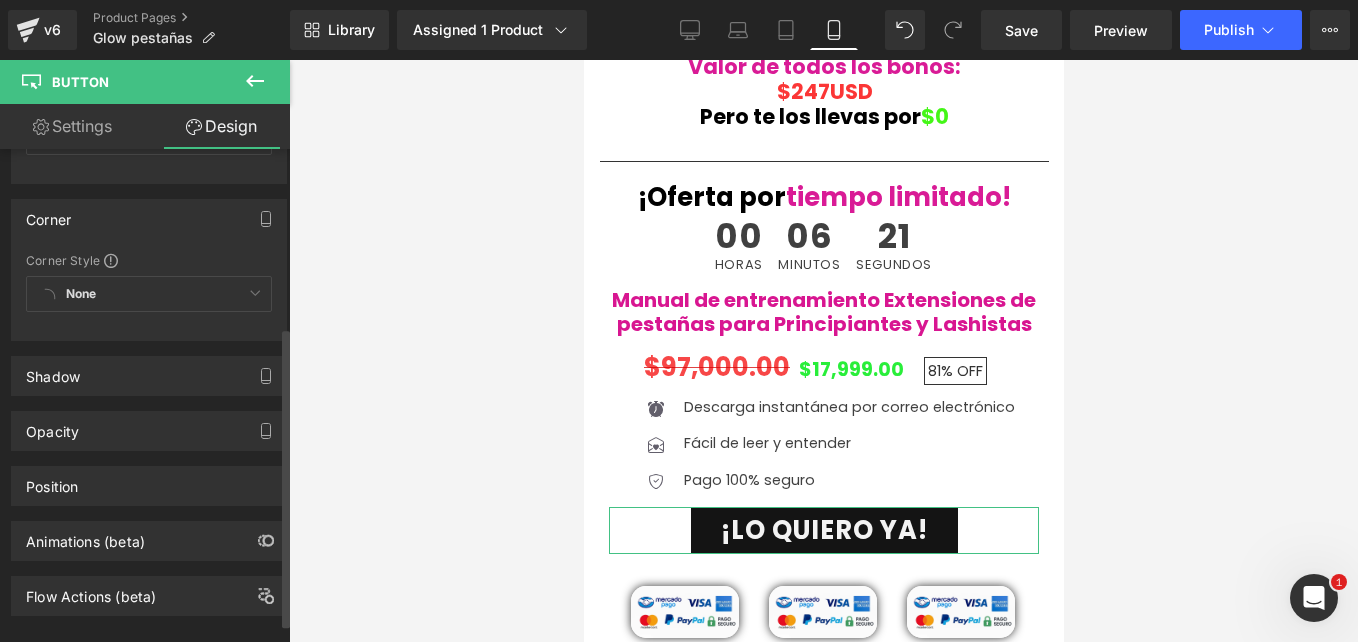 click on "None
Custom
Default Corner
Corner 1" at bounding box center (149, 299) 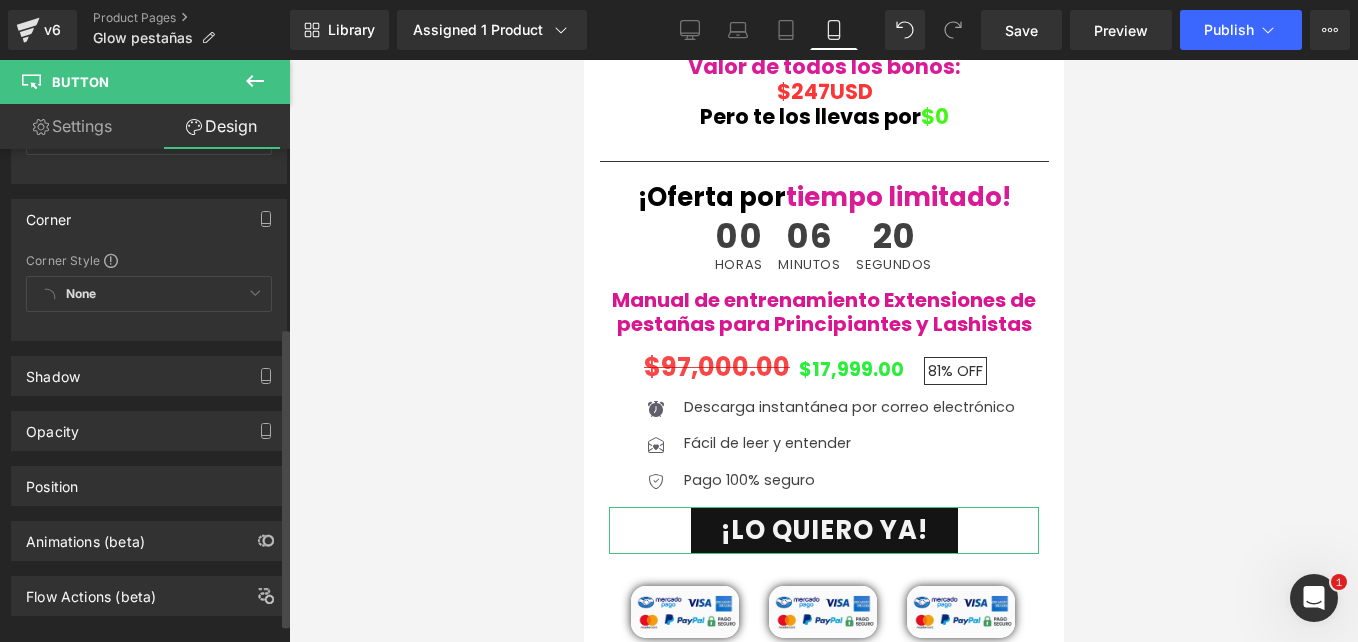 drag, startPoint x: 74, startPoint y: 296, endPoint x: 50, endPoint y: 296, distance: 24 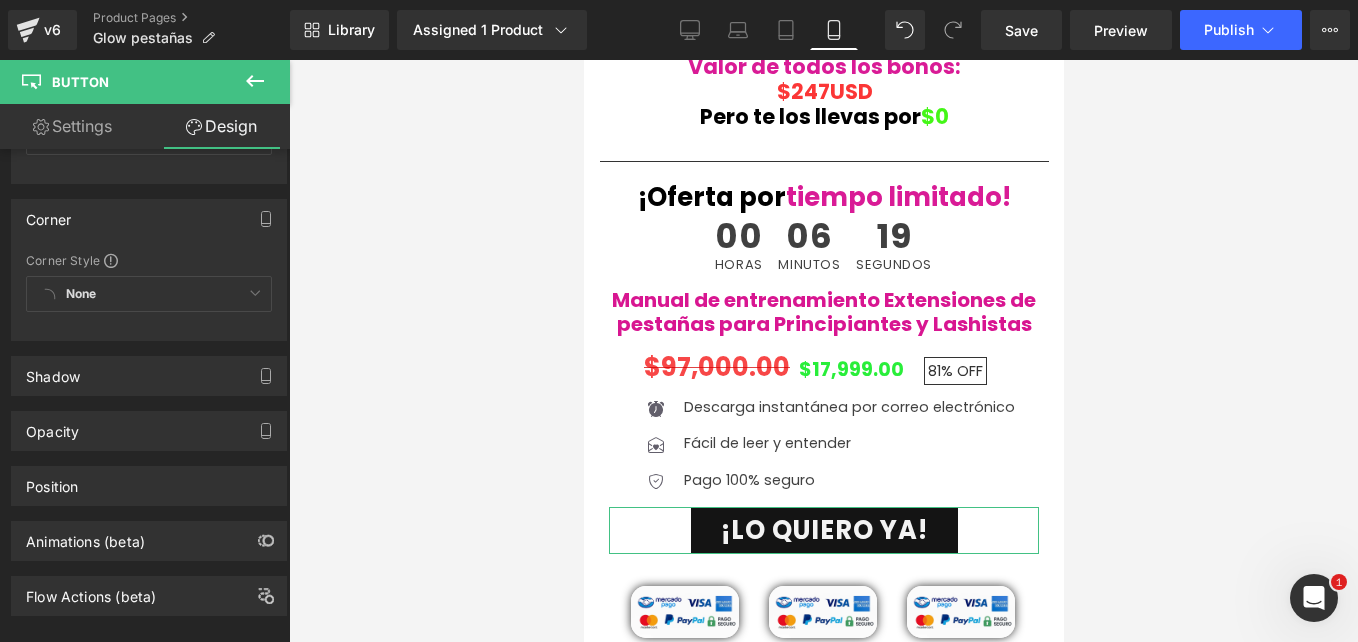 click on "Settings" at bounding box center (72, 126) 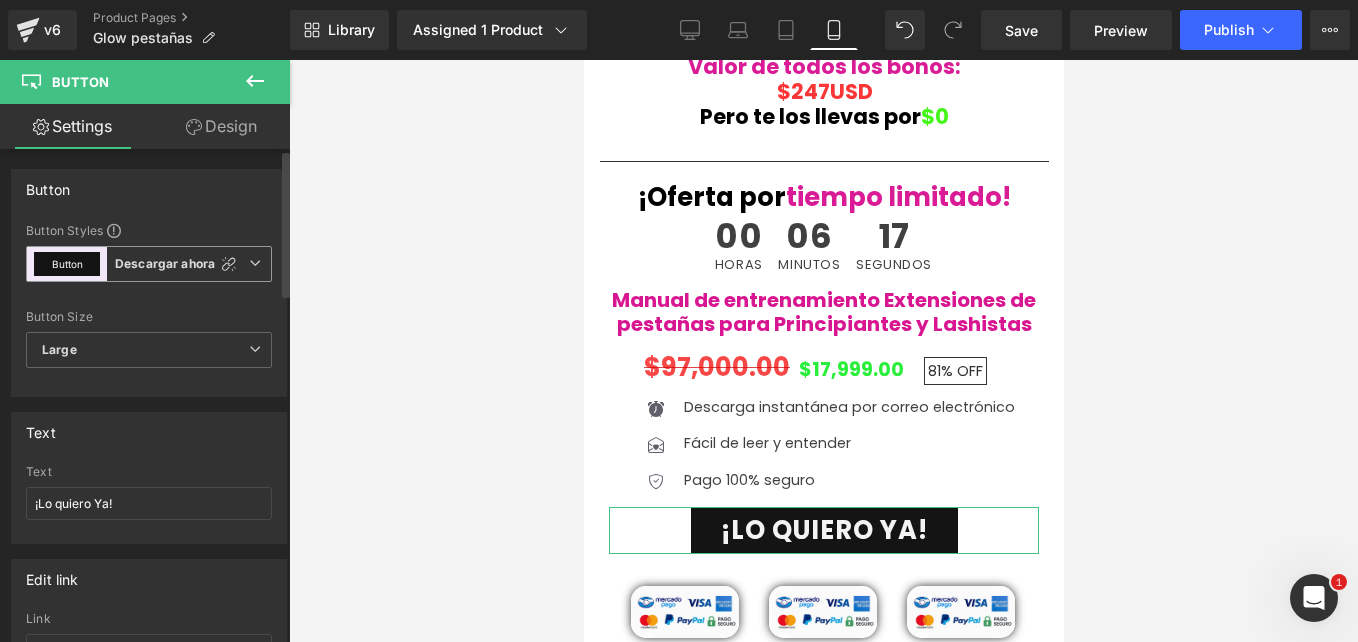 click at bounding box center [255, 263] 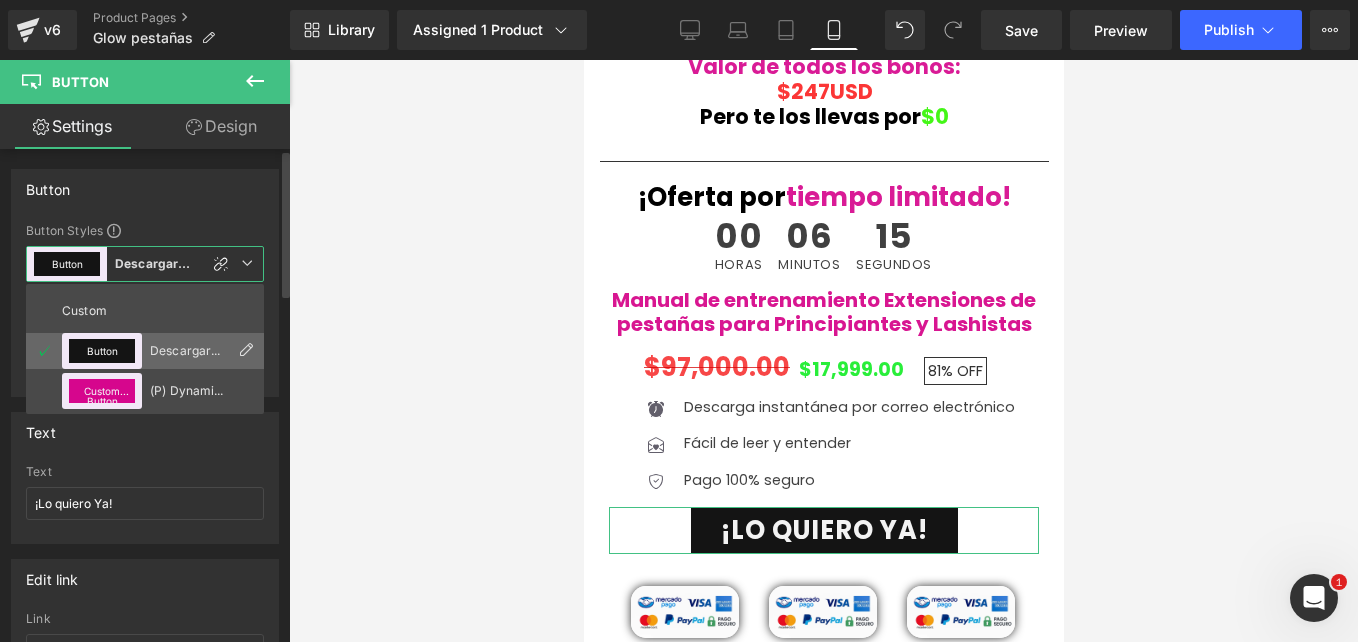 click at bounding box center (246, 350) 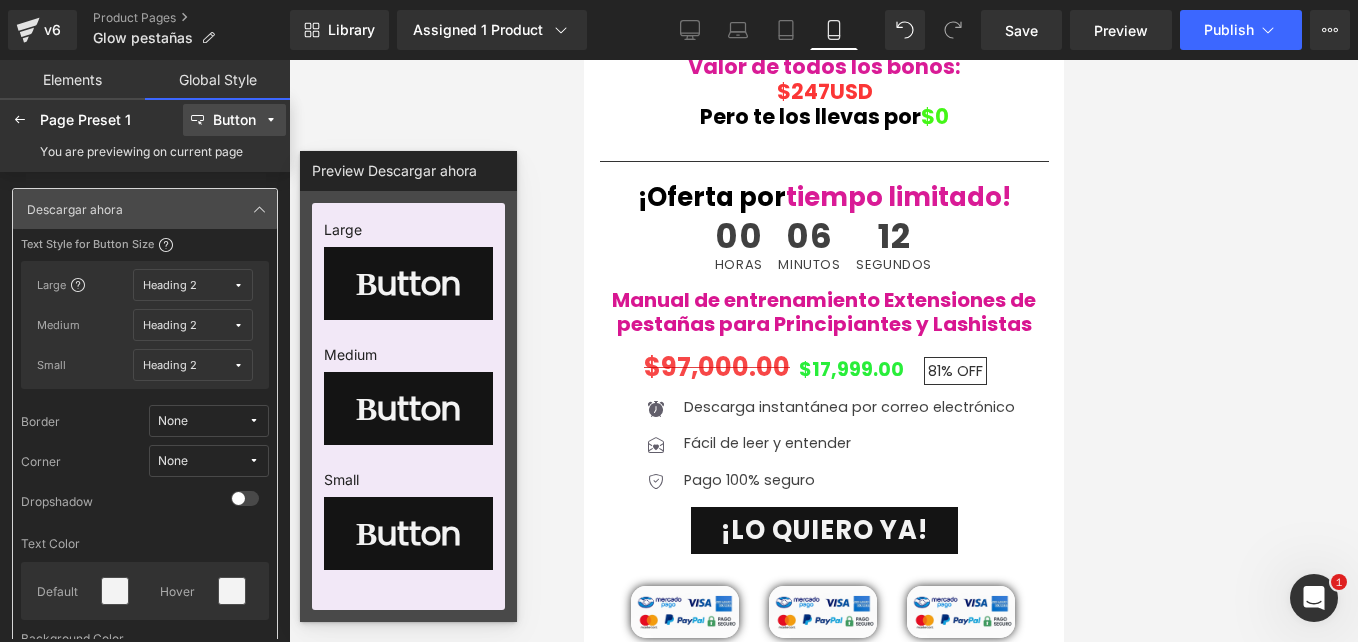 click on "Button" at bounding box center [234, 120] 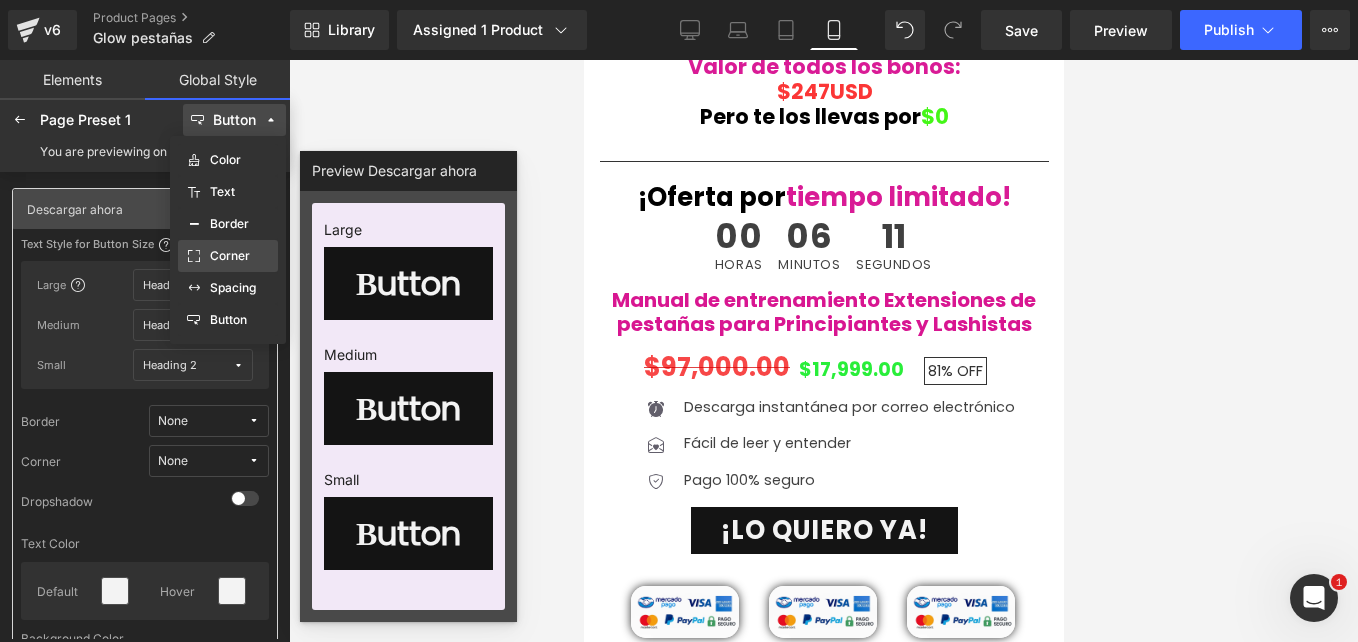 click on "Corner" 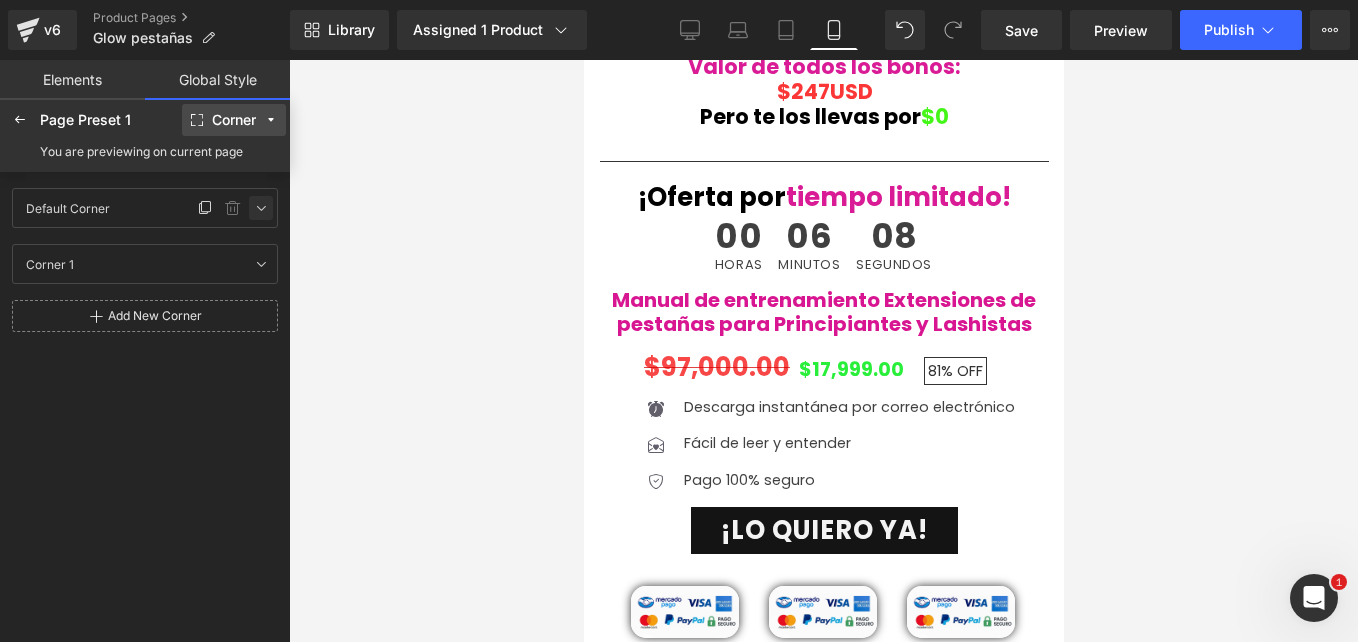 drag, startPoint x: 227, startPoint y: 212, endPoint x: 249, endPoint y: 210, distance: 22.090721 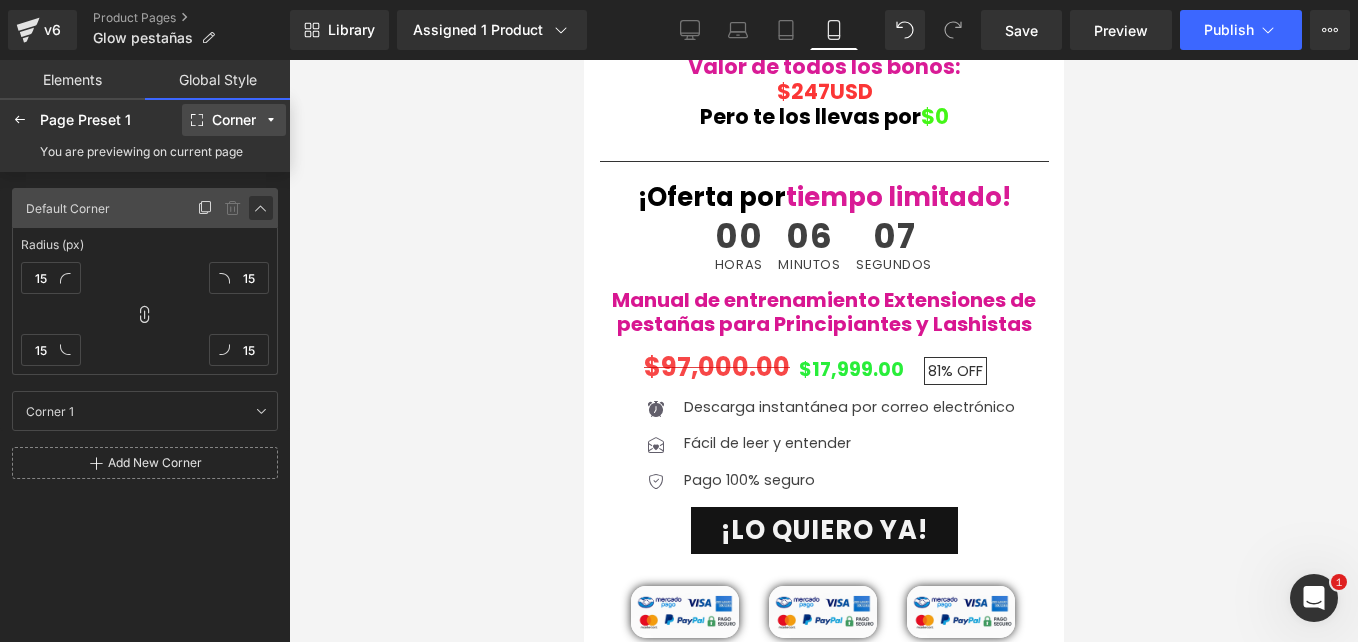 click at bounding box center [261, 208] 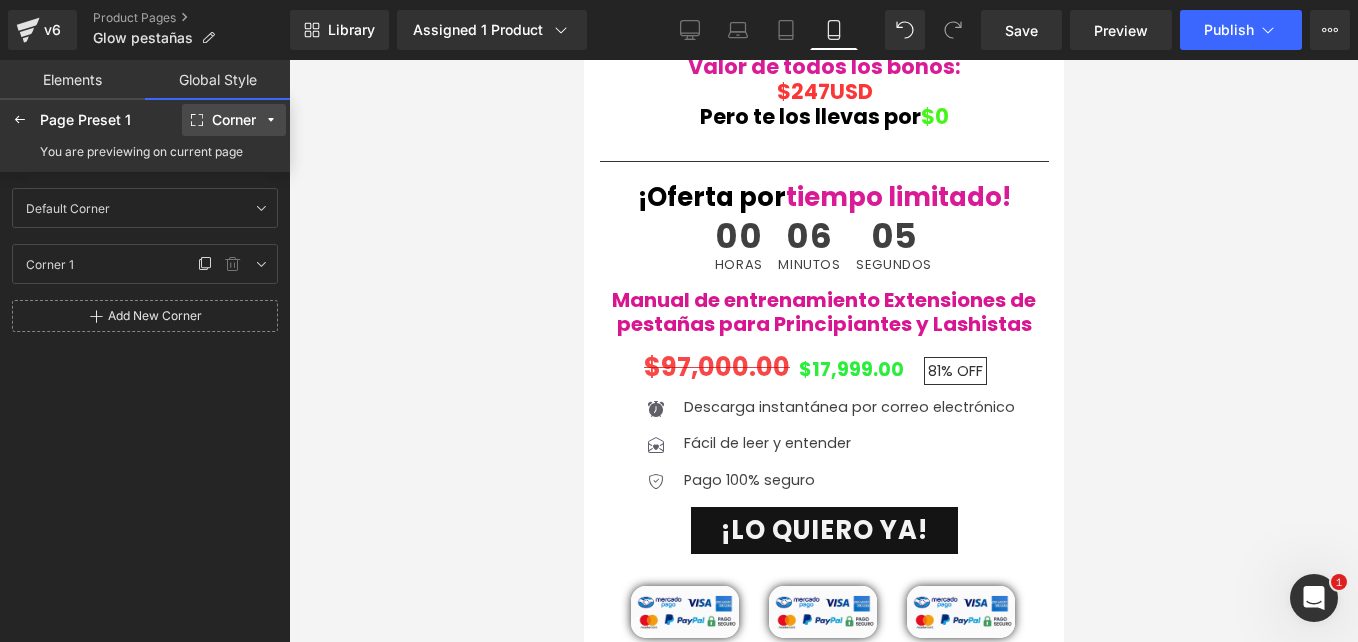 click at bounding box center (221, 264) 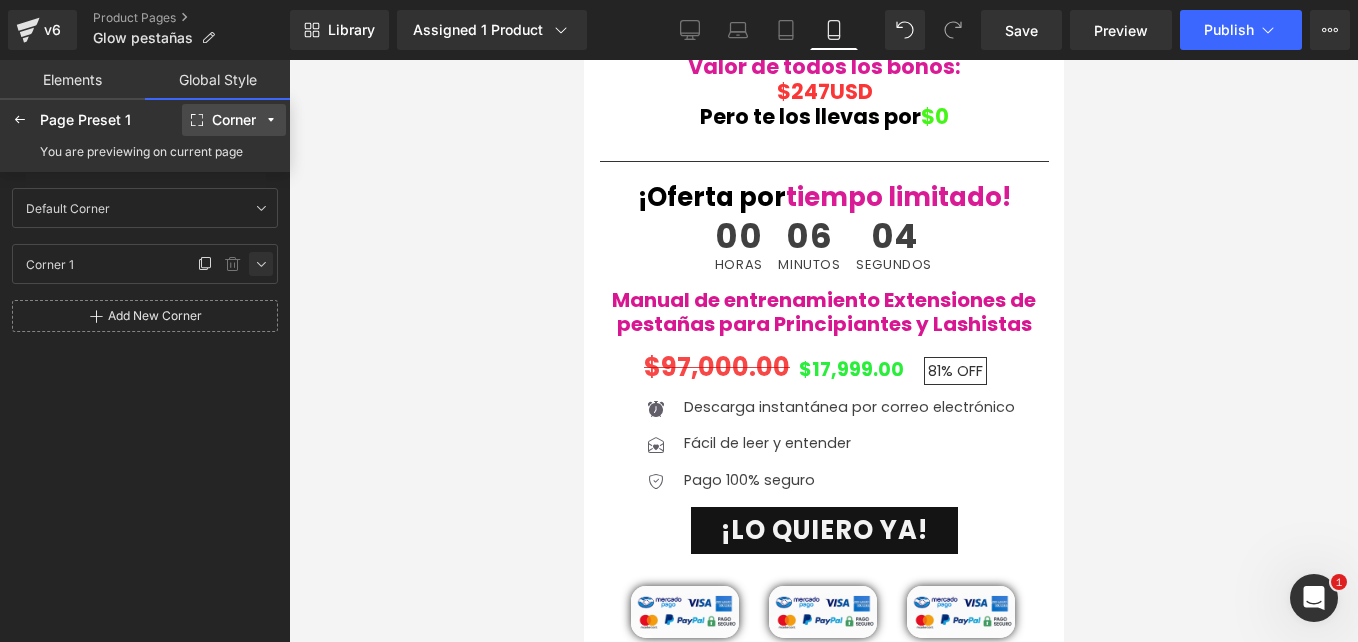 click at bounding box center [261, 264] 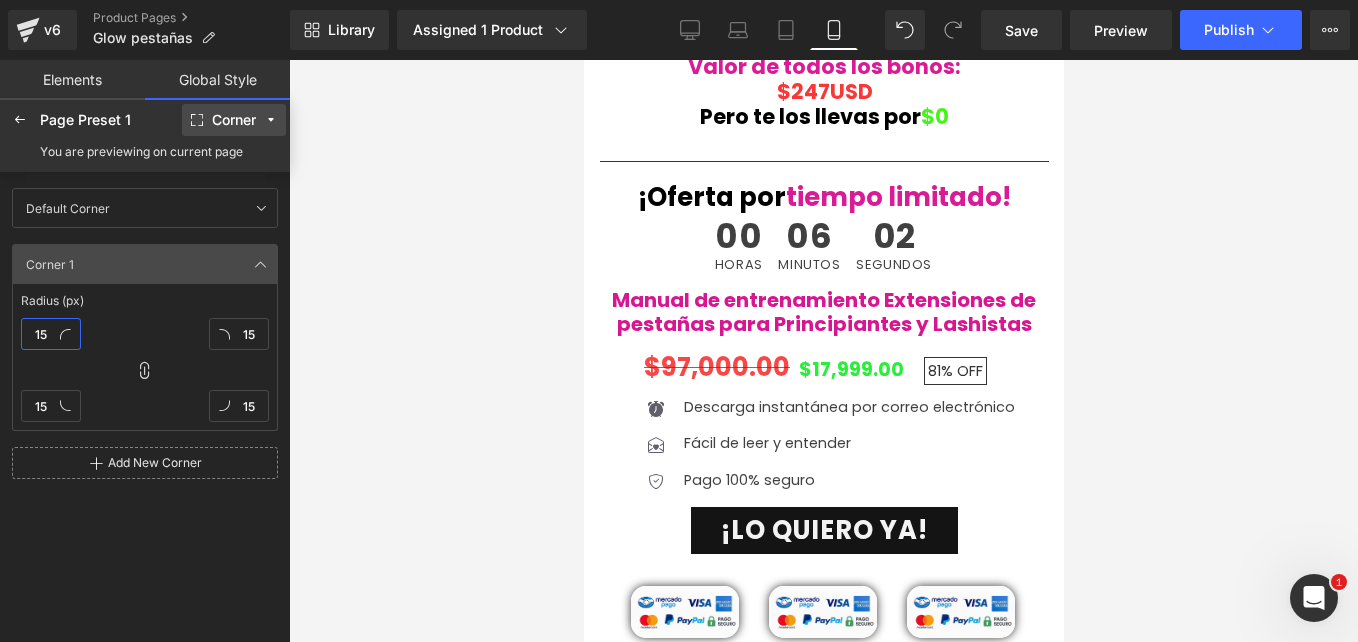 type on "3" 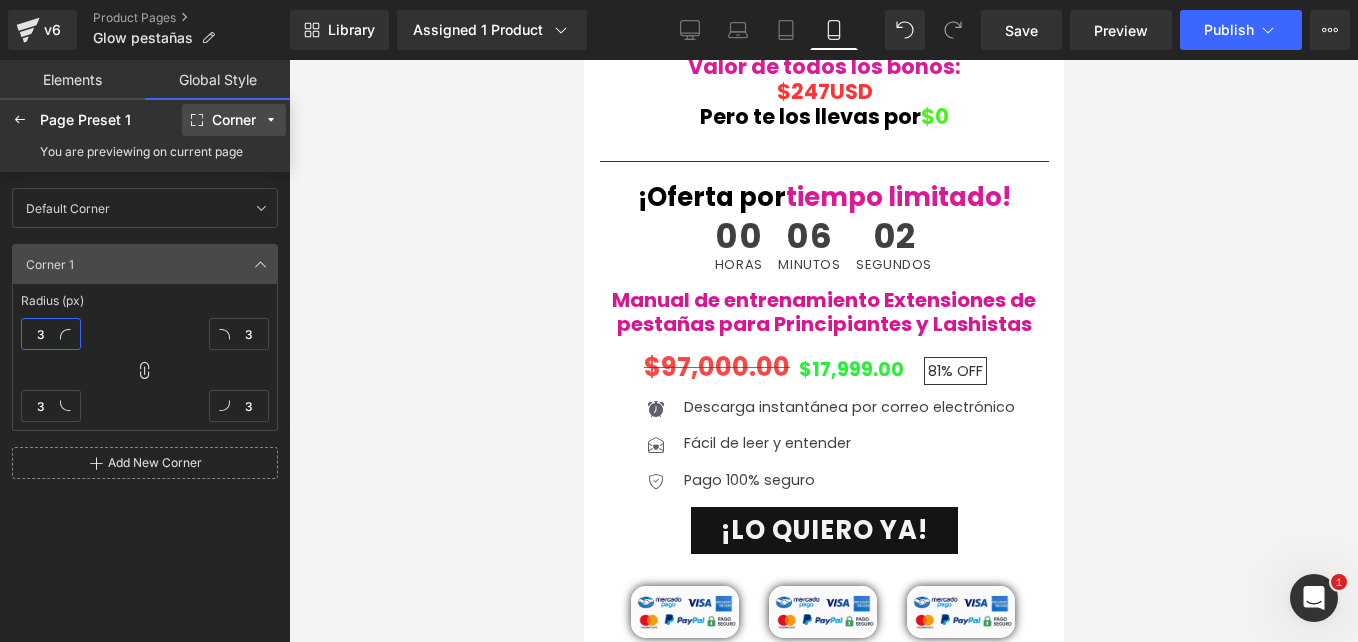 type on "30" 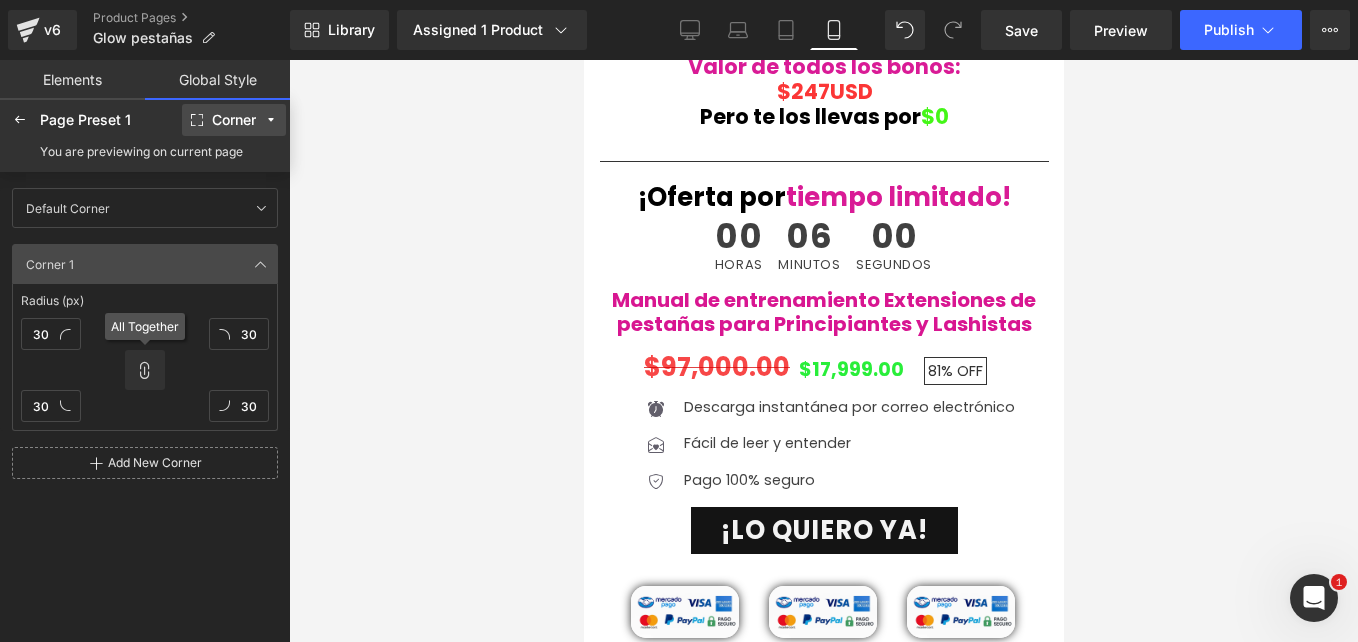 click at bounding box center [145, 370] 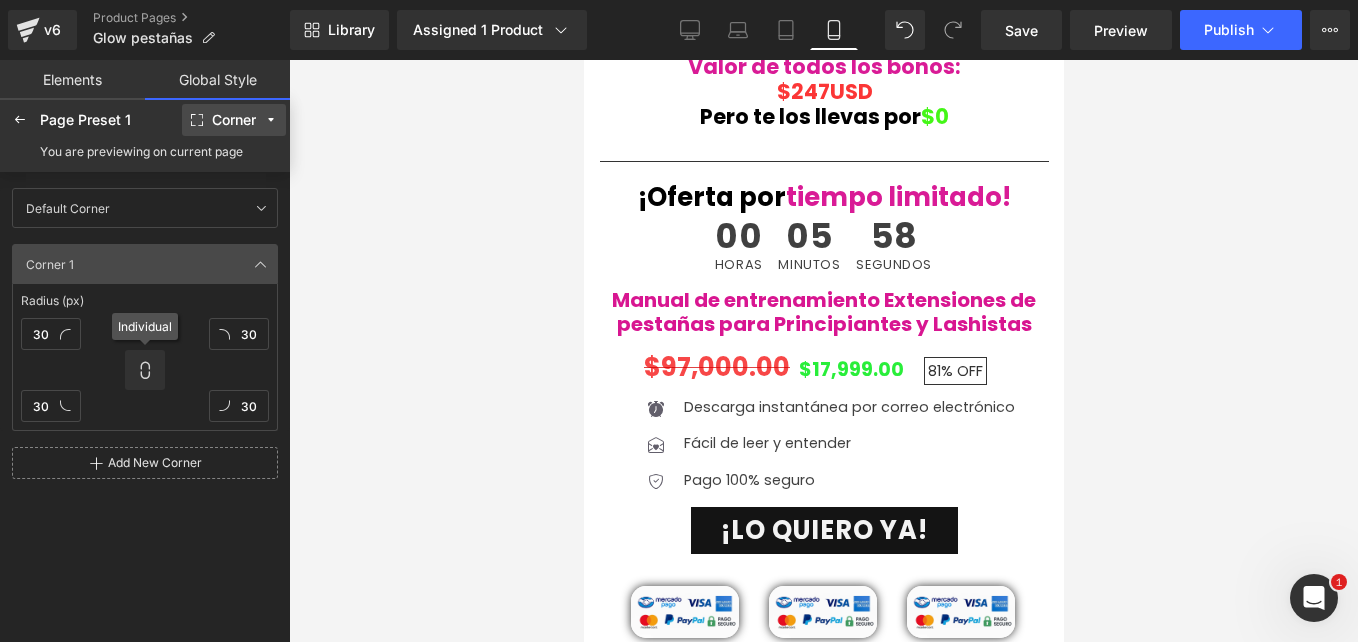 click at bounding box center (145, 370) 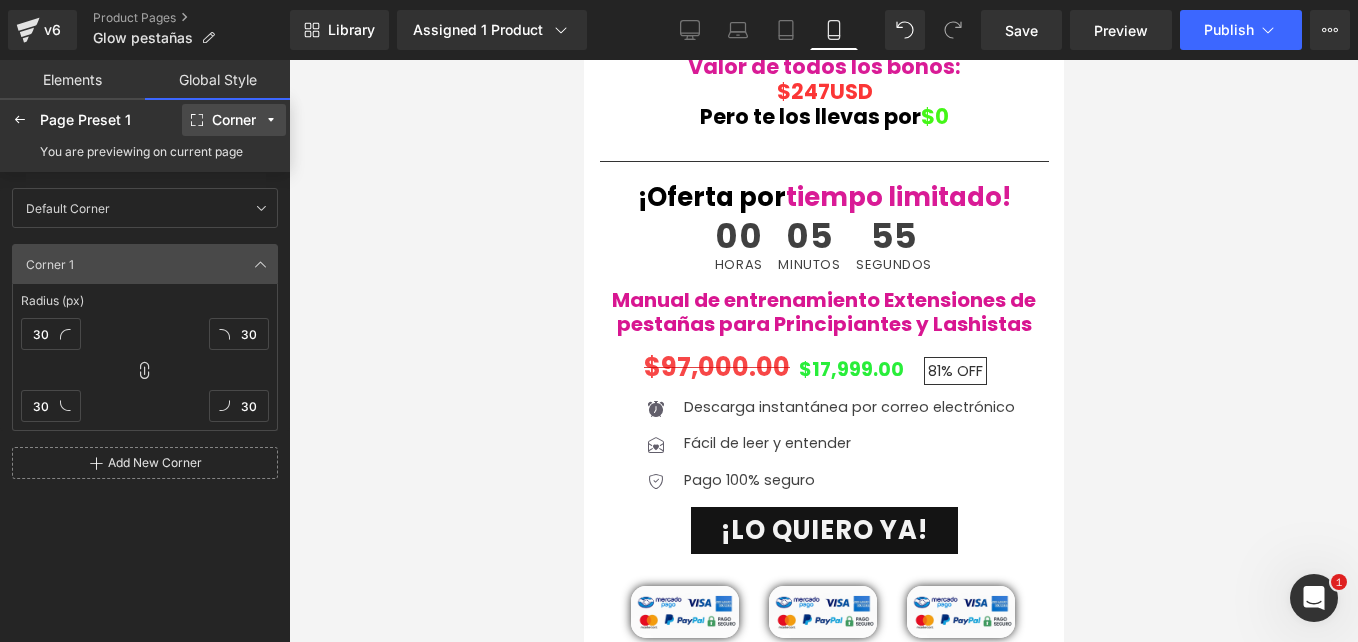 click at bounding box center (145, 370) 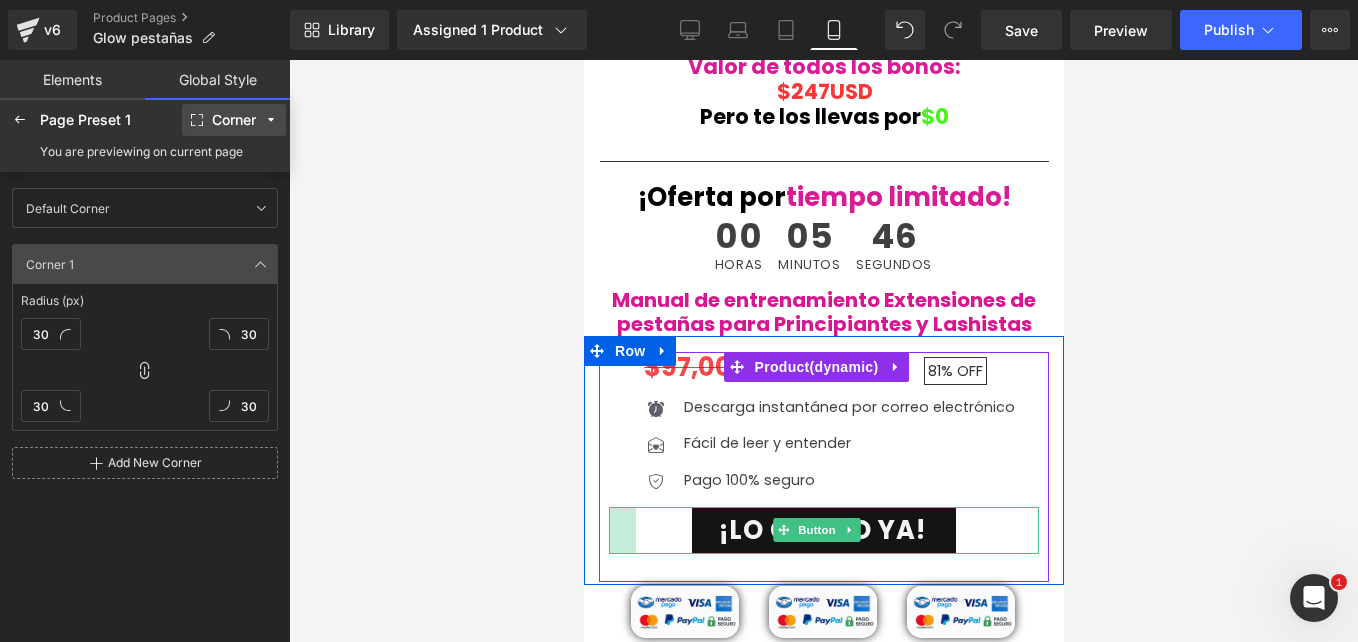 drag, startPoint x: 608, startPoint y: 364, endPoint x: 605, endPoint y: 391, distance: 27.166155 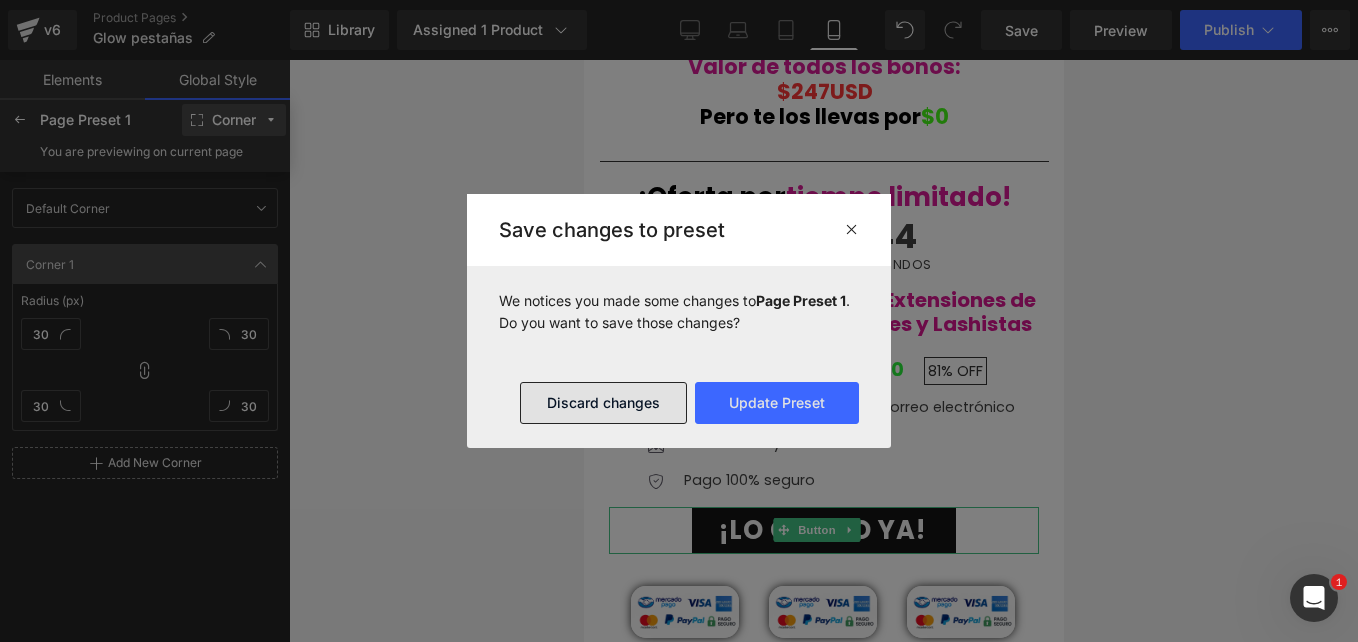 click on "Discard changes" at bounding box center (603, 403) 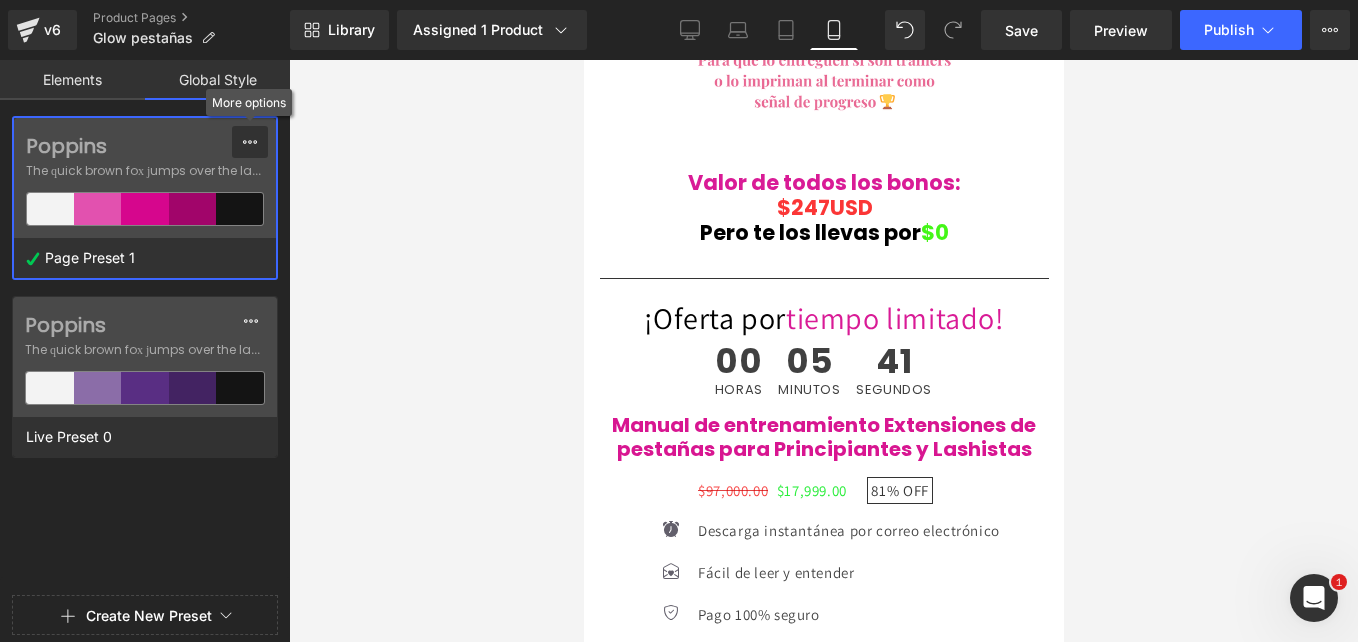 click 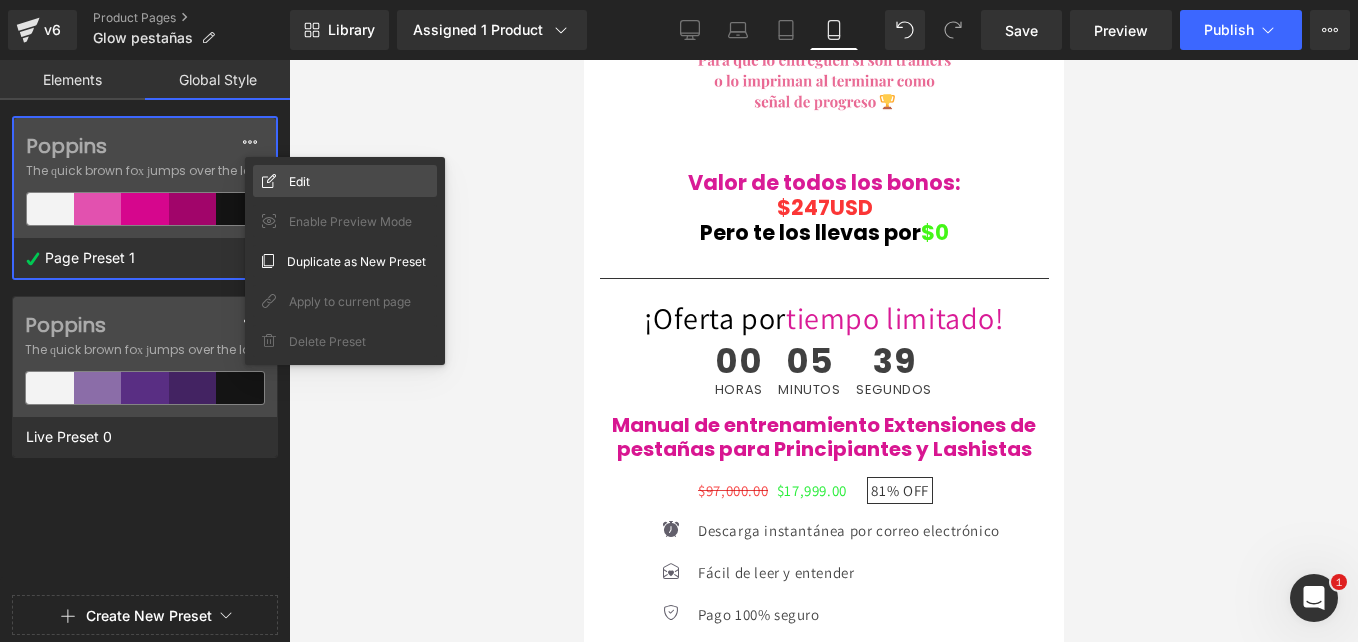click on "Edit" at bounding box center (345, 181) 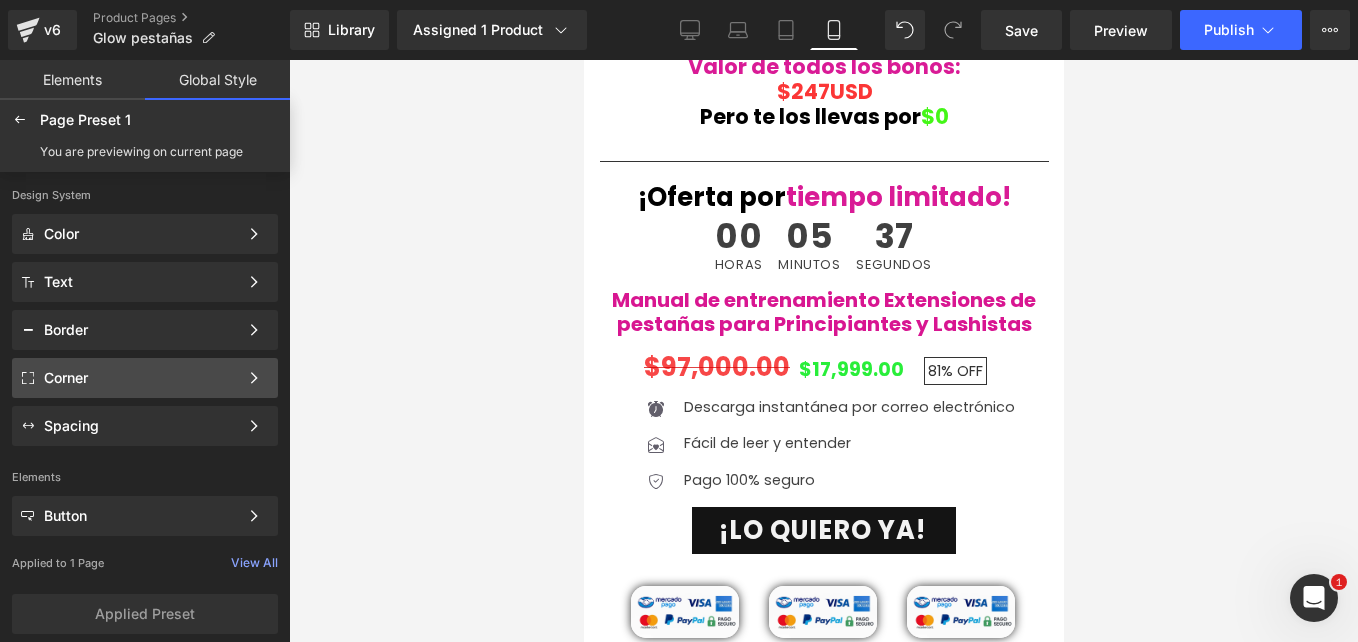 click on "Corner" 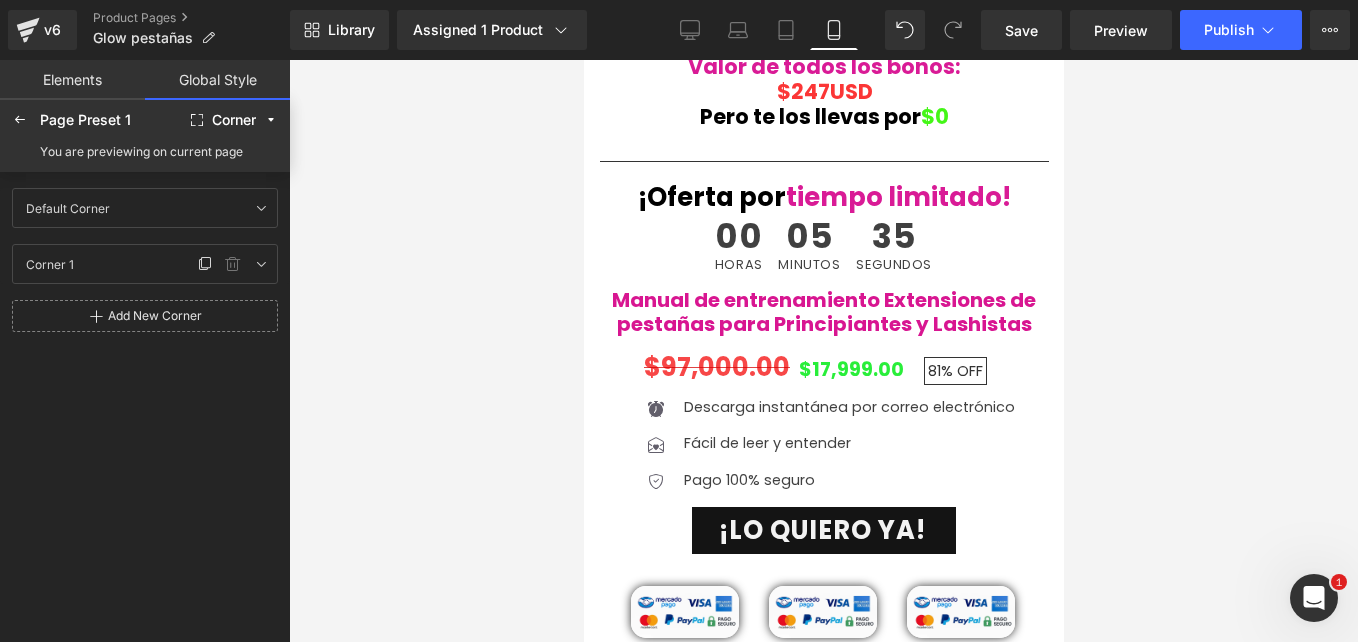 click on "Corner 1 Corner 1" at bounding box center (105, 264) 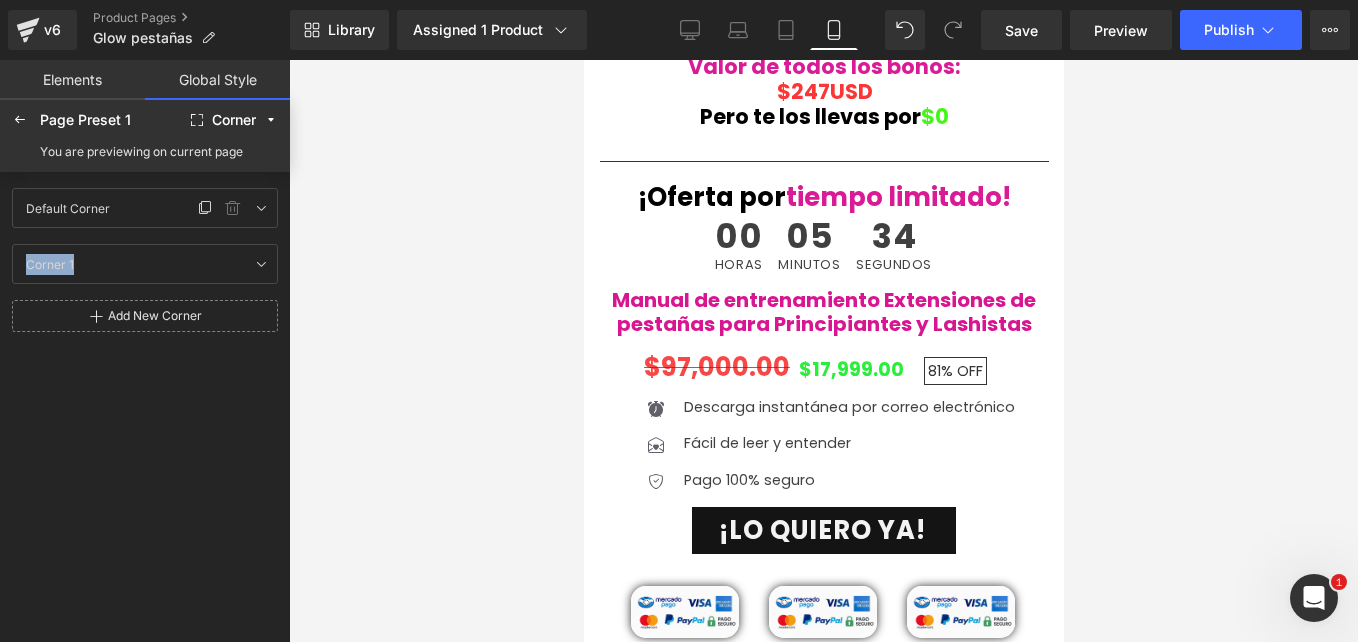 drag, startPoint x: 153, startPoint y: 277, endPoint x: 161, endPoint y: 188, distance: 89.358826 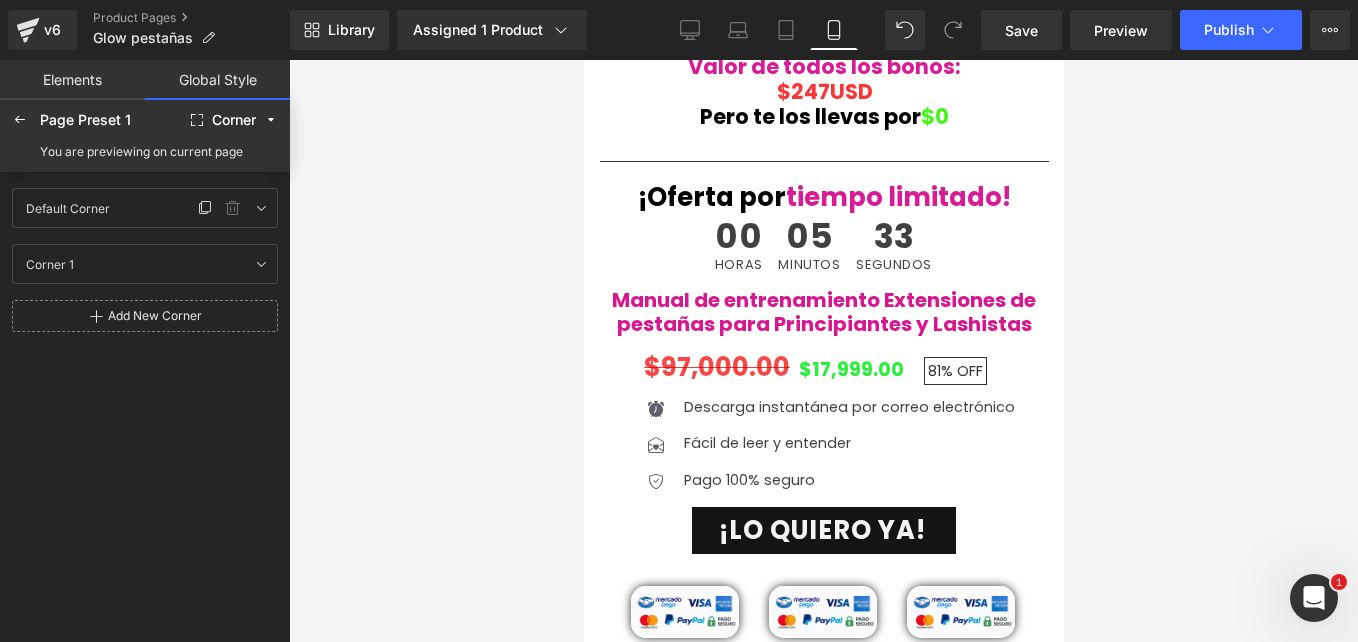 click on "Default Corner Default Corner" at bounding box center [105, 208] 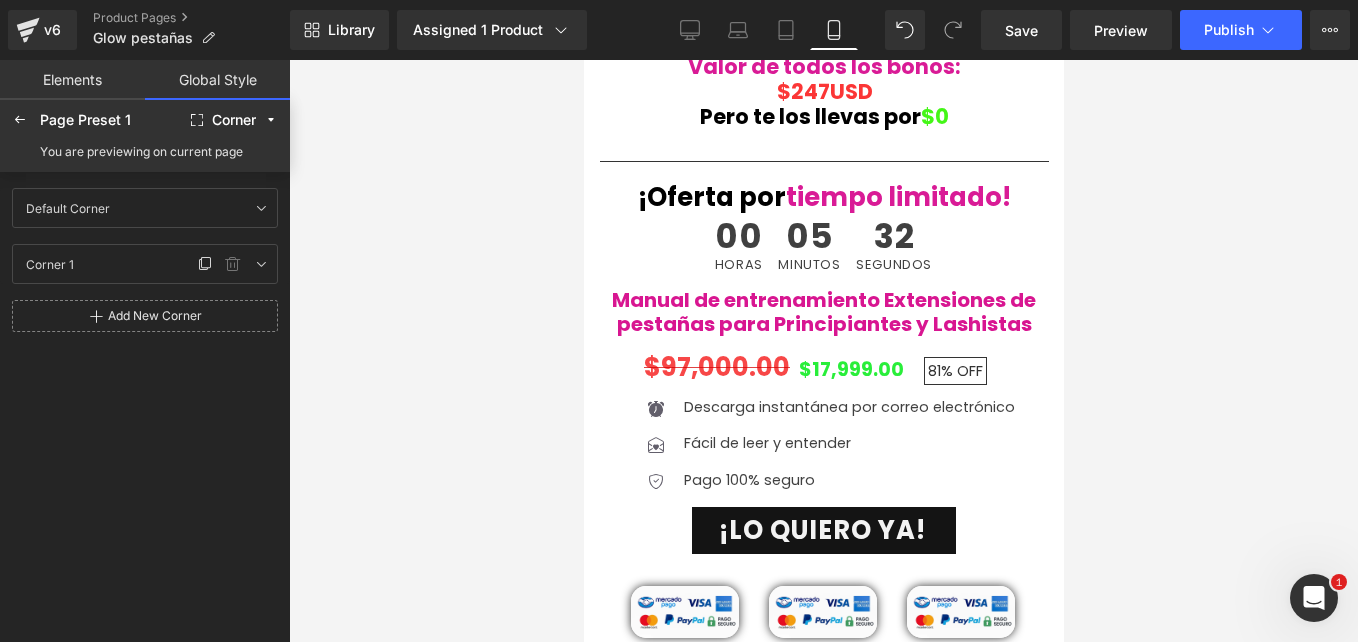 click on "Corner 1 Corner 1" at bounding box center (105, 264) 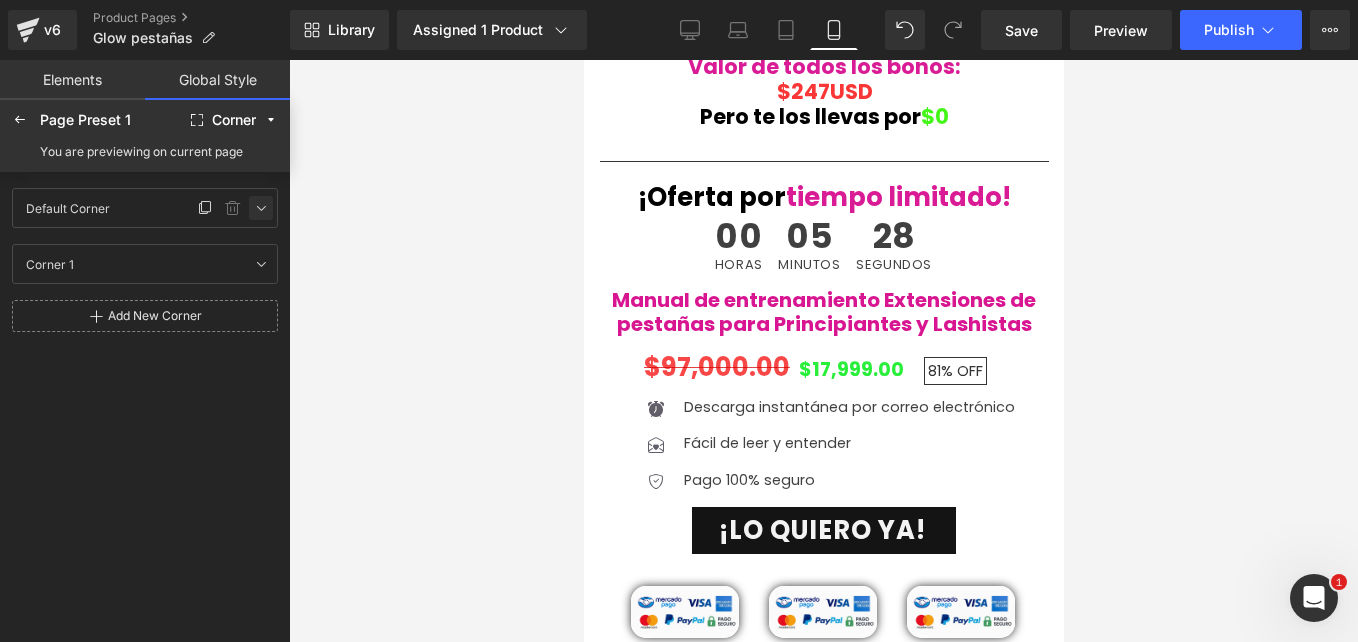 click at bounding box center (261, 208) 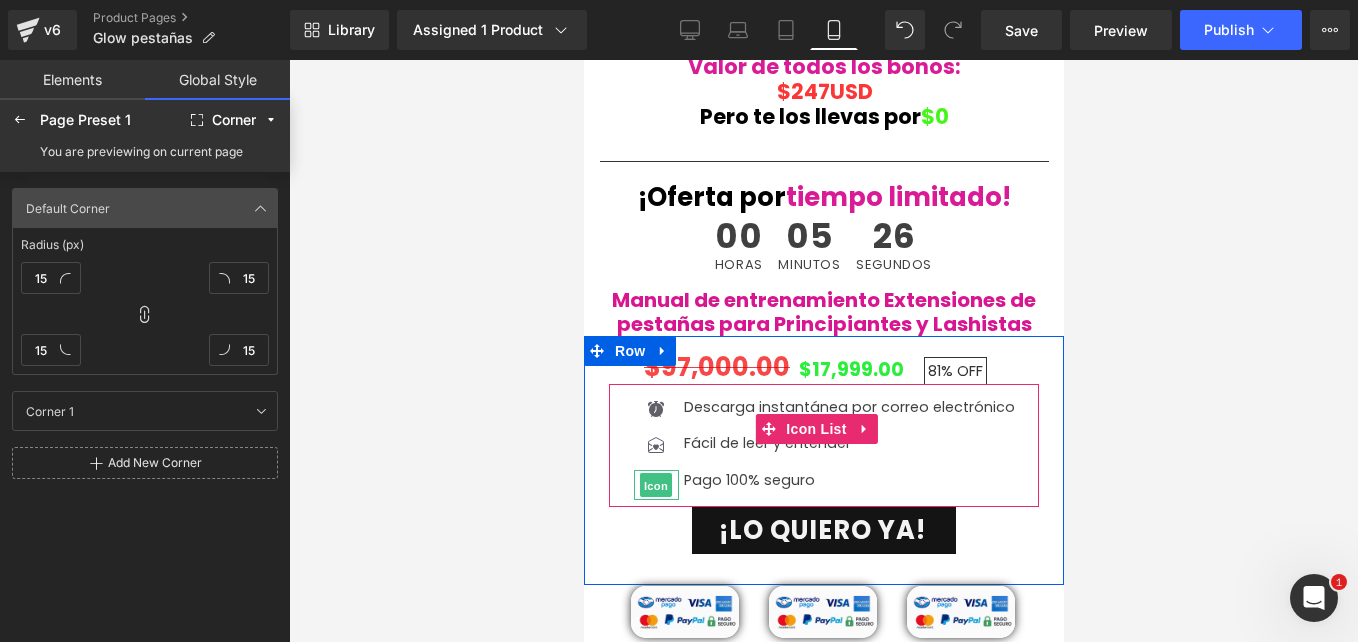 click on "Icon" at bounding box center [655, 486] 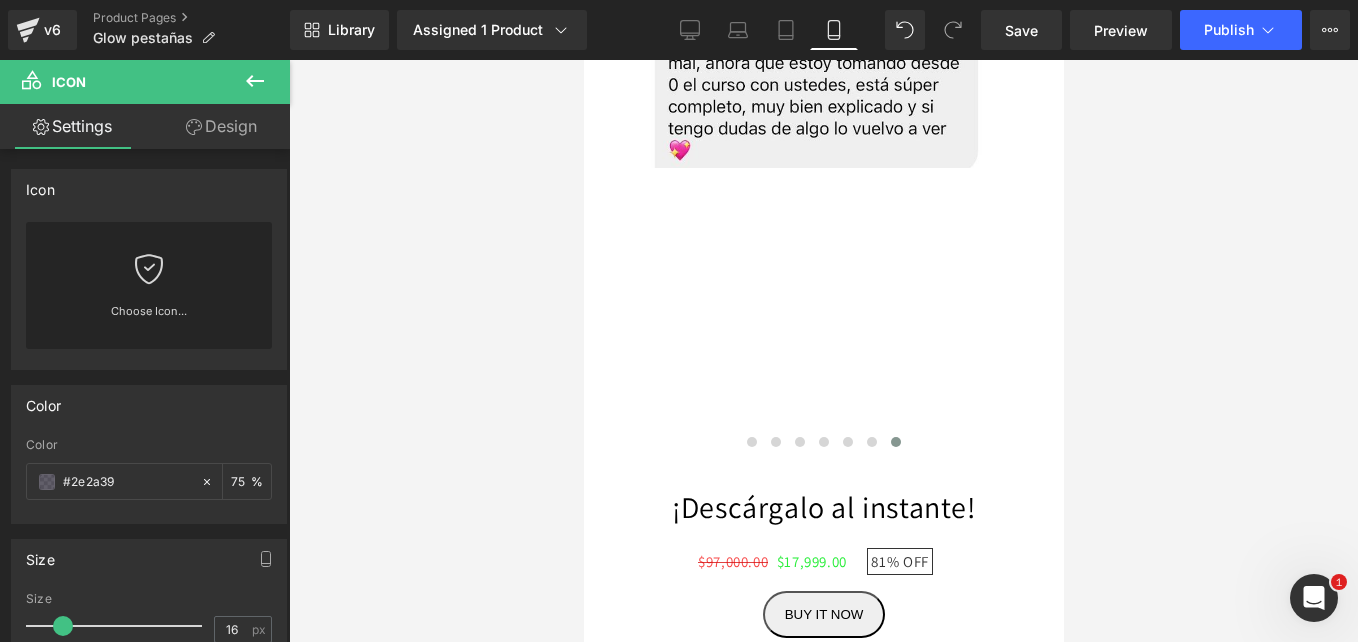 scroll, scrollTop: 9185, scrollLeft: 0, axis: vertical 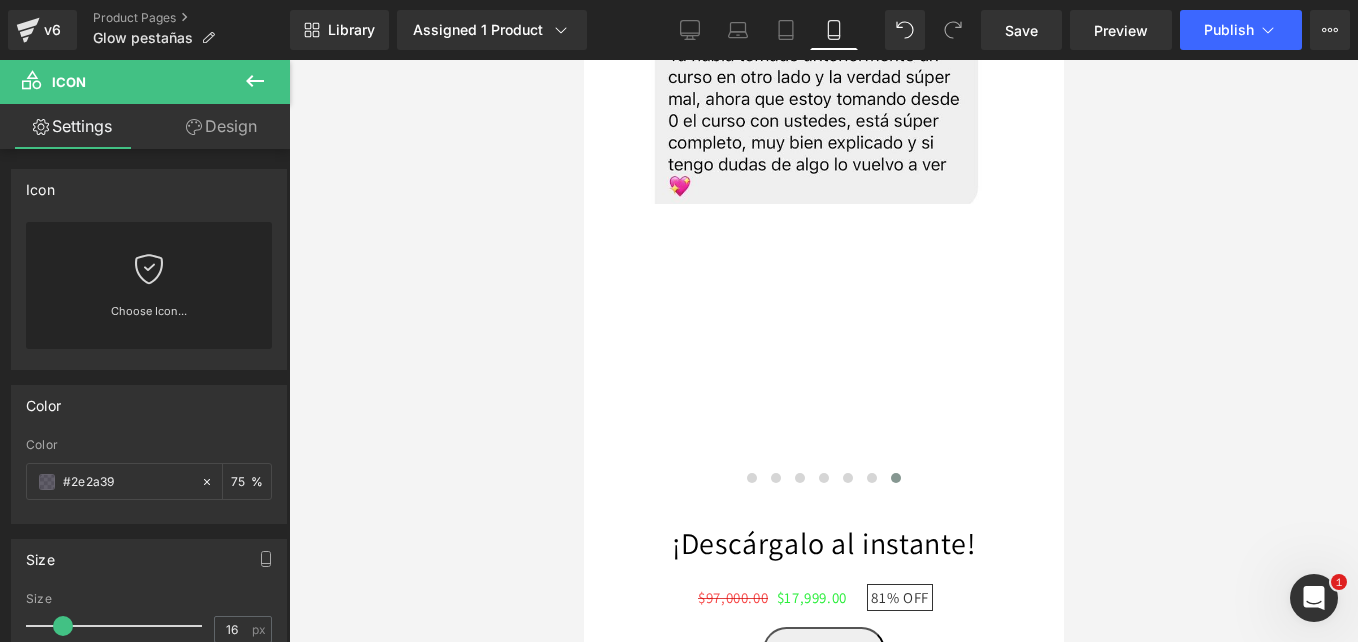 click on "Design" at bounding box center (221, 126) 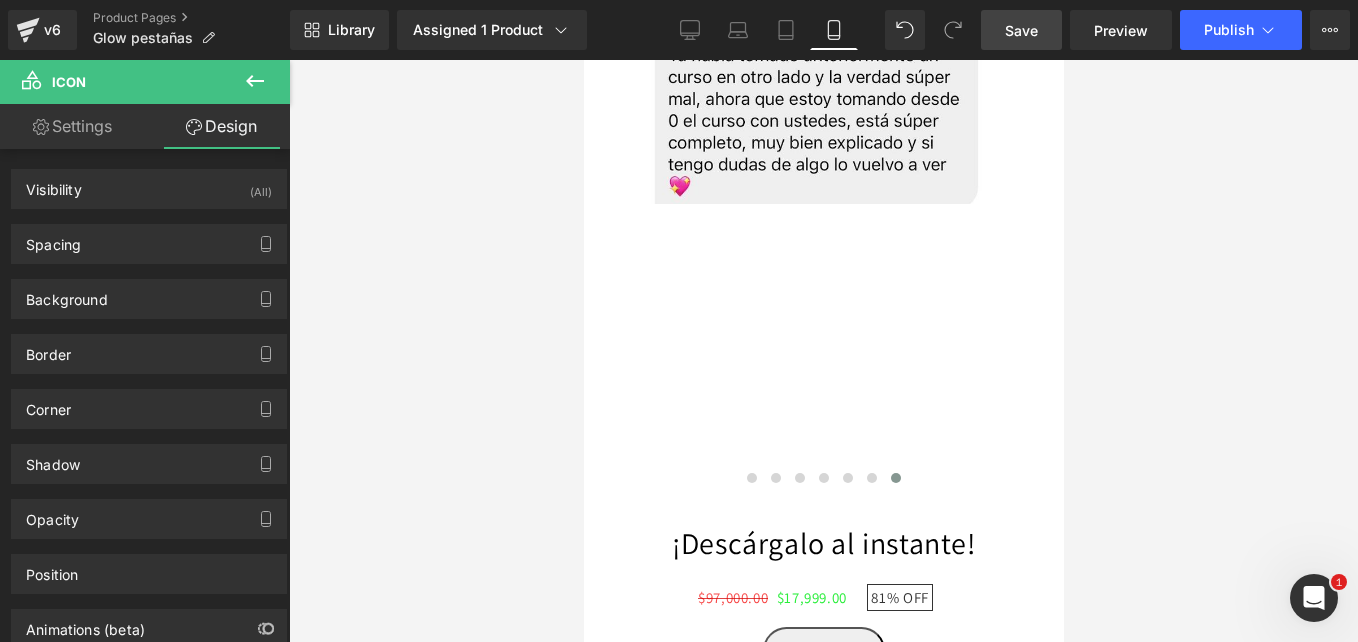 click on "Save" at bounding box center (1021, 30) 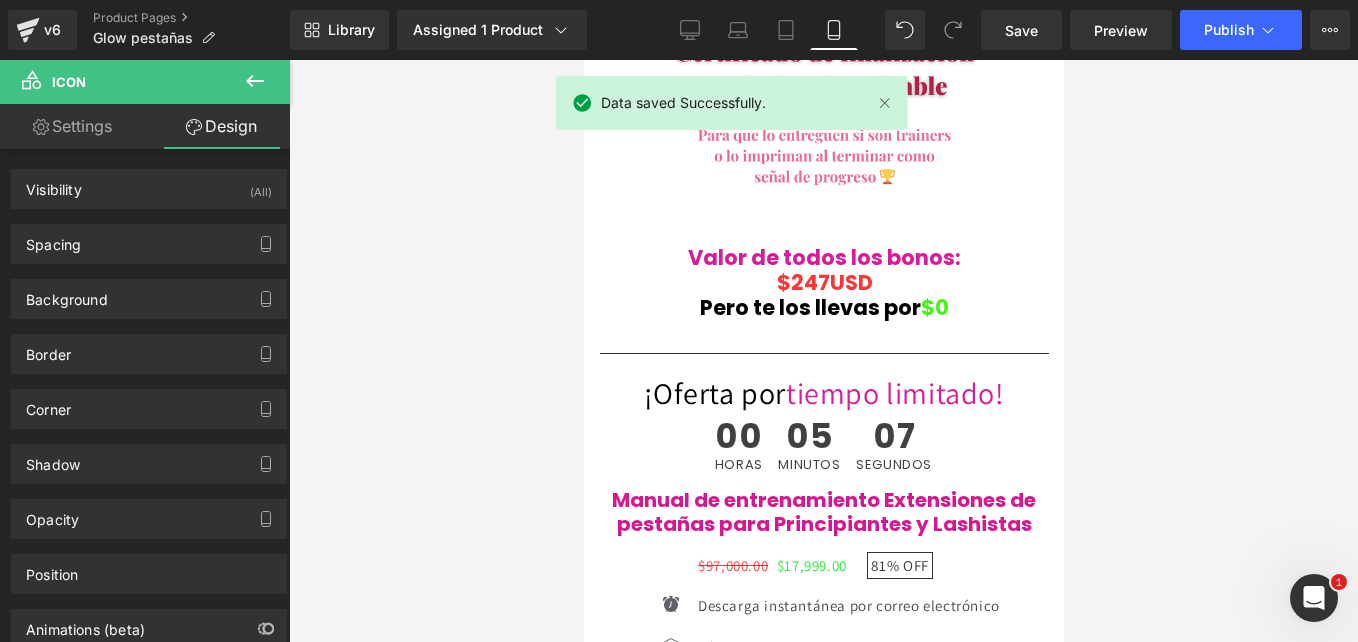 scroll, scrollTop: 7791, scrollLeft: 0, axis: vertical 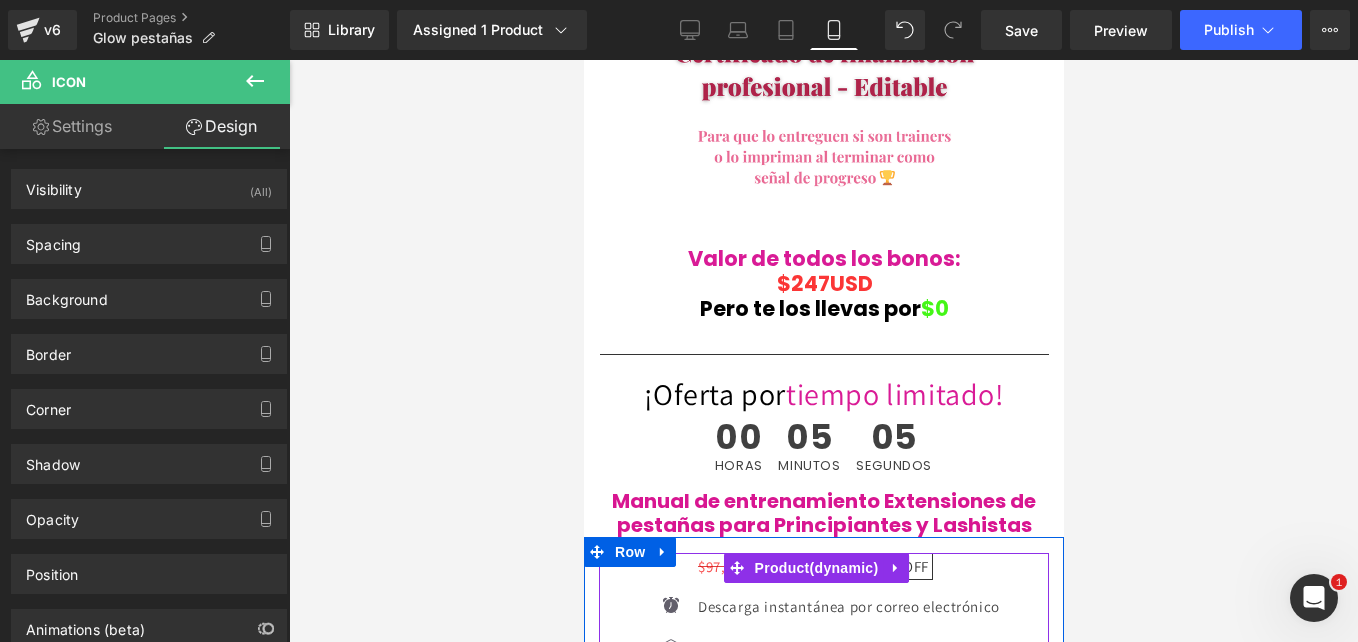 click at bounding box center (848, 742) 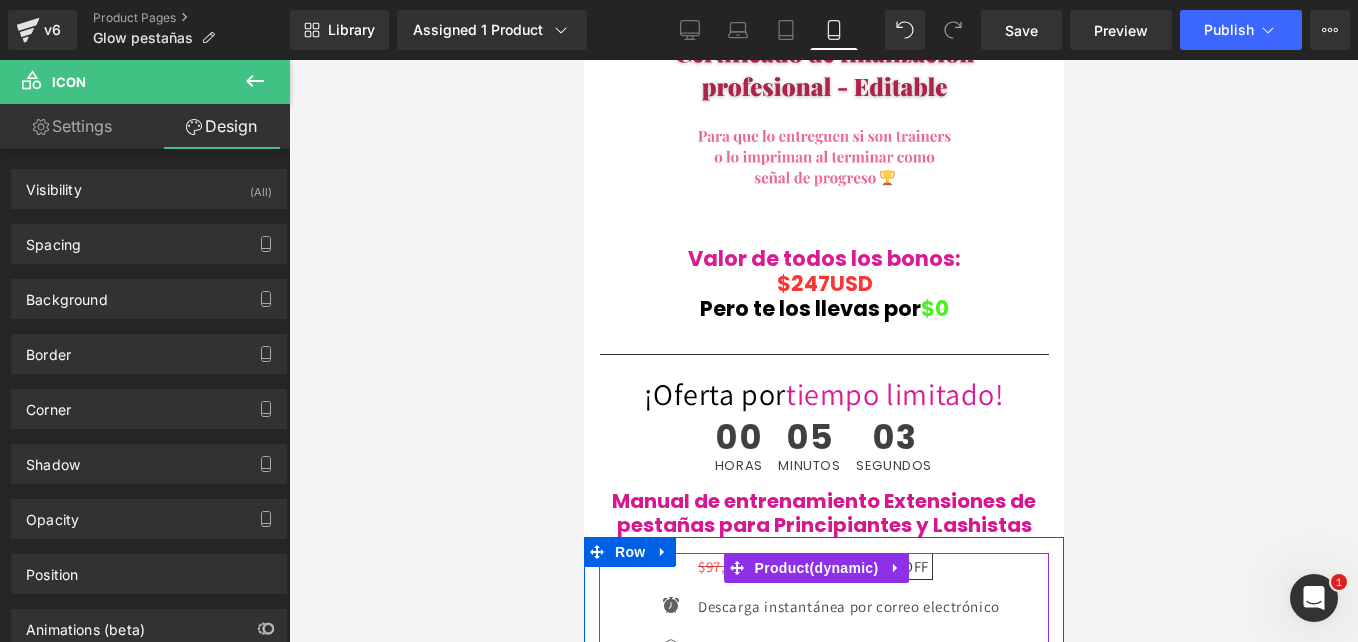 click 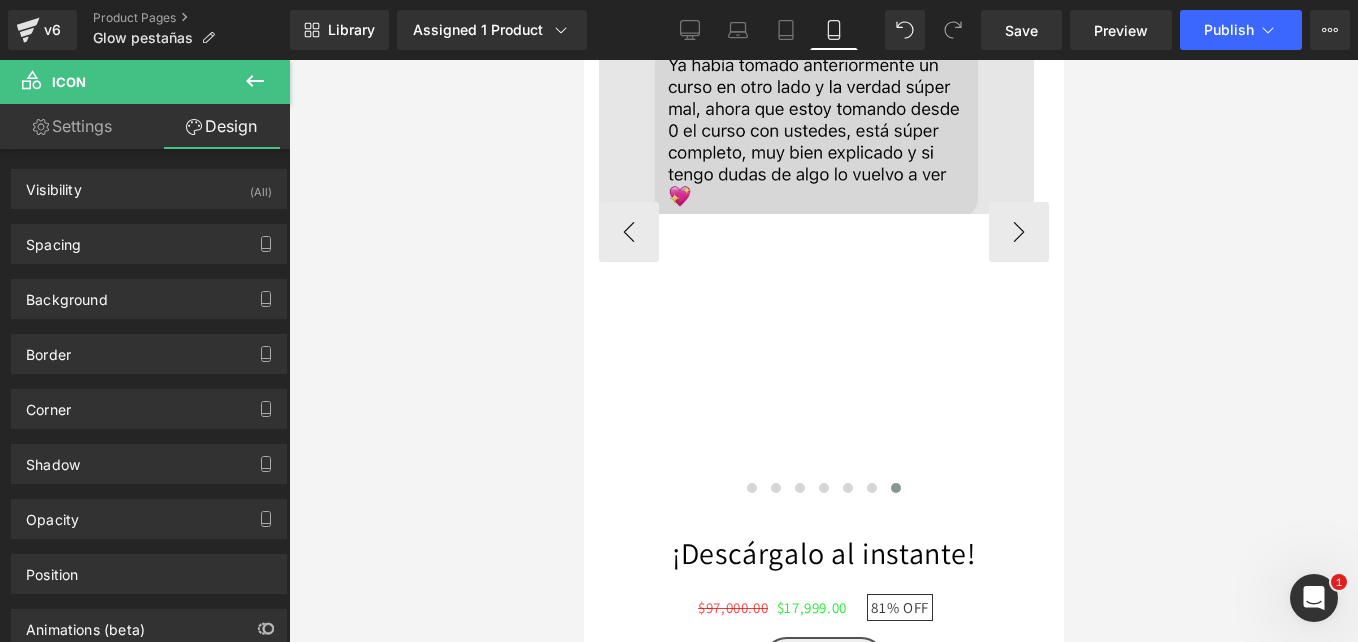 scroll, scrollTop: 9166, scrollLeft: 0, axis: vertical 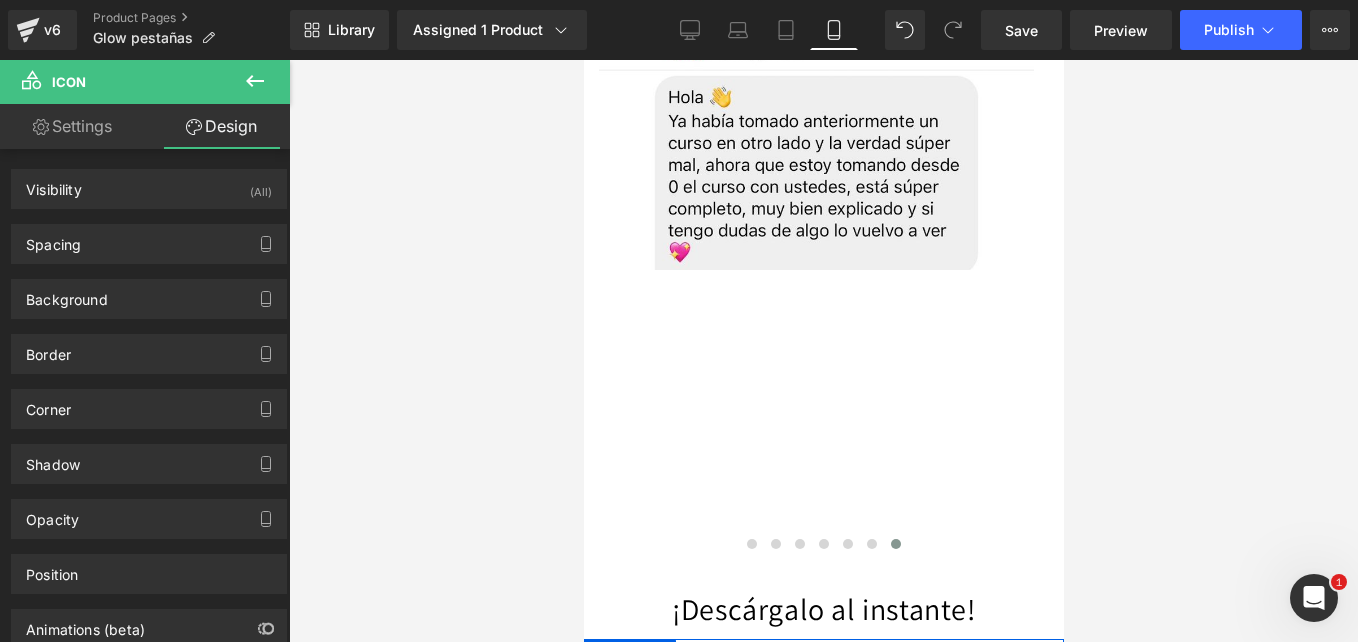 click 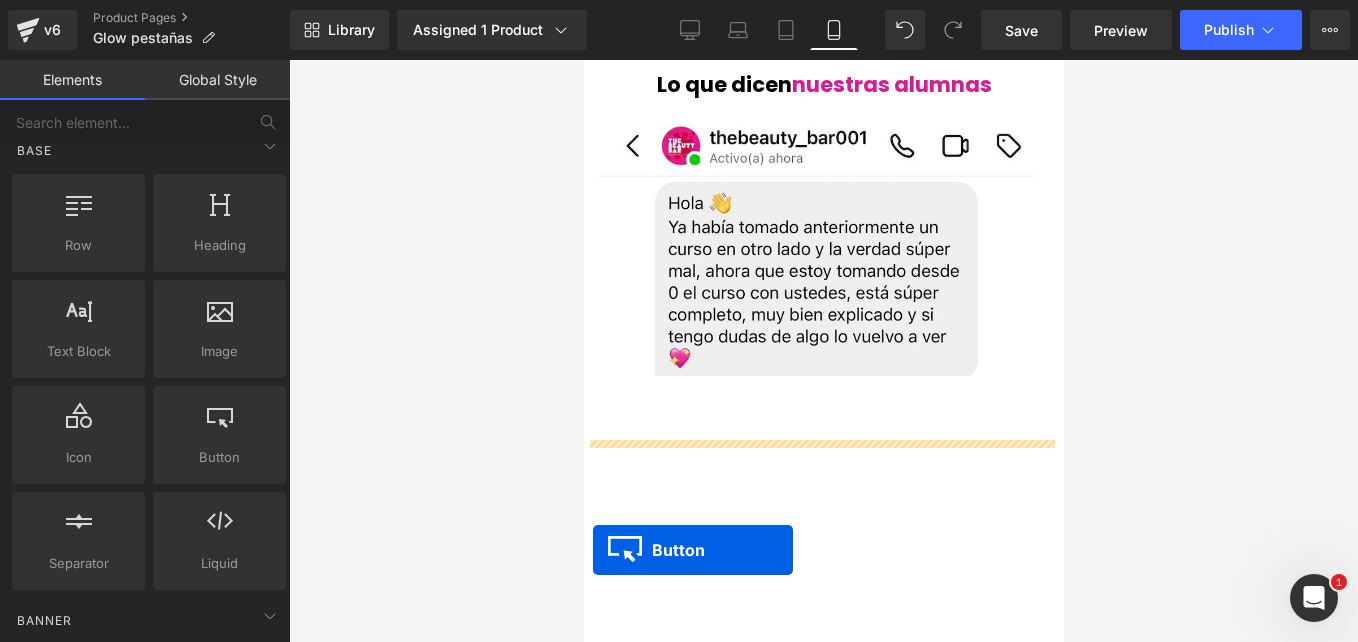scroll, scrollTop: 9143, scrollLeft: 0, axis: vertical 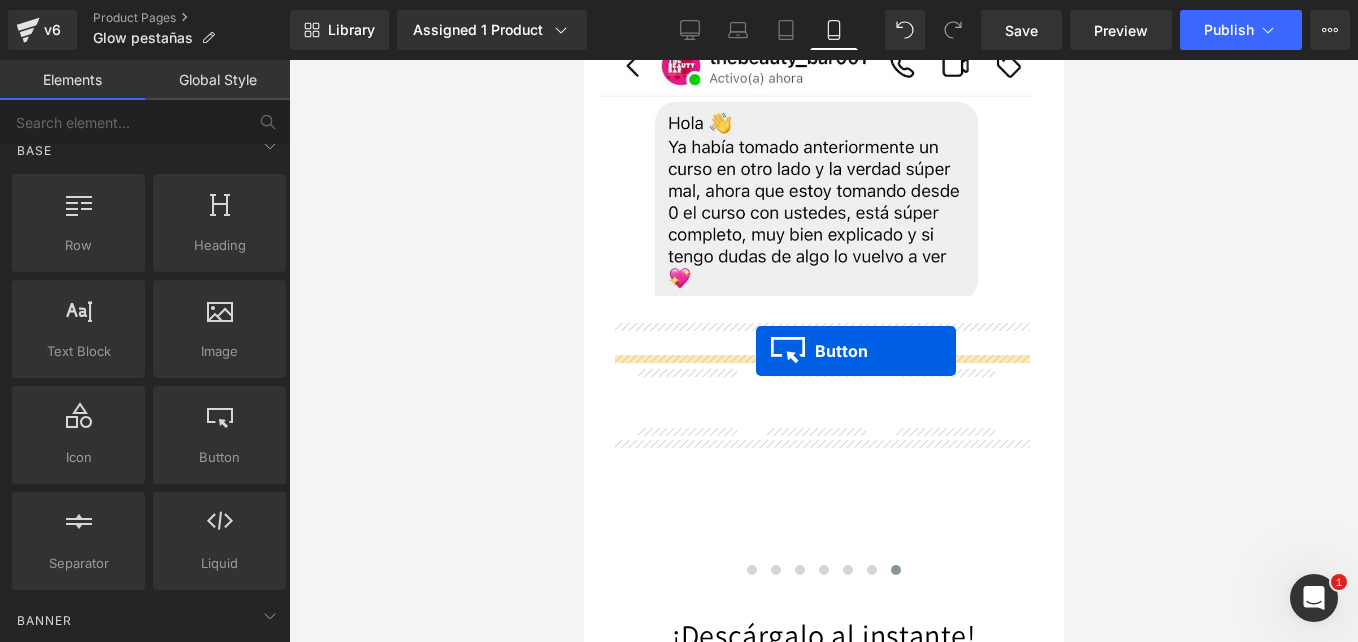 drag, startPoint x: 785, startPoint y: 361, endPoint x: 754, endPoint y: 354, distance: 31.780497 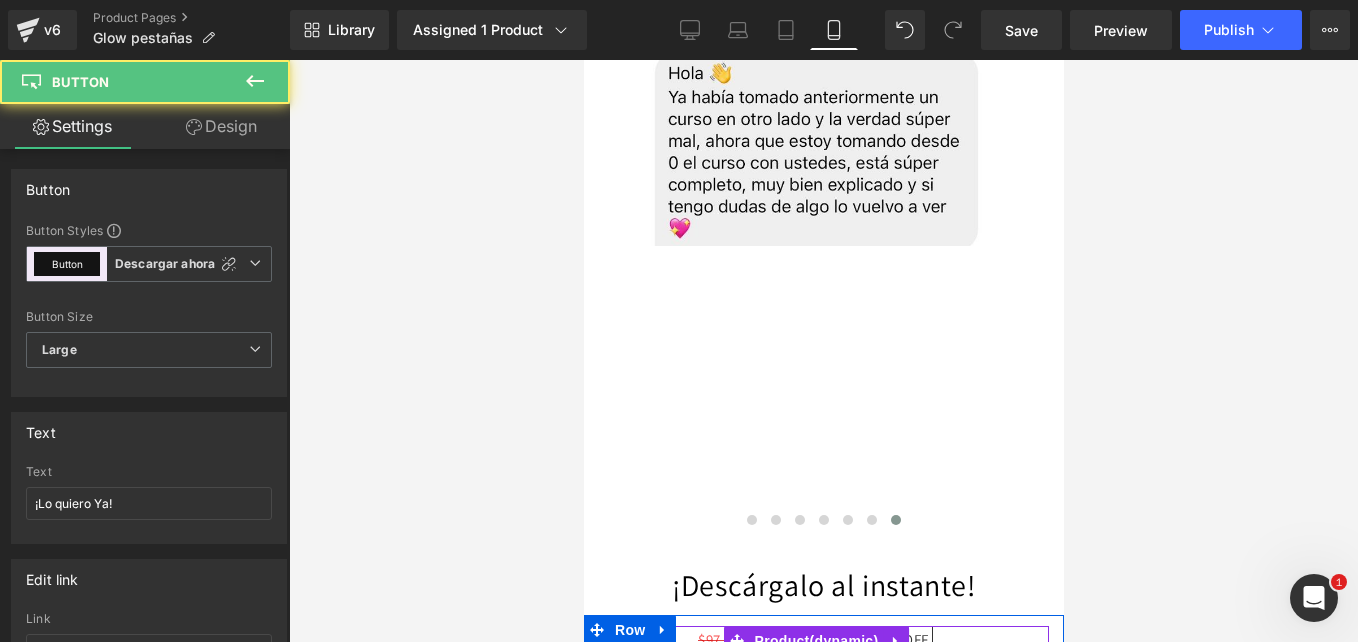 scroll, scrollTop: 9093, scrollLeft: 0, axis: vertical 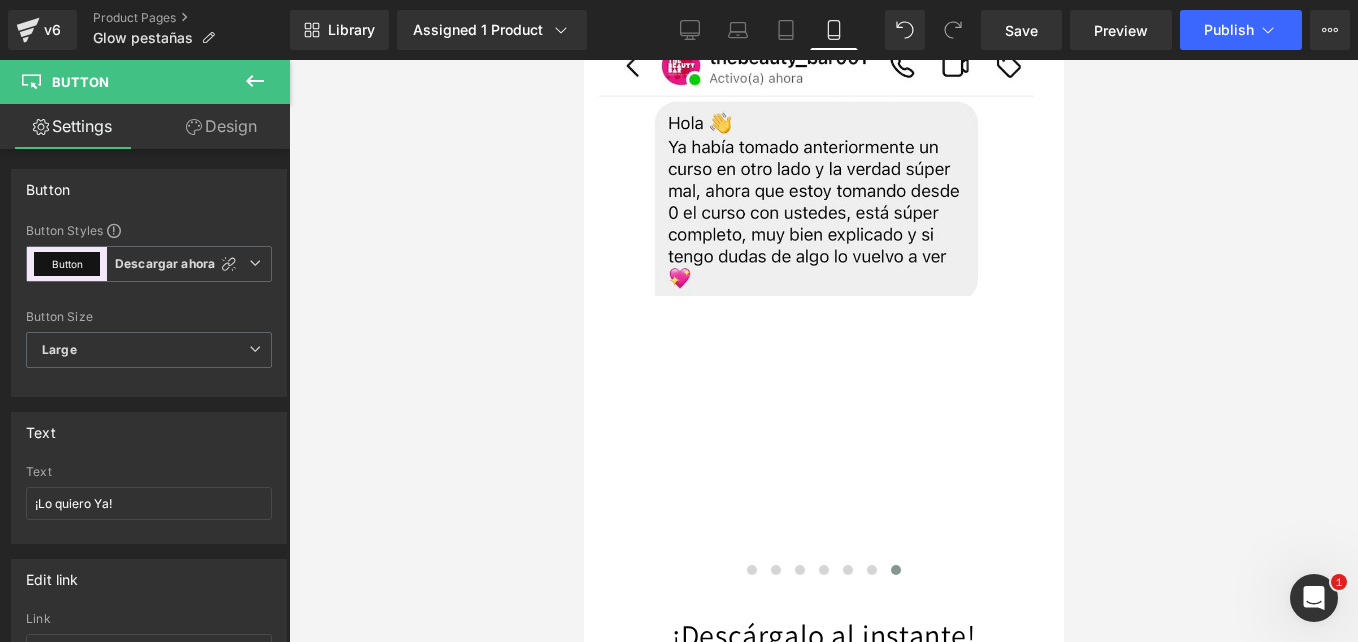 click at bounding box center [823, 703] 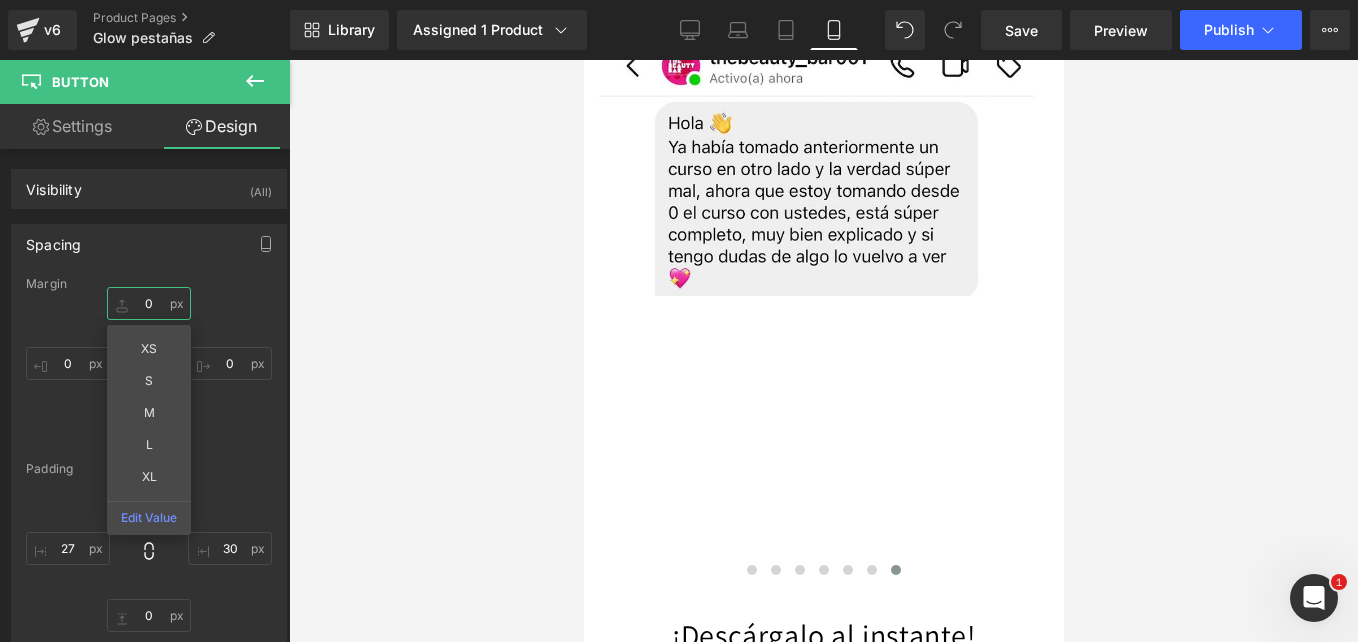 click on "0" at bounding box center [149, 303] 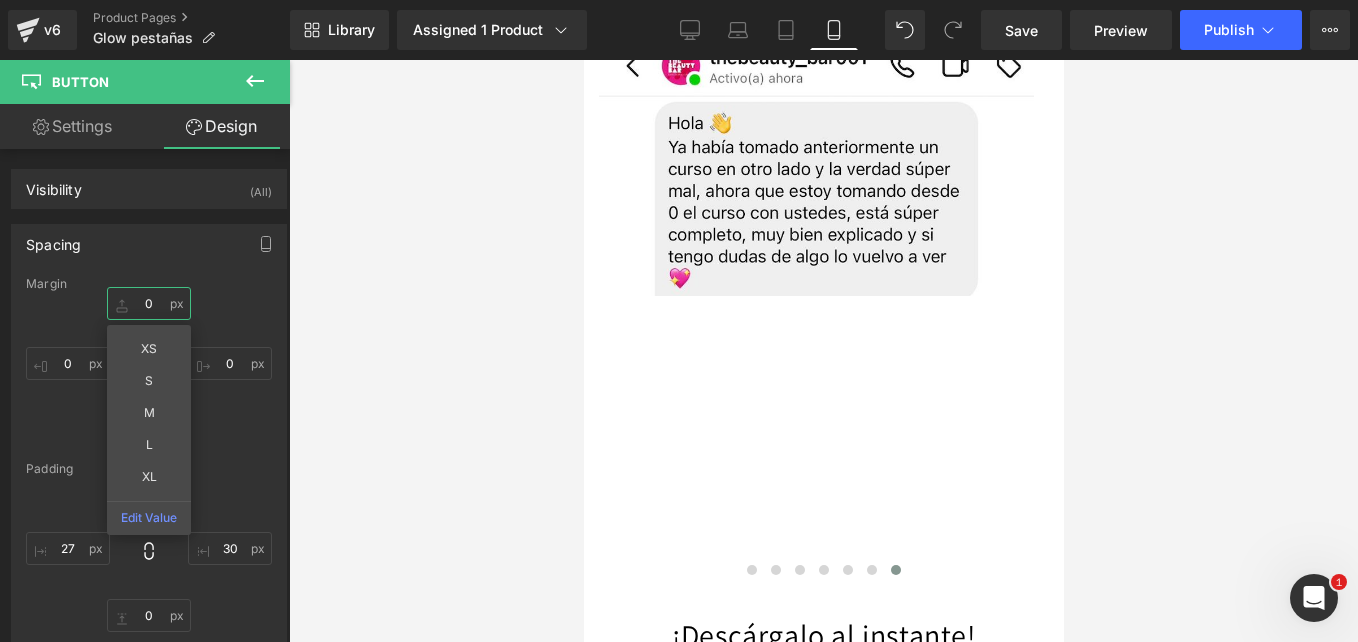 click on "0" at bounding box center [149, 303] 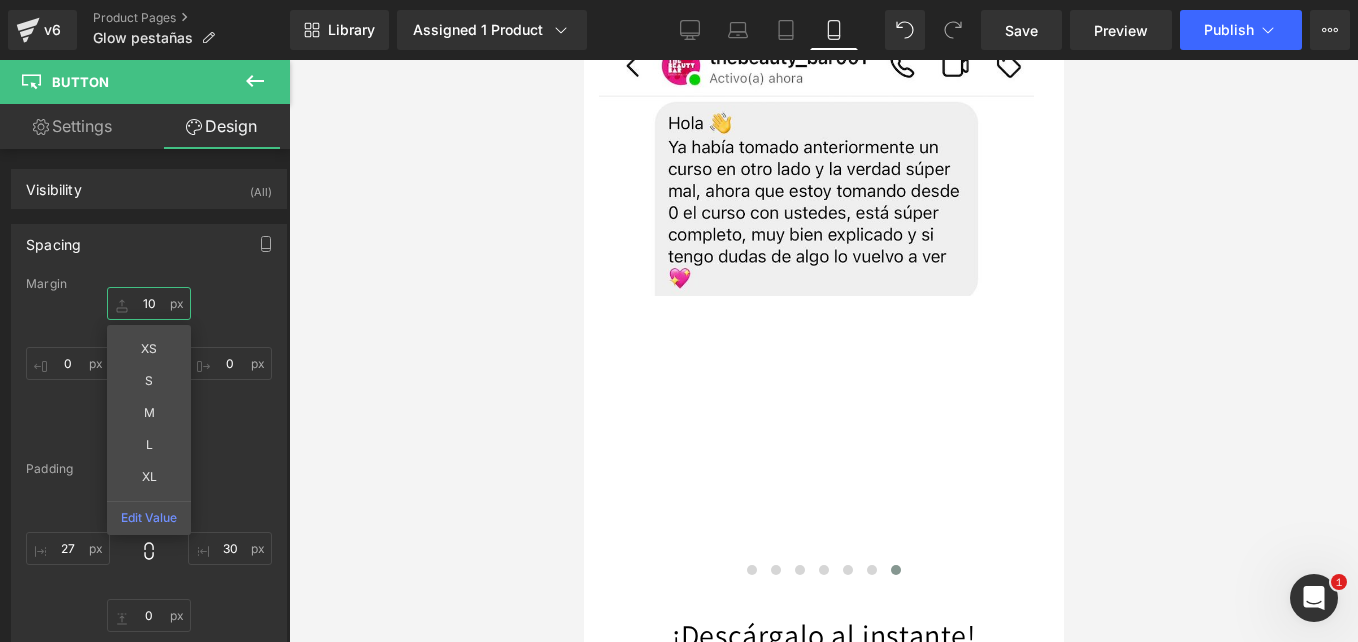 type on "10" 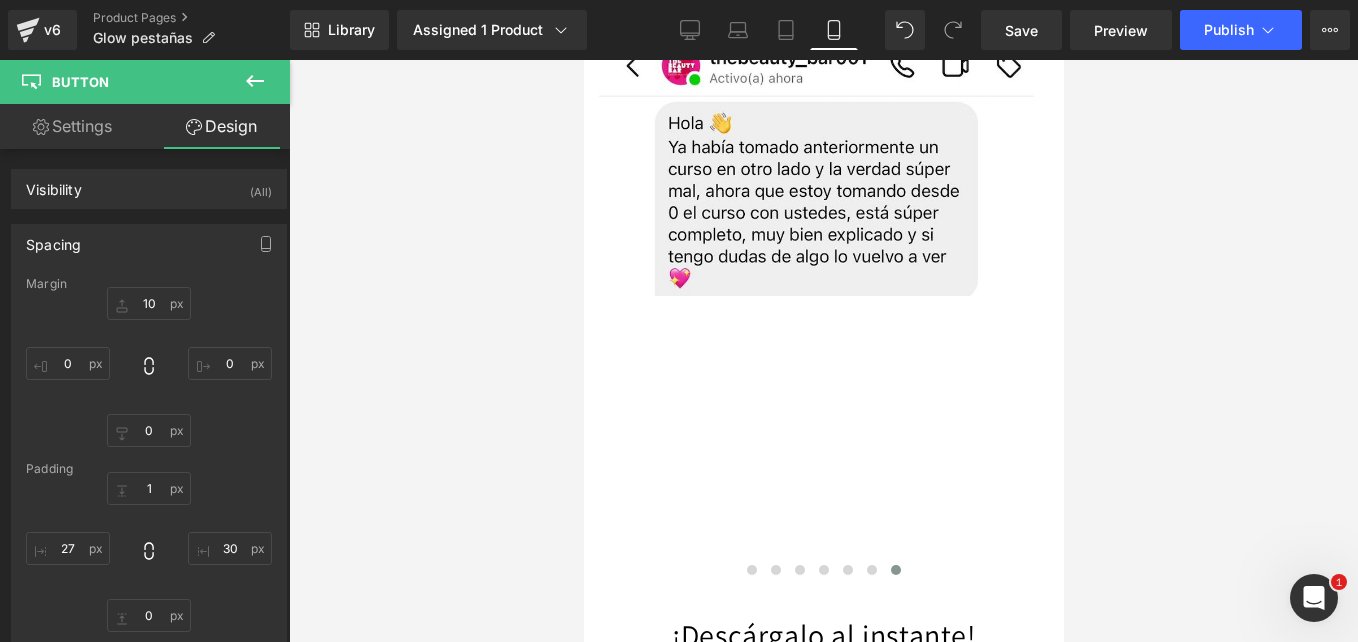 click on "10 10
0px 0
0px 0
0px 0" at bounding box center [149, 367] 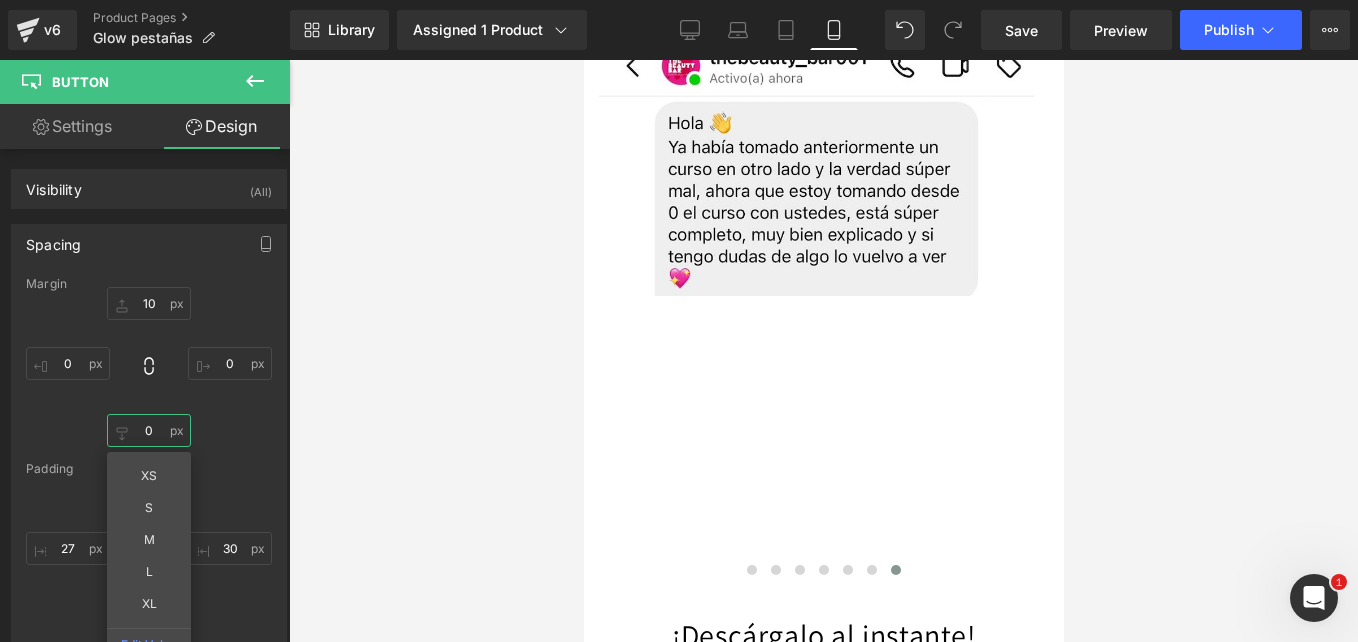 click on "0" at bounding box center [149, 430] 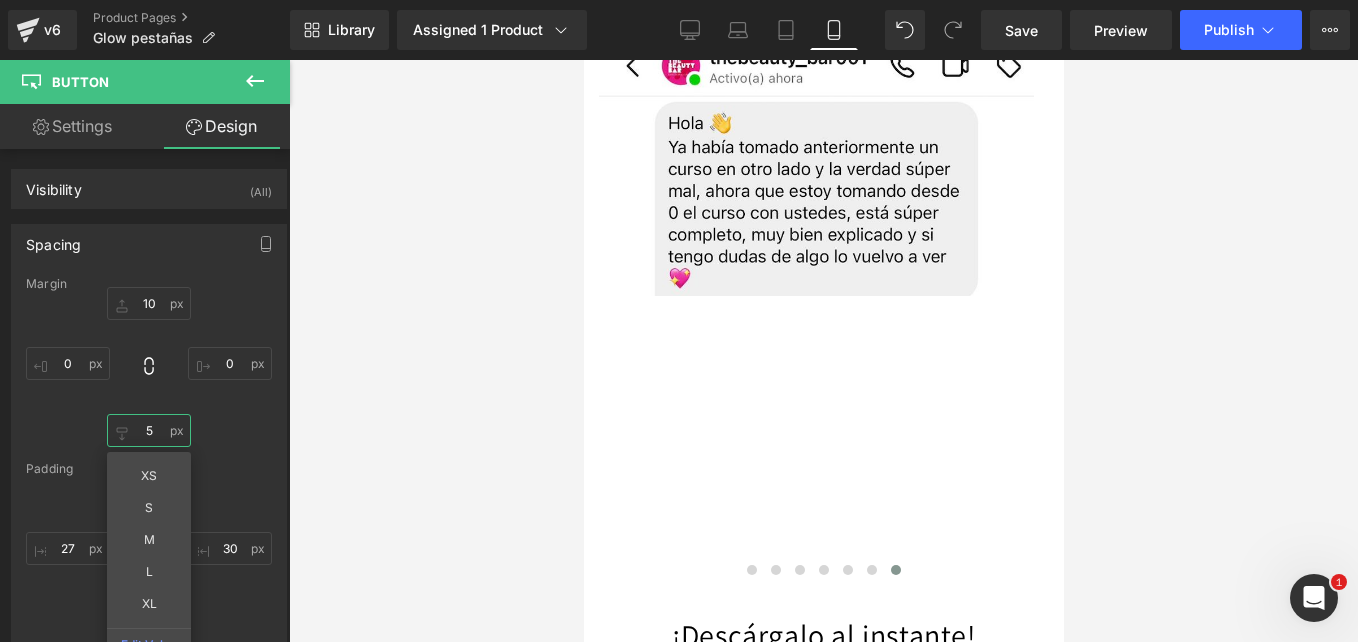 type on "5" 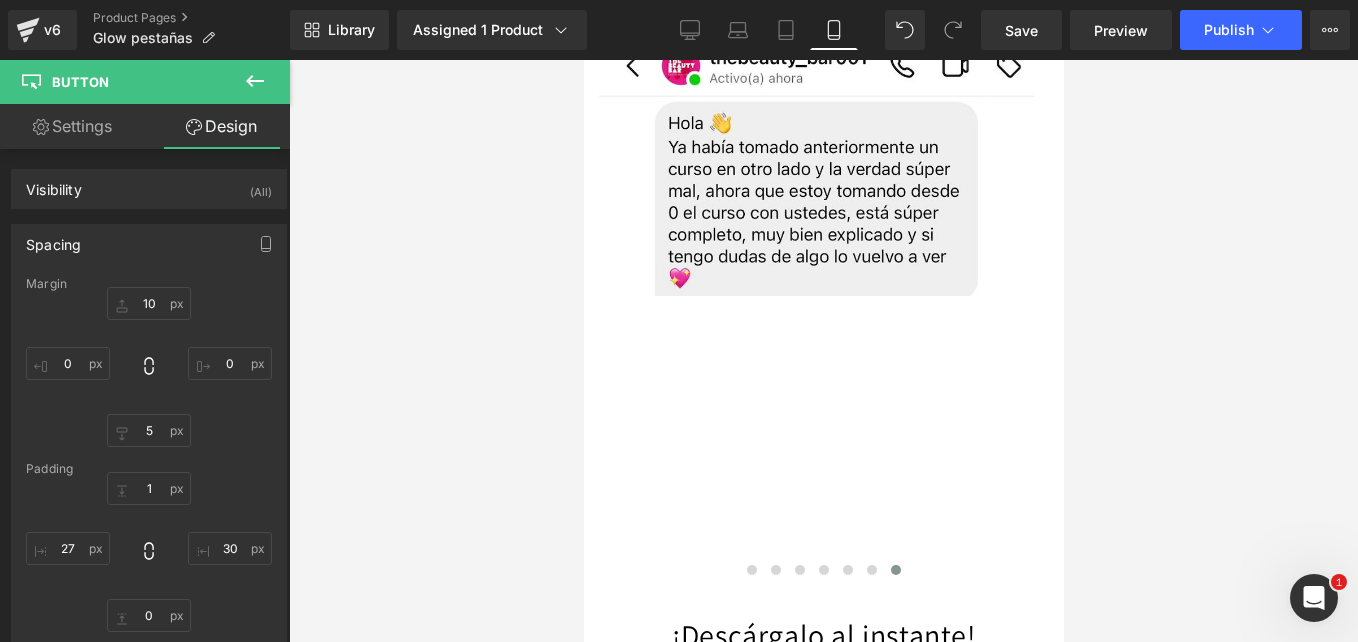 click at bounding box center [823, 351] 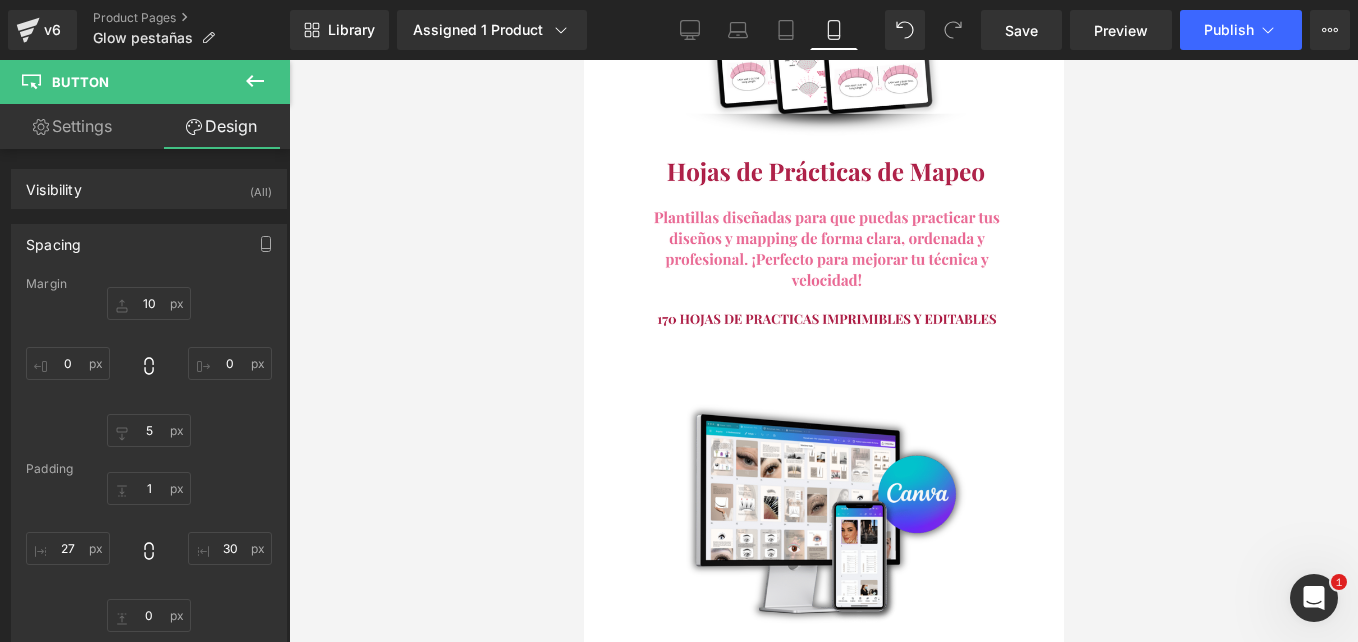 scroll, scrollTop: 6736, scrollLeft: 0, axis: vertical 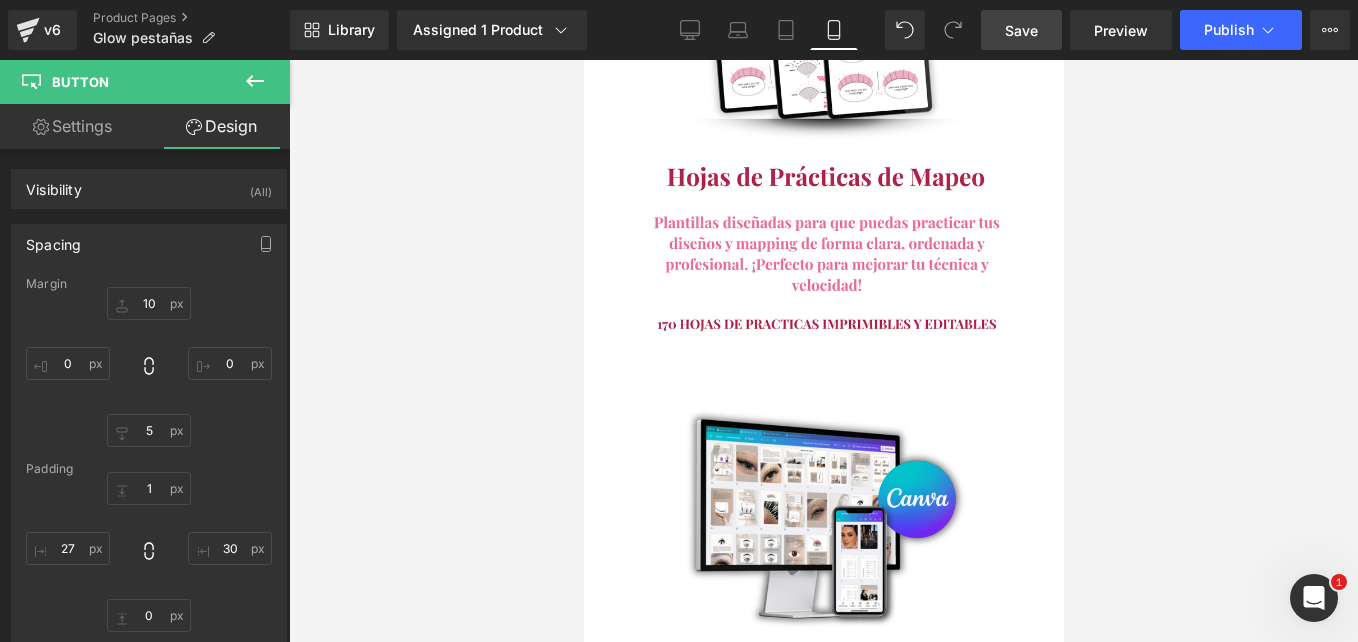 click on "Save" at bounding box center [1021, 30] 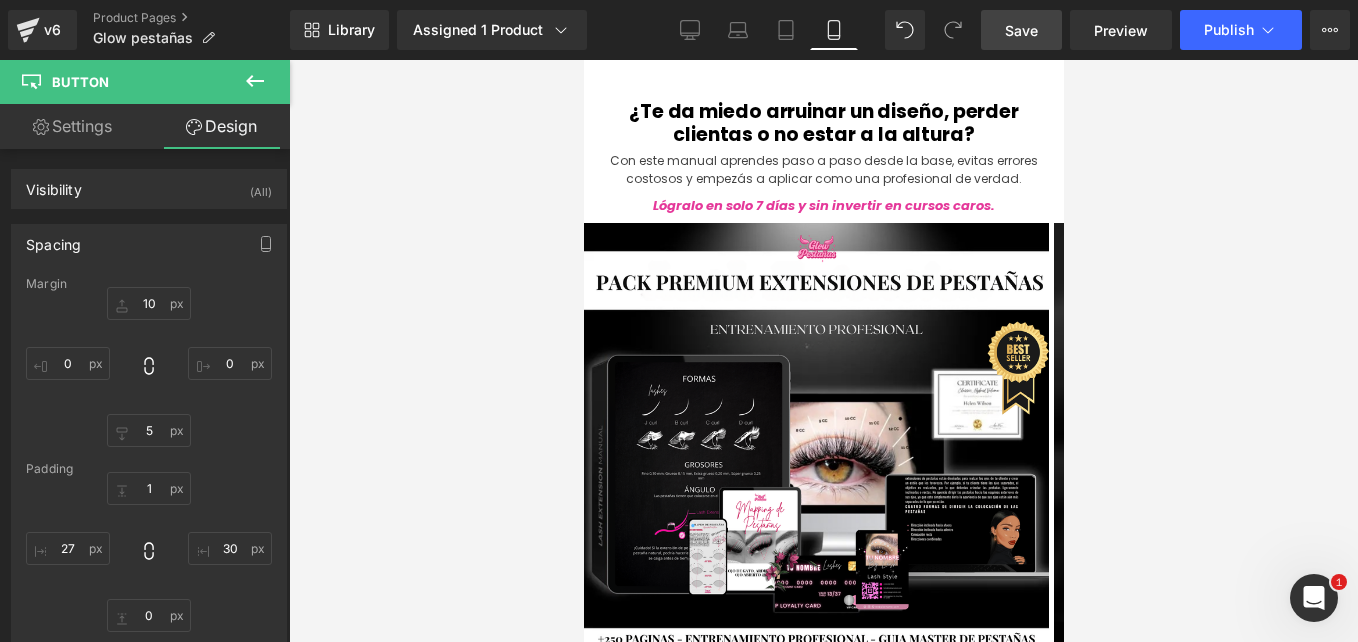 scroll, scrollTop: 33, scrollLeft: 0, axis: vertical 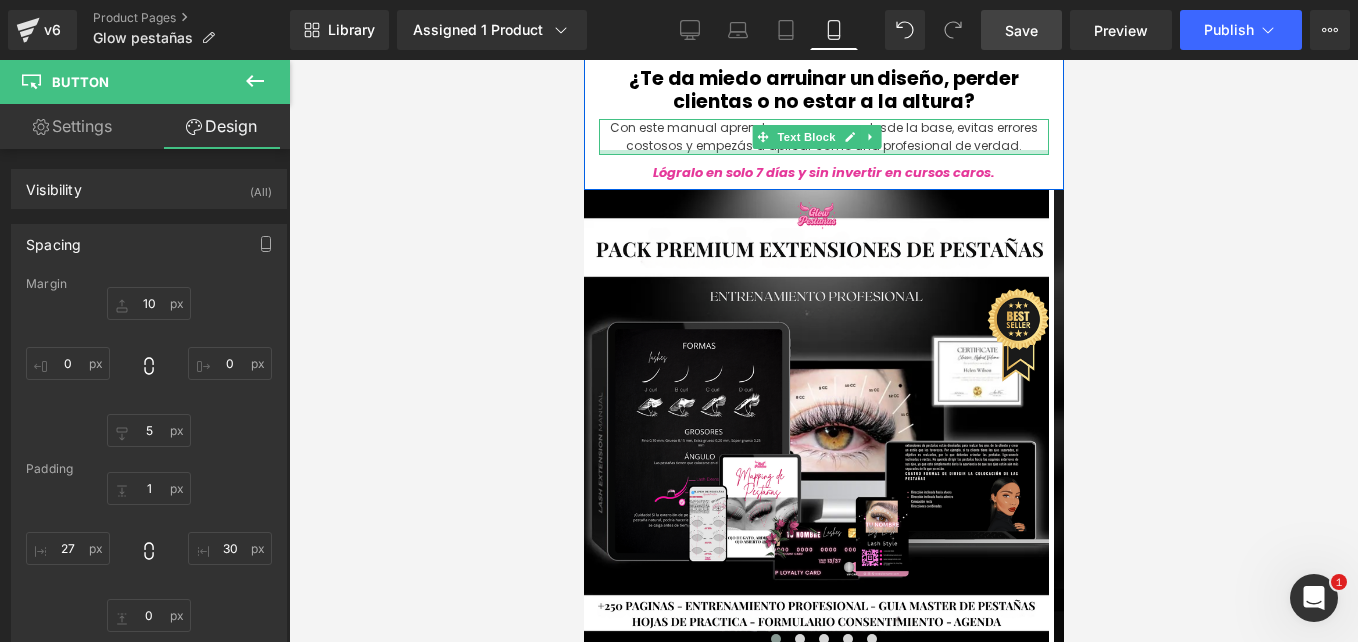 click at bounding box center (823, 152) 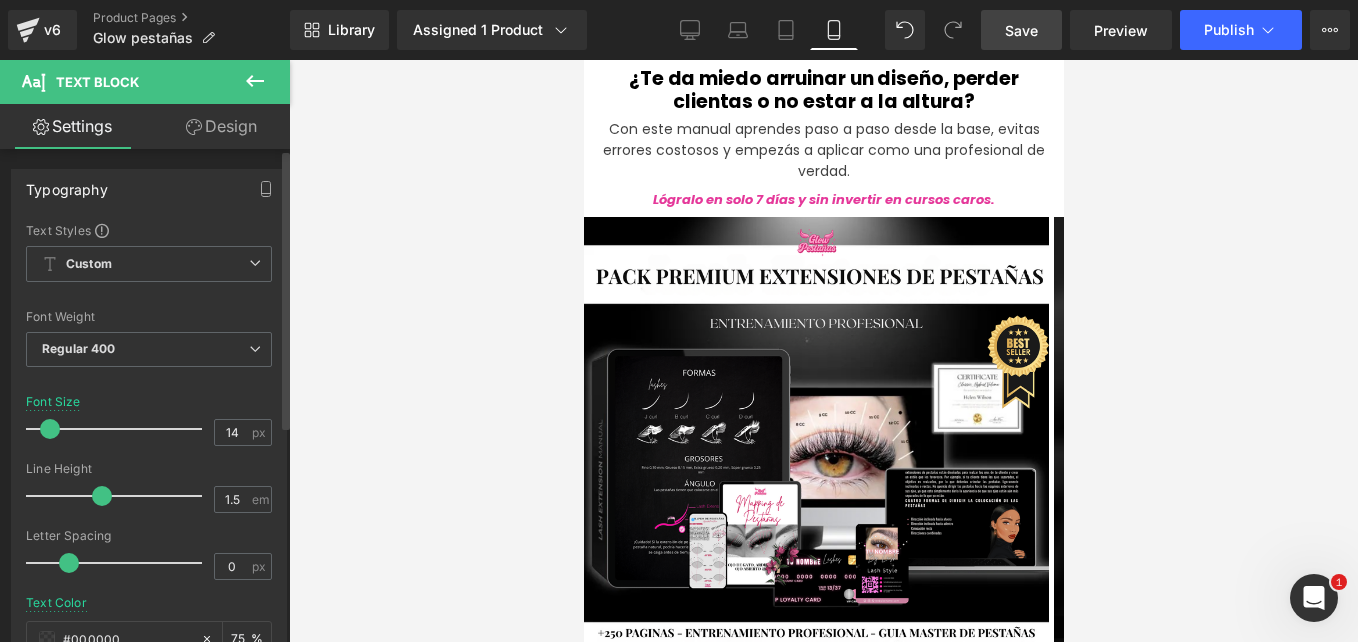 type on "13" 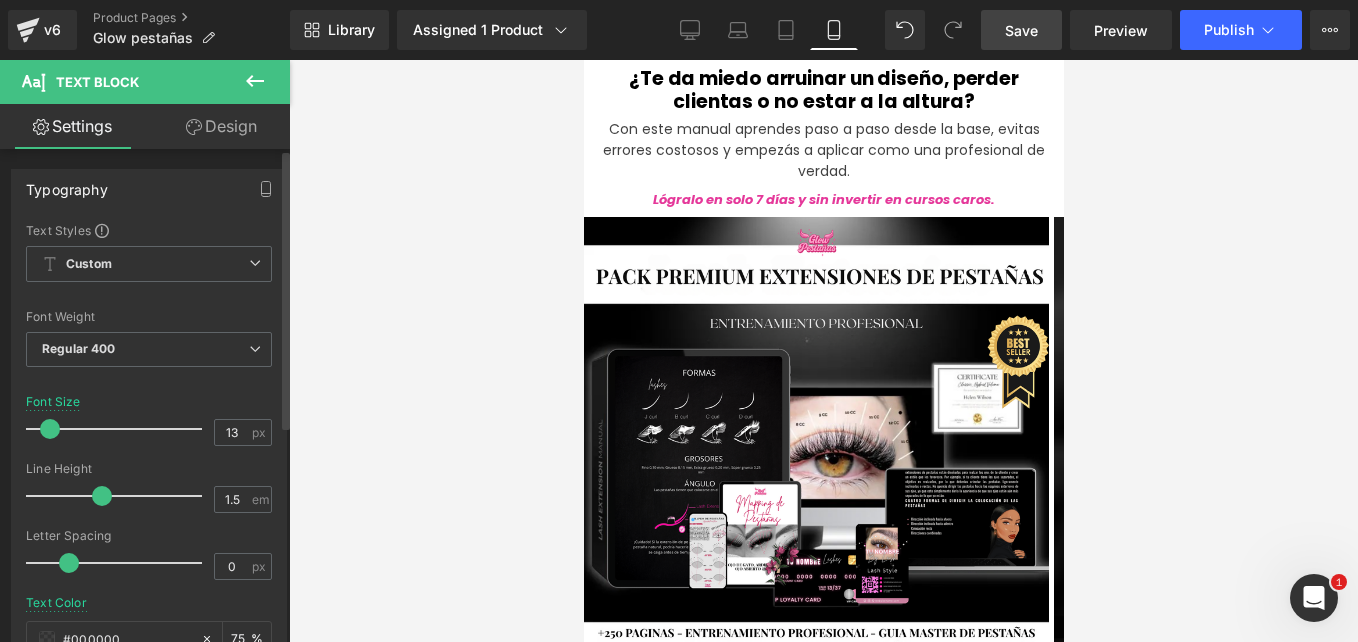 click at bounding box center (50, 429) 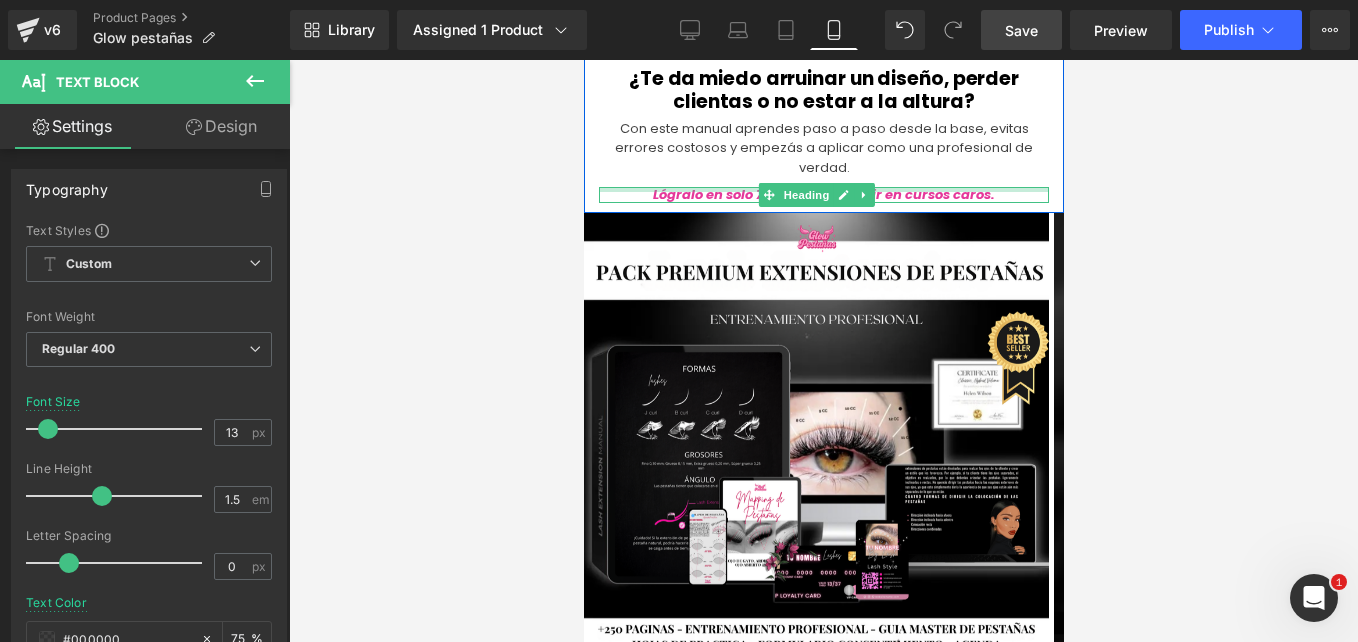click at bounding box center [823, 189] 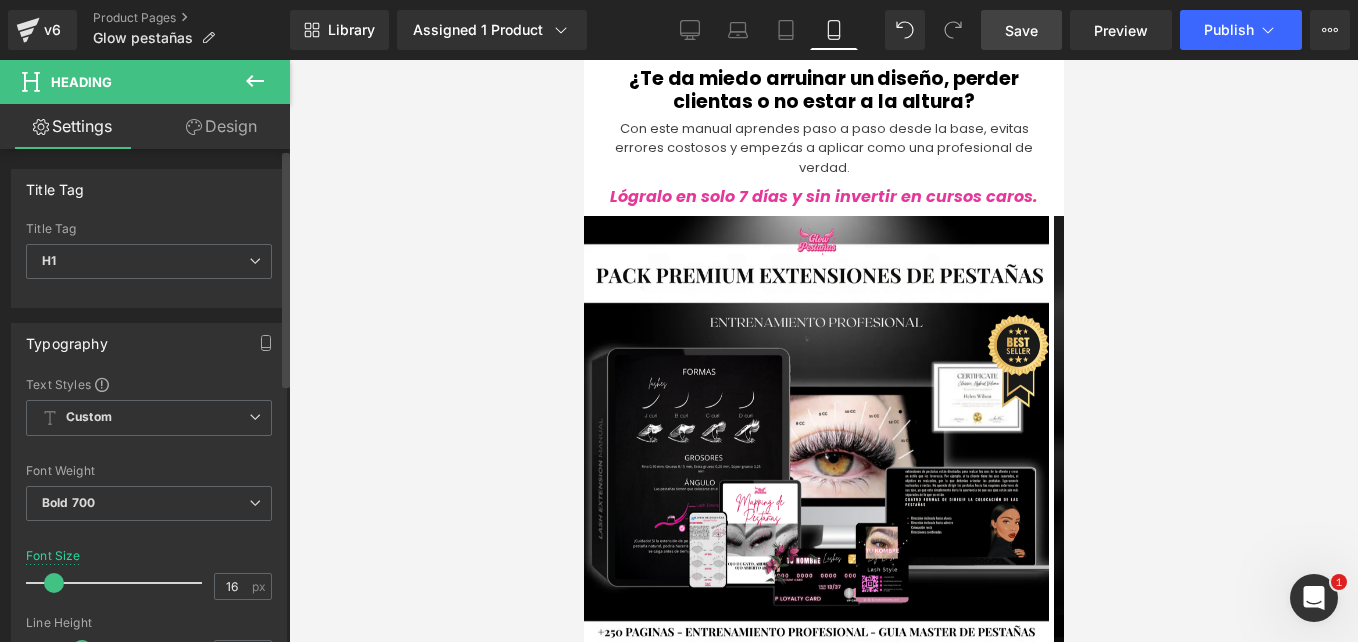 click at bounding box center [54, 583] 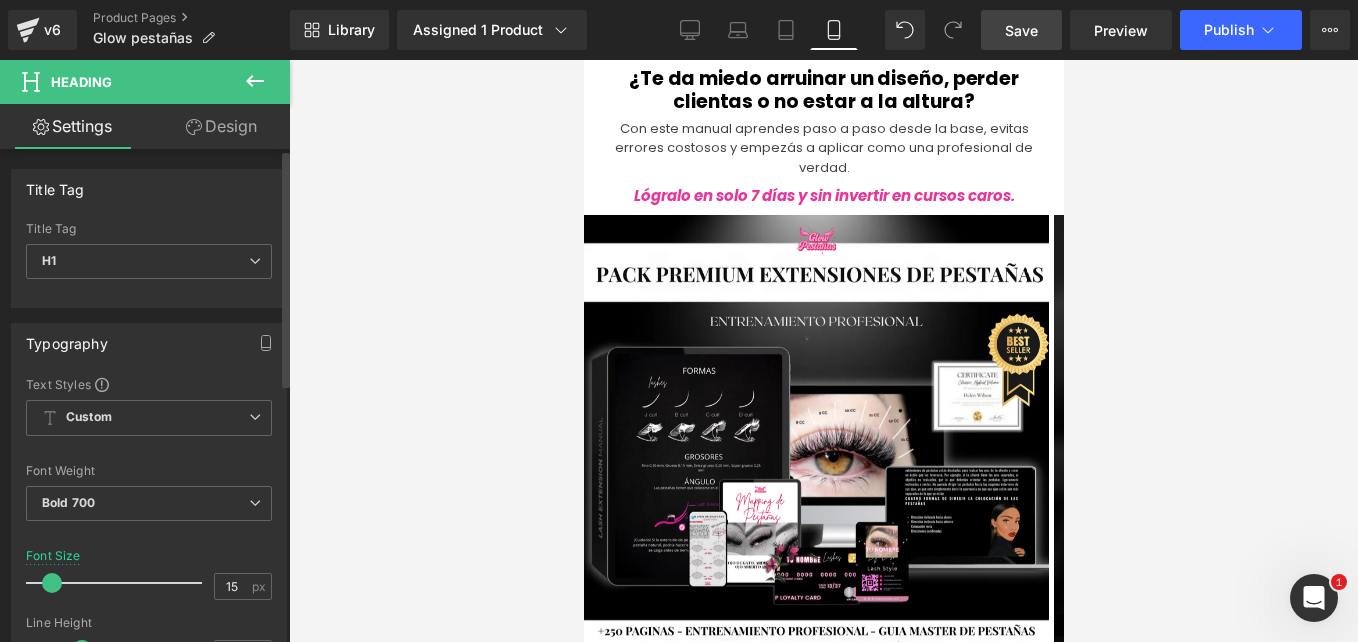 click at bounding box center (52, 583) 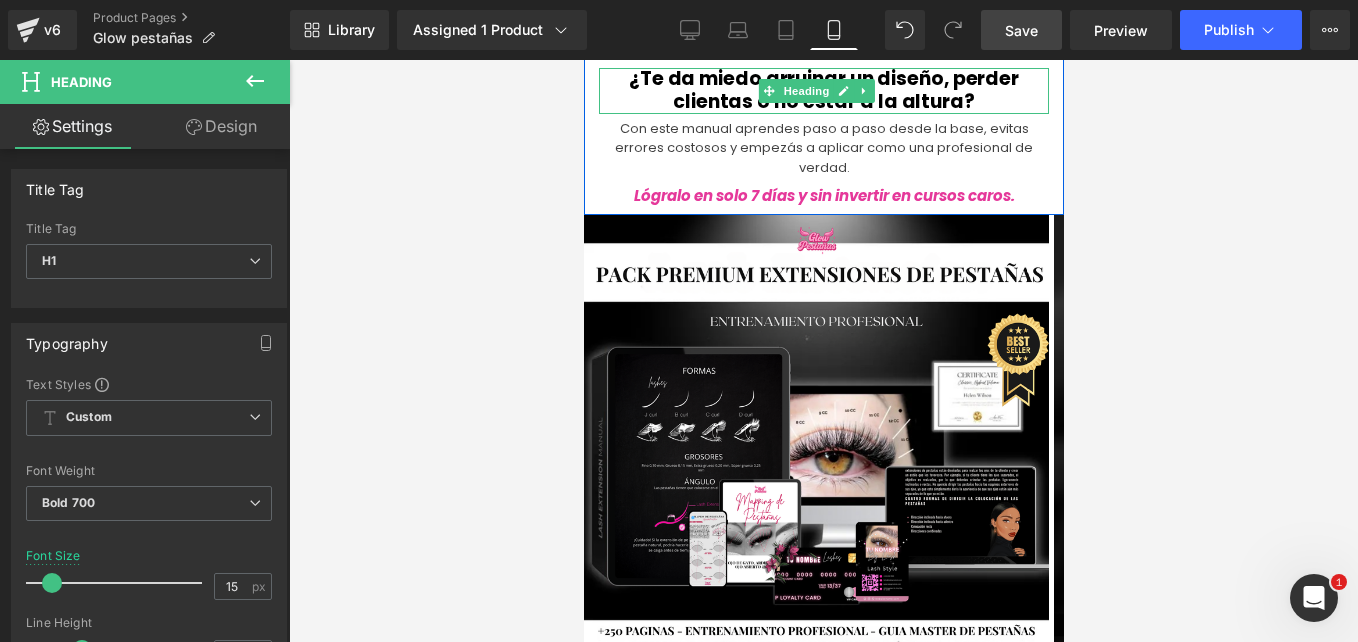 click on "¿Te da miedo arruinar un diseño, perder clientas o no estar a la altura?" at bounding box center (823, 90) 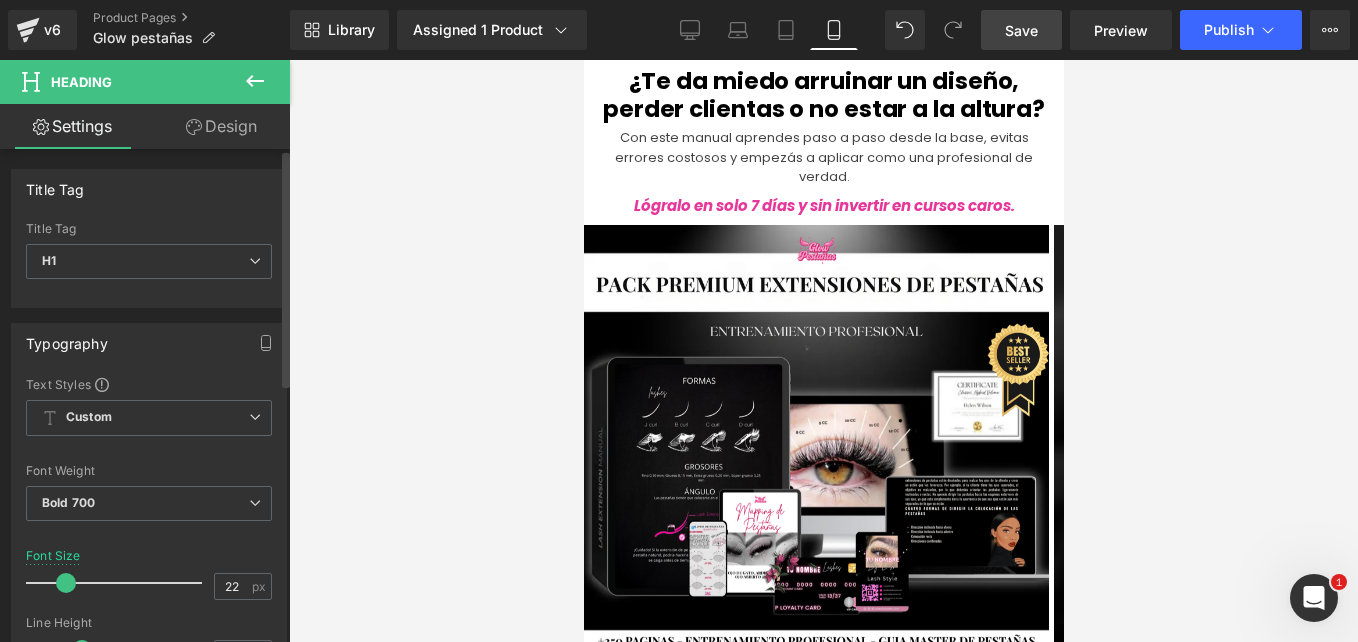 type on "21" 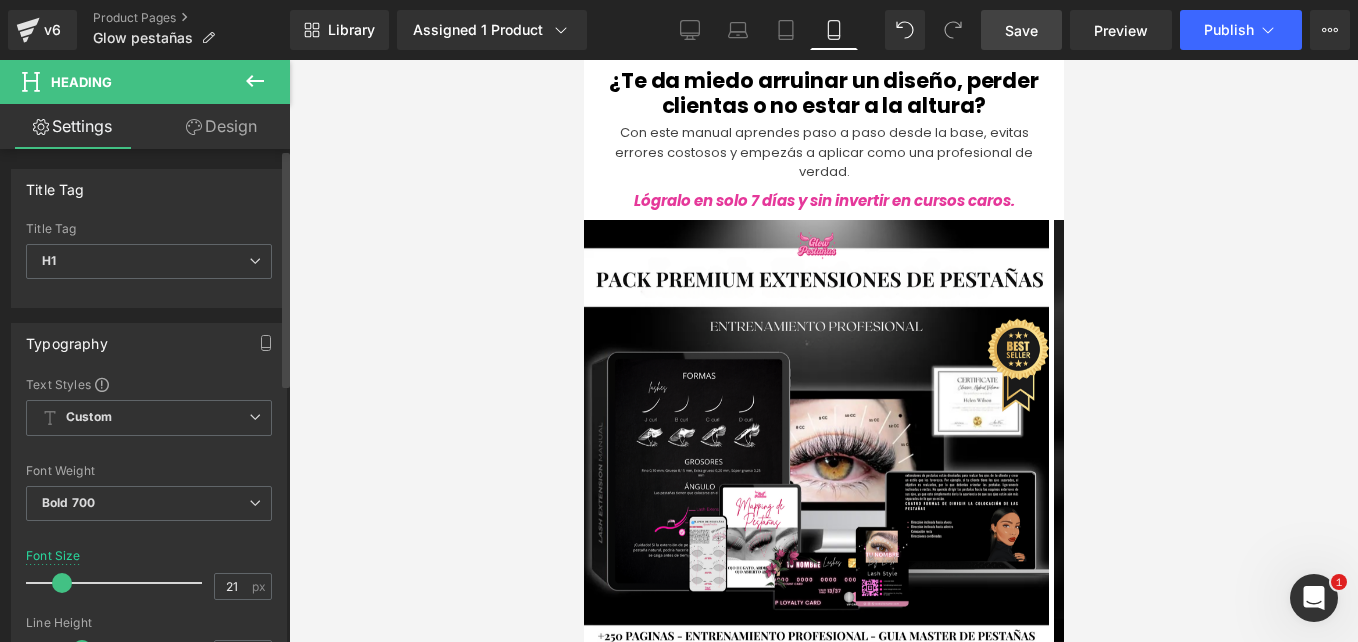 click at bounding box center [62, 583] 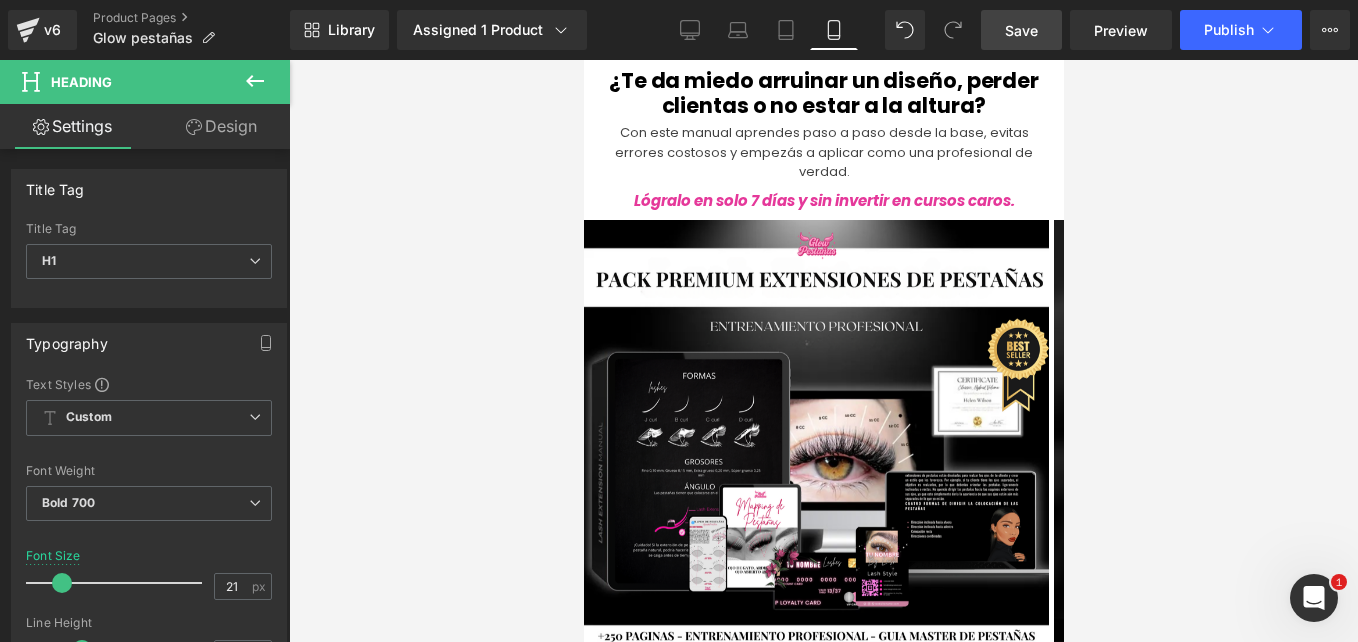 click at bounding box center (823, 351) 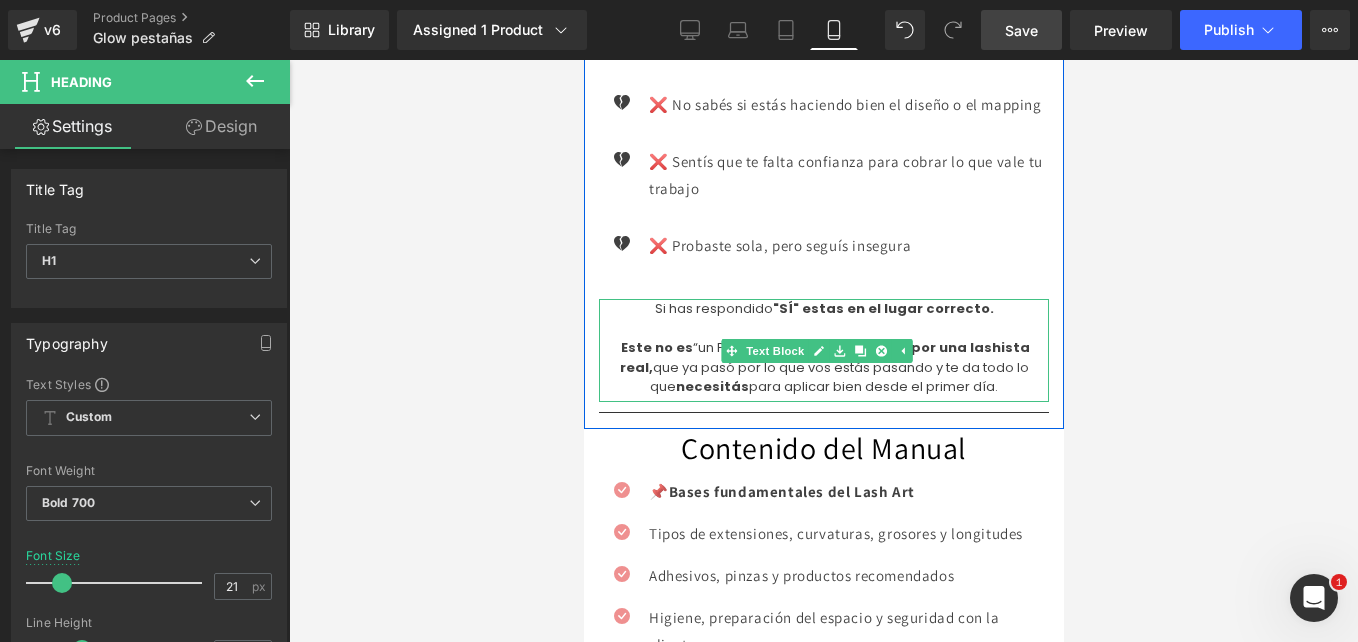 scroll, scrollTop: 832, scrollLeft: 0, axis: vertical 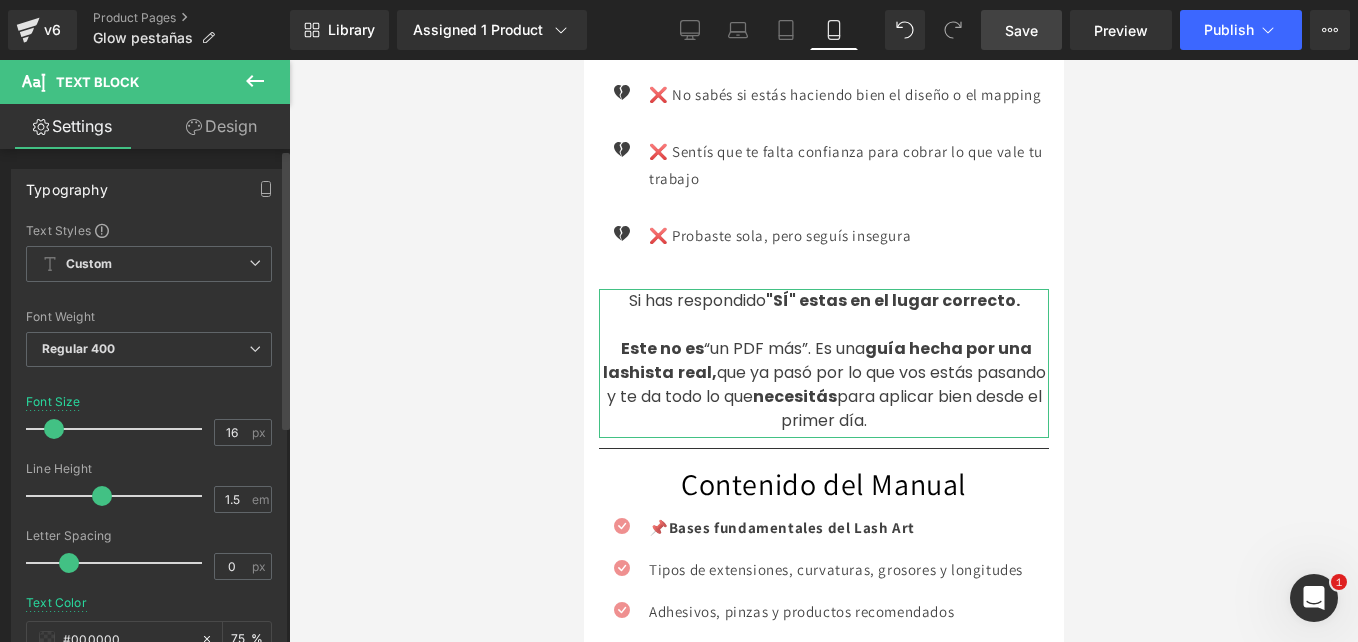 click at bounding box center [54, 429] 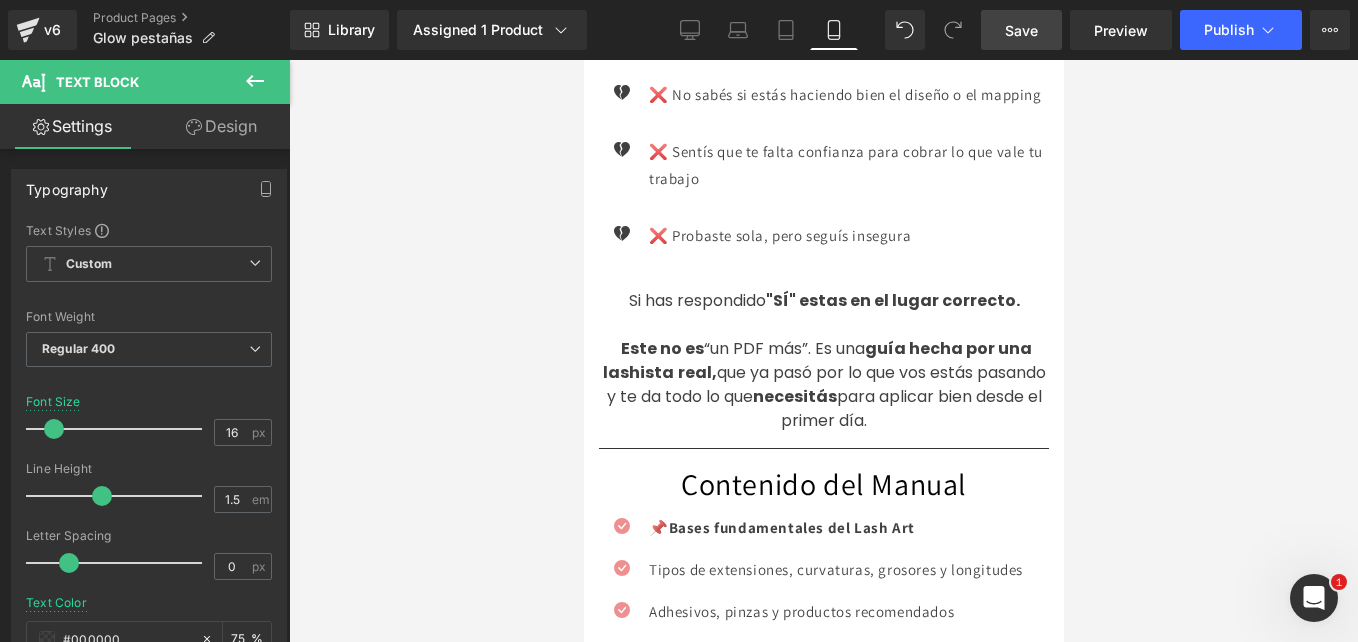 click at bounding box center [823, 351] 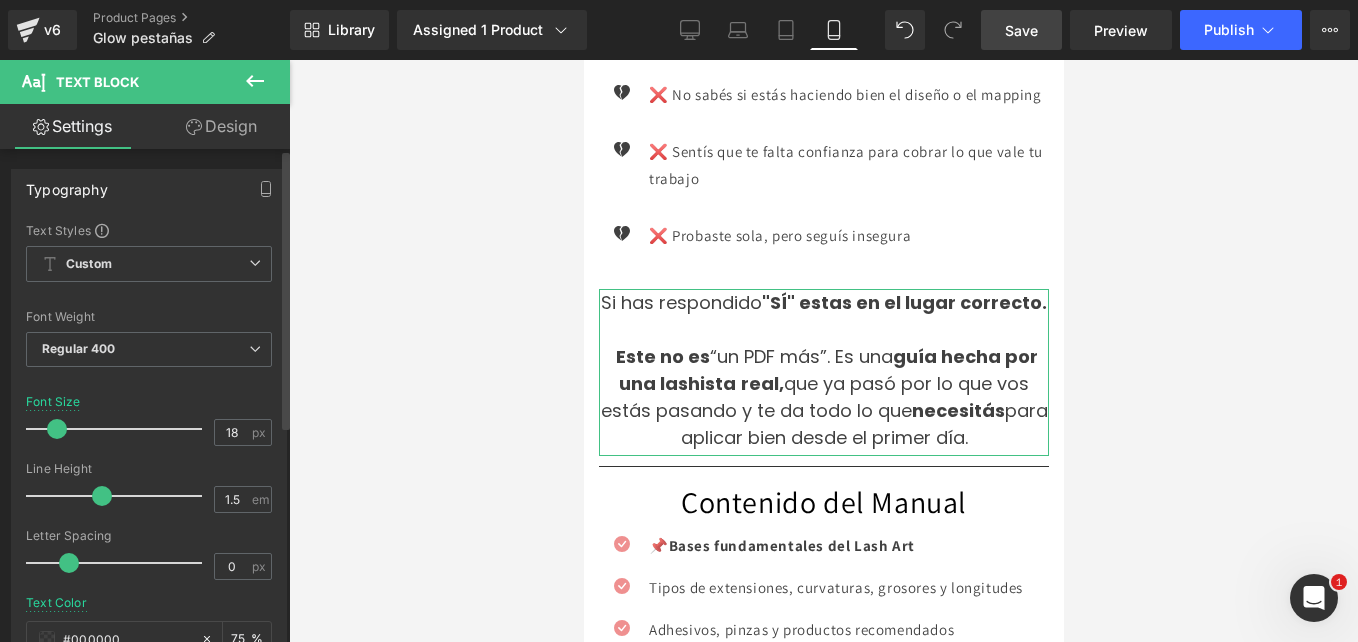 type on "17" 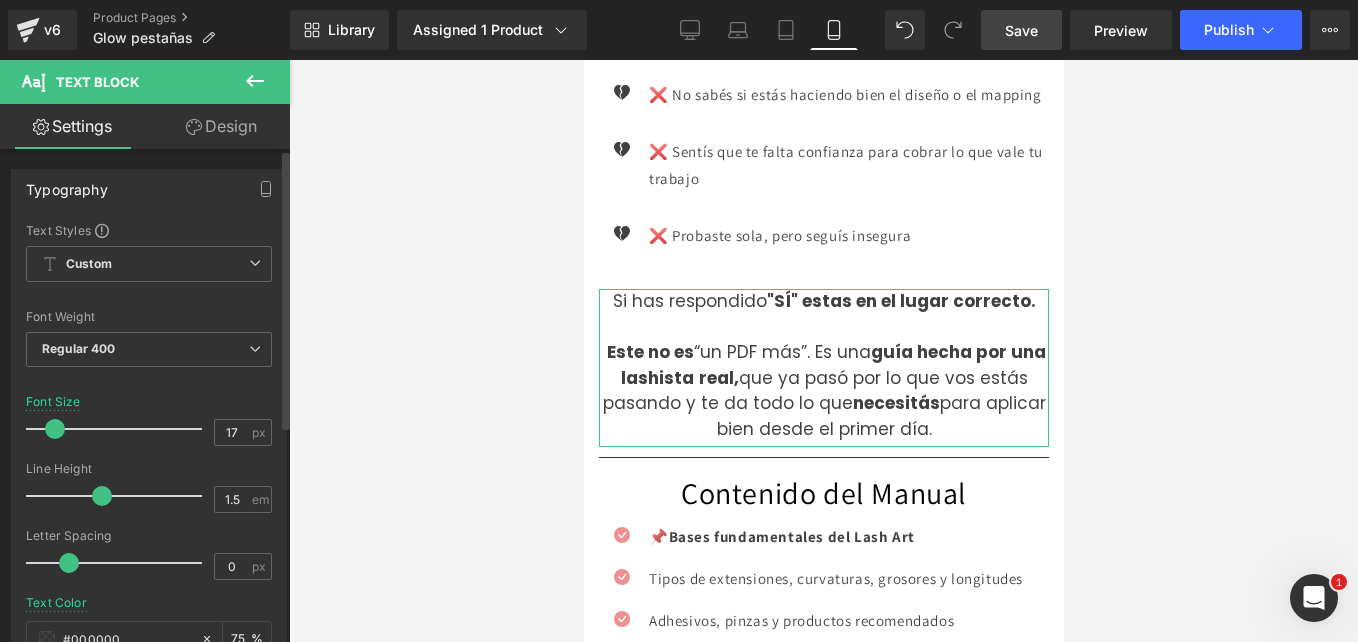 click at bounding box center (55, 429) 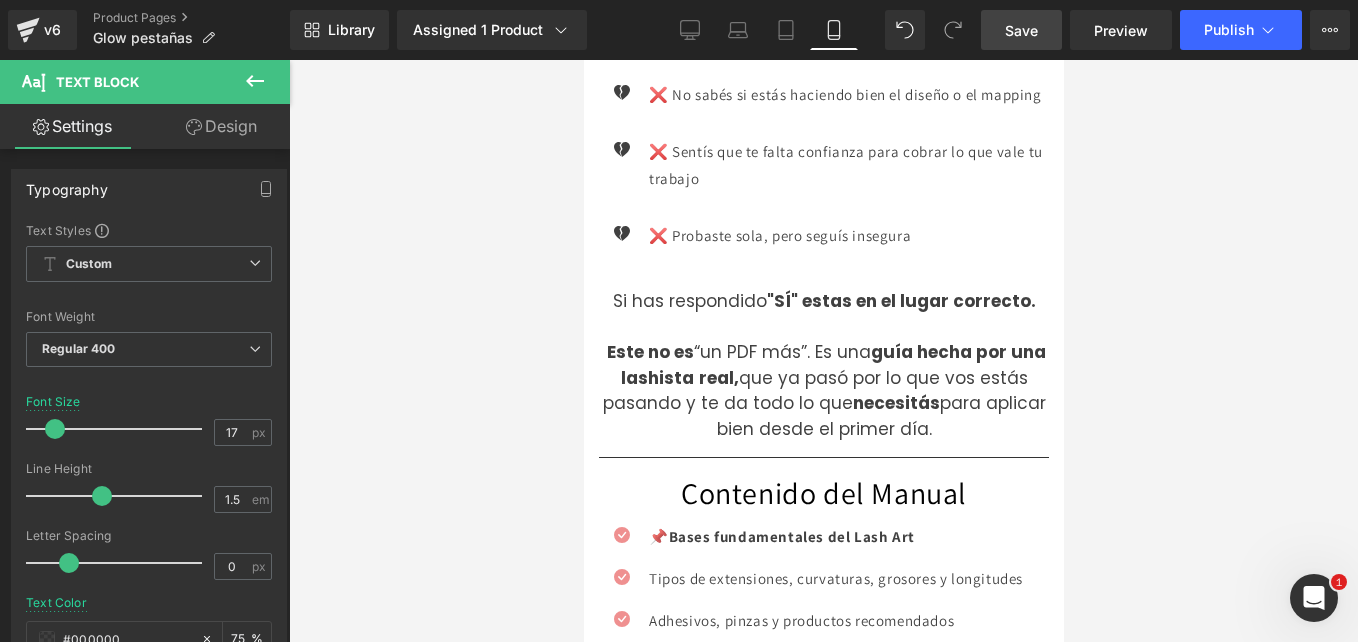 click at bounding box center [823, 351] 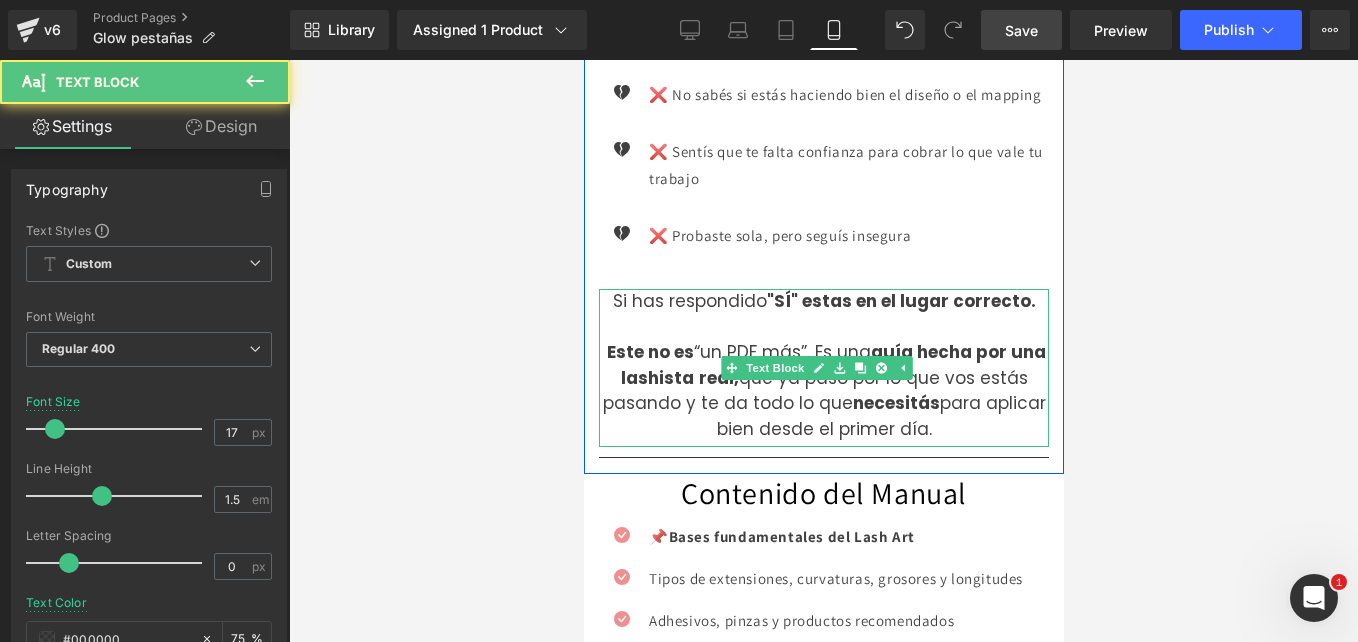 click on "Este no es" at bounding box center (649, 352) 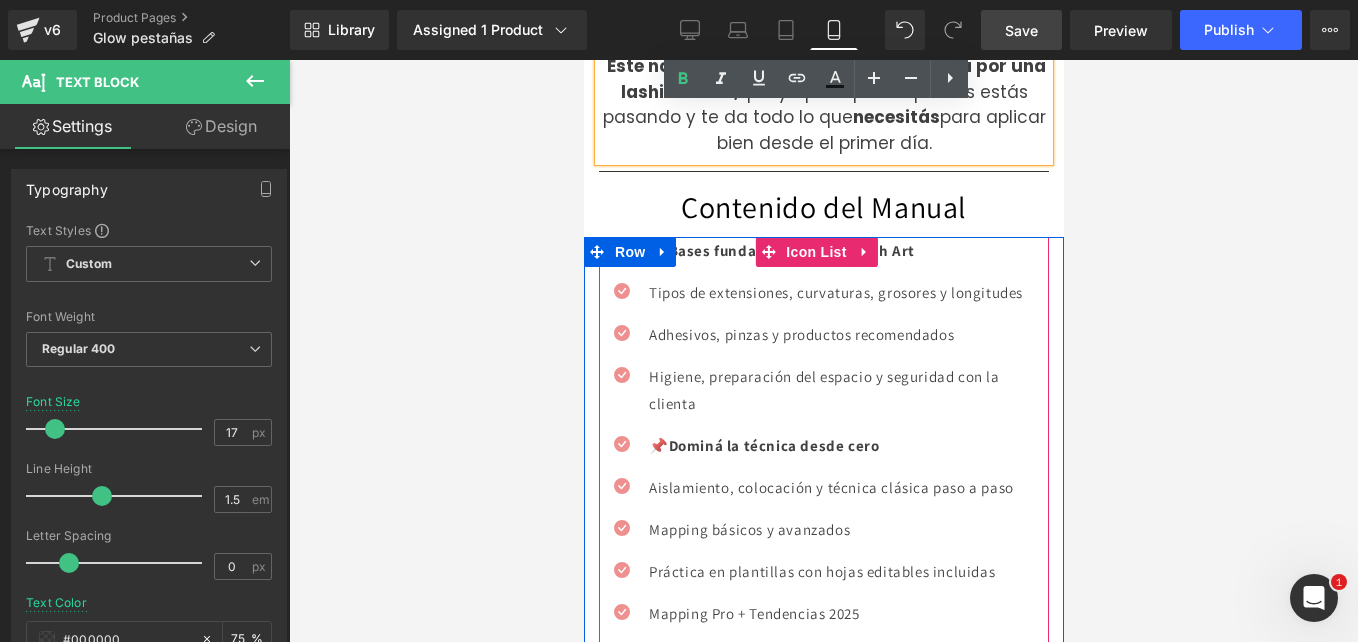 scroll, scrollTop: 1117, scrollLeft: 0, axis: vertical 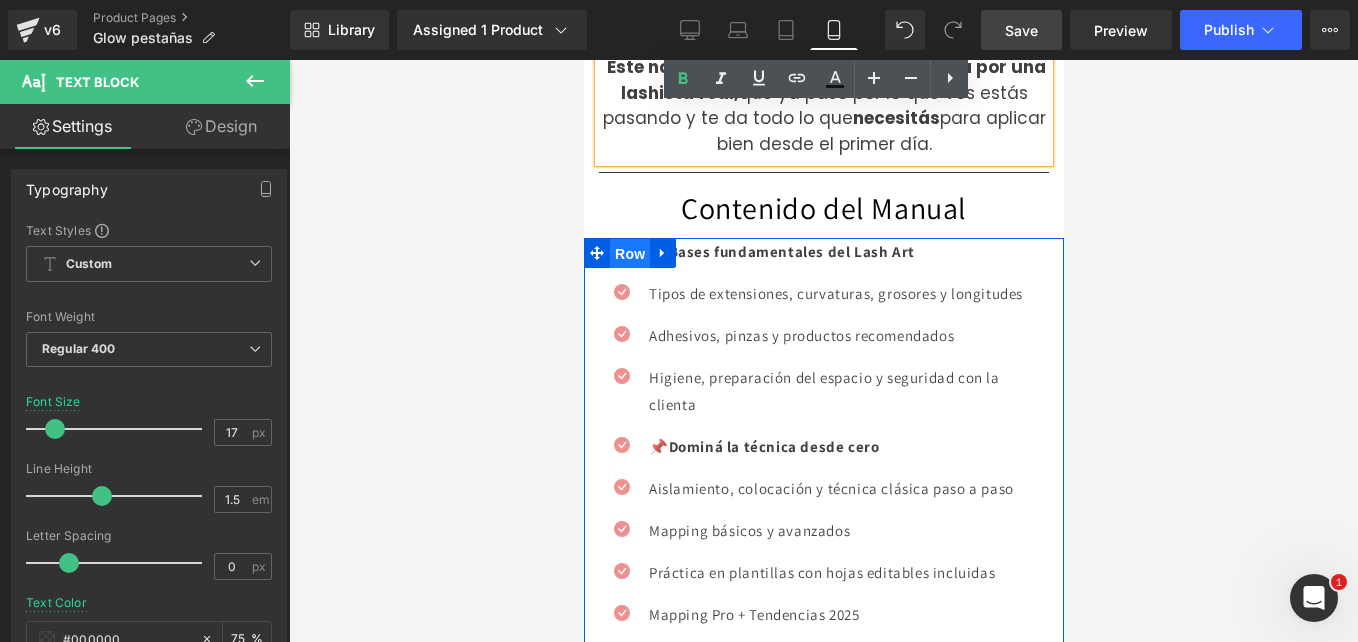 click on "Row" at bounding box center [629, 254] 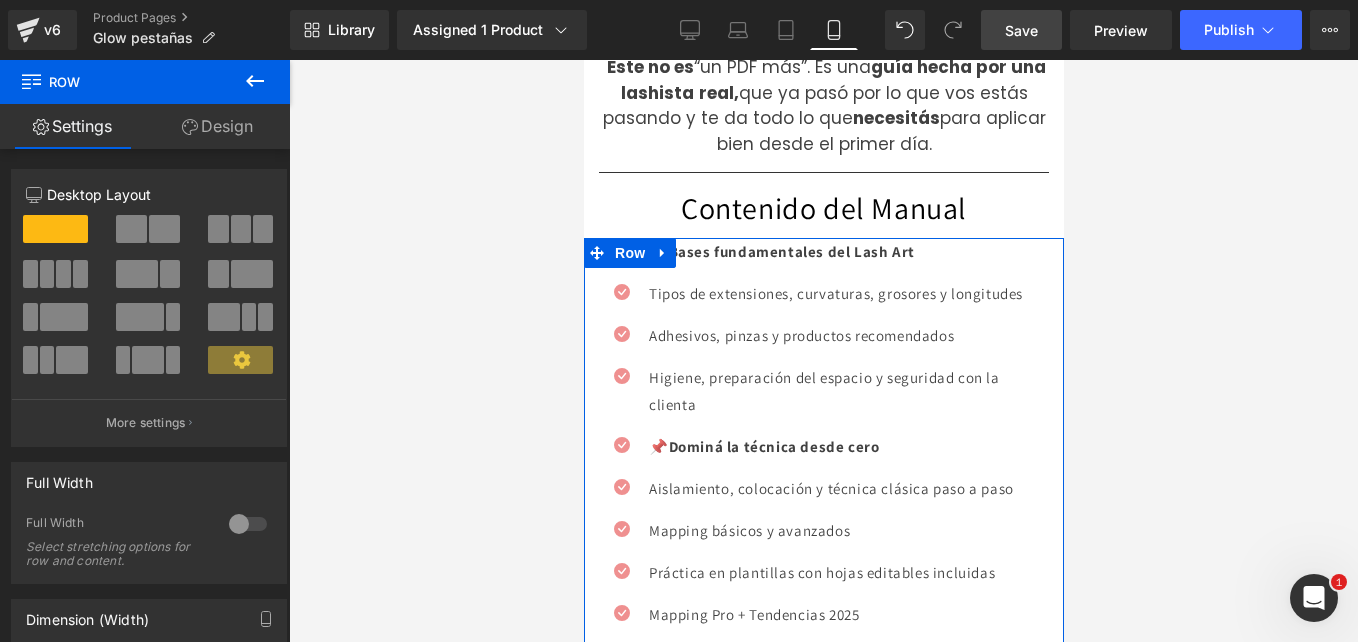 click on "Design" at bounding box center (217, 126) 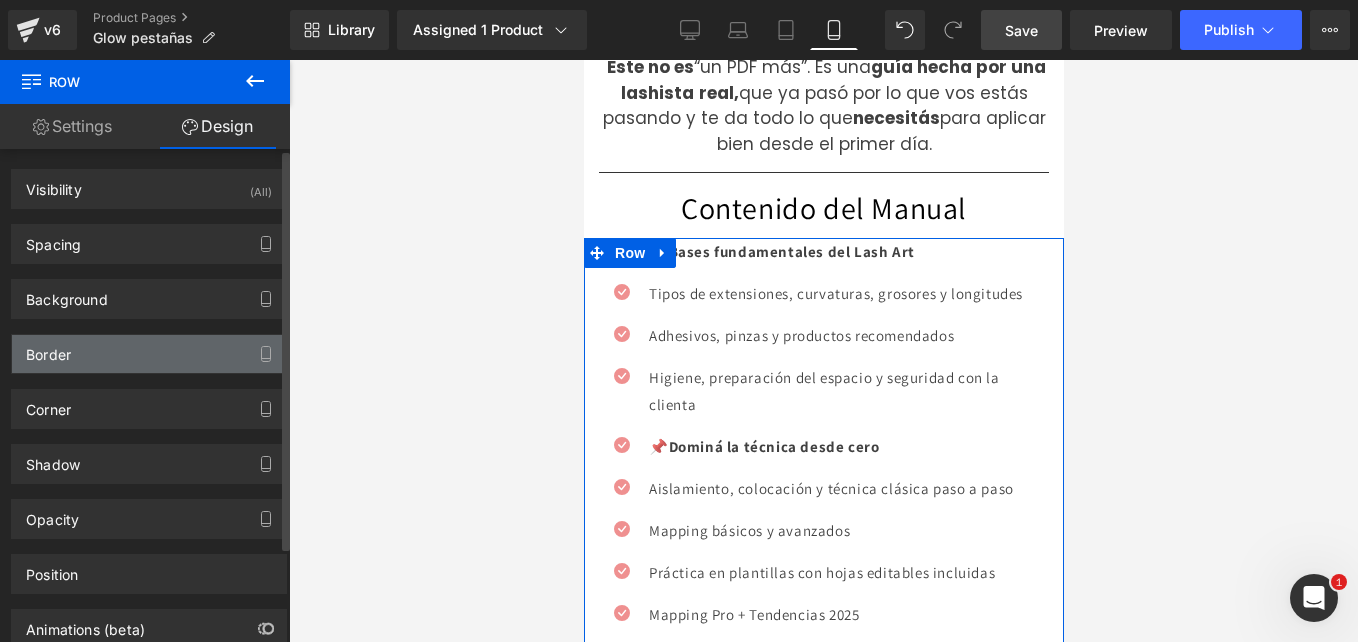type on "#ffffff" 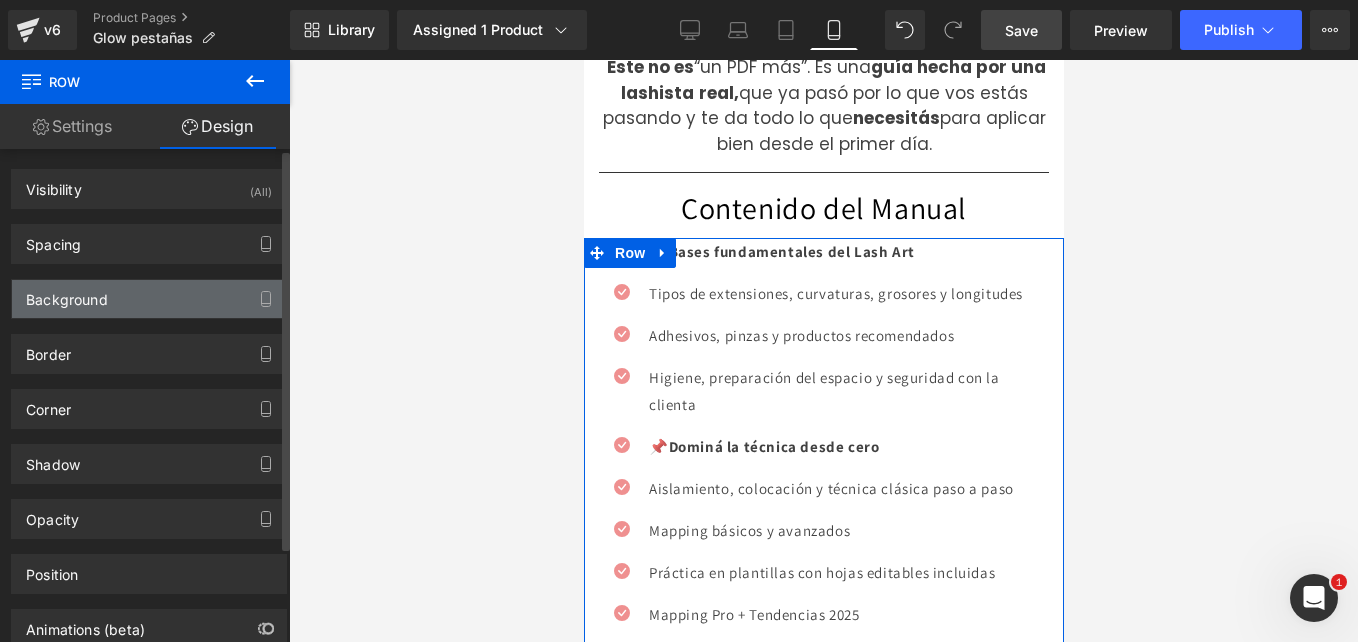 click on "Background" at bounding box center (149, 299) 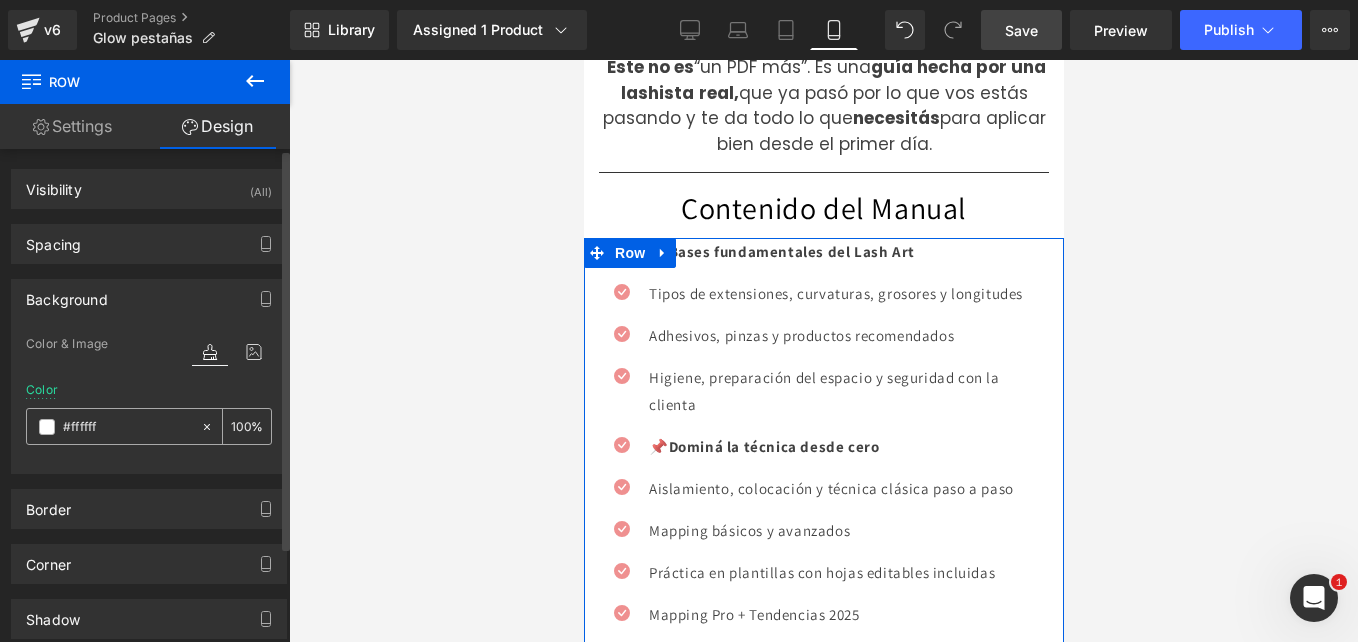click at bounding box center (47, 427) 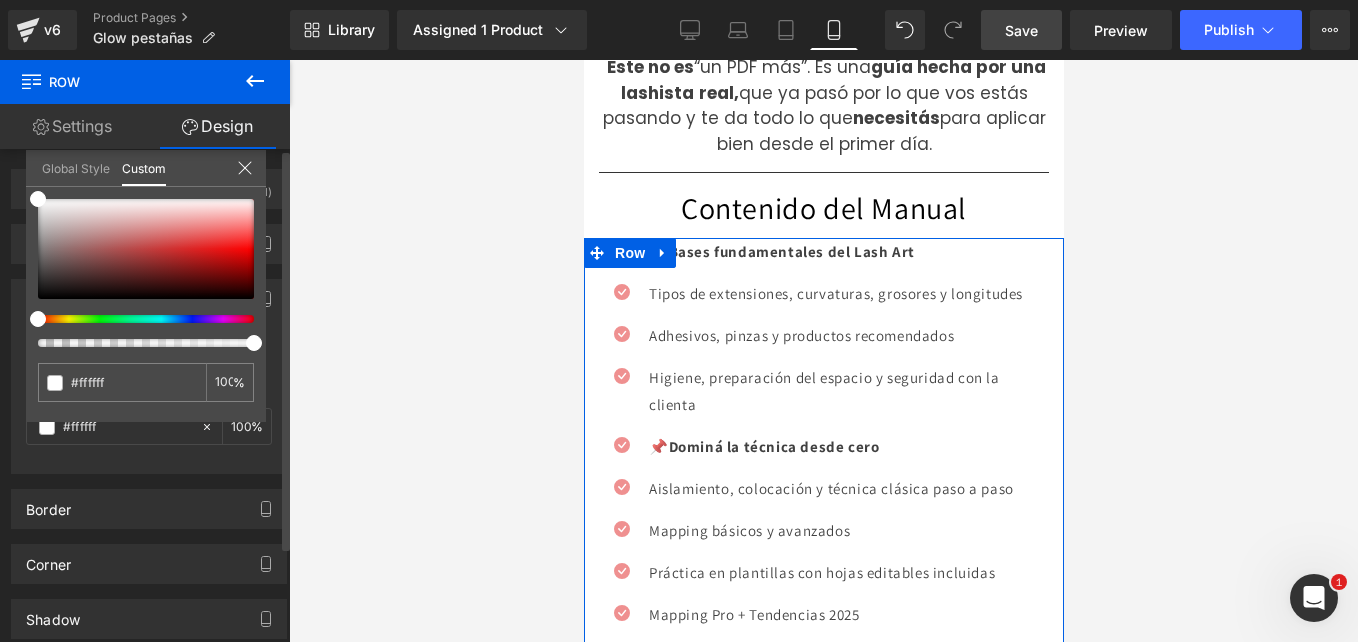 click at bounding box center (146, 273) 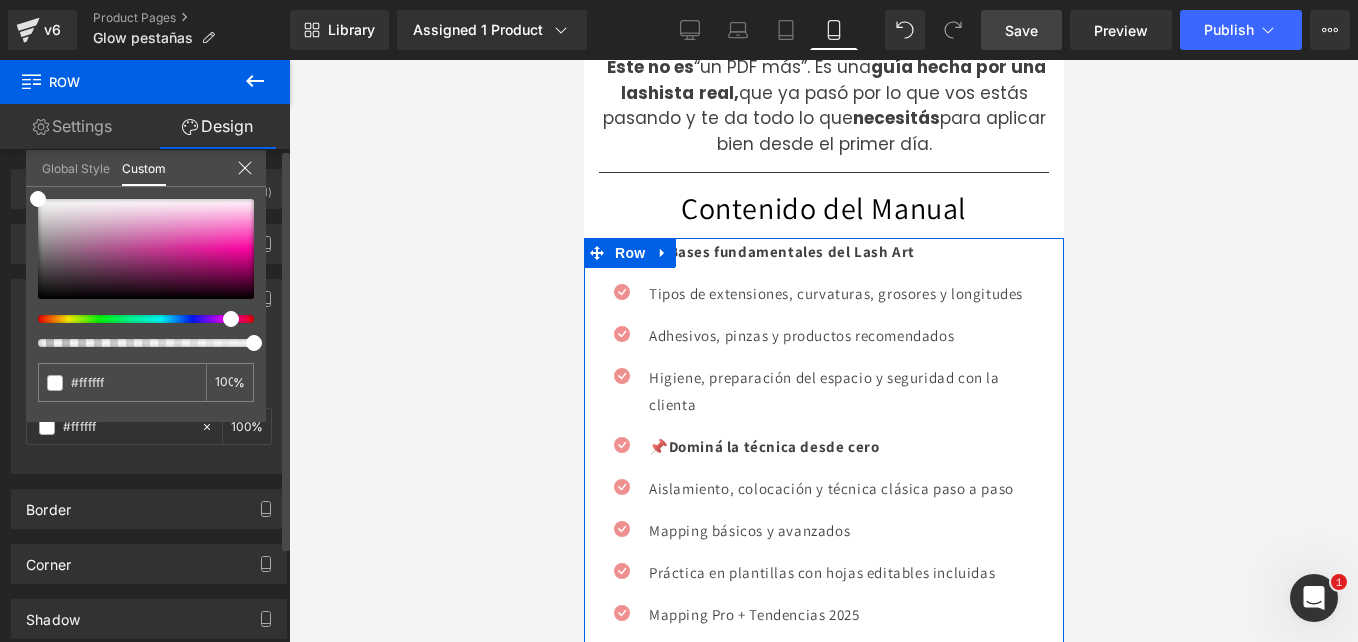 click at bounding box center (138, 319) 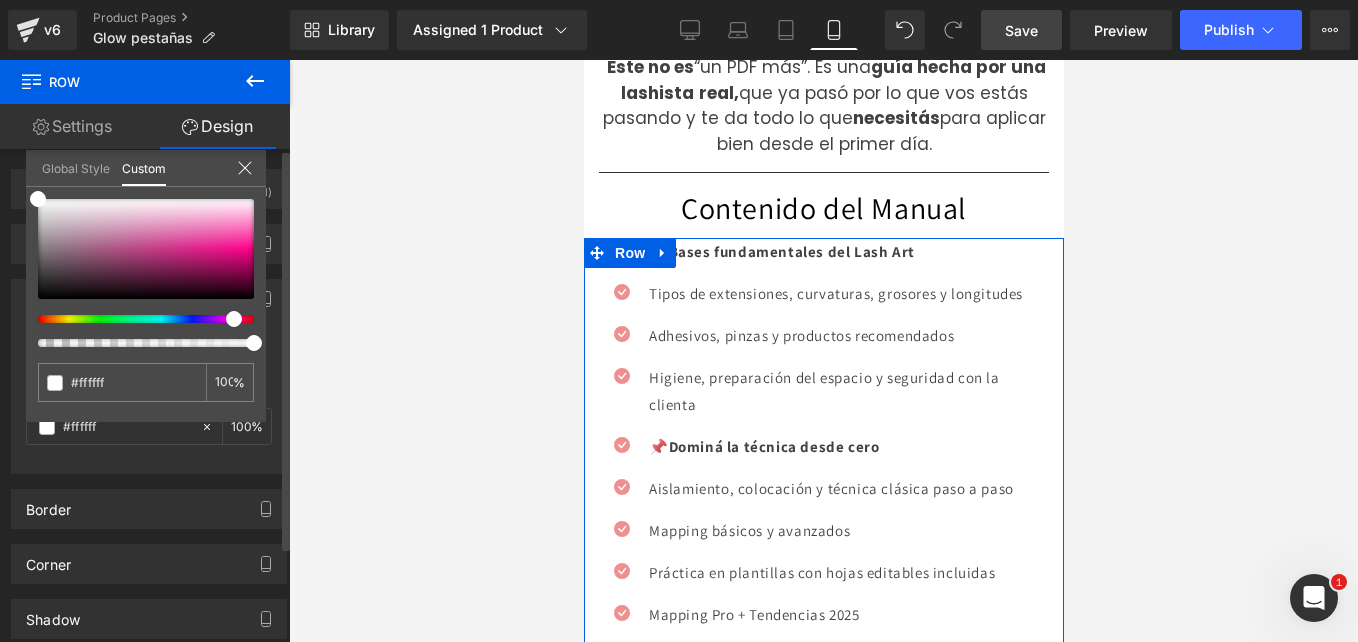 click at bounding box center (138, 319) 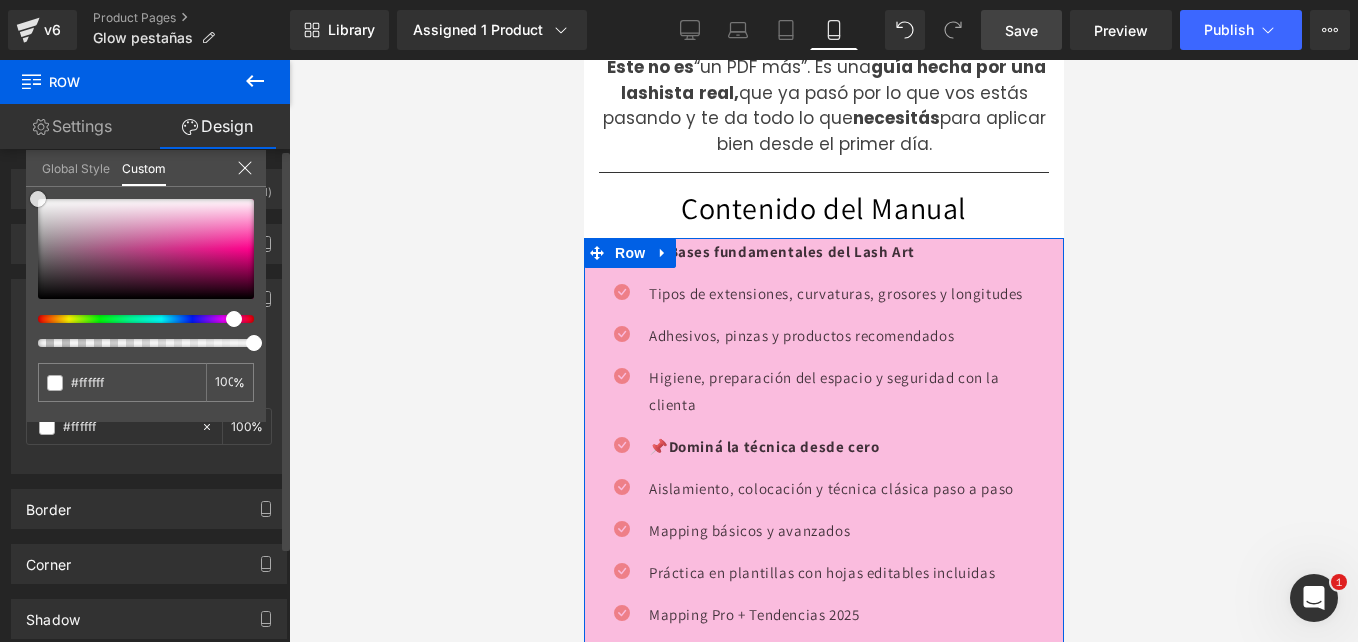 type on "#fabcde" 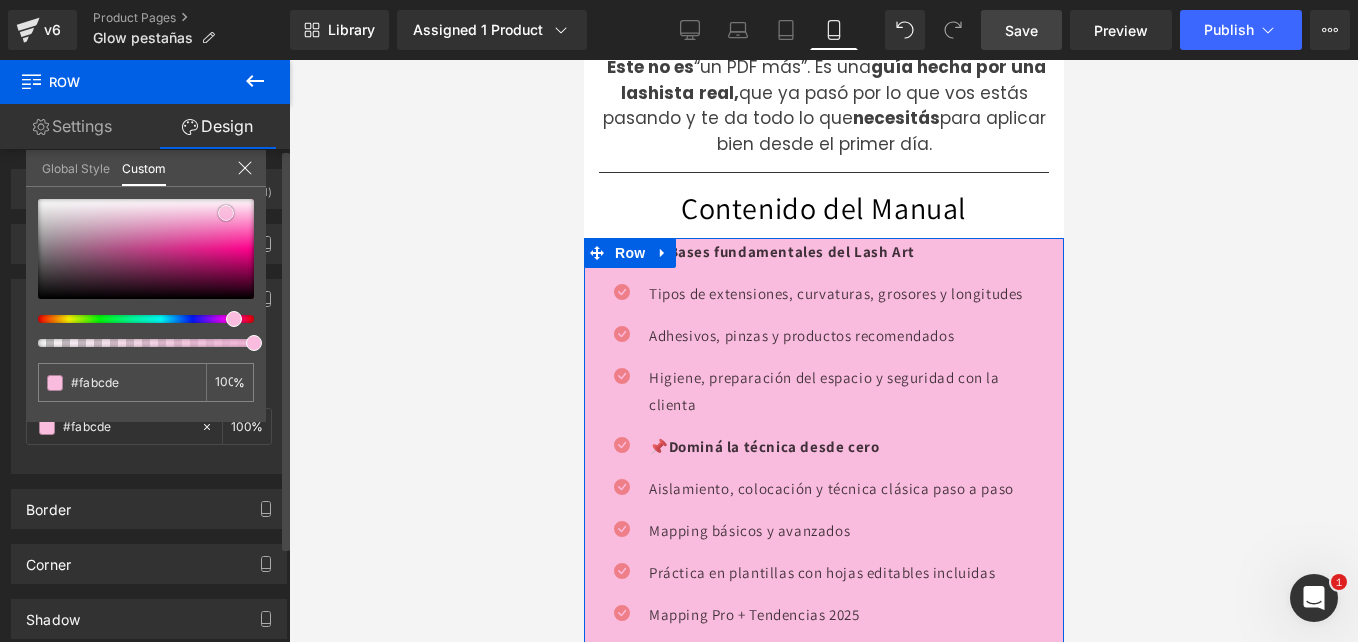 click at bounding box center [146, 249] 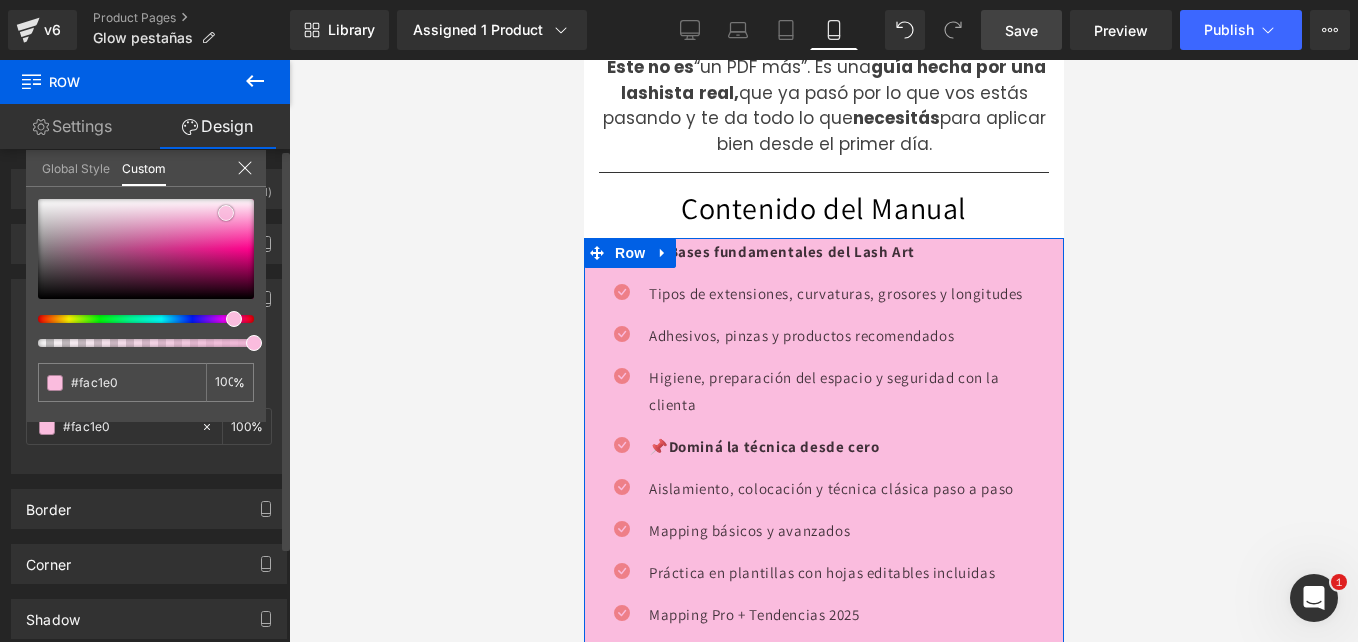 type on "#fac6e2" 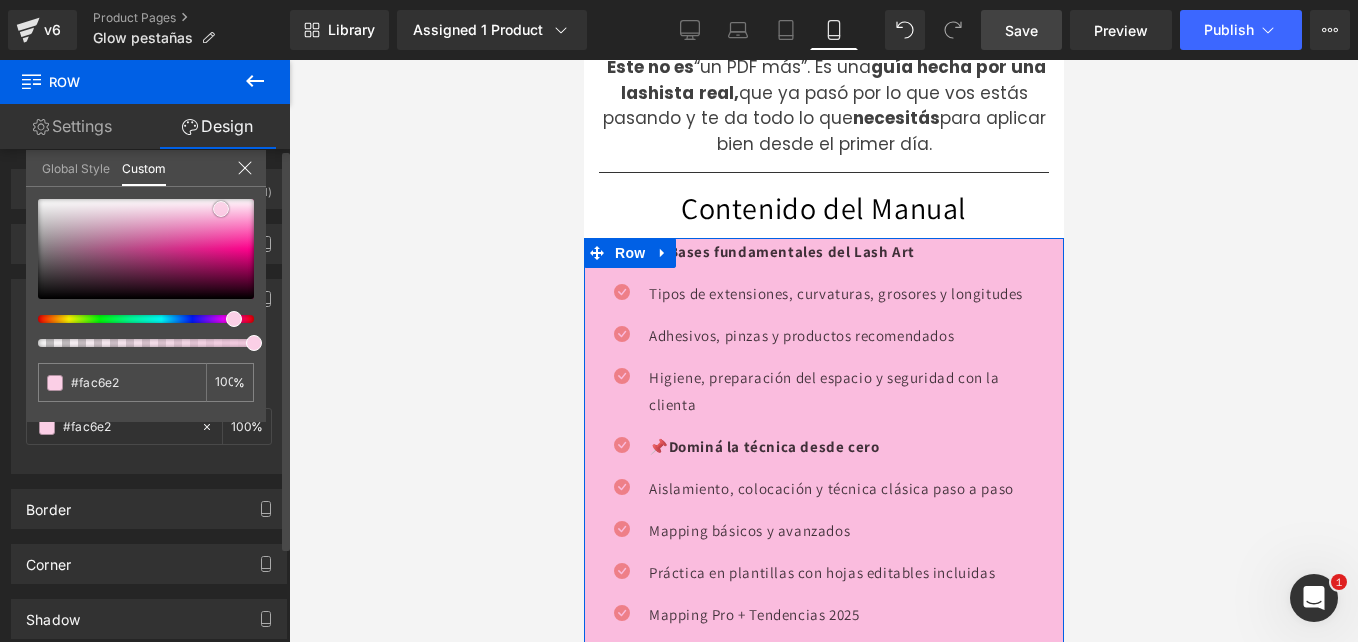 type on "#f9cce4" 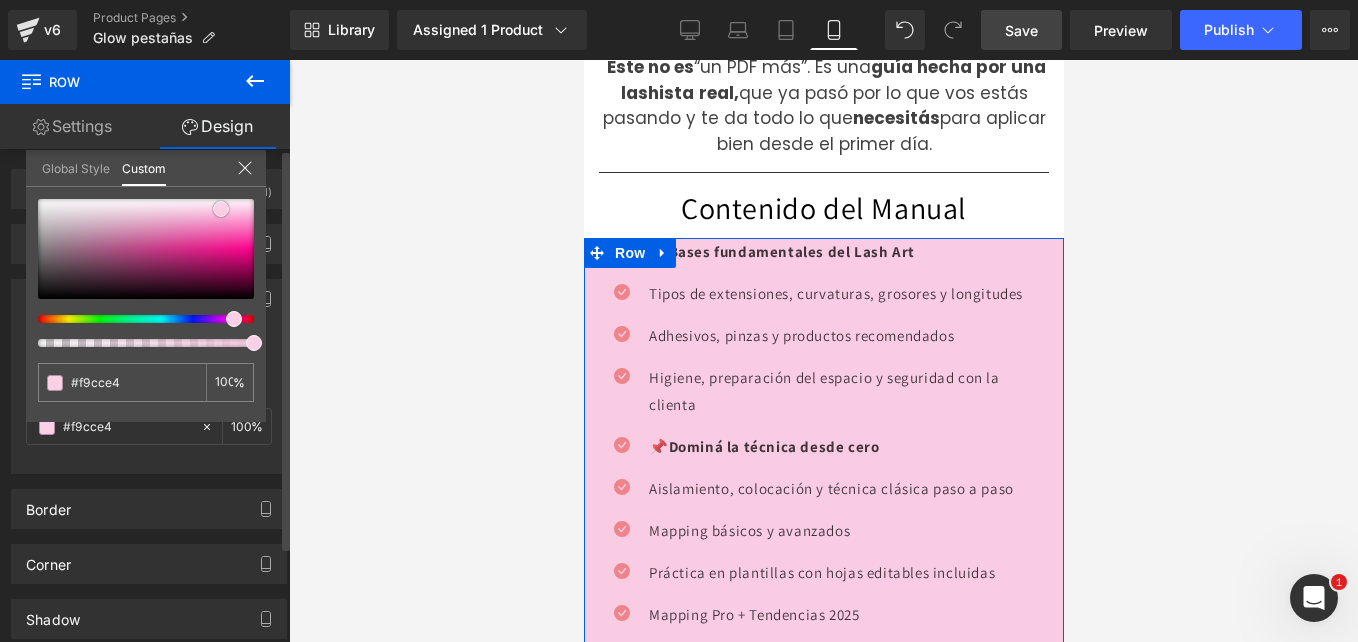 type on "#fbd4e8" 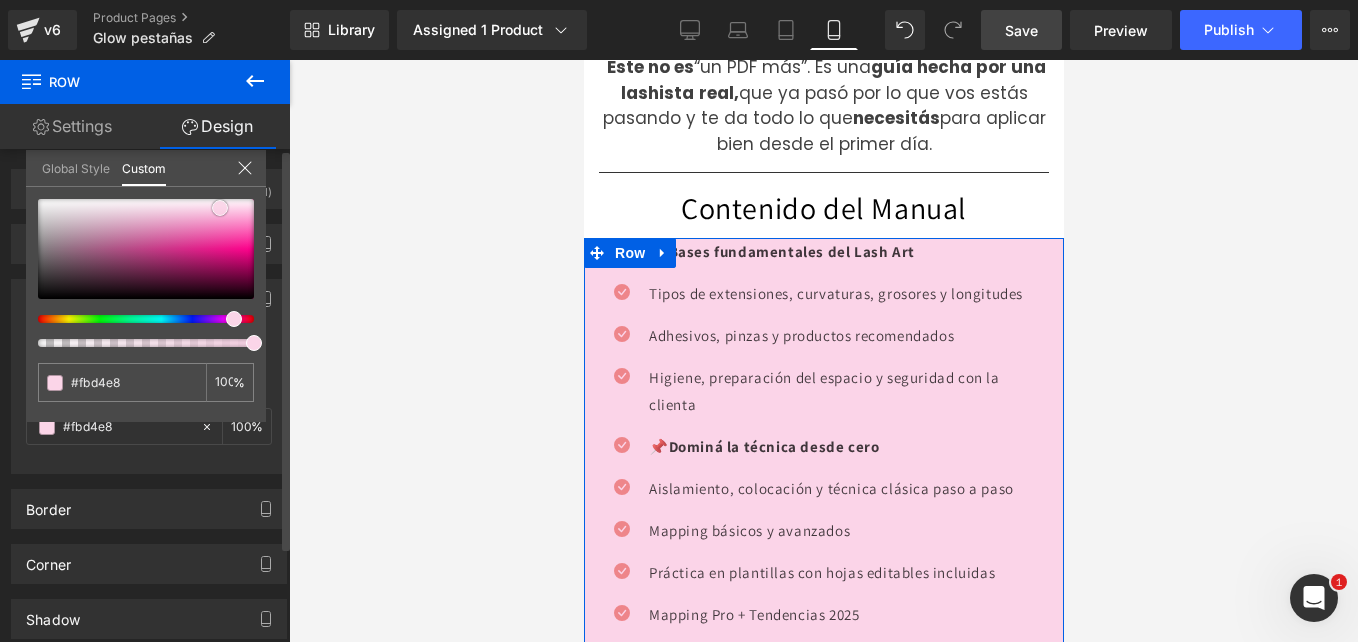 type on "#fbdaea" 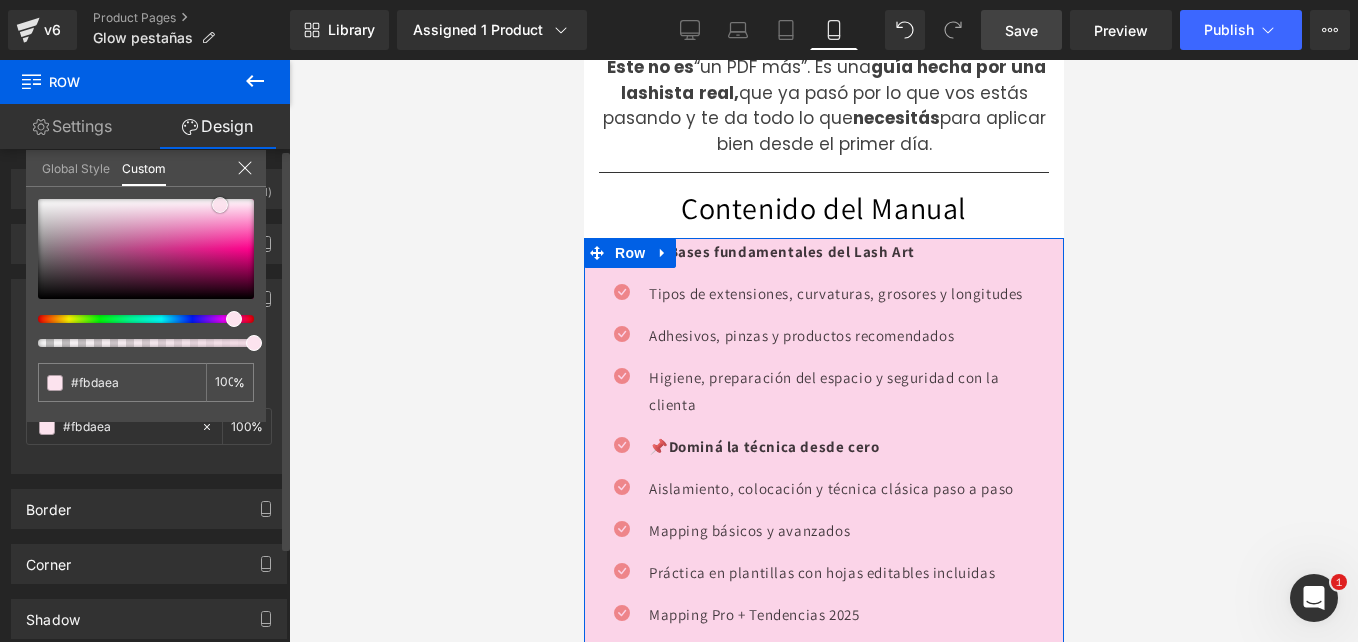 type on "#fbdfec" 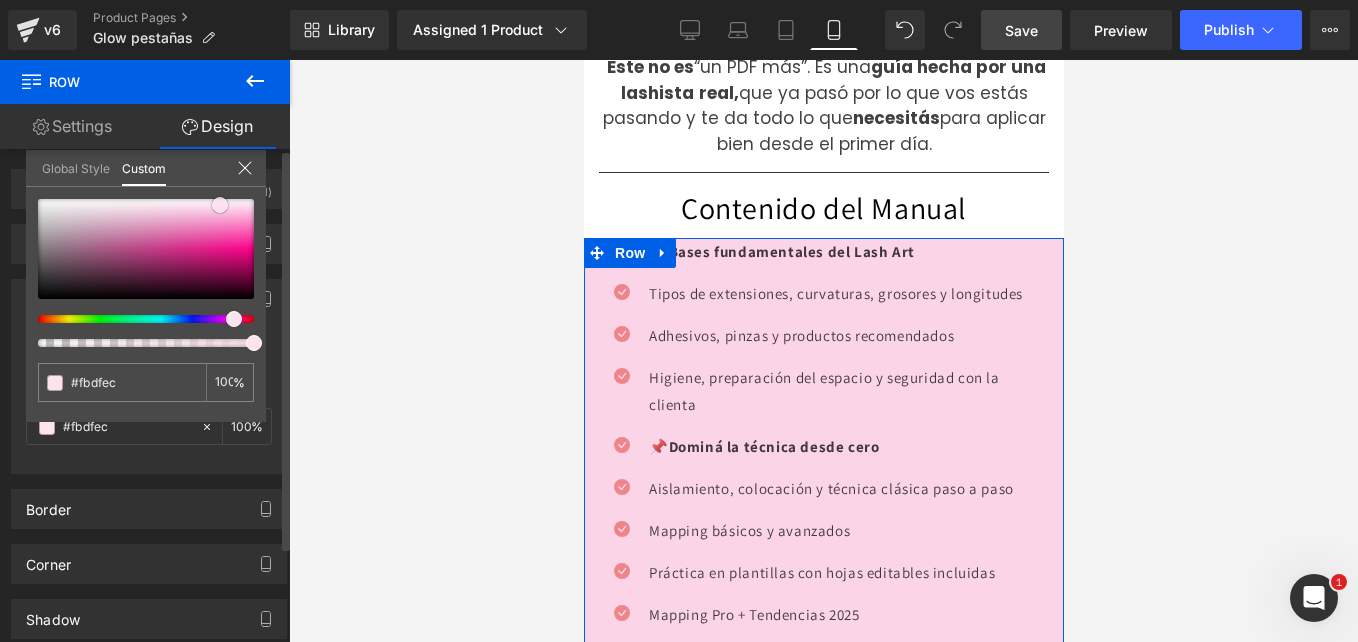 type on "#fce3ee" 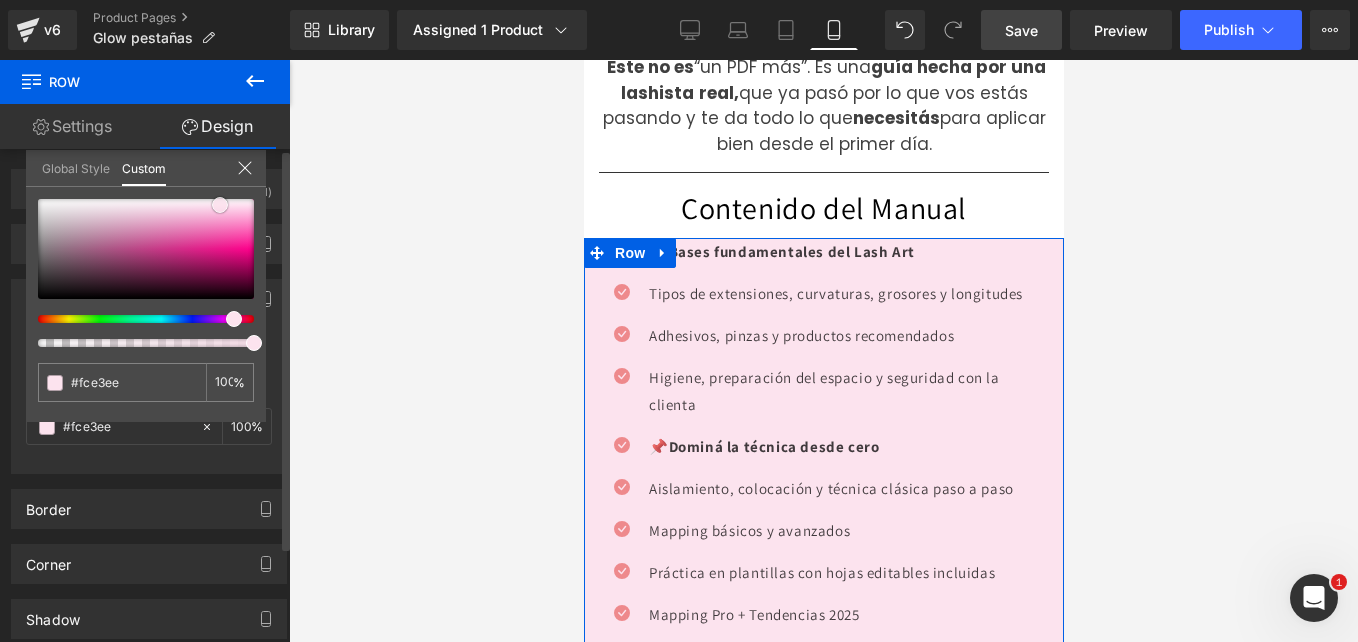 click at bounding box center [220, 205] 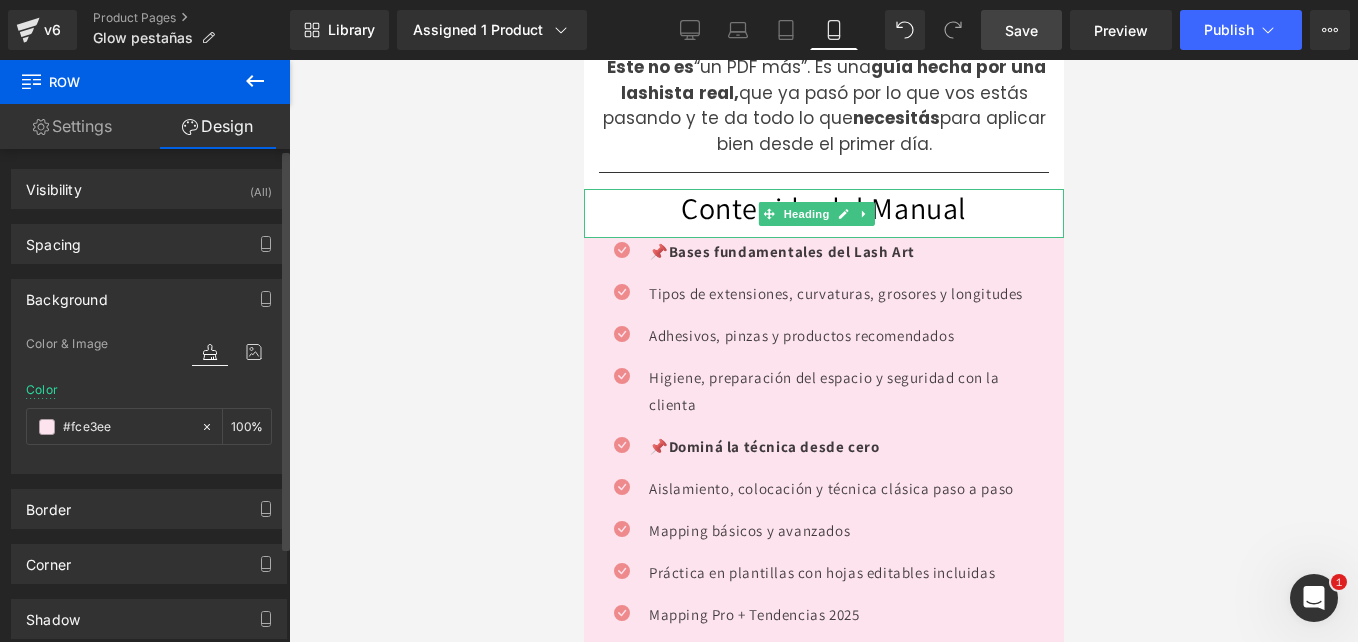 click on "¿Te da miedo arruinar un diseño, perder clientas o no estar a la altura? Heading         Con este manual aprendes paso a paso desde la base, evitas errores costosos y empezás a aplicar como una profesional de verdad. Text Block         Lógralo en solo 7 días y sin invertir en cursos caros. Heading         Row   41px
Image
Image
Image
Image
Image
‹" at bounding box center [823, 4386] 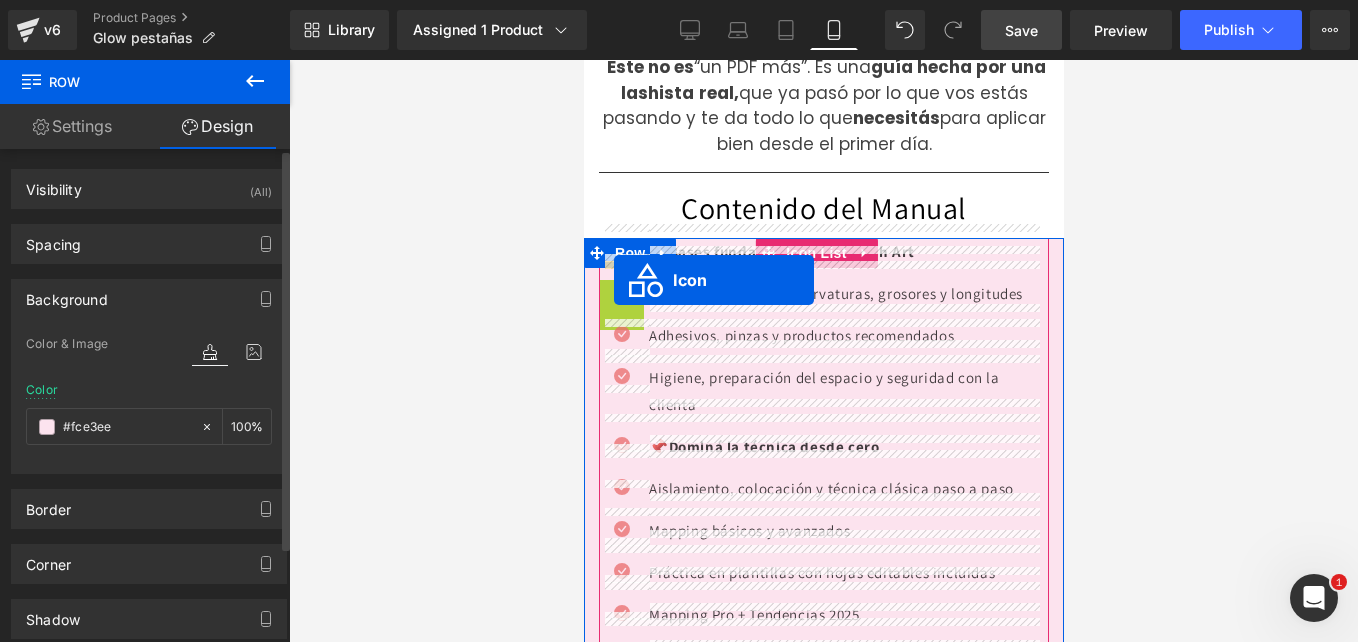 drag, startPoint x: 607, startPoint y: 273, endPoint x: 613, endPoint y: 282, distance: 10.816654 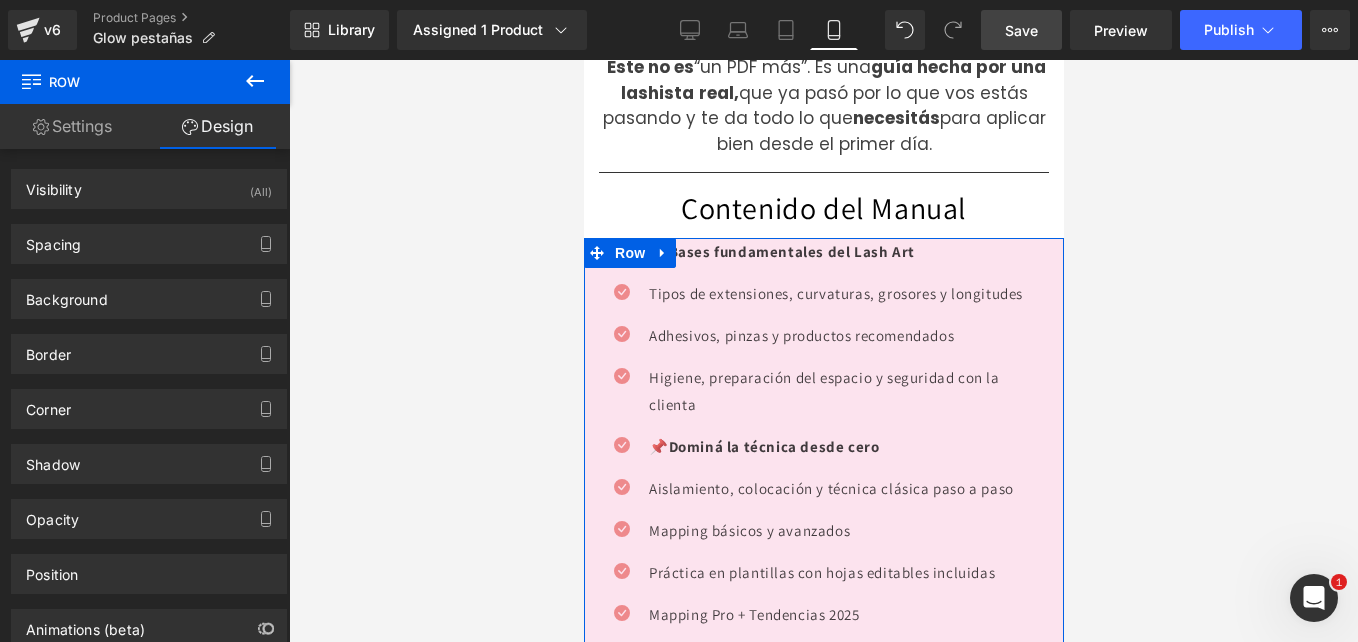 click on "Icon
📌  Bases fundamentales [PERSON_NAME] Art
Text Block
Icon
Tipos de extensiones, curvaturas, grosores y longitudes Text Block
Icon
Adhesivos, pinzas y productos recomendados Text Block
Icon
Higiene, preparación del espacio y seguridad con la clienta Text Block
Icon
📌  Dominá la técnica desde cero Text Block" at bounding box center [823, 669] 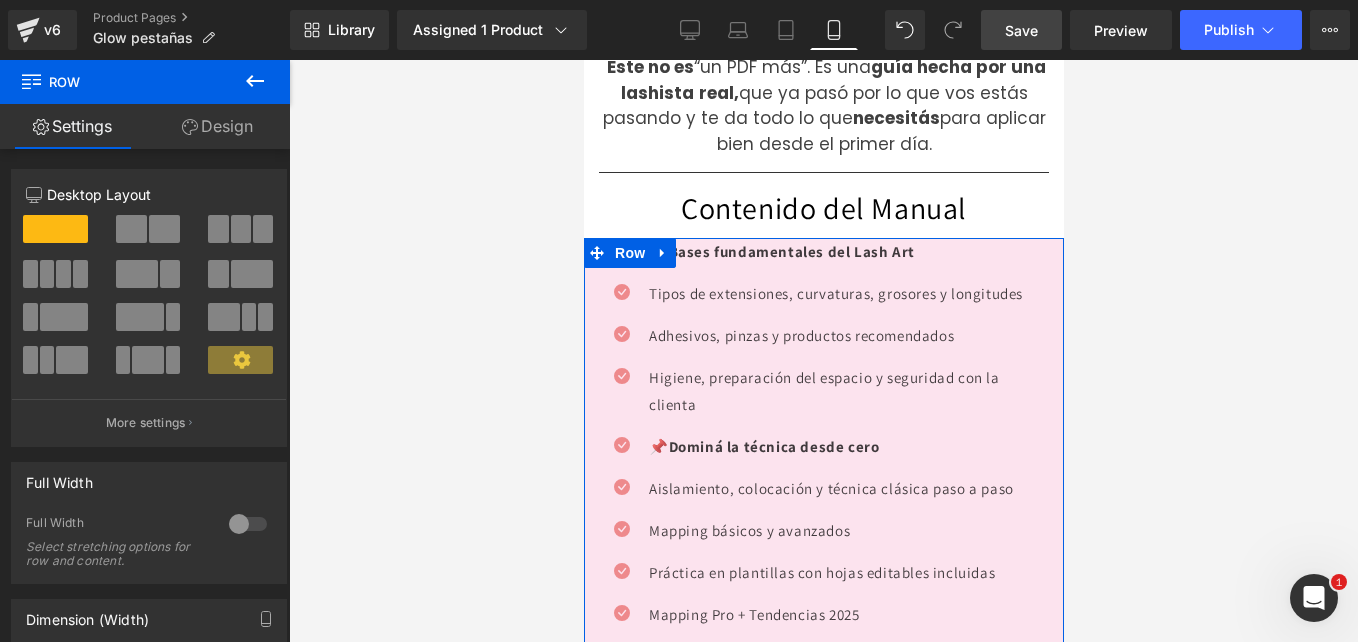 click on "Design" at bounding box center (217, 126) 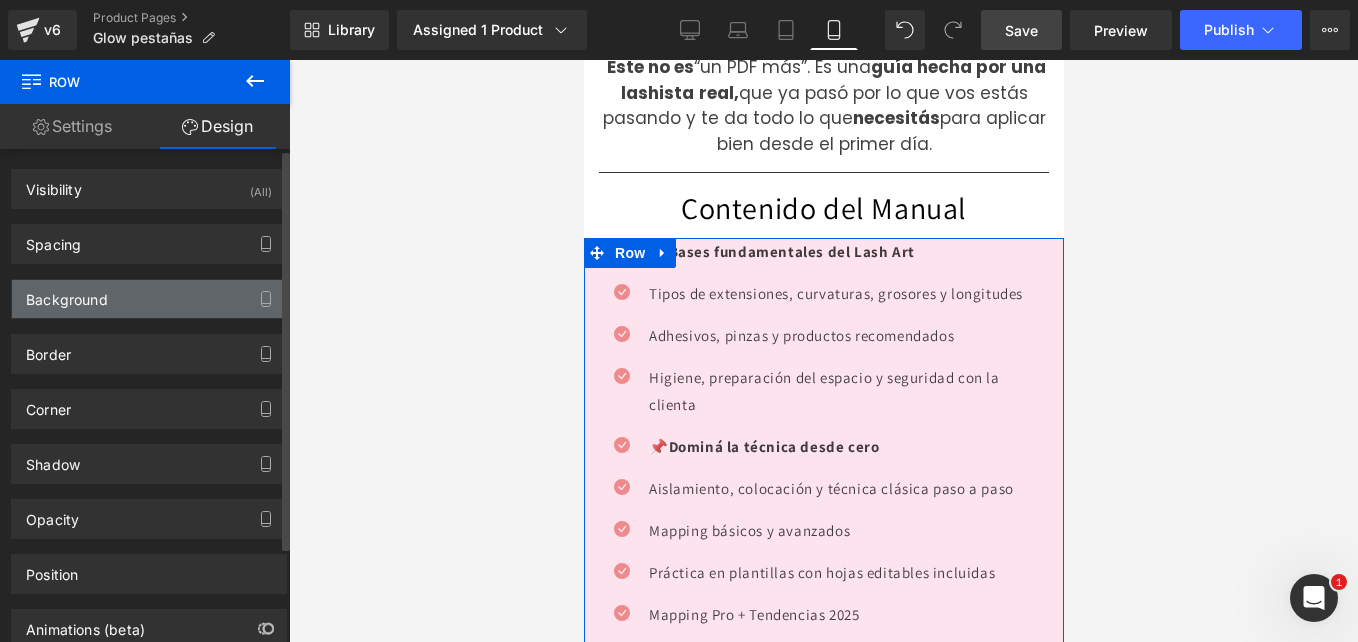 type on "#fce3ee" 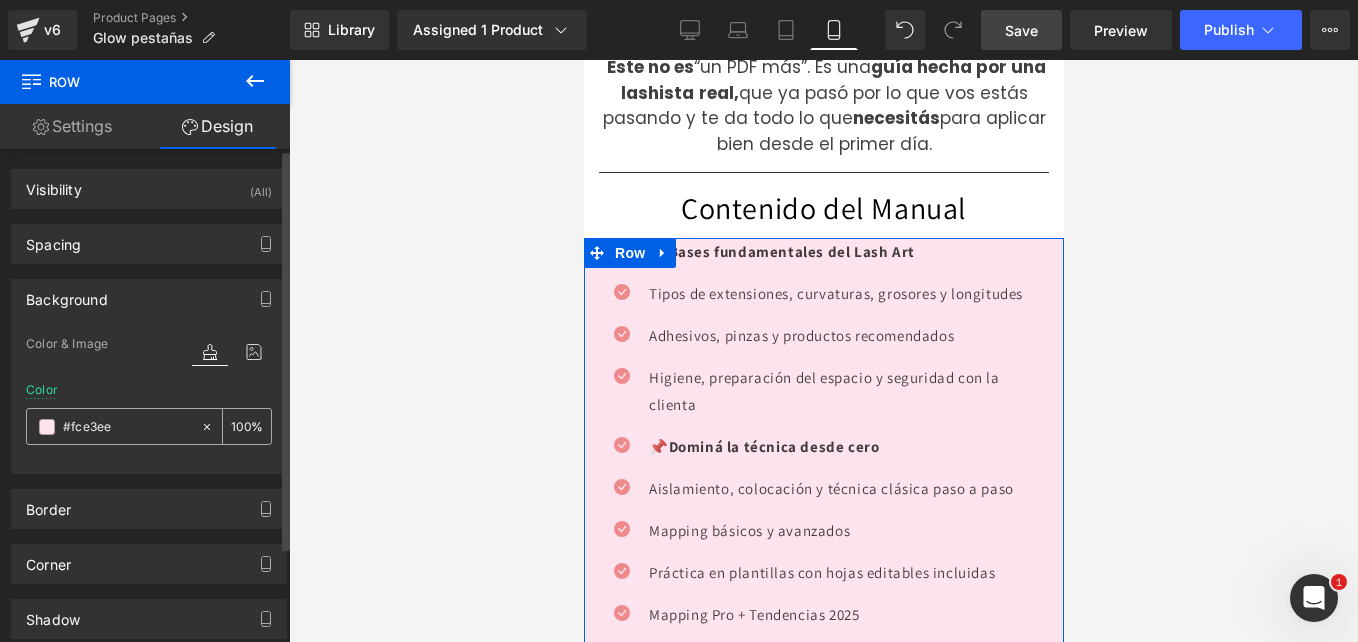 click on "#fce3ee" at bounding box center (127, 427) 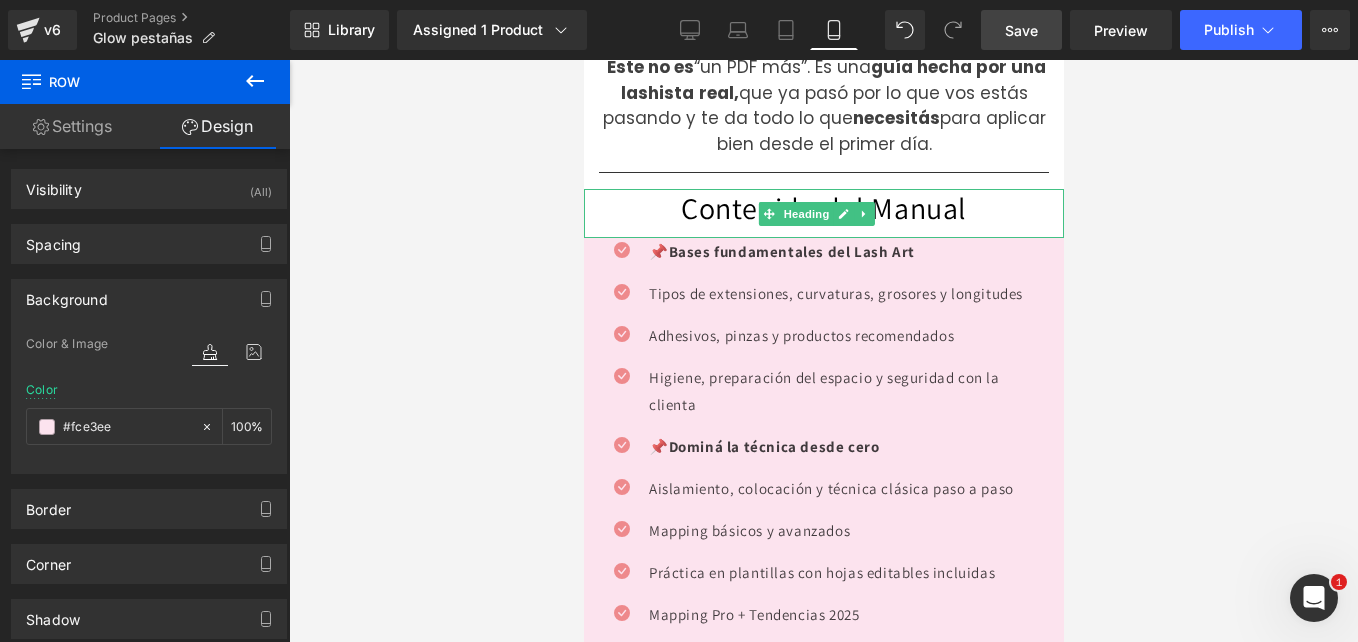 click on "Contenido del Manual" at bounding box center (823, 208) 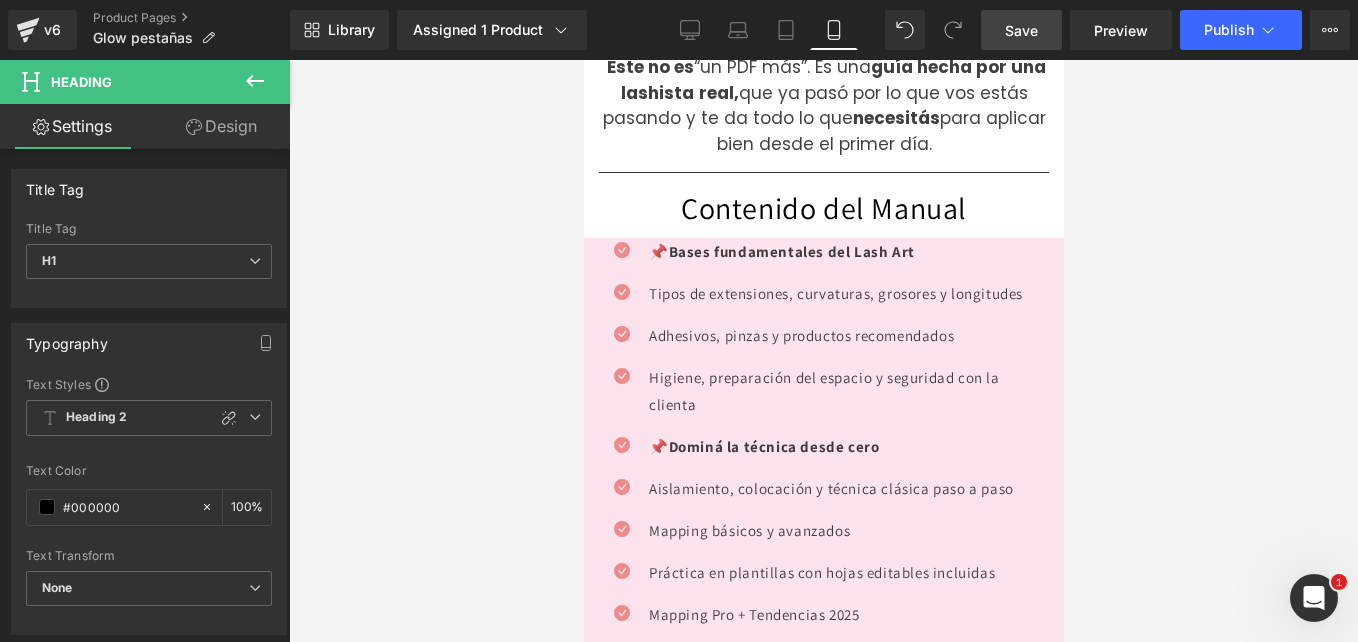 click on "Design" at bounding box center [221, 126] 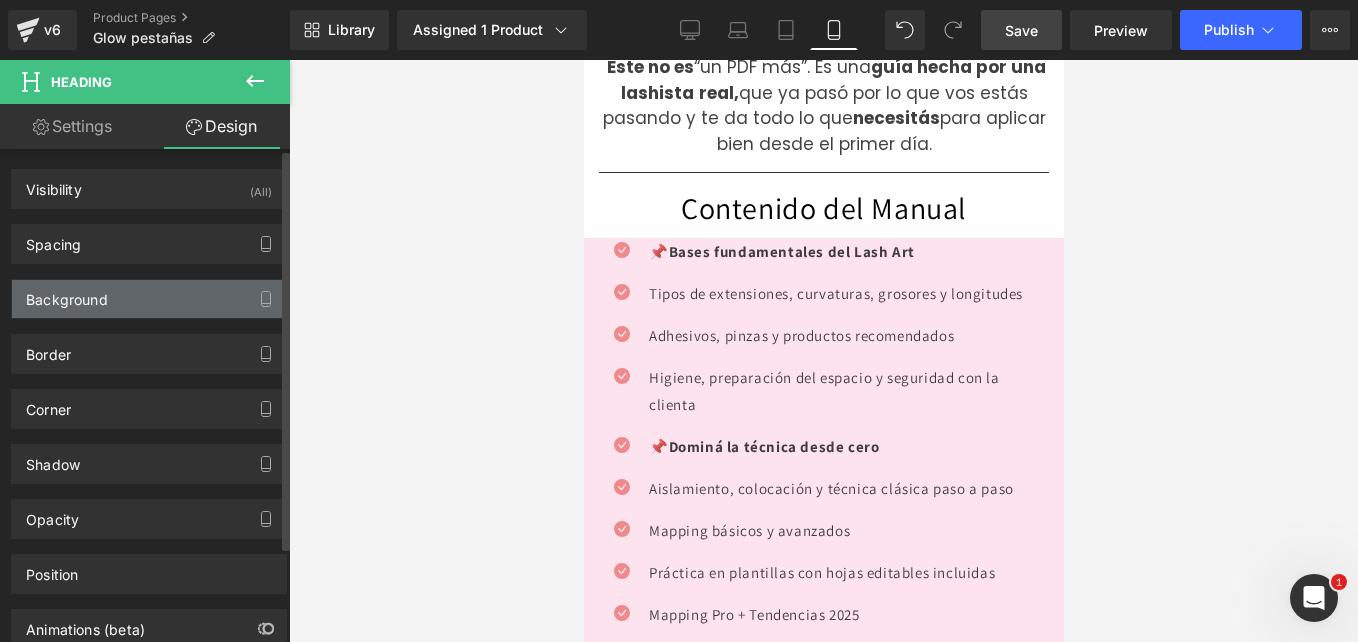 type on "#ffffff" 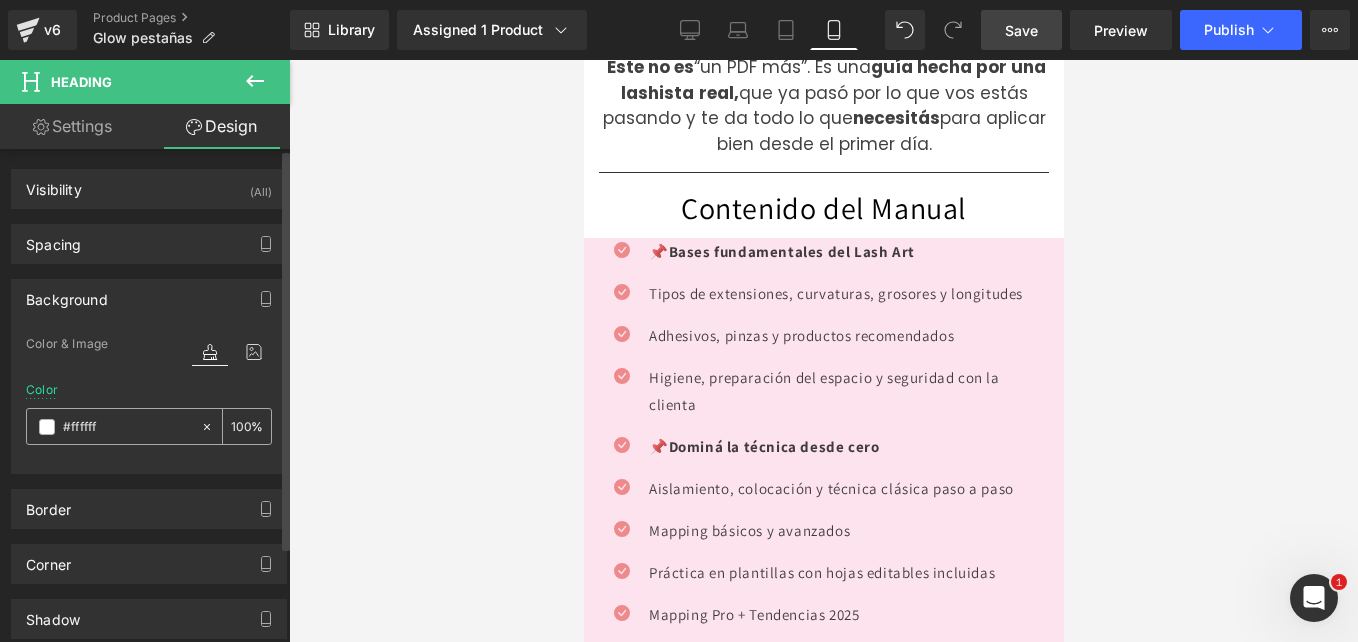 click on "#ffffff" at bounding box center [127, 427] 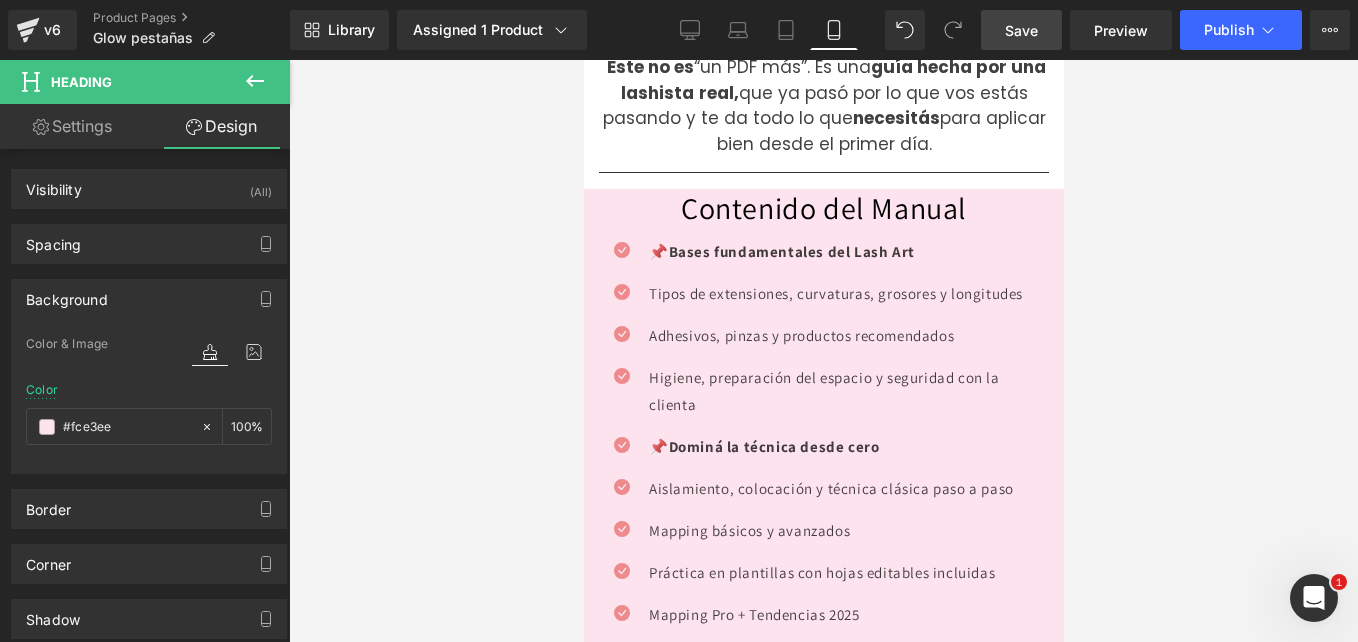 type on "#fce3ee" 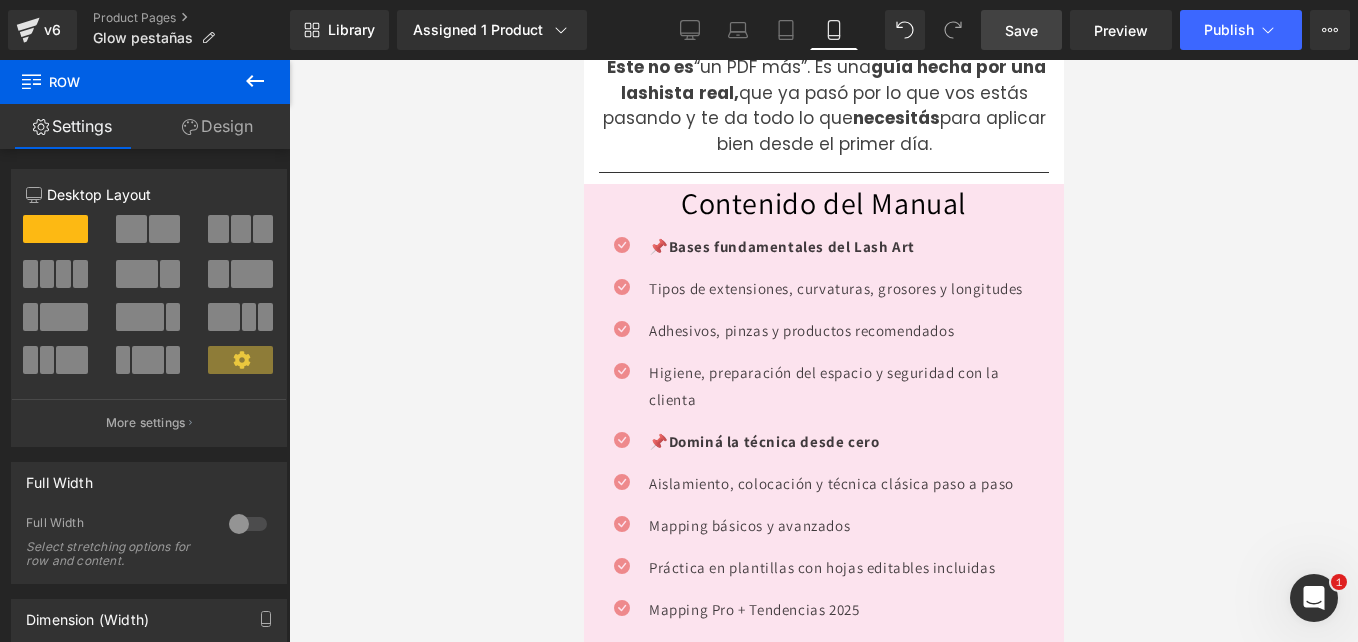 click at bounding box center [583, 60] 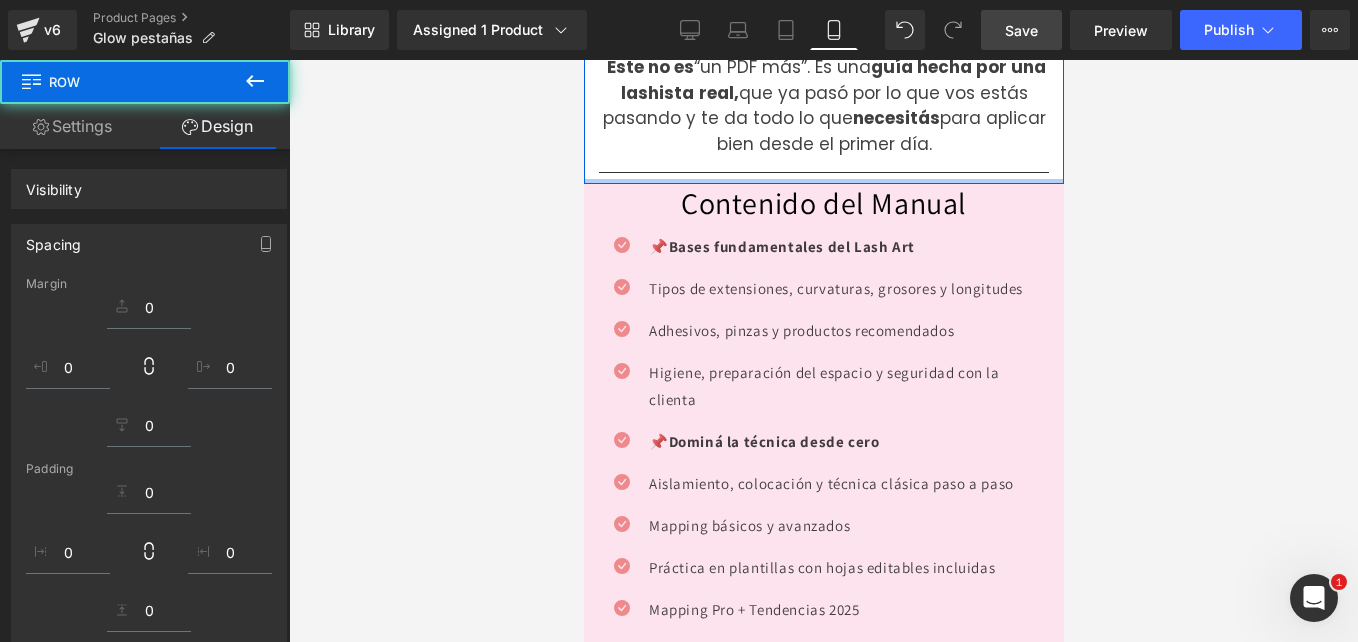 click at bounding box center [823, 181] 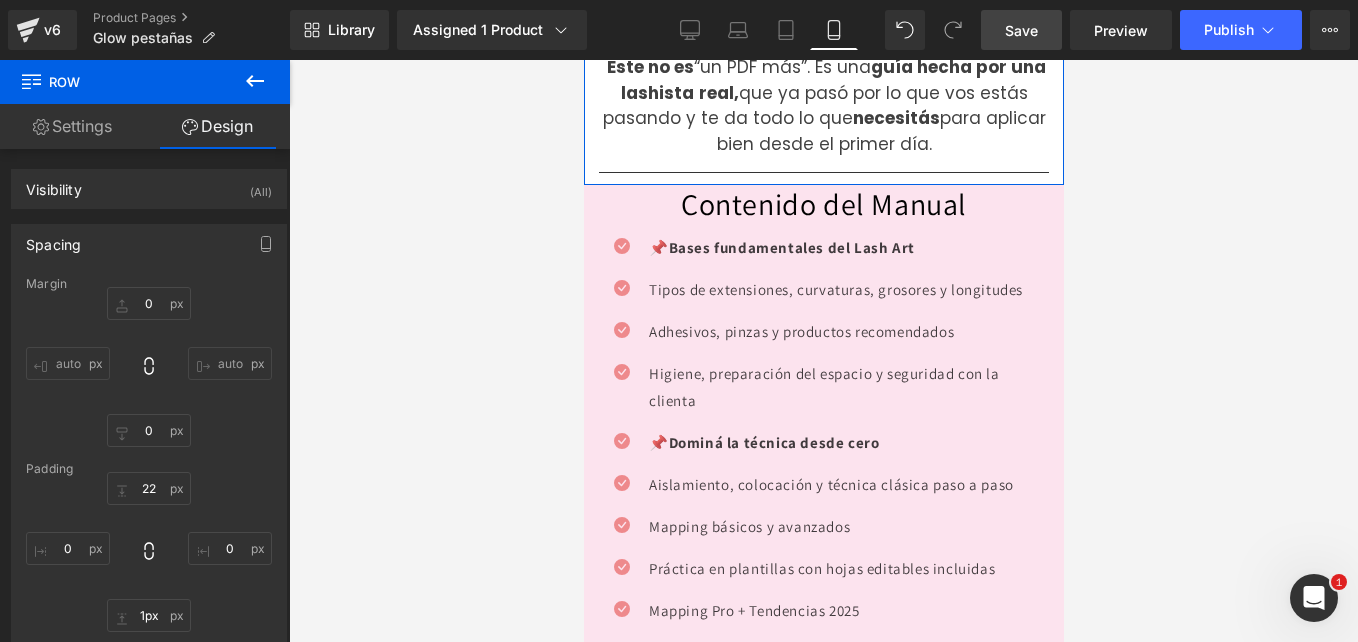 type on "0px" 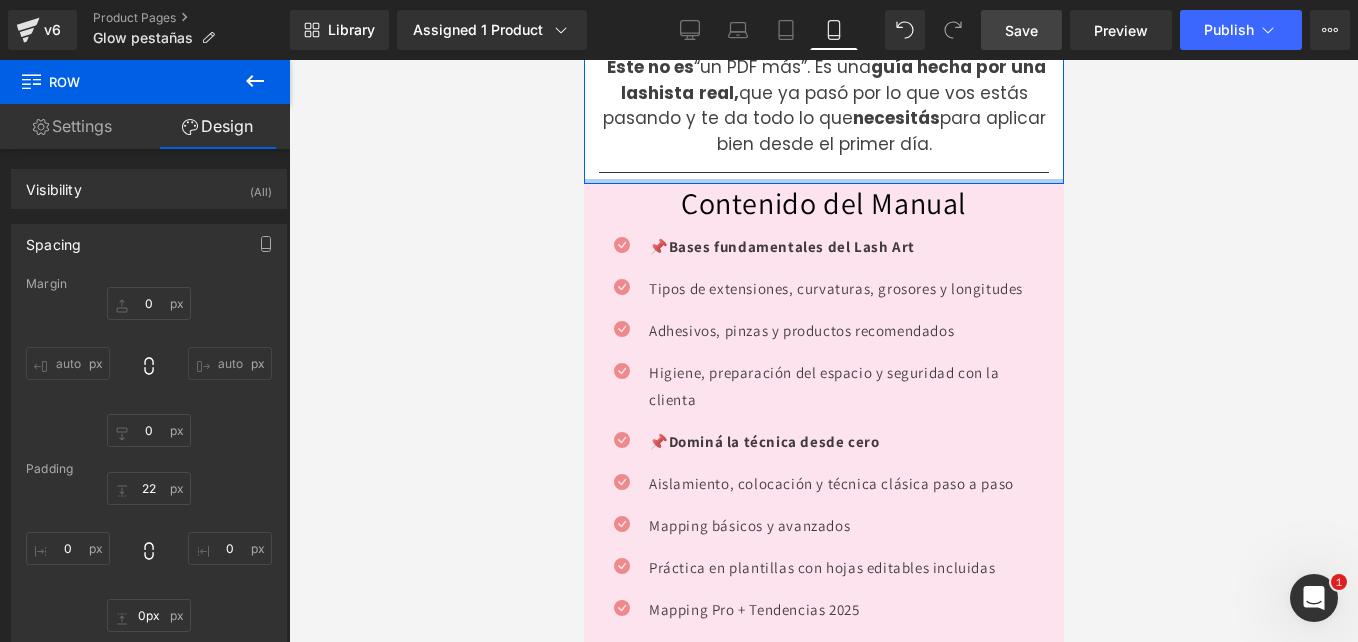 drag, startPoint x: 656, startPoint y: 183, endPoint x: 662, endPoint y: 161, distance: 22.803509 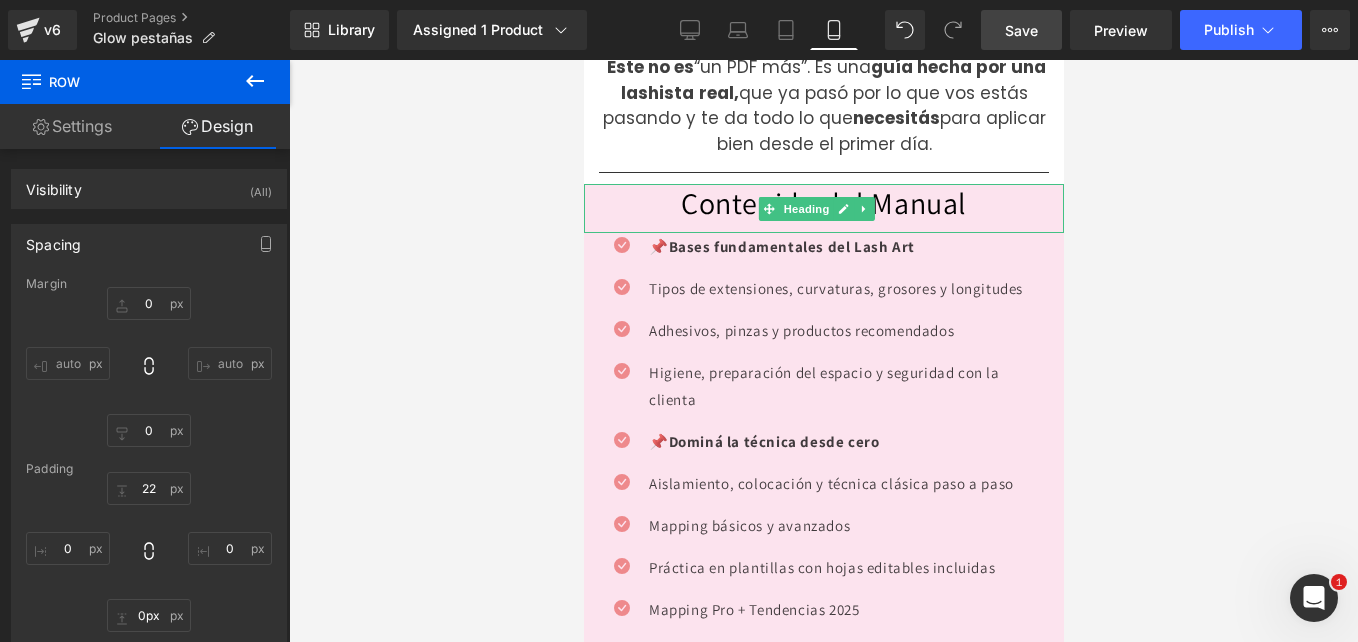 click on "Contenido del Manual" at bounding box center (823, 203) 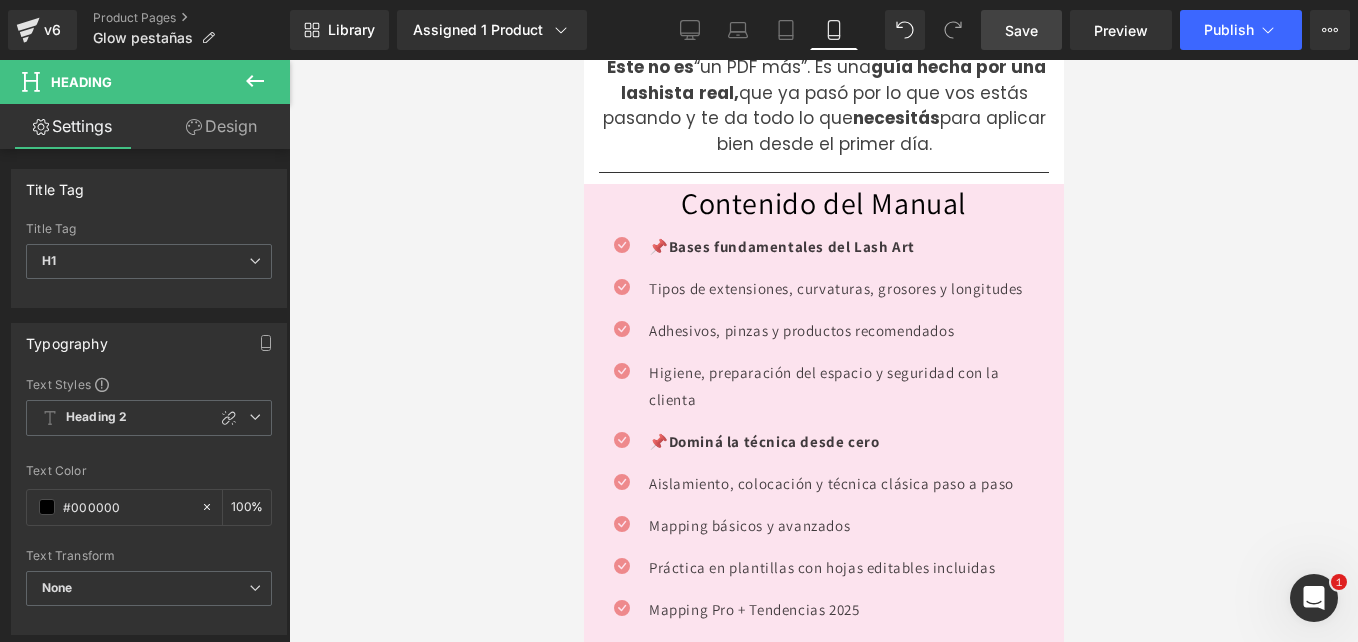 click on "Design" at bounding box center [221, 126] 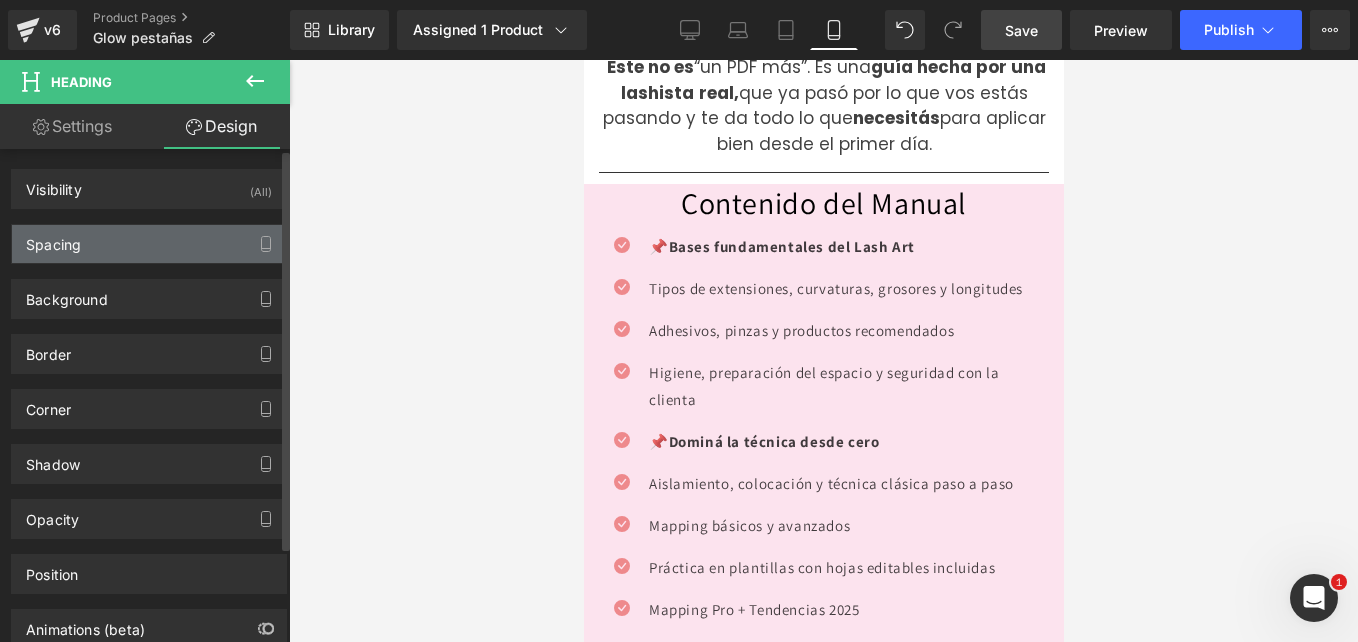 click on "Spacing" at bounding box center [149, 244] 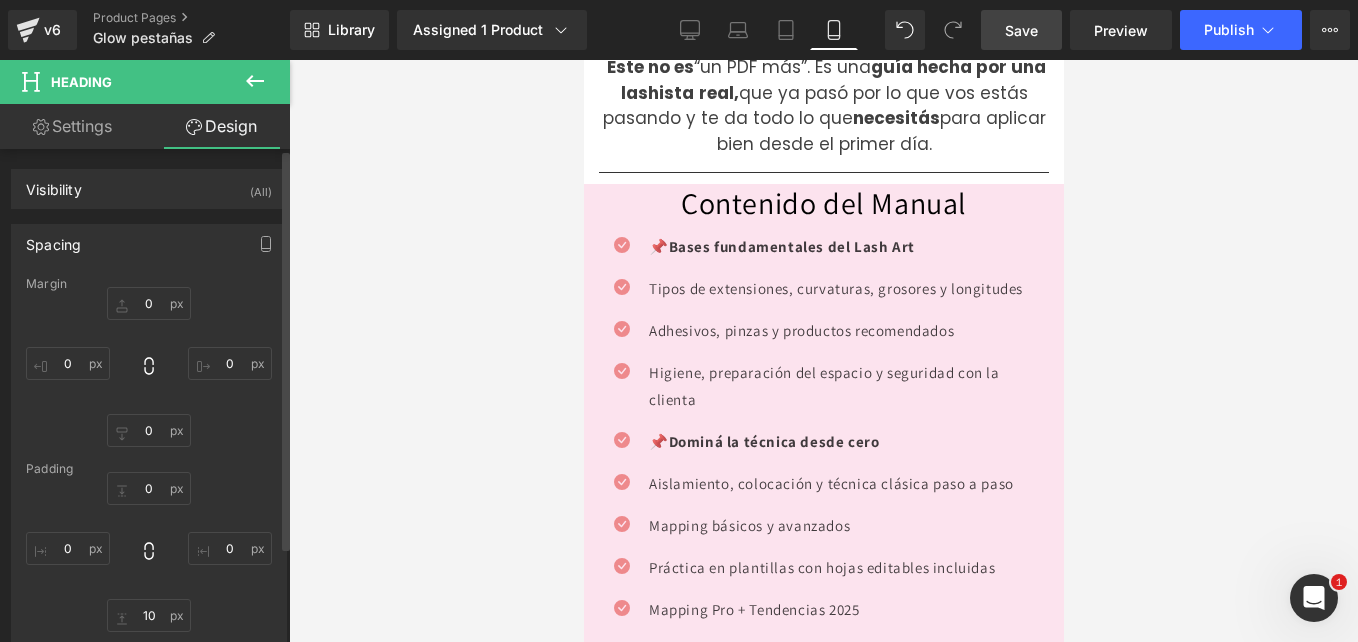 type on "0" 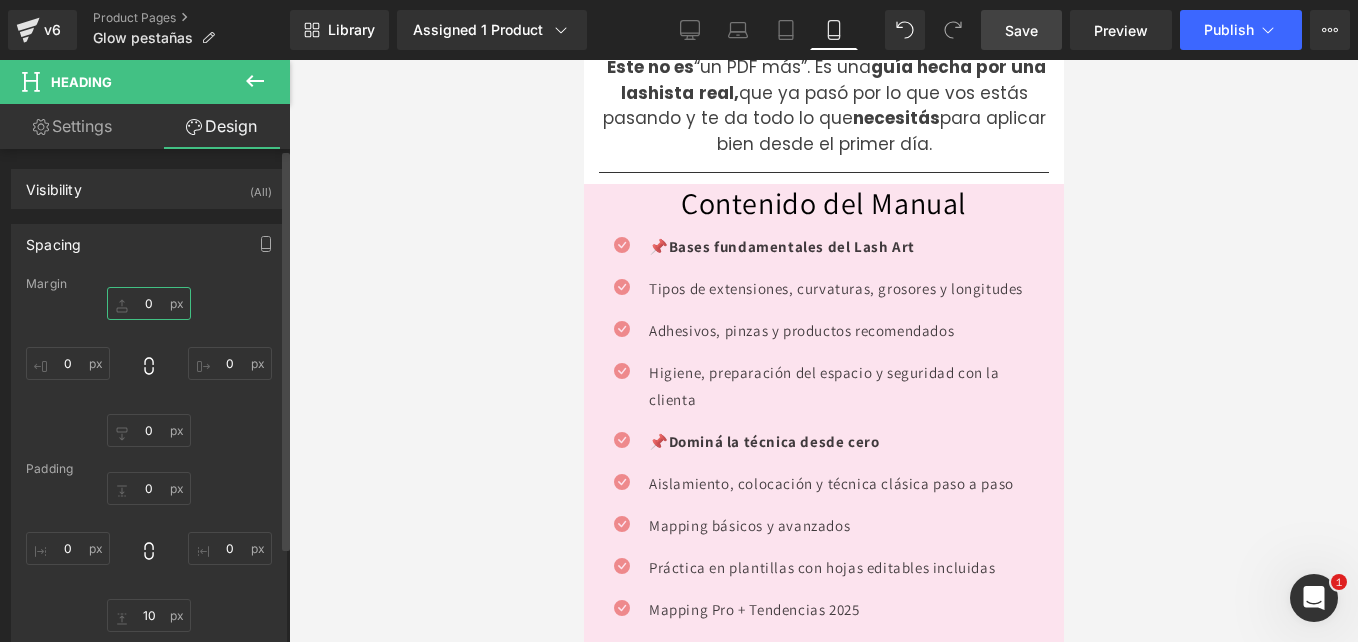 click on "0" at bounding box center [149, 303] 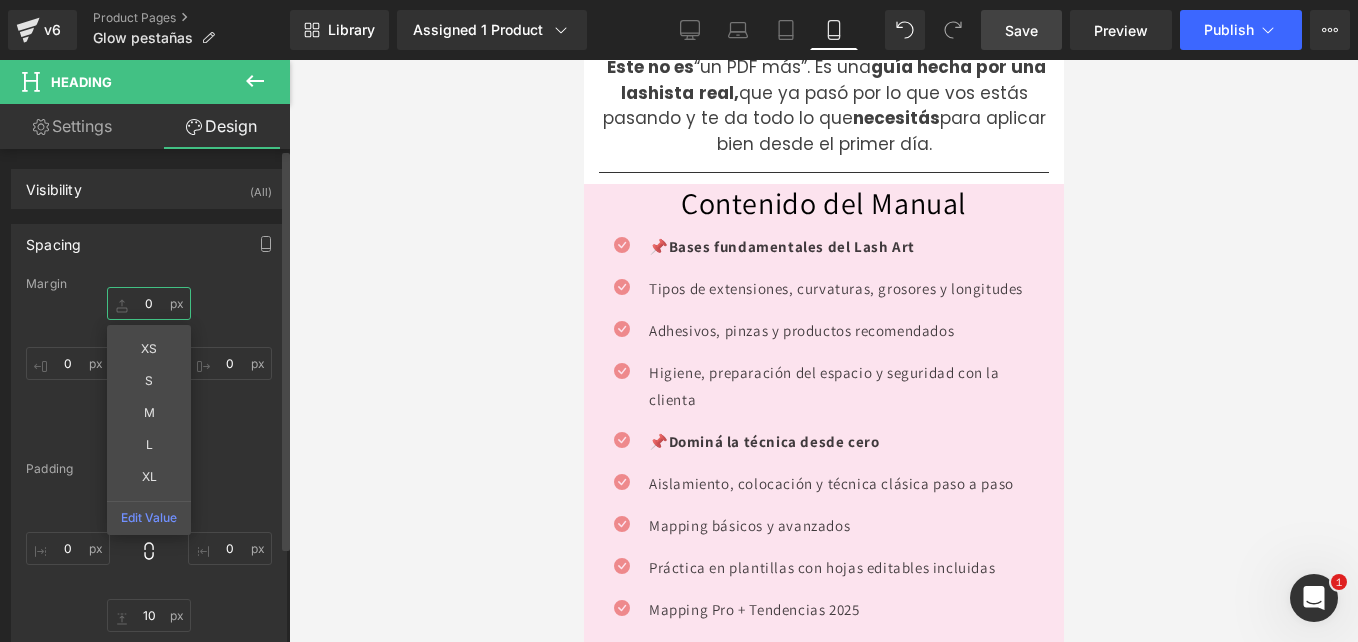 click on "0" at bounding box center [149, 303] 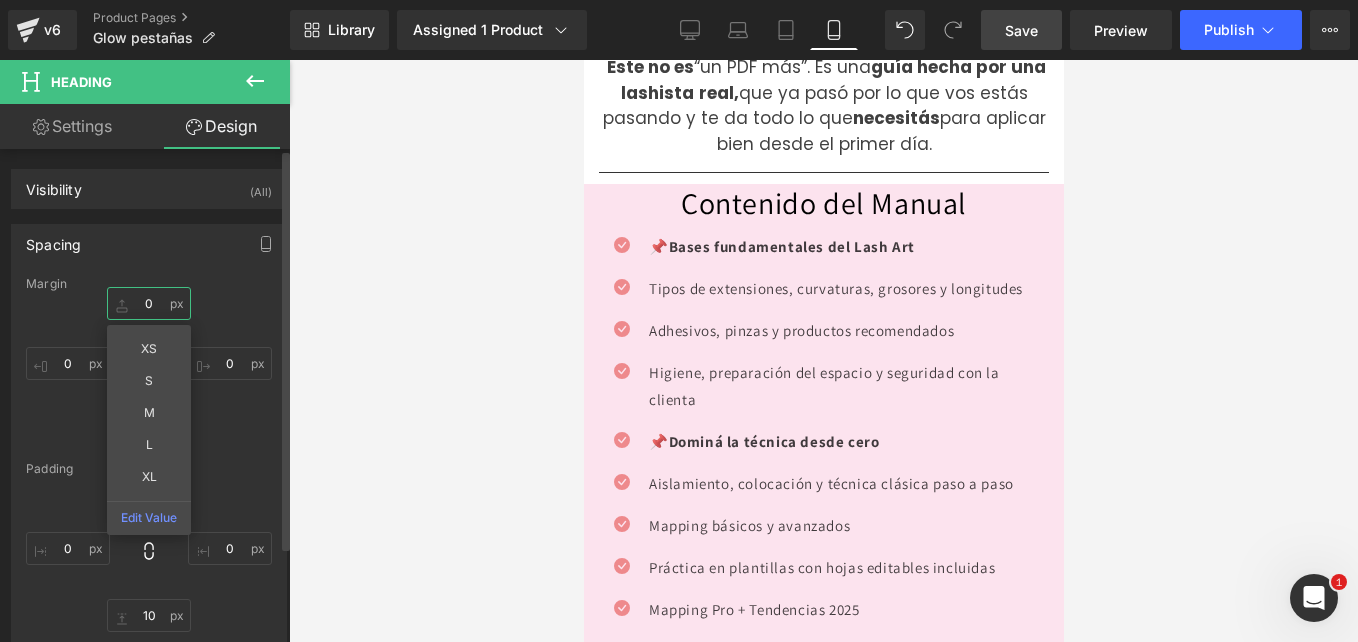 type 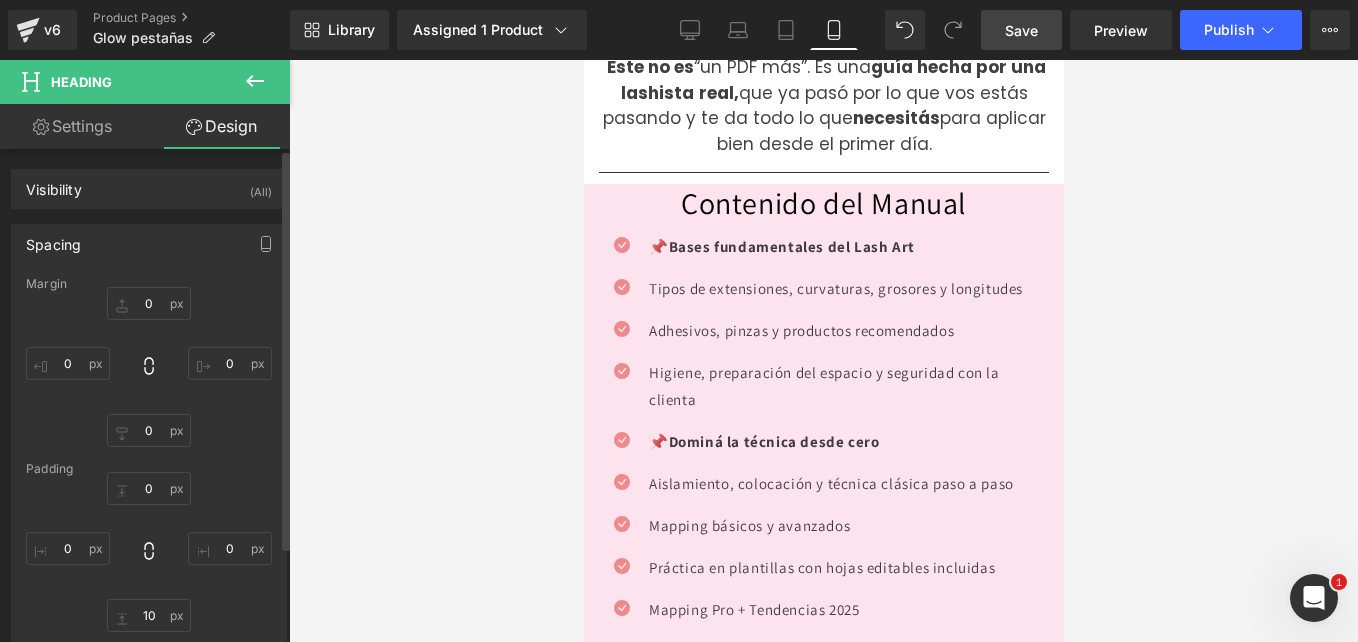 click on "0px 0
0px 0
0px 0" at bounding box center (149, 367) 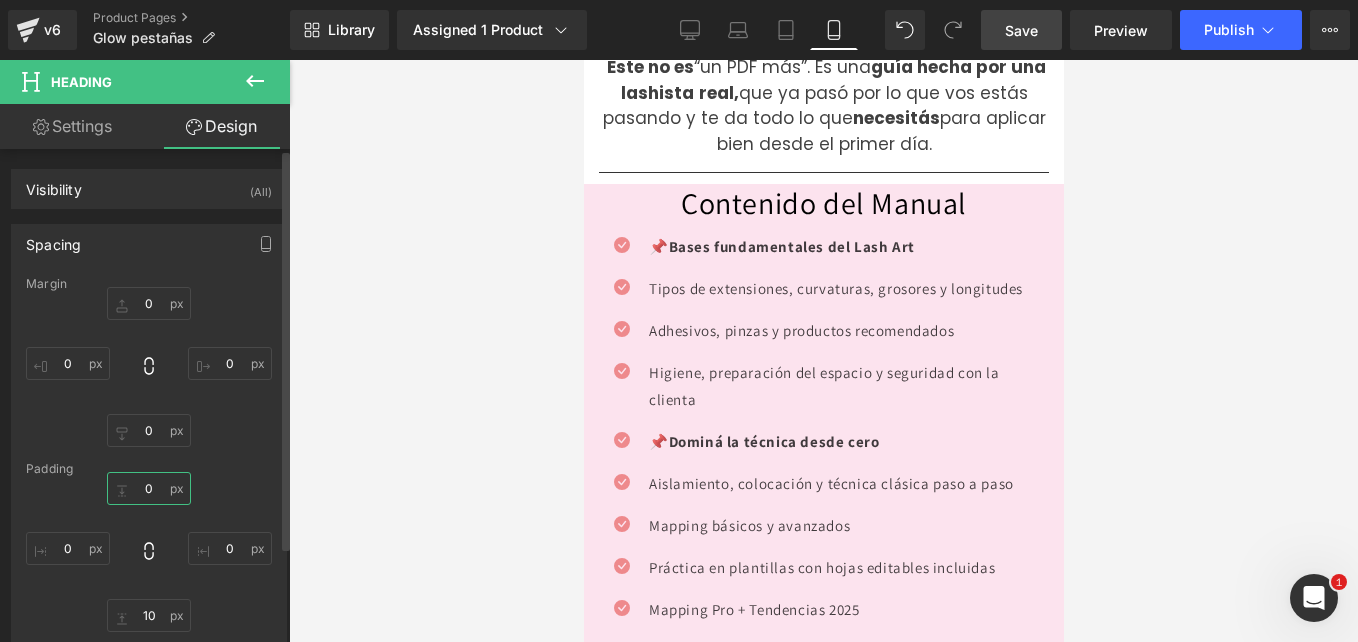 click on "0" at bounding box center [149, 488] 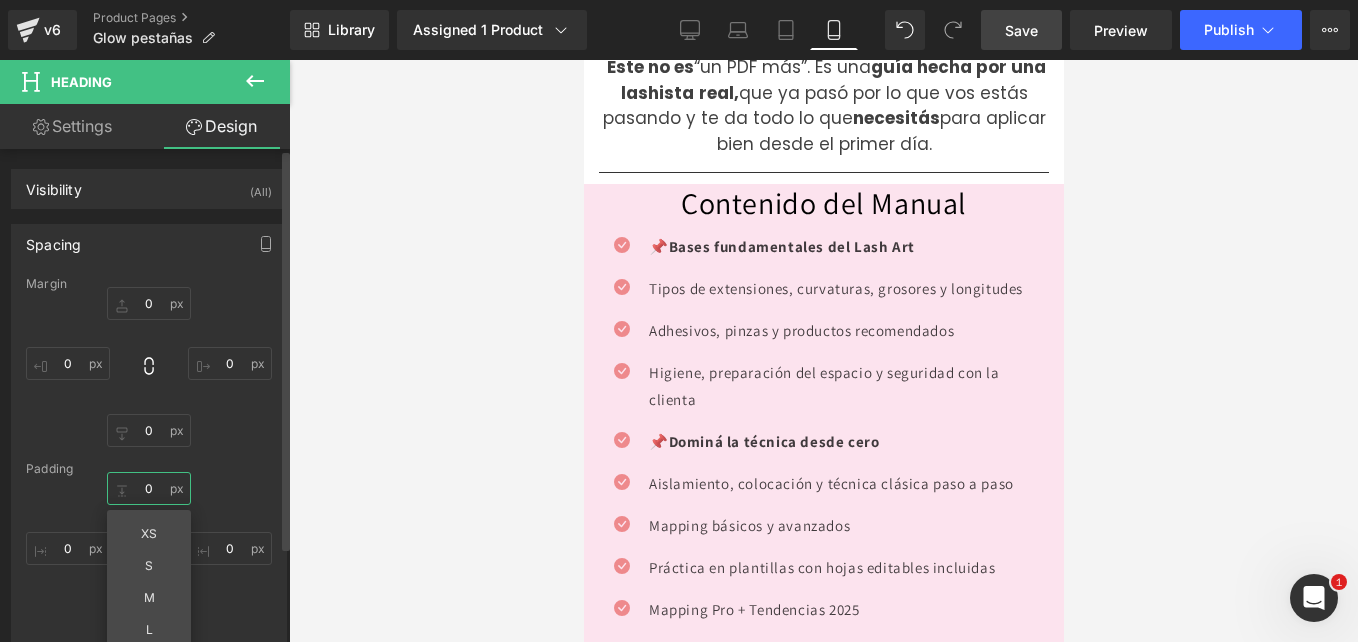 click on "0" at bounding box center [149, 488] 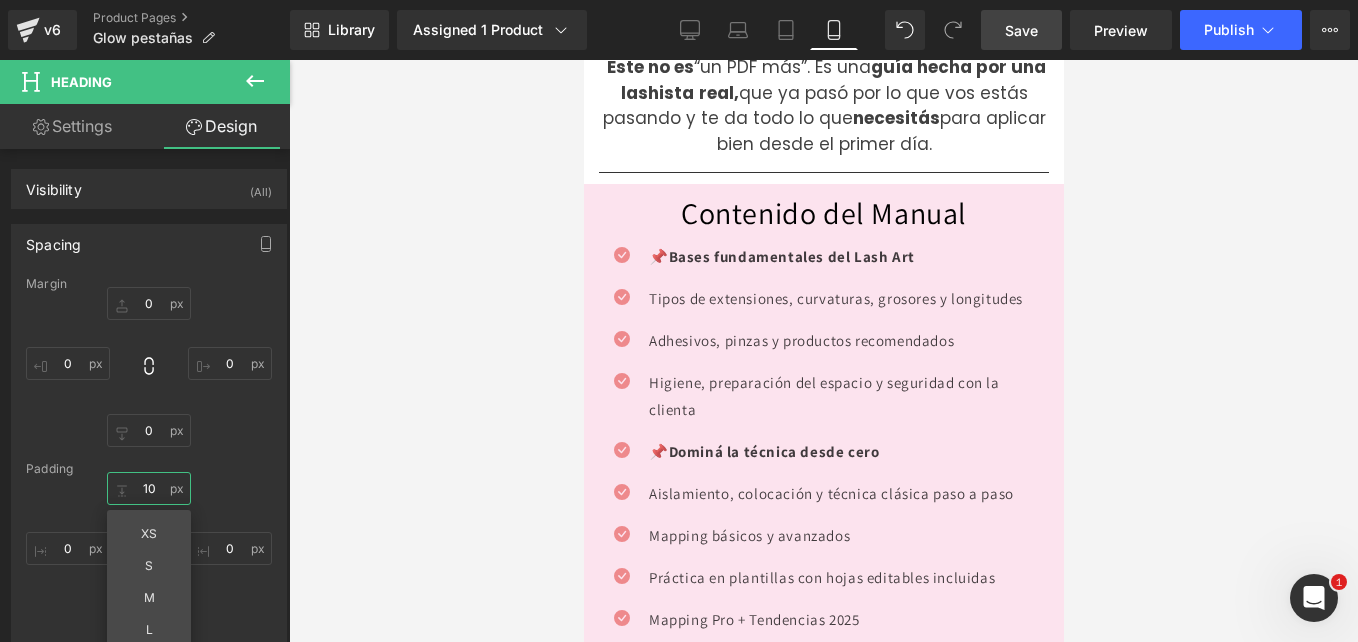 type on "10" 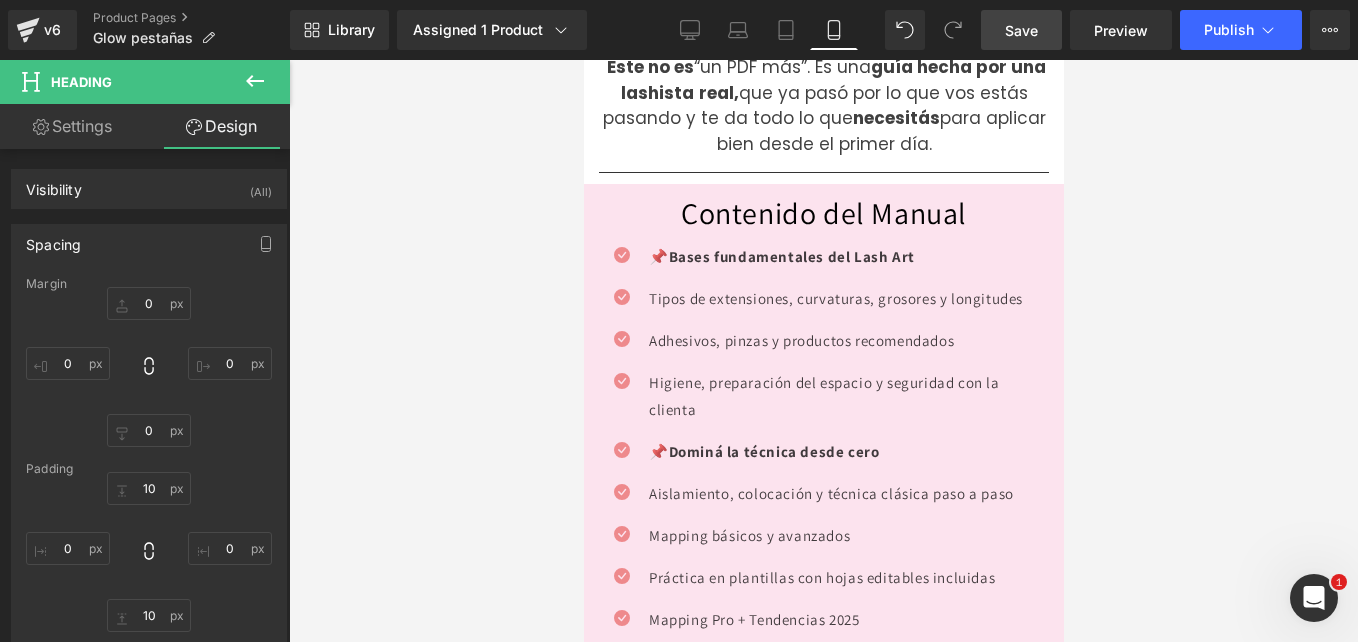 click at bounding box center [823, 351] 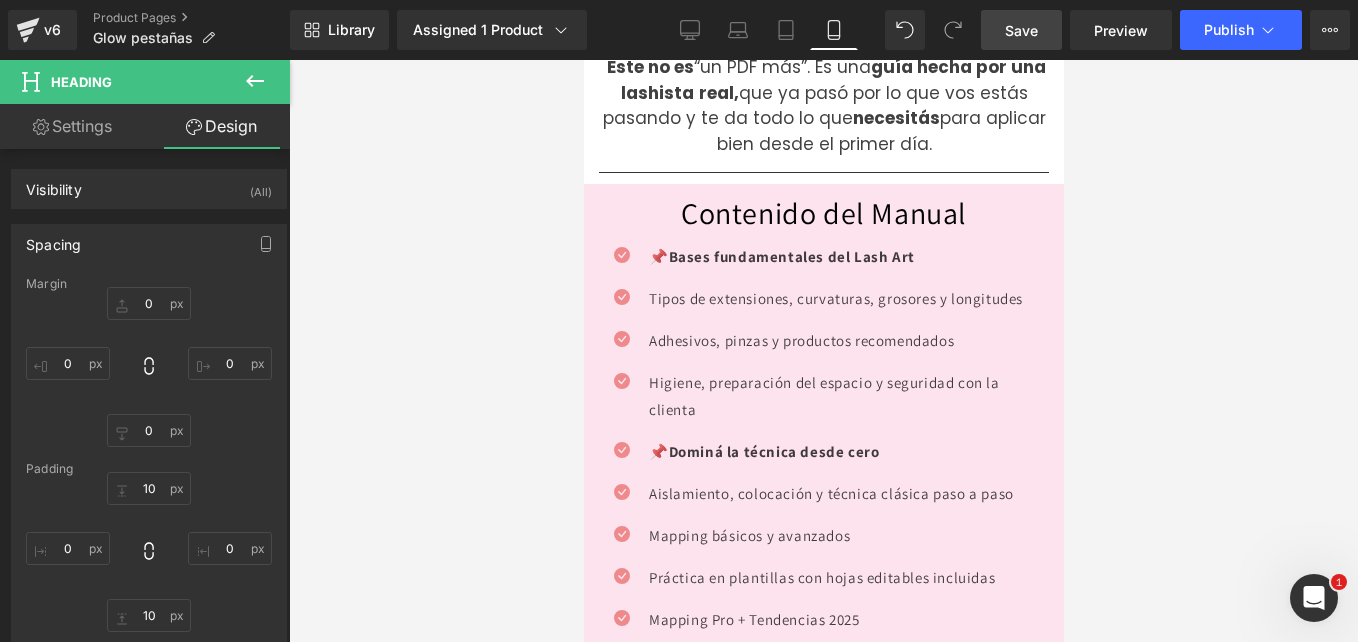 click at bounding box center (823, 351) 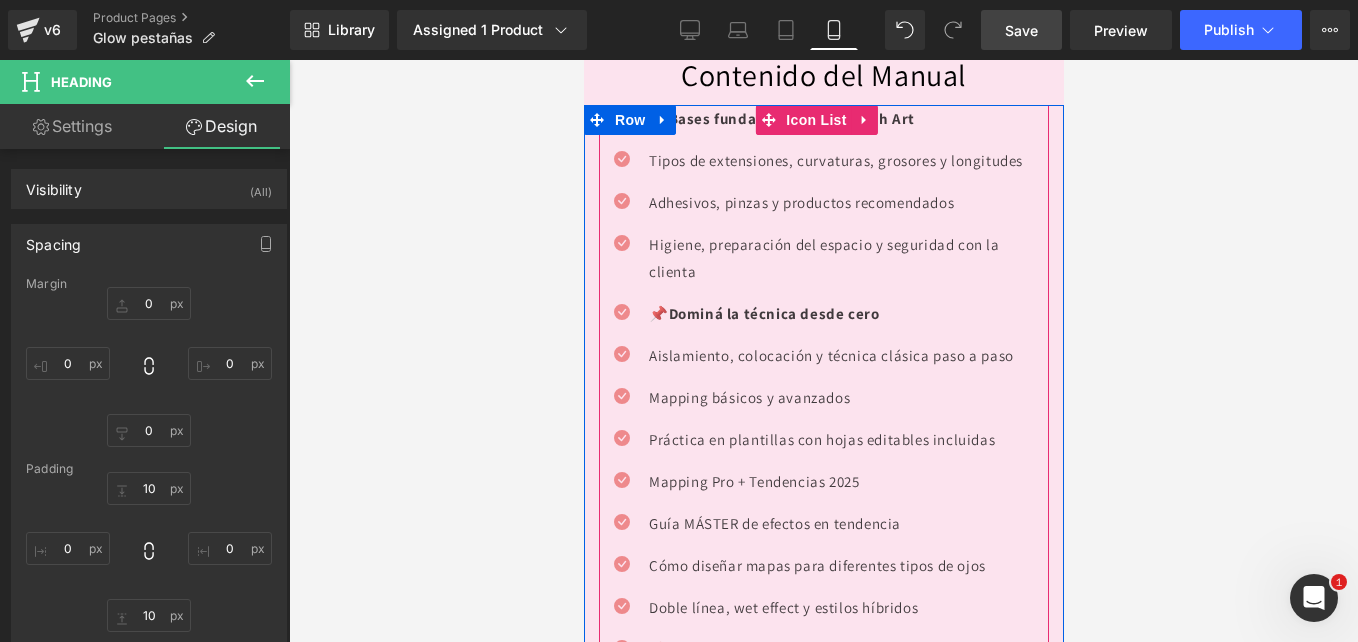 scroll, scrollTop: 1256, scrollLeft: 0, axis: vertical 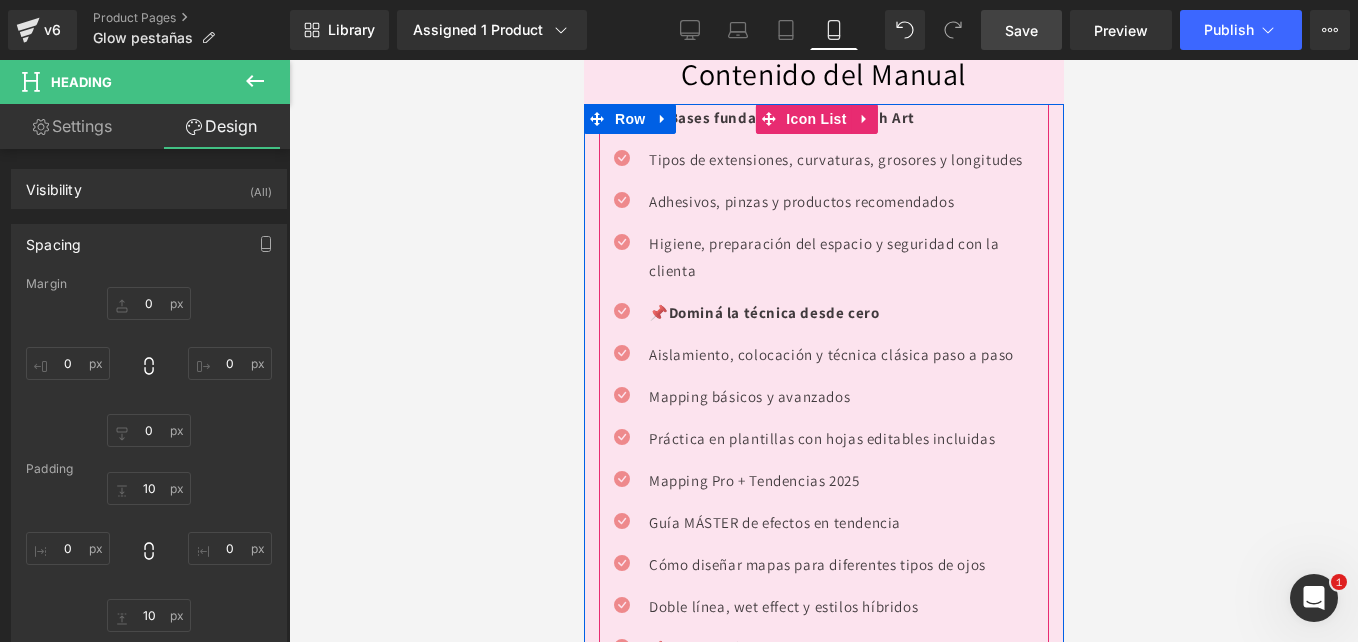 click on "Mapping básicos y avanzados" at bounding box center [848, 396] 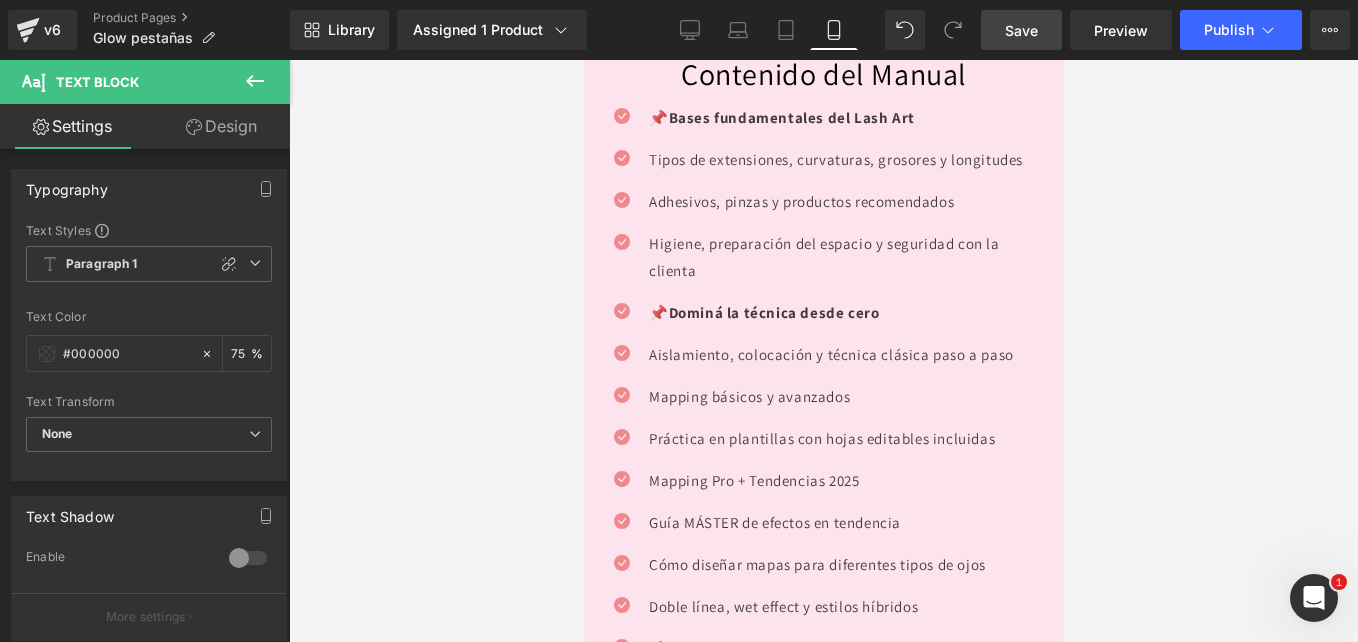 click on "Design" at bounding box center (221, 126) 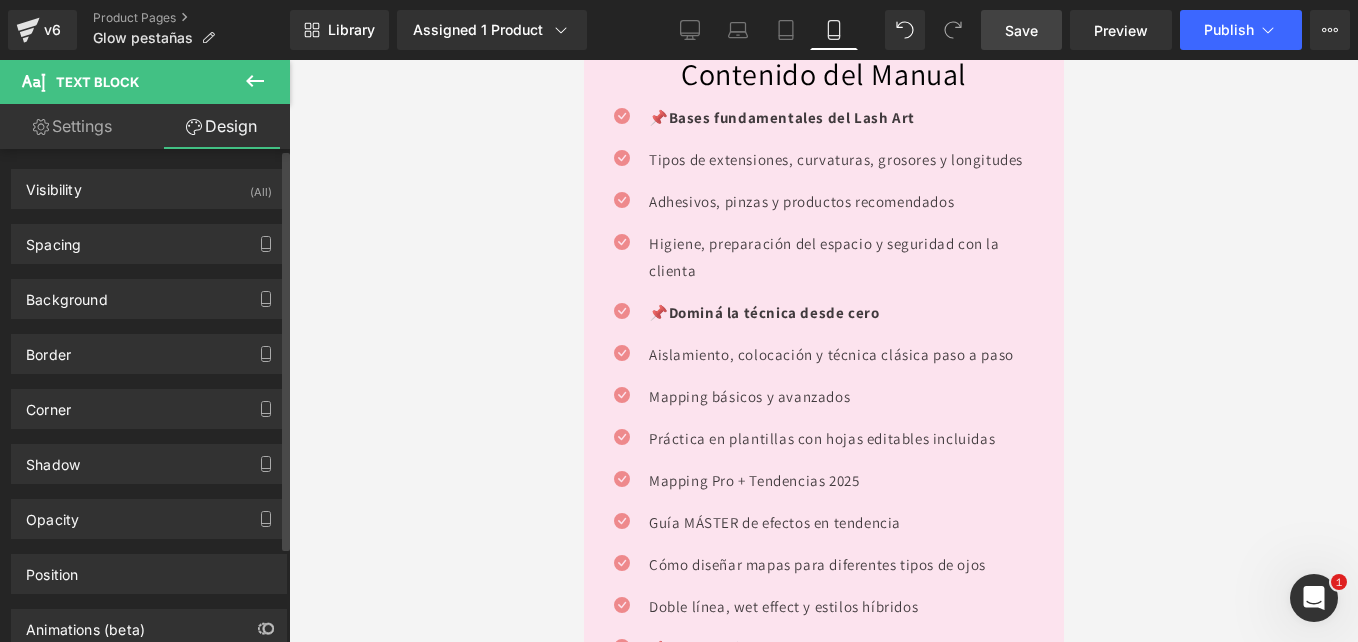 type on "0" 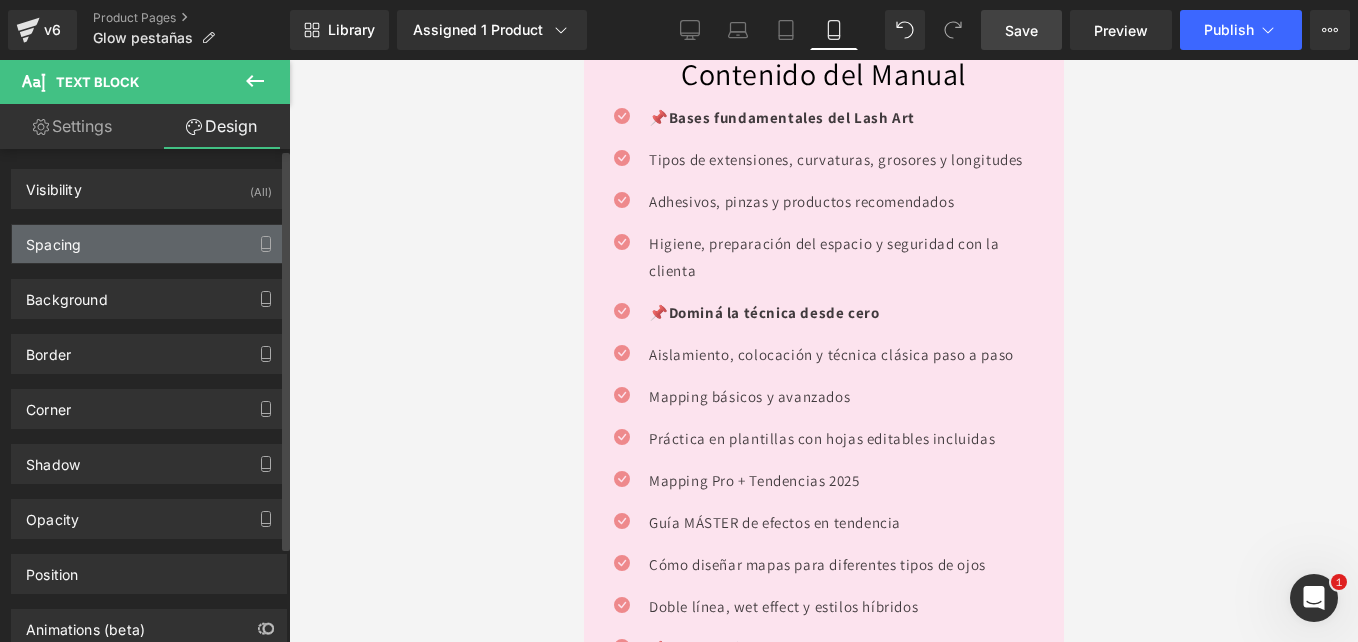 click on "Spacing" at bounding box center [149, 244] 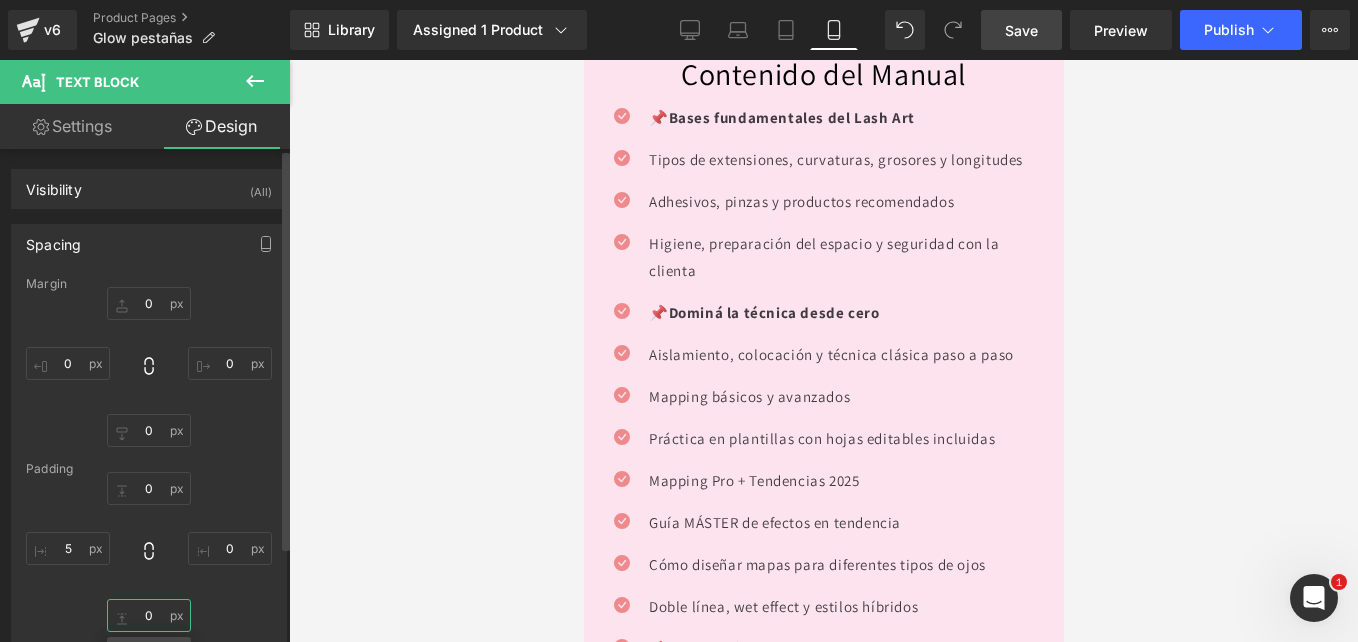 click on "0" at bounding box center (149, 615) 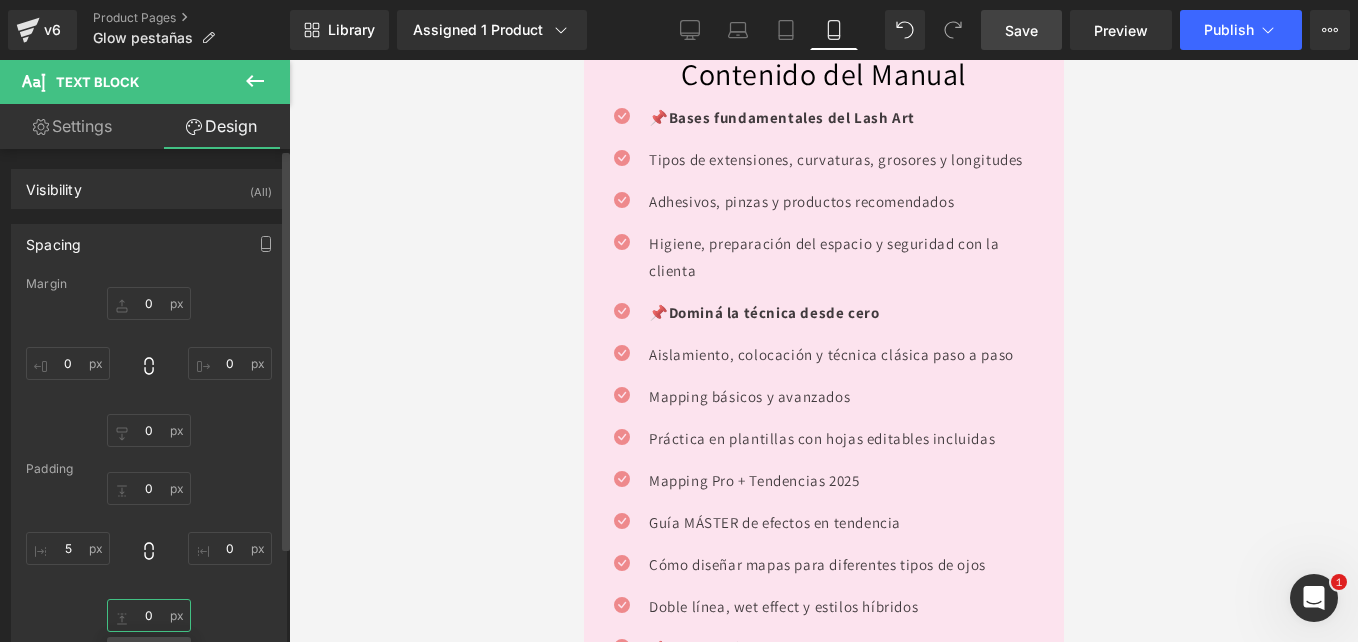 type on "5" 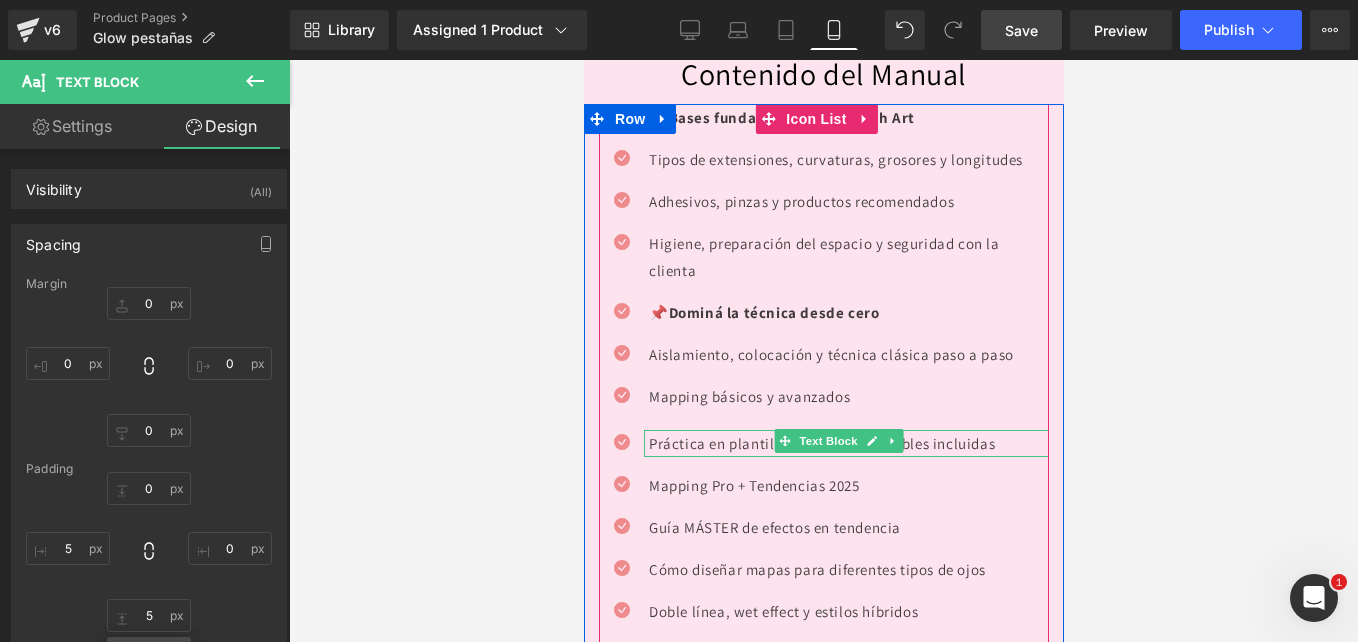 click on "Práctica en plantillas con hojas editables incluidas" at bounding box center [848, 443] 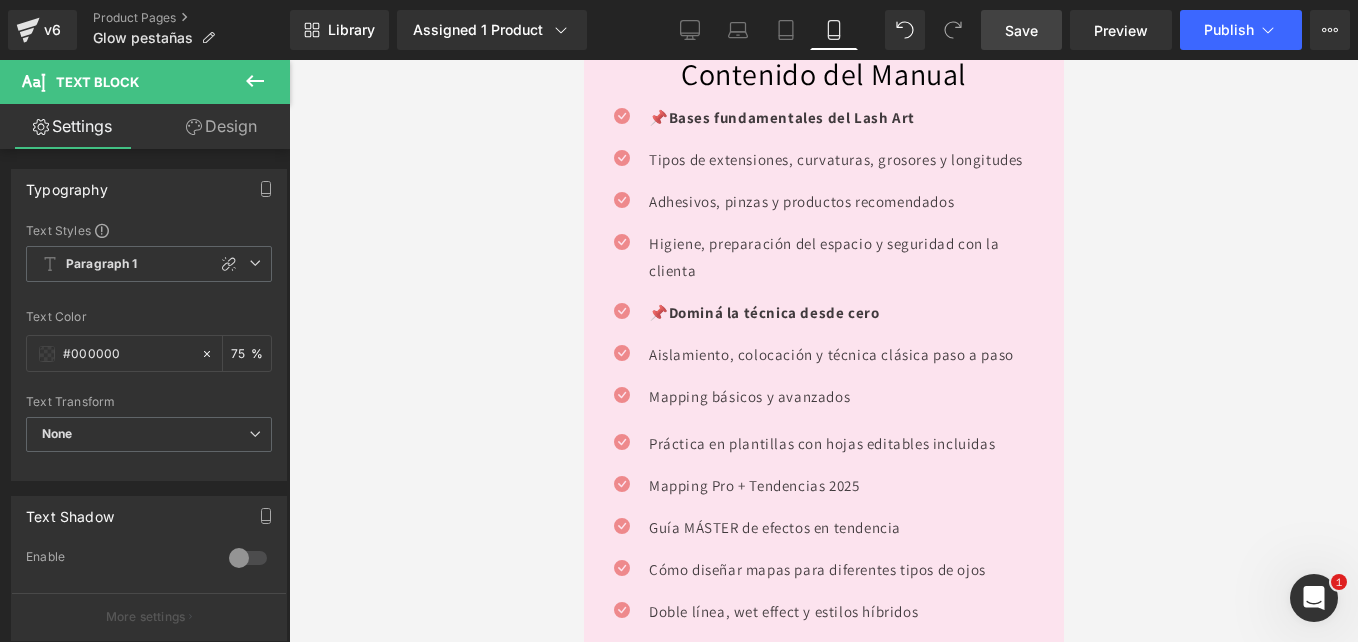 click on "Design" at bounding box center [221, 126] 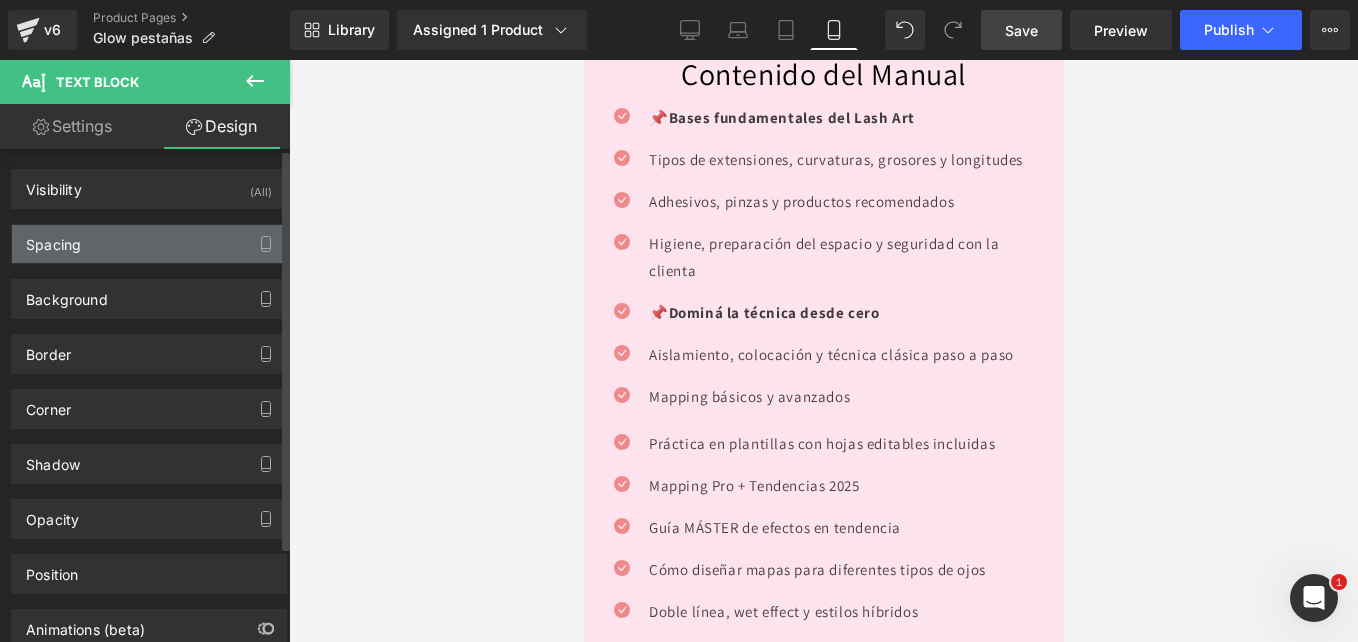 click on "Spacing" at bounding box center (149, 244) 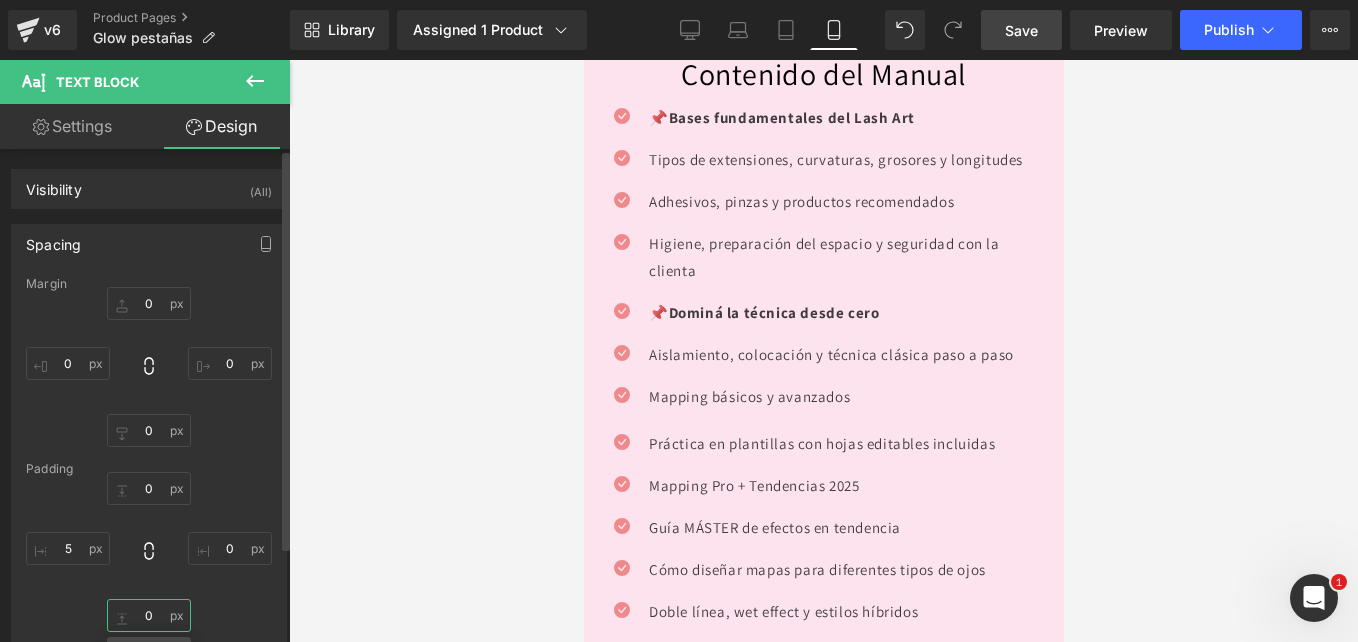 click on "0" at bounding box center (149, 615) 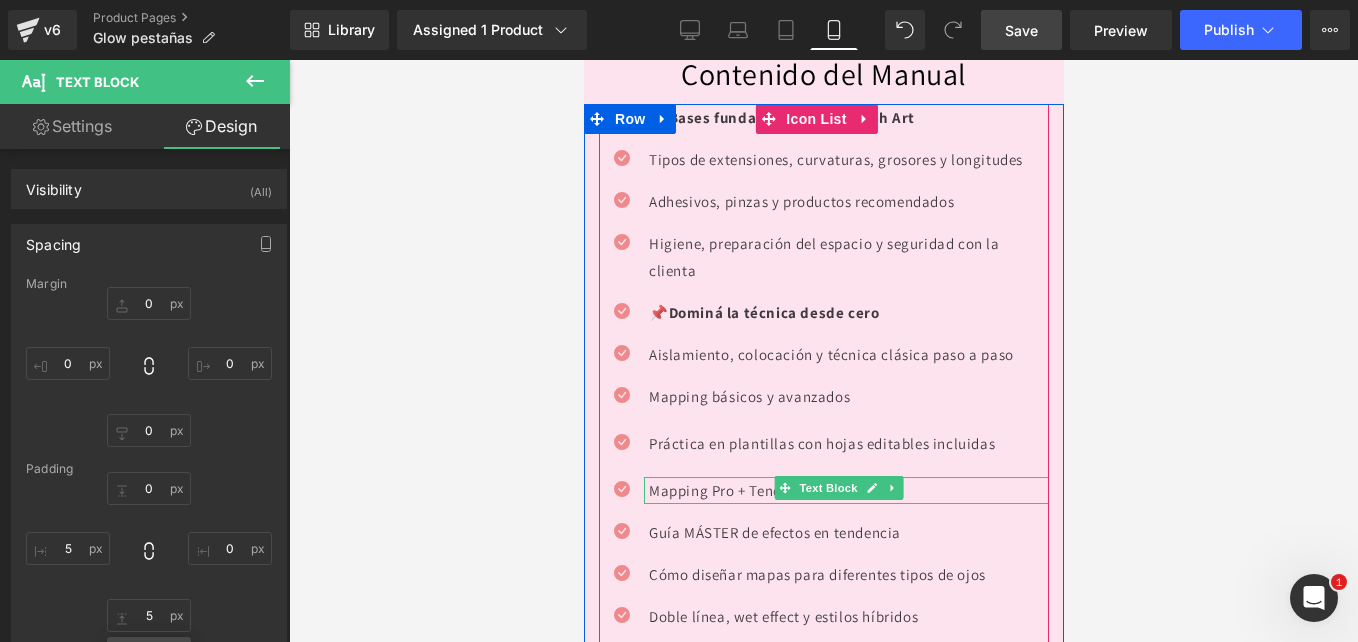 click on "Mapping Pro + Tendencias 2025" at bounding box center [848, 490] 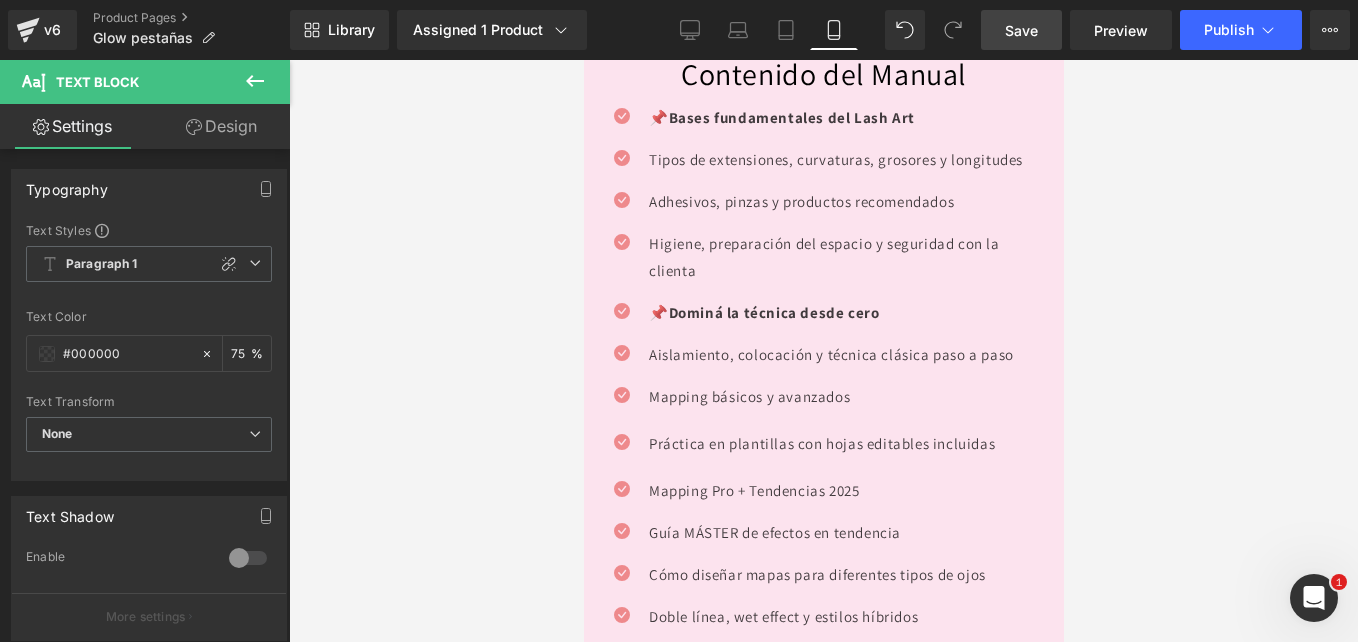 click on "Design" at bounding box center [221, 126] 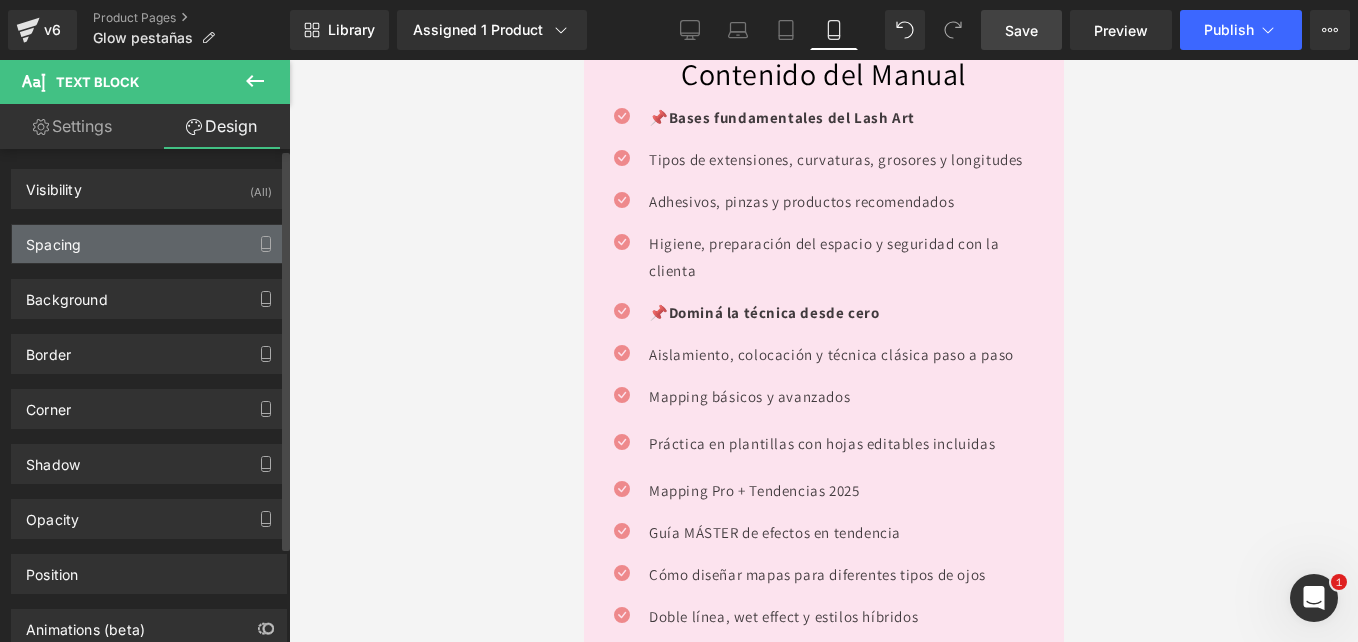 type on "0" 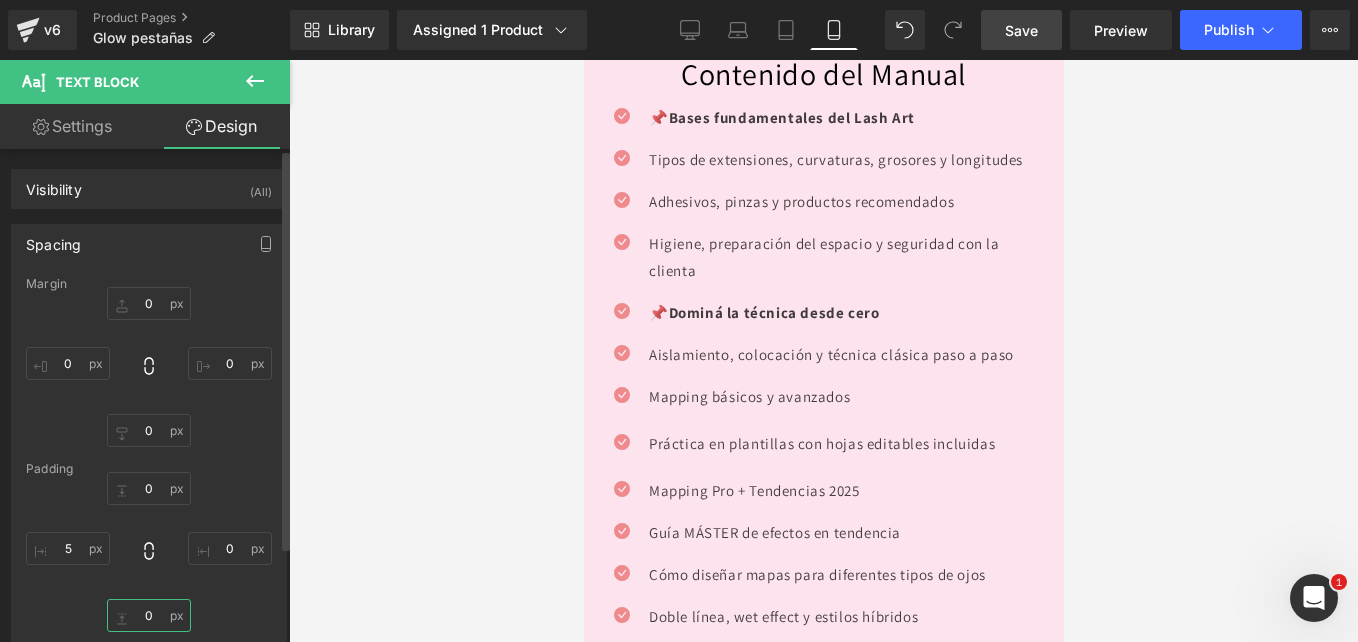 click on "0" at bounding box center [149, 615] 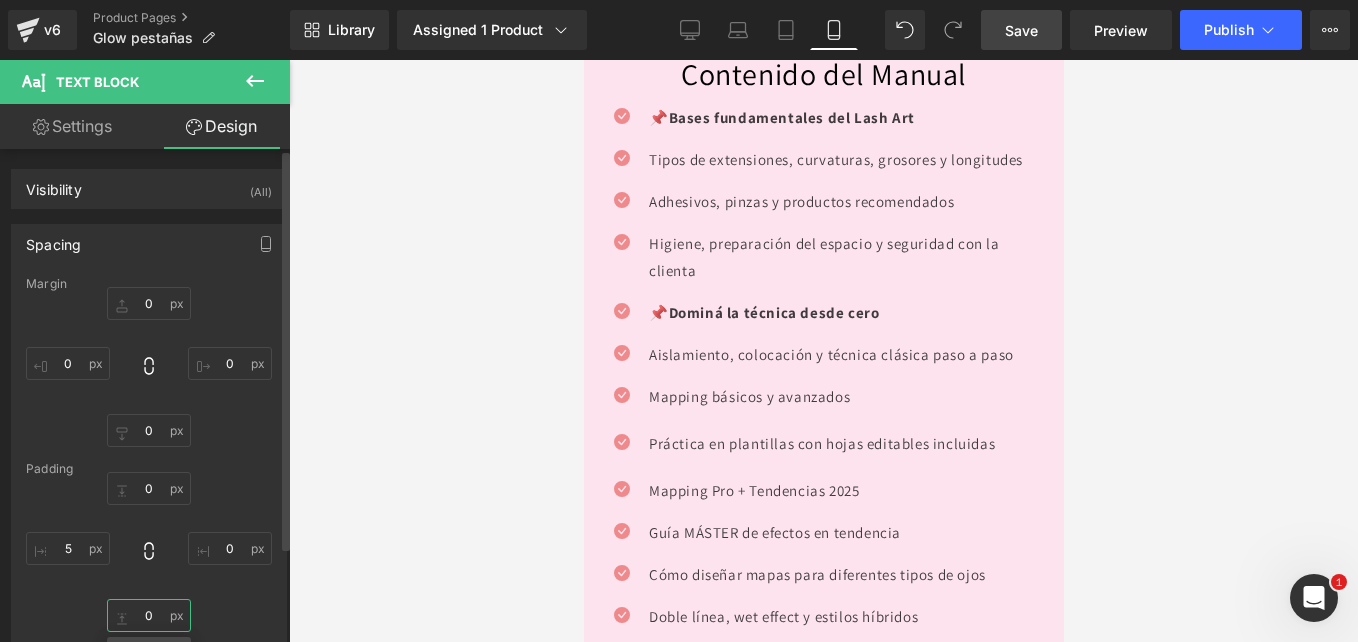 click on "0" at bounding box center (149, 615) 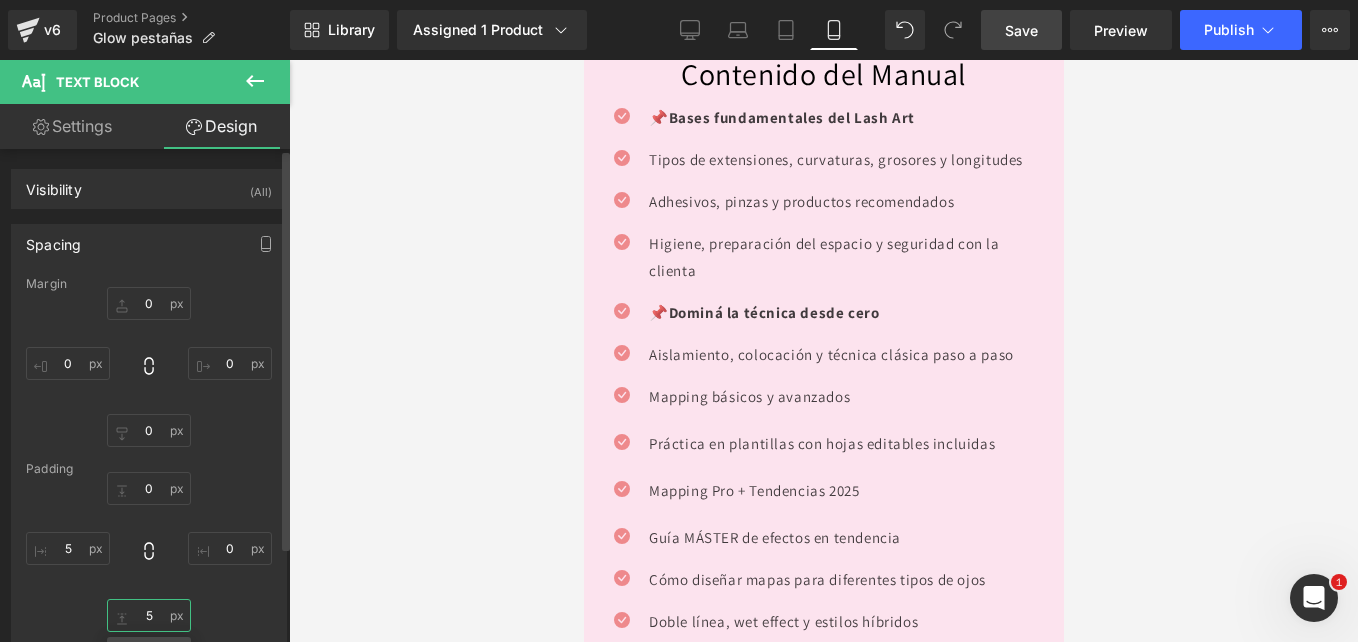 type on "5" 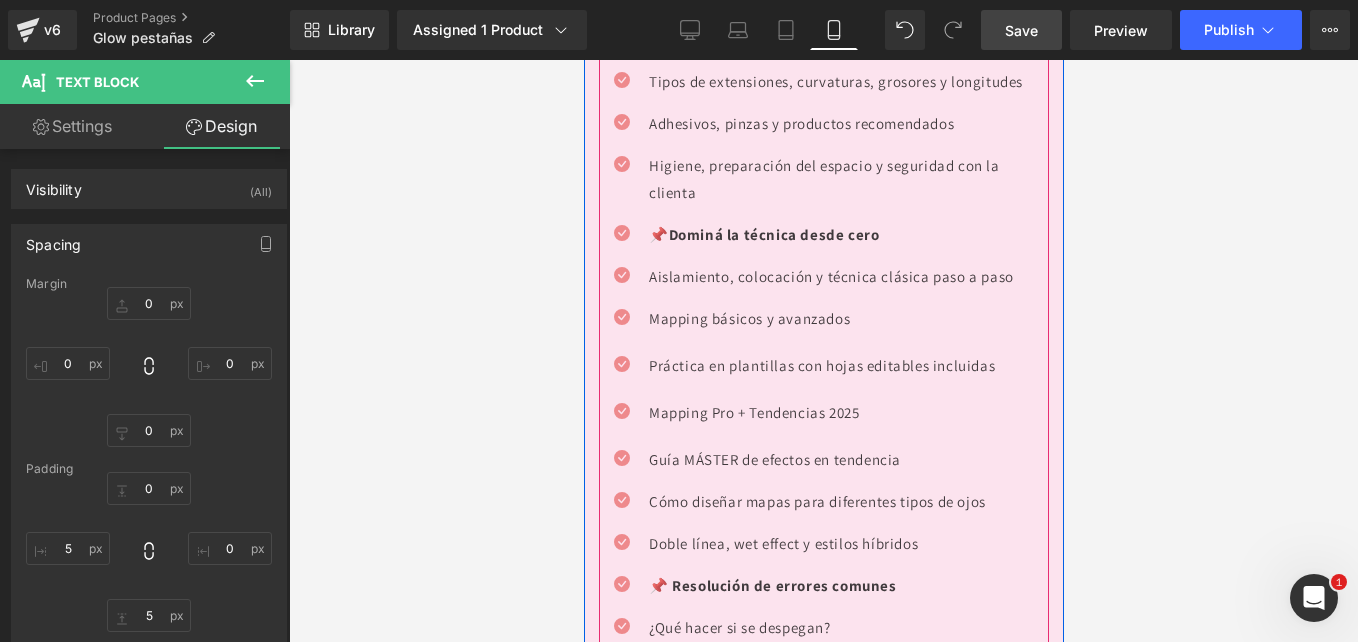 scroll, scrollTop: 1452, scrollLeft: 0, axis: vertical 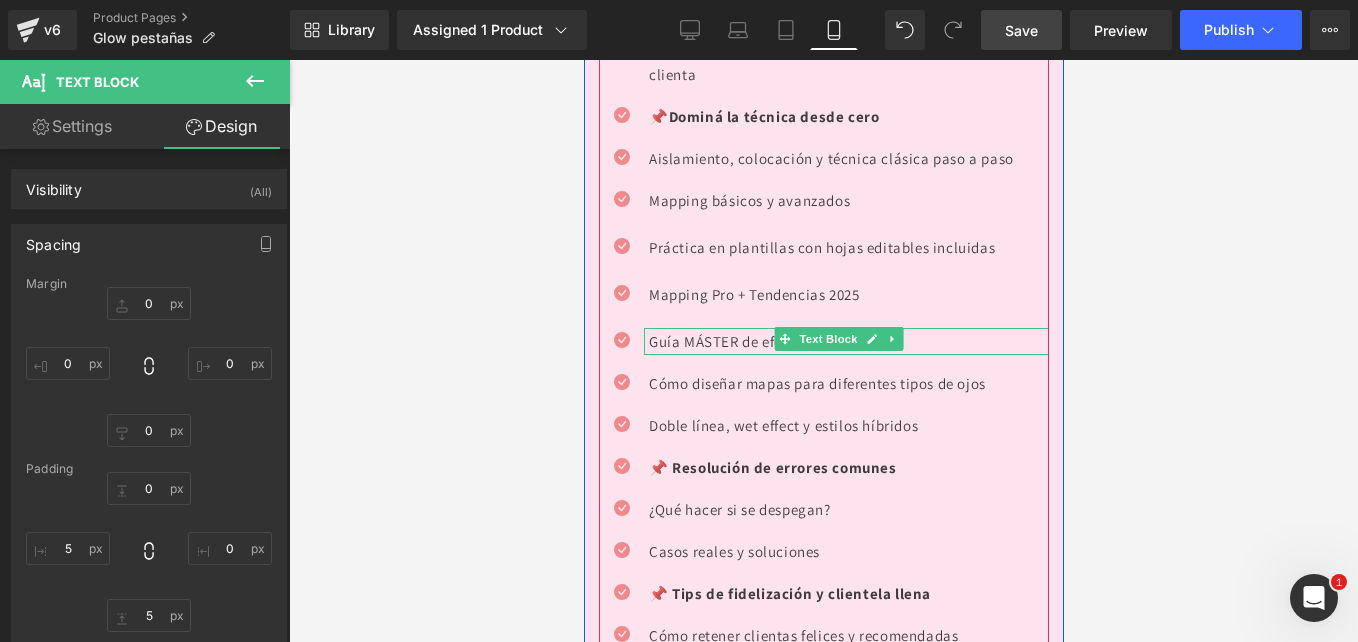 click on "Guía MÁSTER de efectos en tendencia" at bounding box center (848, 341) 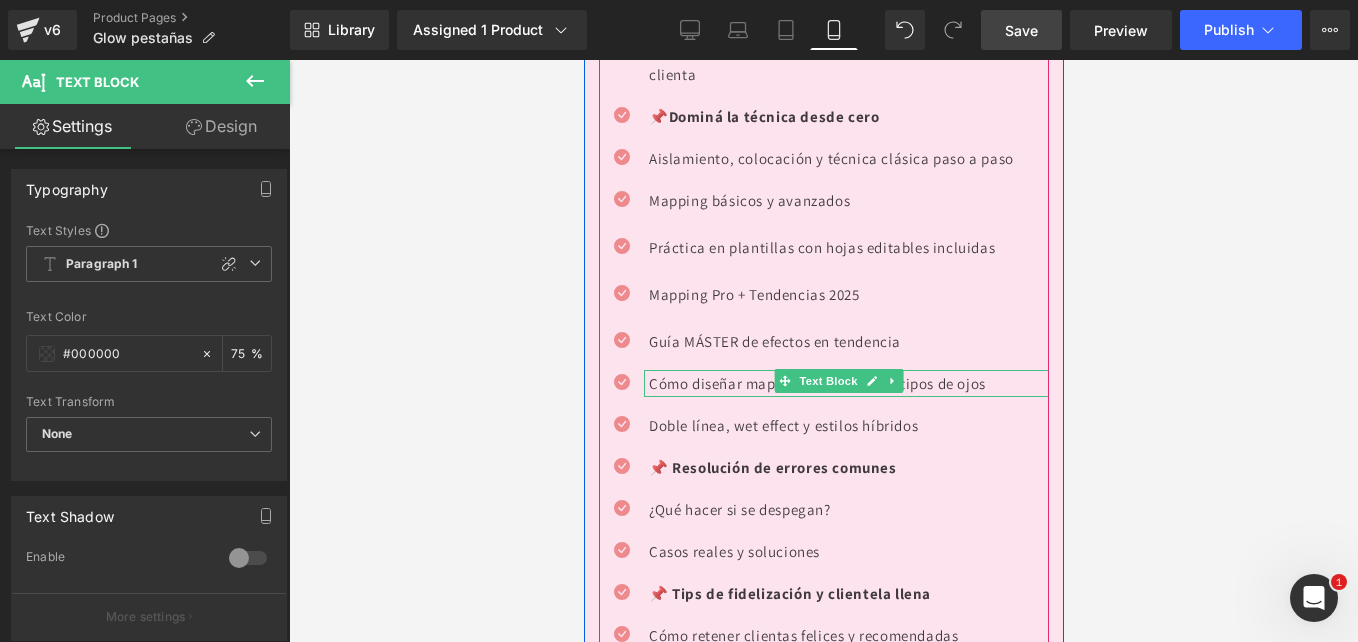 click on "Cómo diseñar mapas para diferentes tipos de ojos" at bounding box center (848, 383) 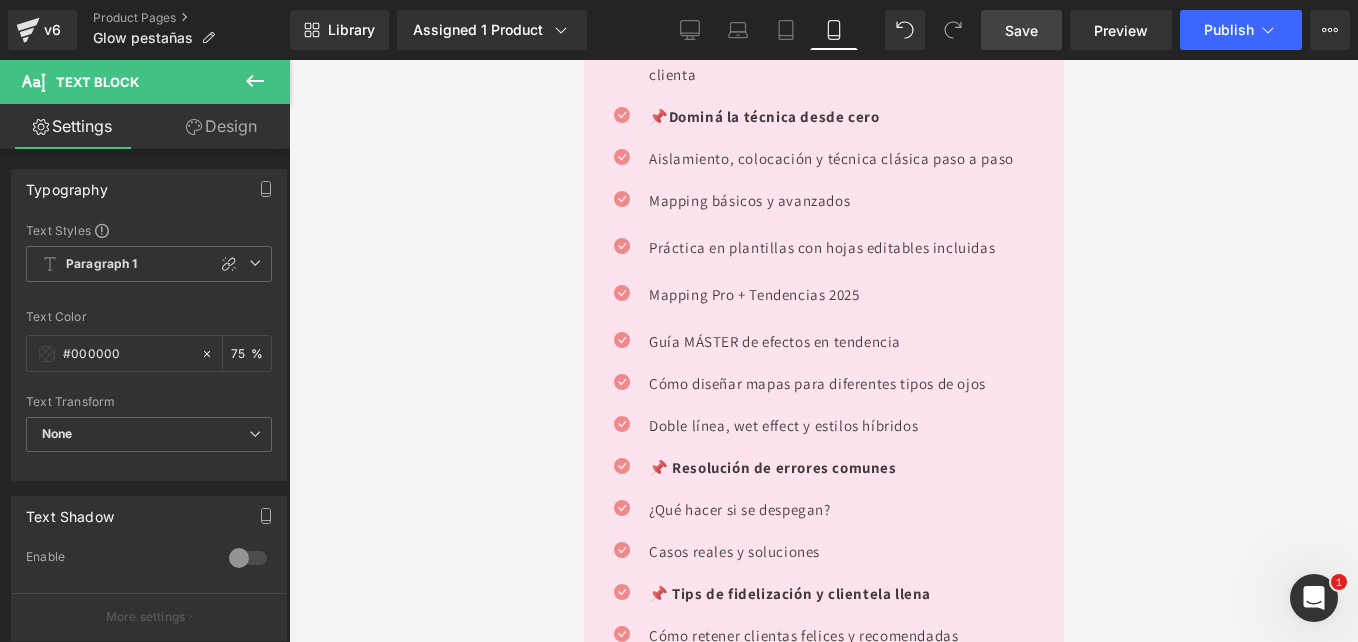 click on "Design" at bounding box center (221, 126) 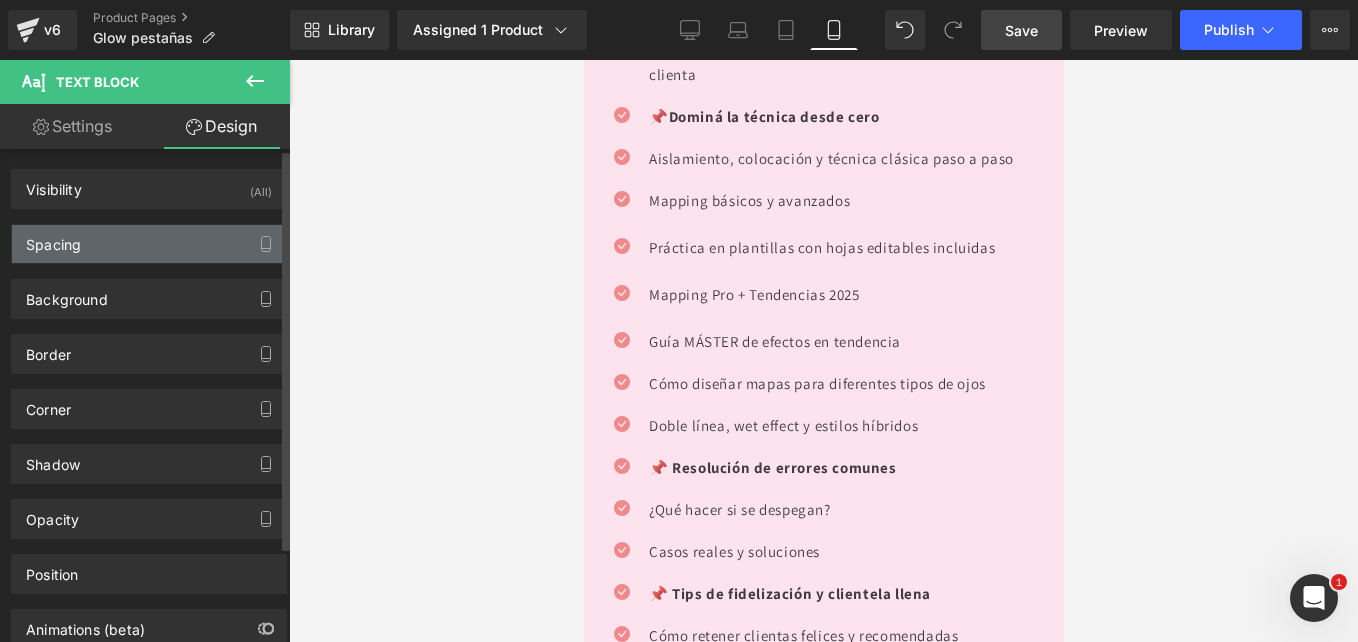 click on "Spacing" at bounding box center [149, 244] 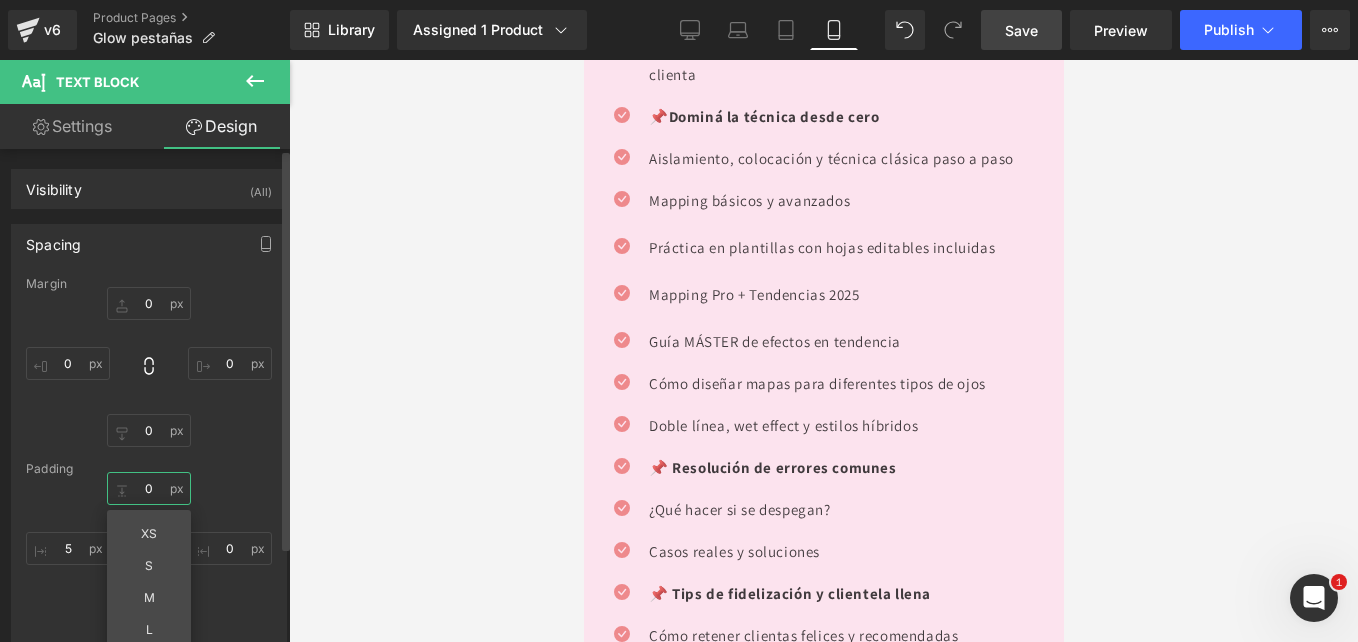 click on "0" at bounding box center [149, 488] 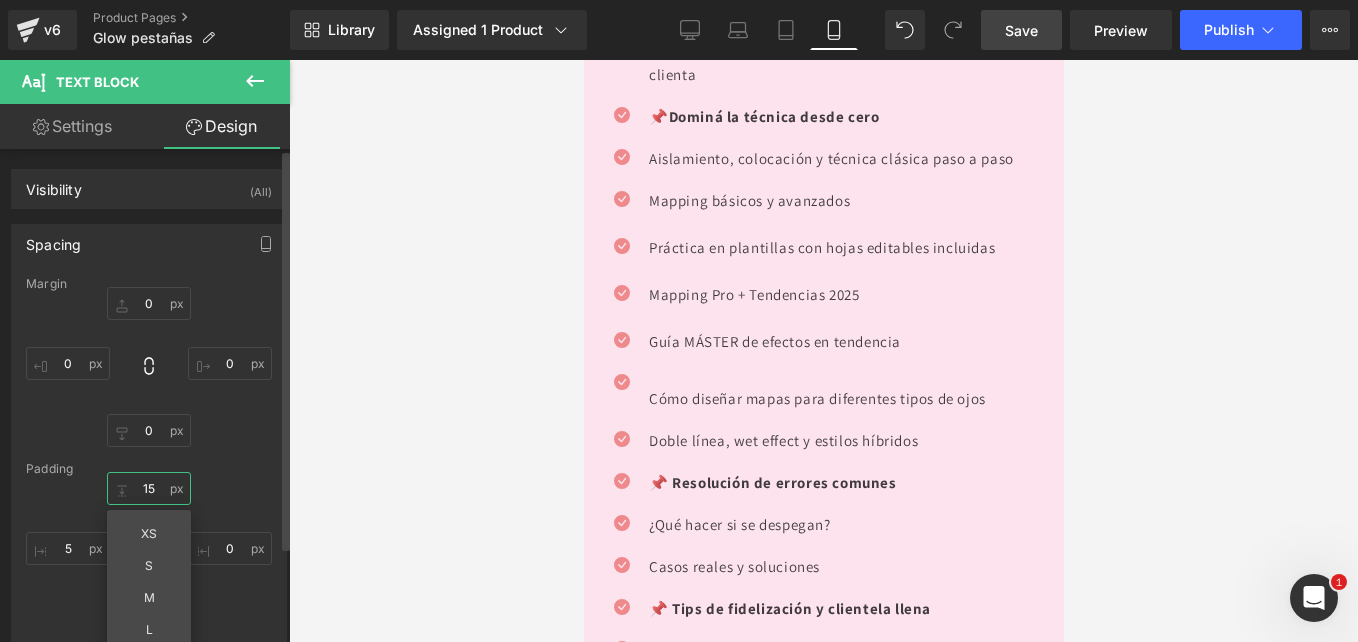 type on "1" 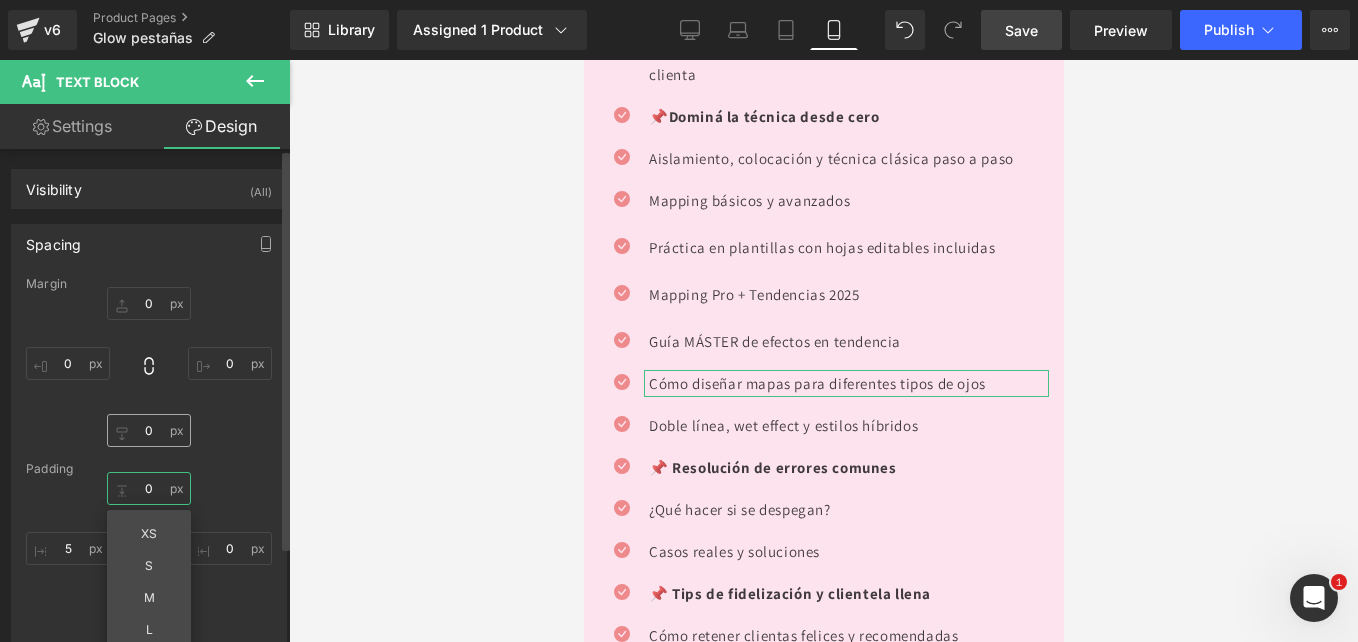 type 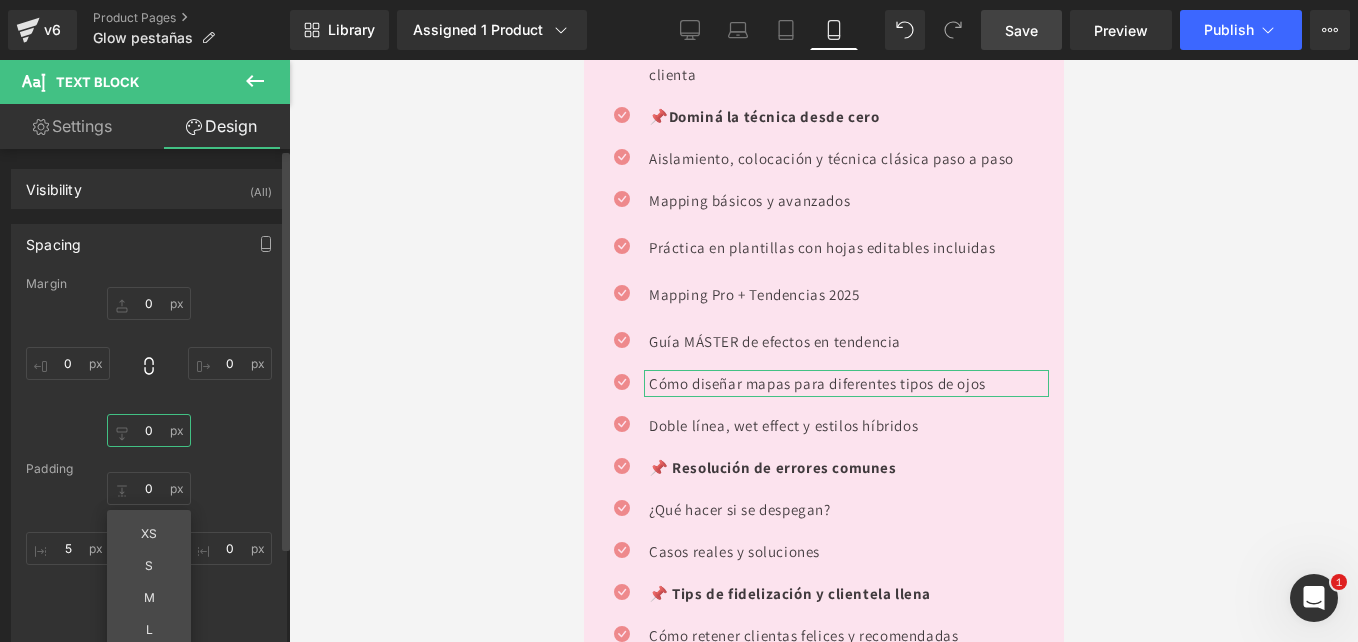click on "0" at bounding box center [149, 430] 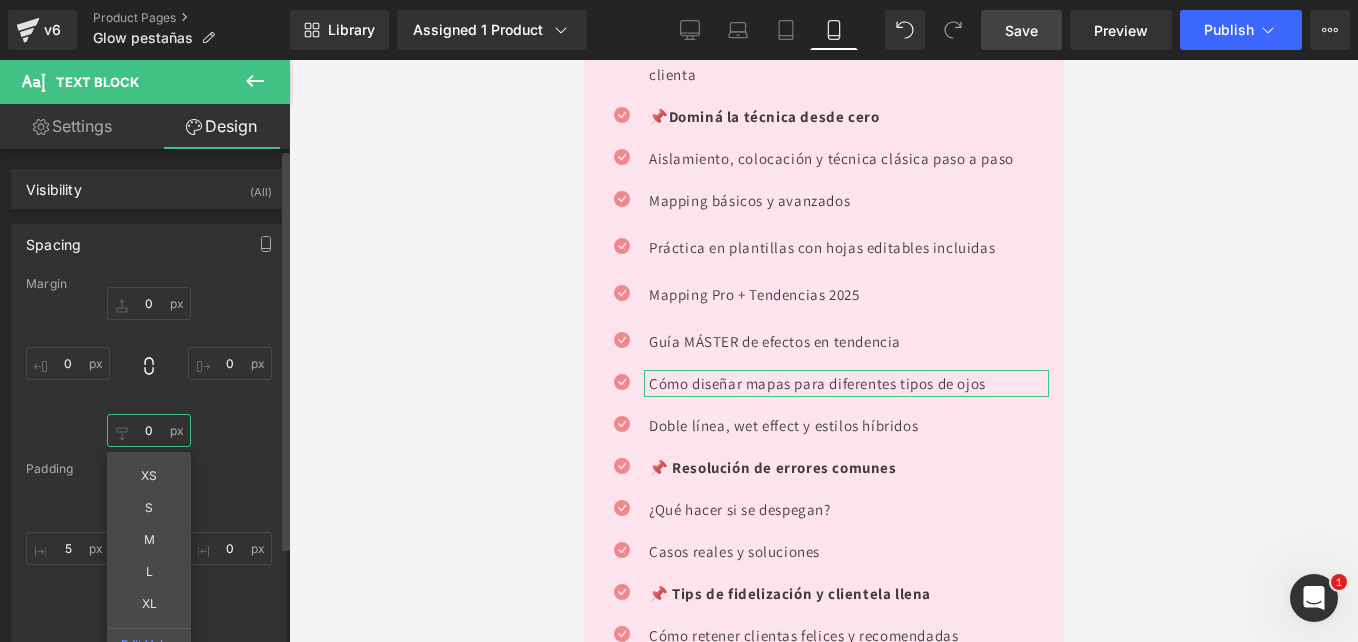 click on "0" at bounding box center (149, 430) 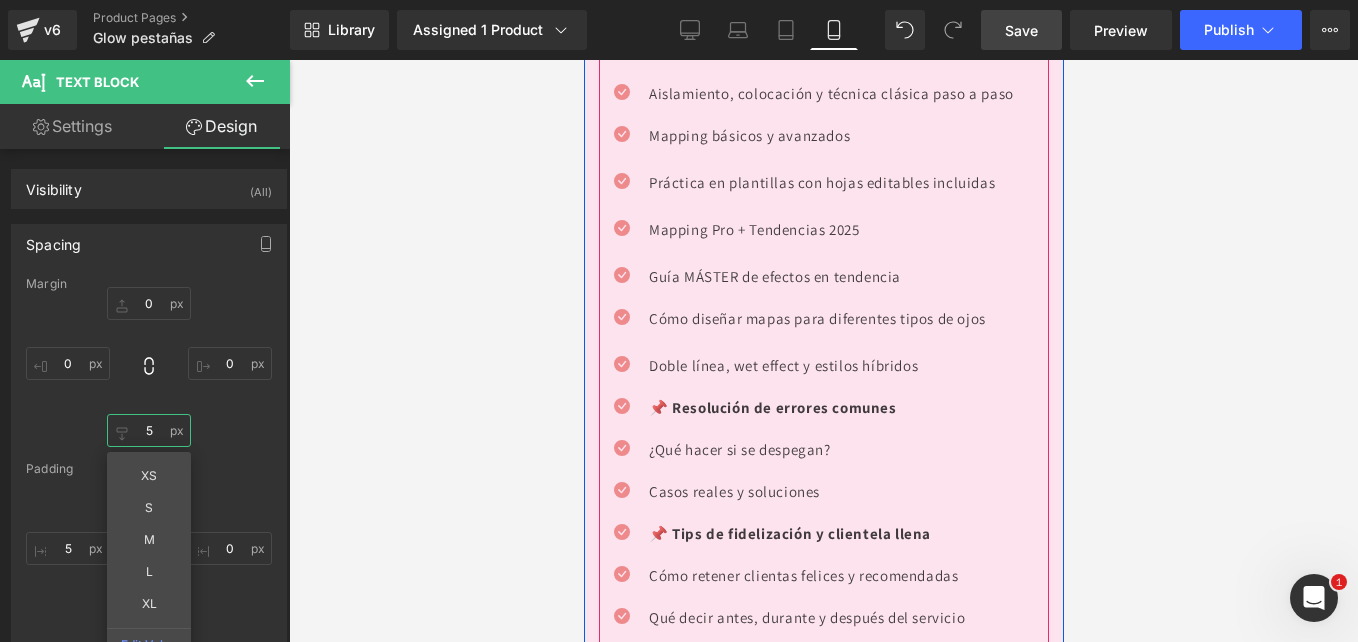 scroll, scrollTop: 1548, scrollLeft: 0, axis: vertical 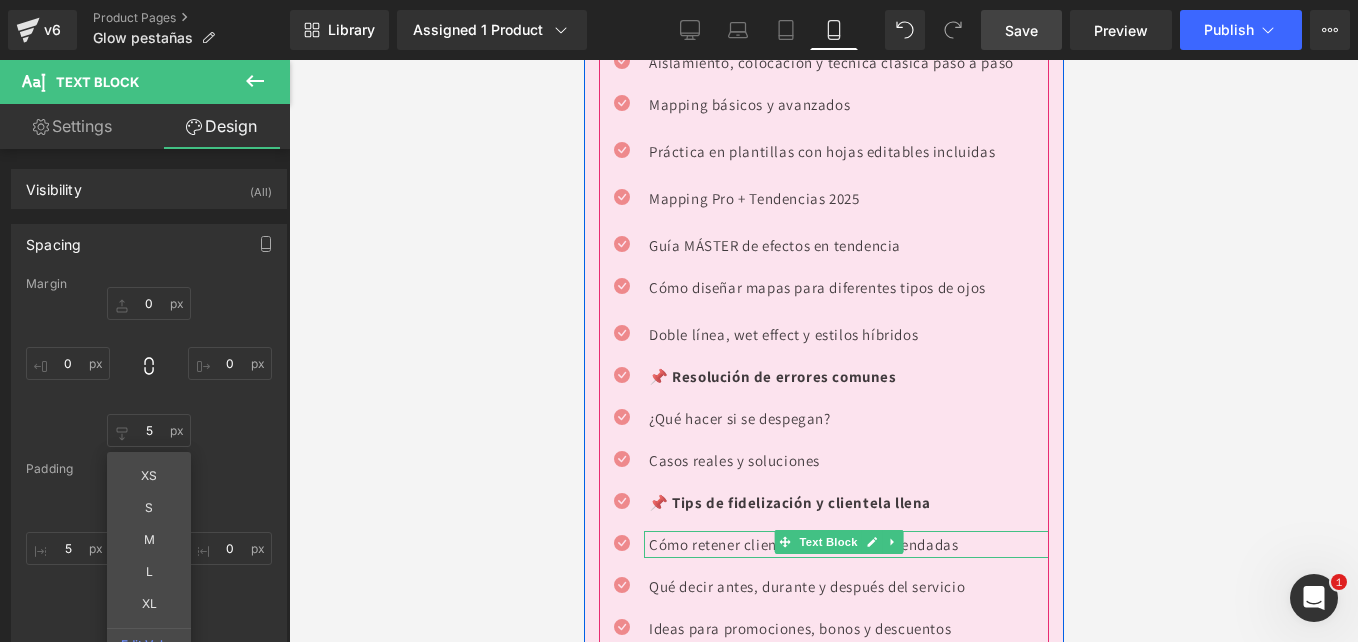 click on "Cómo retener clientas felices y recomendadas" at bounding box center [848, 544] 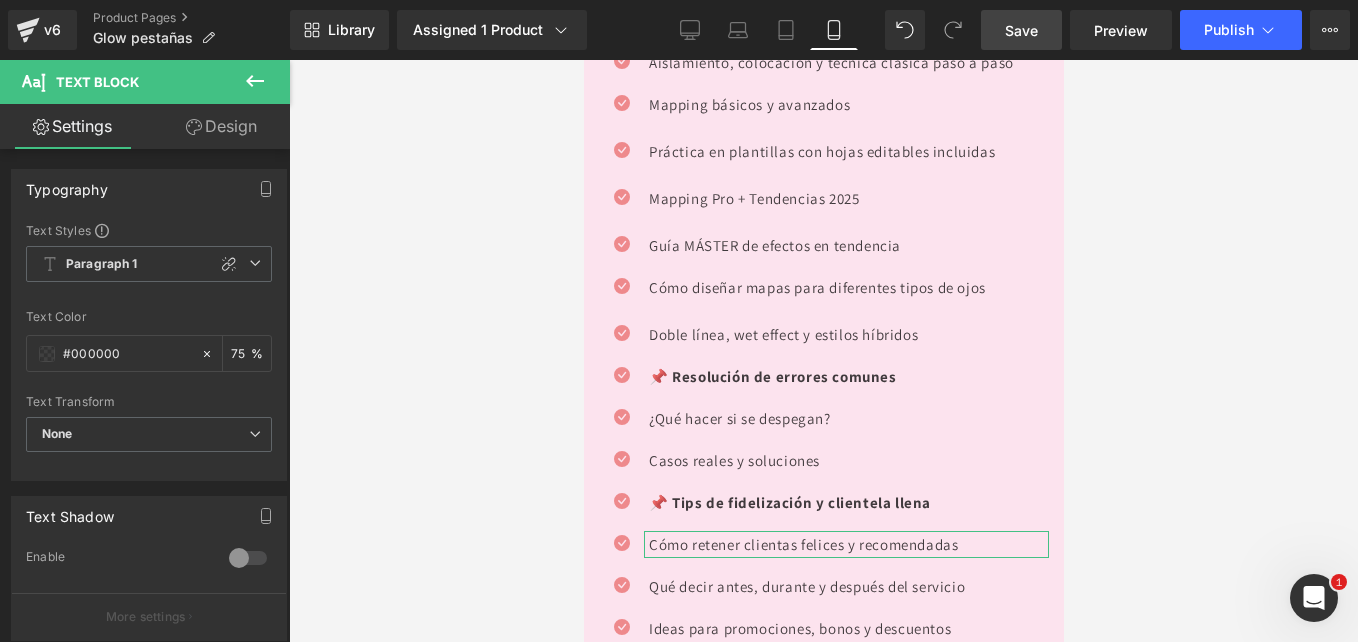 click on "Design" at bounding box center (221, 126) 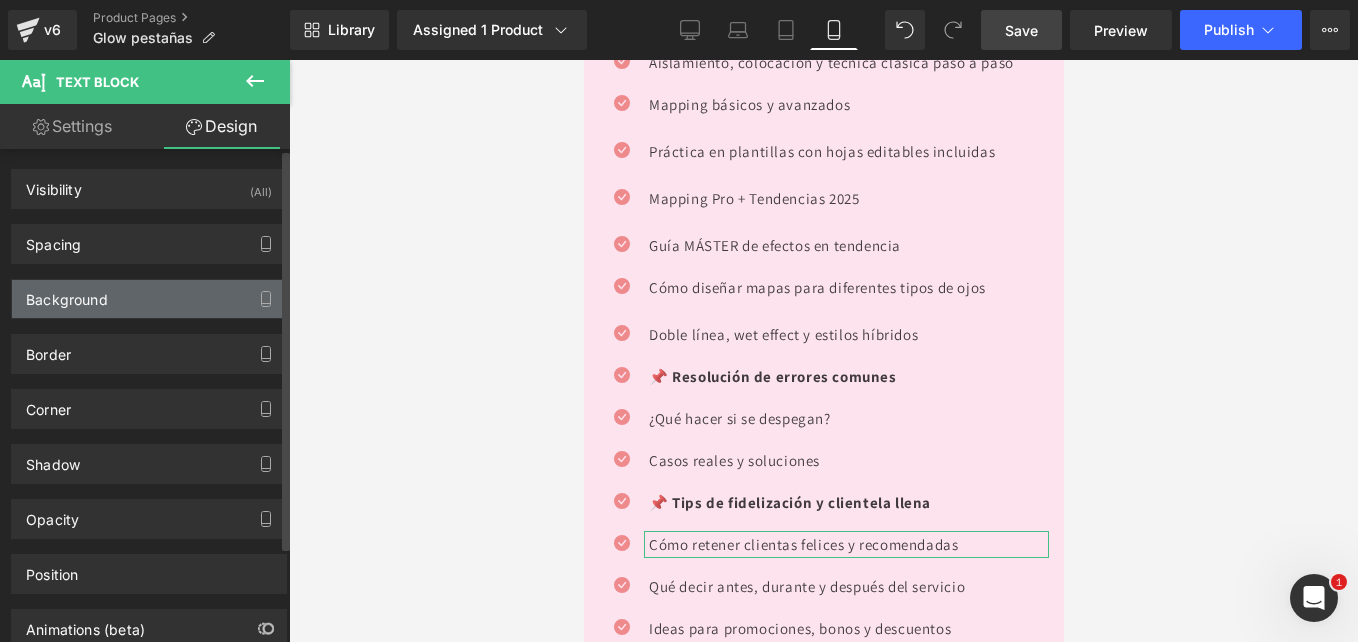 type on "0" 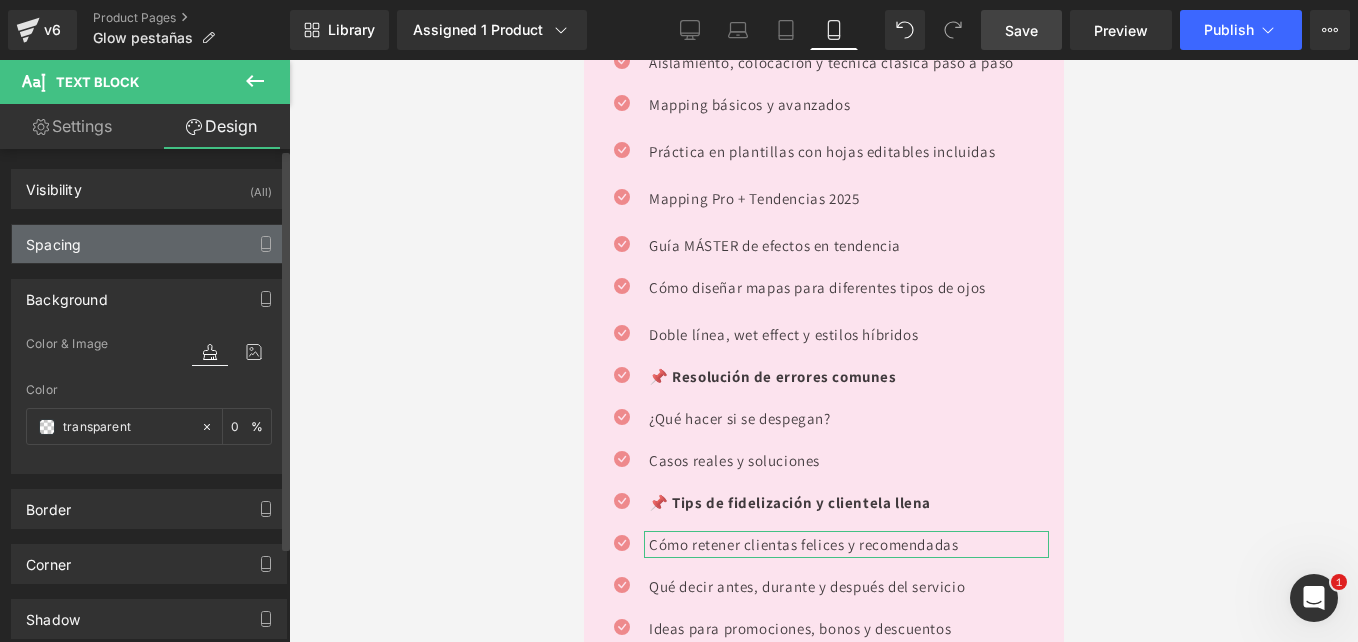 click on "Spacing" at bounding box center [149, 244] 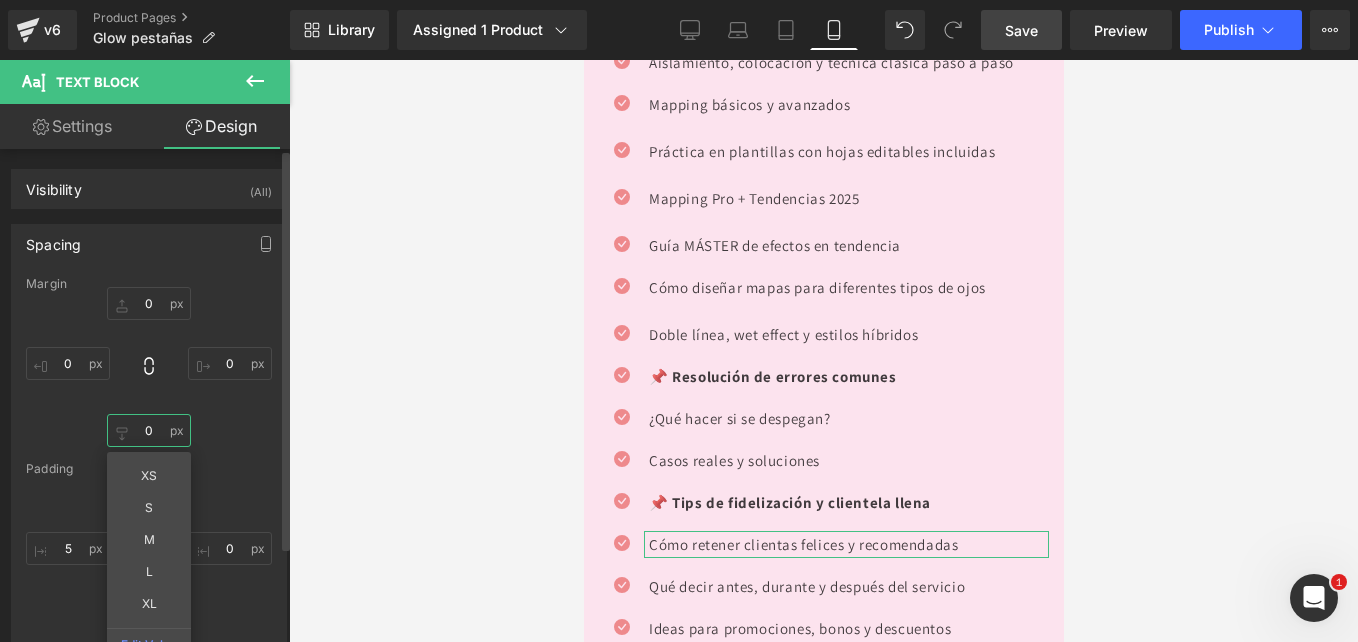click on "0" at bounding box center (149, 430) 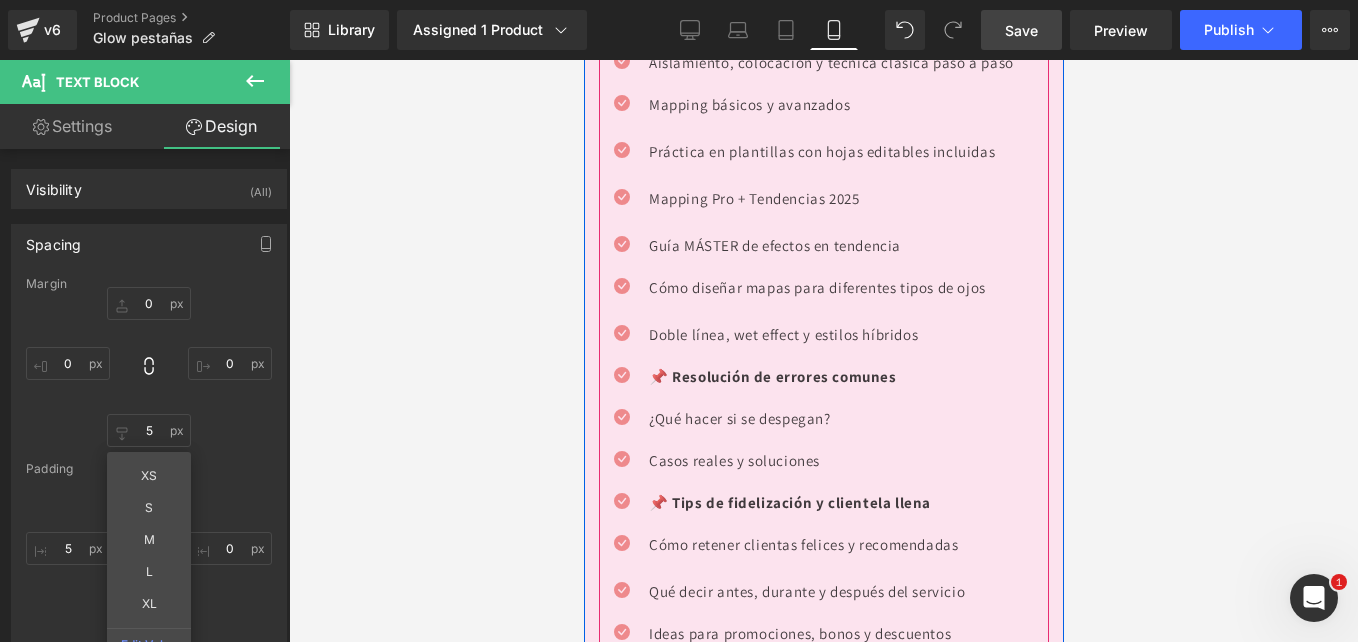 click at bounding box center (583, 60) 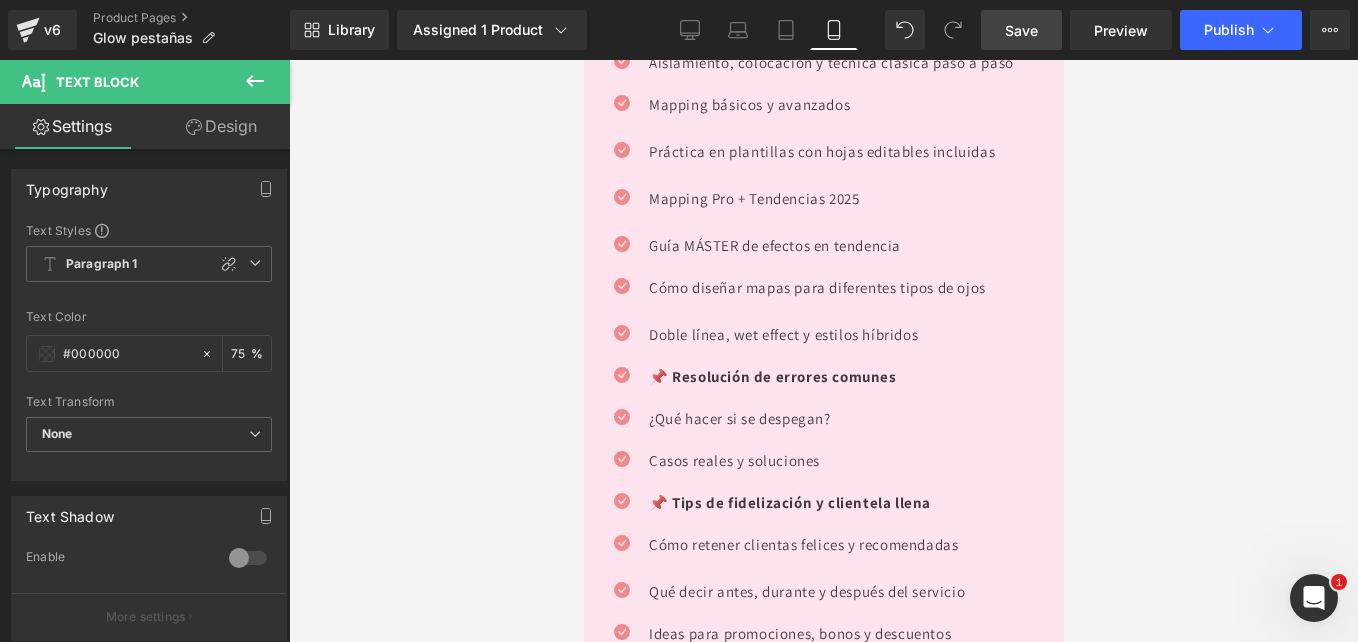 click on "Design" at bounding box center (221, 126) 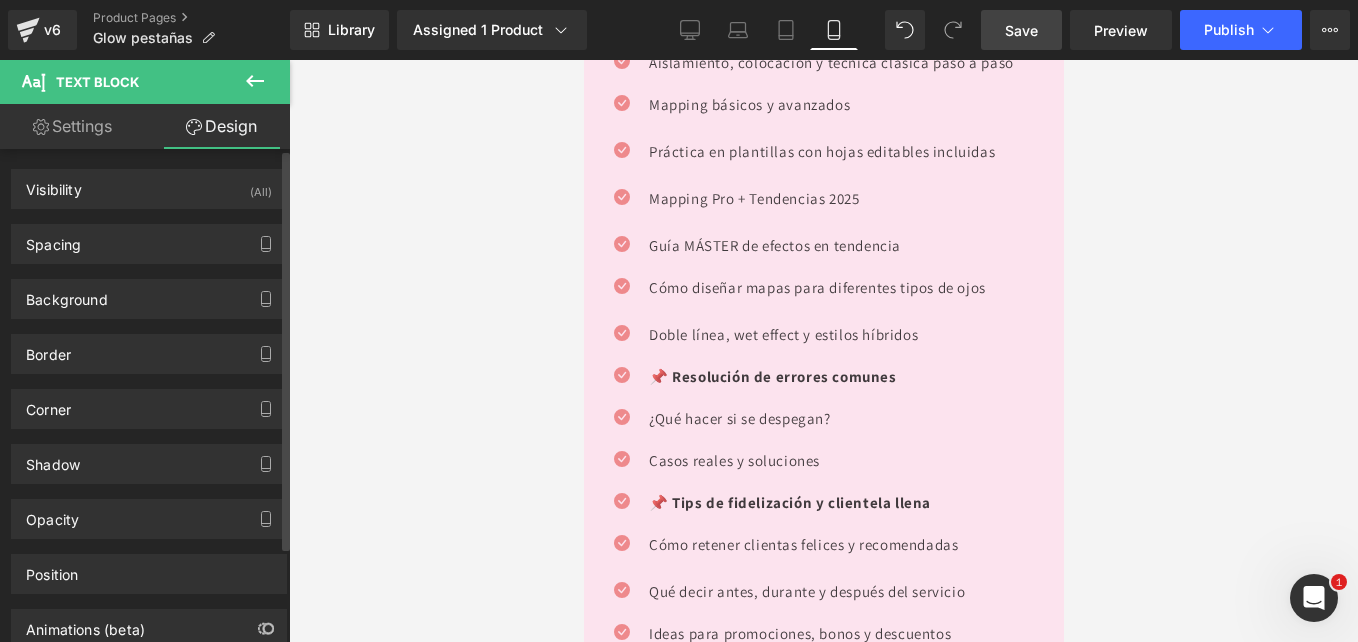 type on "0" 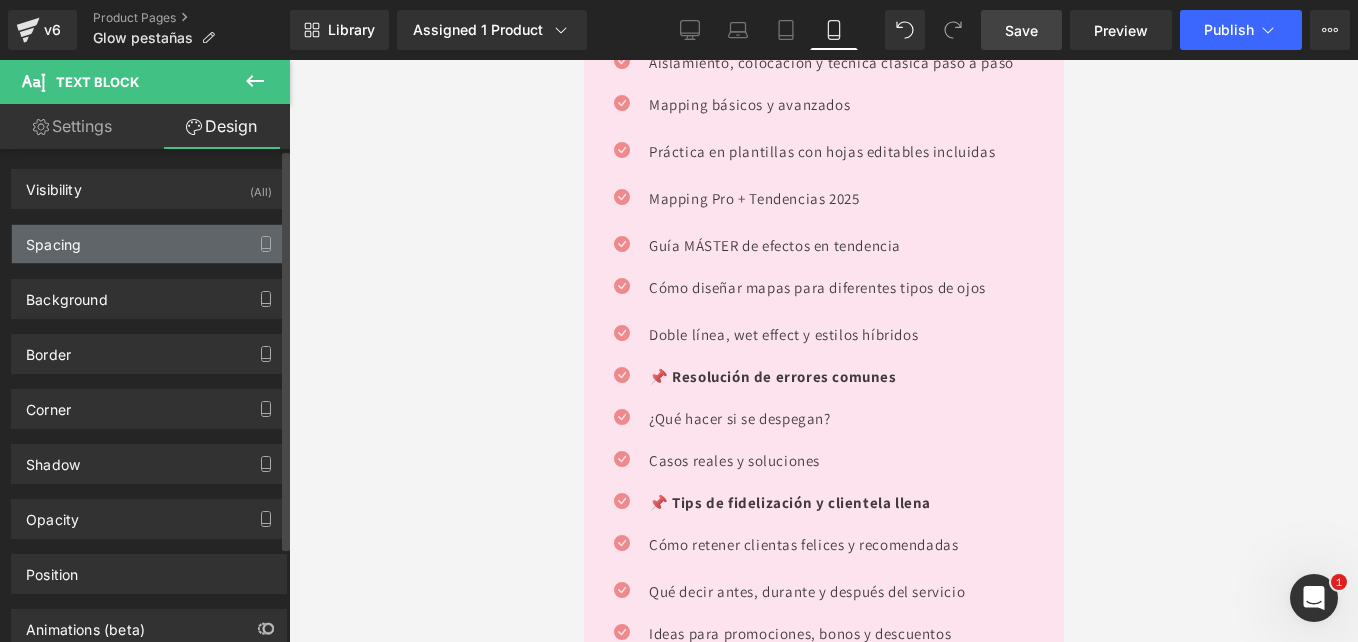 click on "Spacing" at bounding box center [149, 244] 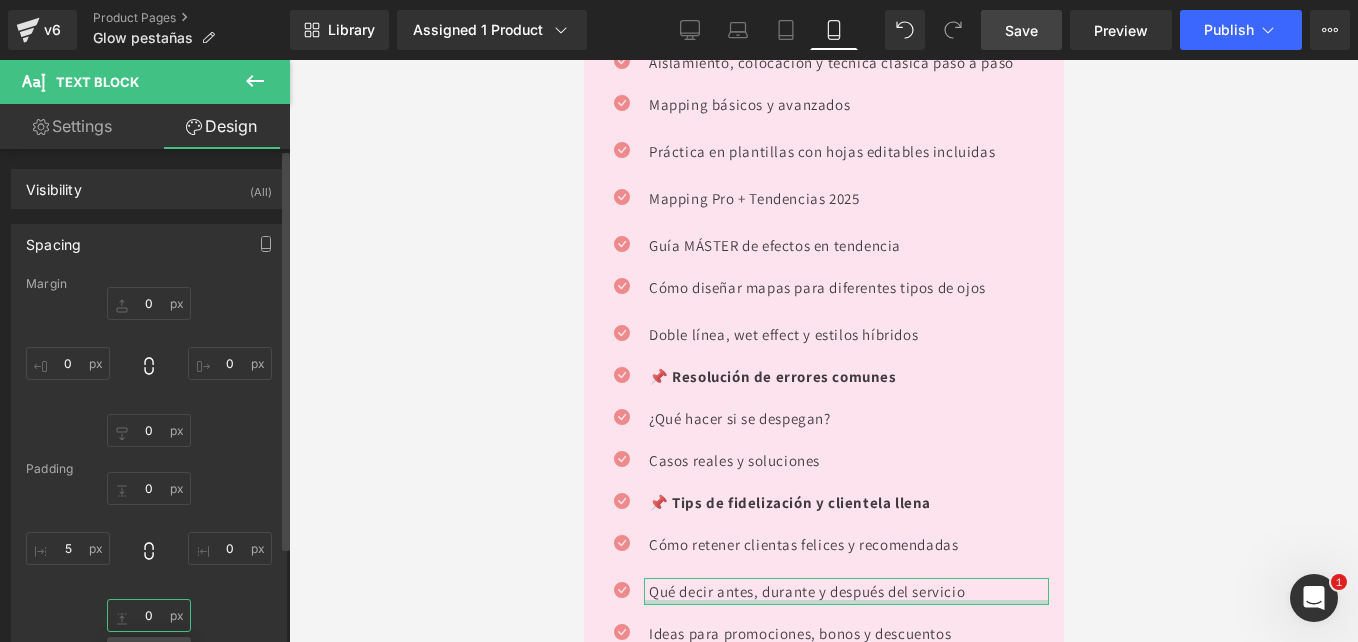 click on "0" at bounding box center [149, 615] 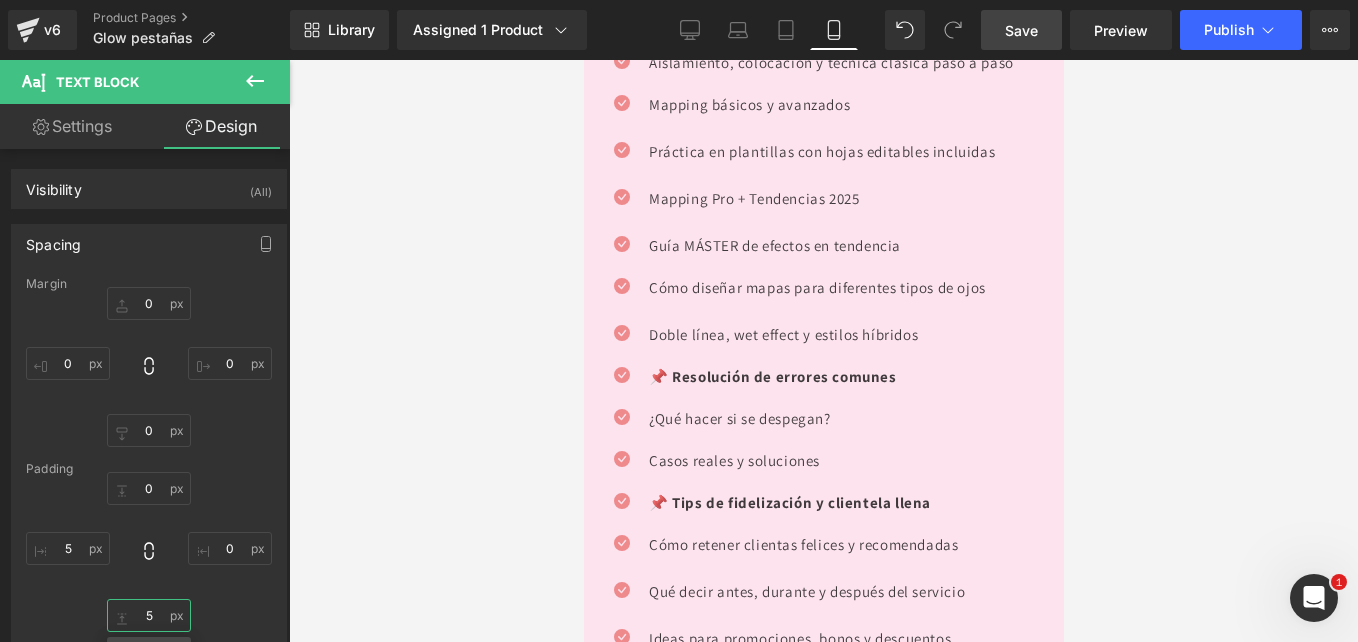 type on "5" 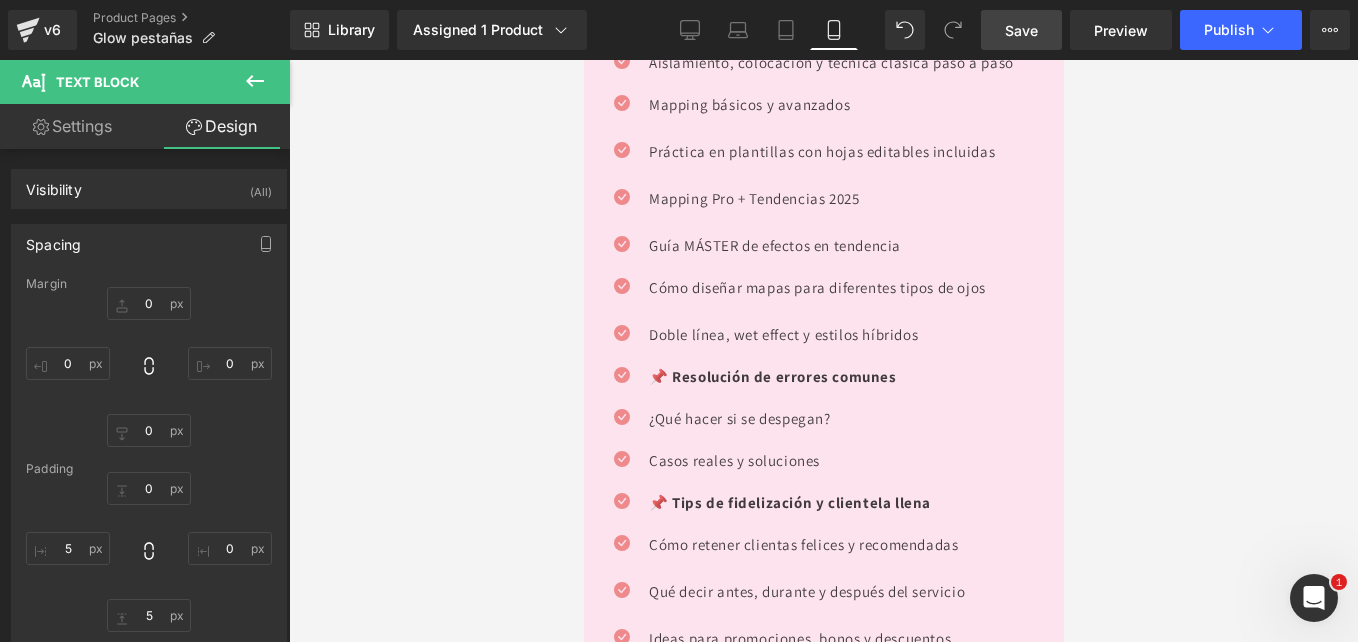 click at bounding box center [823, 351] 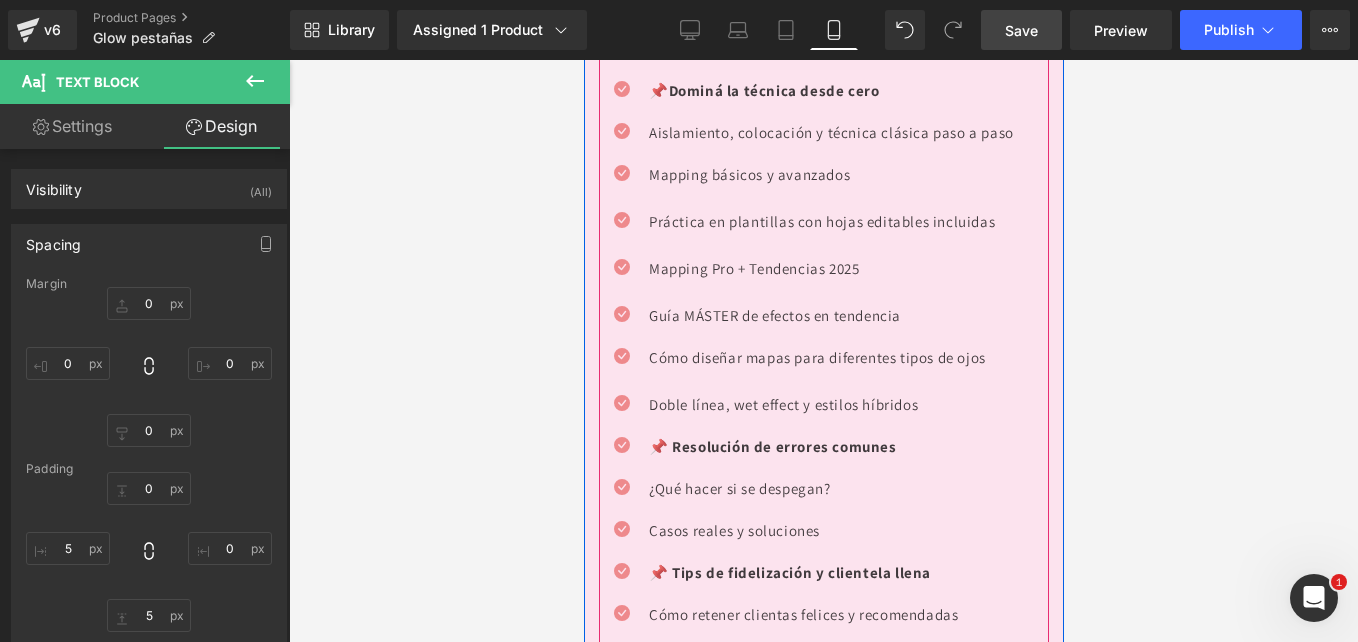 scroll, scrollTop: 1477, scrollLeft: 0, axis: vertical 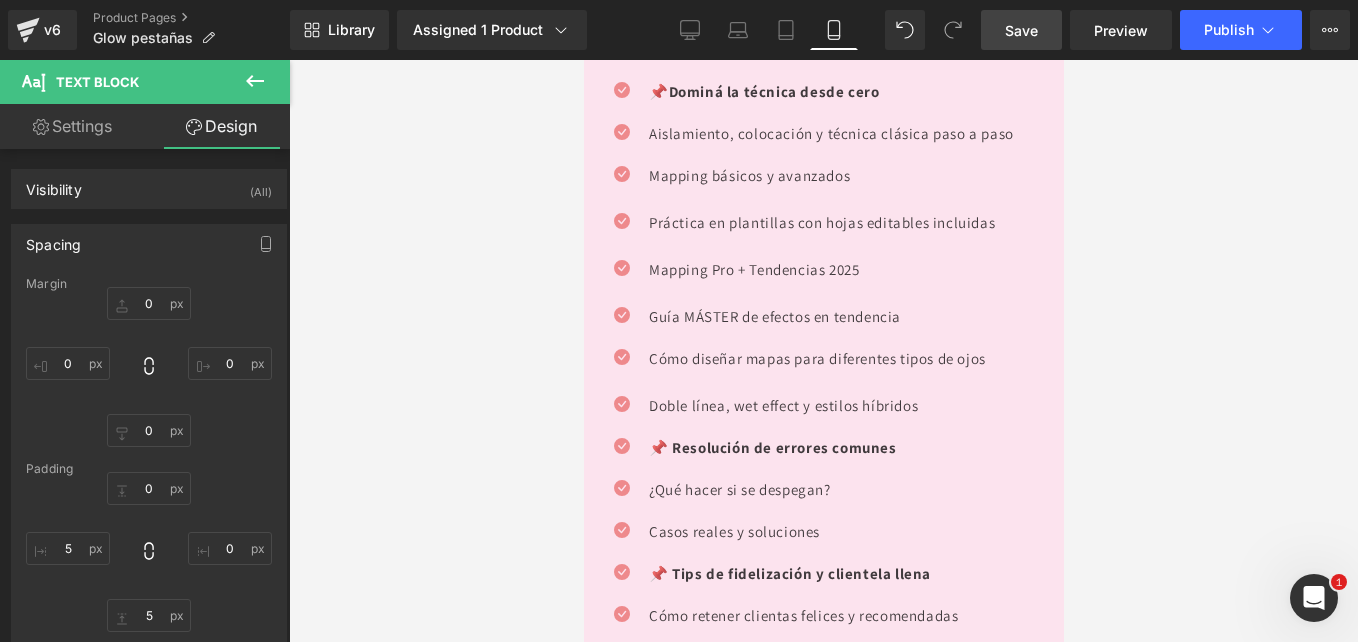 click on "Save" at bounding box center [1021, 30] 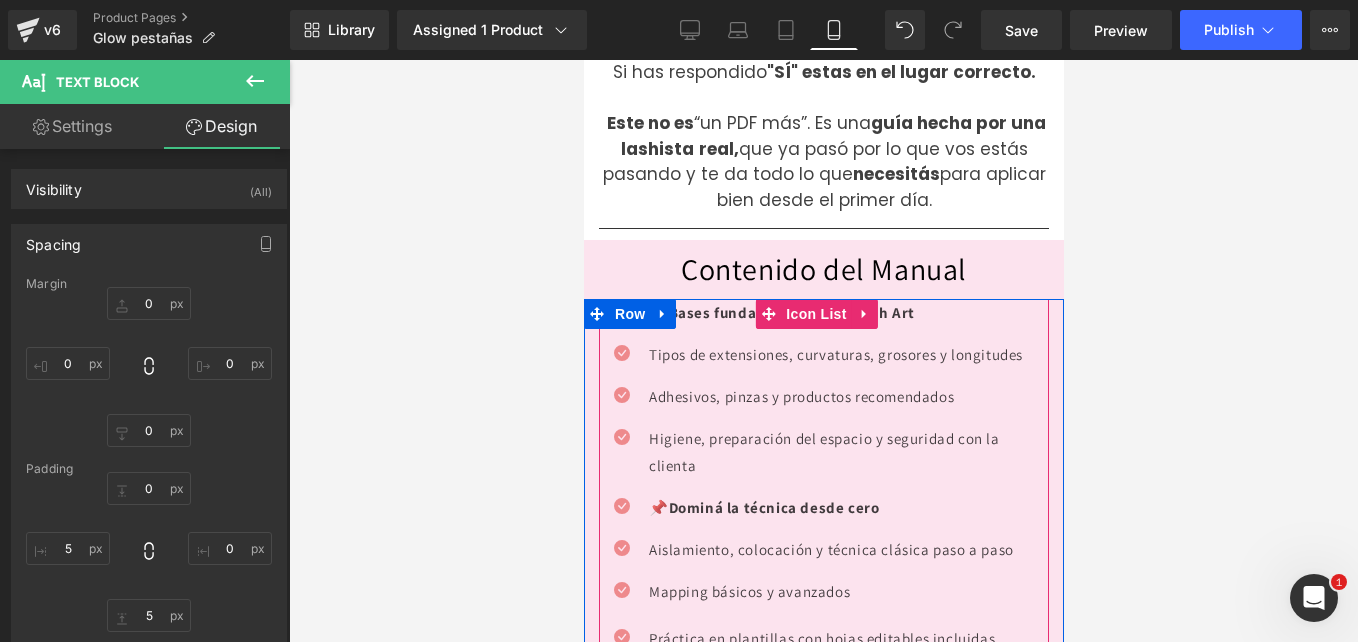 scroll, scrollTop: 1055, scrollLeft: 0, axis: vertical 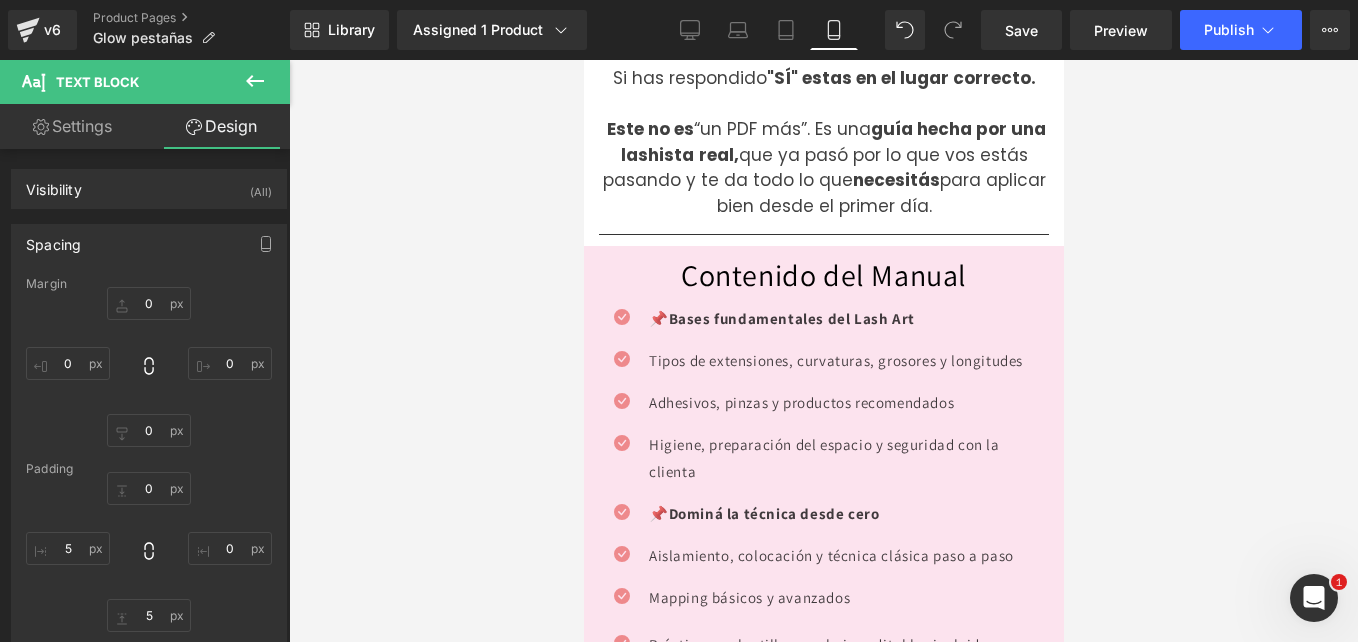 click on "Contenido del Manual" at bounding box center [823, 275] 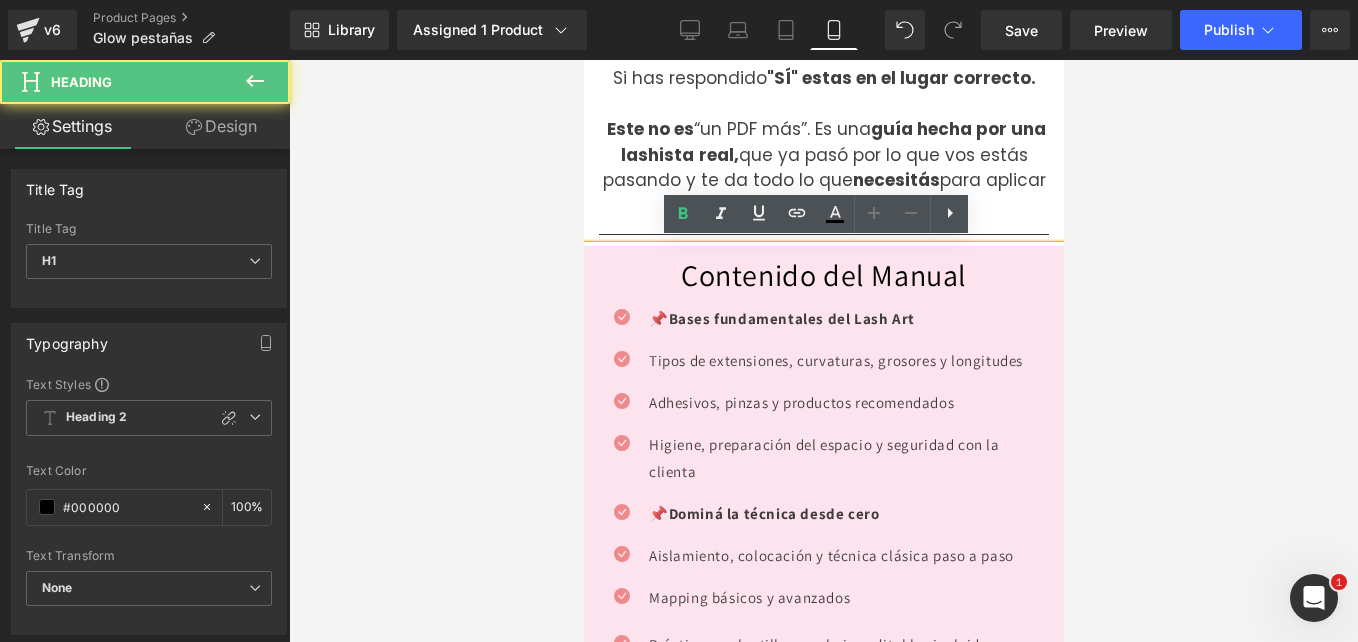 click on "Contenido del Manual" at bounding box center [823, 275] 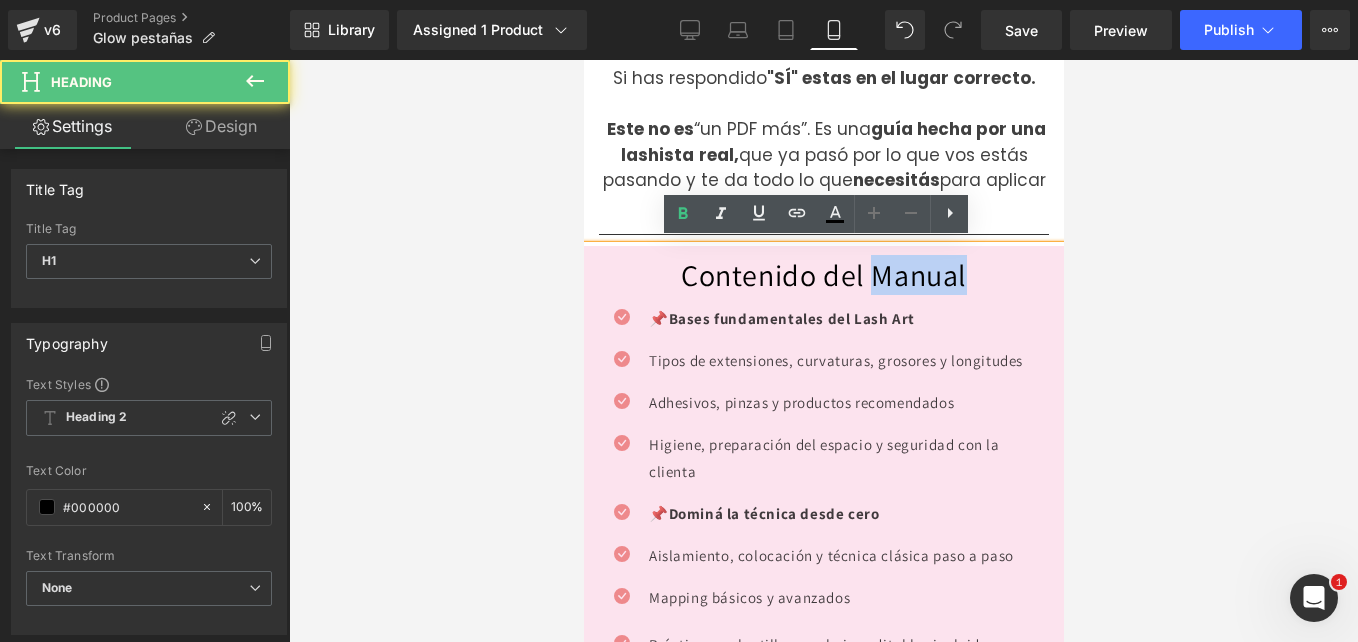 click on "Contenido del Manual" at bounding box center [823, 275] 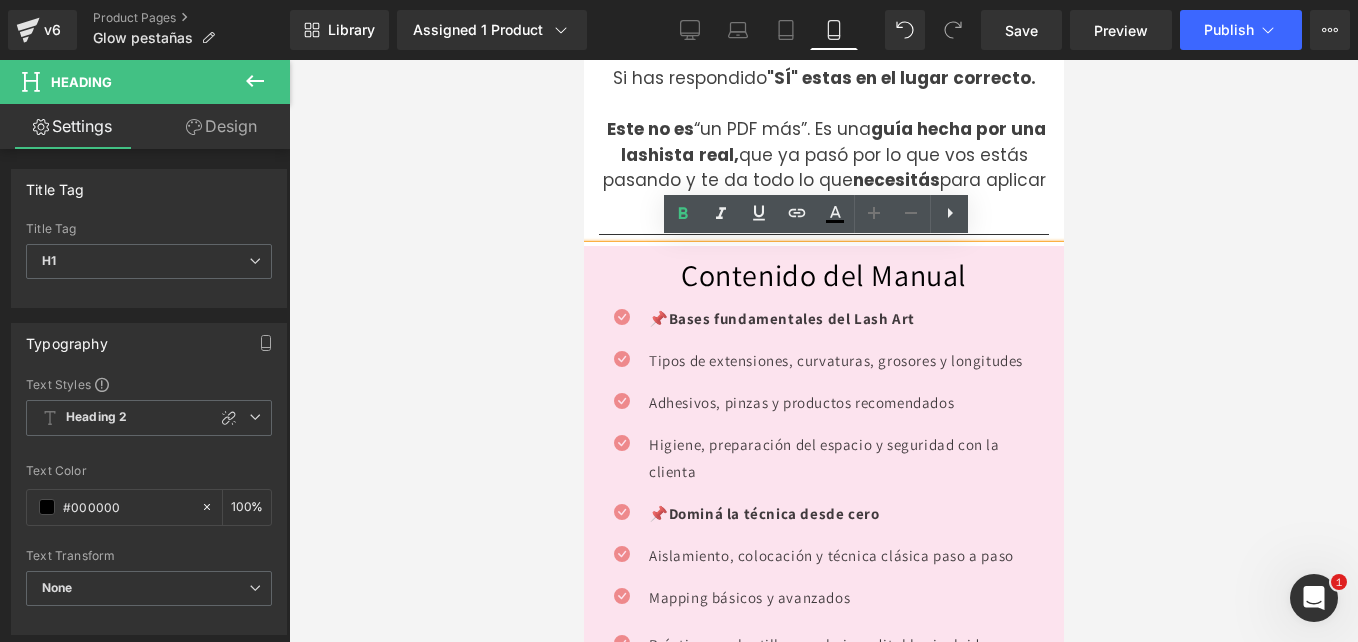 click on "Contenido del Manual" at bounding box center (823, 275) 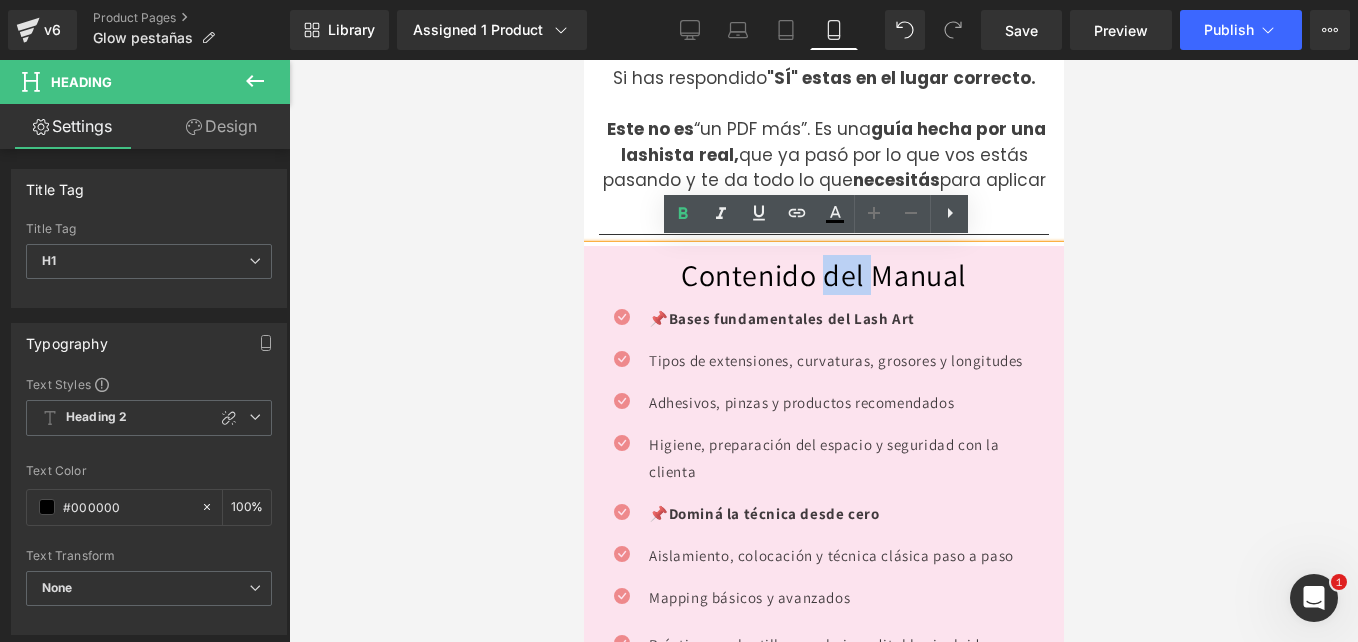 click on "Contenido del Manual" at bounding box center (823, 275) 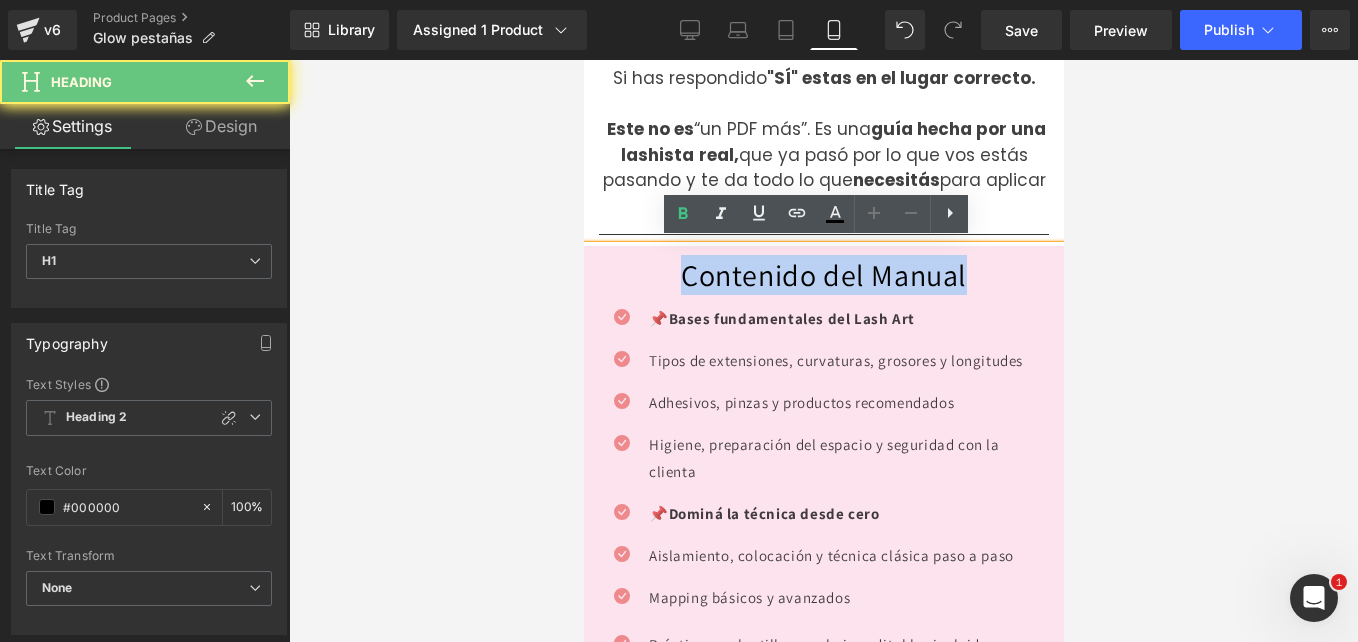 click on "Contenido del Manual" at bounding box center [823, 275] 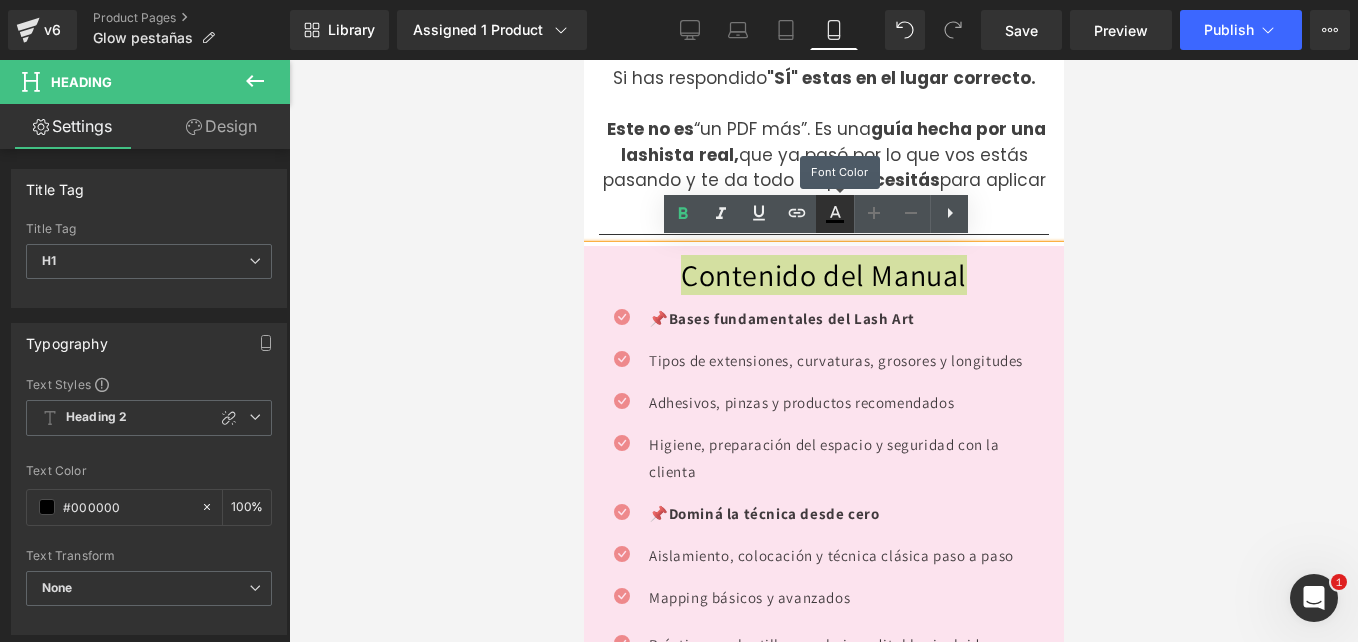 click 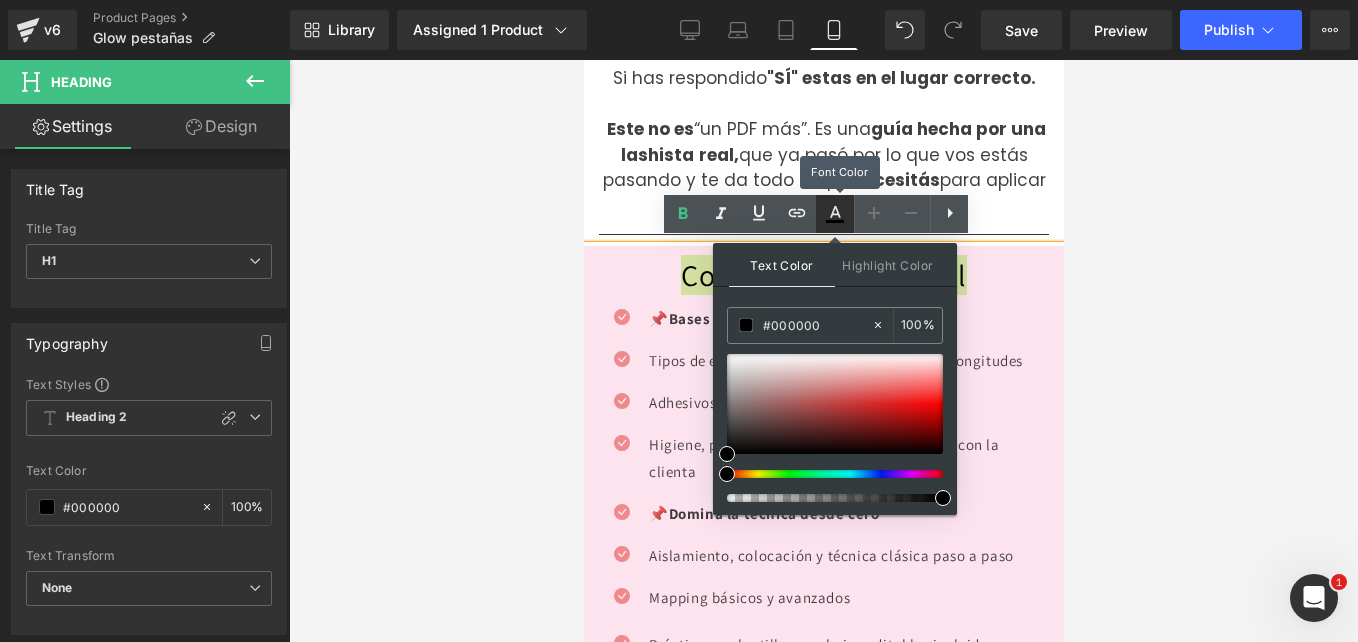 type 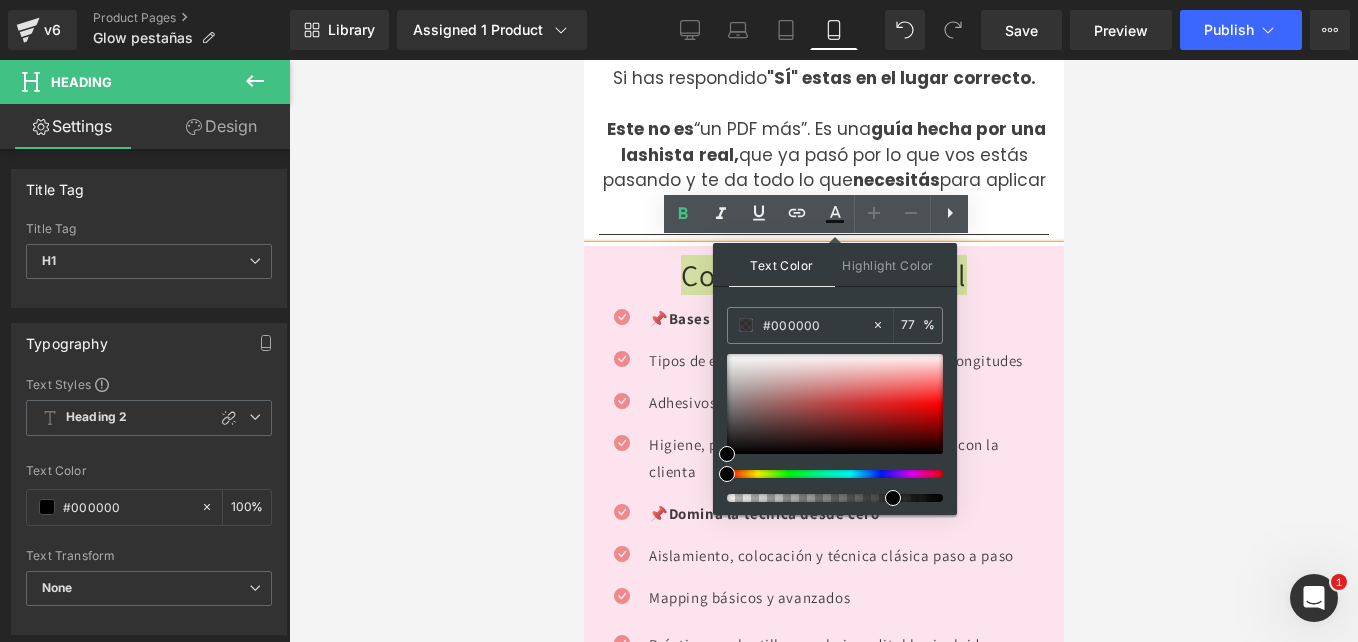 drag, startPoint x: 938, startPoint y: 503, endPoint x: 880, endPoint y: 505, distance: 58.034473 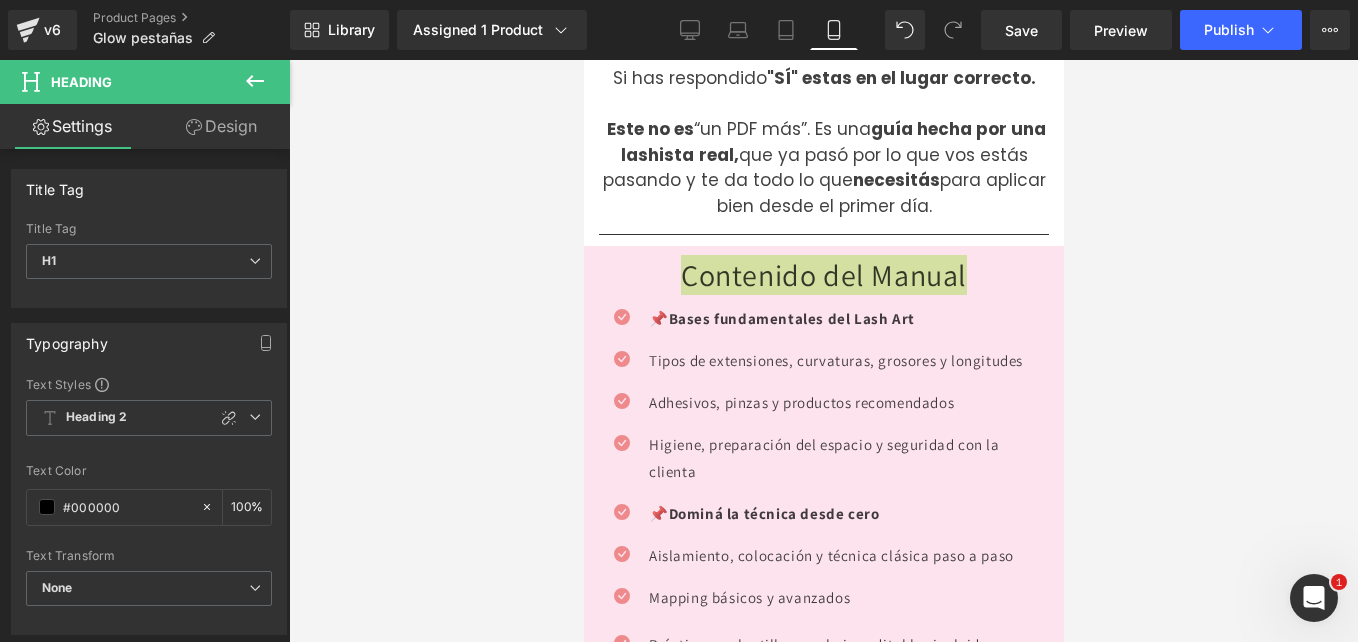 click at bounding box center (823, 351) 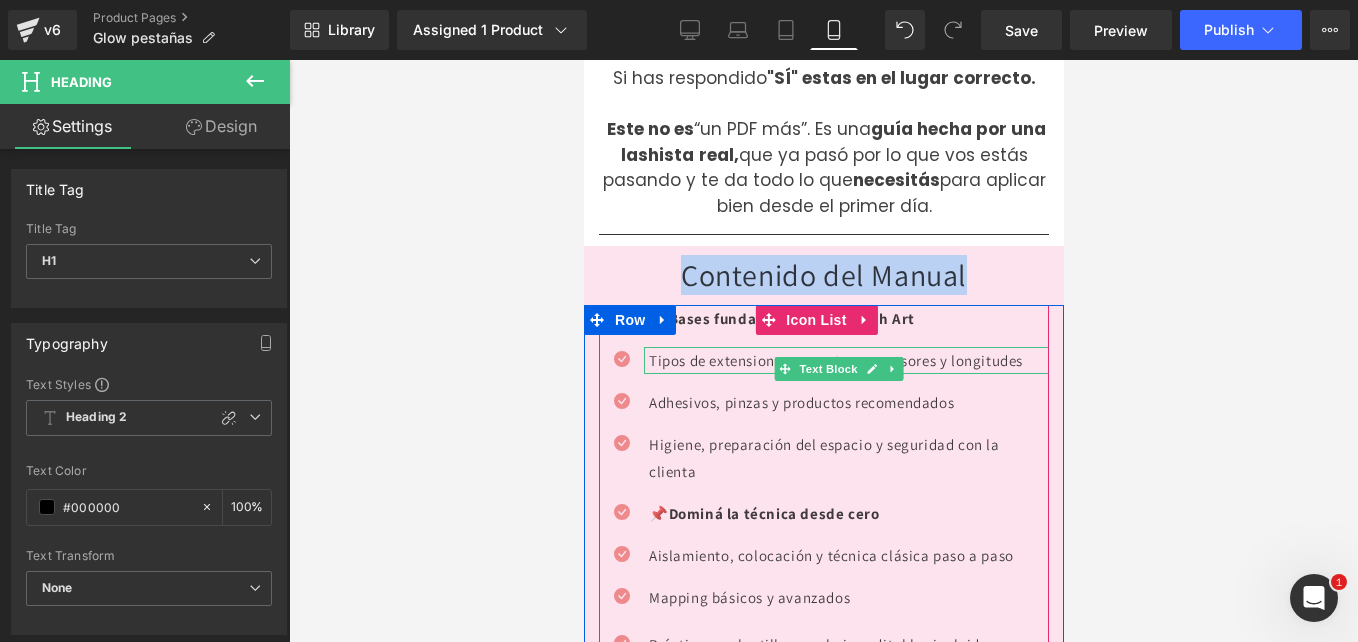 click on "Tipos de extensiones, curvaturas, grosores y longitudes" at bounding box center (848, 360) 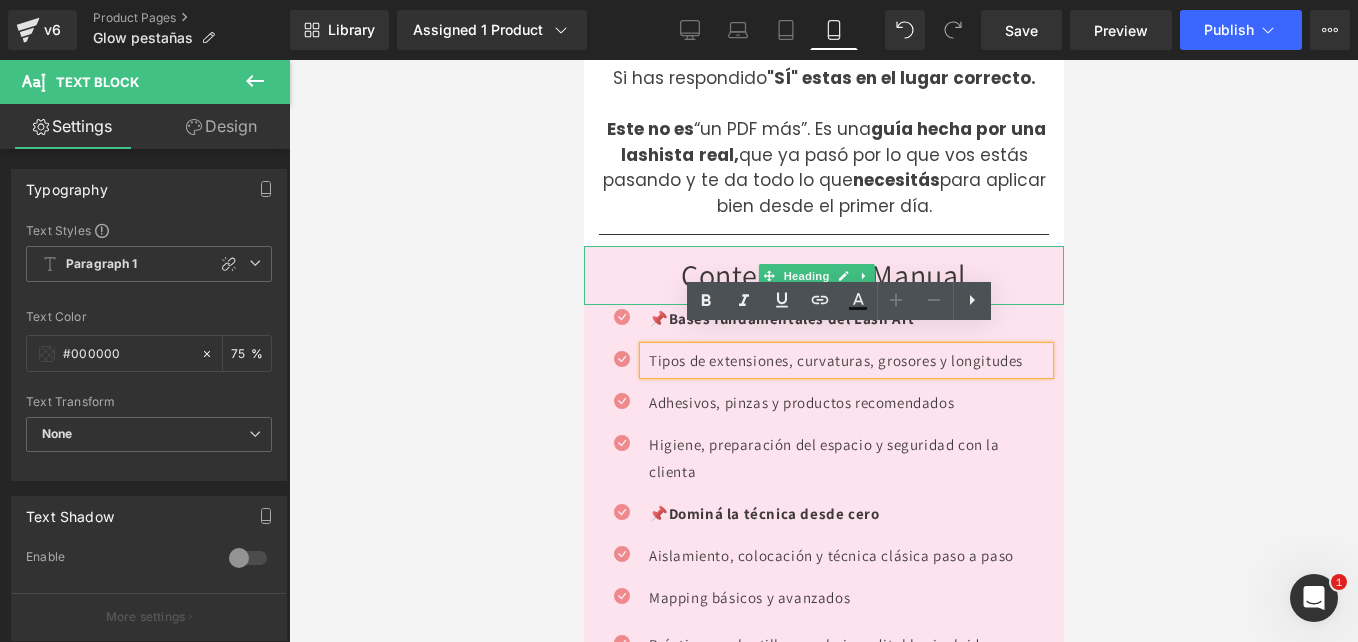 click on "Contenido del Manual" at bounding box center (823, 275) 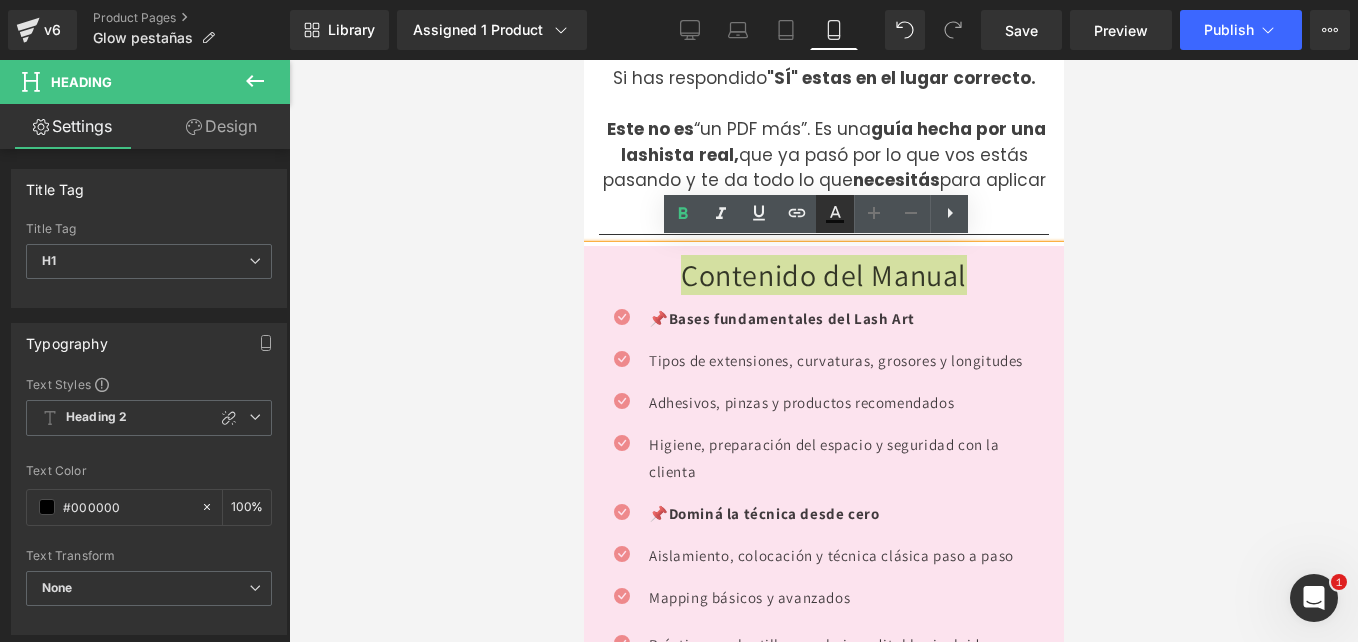 click 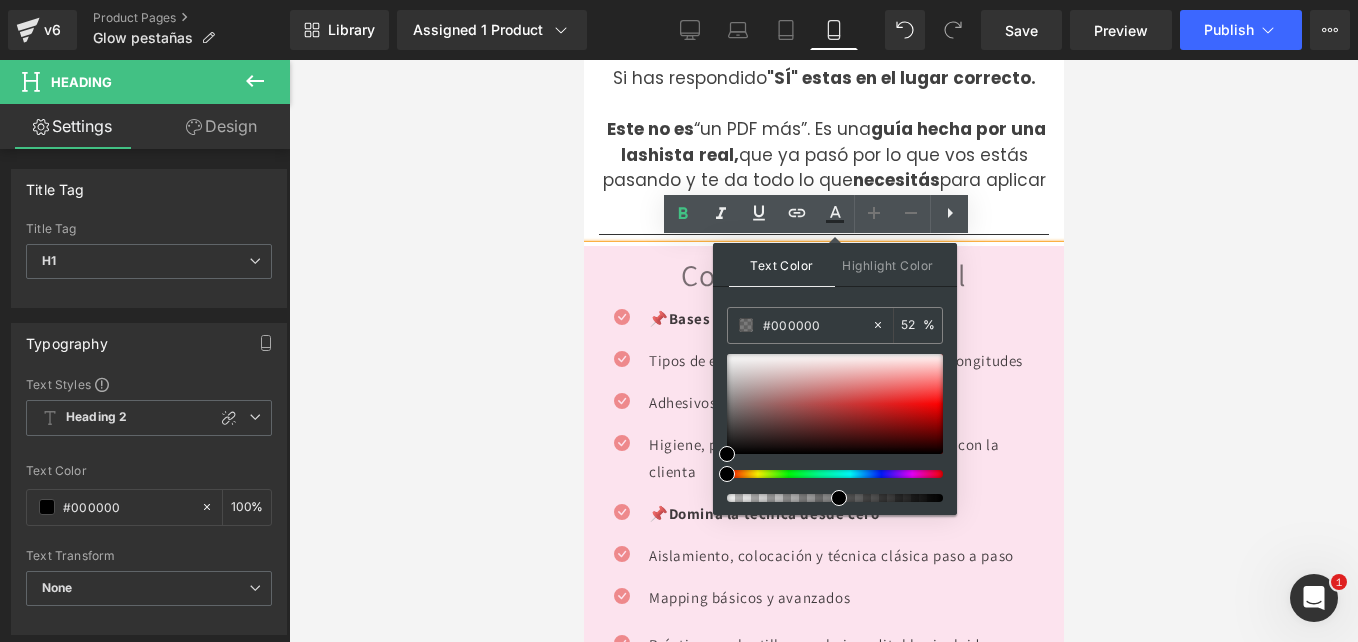 drag, startPoint x: 888, startPoint y: 497, endPoint x: 829, endPoint y: 503, distance: 59.3043 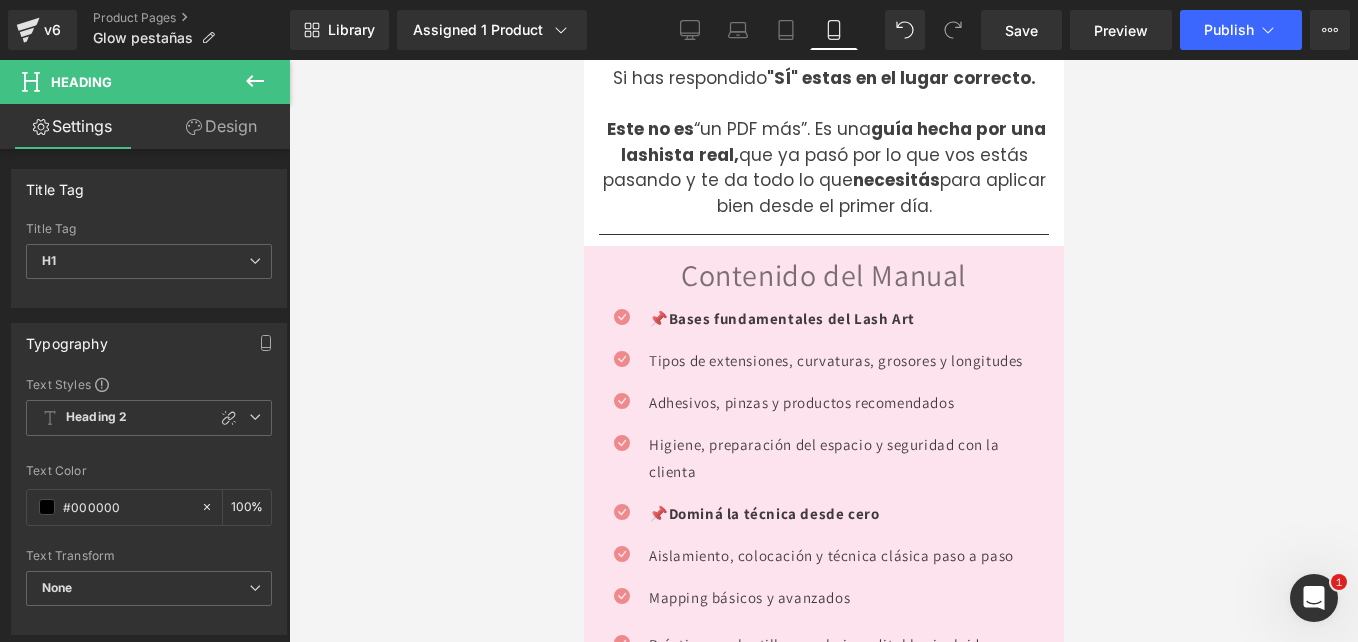 click at bounding box center (823, 351) 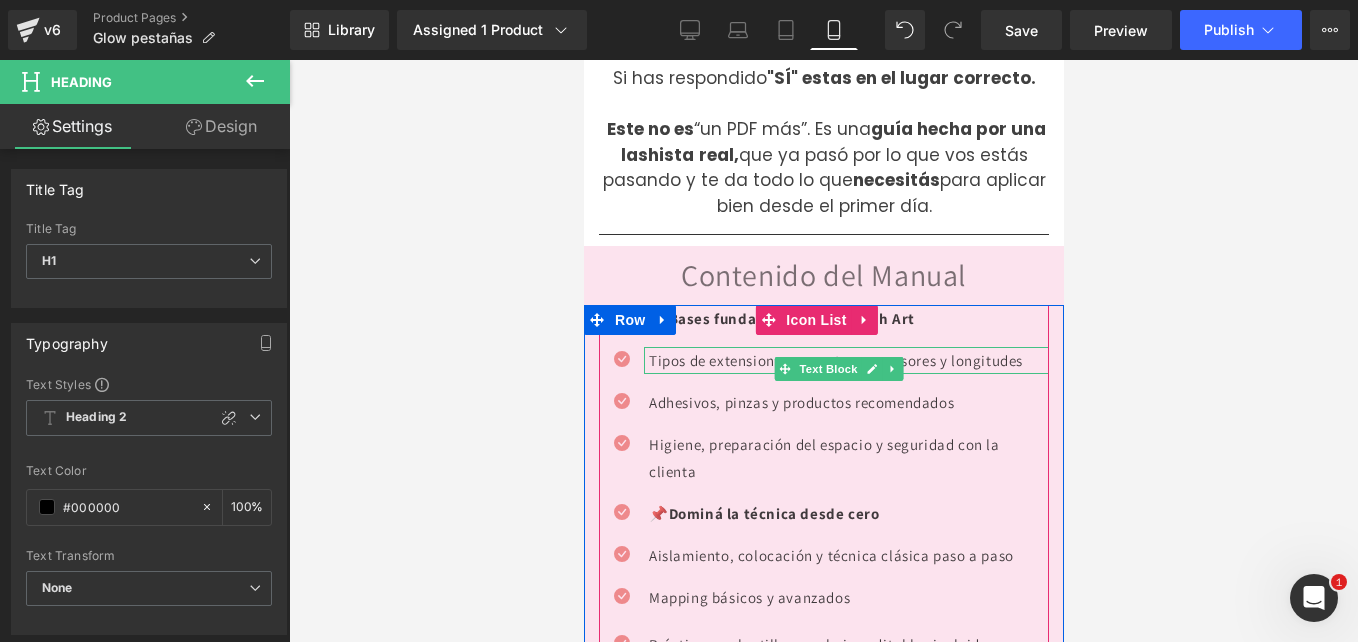 click on "Tipos de extensiones, curvaturas, grosores y longitudes" at bounding box center (848, 360) 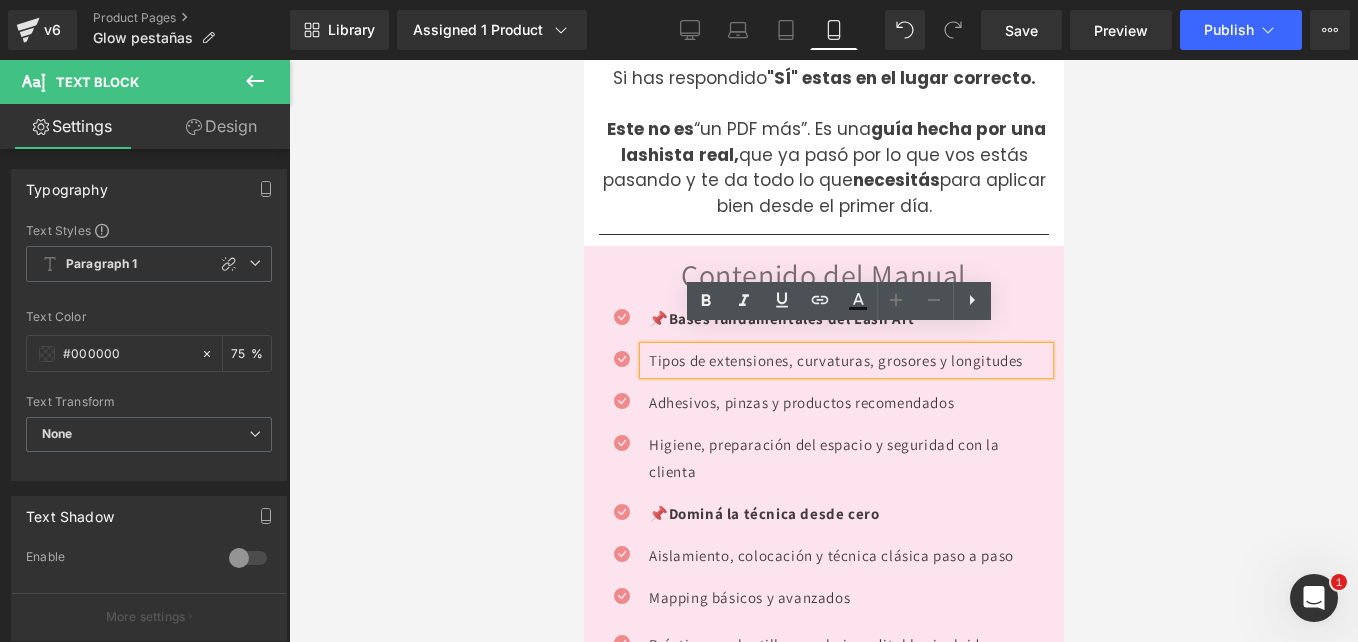 click on "Contenido del Manual" at bounding box center (823, 275) 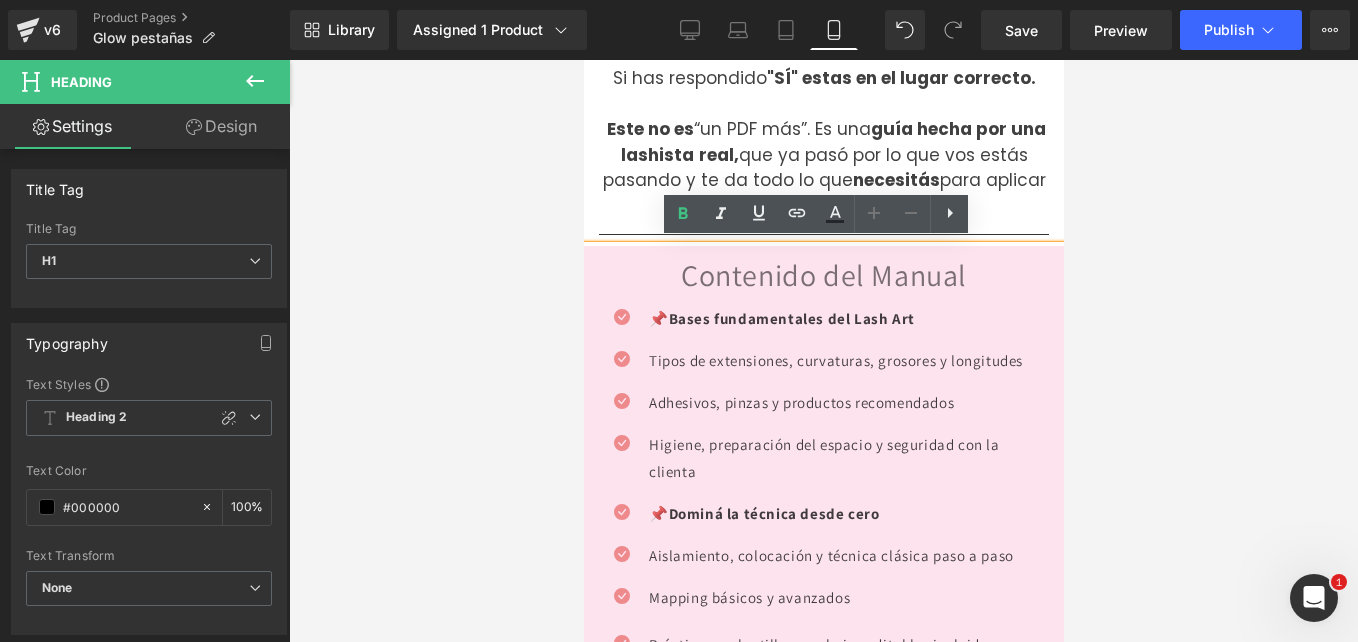 click on "Contenido del Manual" at bounding box center (823, 275) 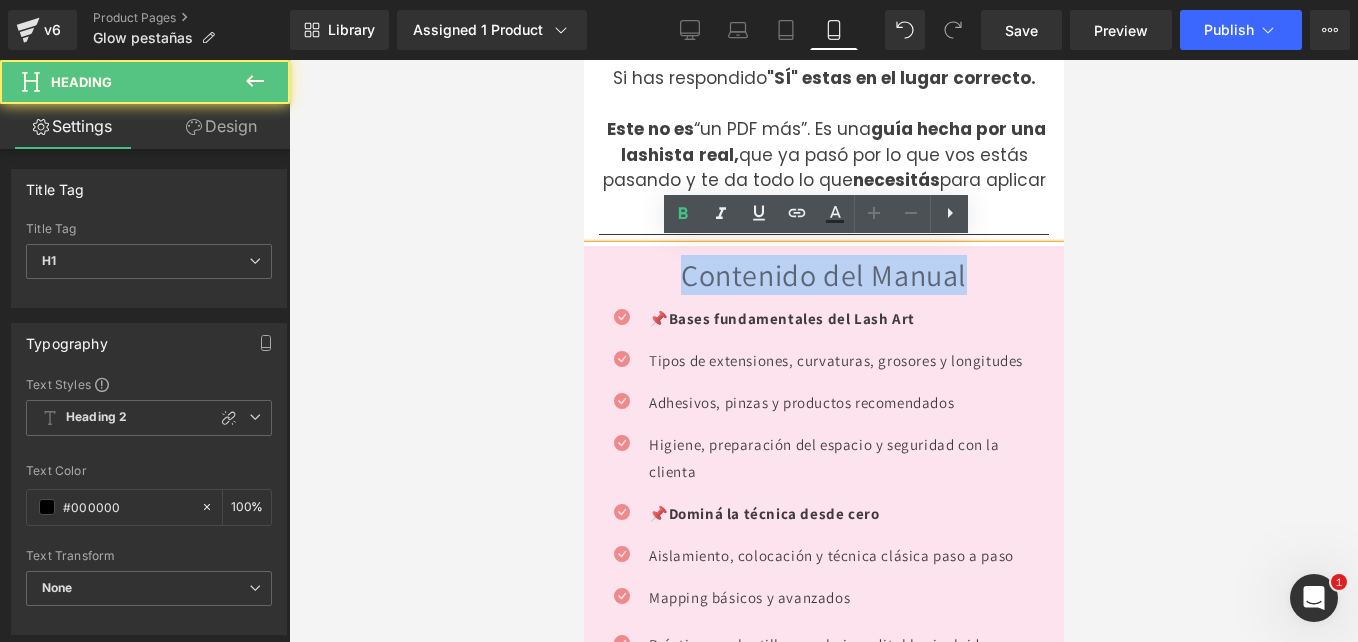 click on "Contenido del Manual" at bounding box center [823, 275] 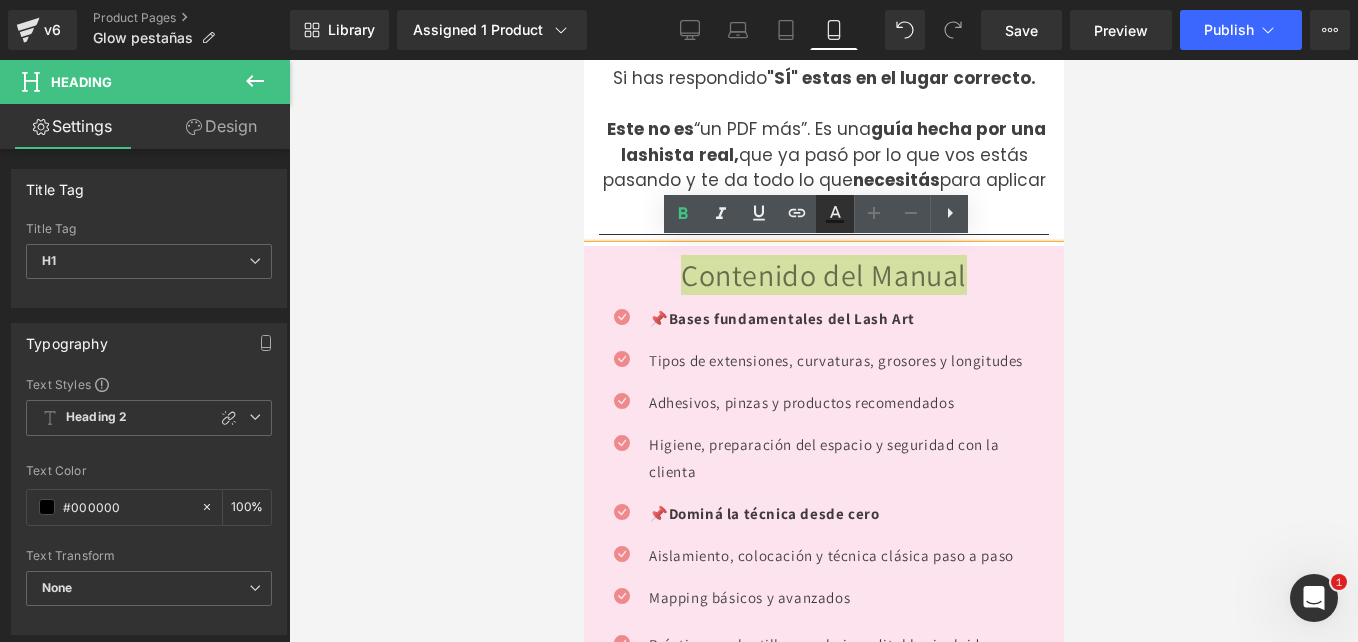 click 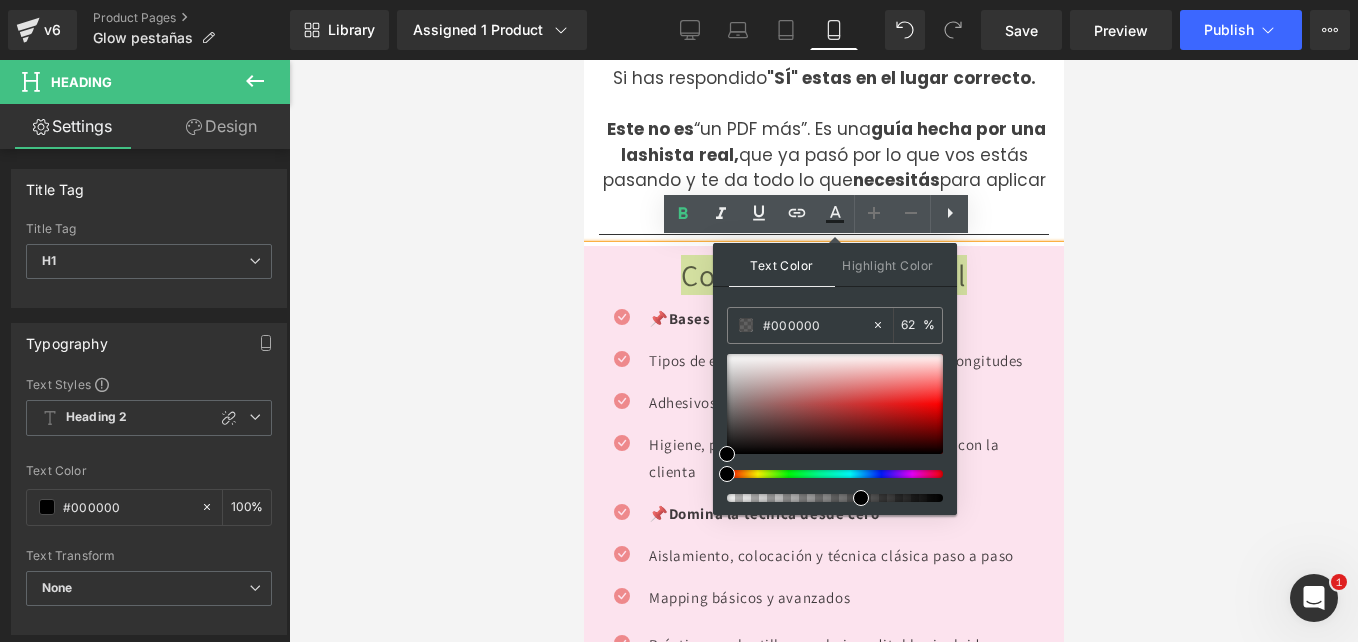 type on "63" 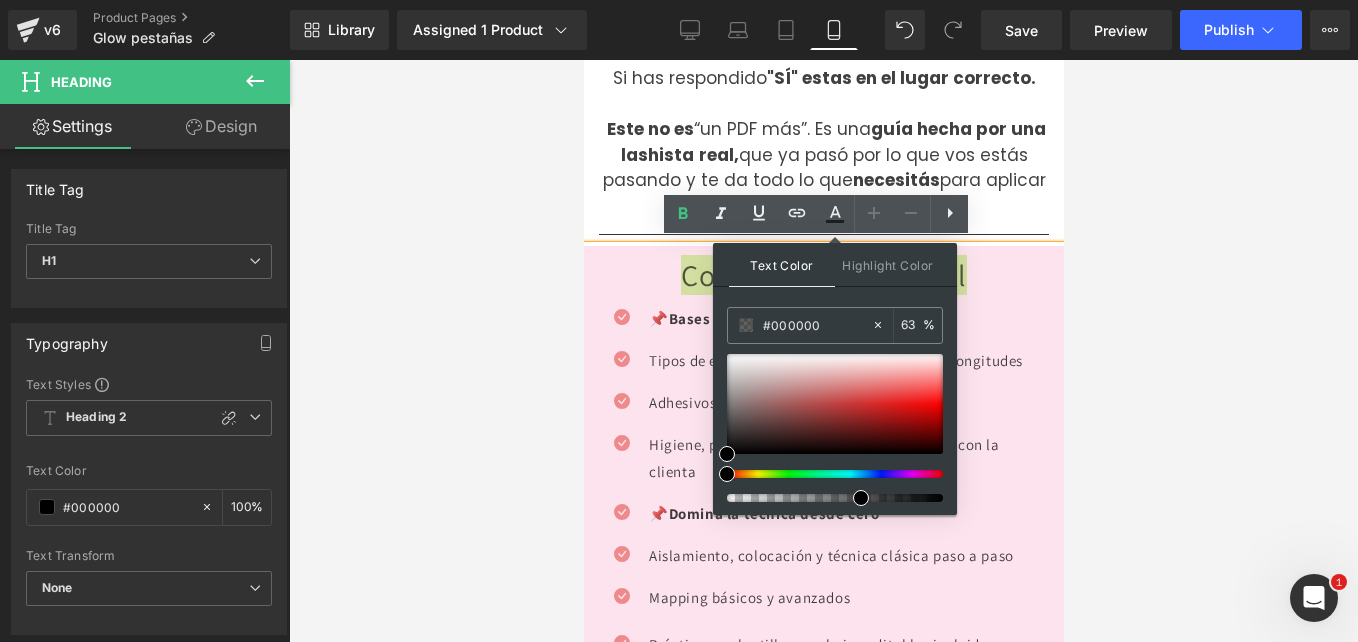 drag, startPoint x: 842, startPoint y: 499, endPoint x: 859, endPoint y: 499, distance: 17 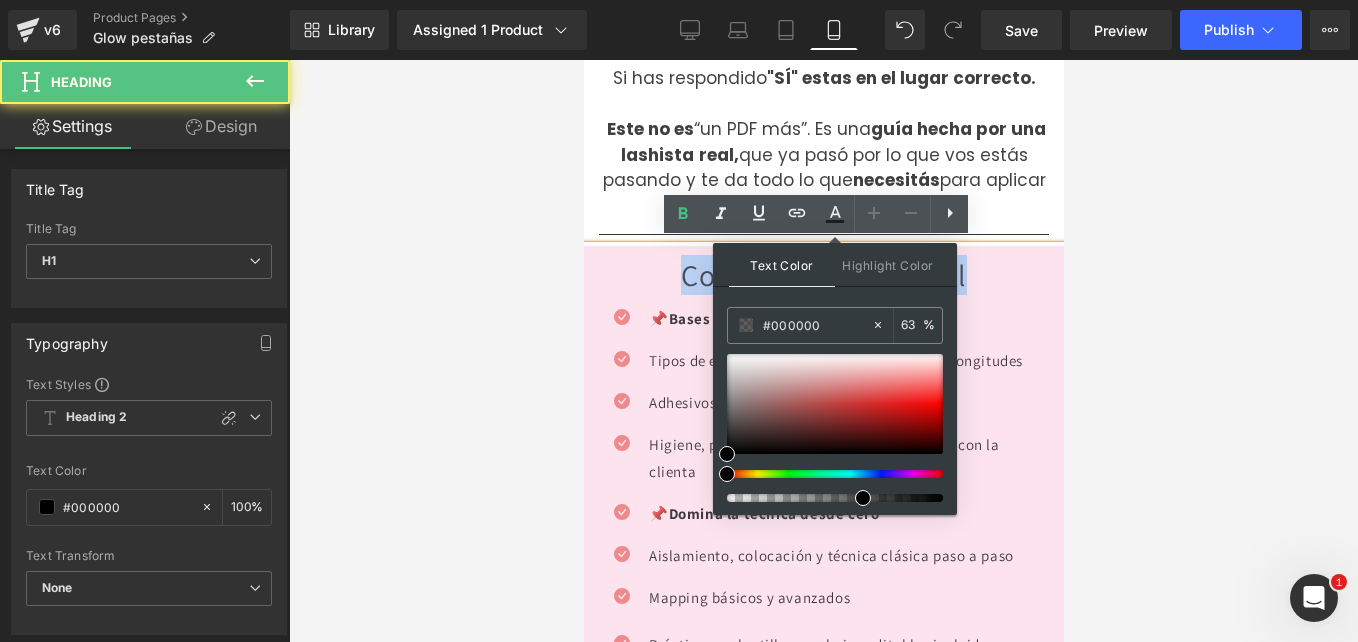 click on "Contenido del Manual" at bounding box center [823, 275] 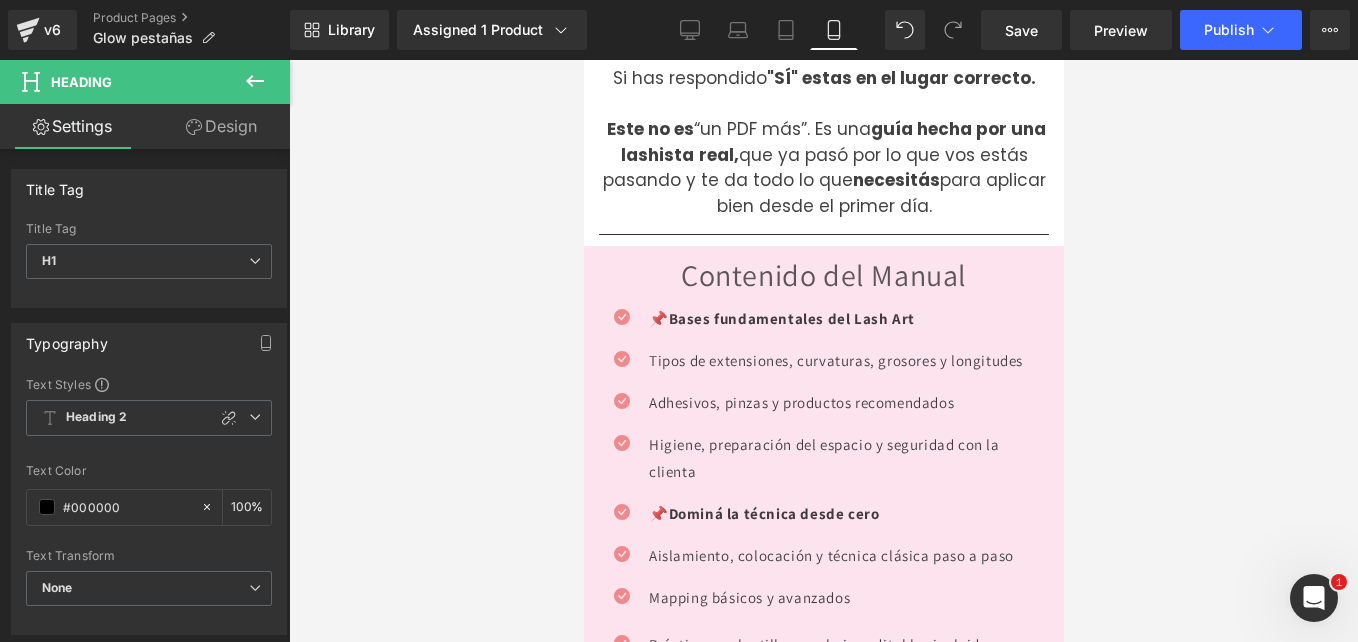 click at bounding box center [823, 351] 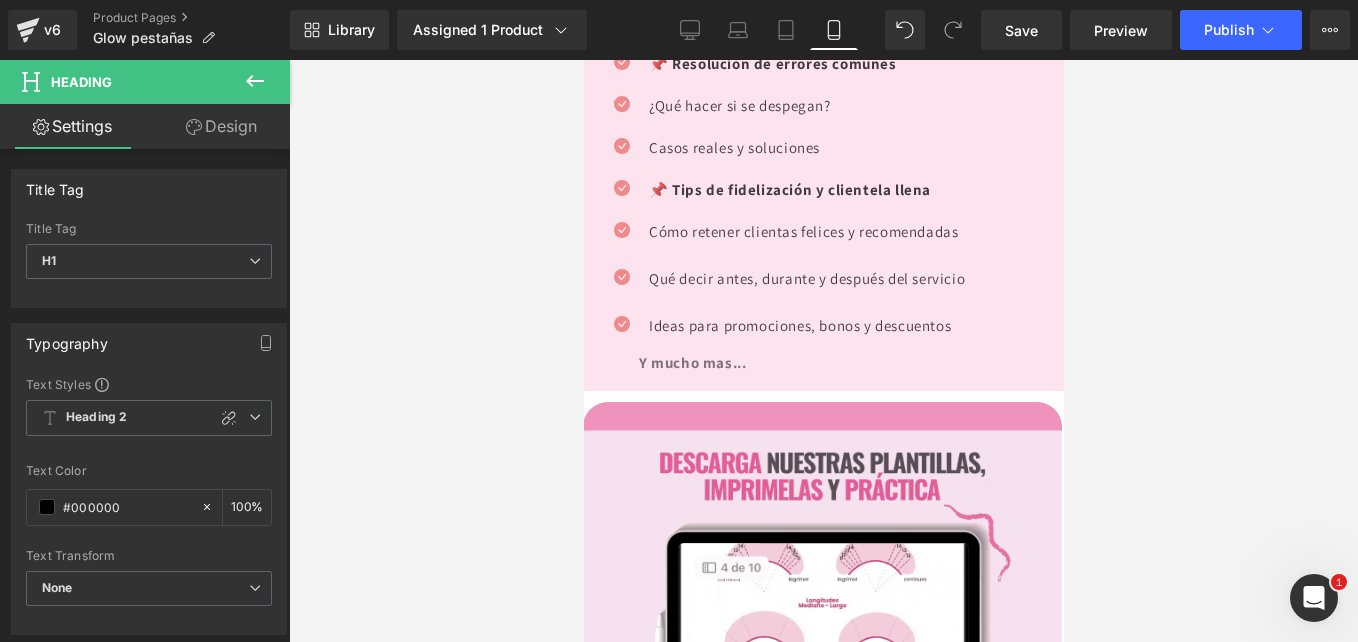 scroll, scrollTop: 1876, scrollLeft: 0, axis: vertical 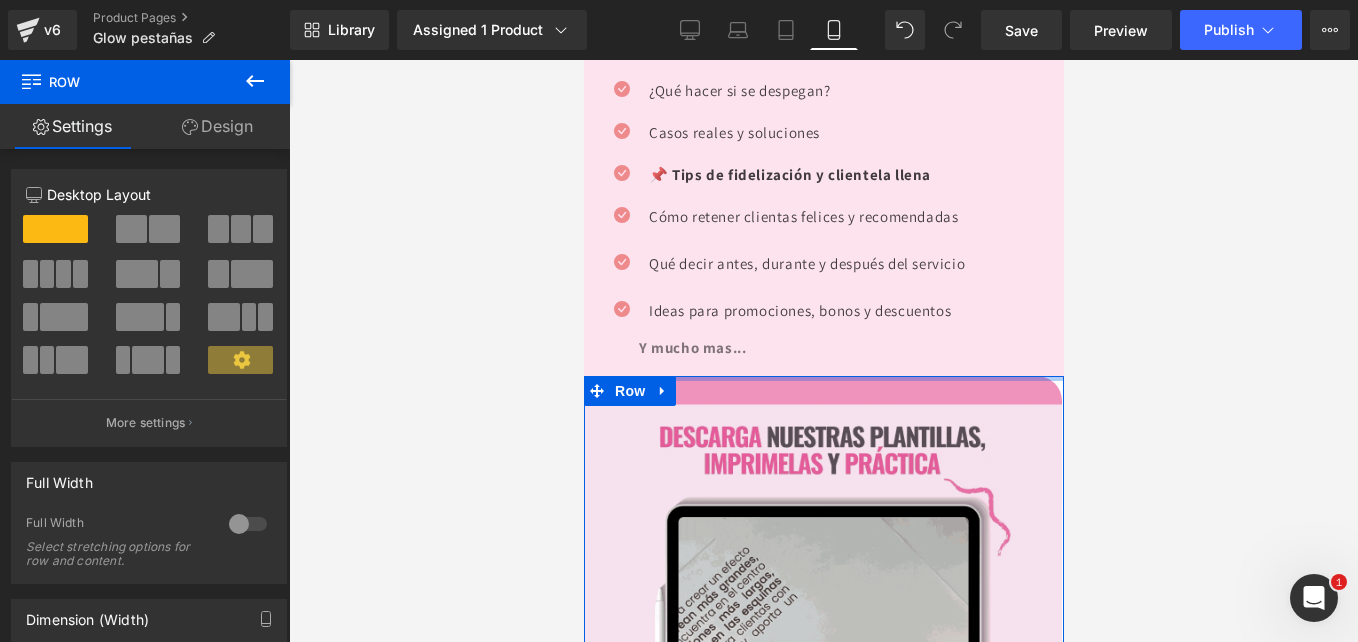 drag, startPoint x: 693, startPoint y: 297, endPoint x: 690, endPoint y: 283, distance: 14.3178215 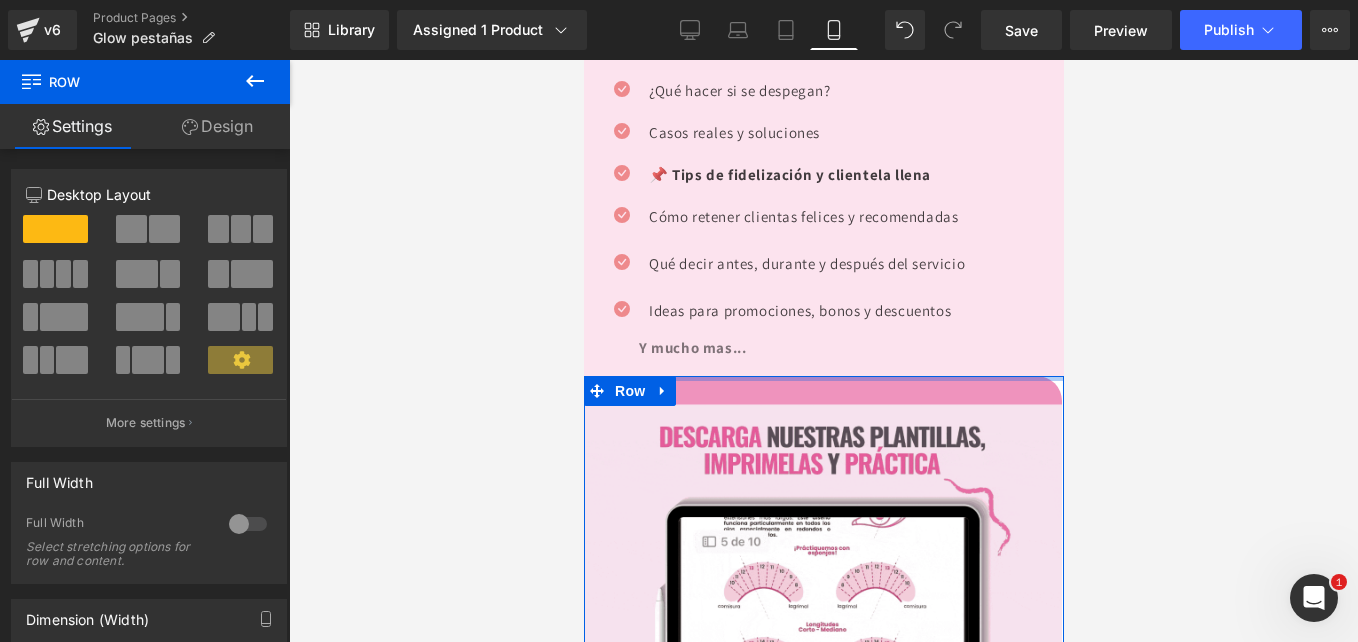 click on "¿Te da miedo arruinar un diseño, perder clientas o no estar a la altura? Heading         Con este manual aprendes paso a paso desde la base, evitas errores costosos y empezás a aplicar como una profesional de verdad. Text Block         Lógralo en solo 7 días y sin invertir en cursos caros. Heading         Row   41px
Image
Image
Image
Image
Image
‹ ›" at bounding box center [823, 3624] 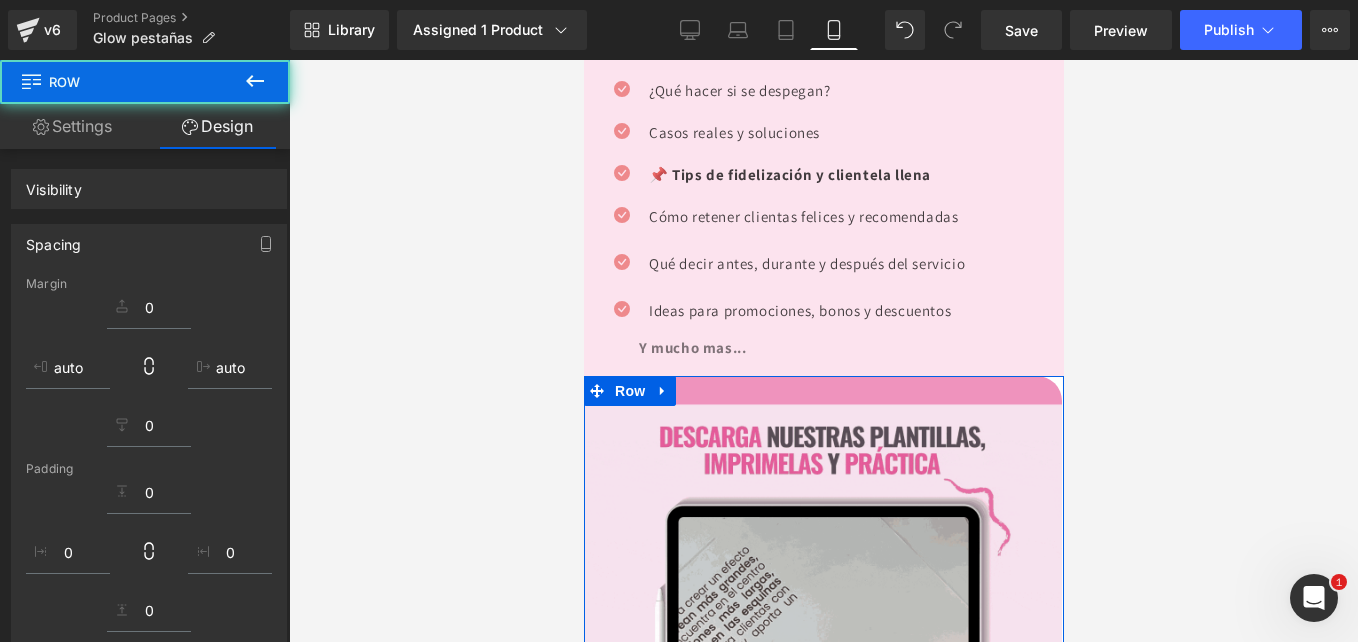 click at bounding box center (823, 351) 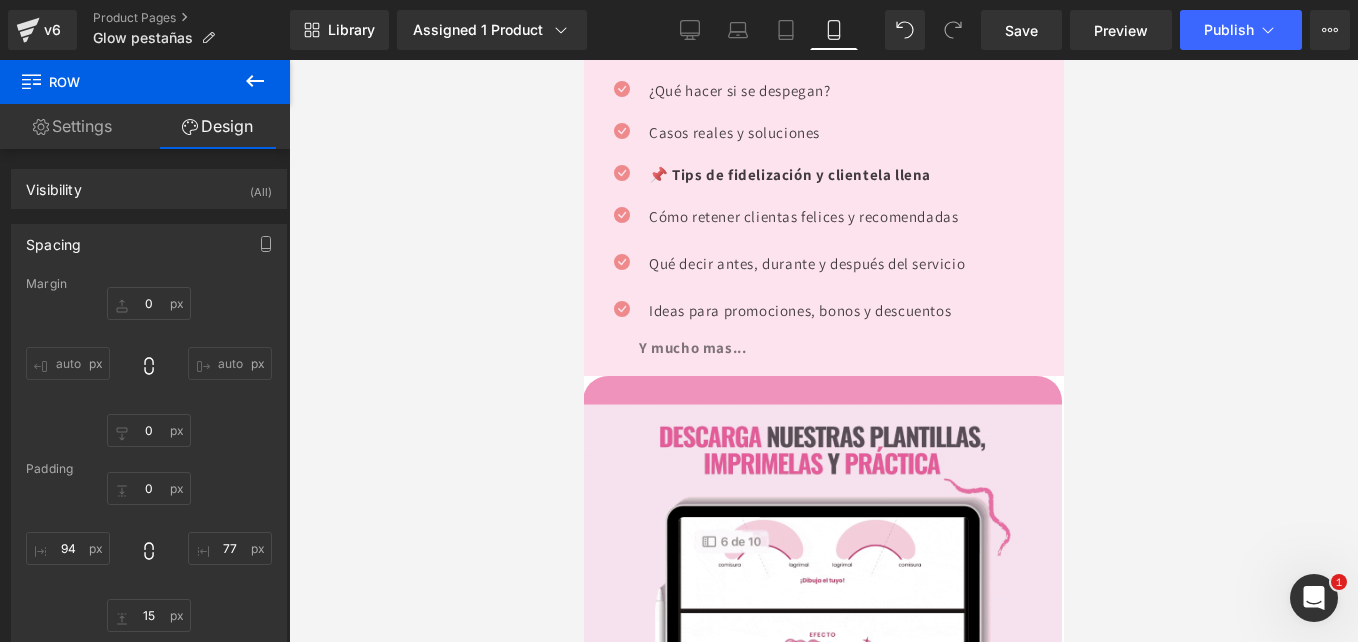 click at bounding box center [823, 351] 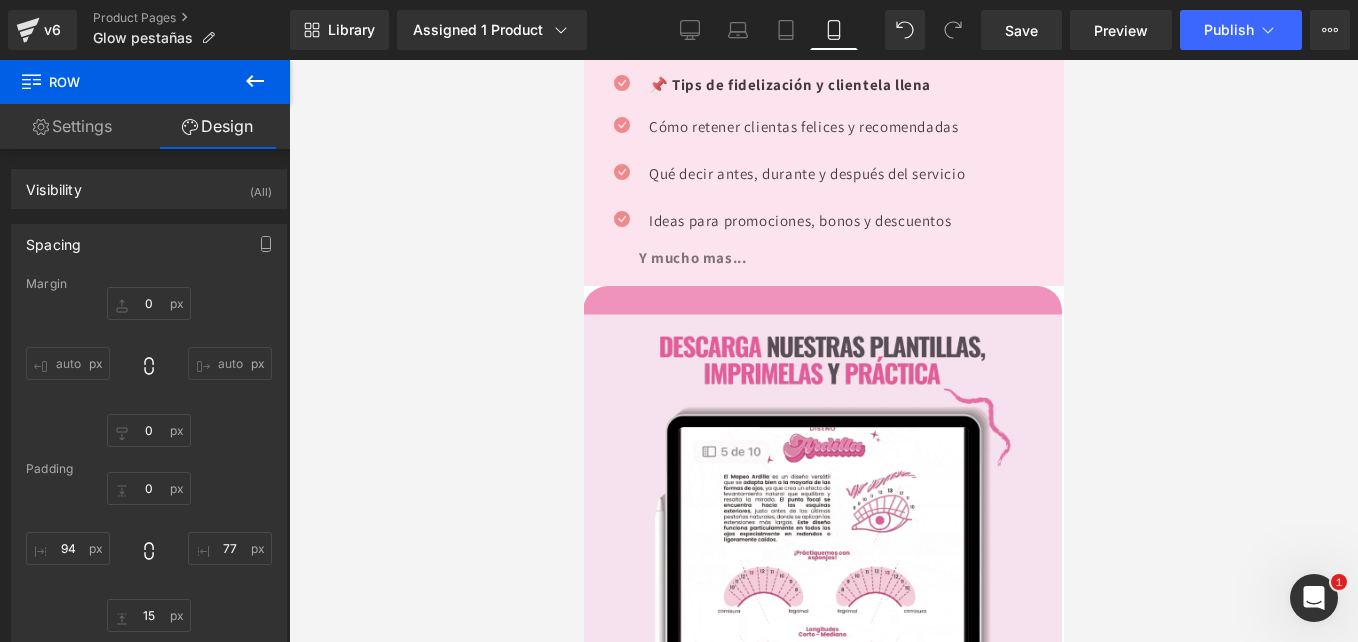 scroll, scrollTop: 1957, scrollLeft: 0, axis: vertical 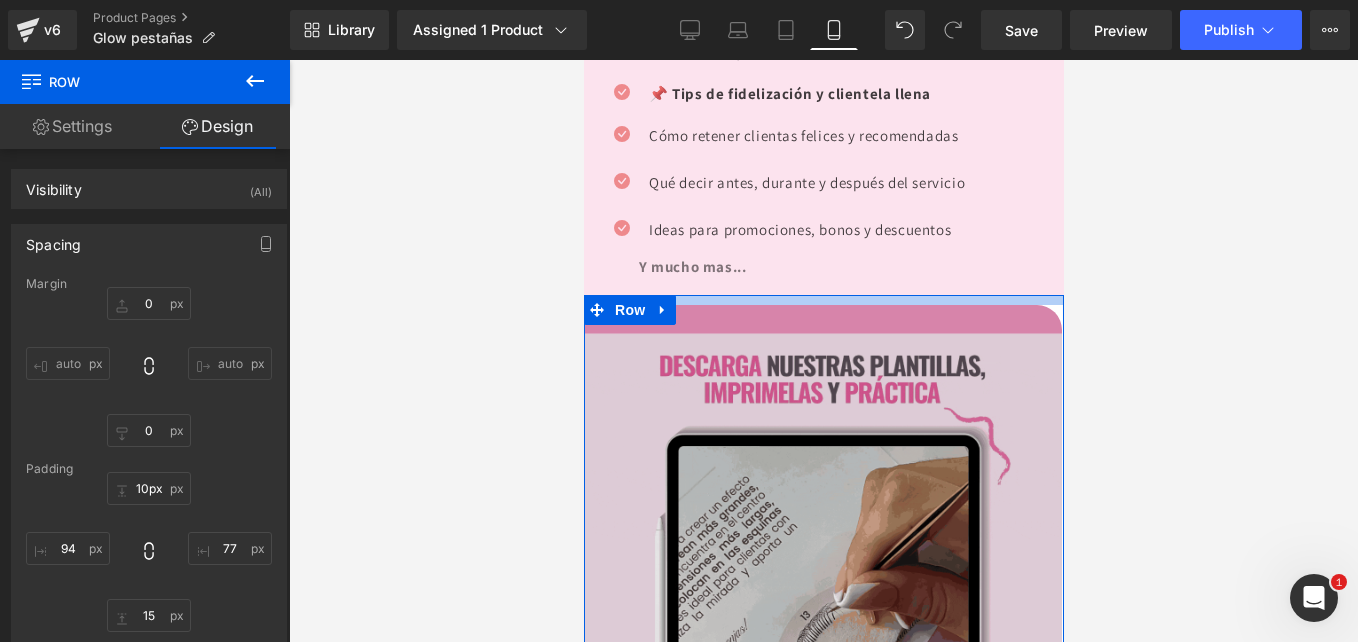 type on "11px" 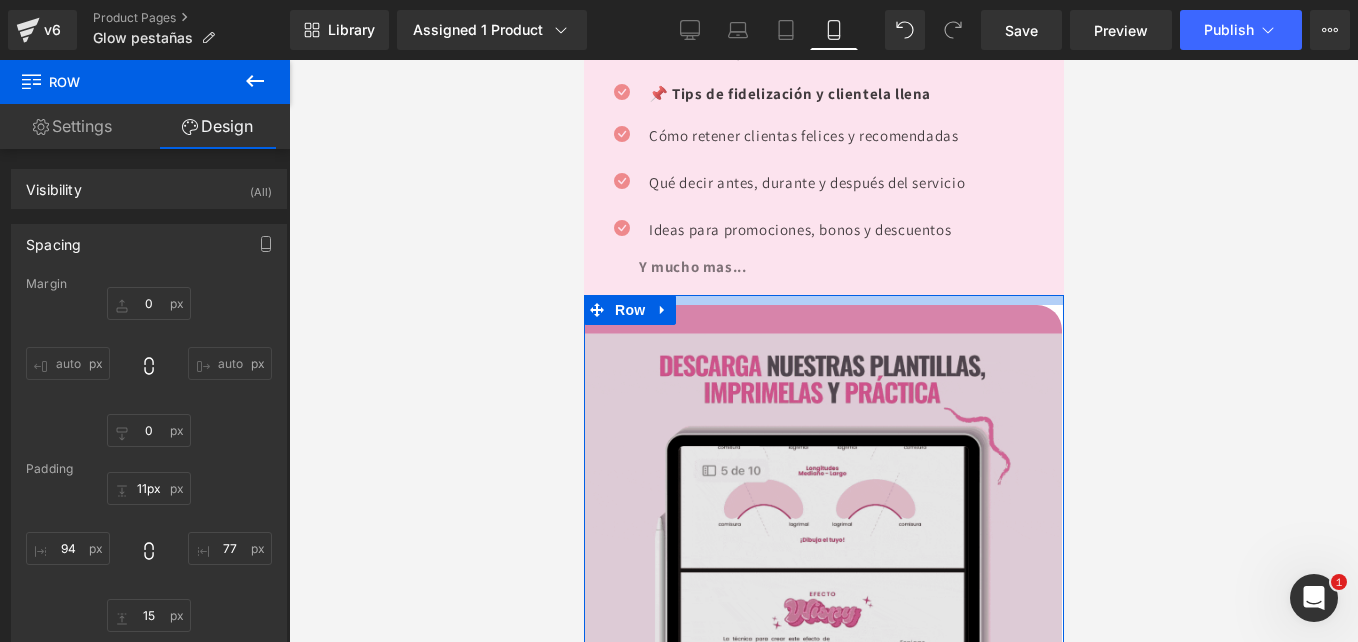 drag, startPoint x: 833, startPoint y: 212, endPoint x: 834, endPoint y: 223, distance: 11.045361 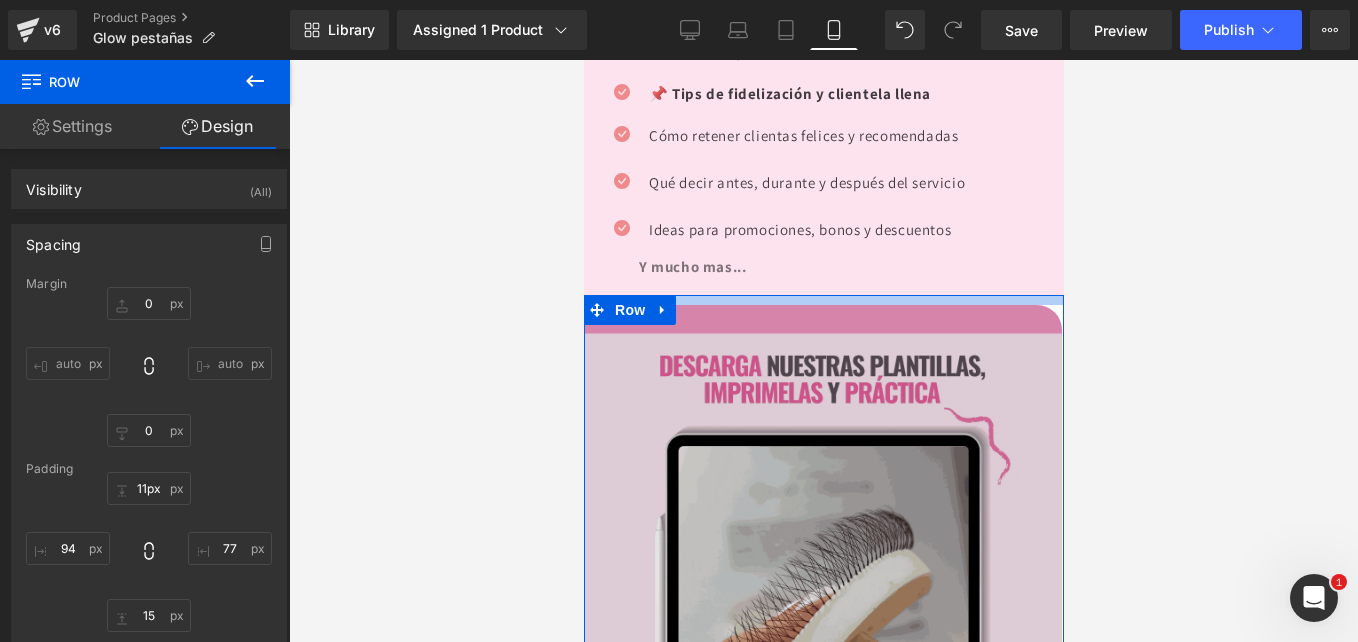 click on "Image         Row         77px" at bounding box center [823, 607] 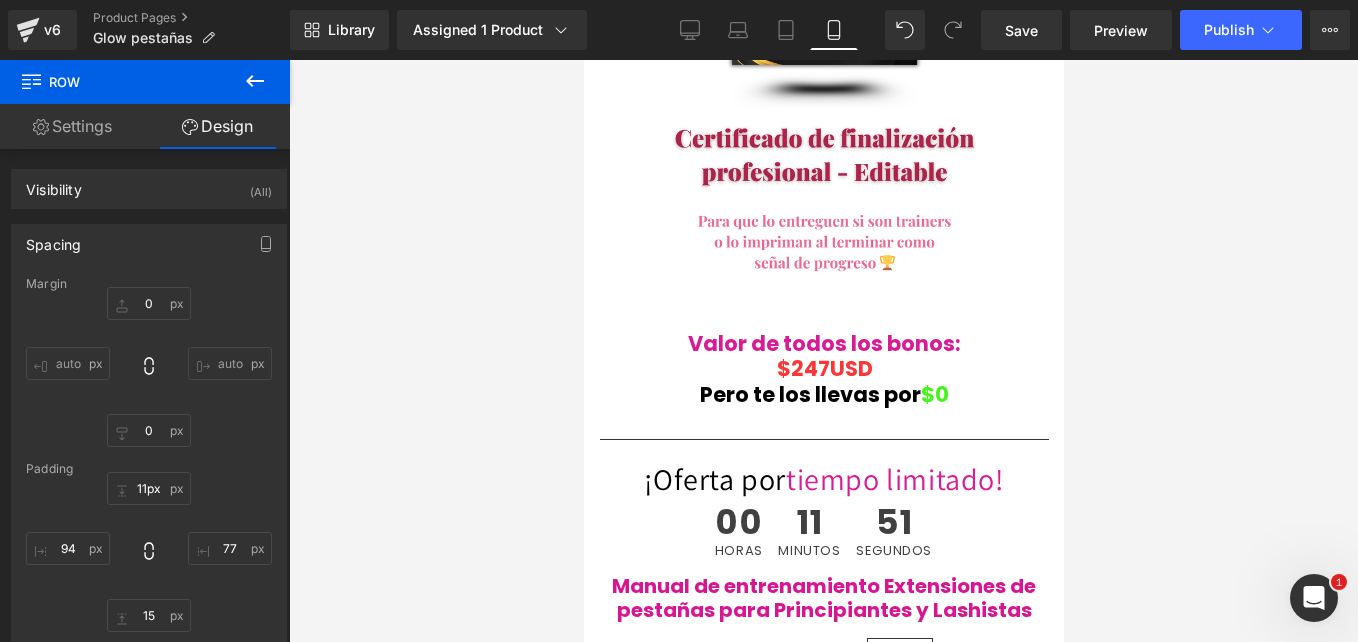 scroll, scrollTop: 7873, scrollLeft: 0, axis: vertical 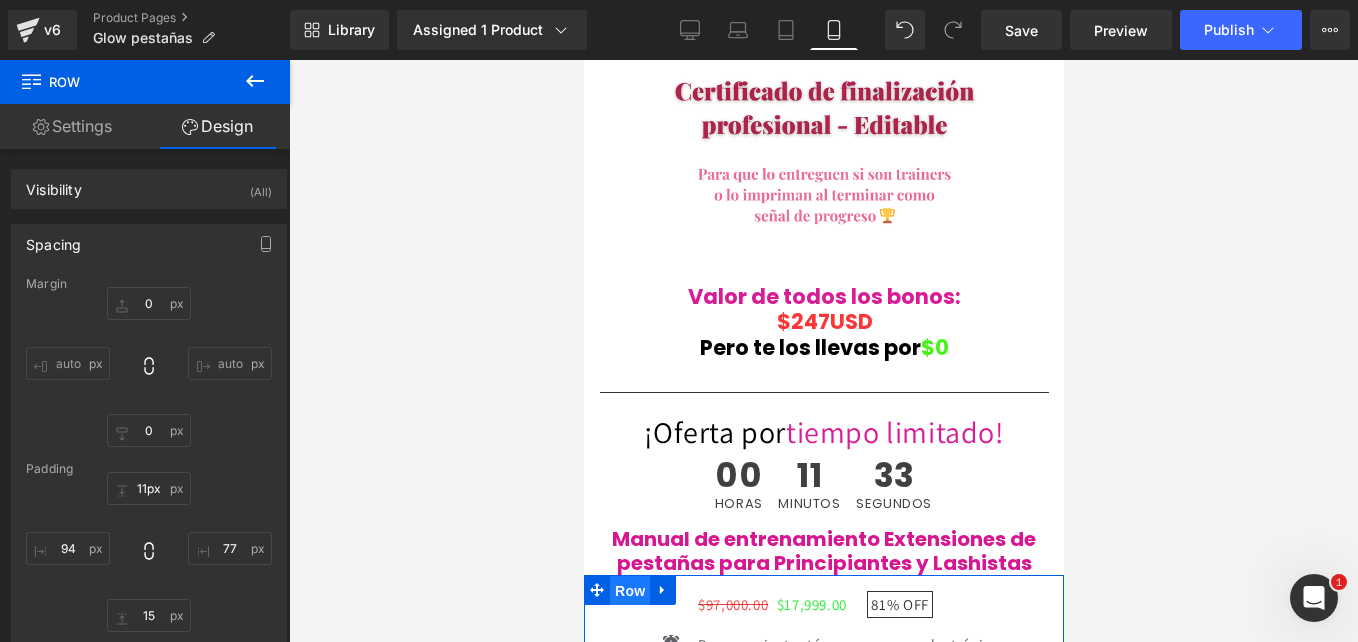 click on "Row" at bounding box center [629, 591] 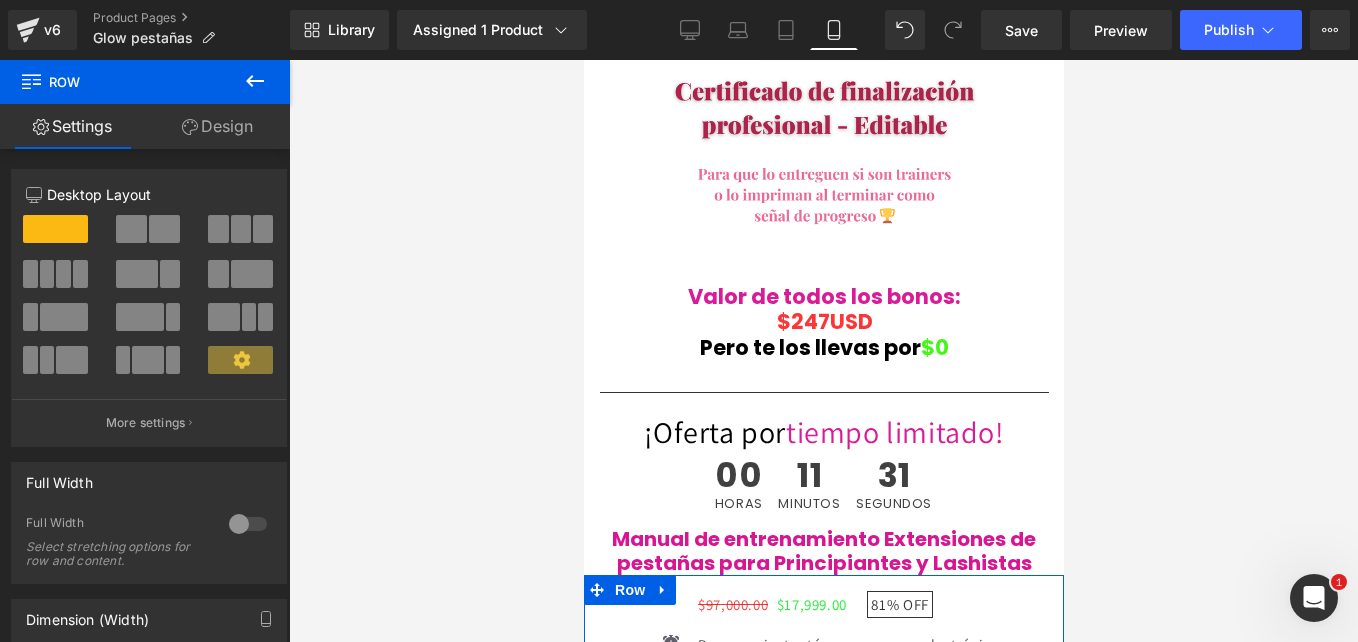 click on "Design" at bounding box center [217, 126] 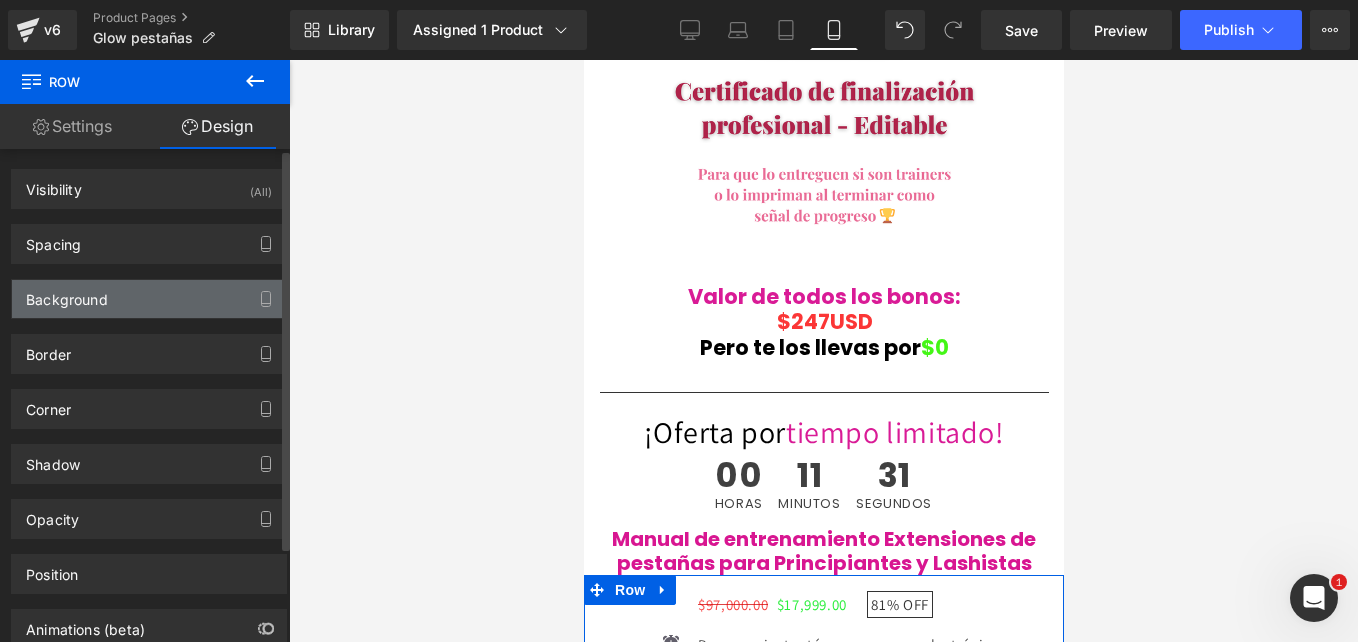 type on "#ffffff" 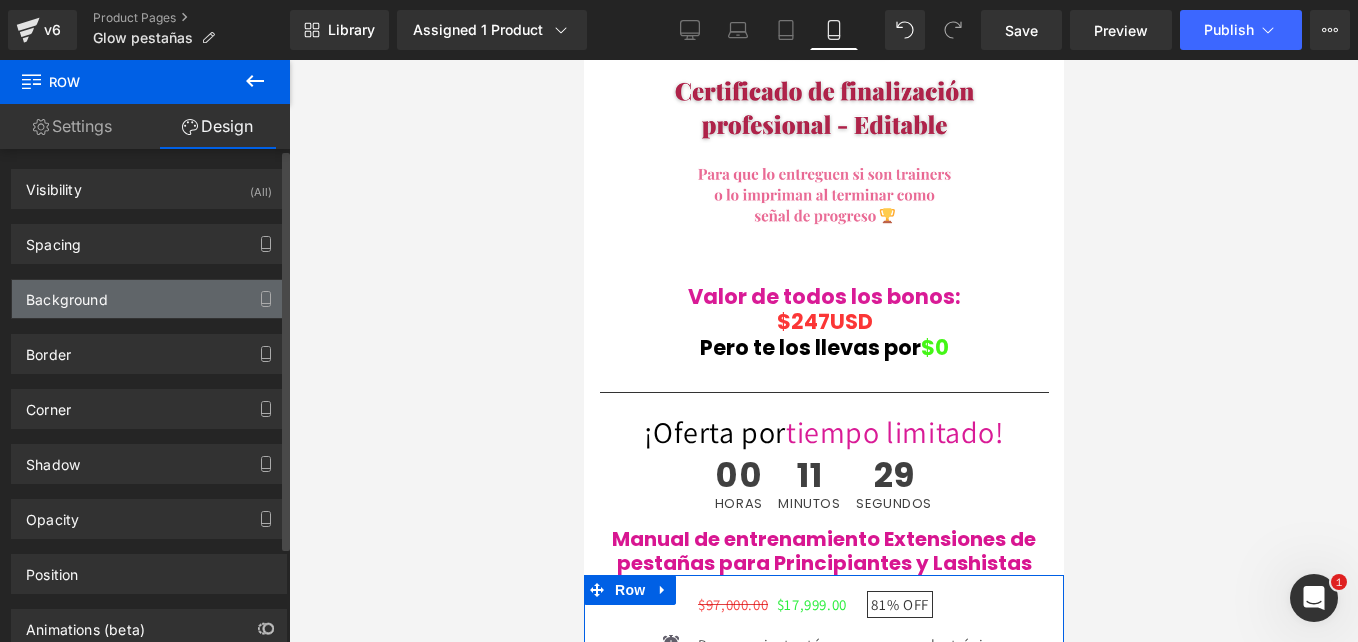 click on "Background" at bounding box center [149, 299] 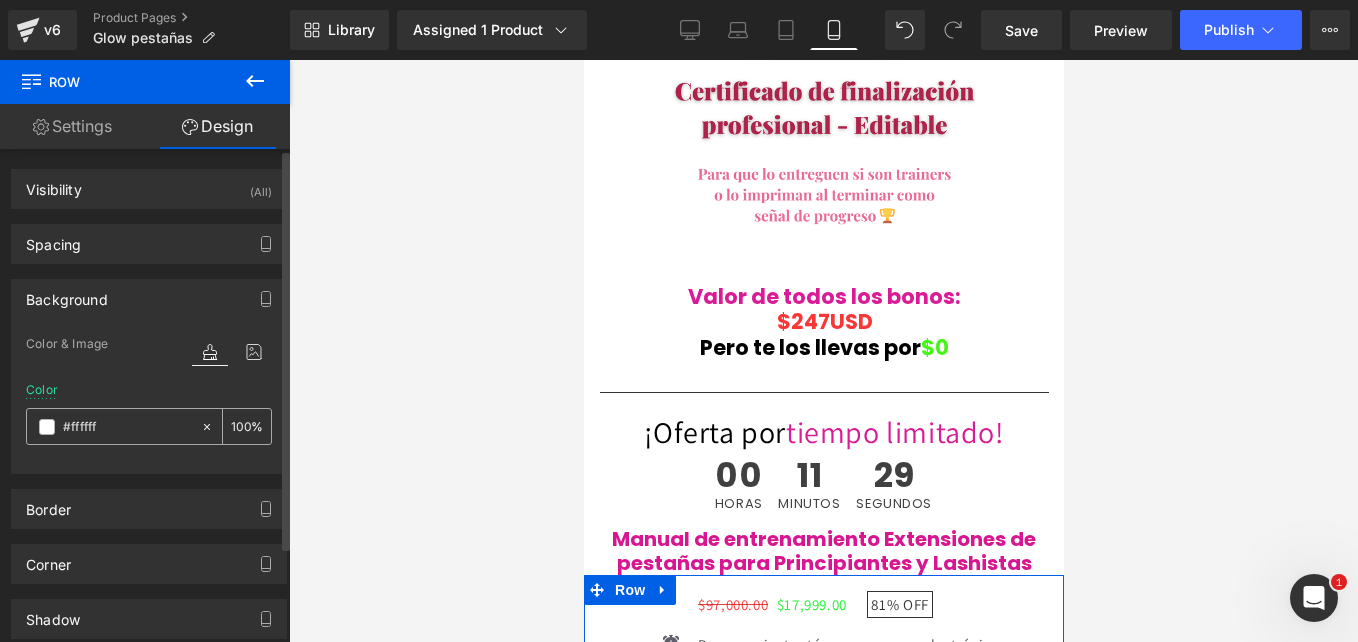 click on "#ffffff" at bounding box center (127, 427) 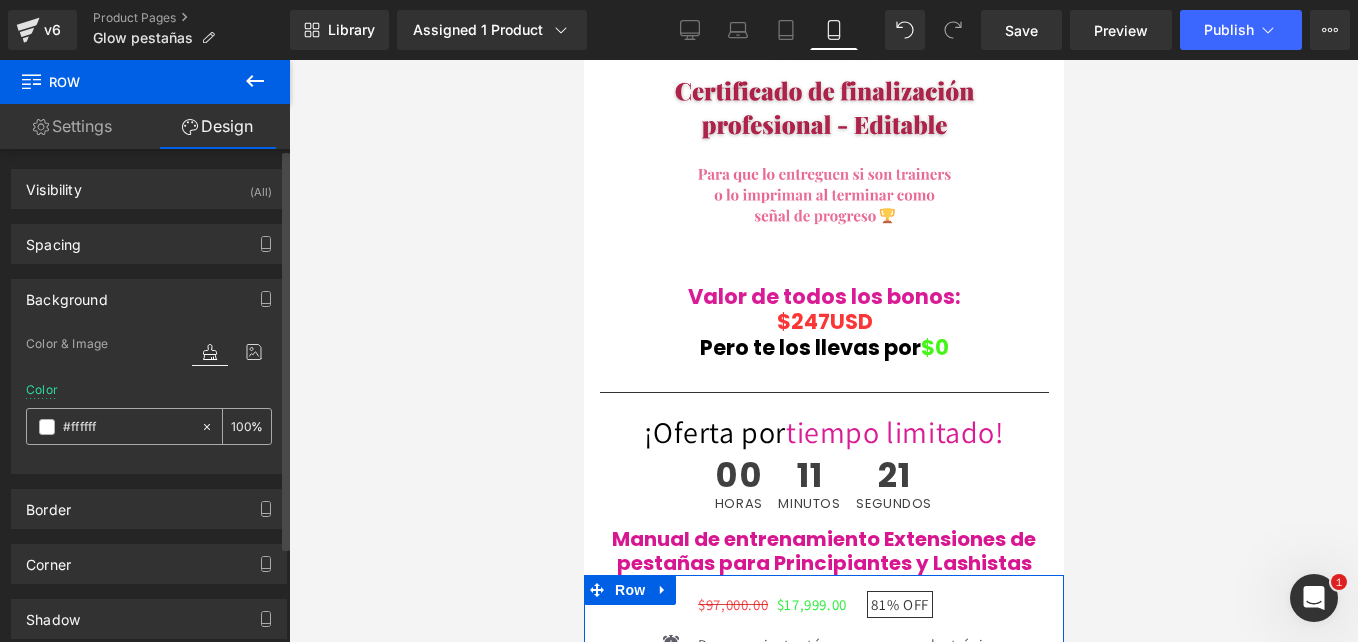 paste on "ce3ee" 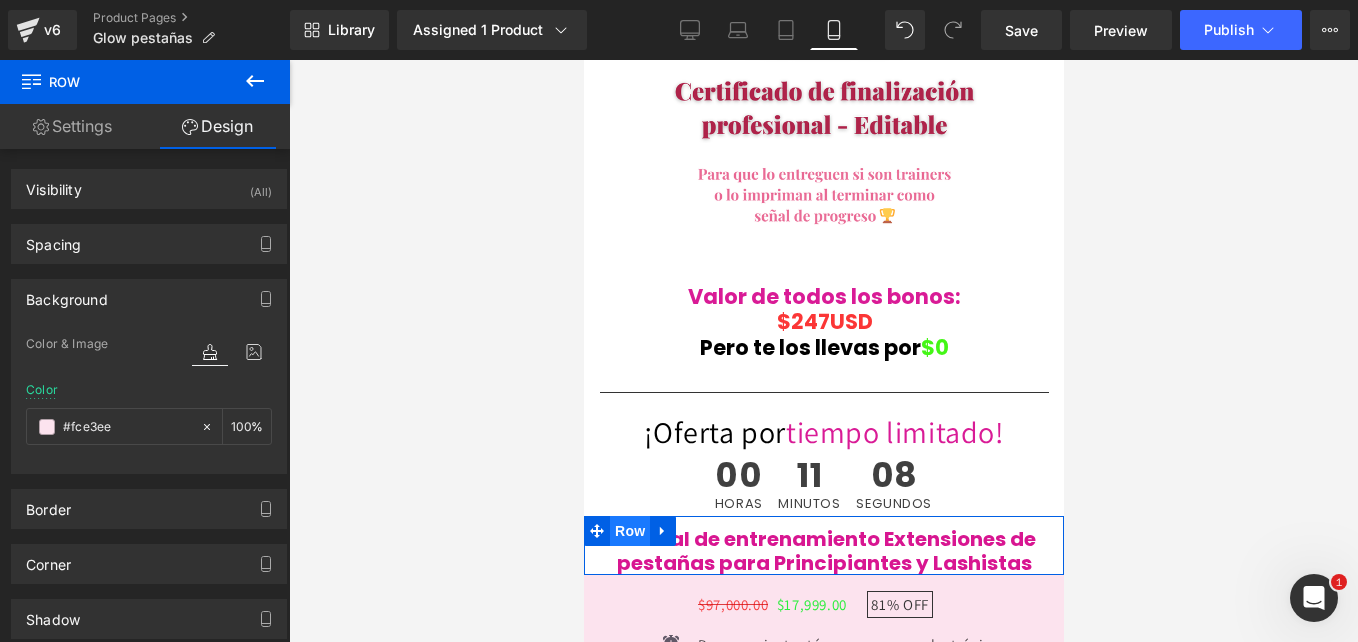 click on "Row" at bounding box center (629, 531) 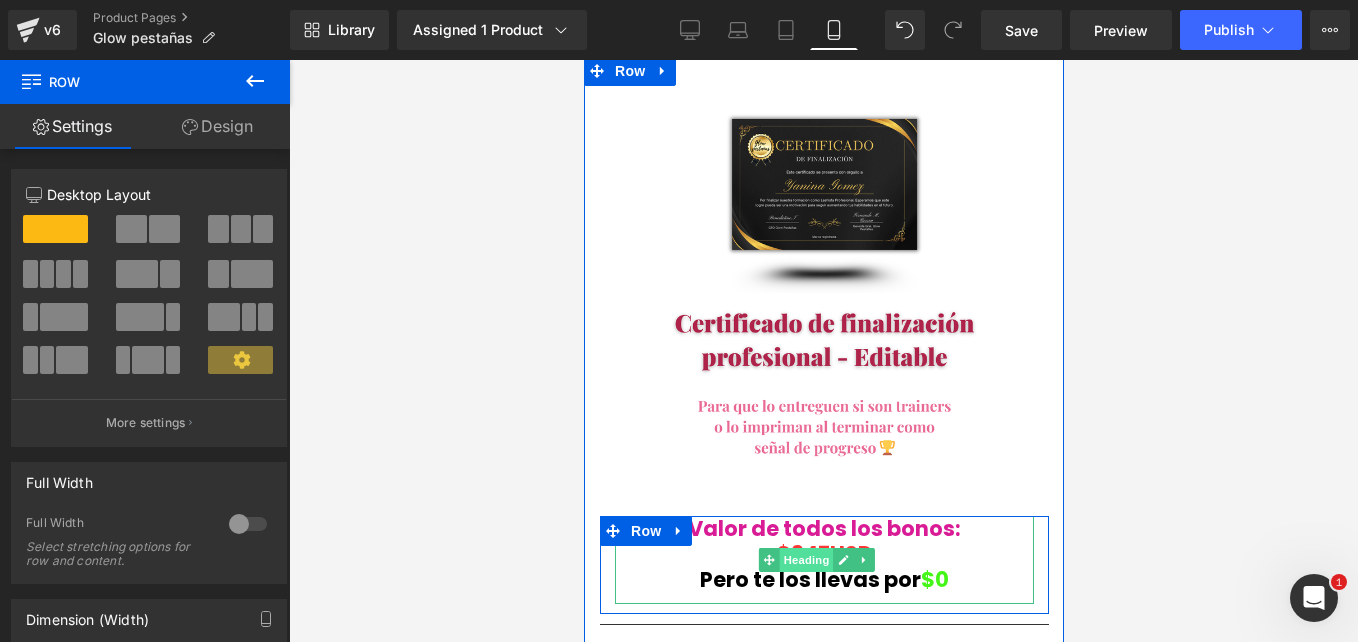 scroll, scrollTop: 7637, scrollLeft: 0, axis: vertical 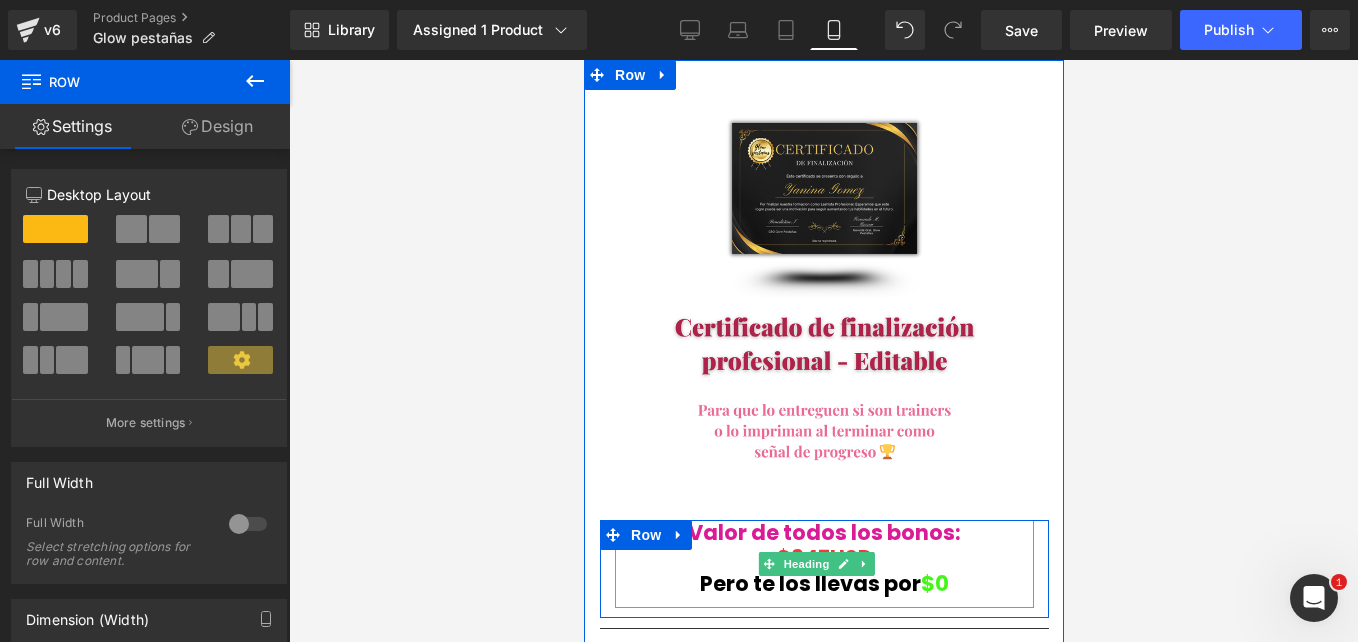 click on "$0" at bounding box center (934, 583) 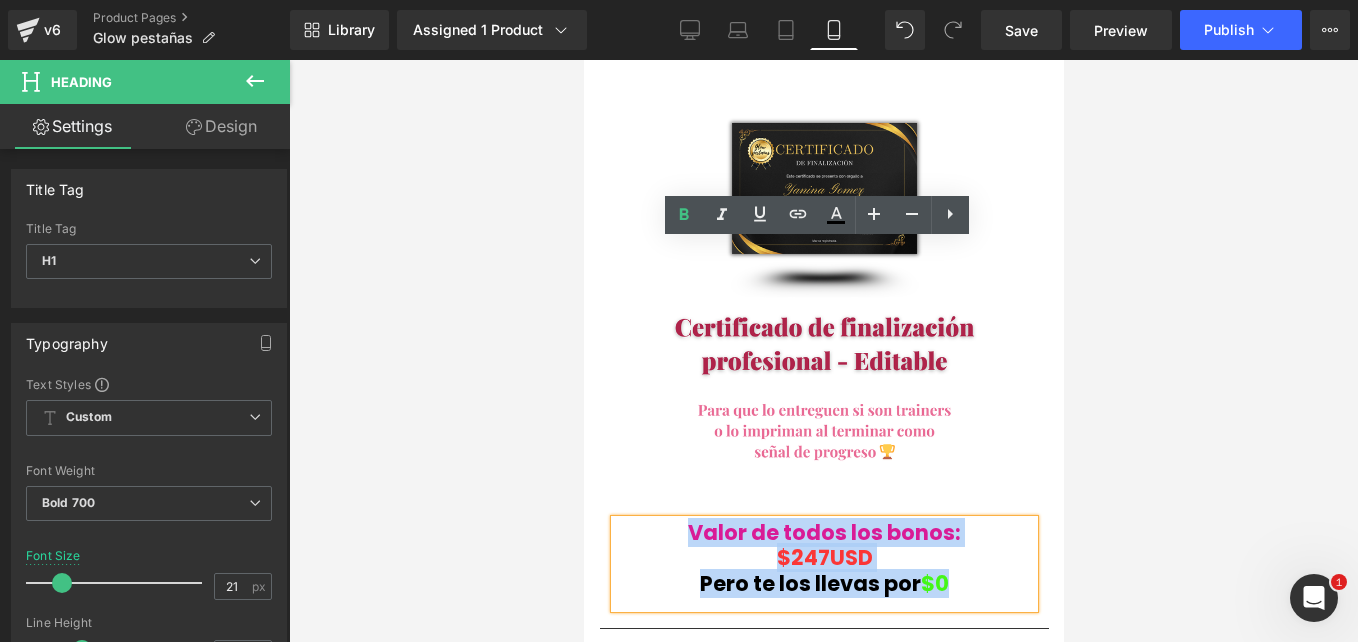 drag, startPoint x: 946, startPoint y: 302, endPoint x: 682, endPoint y: 268, distance: 266.1804 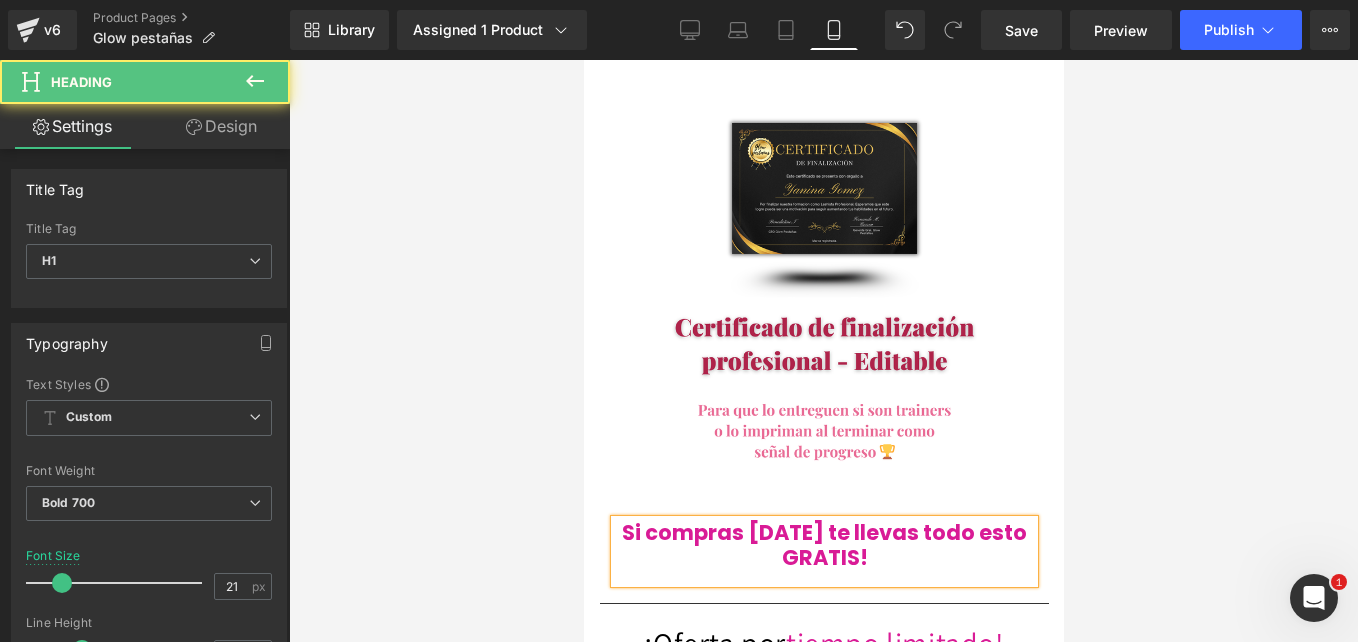click on "Si compras [DATE] te llevas todo esto GRATIS!" at bounding box center (823, 545) 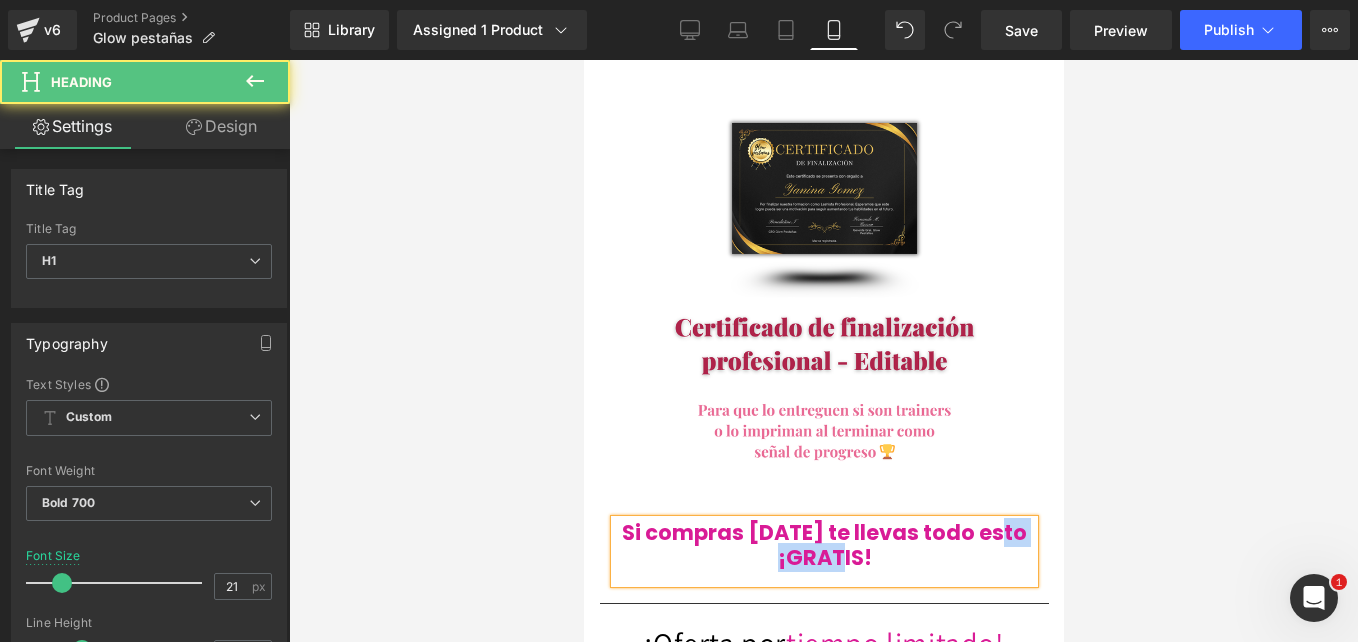 drag, startPoint x: 763, startPoint y: 279, endPoint x: 897, endPoint y: 276, distance: 134.03358 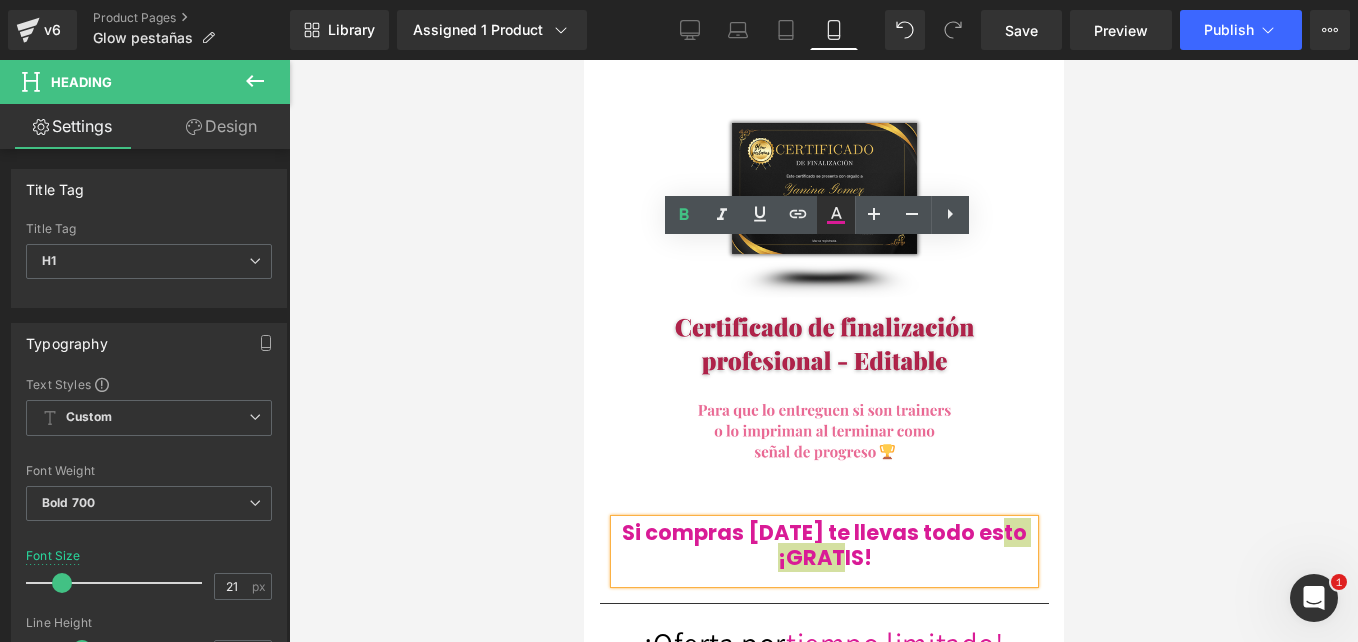 click 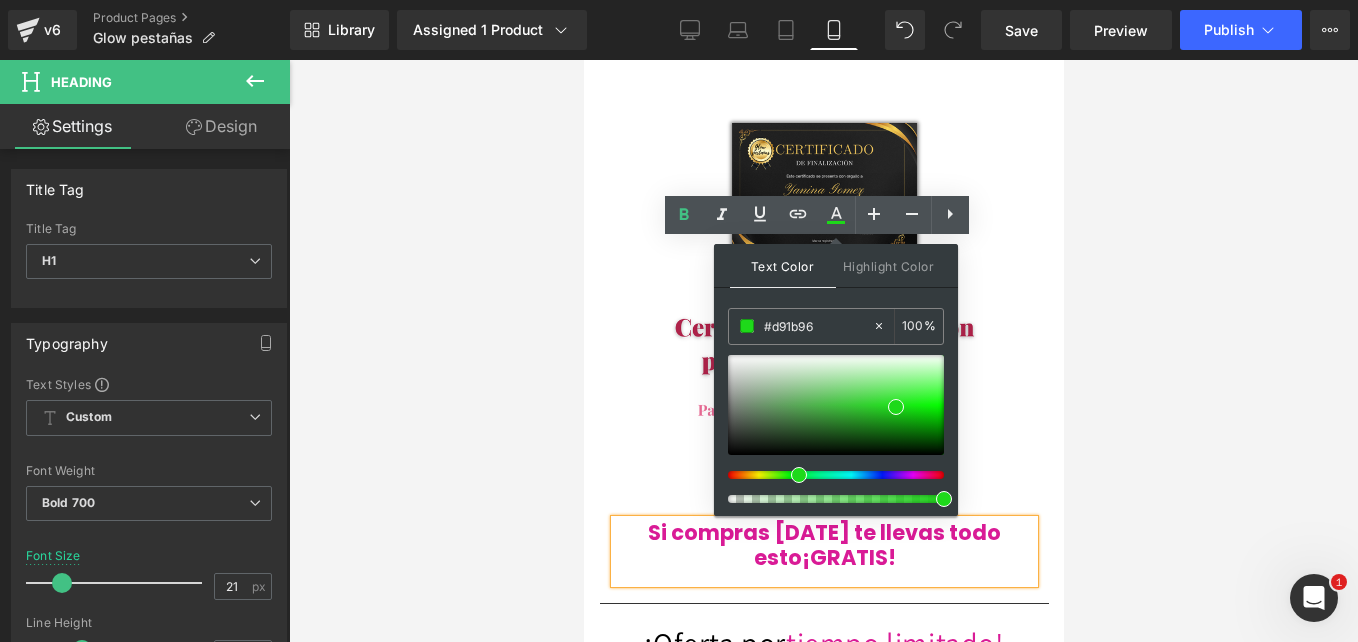 type on "#1ed91a" 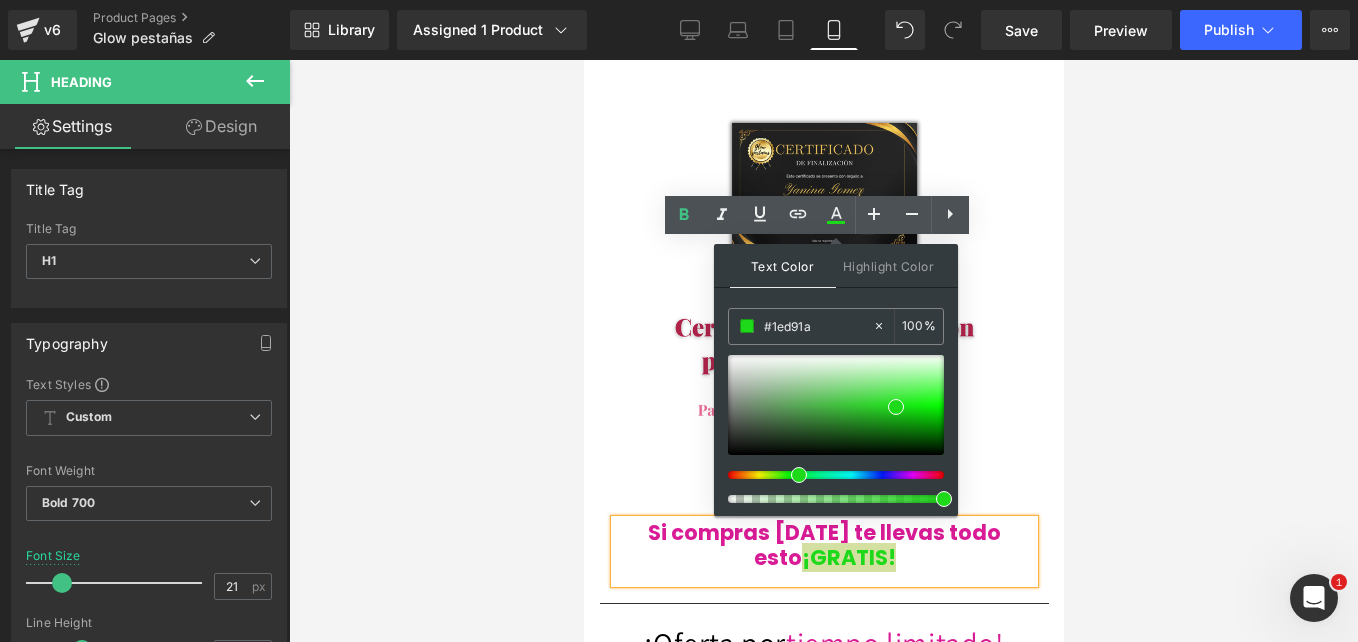 click at bounding box center (828, 475) 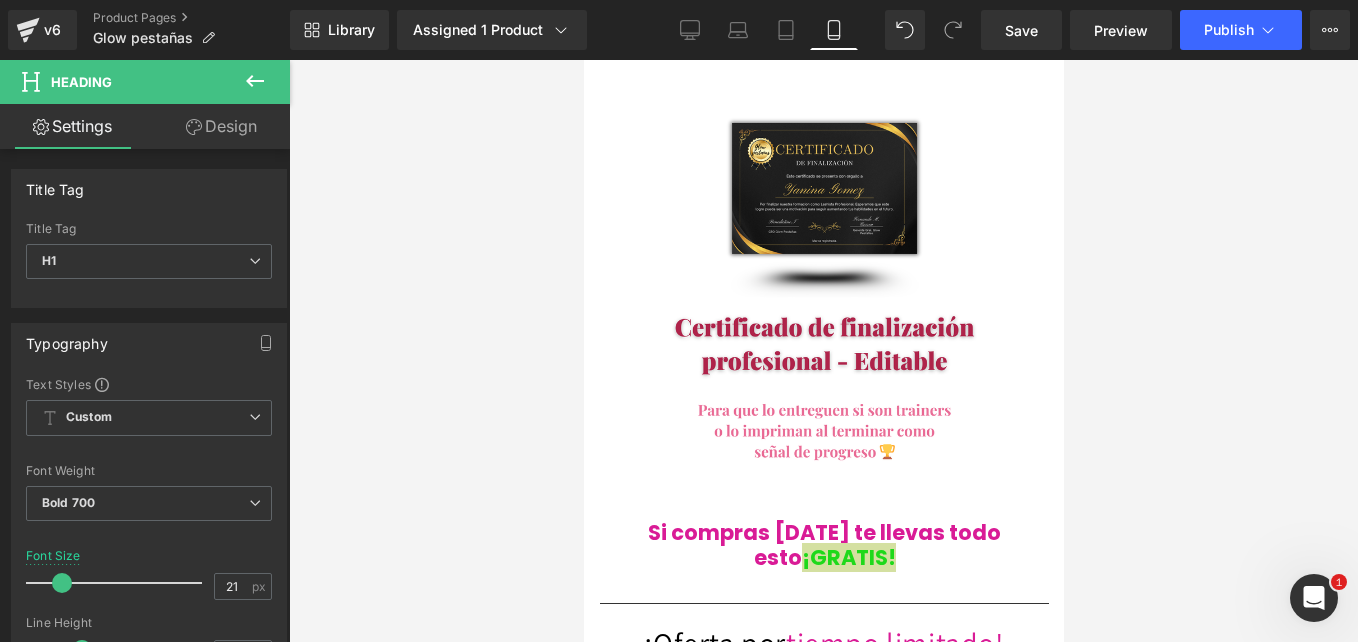 click at bounding box center (823, 351) 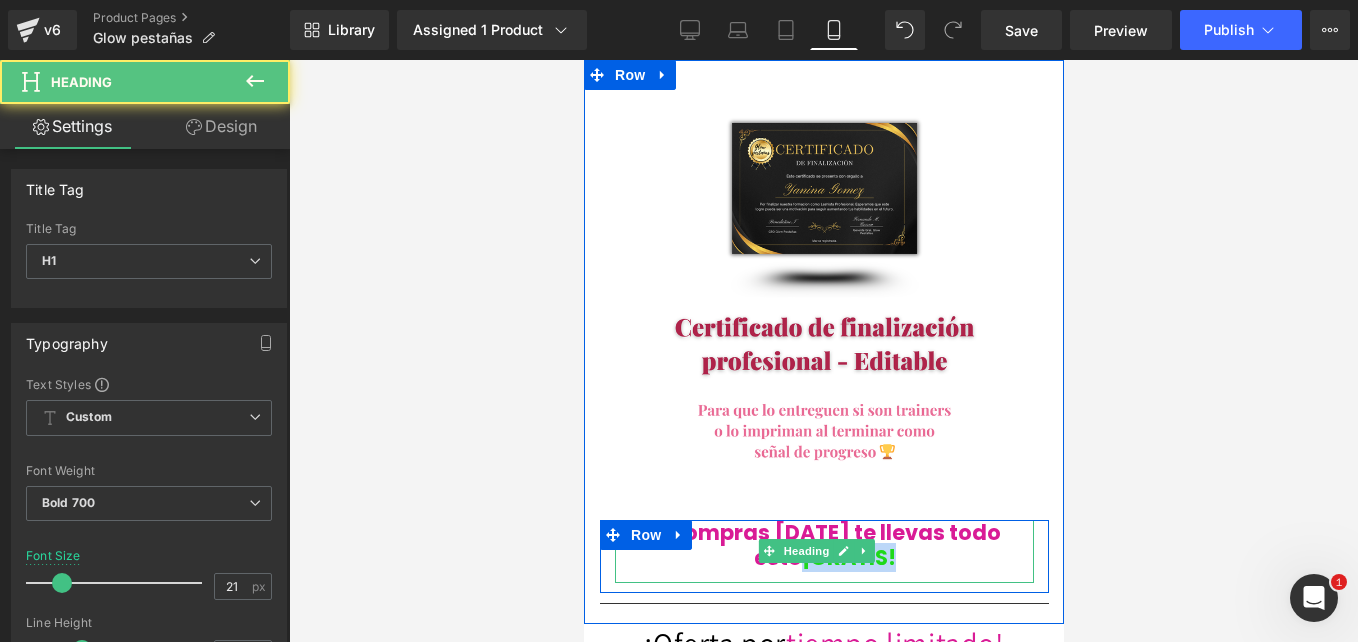click on "Si compras [DATE] te llevas todo esto  ¡GRATIS!" at bounding box center [823, 551] 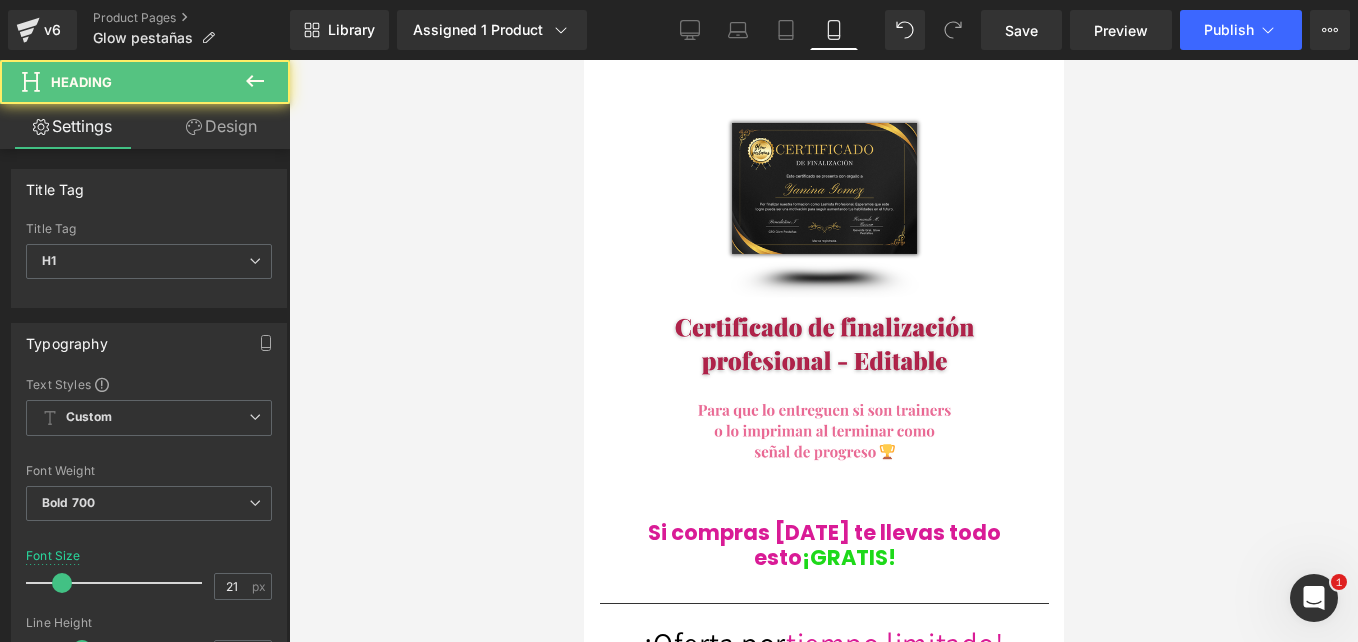 click at bounding box center (823, 351) 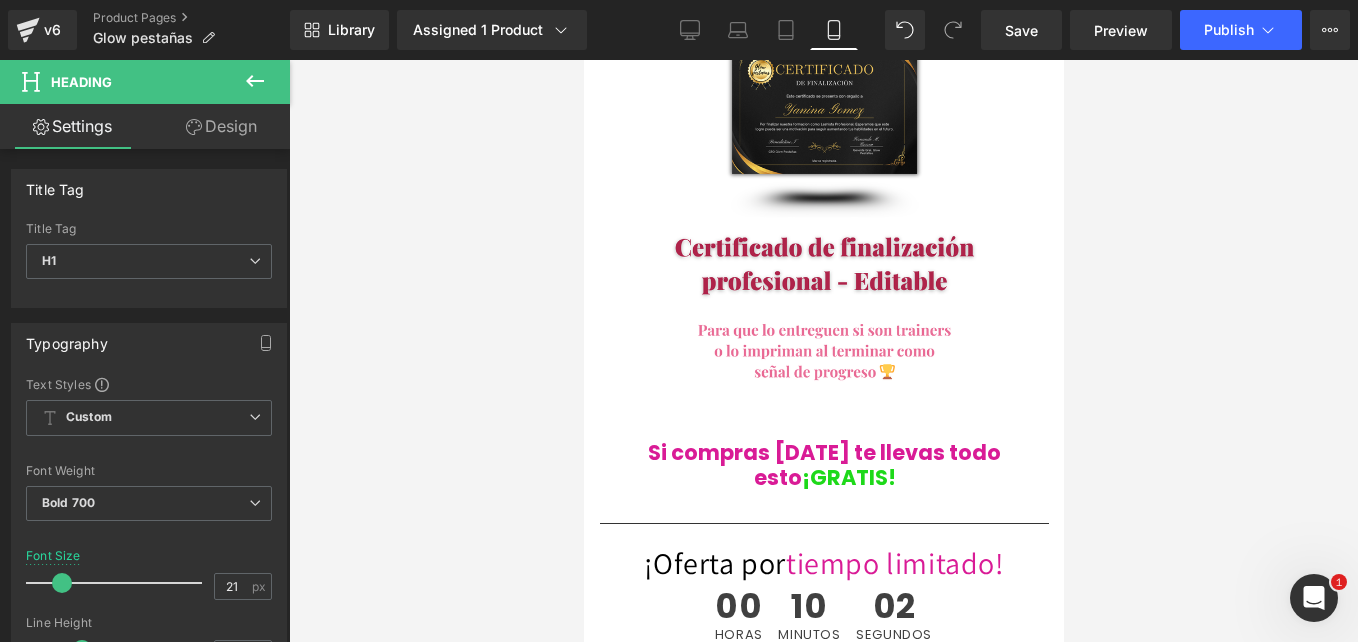 scroll, scrollTop: 7719, scrollLeft: 0, axis: vertical 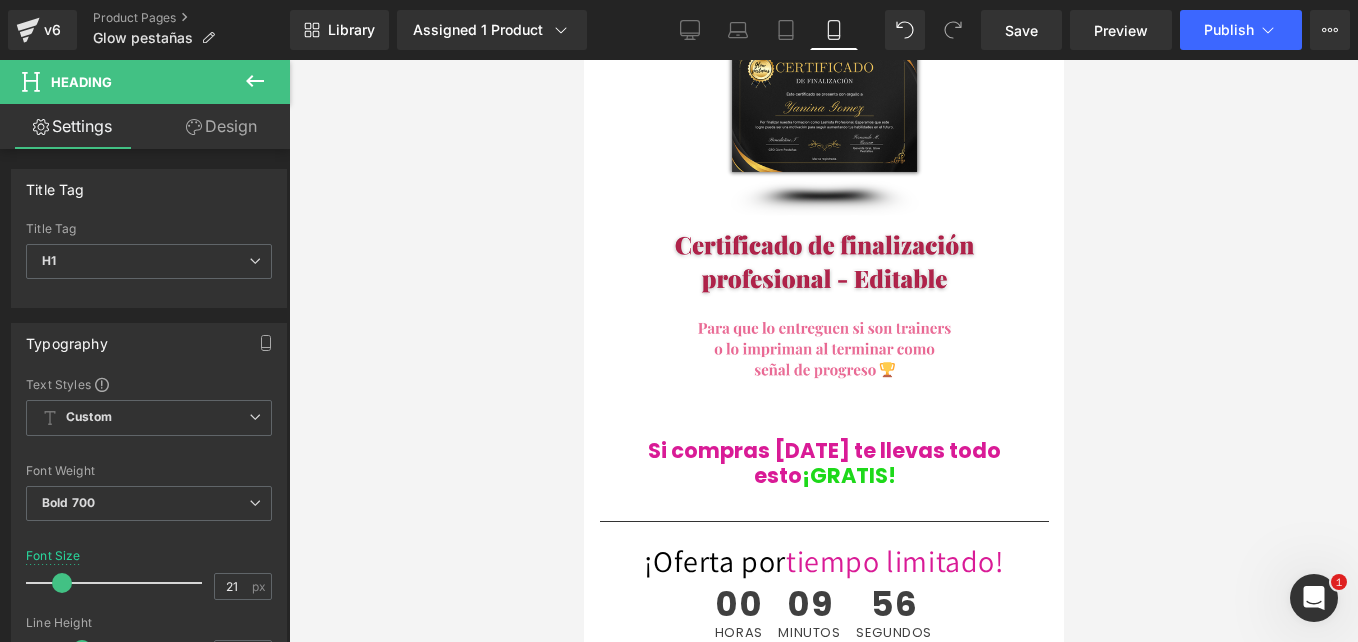 drag, startPoint x: 620, startPoint y: 372, endPoint x: 868, endPoint y: 280, distance: 264.51465 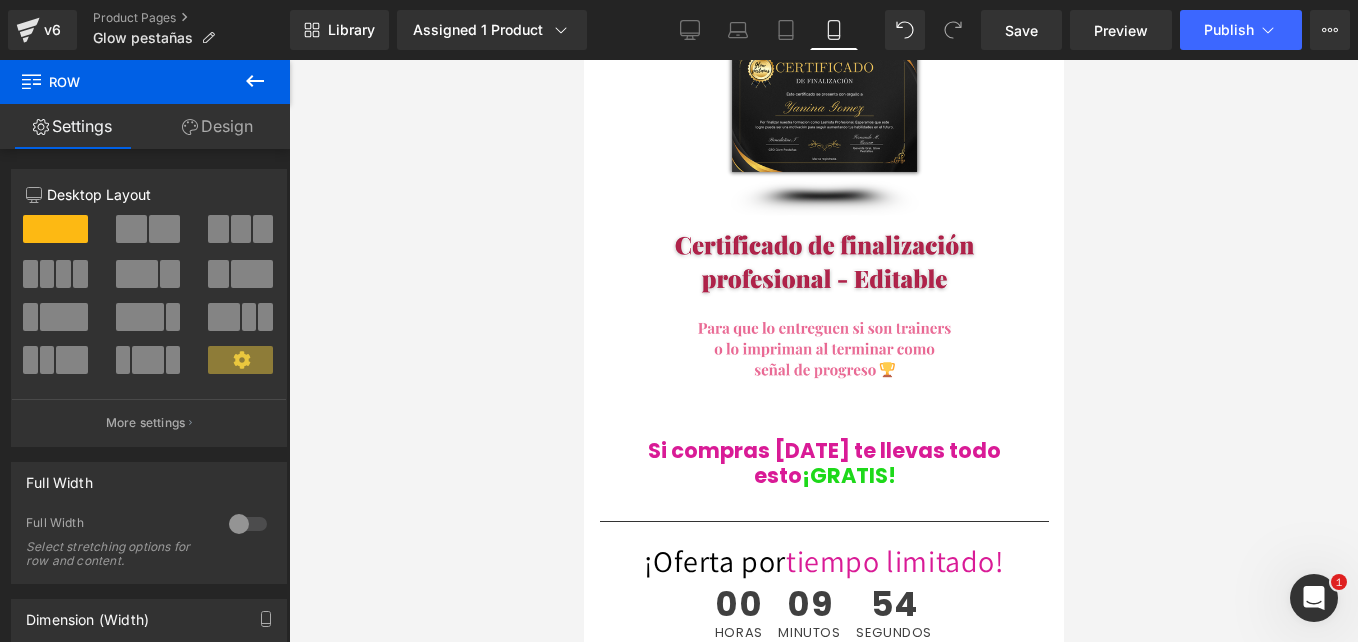 click on "Design" at bounding box center [217, 126] 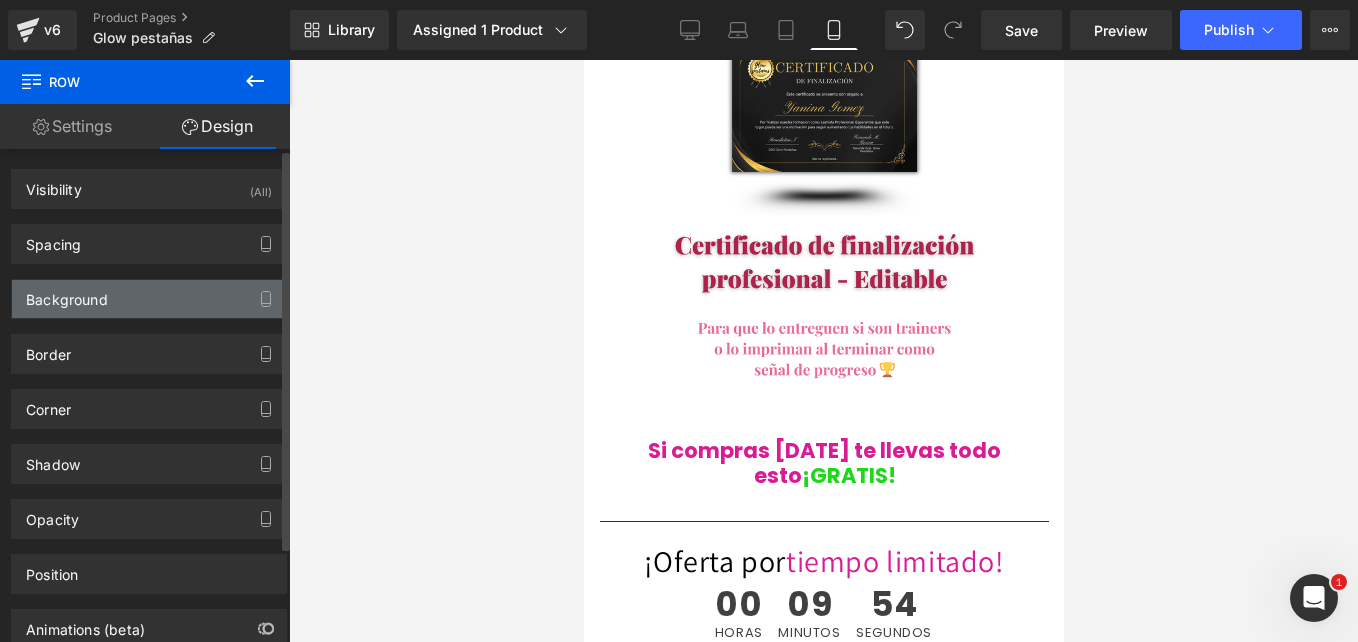type on "#ffffff" 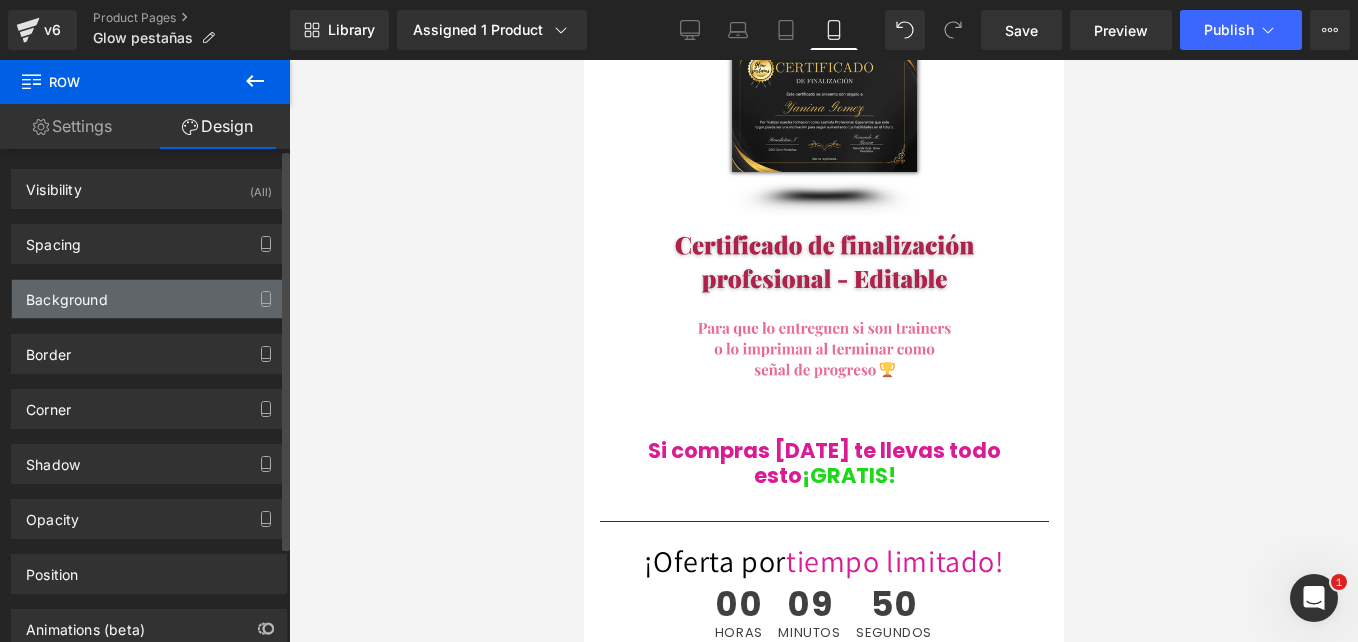 click on "Background" at bounding box center (149, 299) 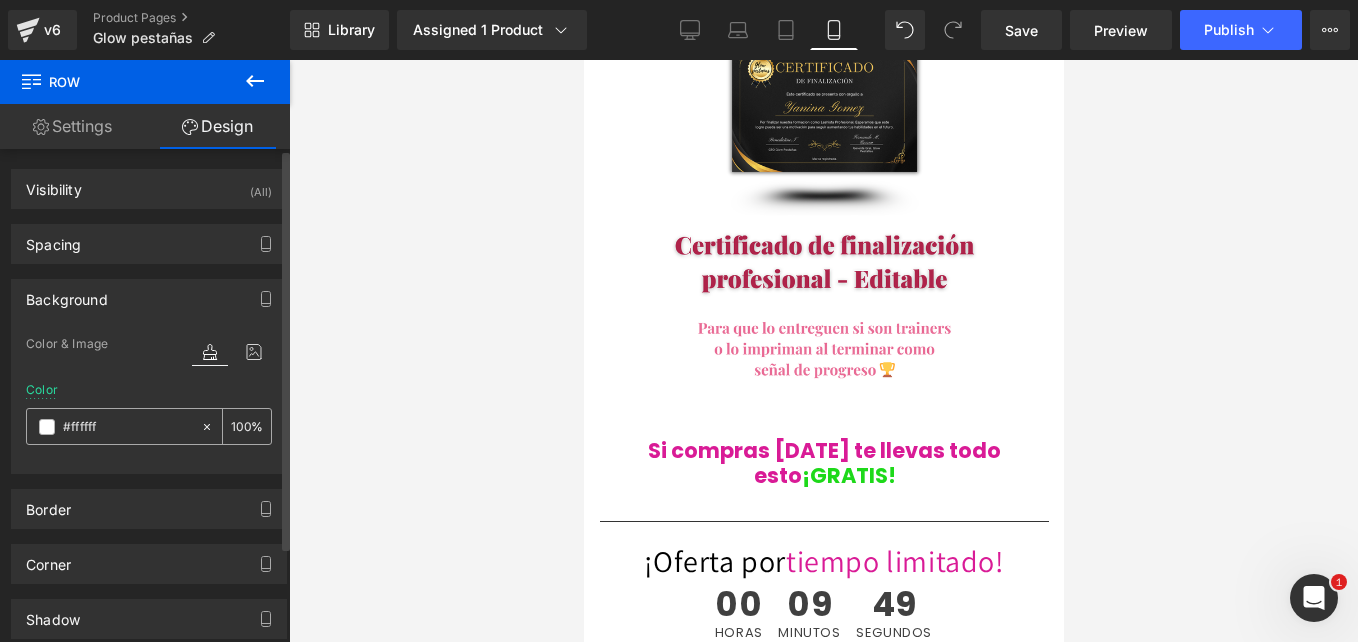 click on "#ffffff" at bounding box center [113, 426] 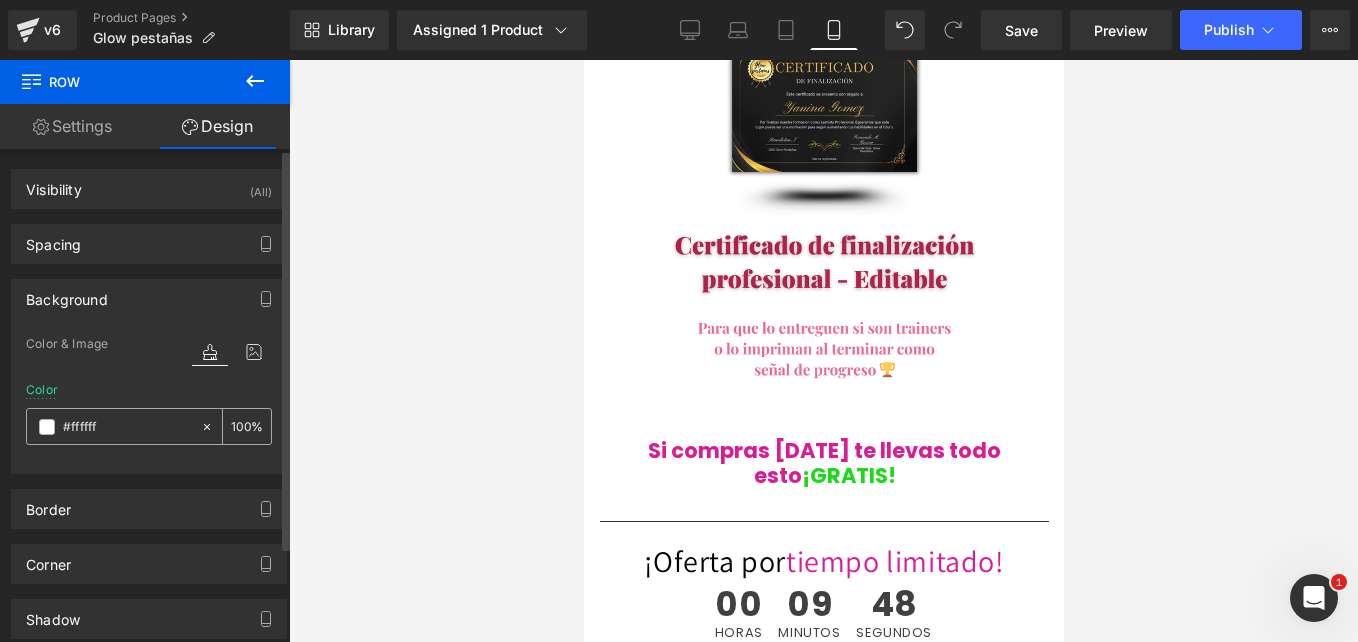 click on "#ffffff" at bounding box center [127, 427] 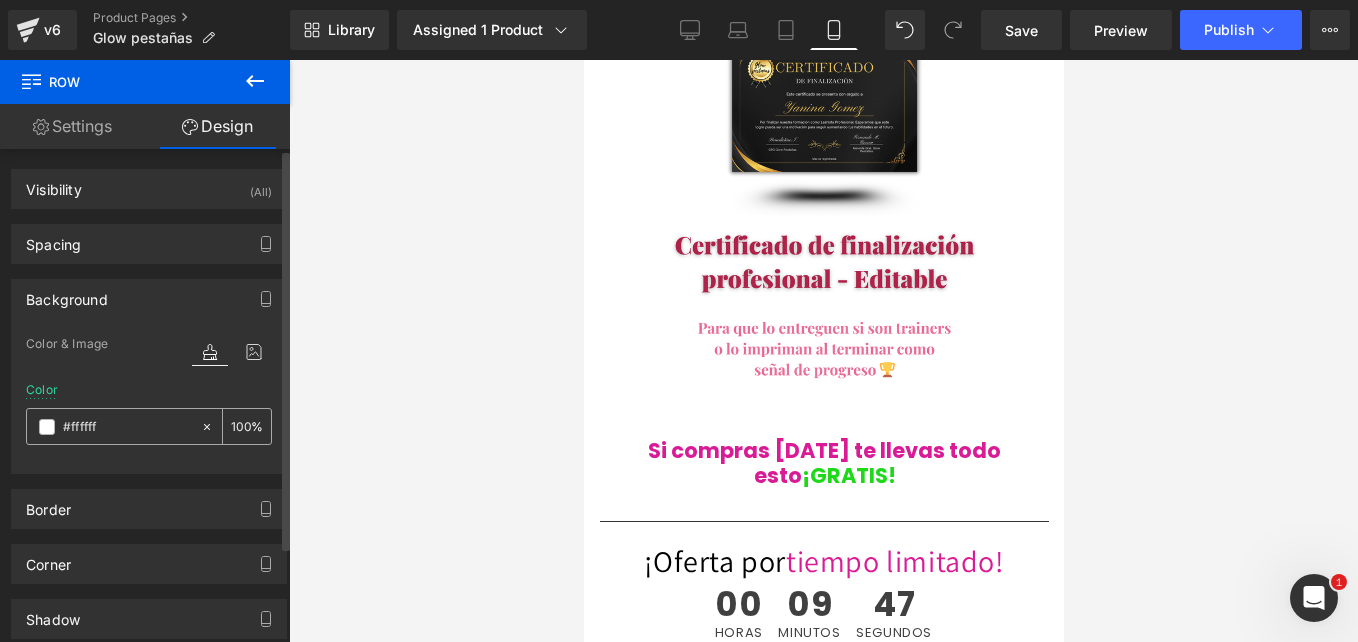 paste on "ce3ee" 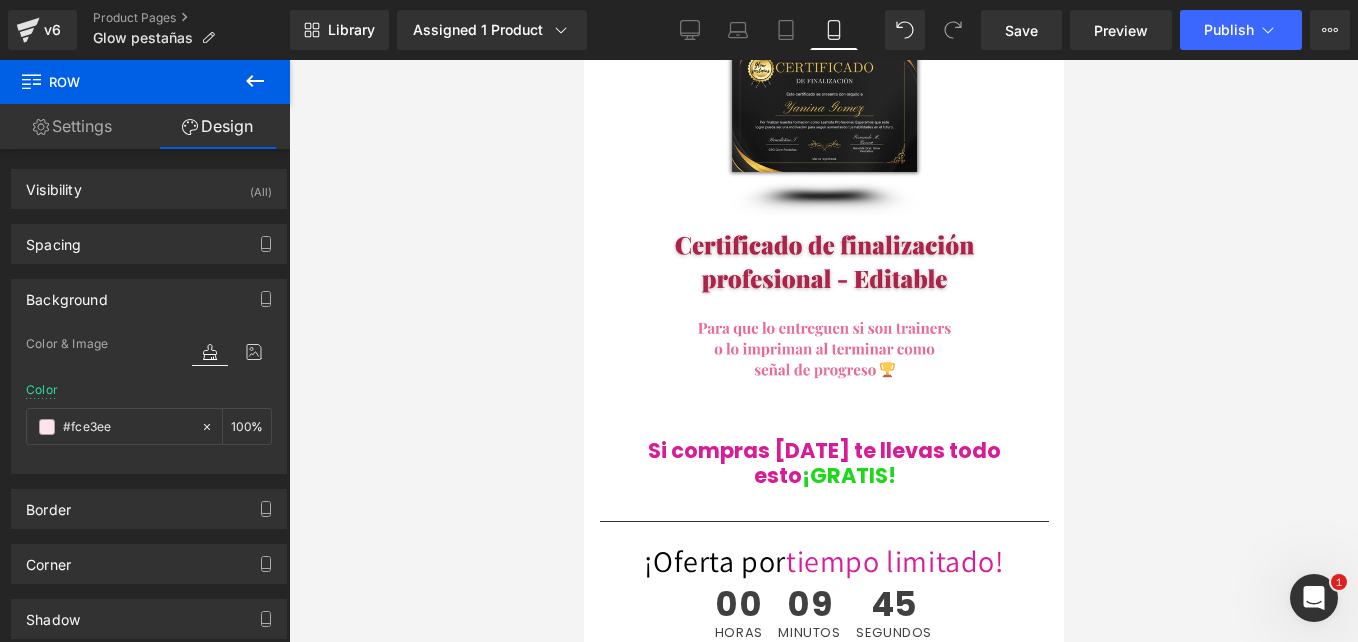 type on "#fce3ee" 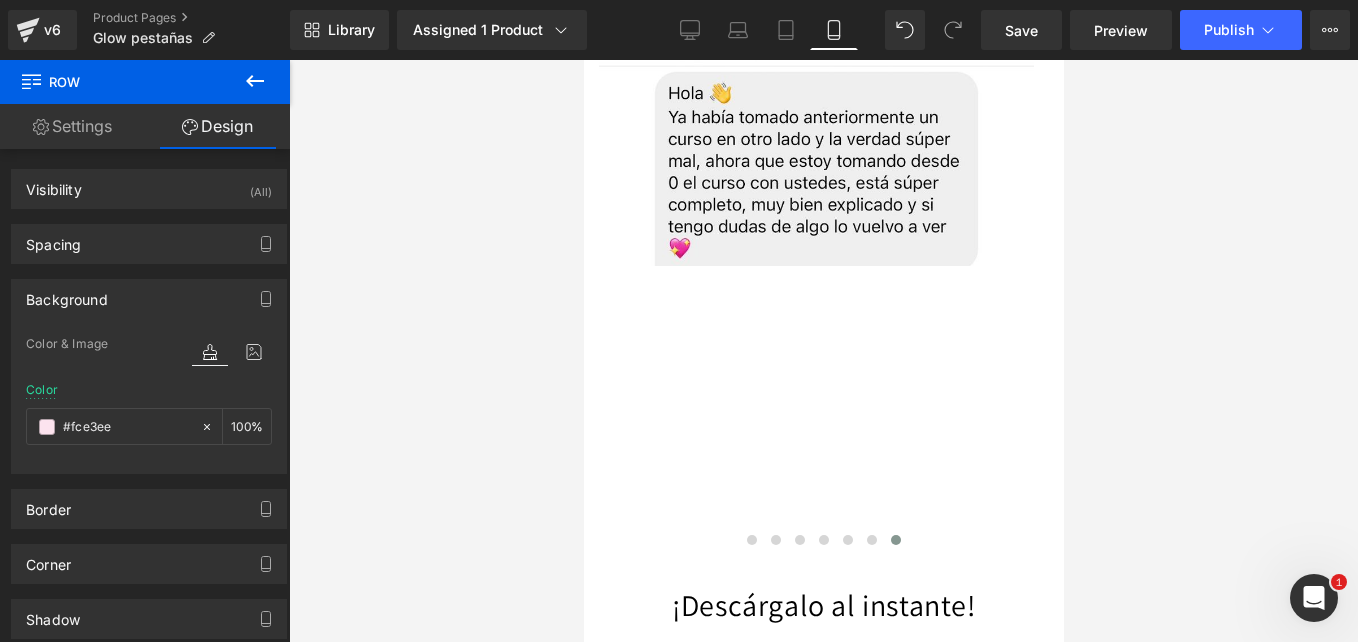scroll, scrollTop: 9217, scrollLeft: 0, axis: vertical 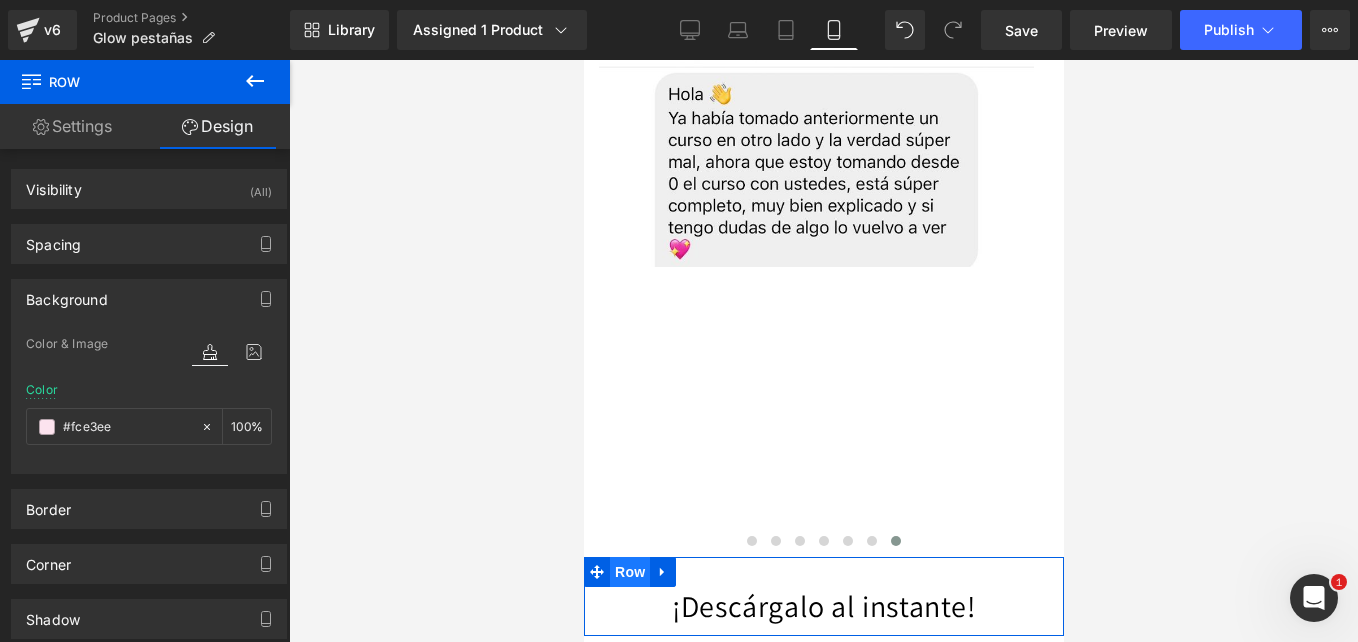 click on "Row" at bounding box center (629, 572) 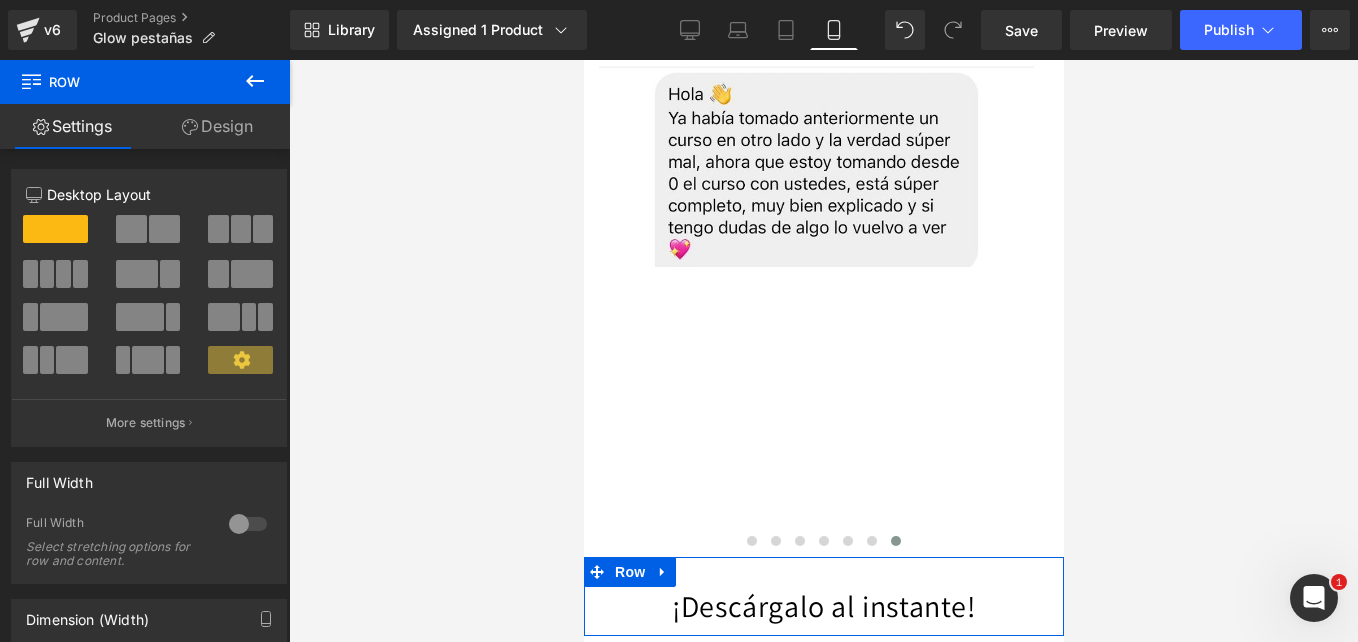 click on "Design" at bounding box center (217, 126) 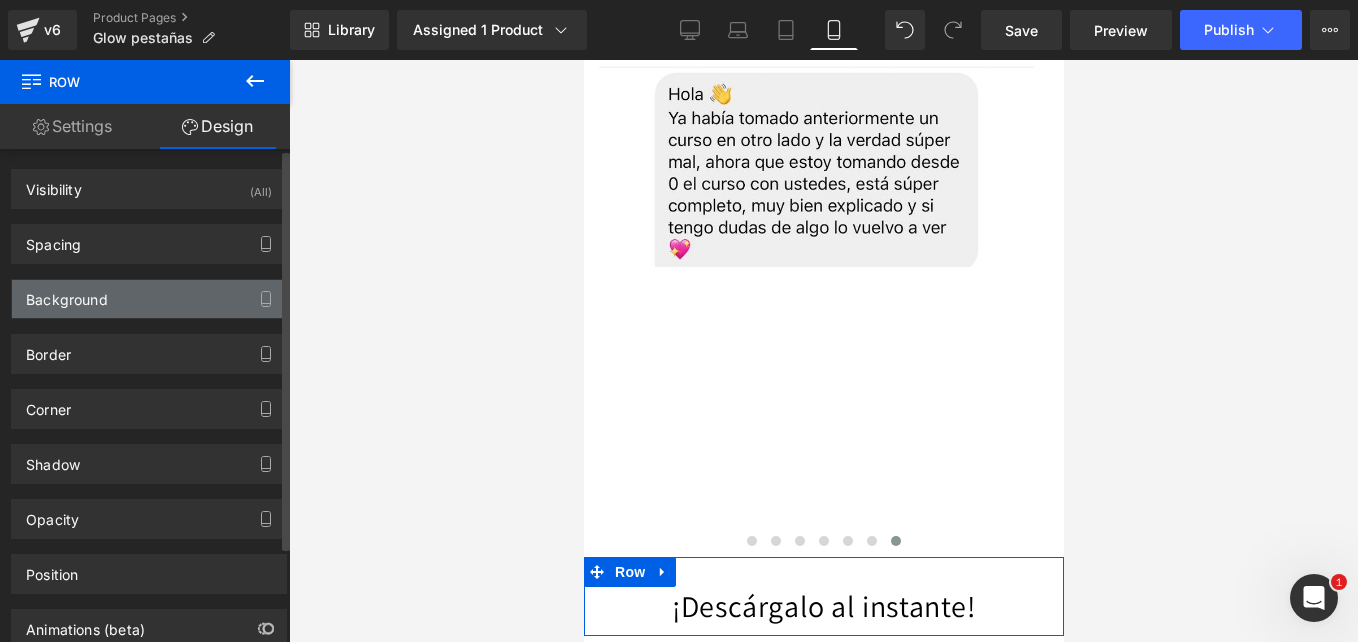 type on "#ffffff" 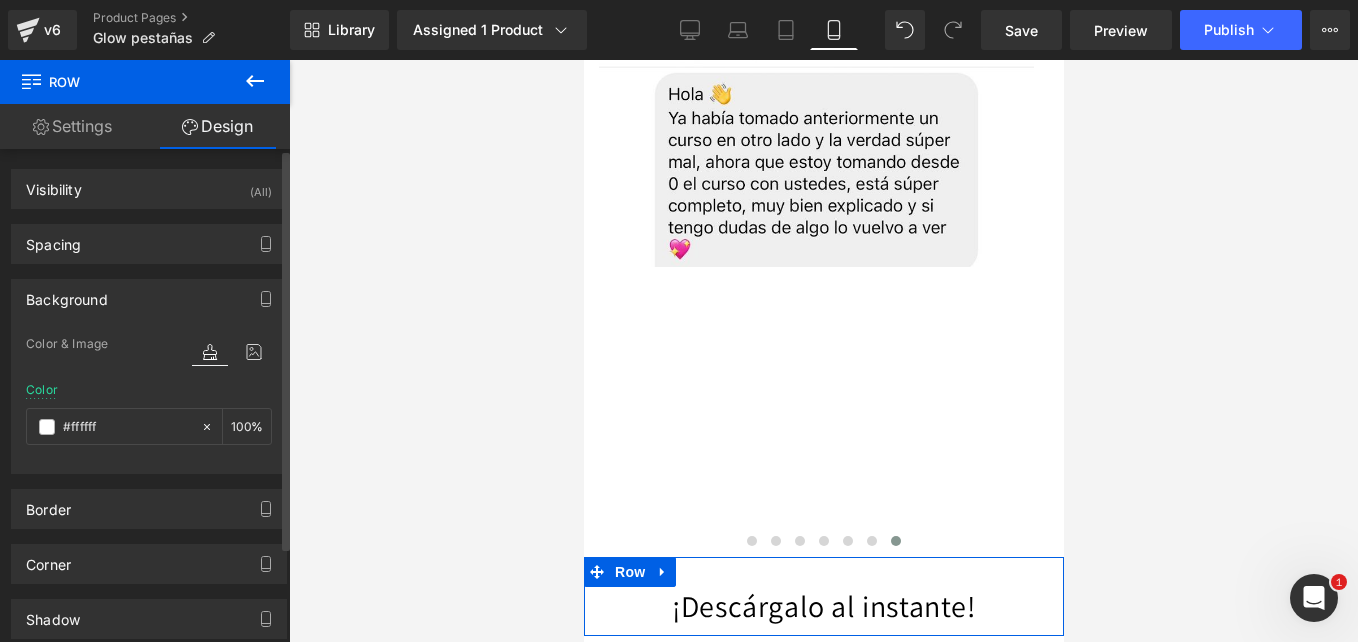 paste on "ce3ee" 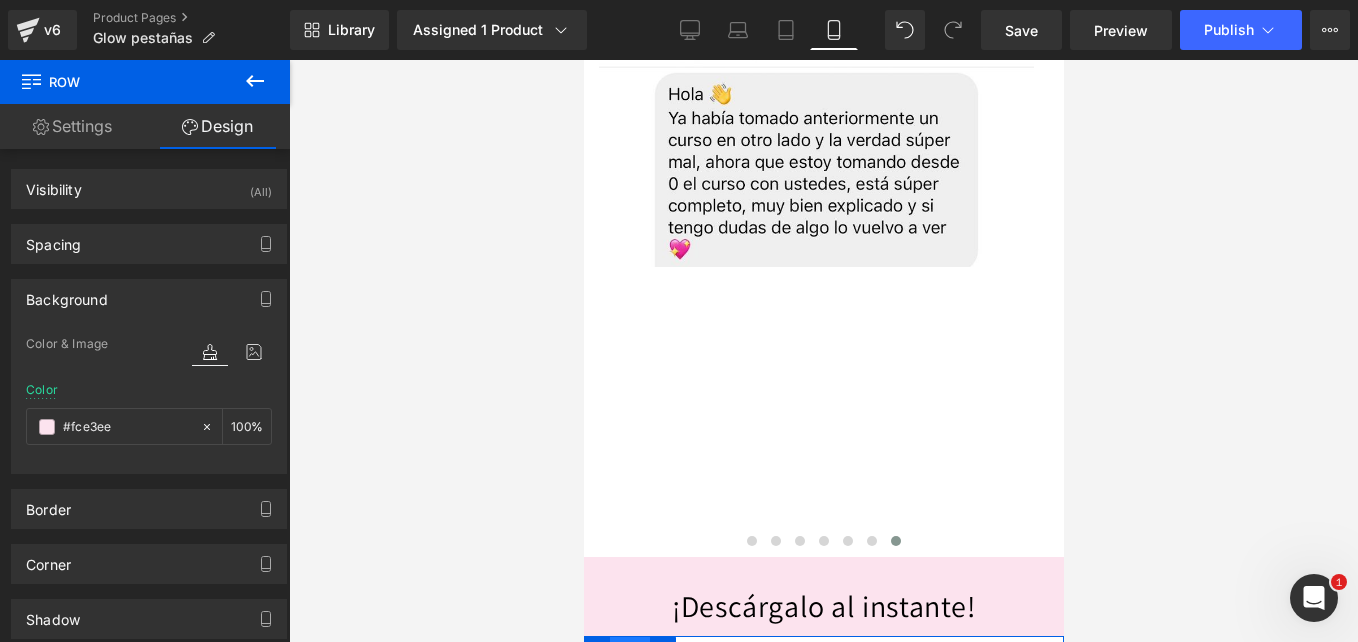 click on "Row" at bounding box center [629, 652] 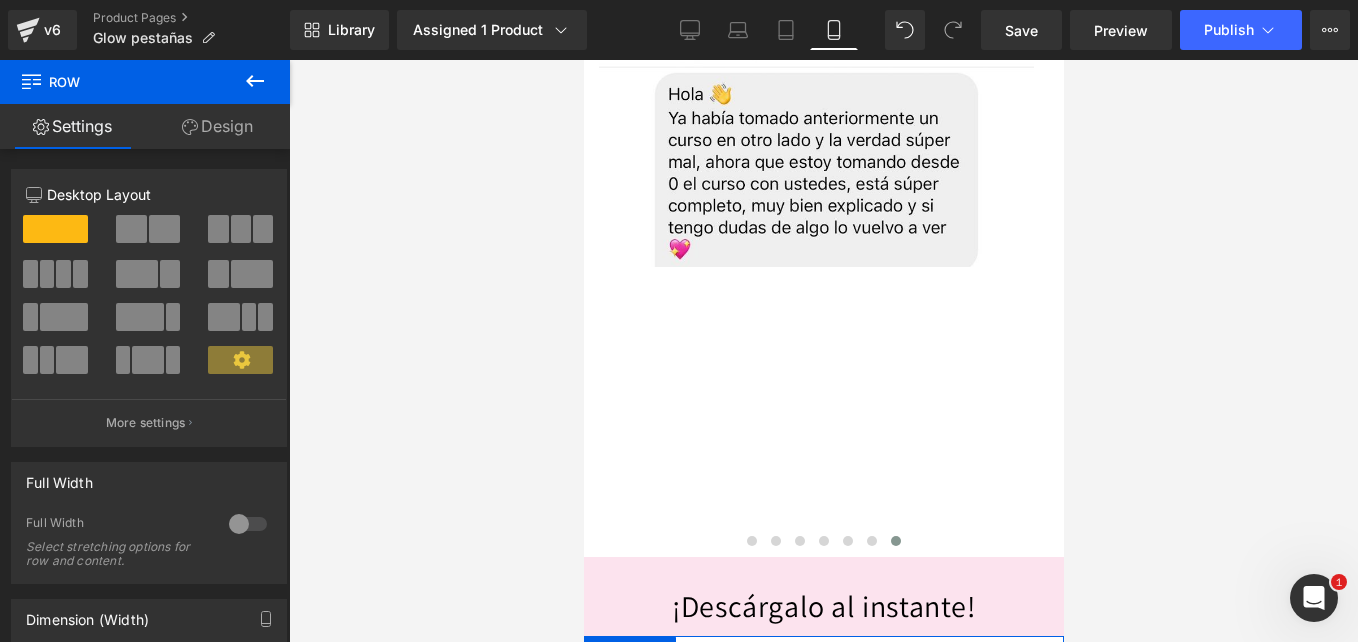 click on "Design" at bounding box center (217, 126) 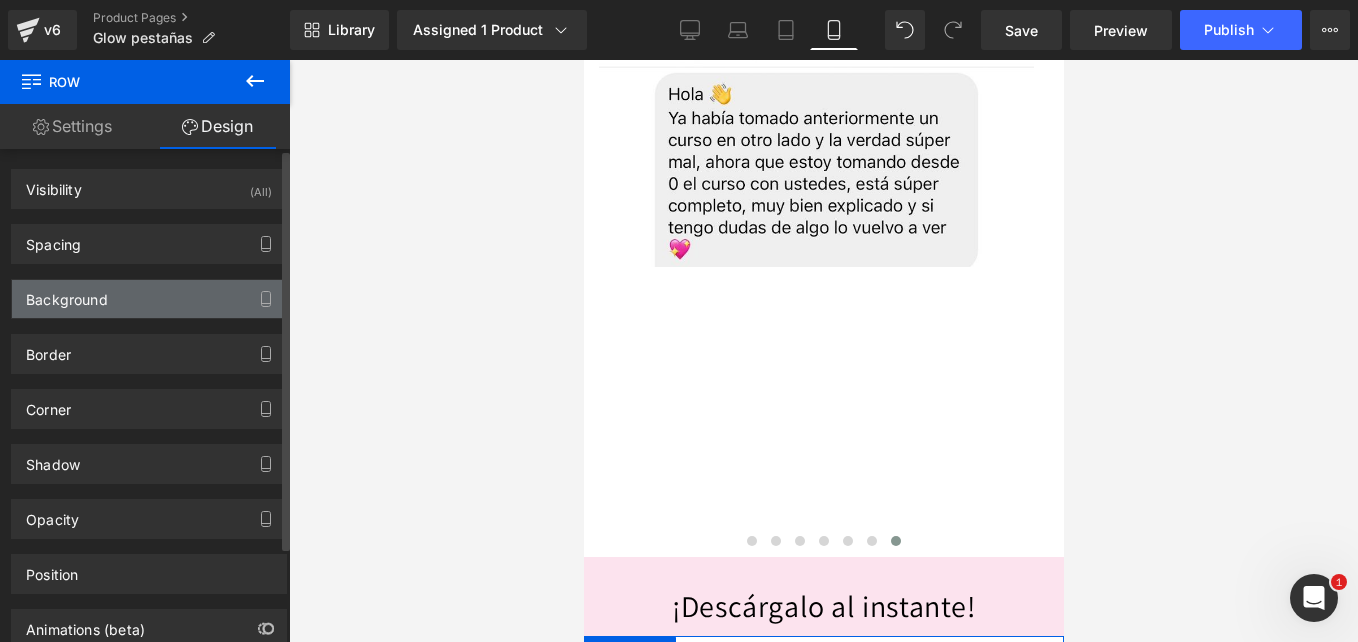 type on "#ffffff" 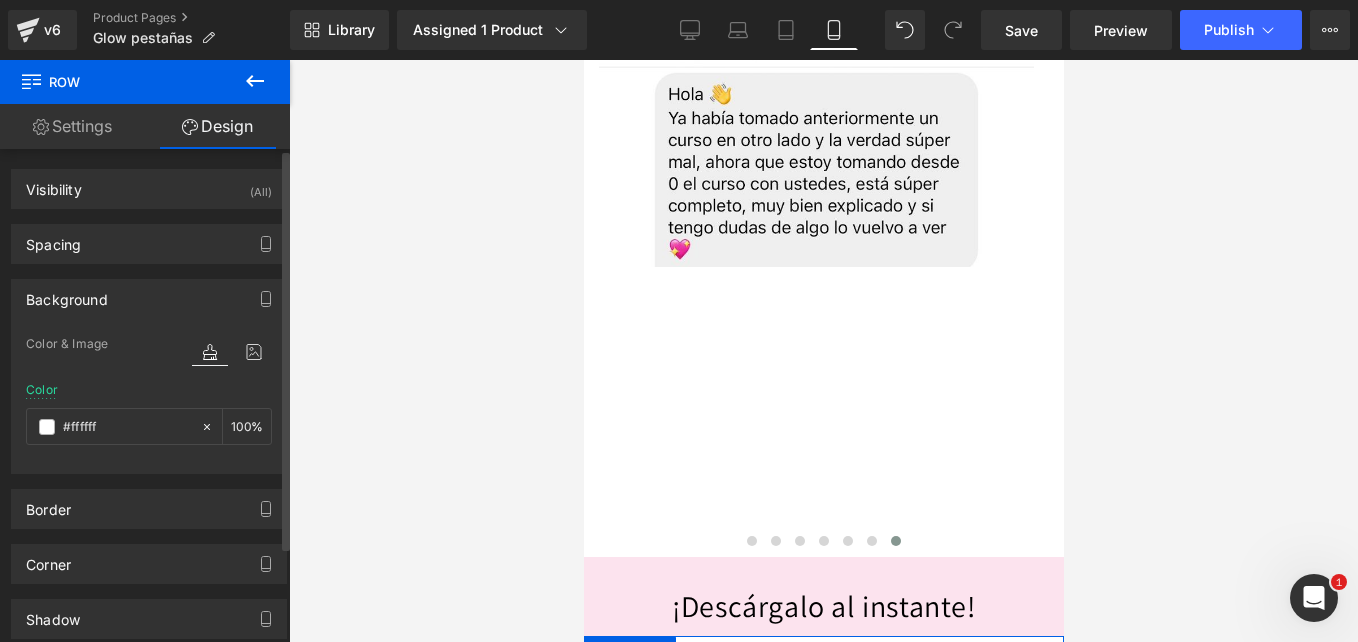 paste on "ce3ee" 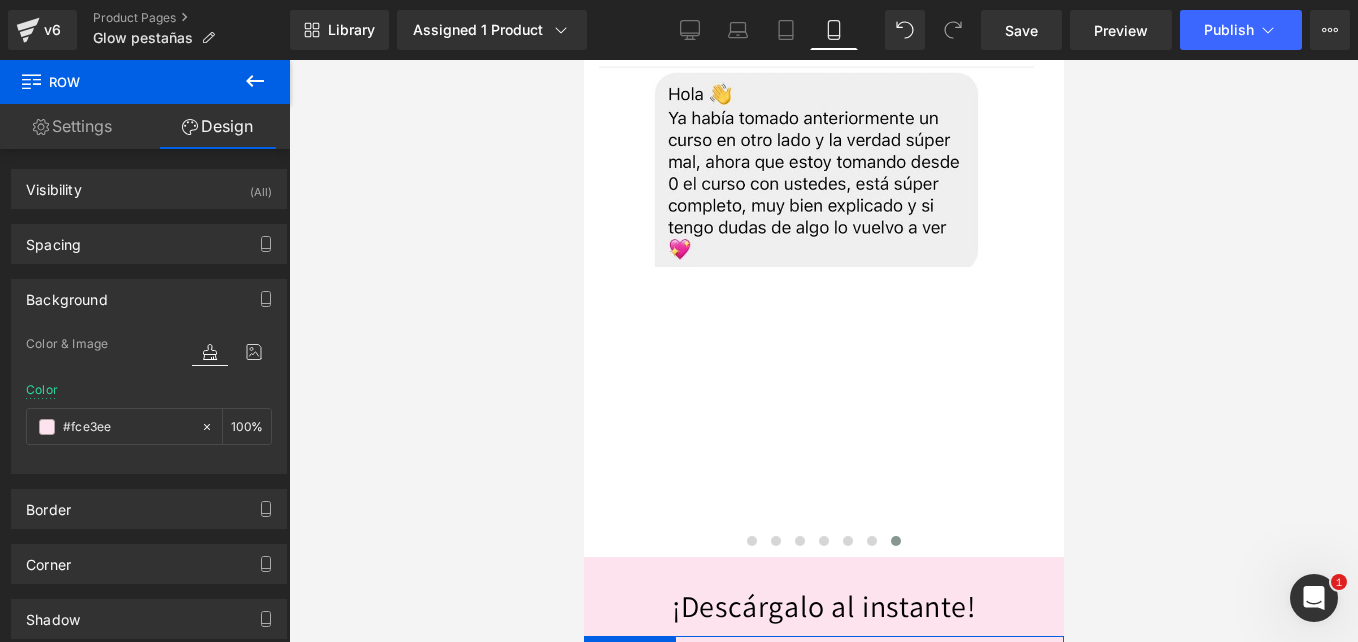 click on "Row" at bounding box center (654, 751) 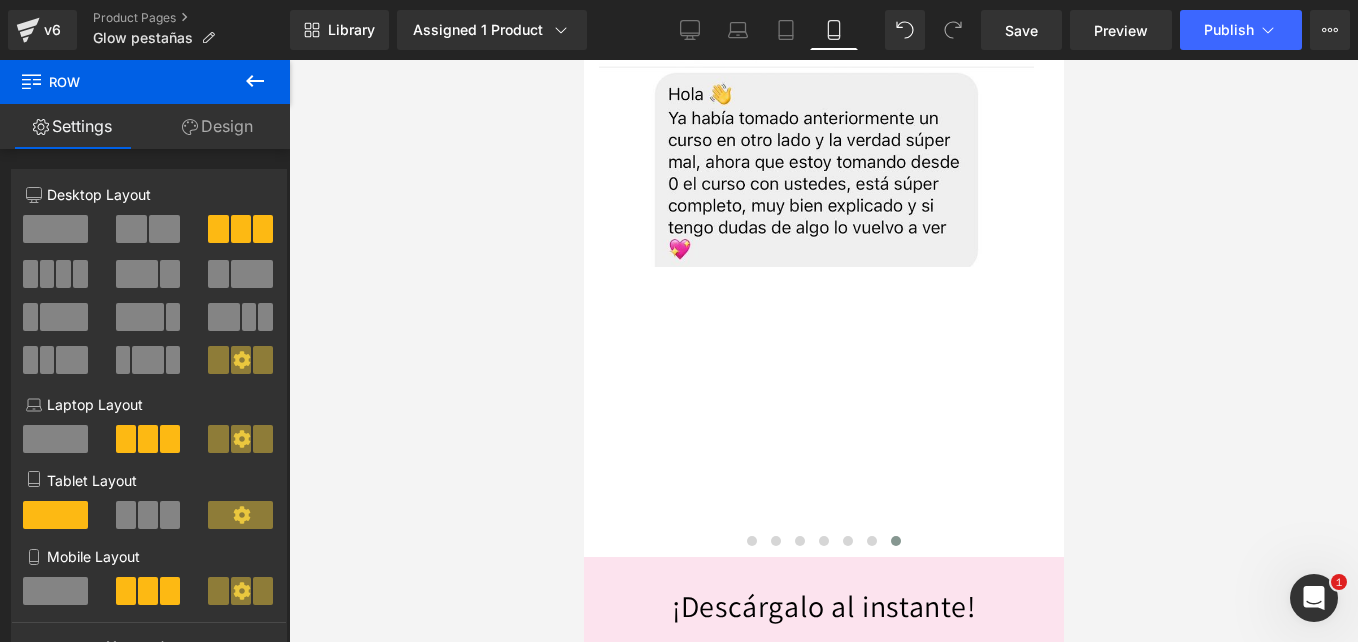 click on "Design" at bounding box center [217, 126] 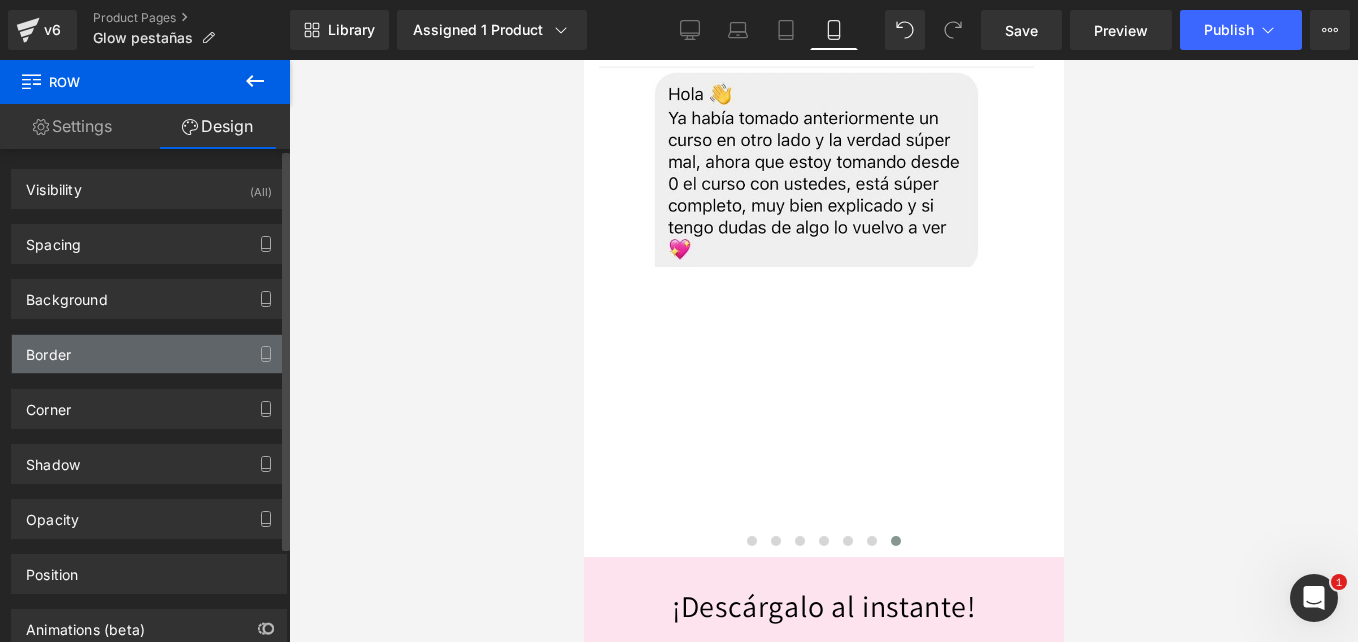 type on "#ffffff" 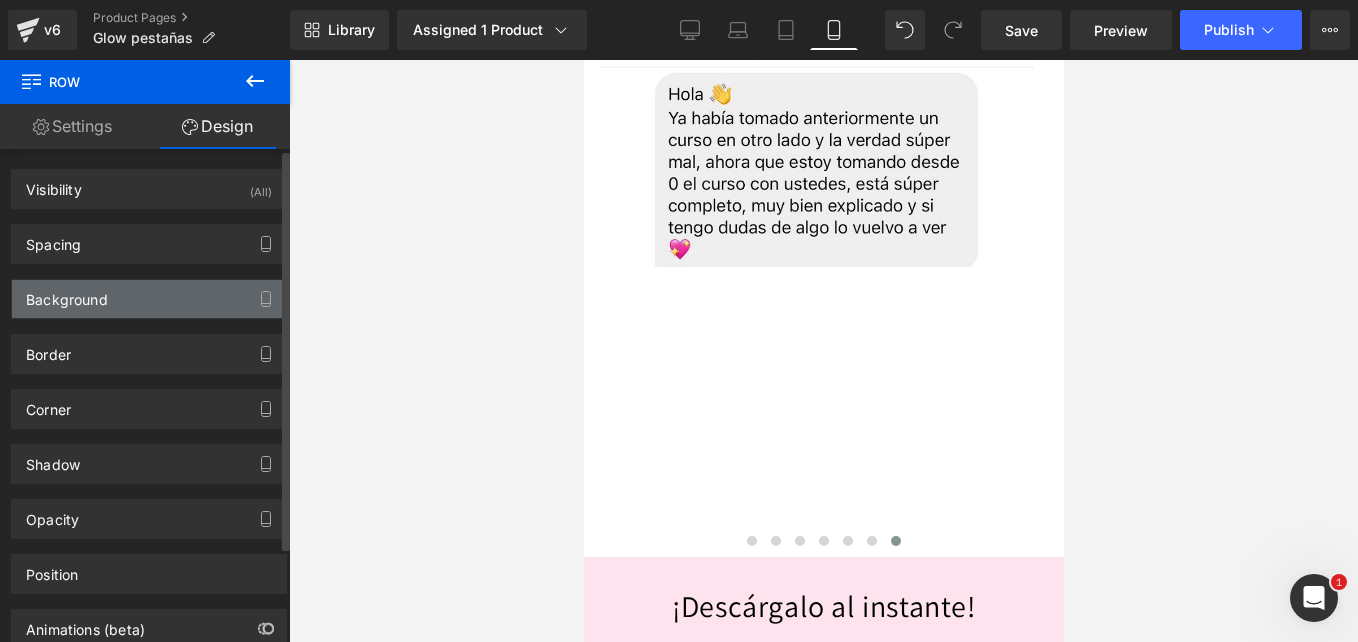 click on "Background" at bounding box center (149, 299) 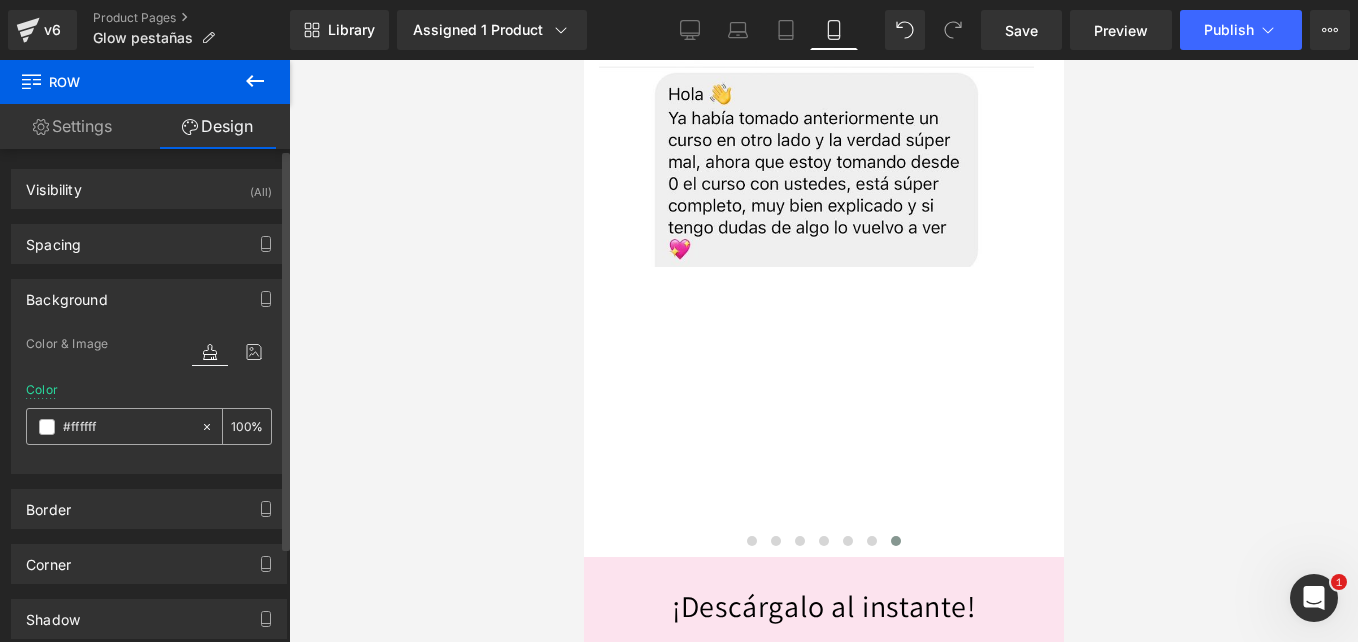 click on "#ffffff" at bounding box center (127, 427) 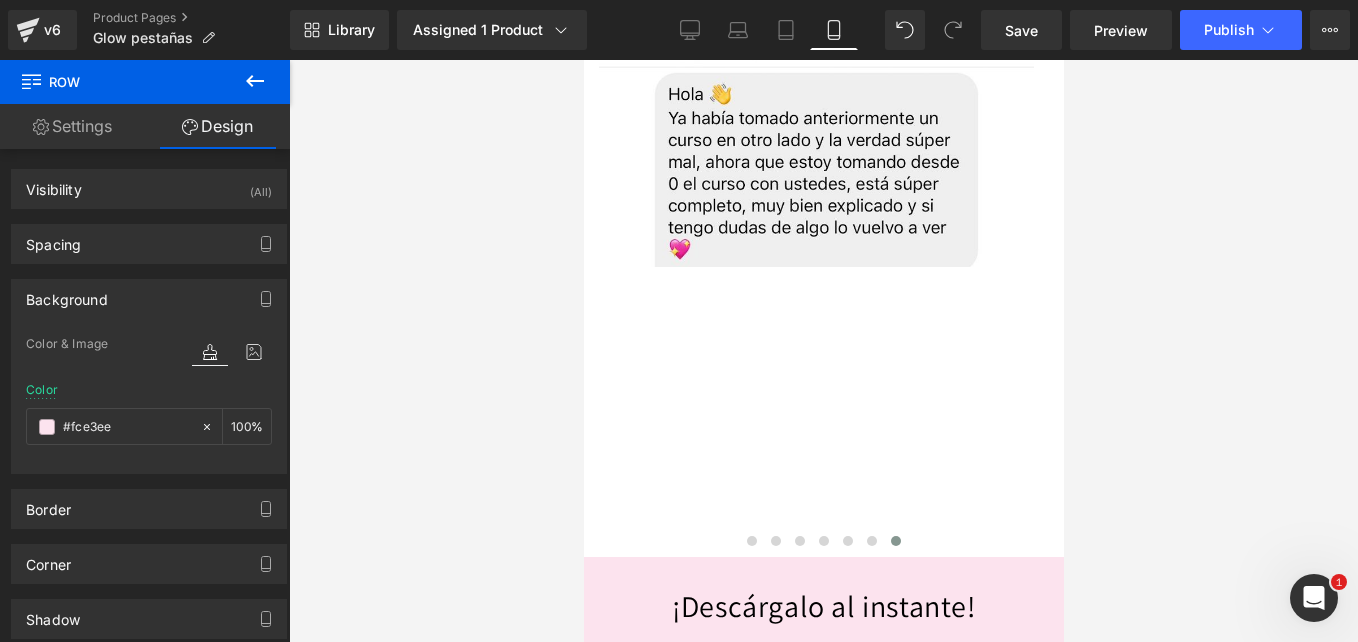 type on "#fce3ee" 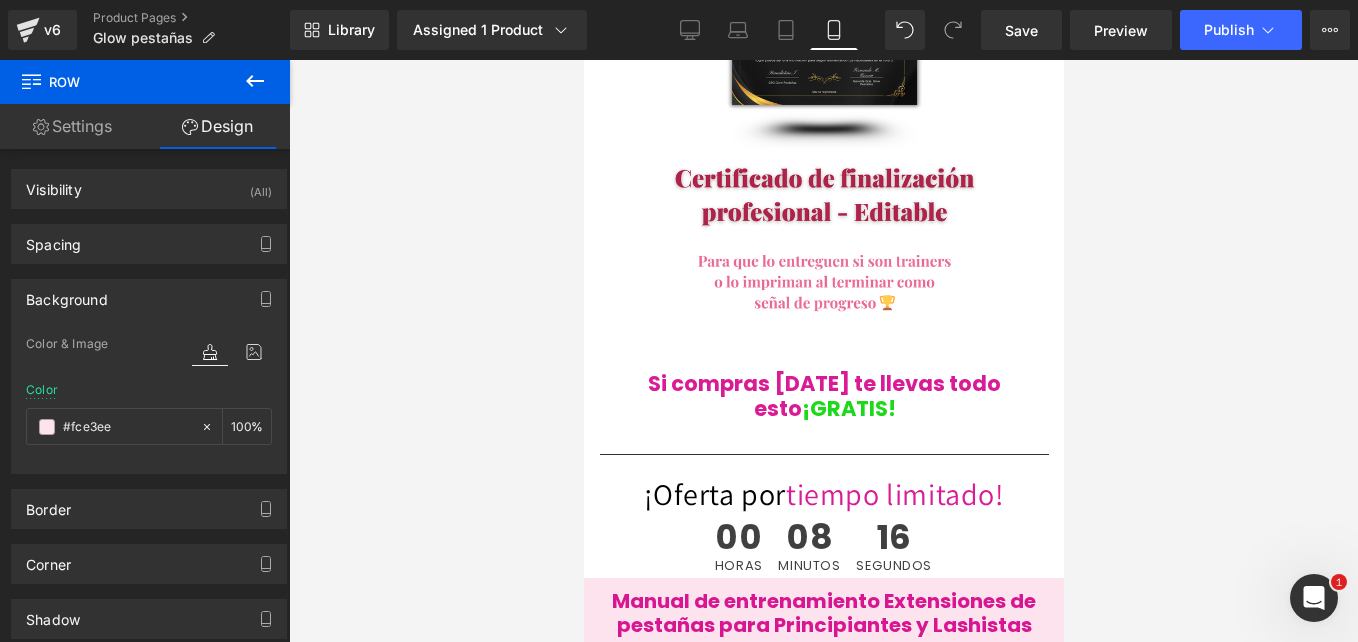 scroll, scrollTop: 7785, scrollLeft: 0, axis: vertical 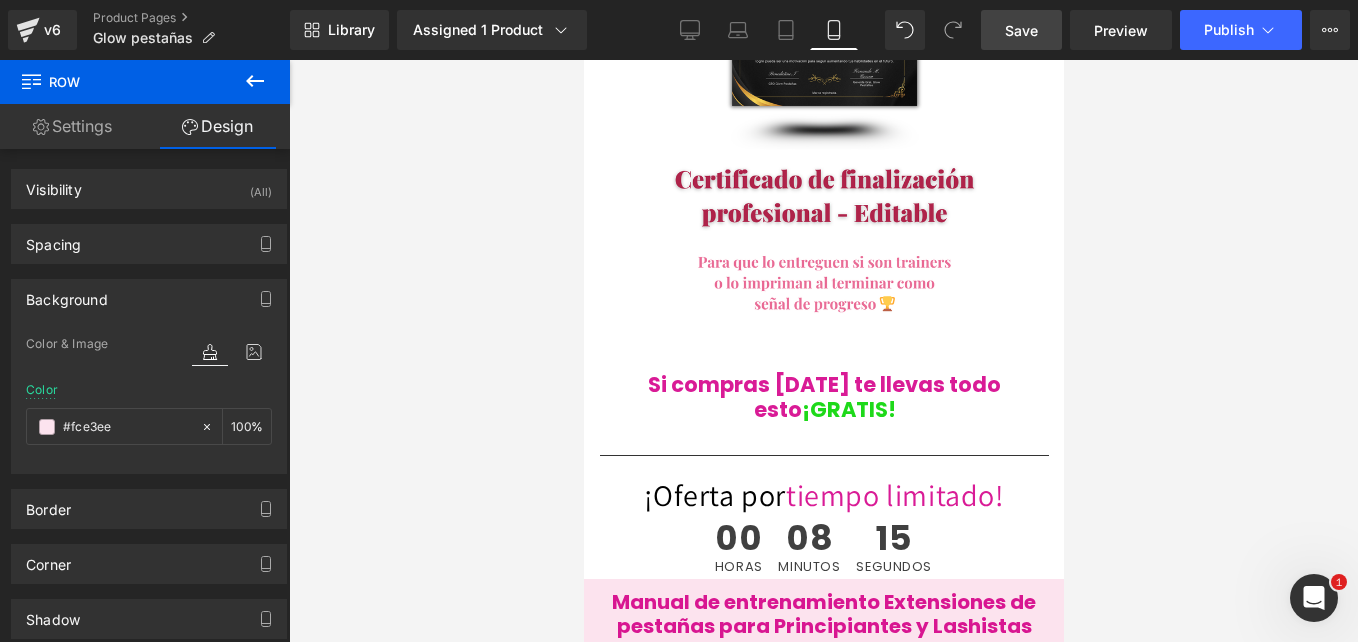 click on "Save" at bounding box center (1021, 30) 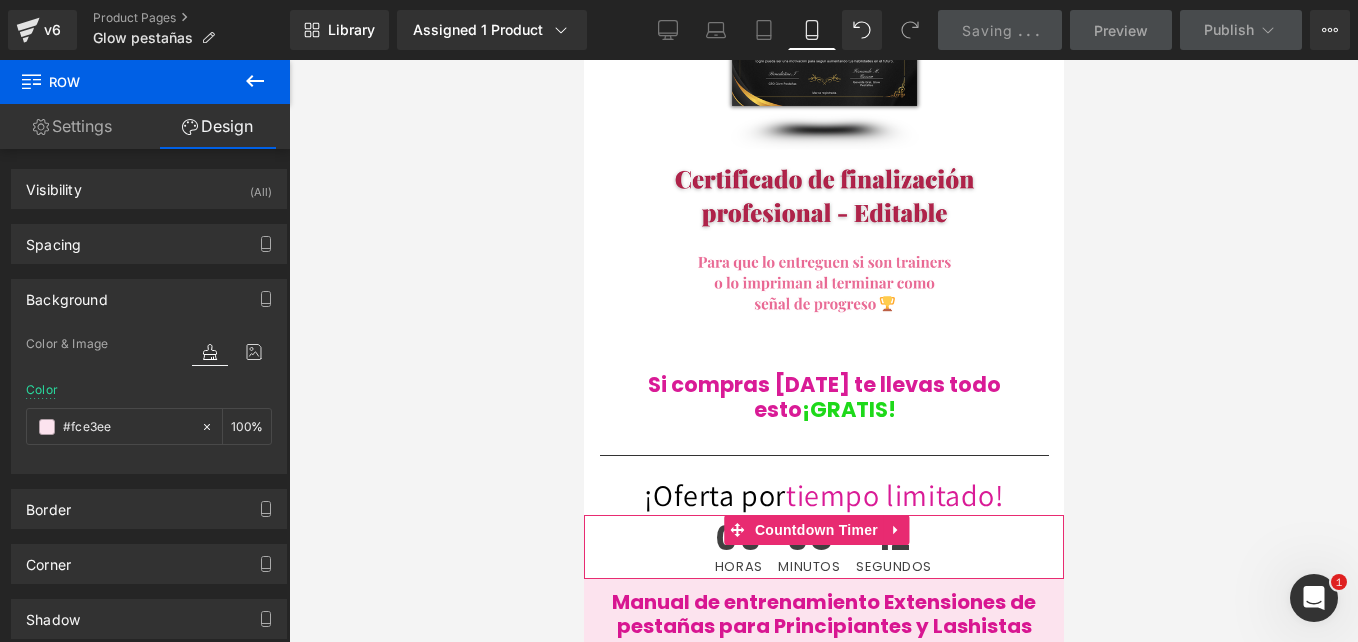 click on "Horas" at bounding box center (738, 566) 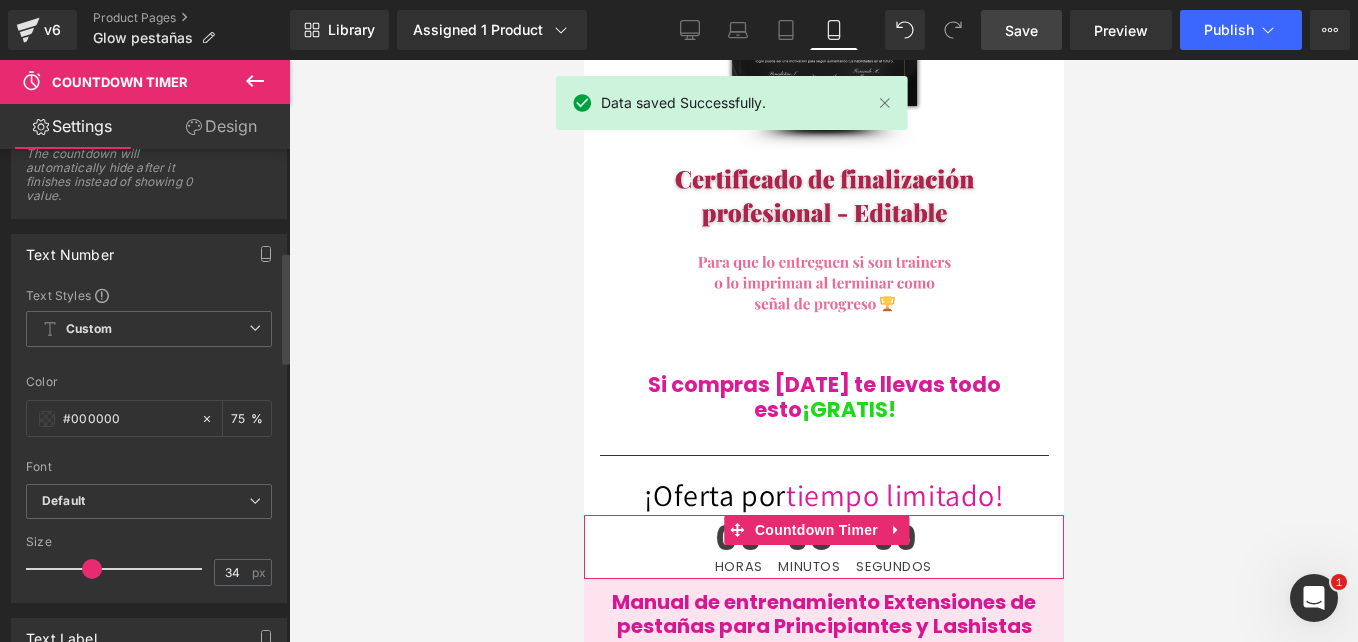 scroll, scrollTop: 453, scrollLeft: 0, axis: vertical 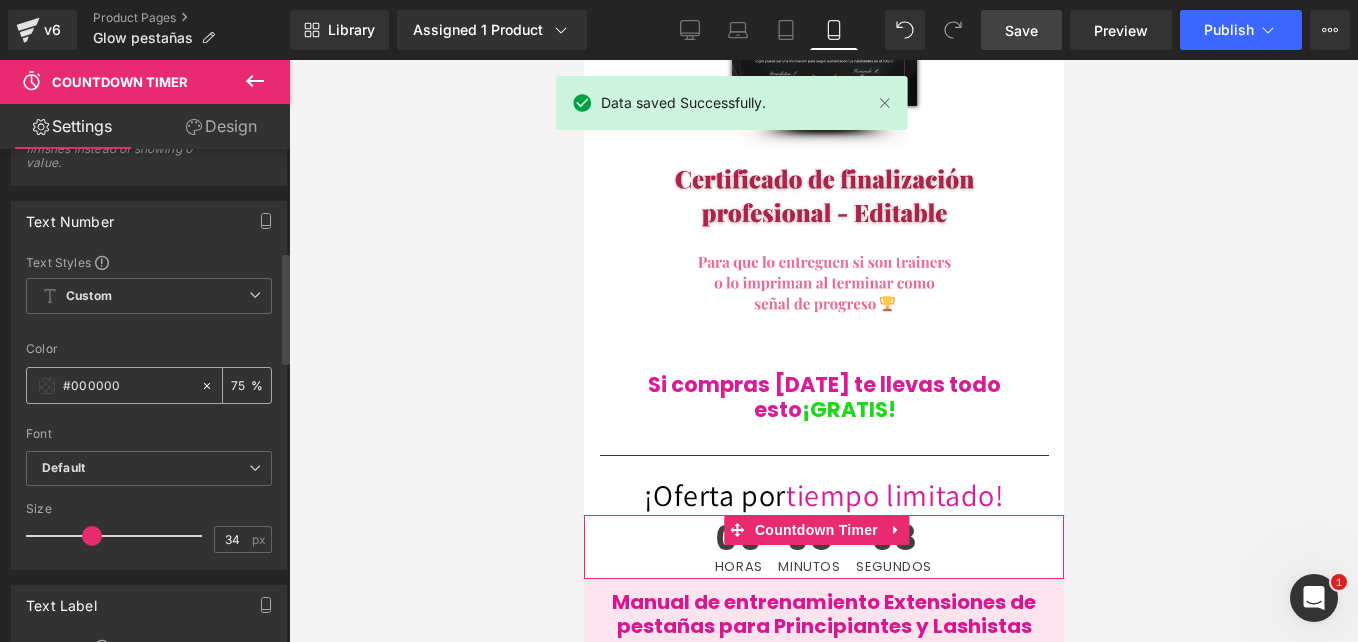 click on "#000000" at bounding box center (127, 386) 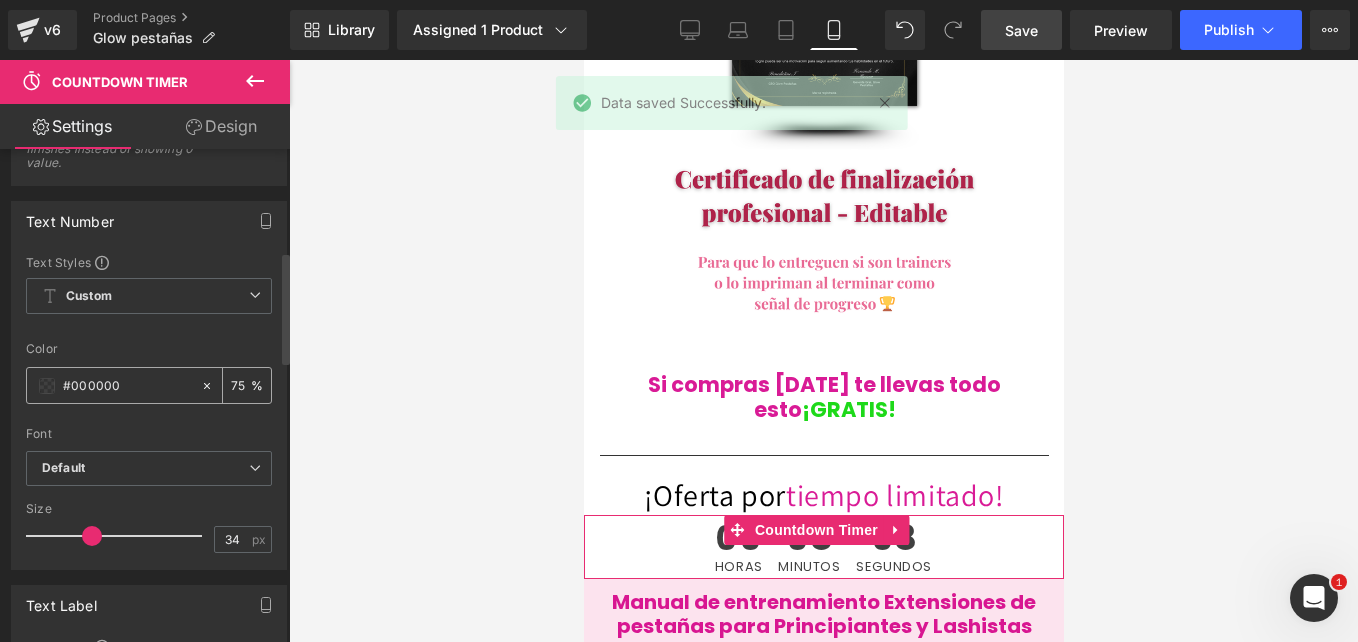 click on "#000000" at bounding box center (127, 386) 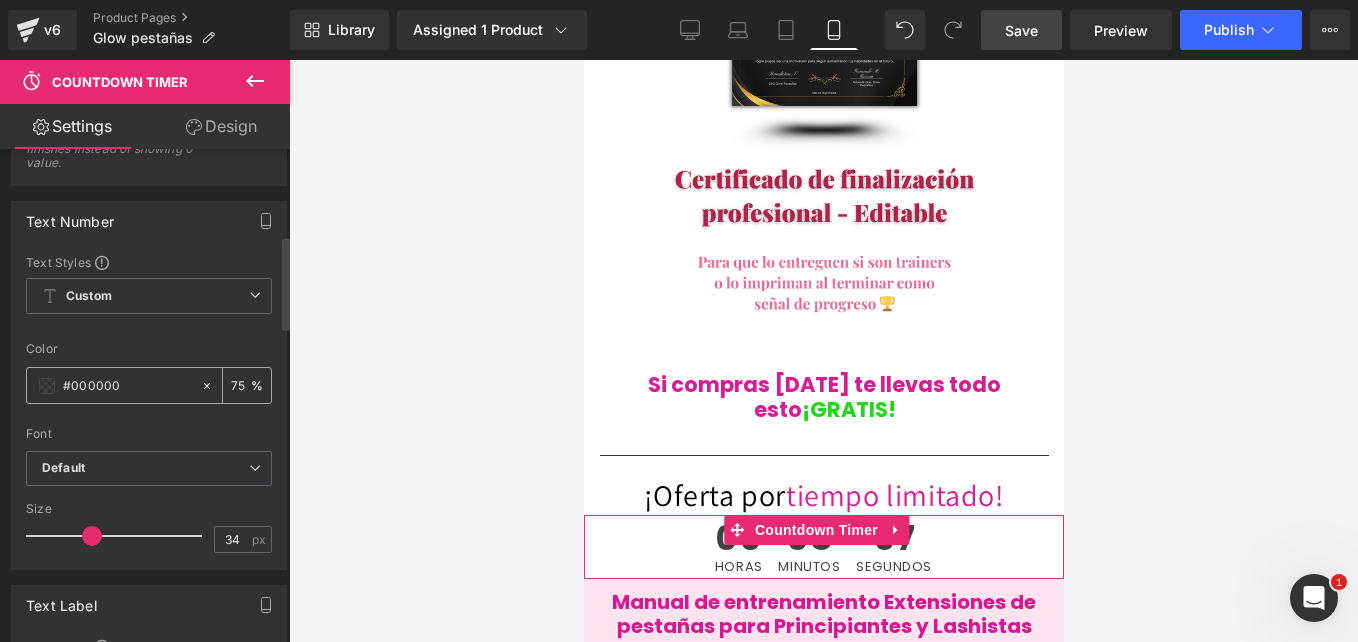 click on "#000000" at bounding box center [113, 385] 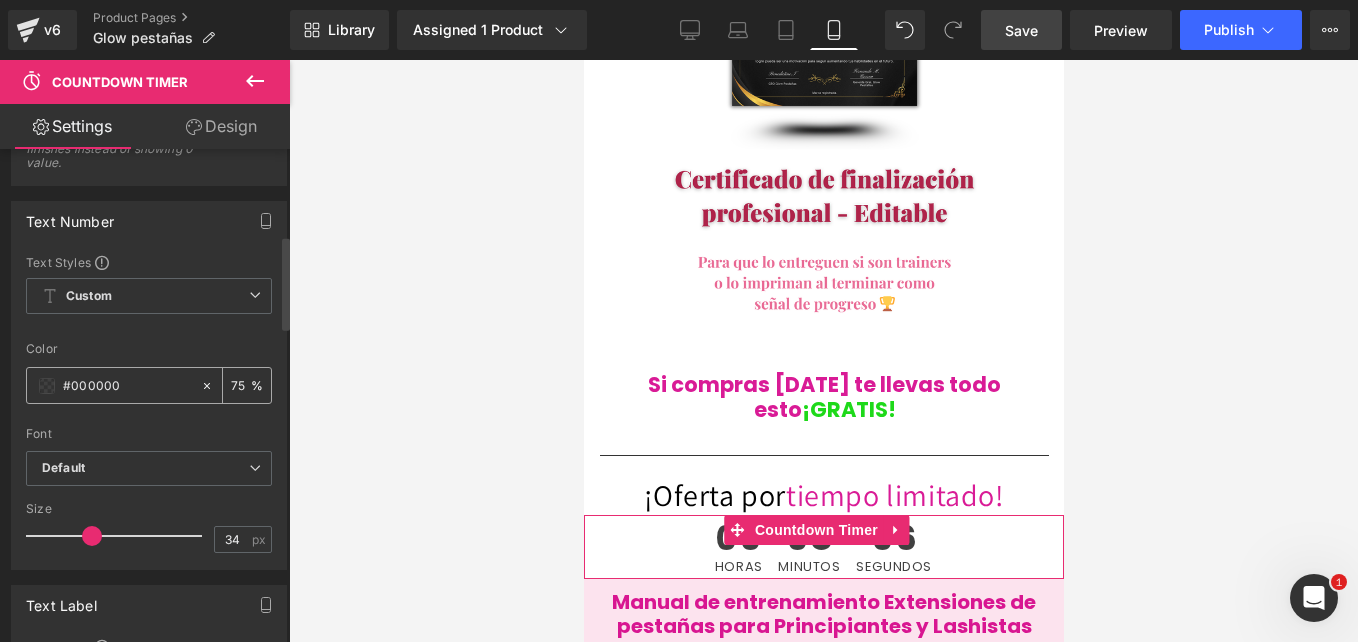 click at bounding box center [47, 386] 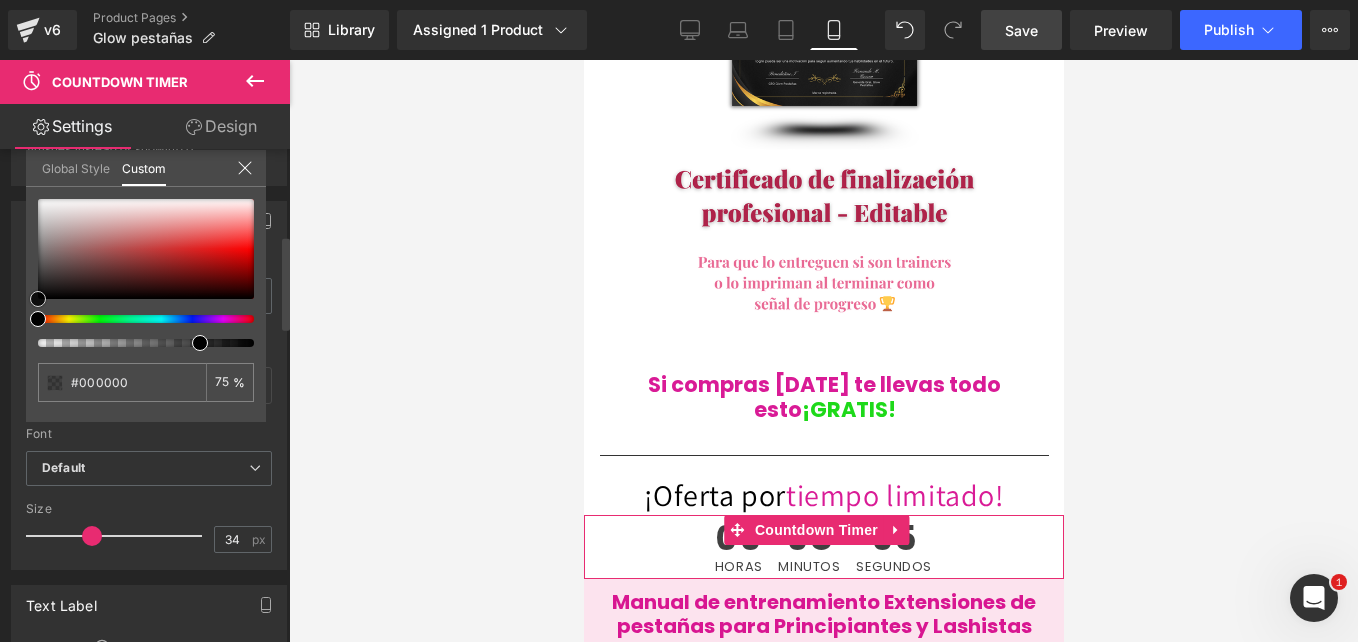 type on "#e00a0a" 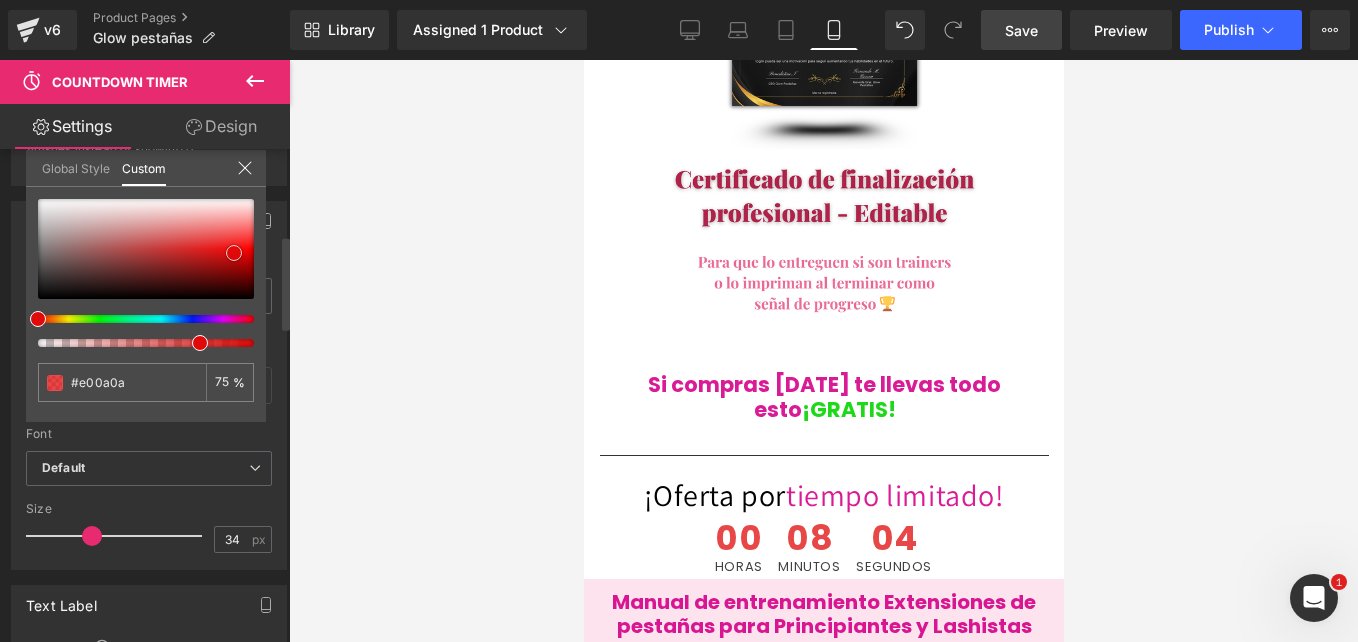 click at bounding box center (146, 249) 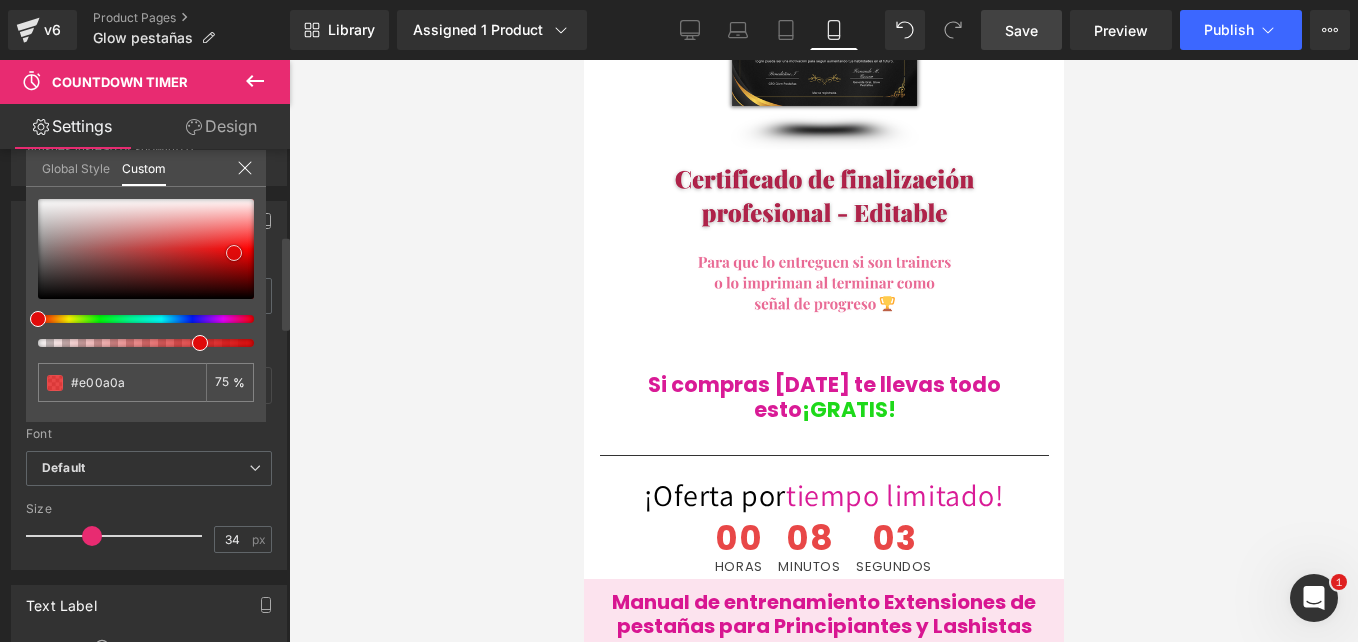 type on "#e10909" 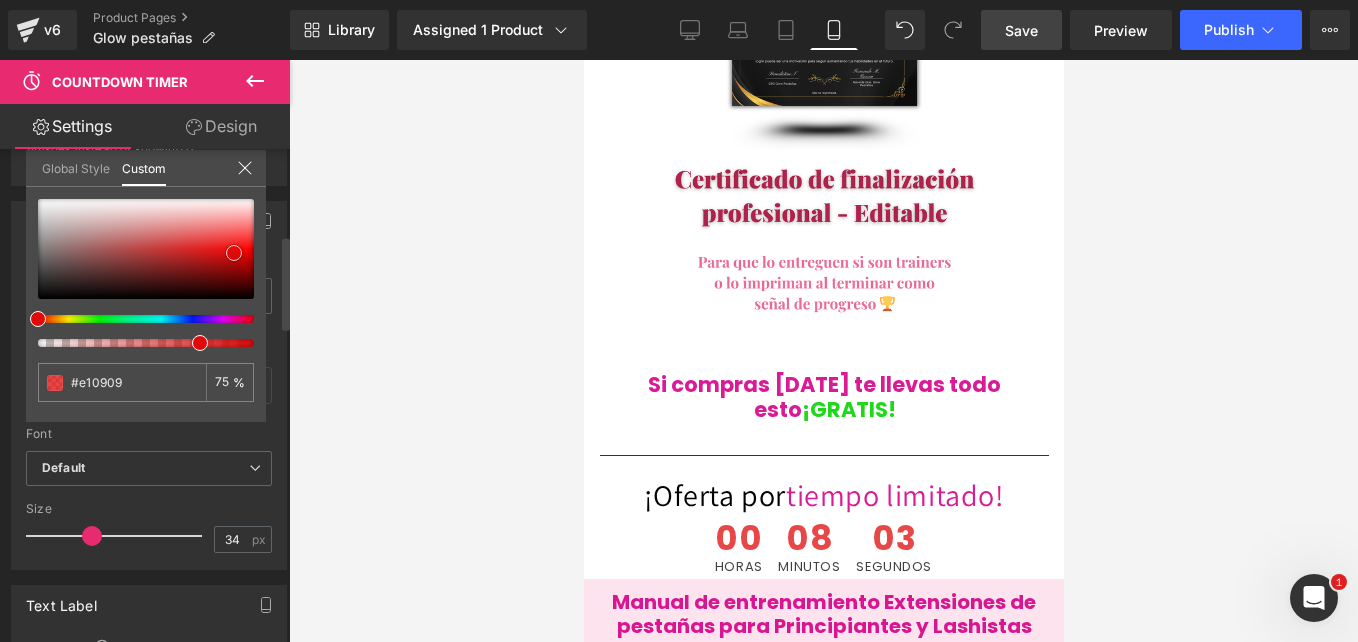 type on "#e70303" 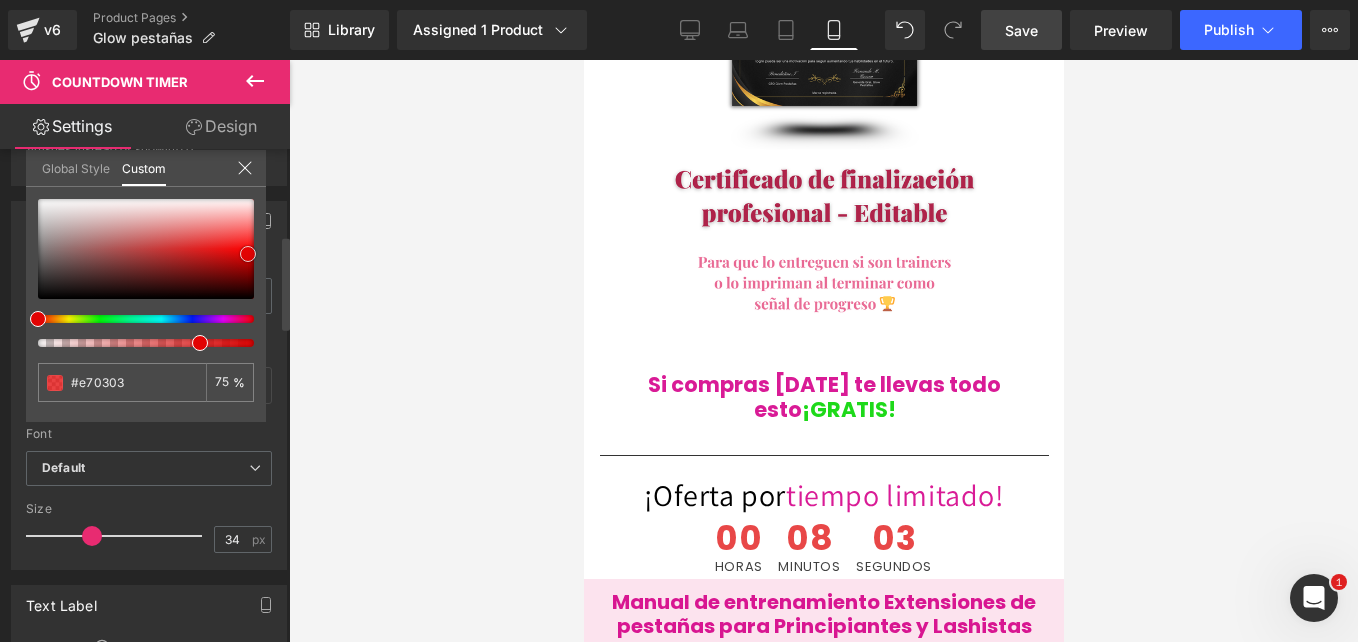 type on "#e20303" 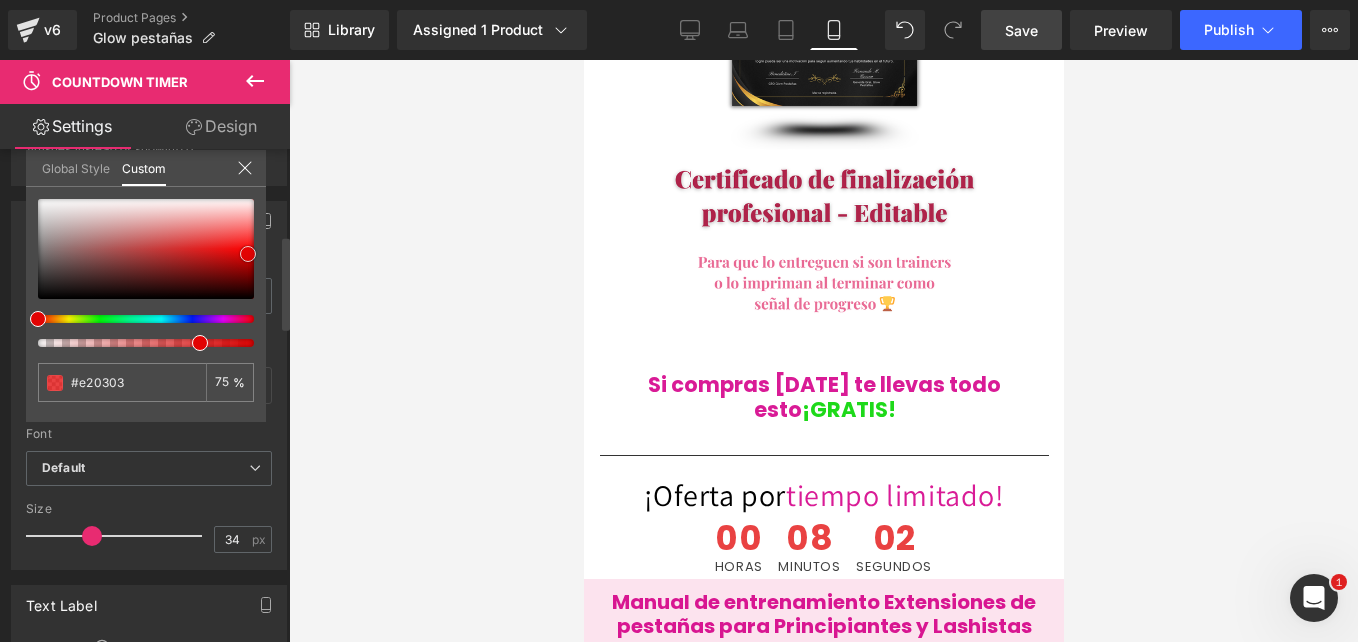 type on "#e30202" 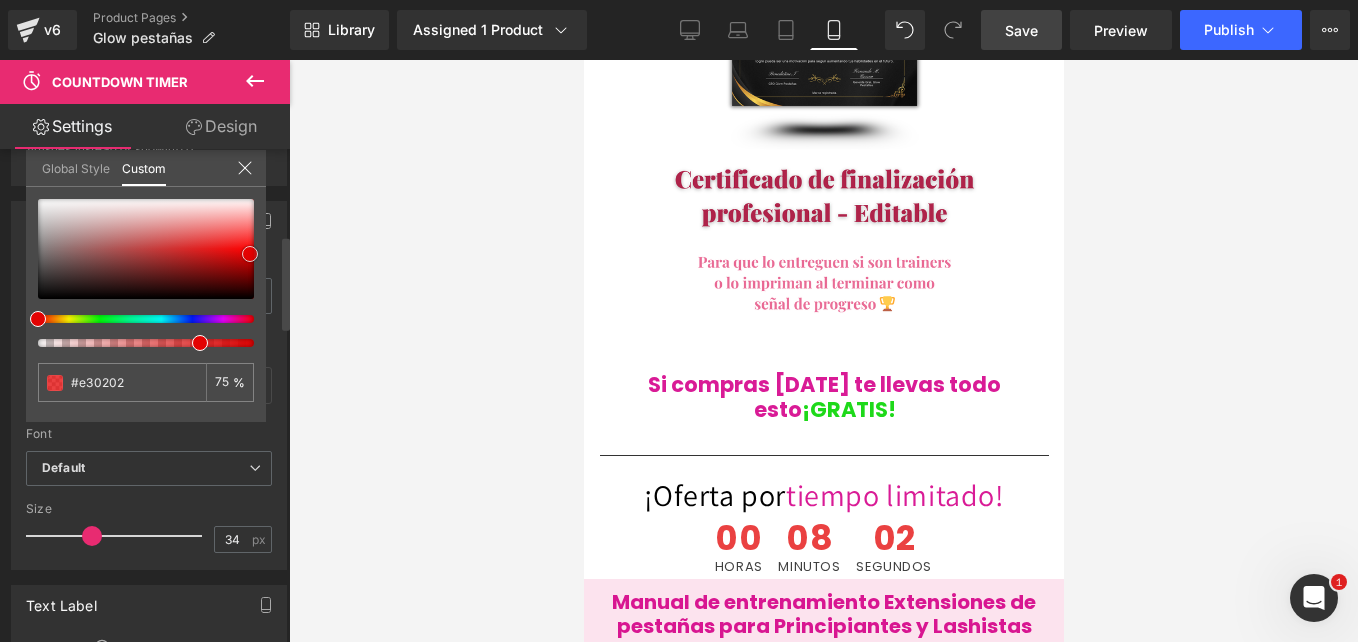 type on "#e40101" 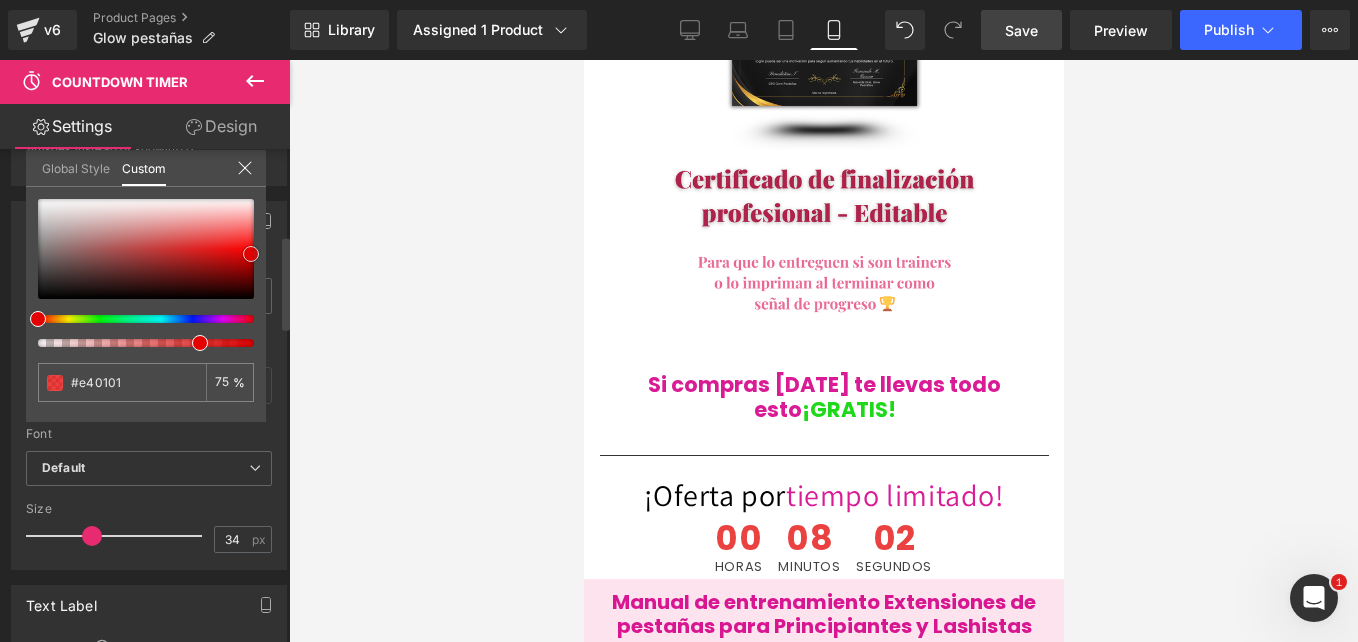drag, startPoint x: 237, startPoint y: 253, endPoint x: 254, endPoint y: 254, distance: 17.029387 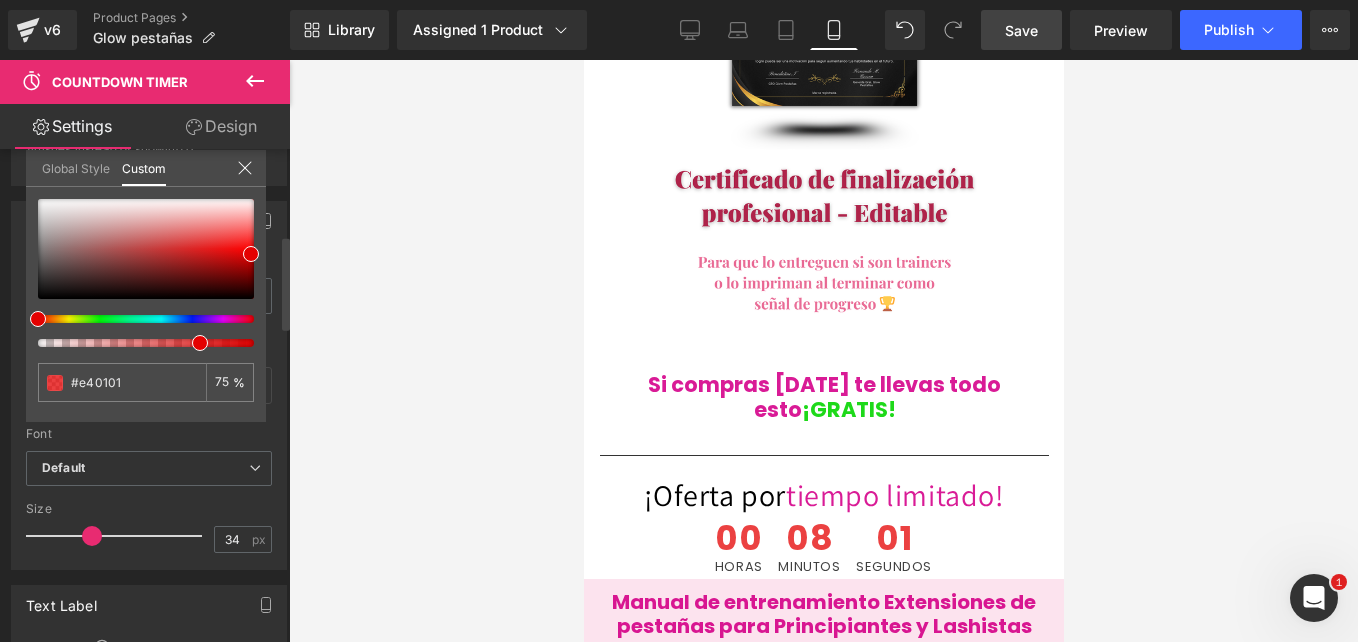 type on "79" 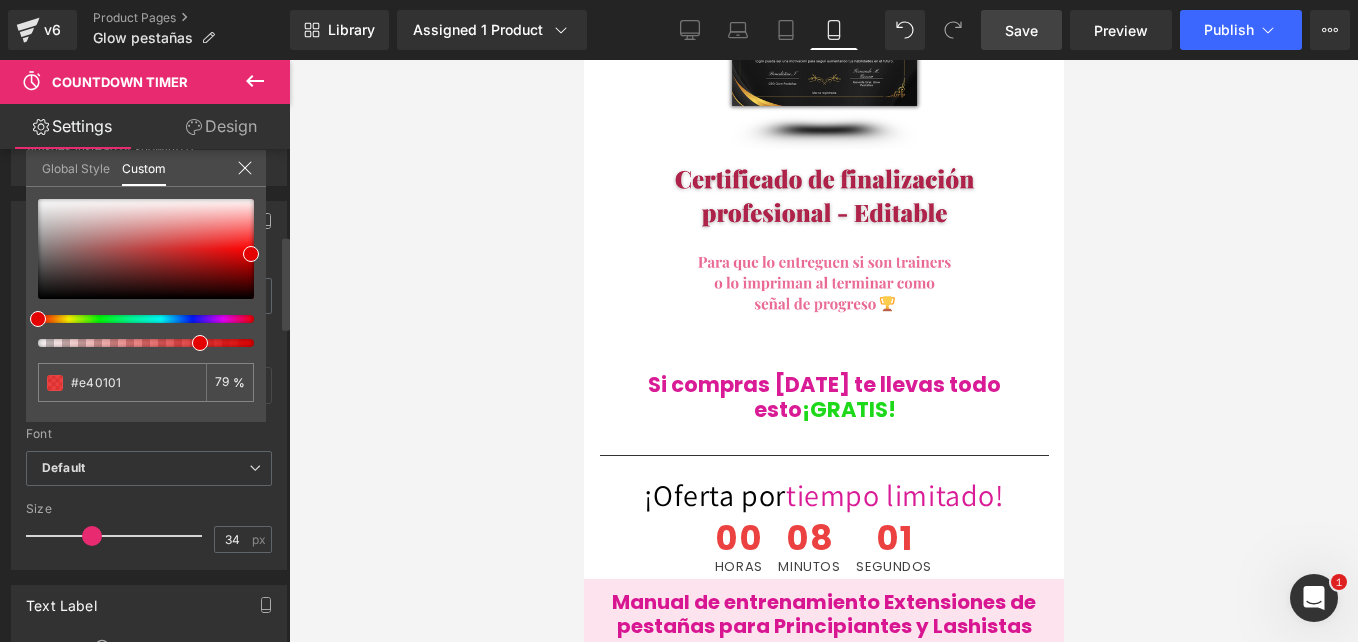 type on "82" 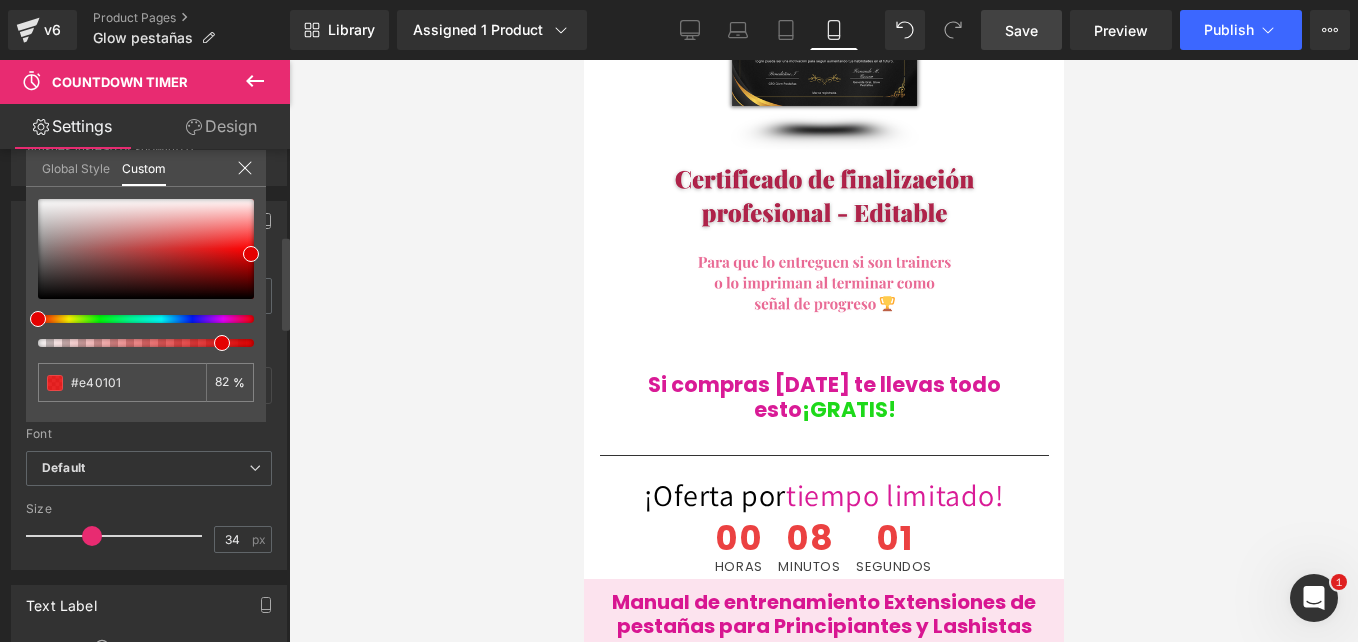 type on "85" 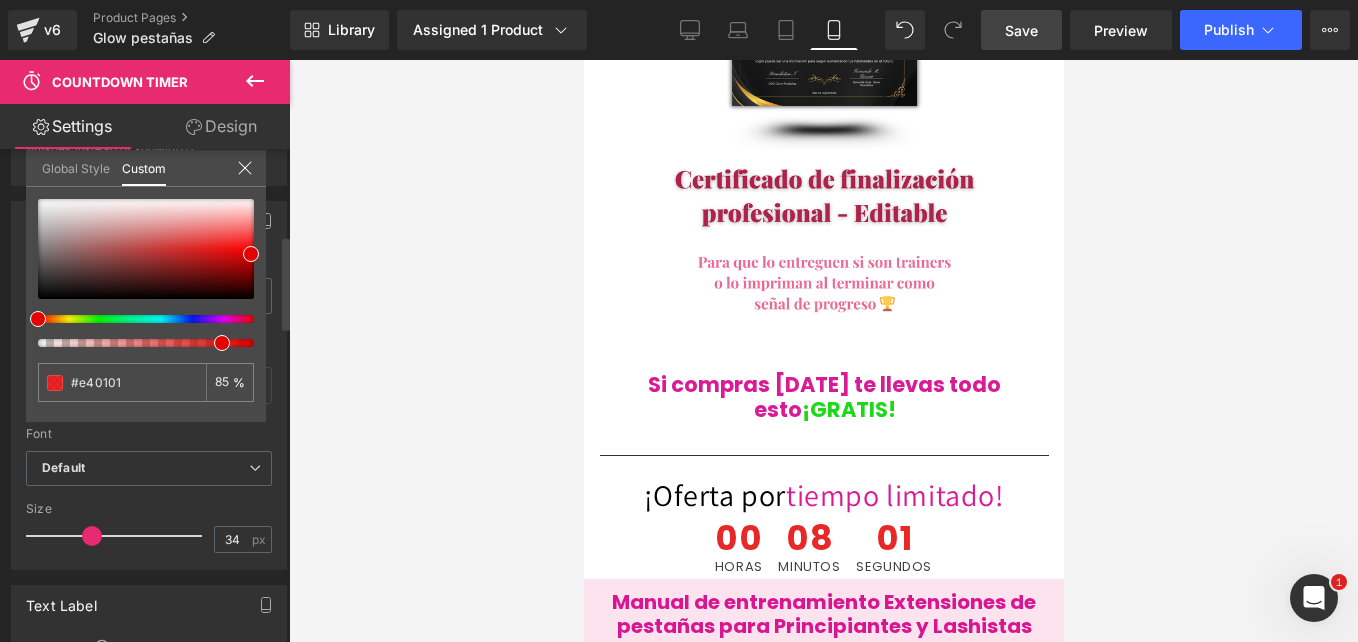 type on "87" 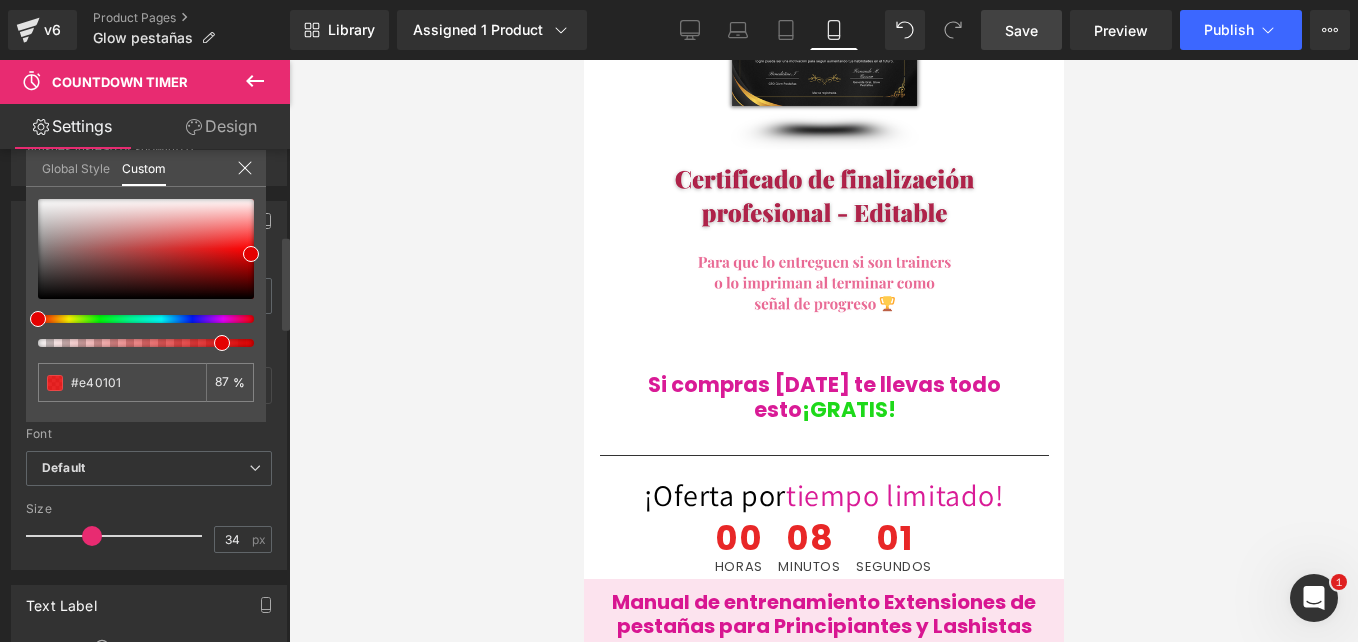 type on "88" 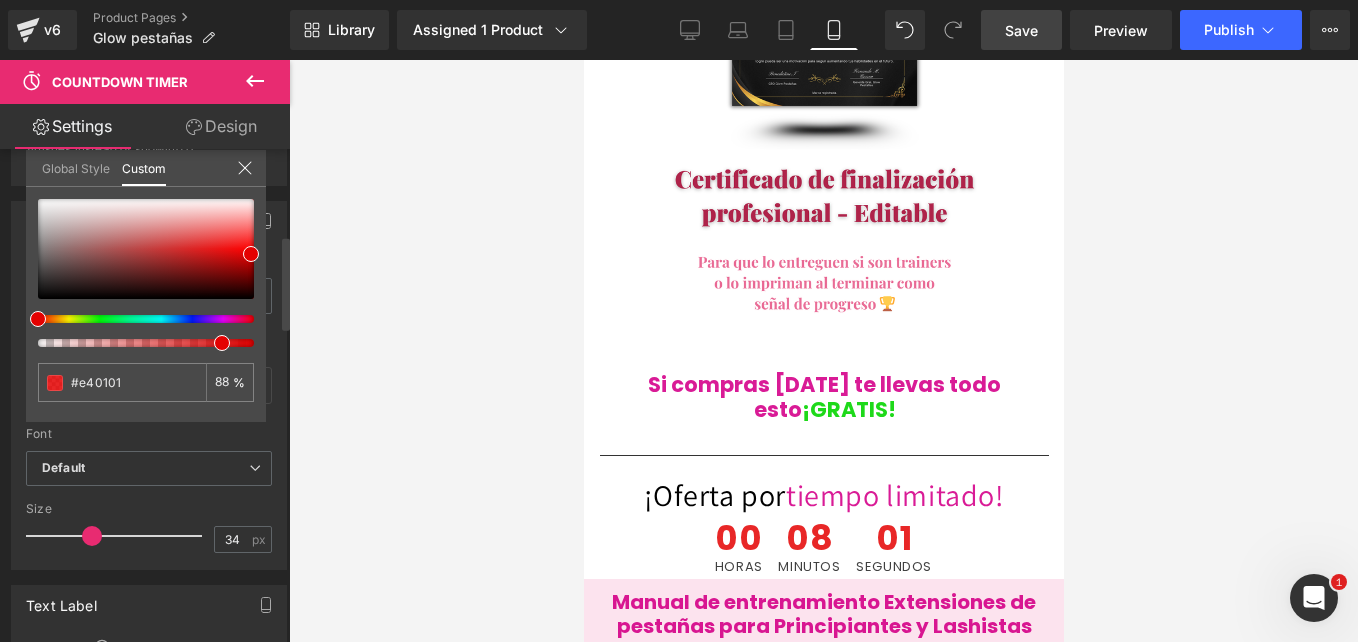 type on "90" 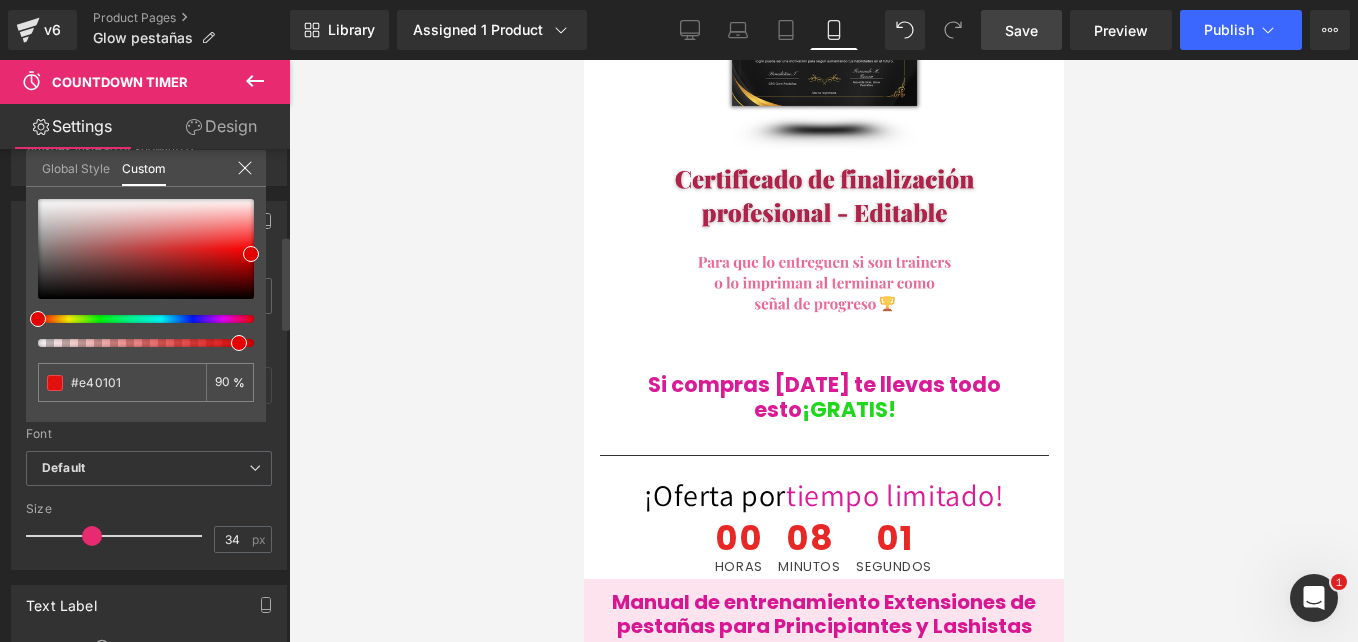 type on "93" 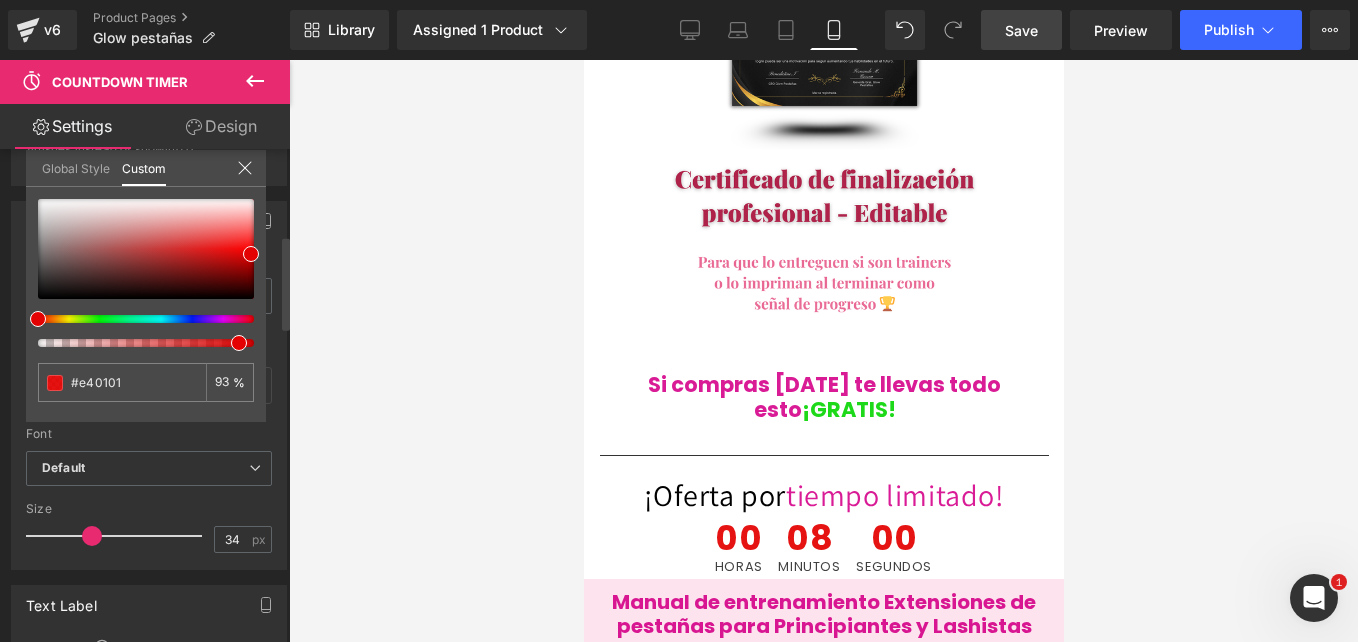 type on "94" 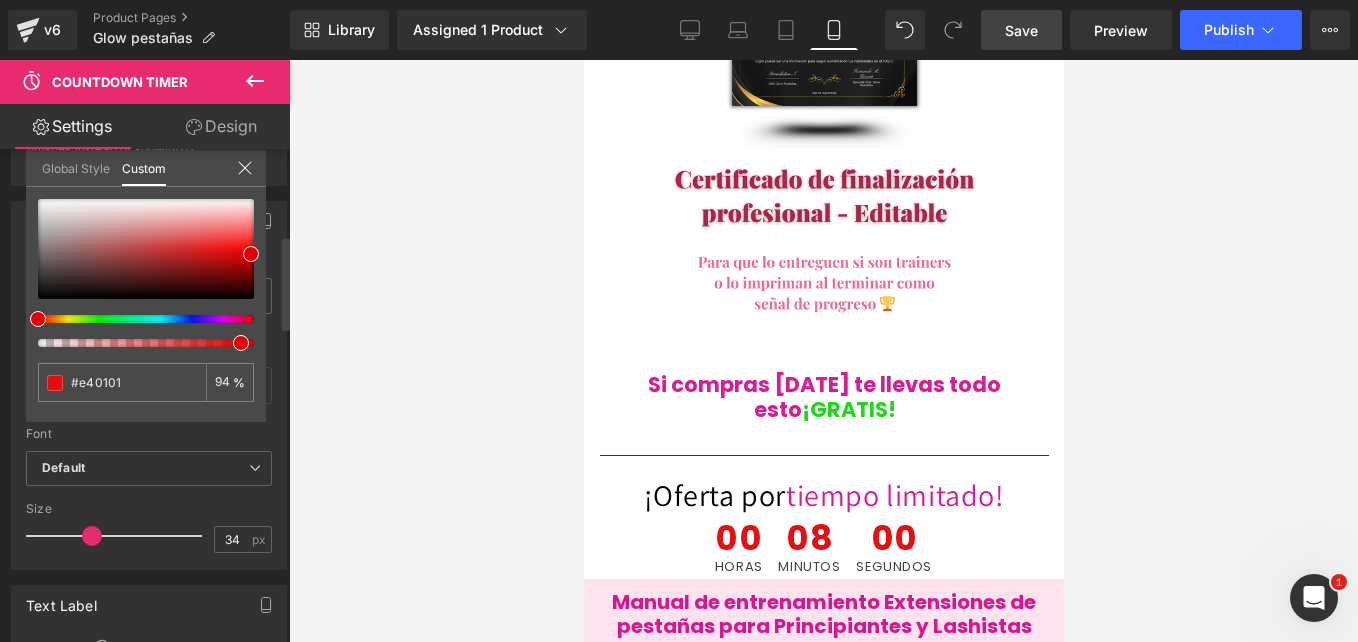 drag, startPoint x: 200, startPoint y: 344, endPoint x: 235, endPoint y: 345, distance: 35.014282 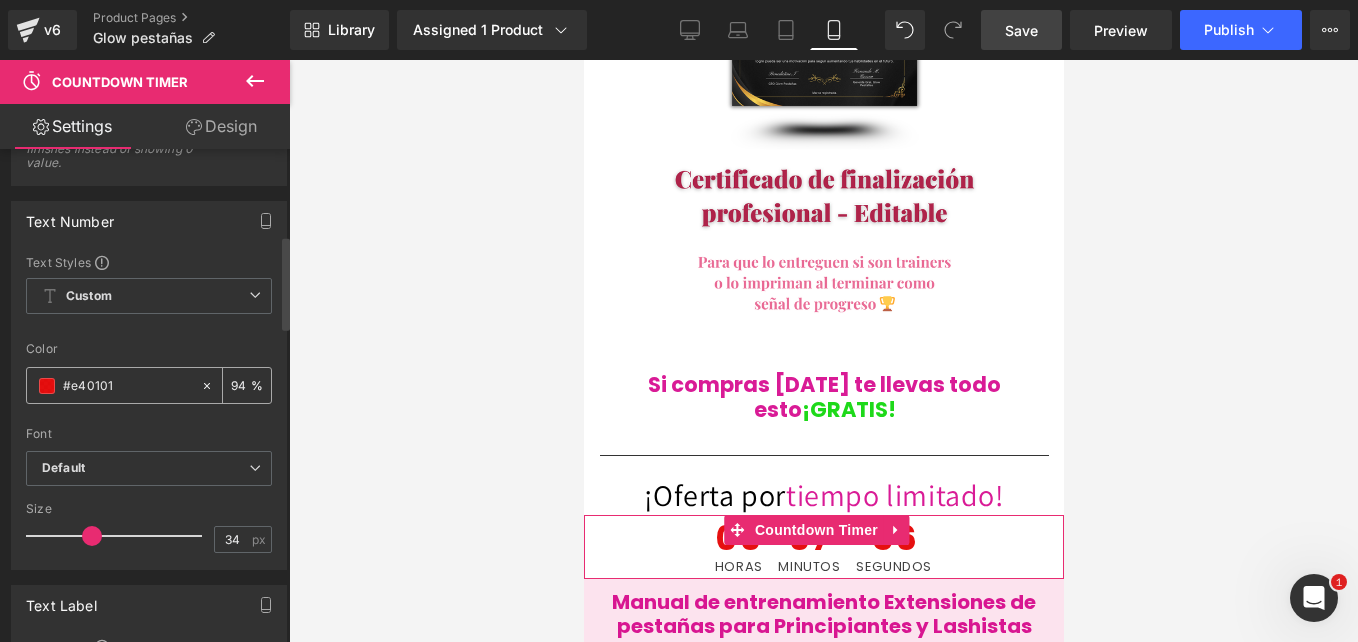 drag, startPoint x: 128, startPoint y: 381, endPoint x: 50, endPoint y: 380, distance: 78.00641 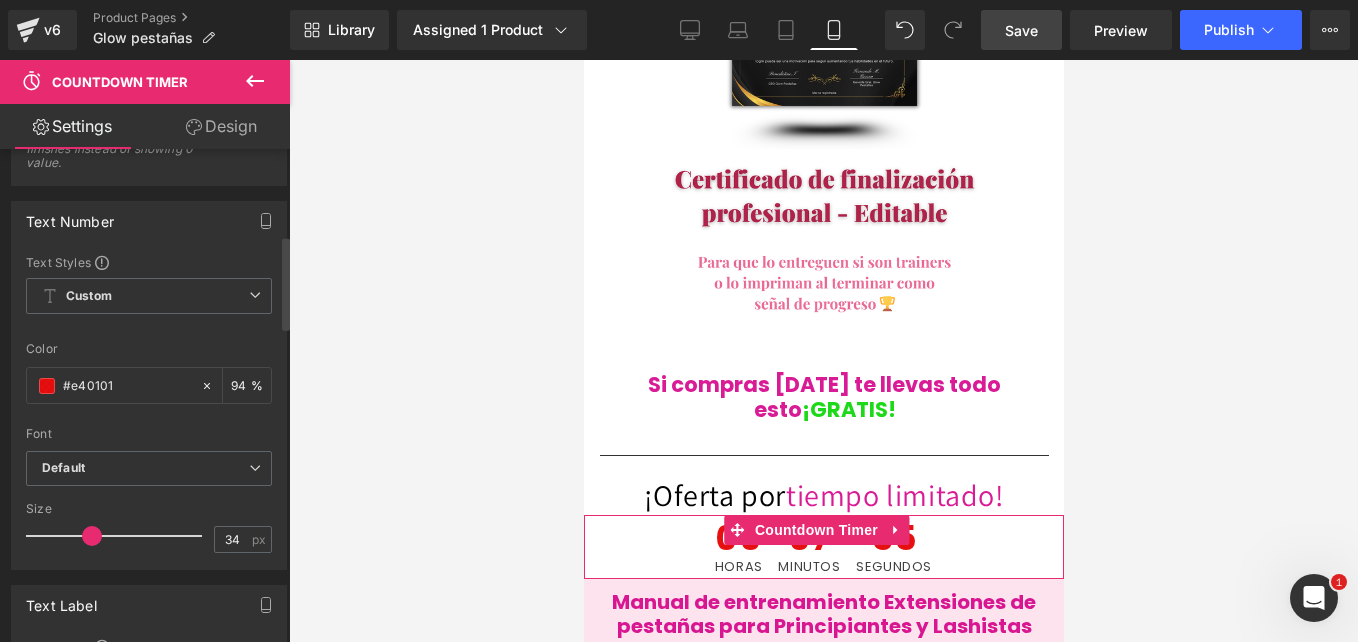 click at bounding box center (149, 330) 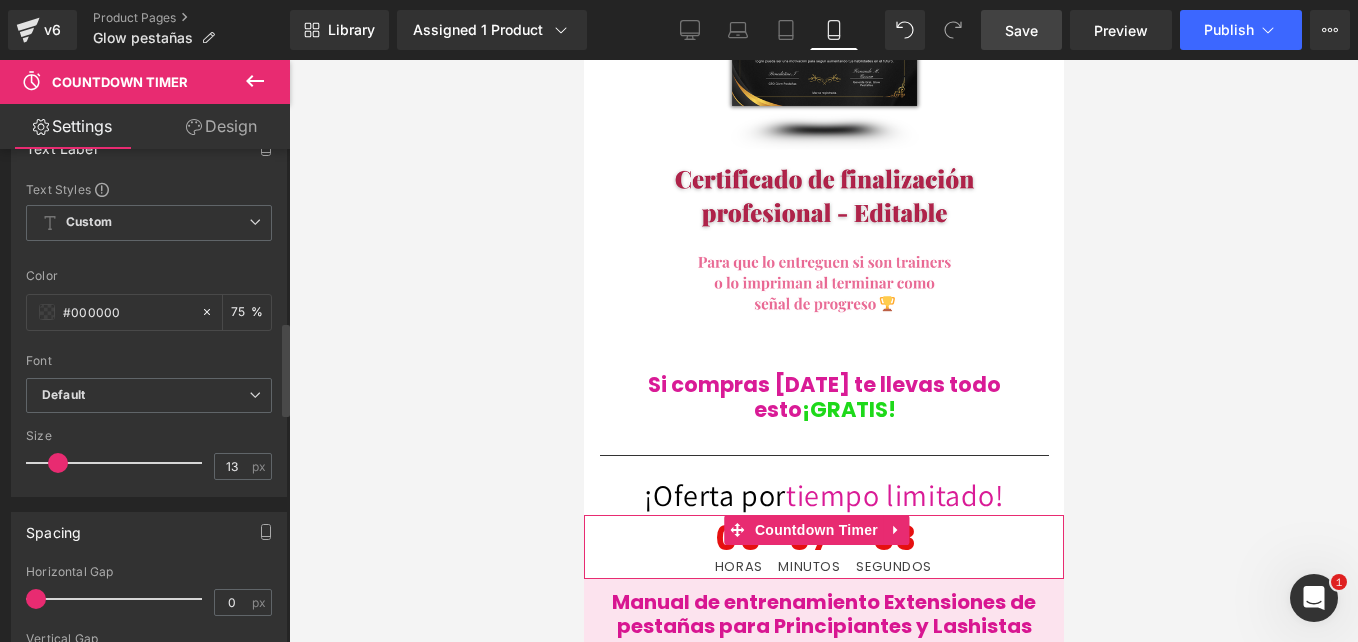 scroll, scrollTop: 912, scrollLeft: 0, axis: vertical 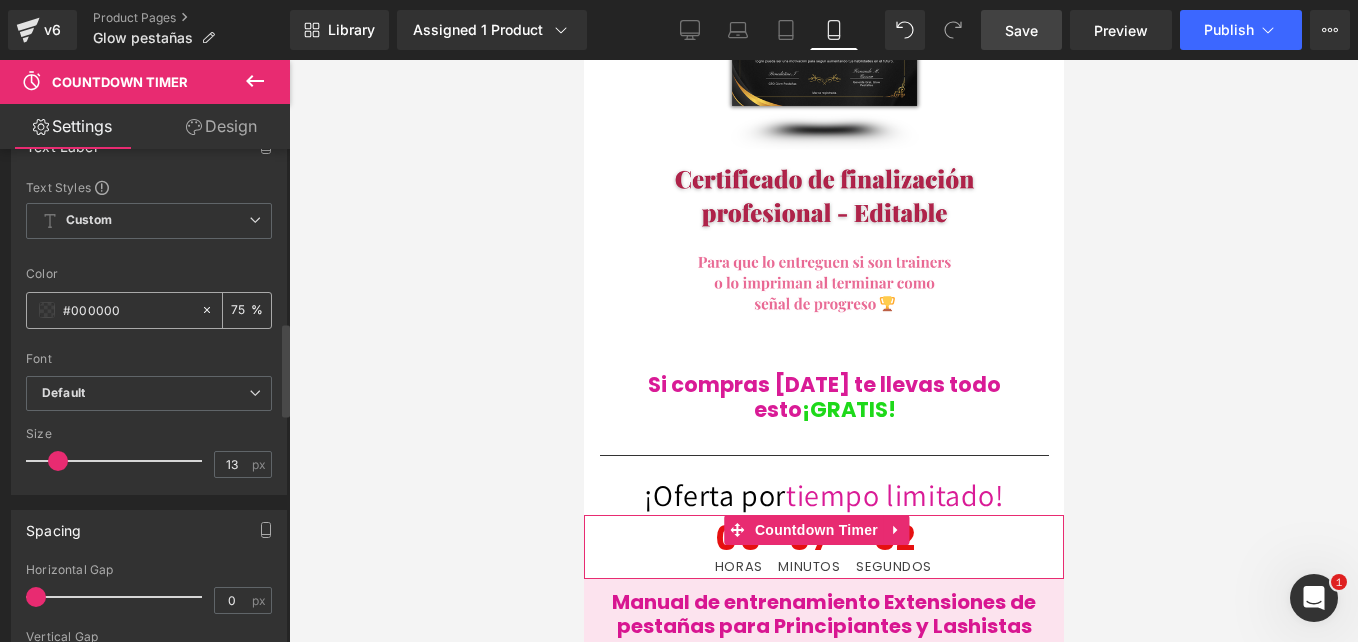 click on "#000000" at bounding box center (127, 310) 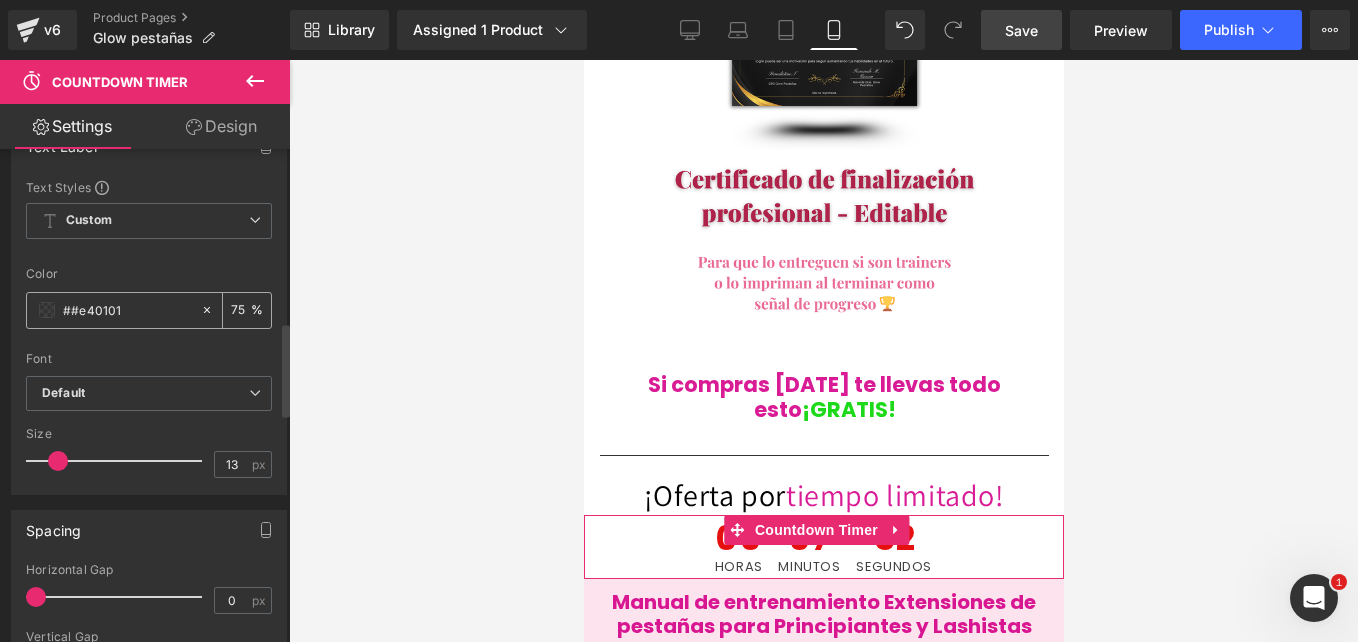 type on "0" 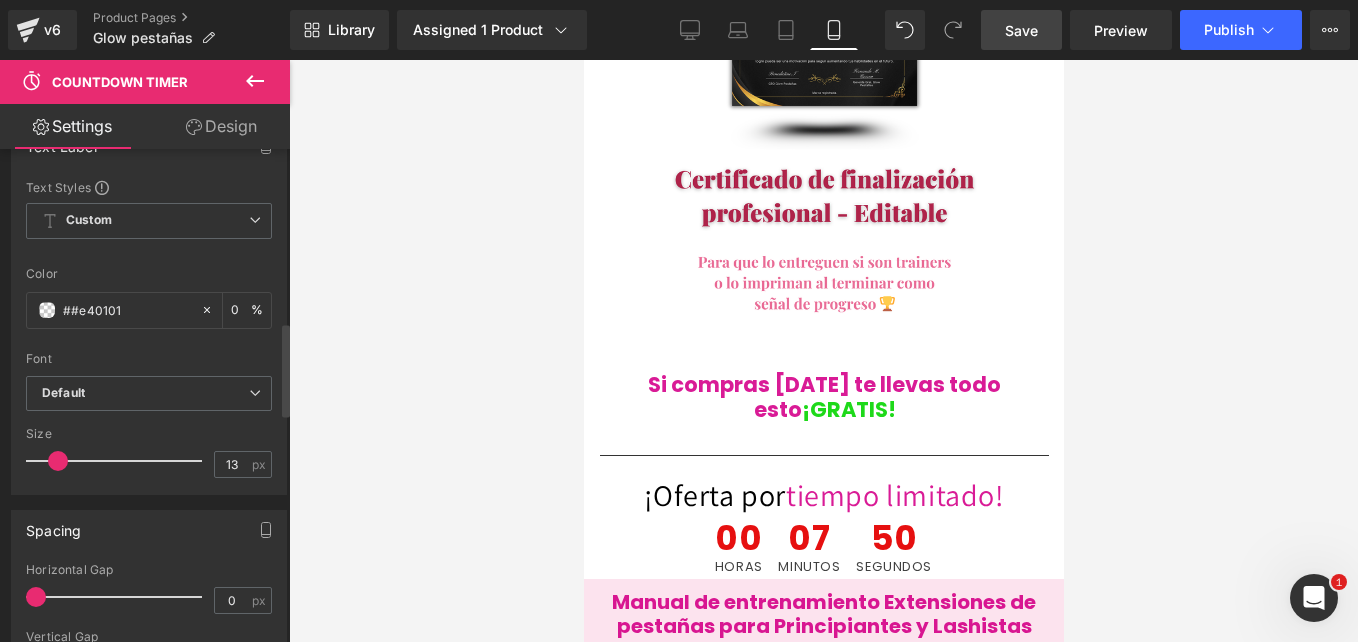 drag, startPoint x: 142, startPoint y: 311, endPoint x: 0, endPoint y: 309, distance: 142.01408 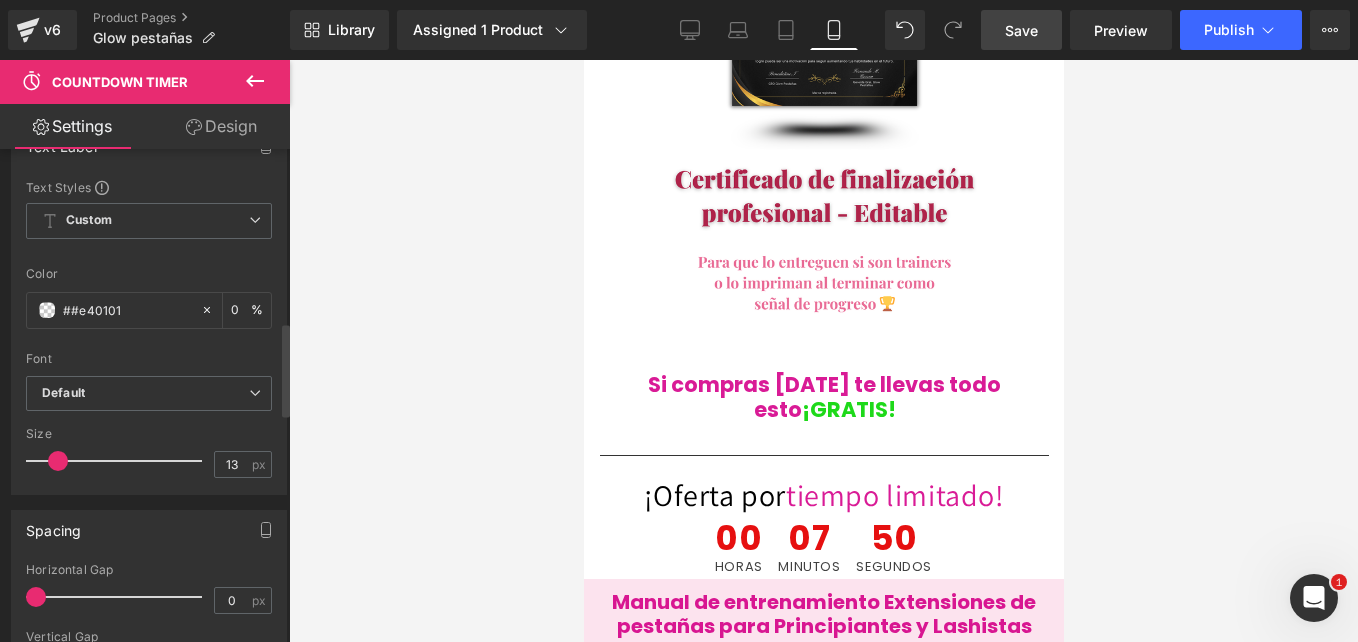 click on "Text Label Text Styles Custom HEADING Heading 1 Heading 2 Heading 3 Heading 4 Heading 5 Heading 6 PARAGRAPH Paragraph 1 Paragraph 2 Paragraph 3 Paragraph 4
Custom
Custom HEADING
Heading 1
Heading 2
Heading 3
Heading 4
Heading 5
Heading 6 PARAGRAPH
Paragraph 1
Paragraph 2
Paragraph 3
Paragraph 4 ##e40101 Color ##e40101 0 %
Font
Default
Poppins
Default
Default" at bounding box center [149, 303] 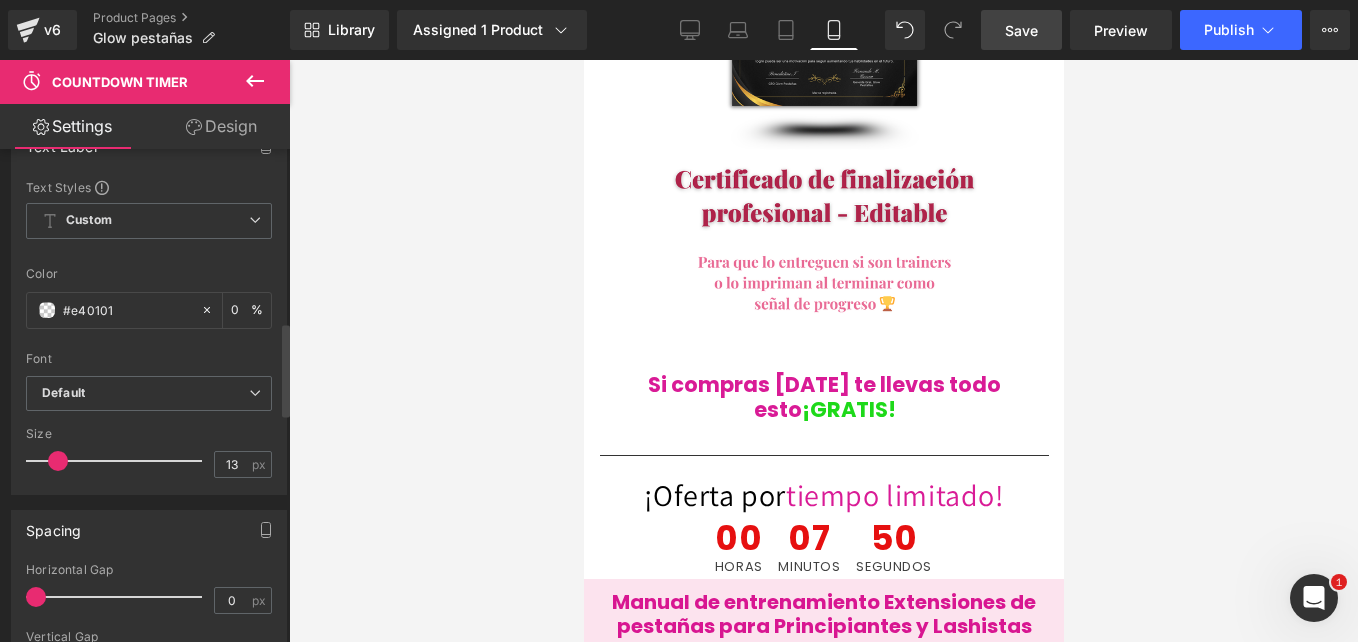 type on "100" 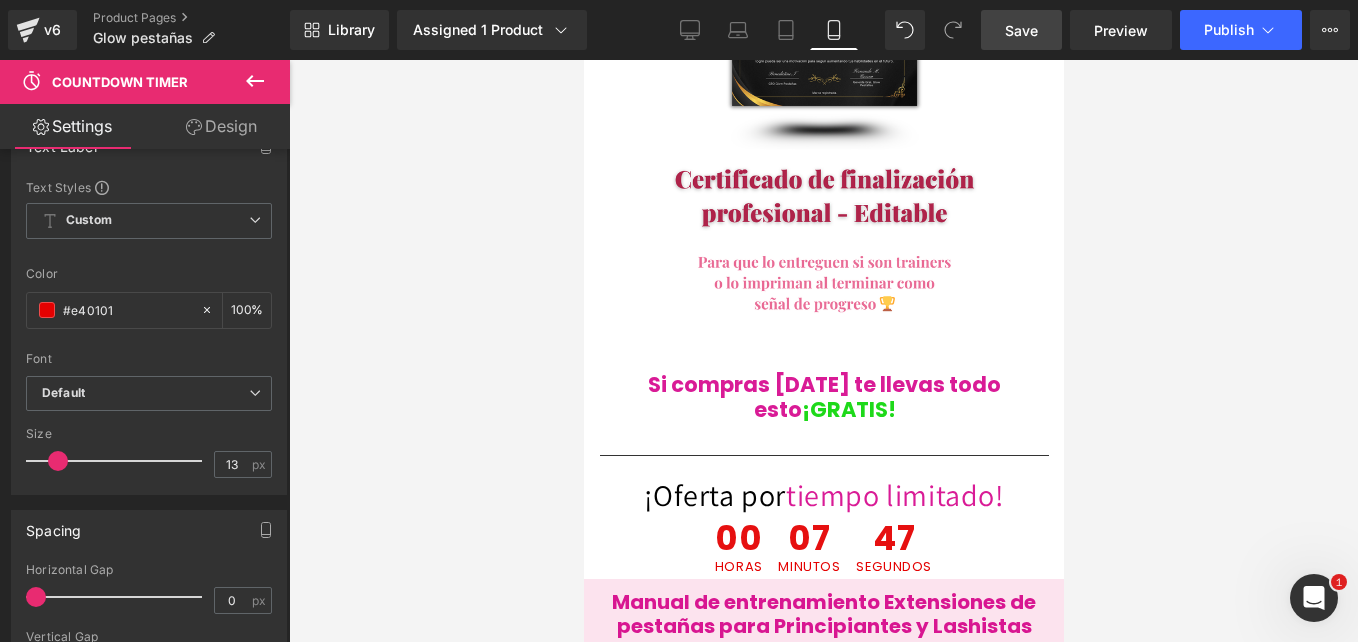 type on "#e40101" 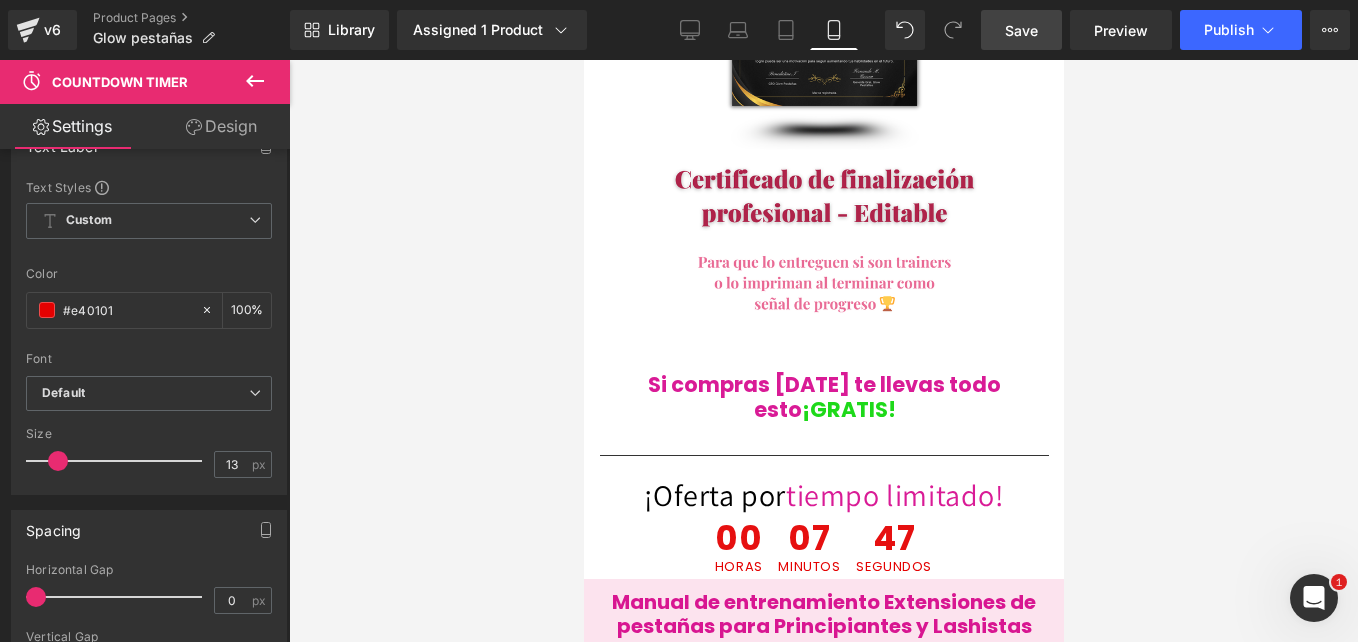 click on "¿Te da miedo arruinar un diseño, perder clientas o no estar a la altura? Heading         Con este manual aprendes paso a paso desde la base, evitas errores costosos y empezás a aplicar como una profesional de verdad. Text Block         Lógralo en solo 7 días y sin invertir en cursos caros. Heading         Row   41px
Image
Image
Image
Image
Image
‹" at bounding box center [823, -2278] 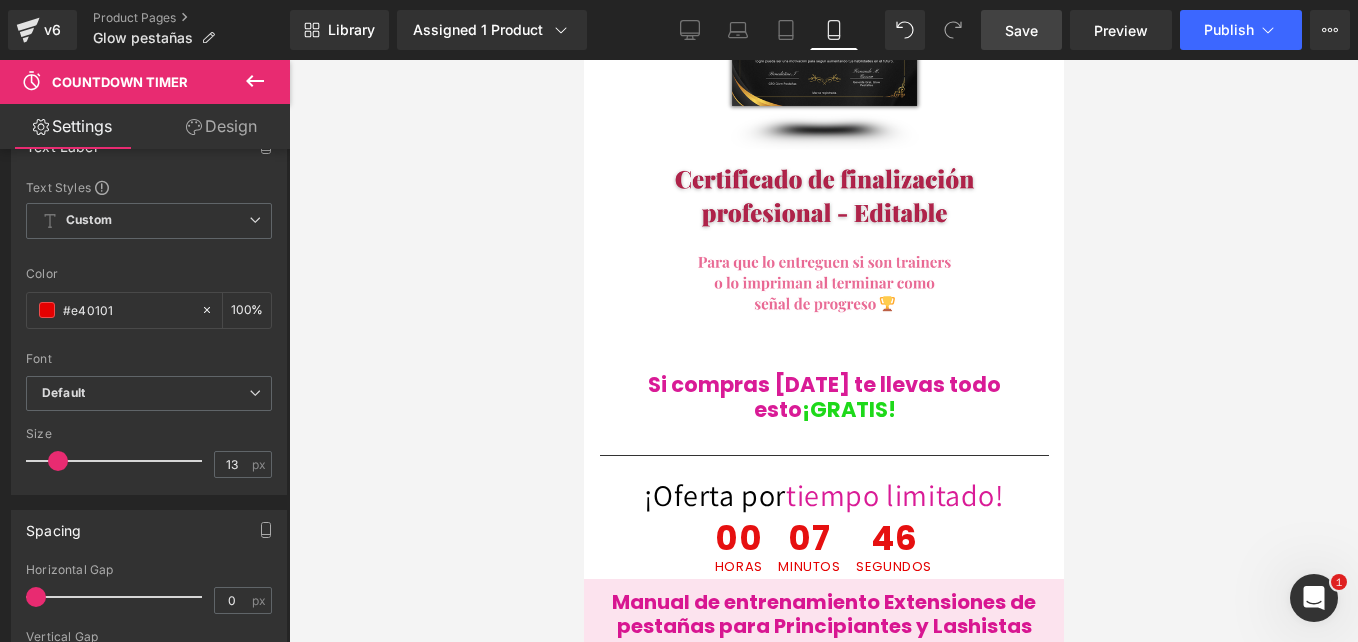 click at bounding box center [823, 351] 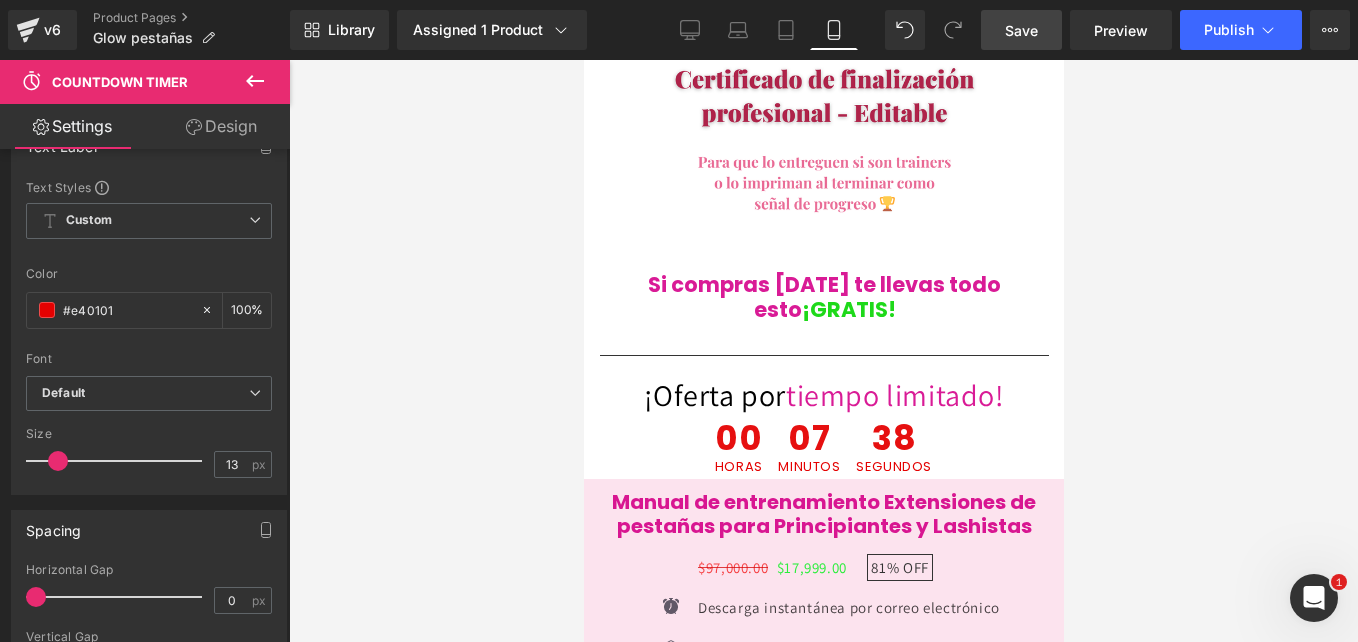 scroll, scrollTop: 8117, scrollLeft: 0, axis: vertical 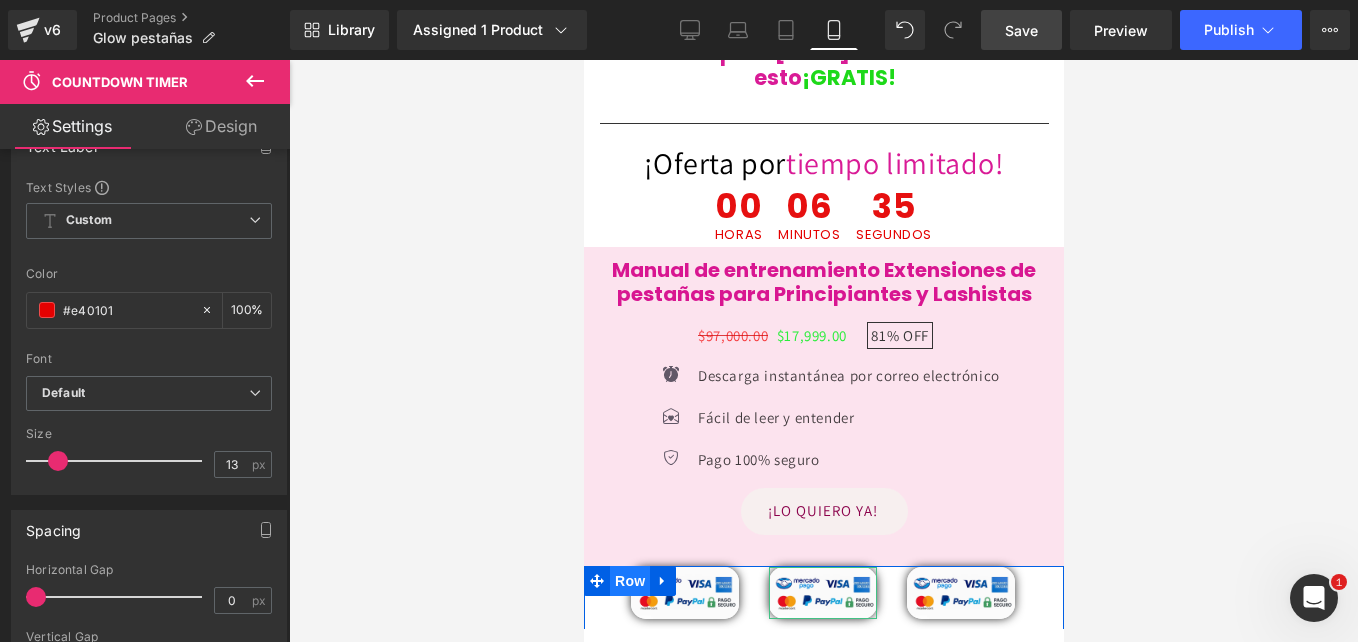 drag, startPoint x: 619, startPoint y: 275, endPoint x: 1012, endPoint y: 294, distance: 393.459 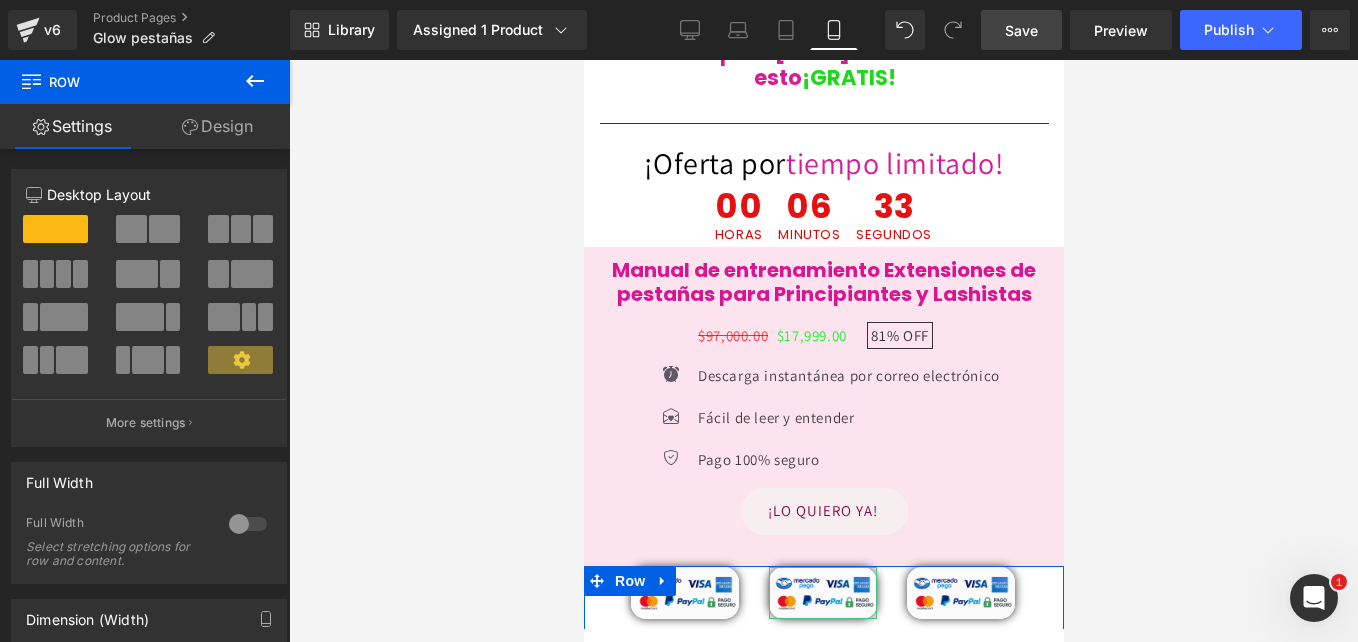 click on "Design" at bounding box center (217, 126) 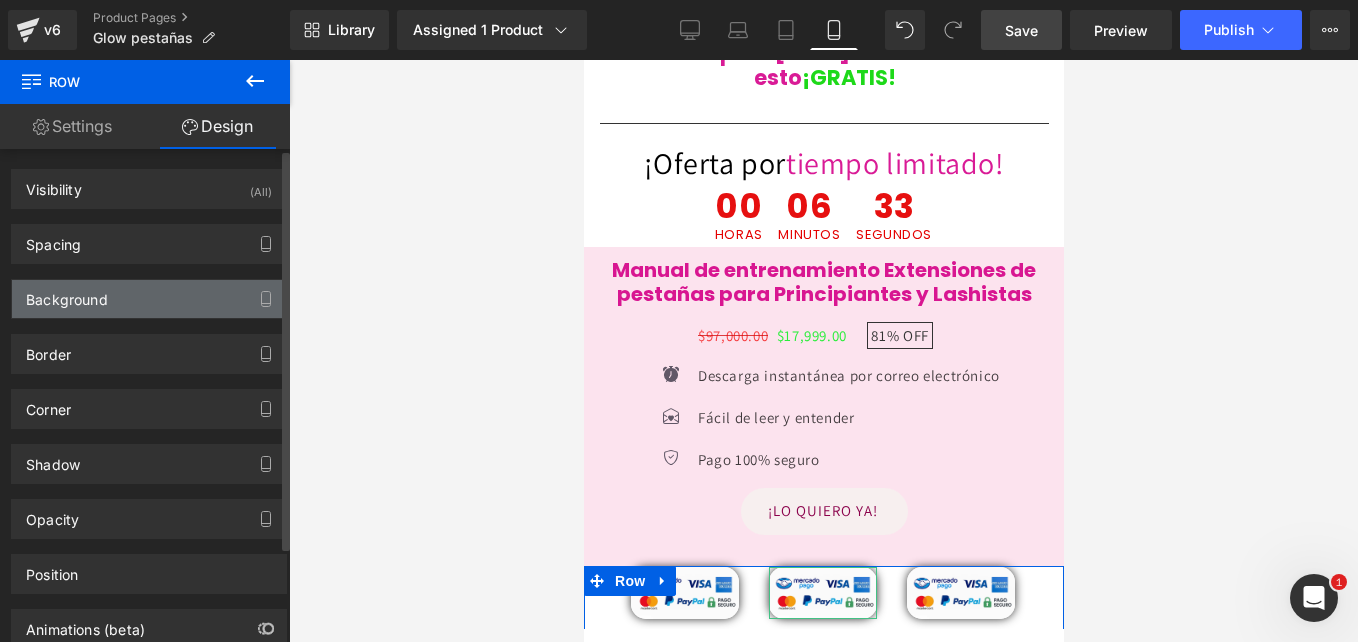type on "#ffffff" 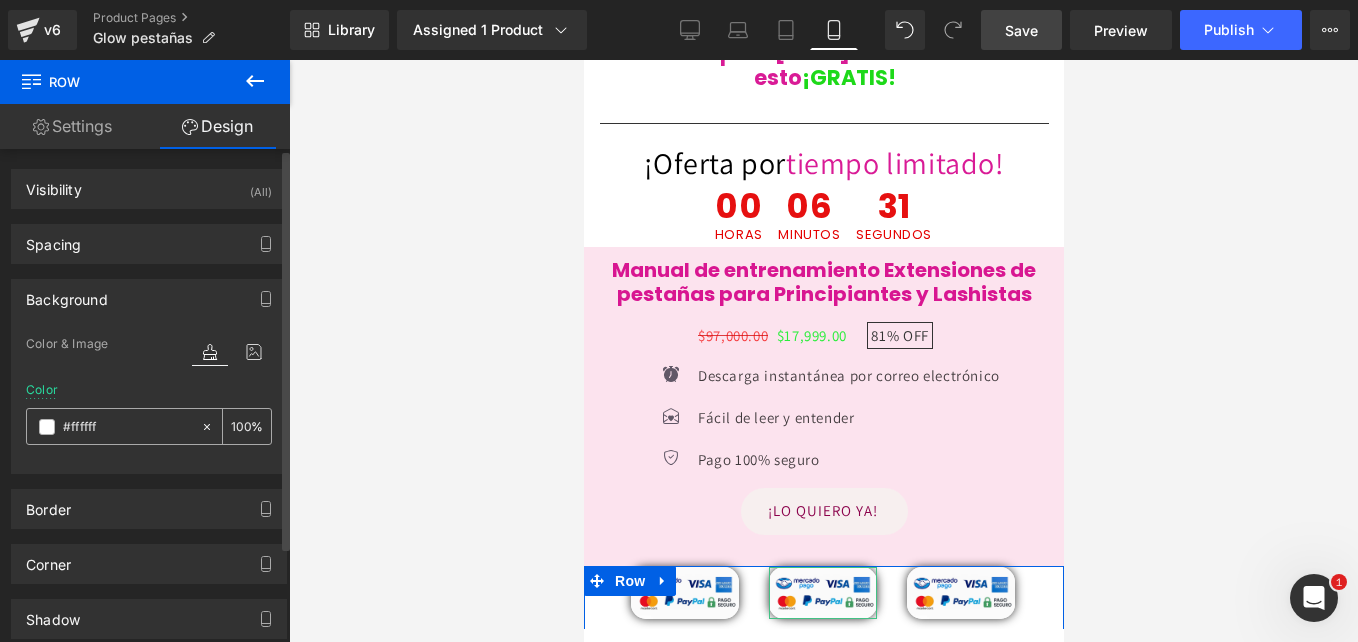 click on "#ffffff" at bounding box center (127, 427) 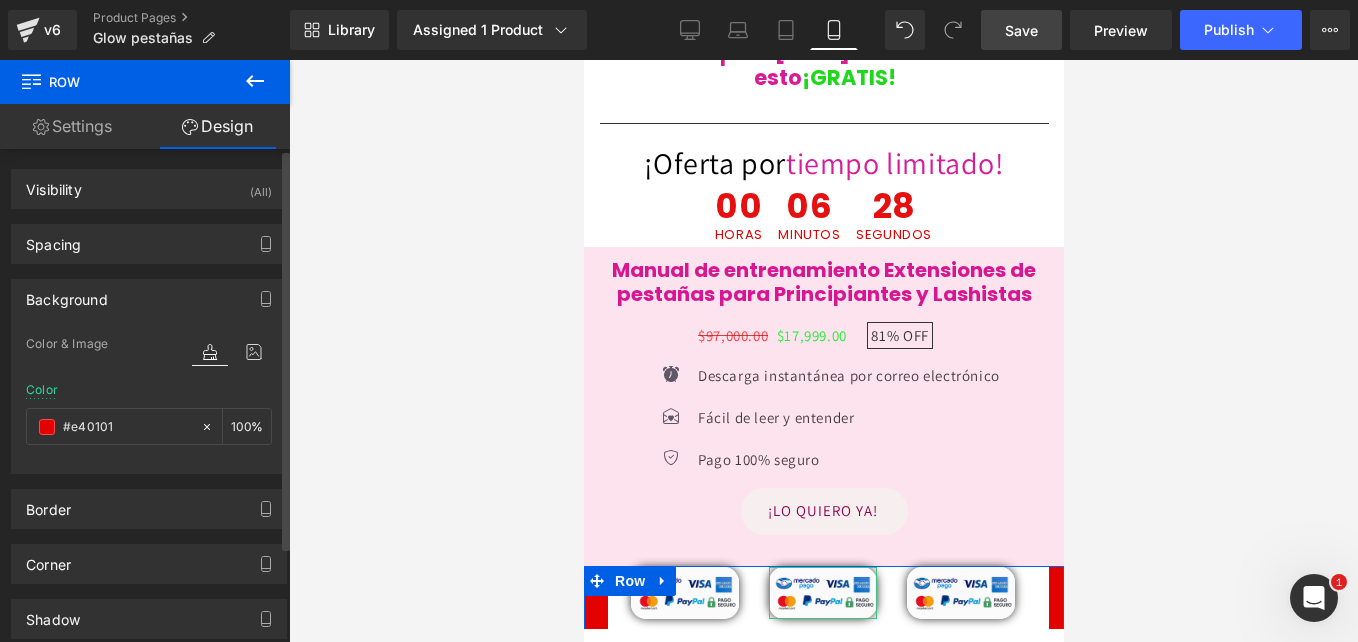 drag, startPoint x: 136, startPoint y: 424, endPoint x: 0, endPoint y: 420, distance: 136.0588 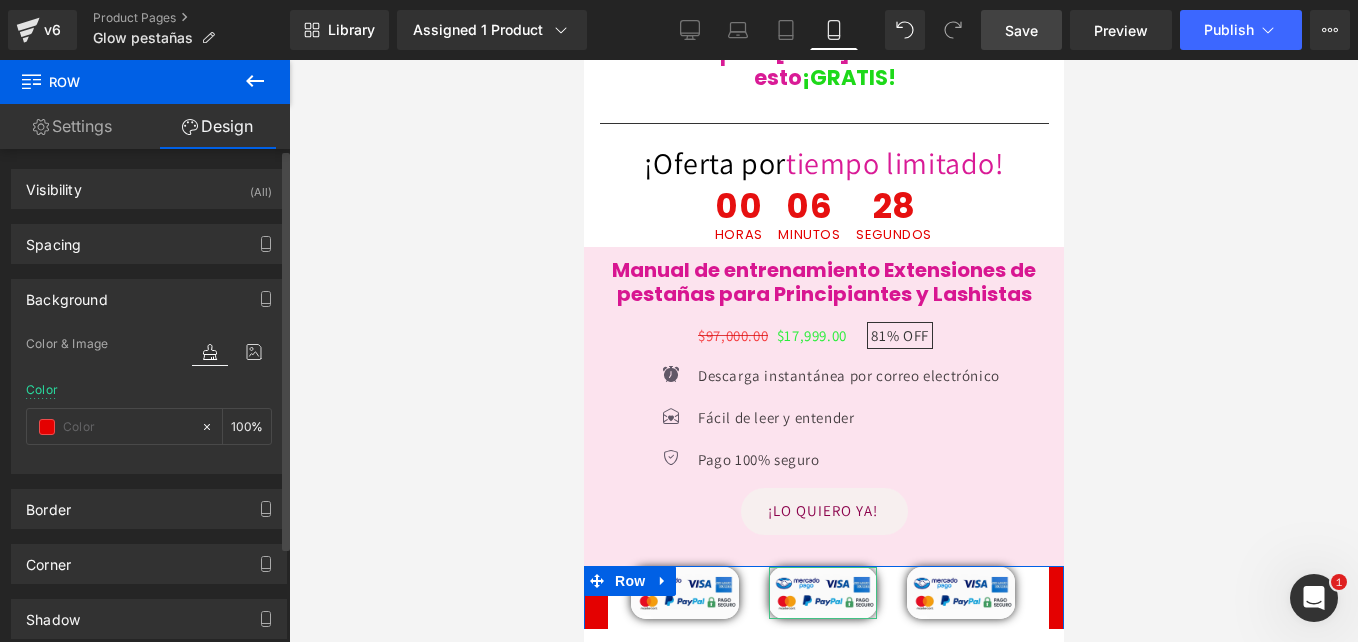 type on "0" 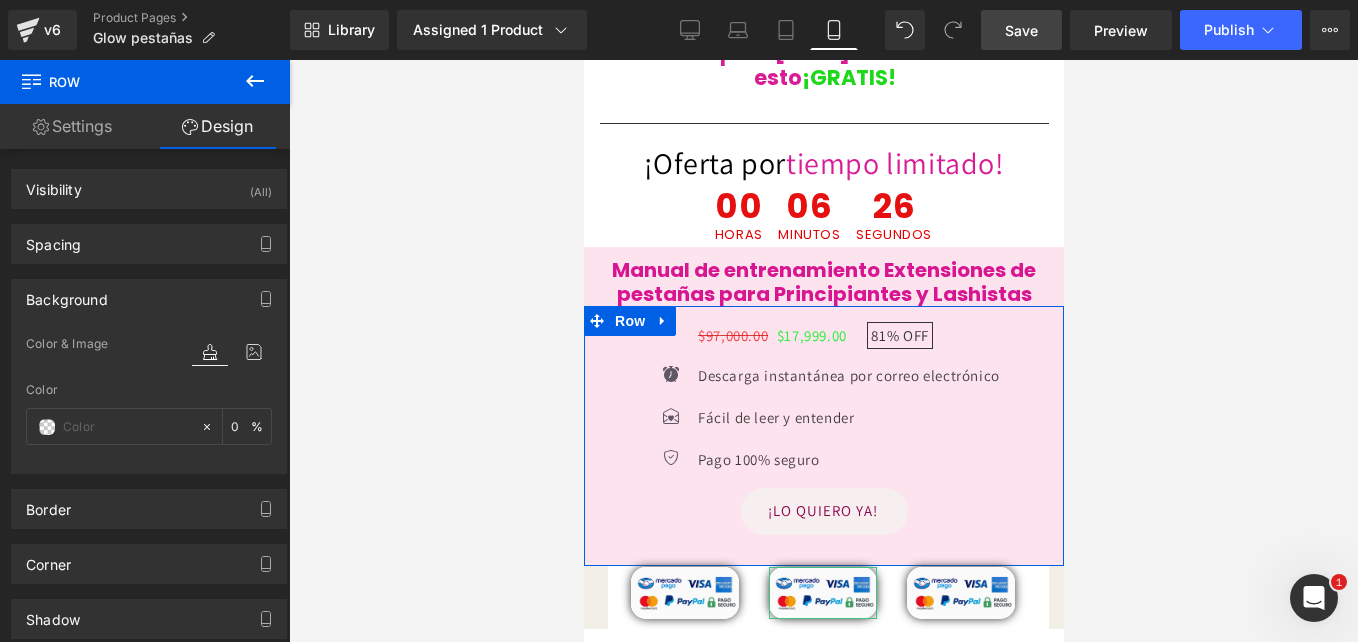 click on "$97,000.00
$17,999.00
81%
OFF
(P) Price
Icon
Descarga instantánea por correo electrónico
Text Block
Icon
Fácil [PERSON_NAME] y entender
Text Block" at bounding box center [823, 442] 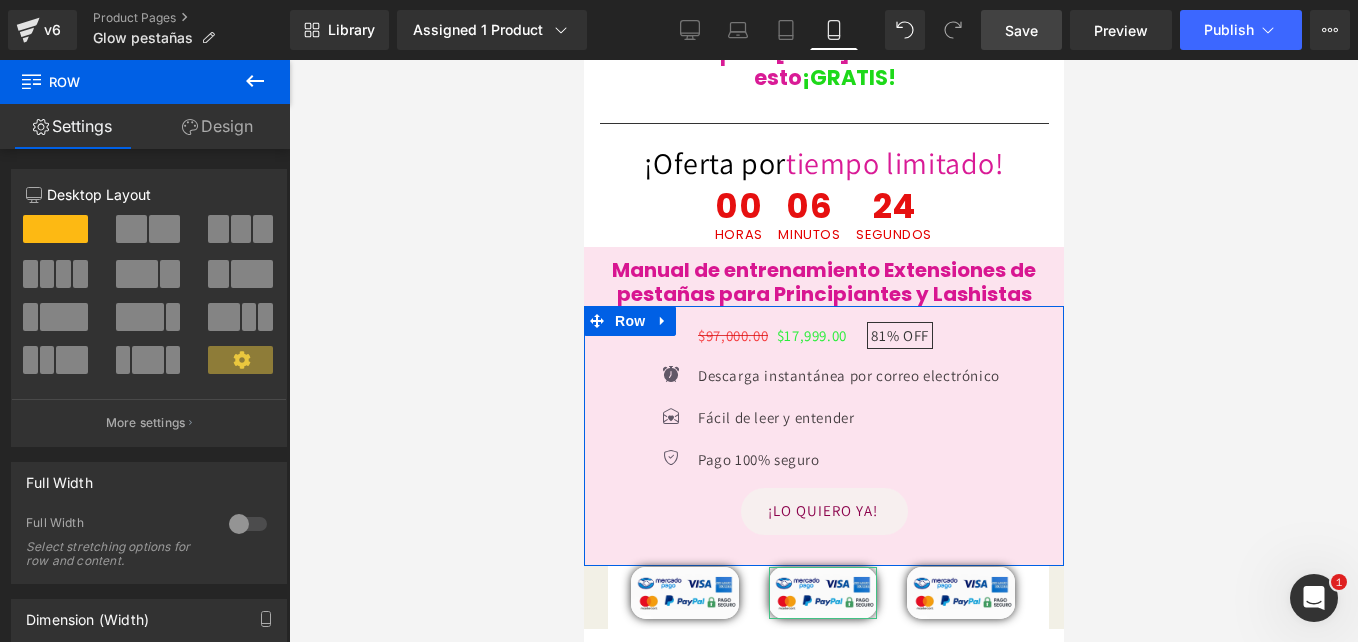 click on "Design" at bounding box center [217, 126] 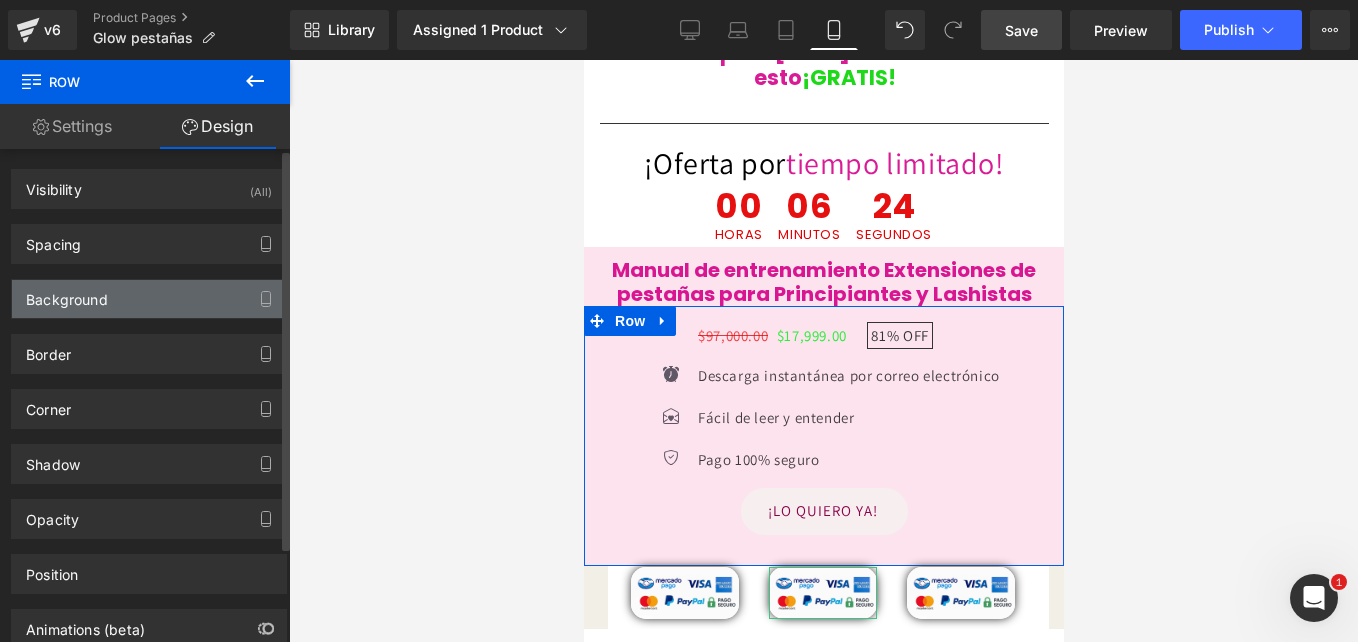 type on "#fce3ee" 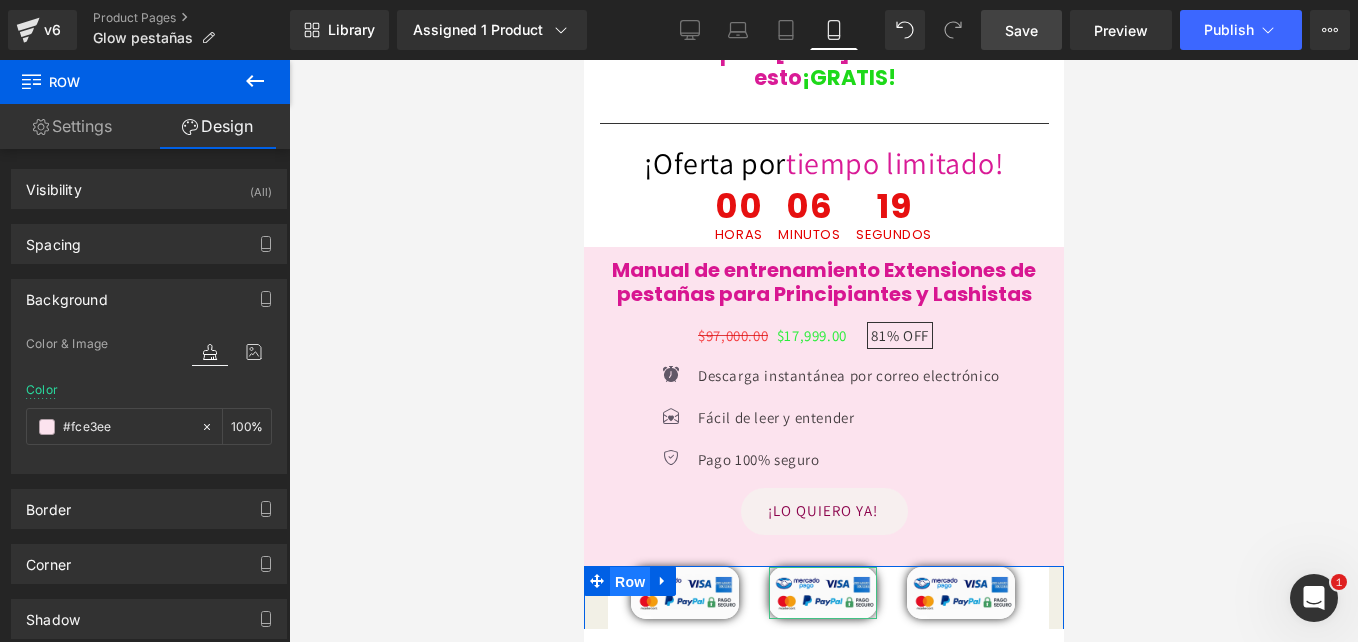 click on "Row" at bounding box center [629, 582] 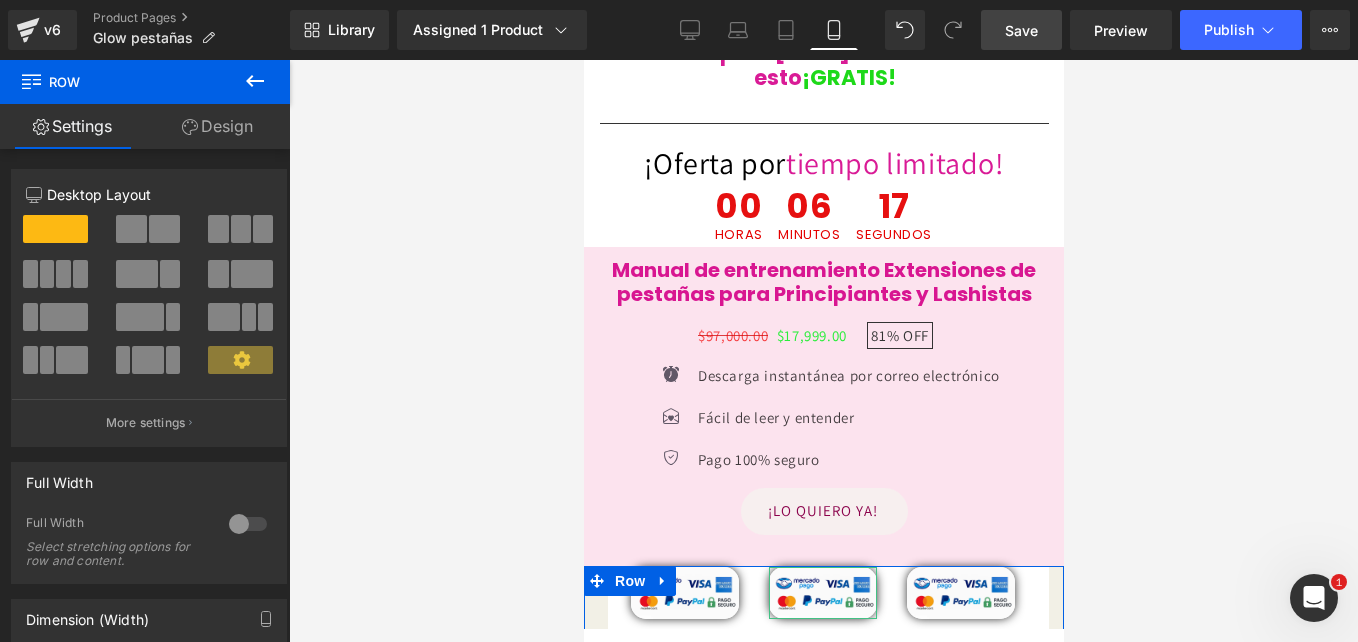 click on "Design" at bounding box center (217, 126) 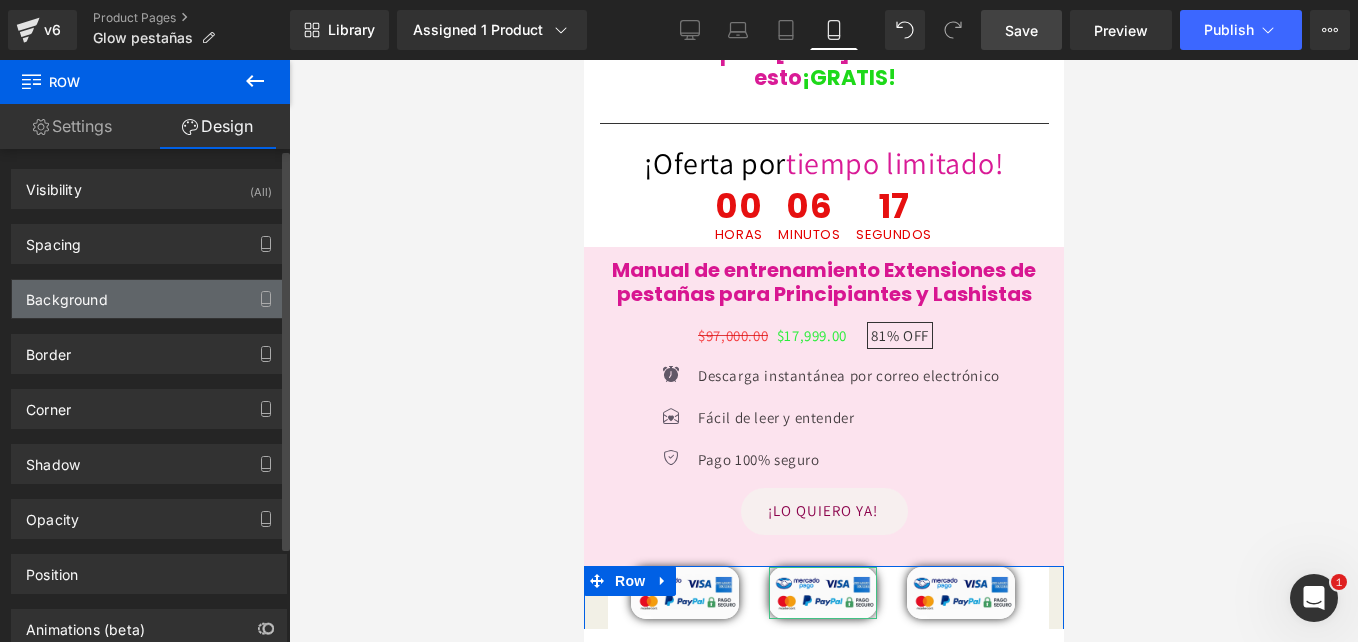type on "transparent" 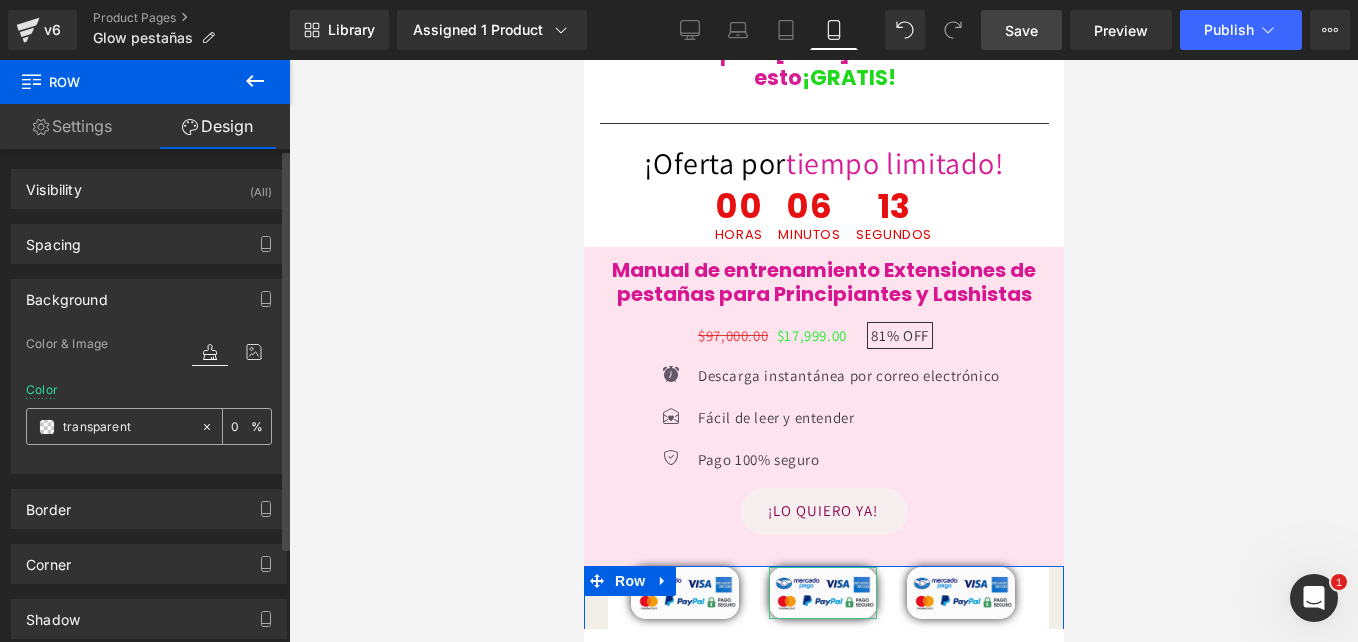 click on "transparent" at bounding box center [113, 426] 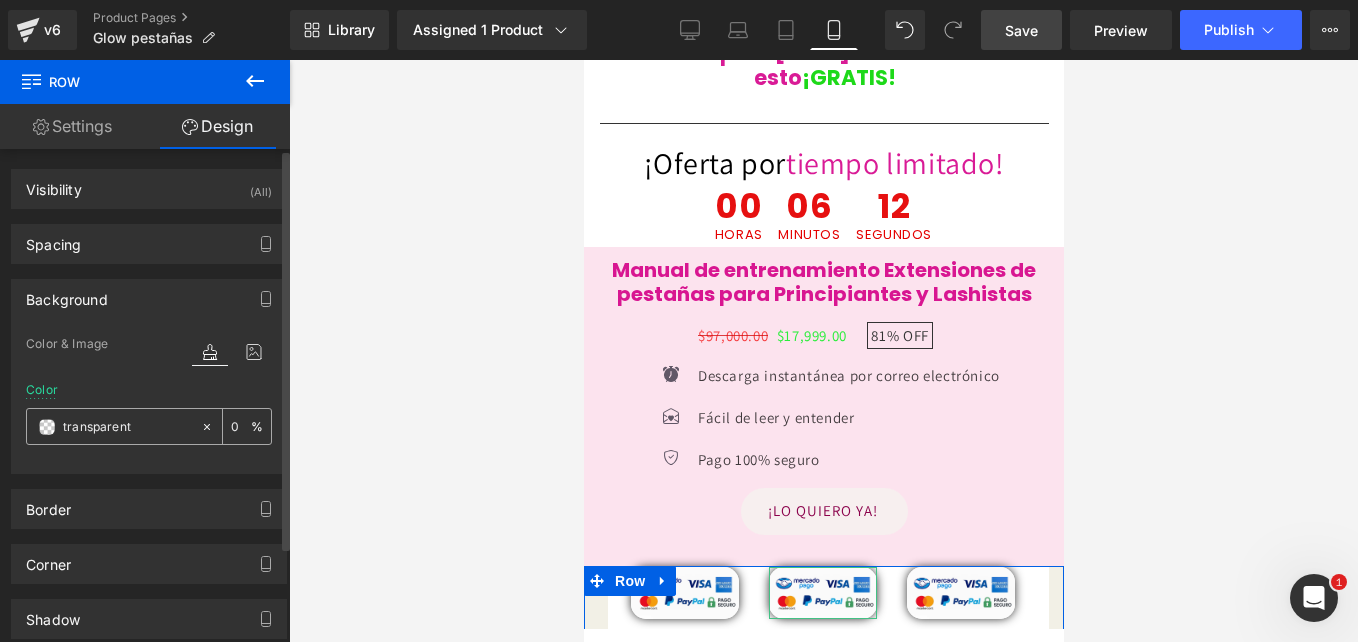 click on "transparent" at bounding box center [127, 427] 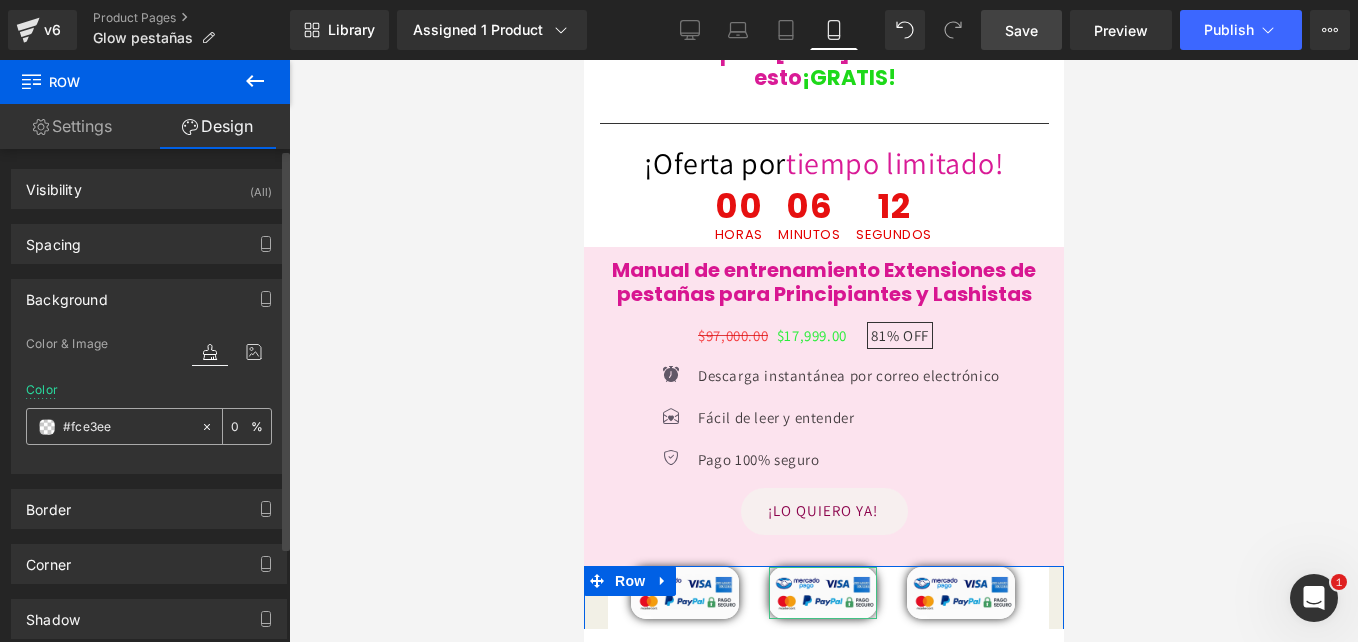 type on "100" 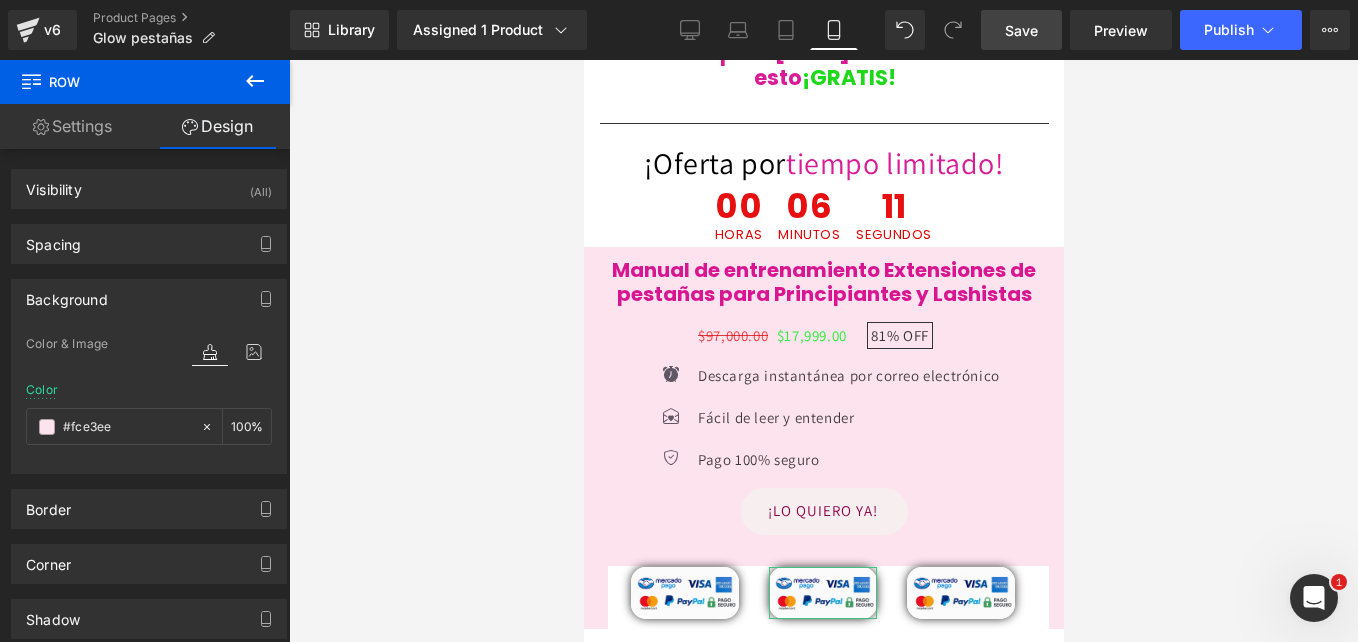 type on "#fce3ee" 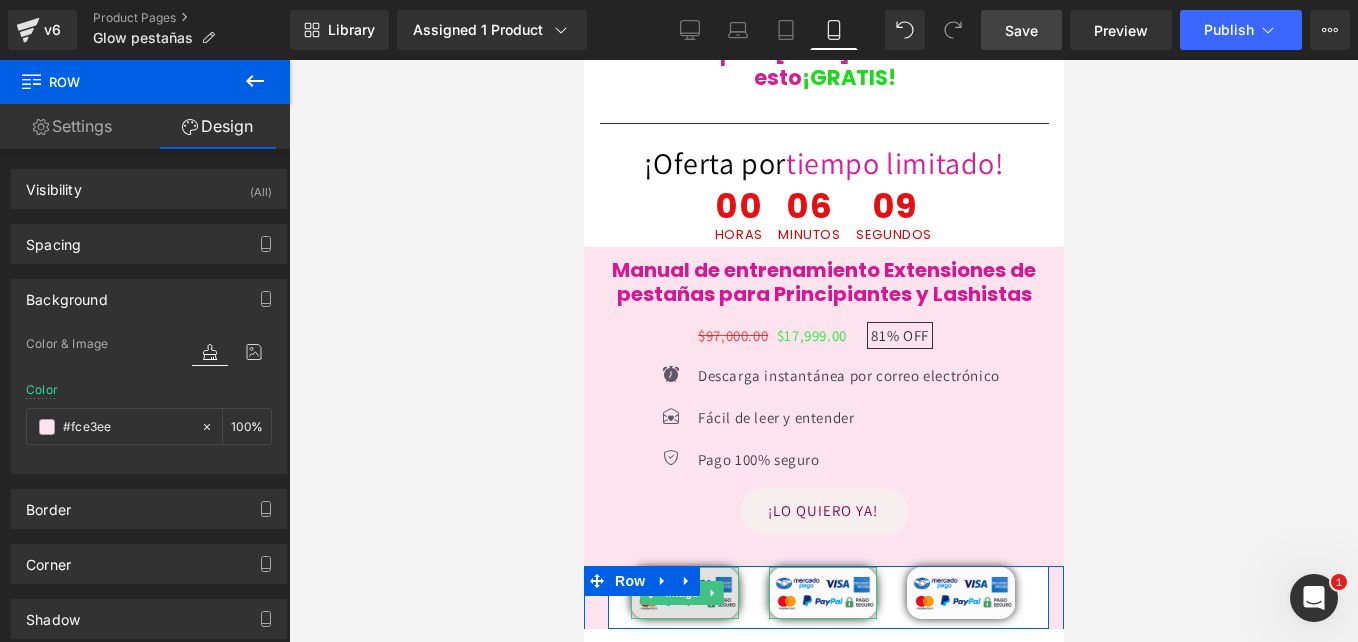 click at bounding box center (684, 593) 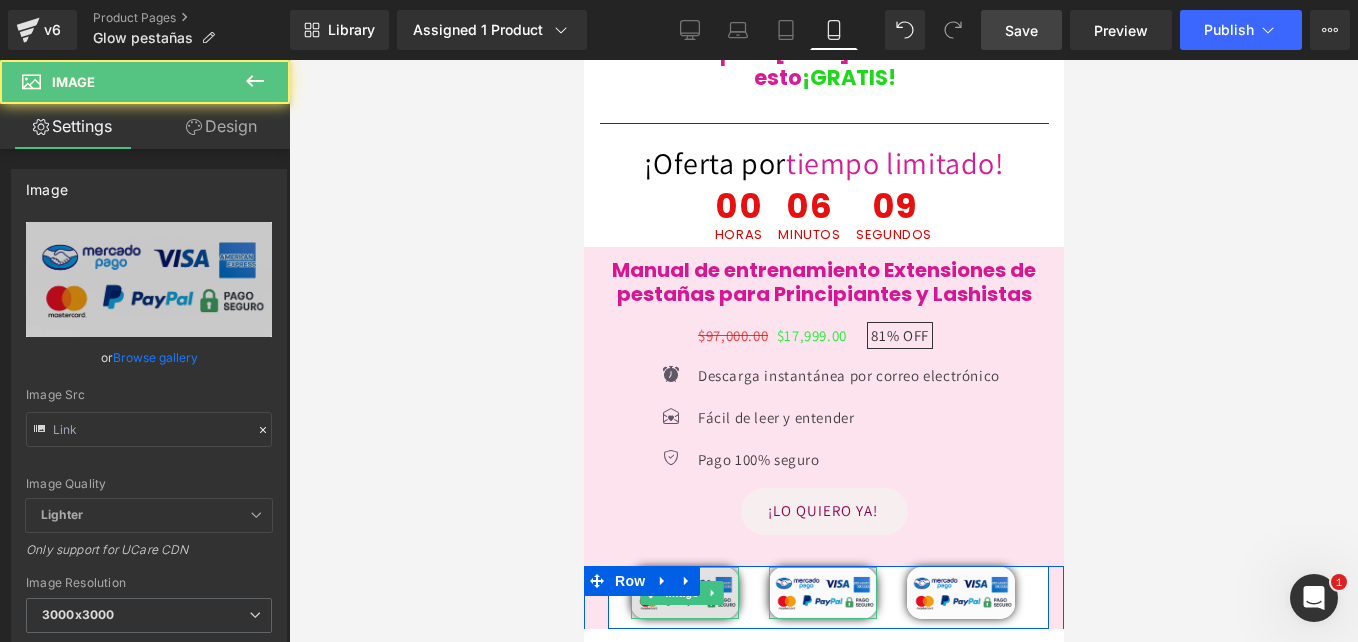 type on "[URL][DOMAIN_NAME]" 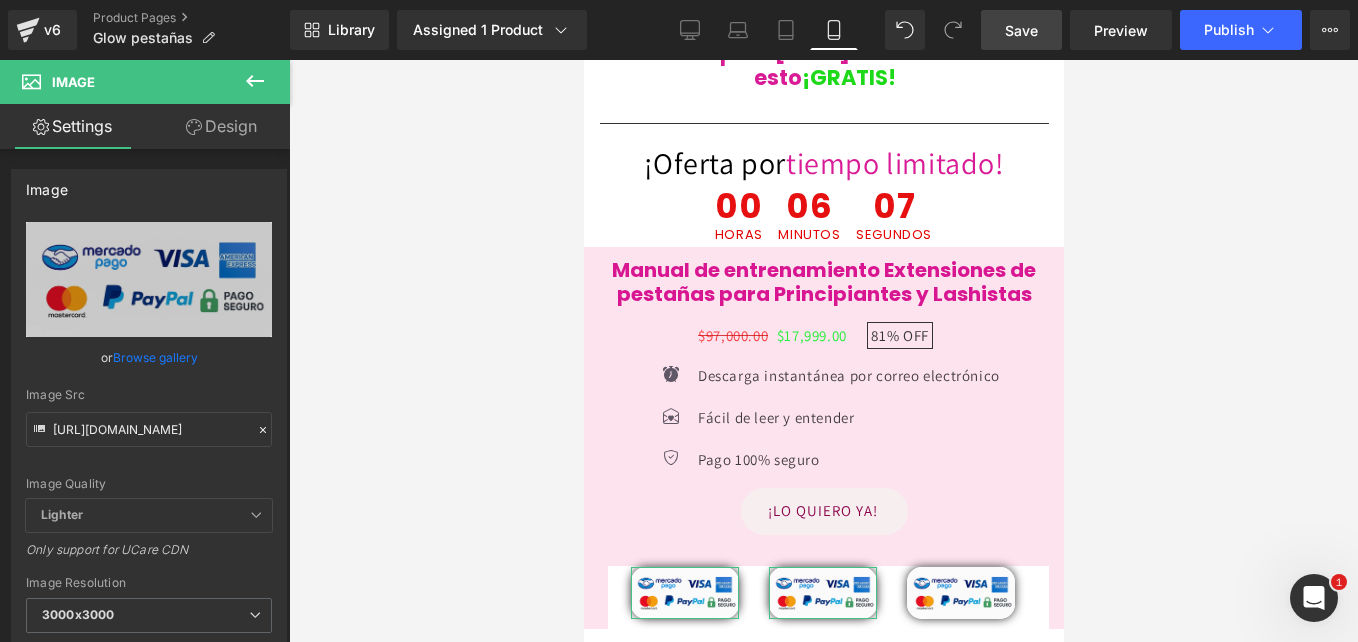 click on "Design" at bounding box center [221, 126] 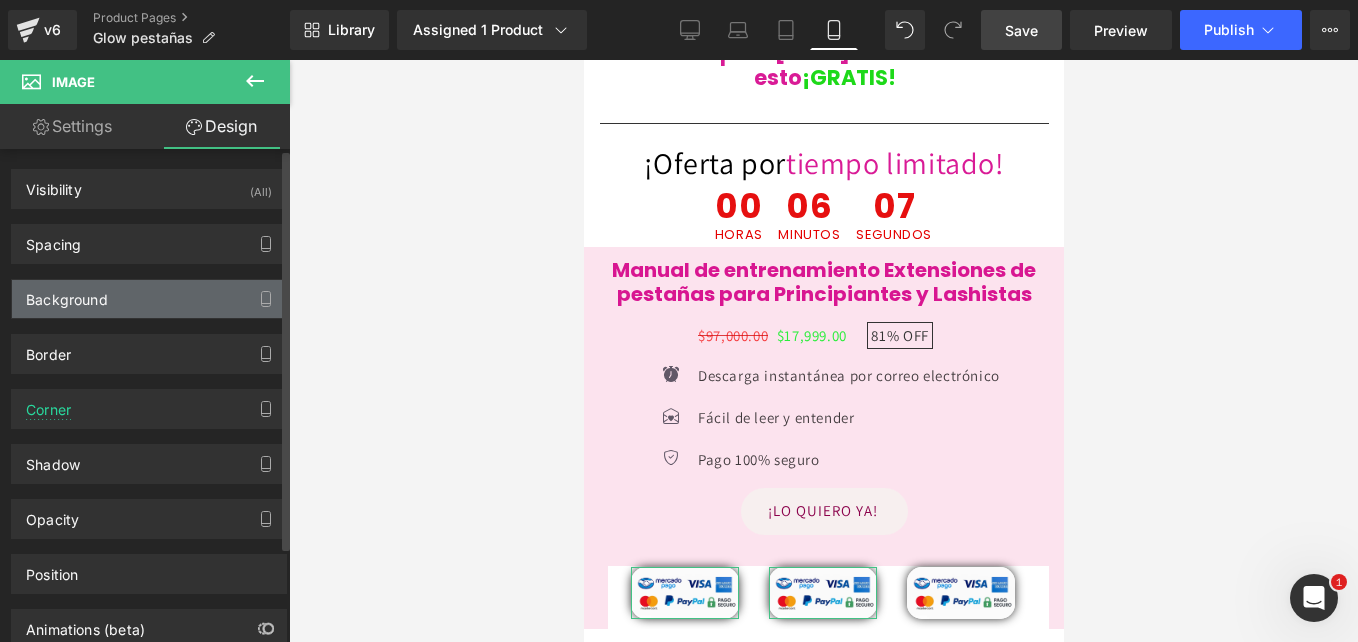 type on "transparent" 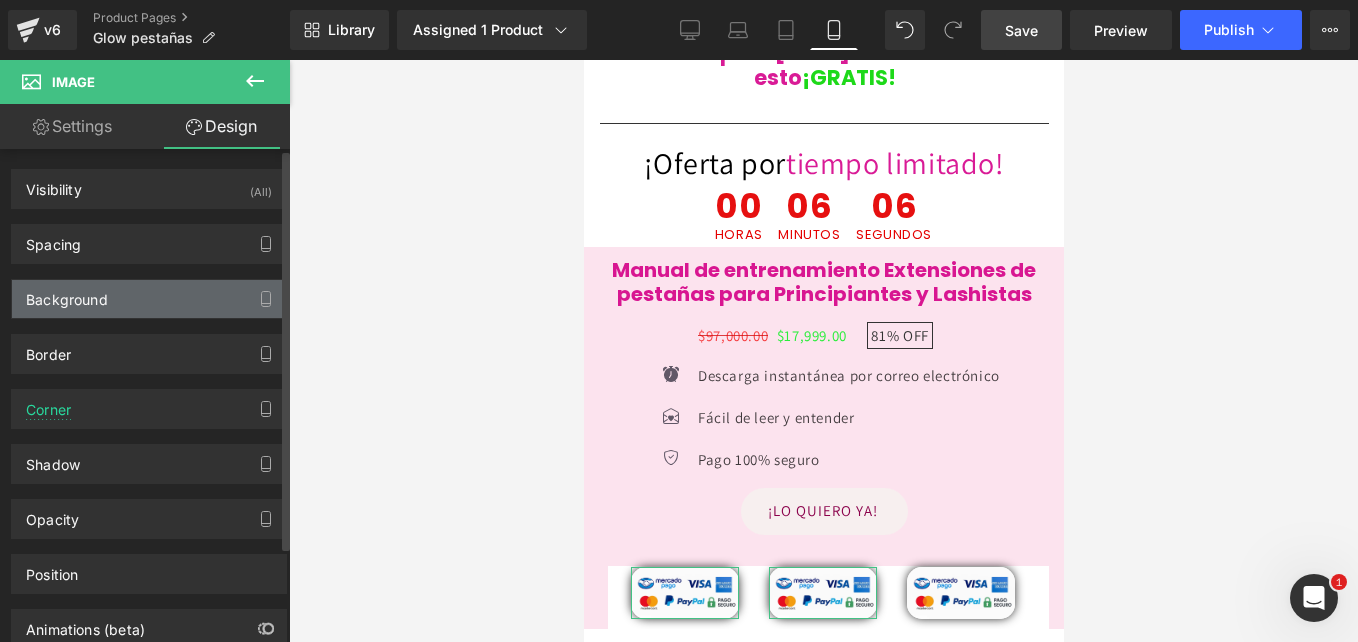 click on "Background" at bounding box center (149, 299) 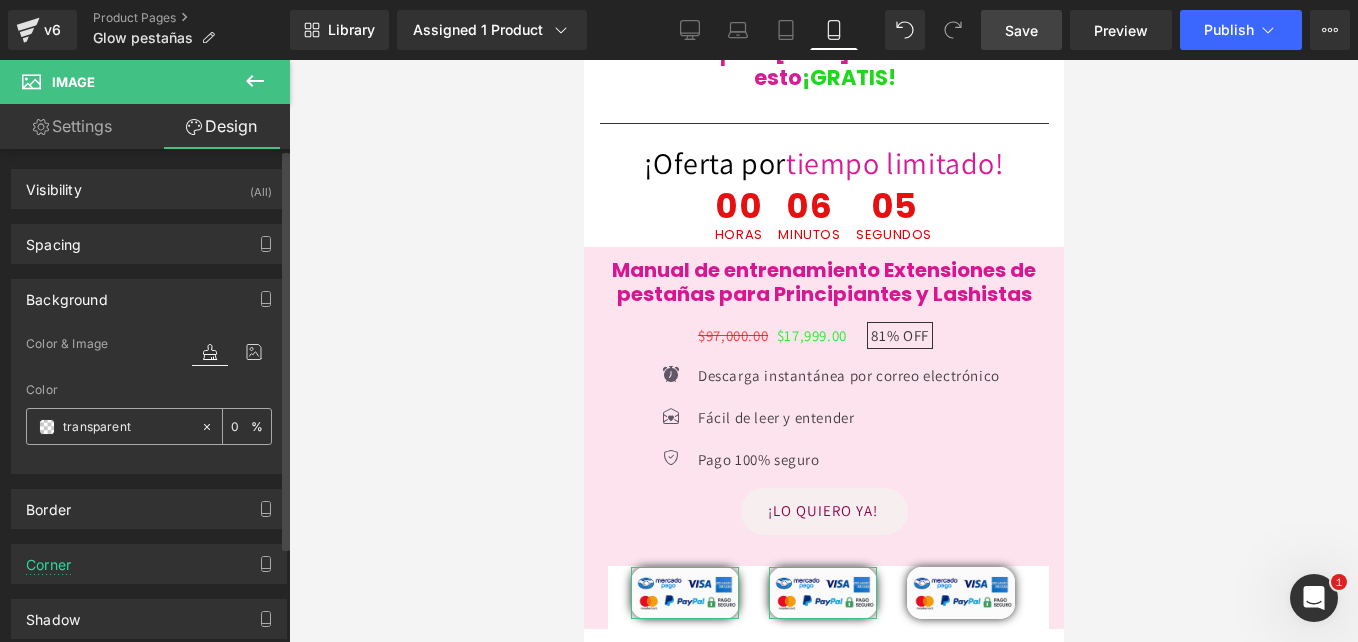 paste on "#fce3ee" 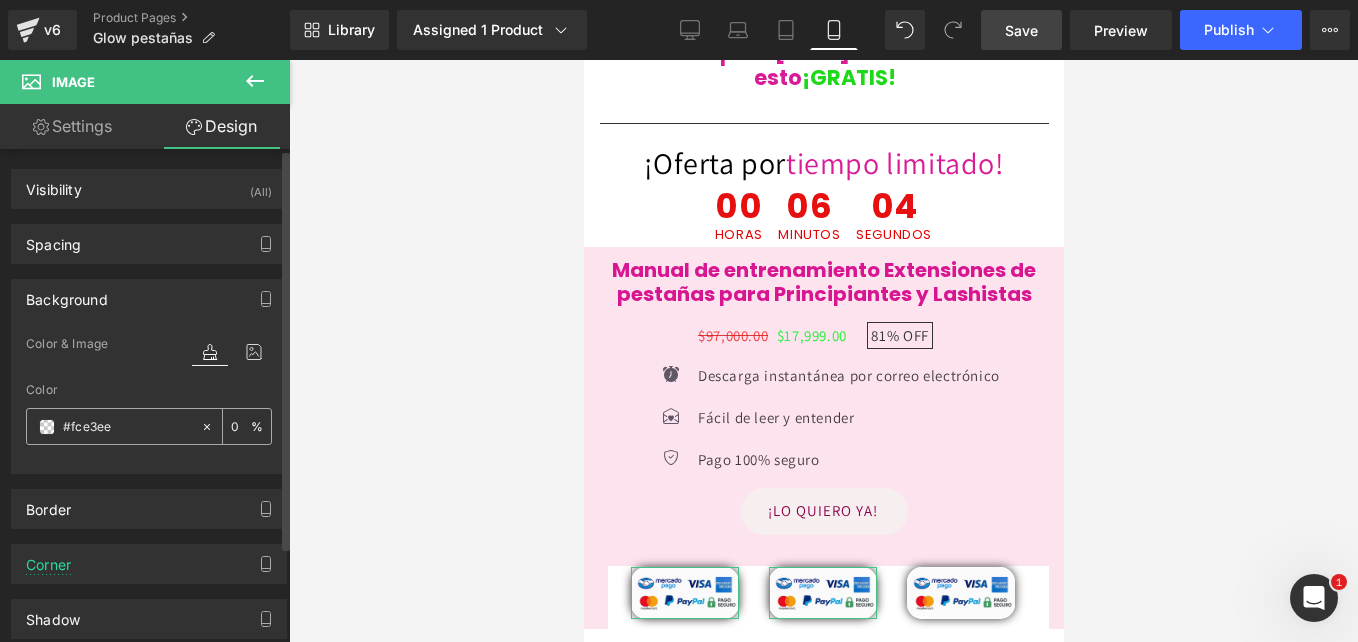 type on "100" 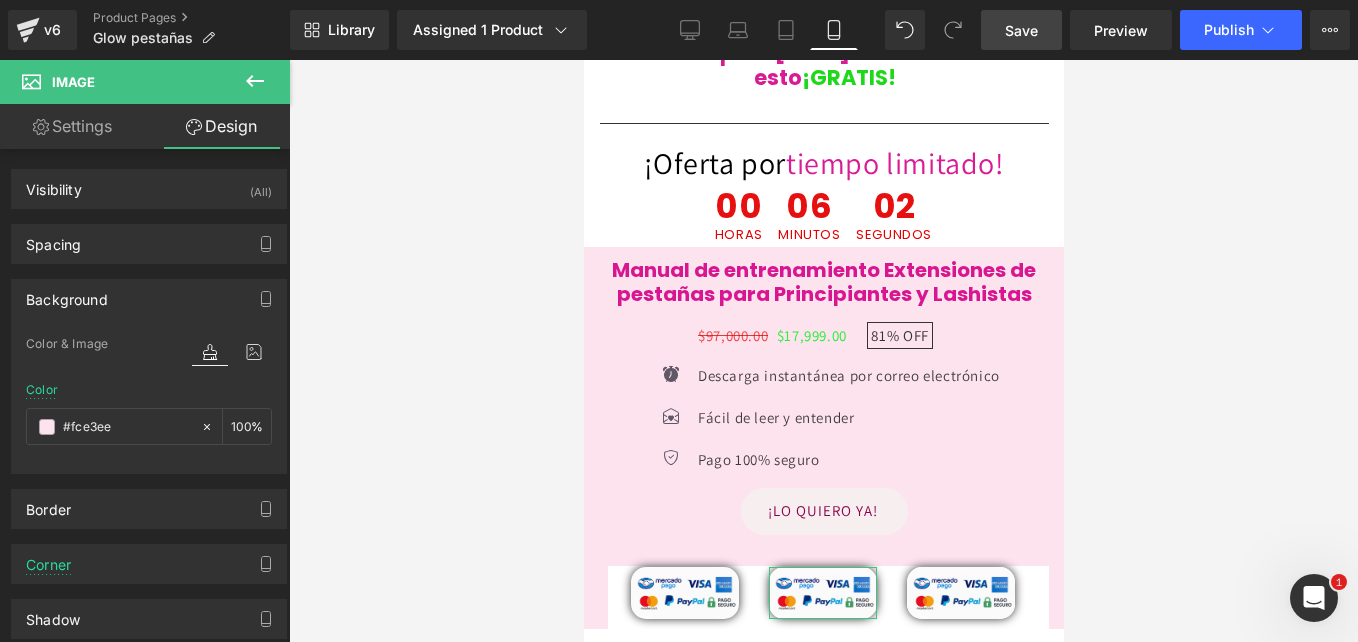 type on "#fce3ee" 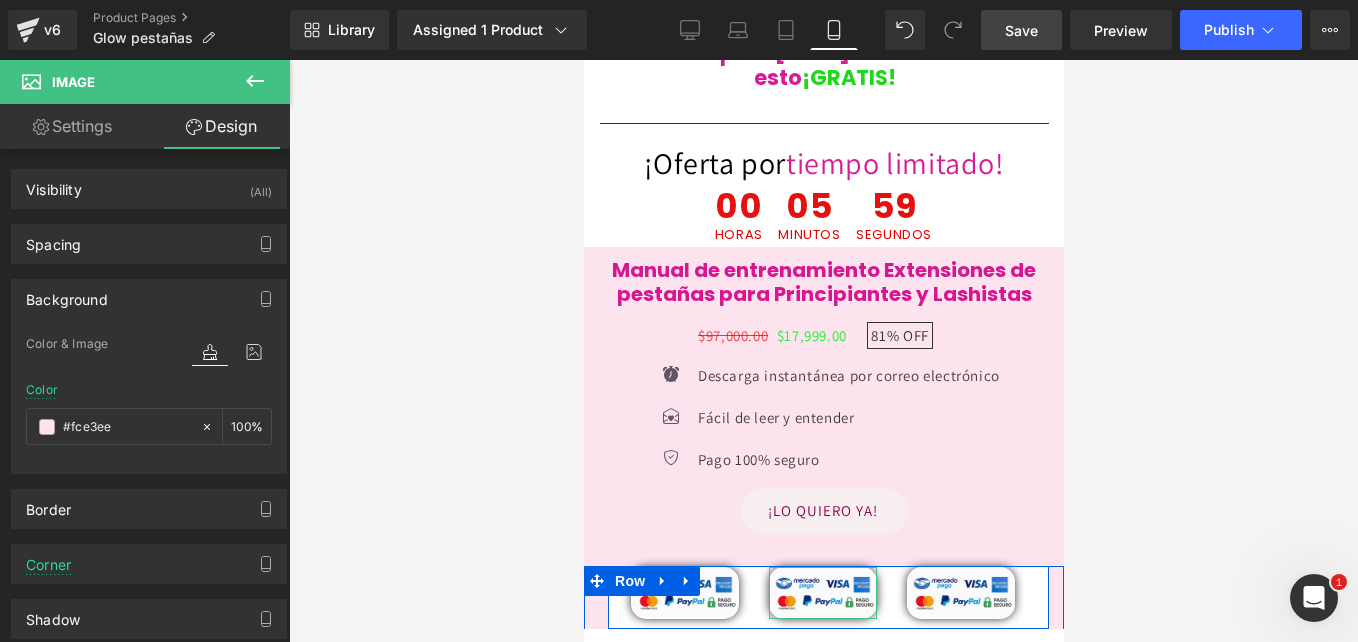 click on "Image" at bounding box center [684, 598] 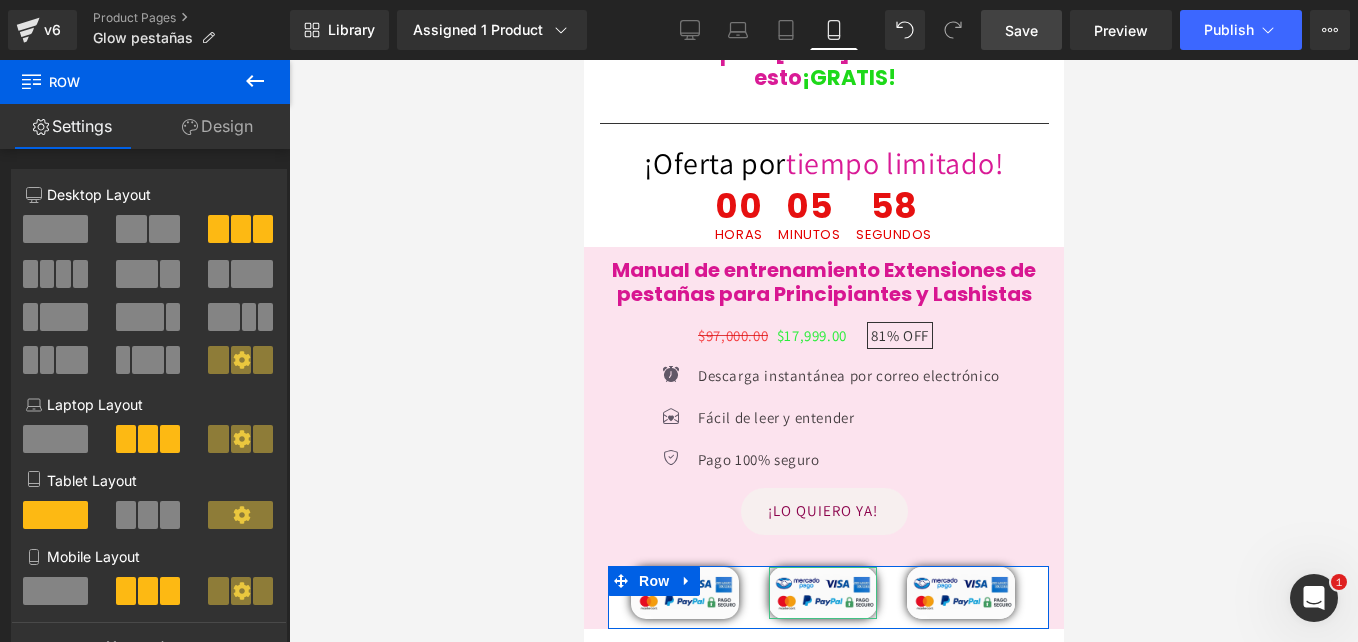click on "Design" at bounding box center [217, 126] 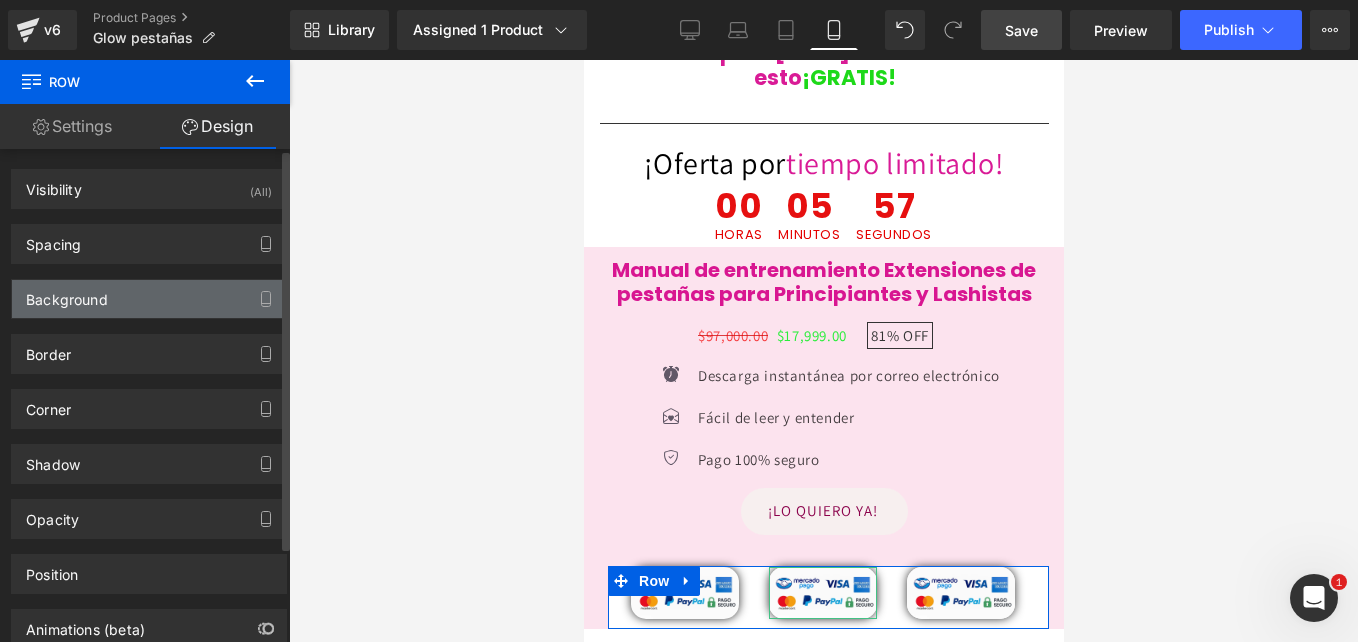 type on "#ffffff" 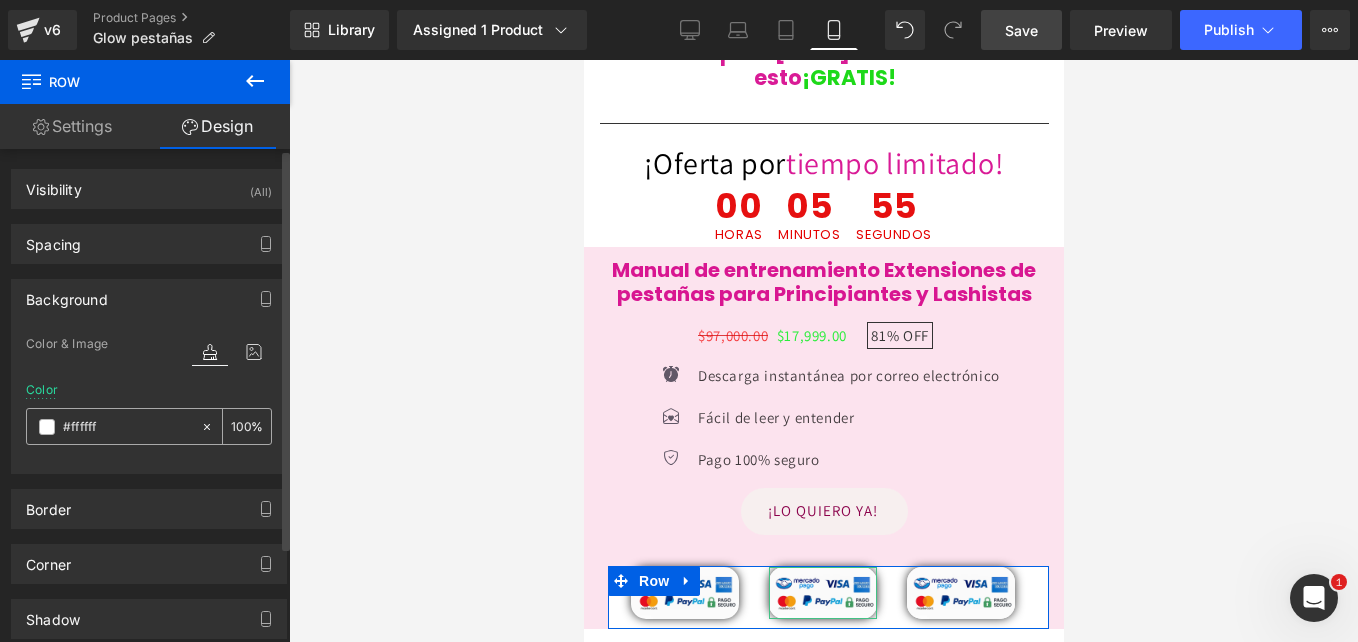 click 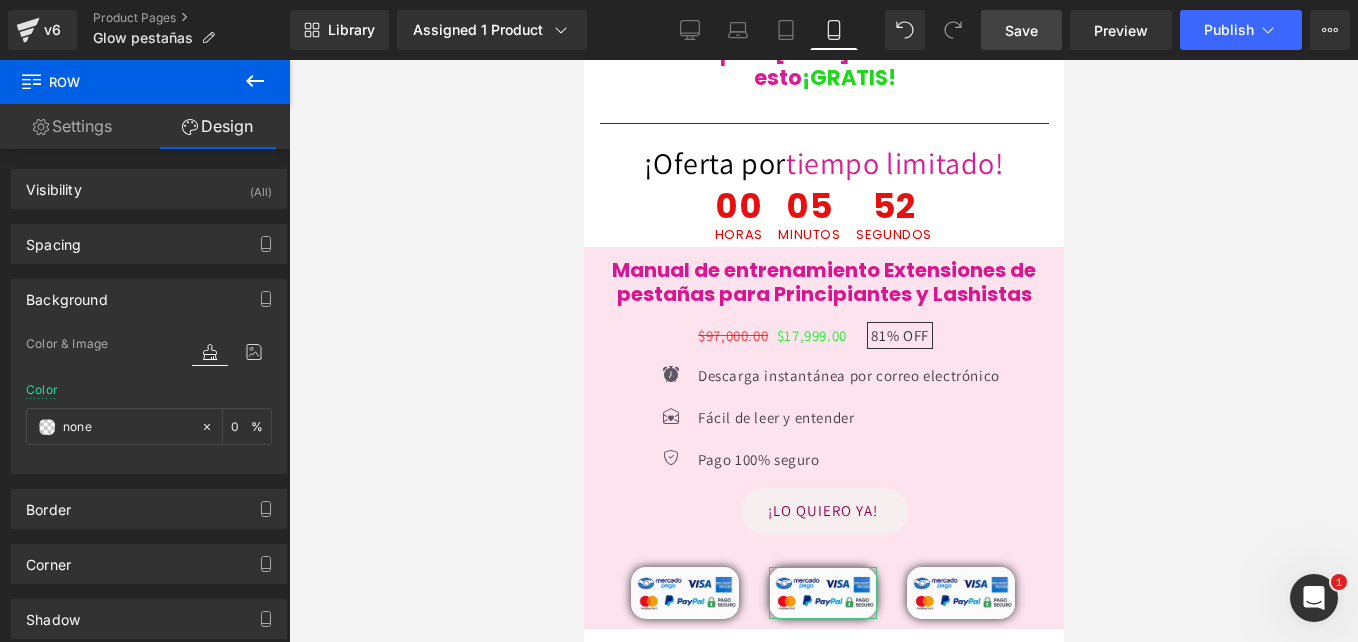 click at bounding box center (823, 351) 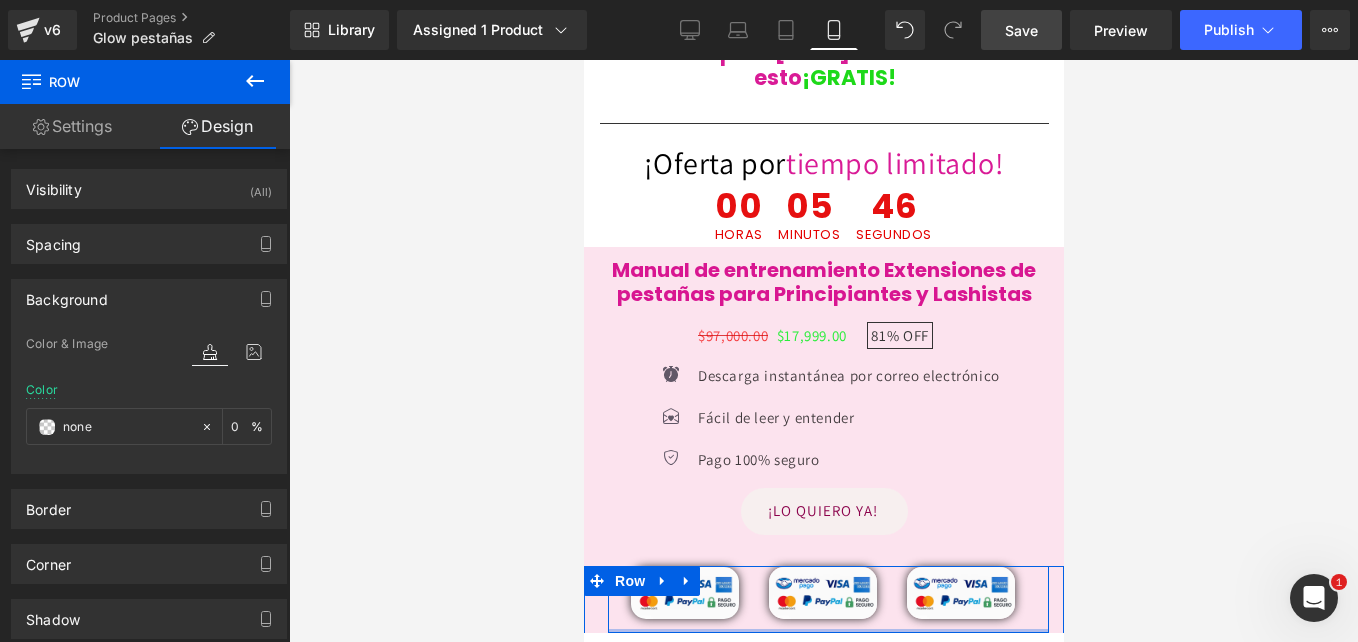 click at bounding box center (827, 631) 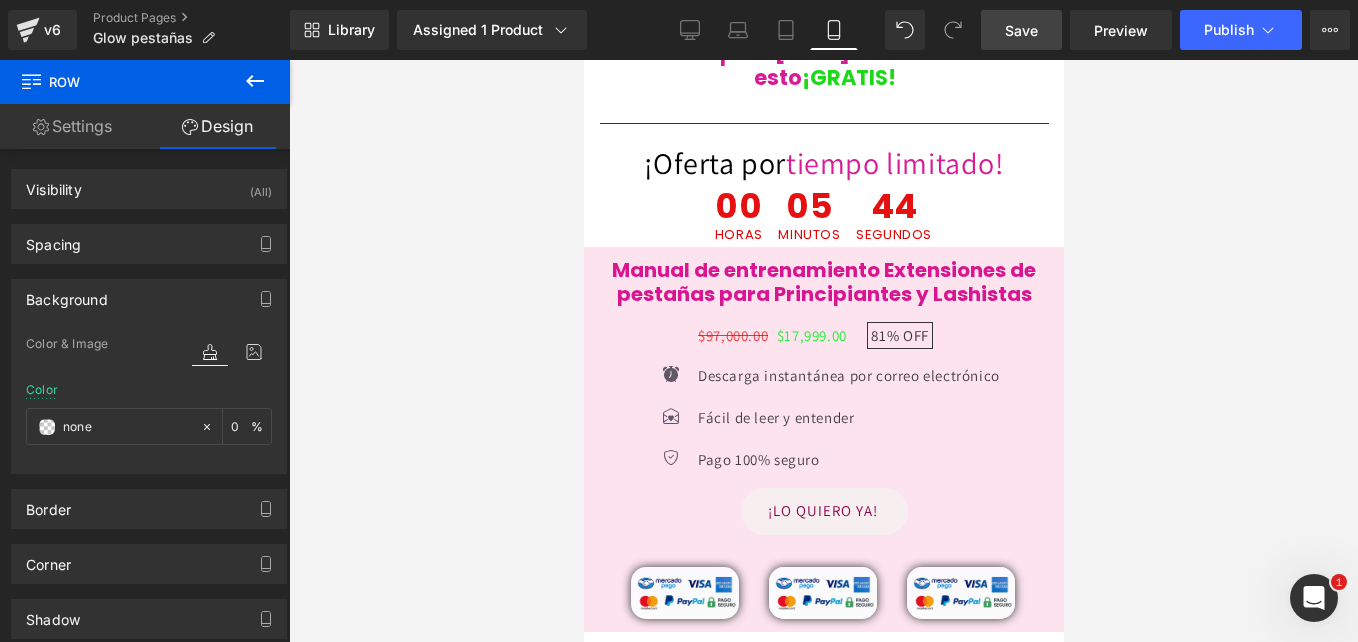 click on "Save" at bounding box center [1021, 30] 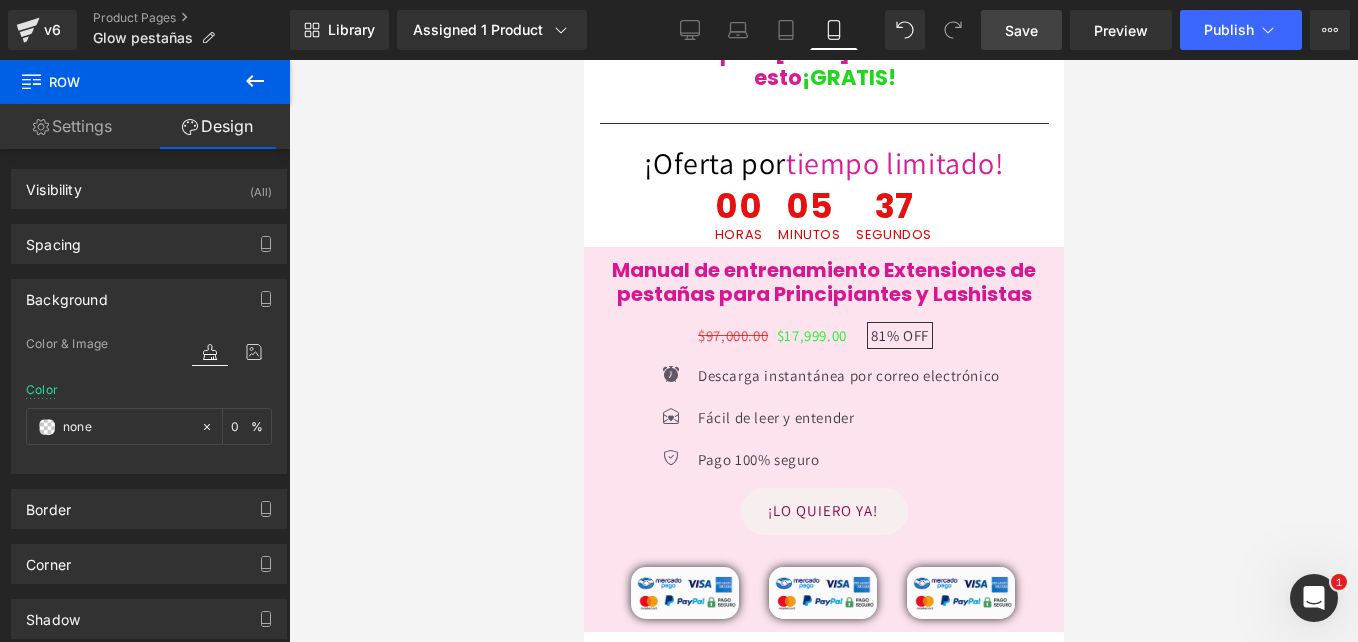 click at bounding box center [823, 351] 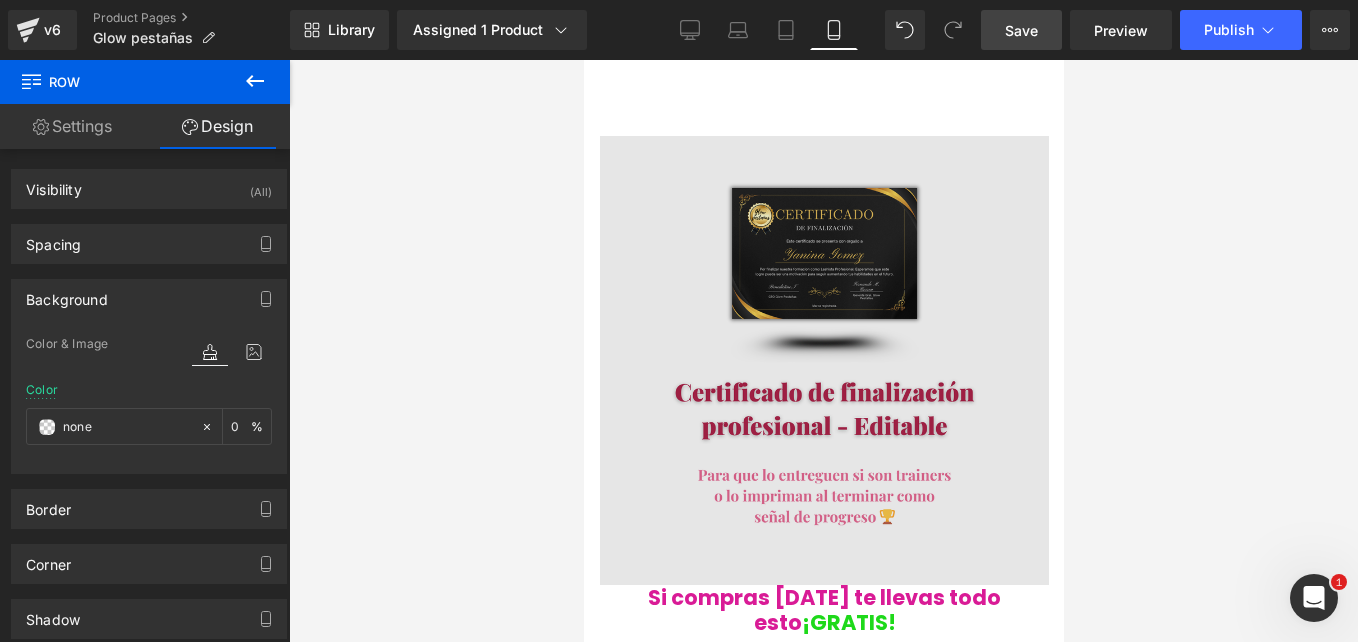 scroll, scrollTop: 7659, scrollLeft: 0, axis: vertical 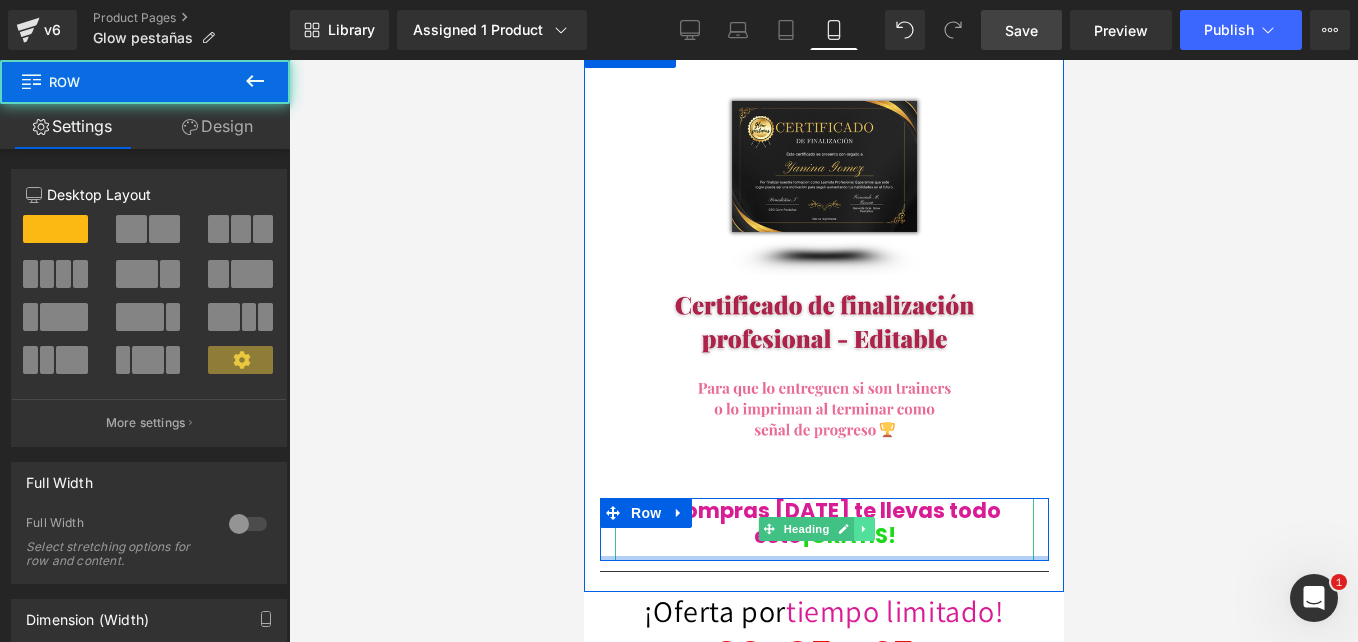 drag, startPoint x: 848, startPoint y: 284, endPoint x: 852, endPoint y: 262, distance: 22.36068 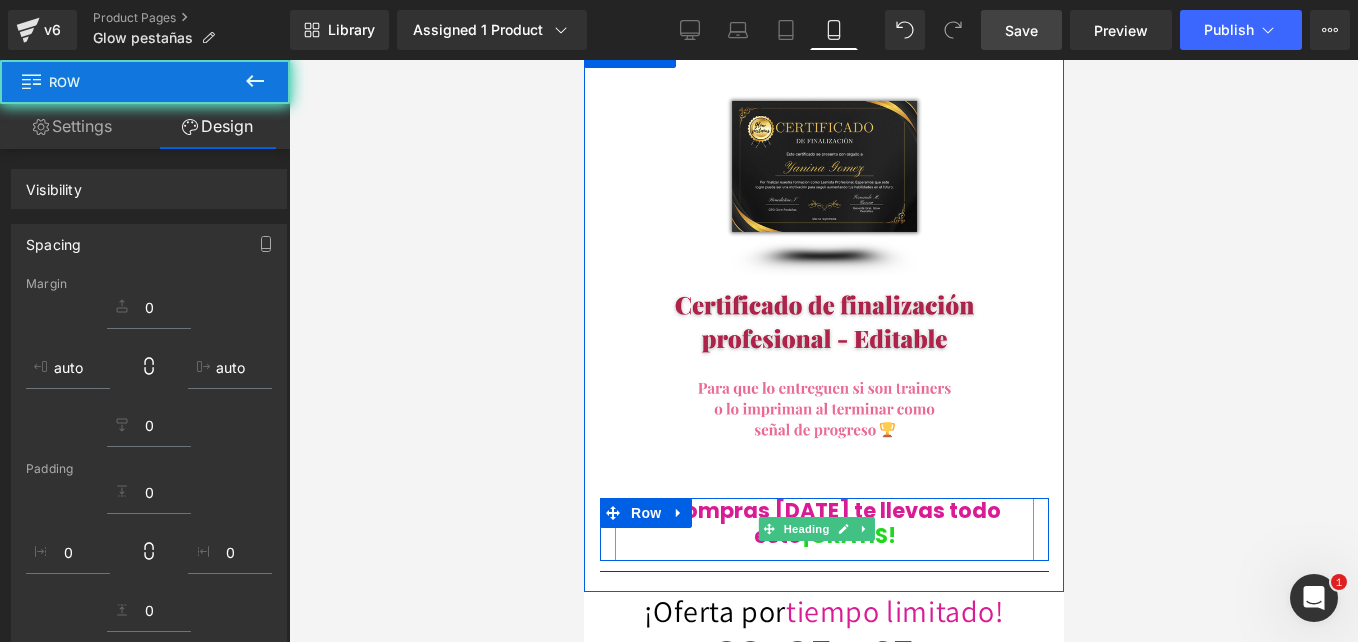 click at bounding box center [823, 351] 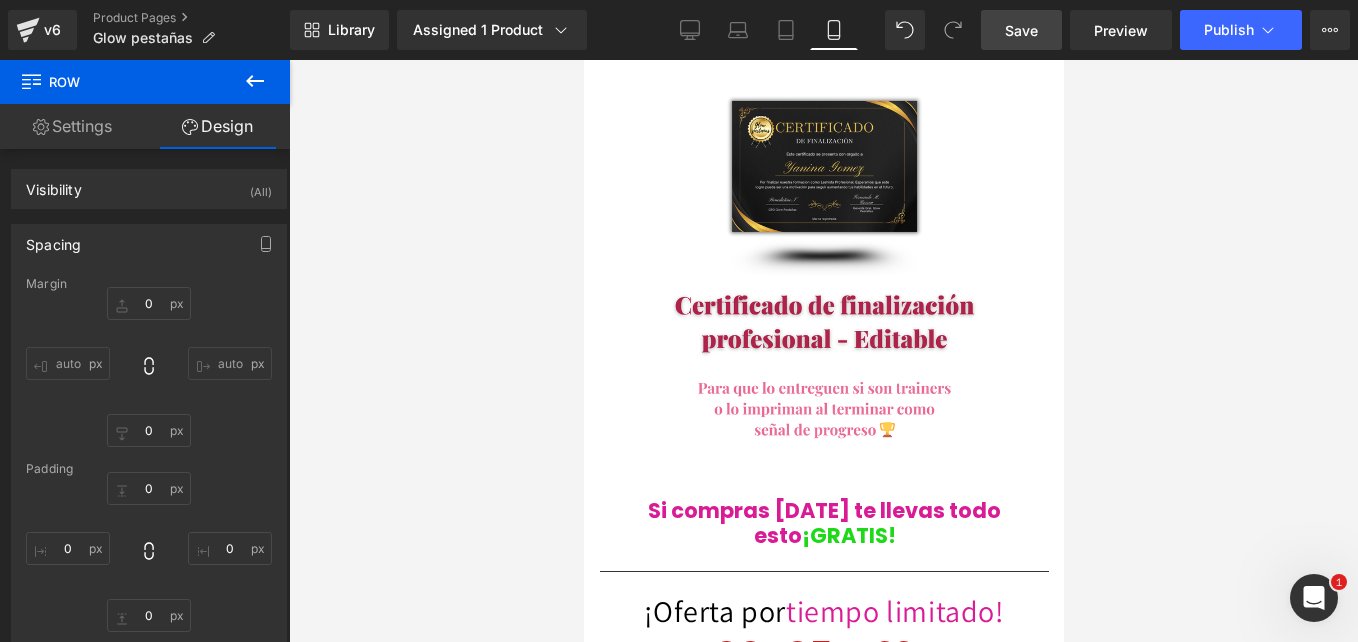 click on "Save" at bounding box center (1021, 30) 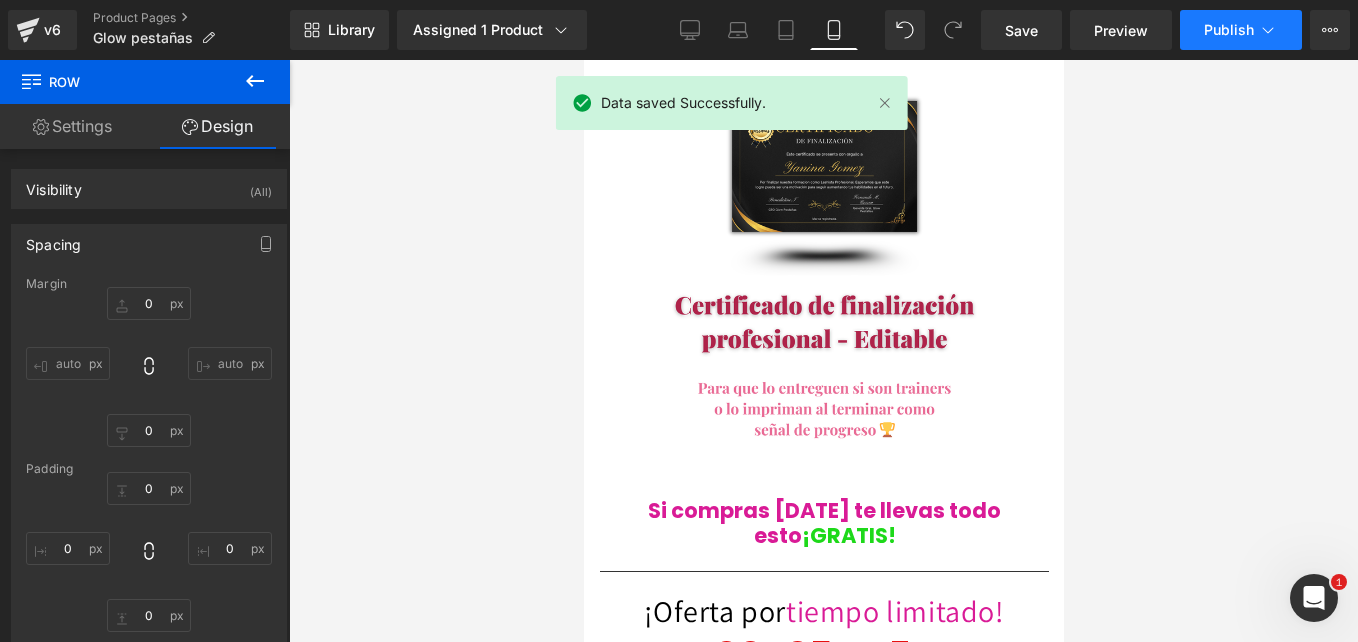 click on "Publish" at bounding box center (1229, 30) 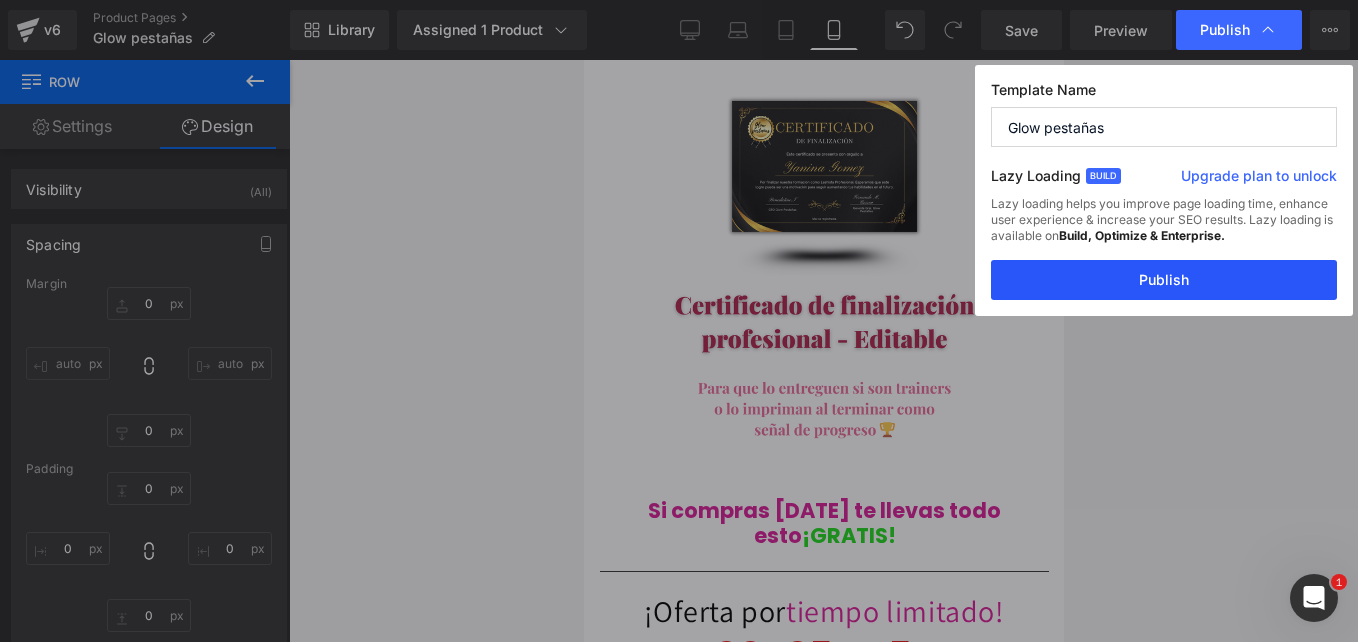 click on "Publish" at bounding box center [1164, 280] 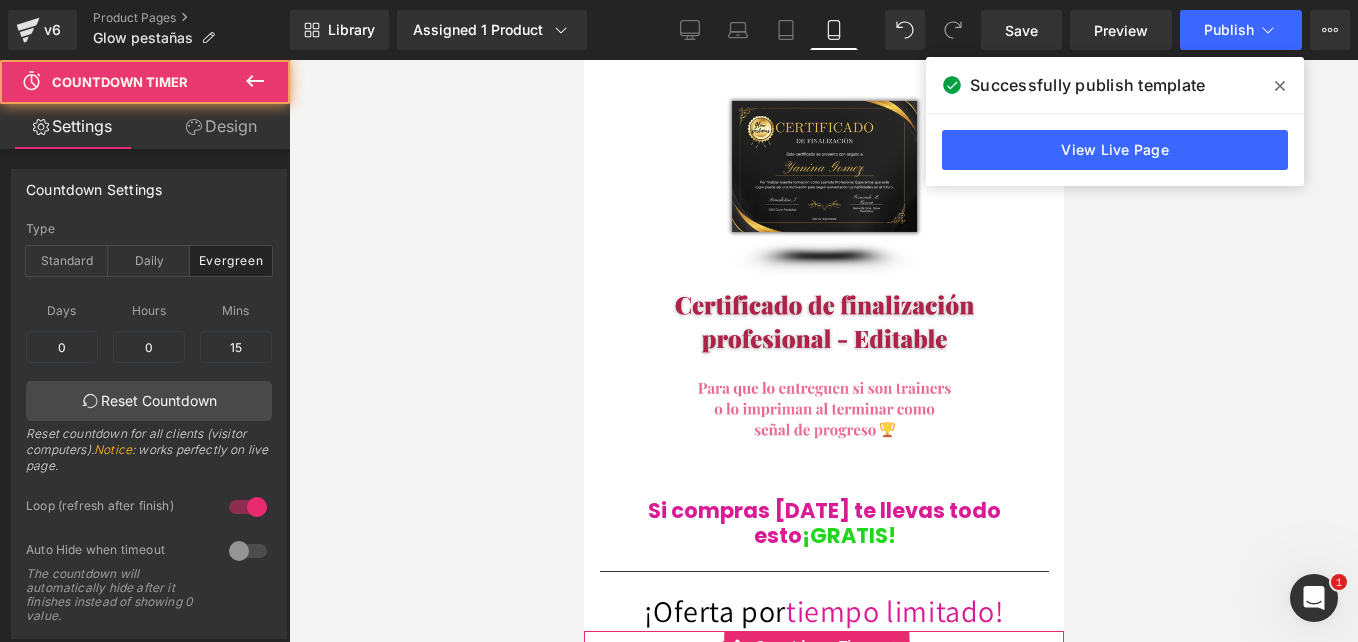 drag, startPoint x: 843, startPoint y: 404, endPoint x: 845, endPoint y: 414, distance: 10.198039 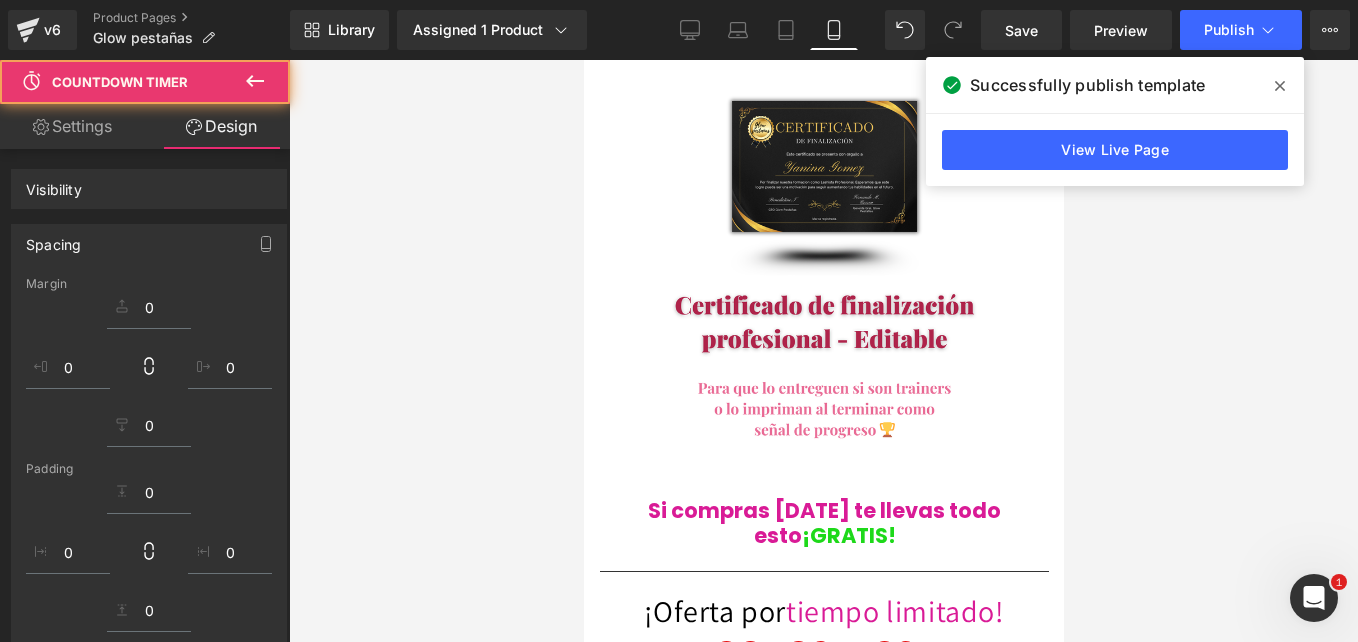 click at bounding box center [823, 351] 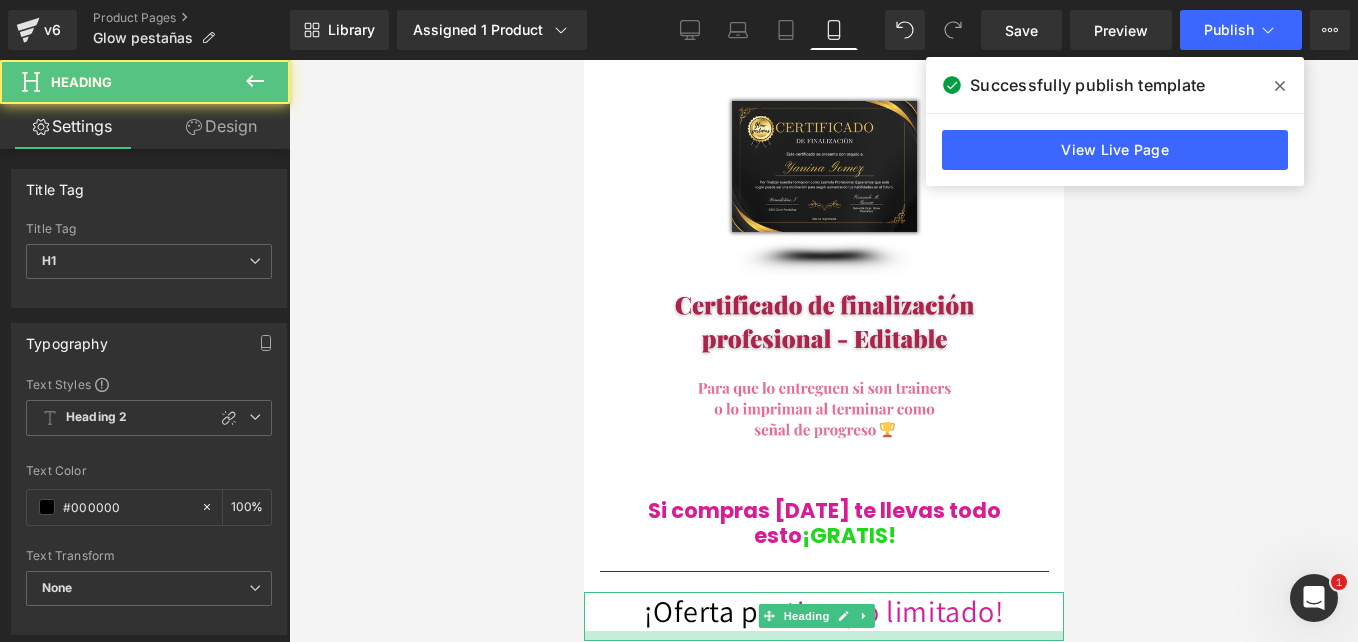 drag, startPoint x: 900, startPoint y: 340, endPoint x: 1693, endPoint y: 454, distance: 801.1523 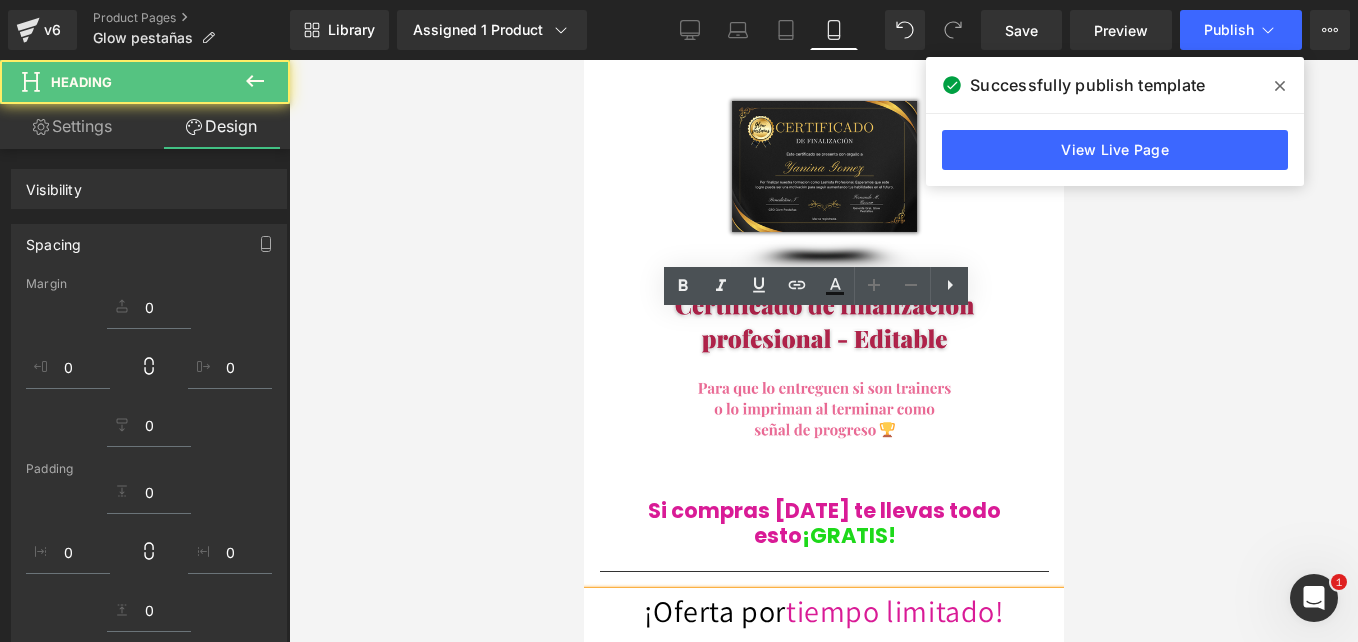 click at bounding box center [823, 351] 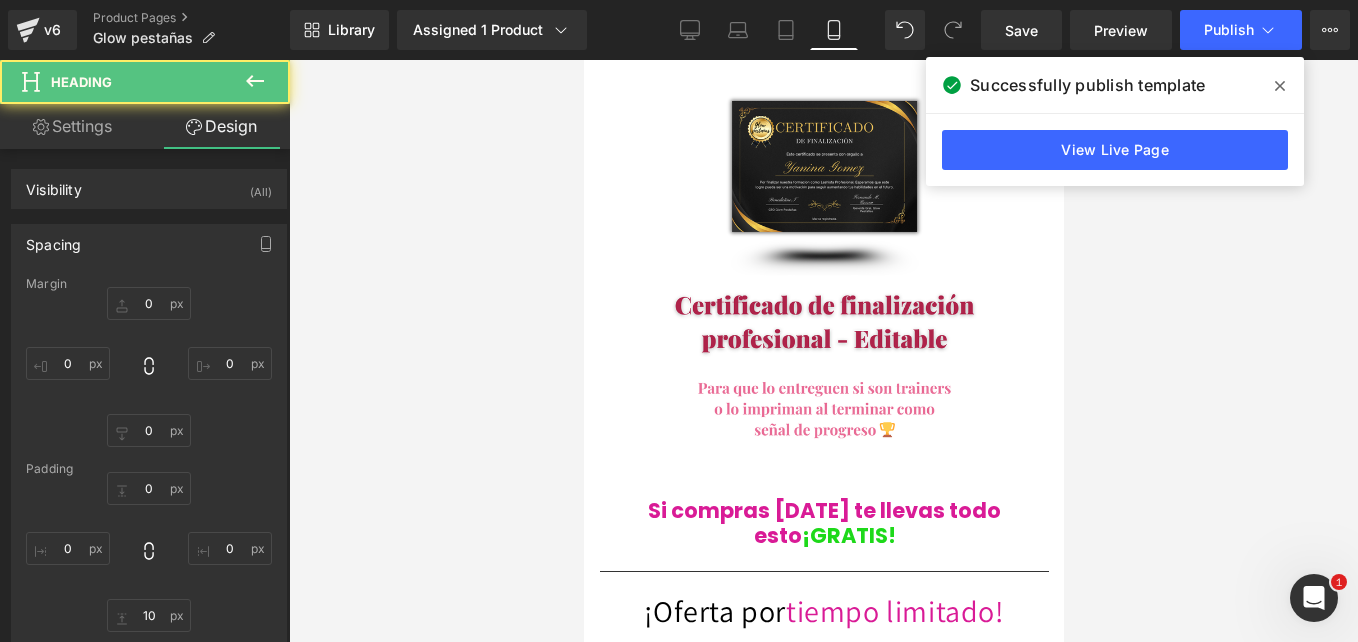 type on "0" 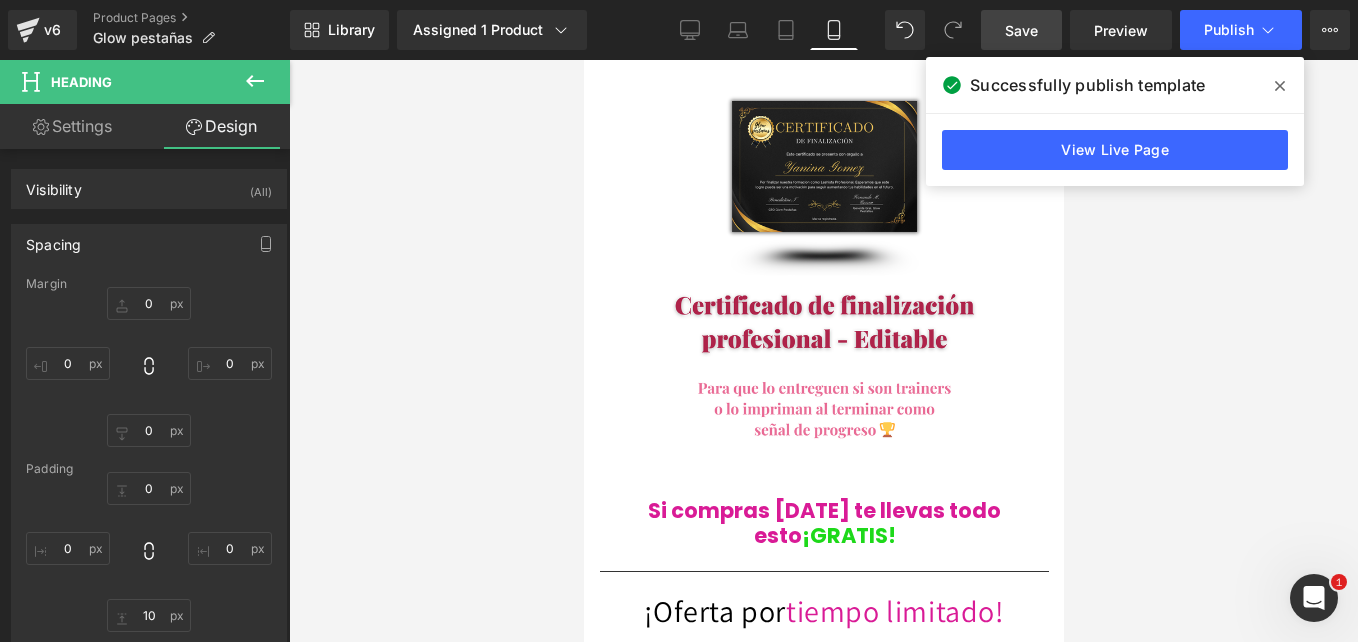 click on "Save" at bounding box center (1021, 30) 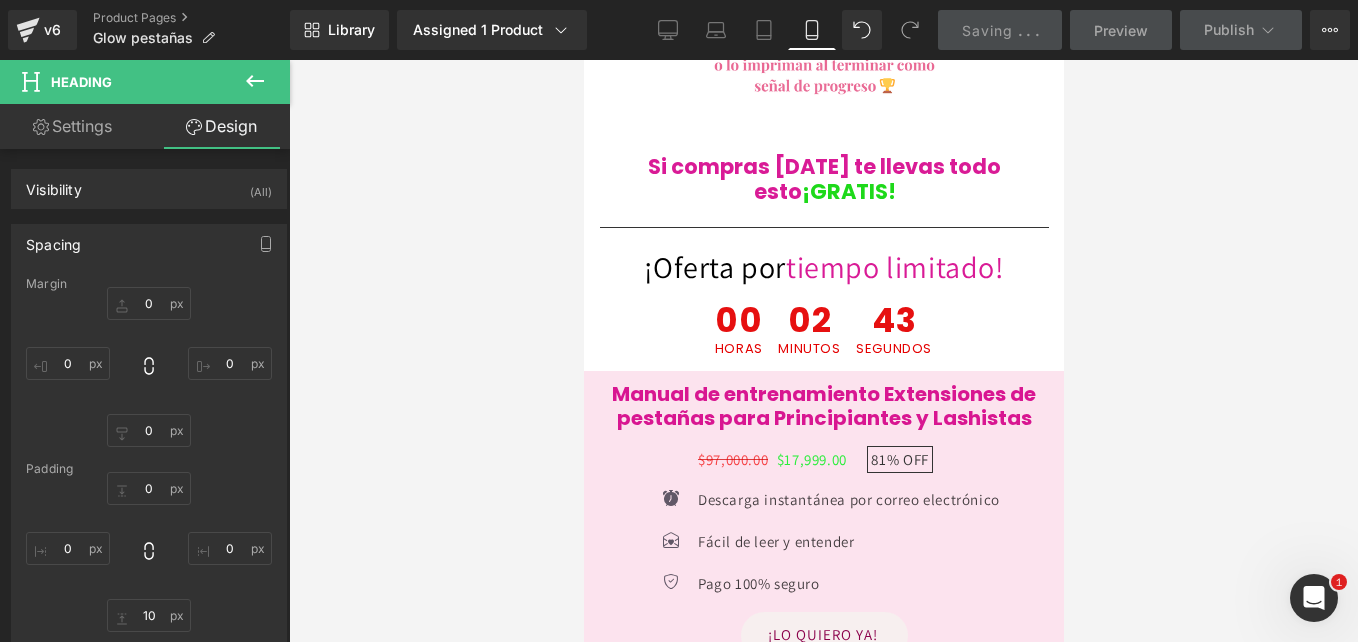 scroll, scrollTop: 8002, scrollLeft: 0, axis: vertical 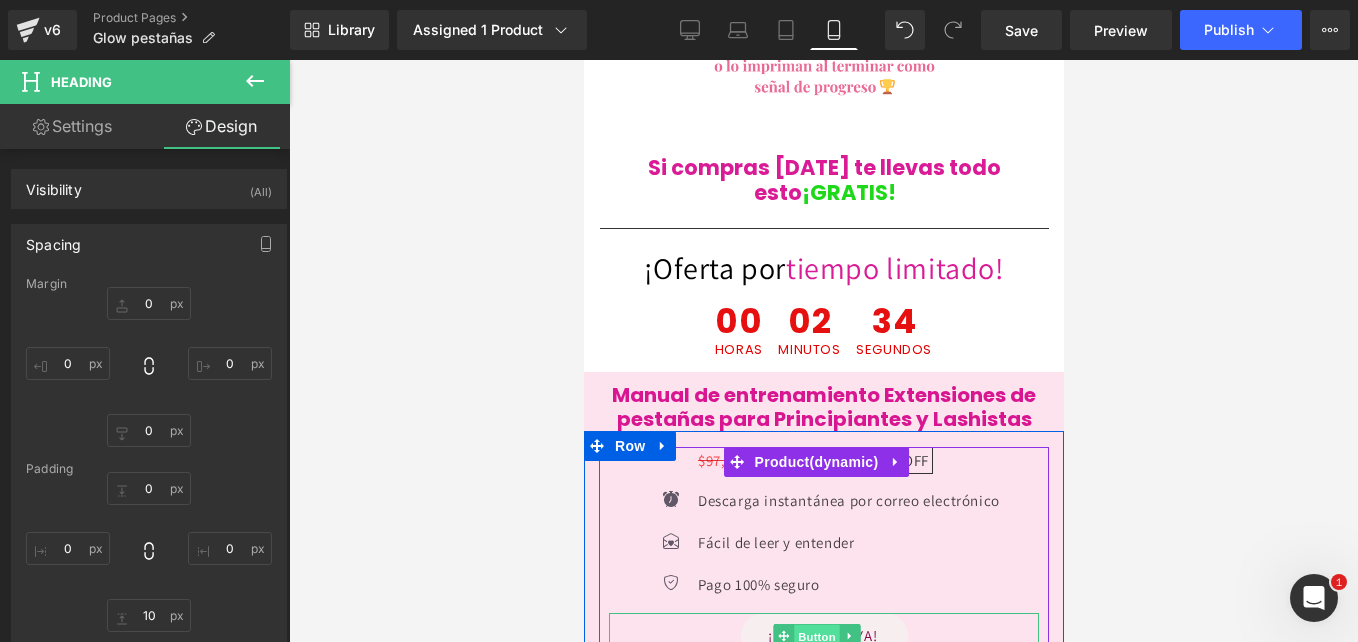 click on "¡Lo quiero Ya!
Button" at bounding box center (823, 636) 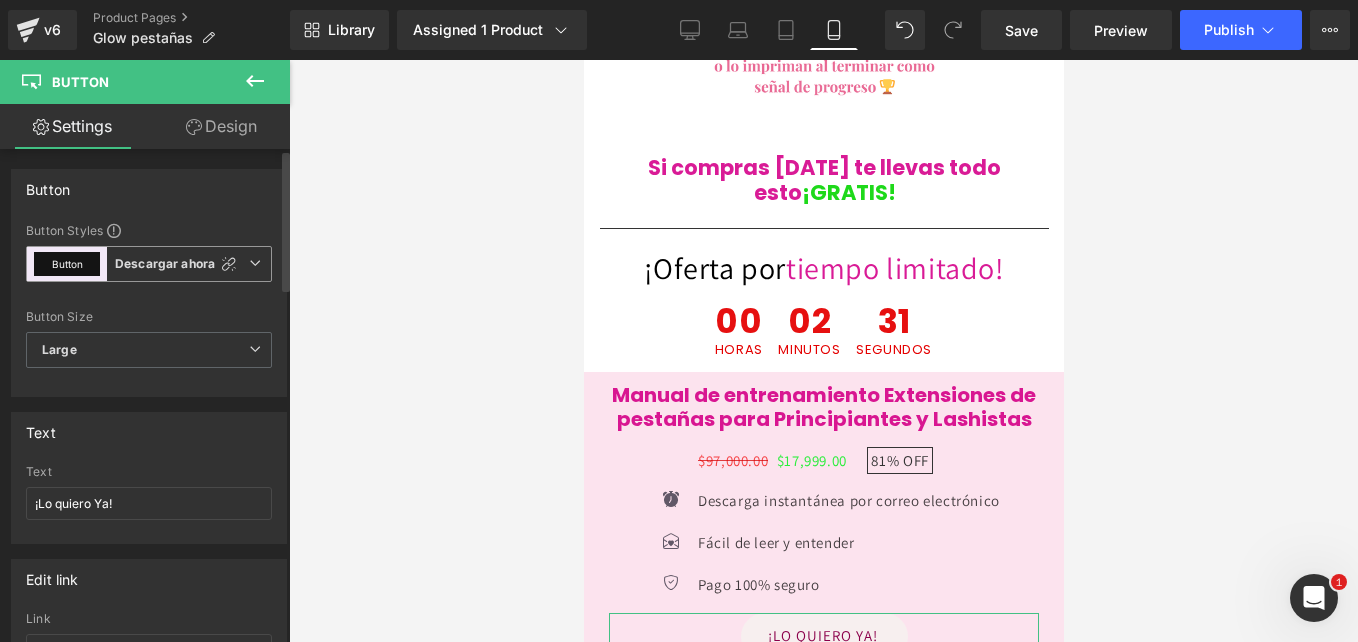 click at bounding box center (255, 263) 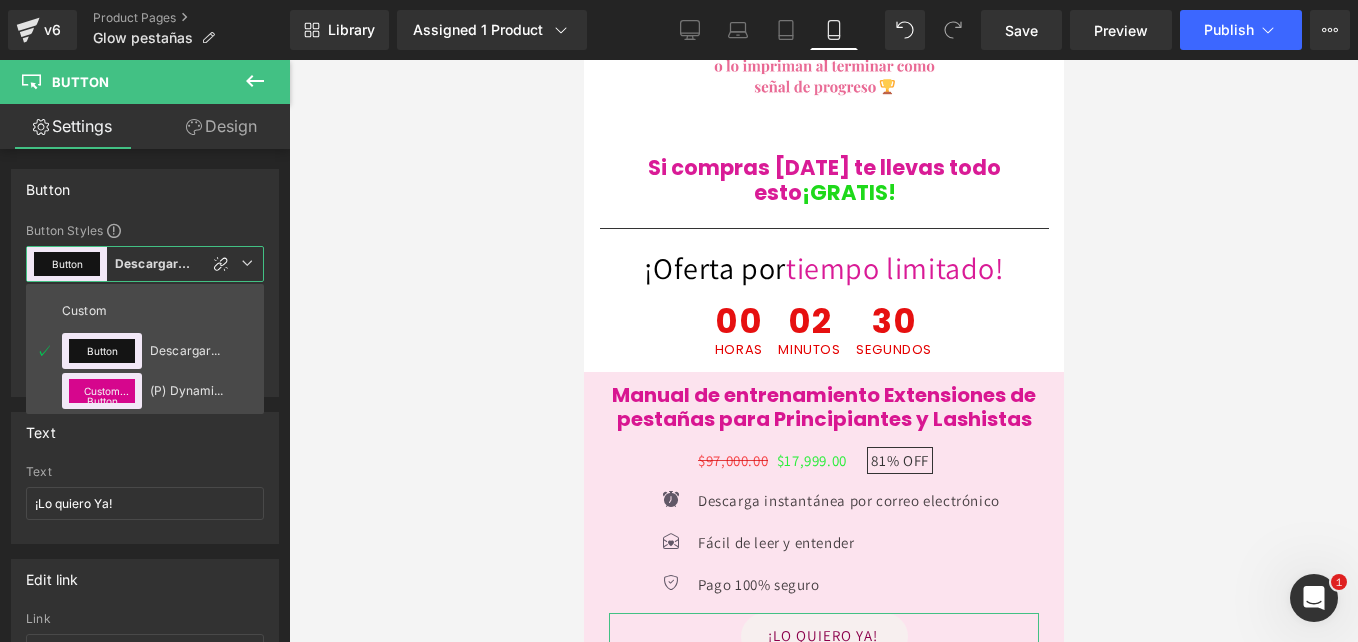 click on "Design" at bounding box center (221, 126) 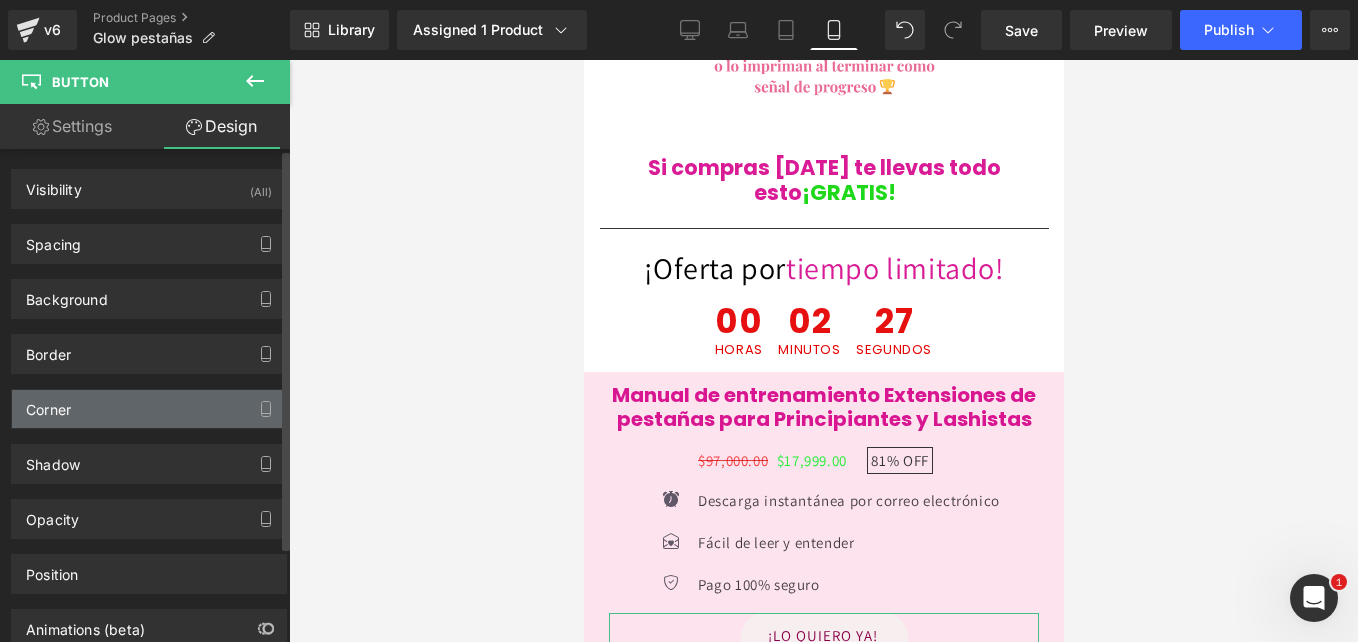 click on "Corner" at bounding box center [149, 409] 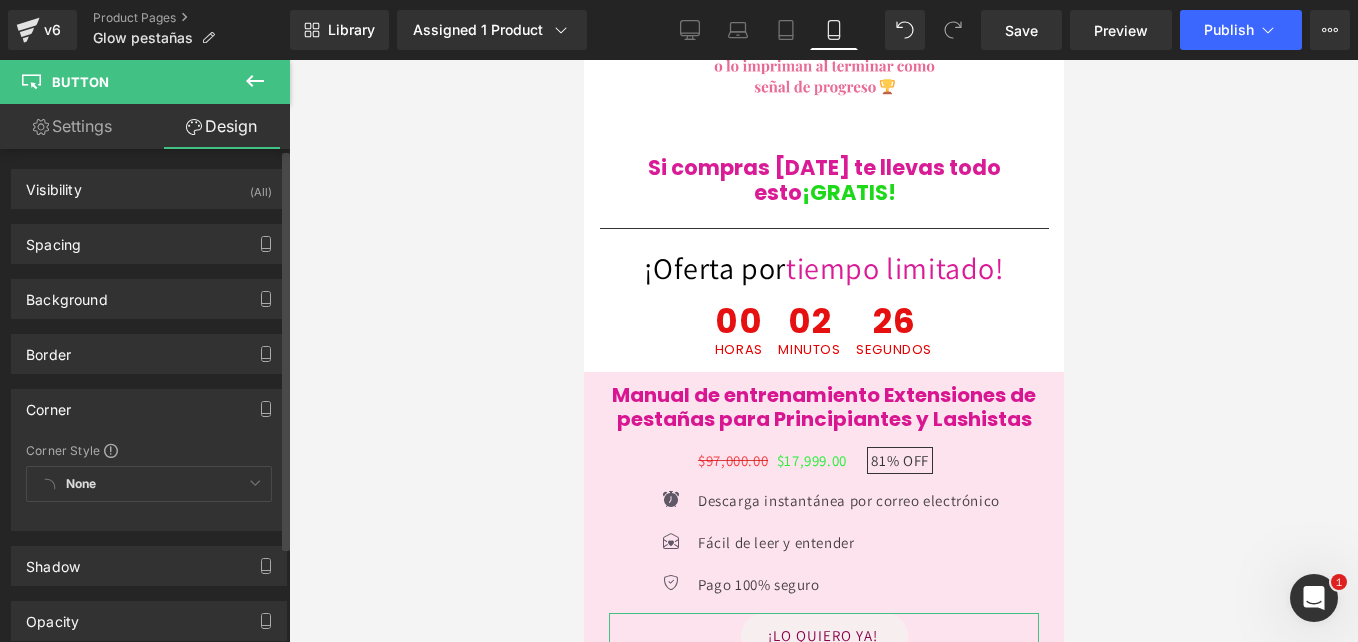 click on "None
Custom
Default Corner
Corner 1" at bounding box center (149, 489) 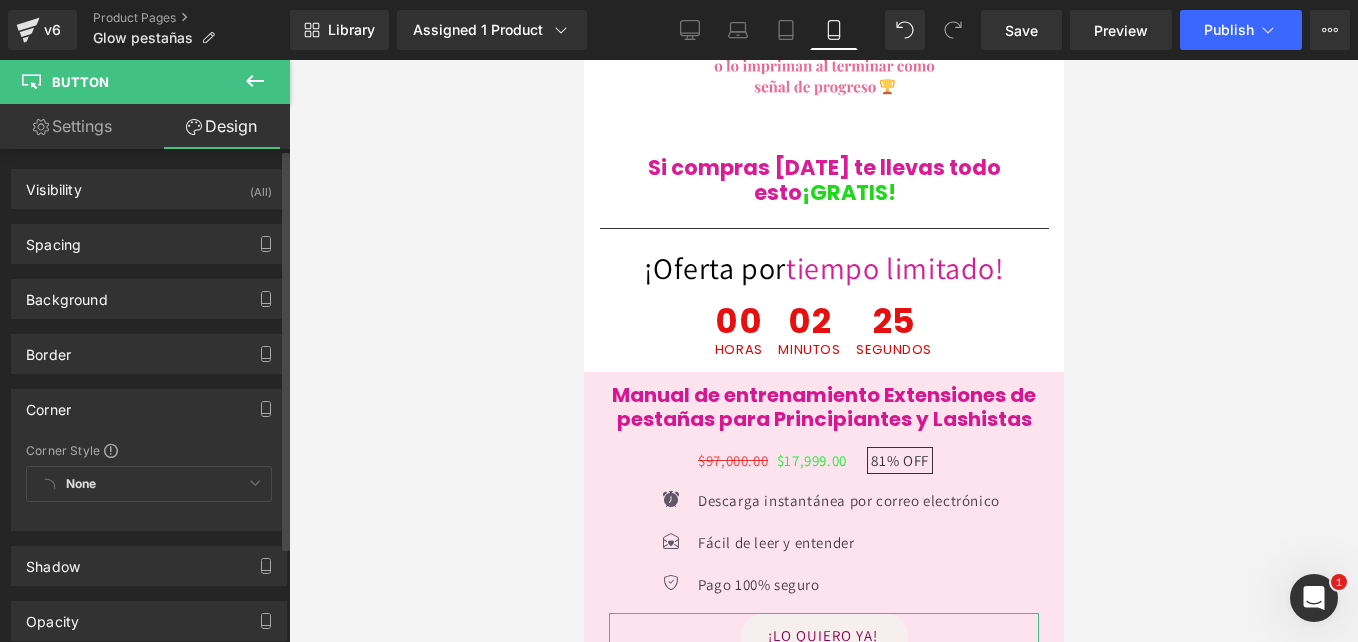 click on "None
Custom
Default Corner
Corner 1" at bounding box center (149, 489) 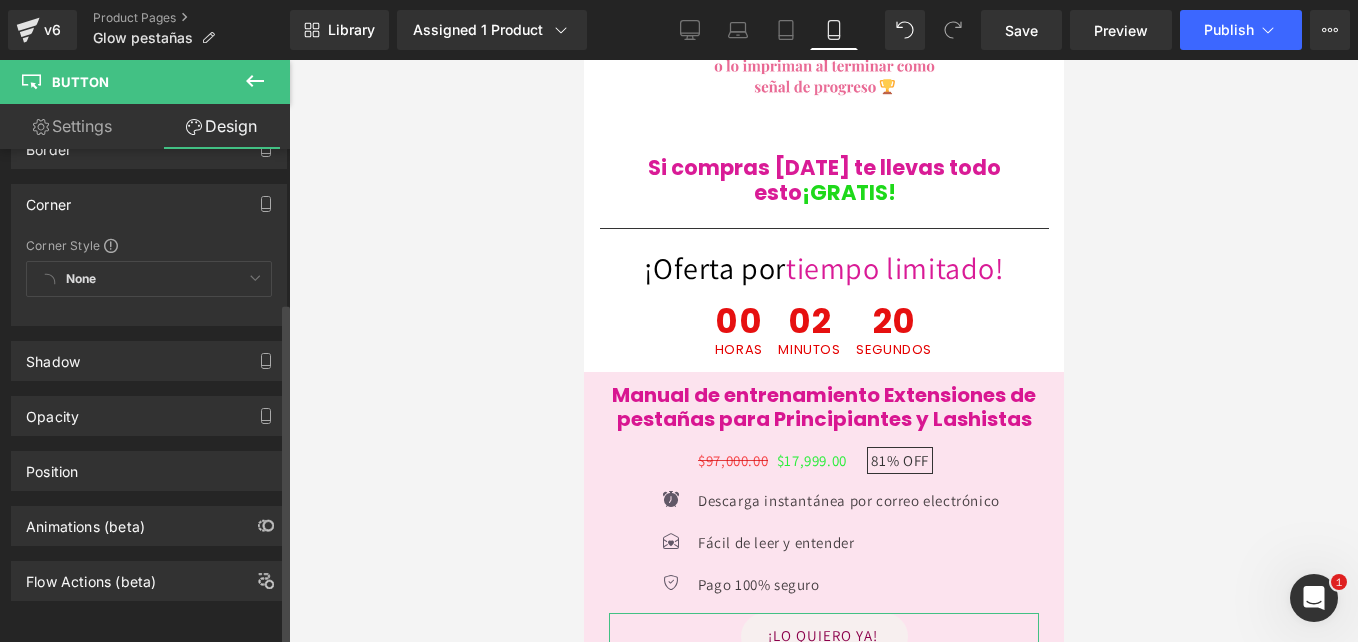 scroll, scrollTop: 219, scrollLeft: 0, axis: vertical 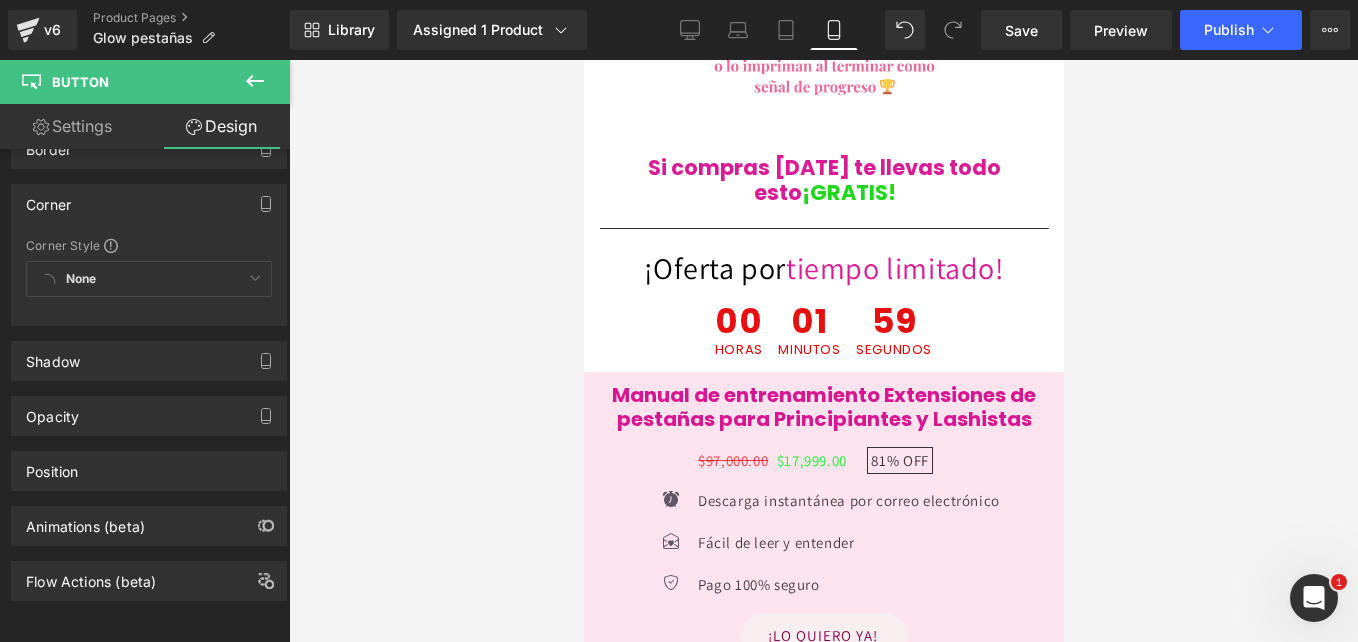 click at bounding box center [823, 351] 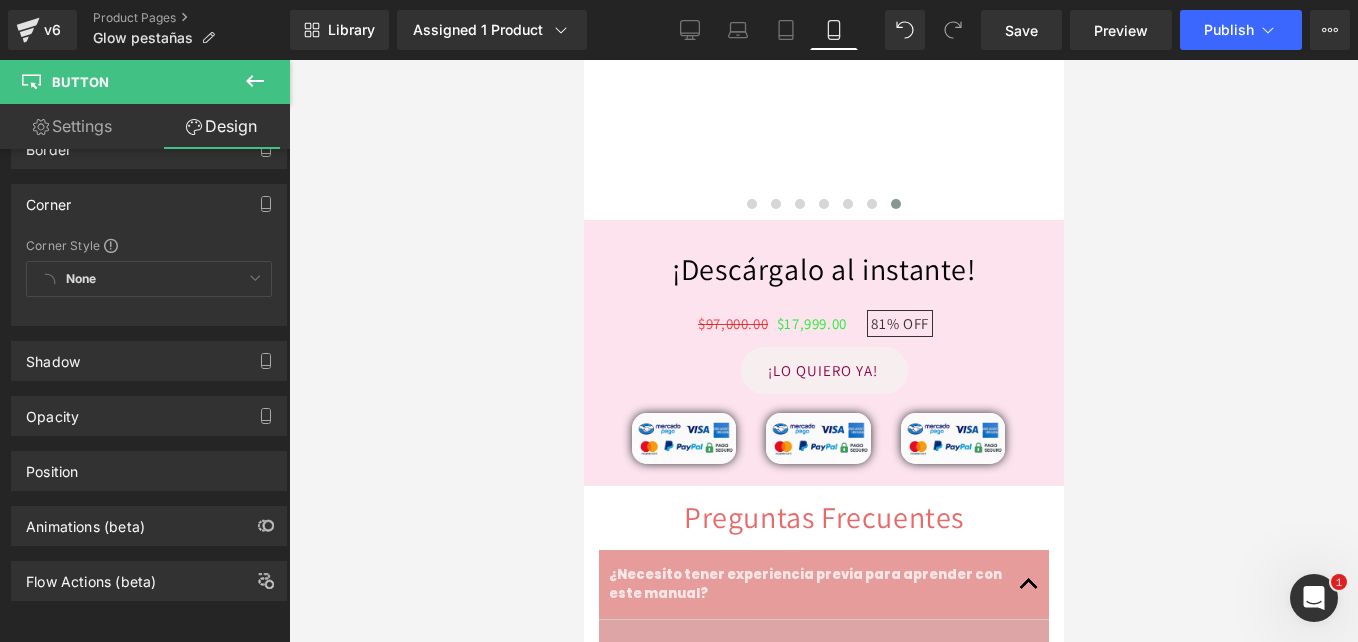 scroll, scrollTop: 9594, scrollLeft: 0, axis: vertical 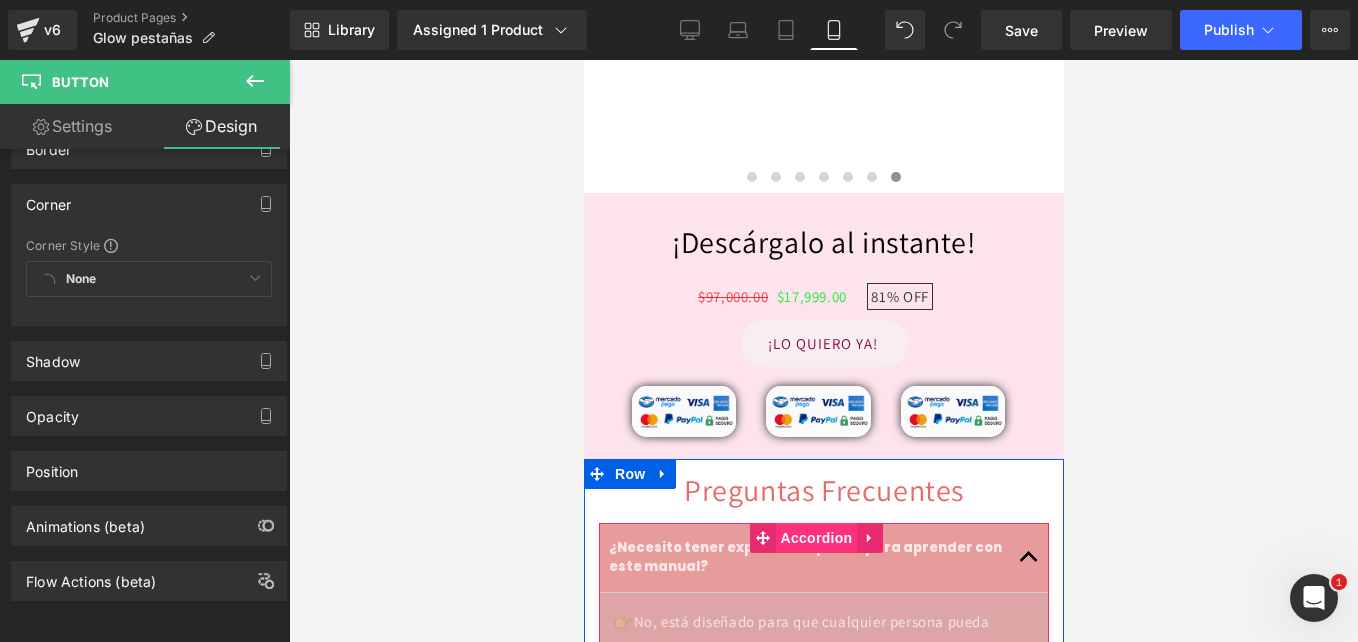click on "Accordion" at bounding box center [816, 538] 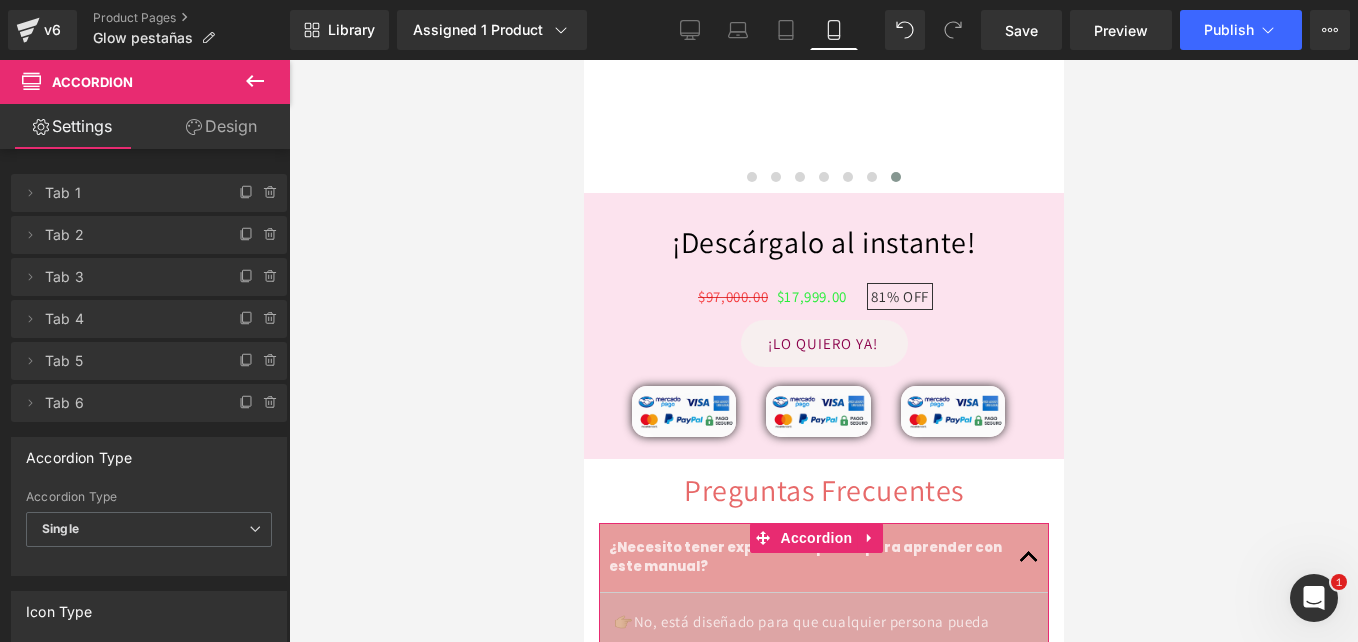 click on "Design" at bounding box center (221, 126) 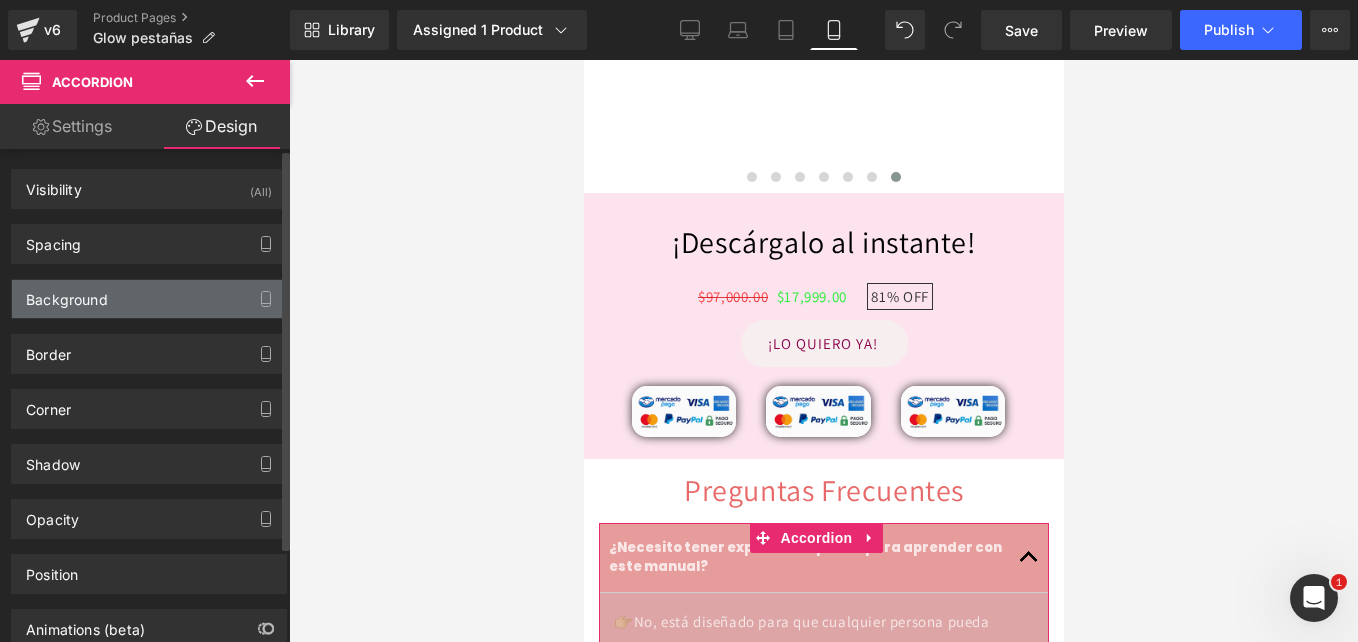 type on "#e79c9c" 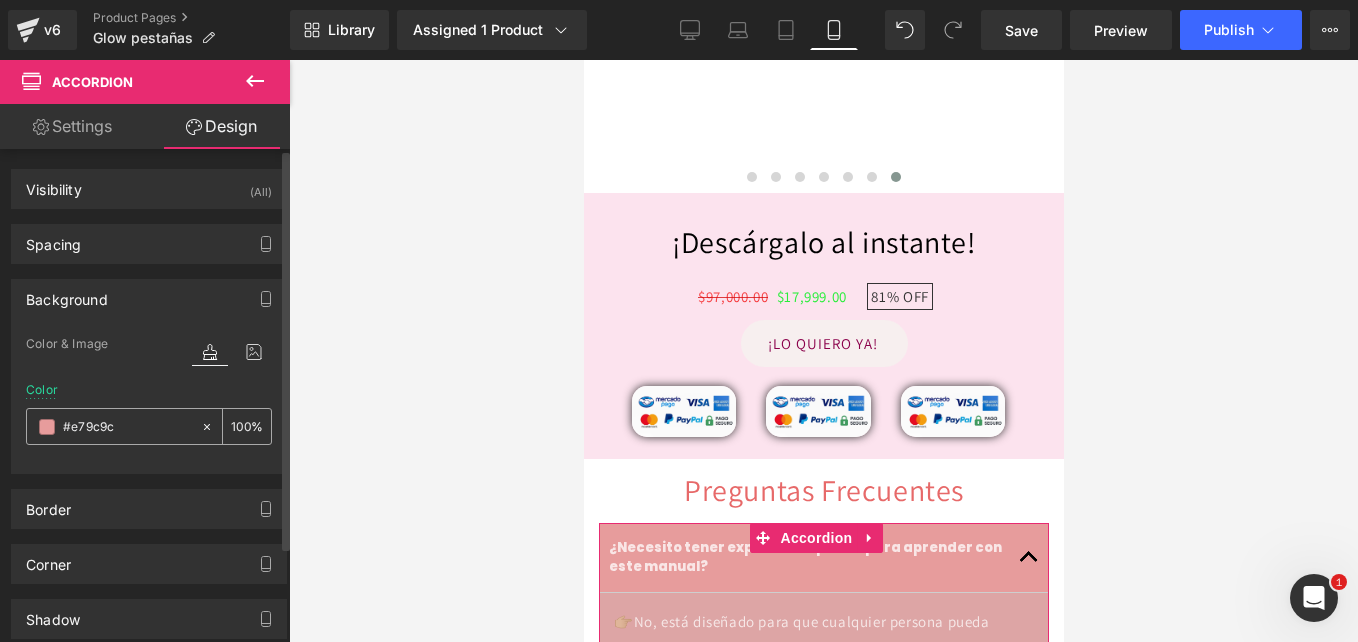 click on "#e79c9c" at bounding box center (127, 427) 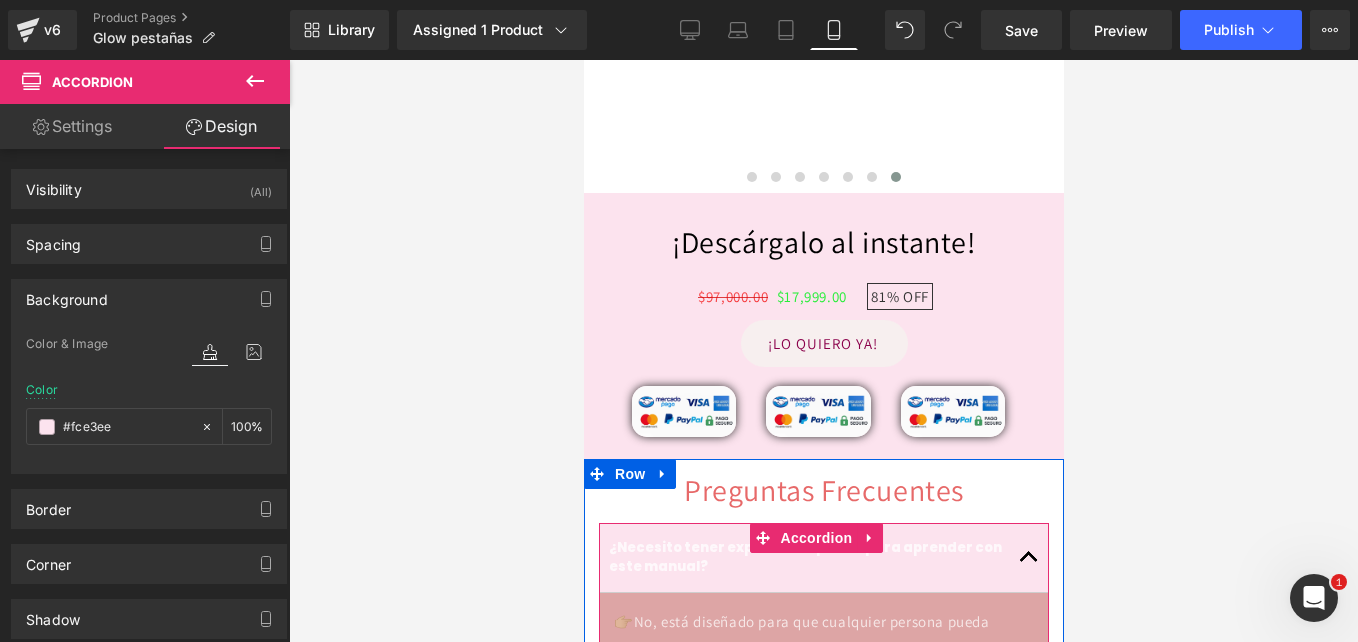 click on "👉🏼  No, está diseñado para que cualquier persona pueda aprender desde cero, aunque nunca haya hecho pestañas. Incluye explicaciones simples, videos paso a paso y plantillas de práctica para que te resulte fácil desde el primer día.
Text Block" at bounding box center (823, 662) 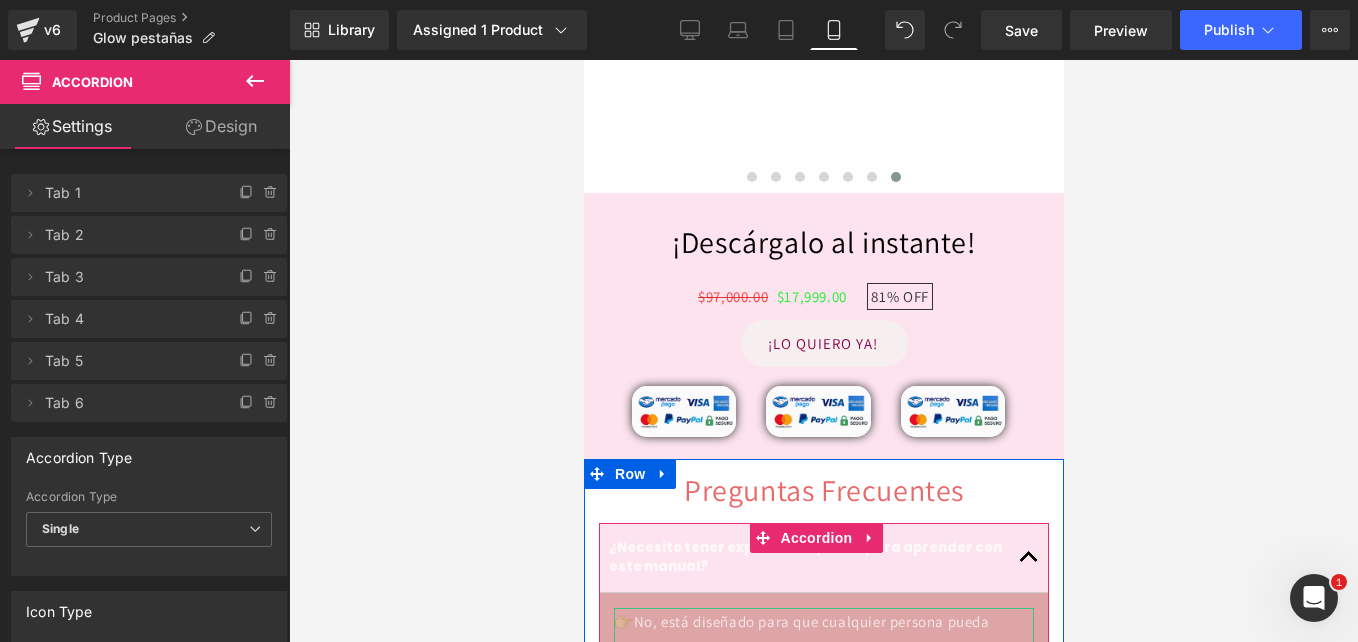 click on "No, está diseñado para que cualquier persona pueda aprender desde cero, aunque nunca haya hecho pestañas. Incluye explicaciones simples, videos paso a paso y plantillas de práctica para que te resulte fácil desde el primer día." at bounding box center (821, 662) 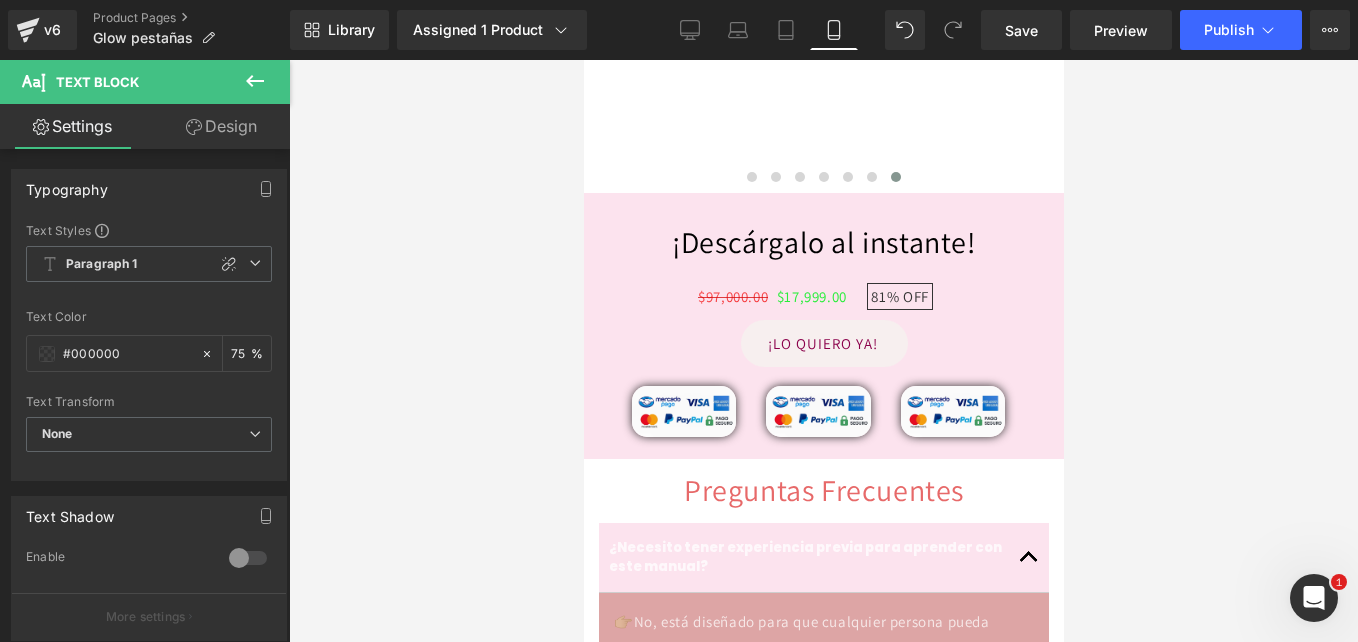 click on "Design" at bounding box center (221, 126) 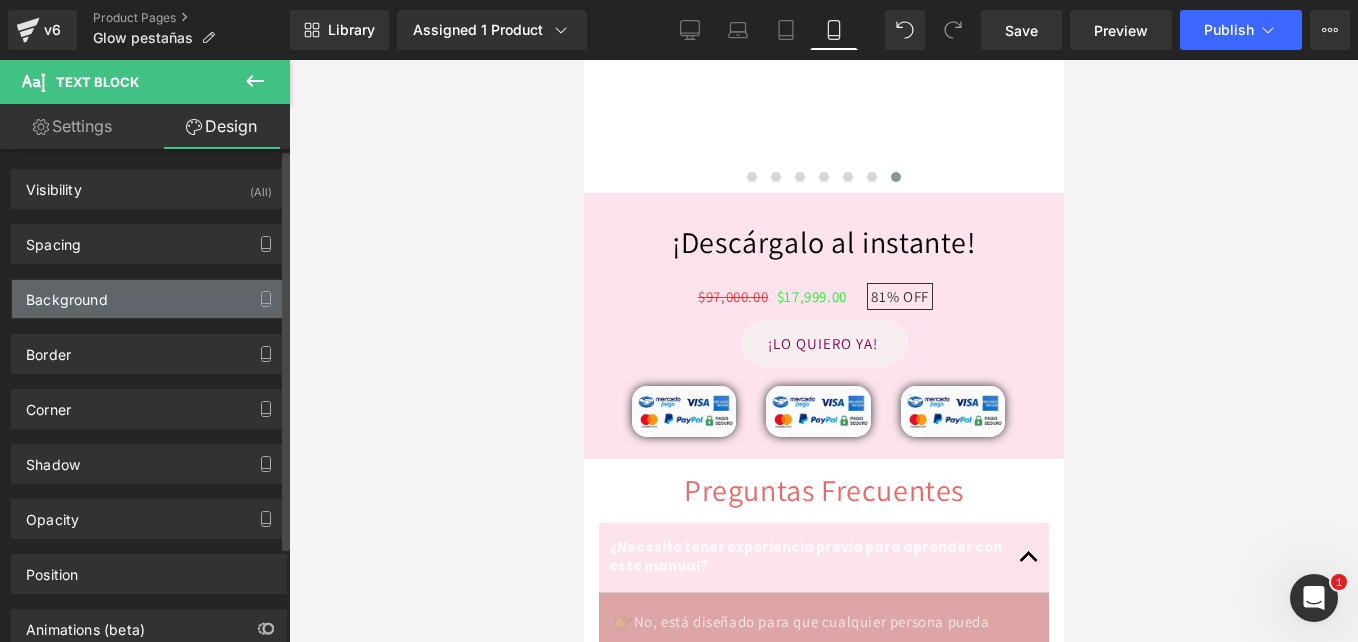 type on "#dda5a5" 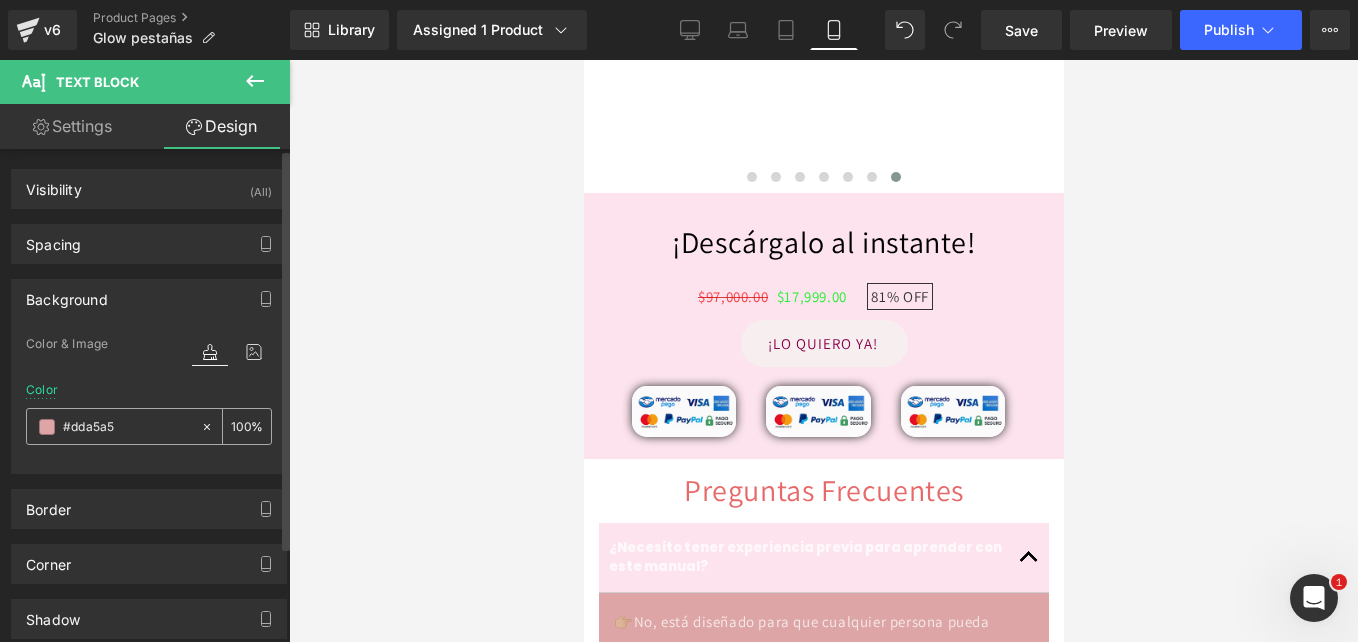 click on "#dda5a5" at bounding box center (127, 427) 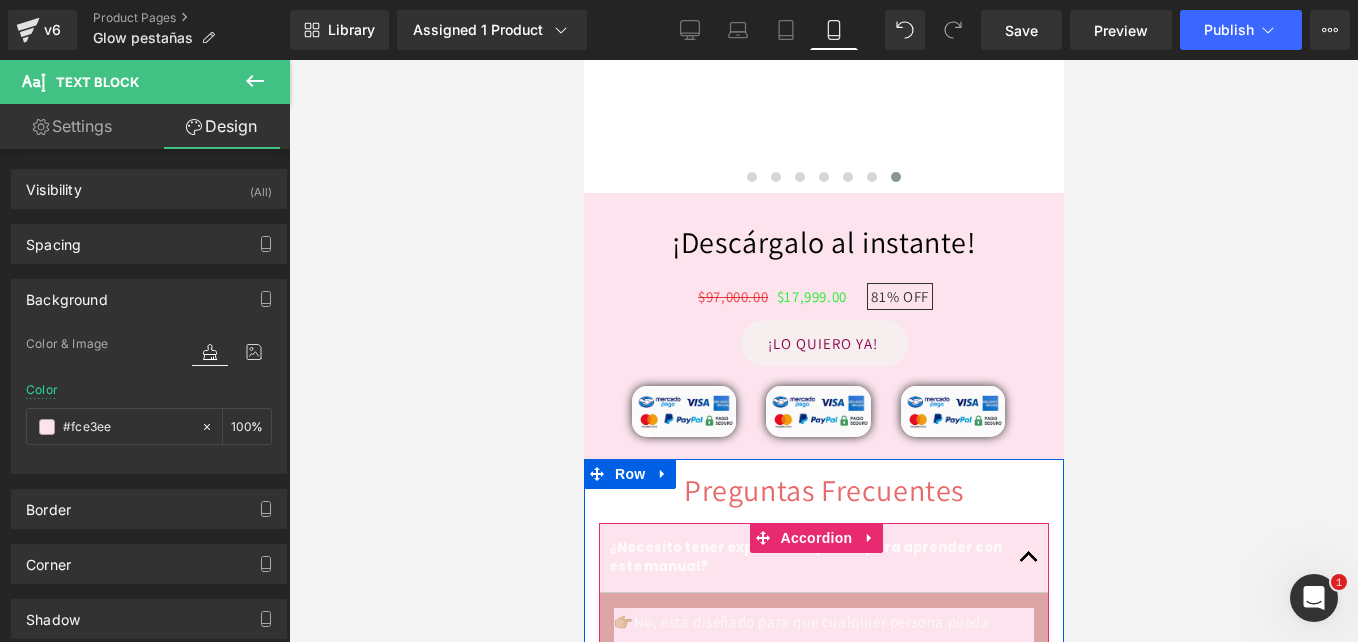 click on "👉🏼  No, está diseñado para que cualquier persona pueda aprender desde cero, aunque nunca haya hecho pestañas. Incluye explicaciones simples, videos paso a paso y plantillas de práctica para que te resulte fácil desde el primer día.
Text Block" at bounding box center (823, 662) 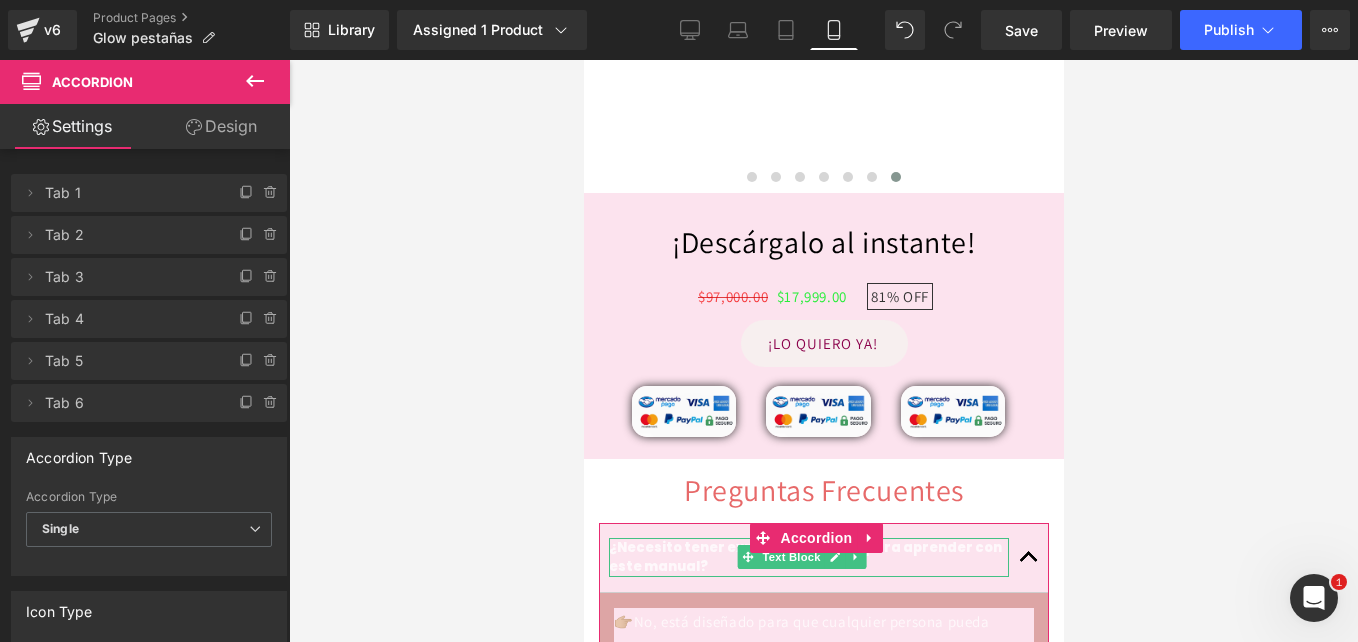click on "Tab 1" at bounding box center (129, 193) 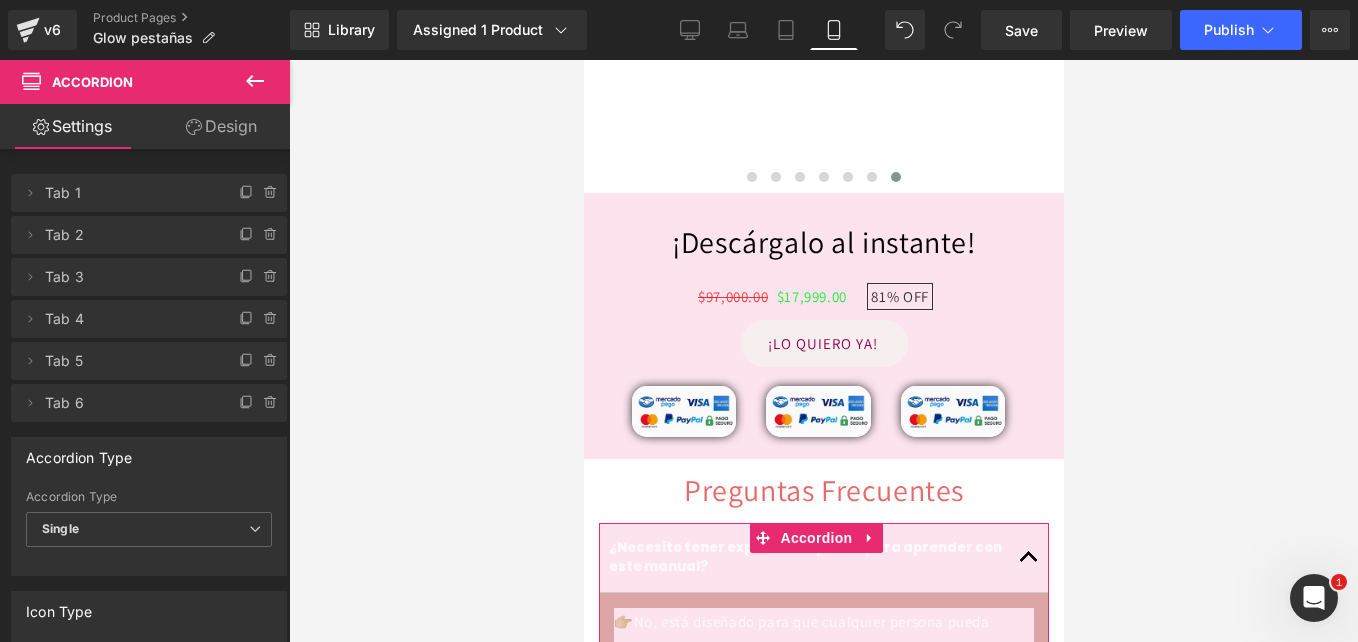 click on "Tab 2" at bounding box center (129, 235) 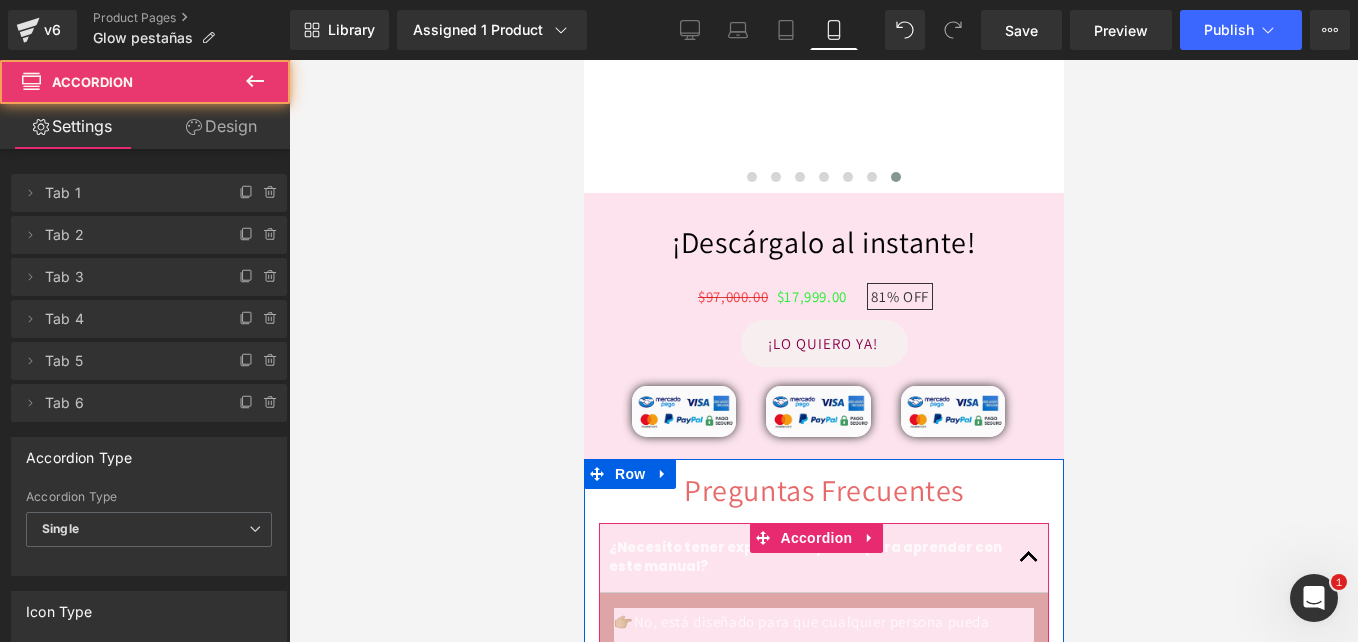 click on "👉🏼  No, está diseñado para que cualquier persona pueda aprender desde cero, aunque nunca haya hecho pestañas. Incluye explicaciones simples, videos paso a paso y plantillas de práctica para que te resulte fácil desde el primer día.
Text Block" at bounding box center (823, 662) 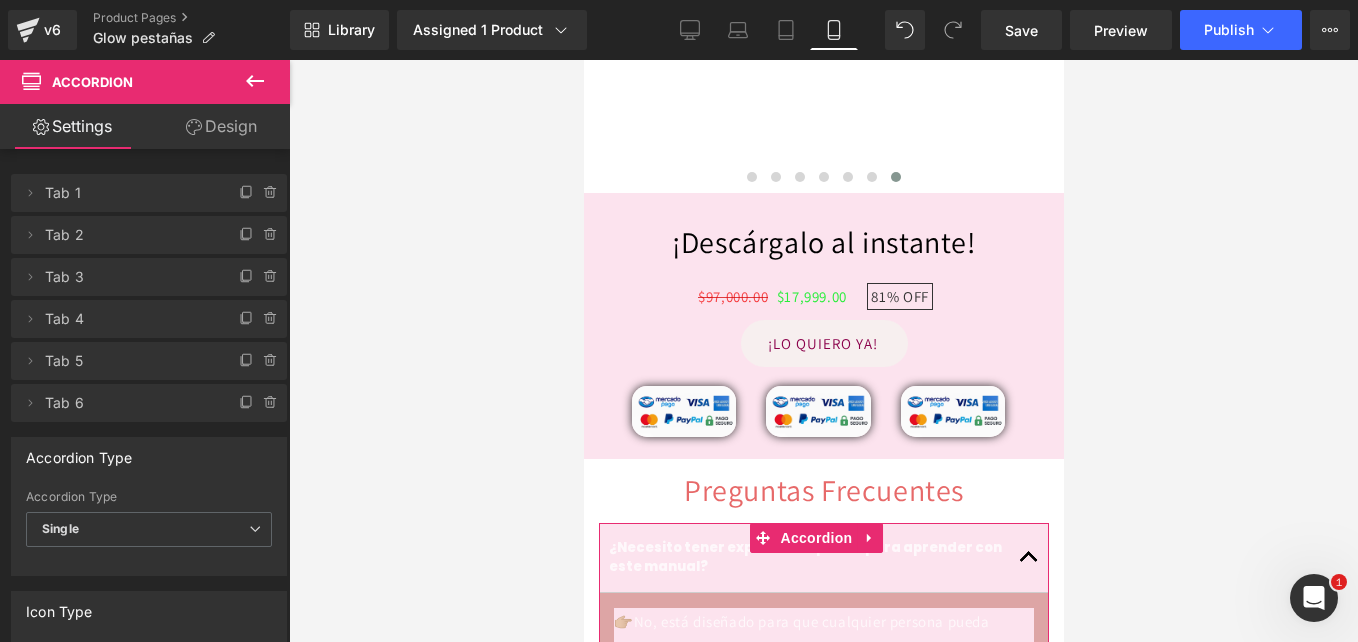 click on "Design" at bounding box center [221, 126] 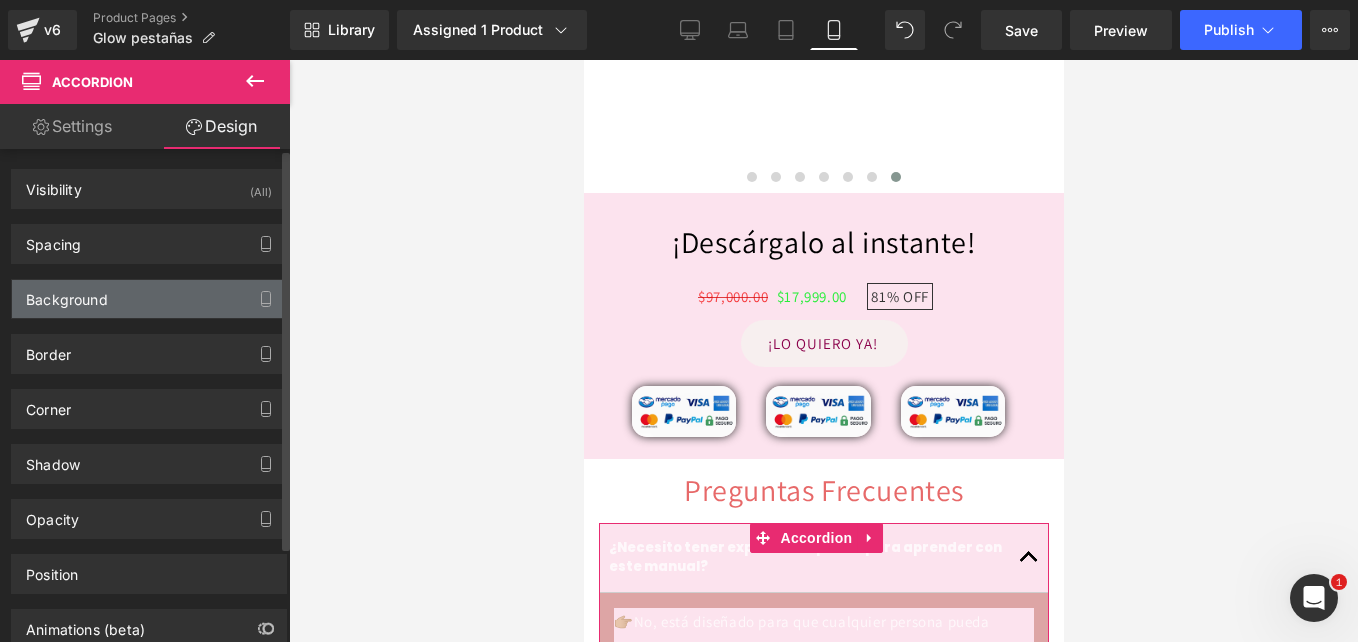 type on "#fce3ee" 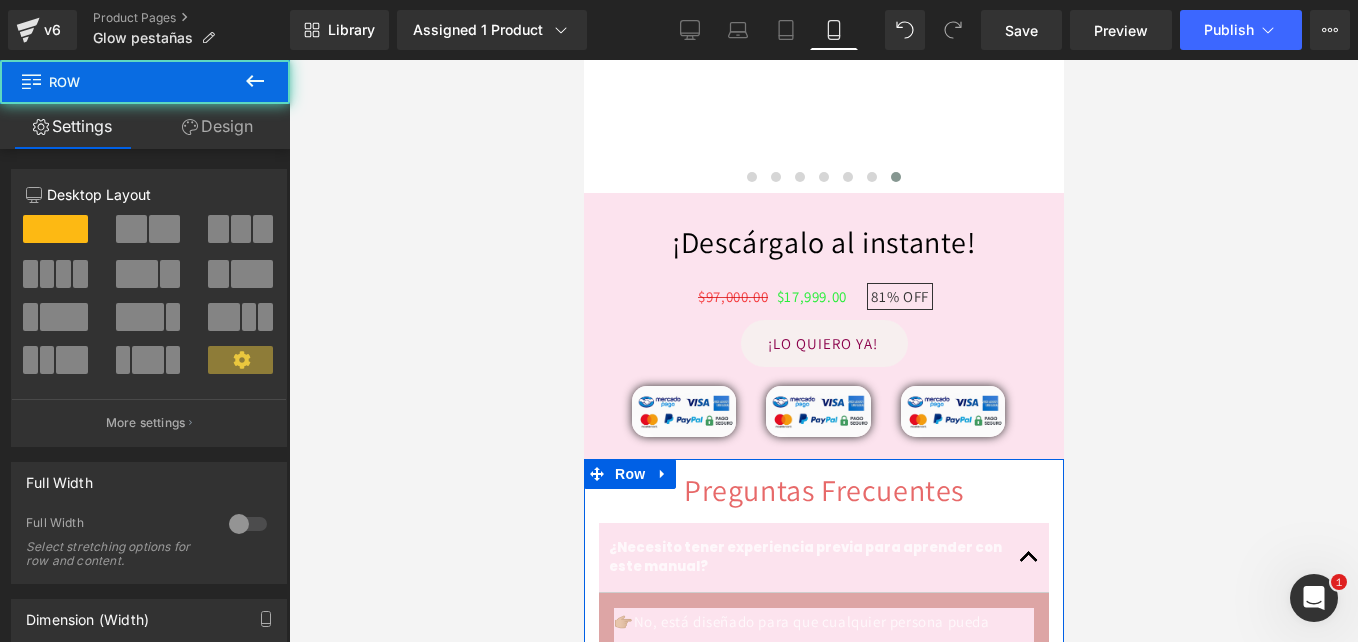 click on "Preguntas Frecuentes  Heading
¿Necesito tener experiencia previa para aprender con este manual?
Text Block
👉🏼  No, está diseñado para que cualquier persona pueda aprender desde cero, aunque nunca haya hecho pestañas. Incluye explicaciones simples, videos paso a paso y plantillas de práctica para que te resulte fácil desde el primer día.
Text Block
¿Sirve si ya soy lashista? Text Block
Text Block" at bounding box center [823, 743] 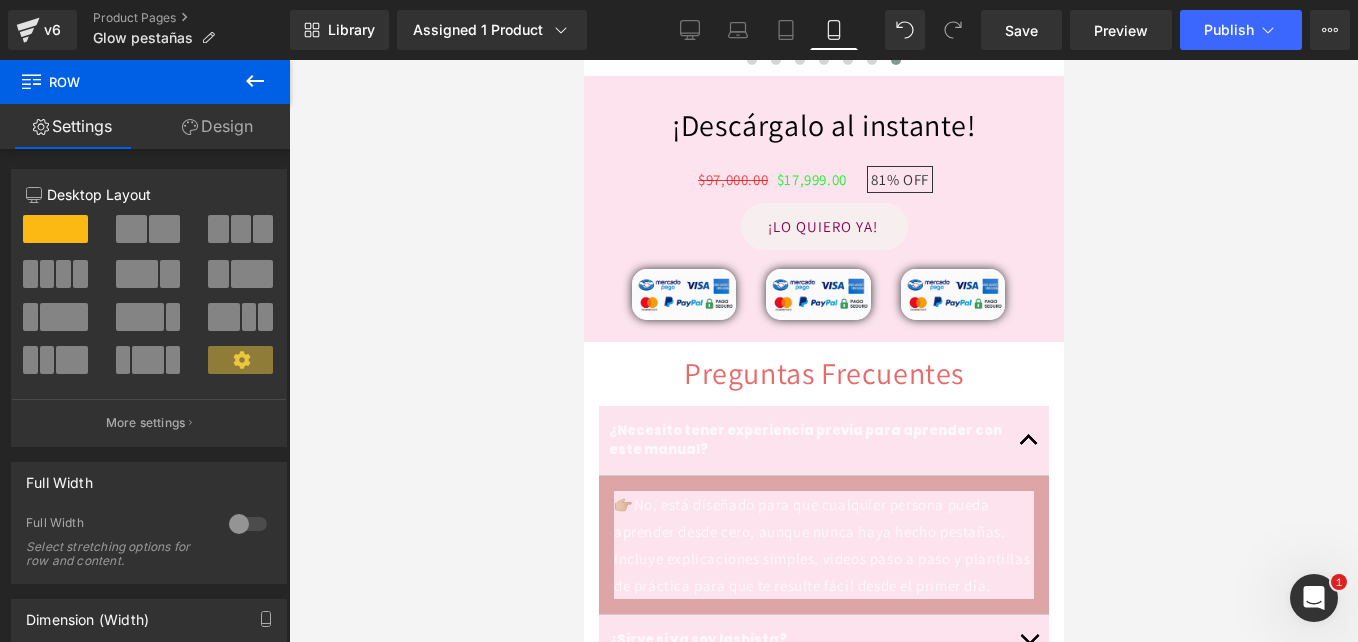 scroll, scrollTop: 9652, scrollLeft: 0, axis: vertical 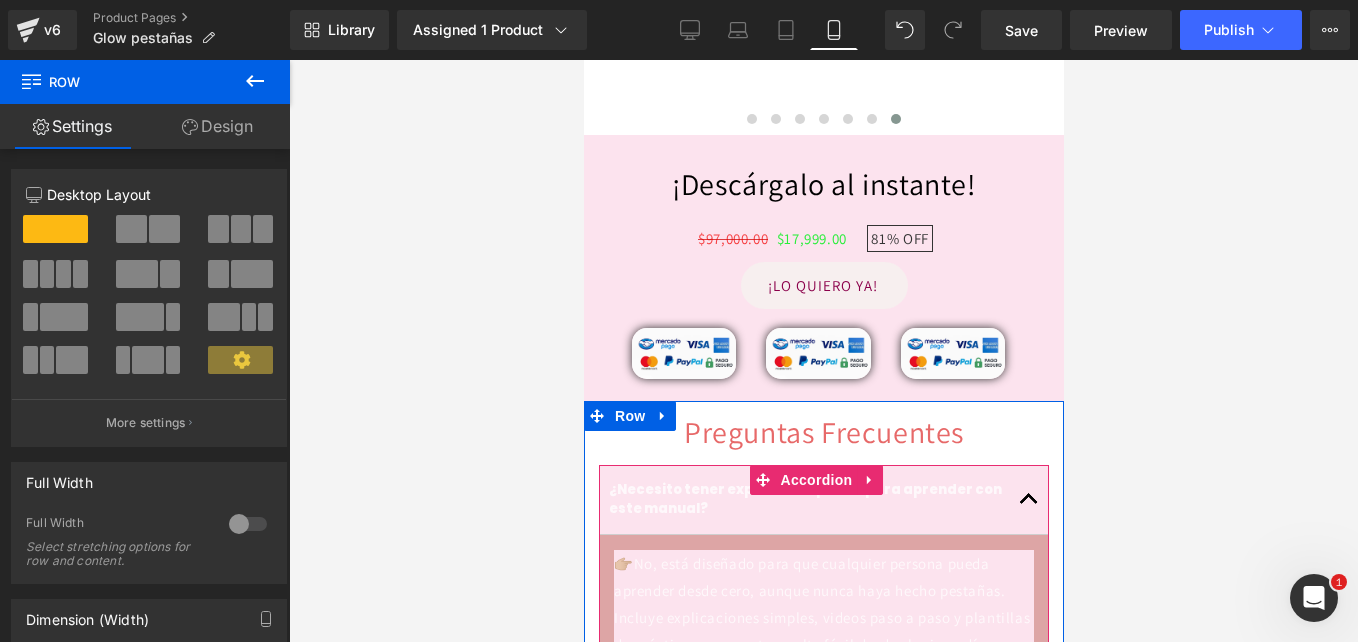 click at bounding box center (1028, 699) 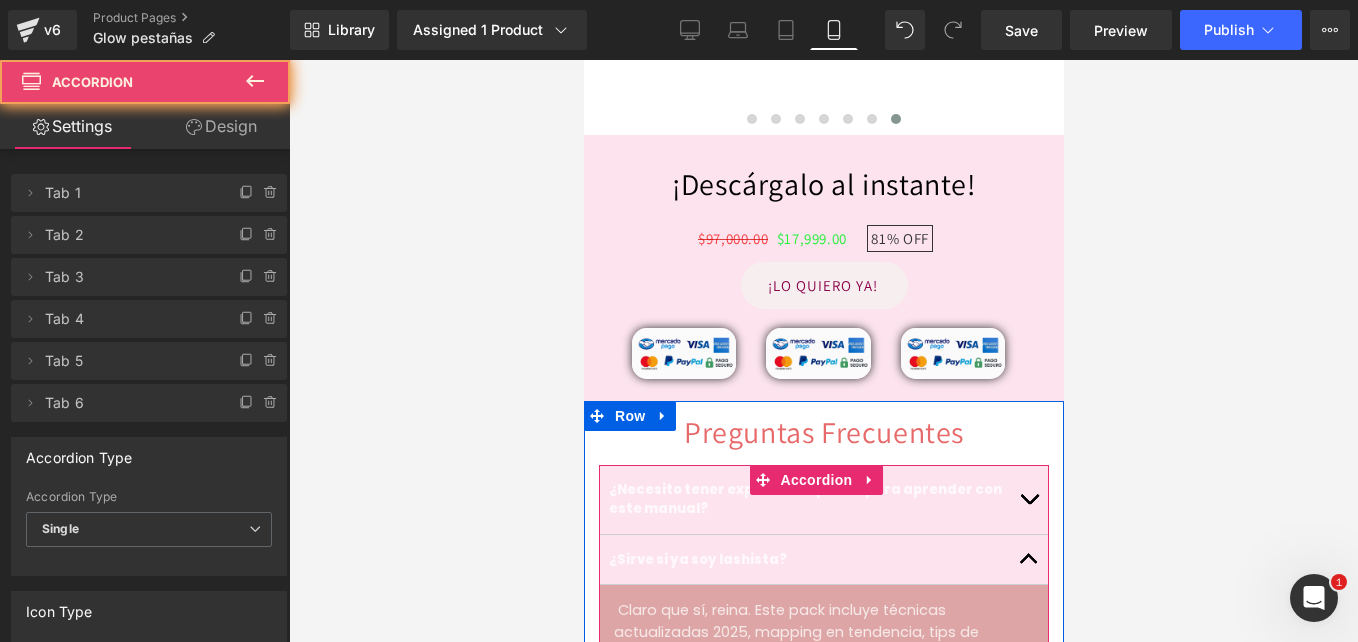 click on "Claro que sí, reina. Este pack incluye técnicas actualizadas 2025, mapping en tendencia, tips de fidelización y hojas de práctica para perfeccionar tus tiempos y resultados. Además, te da material profesional para ofrecer un servicio más premium. Text Block" at bounding box center (823, 654) 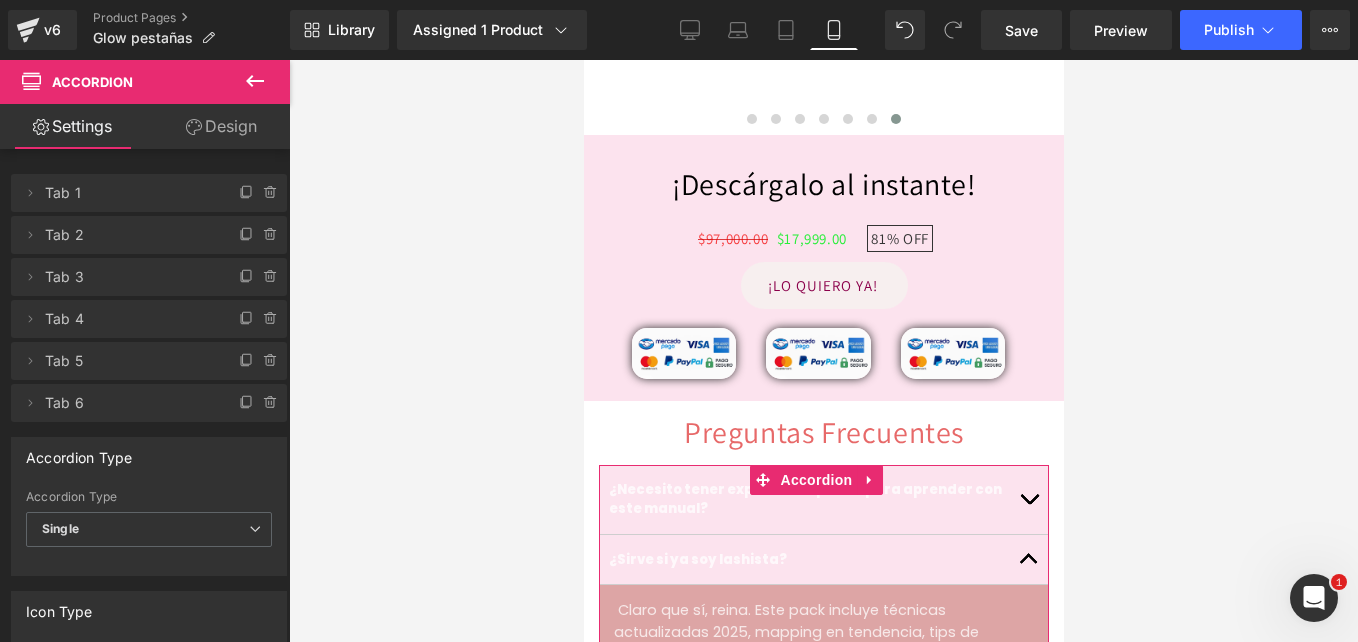 click on "Design" at bounding box center (221, 126) 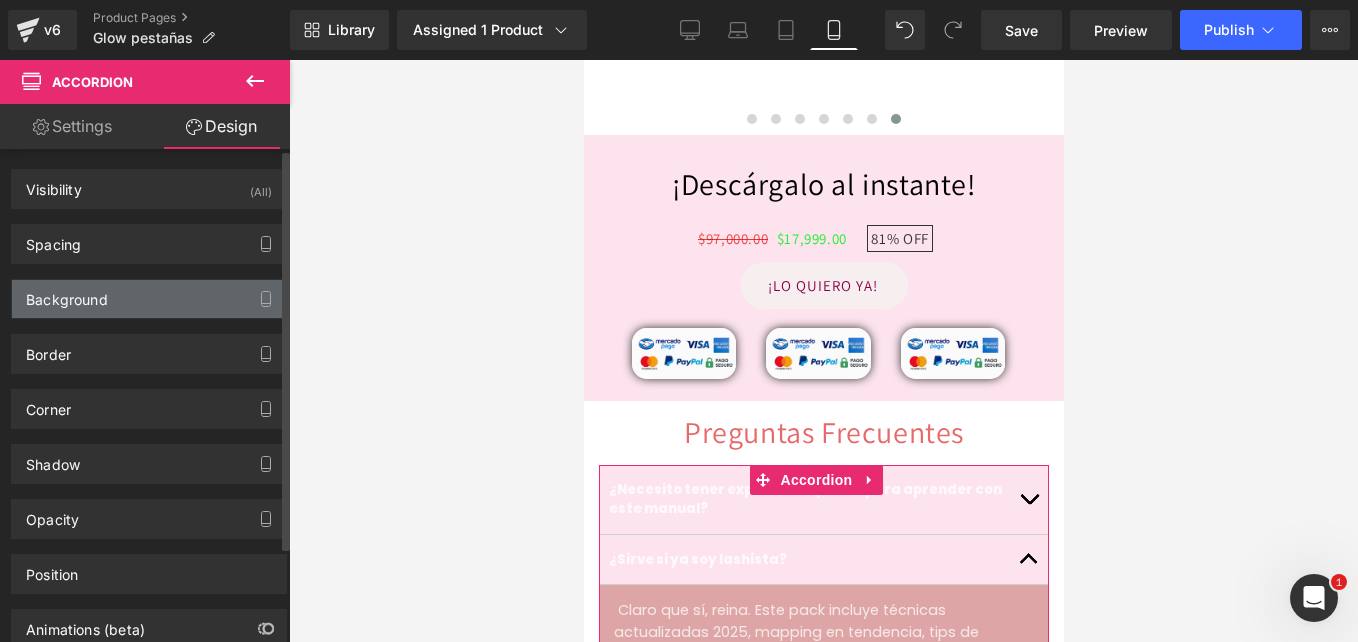 click on "Background" at bounding box center (149, 299) 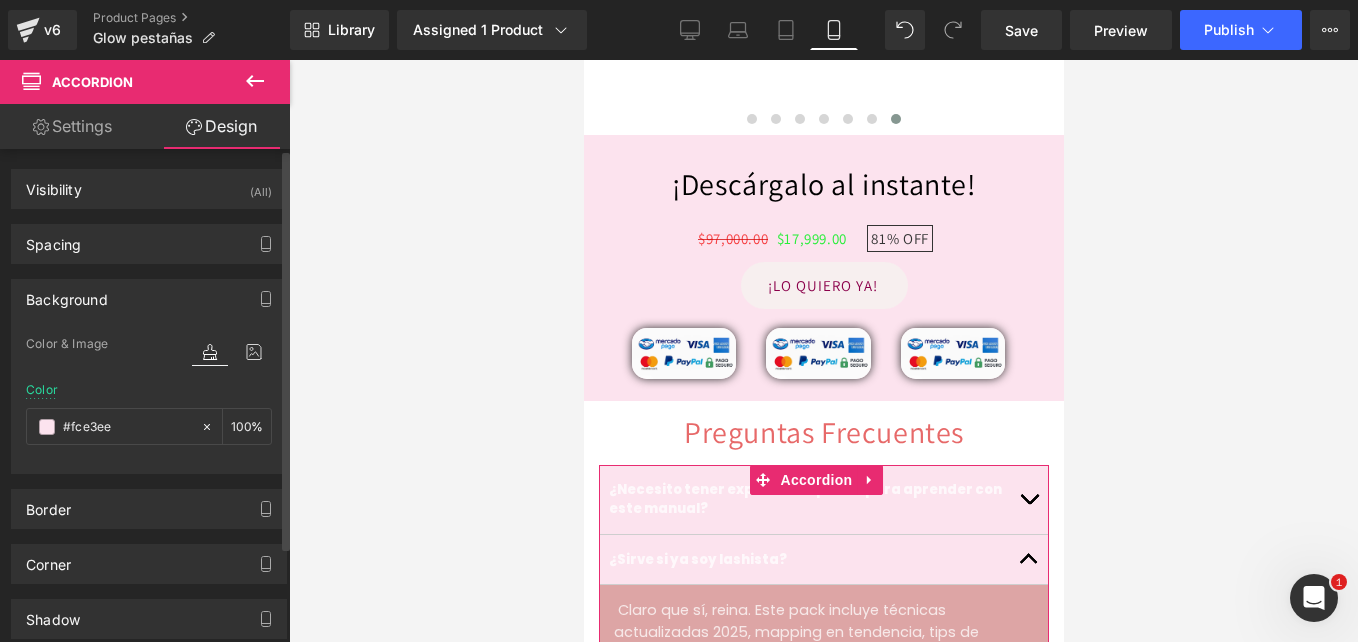 click on "Background" at bounding box center [149, 299] 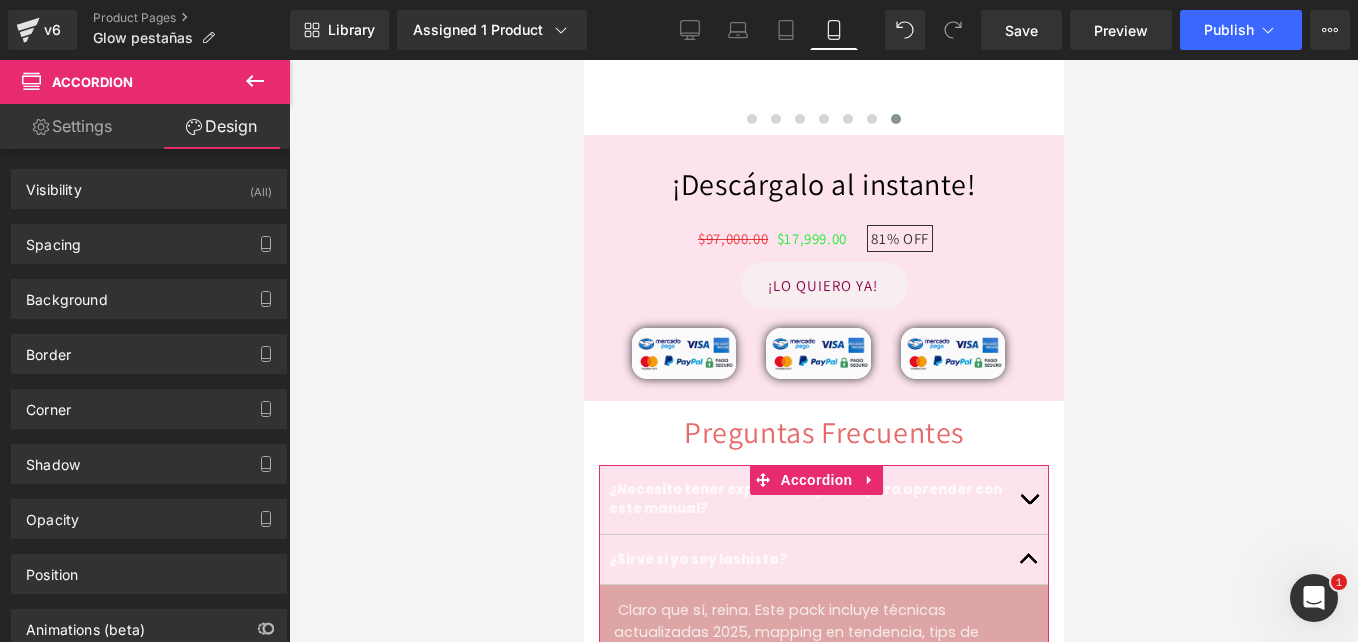 click on "Settings" at bounding box center (72, 126) 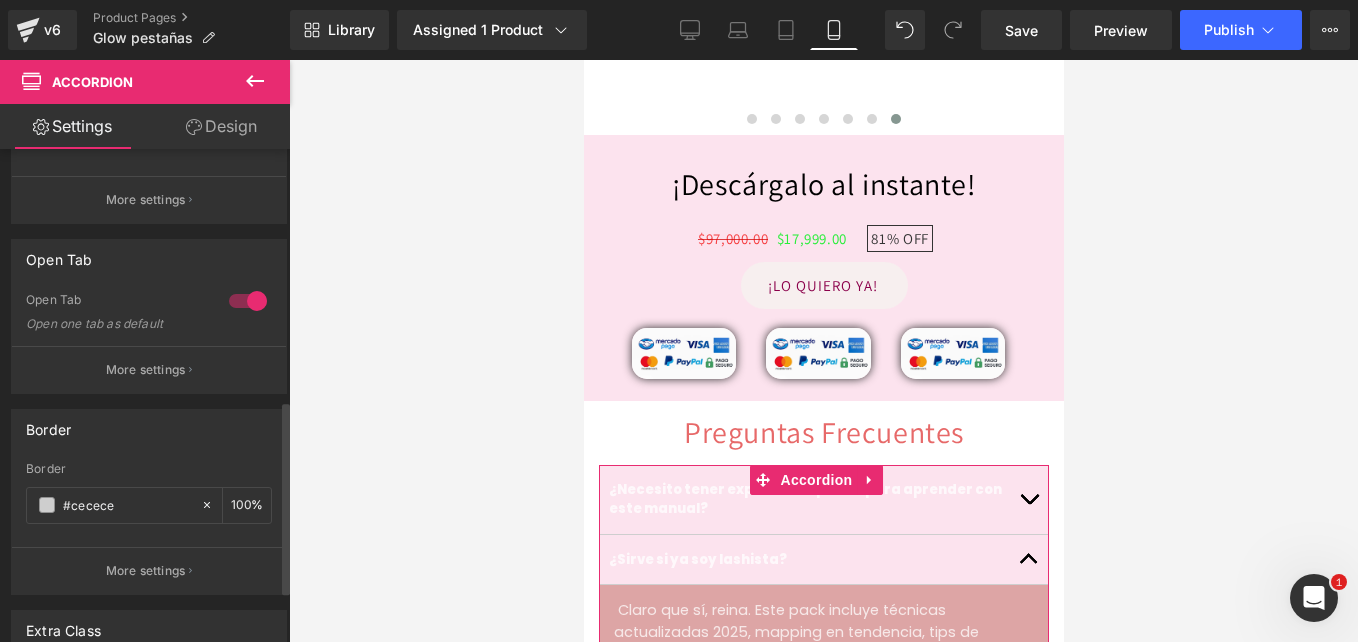 scroll, scrollTop: 652, scrollLeft: 0, axis: vertical 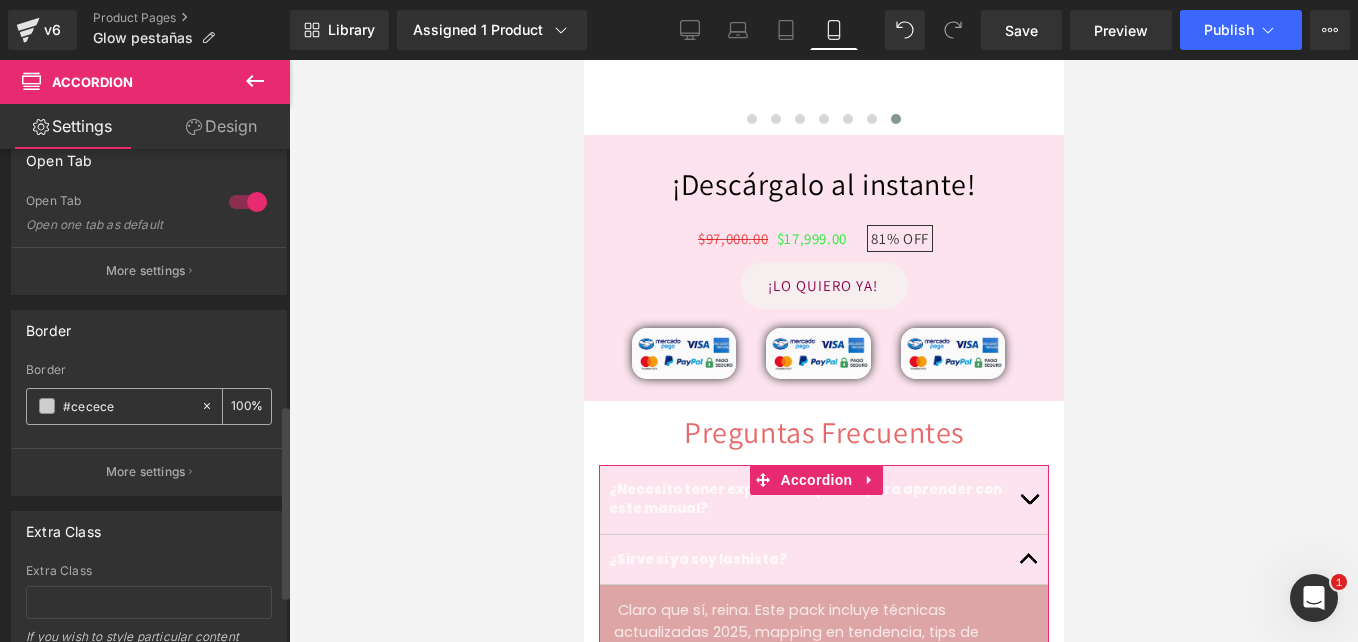 click on "#cecece" at bounding box center [127, 406] 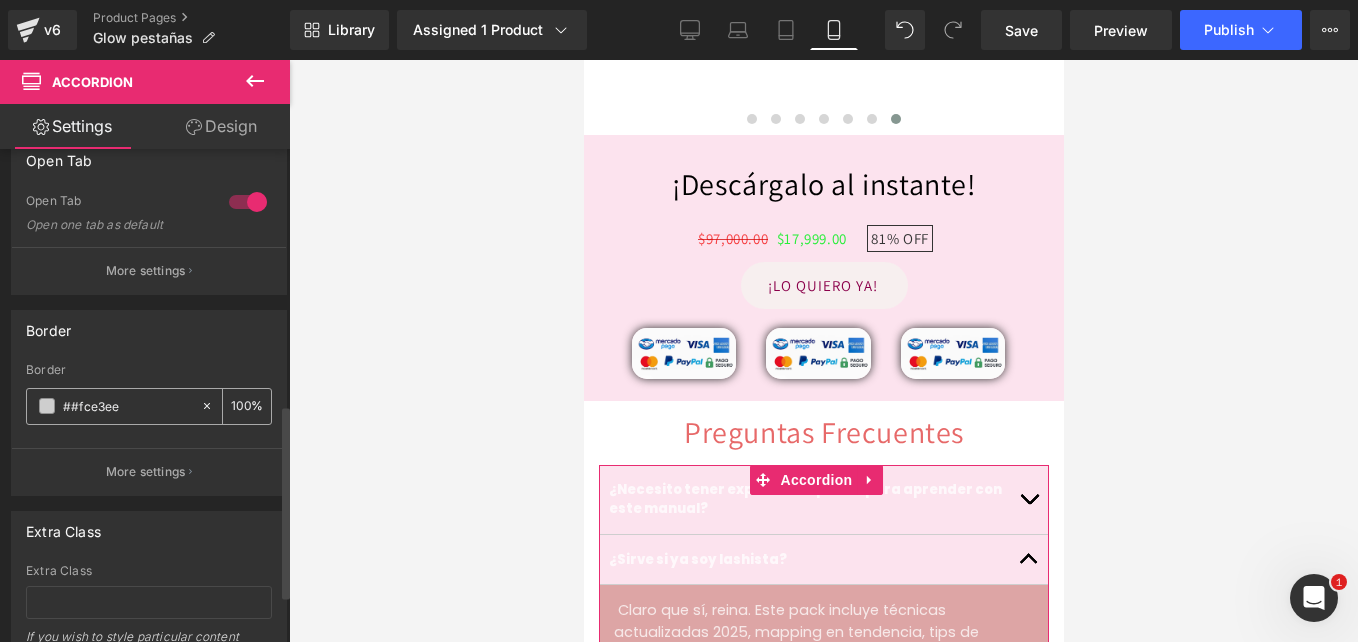 type on "0" 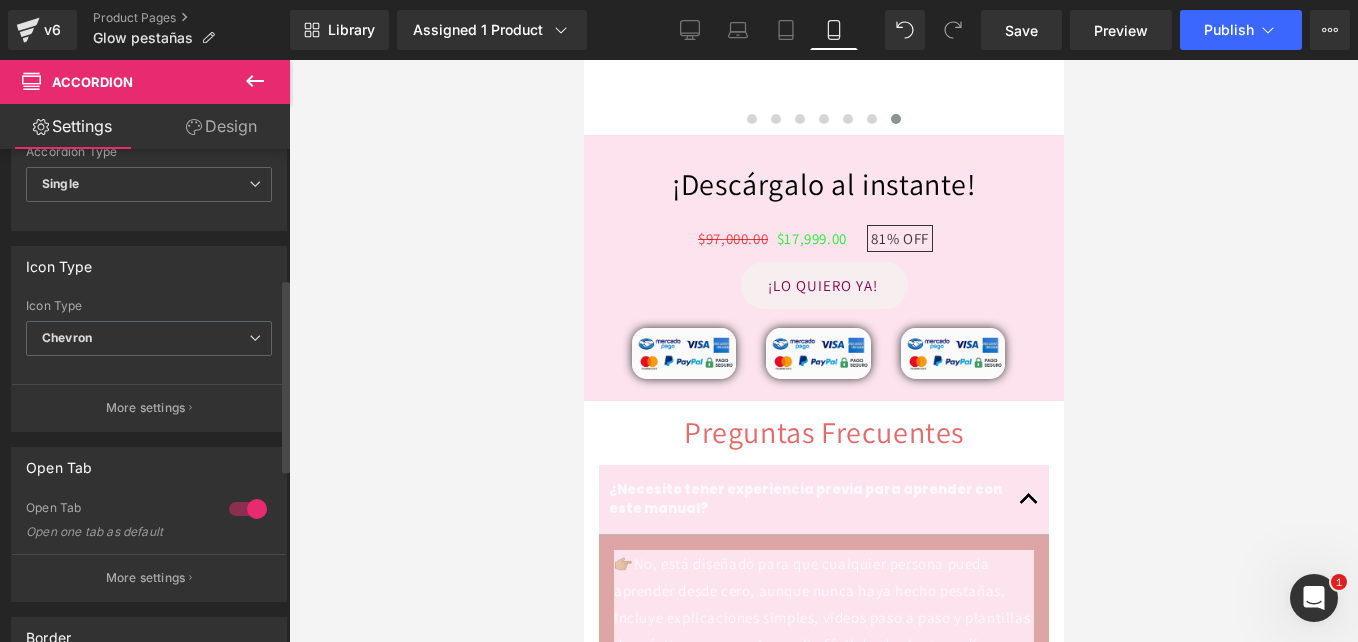 scroll, scrollTop: 326, scrollLeft: 0, axis: vertical 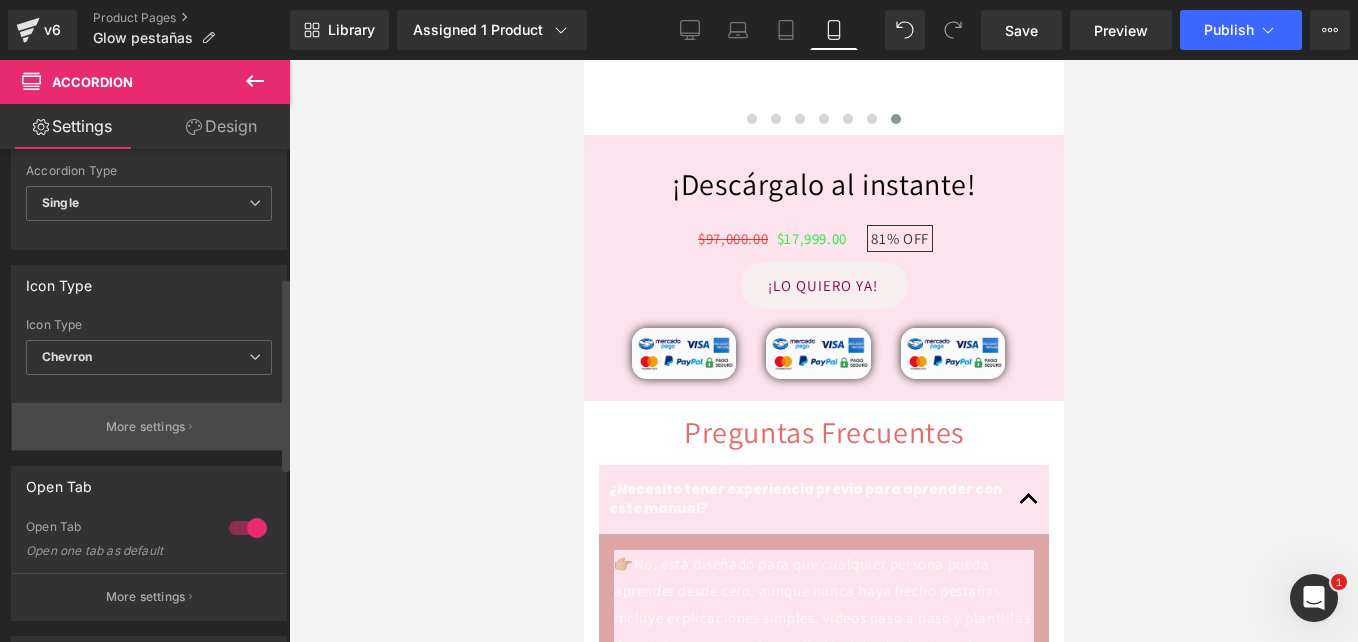 type 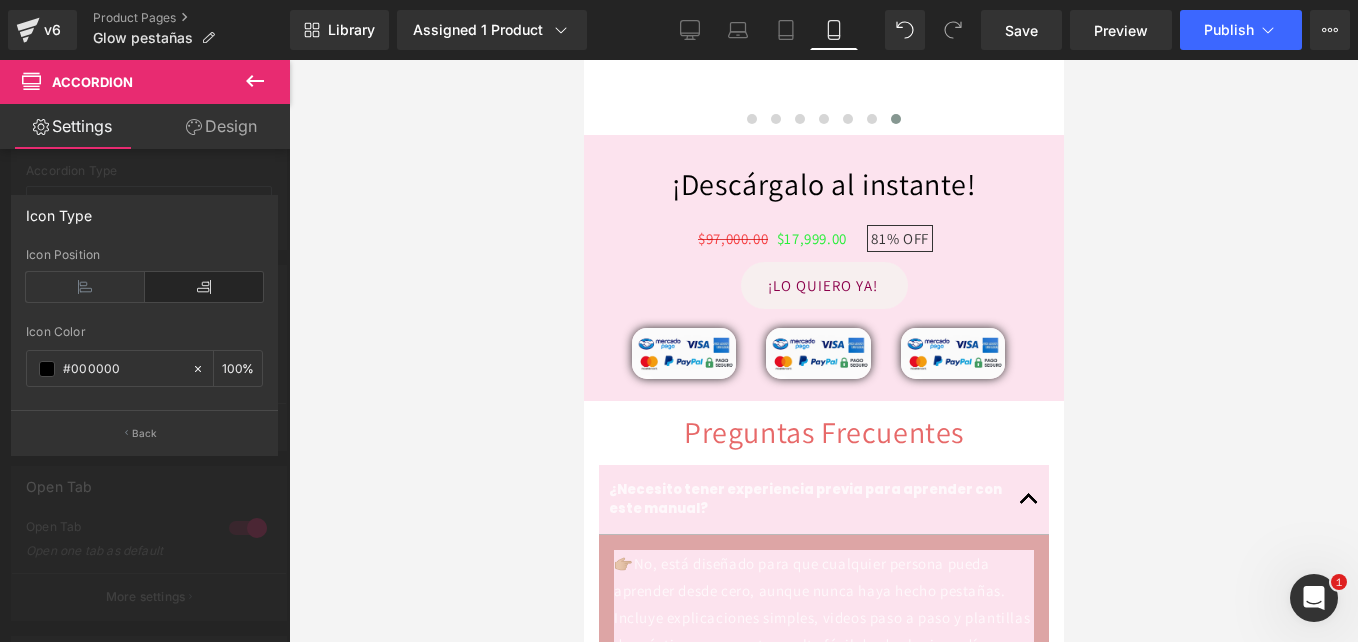 click on "Icon Type" at bounding box center [144, 215] 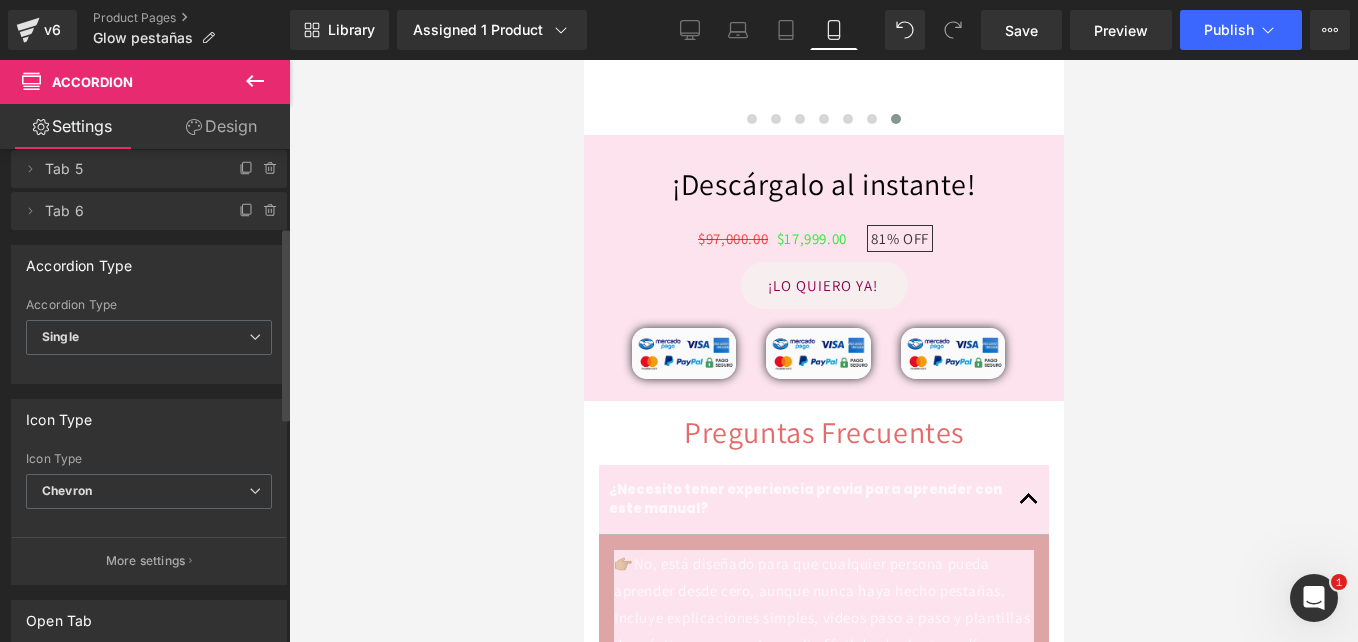 scroll, scrollTop: 190, scrollLeft: 0, axis: vertical 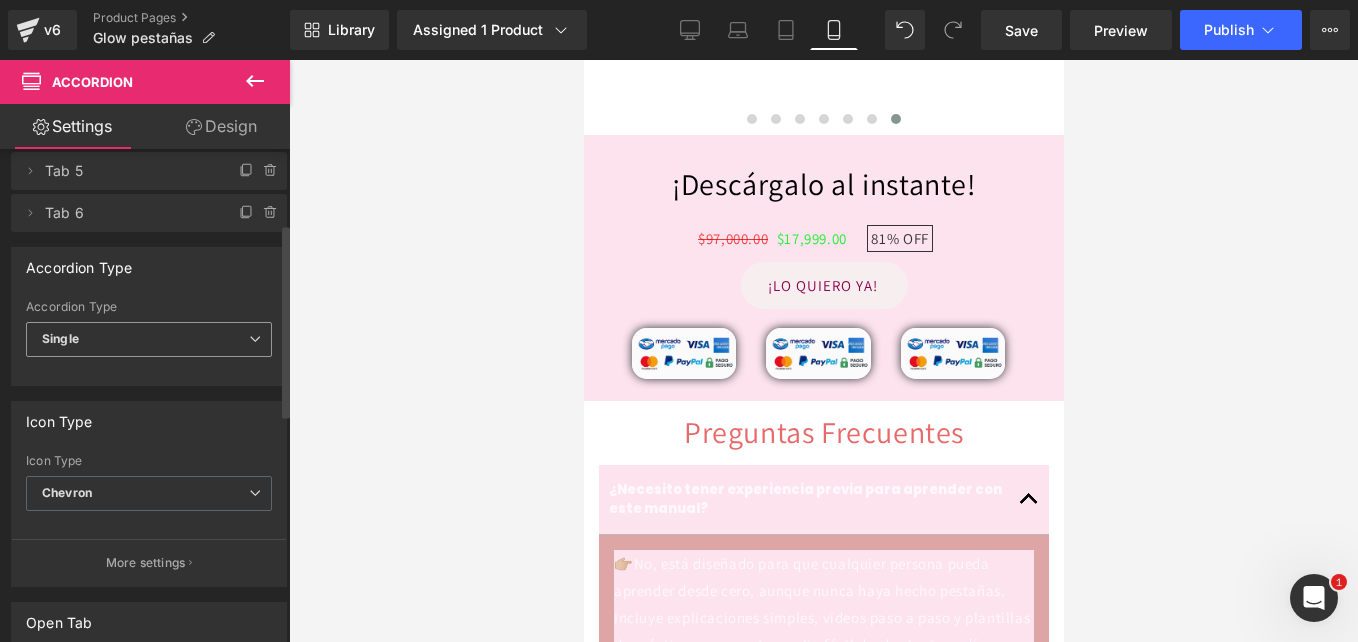 click on "Single" at bounding box center [149, 339] 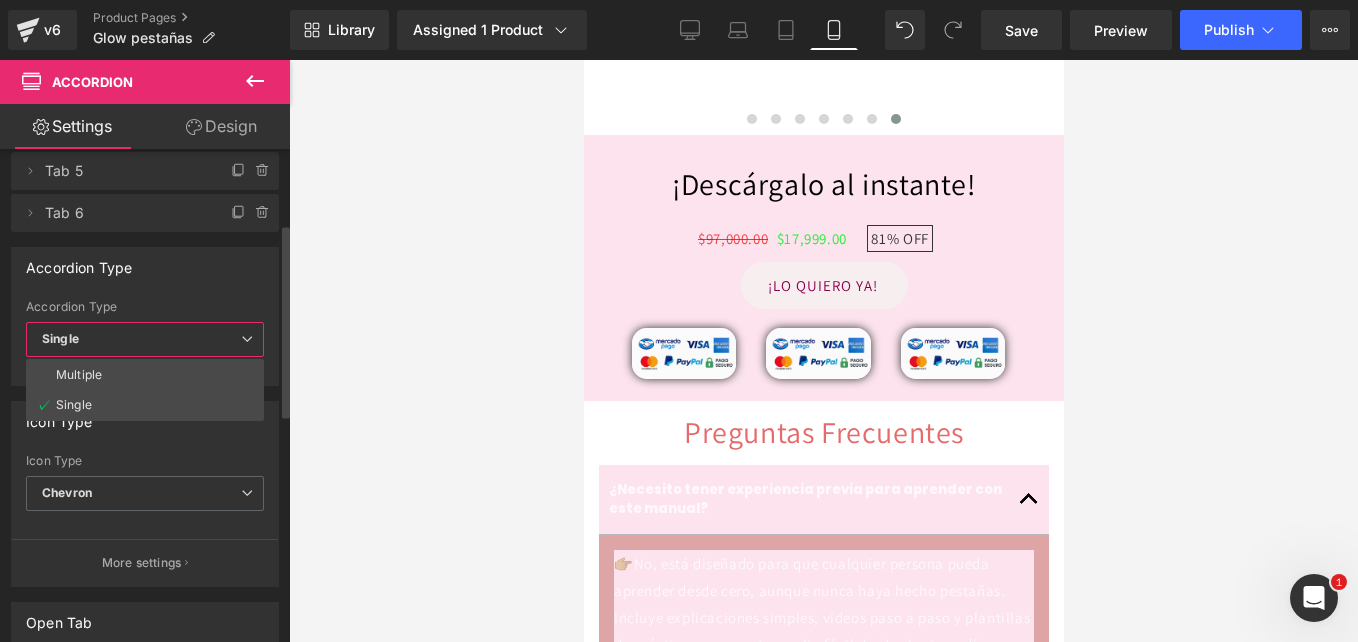 click on "Single" at bounding box center (145, 339) 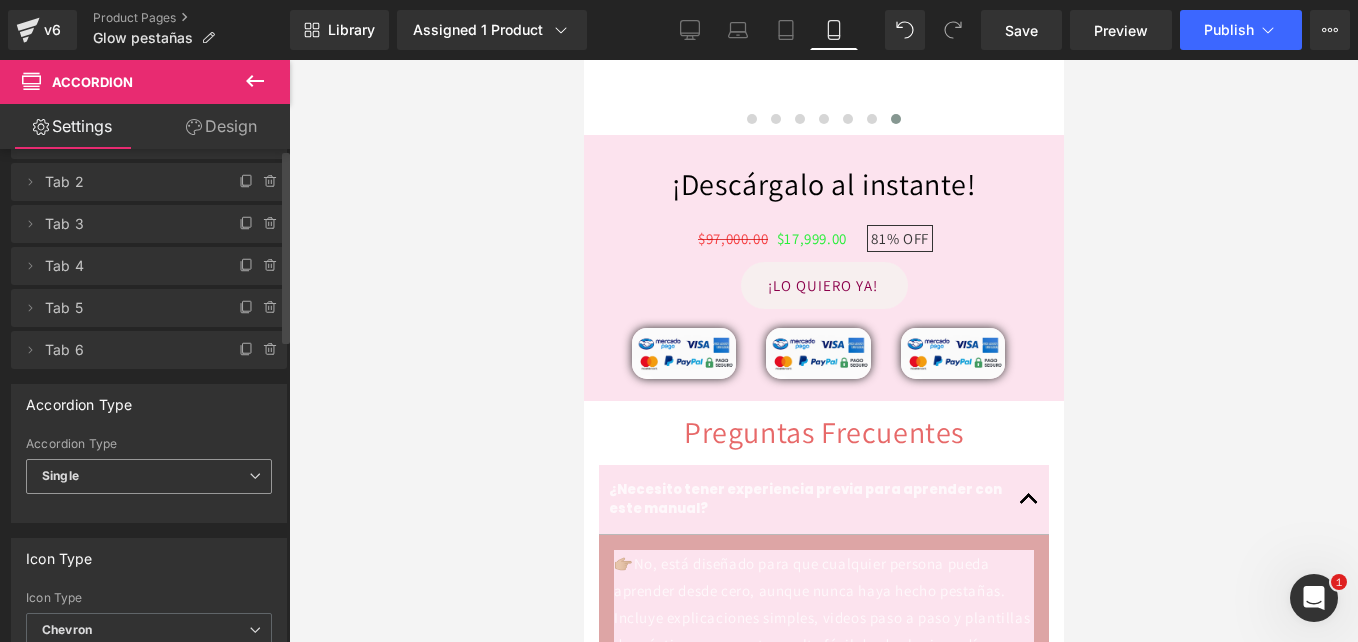 scroll, scrollTop: 0, scrollLeft: 0, axis: both 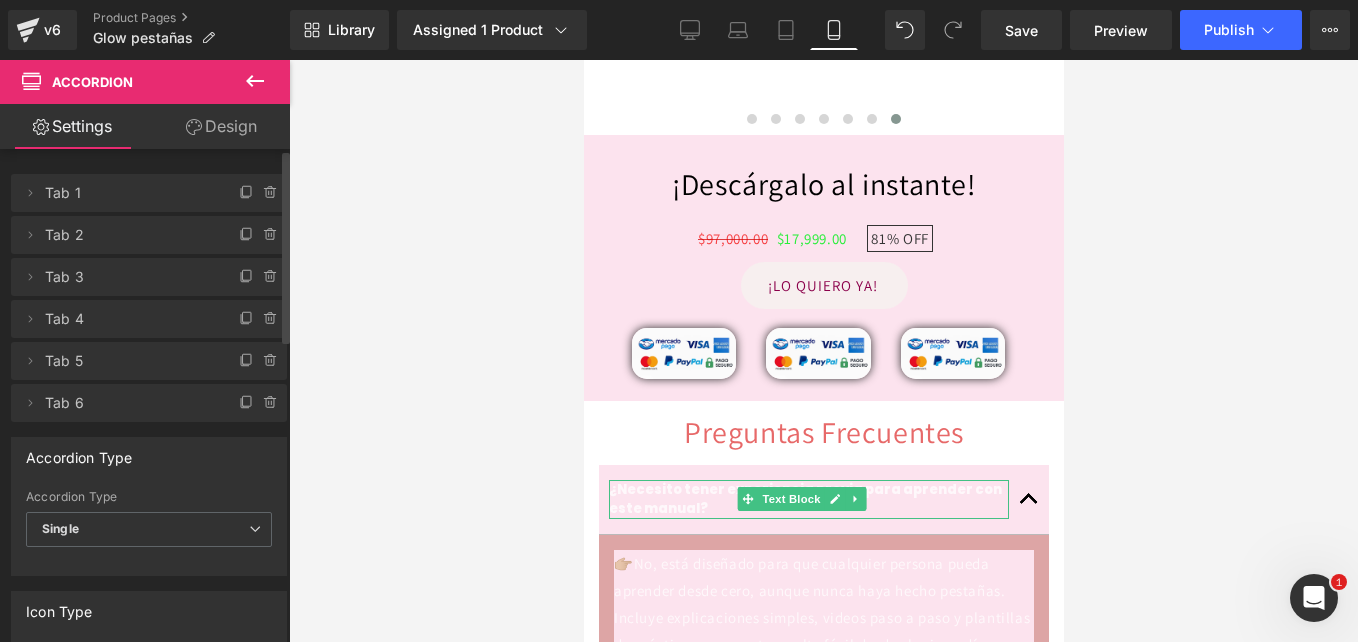 click on "Tab 1" at bounding box center [129, 193] 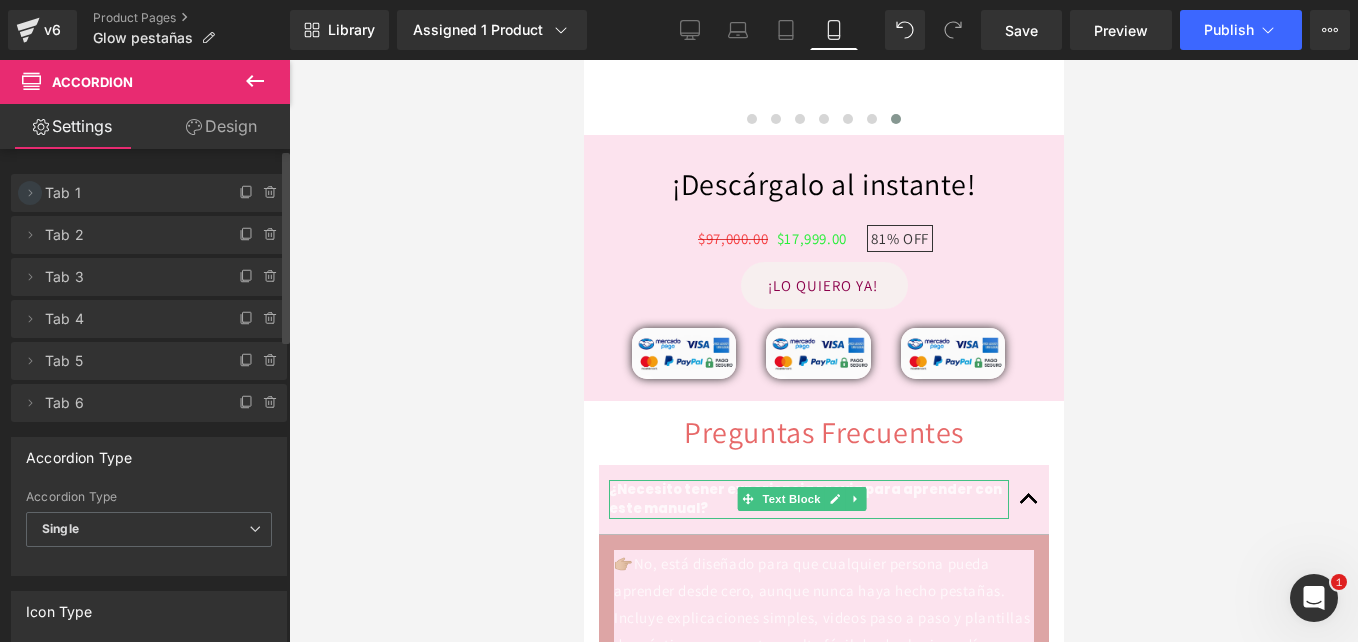 click 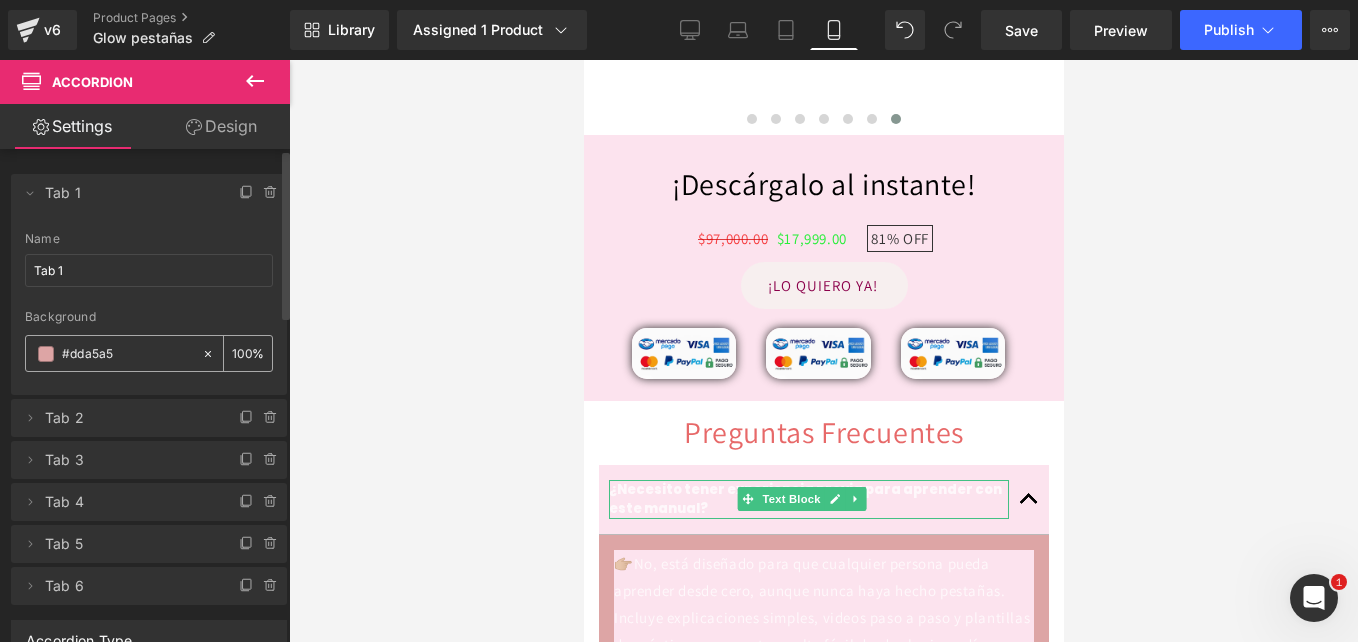 click on "#dda5a5" at bounding box center (127, 354) 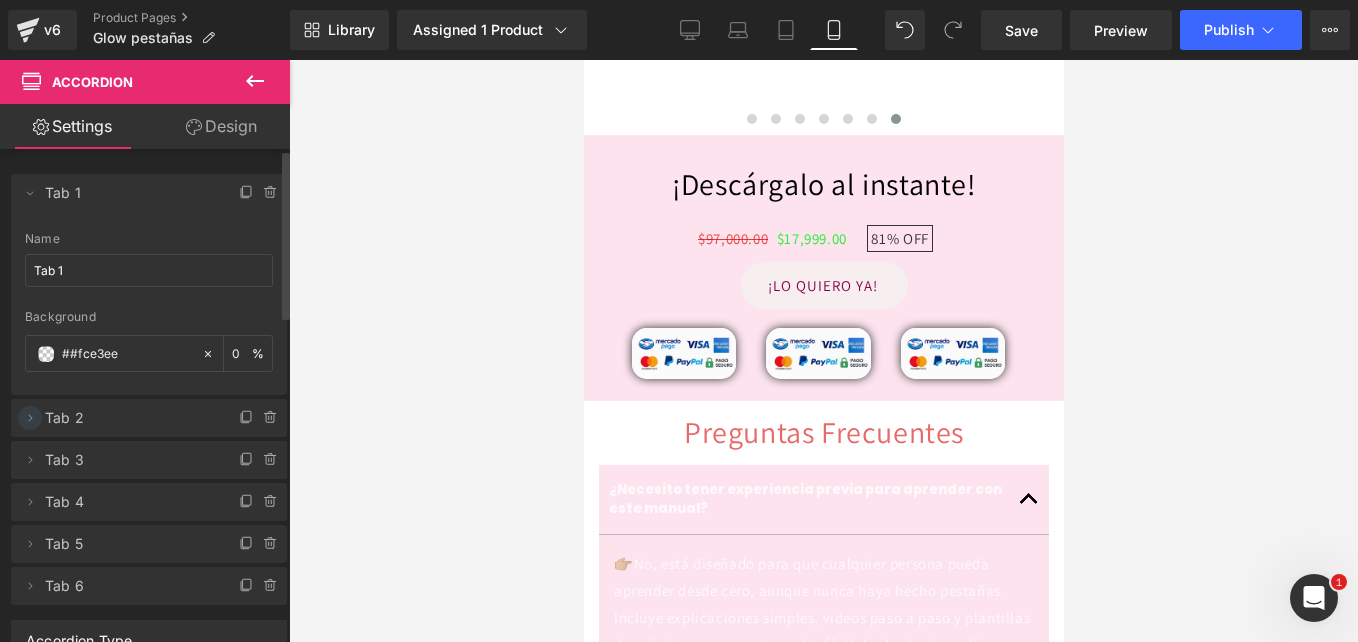 click at bounding box center (30, 418) 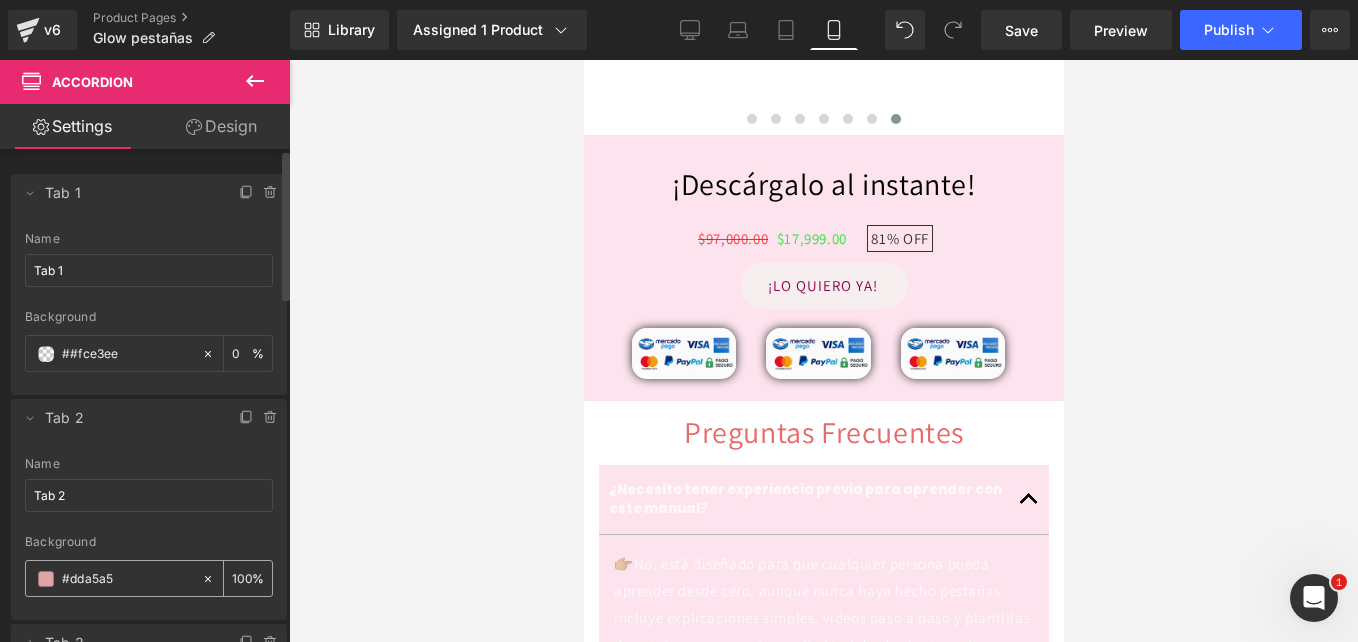 click on "#dda5a5" at bounding box center [127, 579] 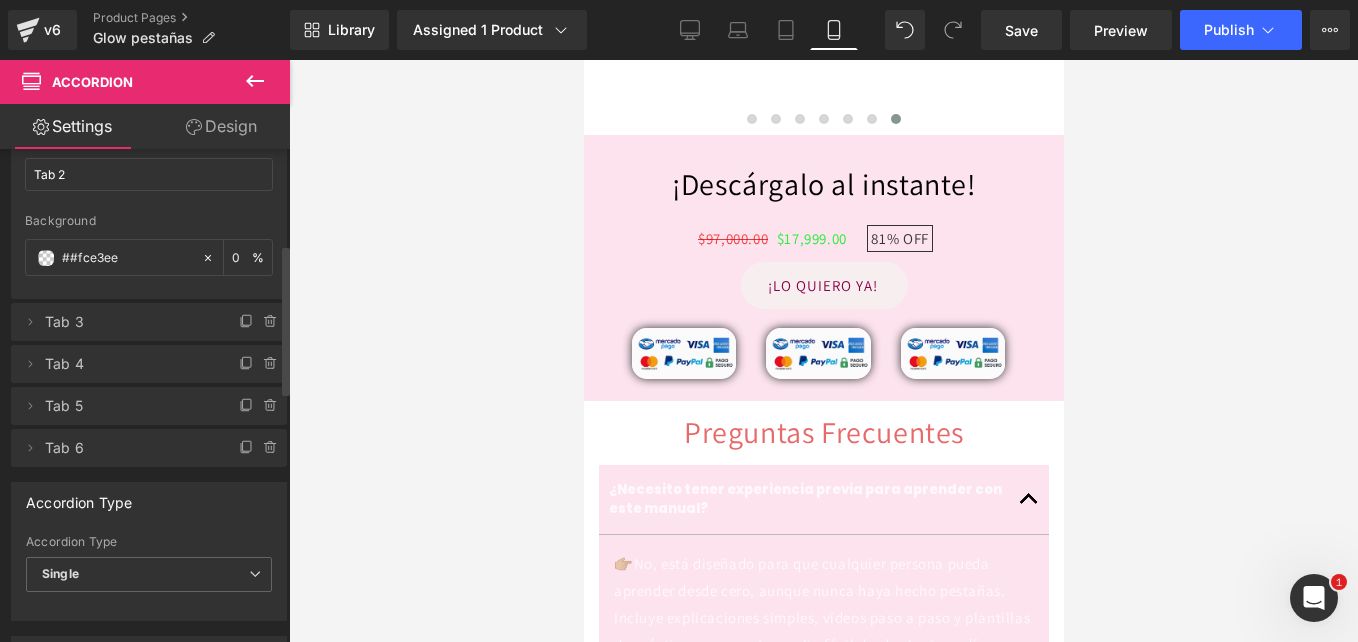 scroll, scrollTop: 324, scrollLeft: 0, axis: vertical 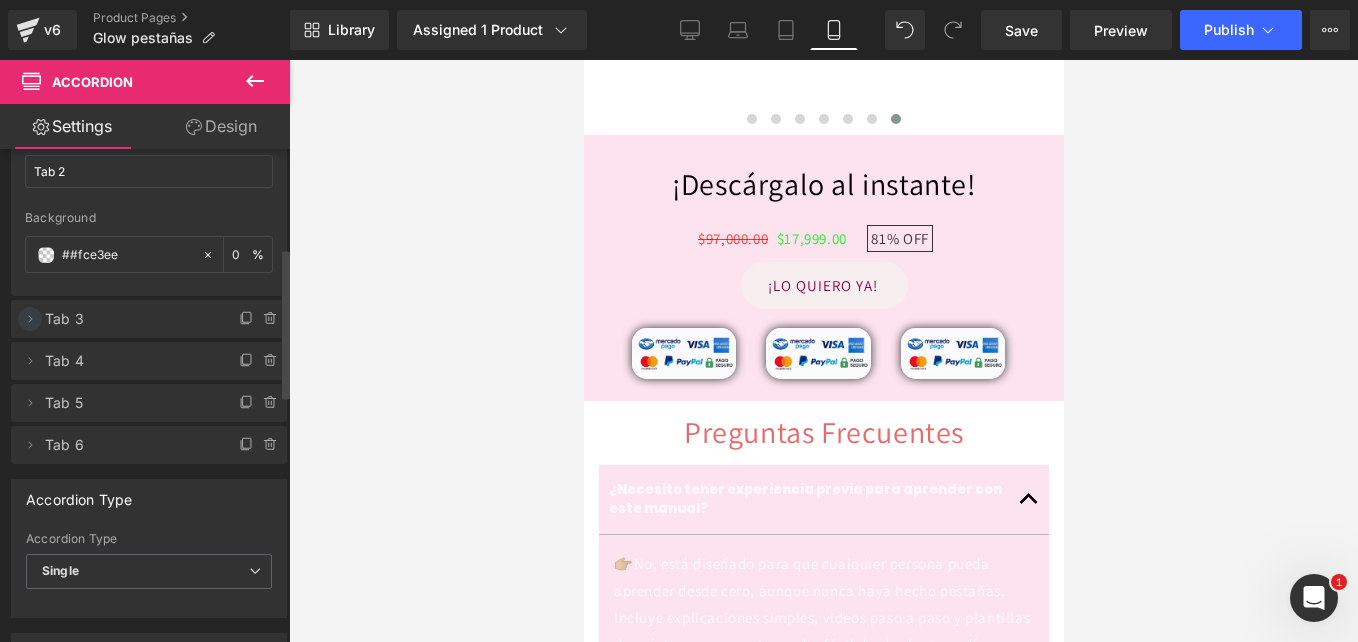 click at bounding box center [30, 319] 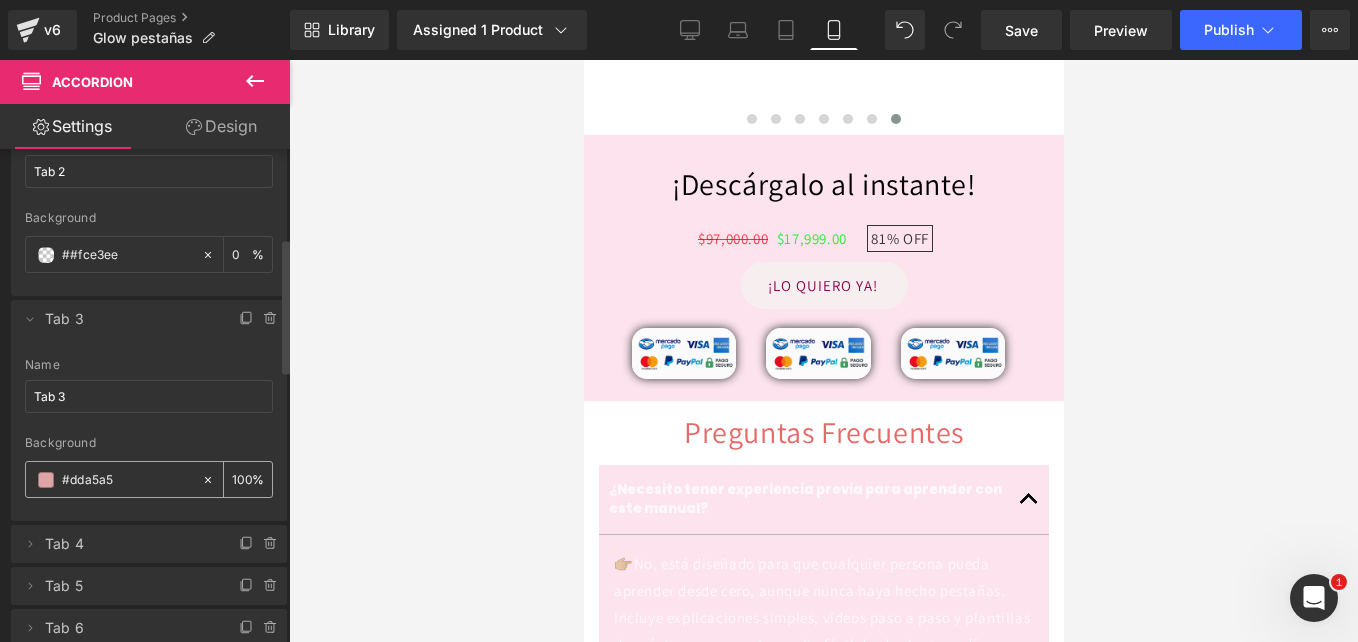 click on "#dda5a5" at bounding box center [113, 479] 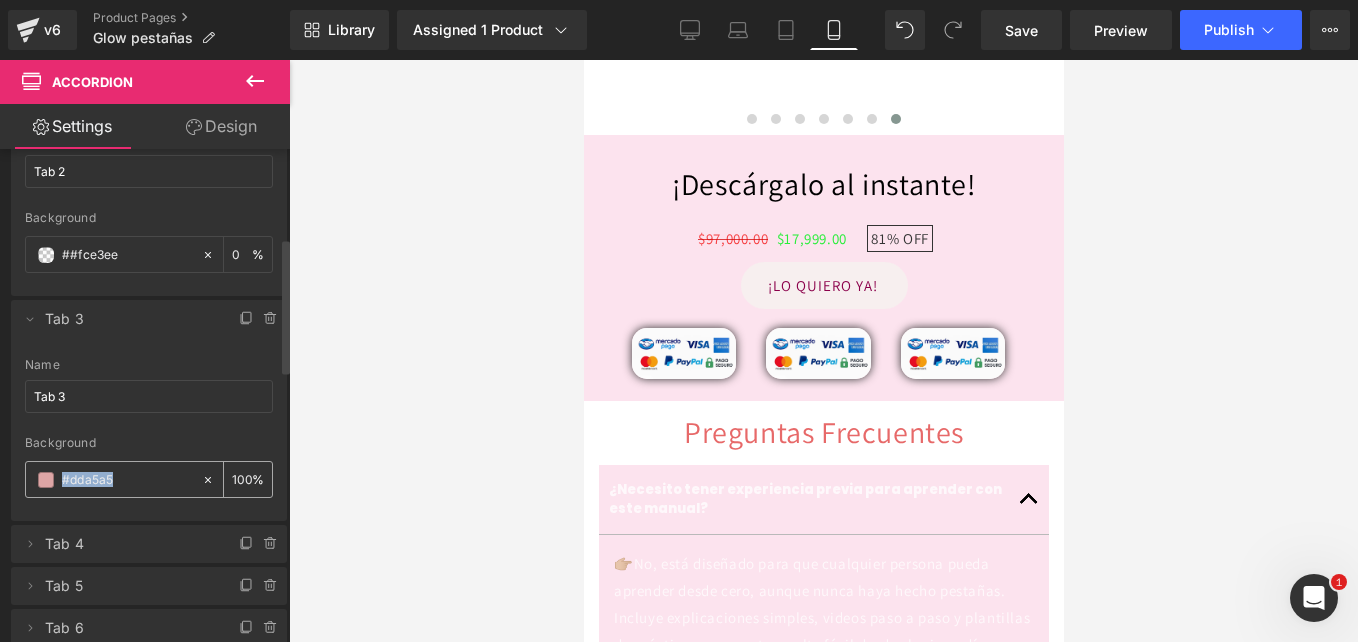click on "#dda5a5" at bounding box center [113, 479] 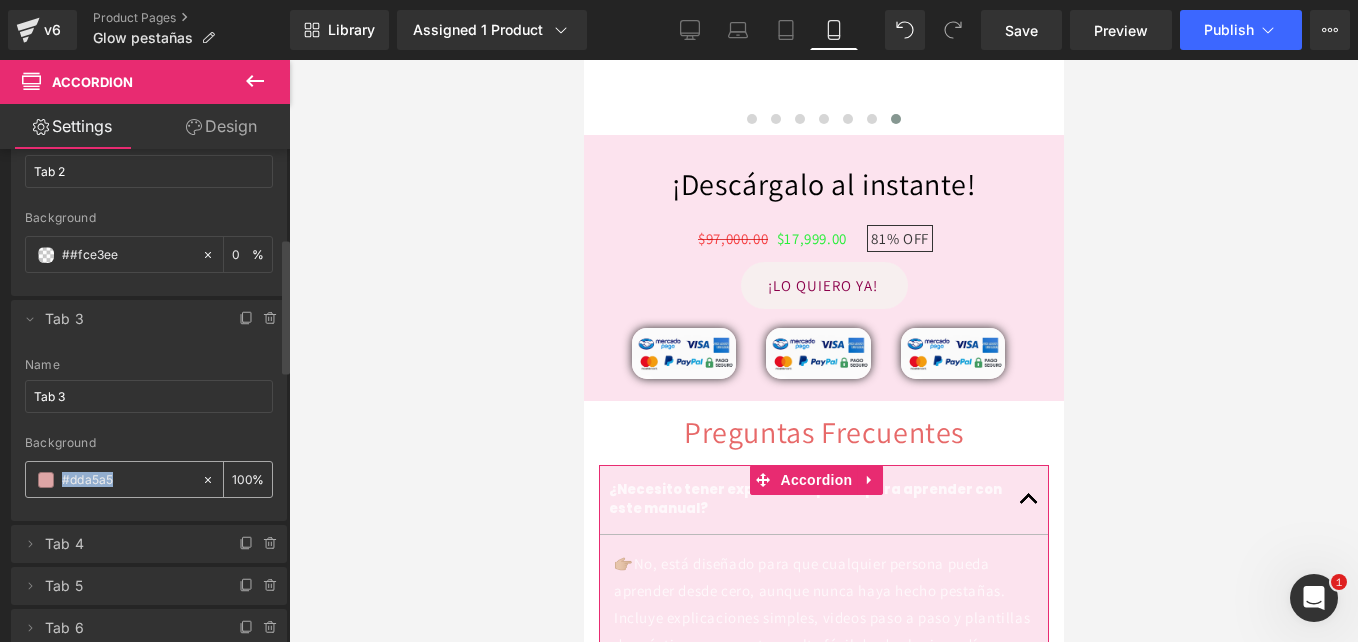 click on "#dda5a5" at bounding box center (127, 480) 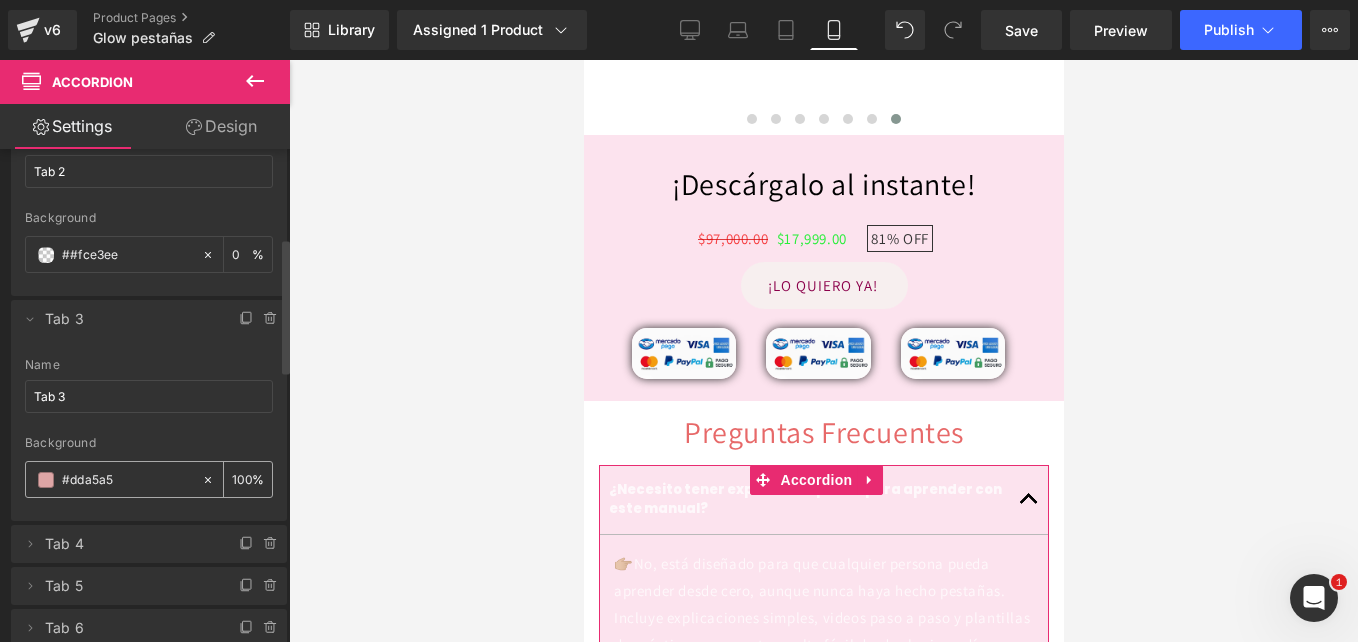 click on "#dda5a5" at bounding box center (127, 480) 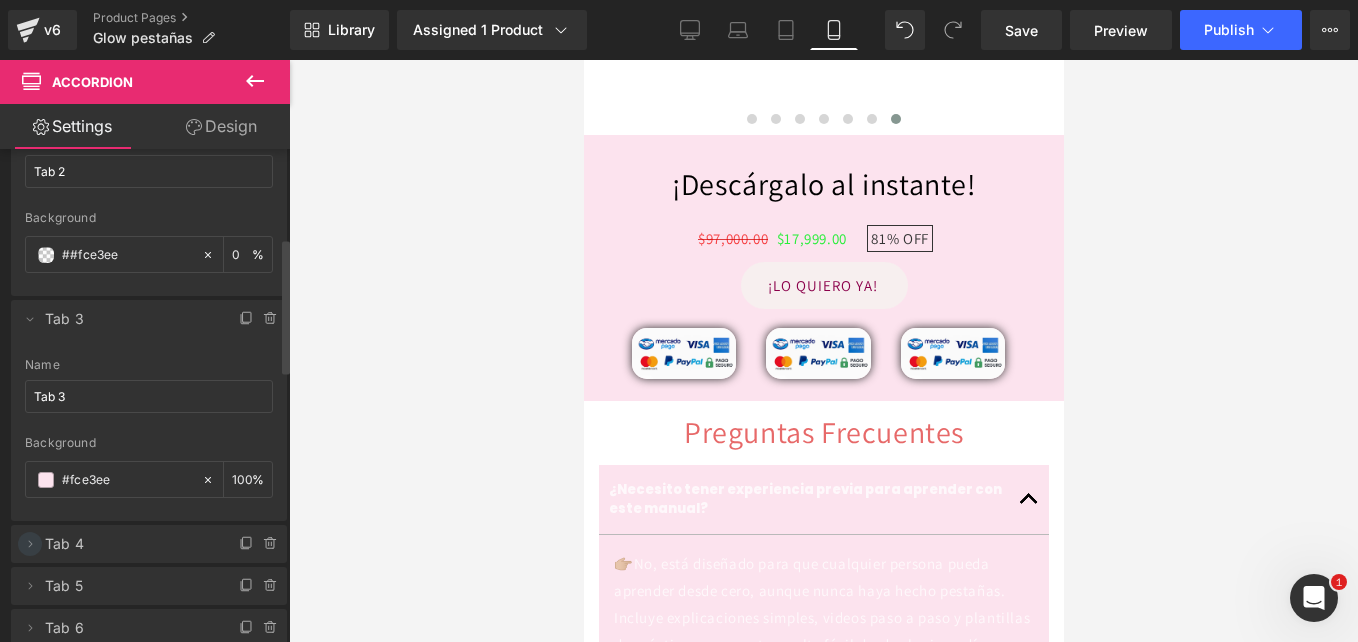 click 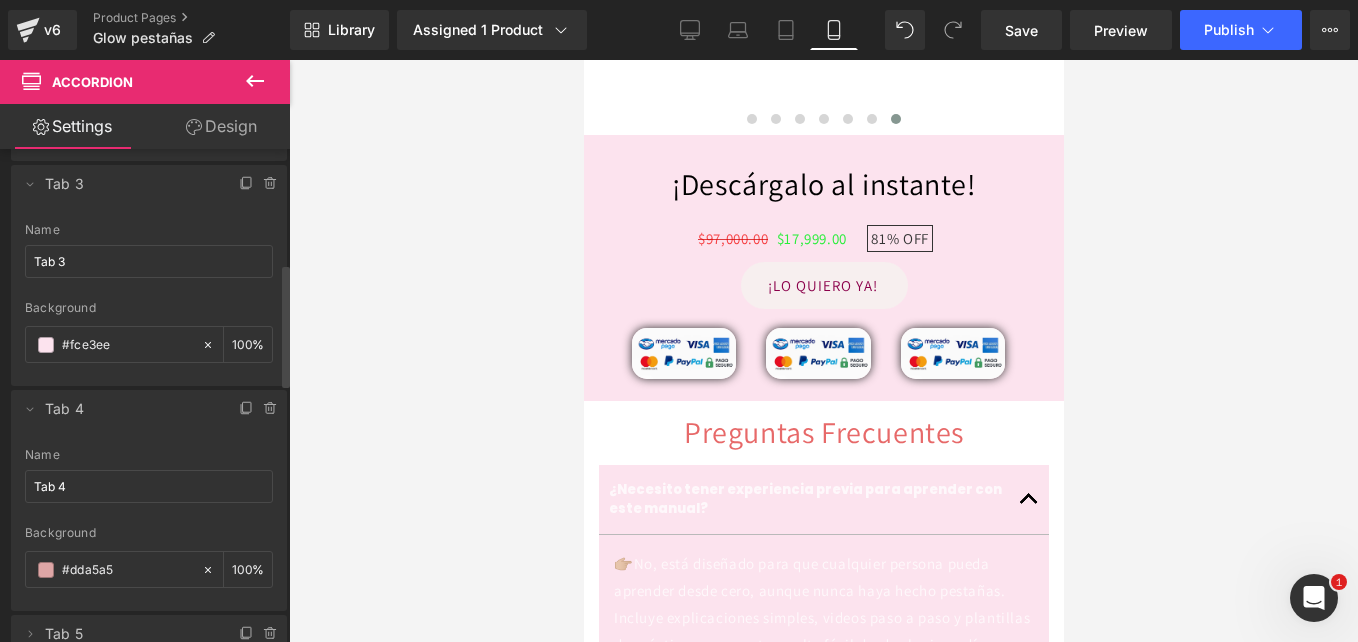 scroll, scrollTop: 460, scrollLeft: 0, axis: vertical 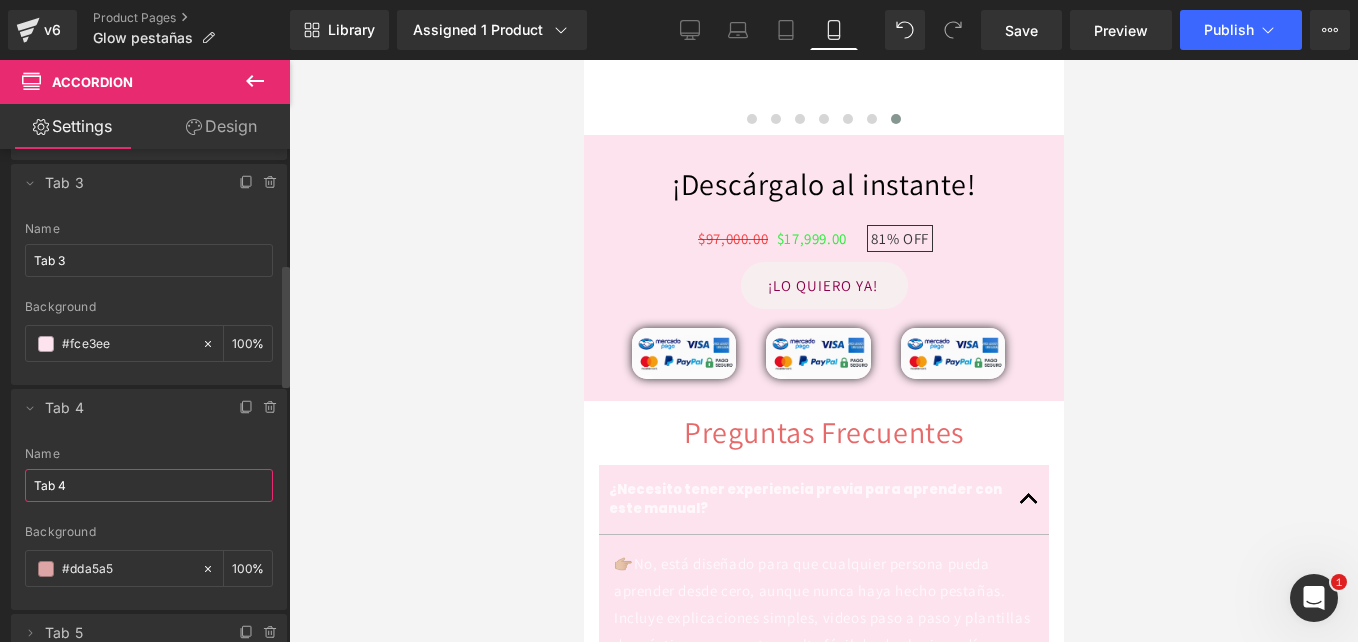 click on "Tab 4" at bounding box center (149, 485) 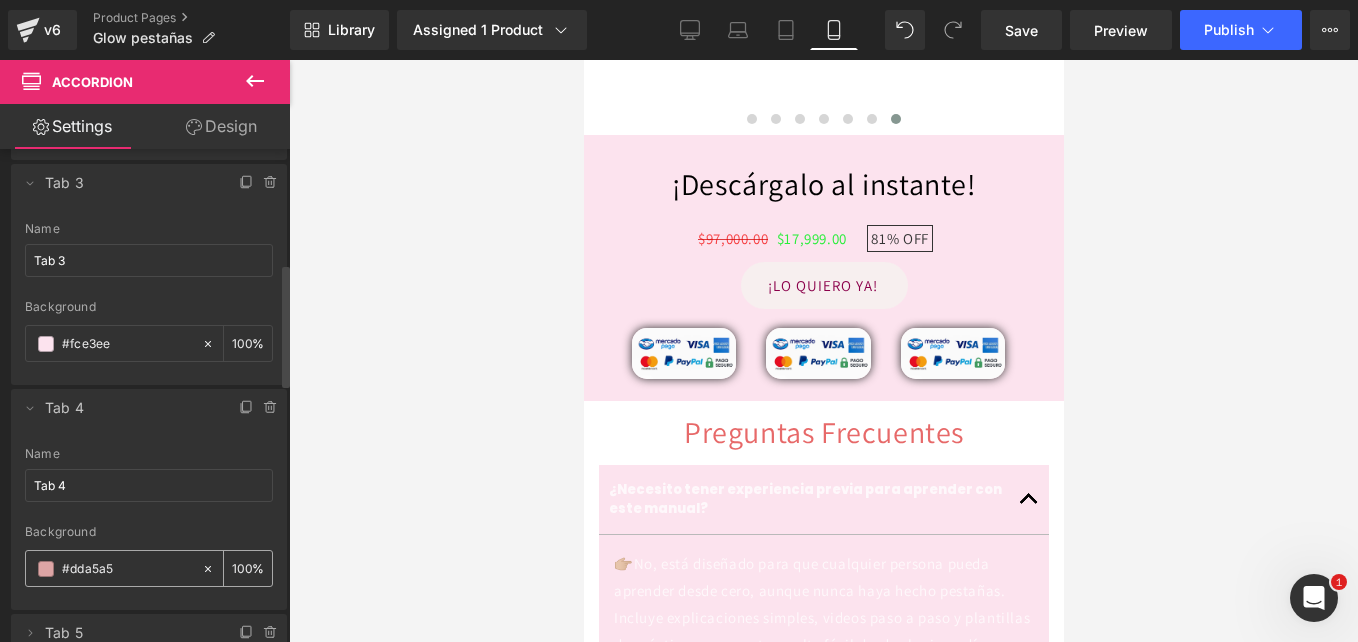 click on "#dda5a5" at bounding box center [127, 569] 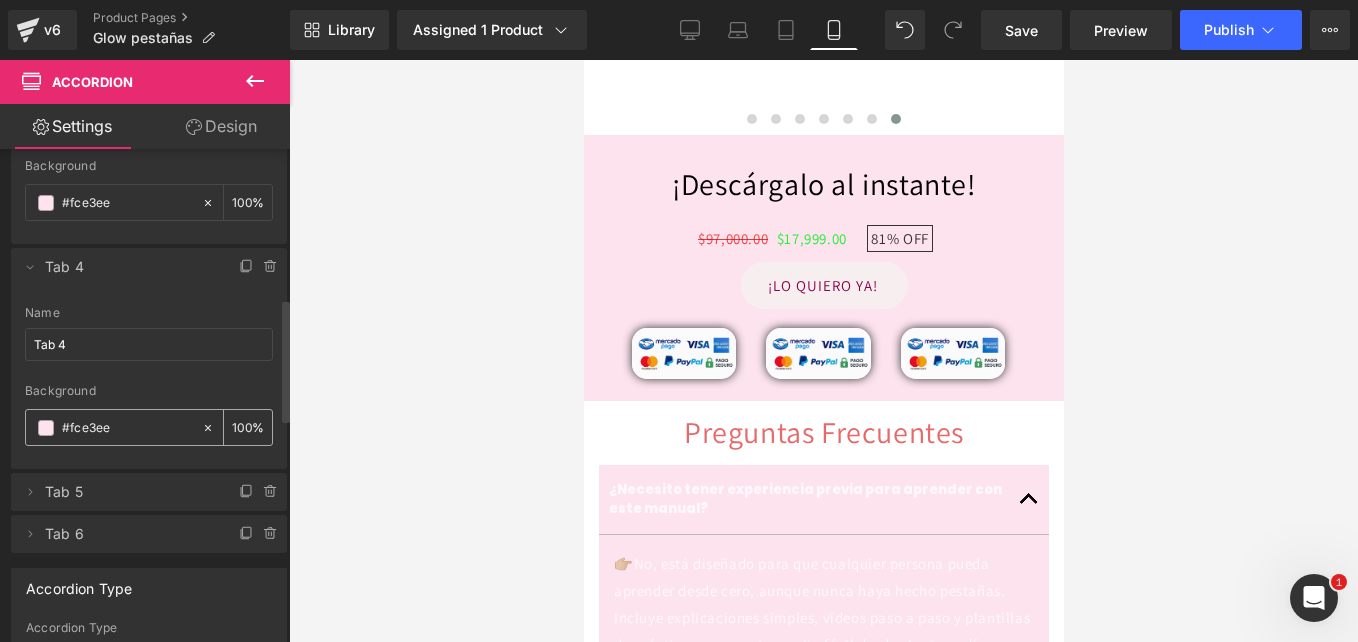 scroll, scrollTop: 672, scrollLeft: 0, axis: vertical 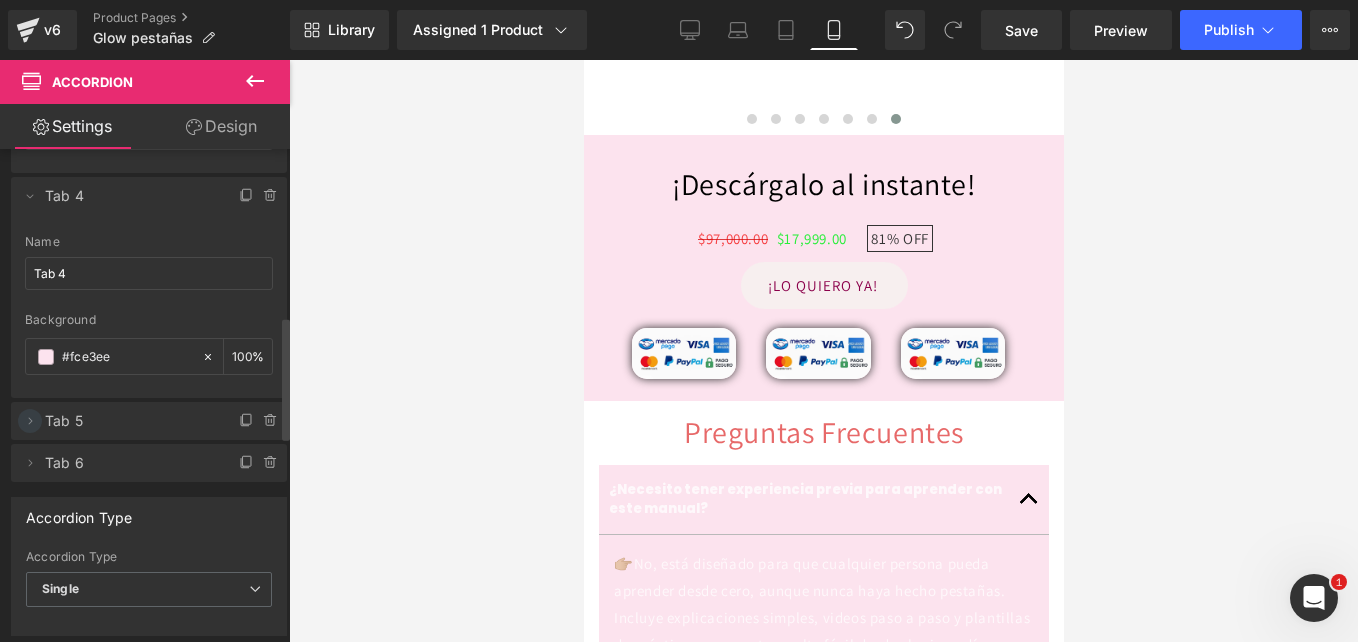 click at bounding box center (30, 421) 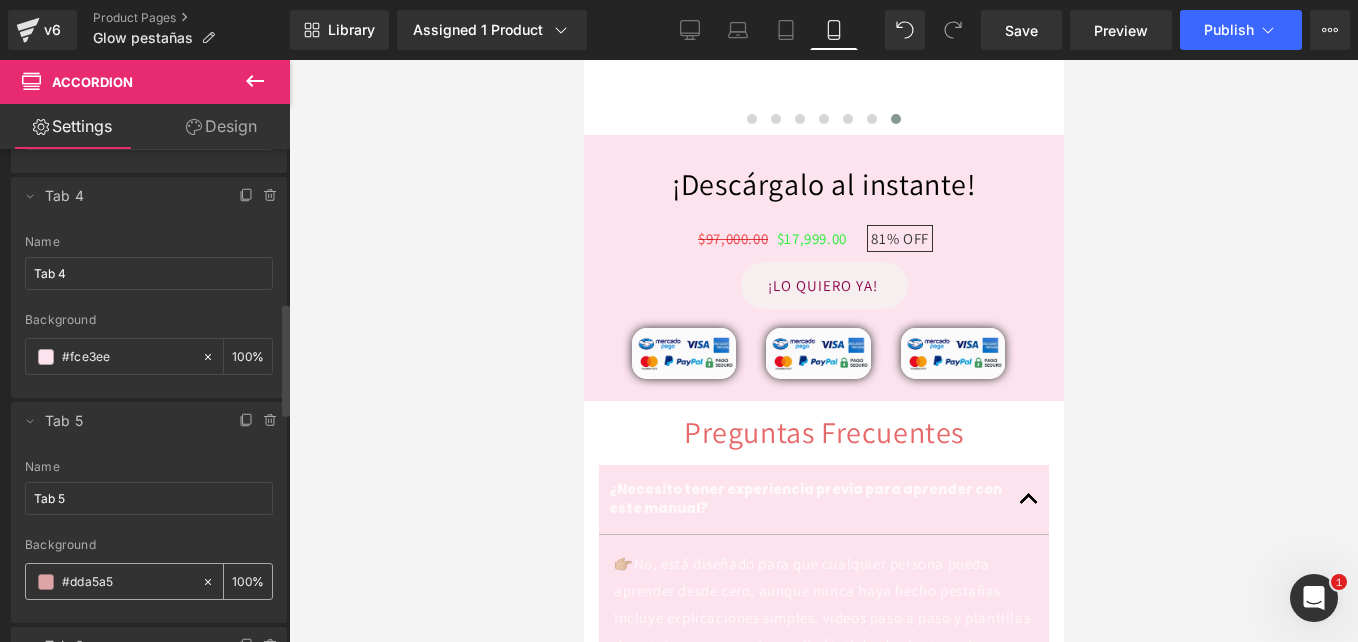 click on "#dda5a5" at bounding box center (127, 582) 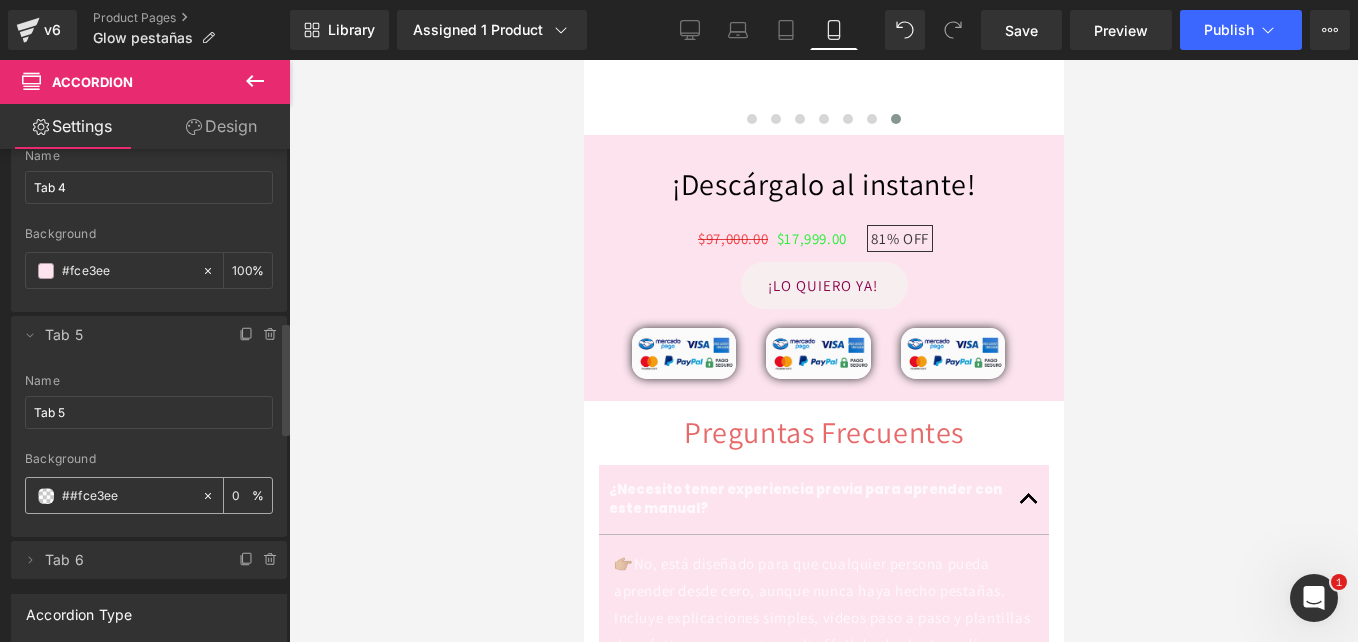 scroll, scrollTop: 758, scrollLeft: 0, axis: vertical 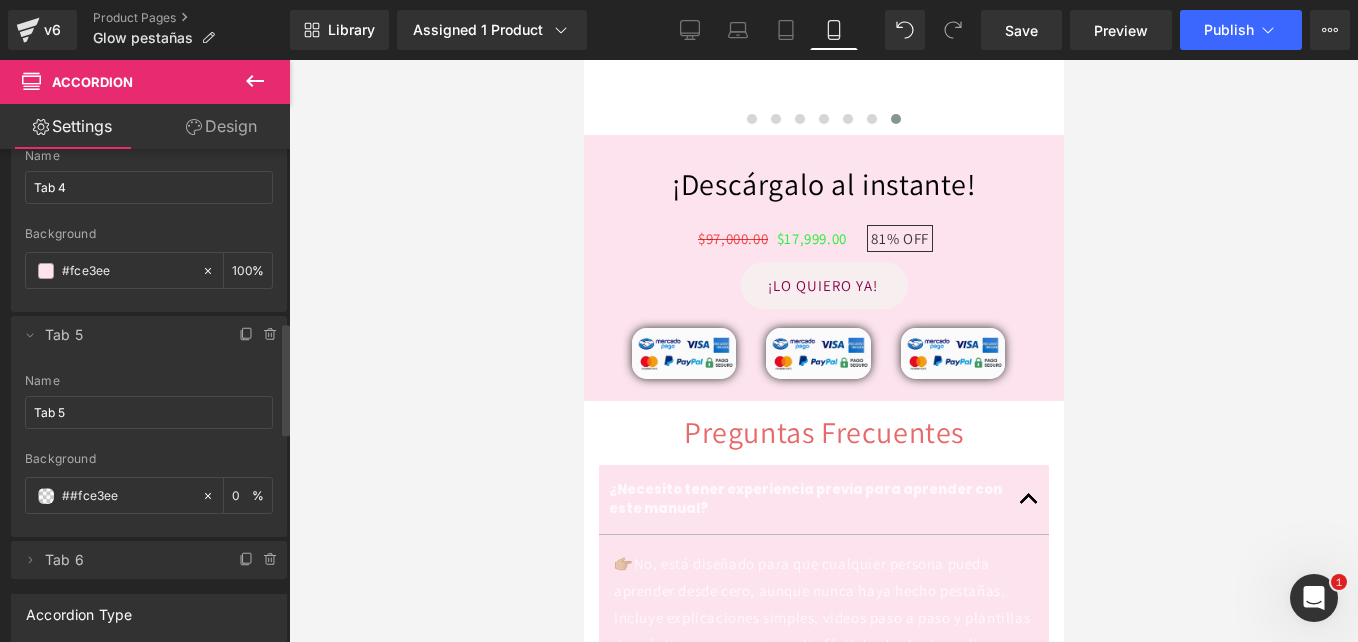 drag, startPoint x: 142, startPoint y: 505, endPoint x: 0, endPoint y: 467, distance: 146.9966 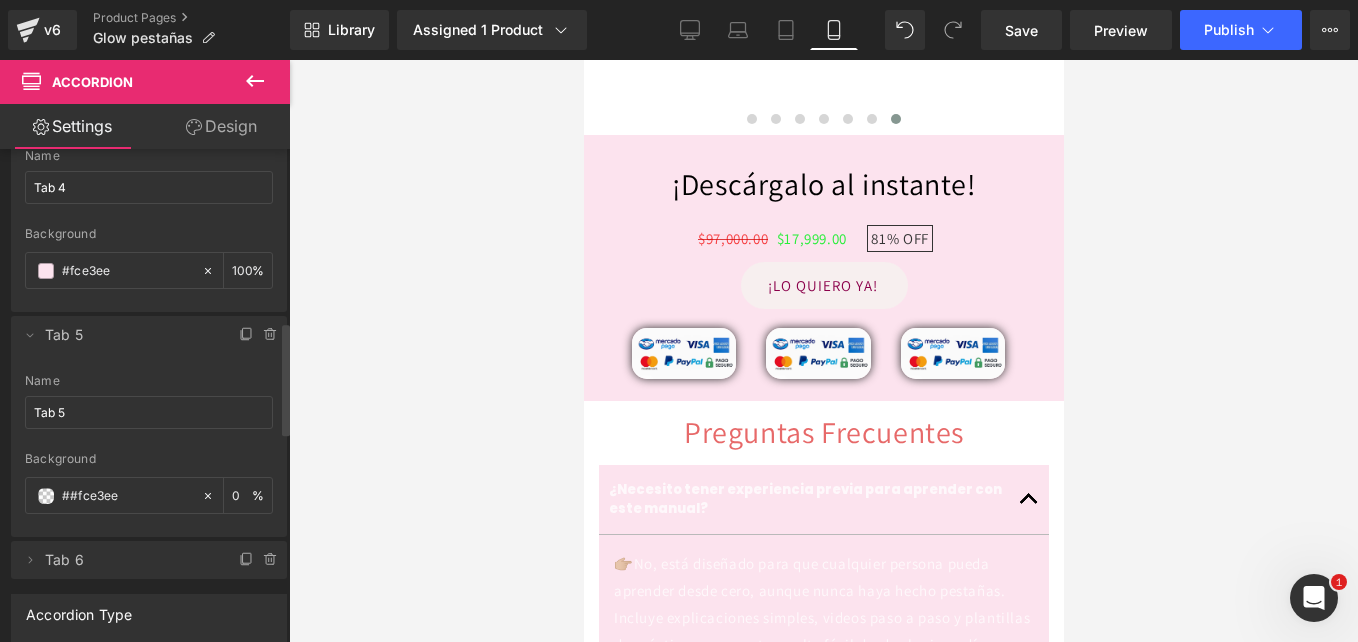 click on "Accordion  You are previewing how the  Page Preset 1  will restyle your page. You can not edit Elements in Preset Preview Mode.  v6 Product Pages Glow pestañas Library Assigned 1 Product  Product Preview
Manual de entrenamiento Extensiones de pestañas para principiantes (Ebook) Manage assigned products Mobile Desktop Laptop Tablet Mobile Save Preview Publish Scheduled Upgrade Plan View Live Page View with current Template Save Template to Library Schedule Publish  Optimize  Publish Settings Shortcuts  Your page can’t be published   You've reached the maximum number of published pages on your plan  (1/1).  You need to upgrade your plan or unpublish all your pages to get 1 publish slot.   Unpublish pages   Upgrade plan  Elements Global Style Base Row  rows, columns, layouts, div Heading  headings, titles, h1,h2,h3,h4,h5,h6 Text Block  texts, paragraphs, contents, blocks Image  images, photos, alts, uploads Icon  icons, symbols Button  button, call to action, cta Separator  Stack" at bounding box center [679, 321] 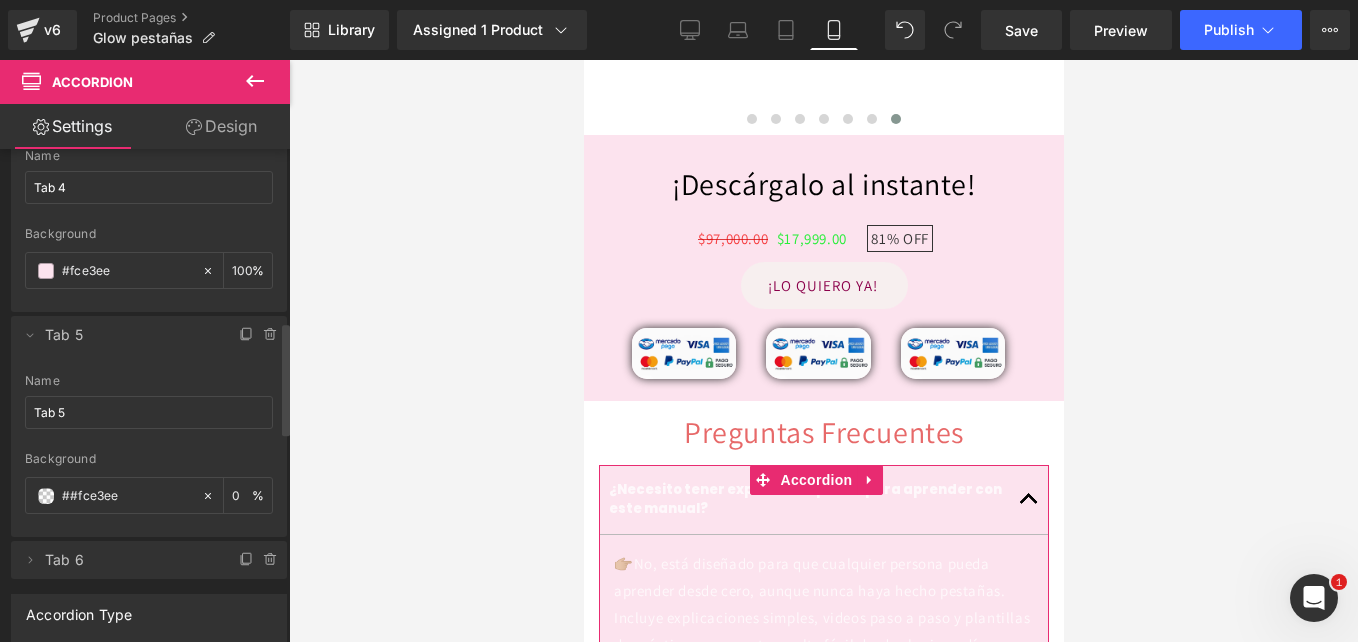 paste 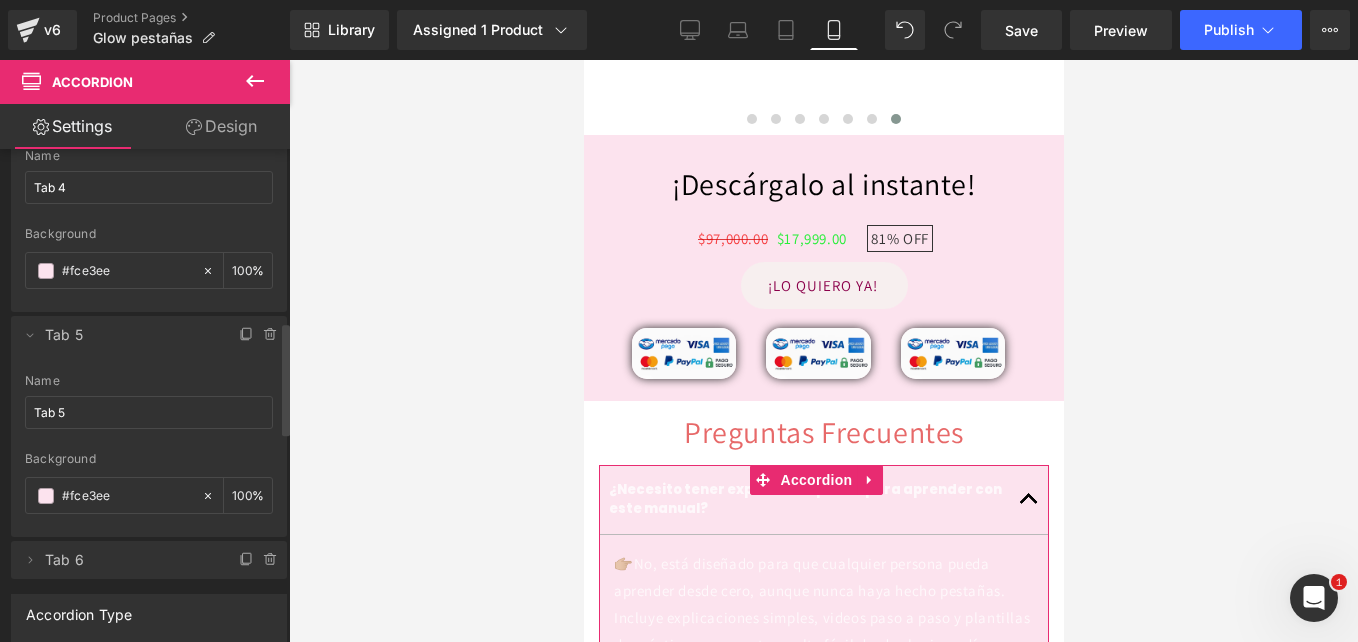 click on "Tab 6" at bounding box center [129, 560] 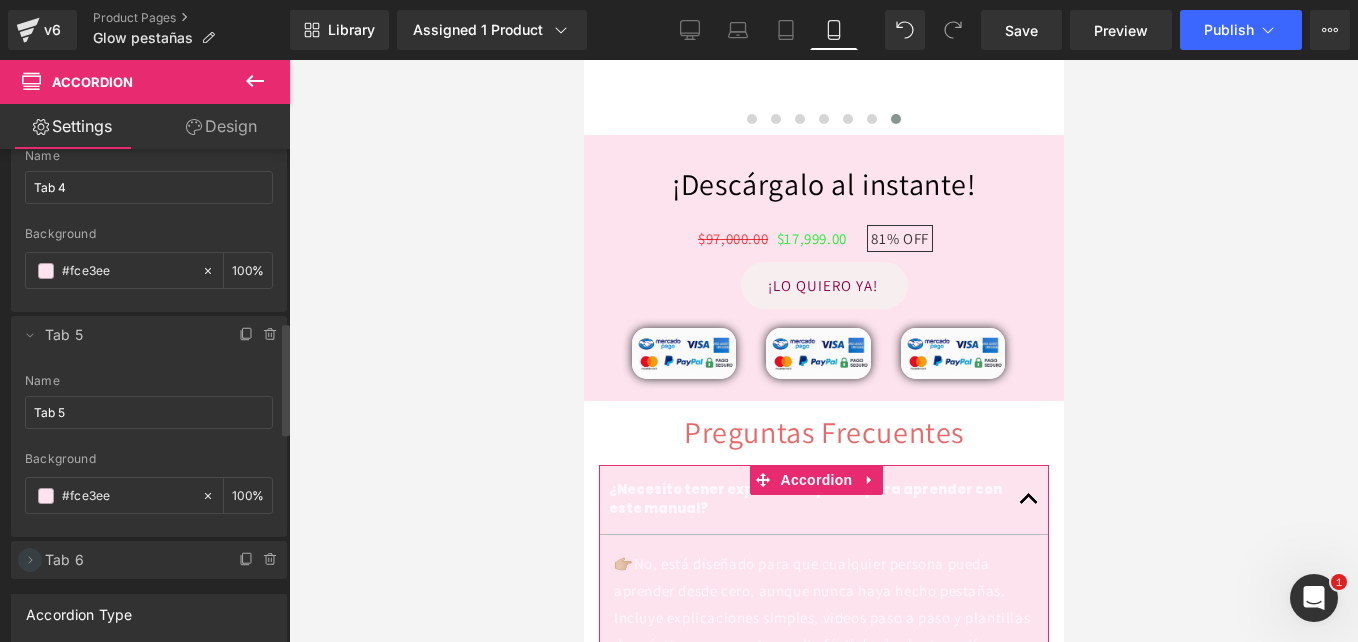 click at bounding box center (30, 560) 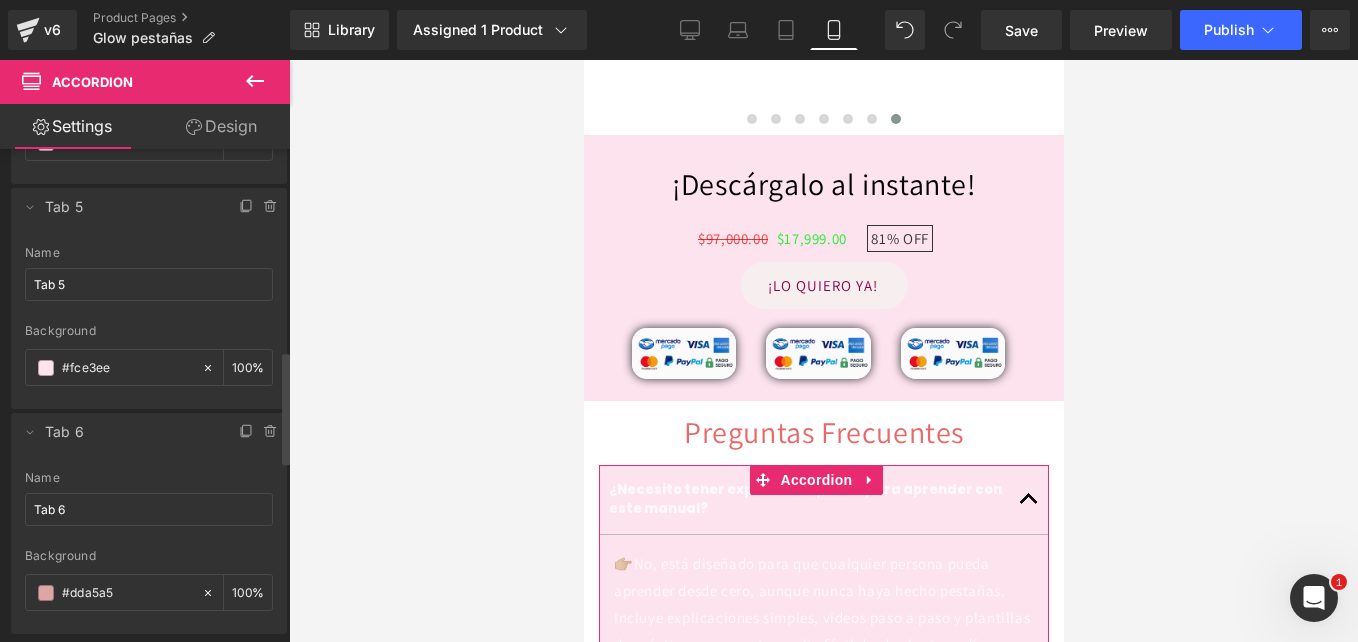 scroll, scrollTop: 887, scrollLeft: 0, axis: vertical 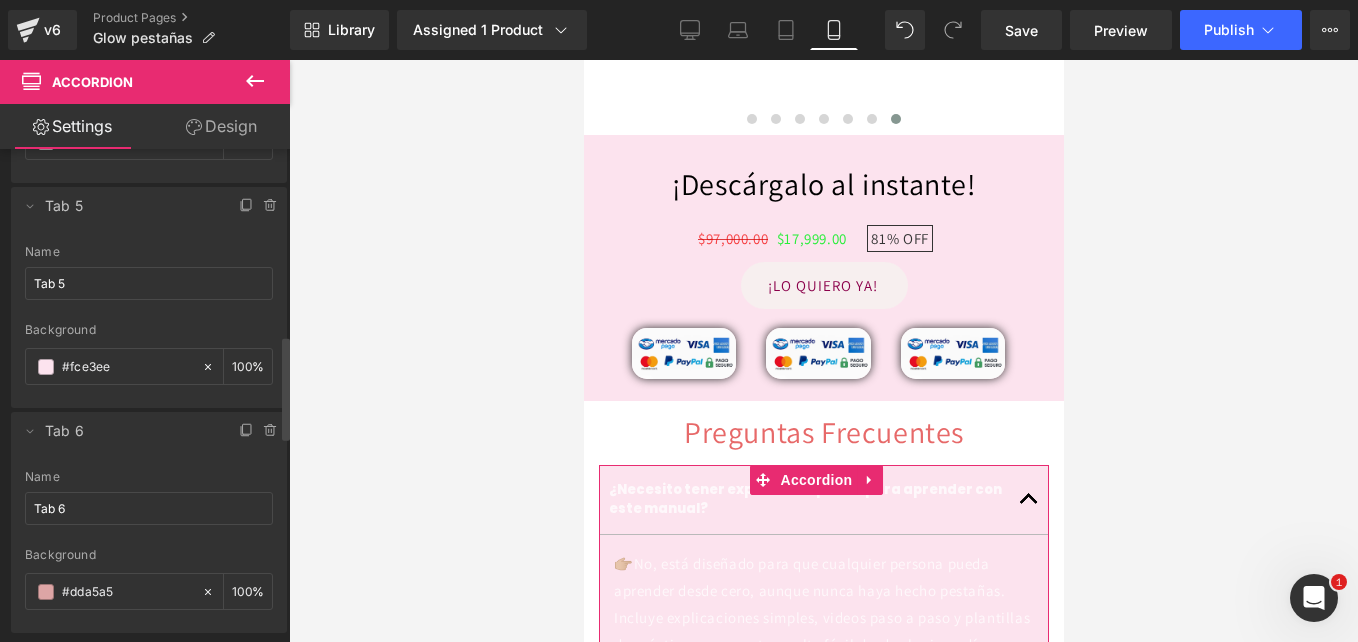 drag, startPoint x: 128, startPoint y: 586, endPoint x: 0, endPoint y: 548, distance: 133.52153 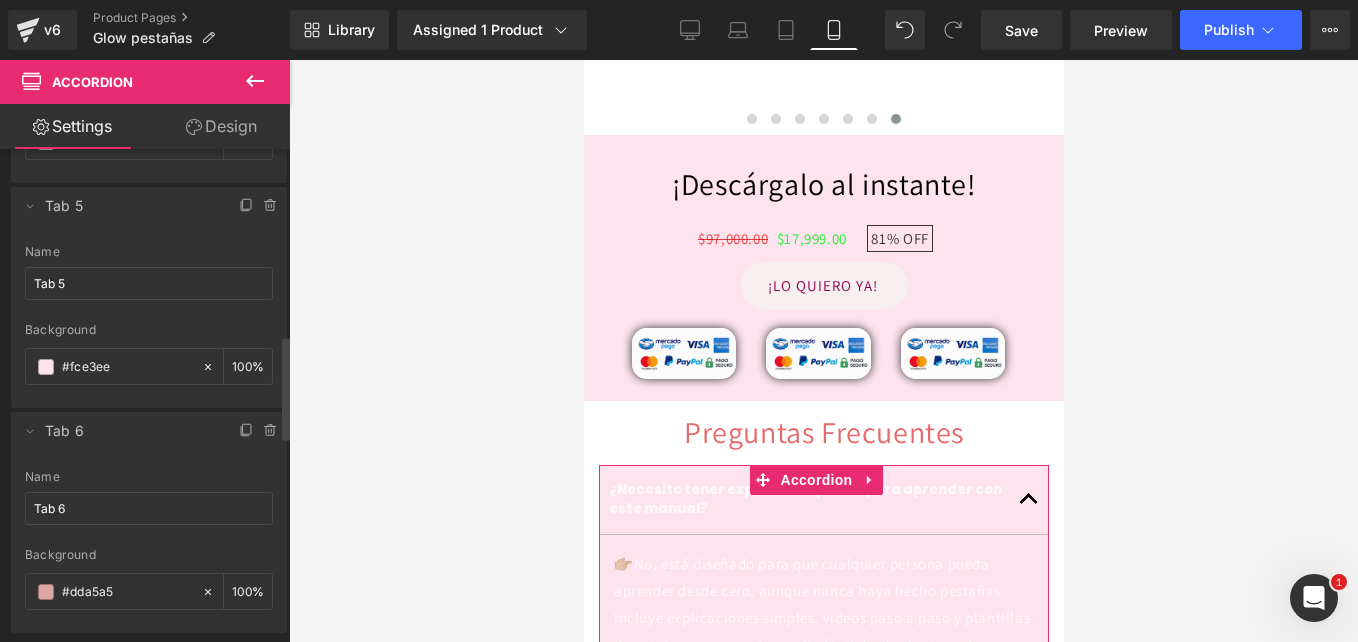 click on "Accordion  You are previewing how the  Page Preset 1  will restyle your page. You can not edit Elements in Preset Preview Mode.  v6 Product Pages Glow pestañas Library Assigned 1 Product  Product Preview
Manual de entrenamiento Extensiones de pestañas para principiantes (Ebook) Manage assigned products Mobile Desktop Laptop Tablet Mobile Save Preview Publish Scheduled Upgrade Plan View Live Page View with current Template Save Template to Library Schedule Publish  Optimize  Publish Settings Shortcuts  Your page can’t be published   You've reached the maximum number of published pages on your plan  (1/1).  You need to upgrade your plan or unpublish all your pages to get 1 publish slot.   Unpublish pages   Upgrade plan  Elements Global Style Base Row  rows, columns, layouts, div Heading  headings, titles, h1,h2,h3,h4,h5,h6 Text Block  texts, paragraphs, contents, blocks Image  images, photos, alts, uploads Icon  icons, symbols Button  button, call to action, cta Separator  Stack" at bounding box center (679, 321) 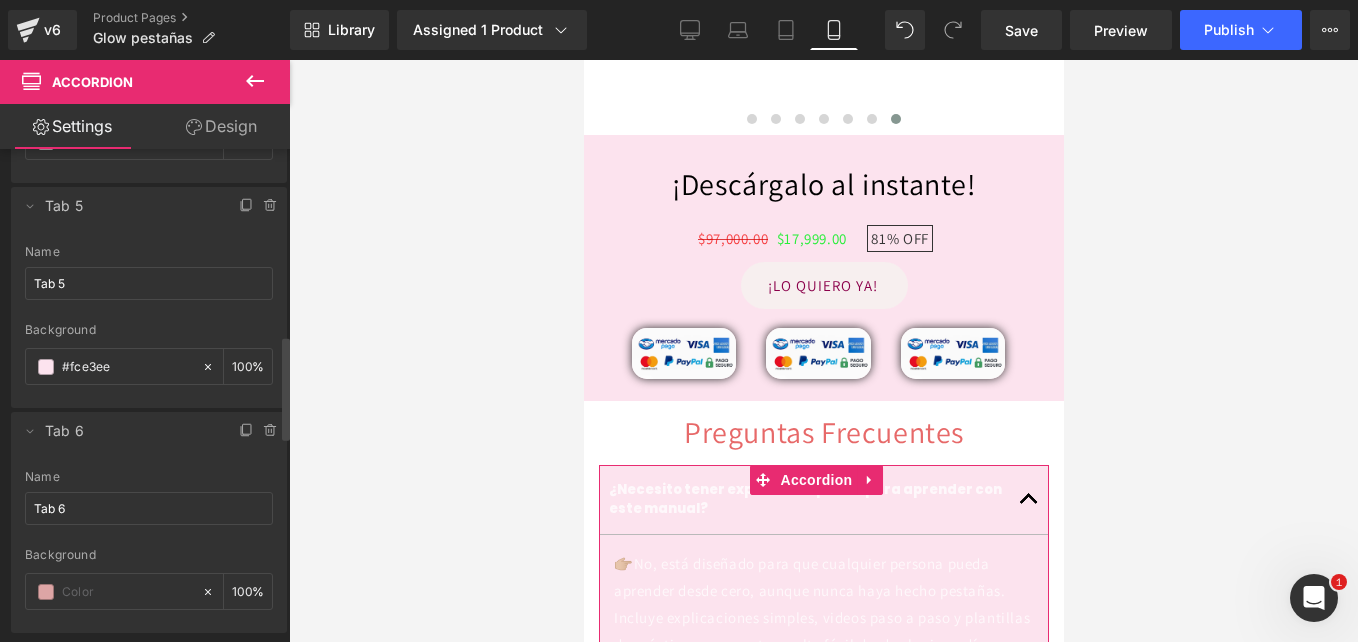 paste on "#fce3ee" 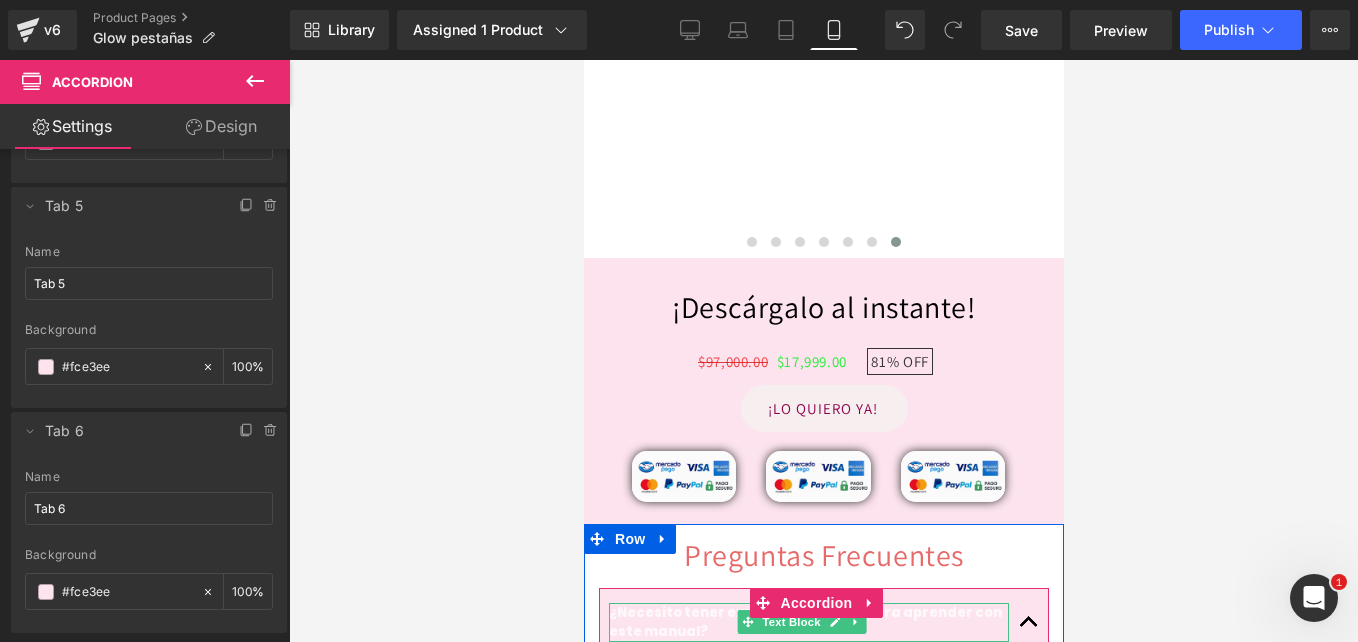 scroll, scrollTop: 9527, scrollLeft: 0, axis: vertical 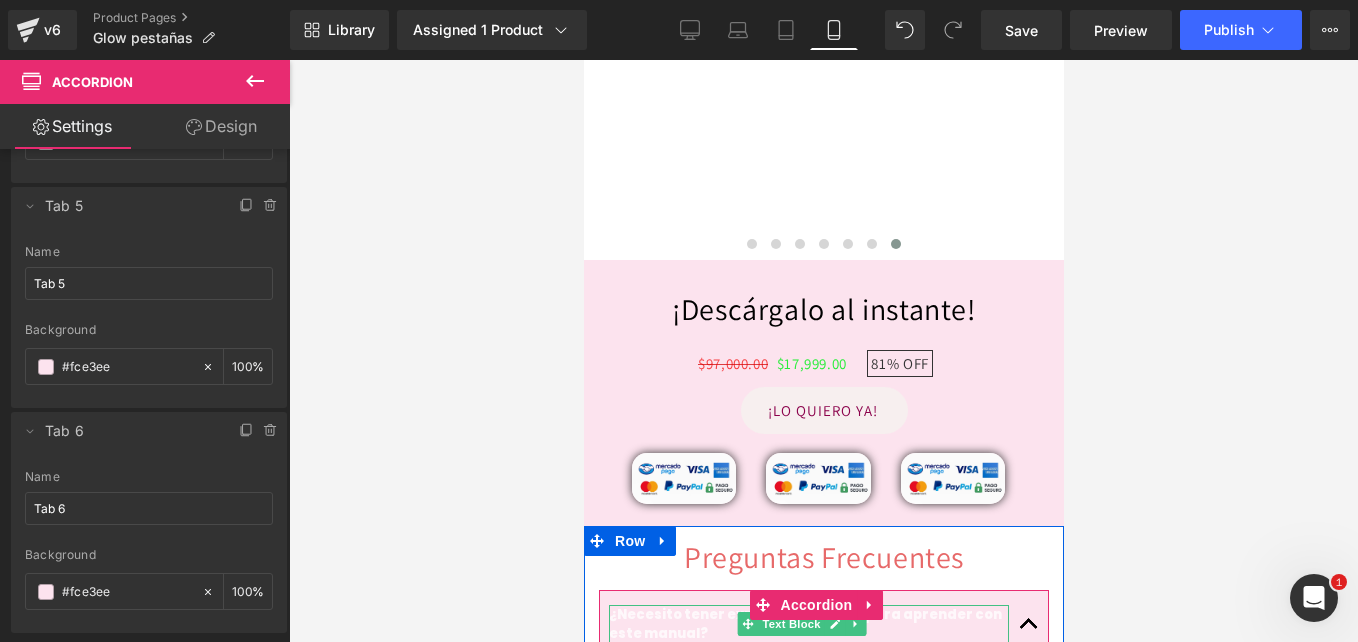 click on "¿Necesito tener experiencia previa para aprender con este manual?" at bounding box center [804, 624] 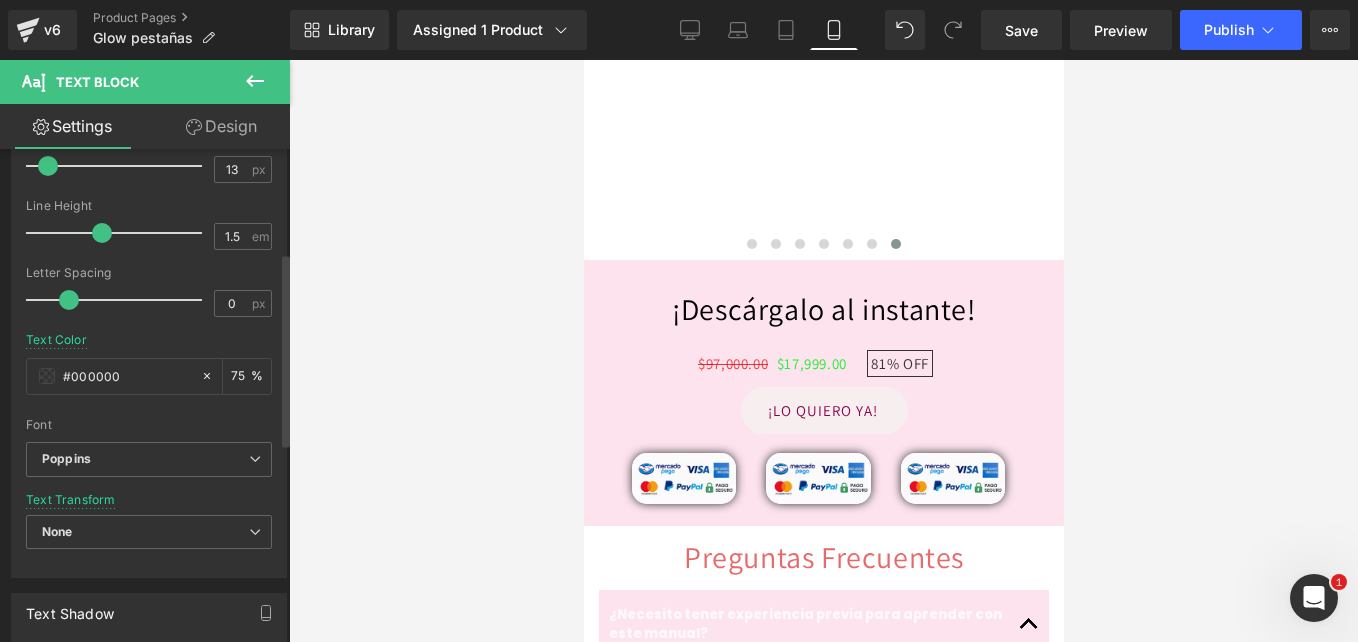 scroll, scrollTop: 264, scrollLeft: 0, axis: vertical 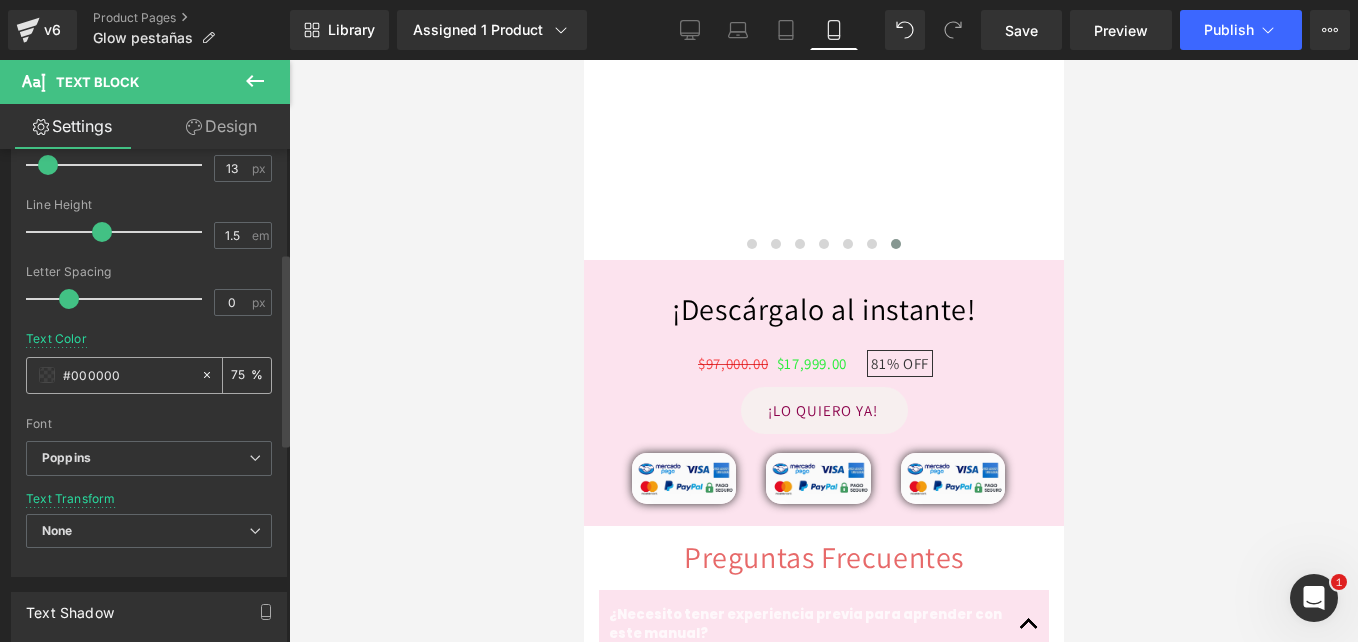 click on "#000000" at bounding box center (127, 375) 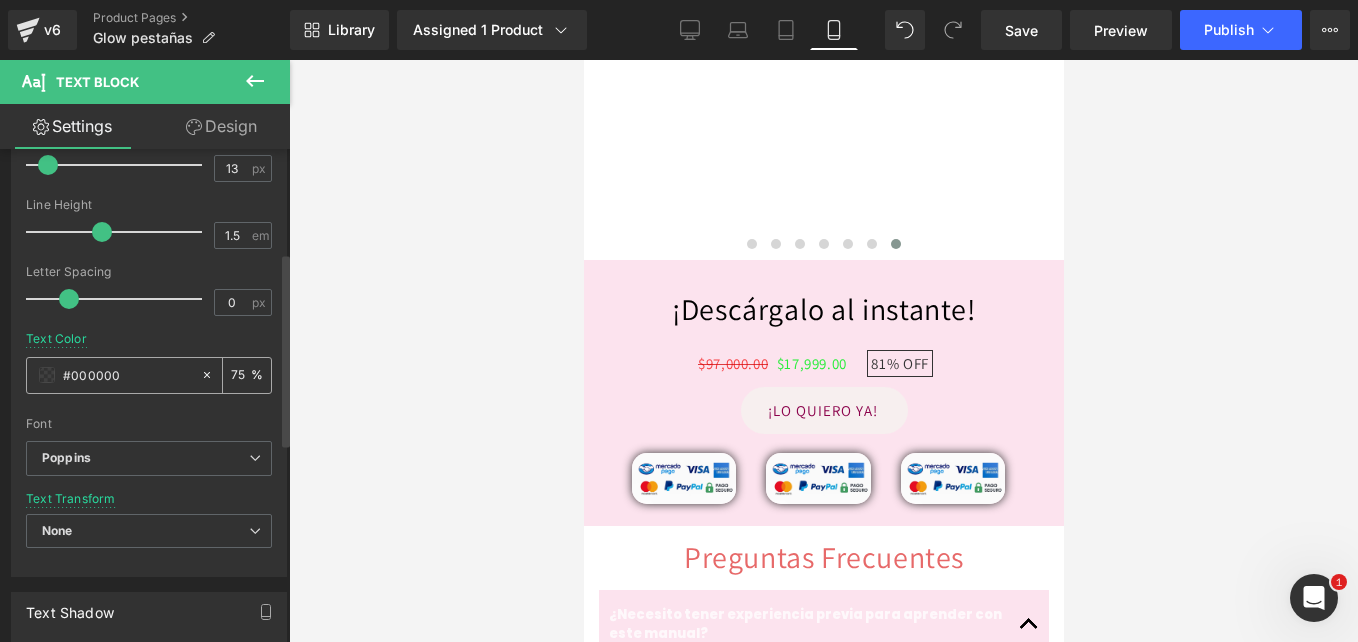 click at bounding box center [47, 375] 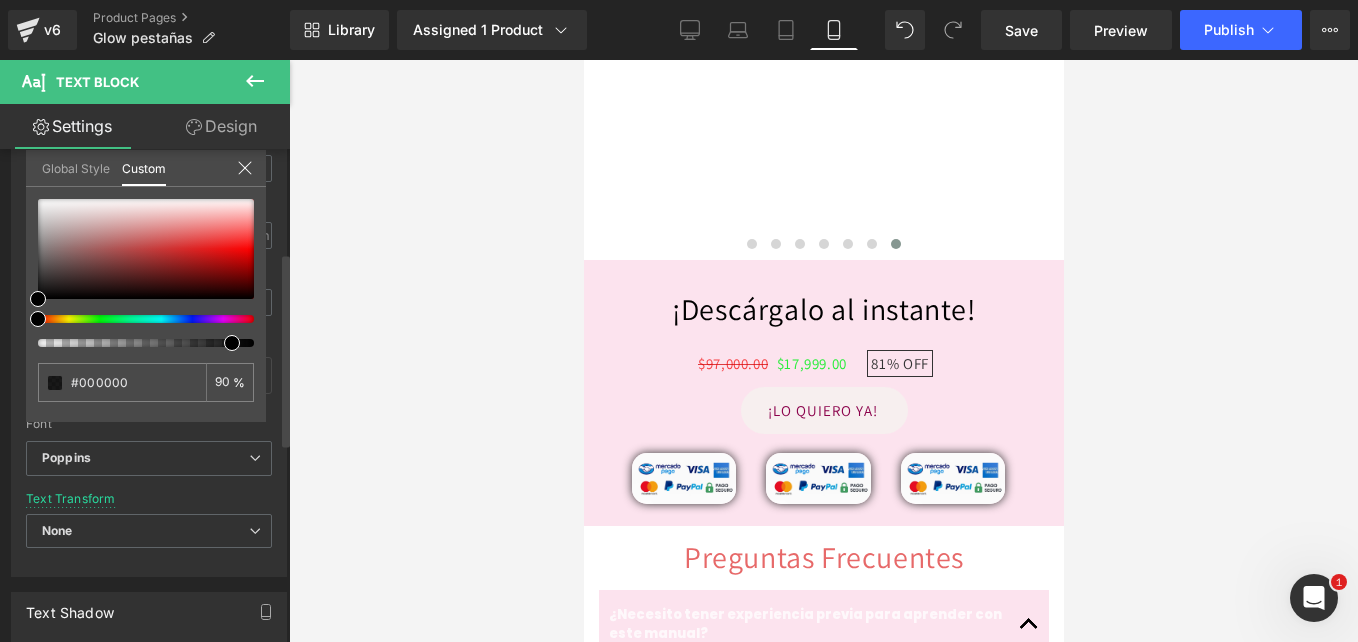 drag, startPoint x: 201, startPoint y: 341, endPoint x: 226, endPoint y: 345, distance: 25.317978 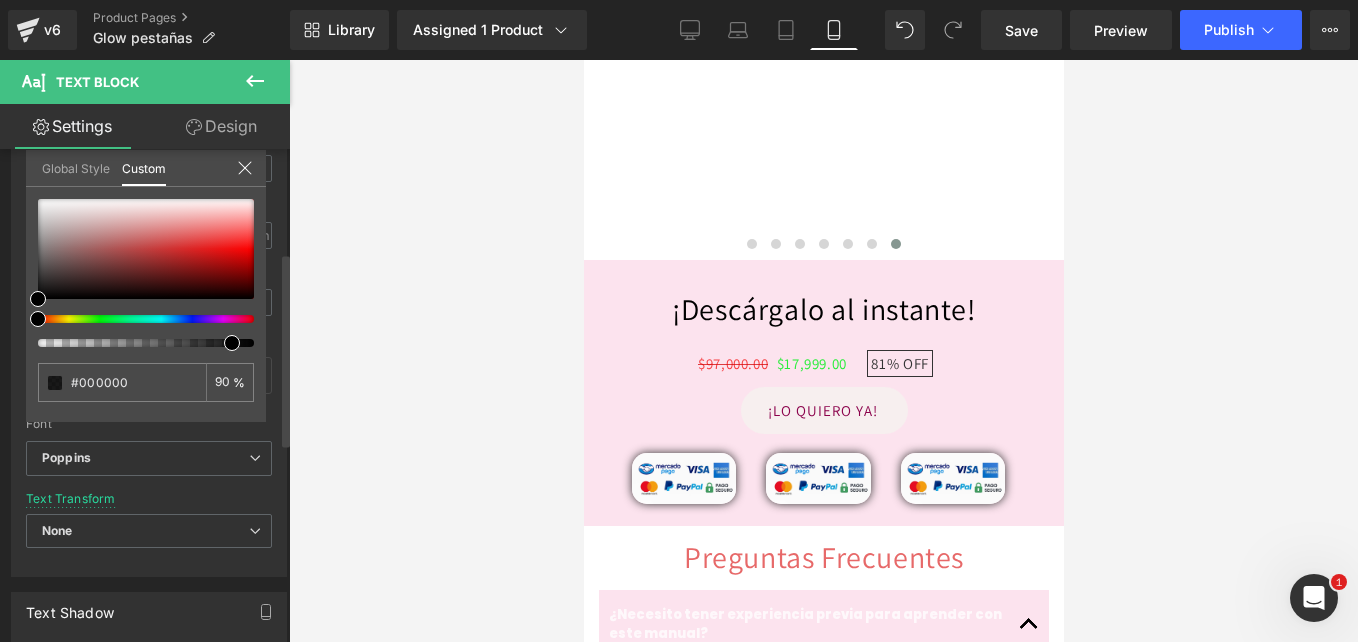 click at bounding box center [232, 343] 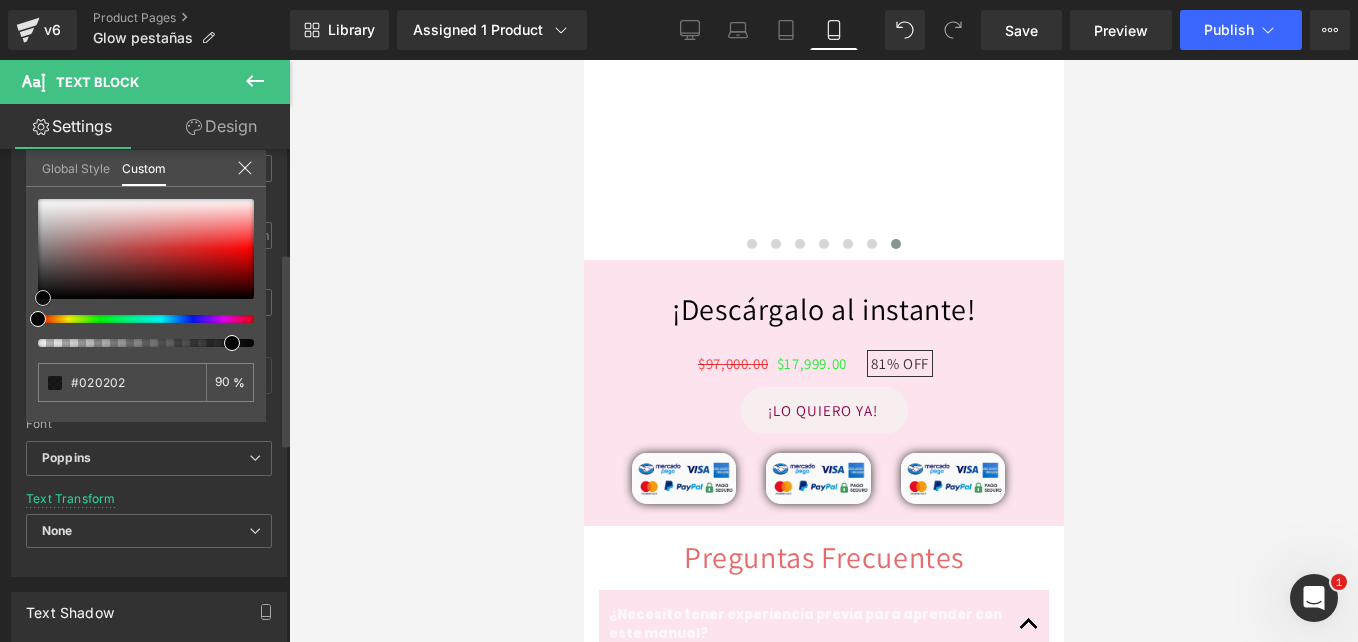 drag, startPoint x: 48, startPoint y: 282, endPoint x: 43, endPoint y: 298, distance: 16.763054 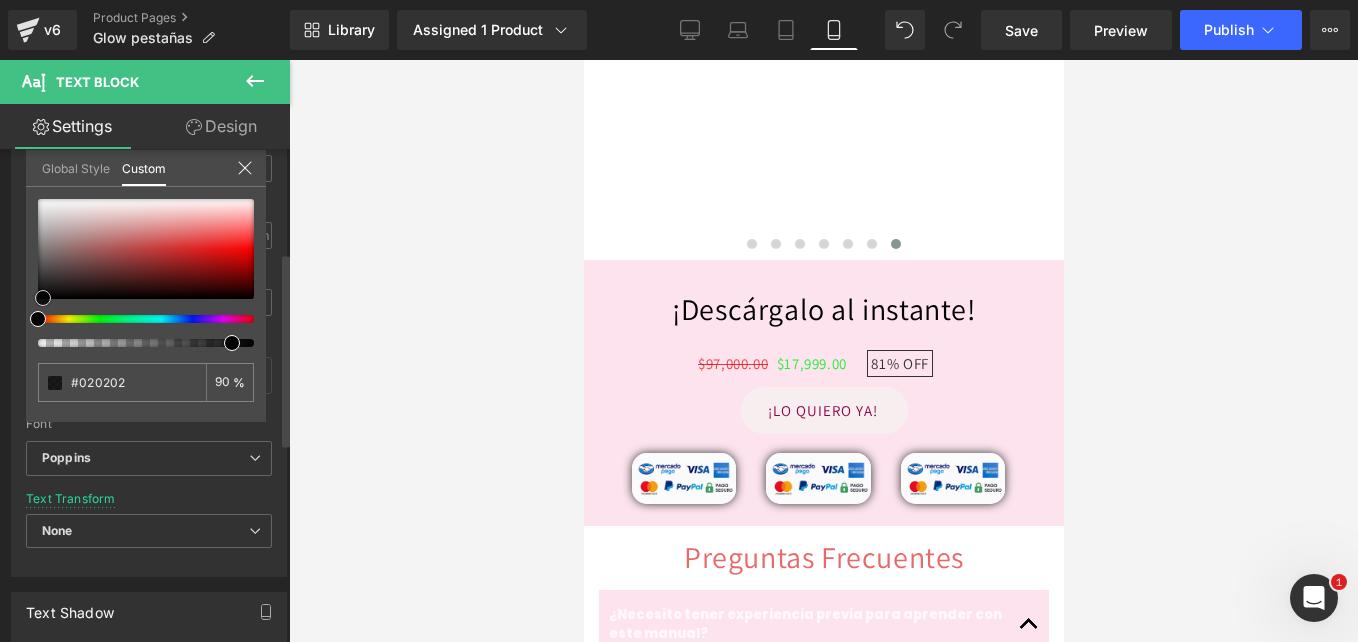 click at bounding box center [146, 249] 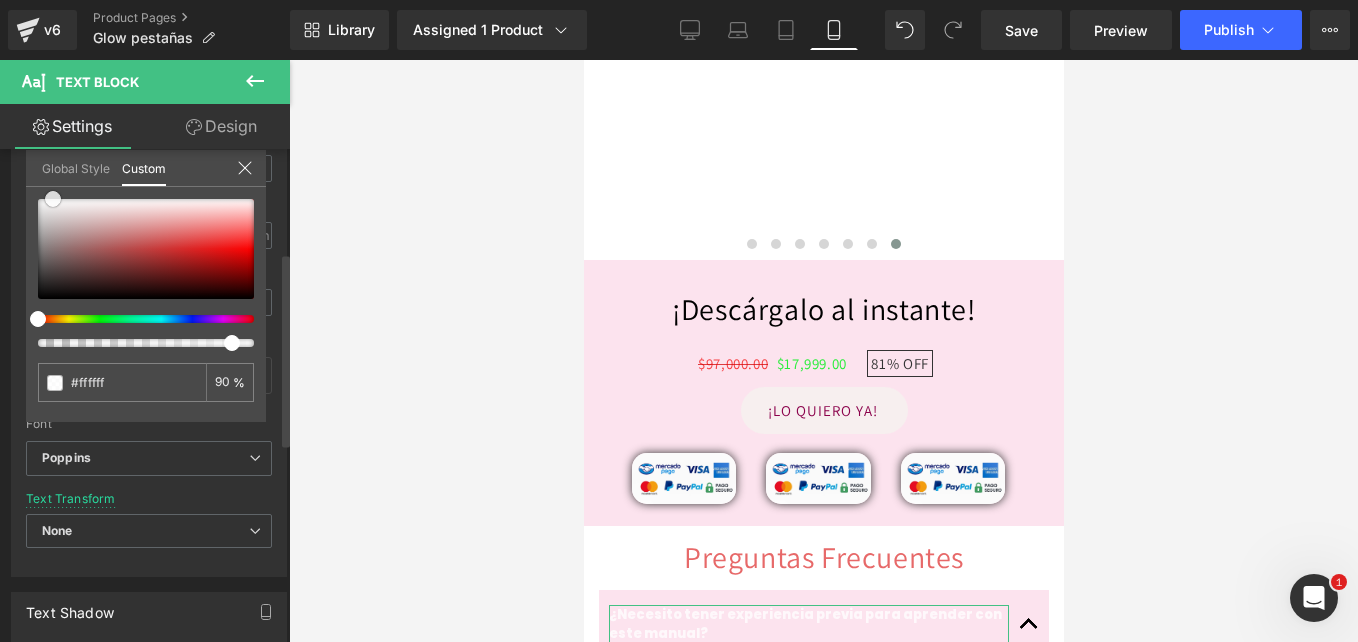 drag, startPoint x: 79, startPoint y: 231, endPoint x: 51, endPoint y: 195, distance: 45.607018 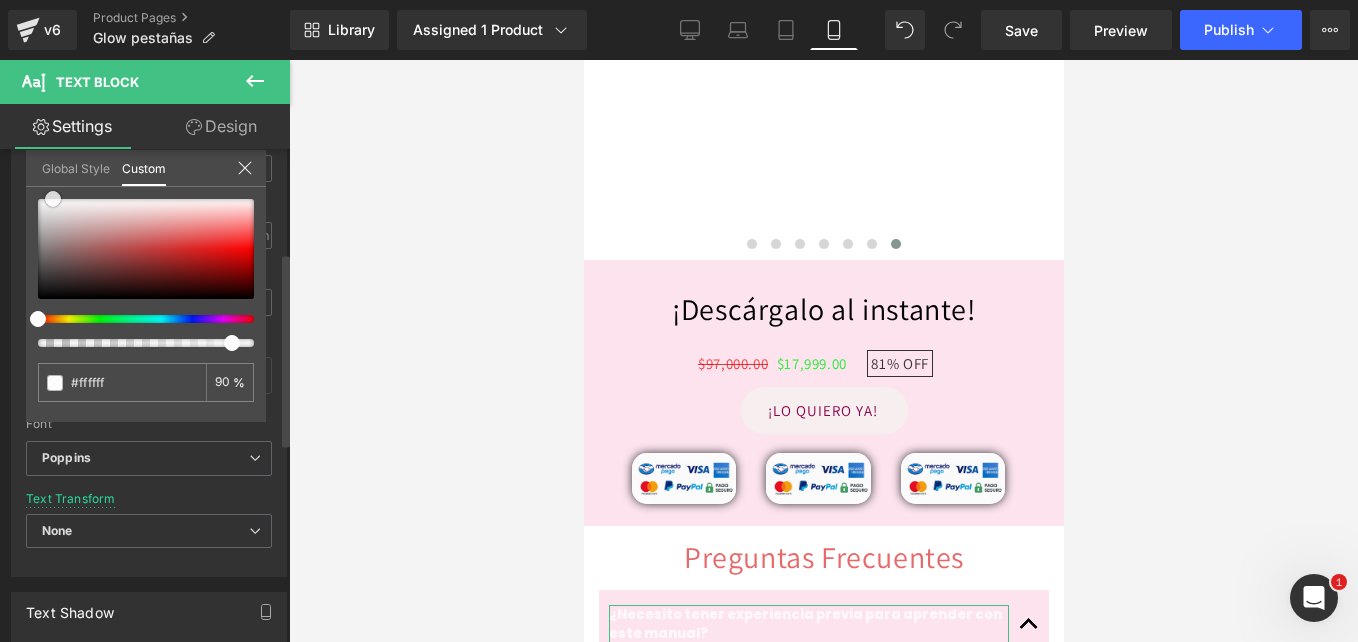 click at bounding box center [146, 249] 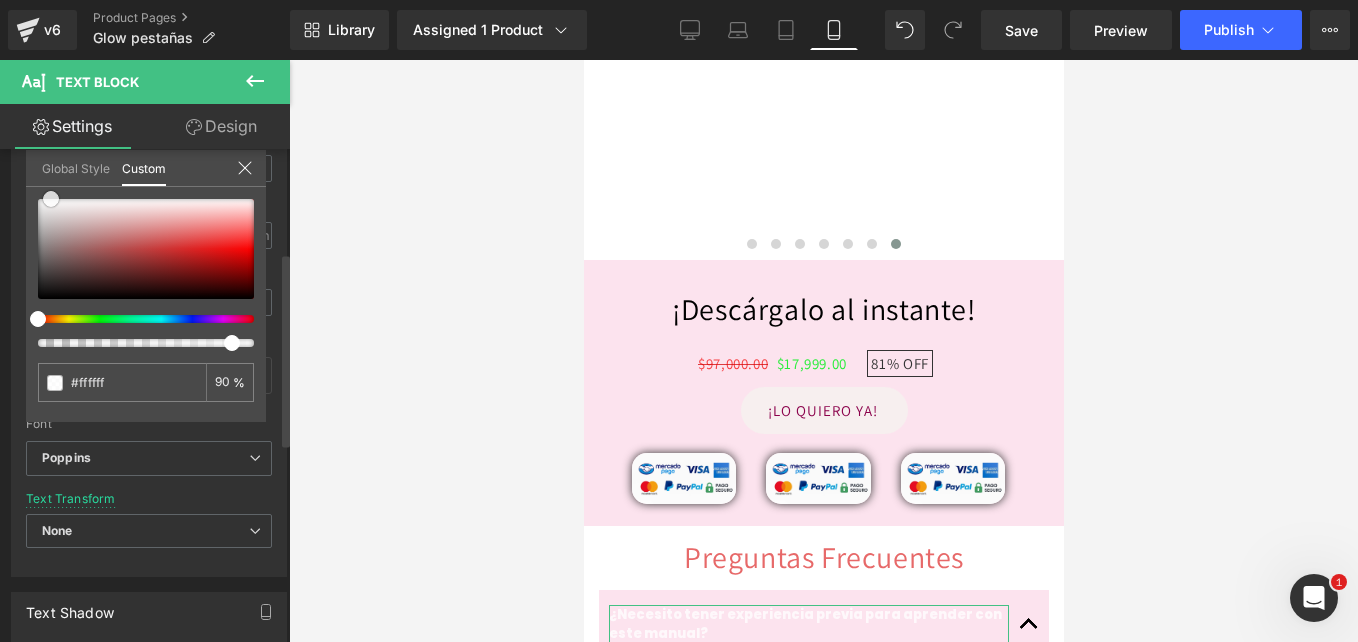 click at bounding box center [51, 199] 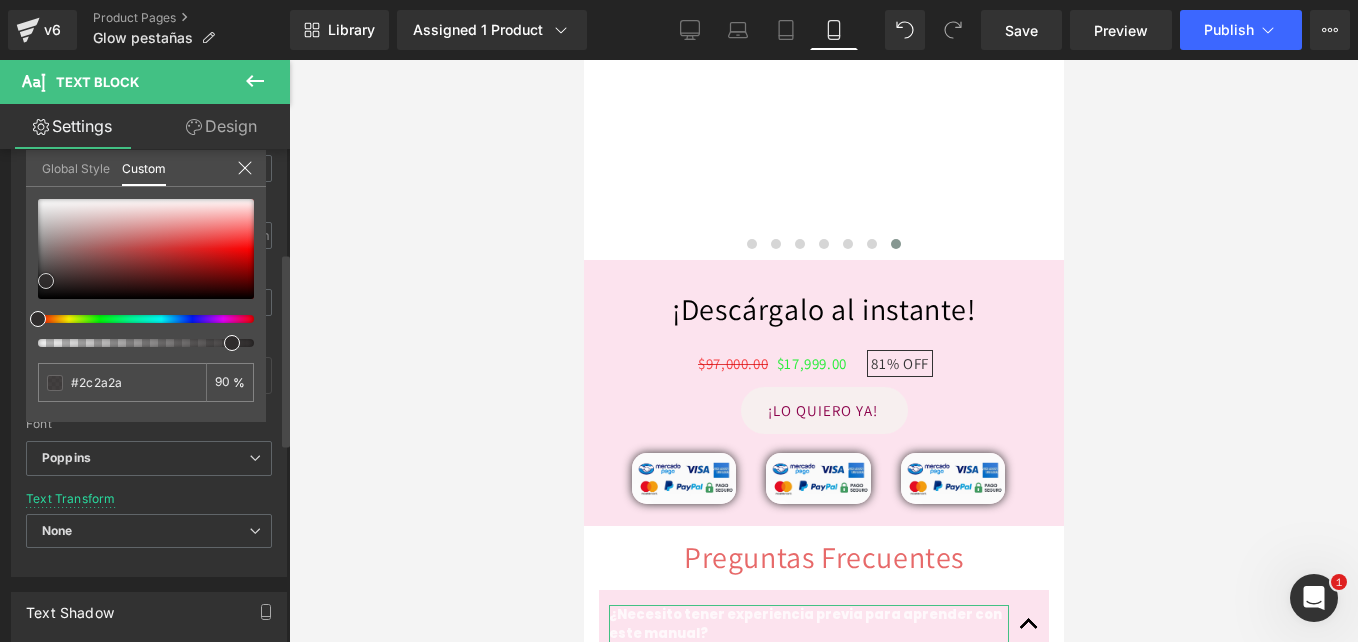 drag, startPoint x: 69, startPoint y: 224, endPoint x: 46, endPoint y: 282, distance: 62.39391 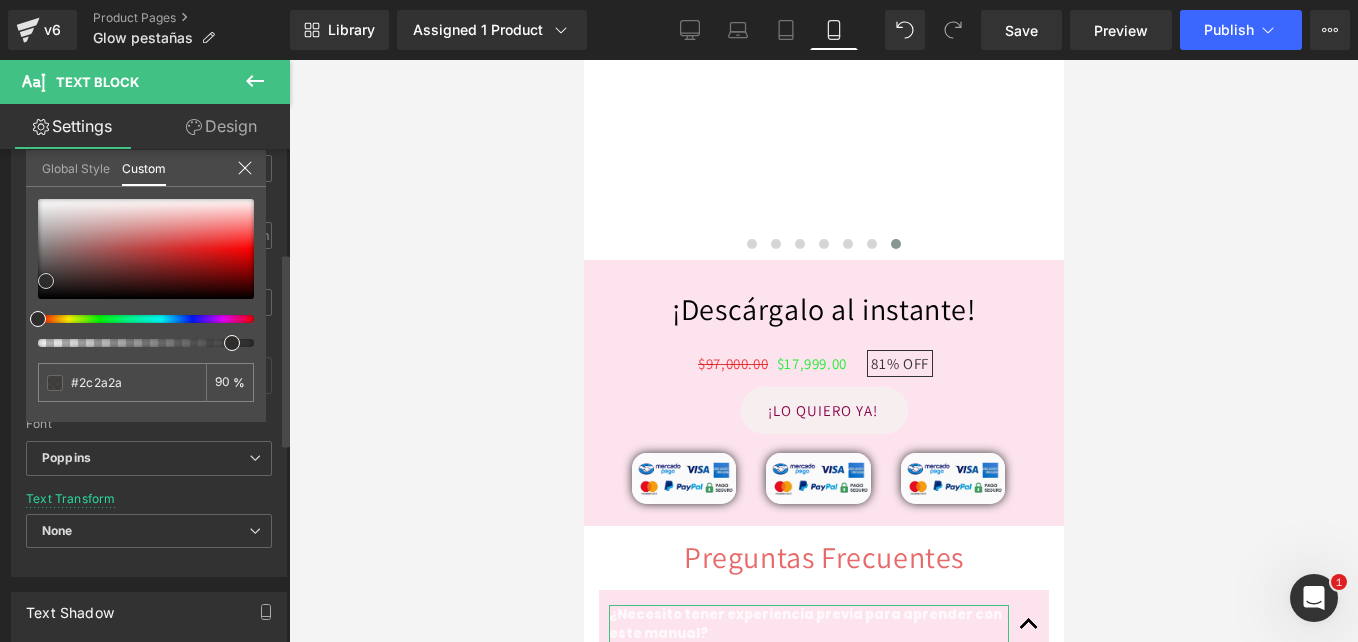 click at bounding box center [146, 249] 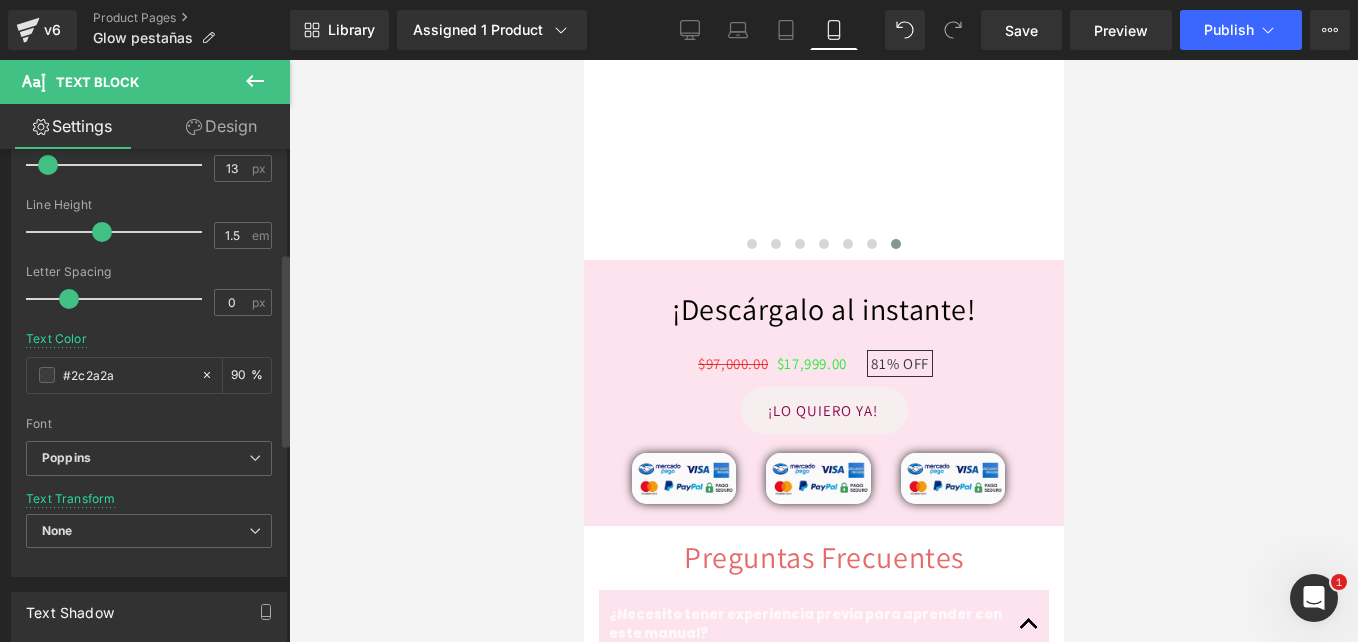 click on "¿Te da miedo arruinar un diseño, perder clientas o no estar a la altura? Heading         Con este manual aprendes paso a paso desde la base, evitas errores costosos y empezás a aplicar como una profesional de verdad. Text Block         Lógralo en solo 7 días y sin invertir en cursos caros. Heading         Row   41px
Image
Image
Image
Image
Image
‹" at bounding box center [823, -4013] 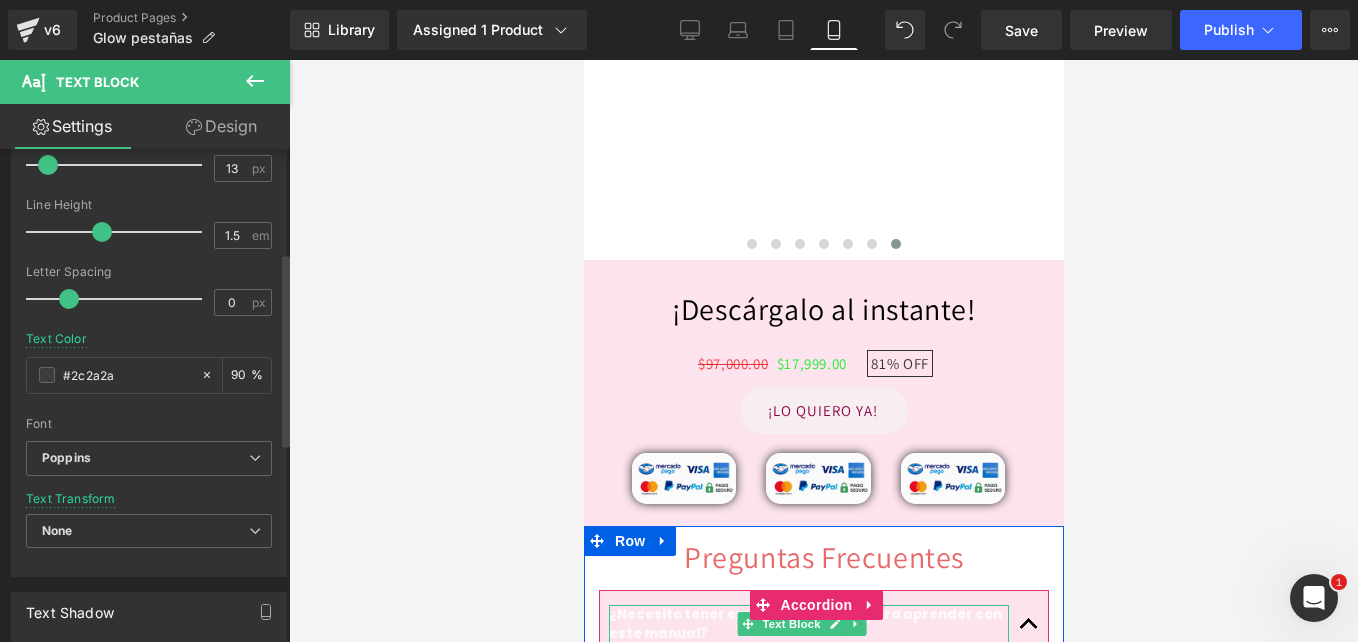 click on "¿Necesito tener experiencia previa para aprender con este manual?" at bounding box center [804, 624] 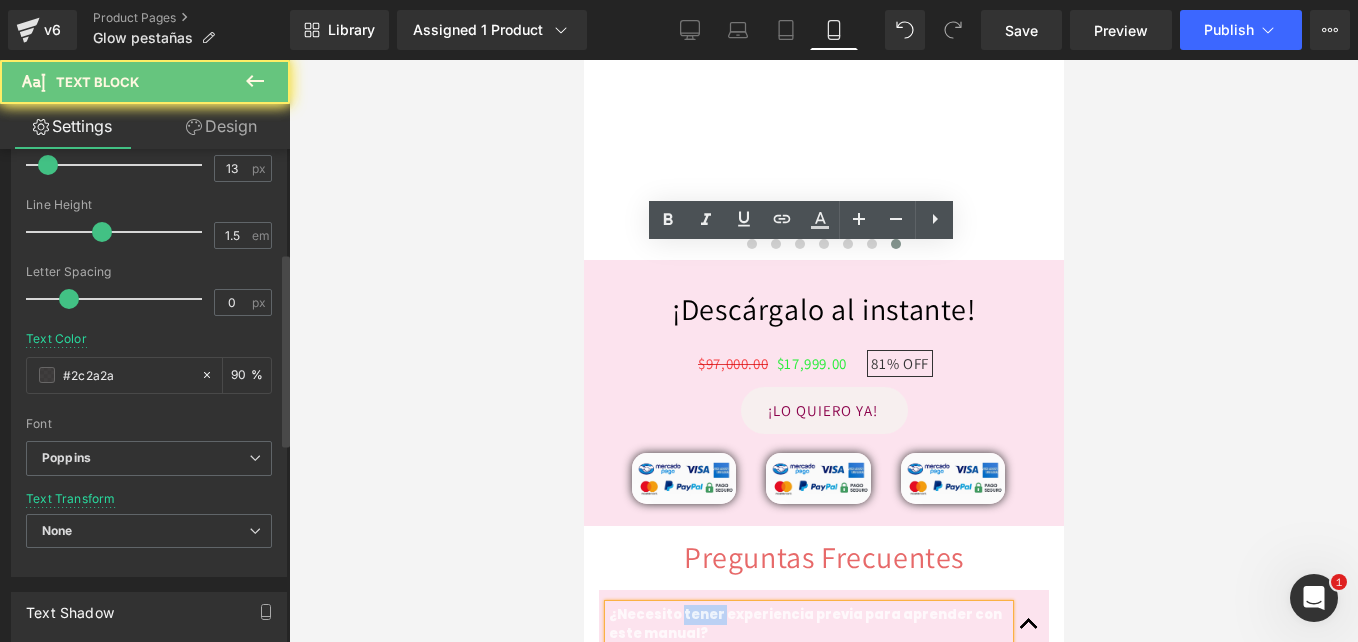click on "¿Necesito tener experiencia previa para aprender con este manual?" at bounding box center [804, 624] 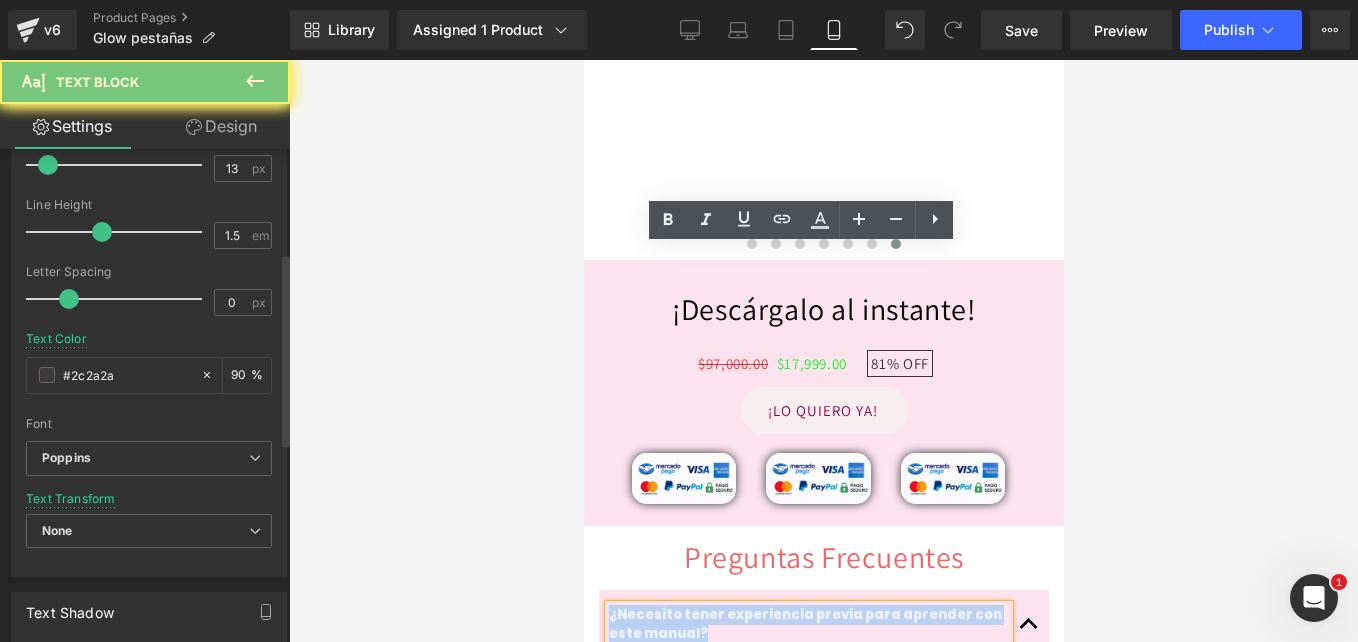 click on "¿Necesito tener experiencia previa para aprender con este manual?" at bounding box center (804, 624) 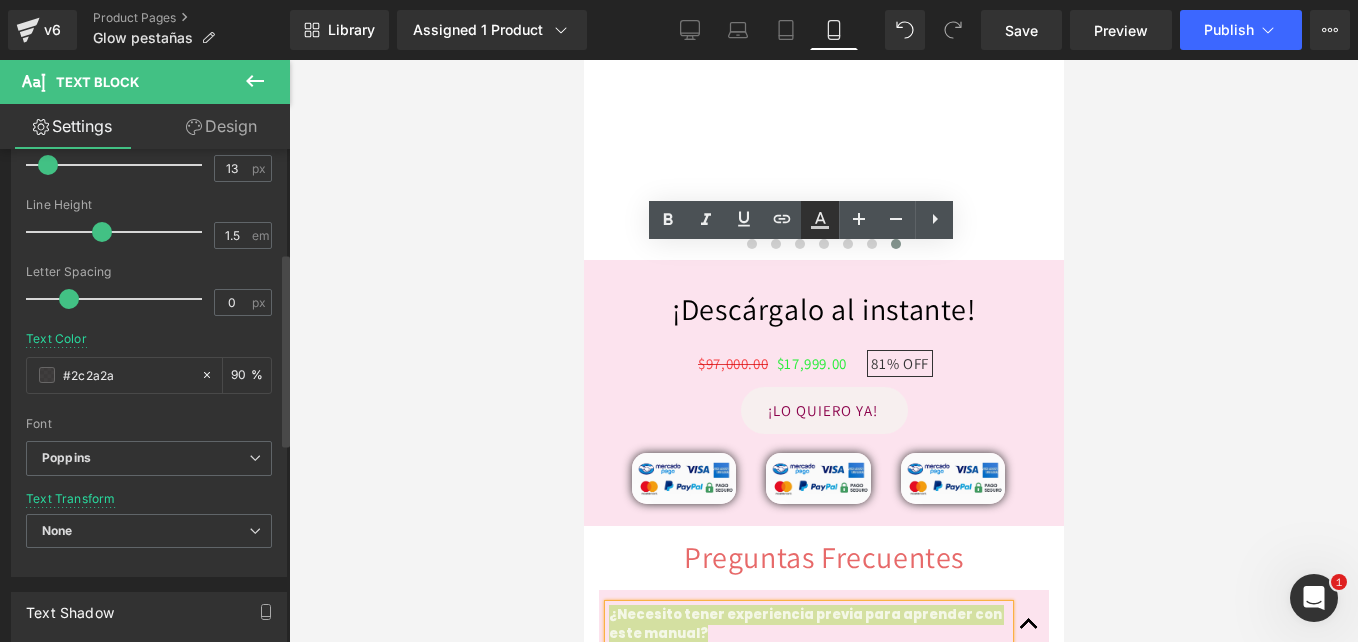 click 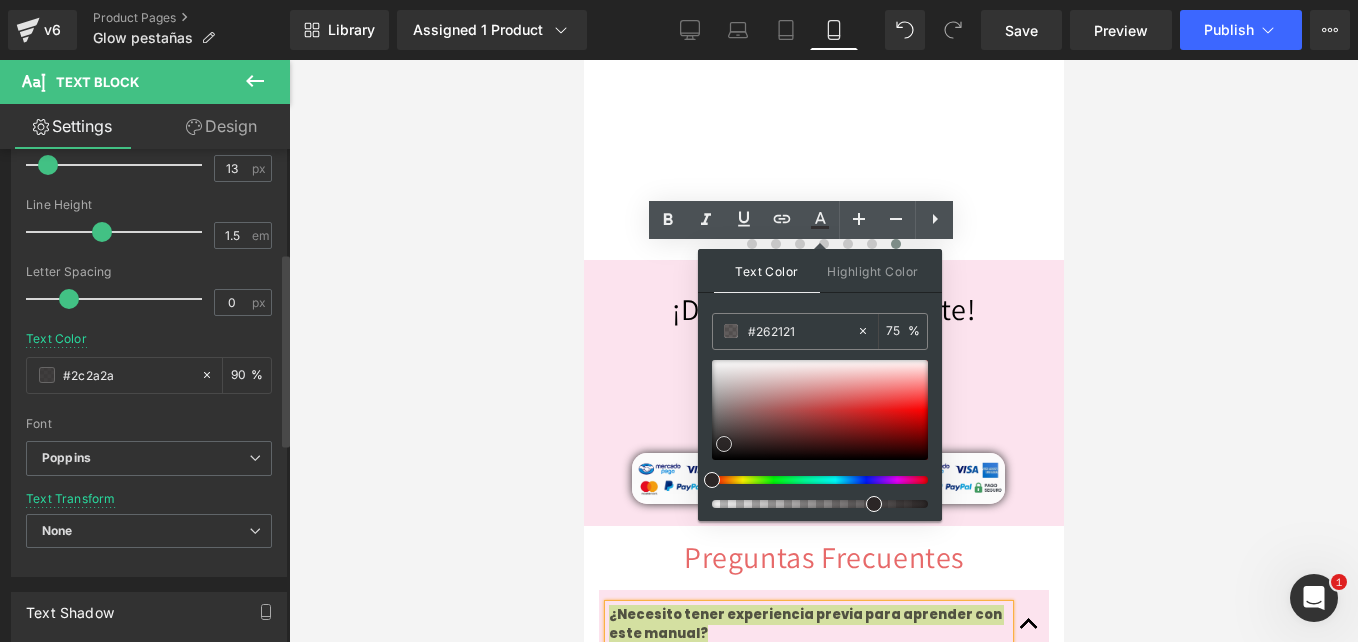 drag, startPoint x: 824, startPoint y: 423, endPoint x: 724, endPoint y: 446, distance: 102.610916 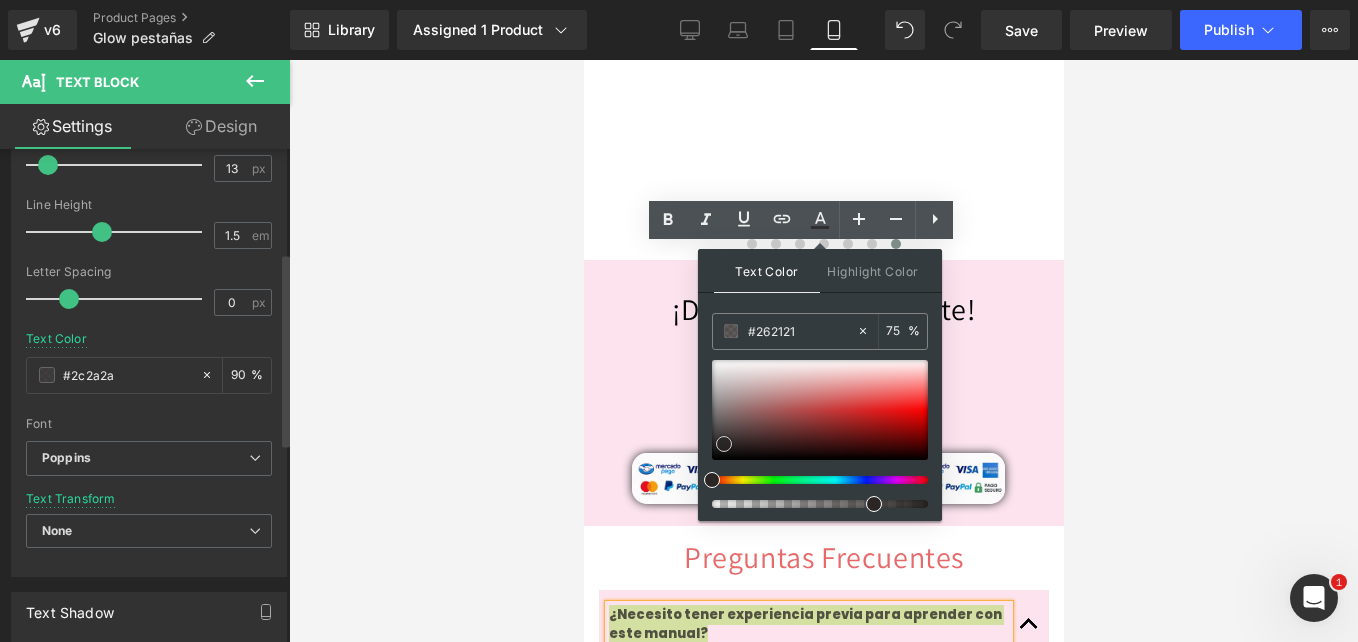 click at bounding box center [820, 410] 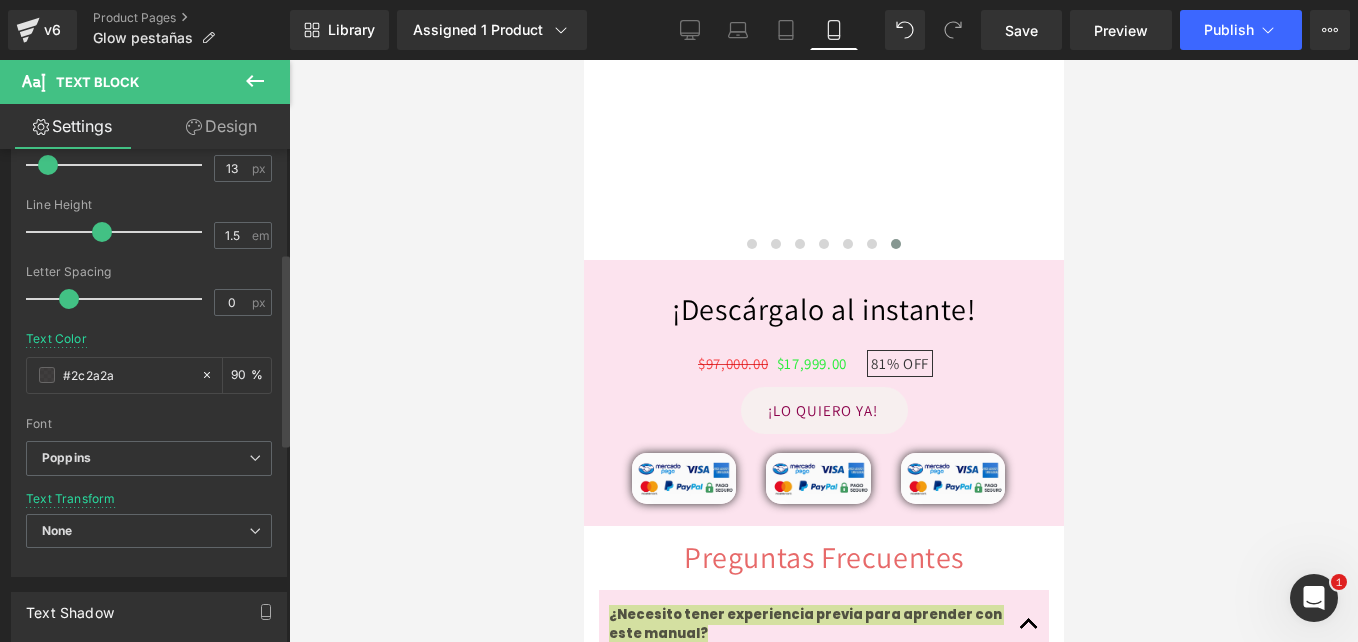 click at bounding box center [823, 351] 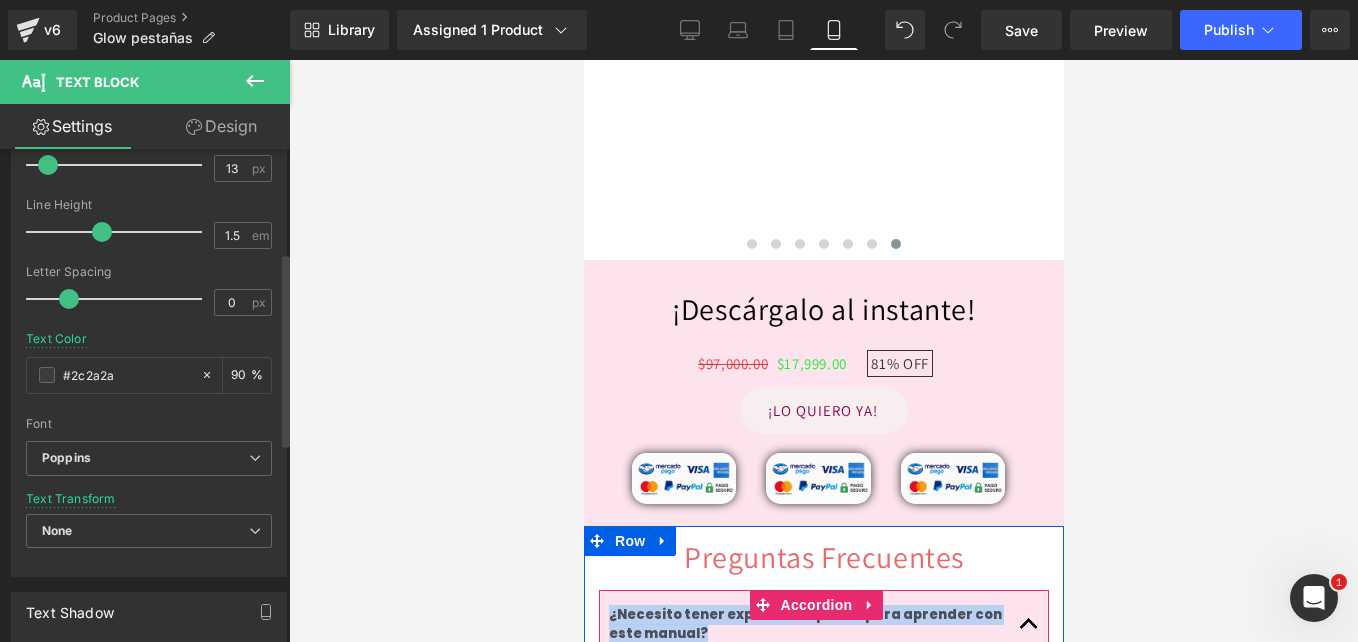 click on "¿Necesito tener experiencia previa para aprender con este manual?
Text Block" at bounding box center (823, 625) 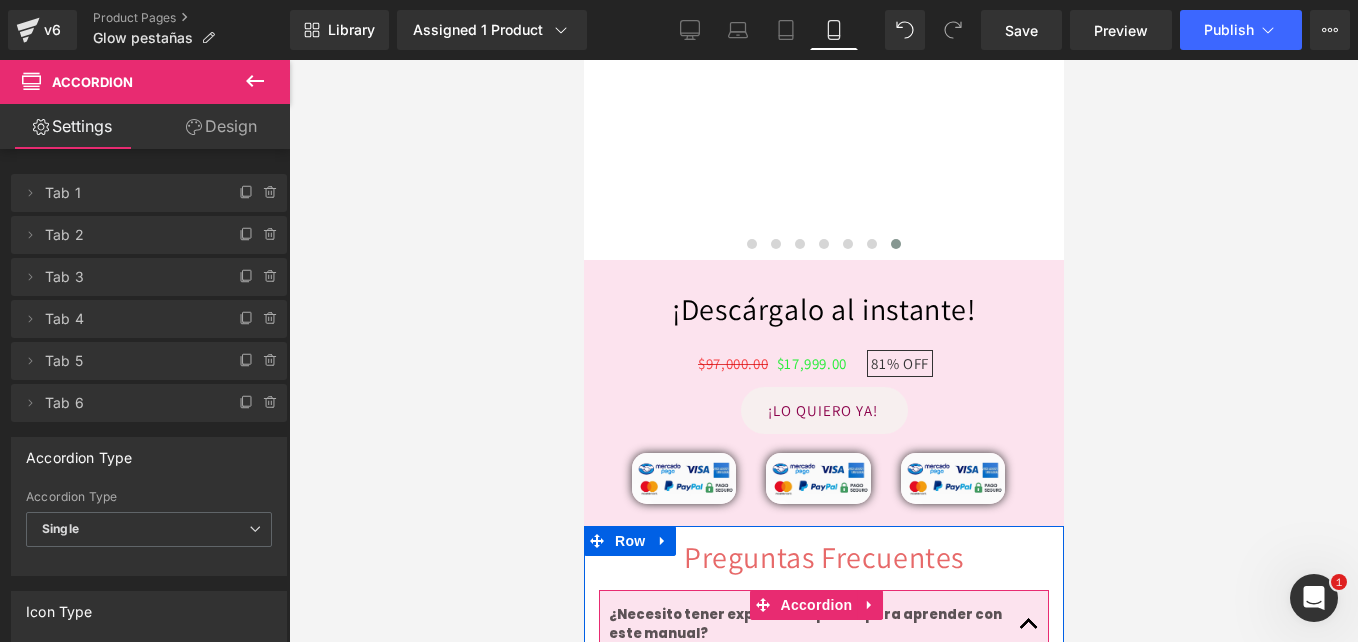 click on "No, está diseñado para que cualquier persona pueda aprender desde cero, aunque nunca haya hecho pestañas. Incluye explicaciones simples, videos paso a paso y plantillas de práctica para que te resulte fácil desde el primer día." at bounding box center (821, 729) 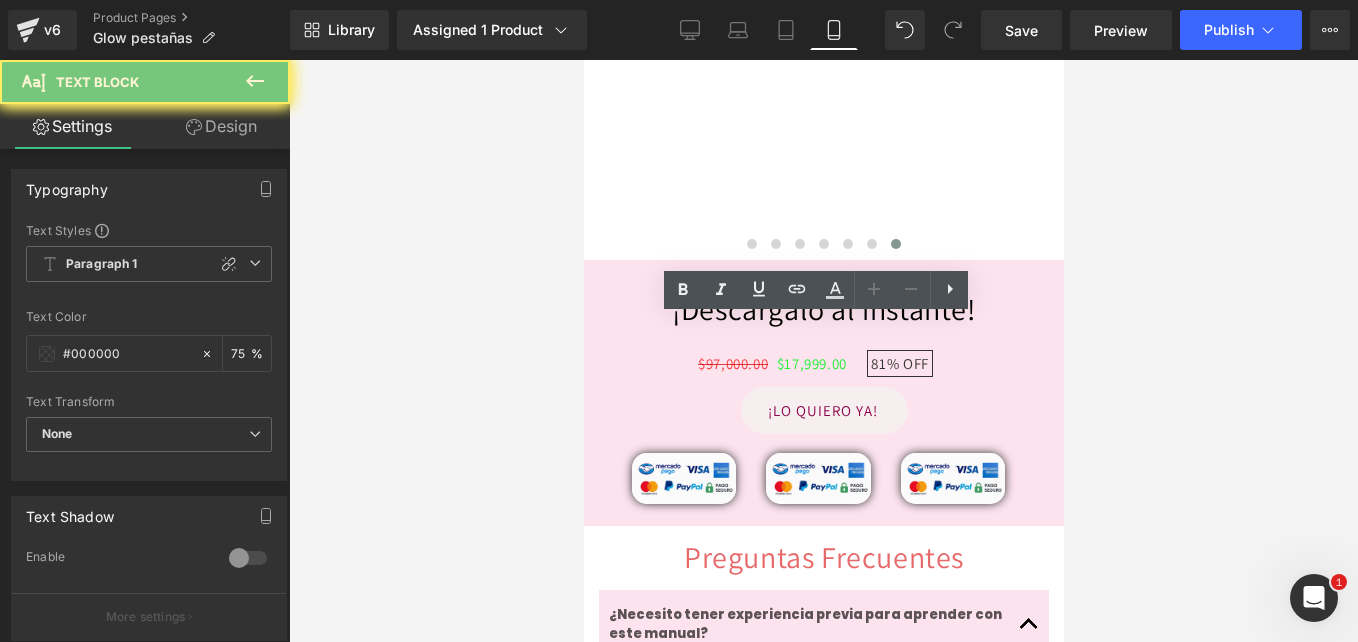 click on "No, está diseñado para que cualquier persona pueda aprender desde cero, aunque nunca haya hecho pestañas. Incluye explicaciones simples, videos paso a paso y plantillas de práctica para que te resulte fácil desde el primer día." at bounding box center [821, 729] 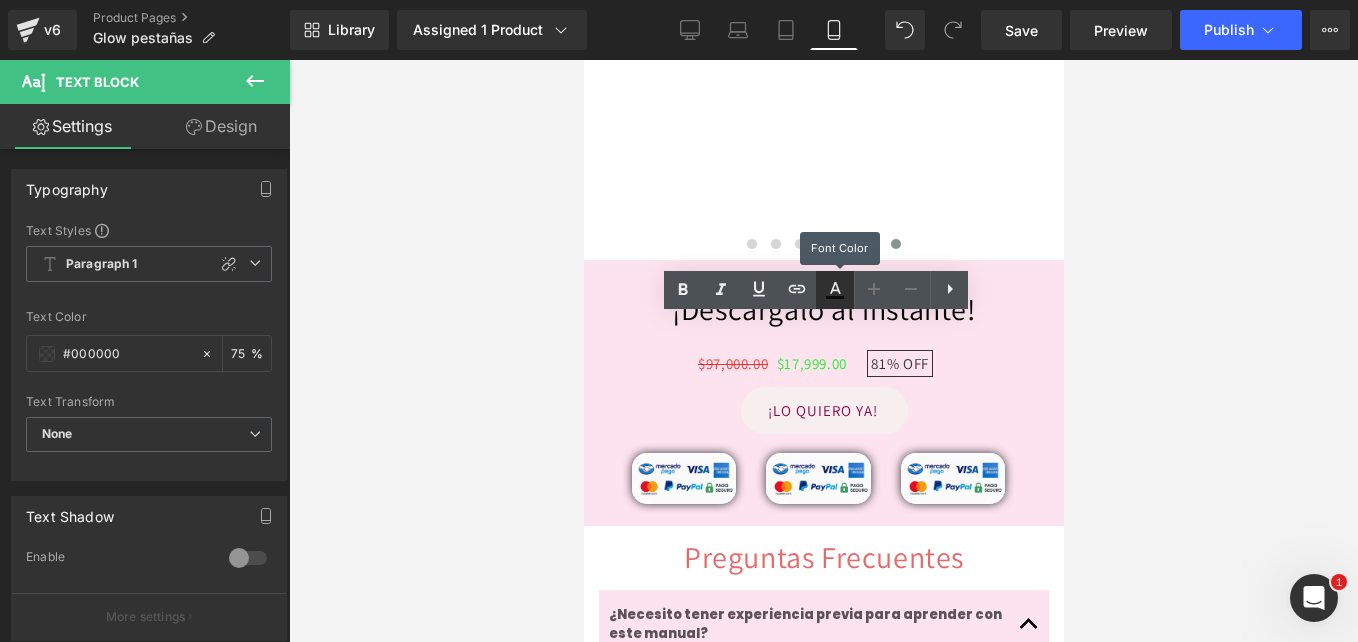 click at bounding box center (835, 290) 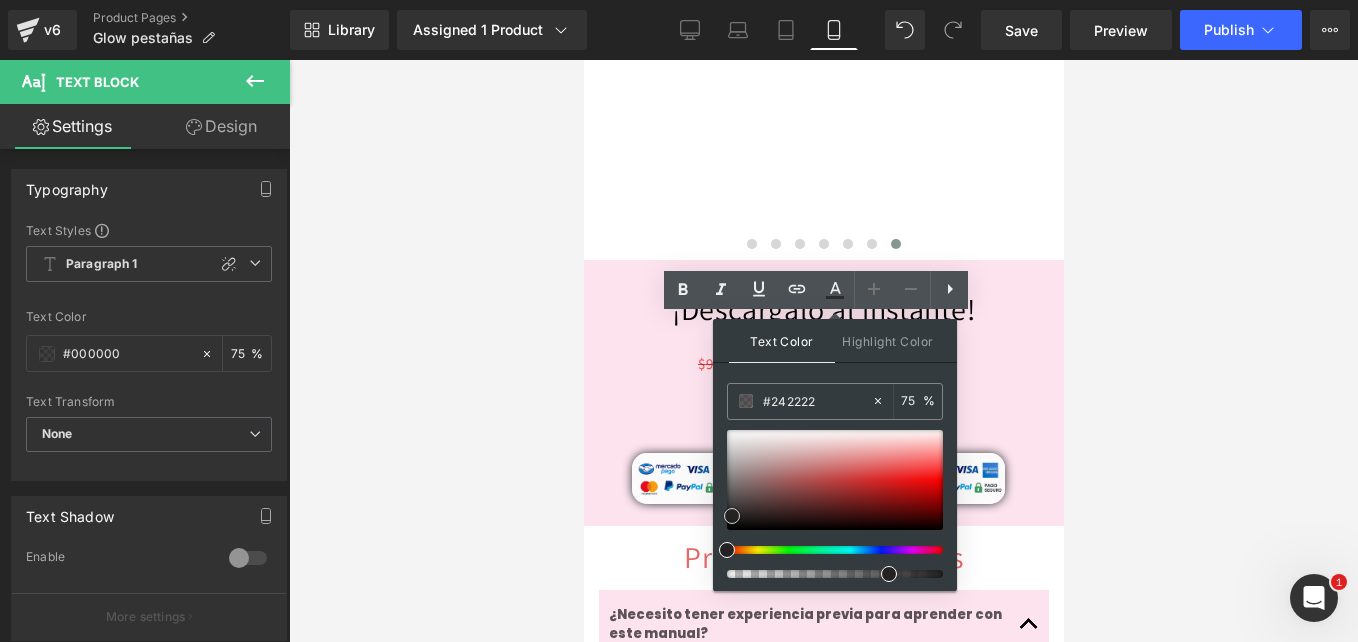 click at bounding box center (835, 480) 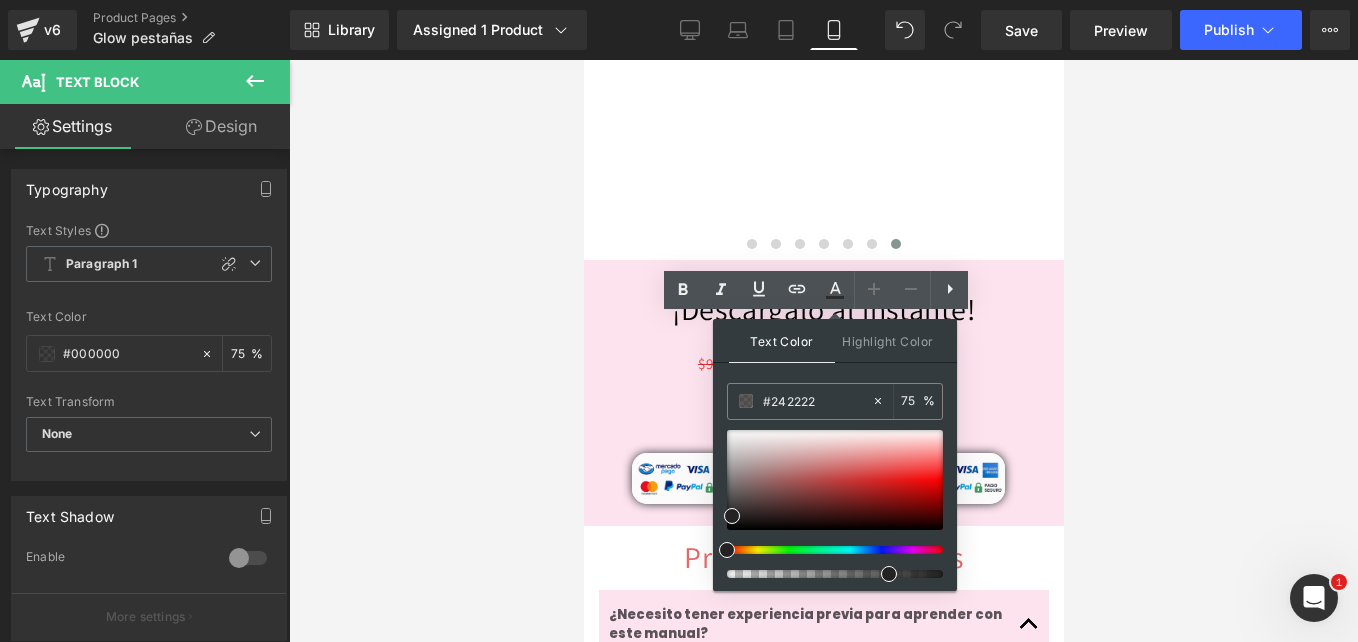 click on "¿Sirve si ya soy lashista? Text Block" at bounding box center [823, 824] 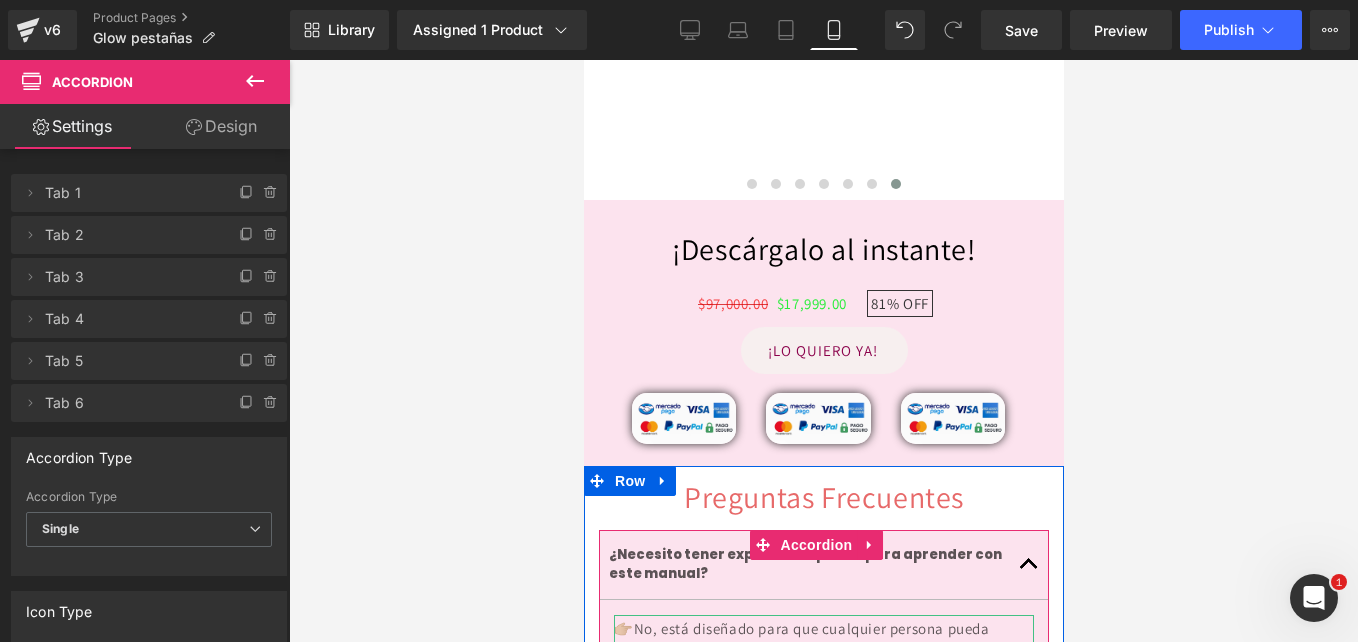 scroll, scrollTop: 9588, scrollLeft: 0, axis: vertical 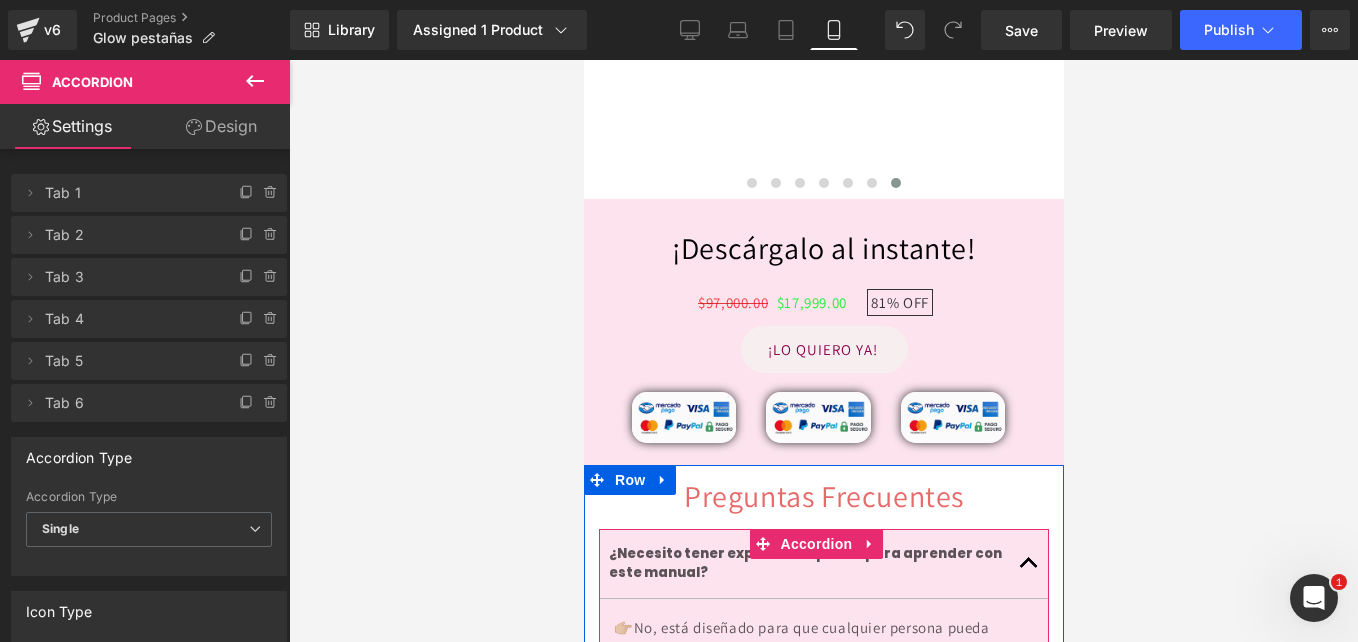 click on "¿Sirve si ya soy lashista?" at bounding box center [697, 762] 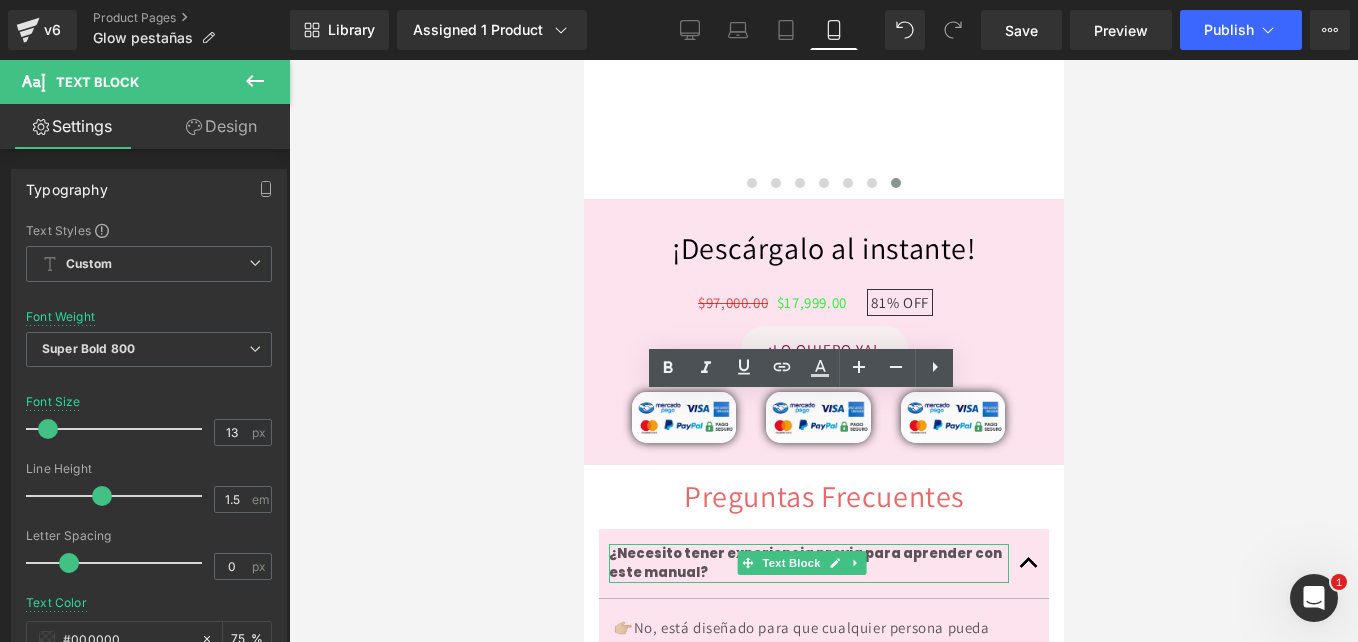 click on "¿Necesito tener experiencia previa para aprender con este manual?" at bounding box center [804, 563] 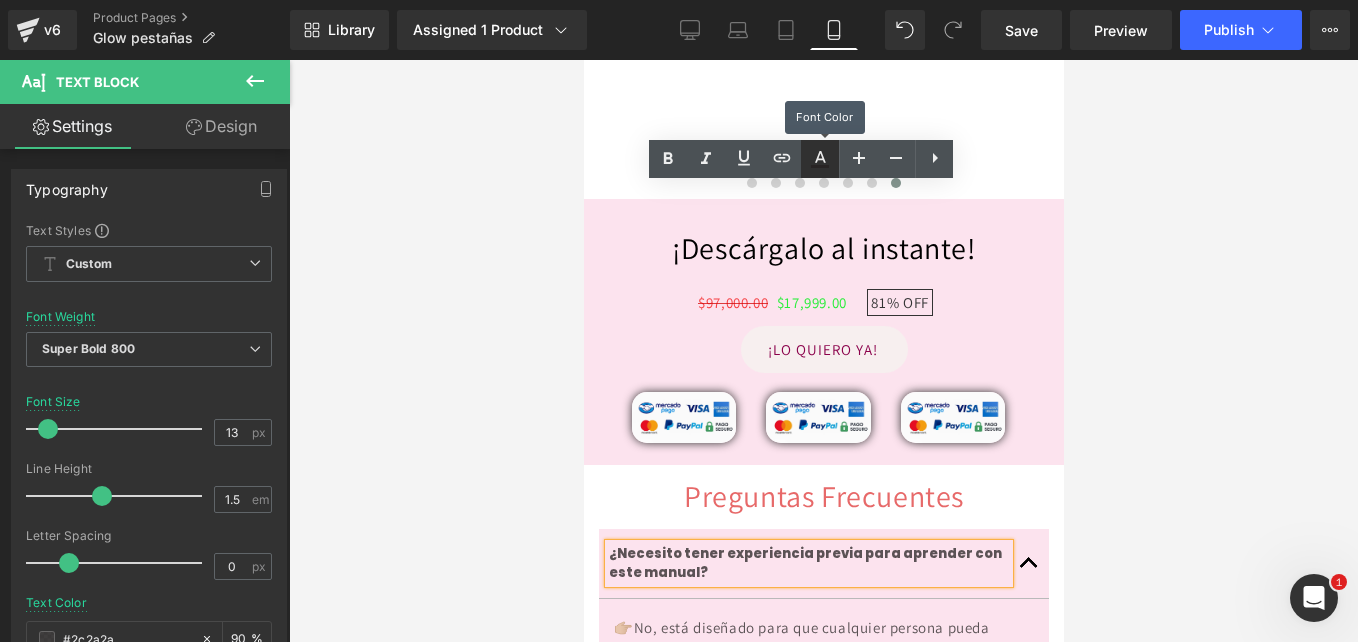 click 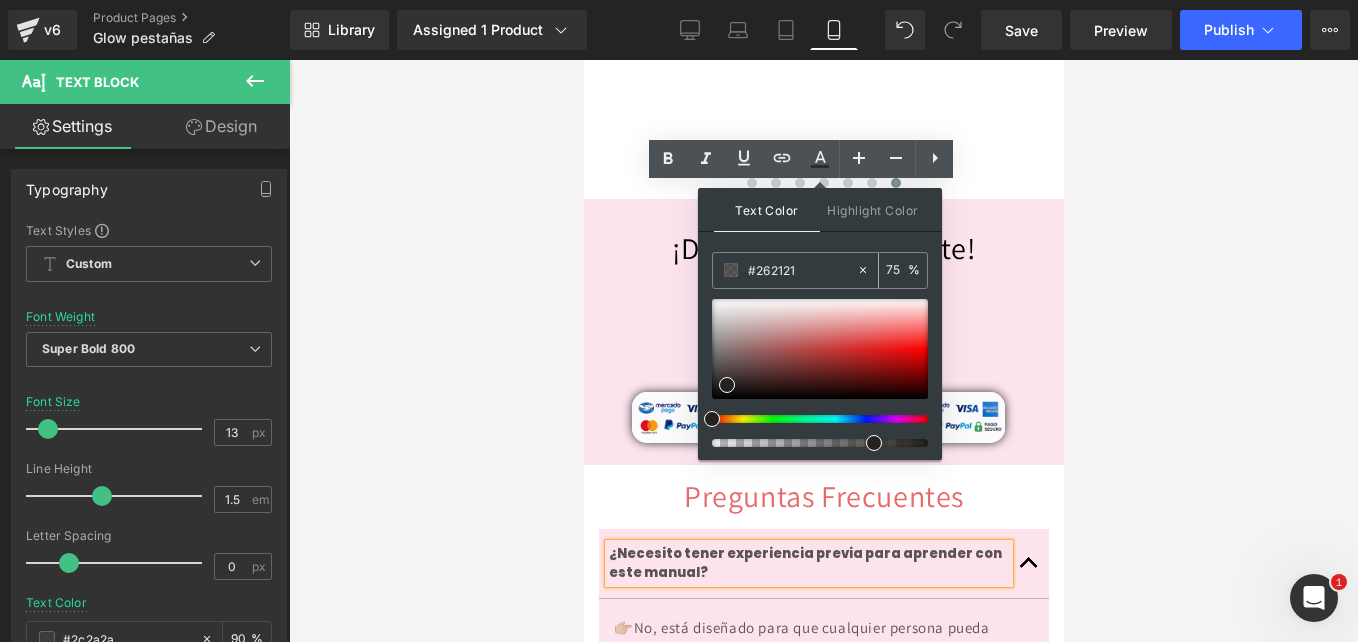 click on "#262121" at bounding box center [802, 270] 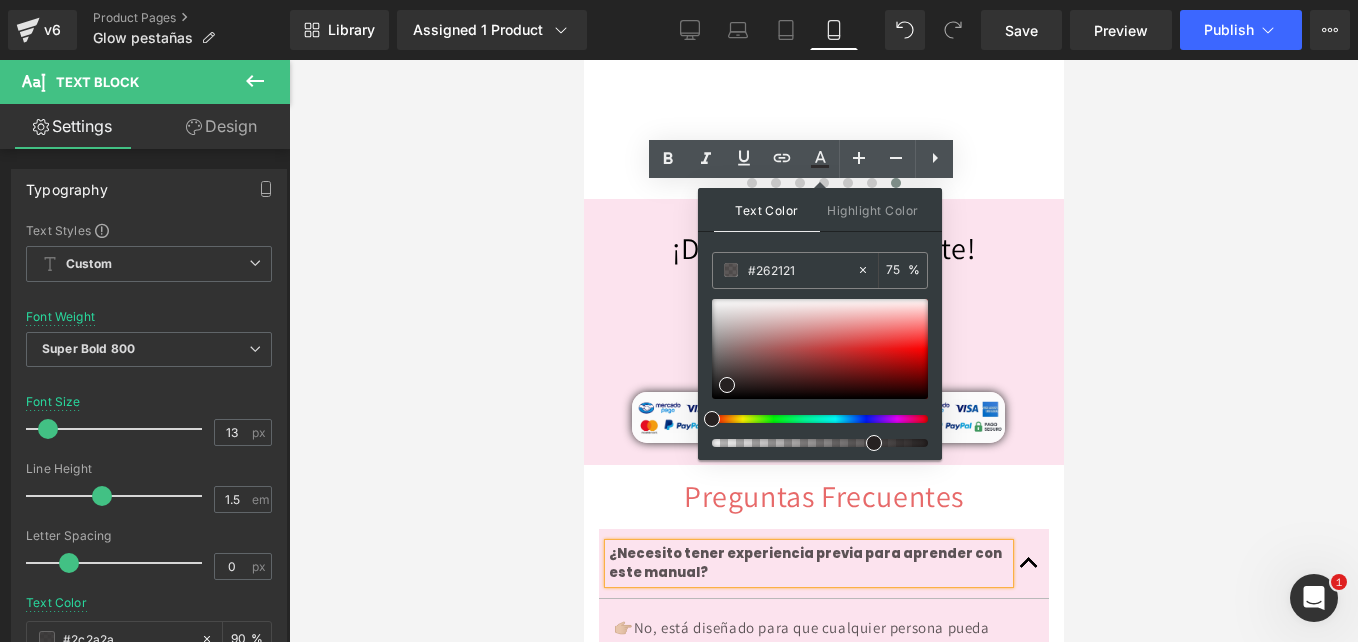 click at bounding box center (583, 60) 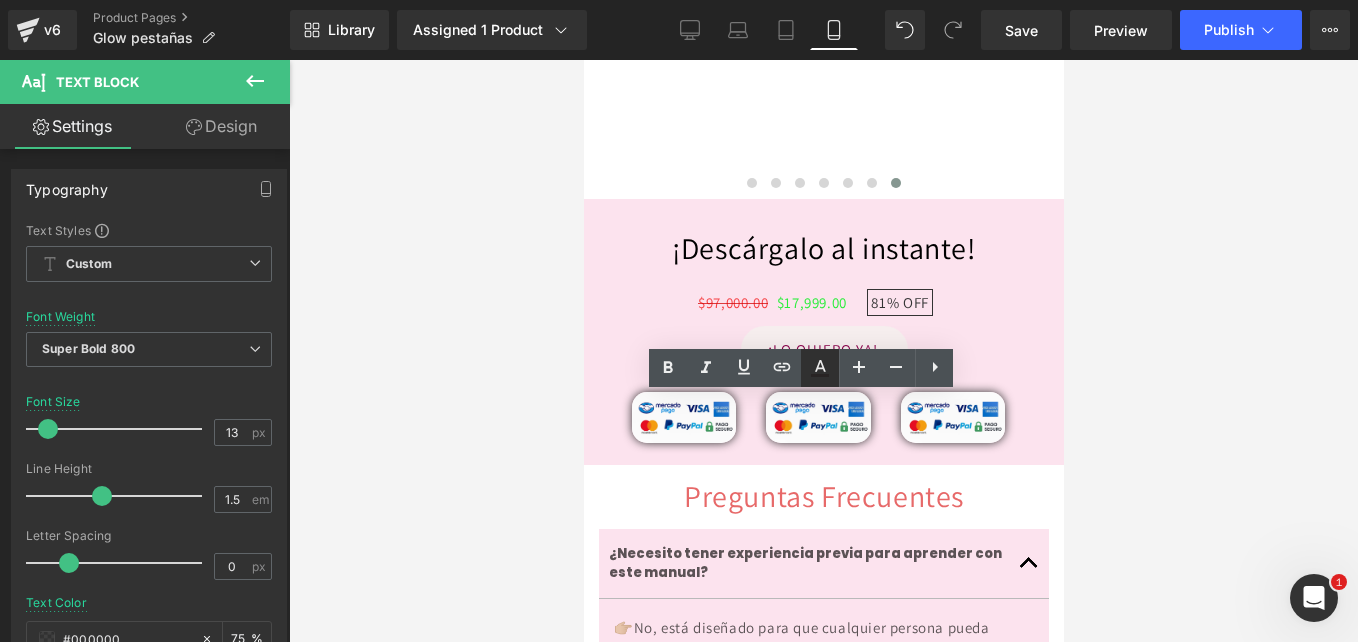 click 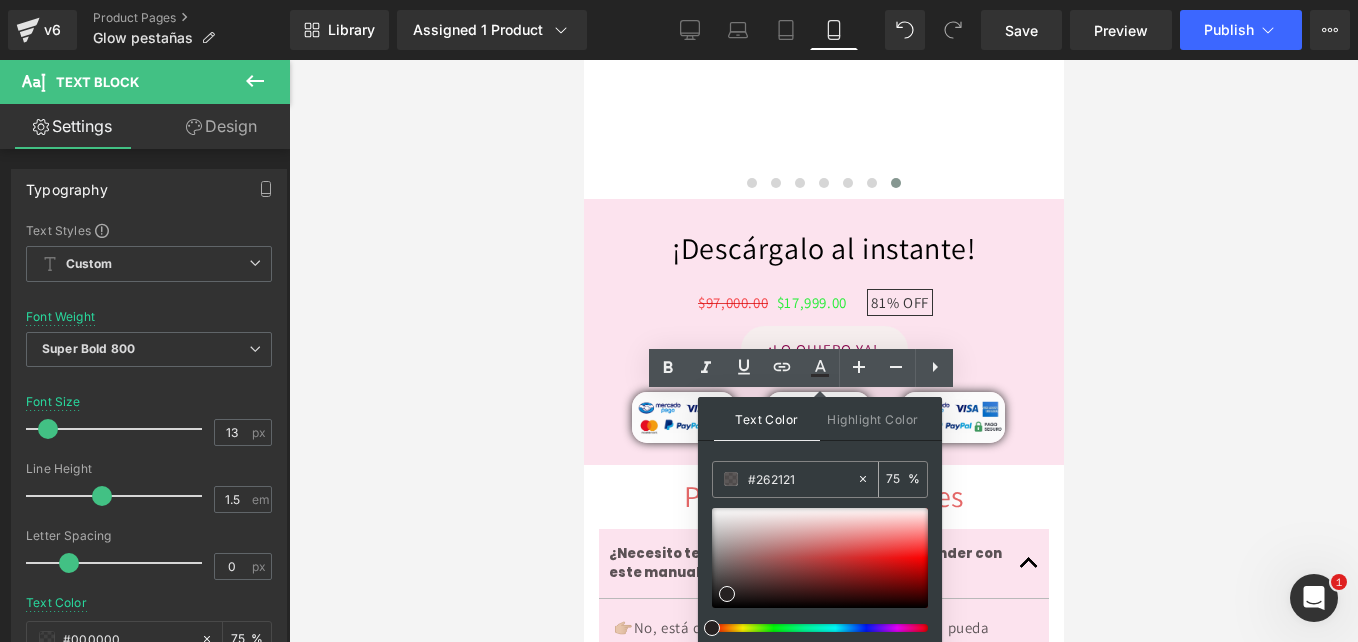 click on "#262121" at bounding box center (802, 479) 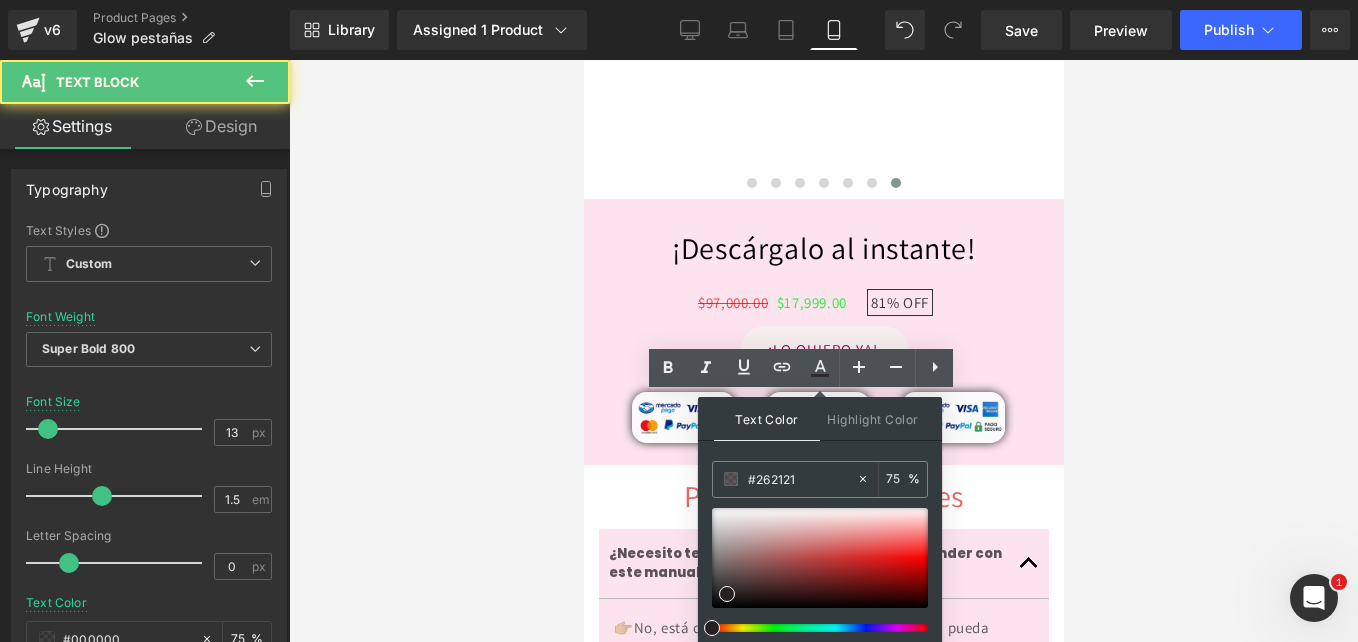 click on "¿Sirve si ya soy lashista?" at bounding box center [697, 762] 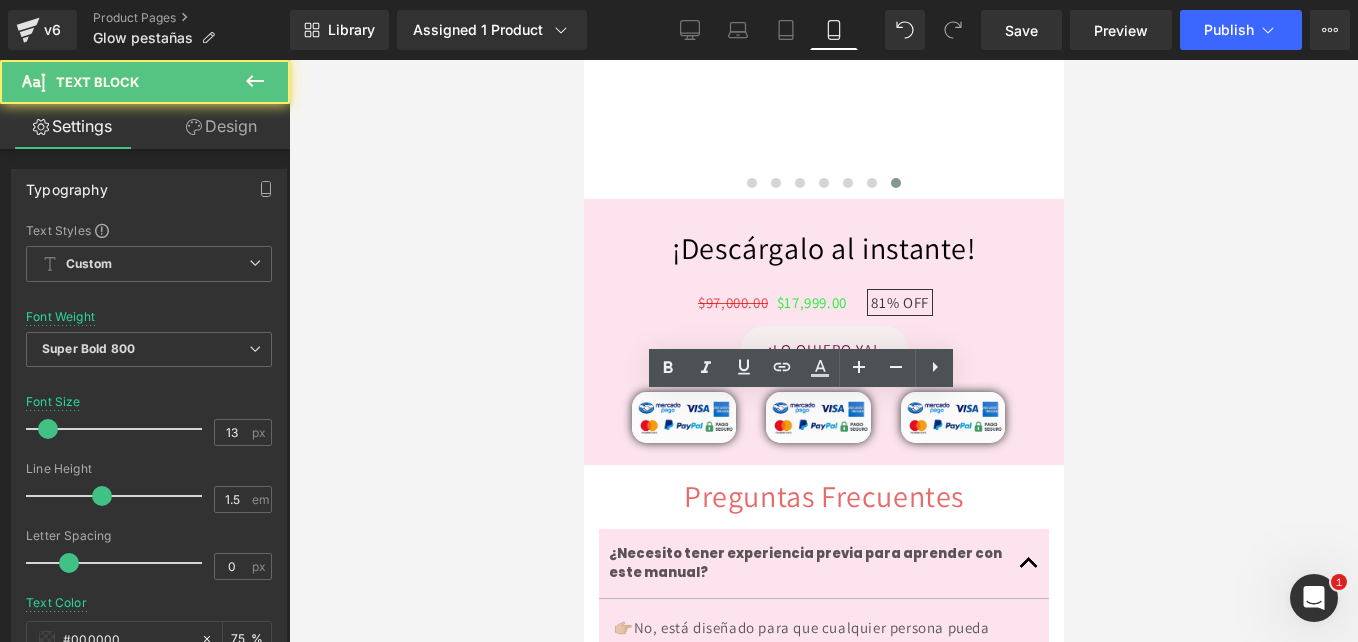 click on "¿Sirve si ya soy lashista?" at bounding box center (697, 762) 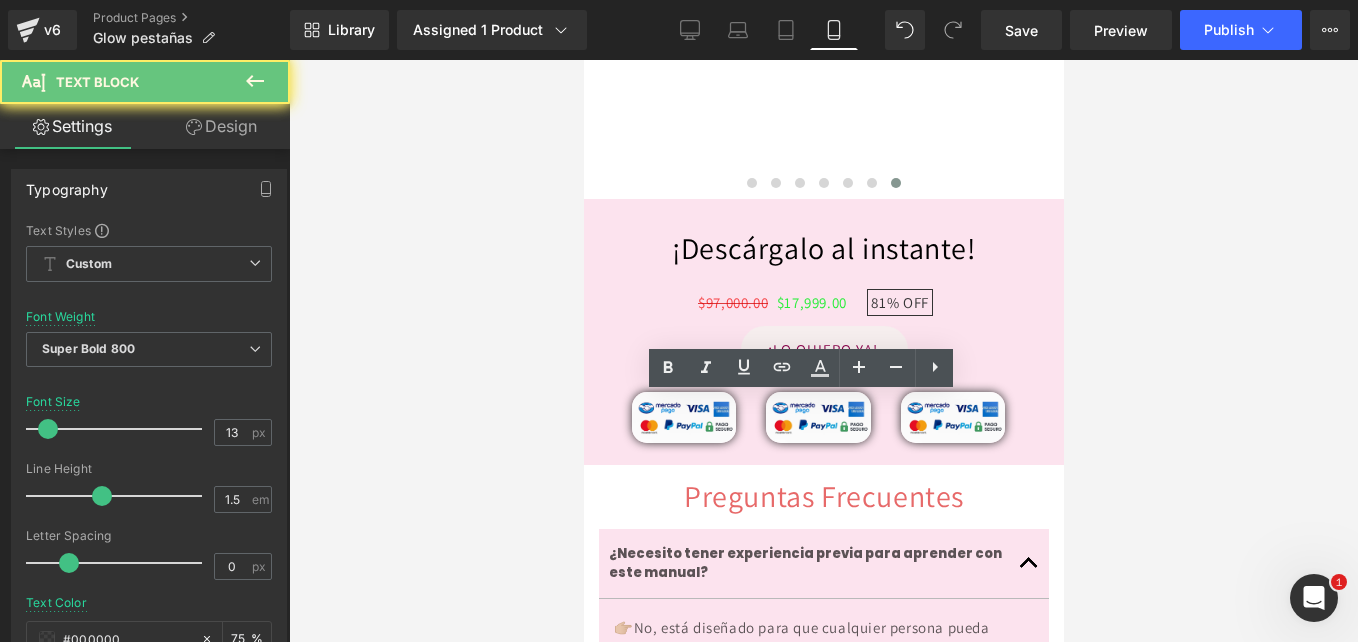 click on "¿Sirve si ya soy lashista?" at bounding box center (697, 762) 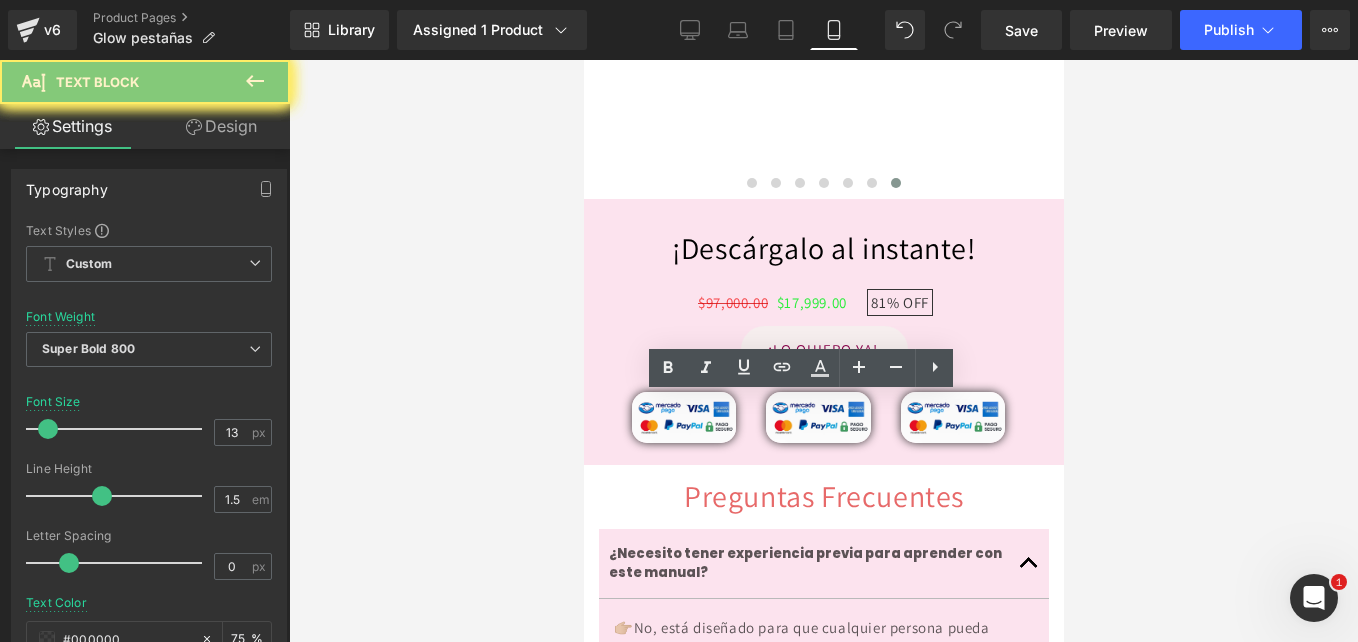 click on "¿Sirve si ya soy lashista?" at bounding box center (697, 762) 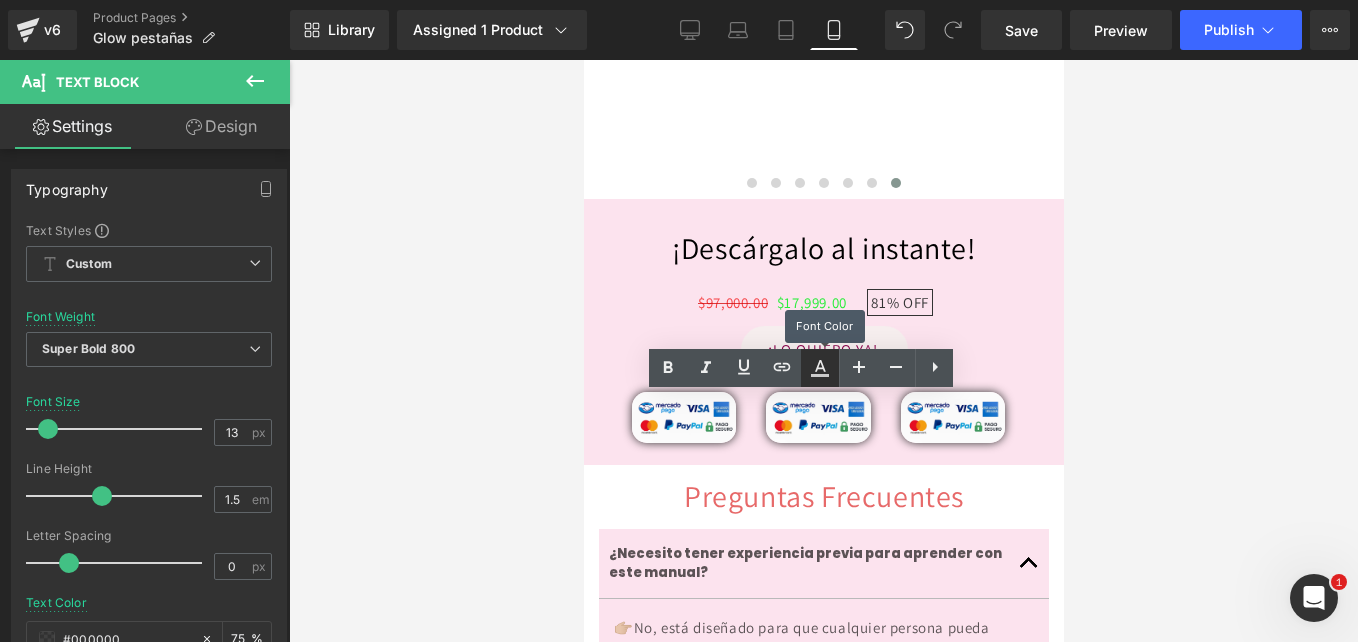 click at bounding box center (820, 368) 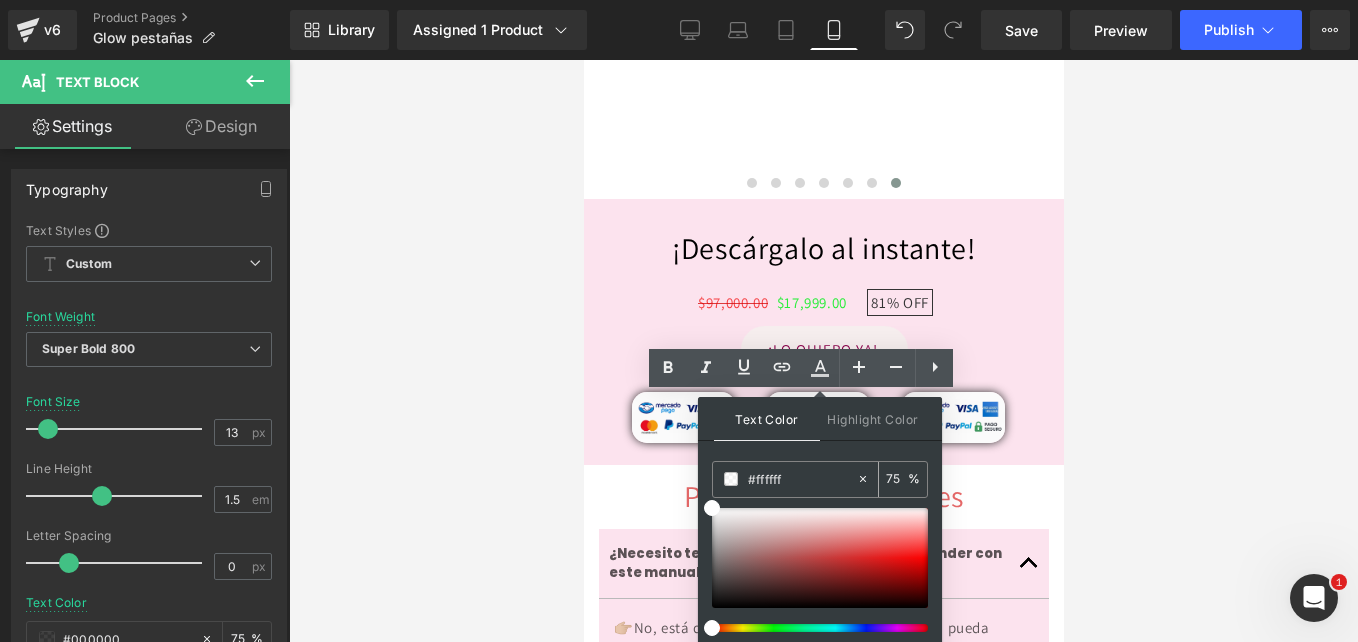click on "#ffffff" at bounding box center [802, 479] 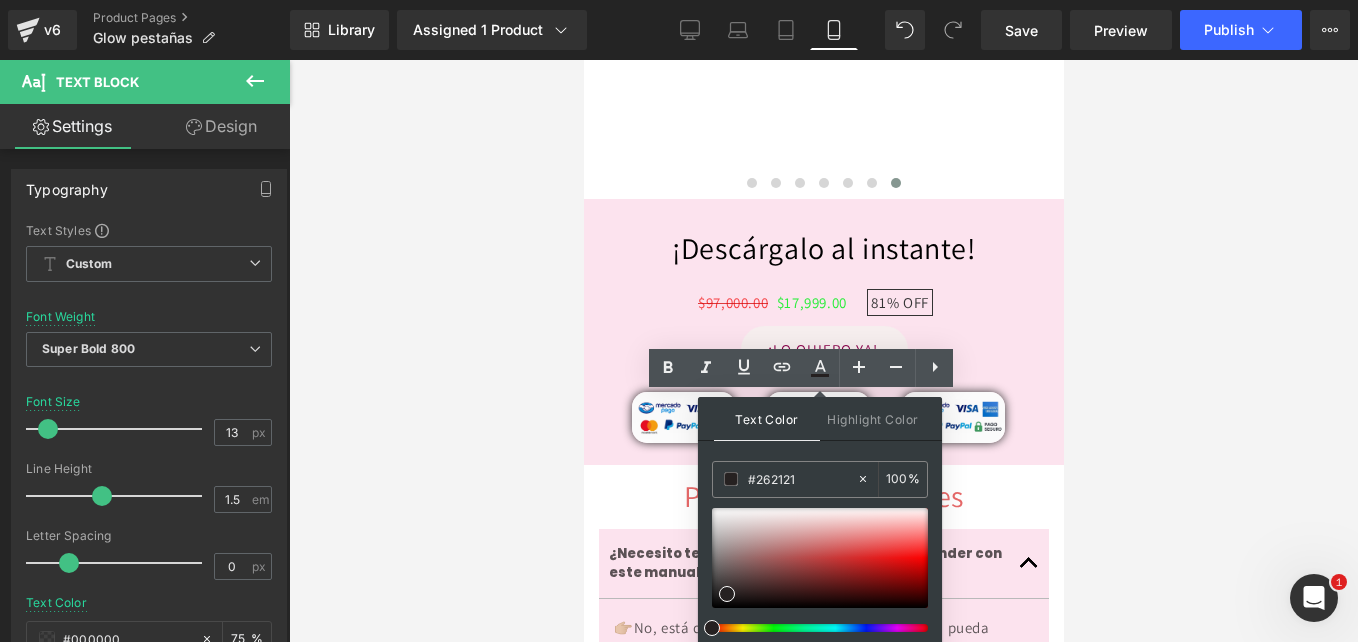 click on "Text Color Highlight Color rgba(38, 33, 33, 1) #262121 100 % transparent transparent 0 %" at bounding box center (820, 533) 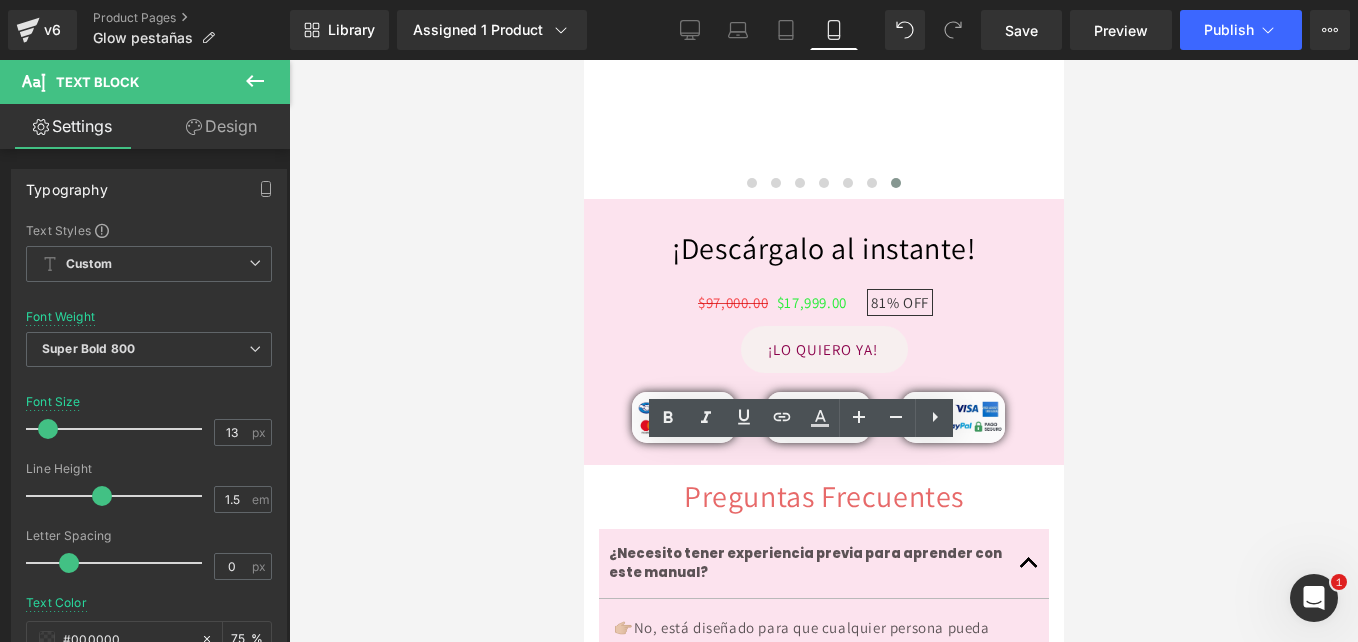 click on "¿Necesito tener experiencia previa para aprender con este manual?" at bounding box center [804, 563] 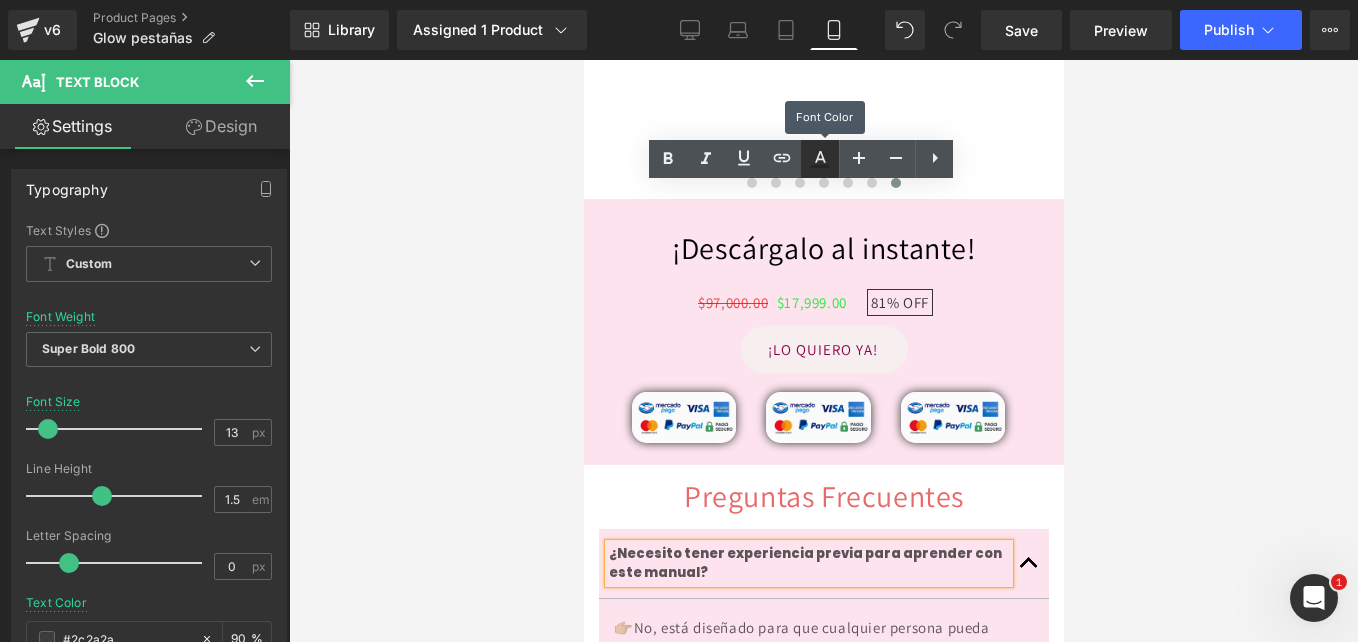 click 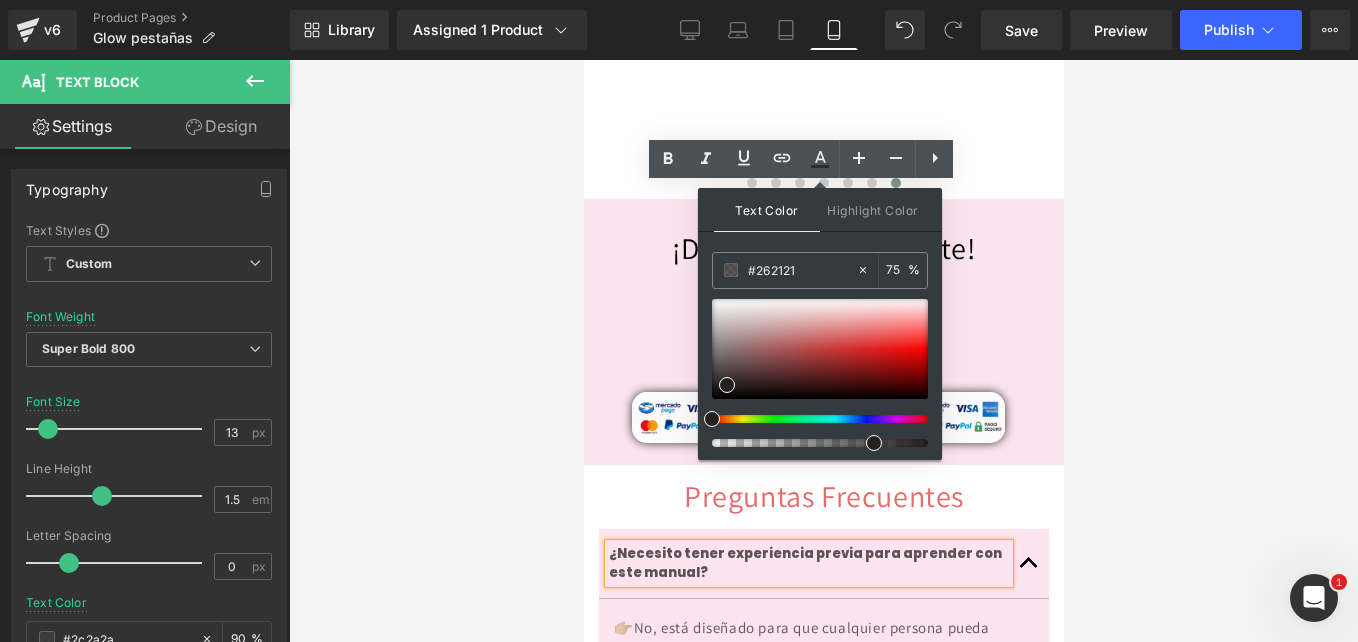 click on "¿Sirve si ya soy lashista?" at bounding box center (697, 762) 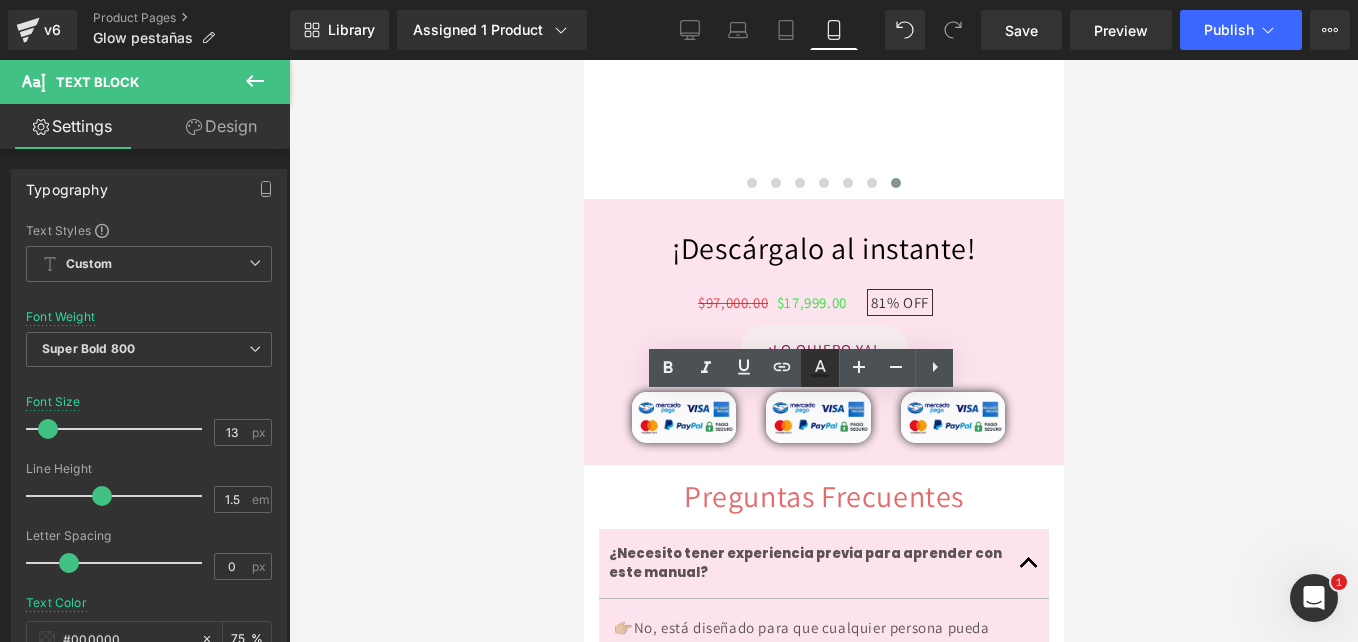 click at bounding box center [820, 368] 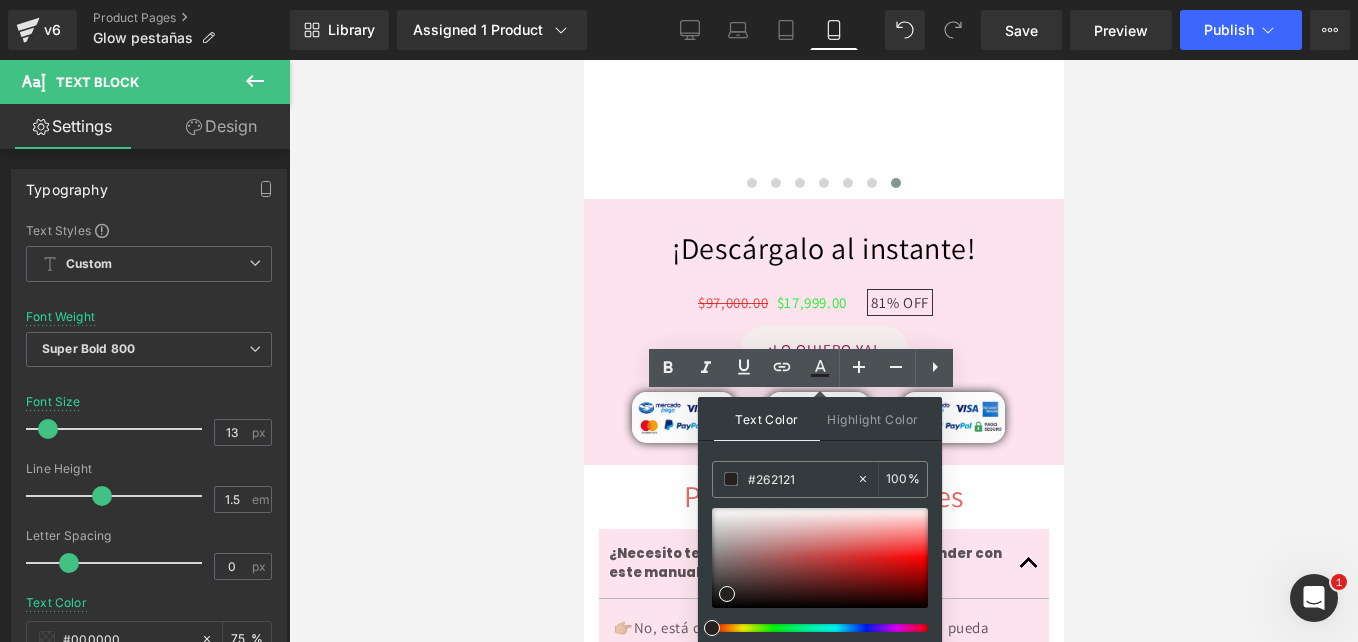 click on "¿Sirve si ya soy lashista?" at bounding box center (697, 762) 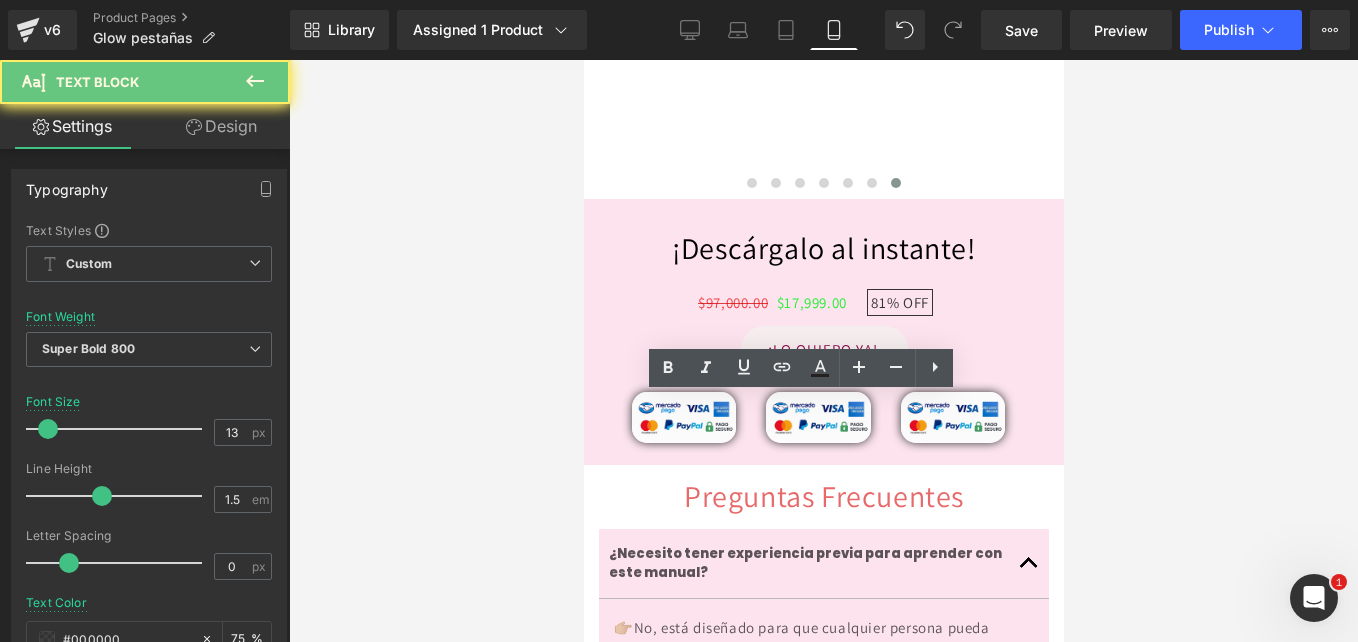 click on "¿Sirve si ya soy lashista?" at bounding box center (697, 762) 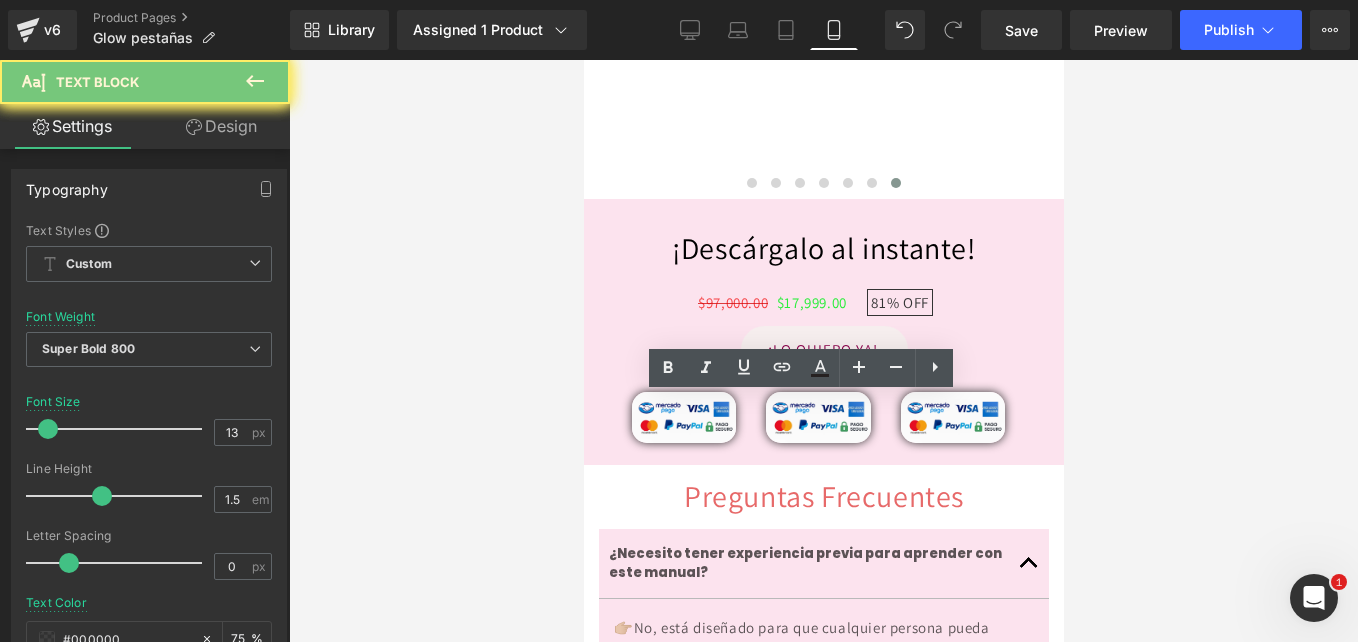 click on "¿Sirve si ya soy lashista?" at bounding box center (697, 762) 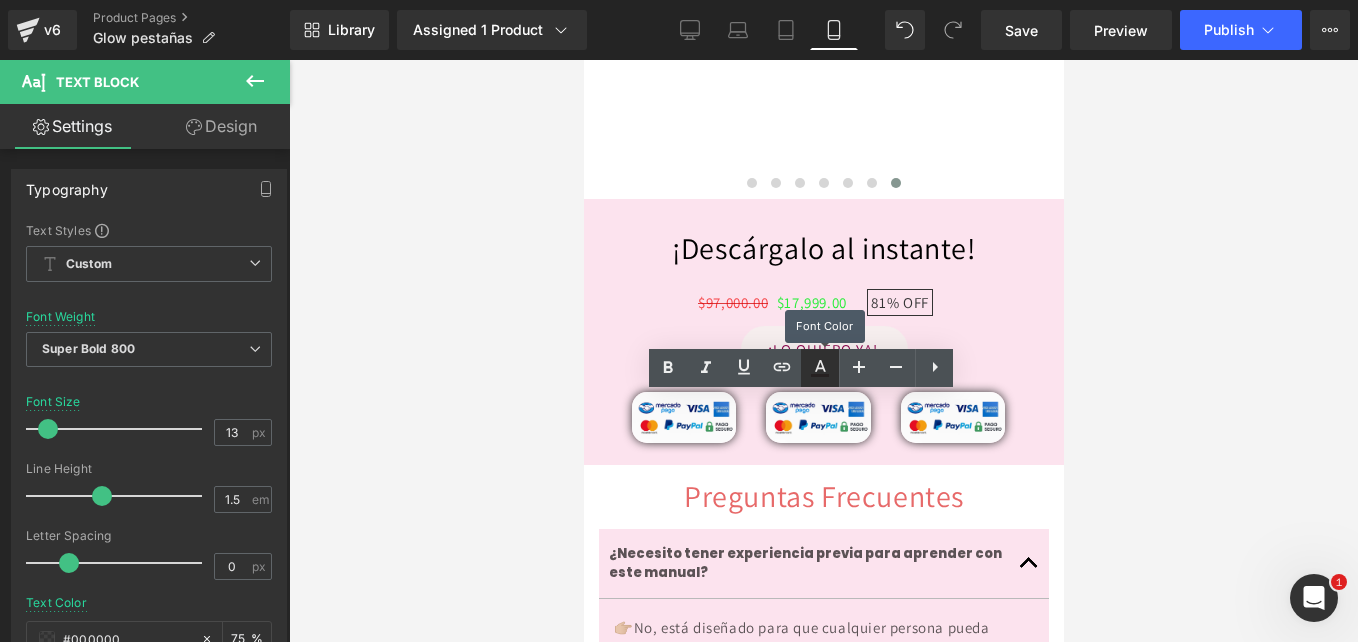 click 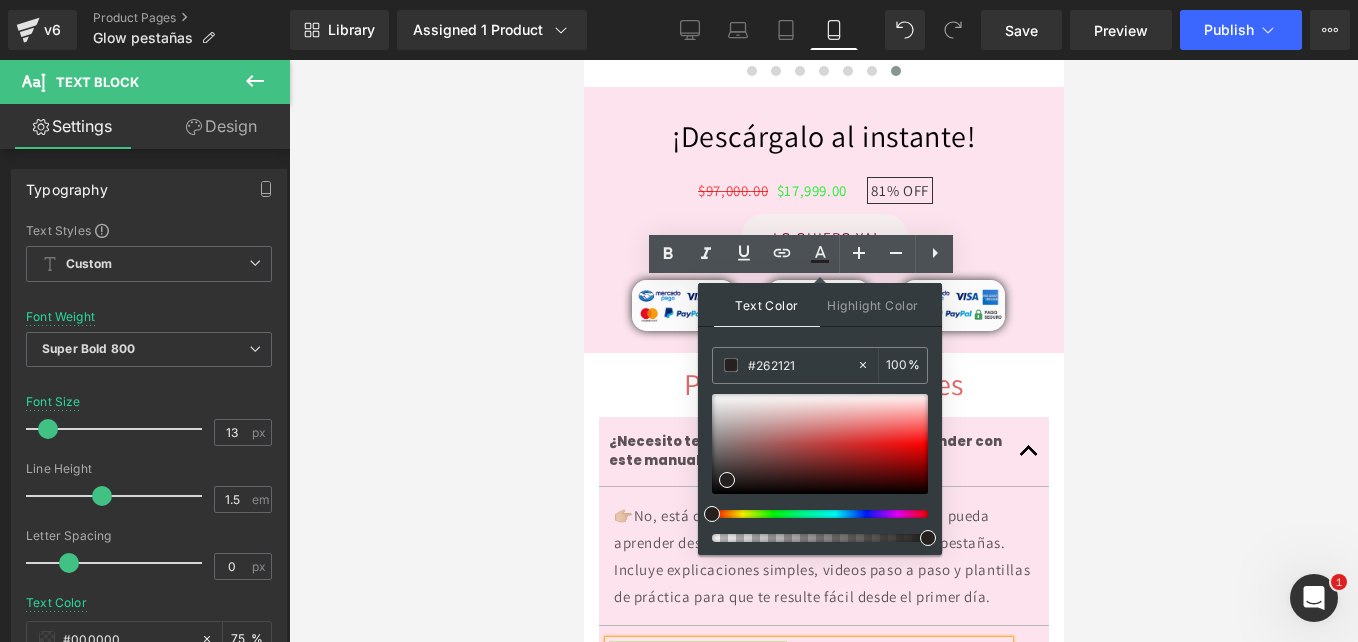 scroll, scrollTop: 9703, scrollLeft: 0, axis: vertical 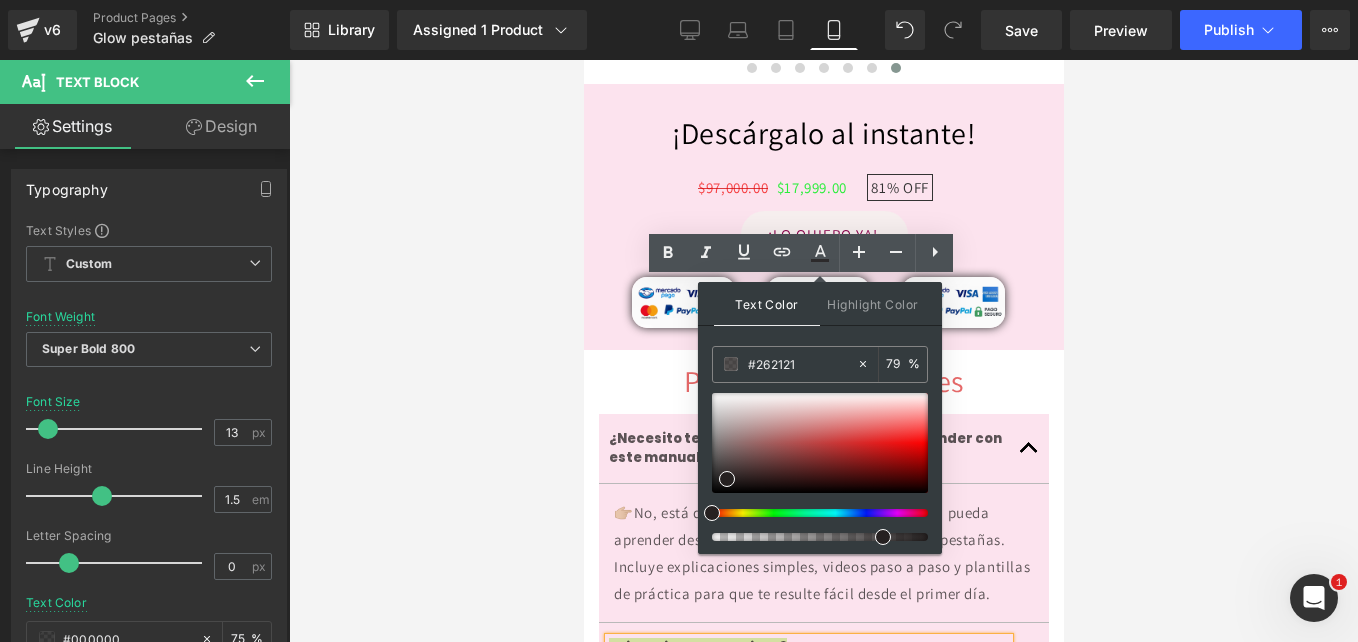 drag, startPoint x: 924, startPoint y: 537, endPoint x: 871, endPoint y: 540, distance: 53.08484 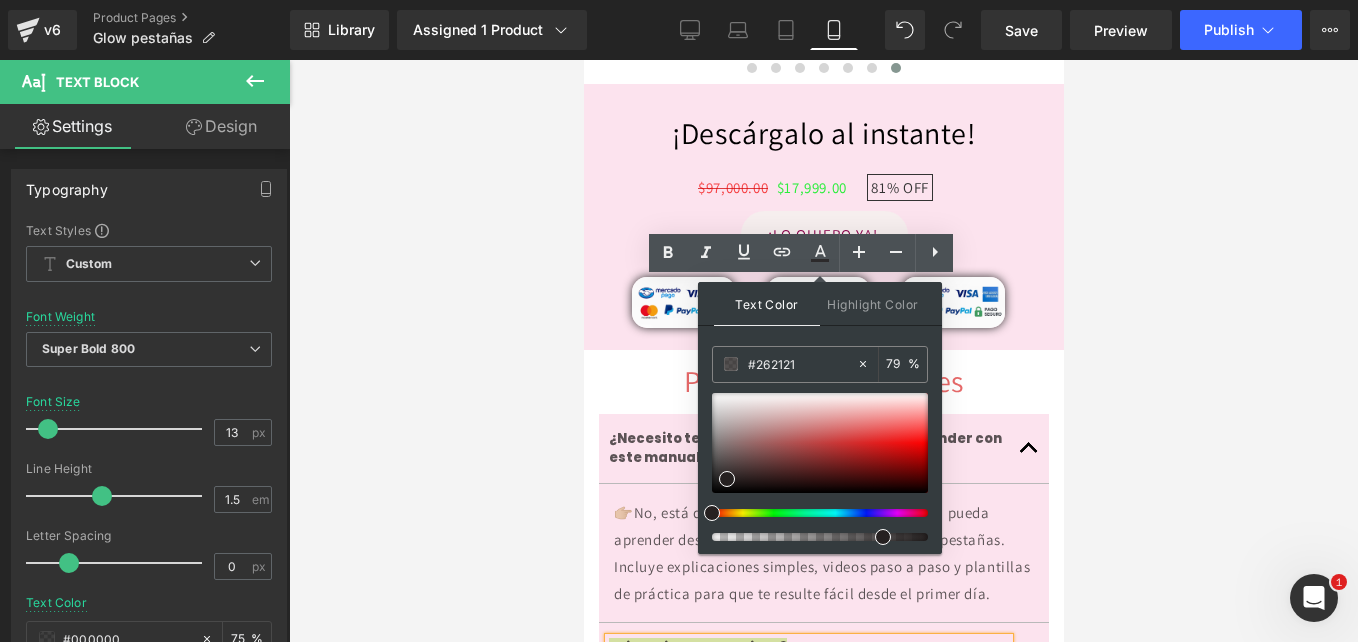 click at bounding box center (812, 537) 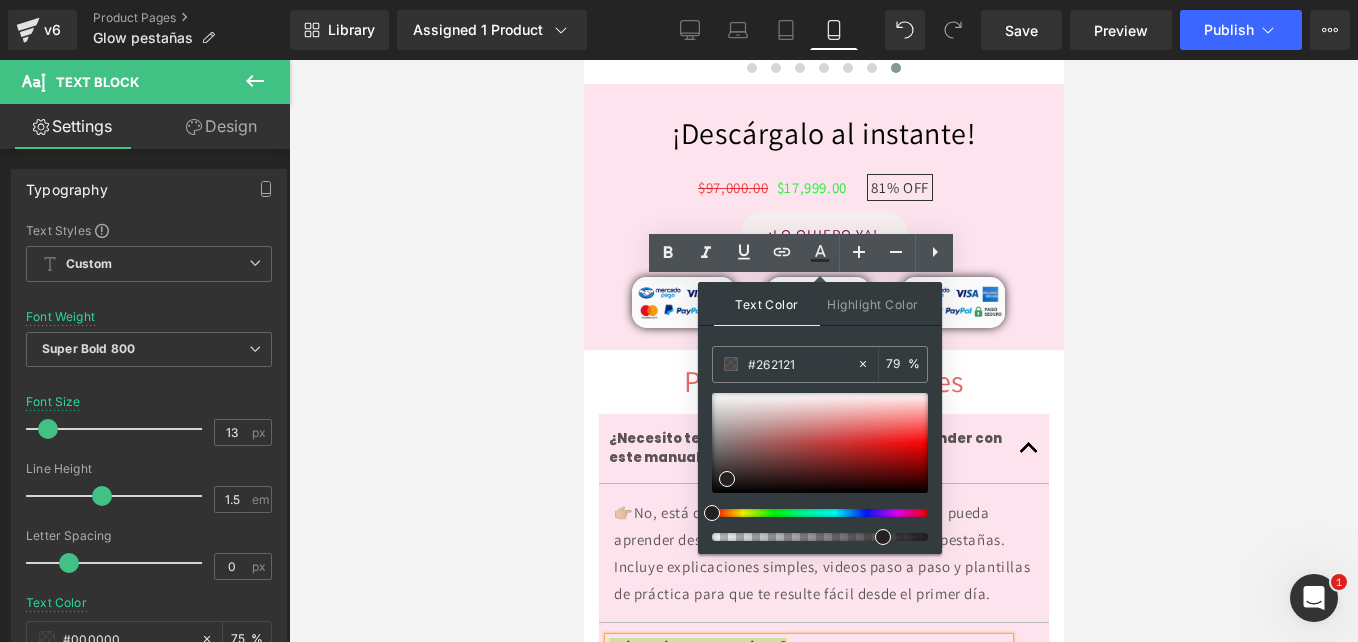 click at bounding box center [808, 705] 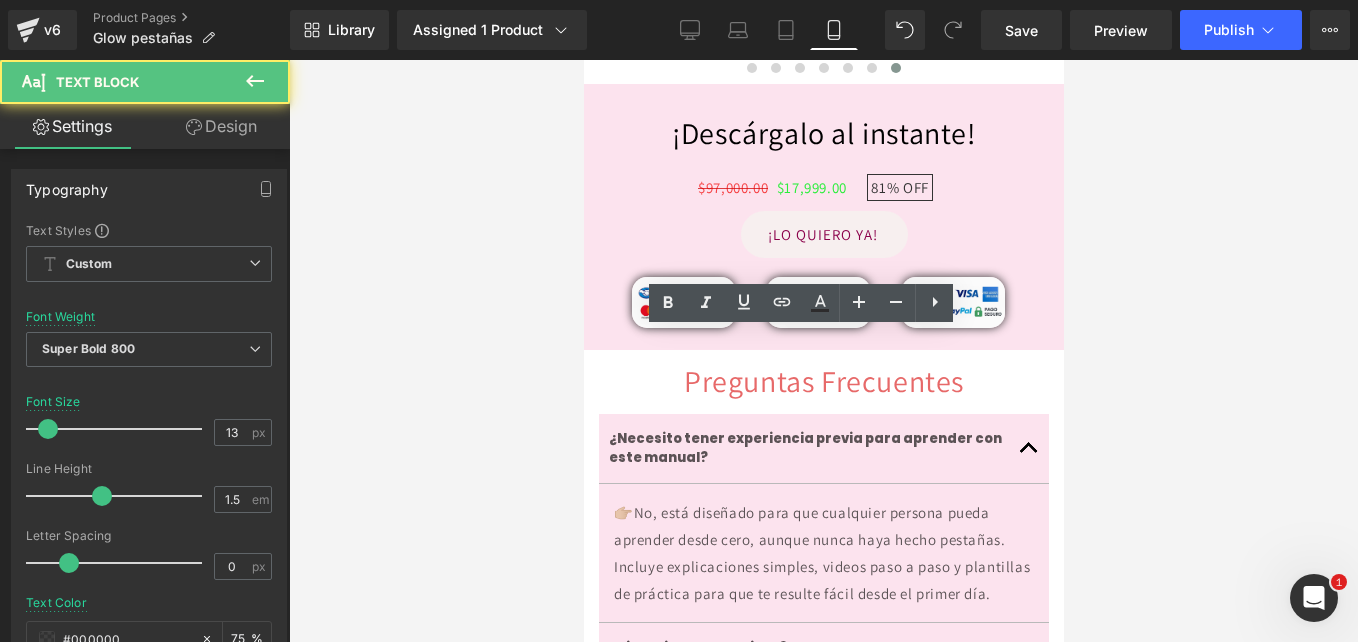 click on "¿Puedo usar este material para dar mis clases?" at bounding box center [780, 697] 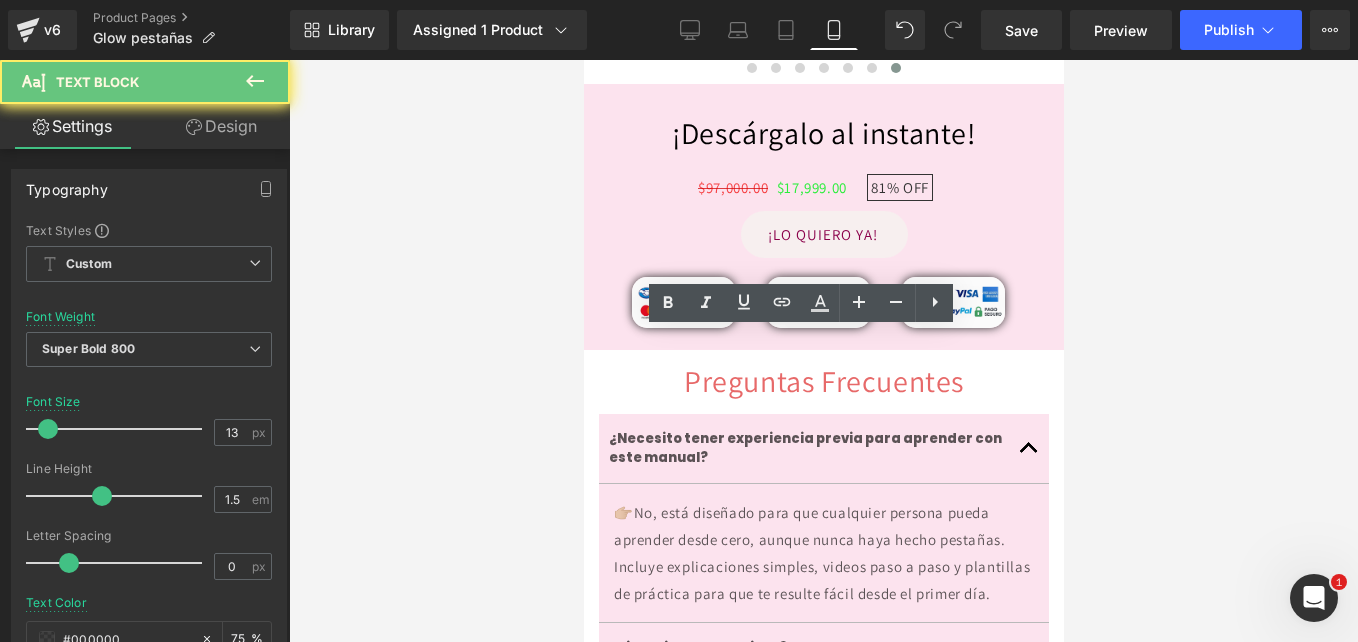 click on "¿Puedo usar este material para dar mis clases?" at bounding box center [780, 697] 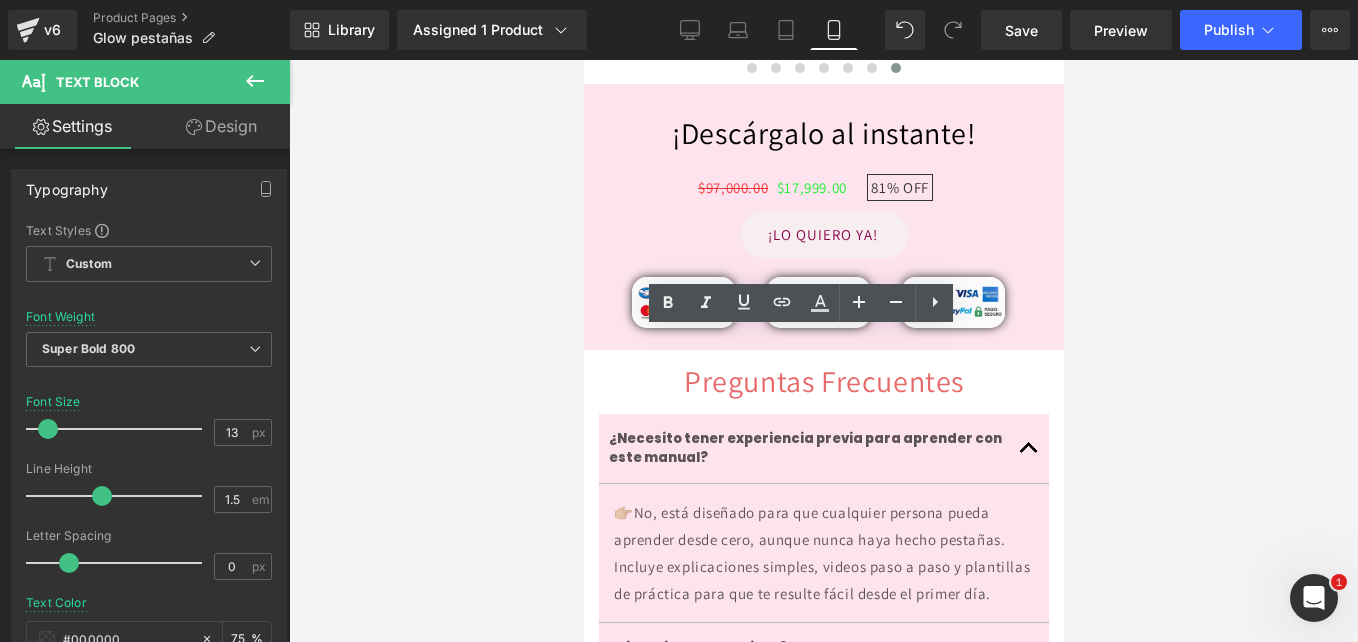 click on "¿Puedo usar este material para dar mis clases?" at bounding box center (780, 697) 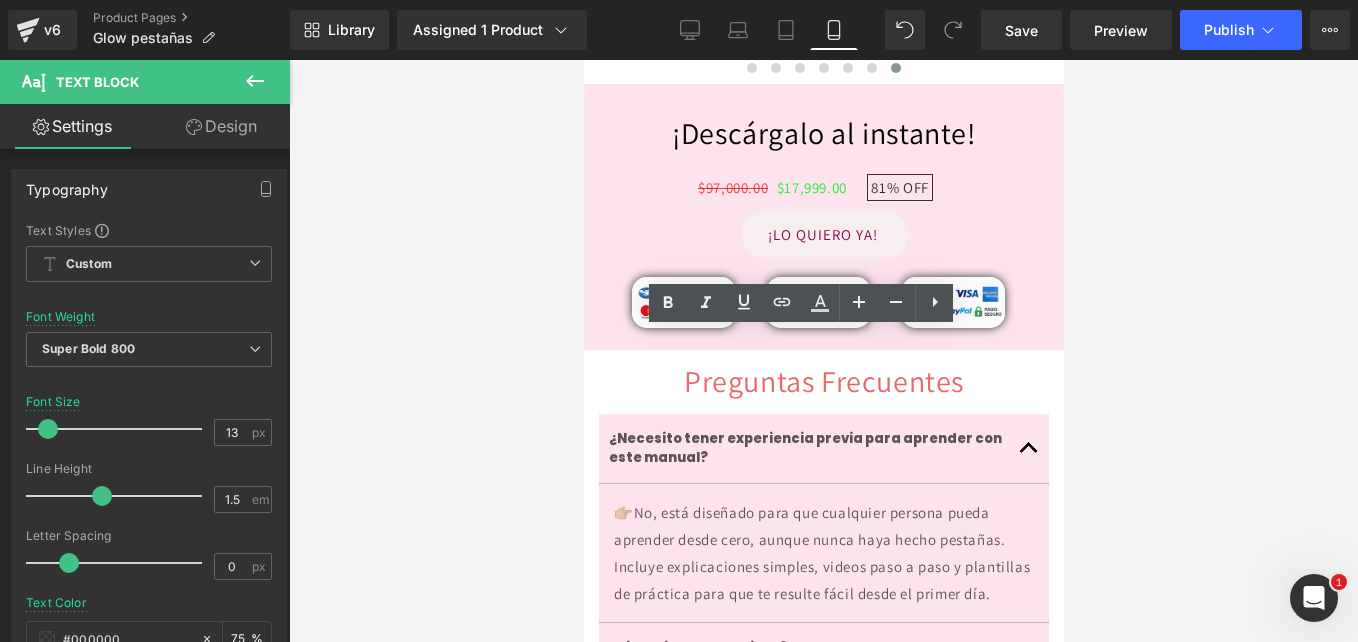 click on "¿Puedo usar este material para dar mis clases?" at bounding box center (780, 697) 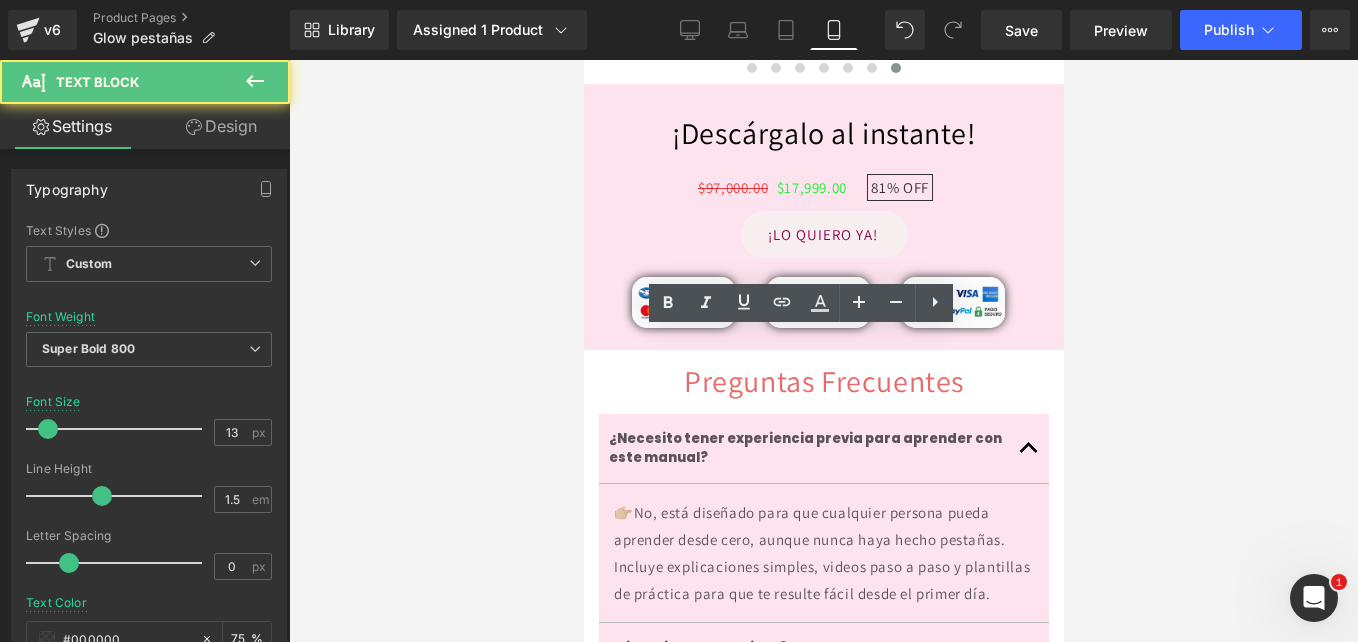 click on "¿Puedo usar este material para dar mis clases?" at bounding box center [780, 697] 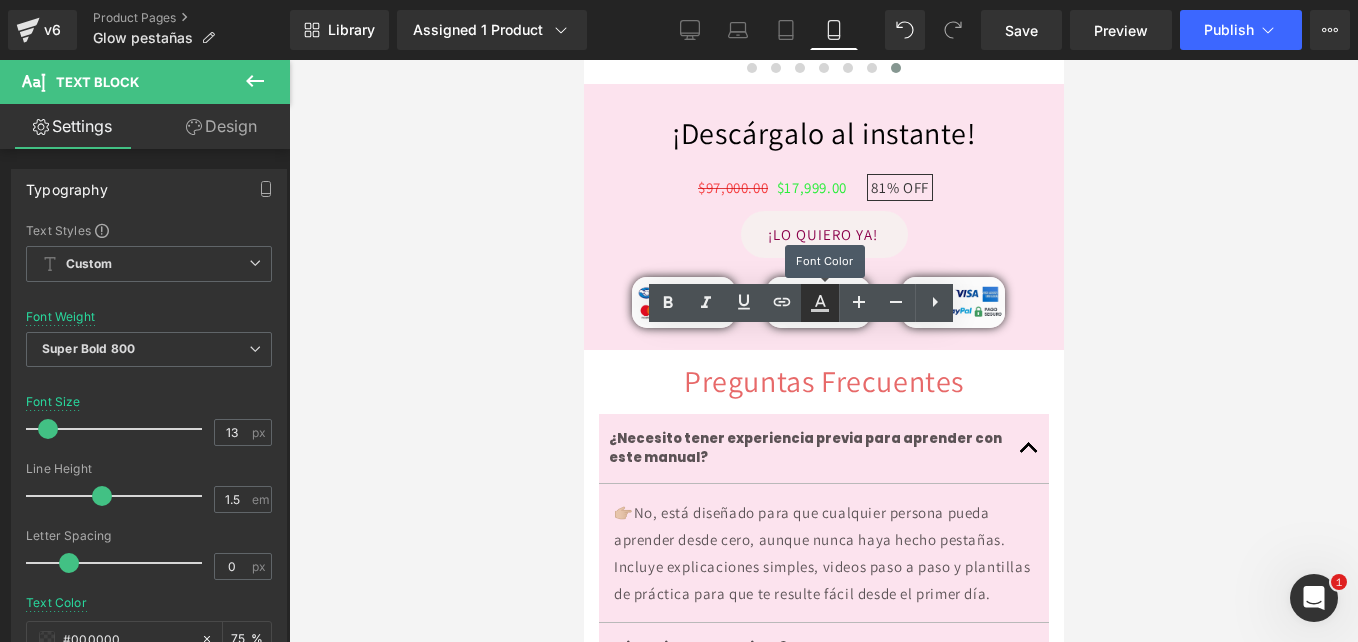 click 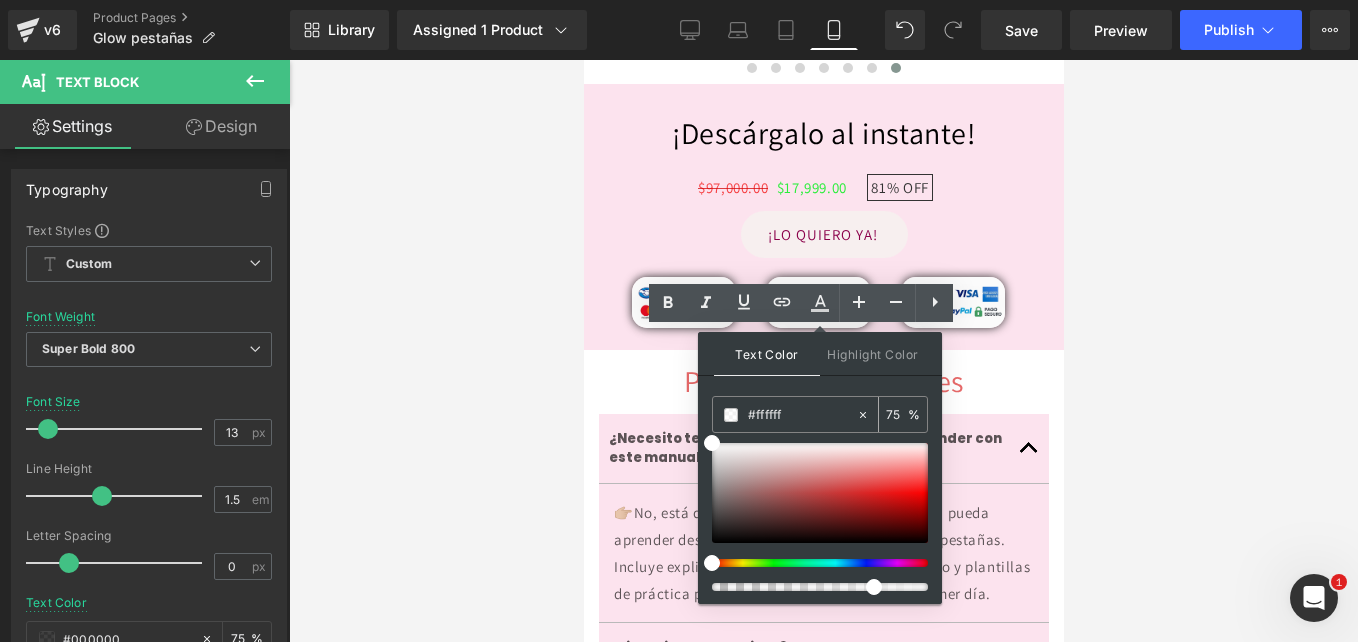 click on "#ffffff" at bounding box center [802, 415] 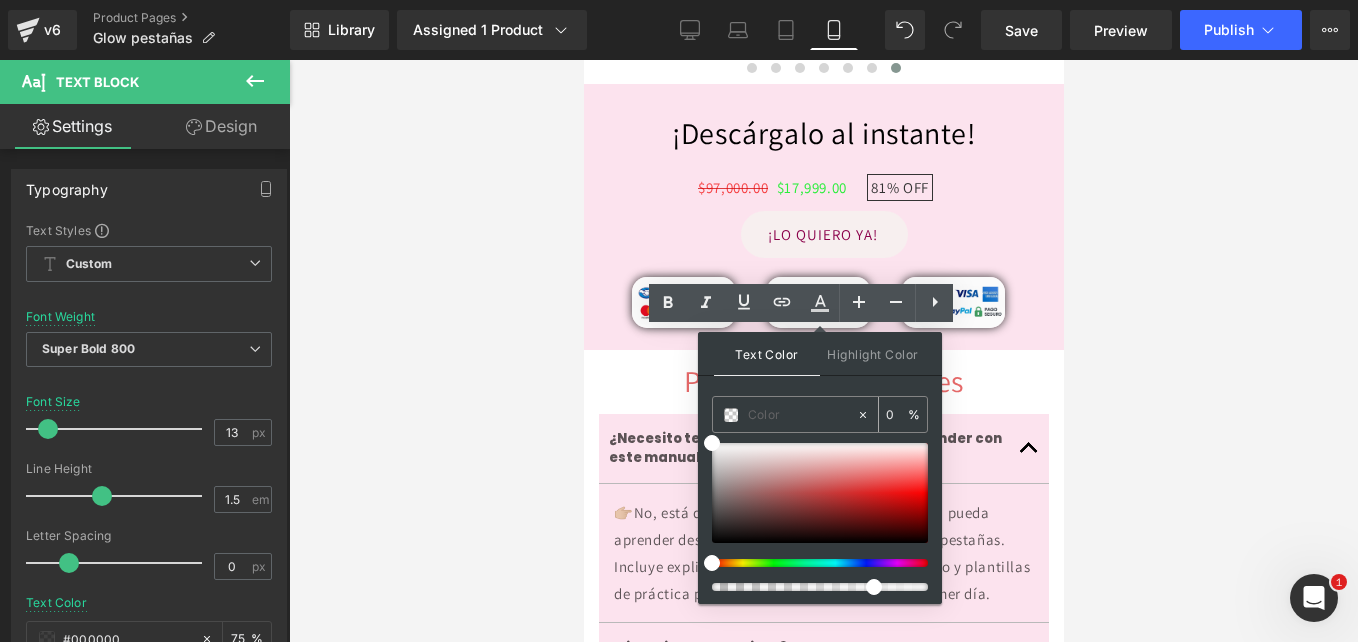 paste on "262121" 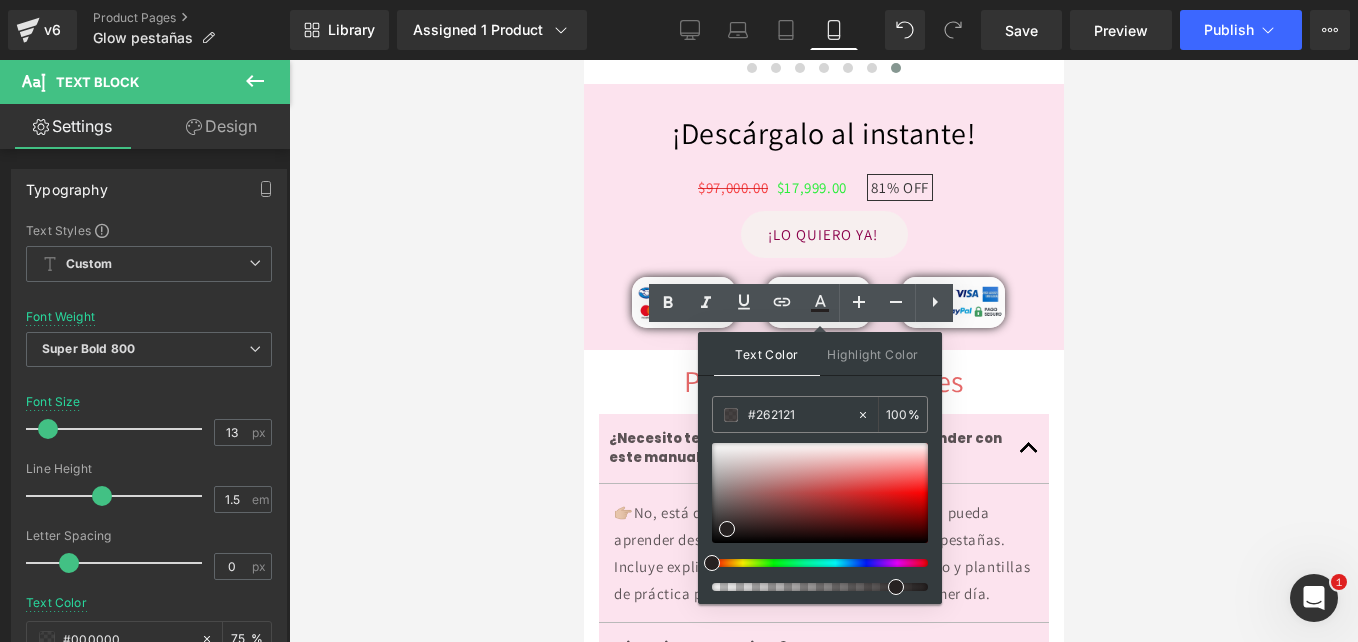 click at bounding box center [812, 587] 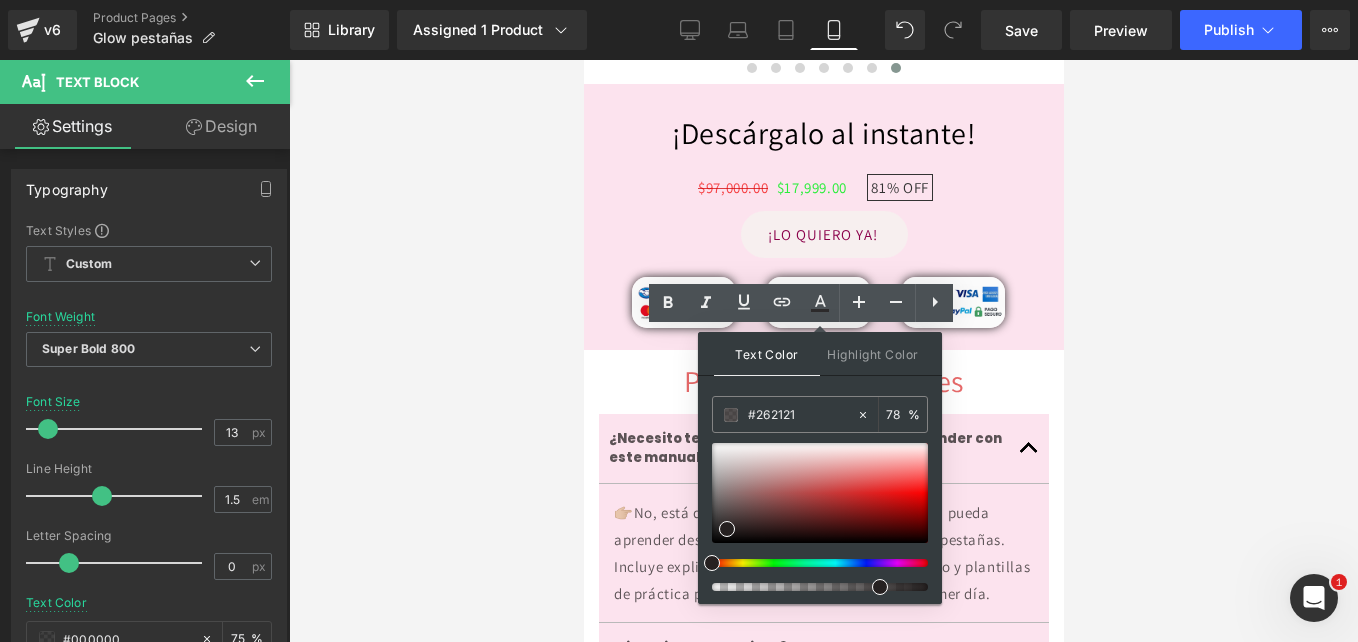 drag, startPoint x: 887, startPoint y: 584, endPoint x: 873, endPoint y: 585, distance: 14.035668 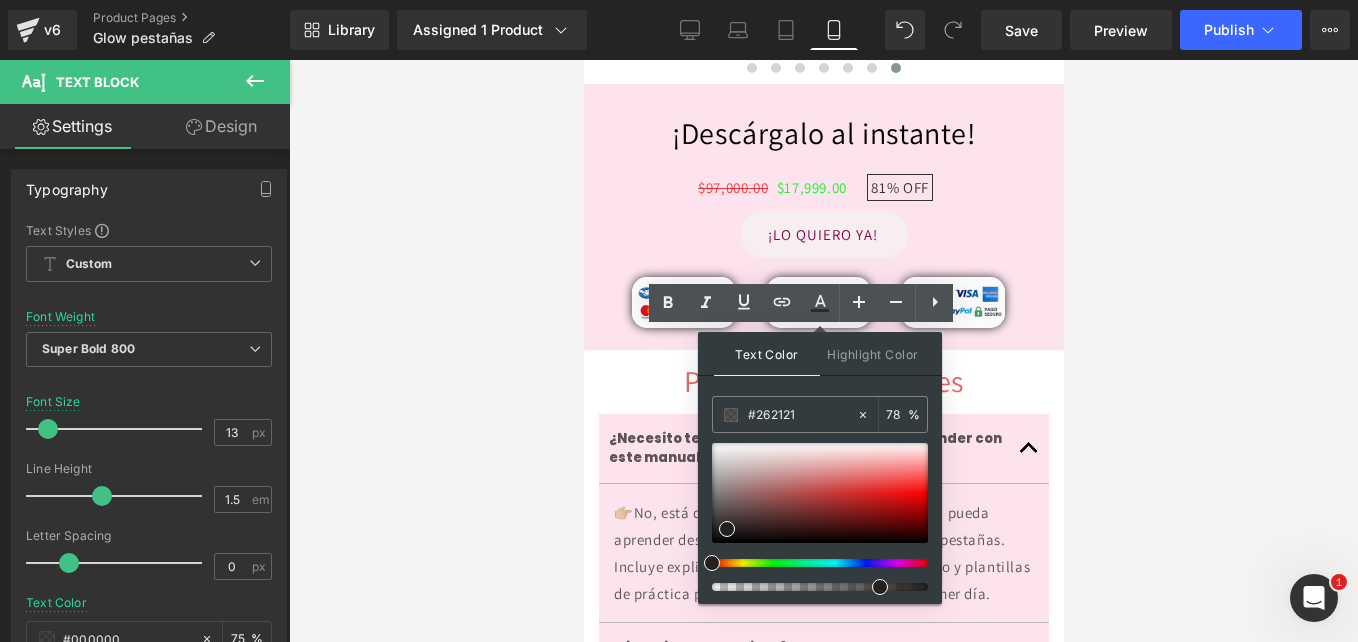 click at bounding box center (812, 587) 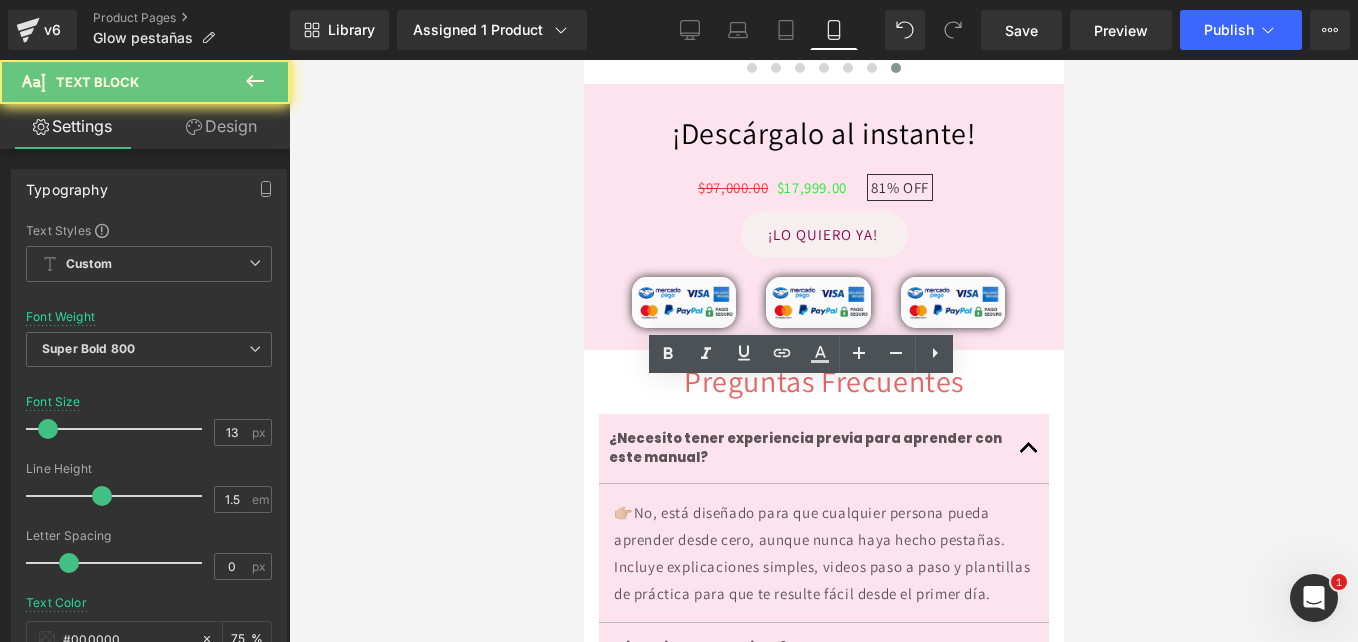 click on "¿Incluye plantillas y hojas de práctica editables?" at bounding box center [784, 748] 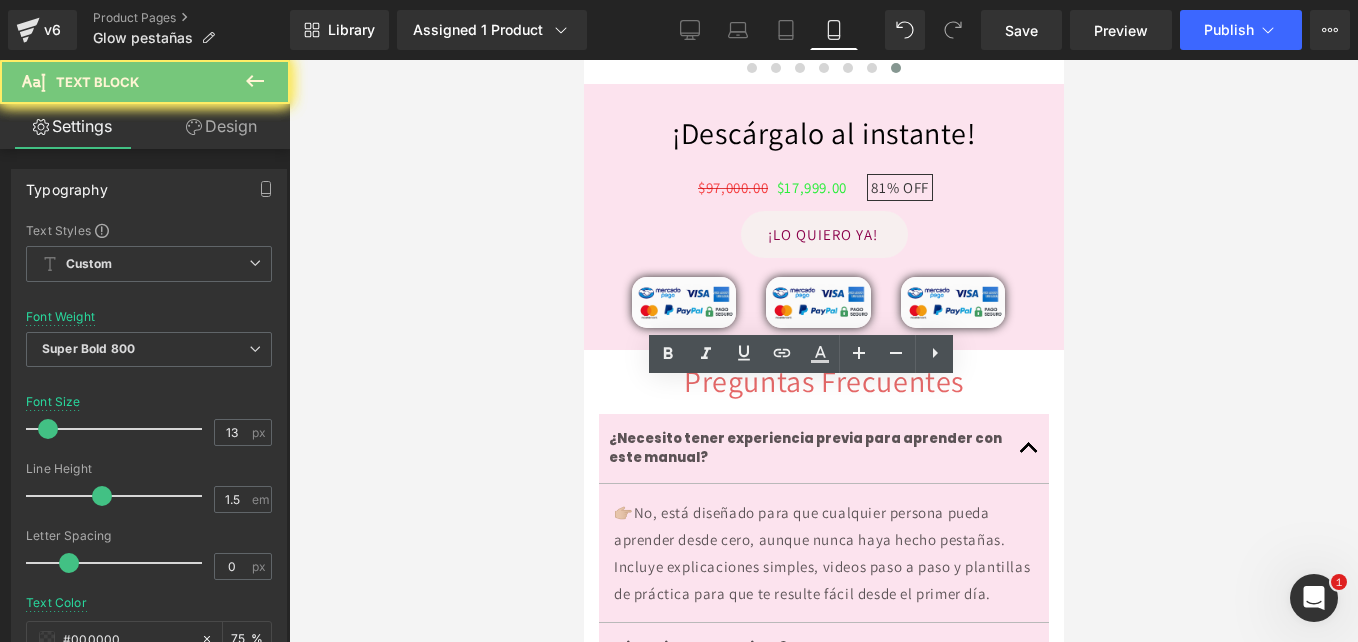 click on "¿Incluye plantillas y hojas de práctica editables?" at bounding box center (784, 748) 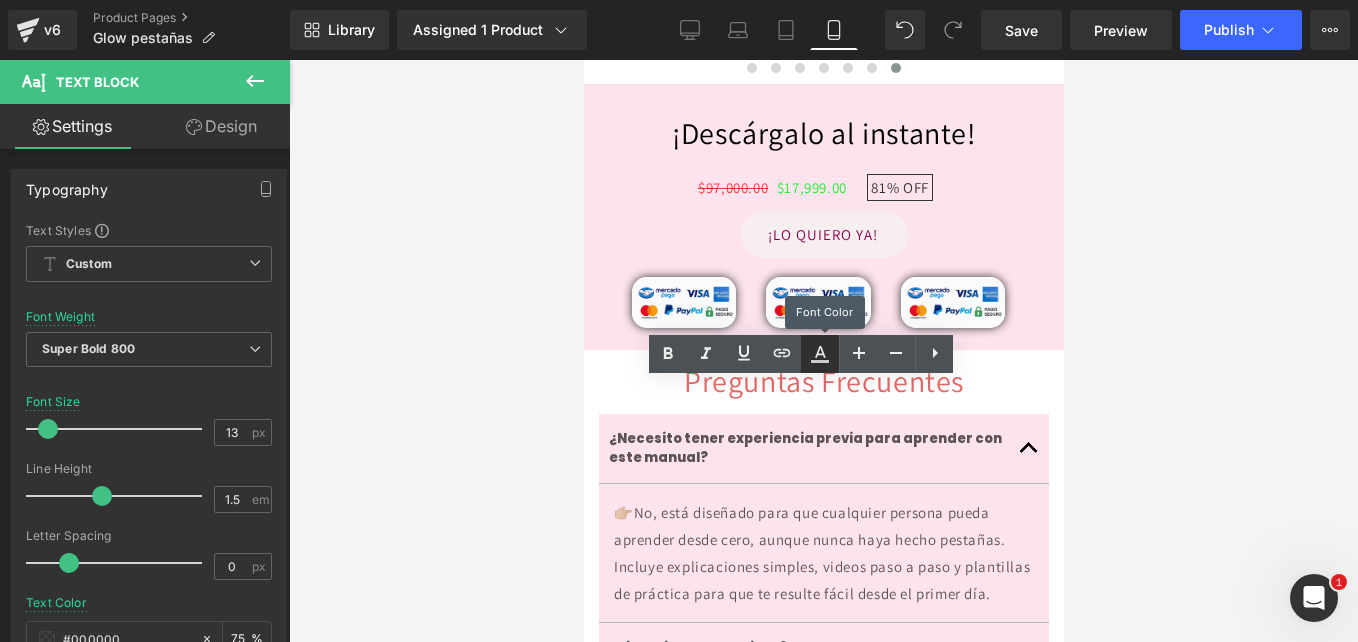 click 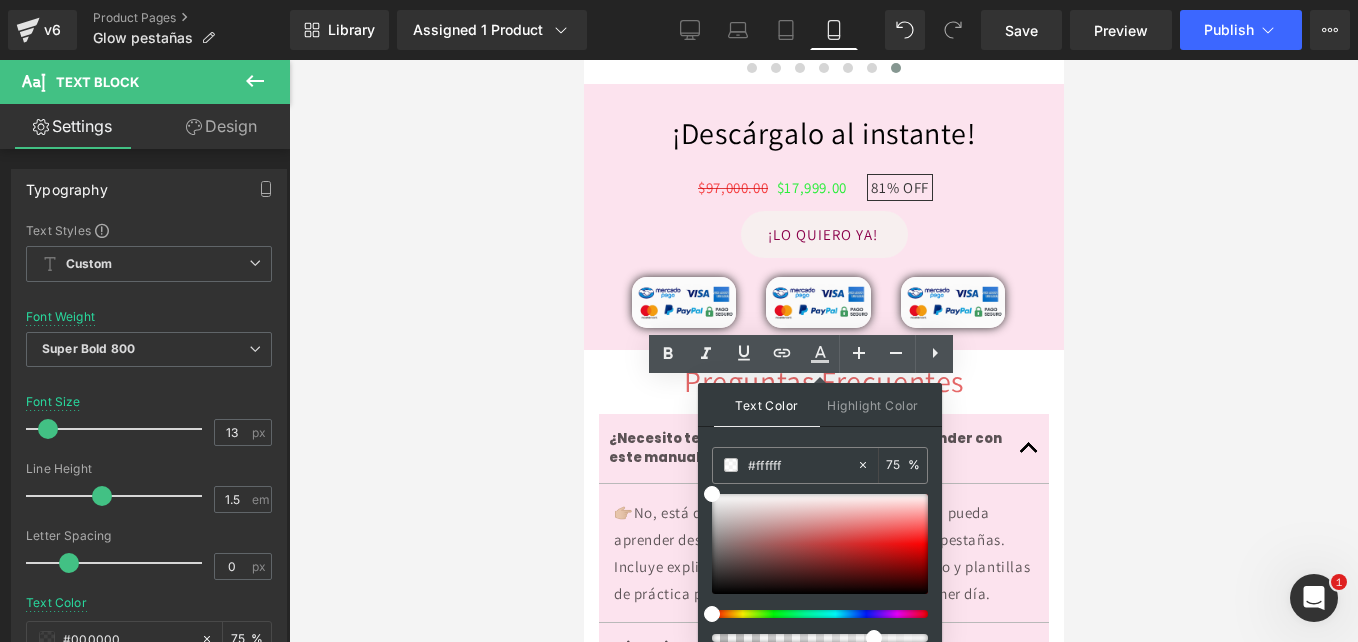 drag, startPoint x: 789, startPoint y: 469, endPoint x: 708, endPoint y: 458, distance: 81.7435 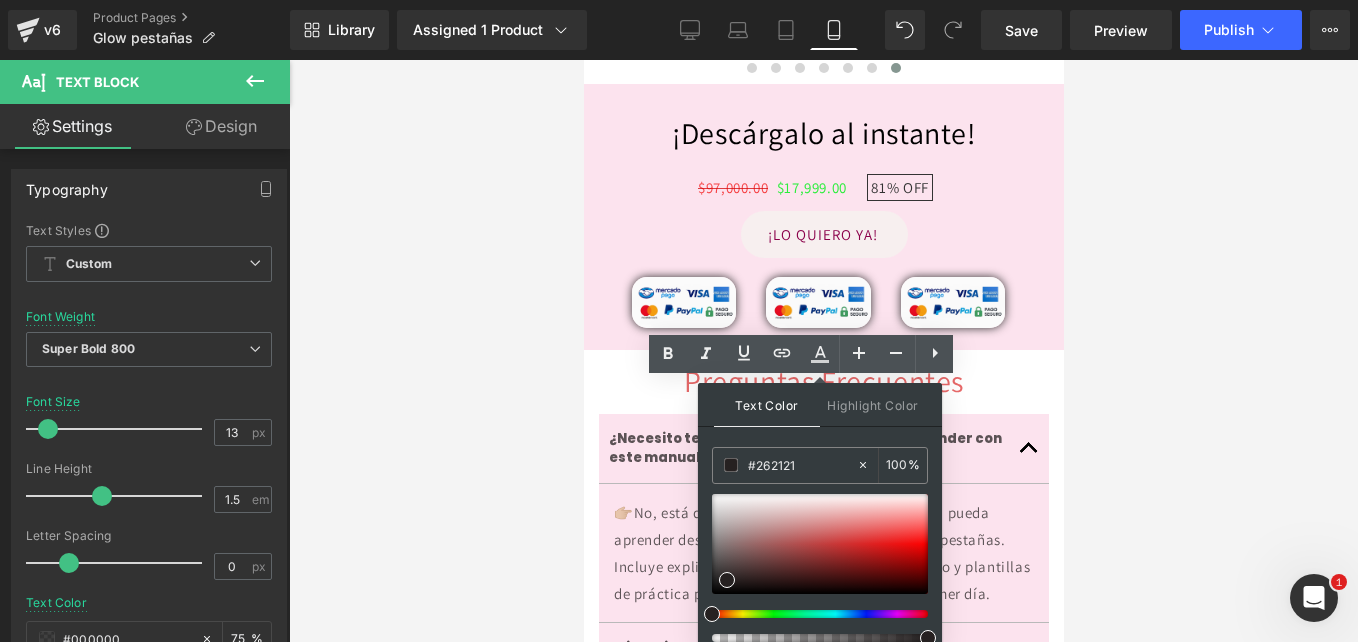 scroll, scrollTop: 4, scrollLeft: 0, axis: vertical 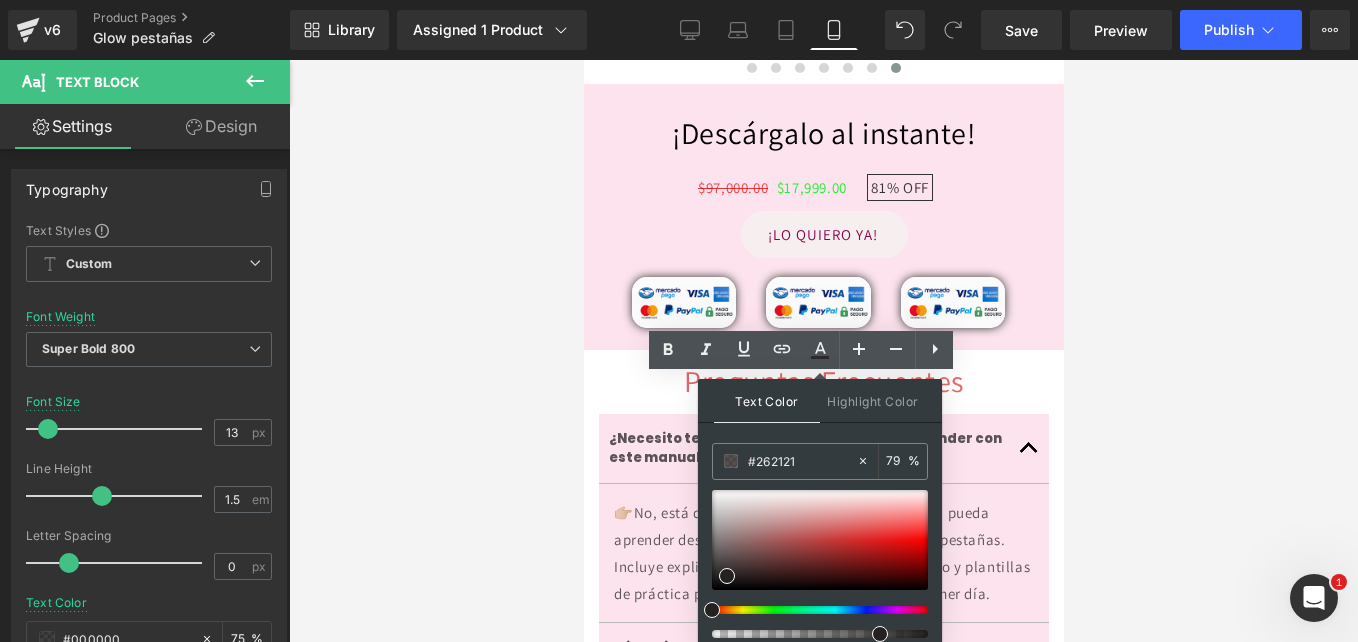drag, startPoint x: 924, startPoint y: 636, endPoint x: 871, endPoint y: 633, distance: 53.08484 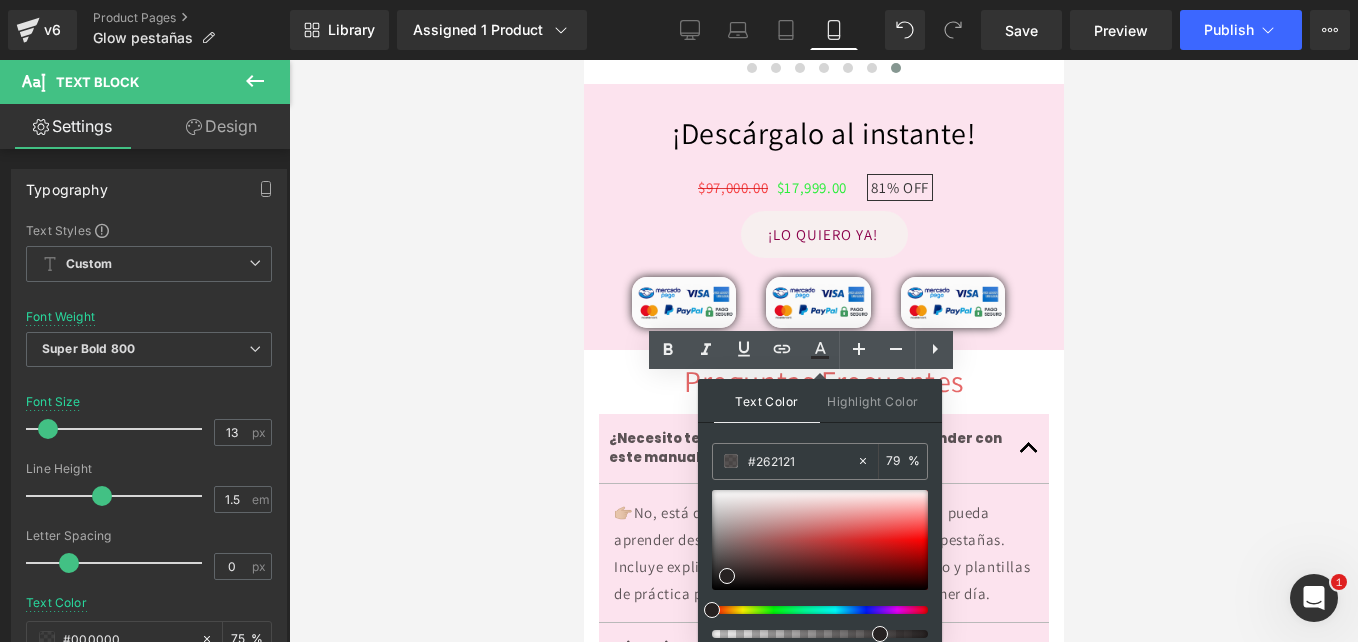 click at bounding box center (812, 634) 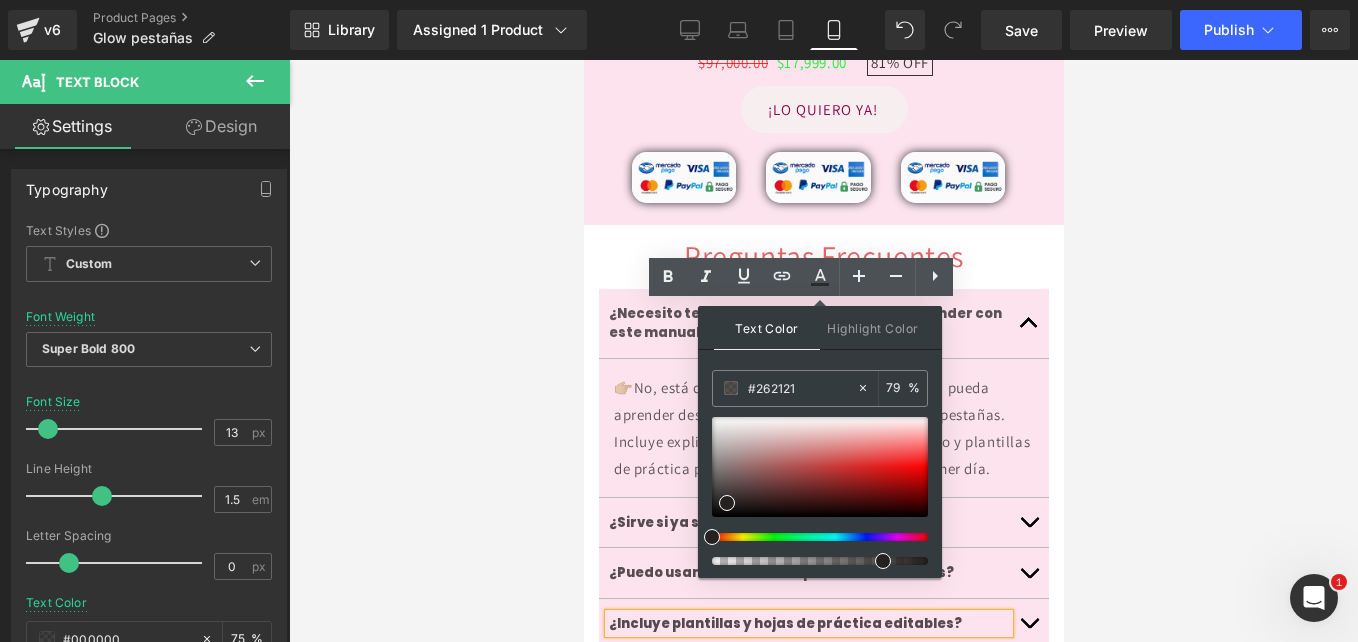 scroll, scrollTop: 9832, scrollLeft: 0, axis: vertical 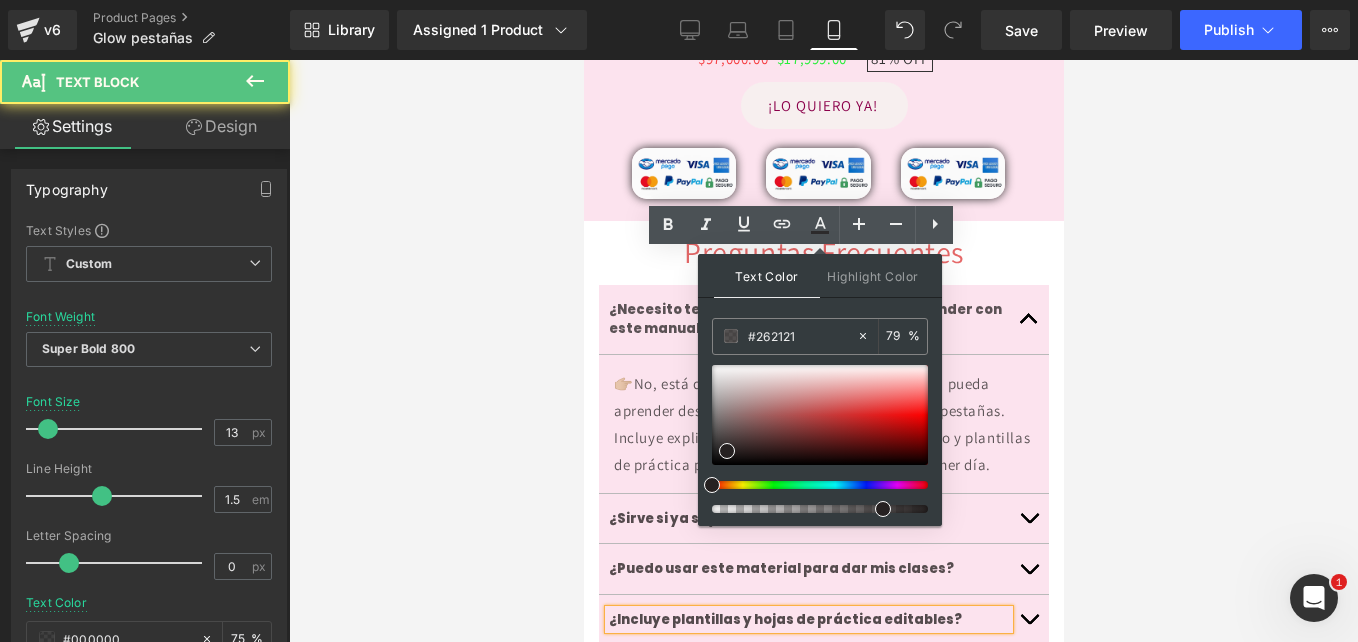 click on "¿Cómo accedo a todo el material?" at bounding box center [731, 669] 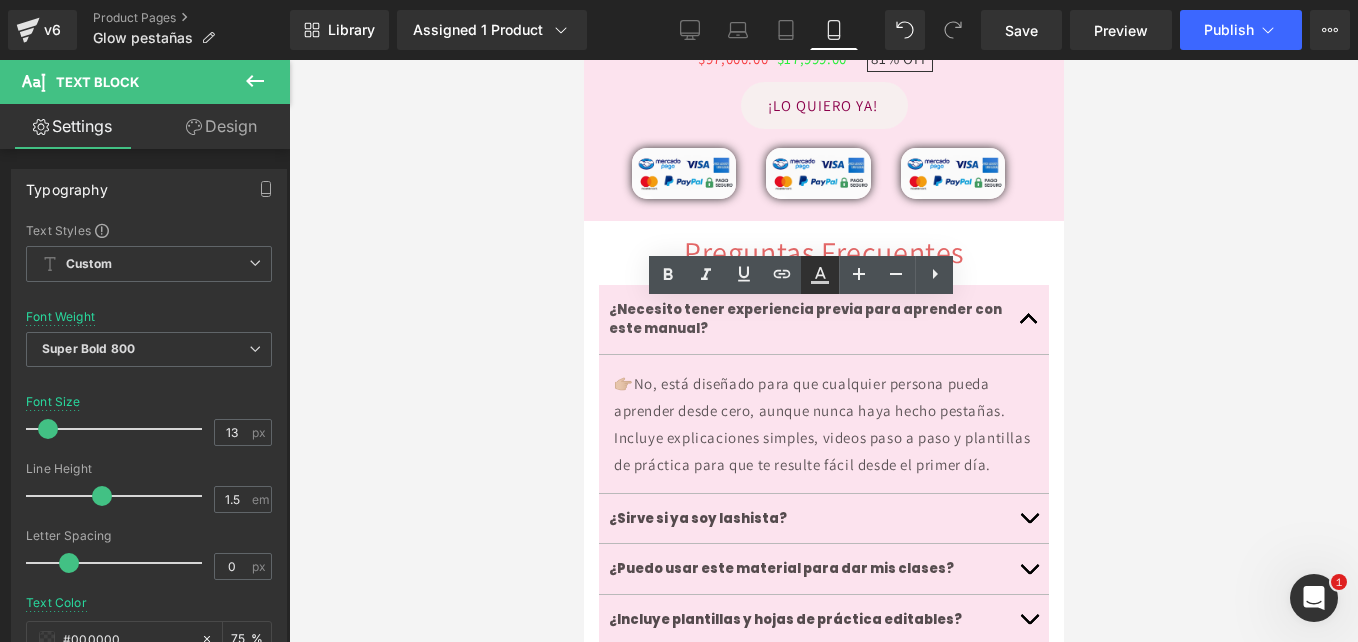 click 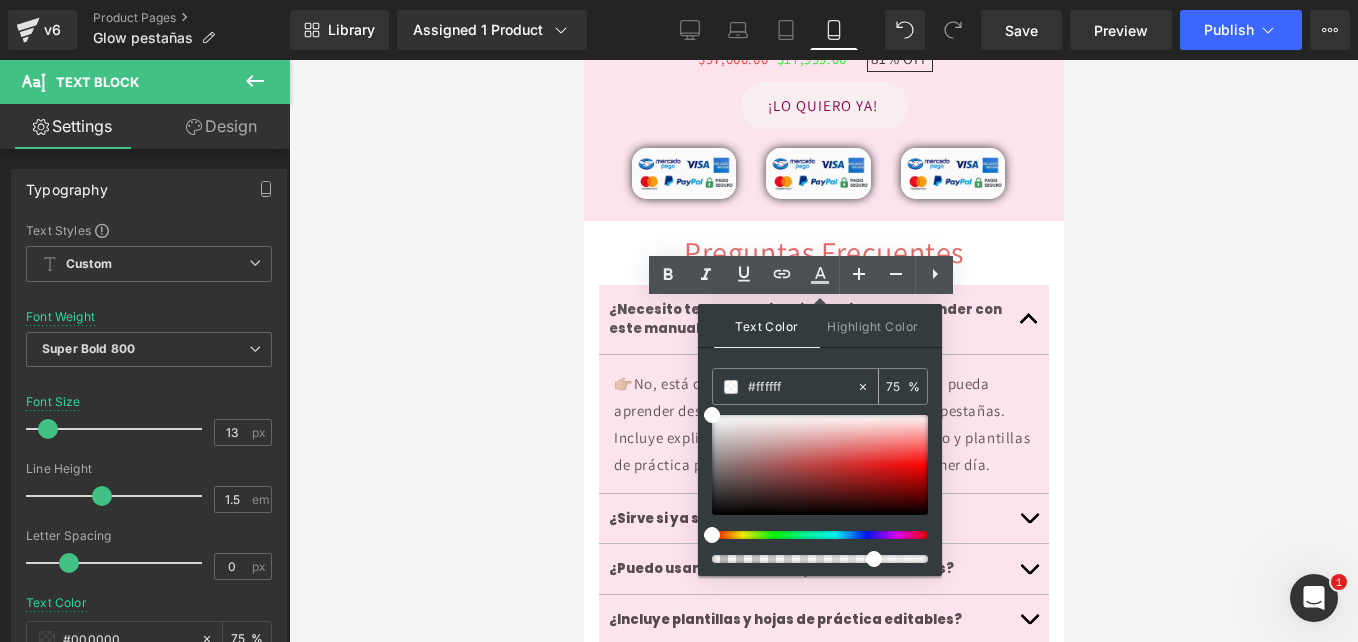 drag, startPoint x: 806, startPoint y: 368, endPoint x: 801, endPoint y: 383, distance: 15.811388 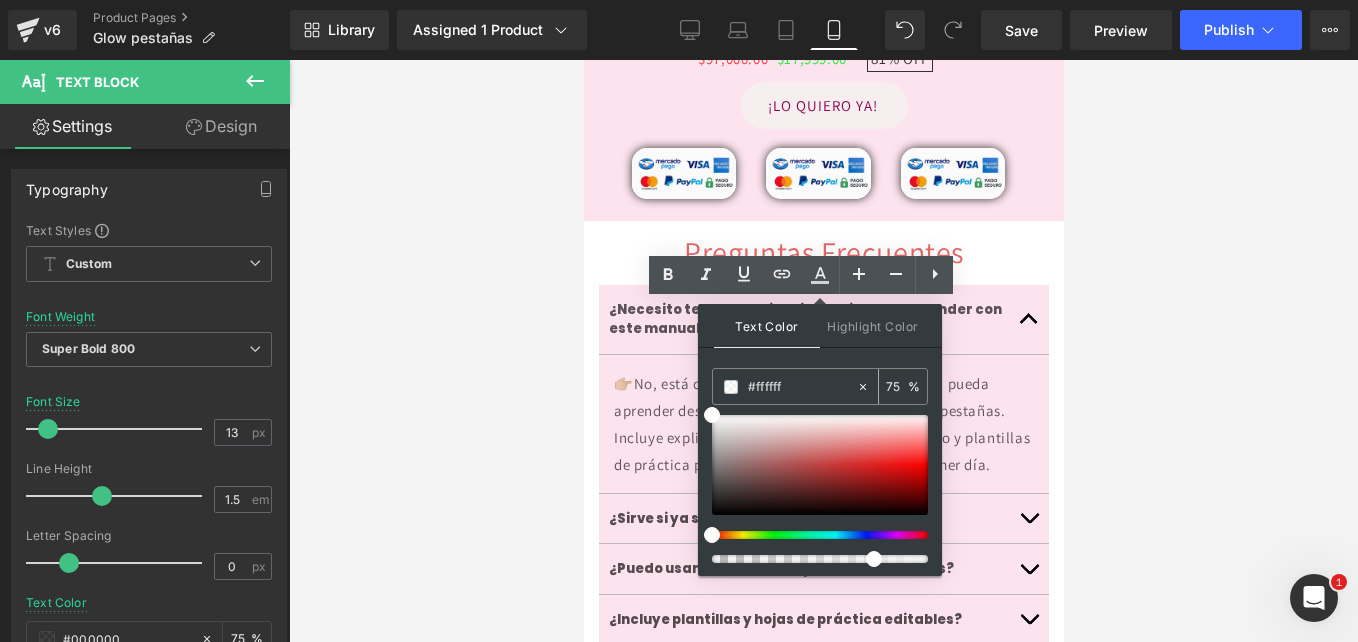 click on "#ffffff 75 %" at bounding box center [820, 386] 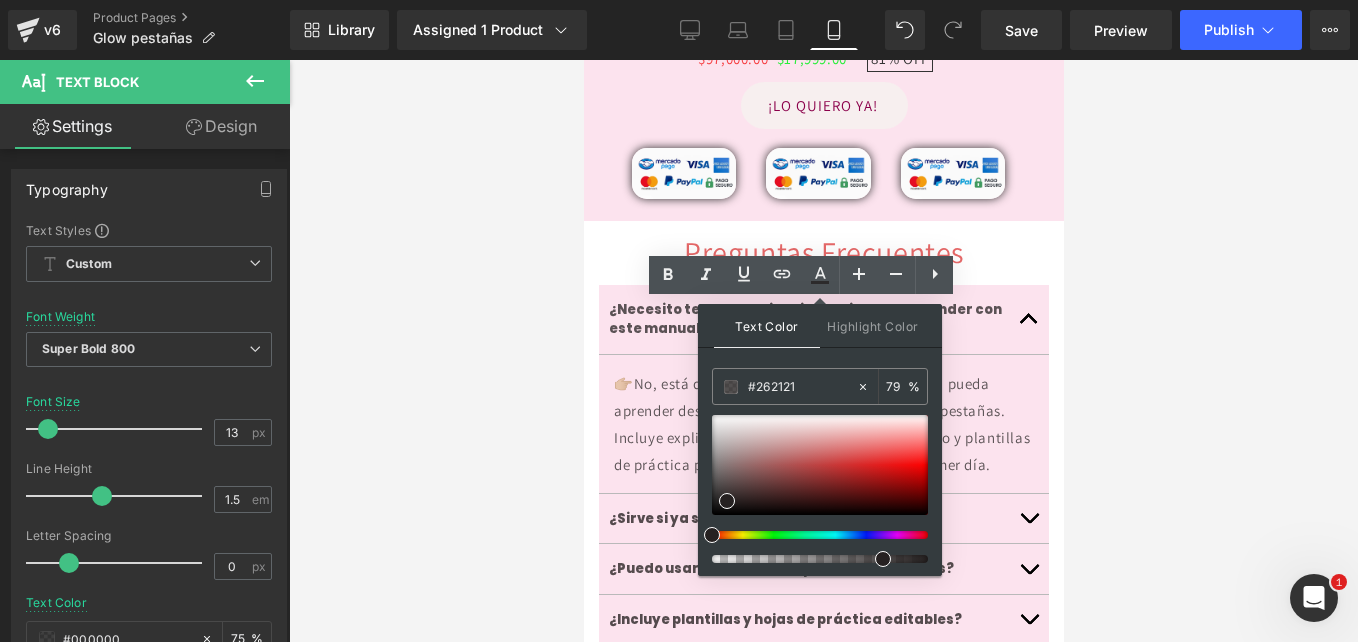 drag, startPoint x: 905, startPoint y: 556, endPoint x: 875, endPoint y: 557, distance: 30.016663 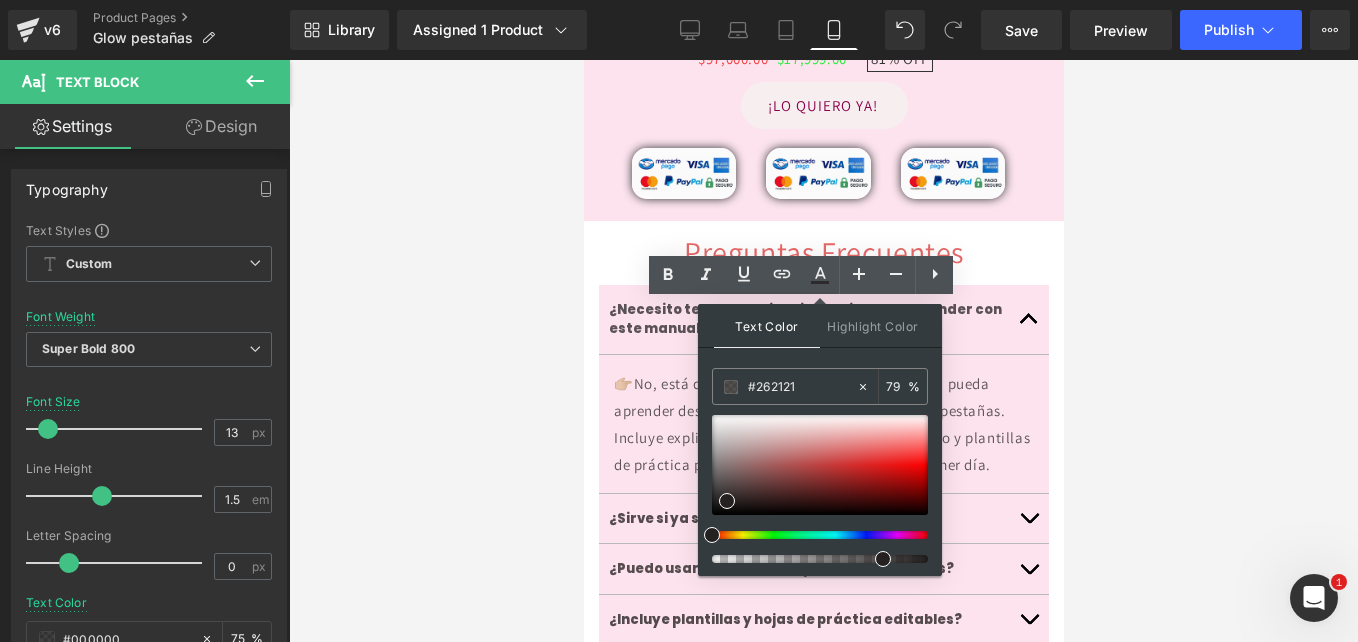 click at bounding box center (812, 559) 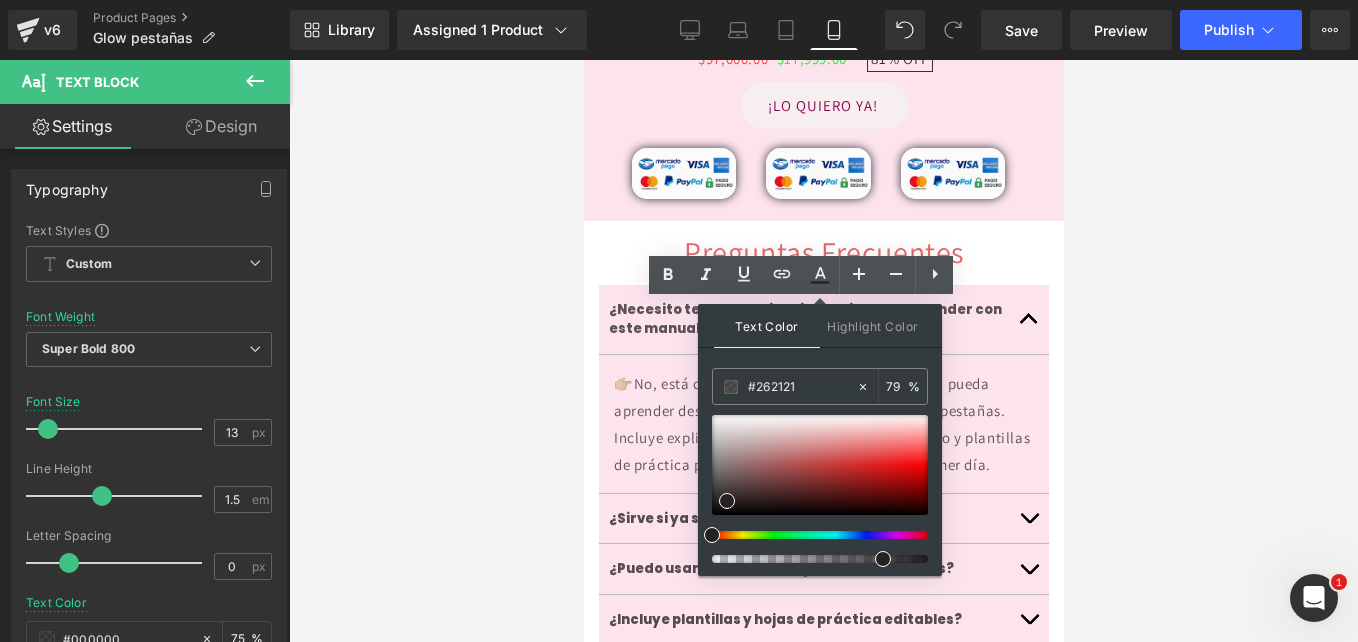 click on "¿Cuánto tiempo tengo para descargarlo?" at bounding box center (759, 720) 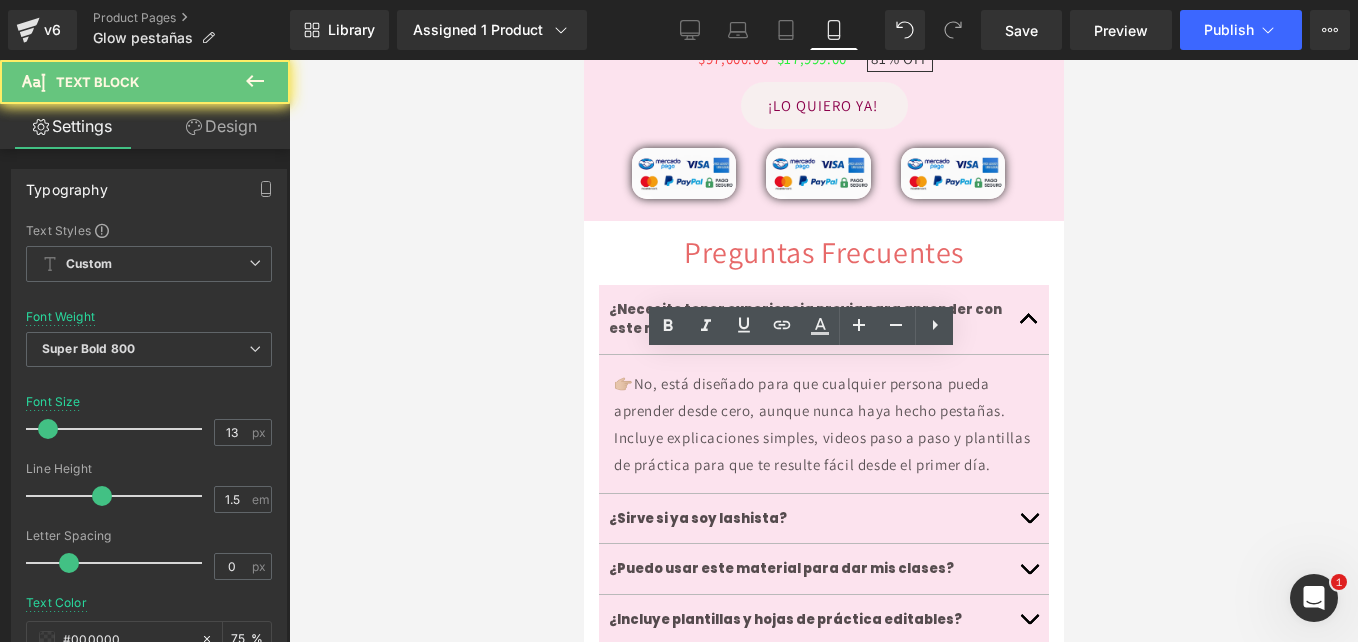 click on "¿Cuánto tiempo tengo para descargarlo?" at bounding box center (759, 720) 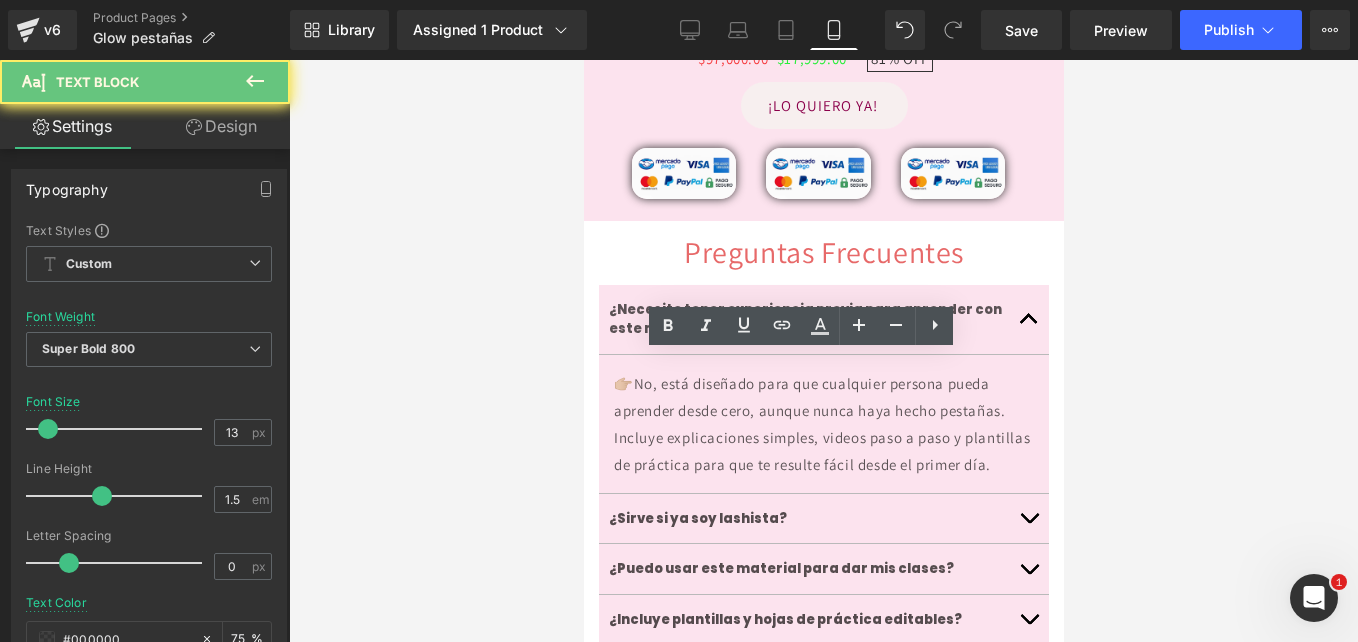click on "¿Cuánto tiempo tengo para descargarlo?" at bounding box center [759, 720] 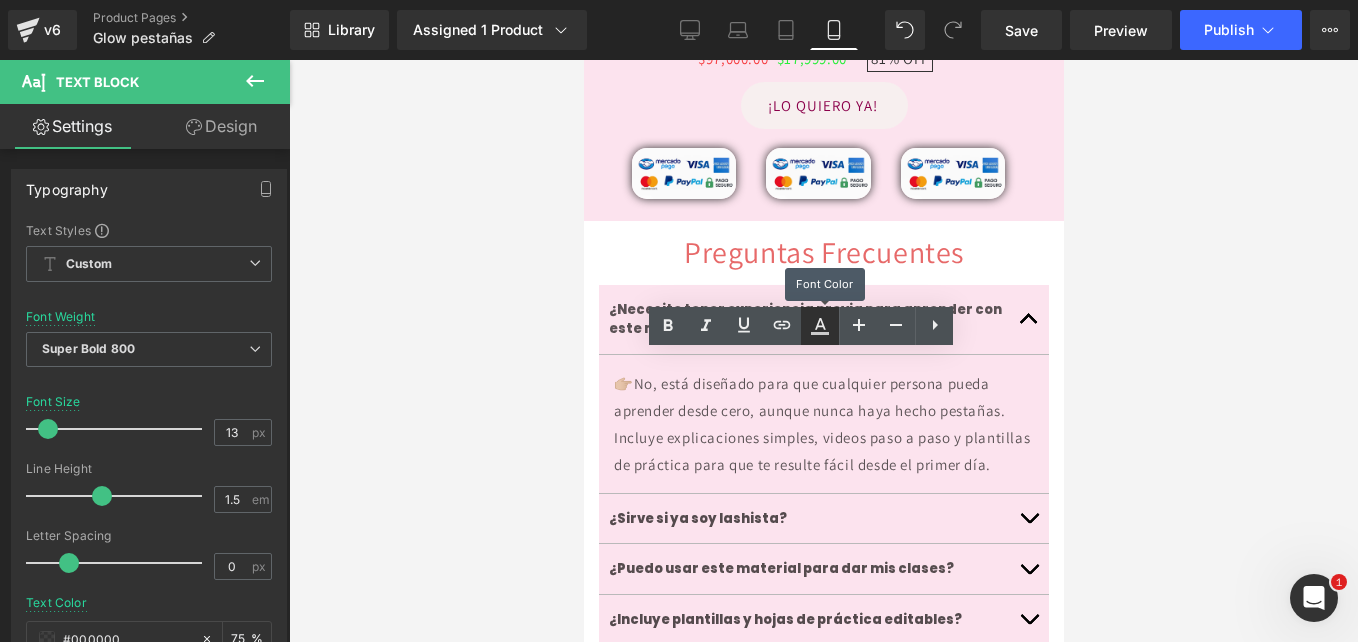click 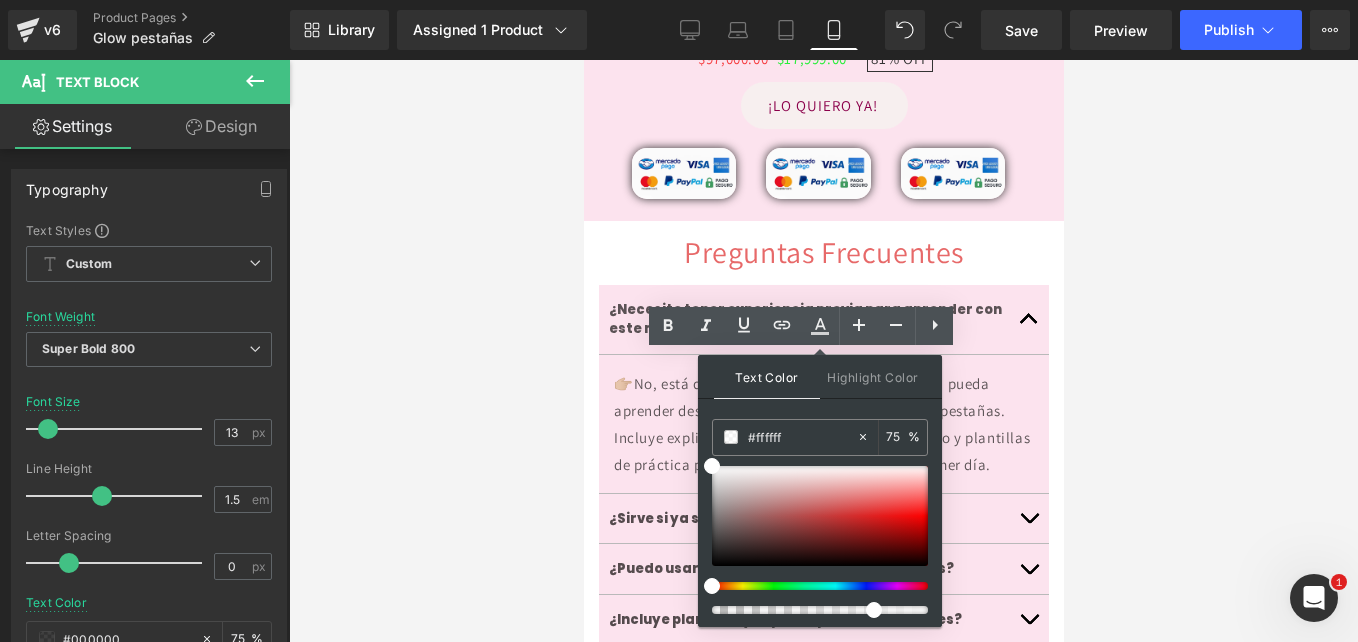 drag, startPoint x: 805, startPoint y: 438, endPoint x: 477, endPoint y: 427, distance: 328.1844 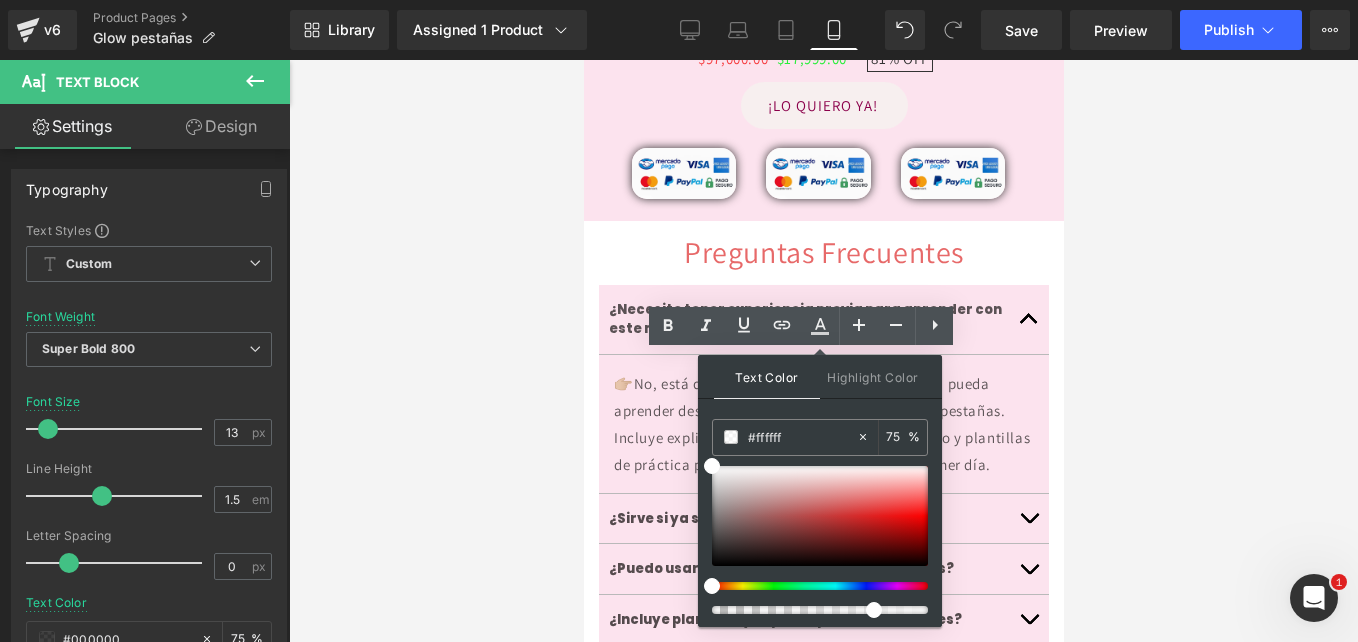 paste on "262121" 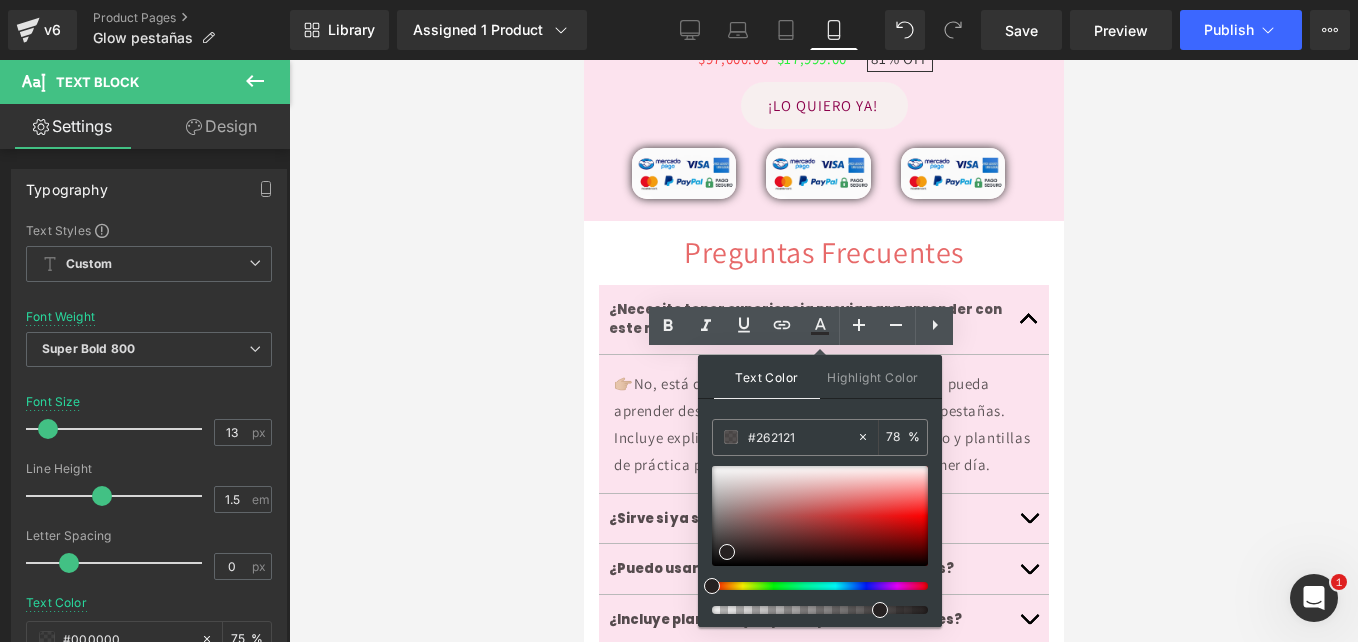 drag, startPoint x: 917, startPoint y: 609, endPoint x: 873, endPoint y: 610, distance: 44.011364 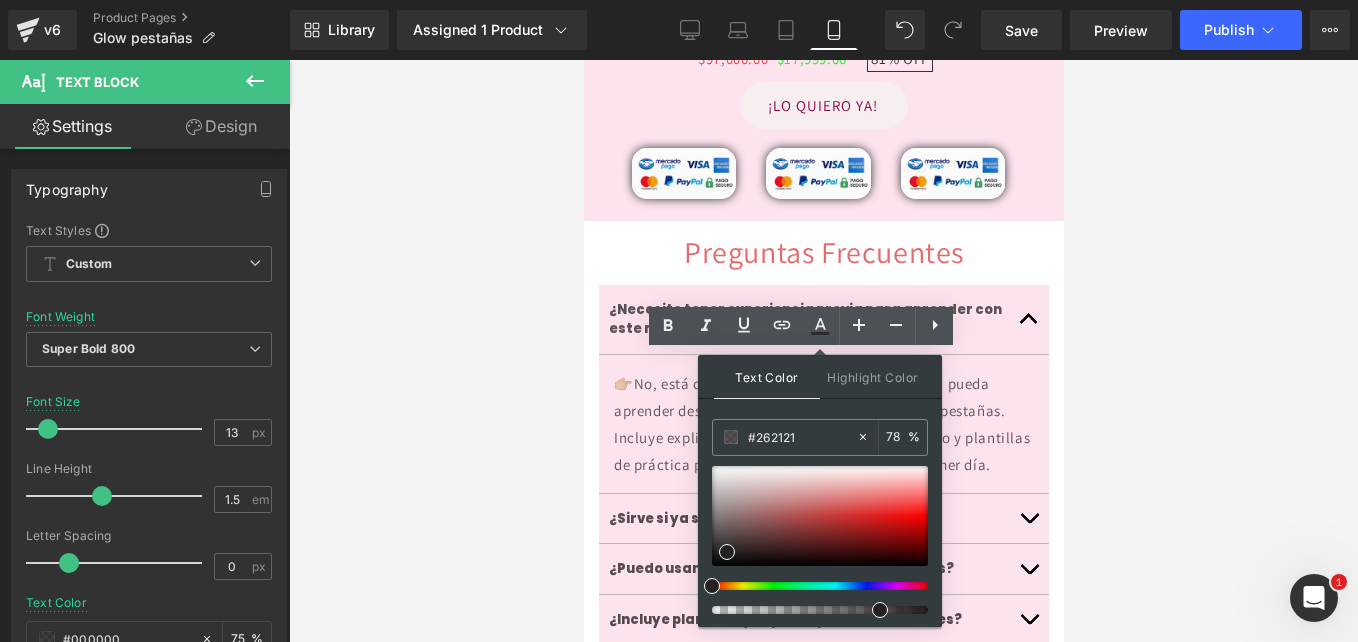 click at bounding box center (812, 610) 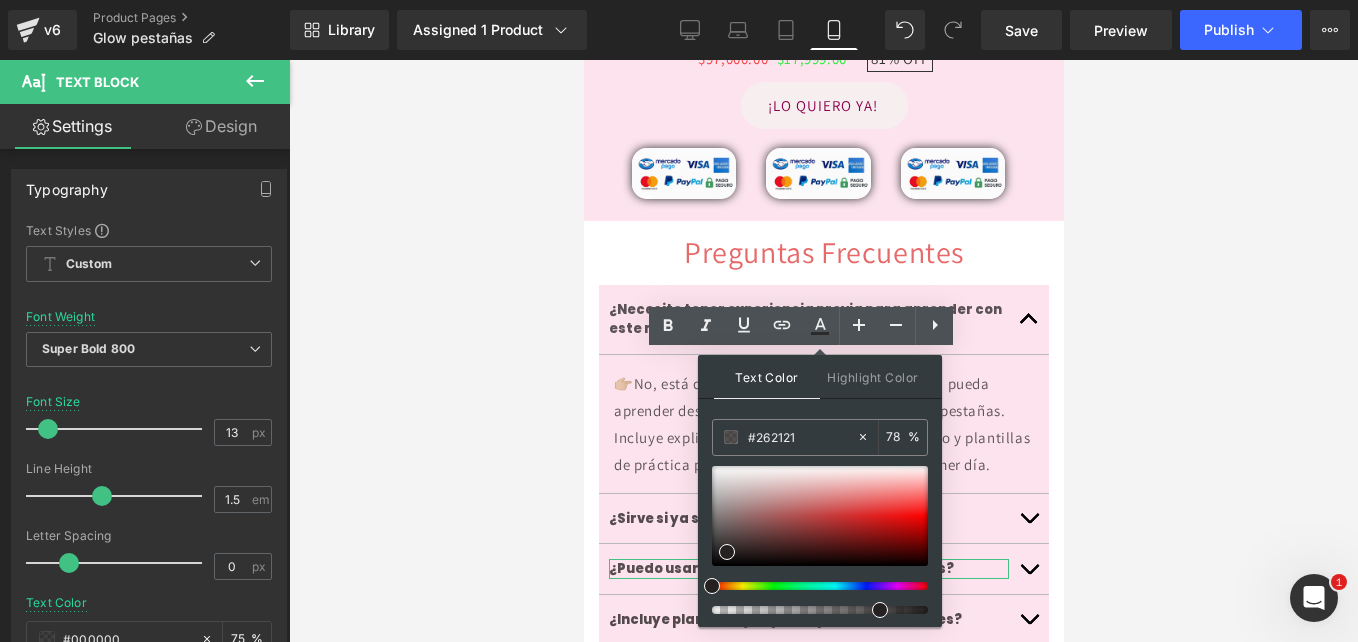 click on "Text Block" at bounding box center [790, 570] 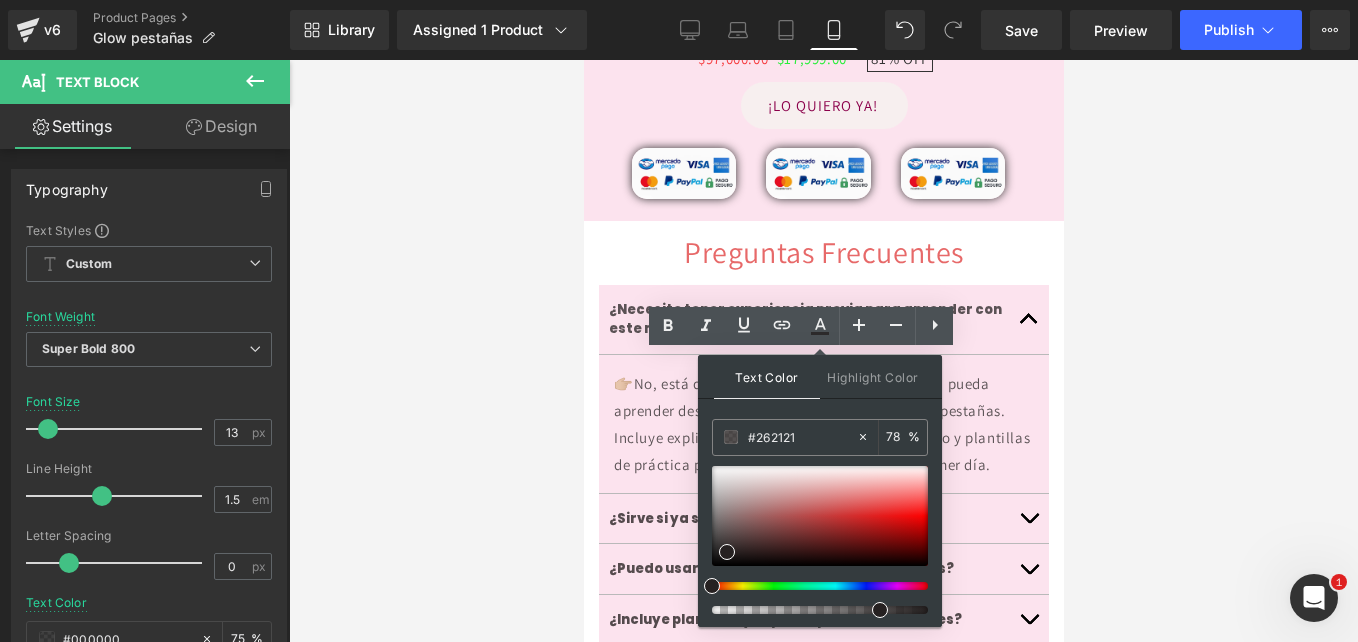 click on "¿Cómo accedo a todo el material? Text Block" at bounding box center (823, 670) 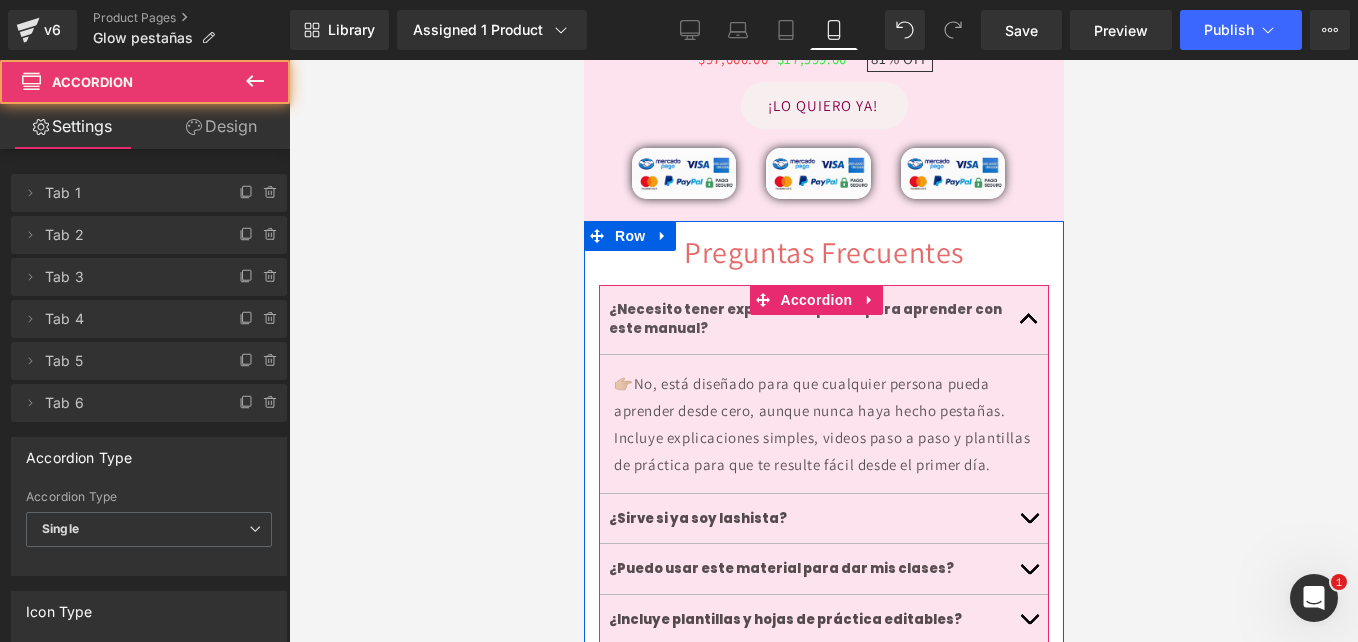 click at bounding box center (1028, 725) 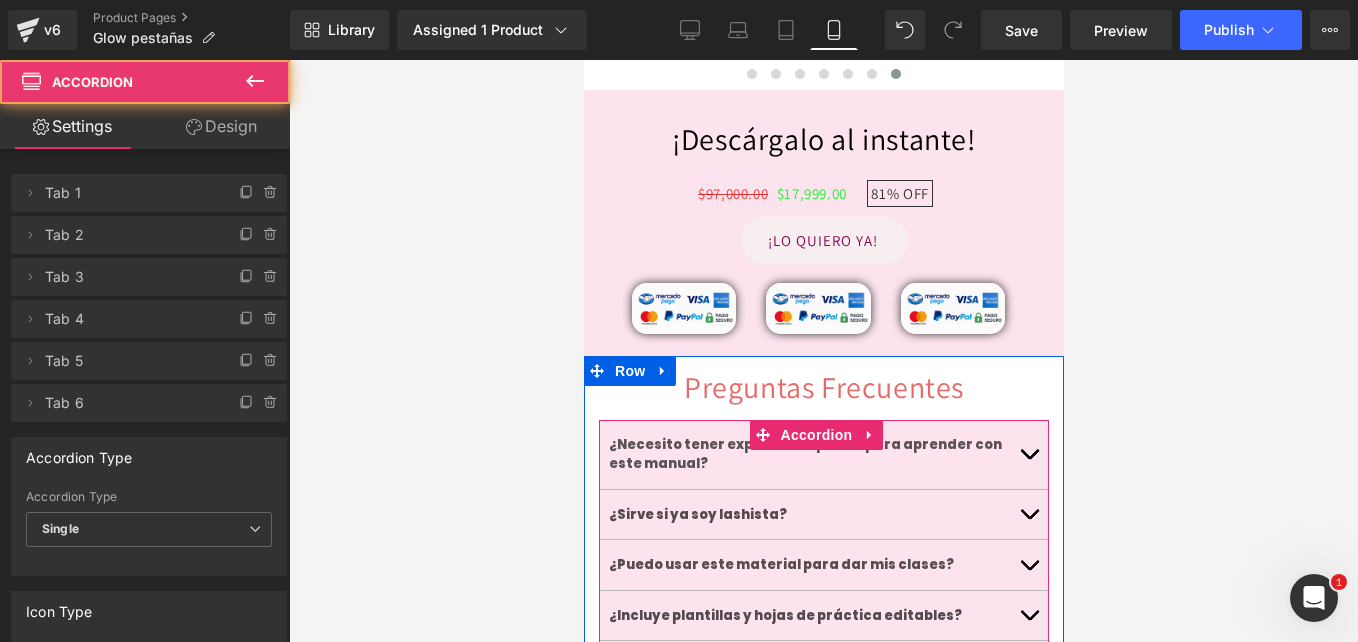 scroll, scrollTop: 9693, scrollLeft: 0, axis: vertical 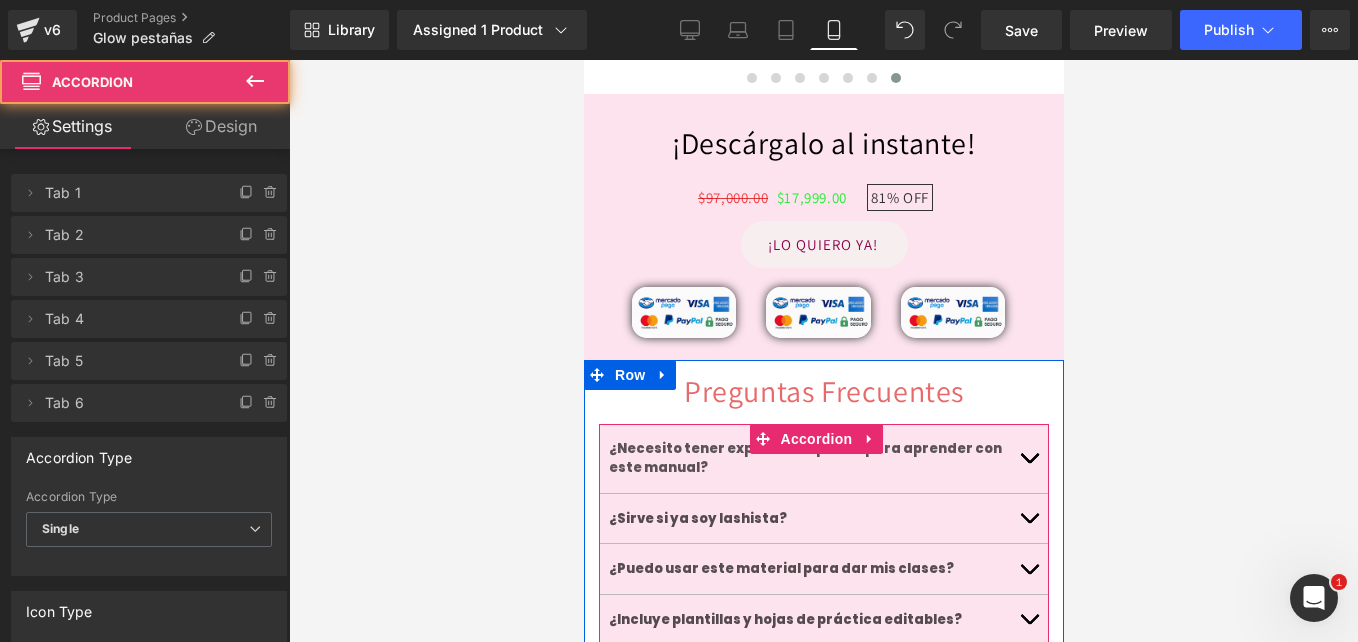 click on "¿Necesito tener experiencia previa para aprender con este manual?
Text Block
👉🏼  No, está diseñado para que cualquier persona pueda aprender desde cero, aunque nunca haya hecho pestañas. Incluye explicaciones simples, videos paso a paso y plantillas de práctica para que te resulte fácil desde el primer día.
Text Block
¿Sirve si ya soy lashista? Text Block
Text Block" at bounding box center [823, 670] 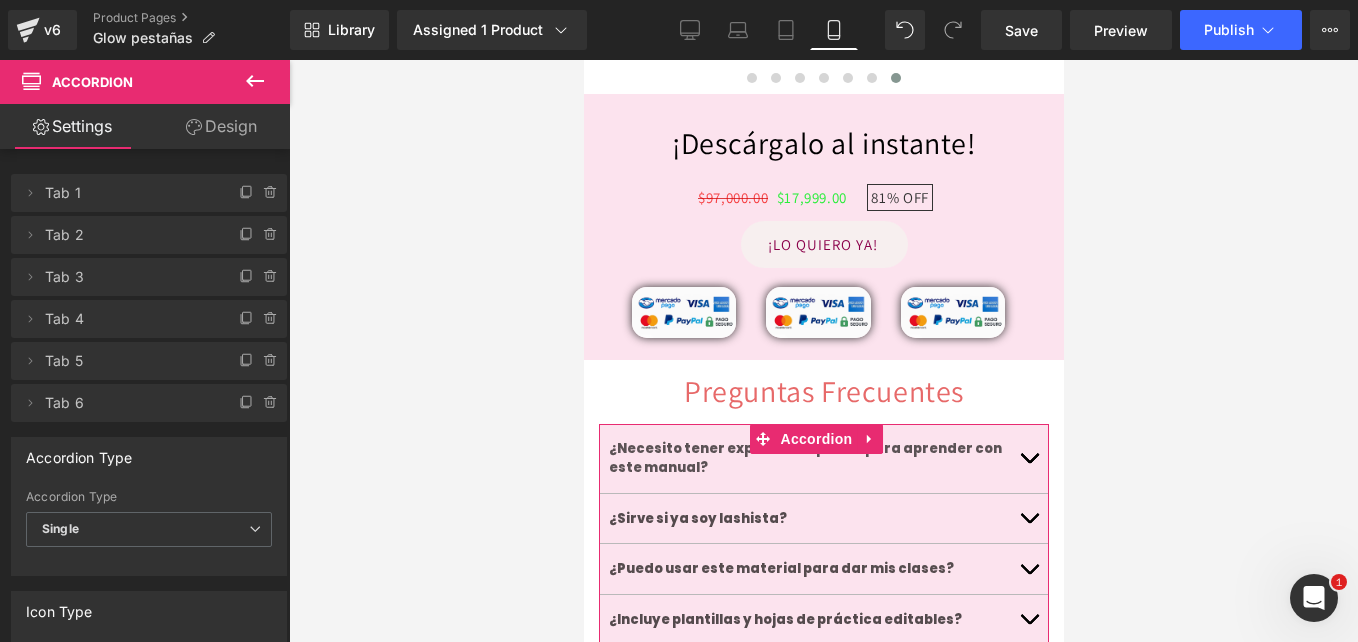 click on "Design" at bounding box center [221, 126] 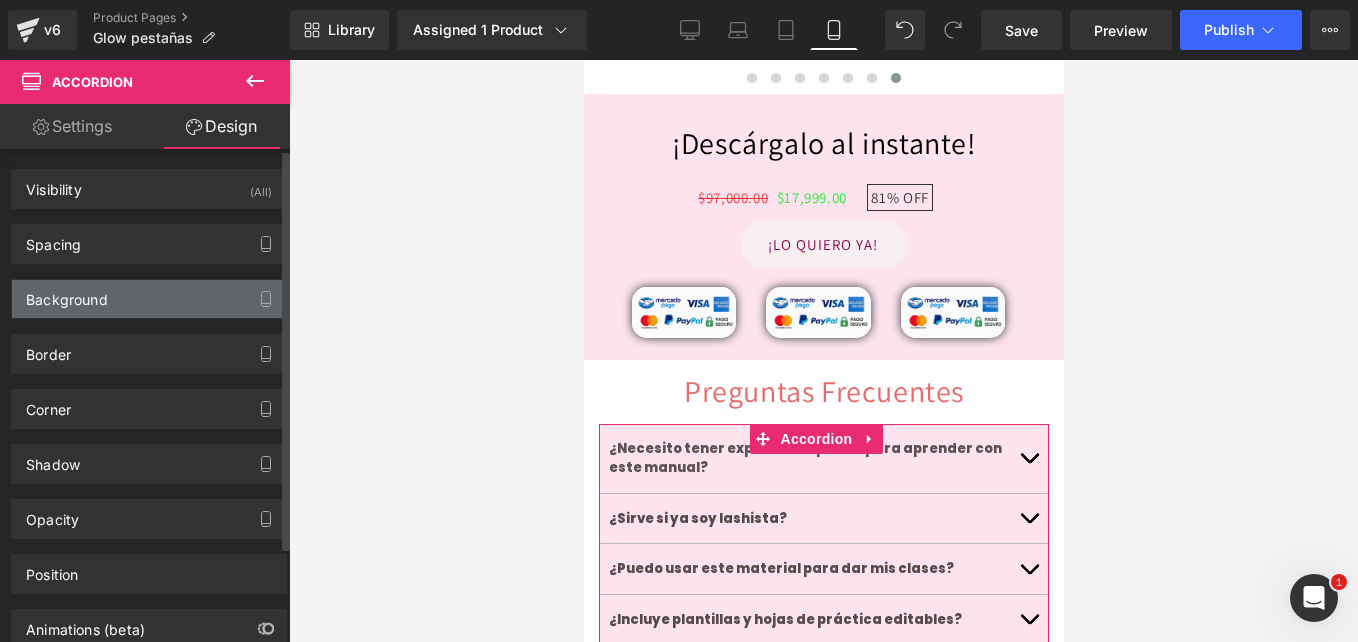 click on "Background" at bounding box center (149, 299) 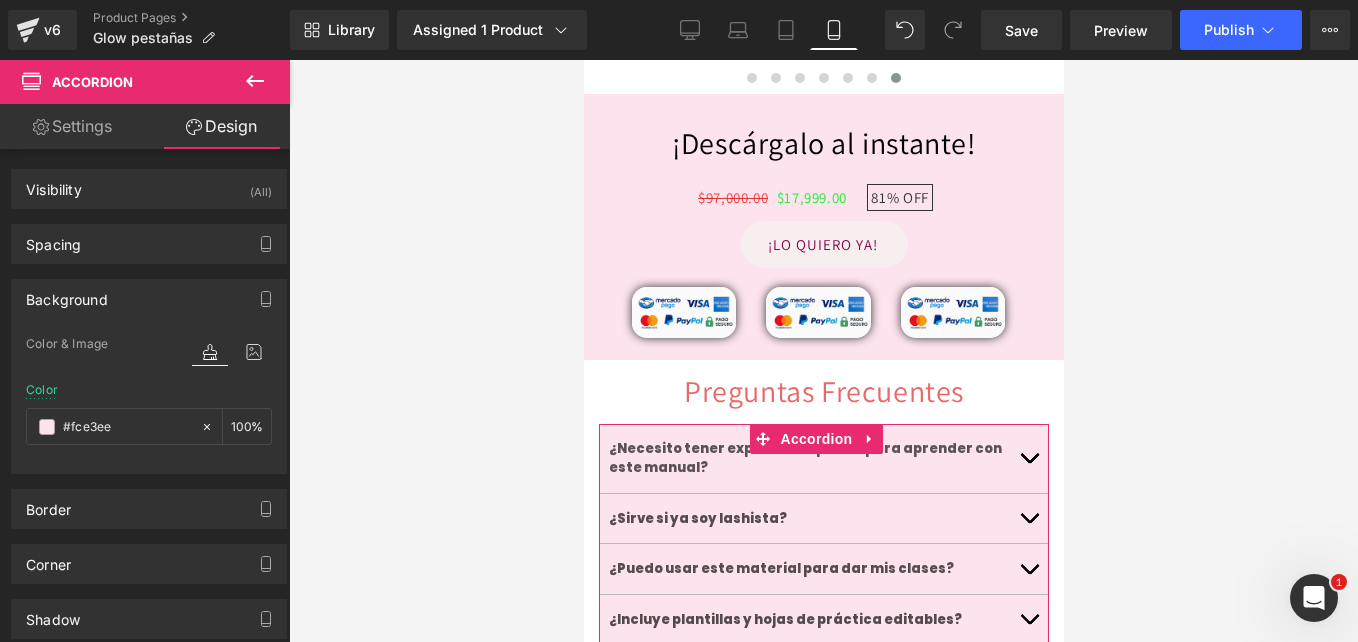 click on "Settings" at bounding box center (72, 126) 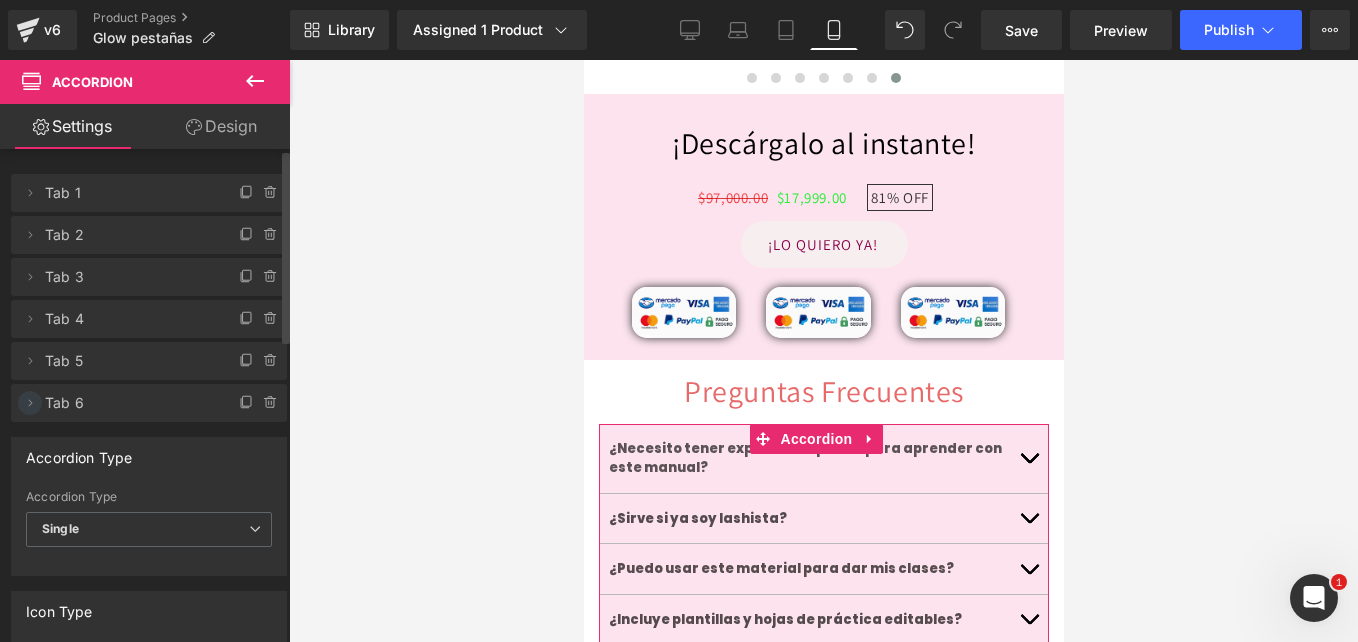 click 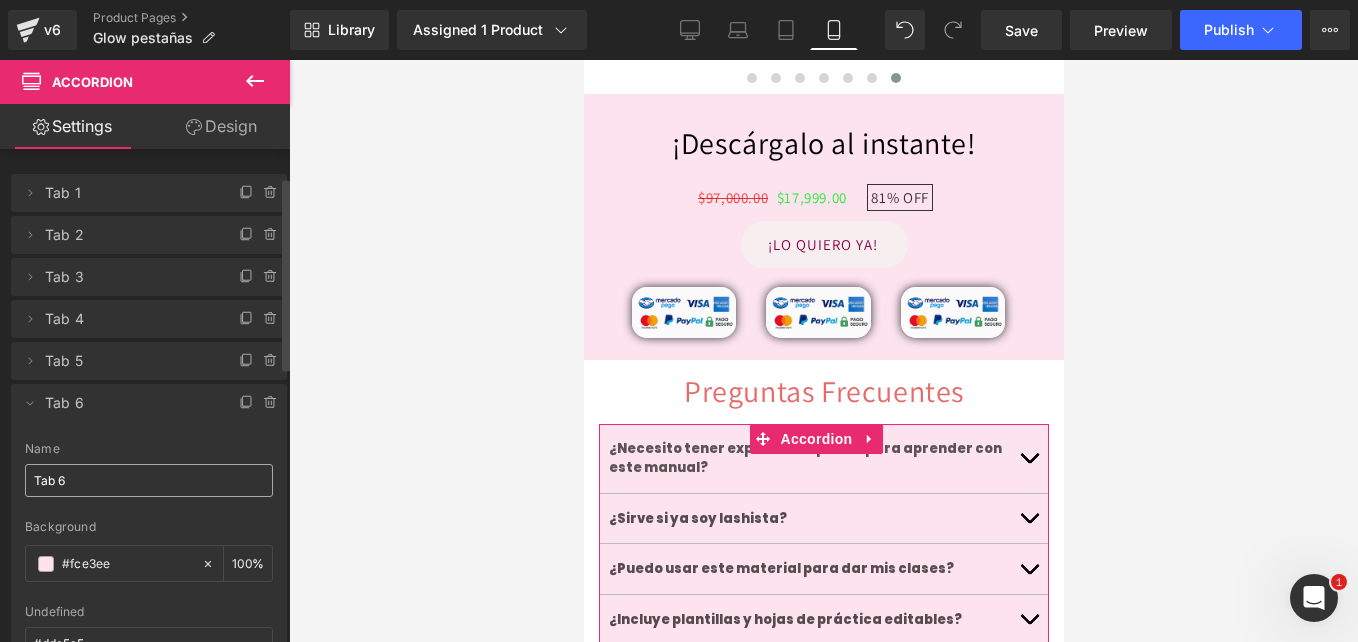 scroll, scrollTop: 101, scrollLeft: 0, axis: vertical 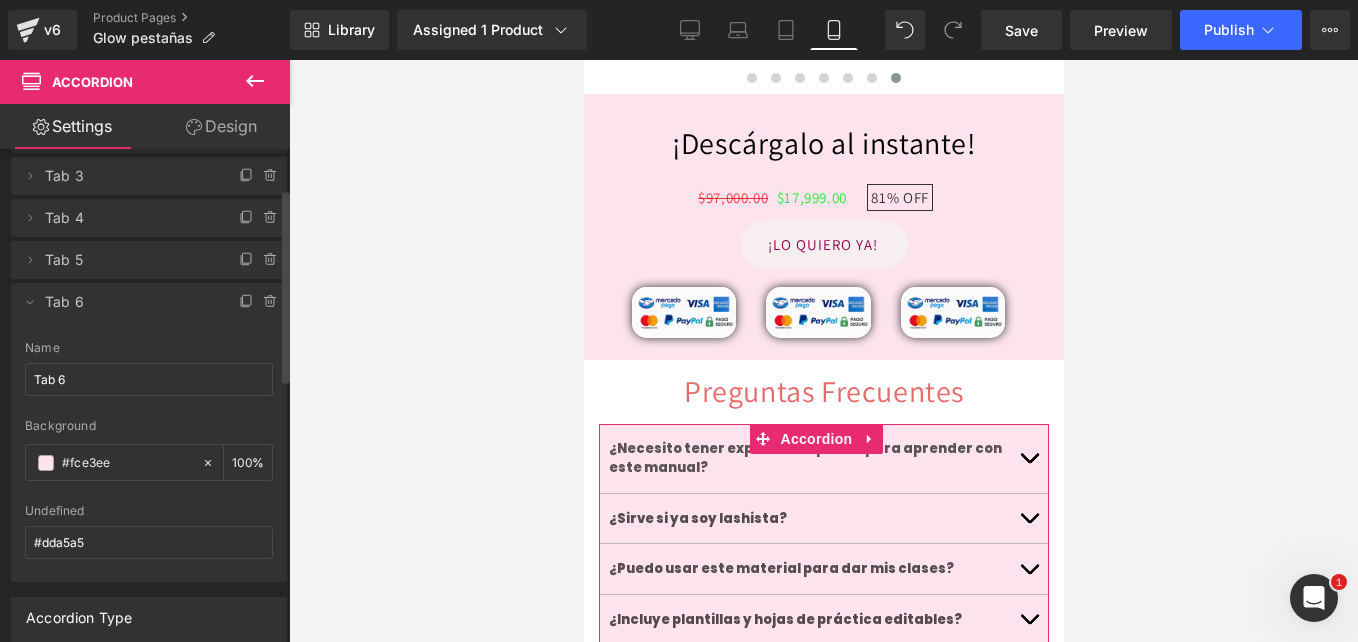 drag, startPoint x: 138, startPoint y: 458, endPoint x: 0, endPoint y: 464, distance: 138.13037 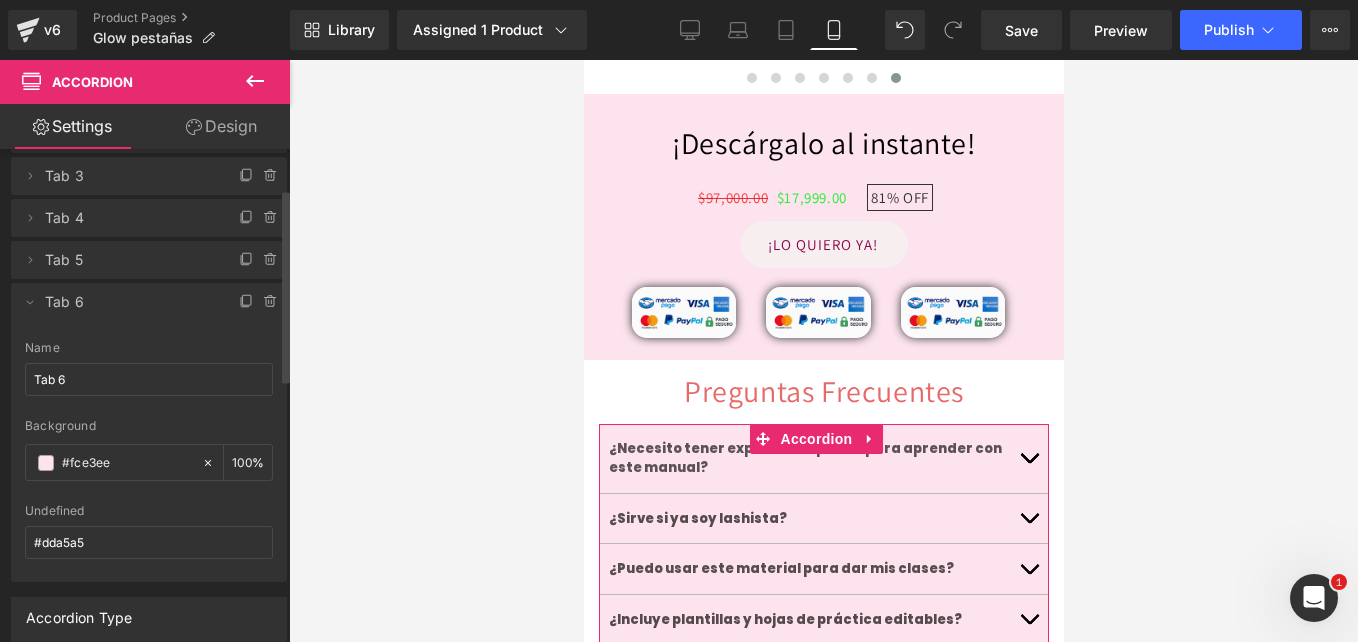 click on "Text Block  You are previewing how the  Page Preset 1  will restyle your page. You can not edit Elements in Preset Preview Mode.  v6 Product Pages Glow pestañas Library Assigned 1 Product  Product Preview
Manual de entrenamiento Extensiones de pestañas para principiantes (Ebook) Manage assigned products Mobile Desktop Laptop Tablet Mobile Save Preview Publish Scheduled Upgrade Plan View Live Page View with current Template Save Template to Library Schedule Publish  Optimize  Publish Settings Shortcuts  Your page can’t be published   You've reached the maximum number of published pages on your plan  (1/1).  You need to upgrade your plan or unpublish all your pages to get 1 publish slot.   Unpublish pages   Upgrade plan  Elements Global Style Base Row  rows, columns, layouts, div Heading  headings, titles, h1,h2,h3,h4,h5,h6 Text Block  texts, paragraphs, contents, blocks Image  images, photos, alts, uploads Icon  icons, symbols Button  button, call to action, cta Separator  List" at bounding box center (679, 321) 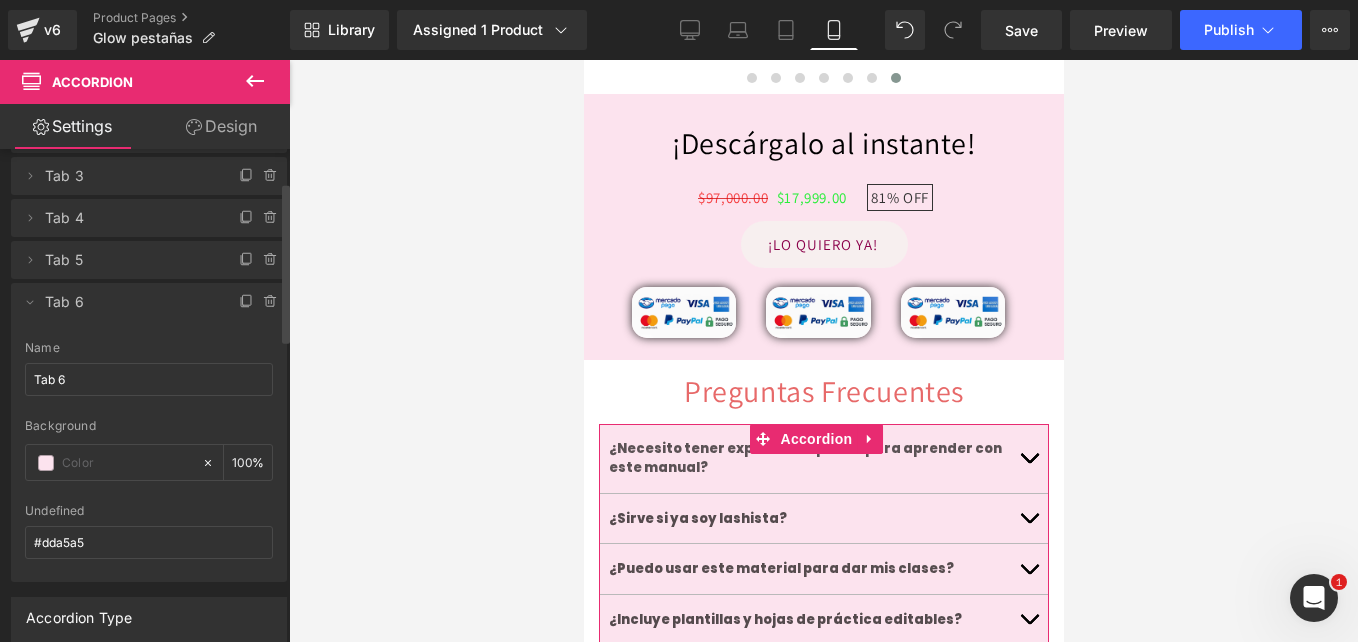 paste on "#fce3ee" 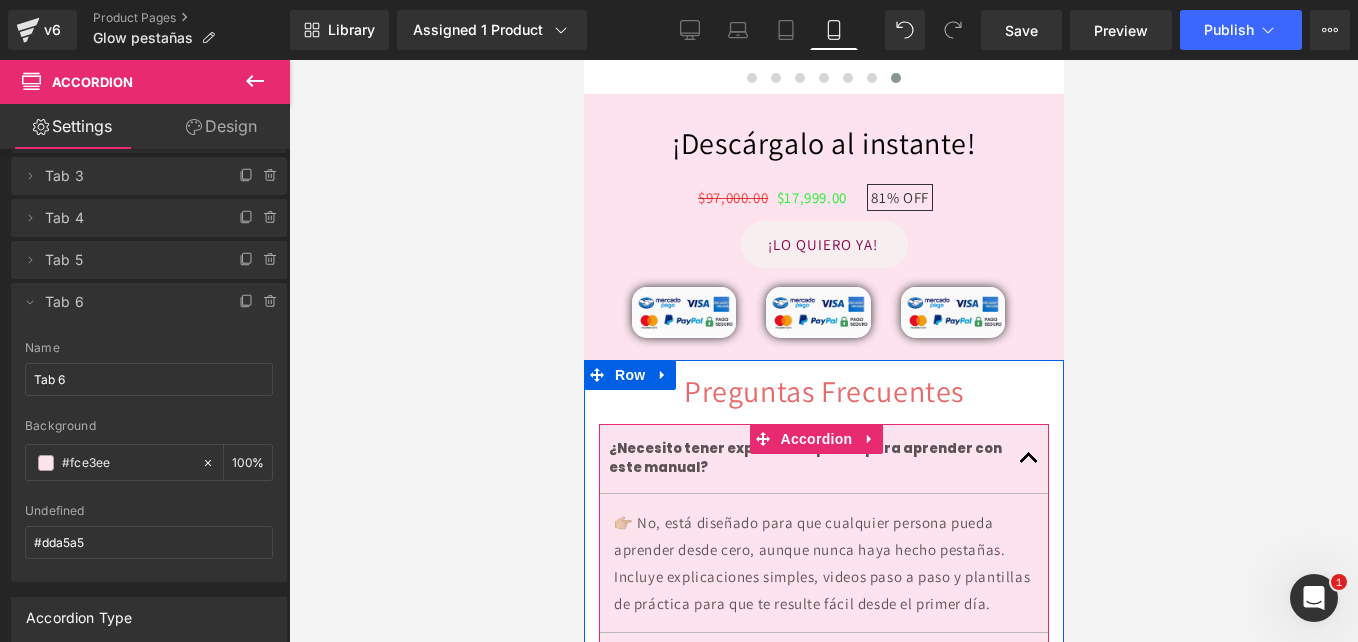 click at bounding box center [1028, 864] 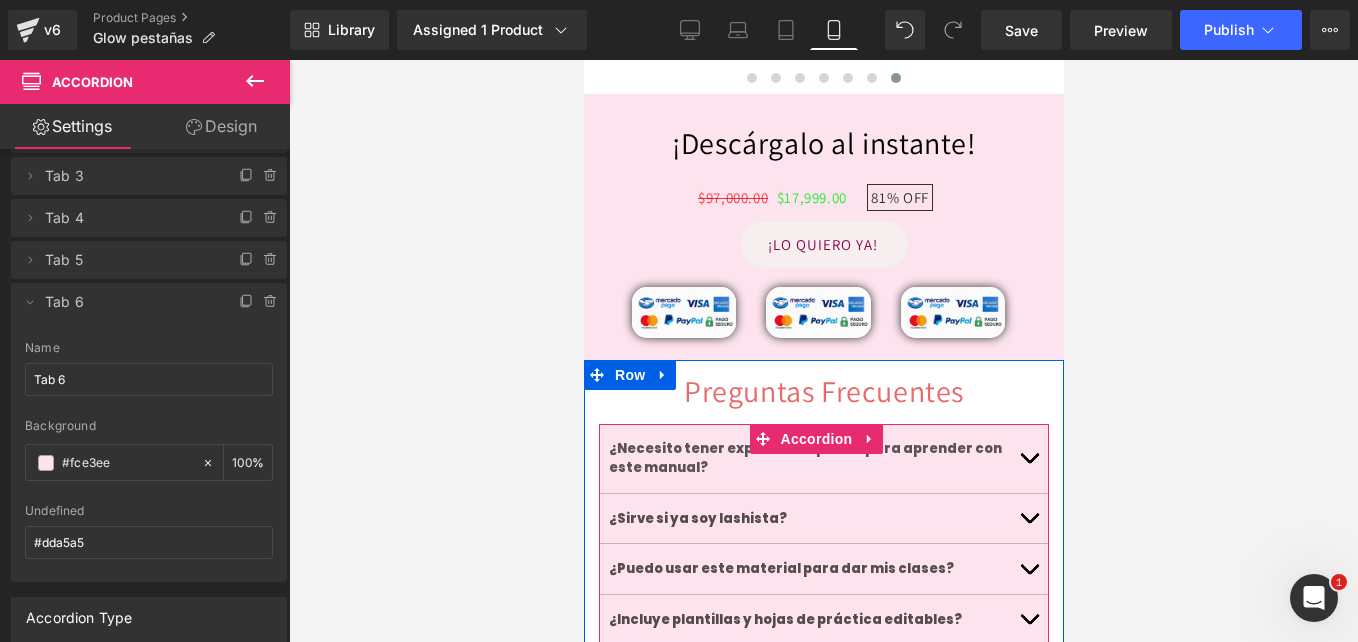 click on "La descarga es inmediata y sin vencimiento. Podés bajarlo cuando quieras, pero te recomiendo hacerlo al momento de comprar para tenerlo disponible y empezar a practicar cuanto antes." at bounding box center (823, 815) 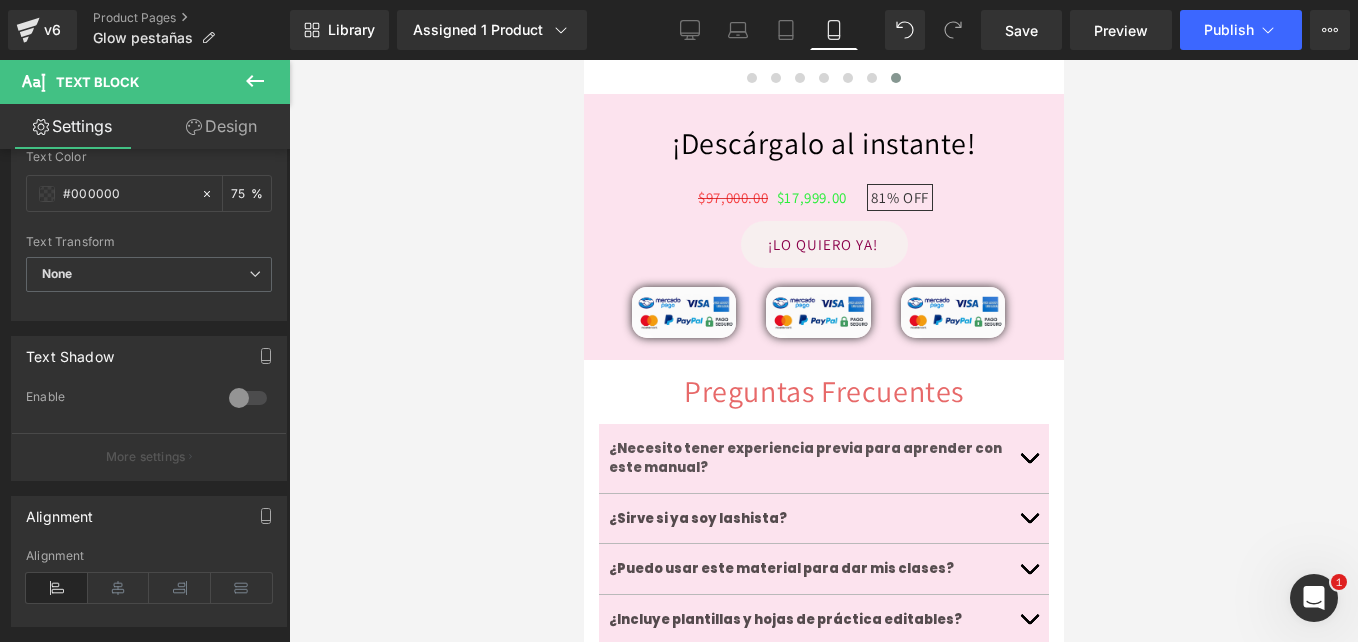scroll, scrollTop: 150, scrollLeft: 0, axis: vertical 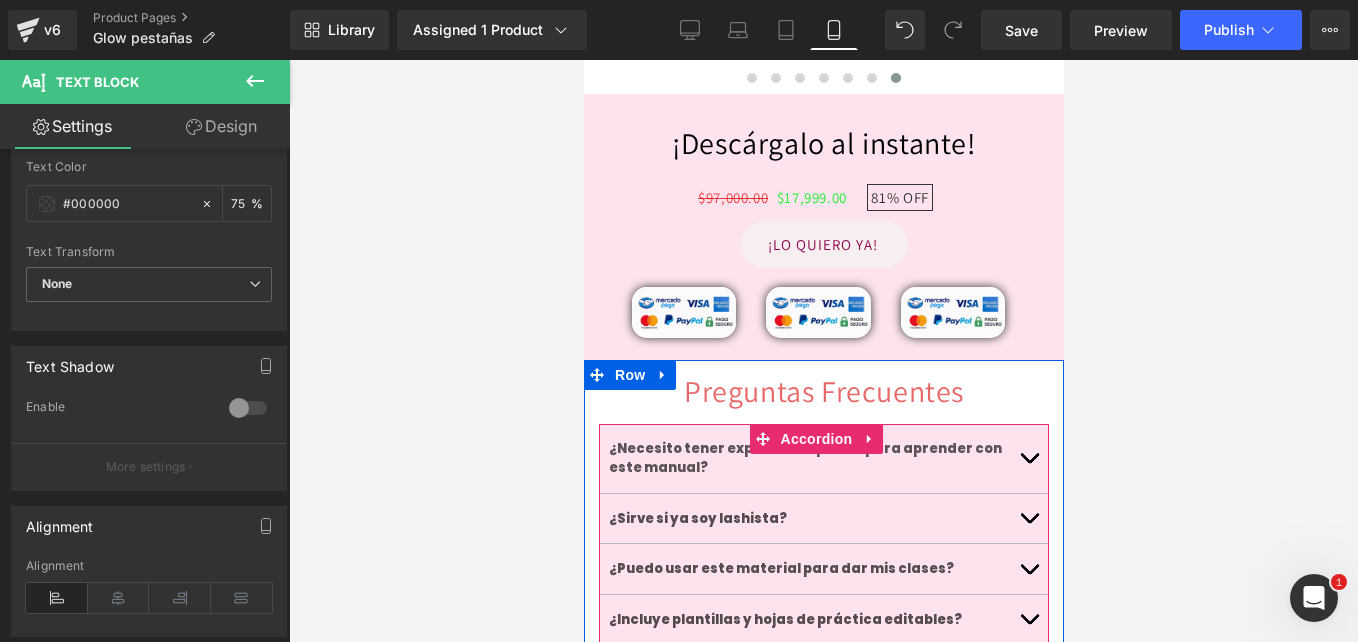click on "Text Block" at bounding box center (805, 805) 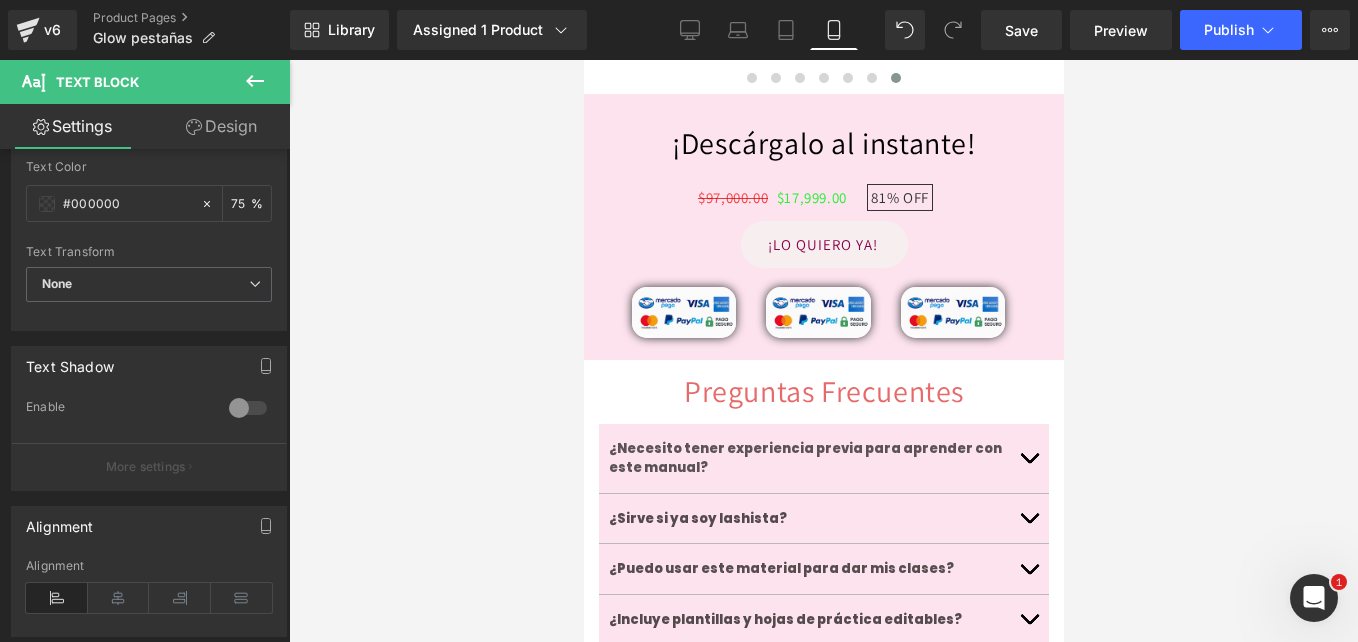 click on "Design" at bounding box center (221, 126) 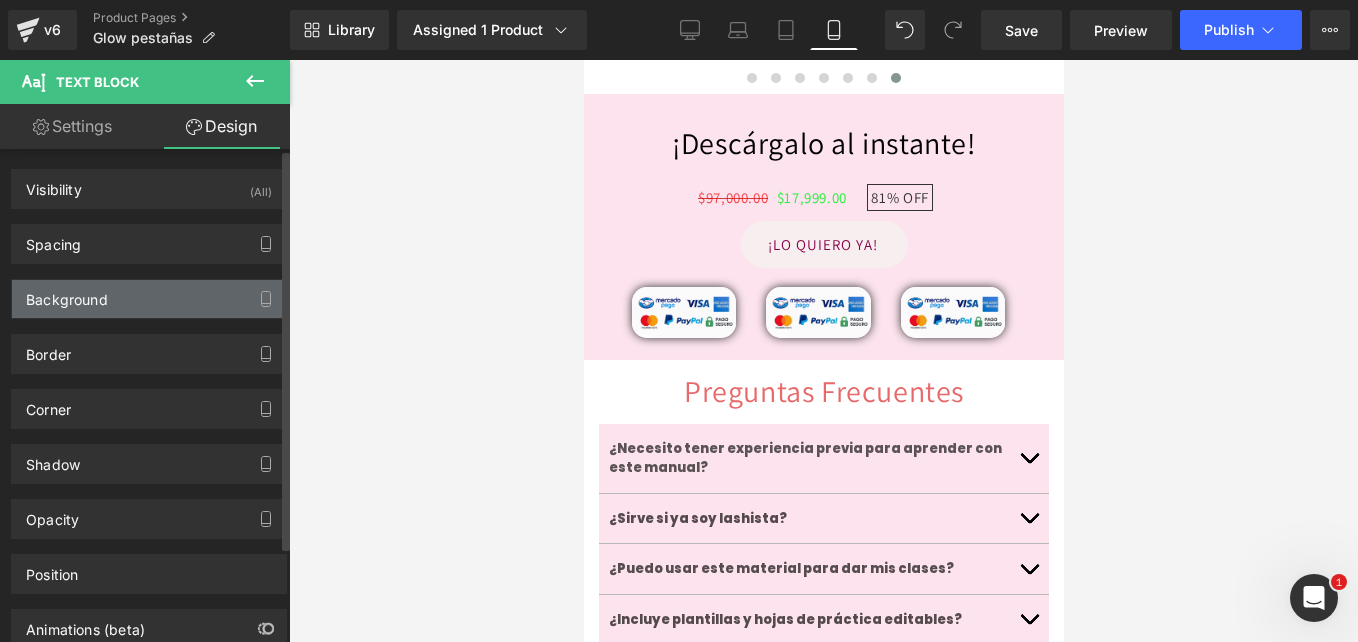 click on "Background" at bounding box center [149, 299] 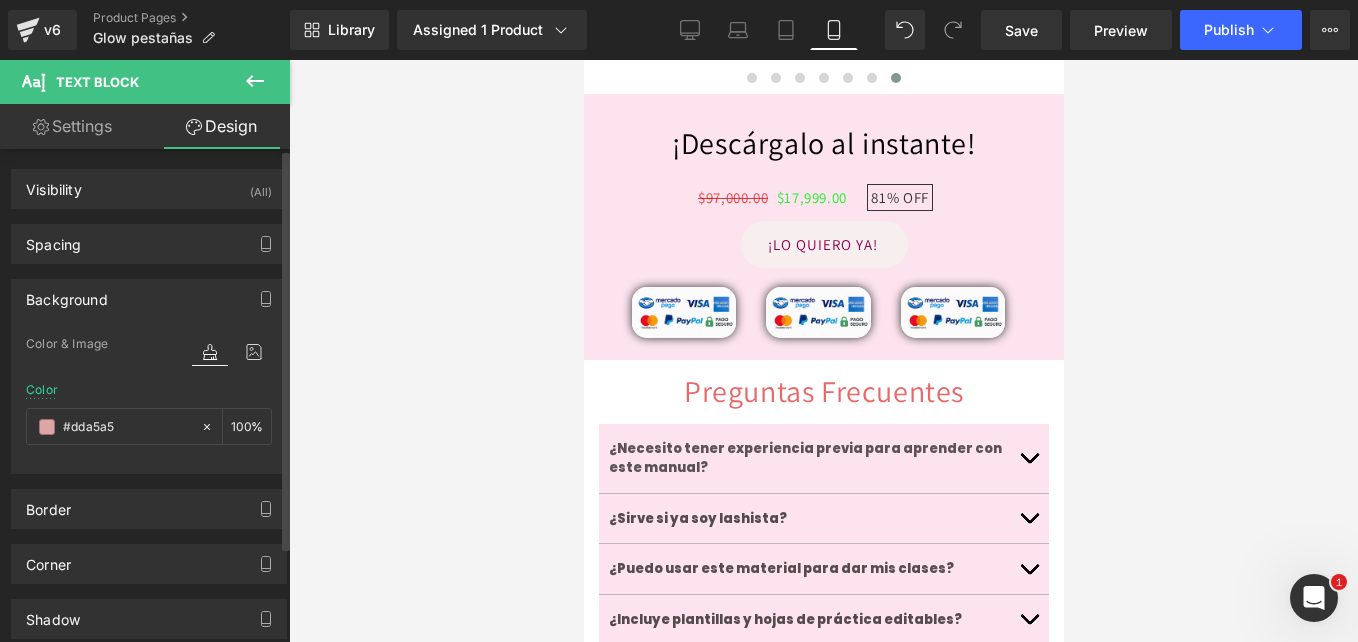 paste on "fce3ee" 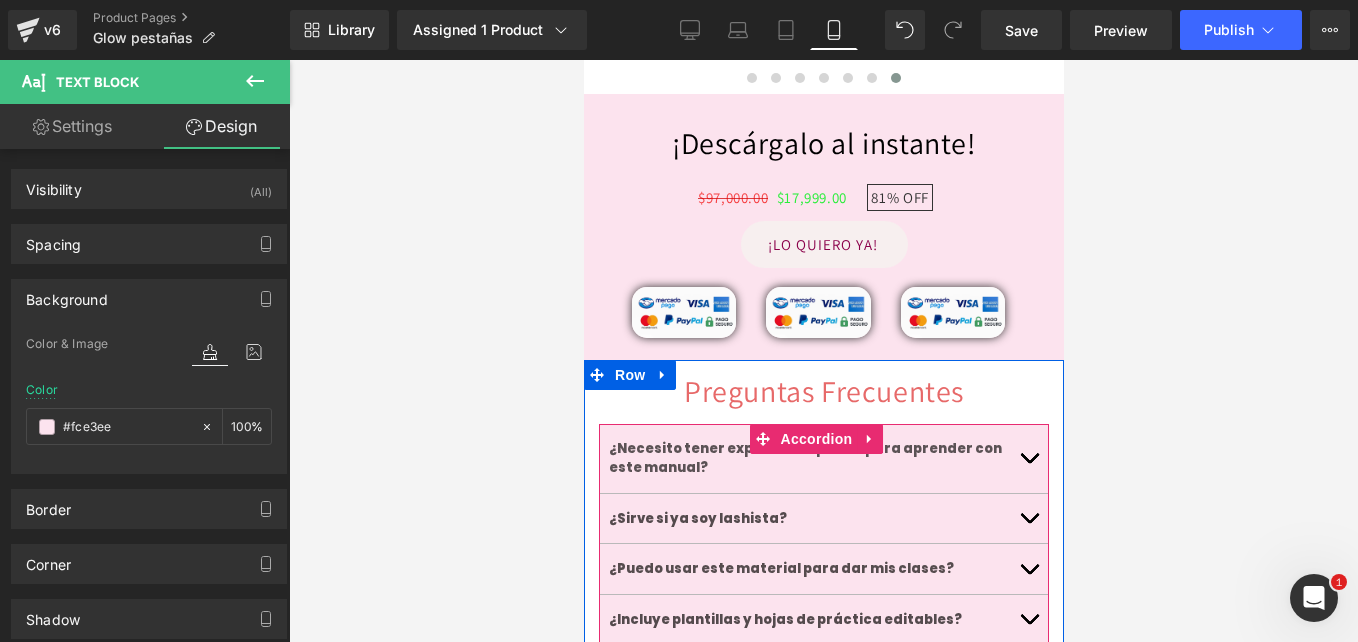 click on "Text Block" at bounding box center (805, 805) 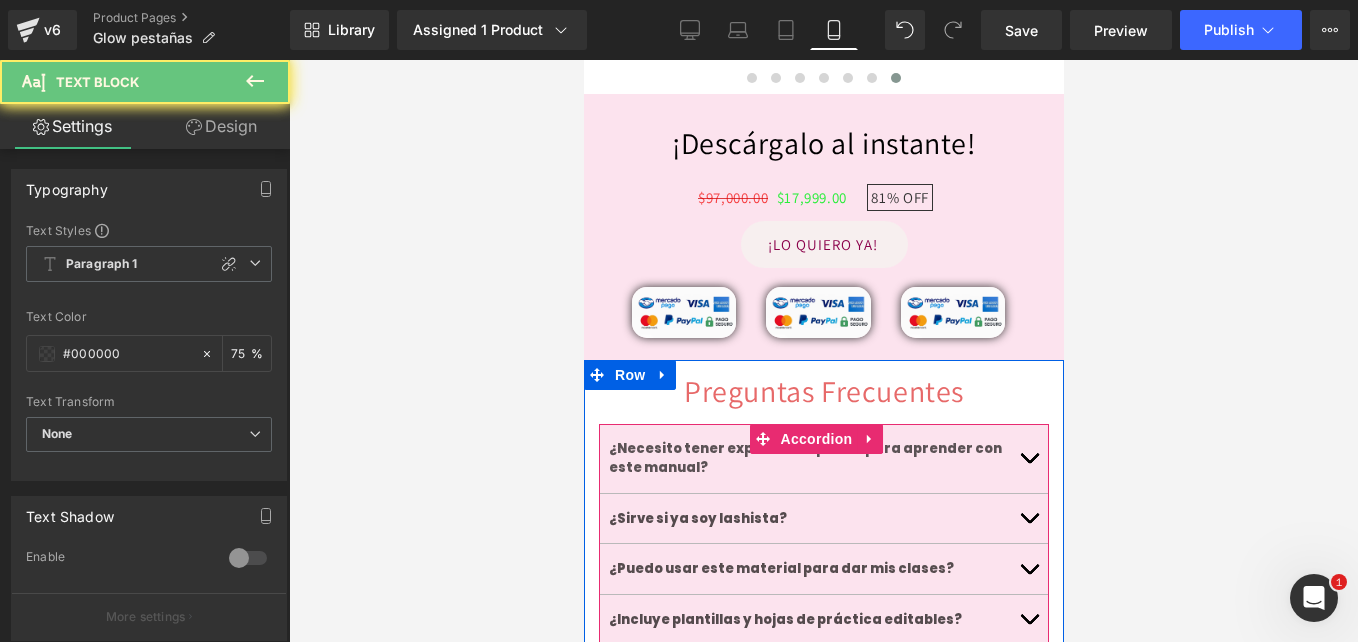 click on "👉🏼   La descarga es inmediata y sin vencimiento. Podés bajarlo cuando quieras, pero te recomiendo hacerlo al momento de comprar para tenerlo disponible y empezar a practicar cuanto antes." at bounding box center [823, 815] 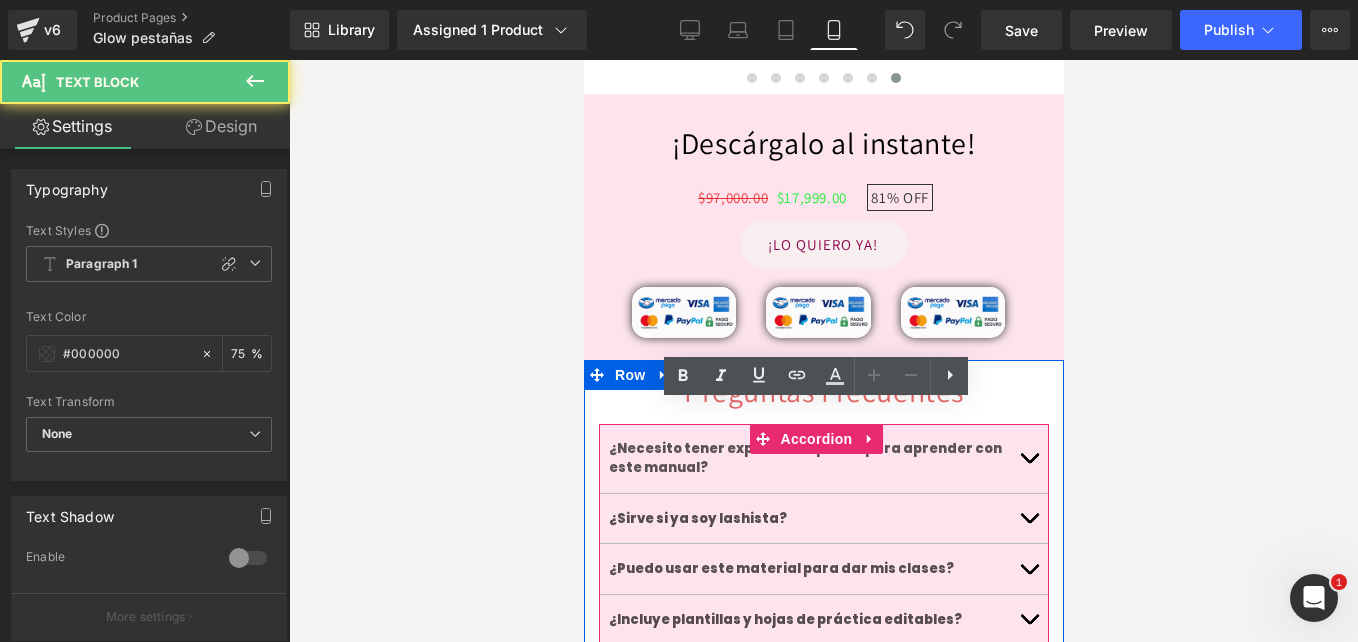 click on "👉🏼   La descarga es inmediata y sin vencimiento. Podés bajarlo cuando quieras, pero te recomiendo hacerlo al momento de comprar para tenerlo disponible y empezar a practicar cuanto antes." at bounding box center (823, 815) 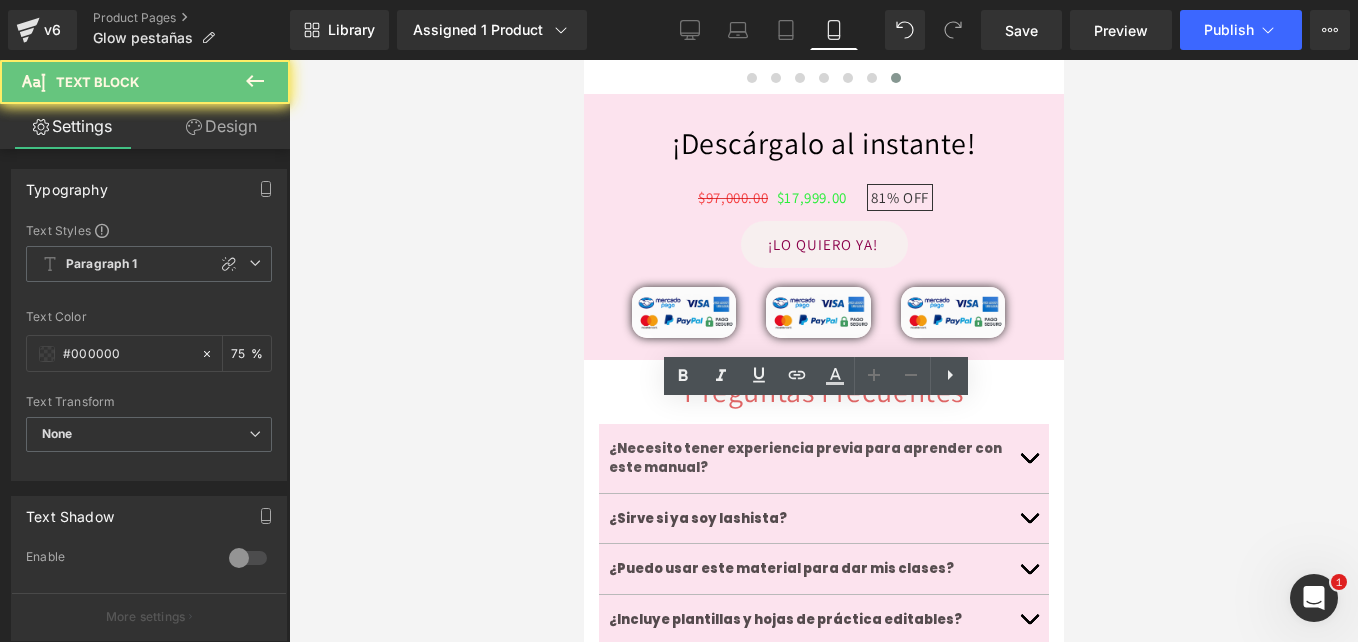 click on "👉🏼   La descarga es inmediata y sin vencimiento. Podés bajarlo cuando quieras, pero te recomiendo hacerlo al momento de comprar para tenerlo disponible y empezar a practicar cuanto antes." at bounding box center [823, 815] 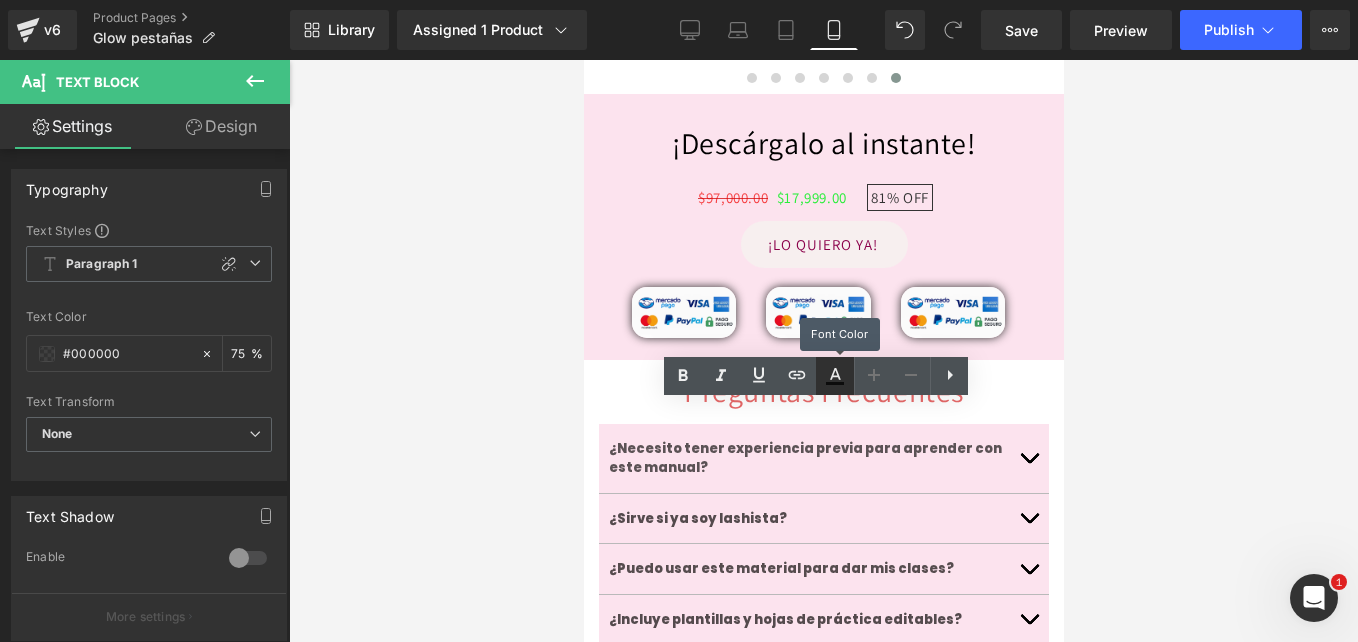 click 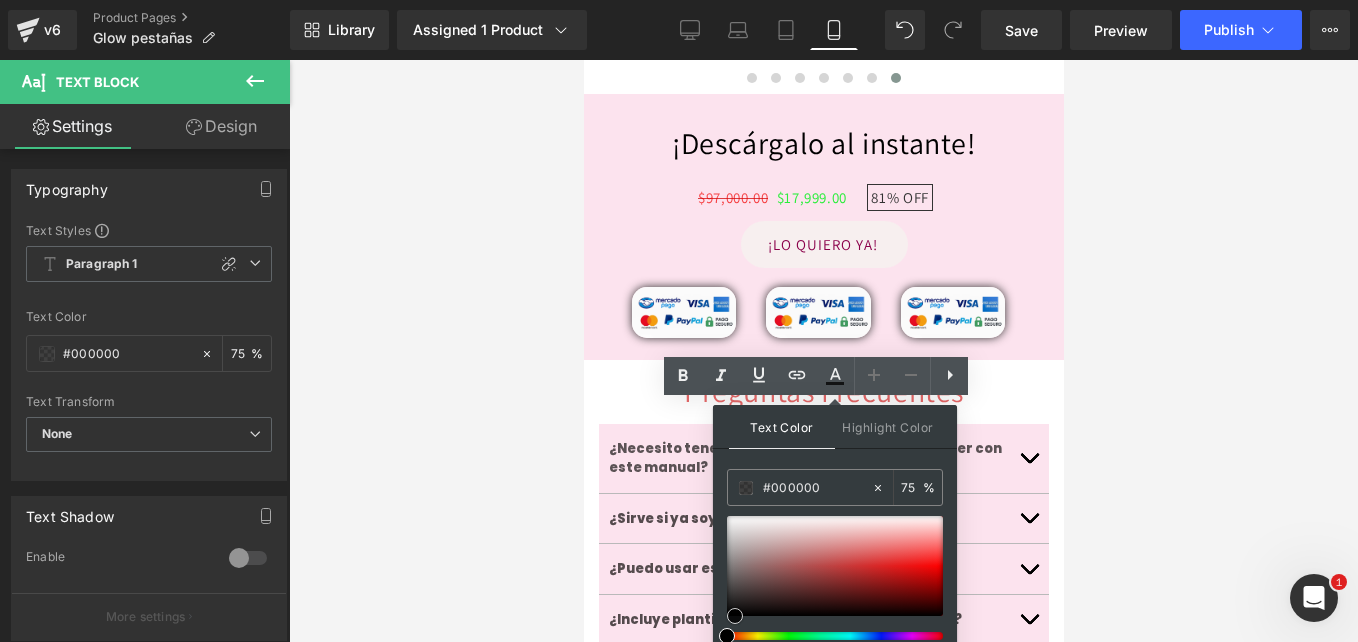 scroll, scrollTop: 35, scrollLeft: 0, axis: vertical 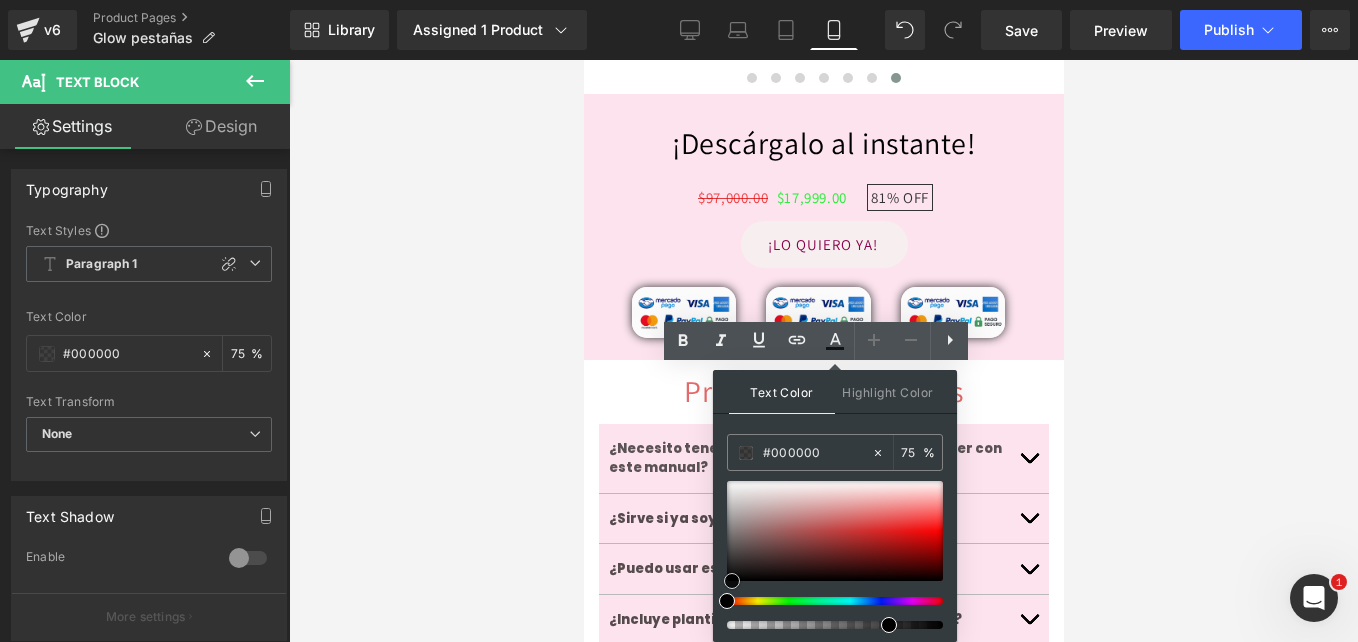 drag, startPoint x: 739, startPoint y: 593, endPoint x: 728, endPoint y: 630, distance: 38.600517 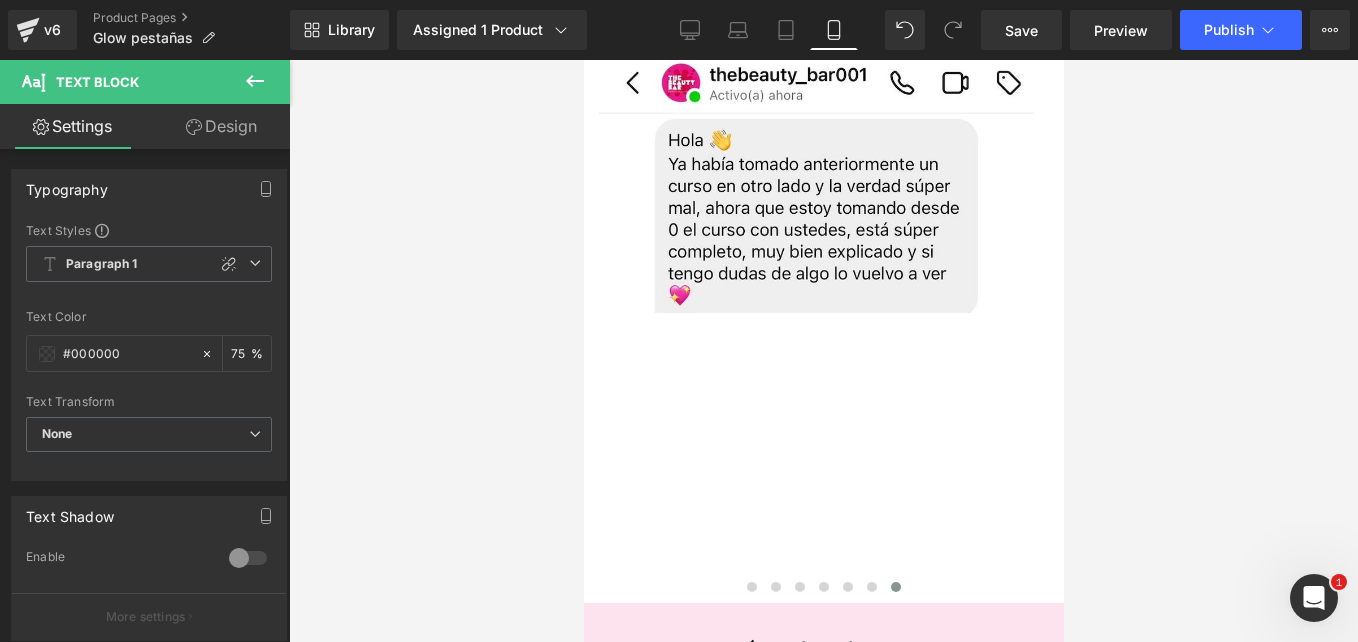 click on "¿Te da miedo arruinar un diseño, perder clientas o no estar a la altura? Heading         Con este manual aprendes paso a paso desde la base, evitas errores costosos y empezás a aplicar como una profesional de verdad. Text Block         Lógralo en solo 7 días y sin invertir en cursos caros. Heading         Row   41px
Image
Image
Image
Image
Image         ‹ ›" at bounding box center (823, -8833) 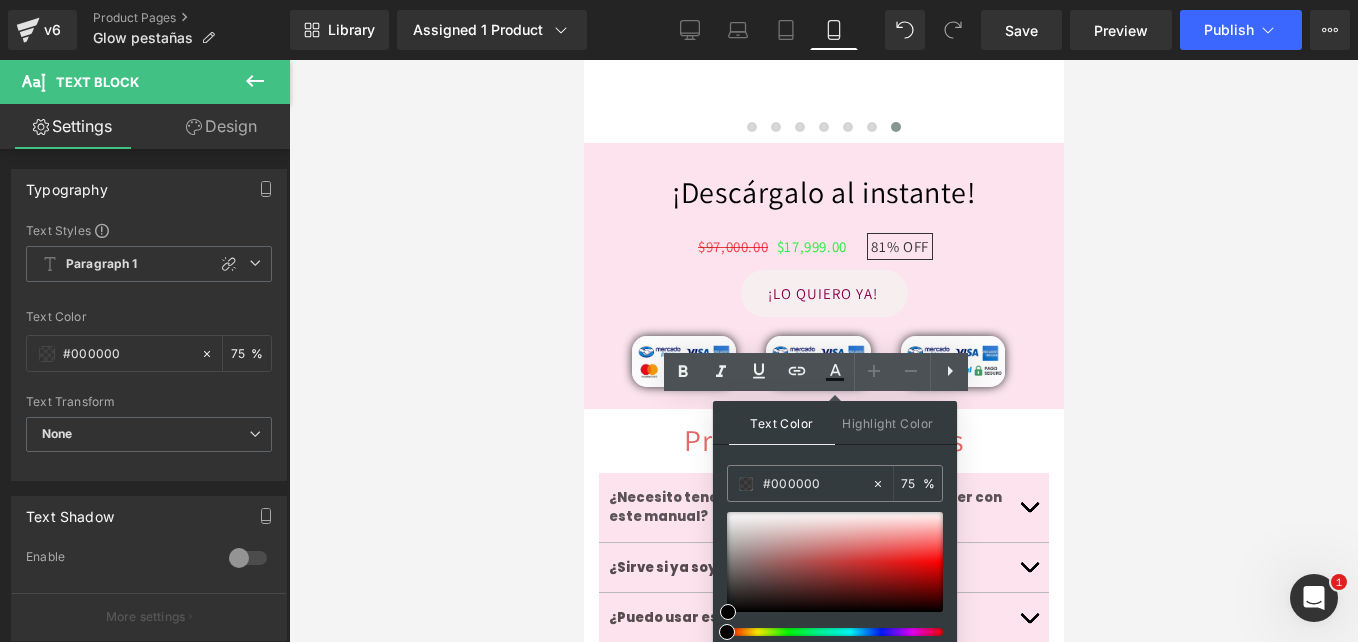 scroll, scrollTop: 9662, scrollLeft: 0, axis: vertical 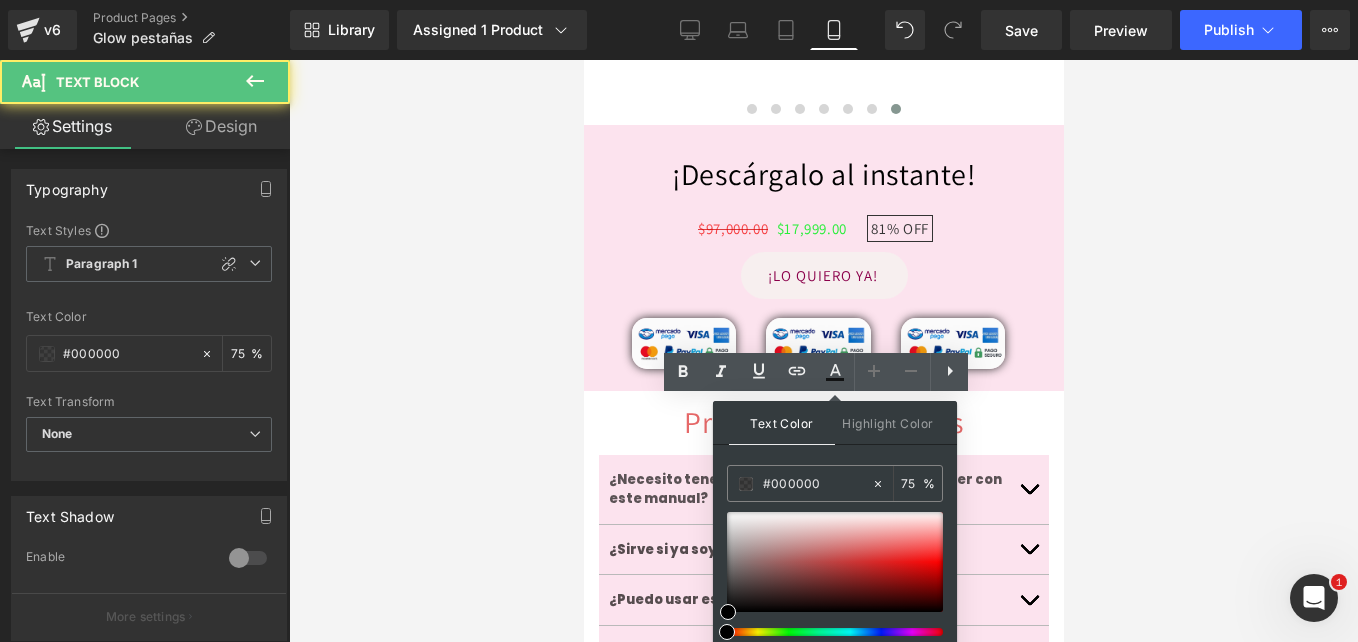 click on "👉🏼   La descarga es inmediata y sin vencimiento. Podés bajarlo cuando quieras, pero te recomiendo hacerlo al momento de comprar para tenerlo disponible y empezar a practicar cuanto antes." at bounding box center (823, 846) 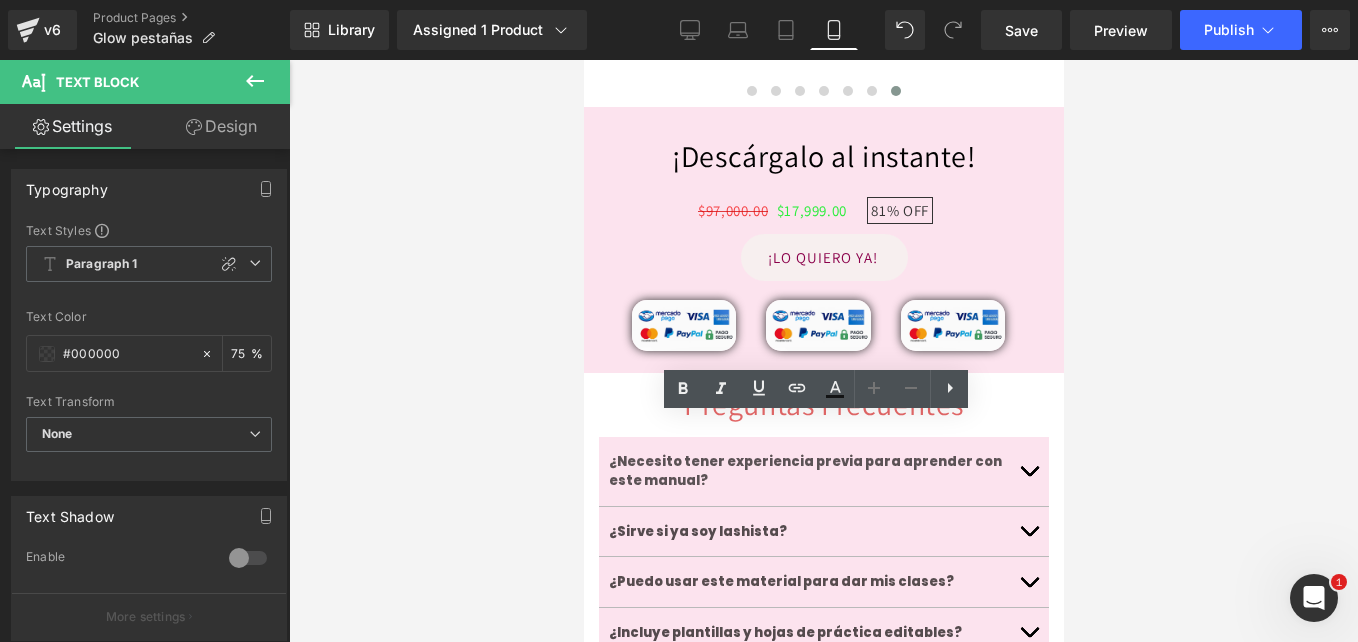 scroll, scrollTop: 9677, scrollLeft: 0, axis: vertical 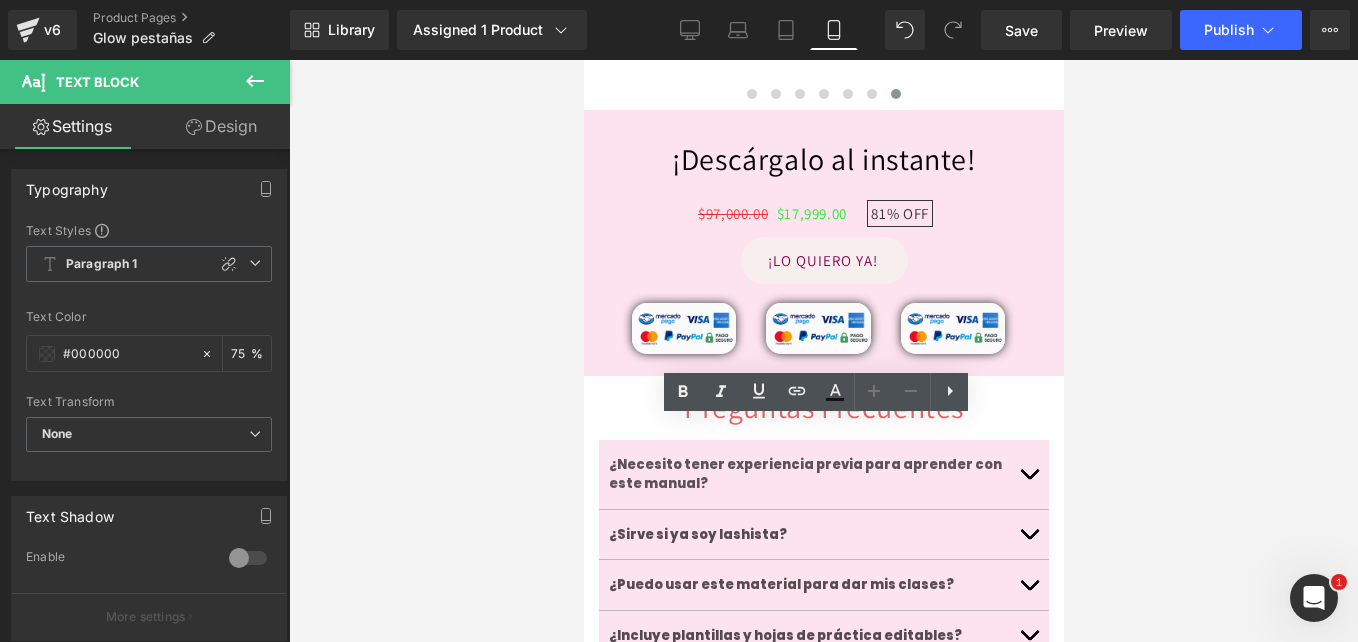 click on "¿Cuánto tiempo tengo para descargarlo?" at bounding box center [759, 736] 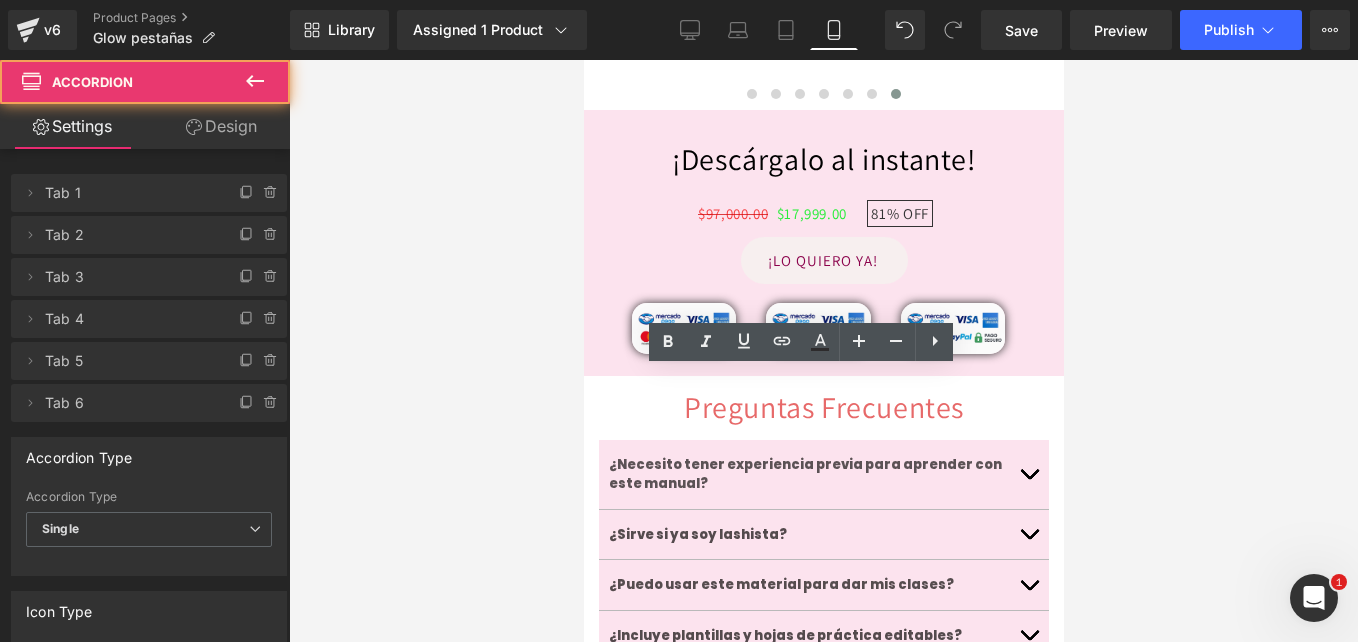click at bounding box center (1028, 737) 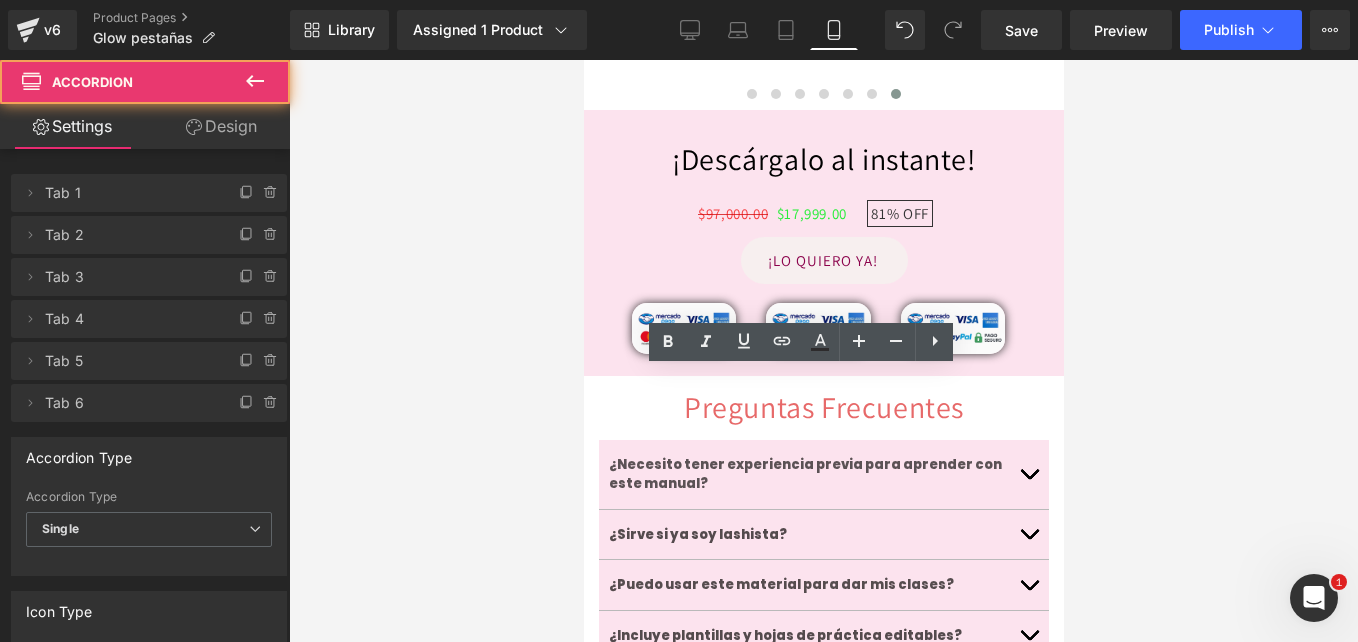 click at bounding box center (1028, 741) 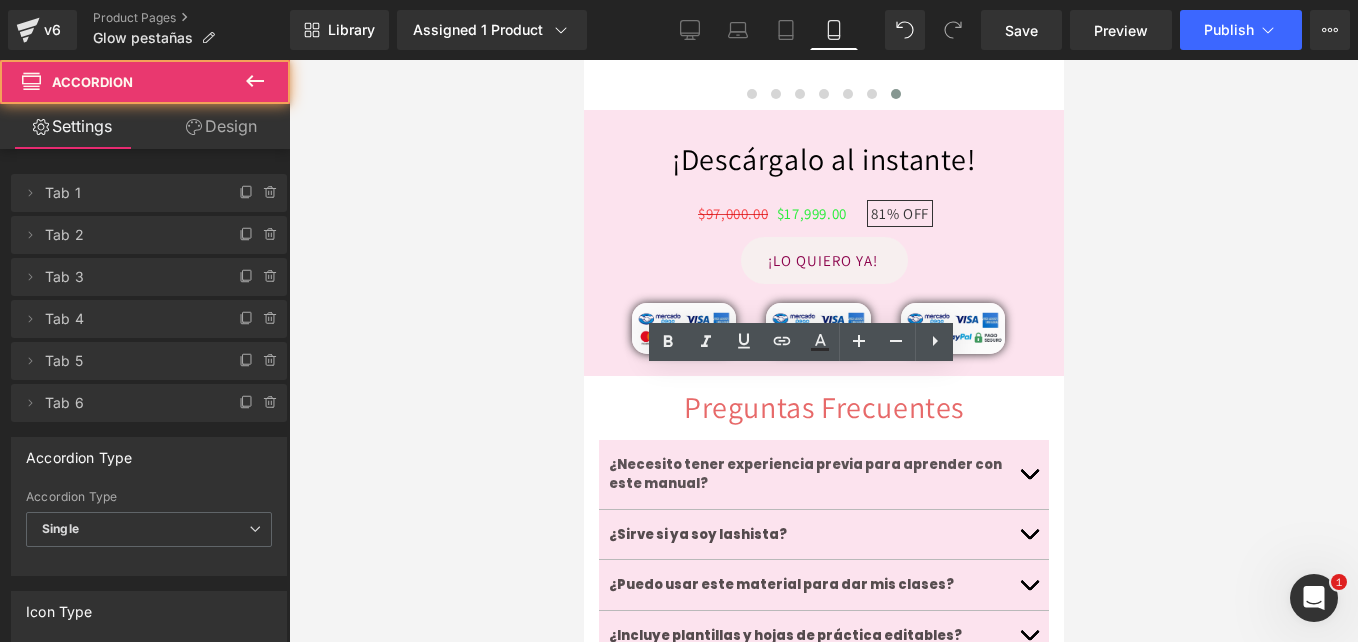 click at bounding box center (1028, 640) 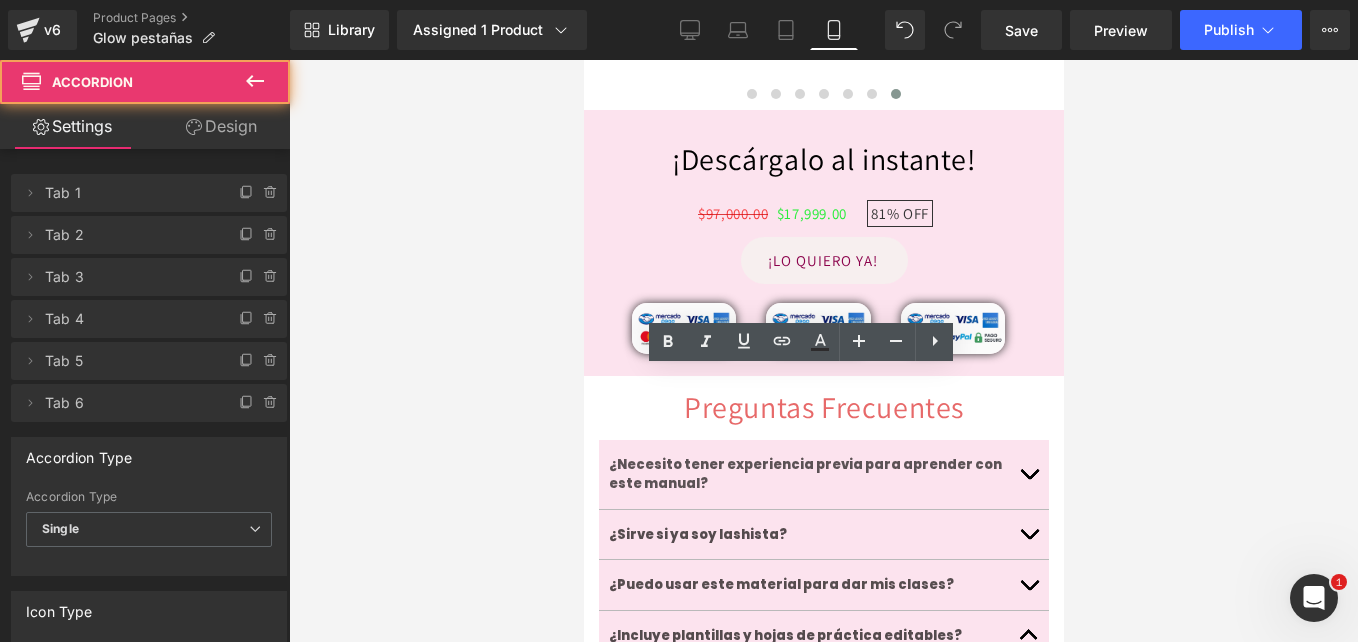 click at bounding box center (1028, 798) 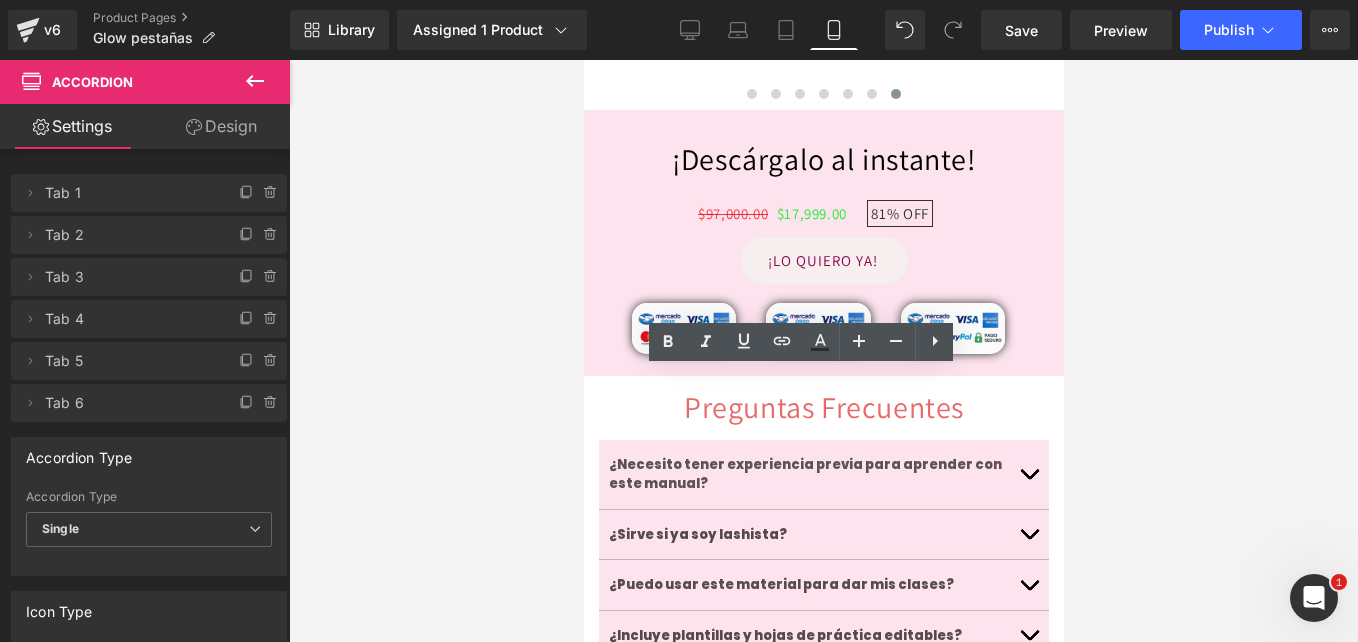 click on "Text Block" at bounding box center (805, 771) 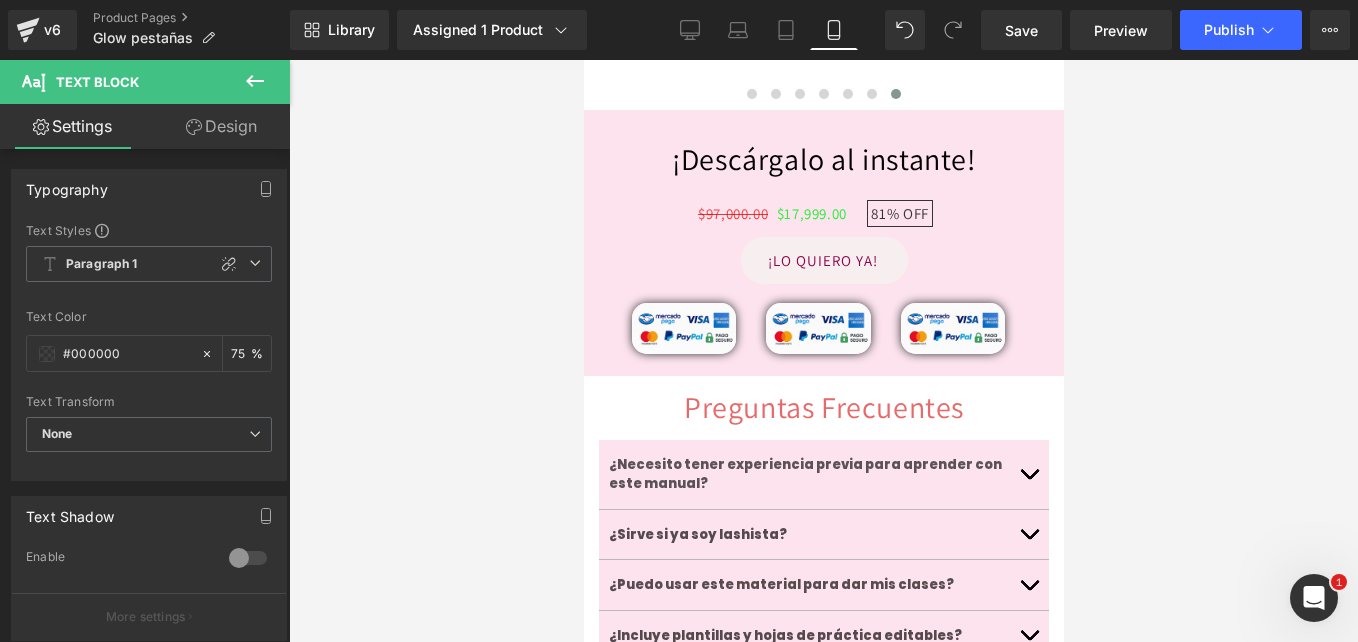 click on "Design" at bounding box center [221, 126] 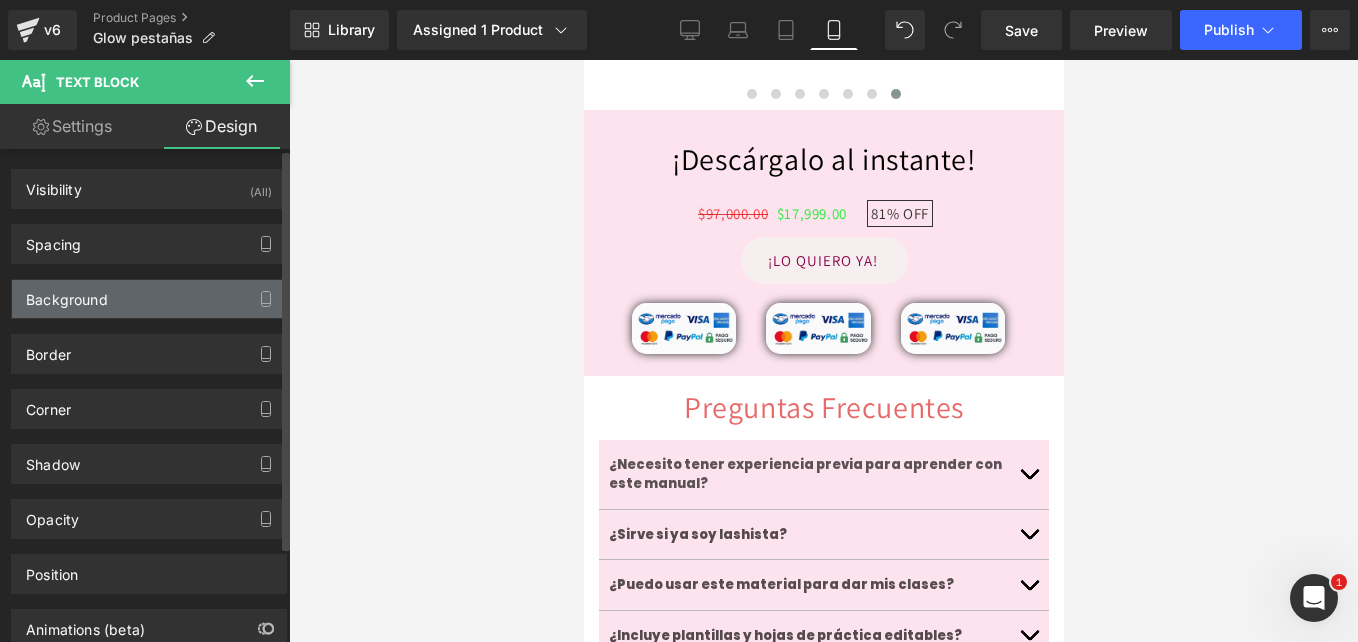 click on "Background" at bounding box center (149, 299) 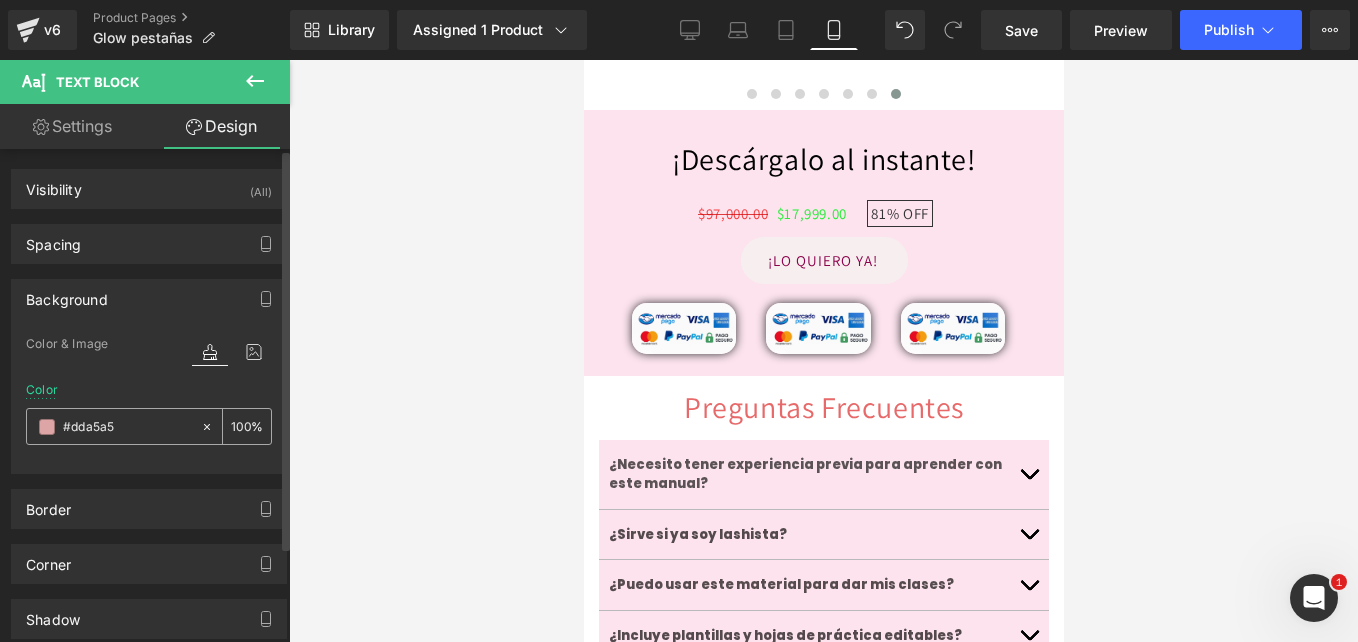 paste on "fce3ee" 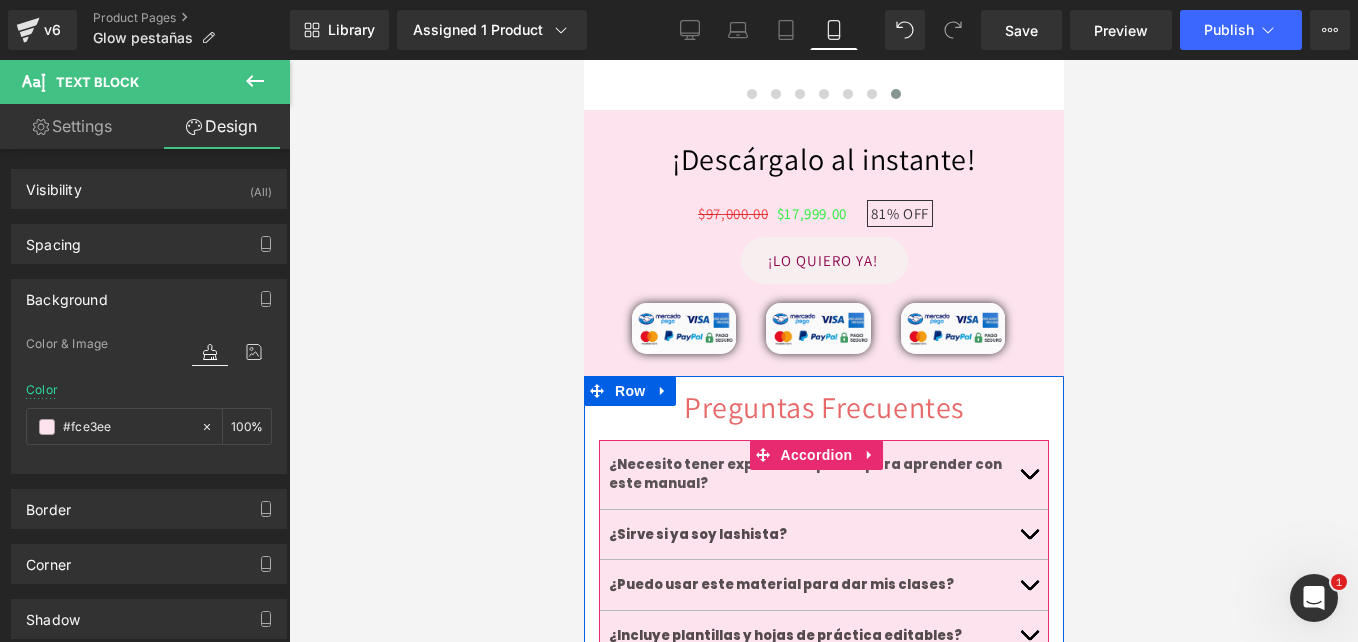 click on "👉🏼 Apenas realizás la compra te llega un correo con el link de descarga inmediata. Desde ahí podés ver los ebooks y videos desde tu celu, compu o tablet, sin vencimiento." at bounding box center [823, 767] 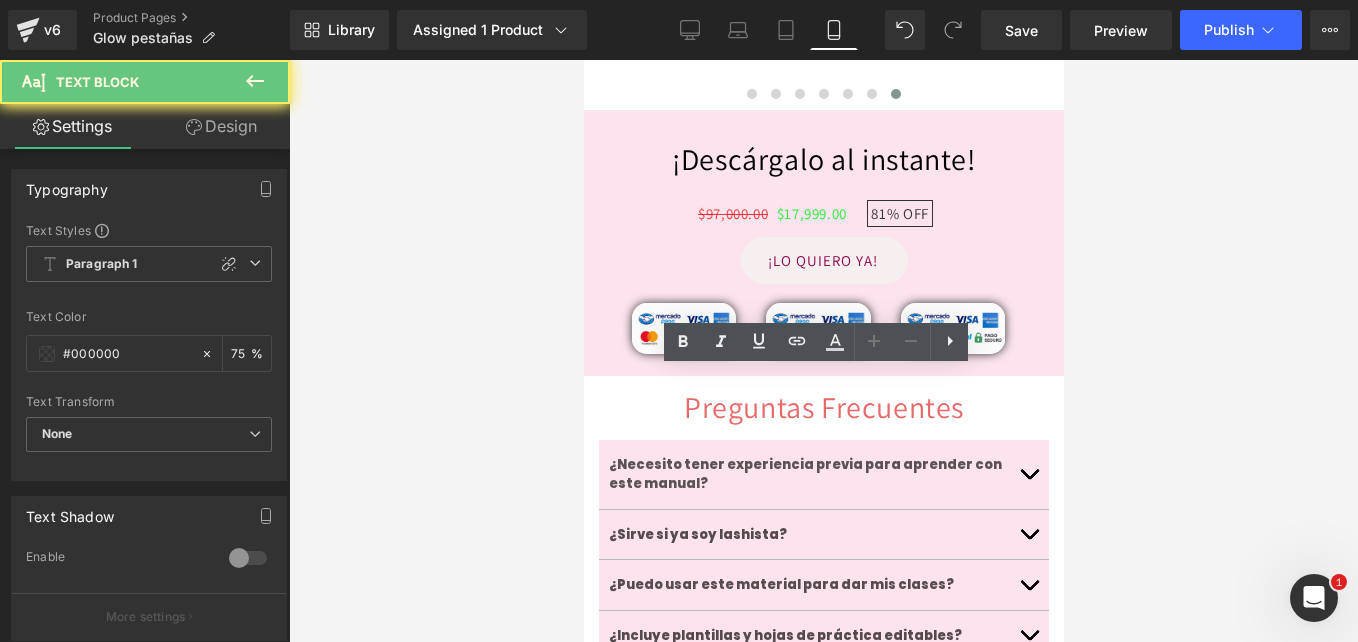 click on "👉🏼 Apenas realizás la compra te llega un correo con el link de descarga inmediata. Desde ahí podés ver los ebooks y videos desde tu celu, compu o tablet, sin vencimiento." at bounding box center (823, 767) 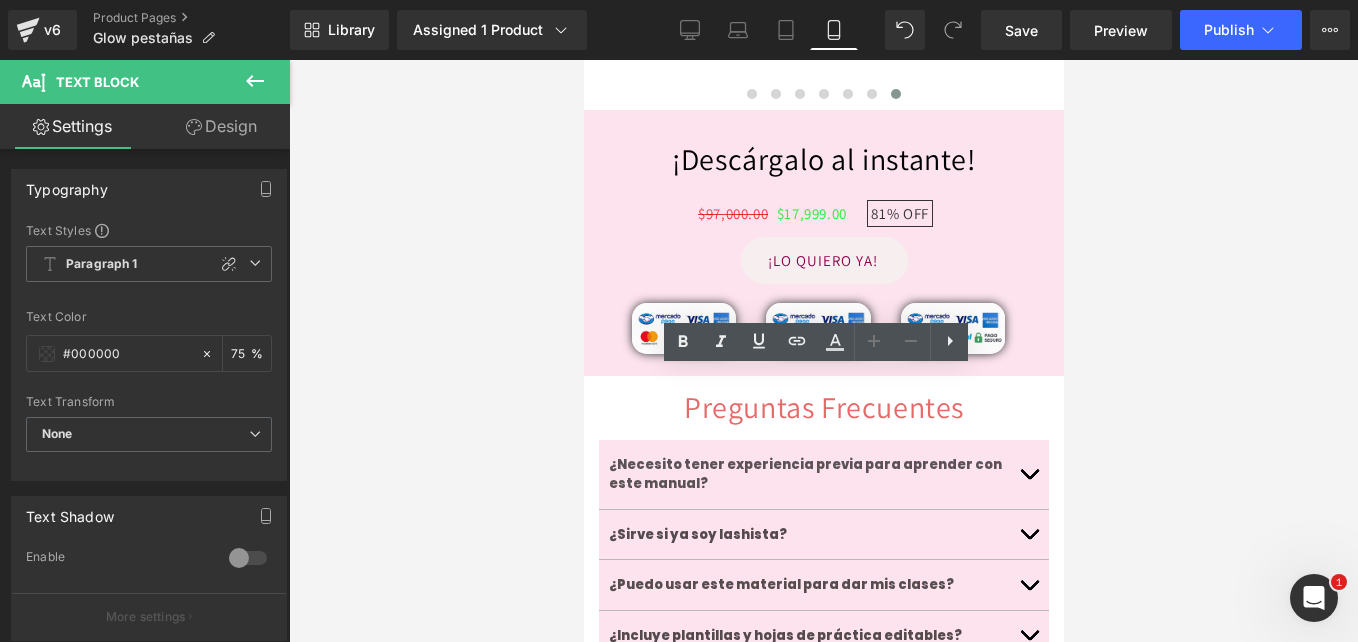 click on "👉🏼 Apenas realizás la compra te llega un correo con el link de descarga inmediata. Desde ahí podés ver los ebooks y videos desde tu celu, compu o tablet, sin vencimiento." at bounding box center [823, 767] 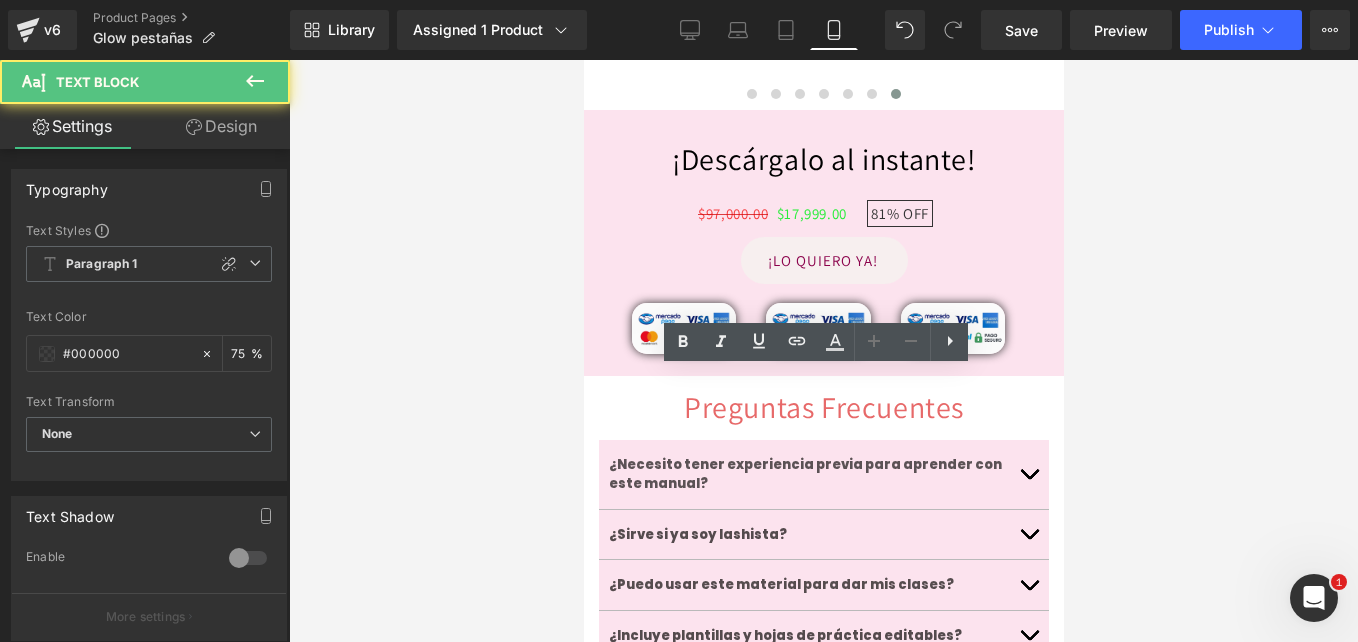 click on "👉🏼 Apenas realizás la compra te llega un correo con el link de descarga inmediata. Desde ahí podés ver los ebooks y videos desde tu celu, compu o tablet, sin vencimiento." at bounding box center (823, 767) 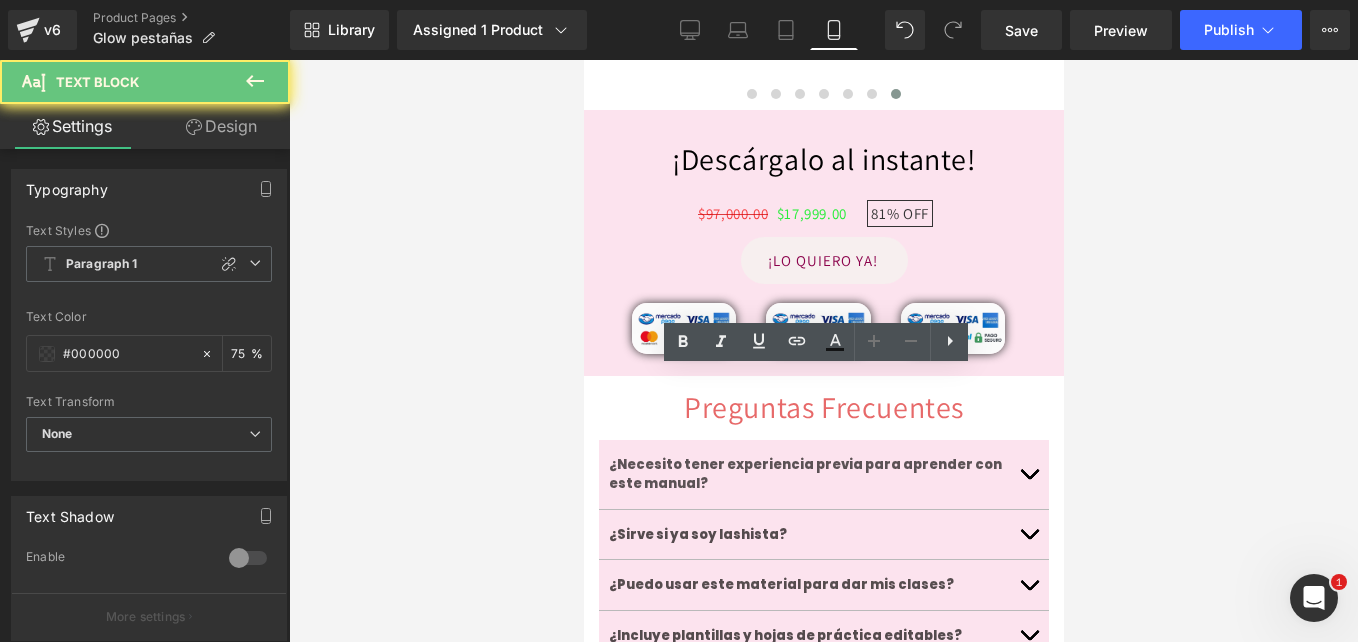 click on "👉🏼 Apenas realizás la compra te llega un correo con el link de descarga inmediata. Desde ahí podés ver los ebooks y videos desde tu celu, compu o tablet, sin vencimiento." at bounding box center (823, 767) 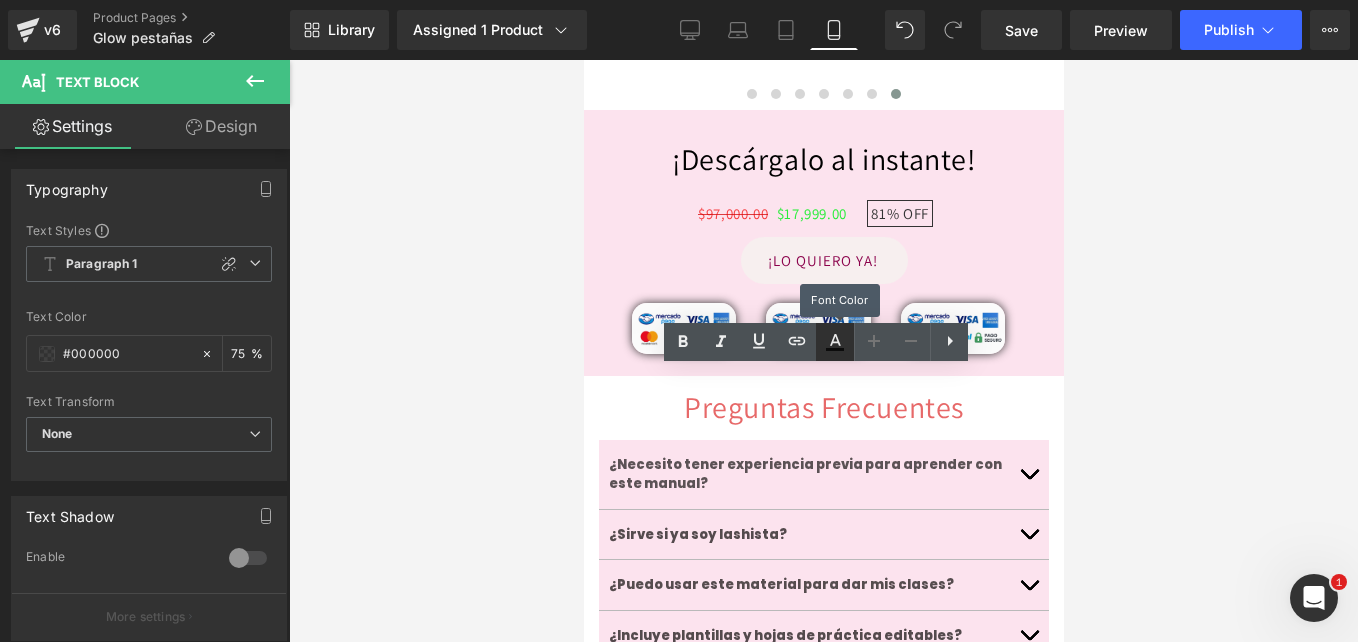 click 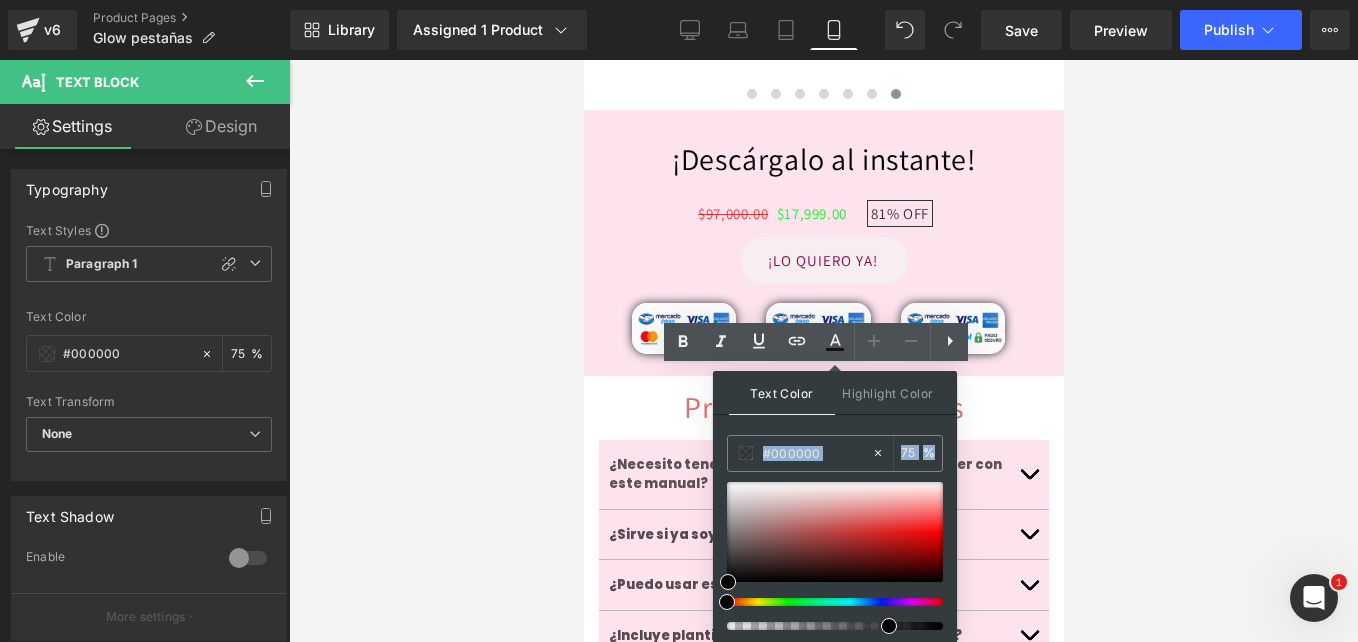 click on "Text Color Highlight Color rgba(0, 0, 0, 0.75) #000000 75 % transparent transparent 0 %" at bounding box center (835, 507) 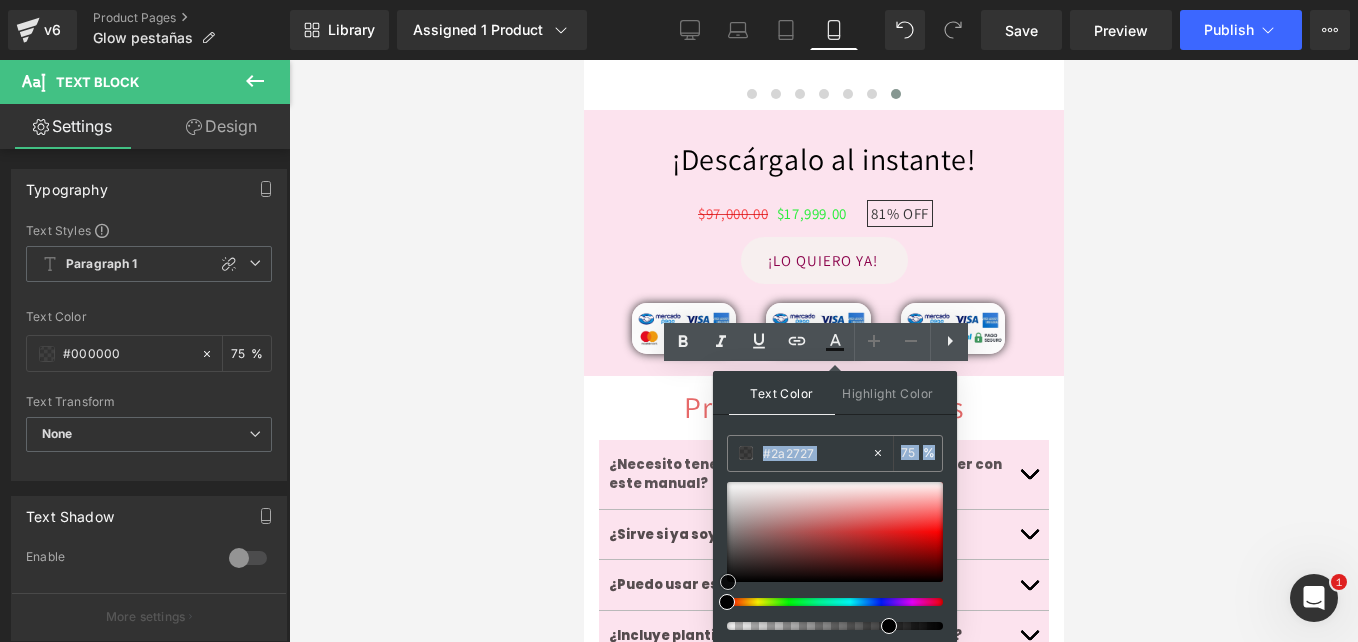 click at bounding box center (835, 532) 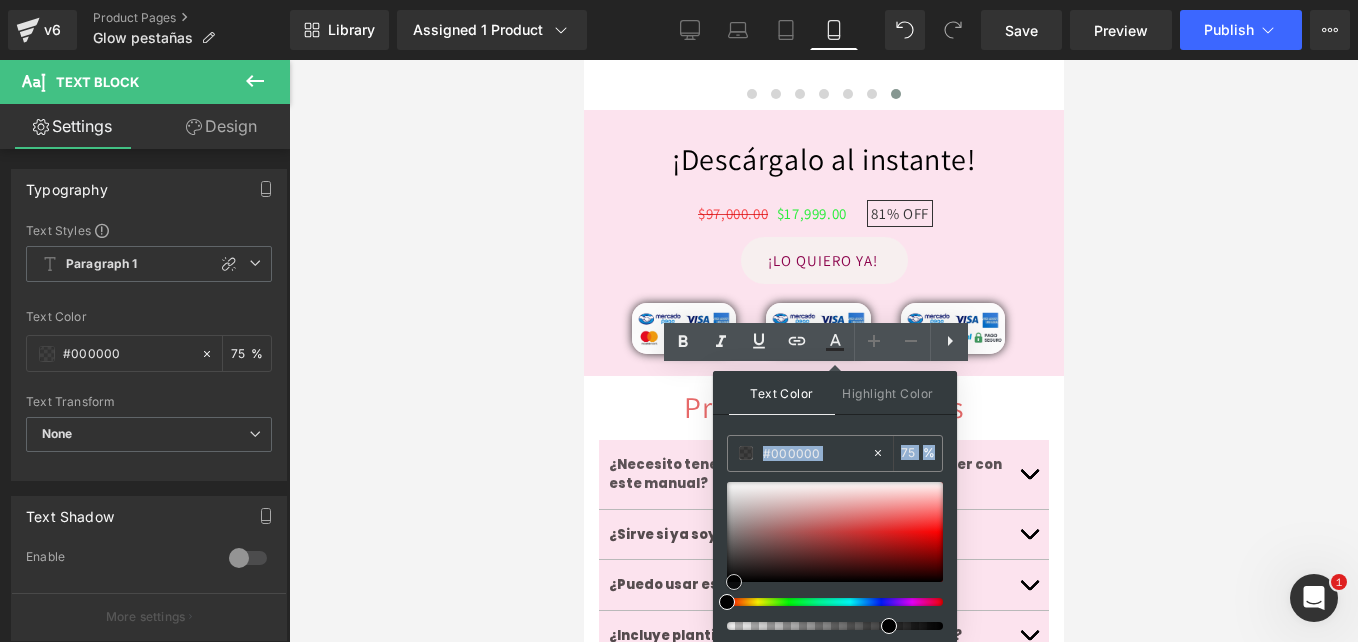 drag, startPoint x: 734, startPoint y: 566, endPoint x: 734, endPoint y: 600, distance: 34 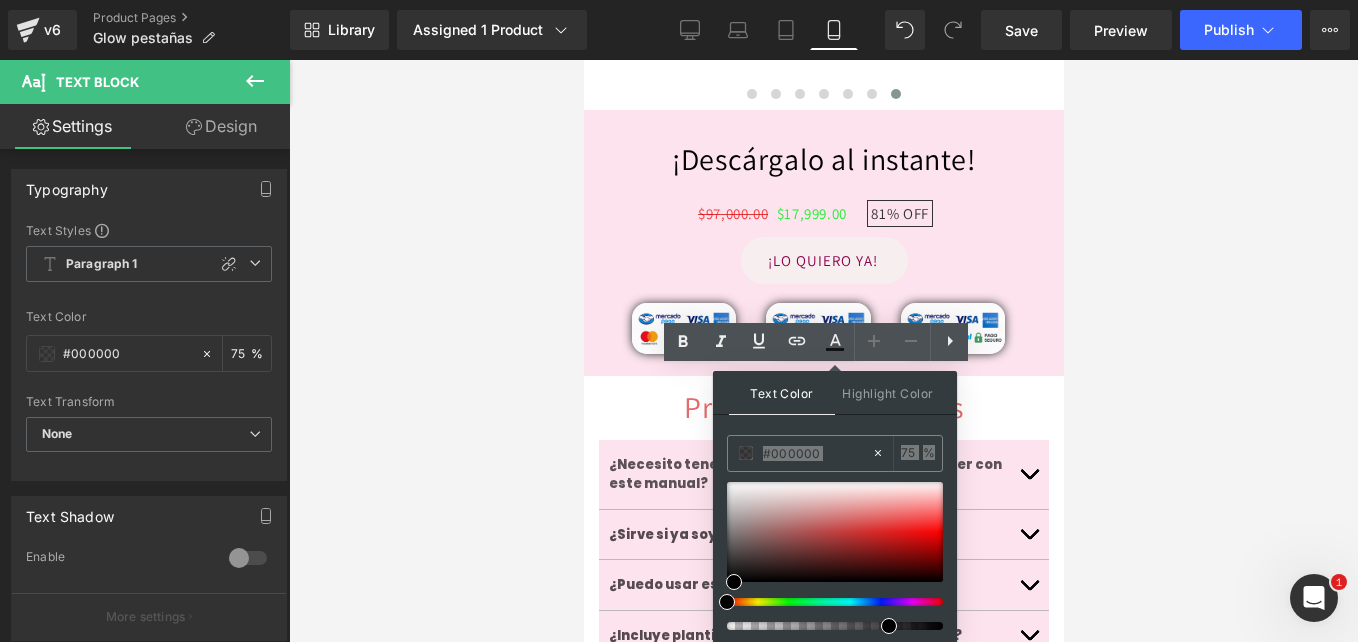 click on "👉🏼 Apenas realizás la compra te llega un correo con el link de descarga inmediata. Desde ahí podés ver los ebooks y videos desde tu celu, compu o tablet, sin vencimiento. Text Block" at bounding box center (823, 768) 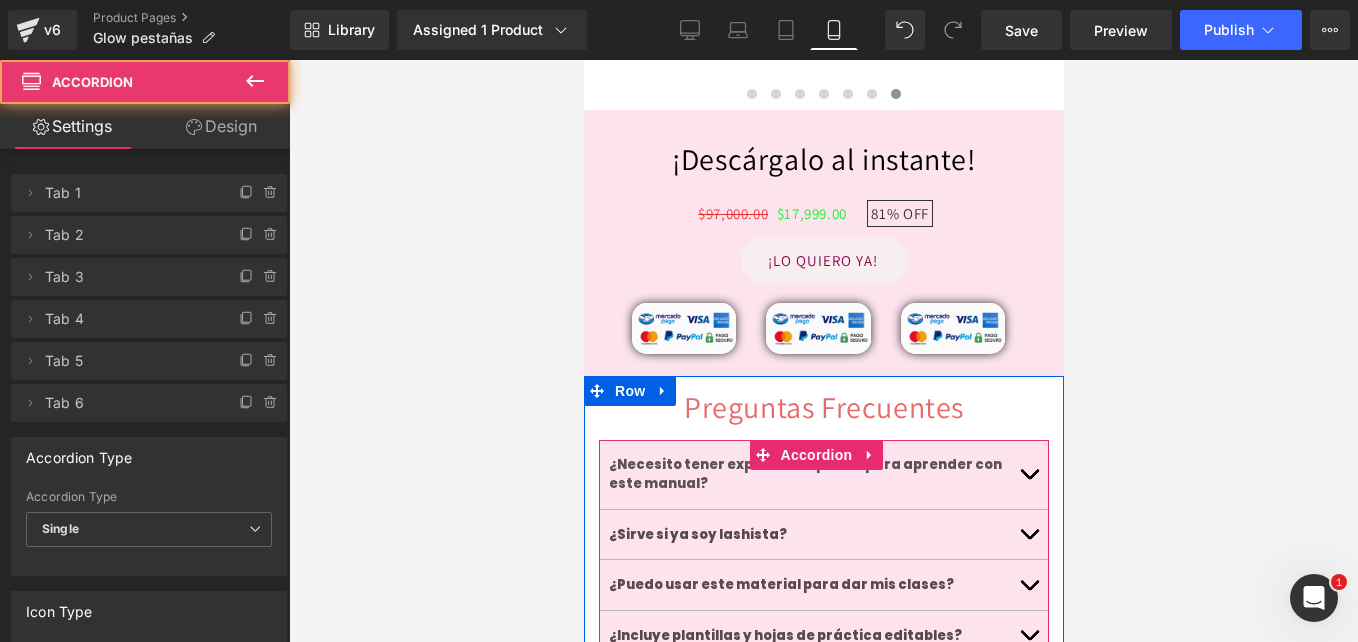 click at bounding box center (1028, 686) 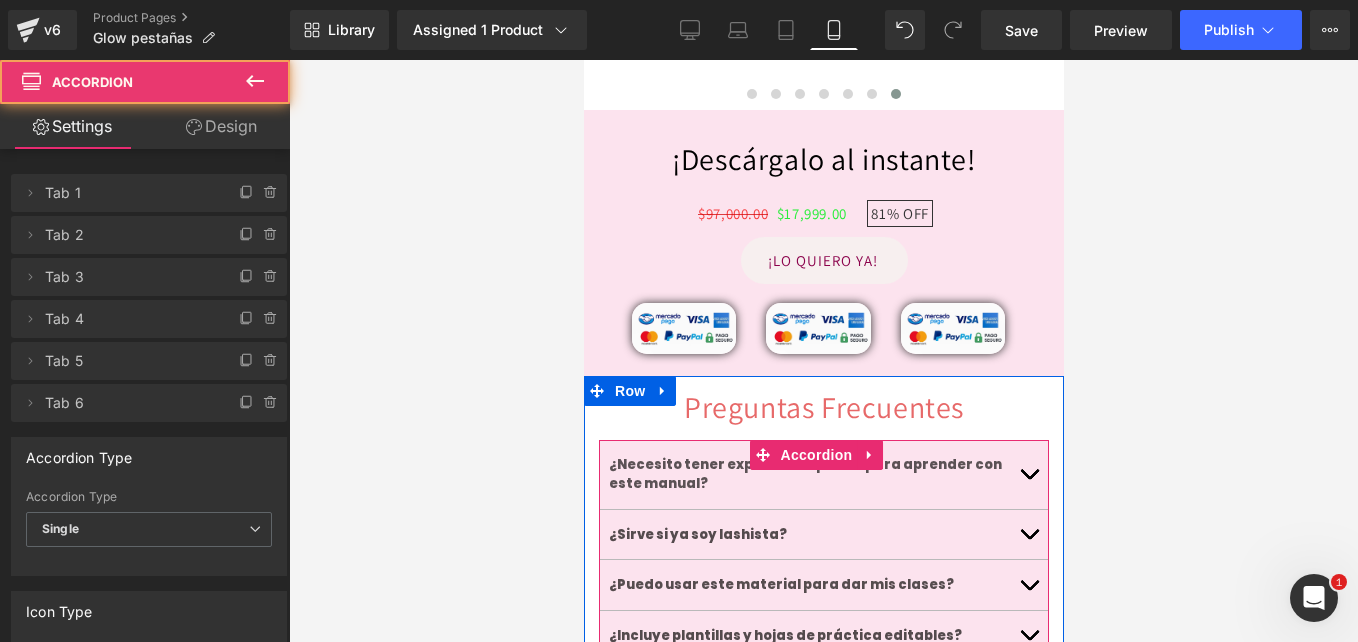 click at bounding box center (1028, 640) 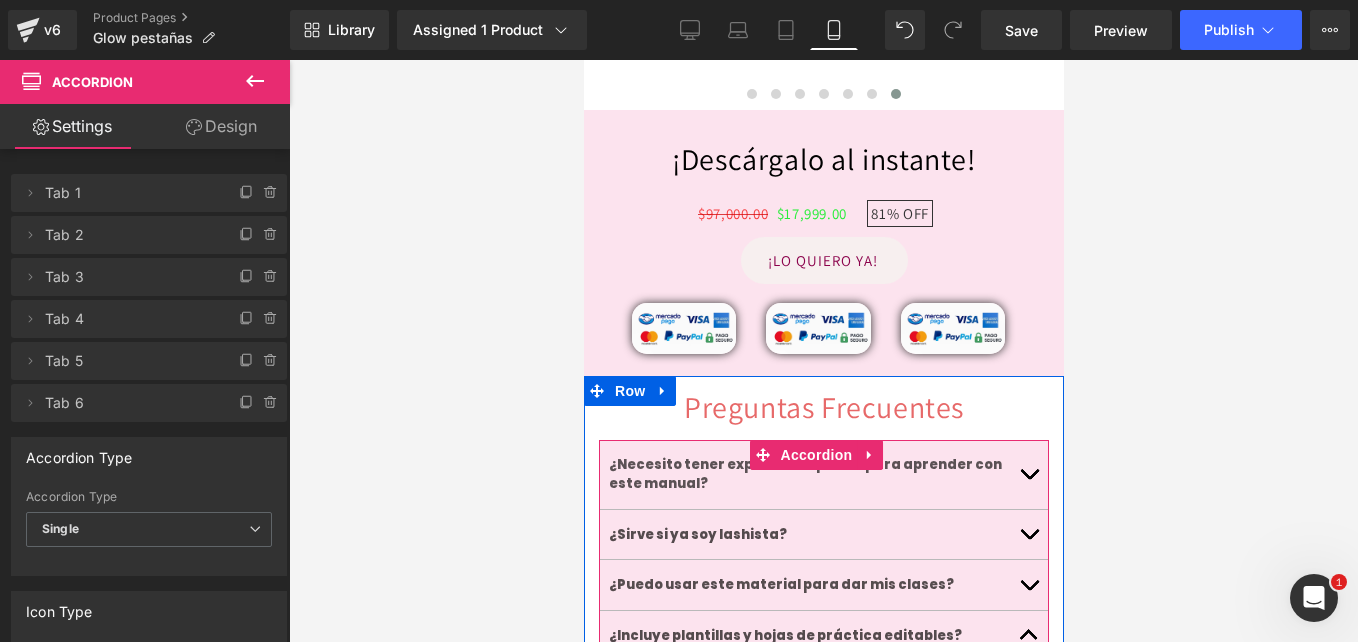 click on "Text Block" at bounding box center [805, 720] 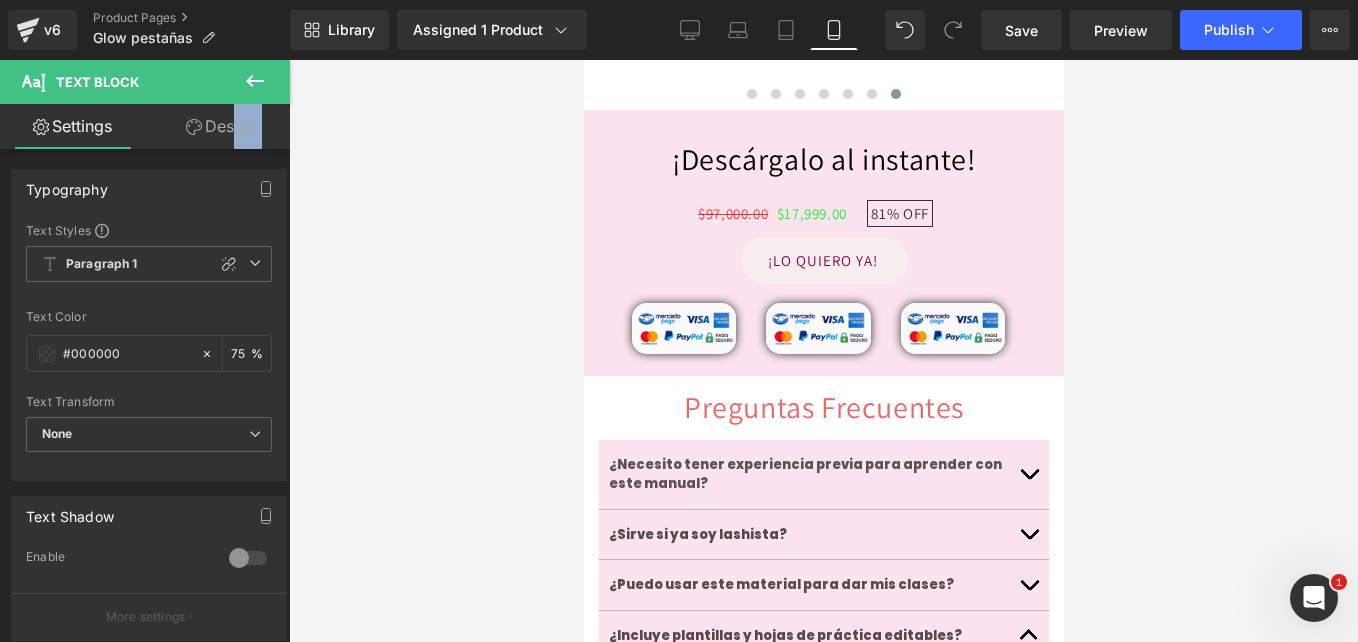 drag, startPoint x: 246, startPoint y: 154, endPoint x: 230, endPoint y: 138, distance: 22.627417 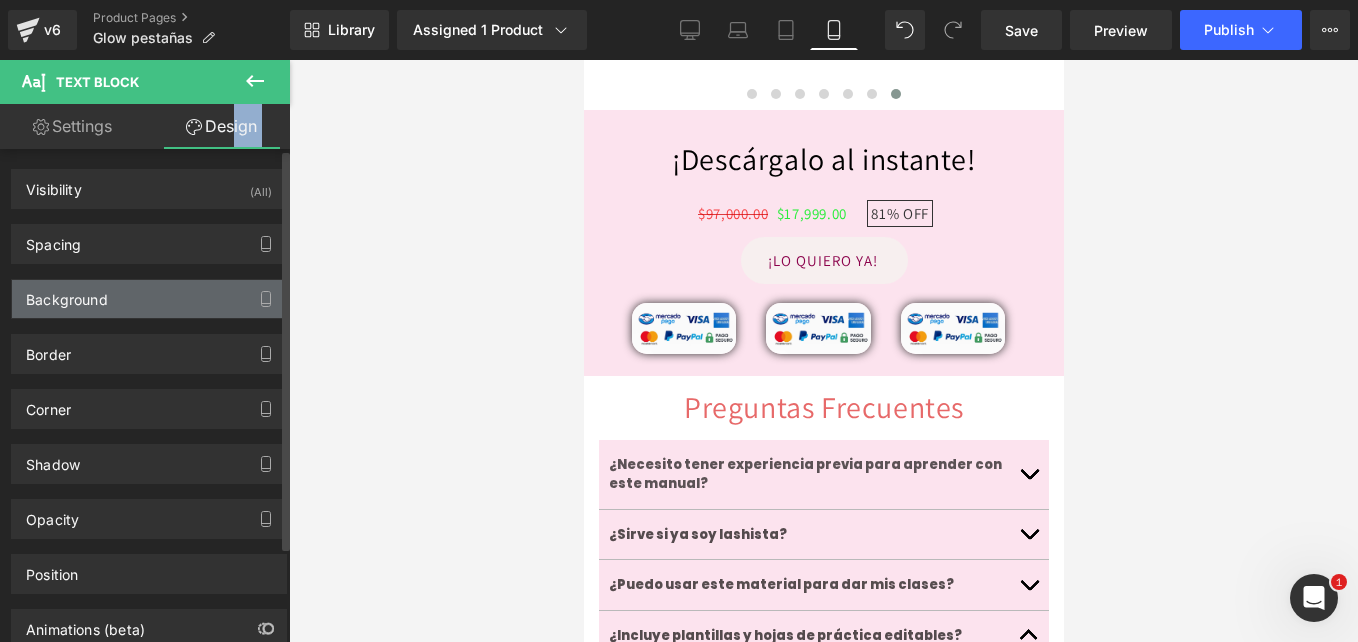 click on "Background" at bounding box center (149, 299) 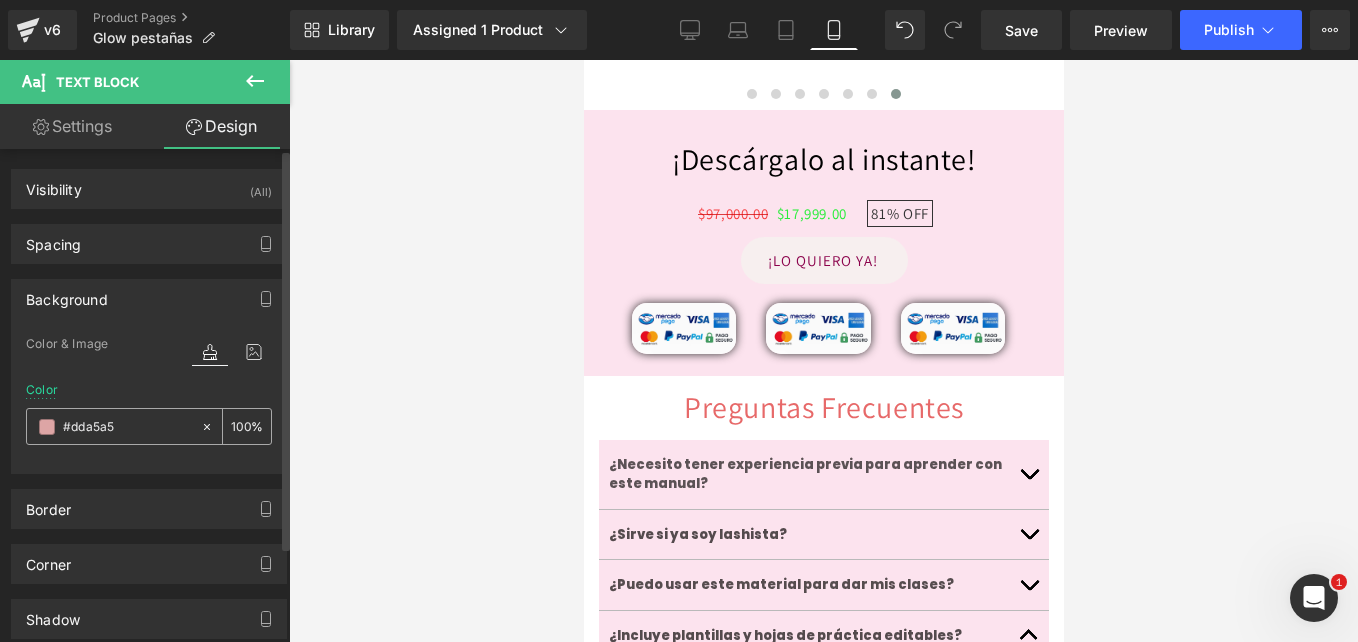 click on "#dda5a5" at bounding box center (127, 427) 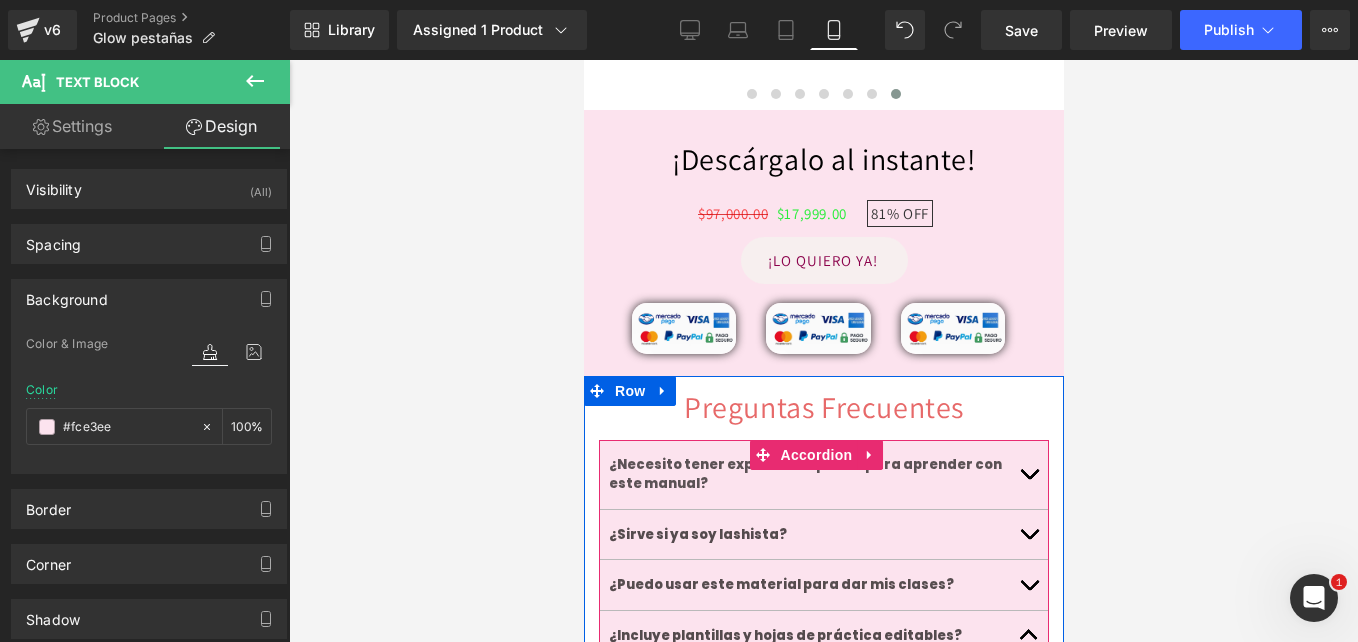 click on "👉🏼 Sí, recibís plantillas de mapping y hojas de práctica para imprimir o editar en Canva. Así podés personalizarlas para vos o para tus alumnas, y practicar los efectos más pedidos." at bounding box center (823, 716) 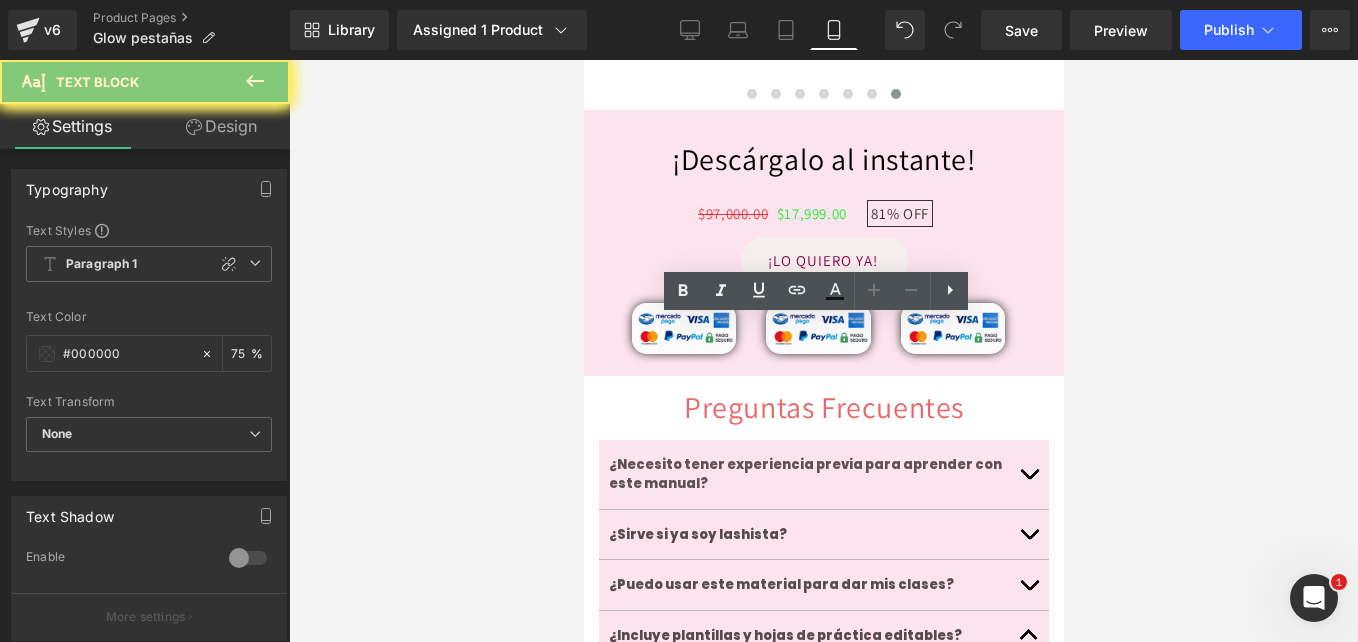 click on "👉🏼 Sí, recibís plantillas de mapping y hojas de práctica para imprimir o editar en Canva. Así podés personalizarlas para vos o para tus alumnas, y practicar los efectos más pedidos." at bounding box center (823, 716) 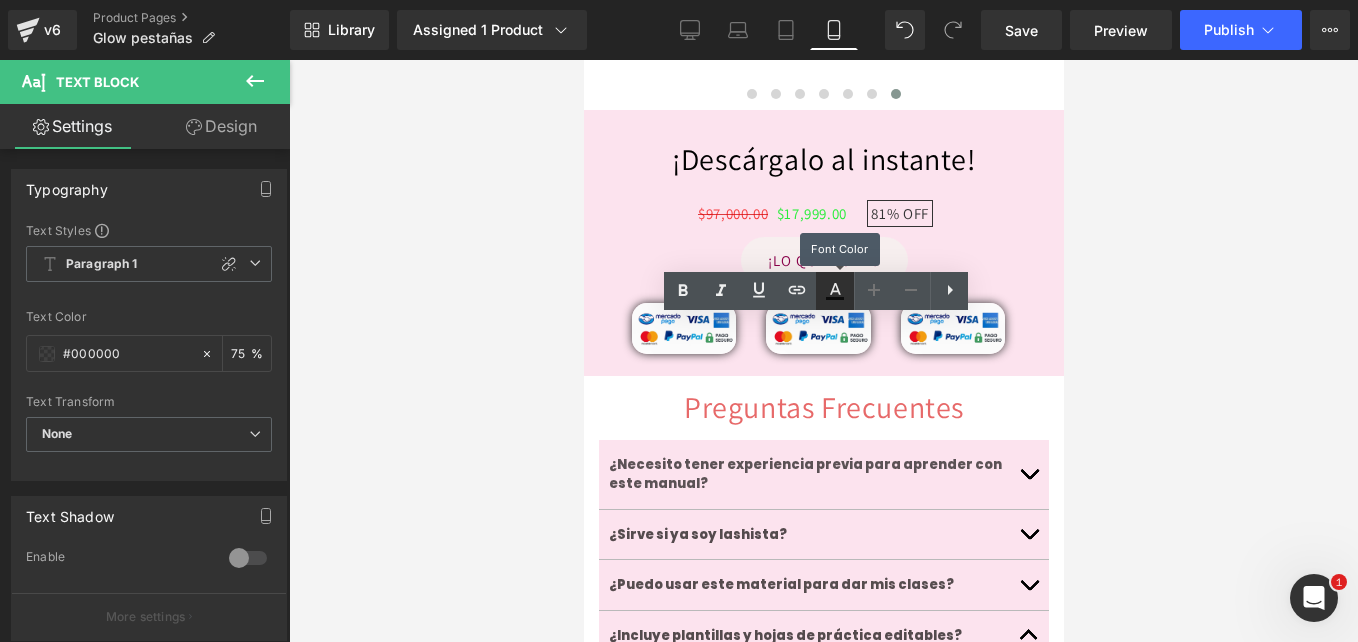 click at bounding box center (835, 291) 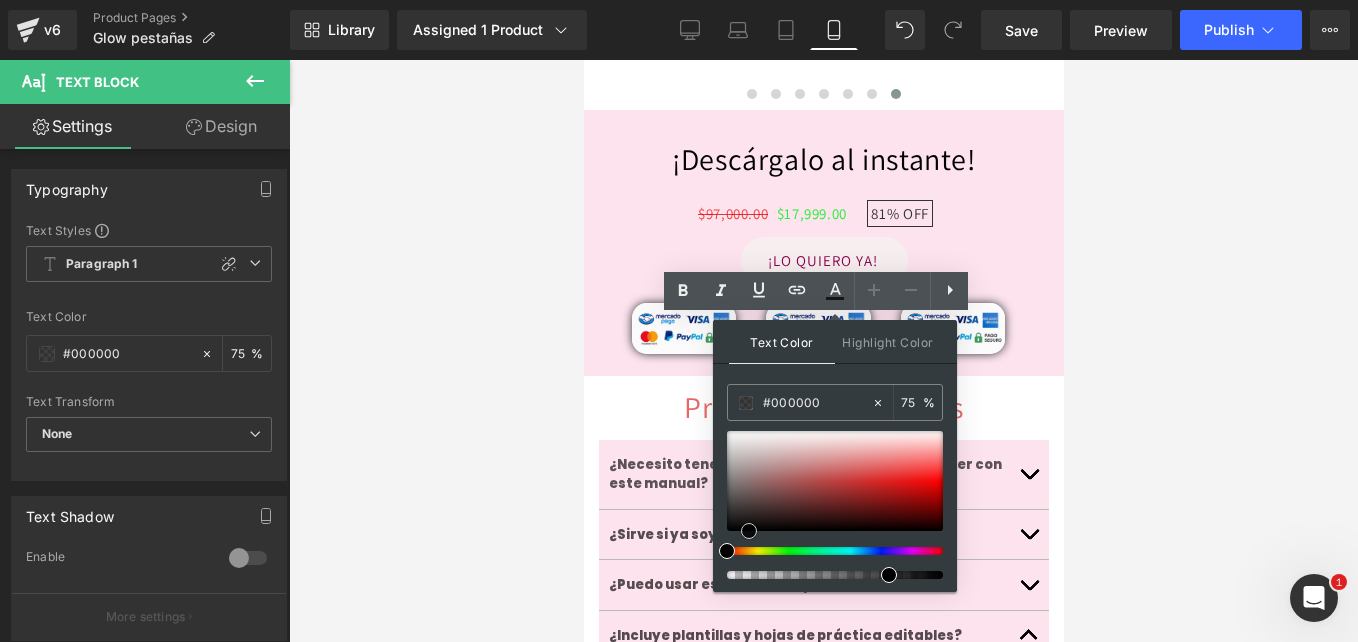 drag, startPoint x: 773, startPoint y: 508, endPoint x: 736, endPoint y: 542, distance: 50.24938 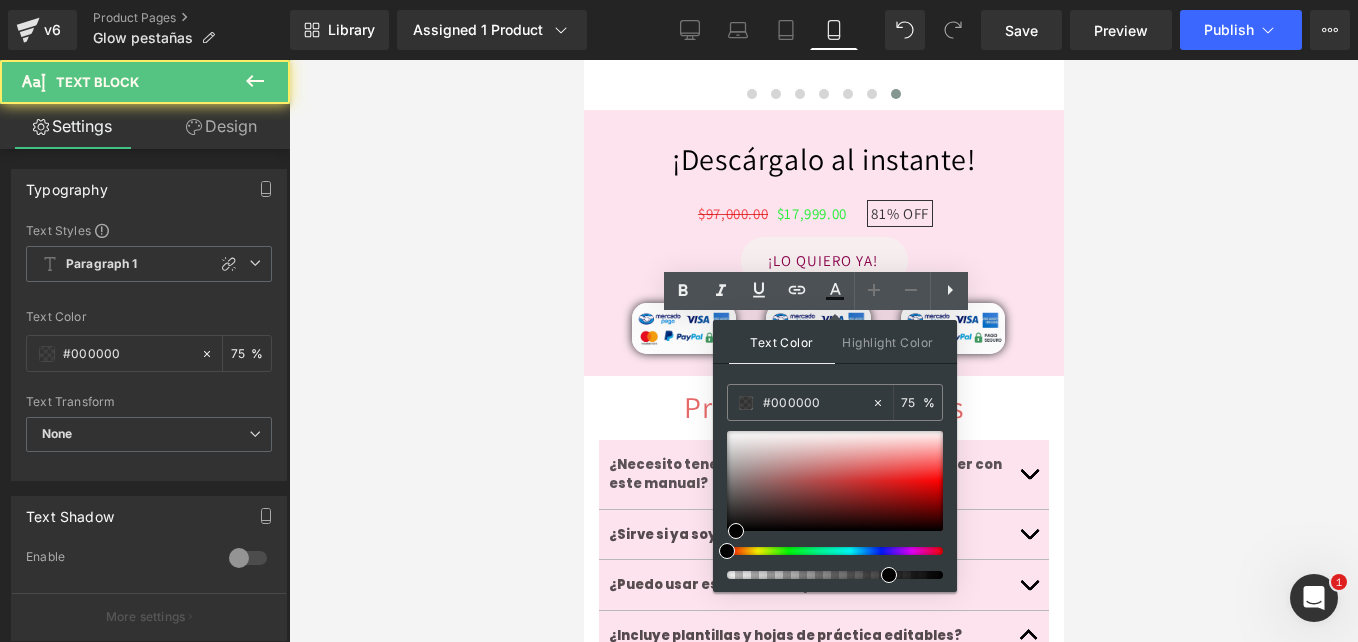 click on "👉🏼 Sí, recibís plantillas de mapping y hojas de práctica para imprimir o editar en Canva. Así podés personalizarlas para vos o para tus alumnas, y practicar los efectos más pedidos." at bounding box center (823, 716) 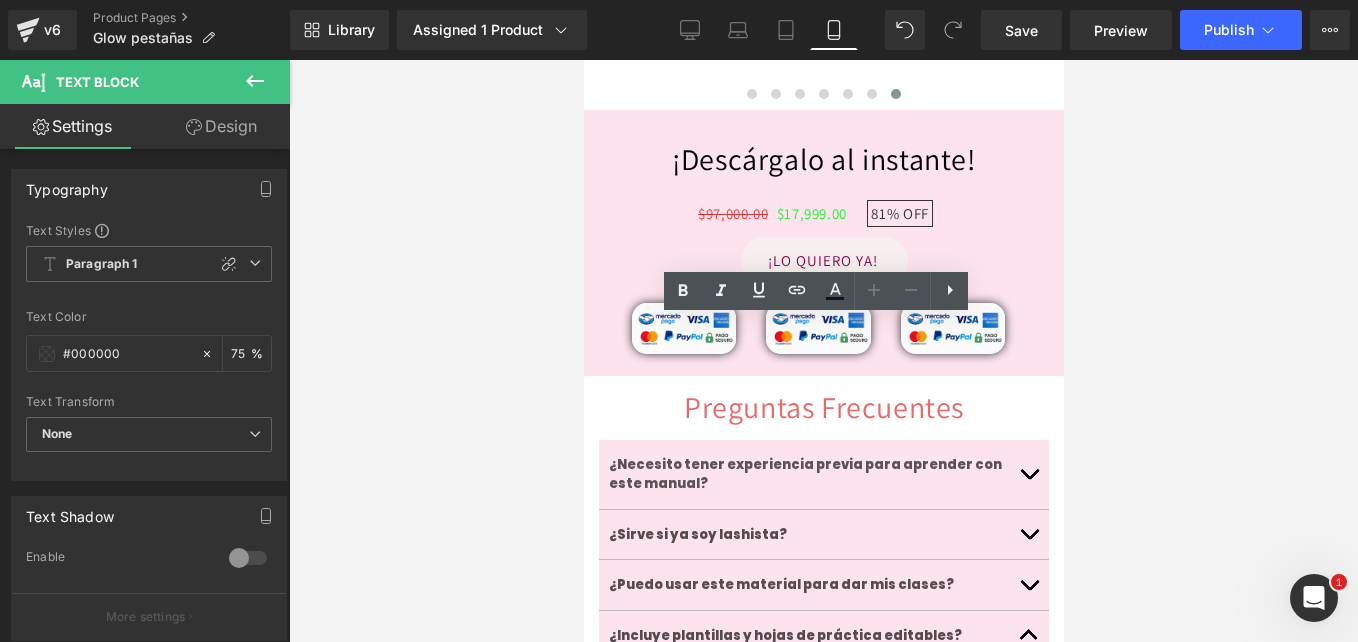 click at bounding box center (1028, 803) 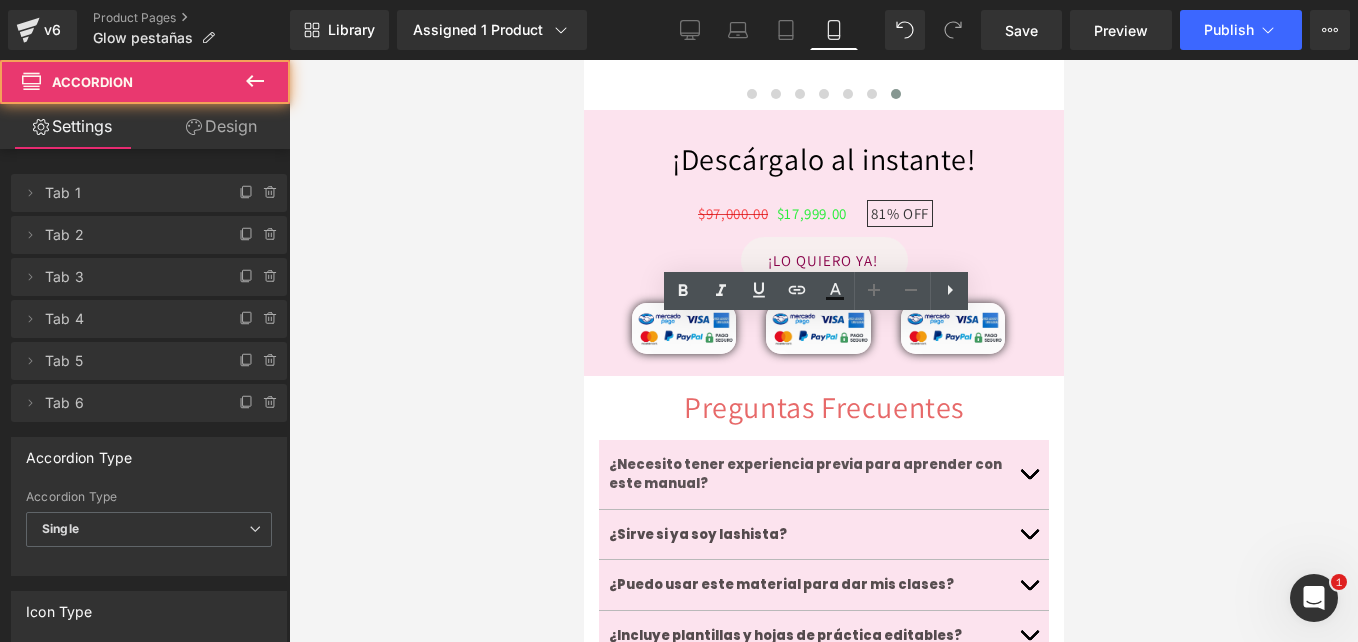 click at bounding box center [1028, 590] 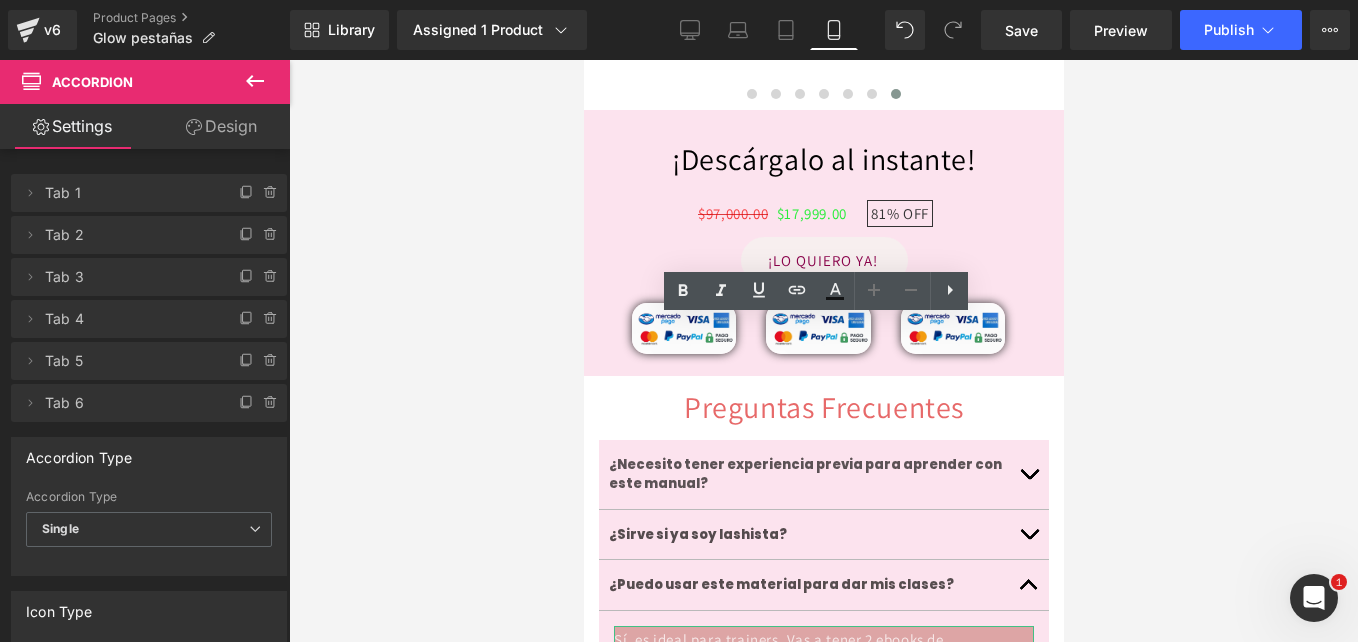 drag, startPoint x: 819, startPoint y: 325, endPoint x: 955, endPoint y: 266, distance: 148.24641 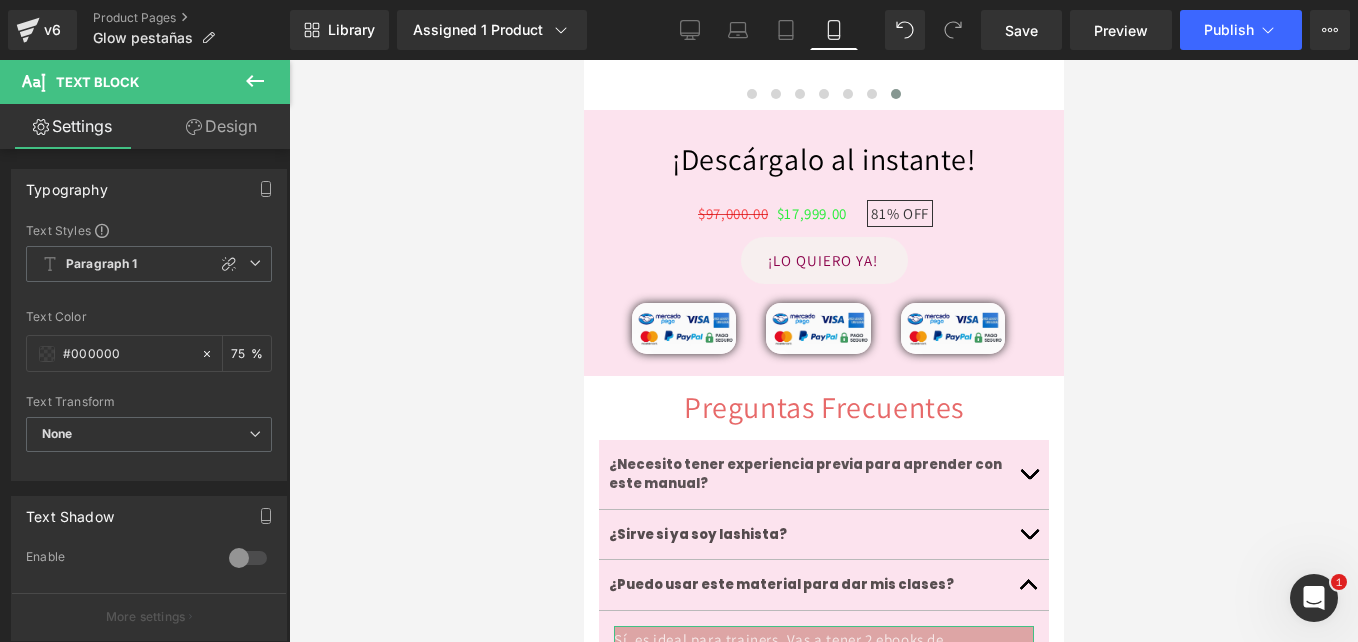 click on "Design" at bounding box center [221, 126] 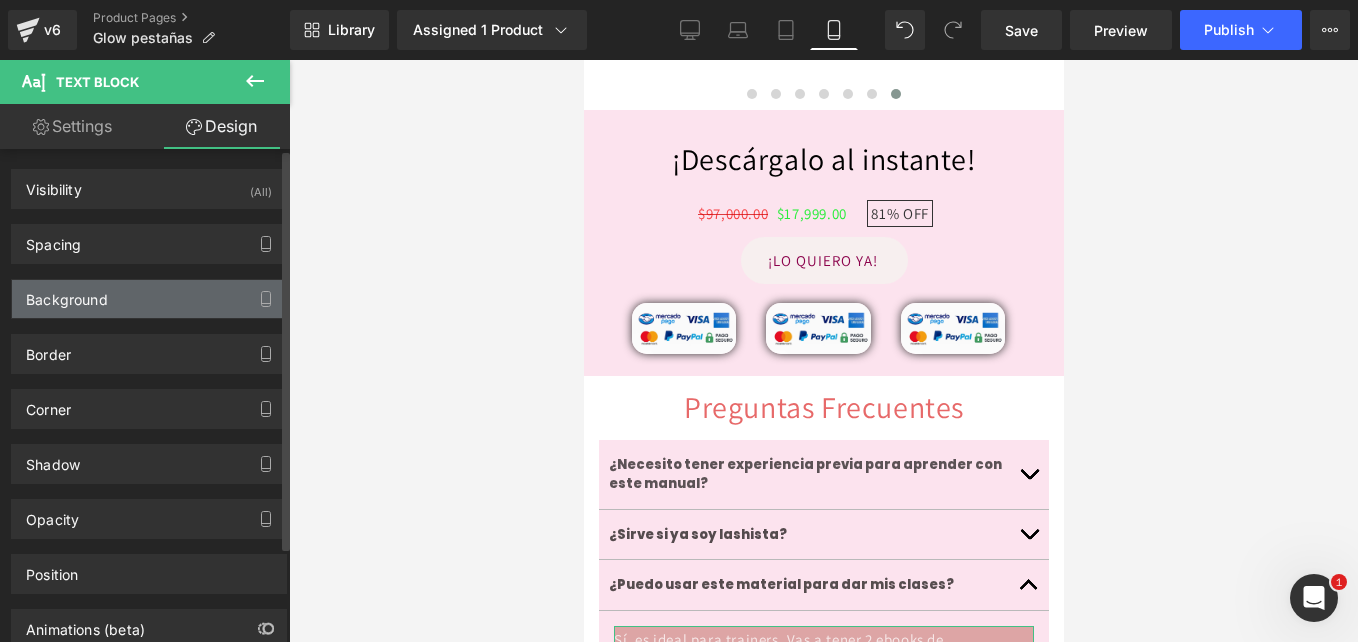 click on "Background" at bounding box center [149, 299] 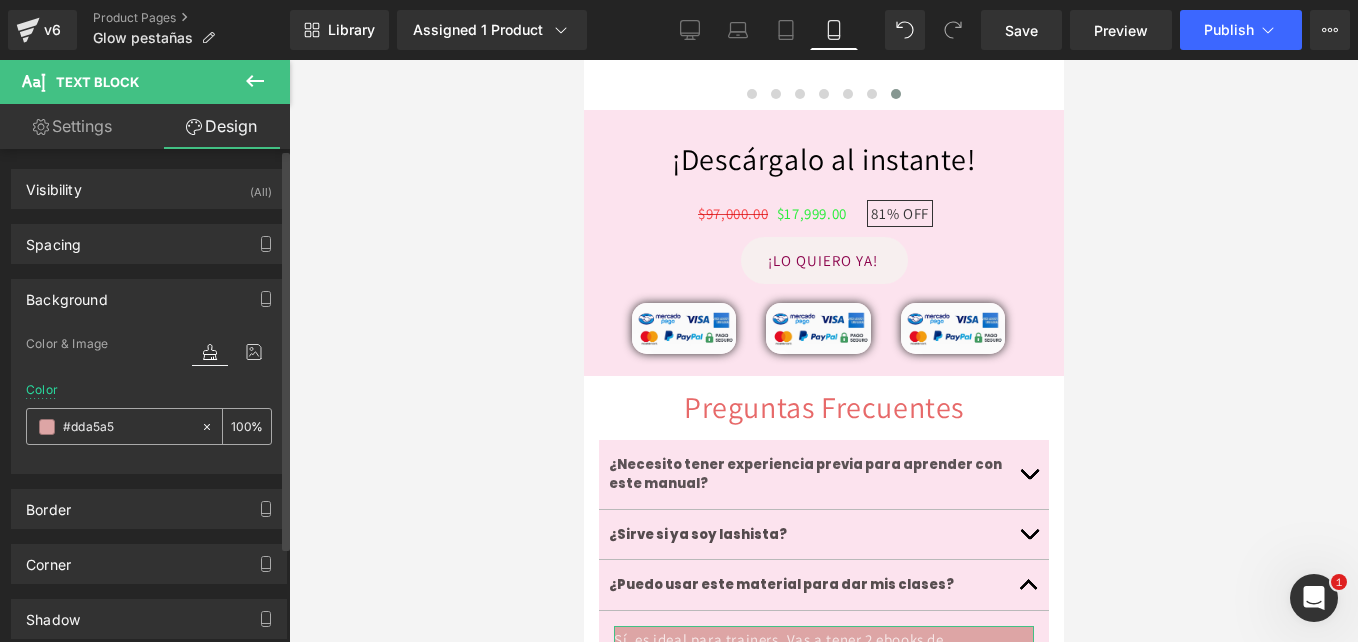 click on "#dda5a5" at bounding box center [127, 427] 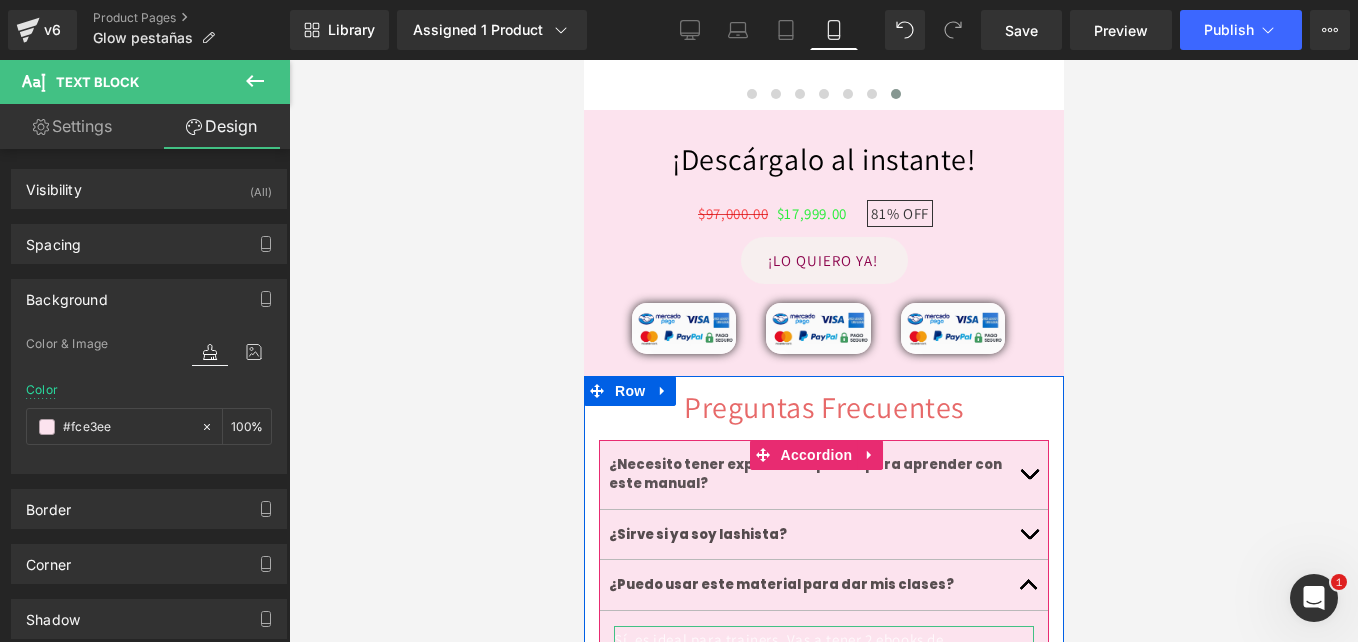 click on "Sí, es ideal para trainers. Vas a tener 2 ebooks de entrenamiento, hojas de práctica imprimibles y editables, guías de mapping y tarjetas de fidelización. Todo listo para entregar a tus alumnas y elevar la calidad de tu capacitación." at bounding box center [822, 680] 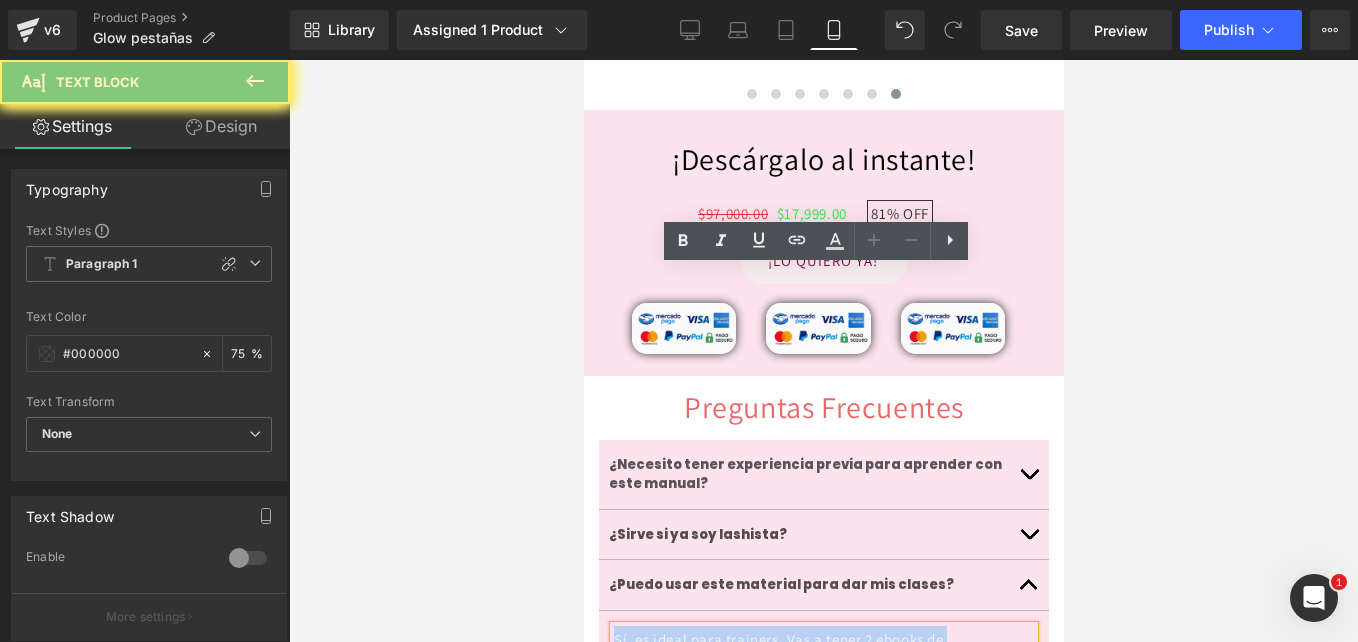 click on "Sí, es ideal para trainers. Vas a tener 2 ebooks de entrenamiento, hojas de práctica imprimibles y editables, guías de mapping y tarjetas de fidelización. Todo listo para entregar a tus alumnas y elevar la calidad de tu capacitación." at bounding box center (822, 680) 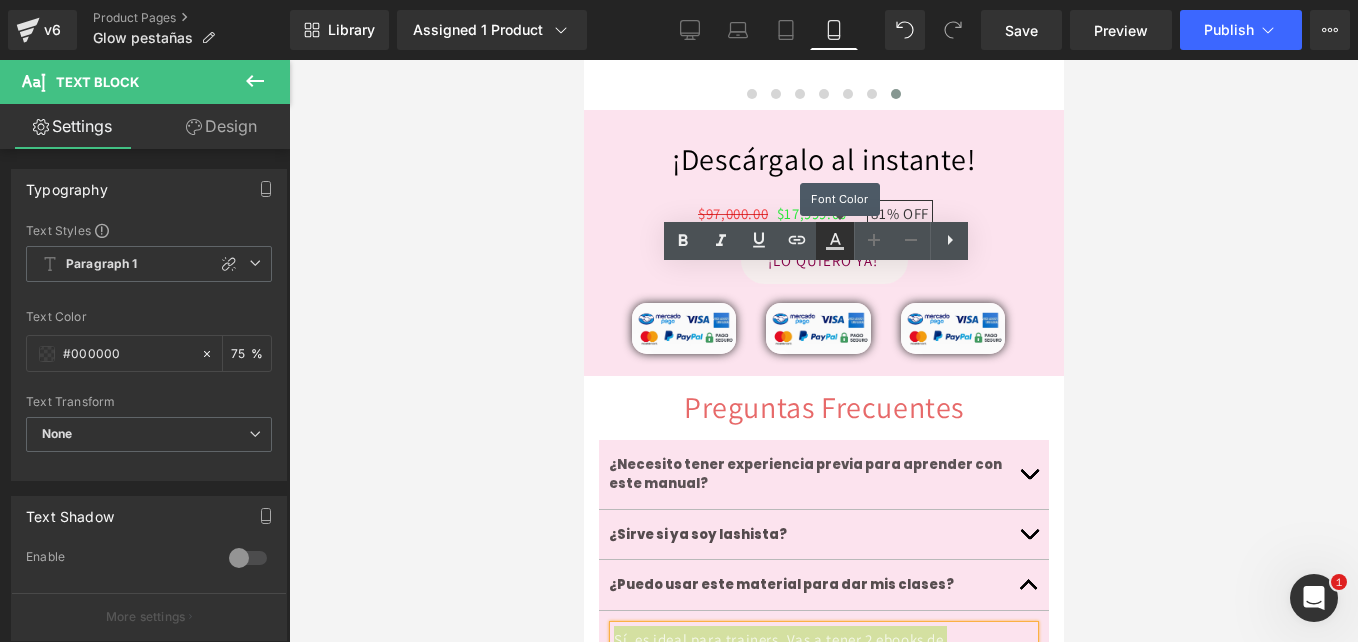 click 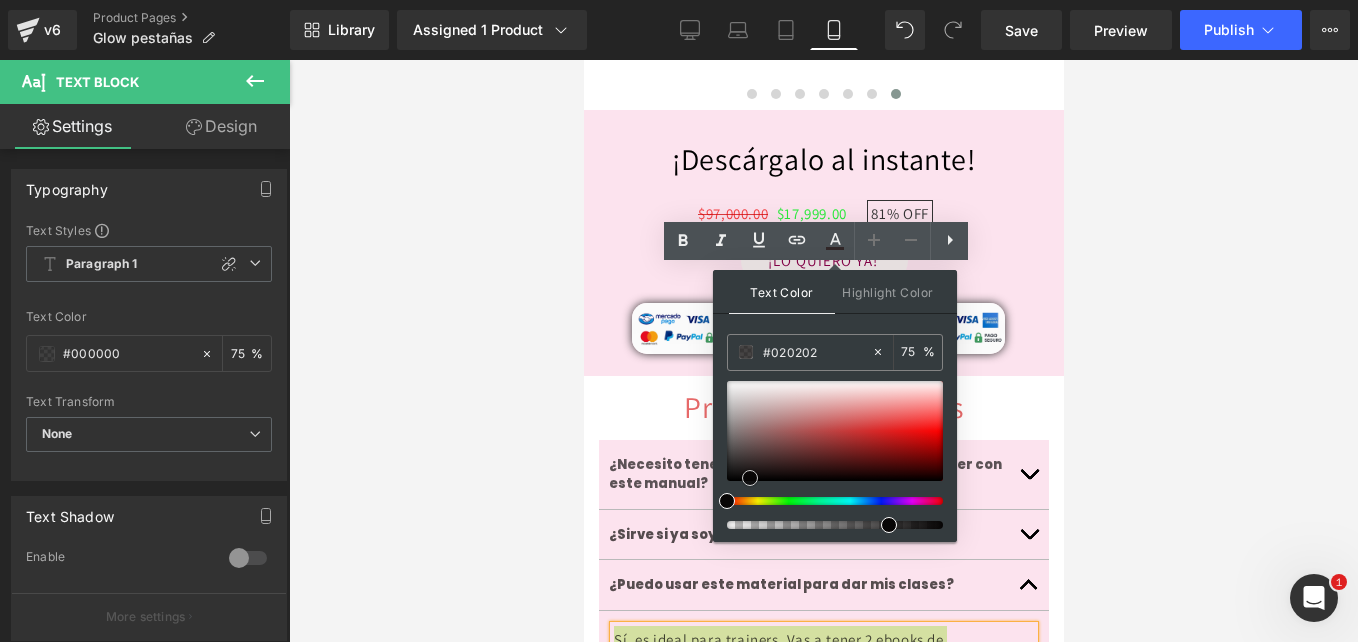 drag, startPoint x: 773, startPoint y: 467, endPoint x: 717, endPoint y: 485, distance: 58.821766 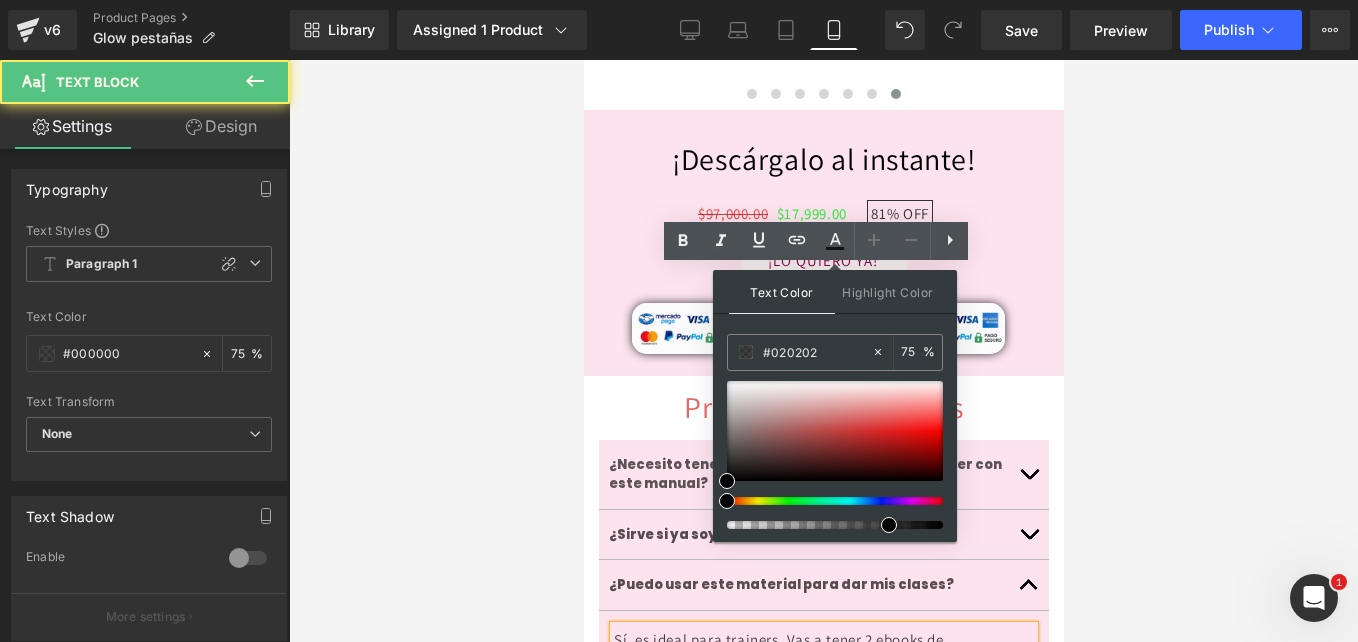click on "Sí, es ideal para trainers. Vas a tener 2 ebooks de entrenamiento, hojas de práctica imprimibles y editables, guías de mapping y tarjetas de fidelización. Todo listo para entregar a tus alumnas y elevar la calidad de tu capacitación." at bounding box center [822, 680] 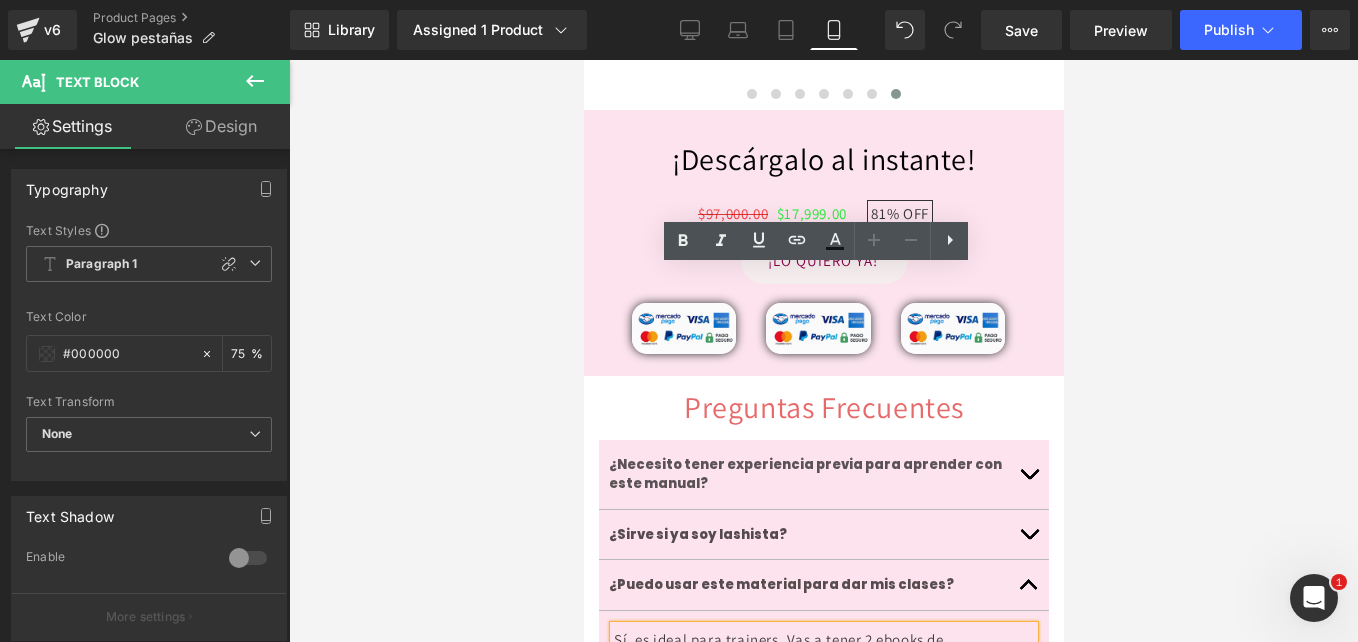 click at bounding box center [1028, 539] 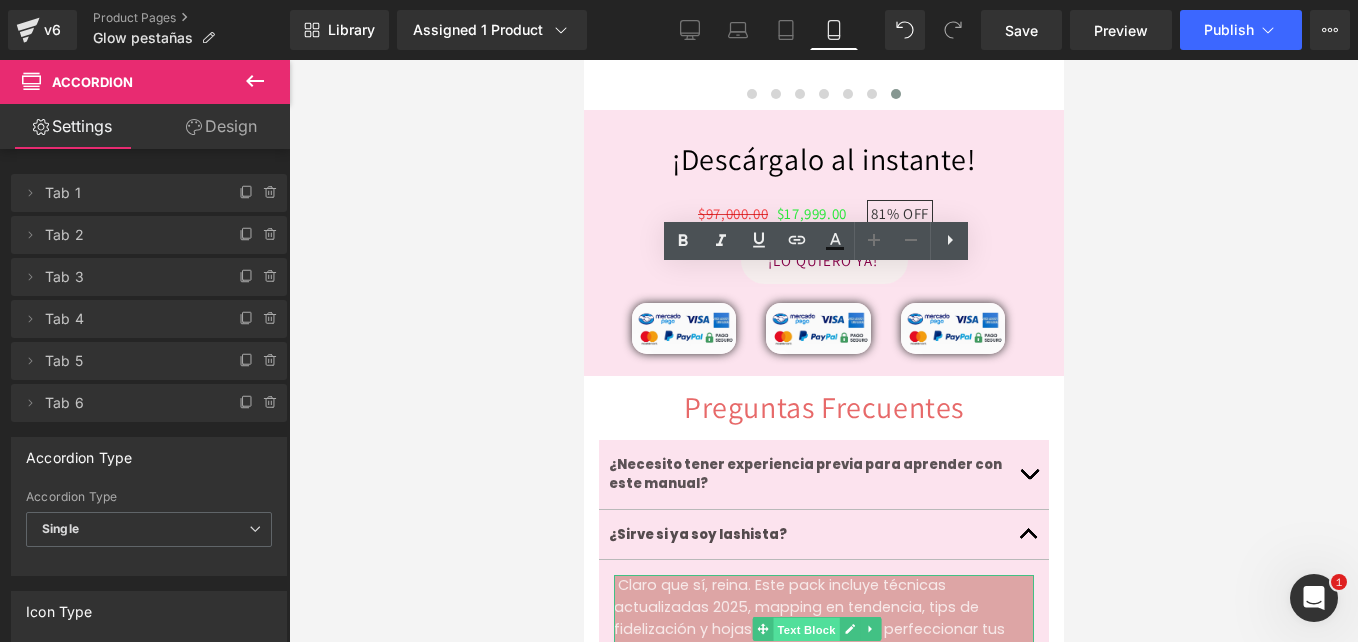 drag, startPoint x: 816, startPoint y: 276, endPoint x: 1012, endPoint y: 222, distance: 203.30273 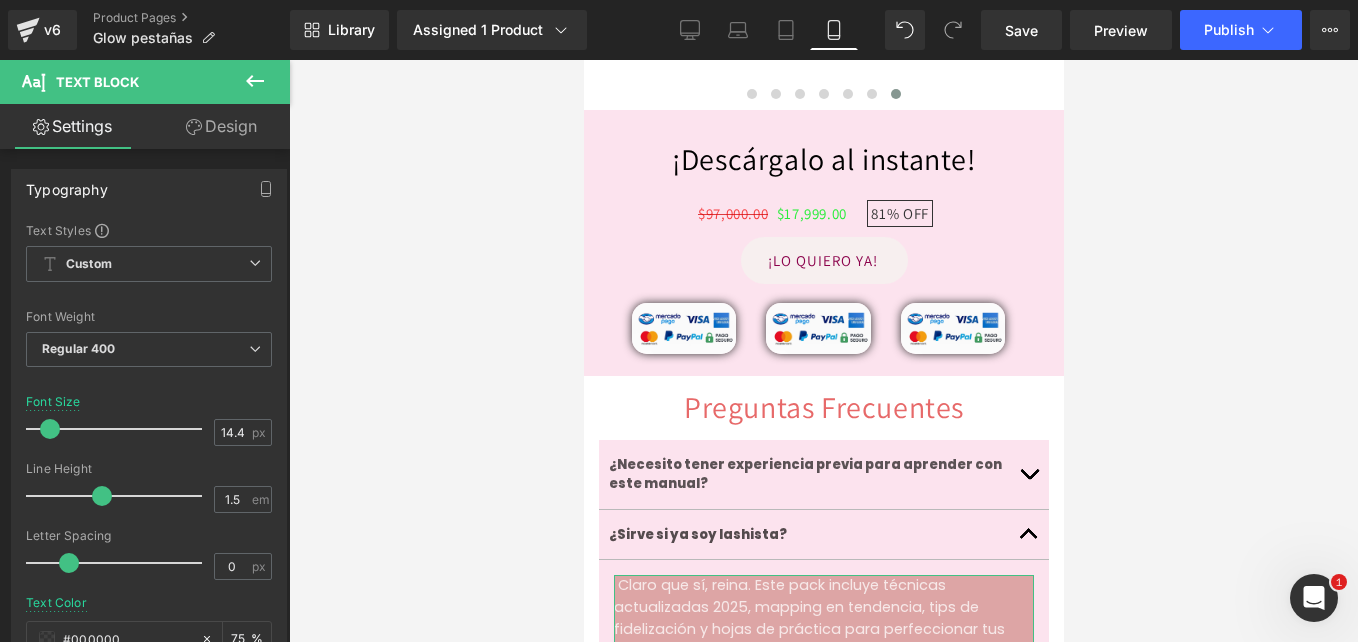 click on "Design" at bounding box center [221, 126] 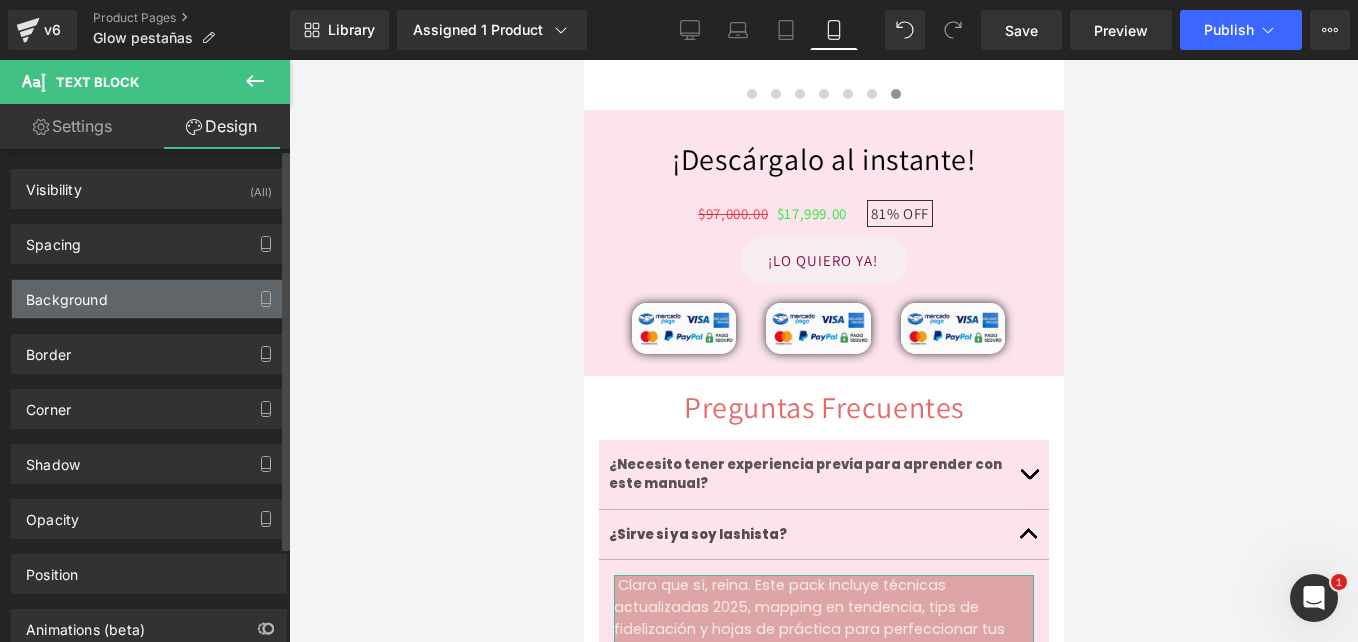 click on "Background" at bounding box center [149, 299] 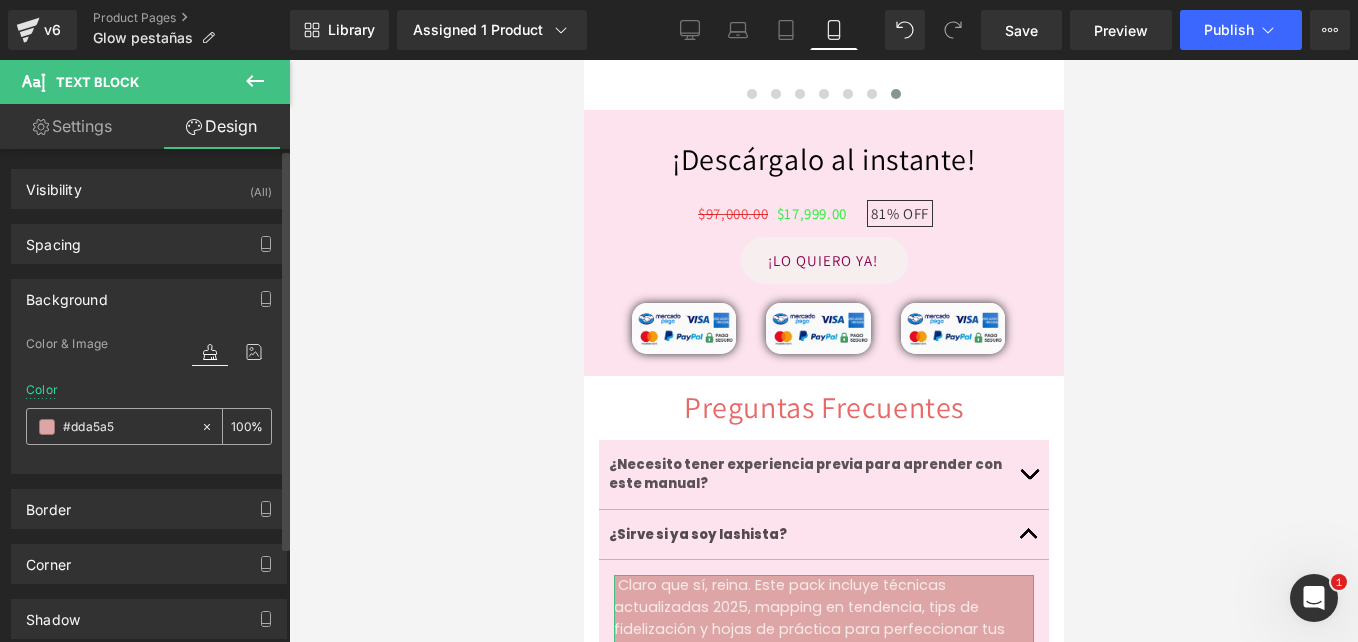 click on "#dda5a5" at bounding box center [127, 427] 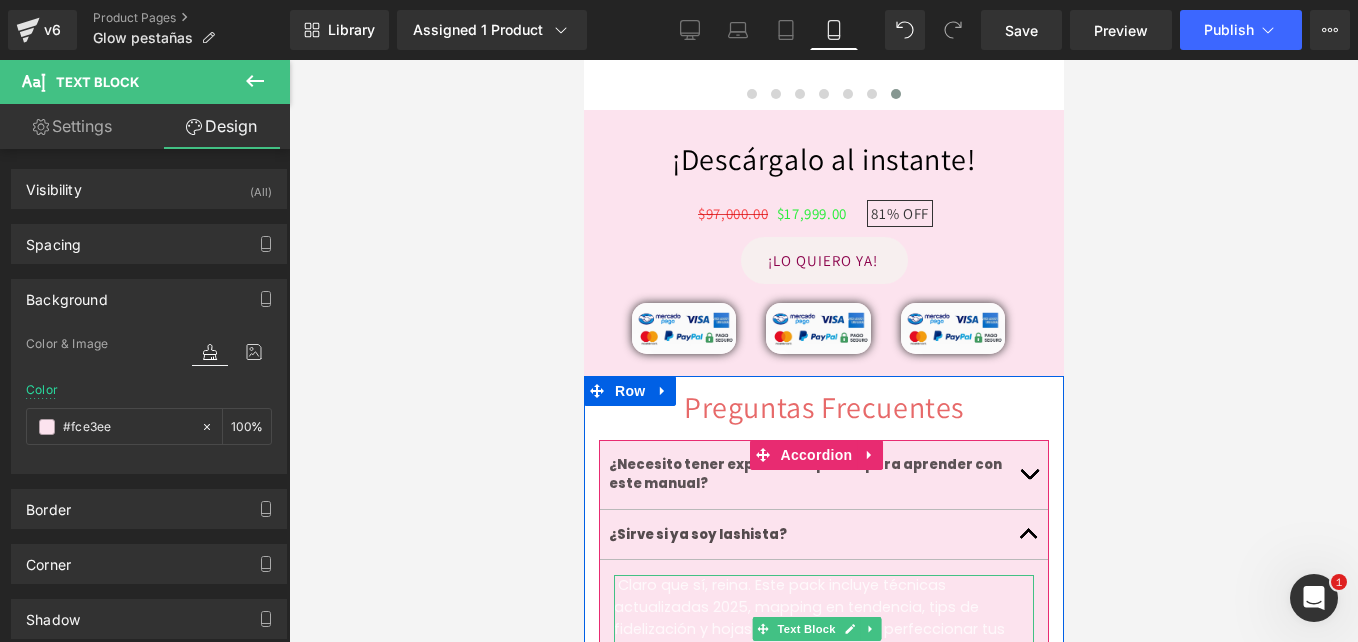 click on "Claro que sí, reina. Este pack incluye técnicas actualizadas 2025, mapping en tendencia, tips de fidelización y hojas de práctica para perfeccionar tus tiempos y resultados. Además, te da material profesional para ofrecer un servicio más premium." at bounding box center (808, 628) 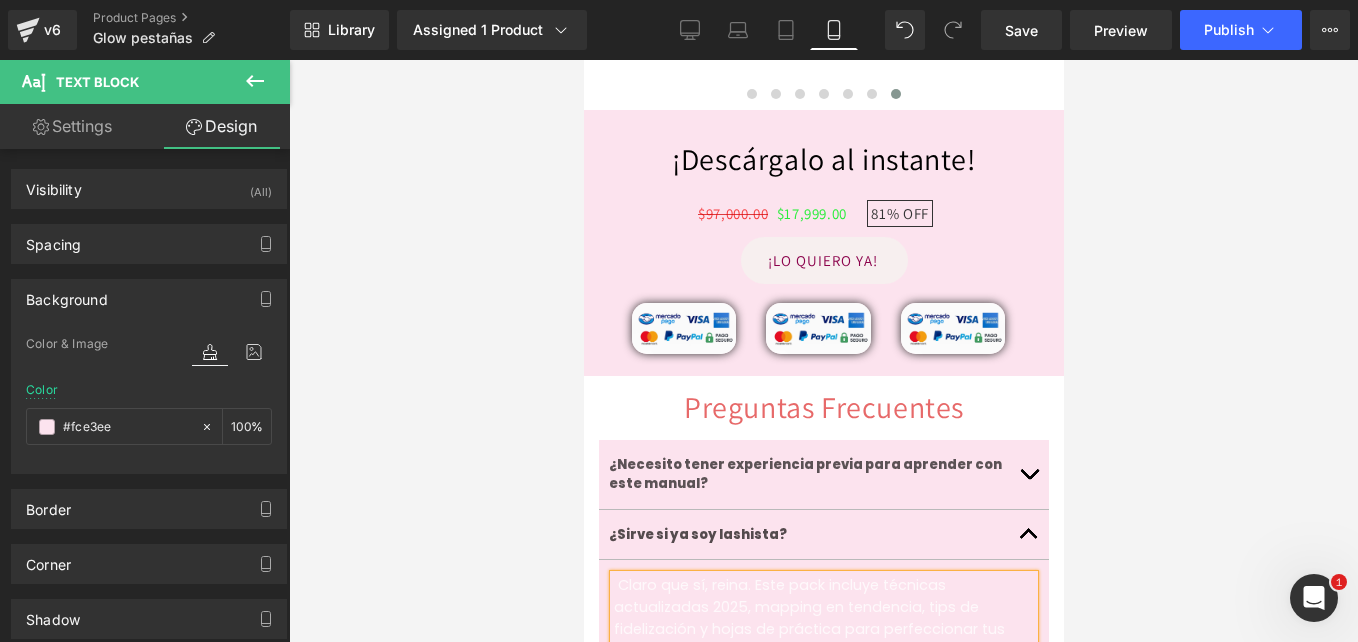 click on "Claro que sí, reina. Este pack incluye técnicas actualizadas 2025, mapping en tendencia, tips de fidelización y hojas de práctica para perfeccionar tus tiempos y resultados. Además, te da material profesional para ofrecer un servicio más premium." at bounding box center (808, 628) 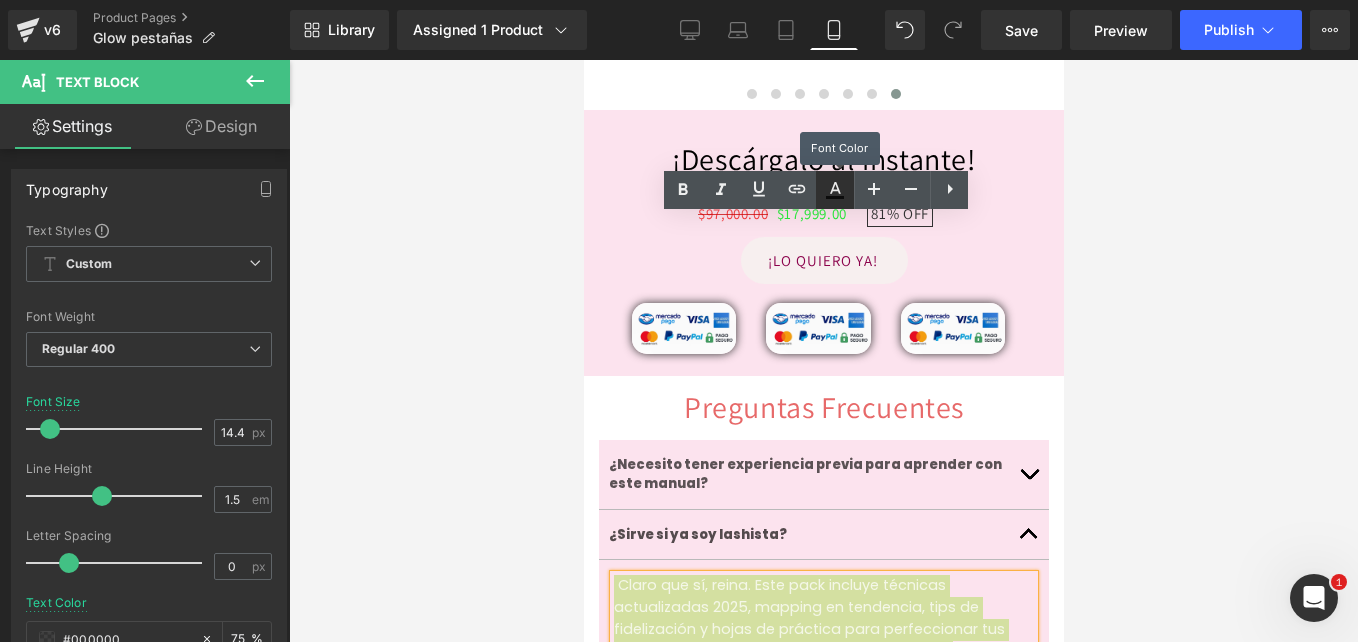 click 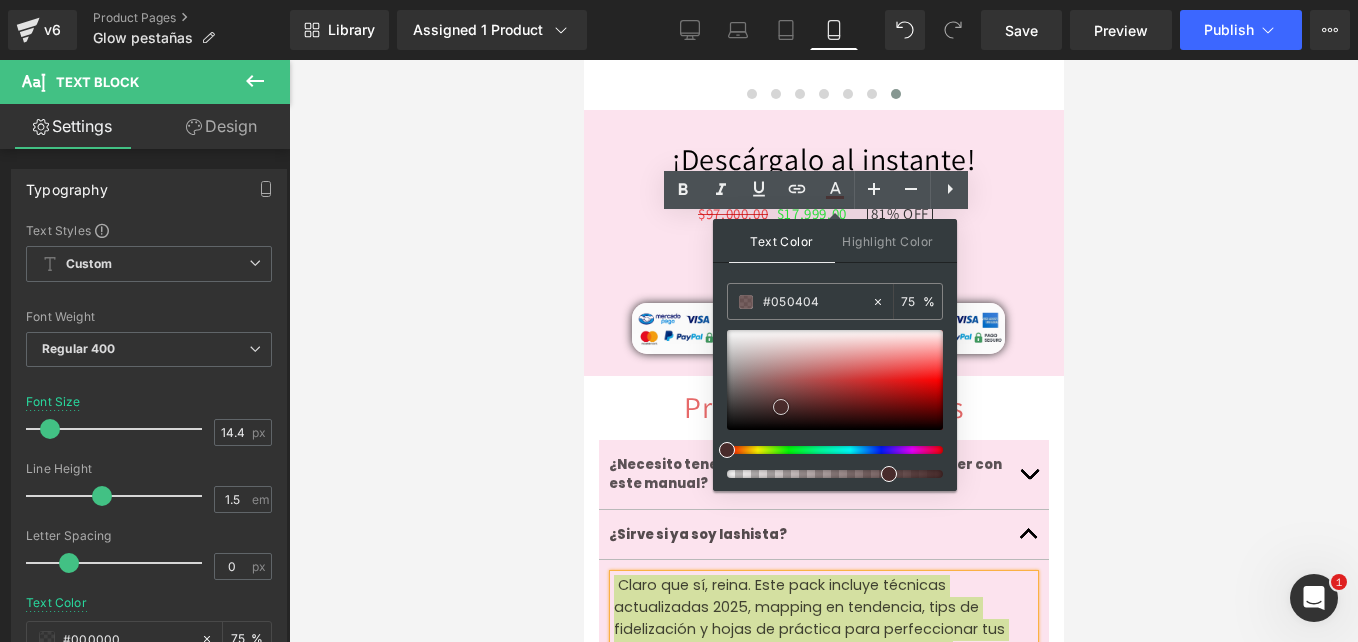 drag, startPoint x: 1364, startPoint y: 467, endPoint x: 702, endPoint y: 451, distance: 662.1933 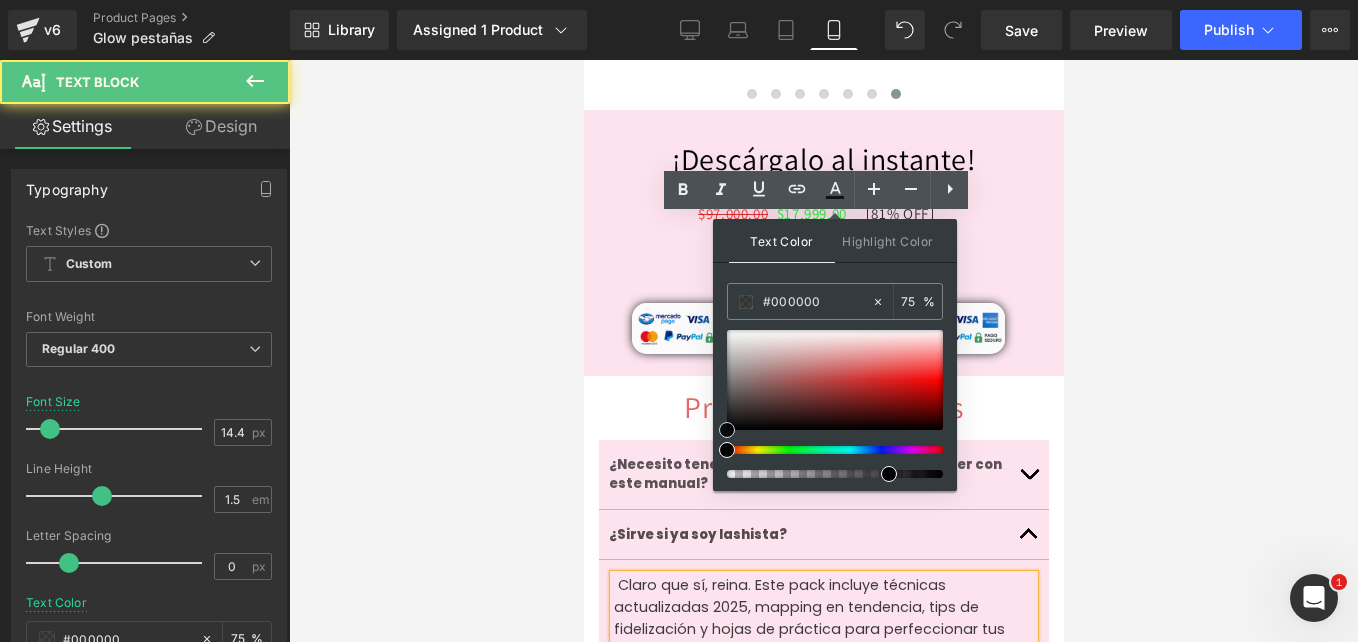 click on "Claro que sí, reina. Este pack incluye técnicas actualizadas 2025, mapping en tendencia, tips de fidelización y hojas de práctica para perfeccionar tus tiempos y resultados. Además, te da material profesional para ofrecer un servicio más premium." at bounding box center [823, 629] 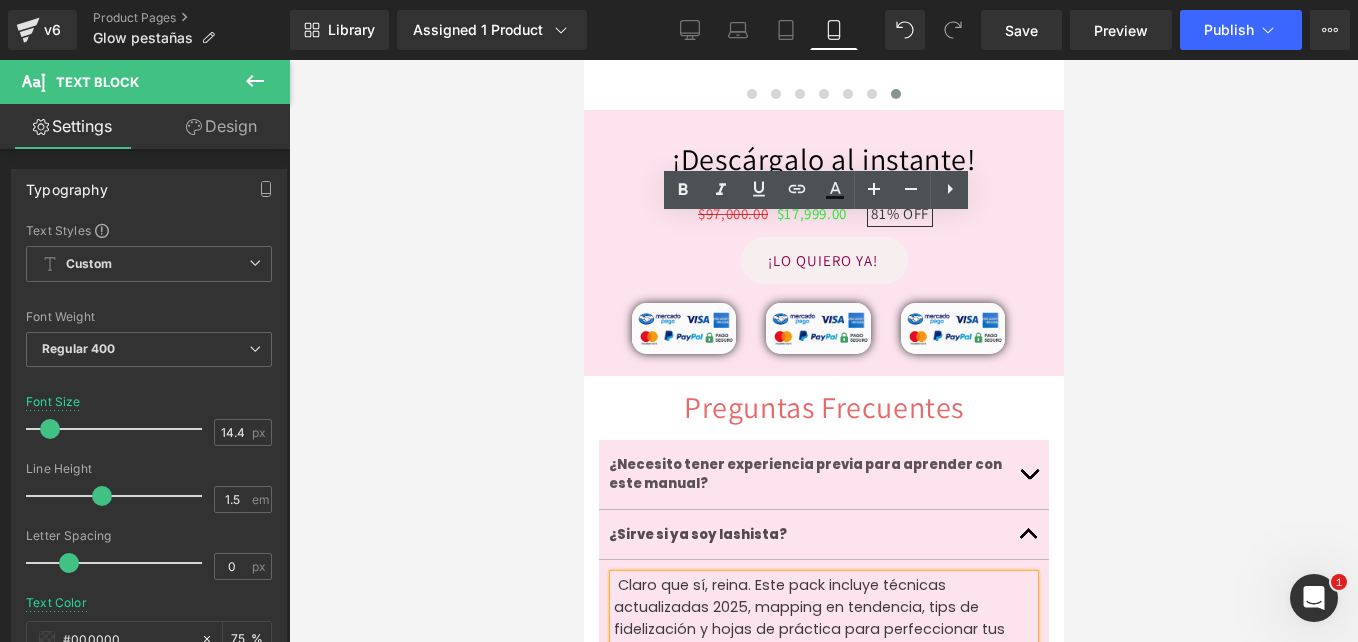 click at bounding box center [1028, 479] 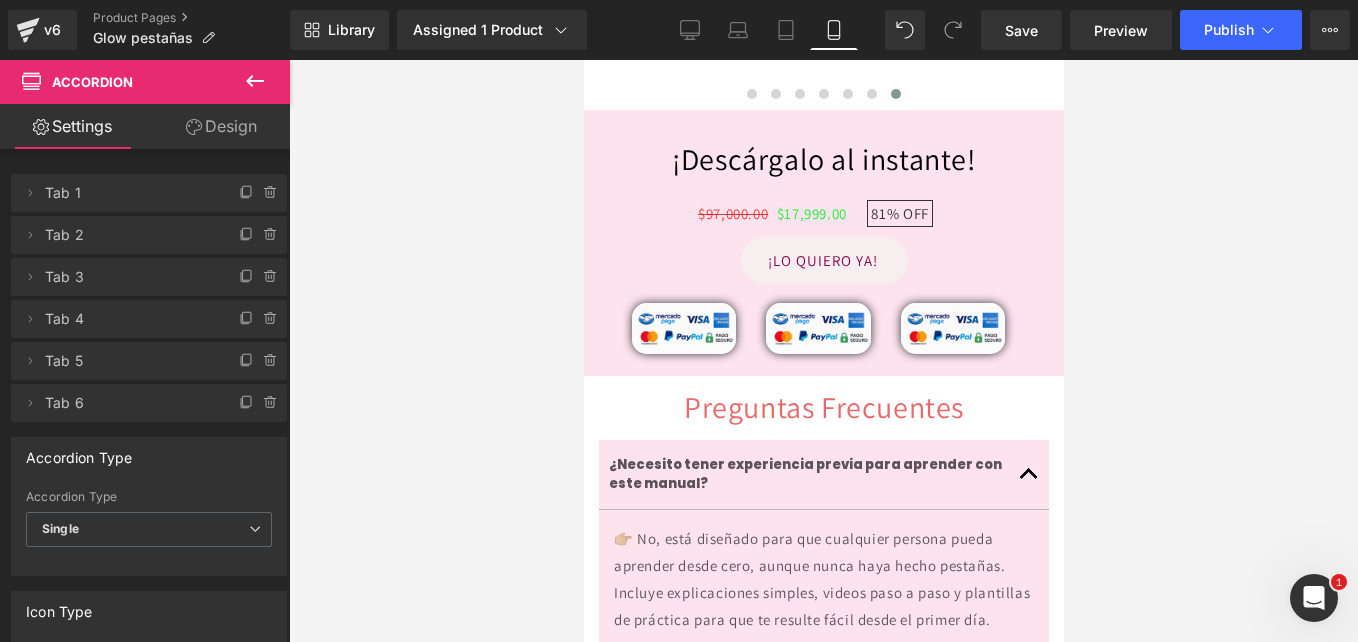 click at bounding box center (823, 351) 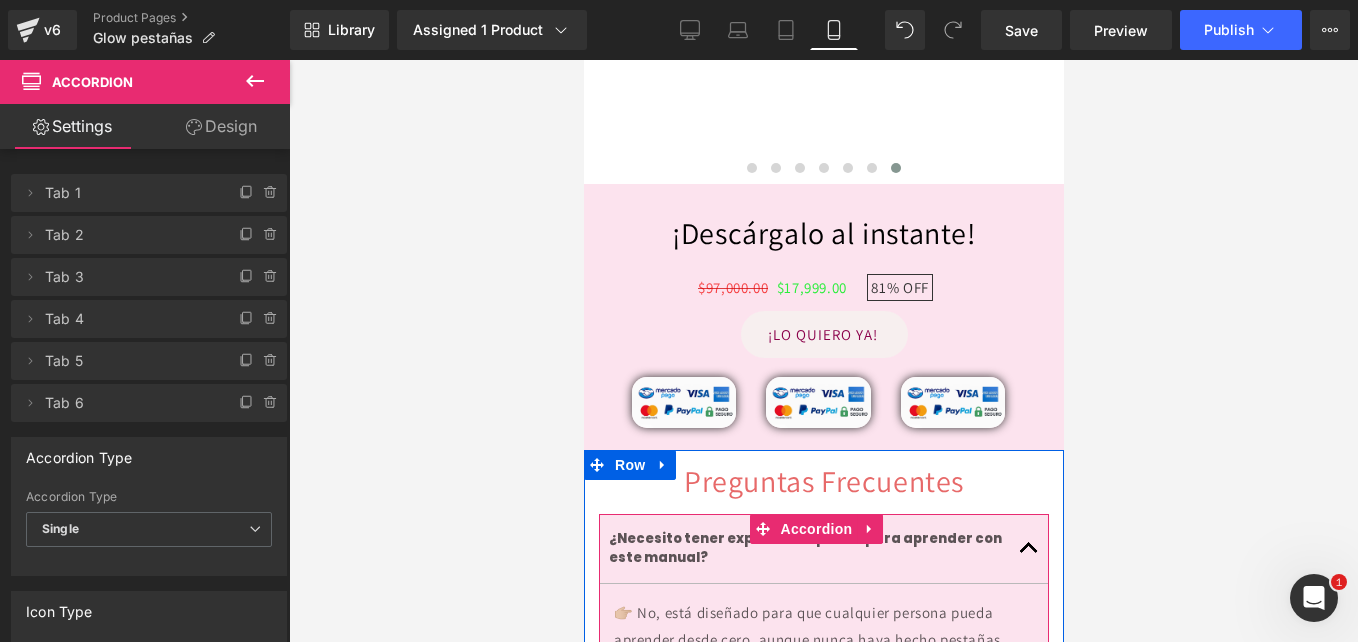 scroll, scrollTop: 9597, scrollLeft: 0, axis: vertical 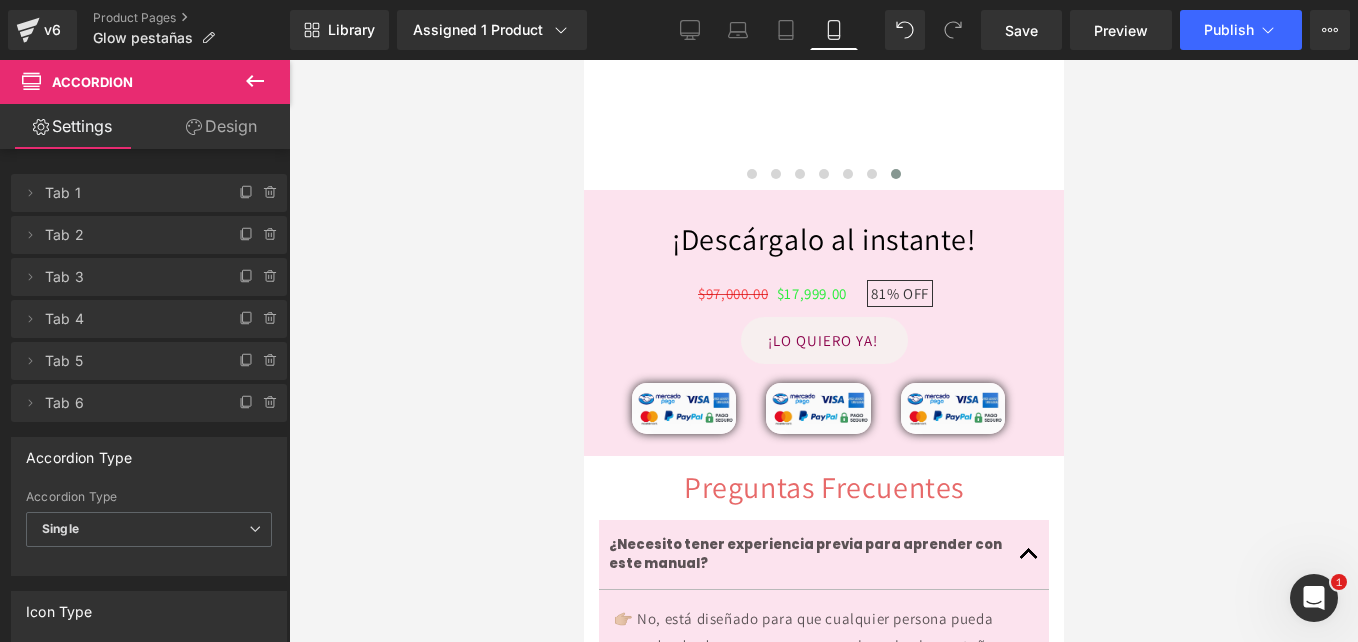 click at bounding box center (823, 351) 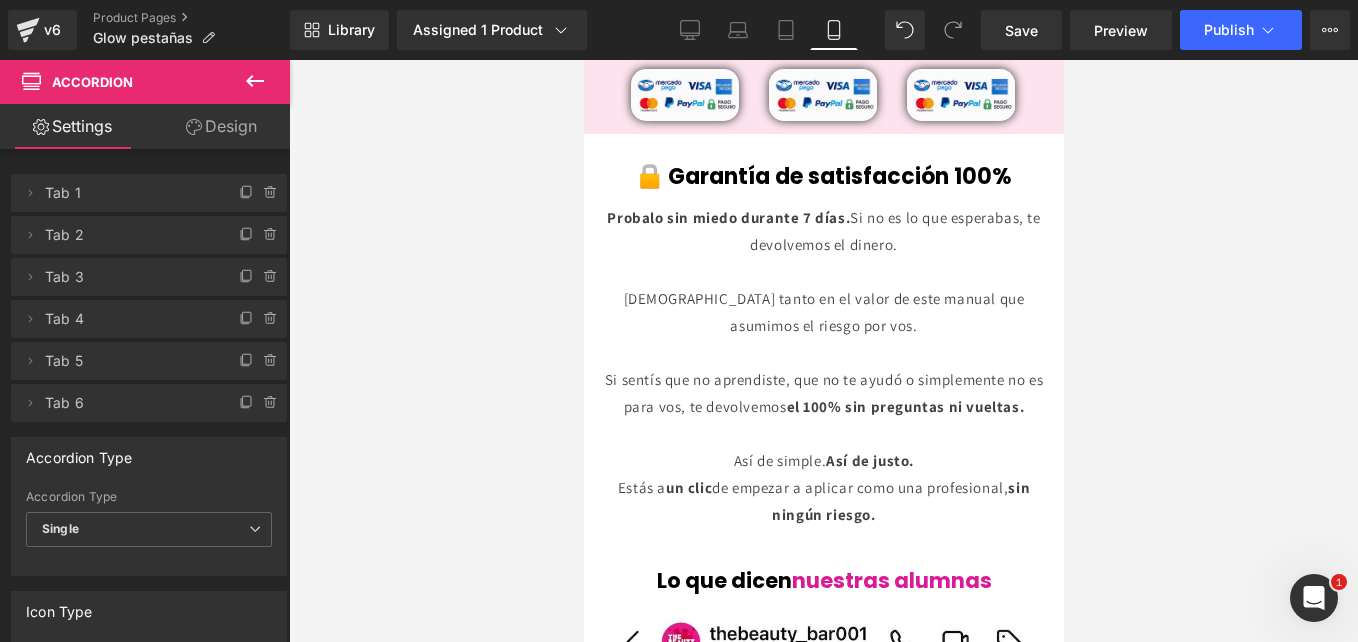 scroll, scrollTop: 8616, scrollLeft: 0, axis: vertical 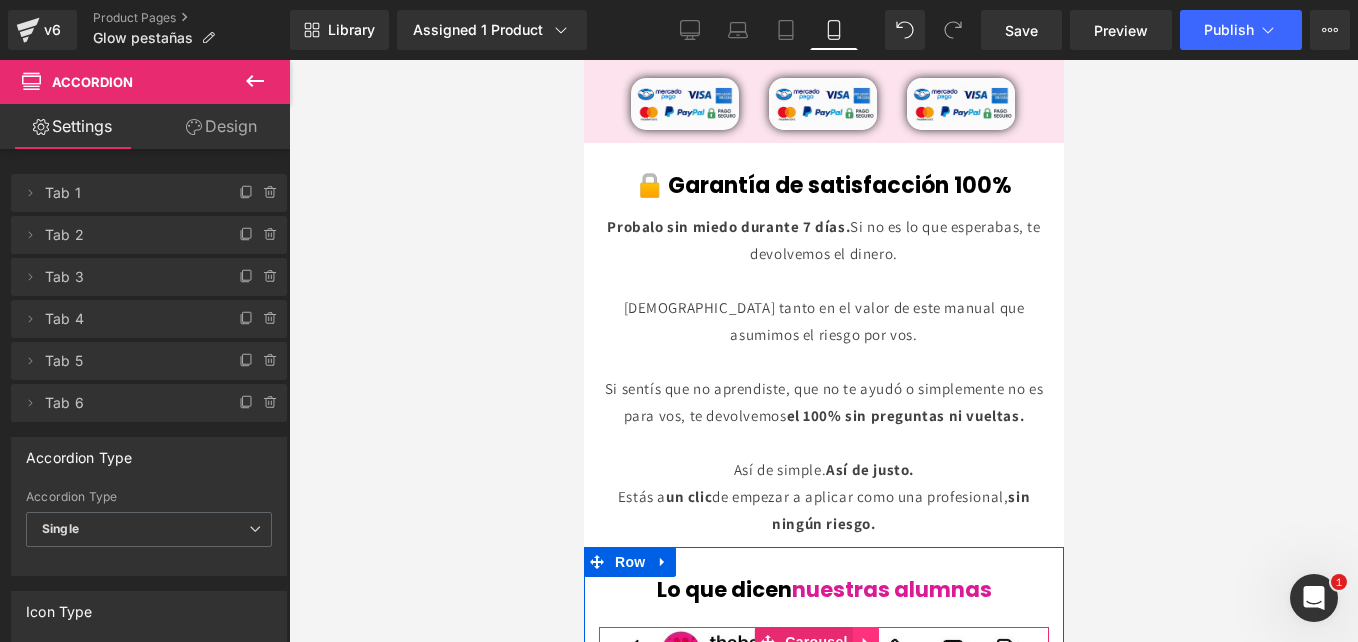 click 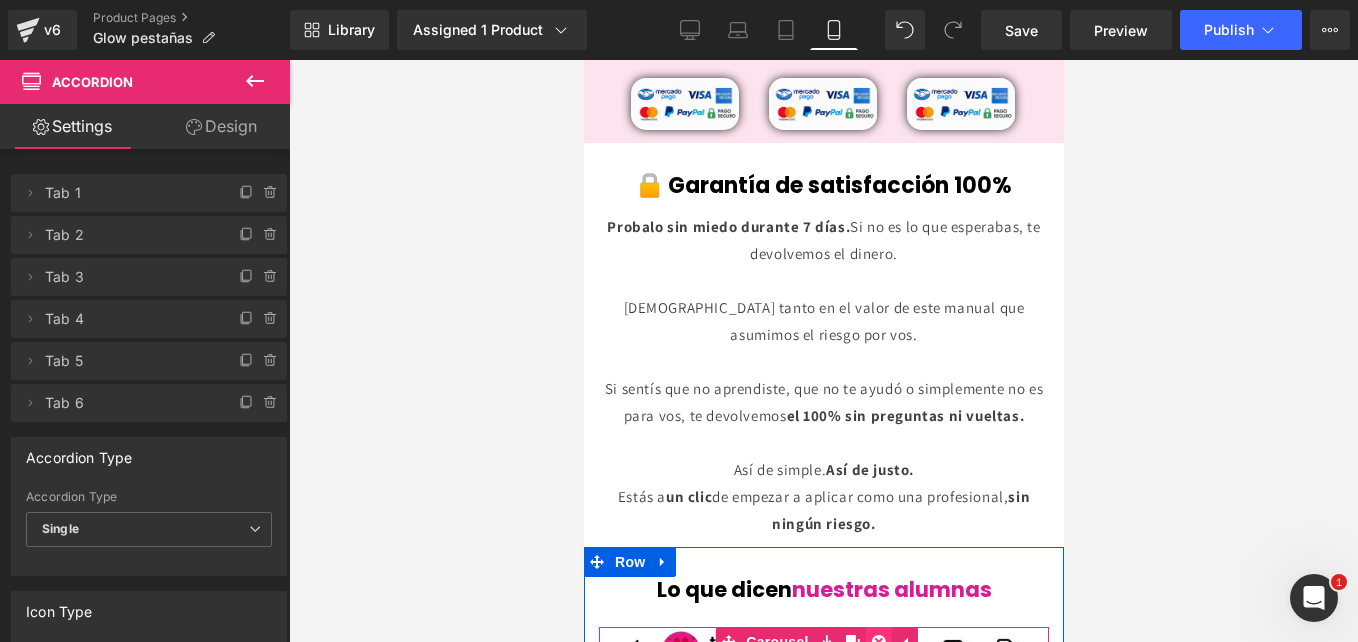 click 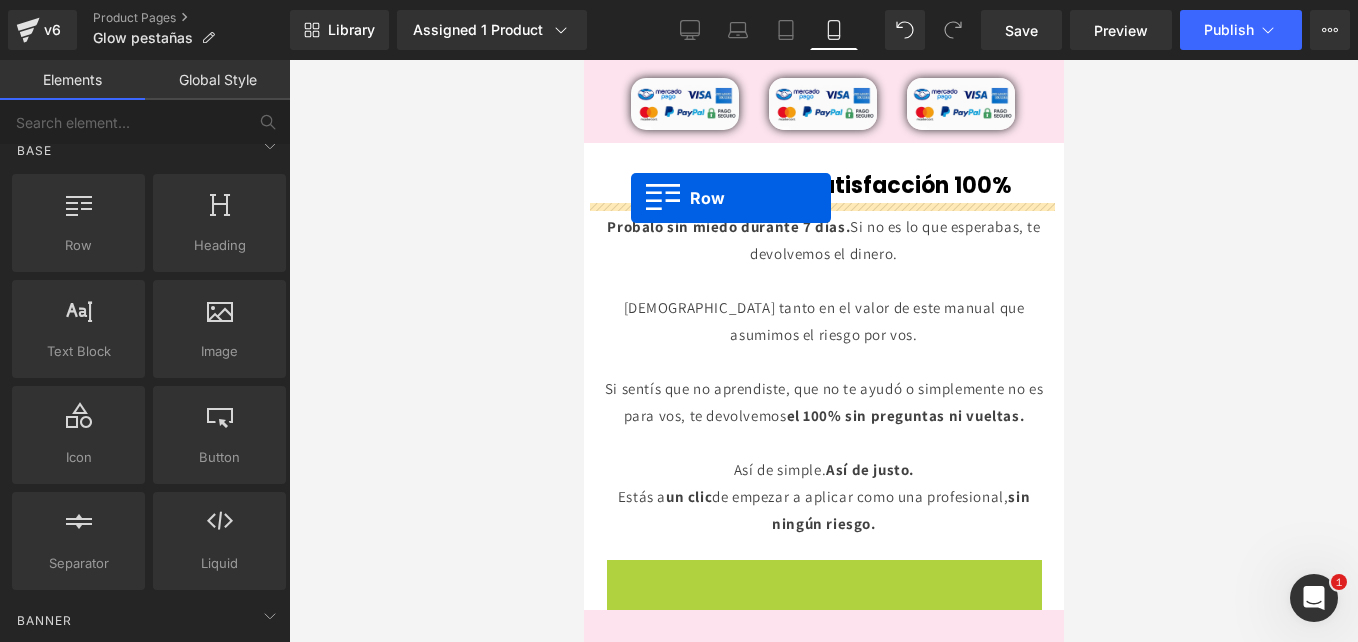 drag, startPoint x: 608, startPoint y: 239, endPoint x: 630, endPoint y: 199, distance: 45.65085 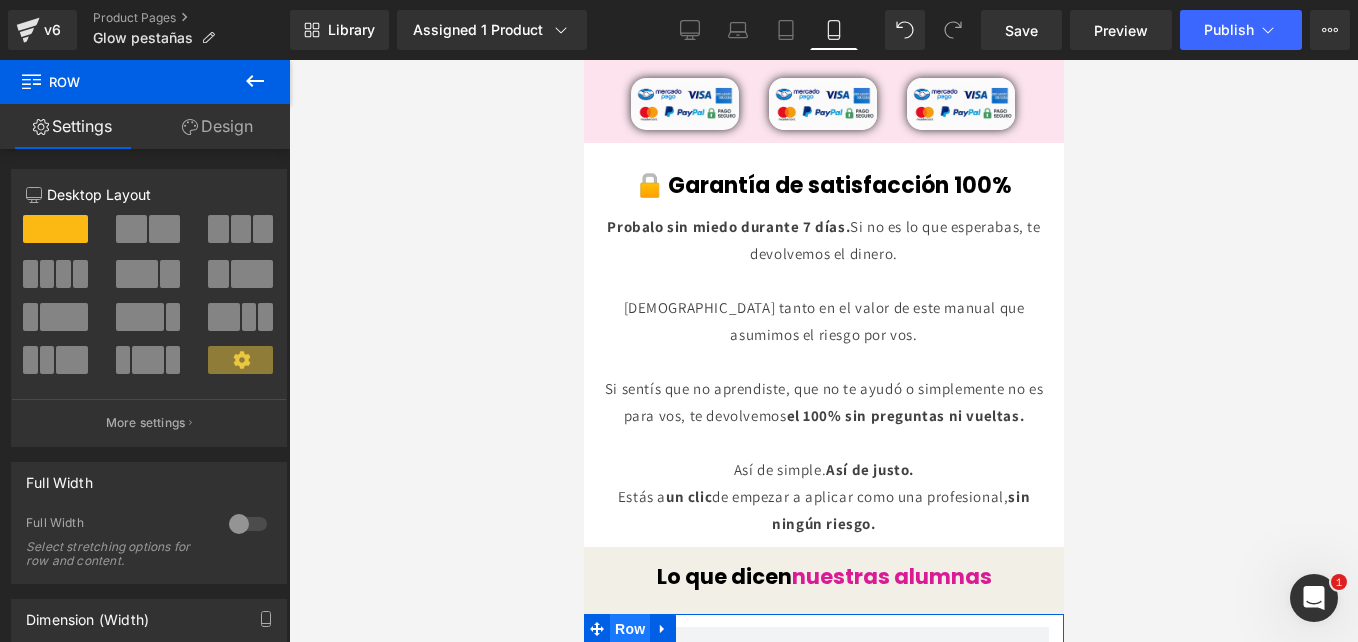 click on "Row" at bounding box center (629, 629) 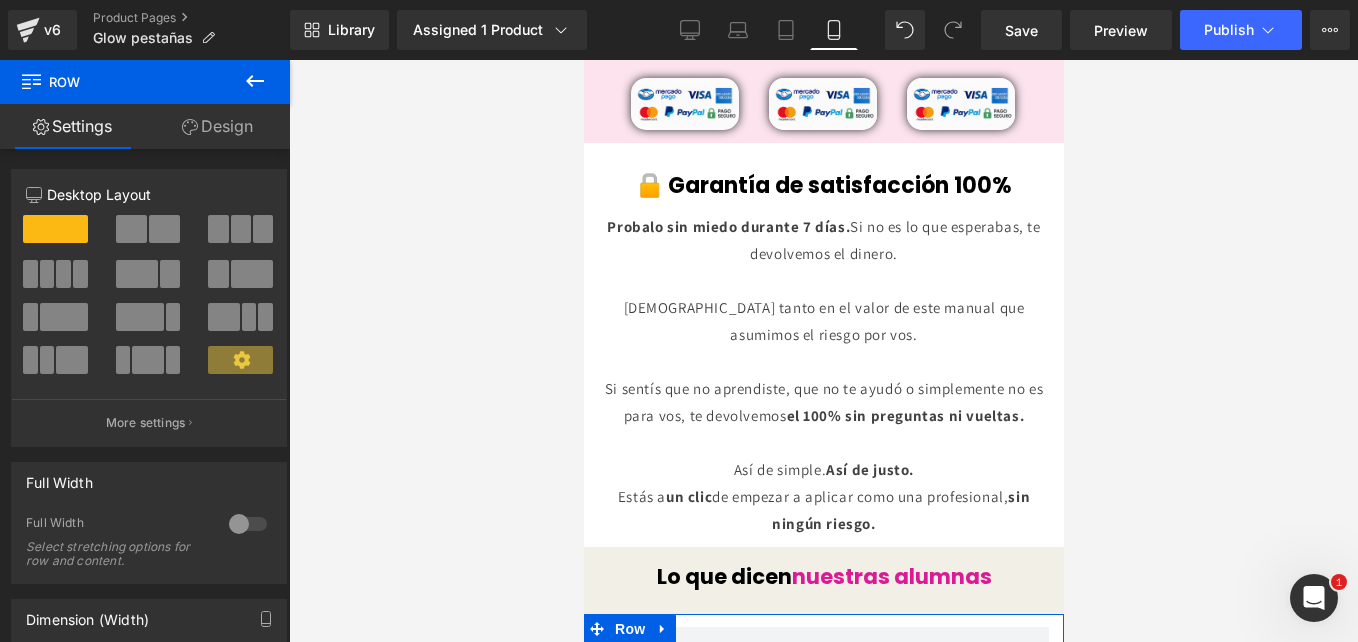 click on "Design" at bounding box center (217, 126) 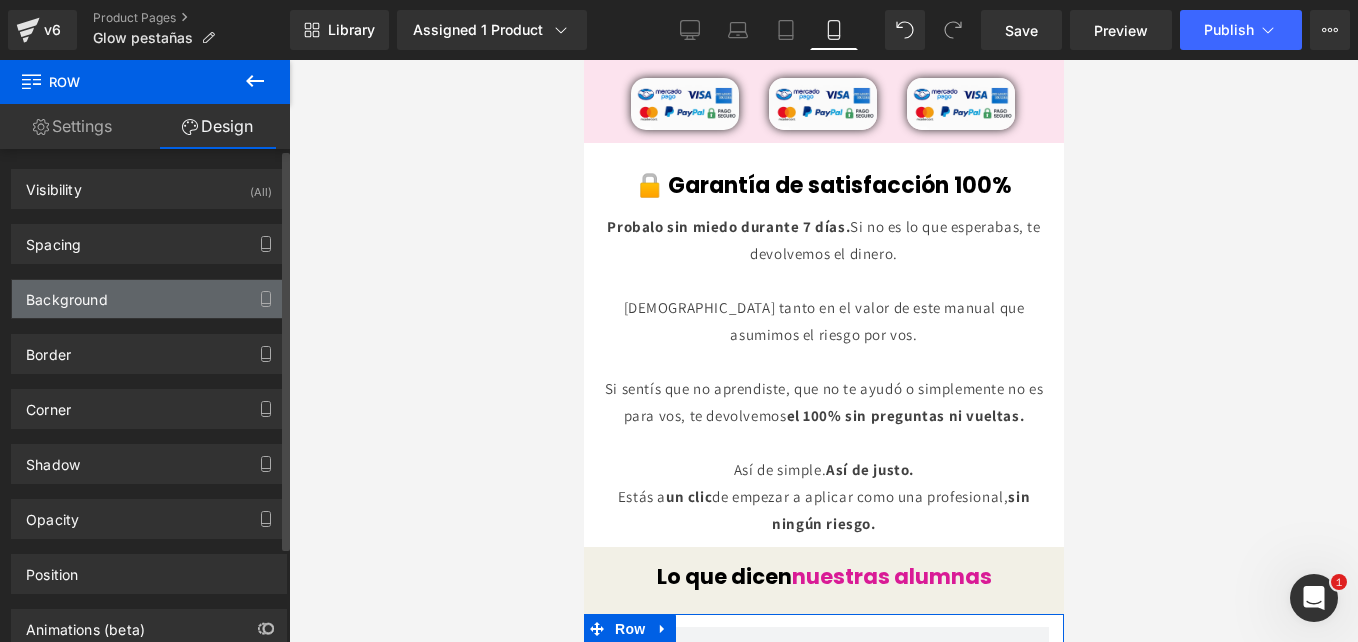 click on "Background" at bounding box center (149, 299) 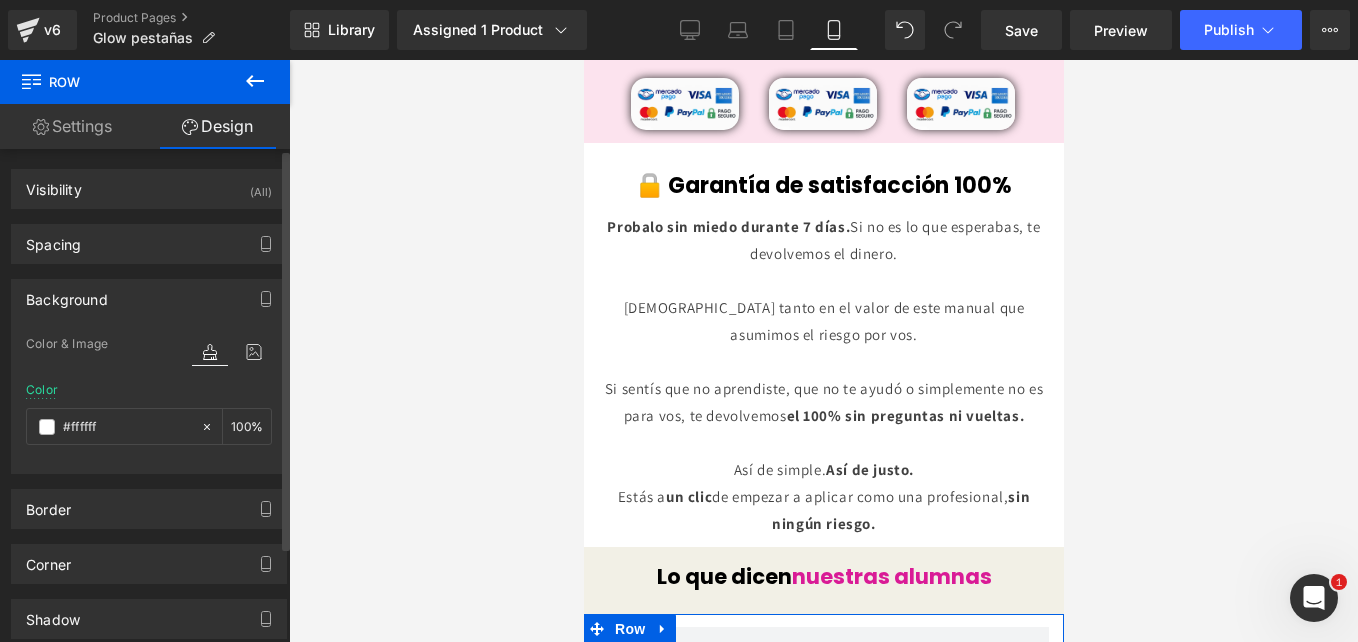 paste on "ce3ee" 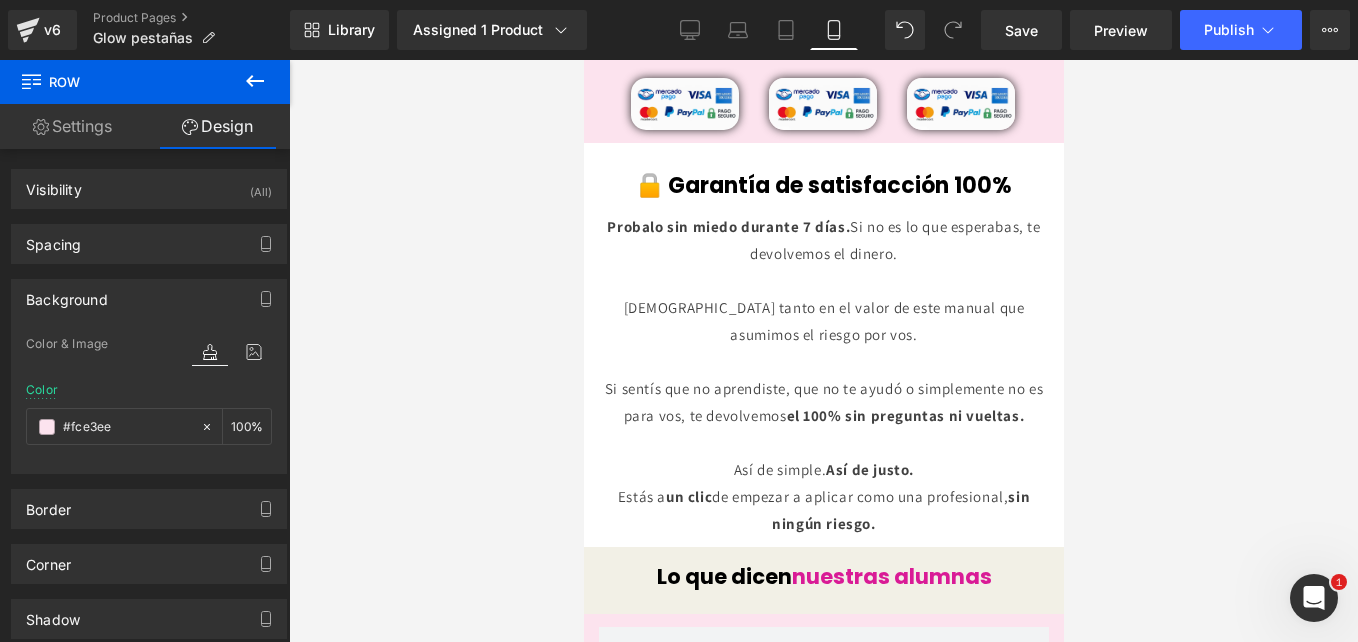 click at bounding box center (255, 82) 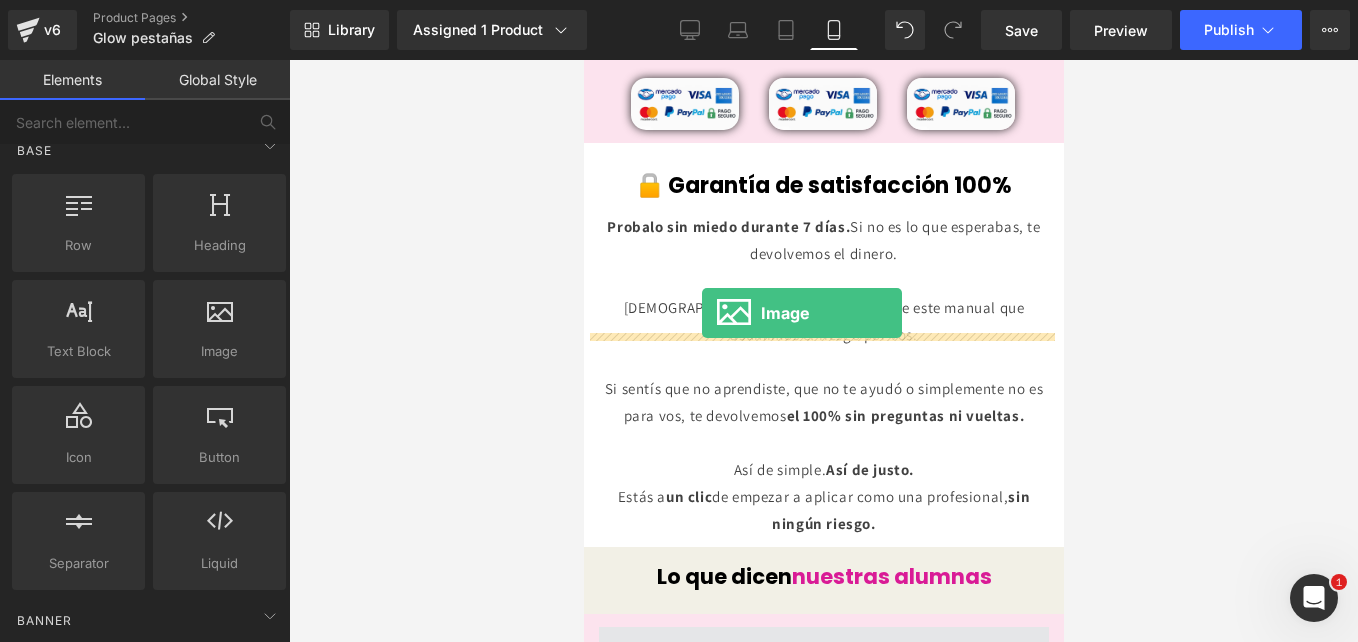 drag, startPoint x: 802, startPoint y: 392, endPoint x: 691, endPoint y: 308, distance: 139.2013 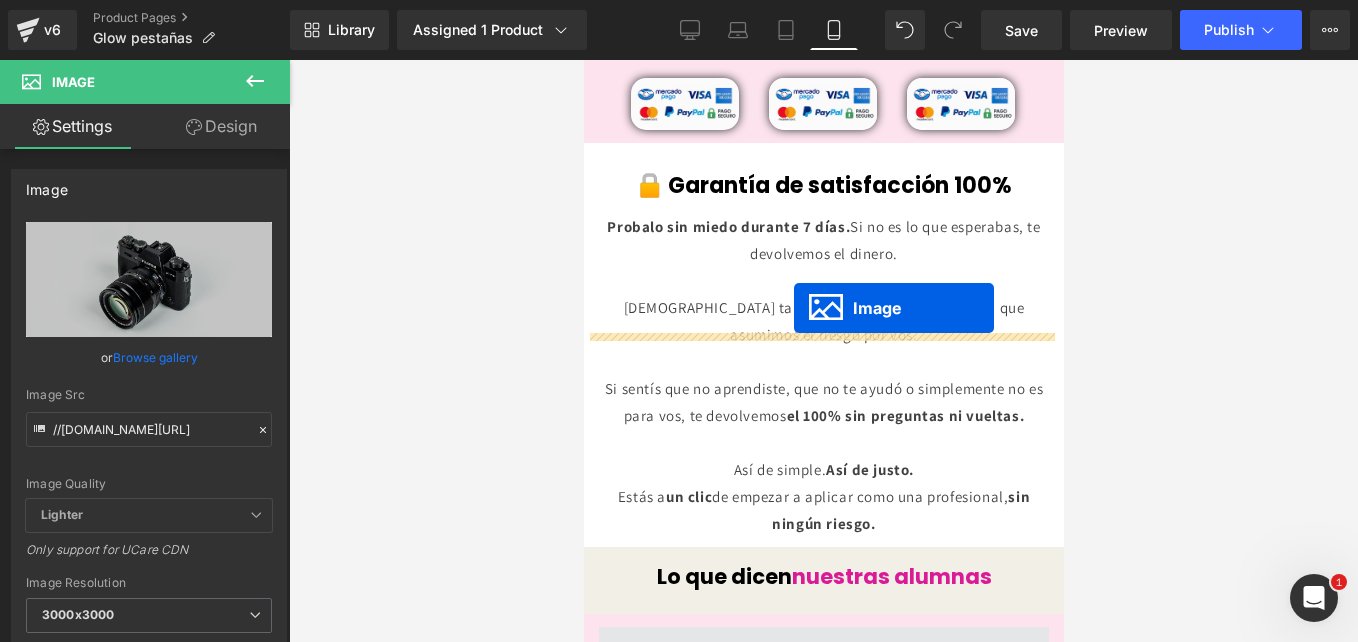 drag, startPoint x: 786, startPoint y: 487, endPoint x: 793, endPoint y: 307, distance: 180.13606 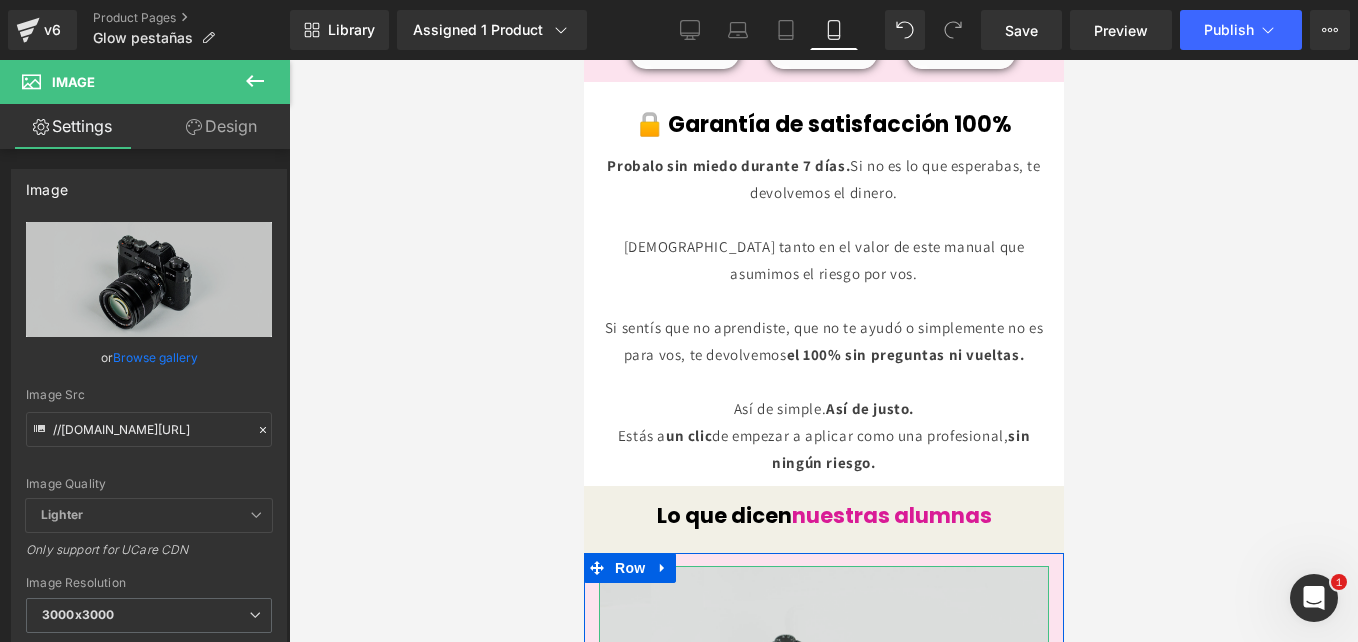 scroll, scrollTop: 8679, scrollLeft: 0, axis: vertical 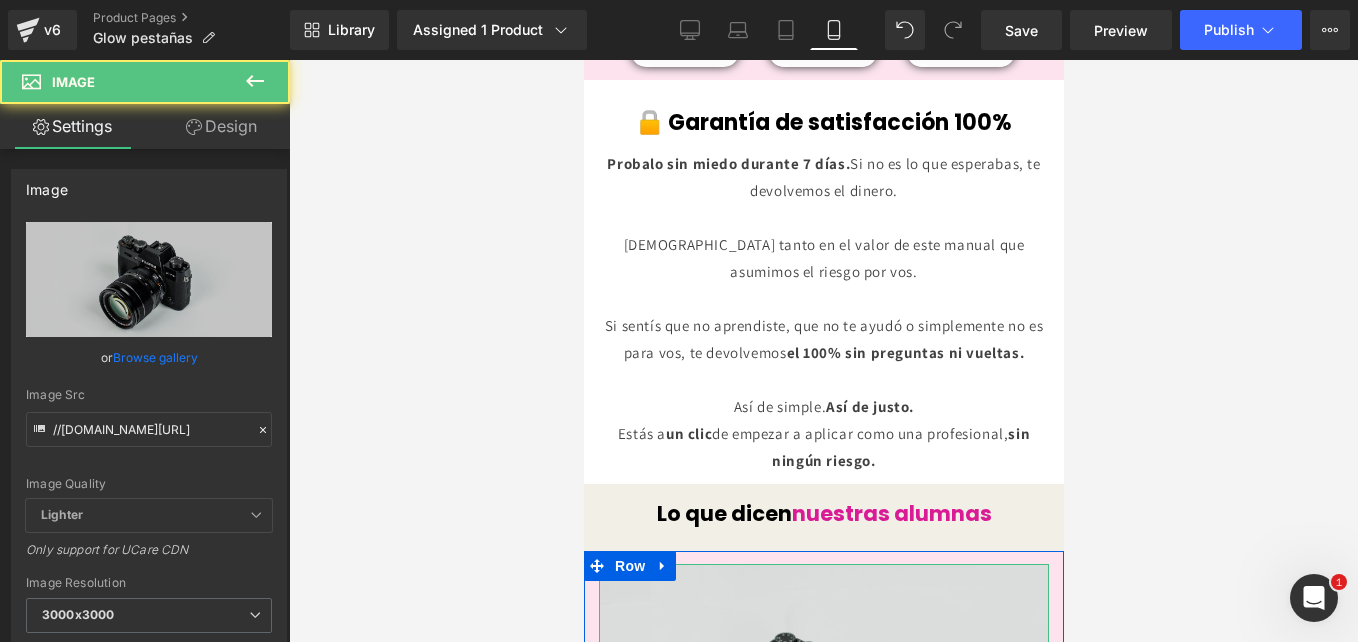 click at bounding box center (823, 713) 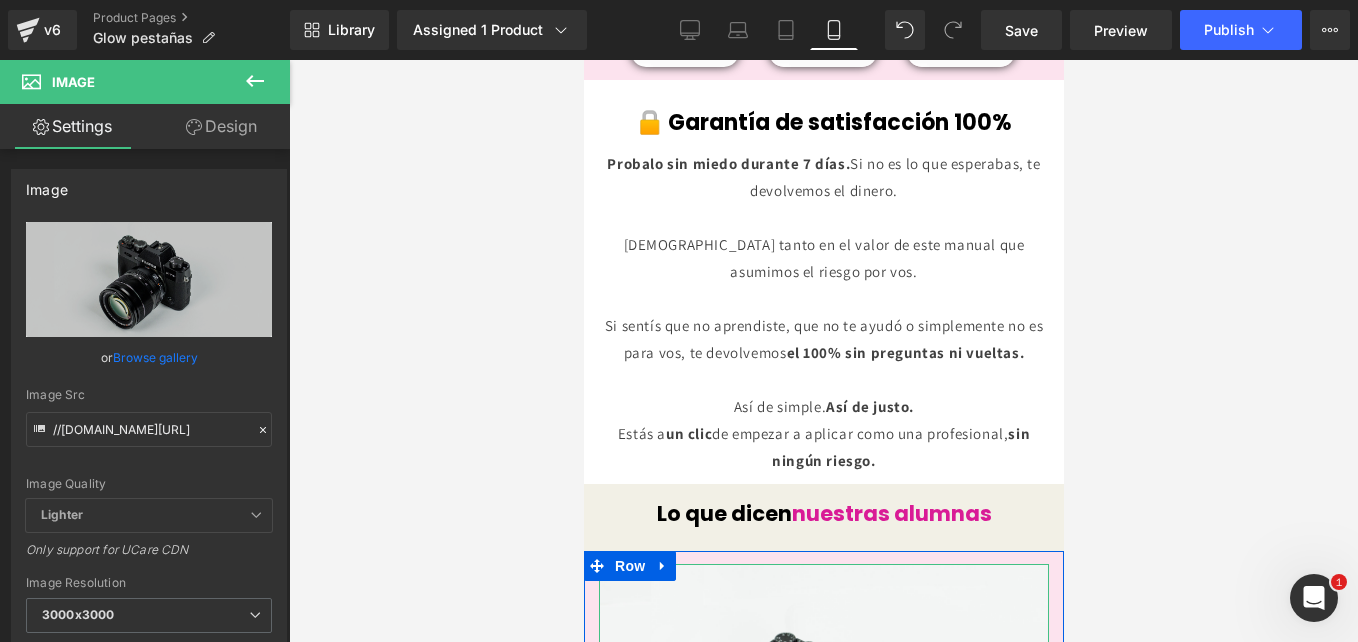 click at bounding box center [846, 714] 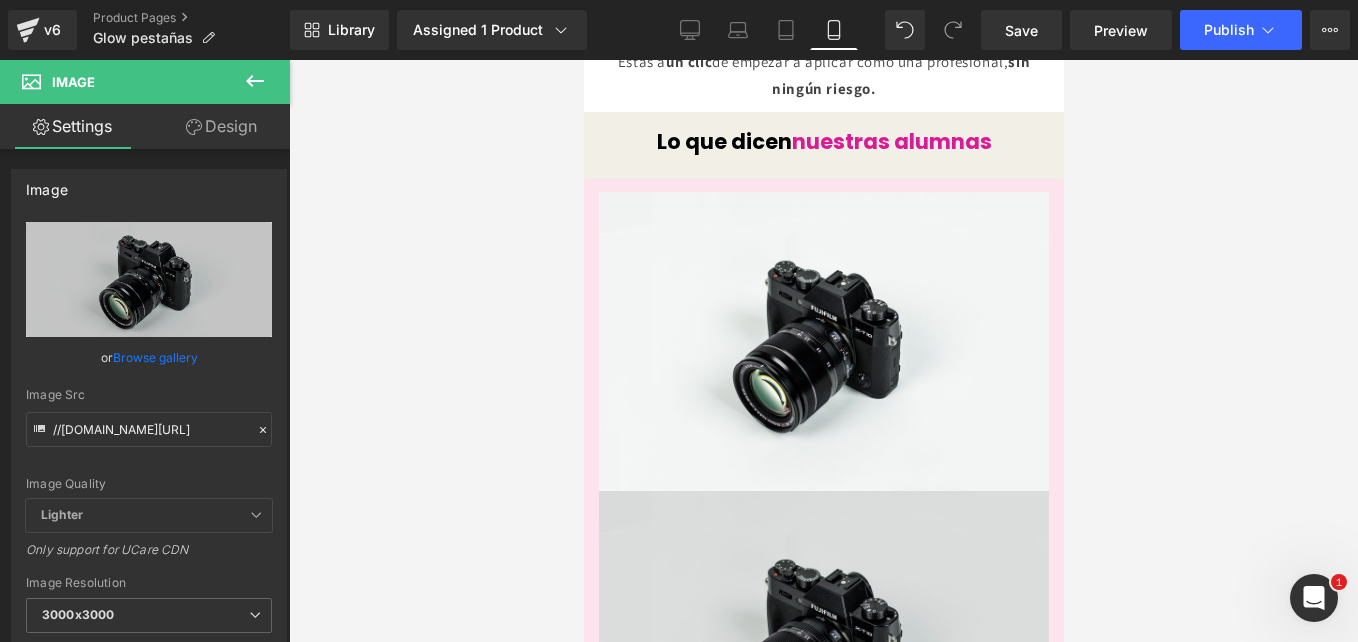 scroll, scrollTop: 9052, scrollLeft: 0, axis: vertical 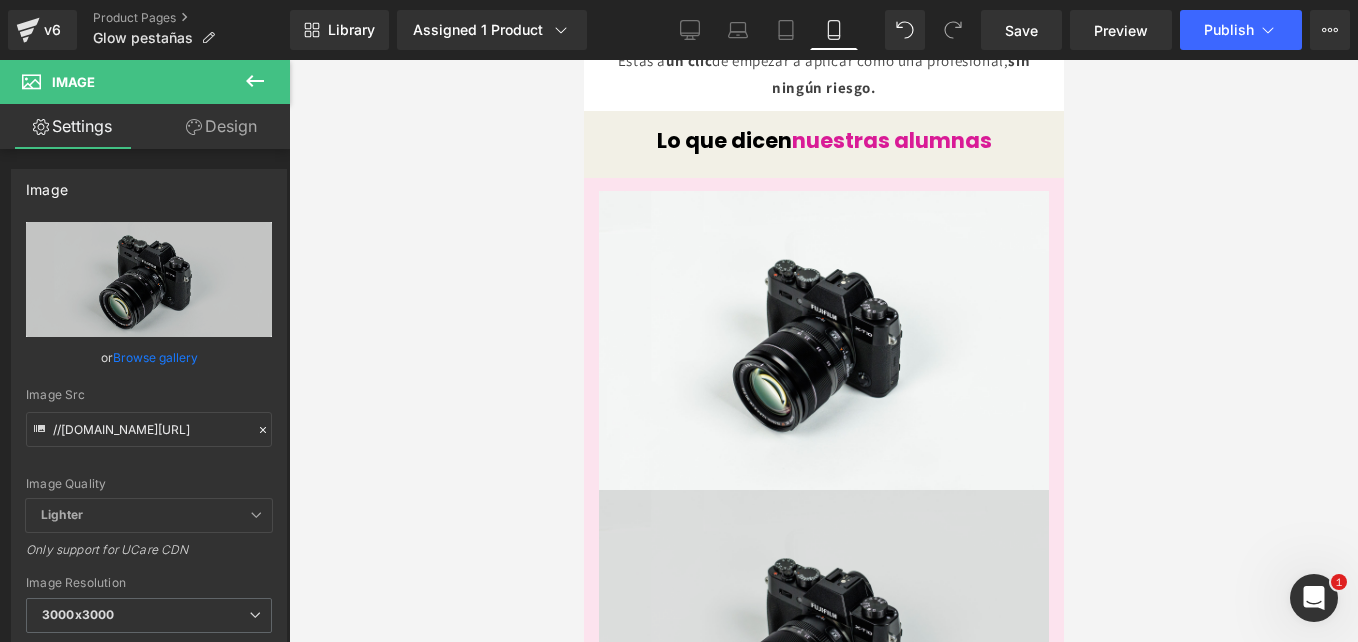 click at bounding box center [823, 639] 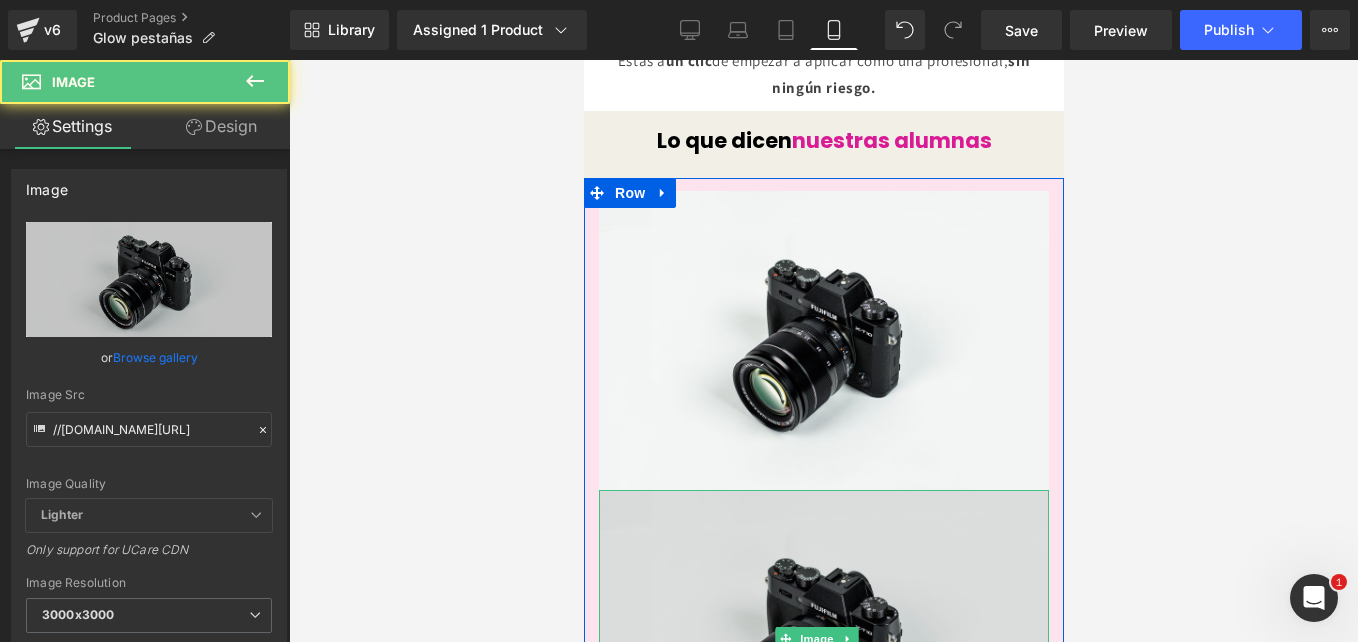 click at bounding box center (823, 639) 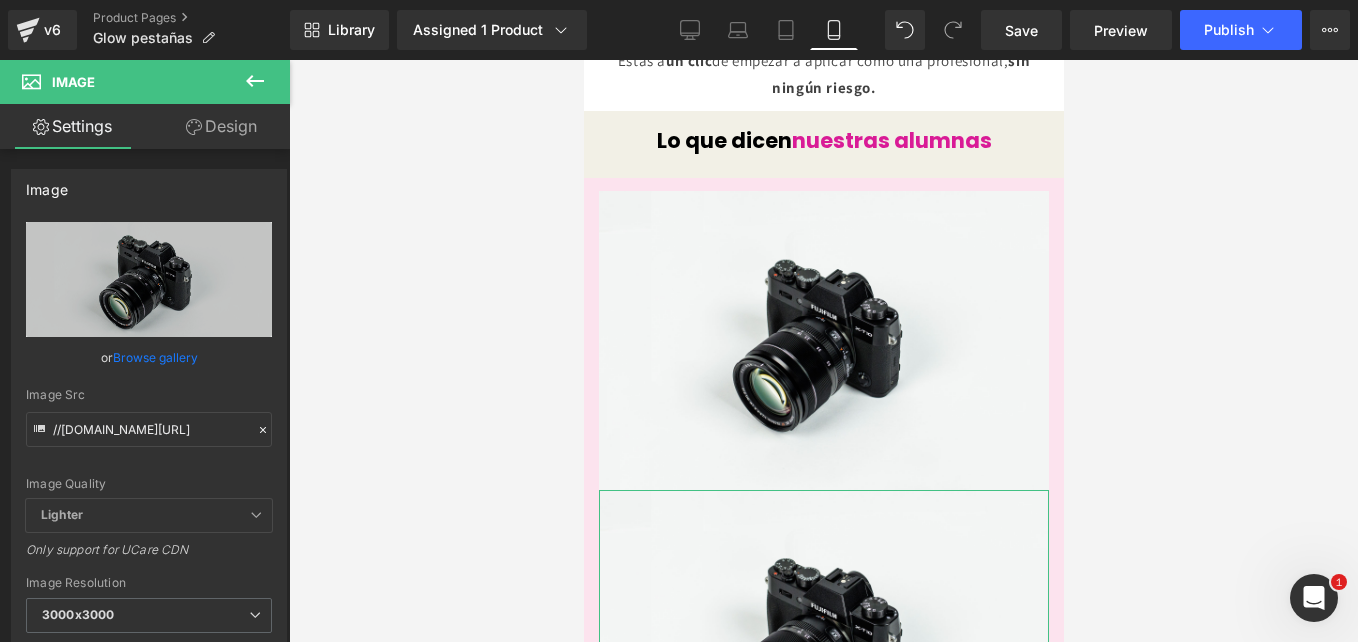 click 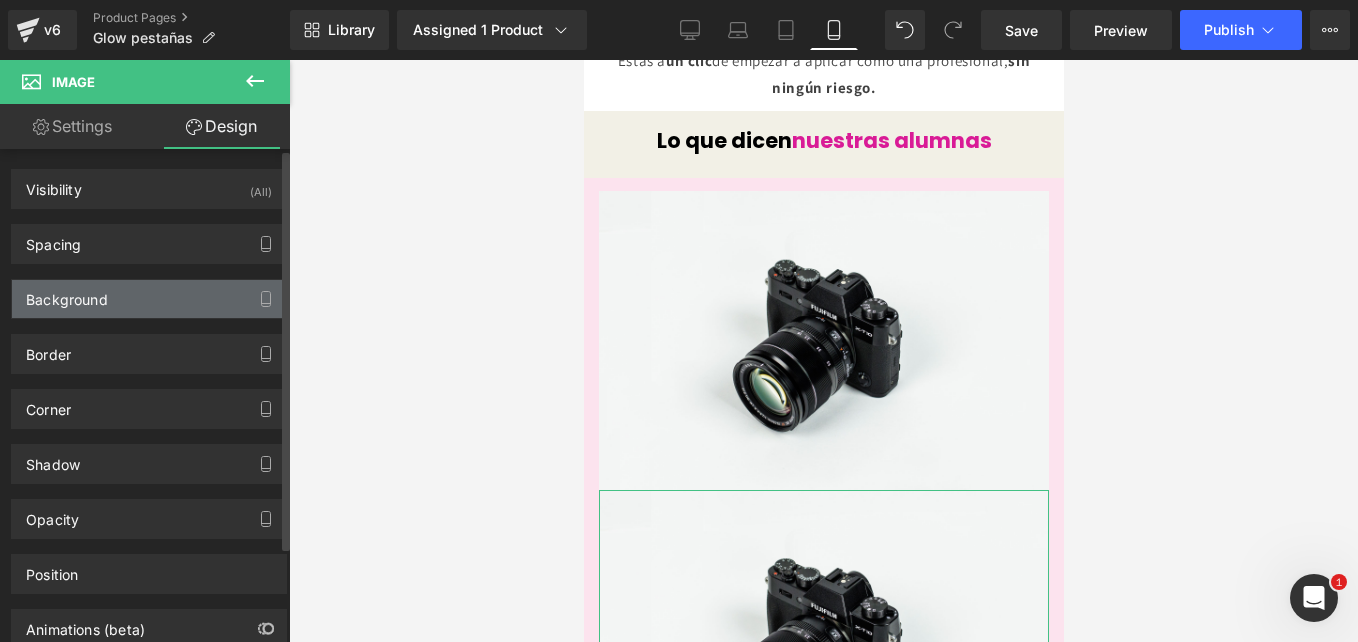 click on "Background" at bounding box center [149, 299] 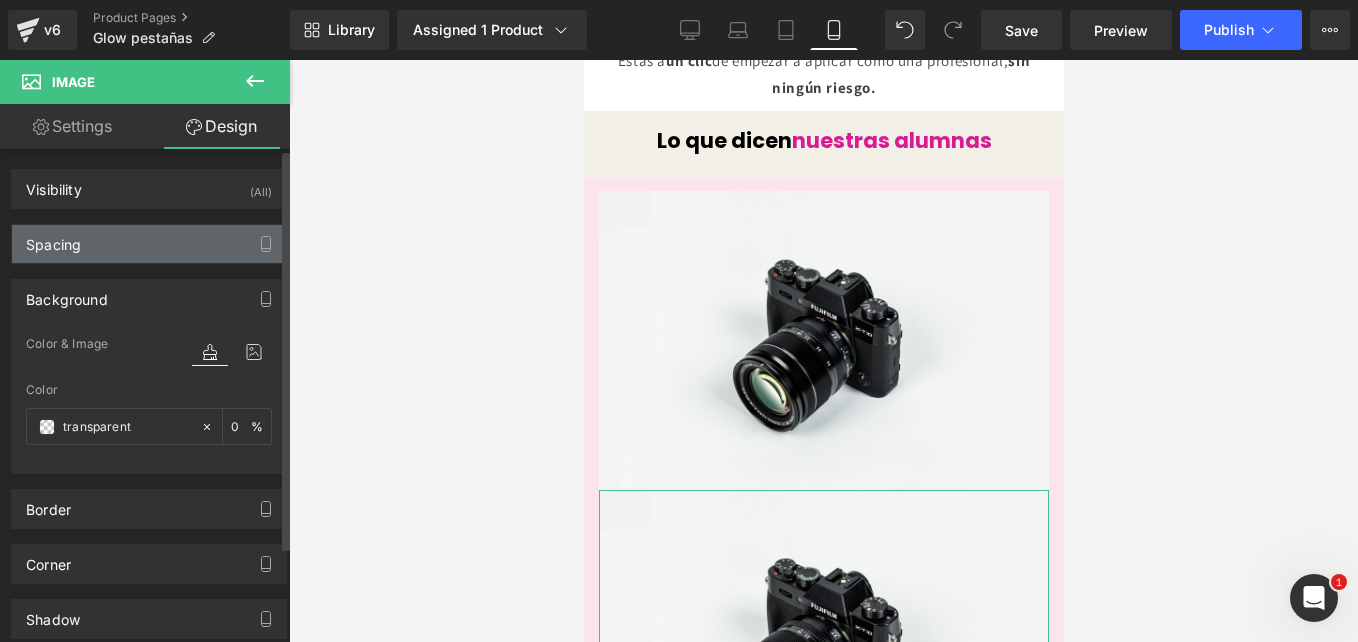 click on "Spacing" at bounding box center [149, 244] 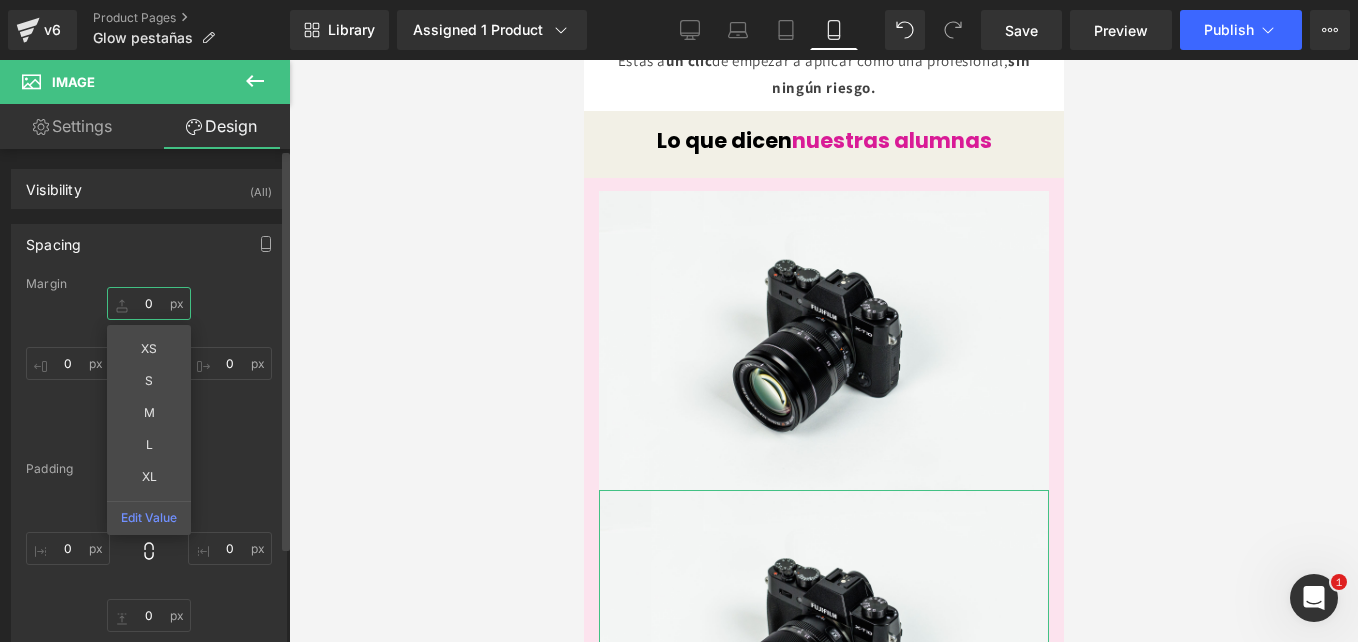 click on "0" at bounding box center [149, 303] 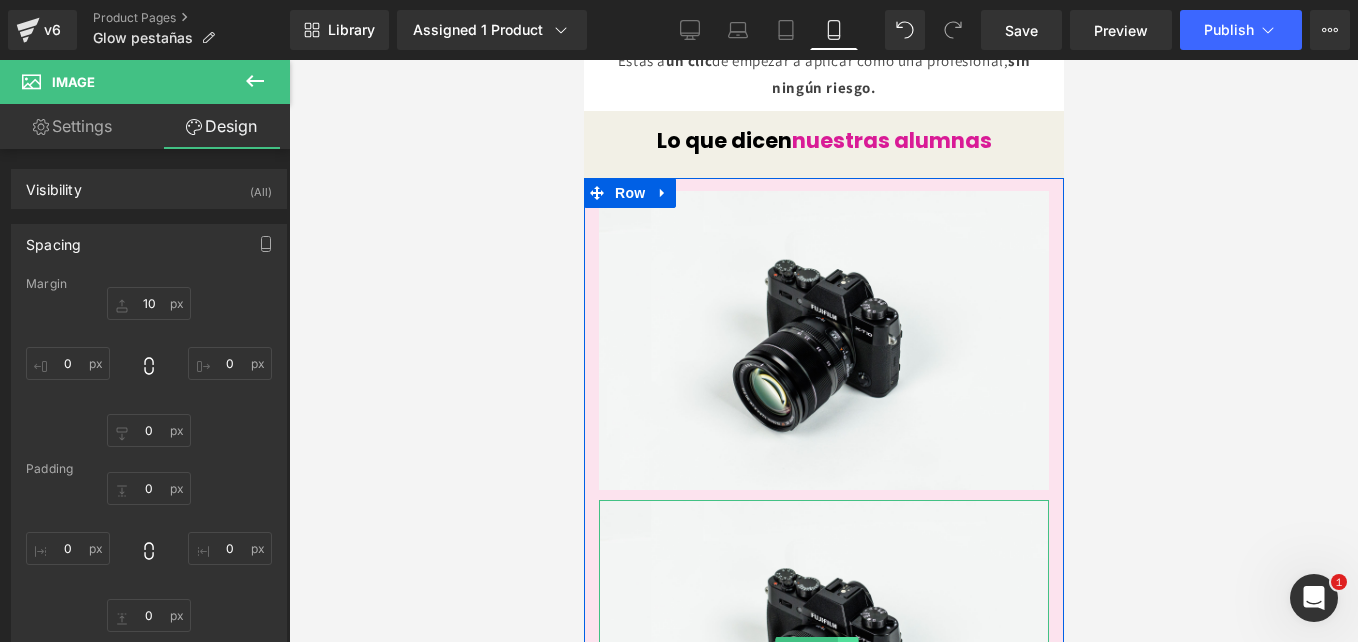 click at bounding box center (846, 649) 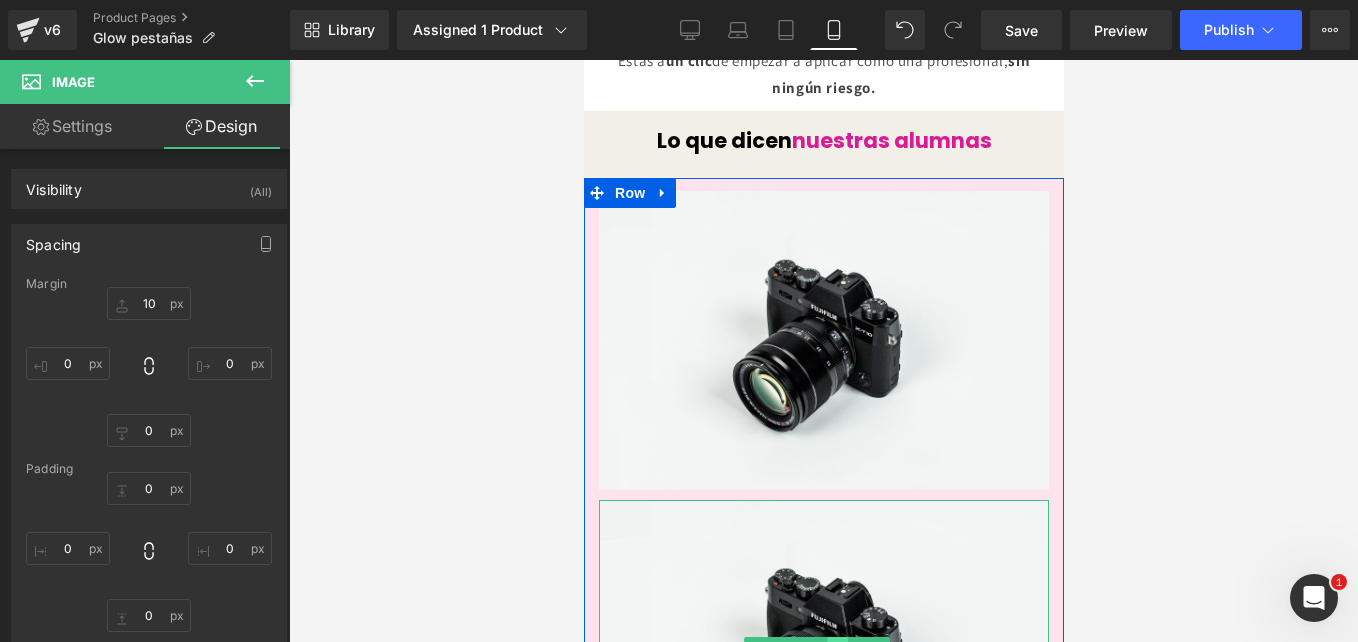 click 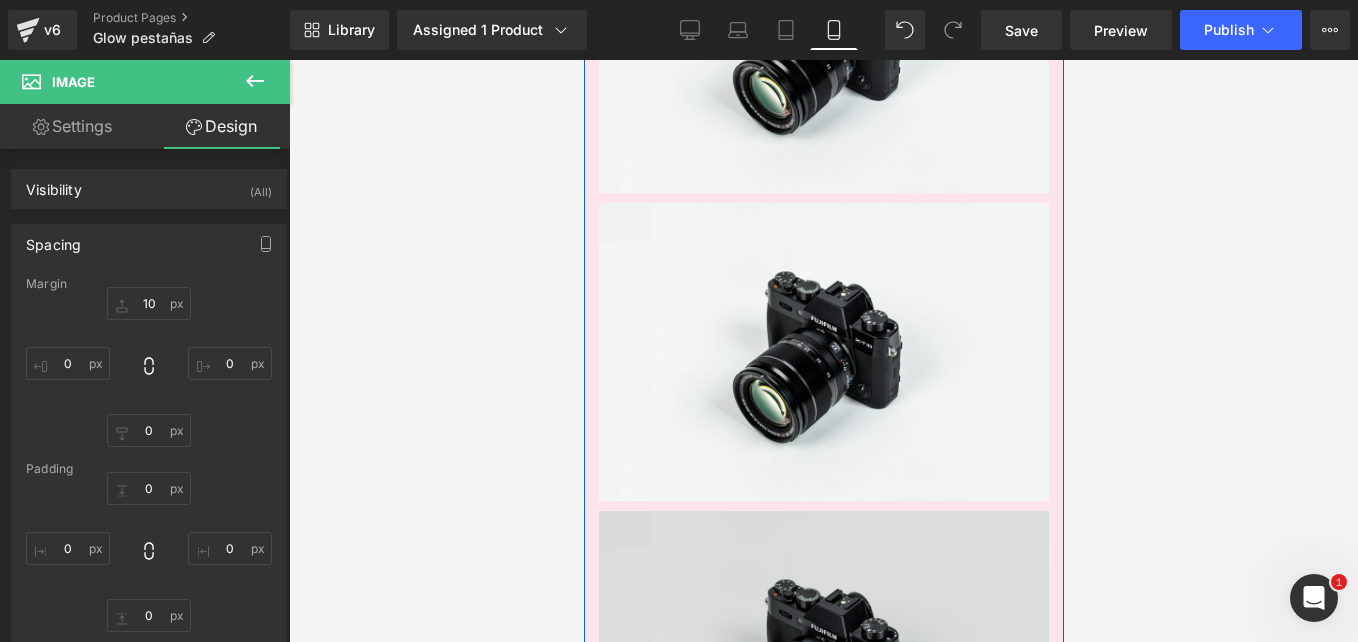 scroll, scrollTop: 9356, scrollLeft: 0, axis: vertical 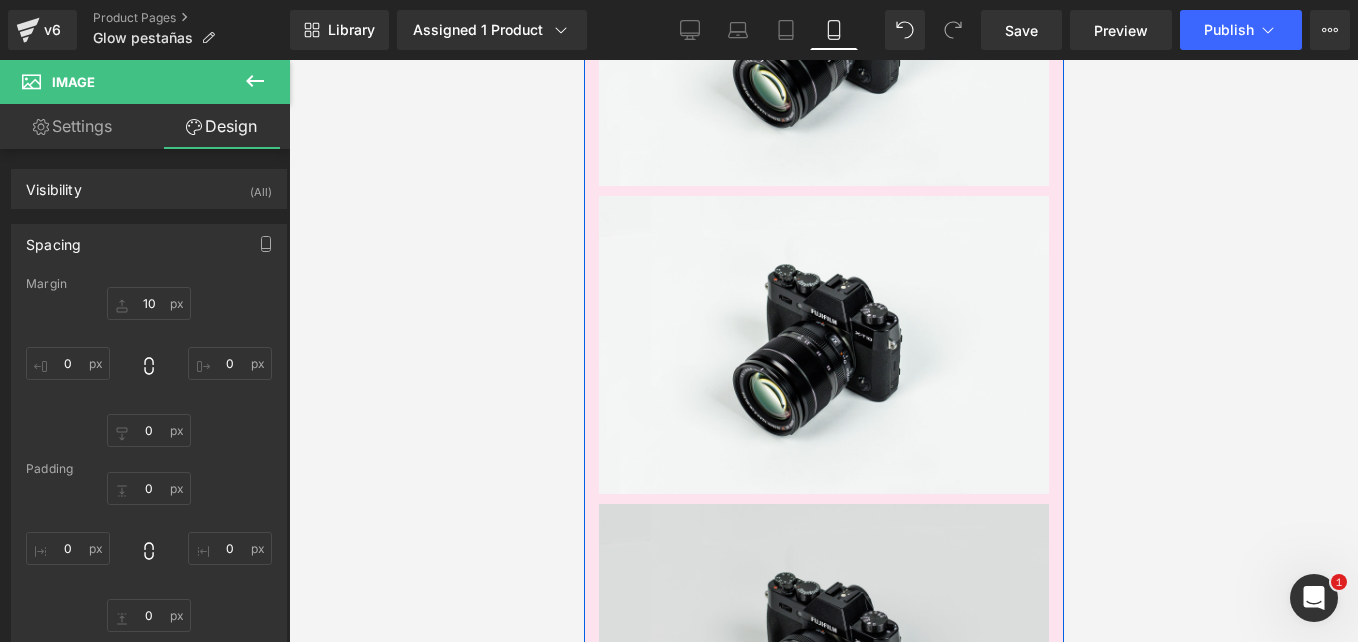 click at bounding box center [823, 653] 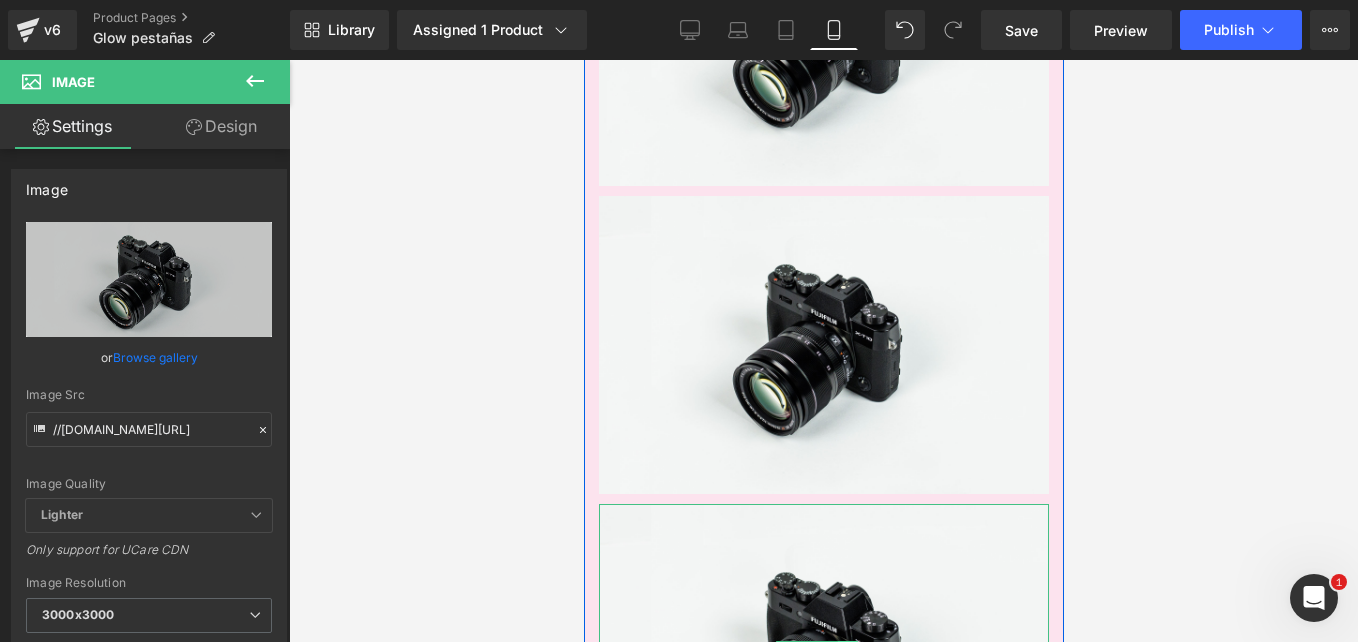 click 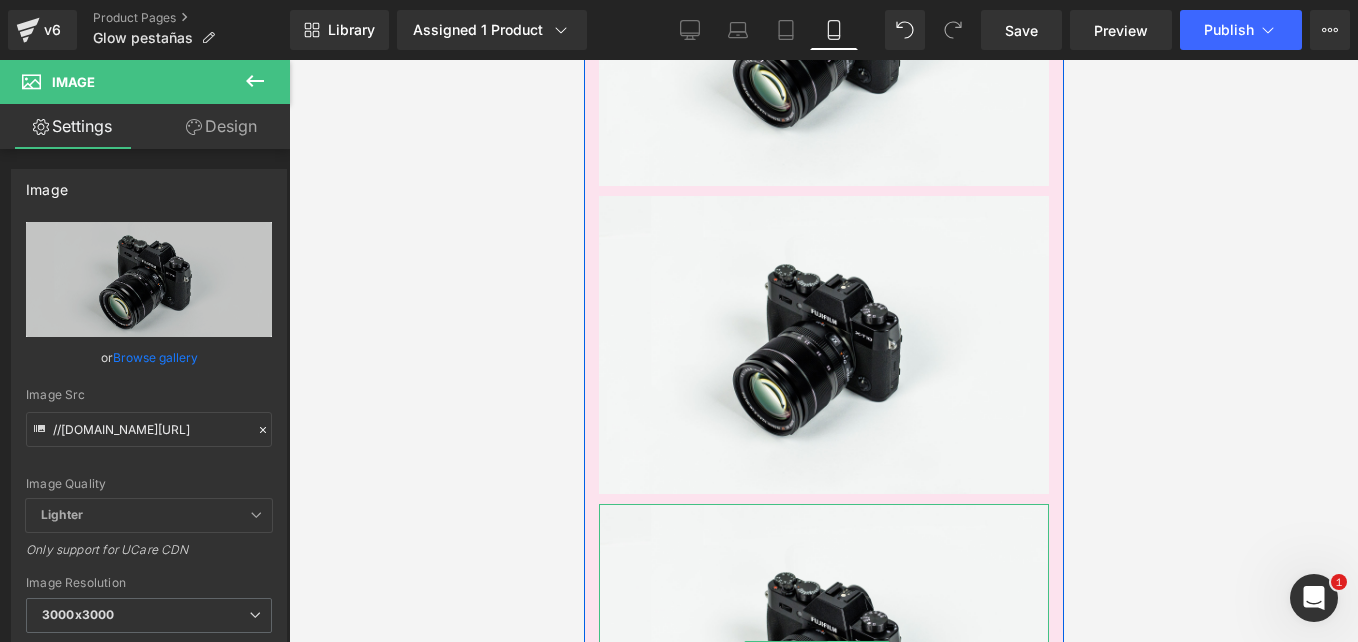 click 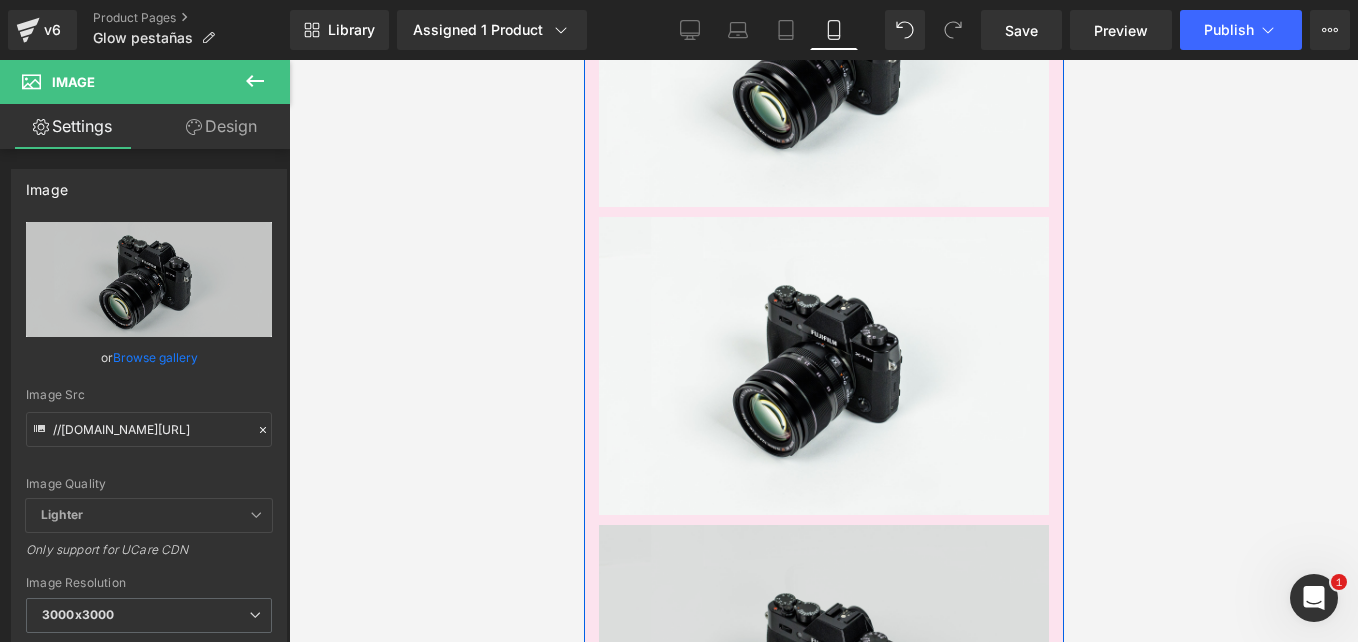 scroll, scrollTop: 9654, scrollLeft: 0, axis: vertical 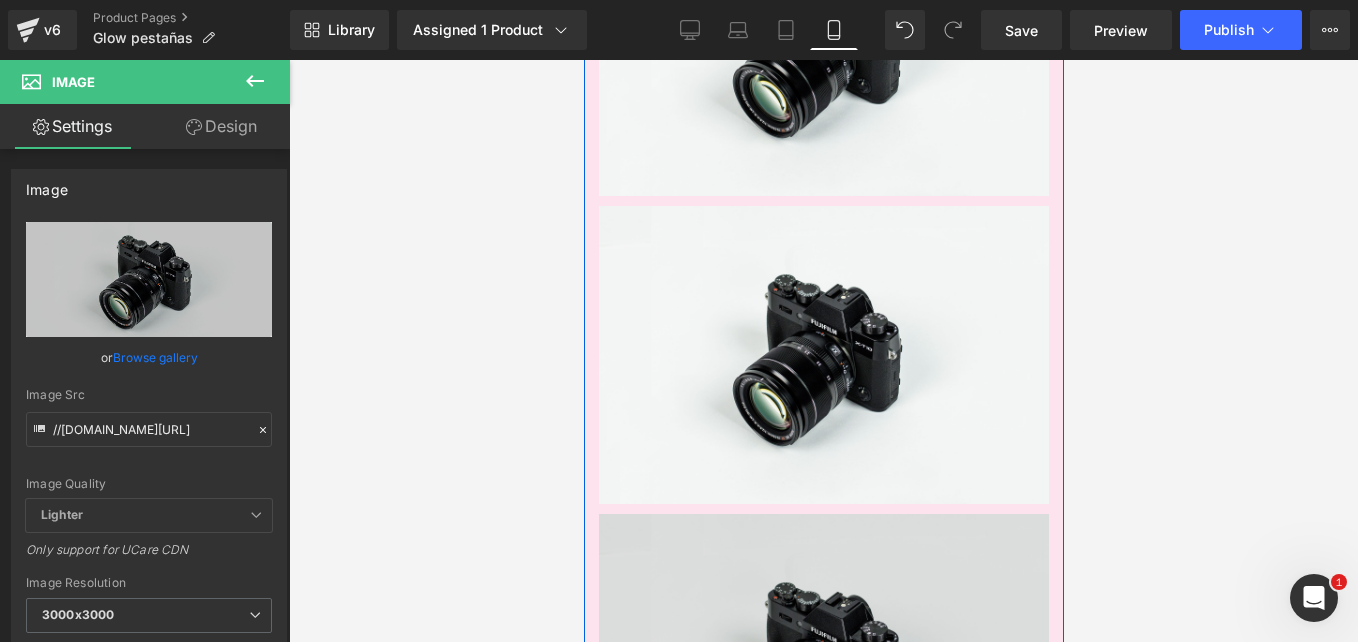 click at bounding box center [823, 663] 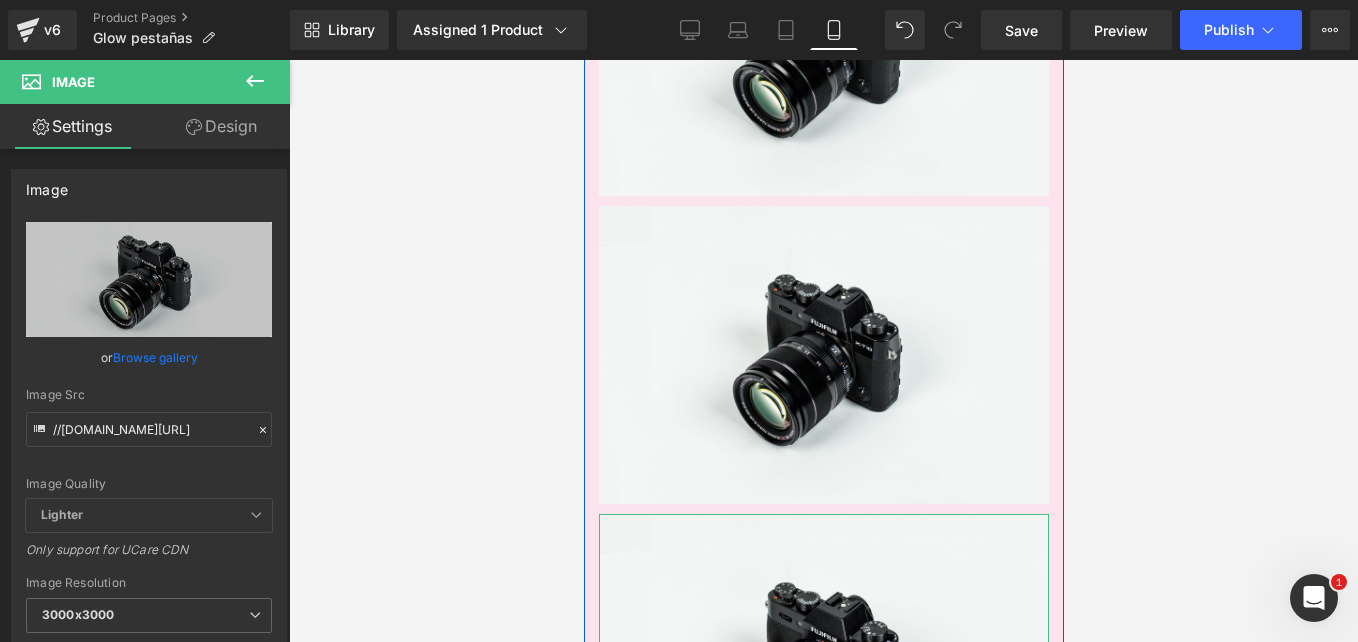 click at bounding box center [846, 663] 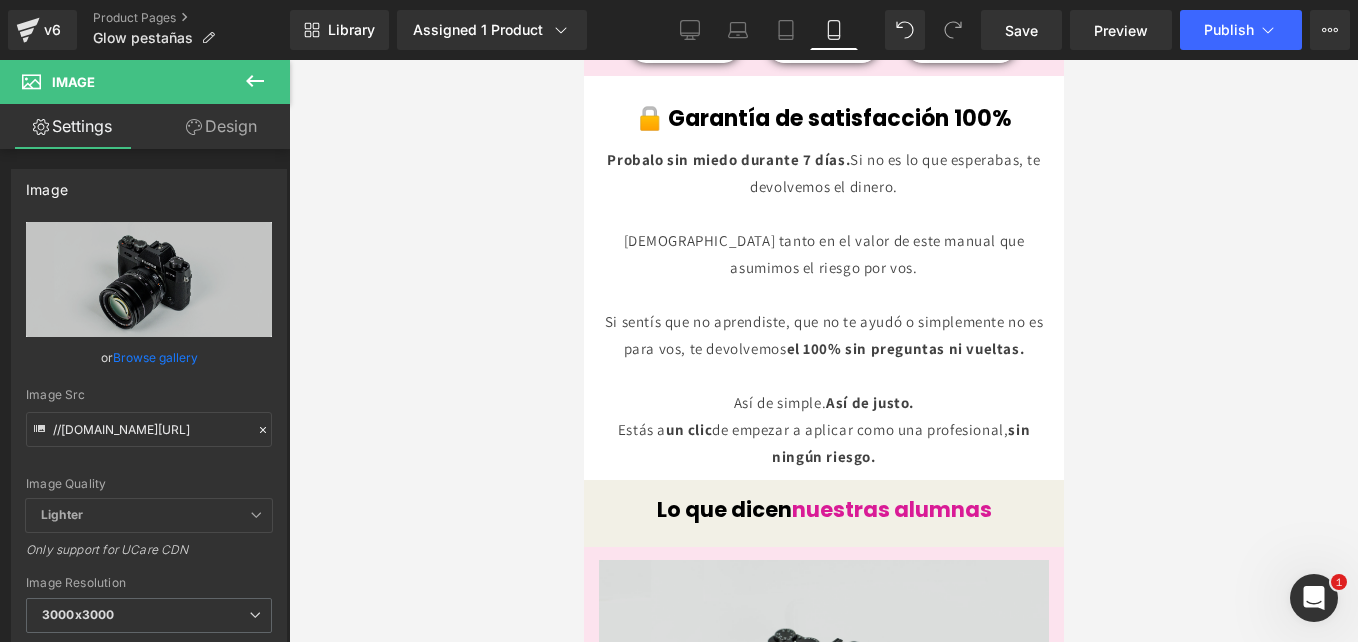 scroll, scrollTop: 8684, scrollLeft: 0, axis: vertical 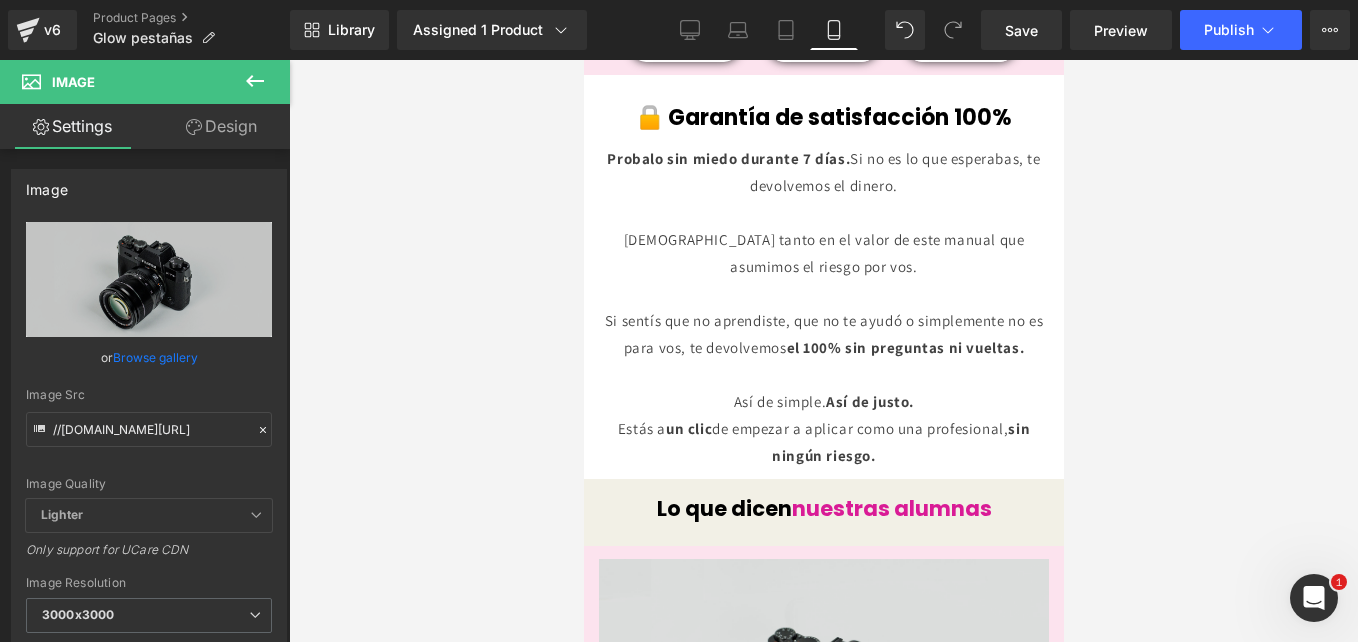 click at bounding box center [823, 708] 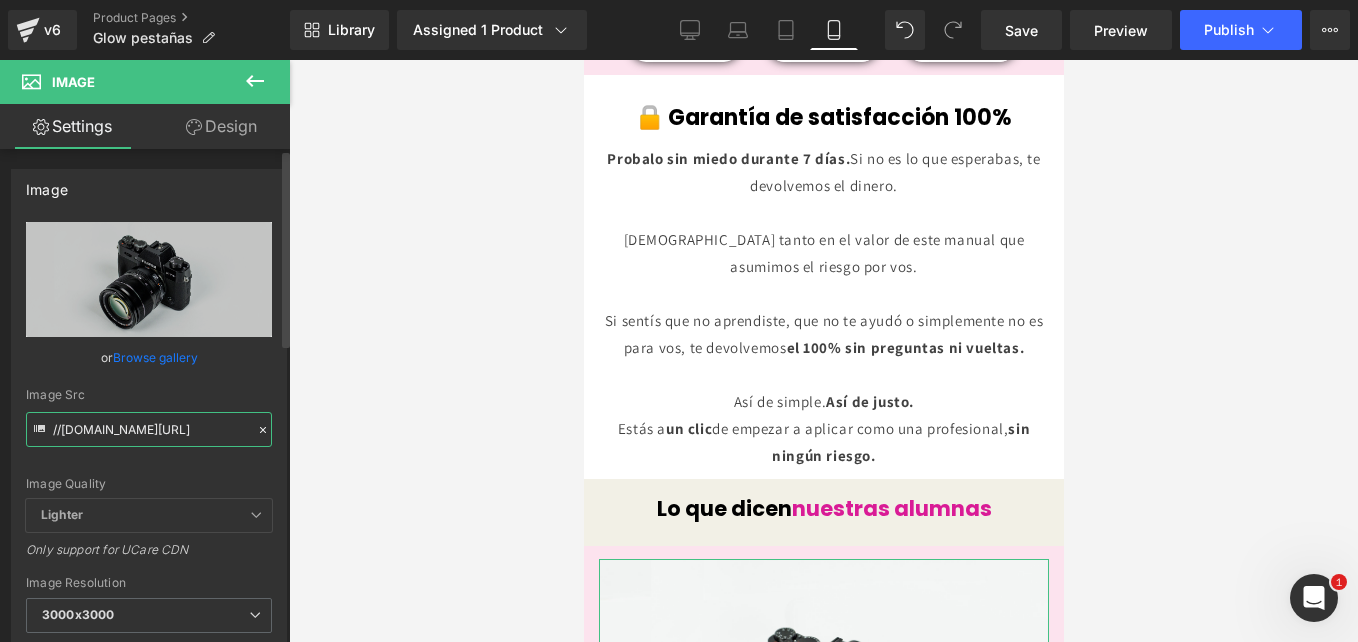 click on "//[DOMAIN_NAME][URL]" at bounding box center [149, 429] 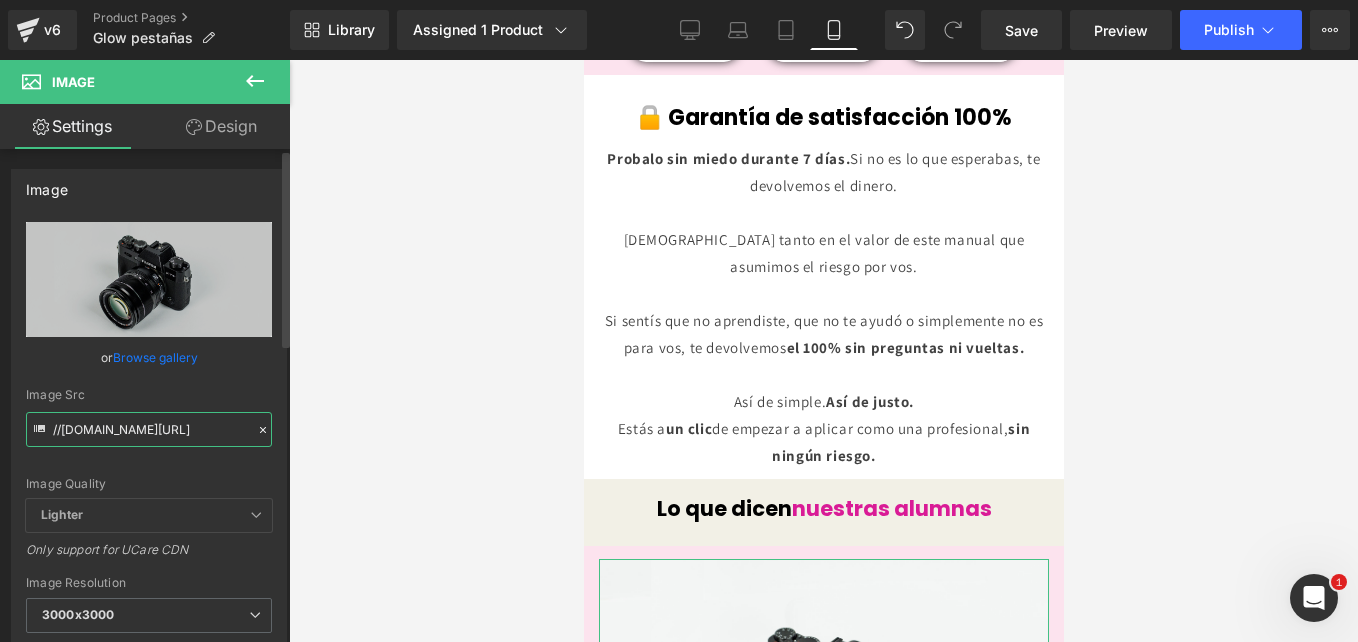 click on "//[DOMAIN_NAME][URL]" at bounding box center (149, 429) 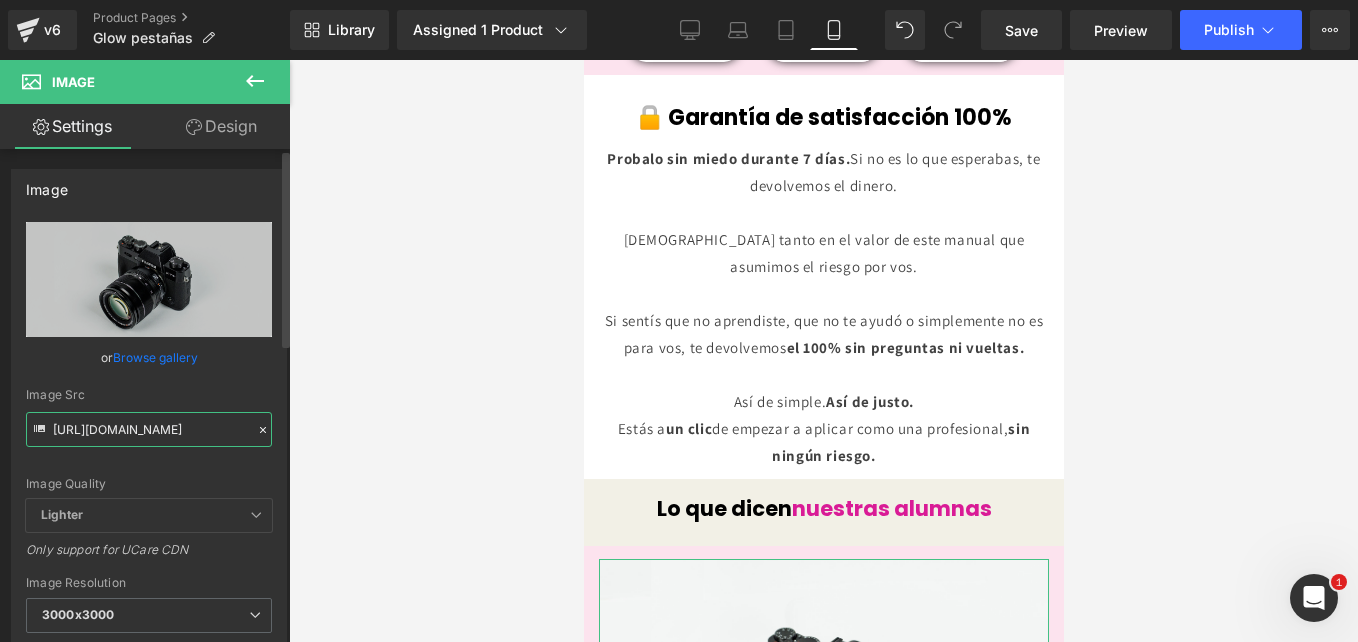 scroll, scrollTop: 0, scrollLeft: 297, axis: horizontal 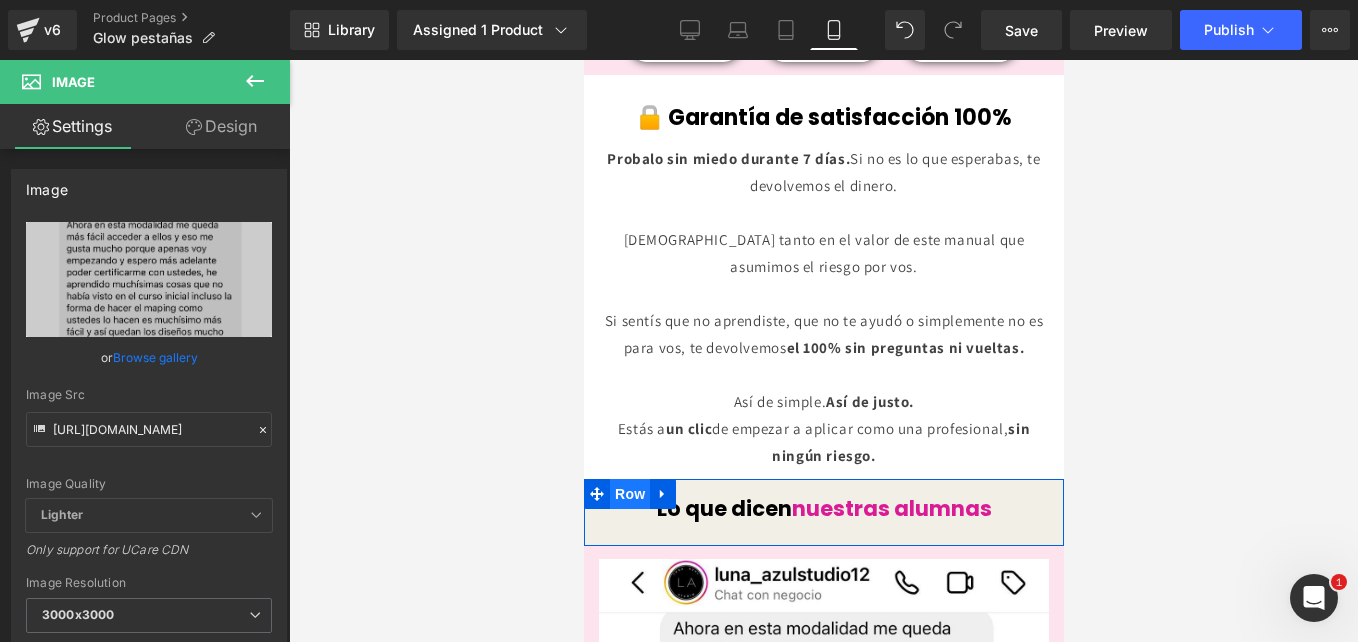 click on "Row" at bounding box center (629, 494) 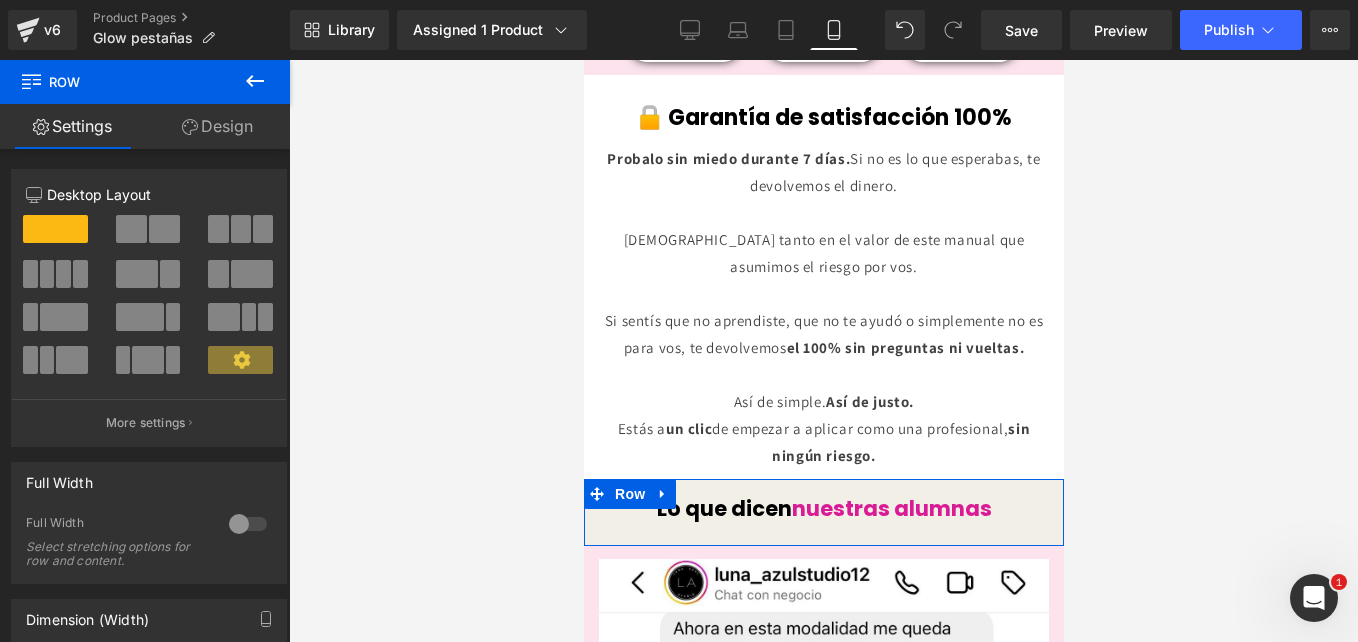 click on "Design" at bounding box center [217, 126] 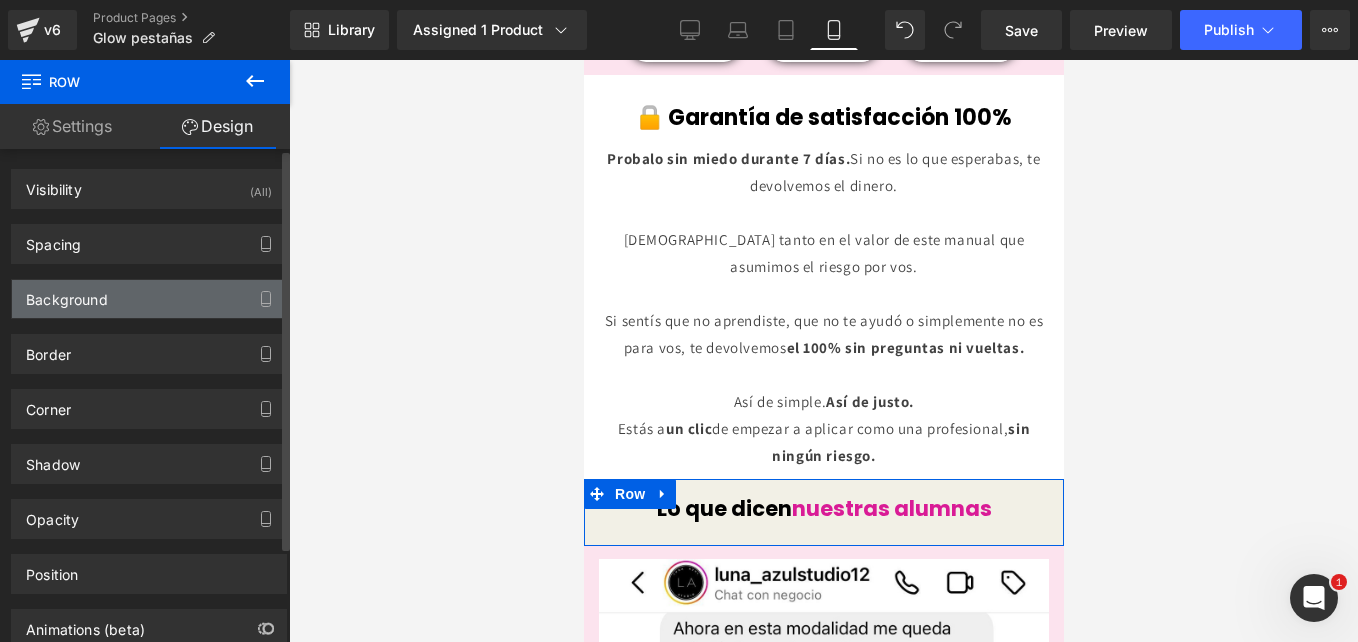 click on "Background" at bounding box center (149, 299) 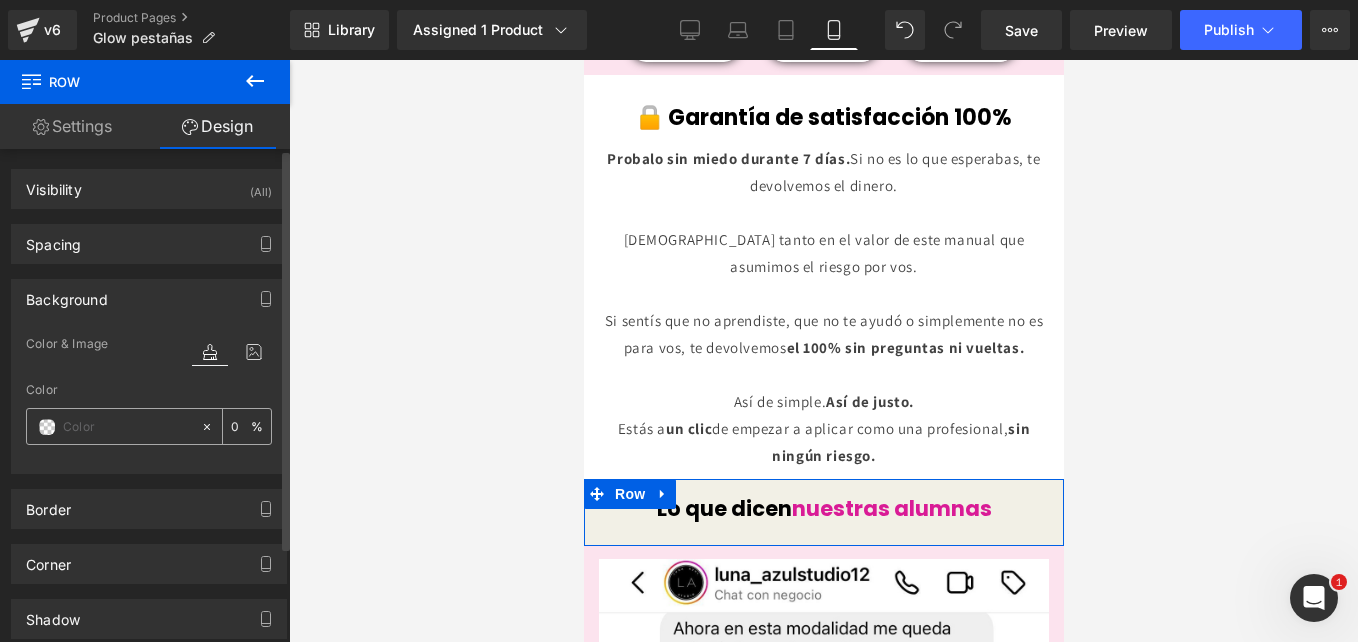 paste on "[URL][DOMAIN_NAME]" 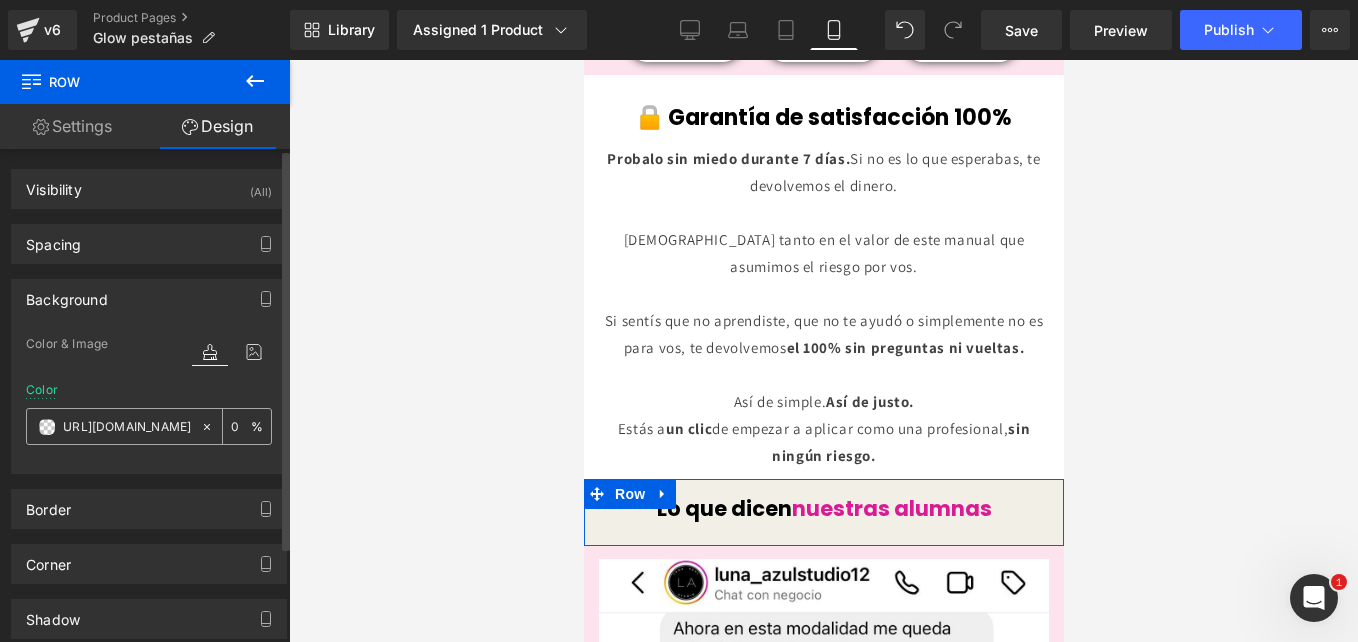 scroll, scrollTop: 0, scrollLeft: 0, axis: both 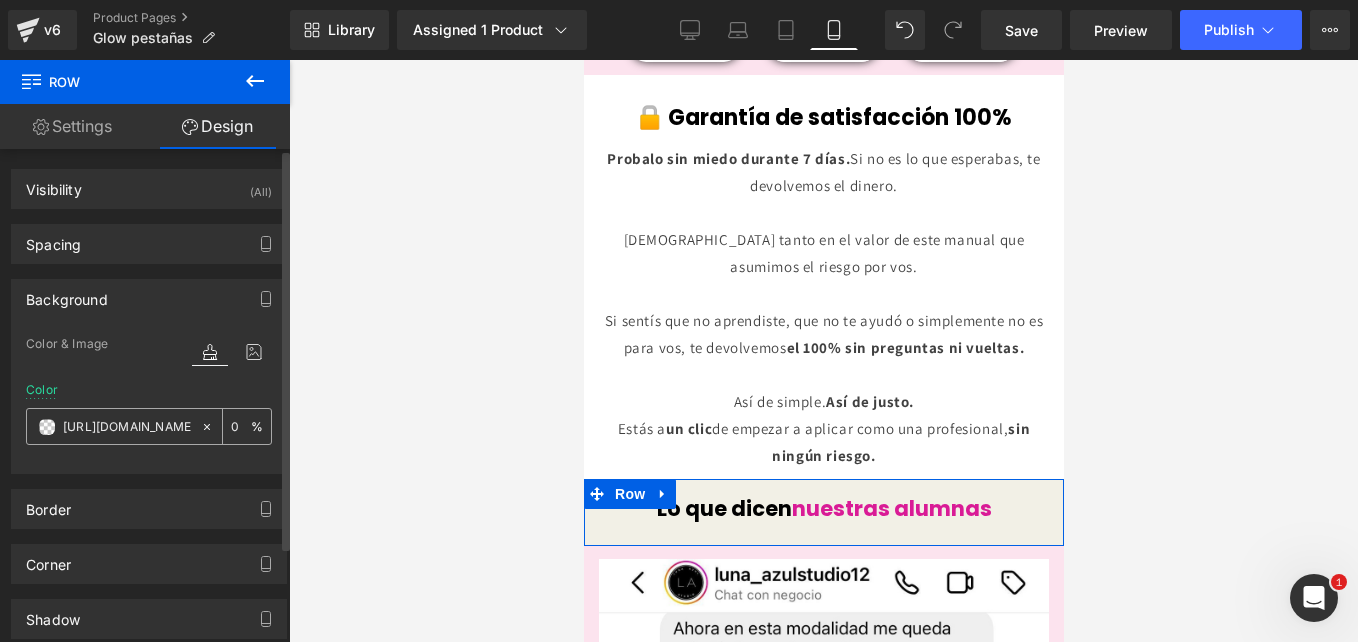 click 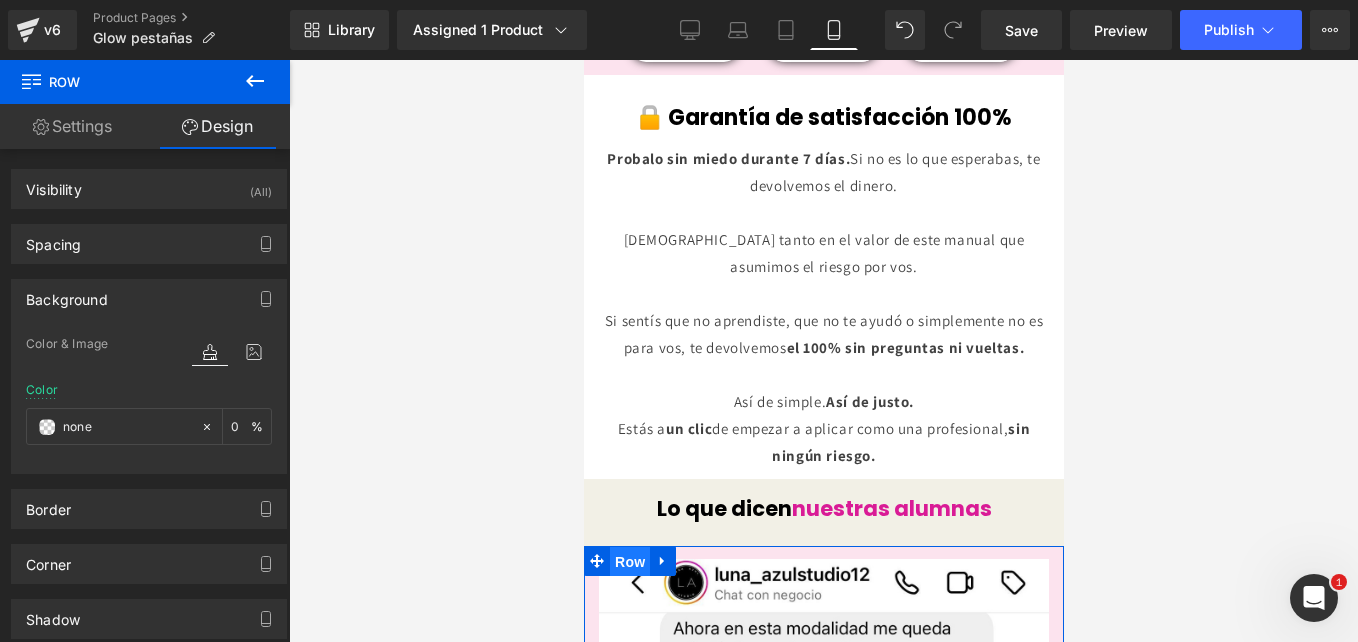 click on "Row" at bounding box center [629, 562] 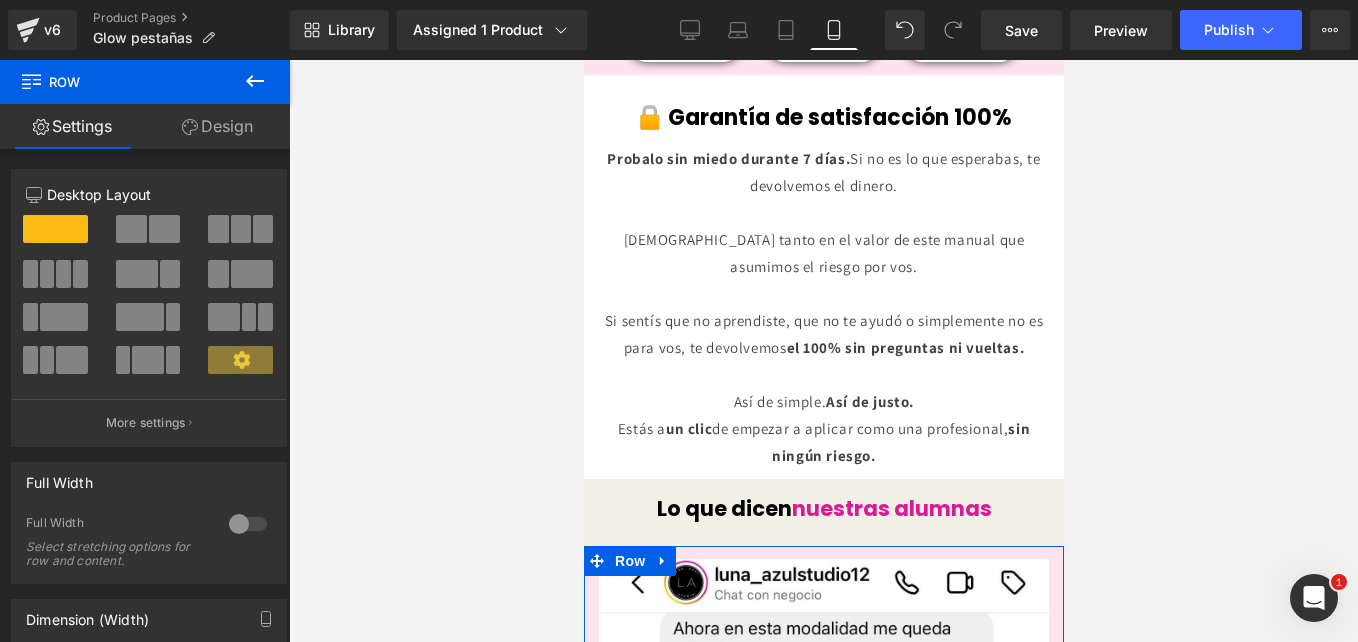 click on "Design" at bounding box center (217, 126) 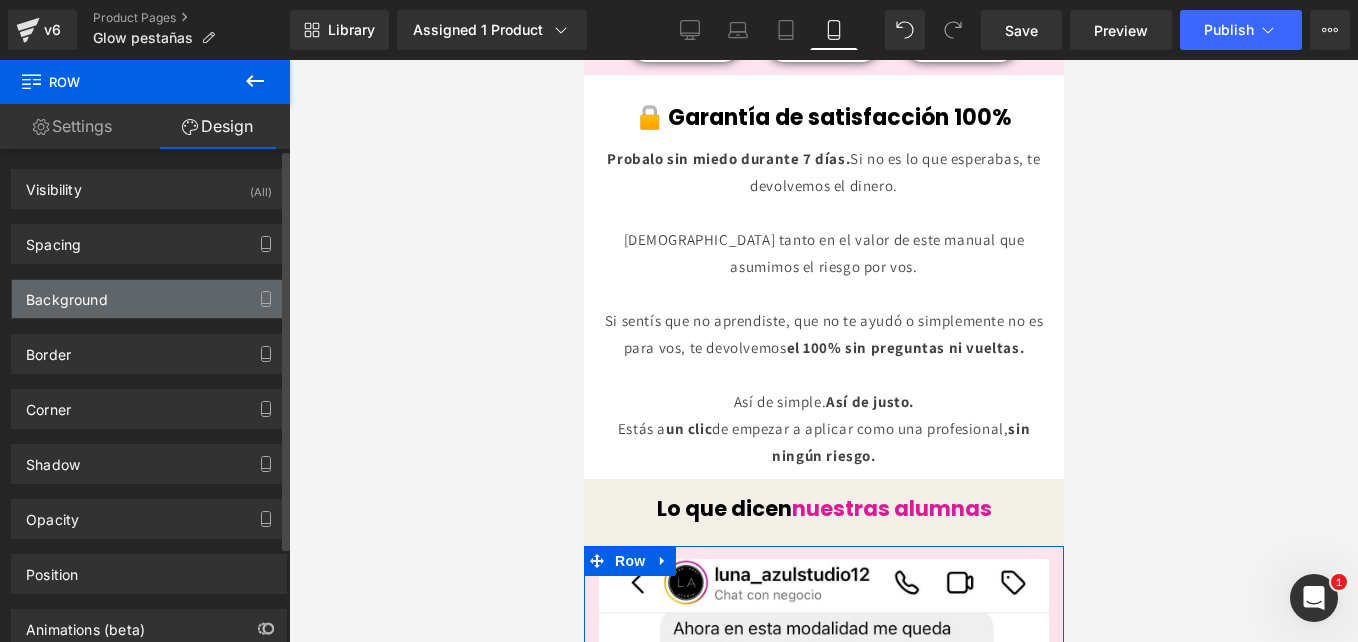 click on "Background" at bounding box center [67, 294] 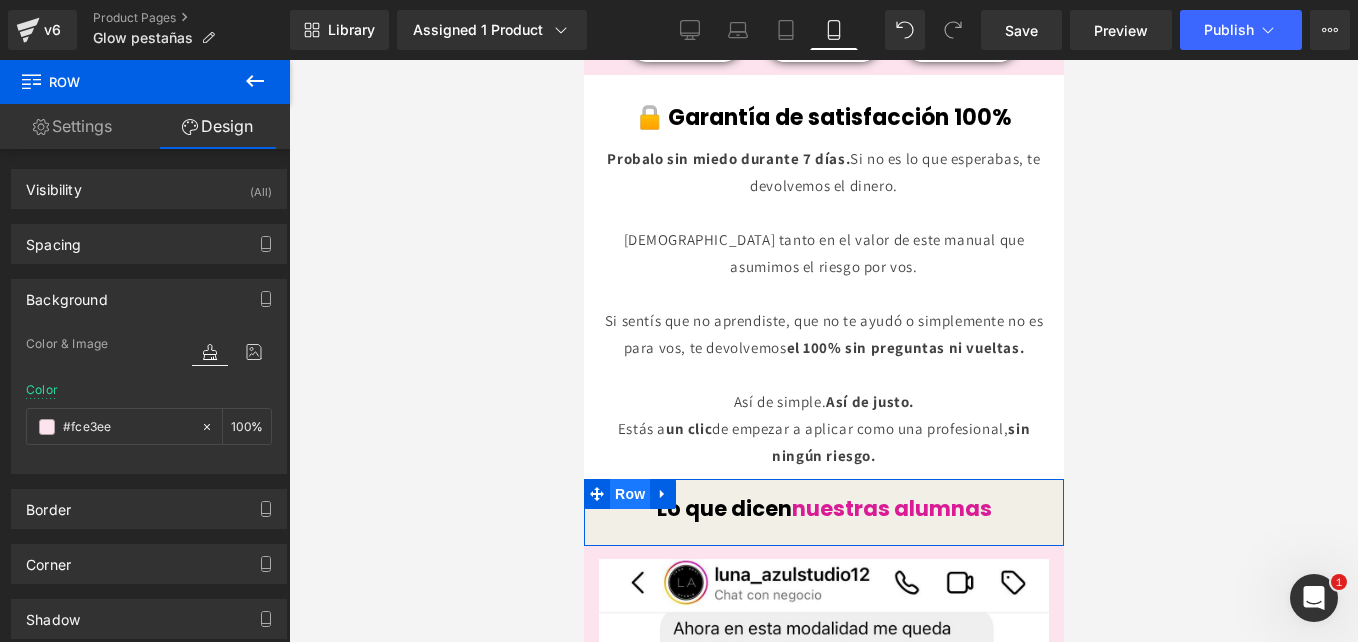 click on "Row" at bounding box center [629, 494] 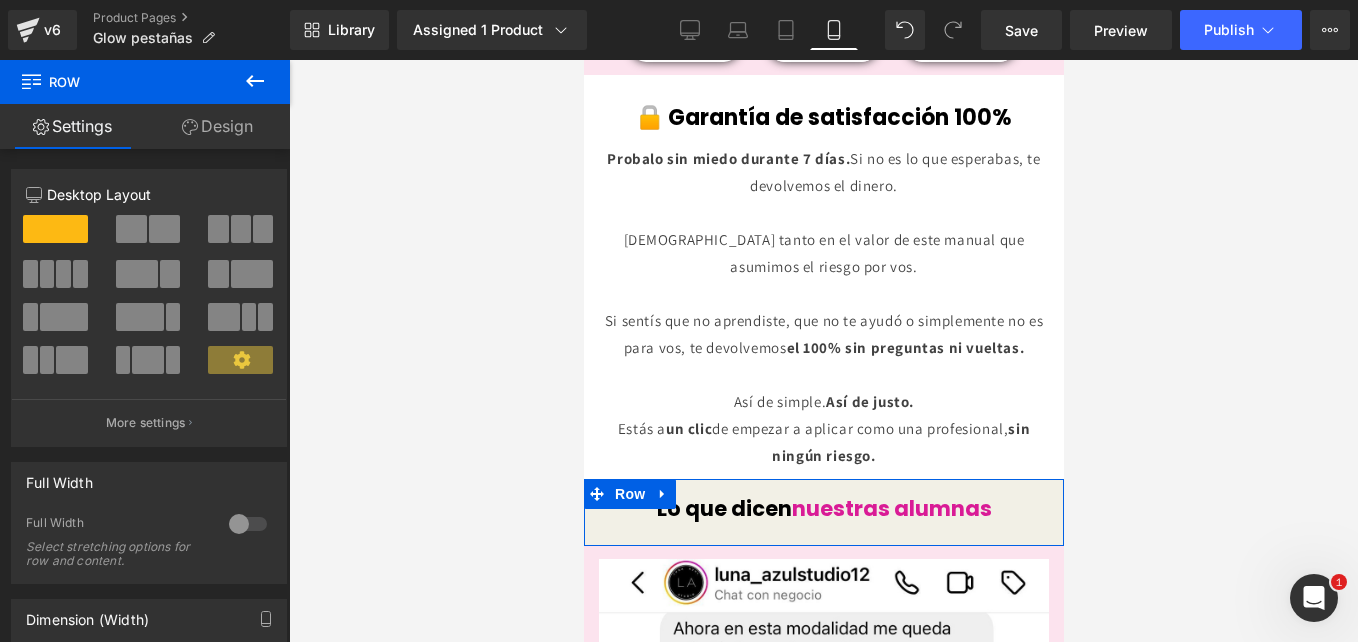 click on "Design" at bounding box center [217, 126] 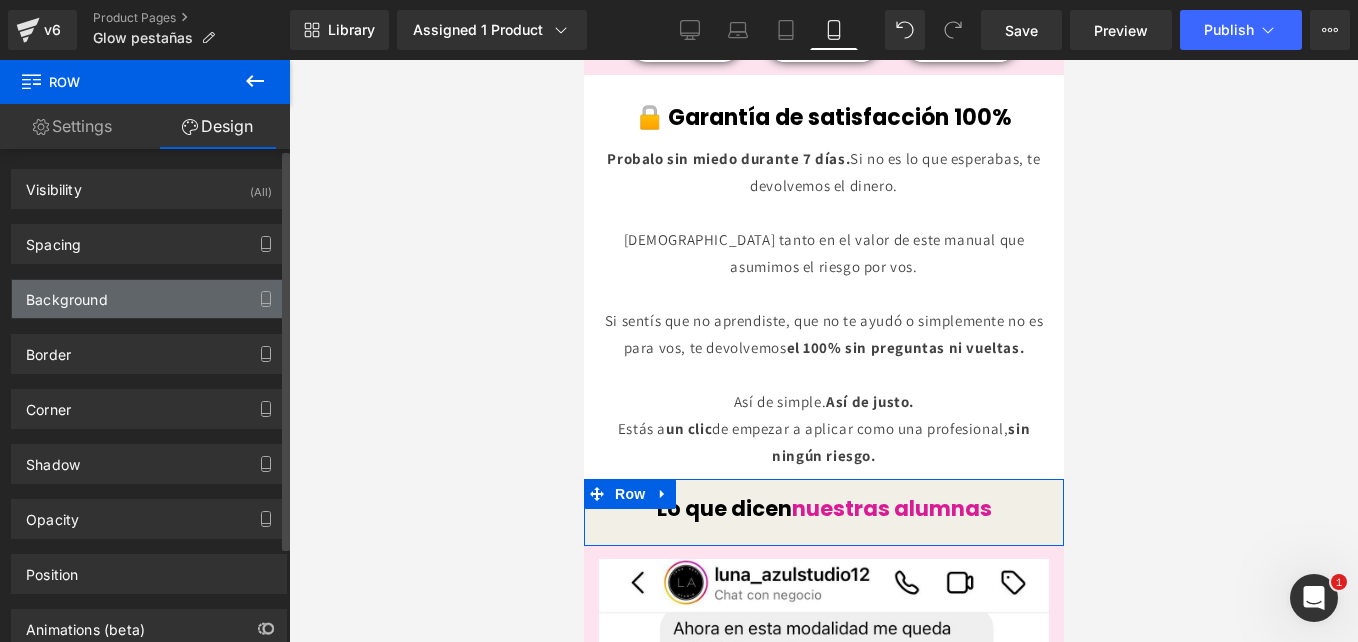 click on "Background" at bounding box center (149, 299) 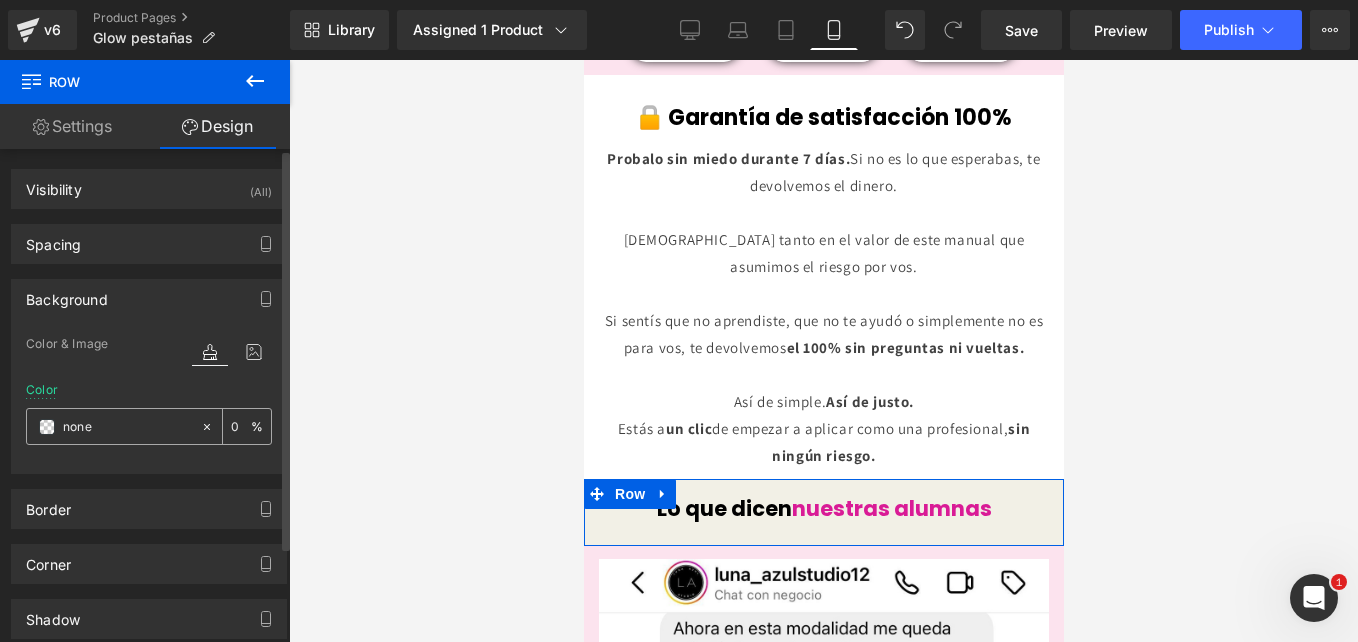 click on "none" at bounding box center (127, 427) 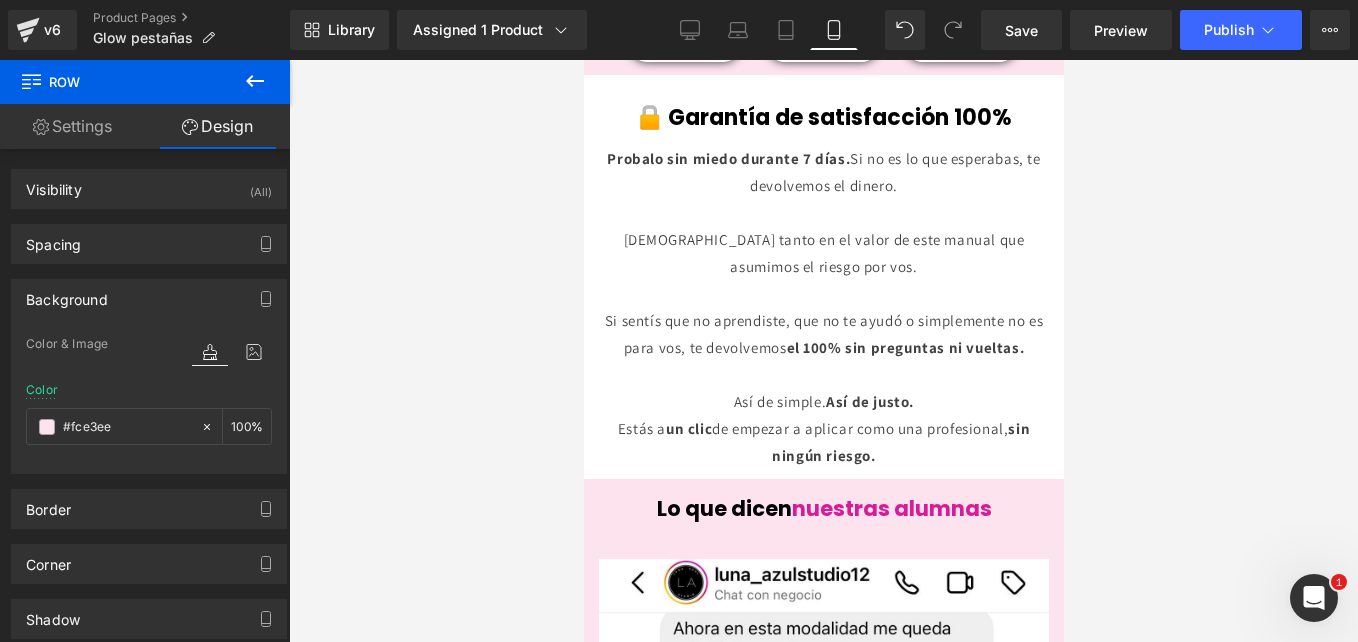 click at bounding box center (823, 351) 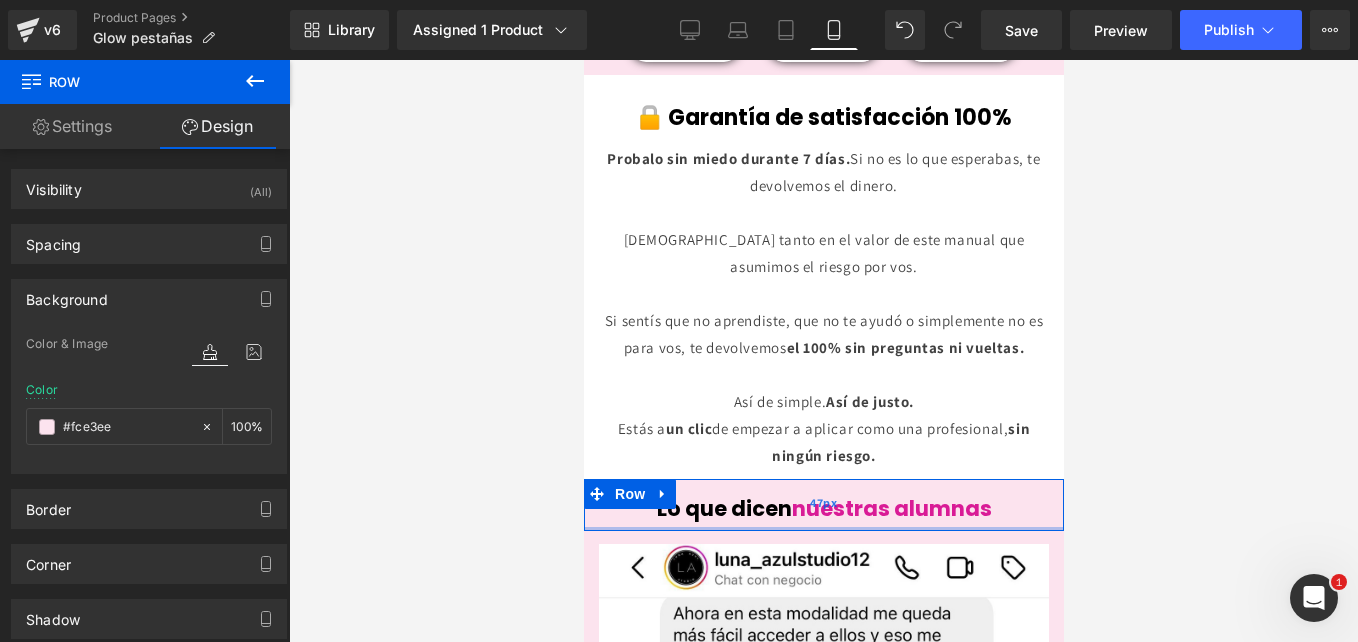 drag, startPoint x: 720, startPoint y: 195, endPoint x: 724, endPoint y: 180, distance: 15.524175 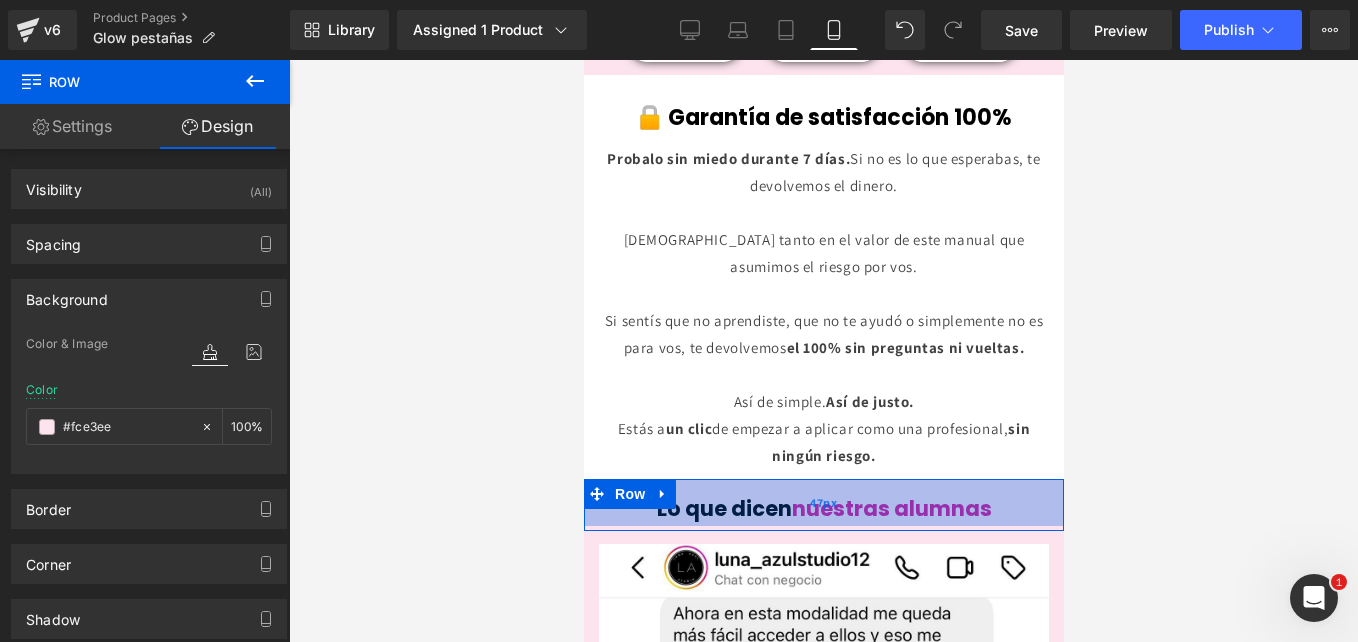 click on "47px" at bounding box center [823, 502] 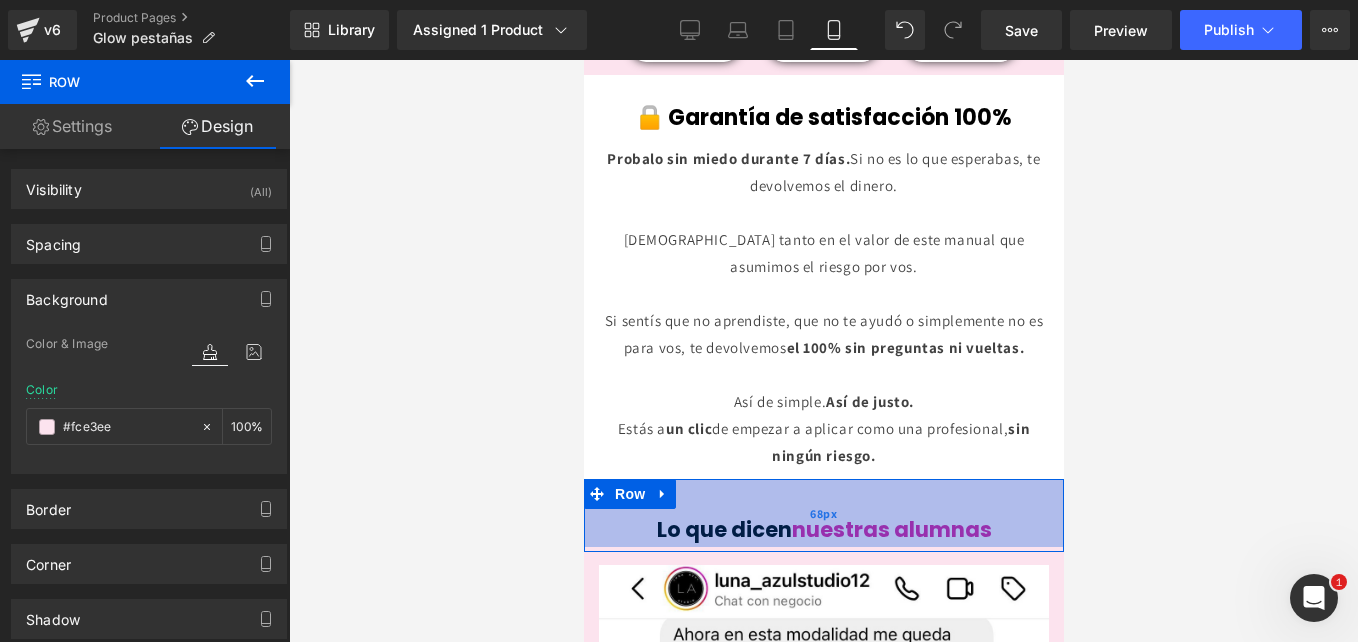 drag, startPoint x: 850, startPoint y: 164, endPoint x: 826, endPoint y: 179, distance: 28.301943 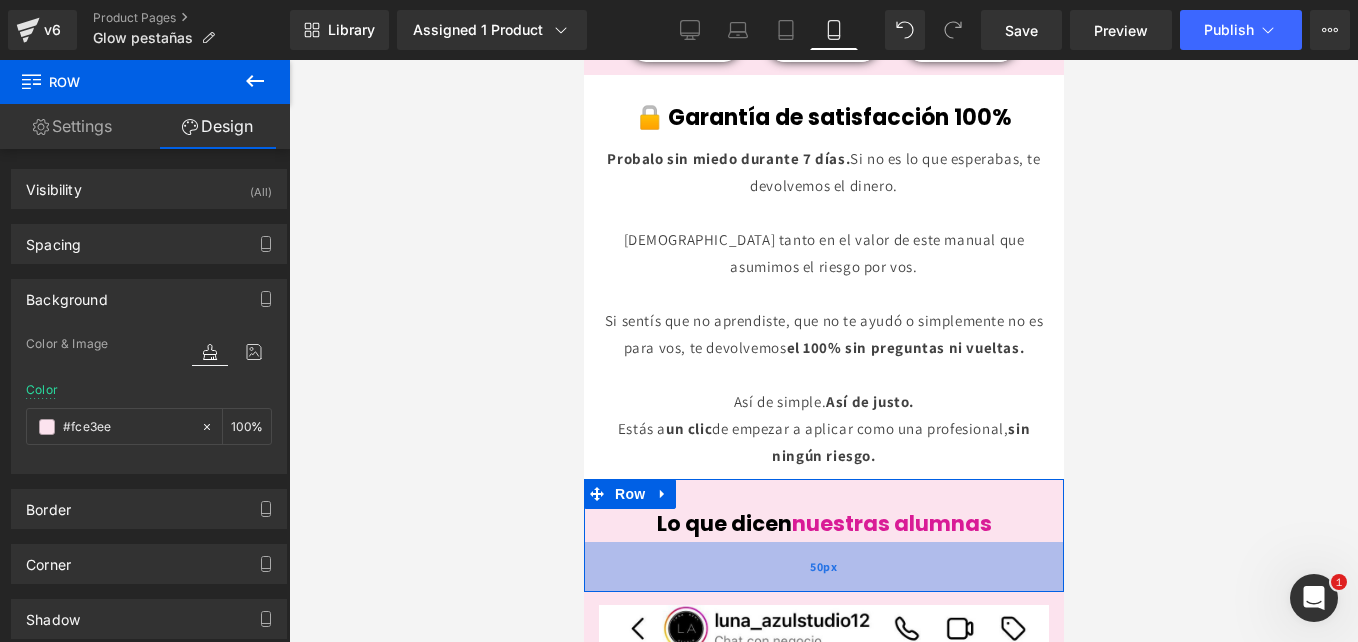 drag, startPoint x: 813, startPoint y: 201, endPoint x: 812, endPoint y: 248, distance: 47.010635 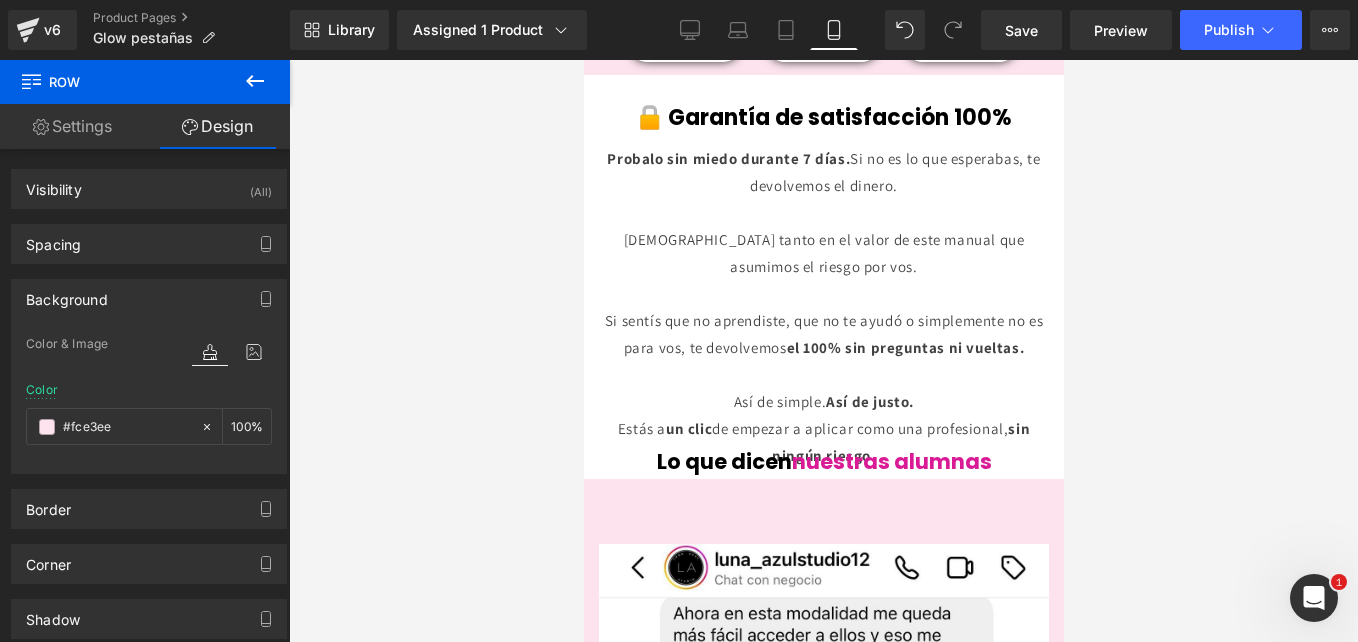drag, startPoint x: 740, startPoint y: 196, endPoint x: 737, endPoint y: 135, distance: 61.073727 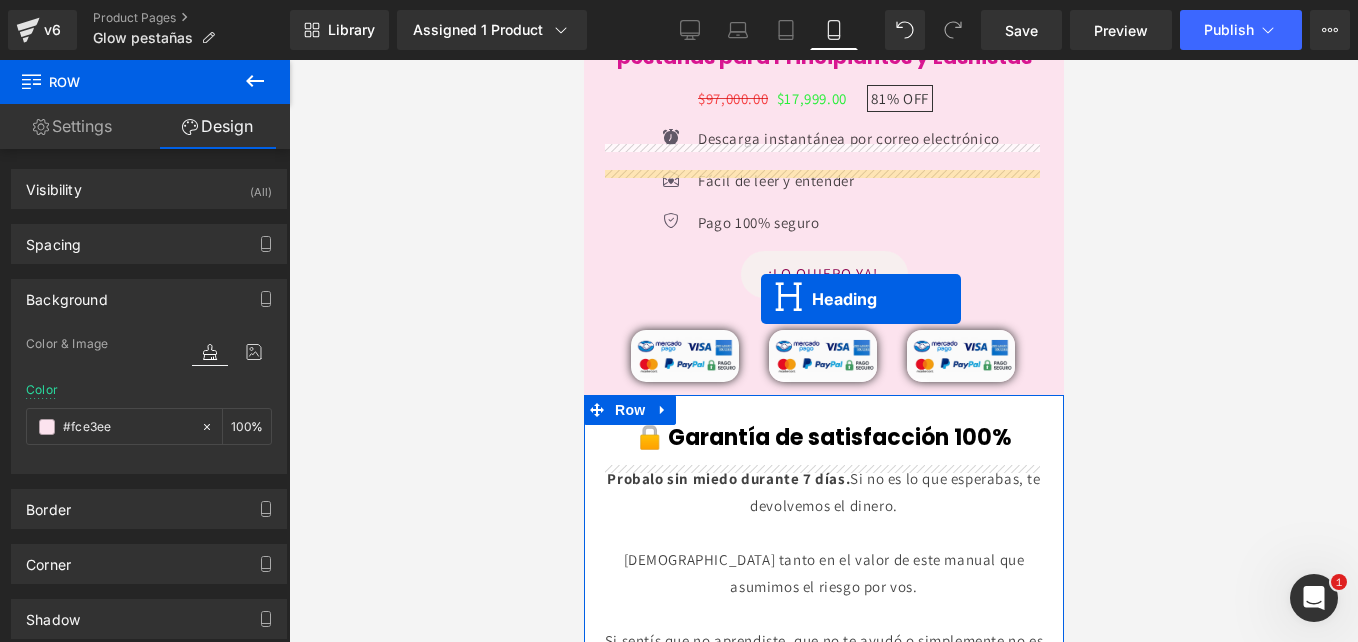 scroll, scrollTop: 8344, scrollLeft: 0, axis: vertical 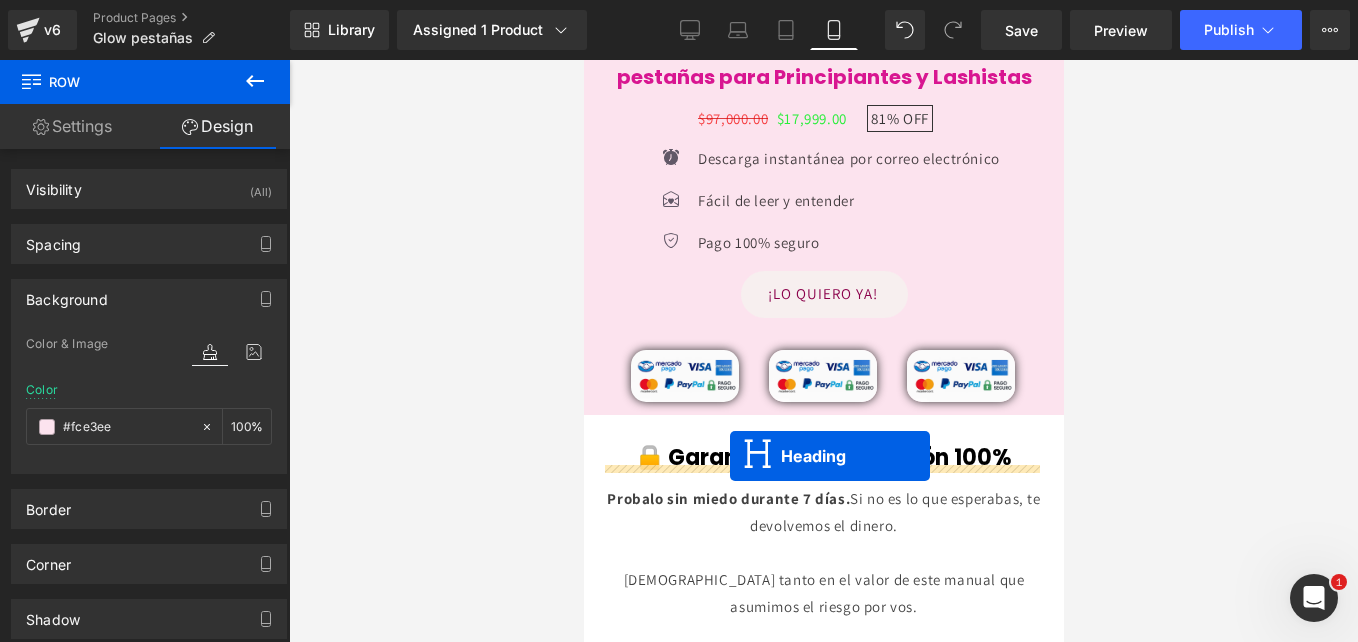drag, startPoint x: 773, startPoint y: 122, endPoint x: 729, endPoint y: 457, distance: 337.8772 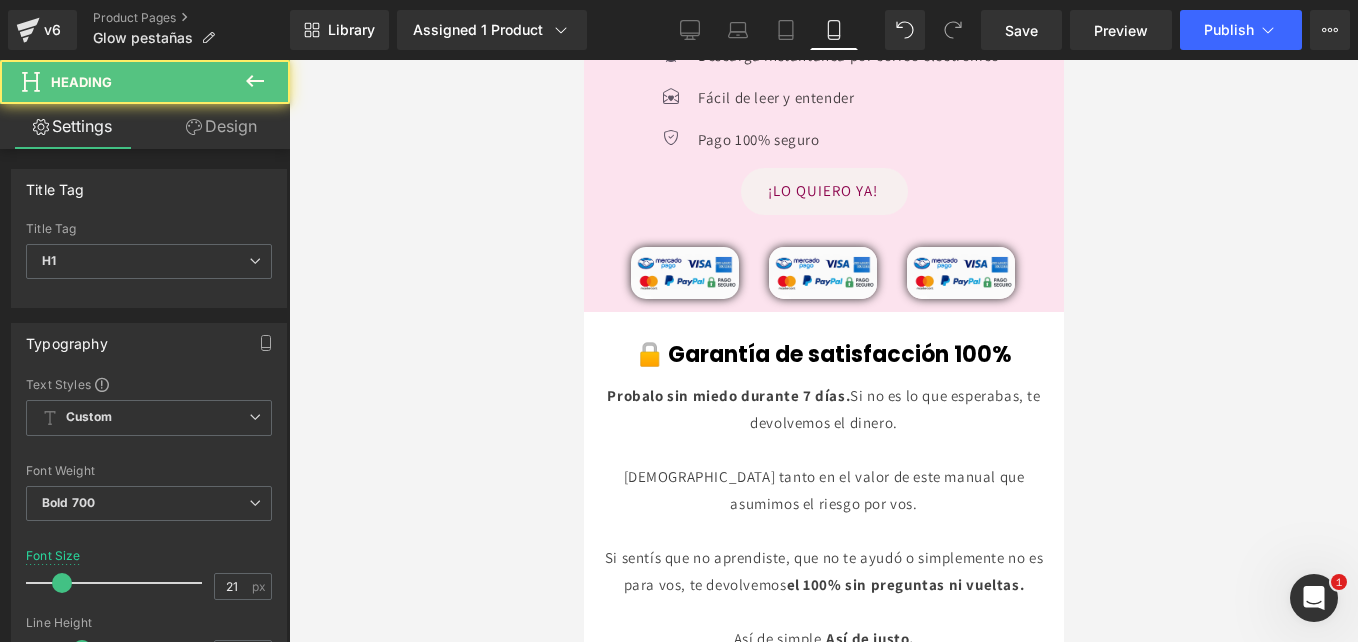 scroll, scrollTop: 8451, scrollLeft: 0, axis: vertical 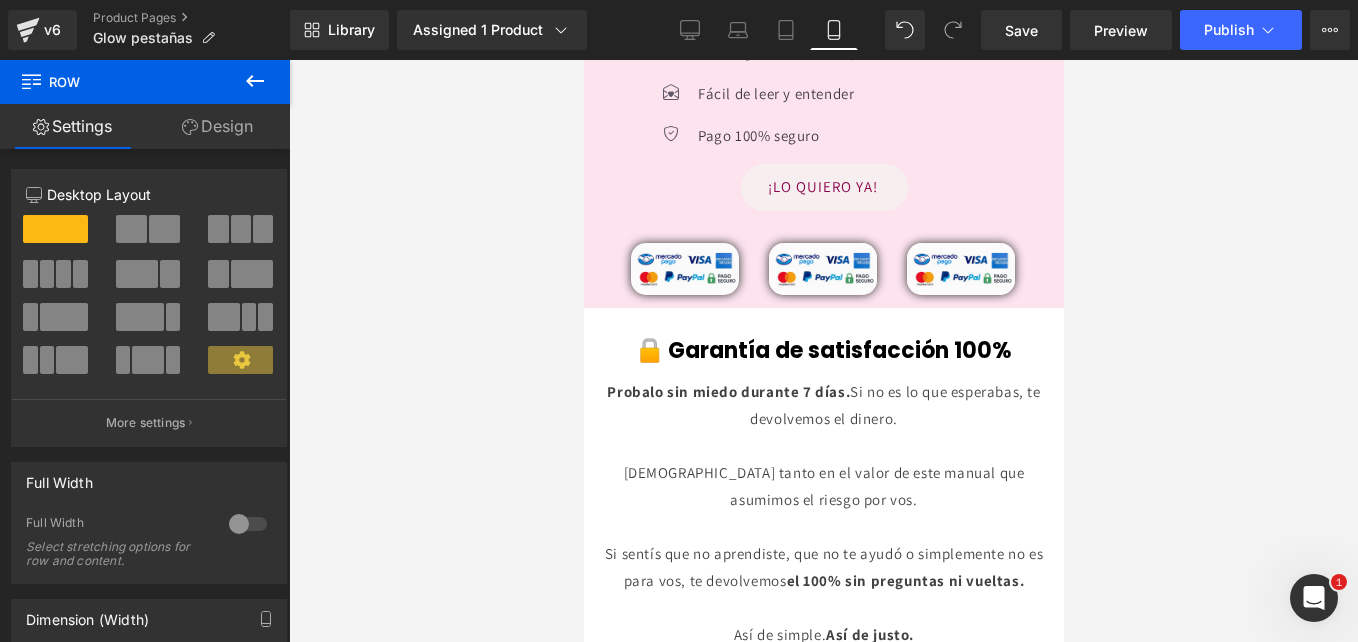 drag, startPoint x: 736, startPoint y: 439, endPoint x: 739, endPoint y: 382, distance: 57.07889 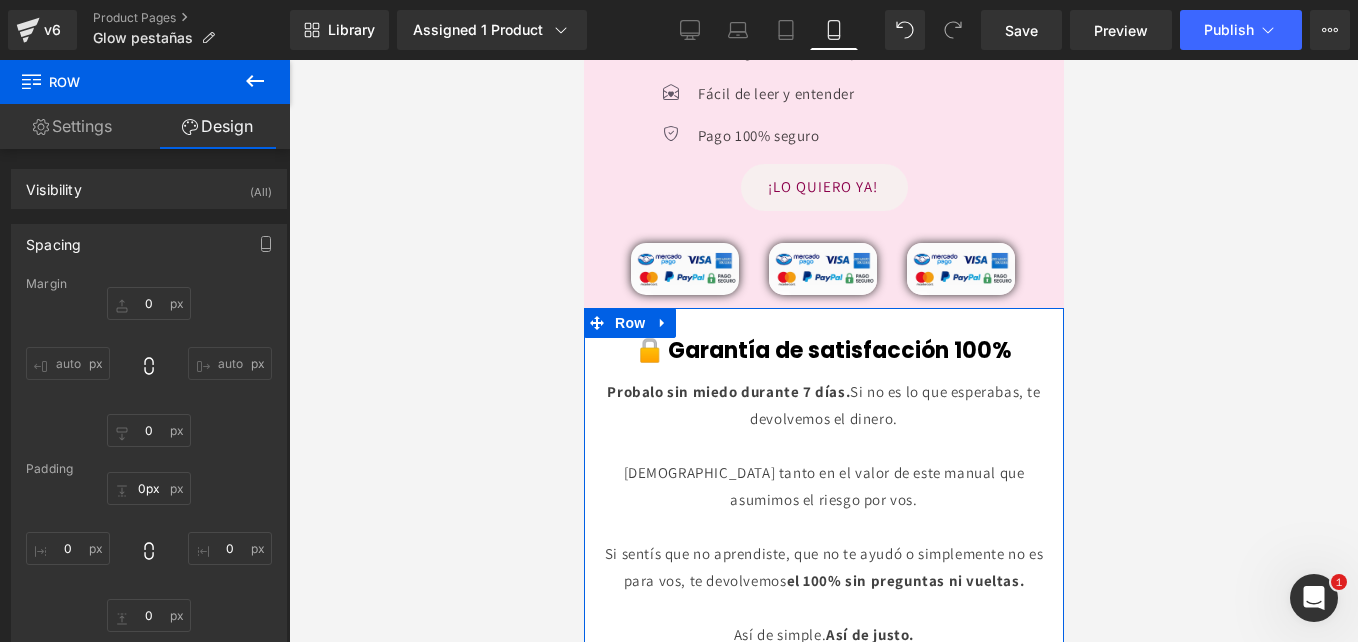 drag, startPoint x: 726, startPoint y: 368, endPoint x: 854, endPoint y: 342, distance: 130.61394 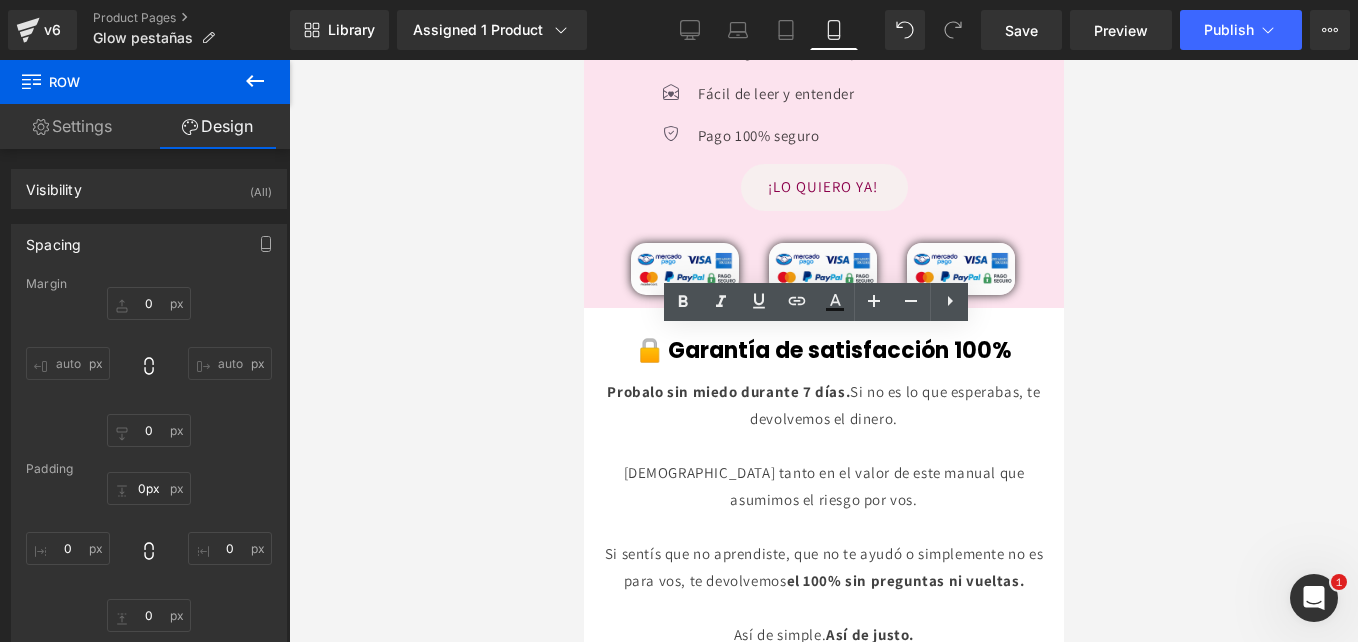 click on "Lo que dicen  nuestras alumnas" at bounding box center (823, 684) 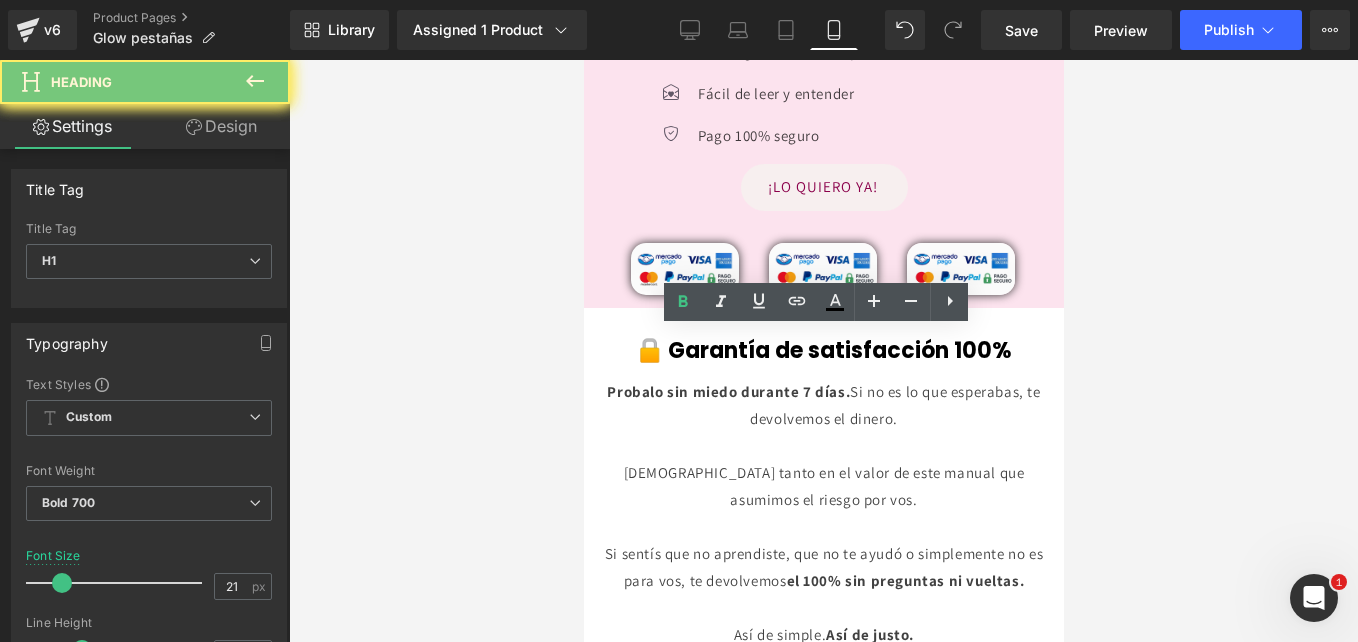 click on "Lo que dicen  nuestras alumnas" at bounding box center [823, 684] 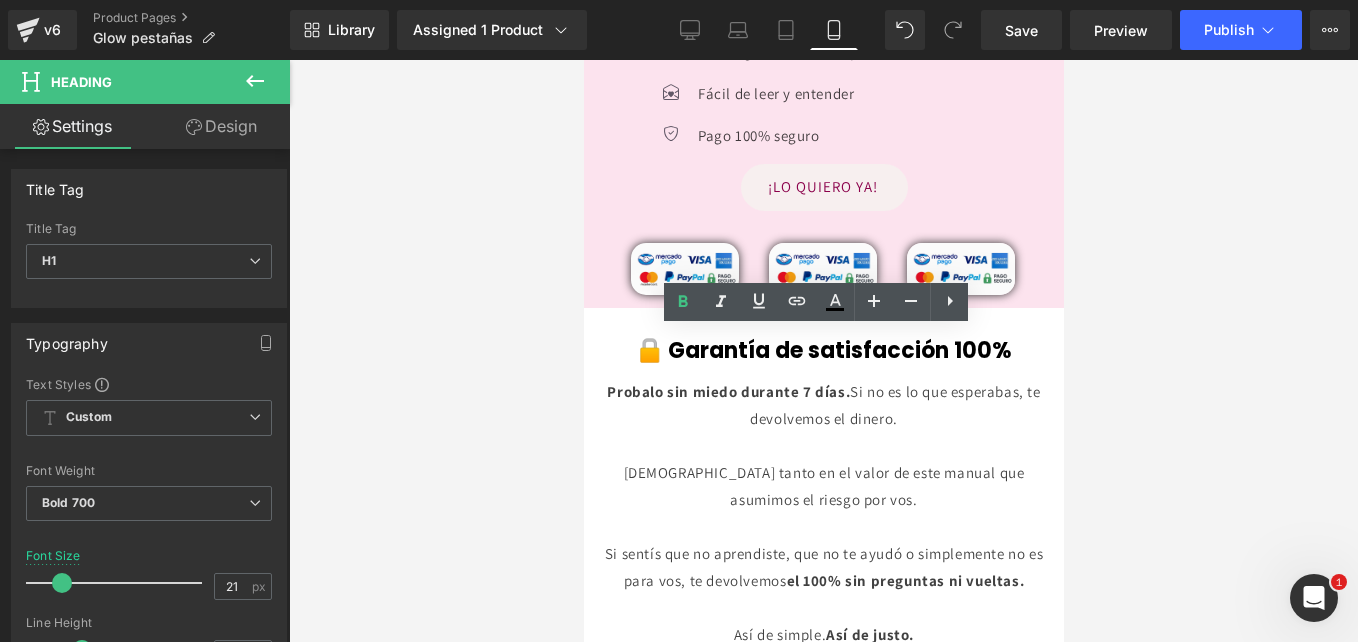 copy on "Lo que dicen  nuestras alumnas" 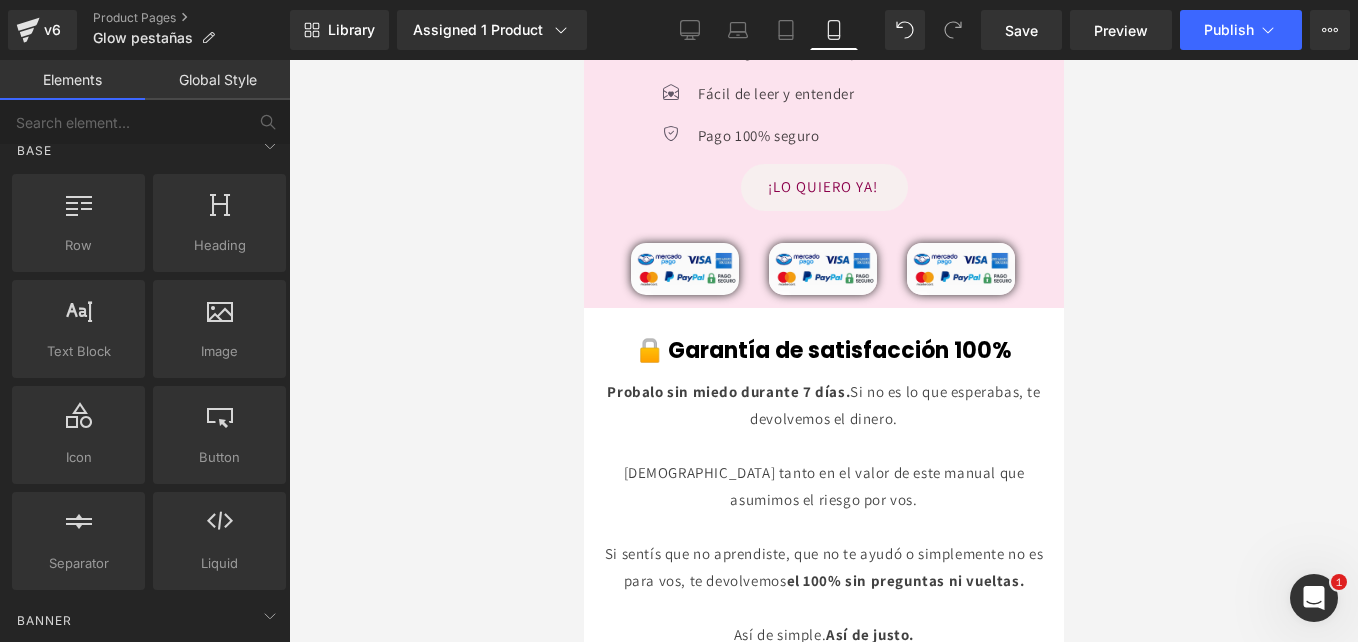 click at bounding box center [823, 732] 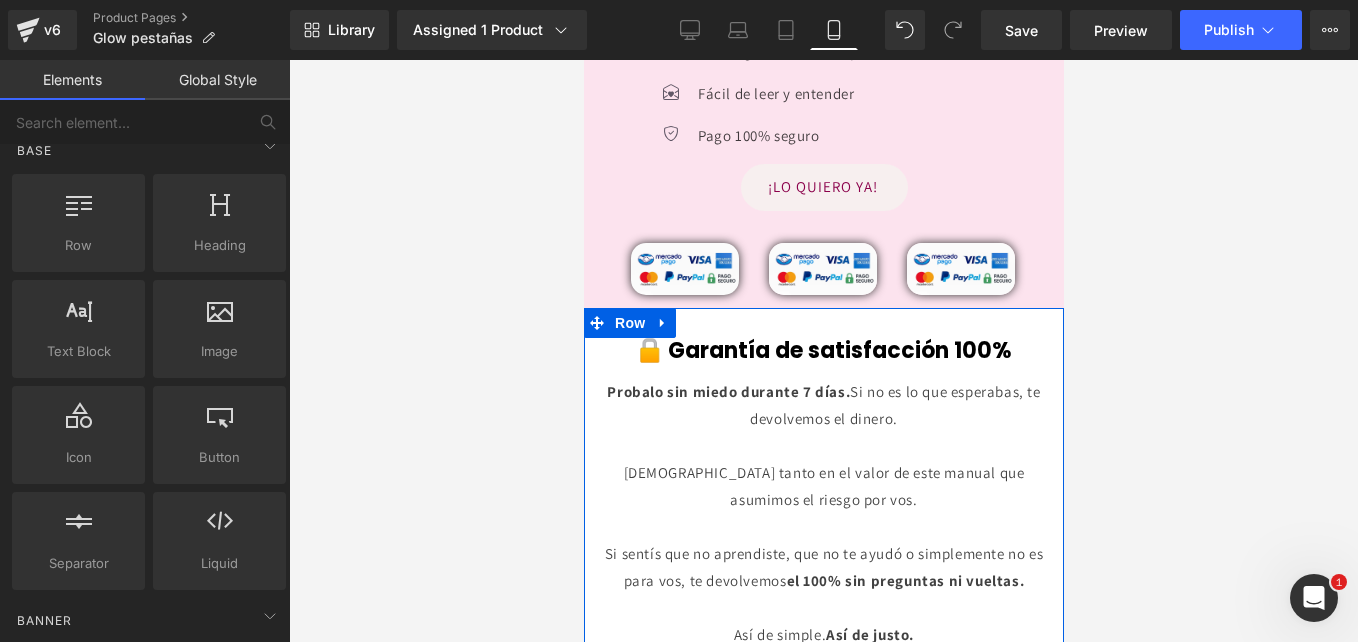 click at bounding box center (873, 685) 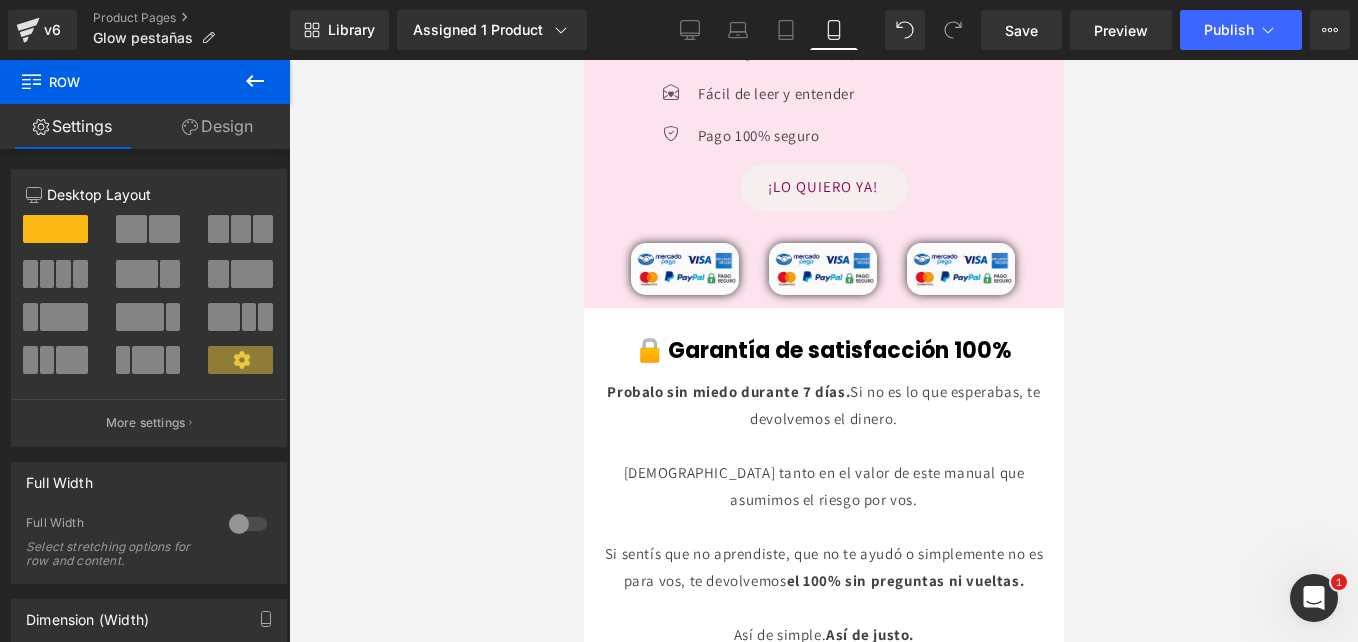 click on "Row" at bounding box center [823, 737] 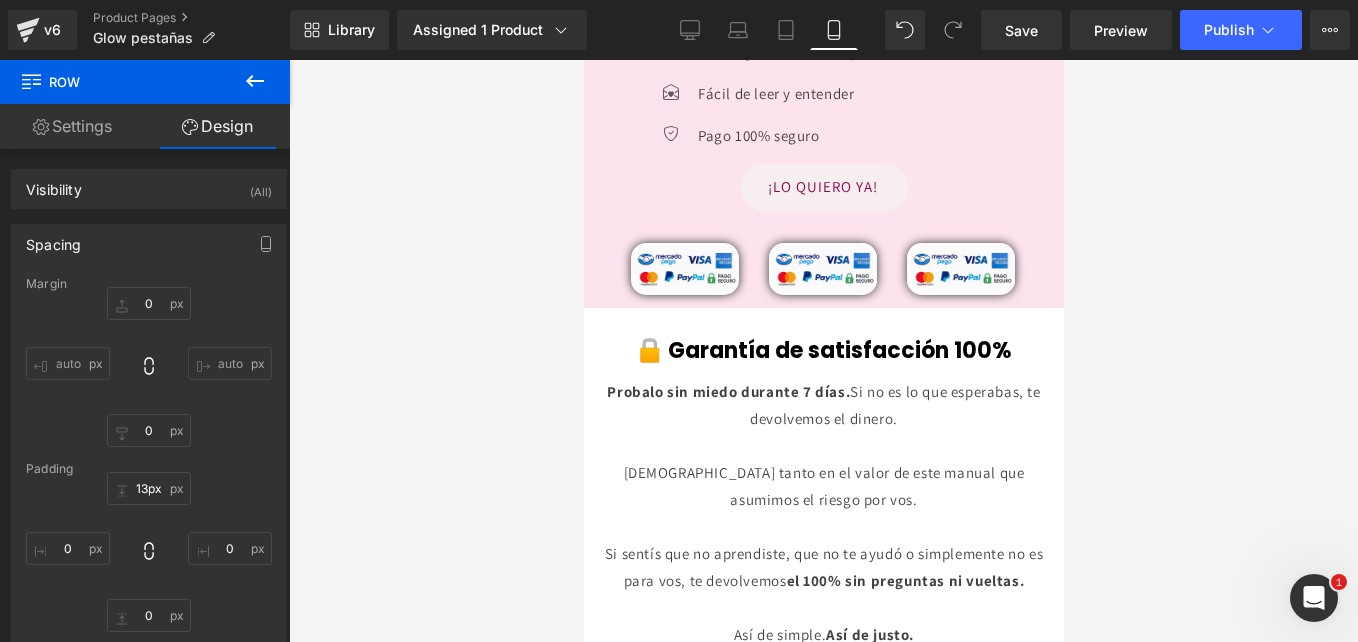 drag, startPoint x: 756, startPoint y: 372, endPoint x: 756, endPoint y: 385, distance: 13 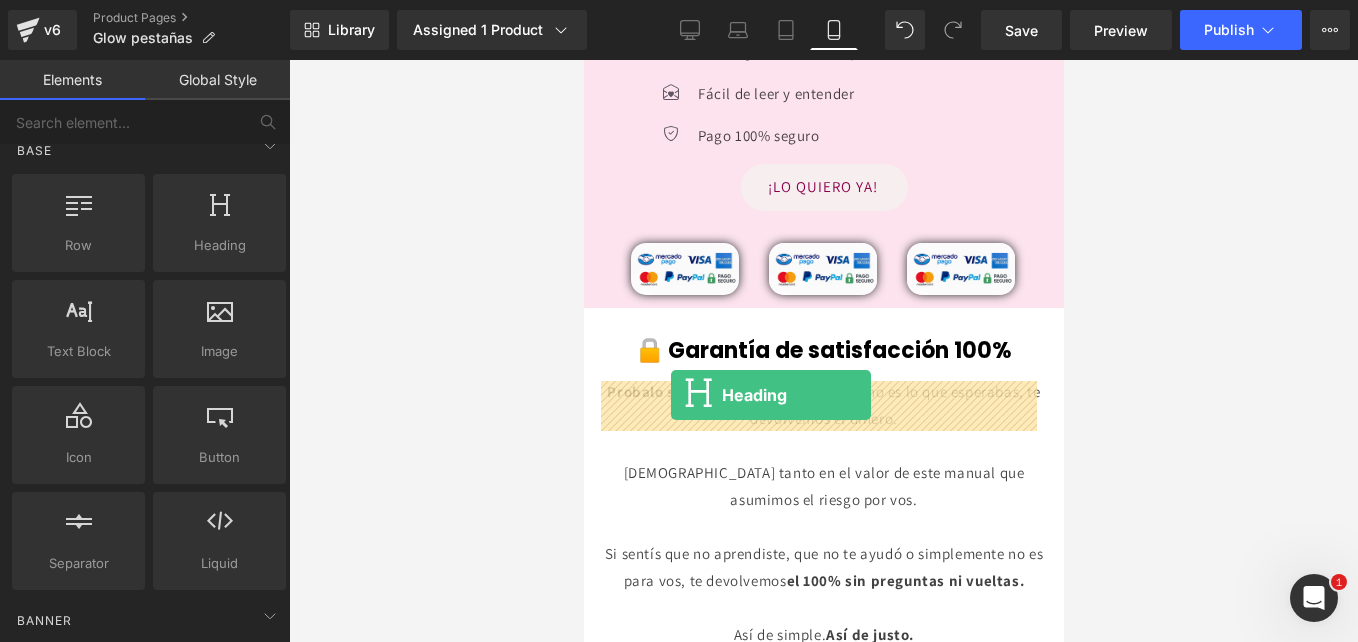 drag, startPoint x: 782, startPoint y: 315, endPoint x: 677, endPoint y: 399, distance: 134.4656 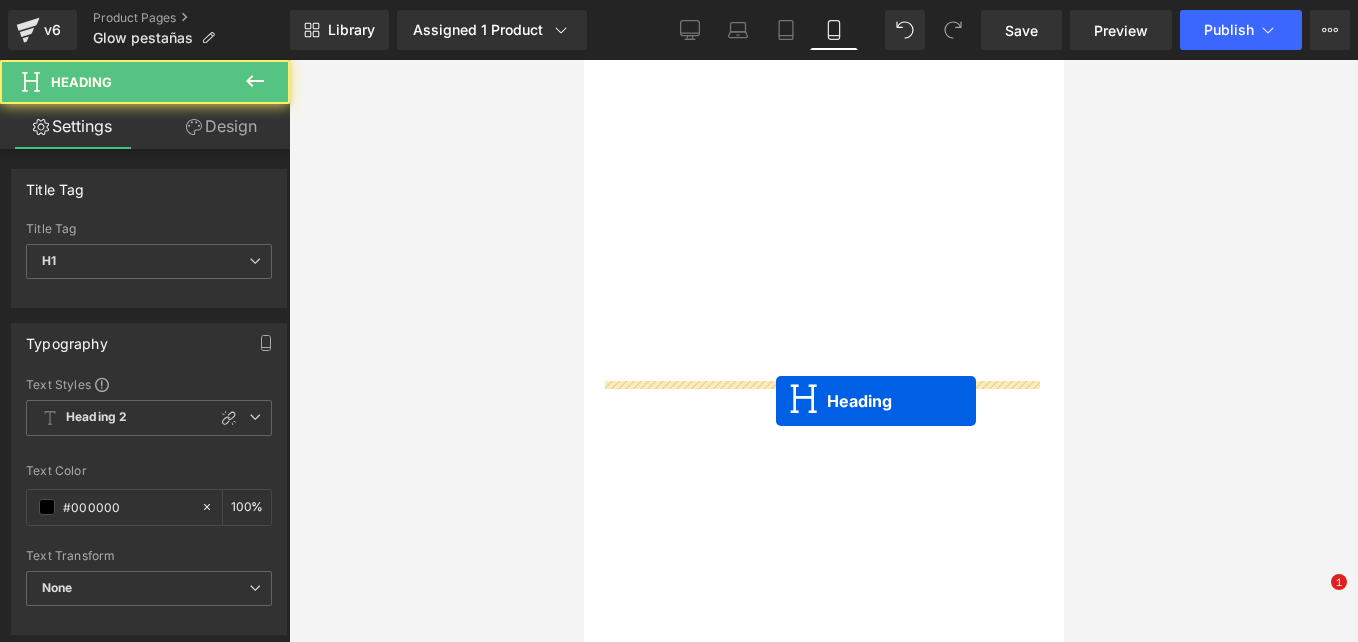 scroll, scrollTop: 0, scrollLeft: 0, axis: both 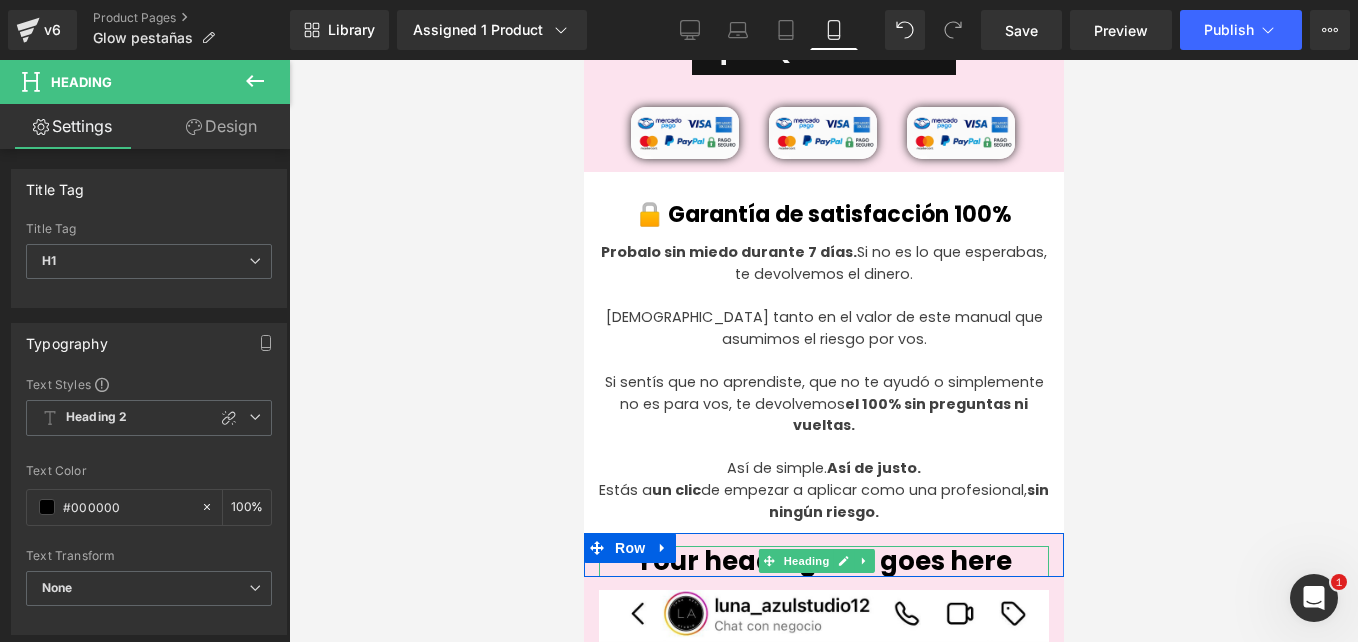 click on "Your heading text goes here" at bounding box center (823, 561) 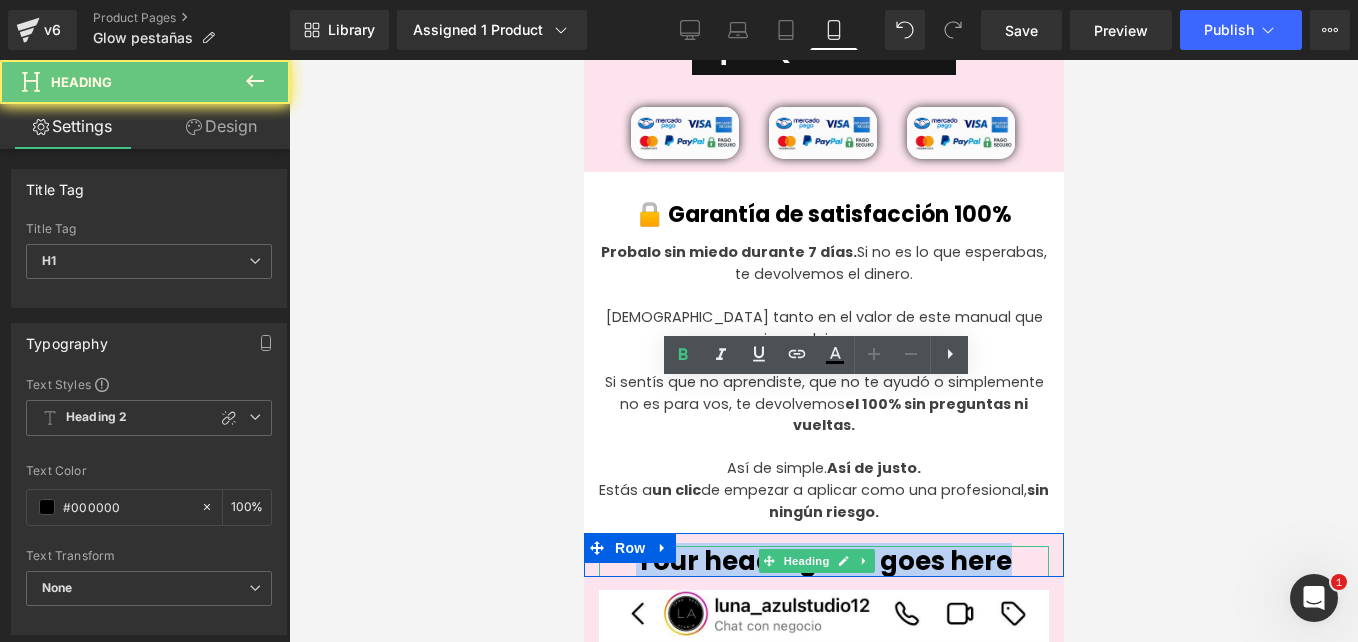 click on "Your heading text goes here" at bounding box center [823, 561] 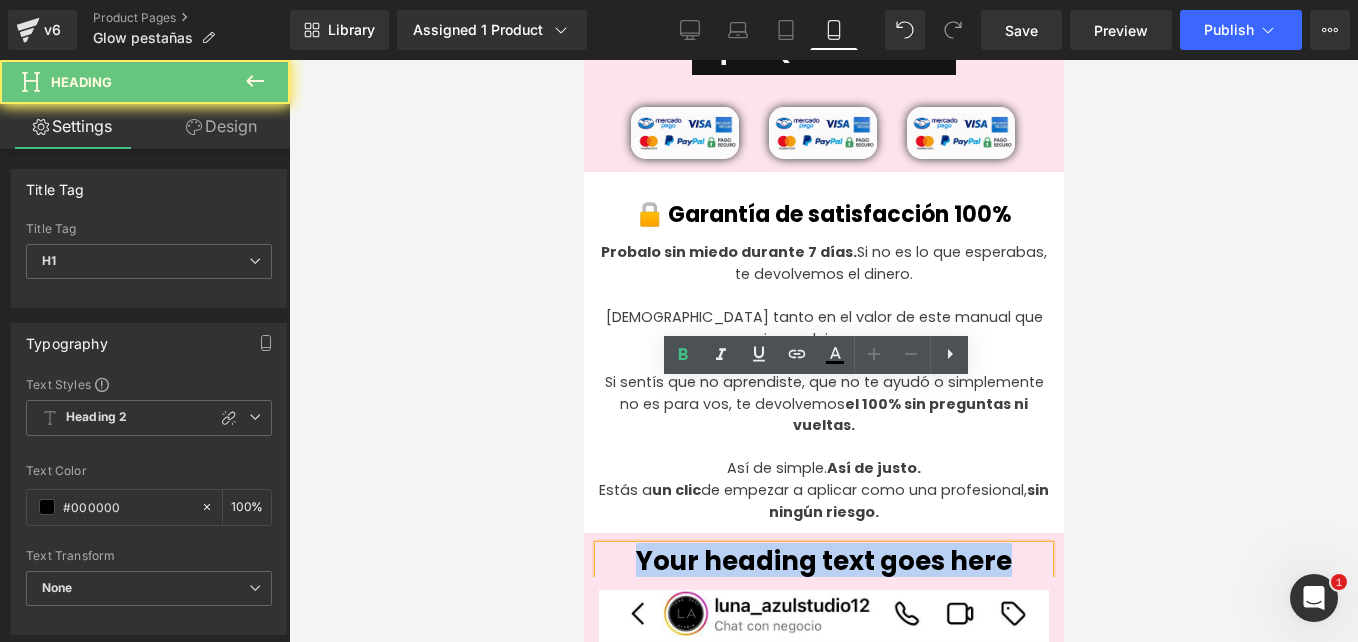 paste 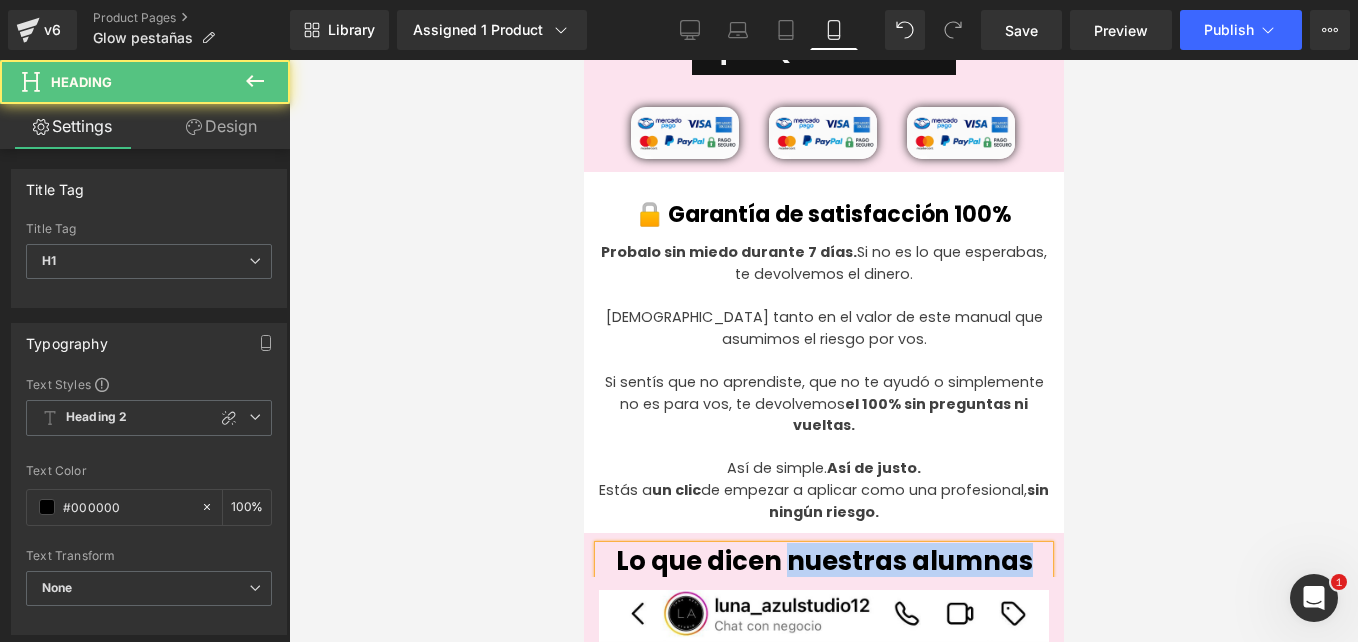 drag, startPoint x: 786, startPoint y: 395, endPoint x: 1027, endPoint y: 390, distance: 241.05186 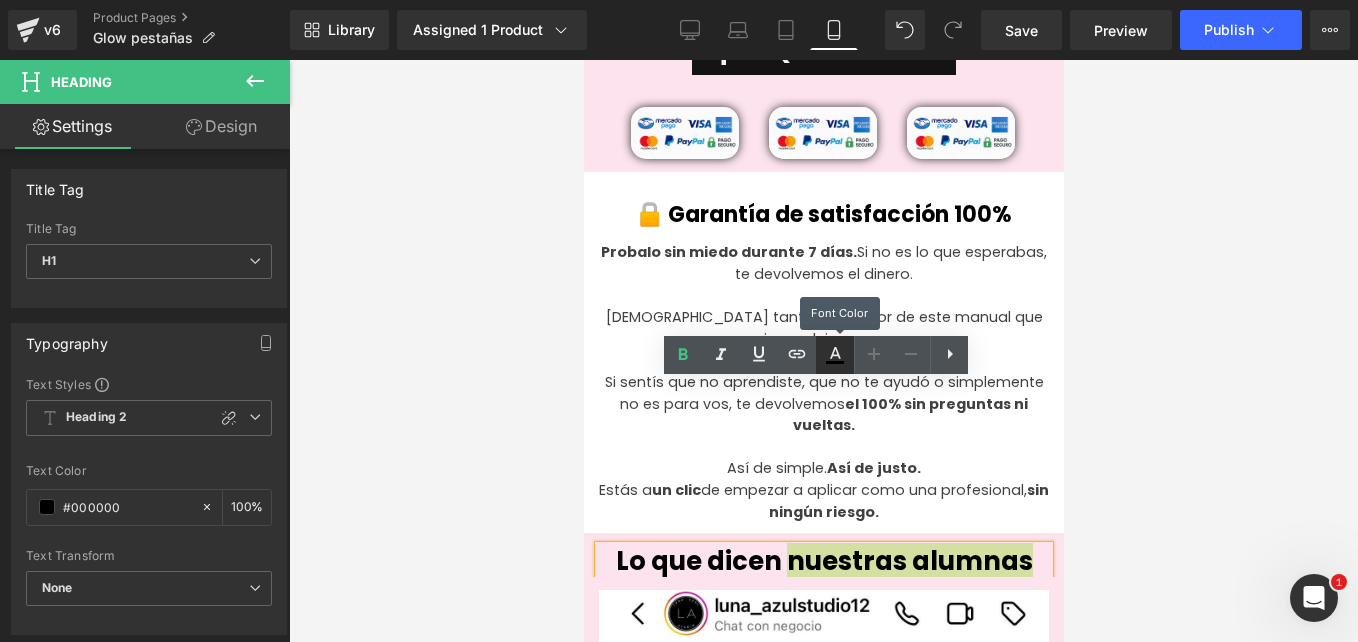 click 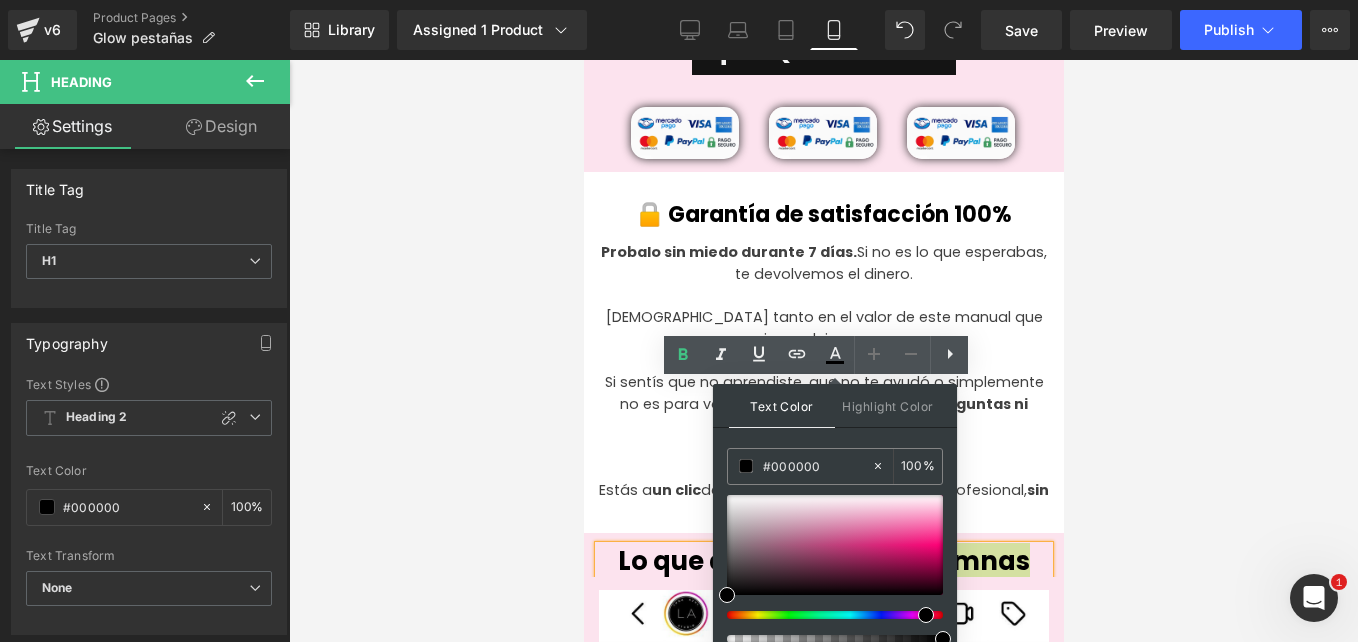 click at bounding box center [827, 615] 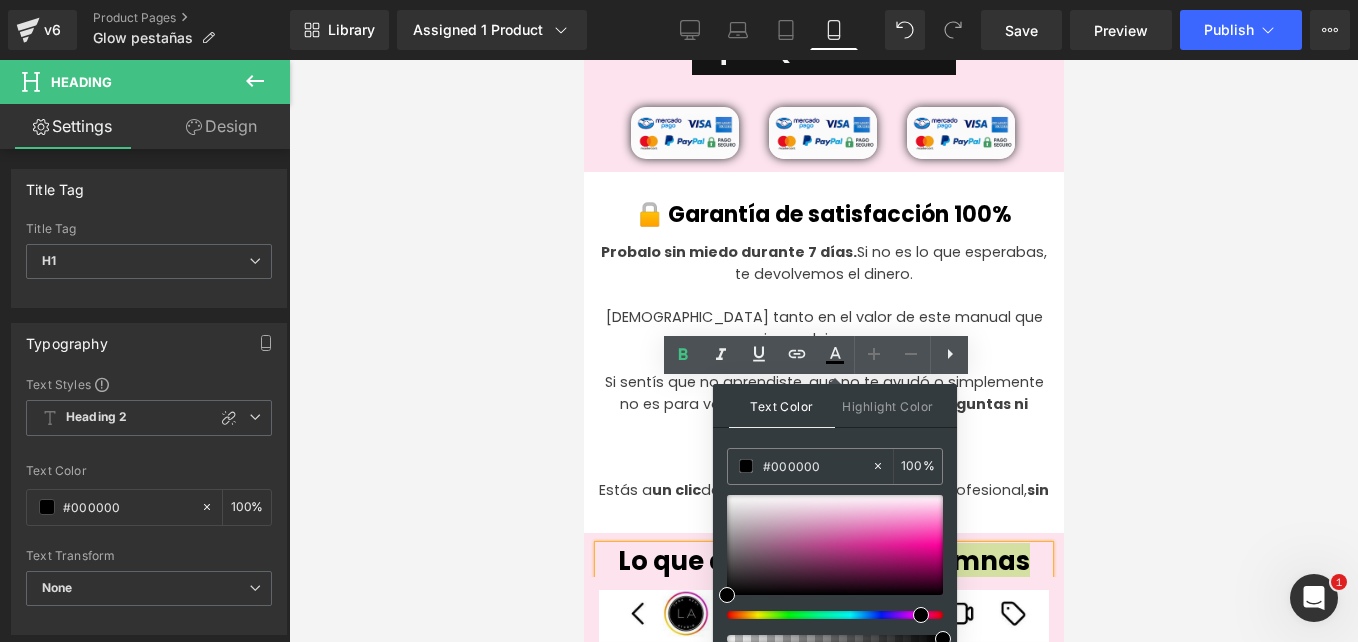 click at bounding box center (827, 615) 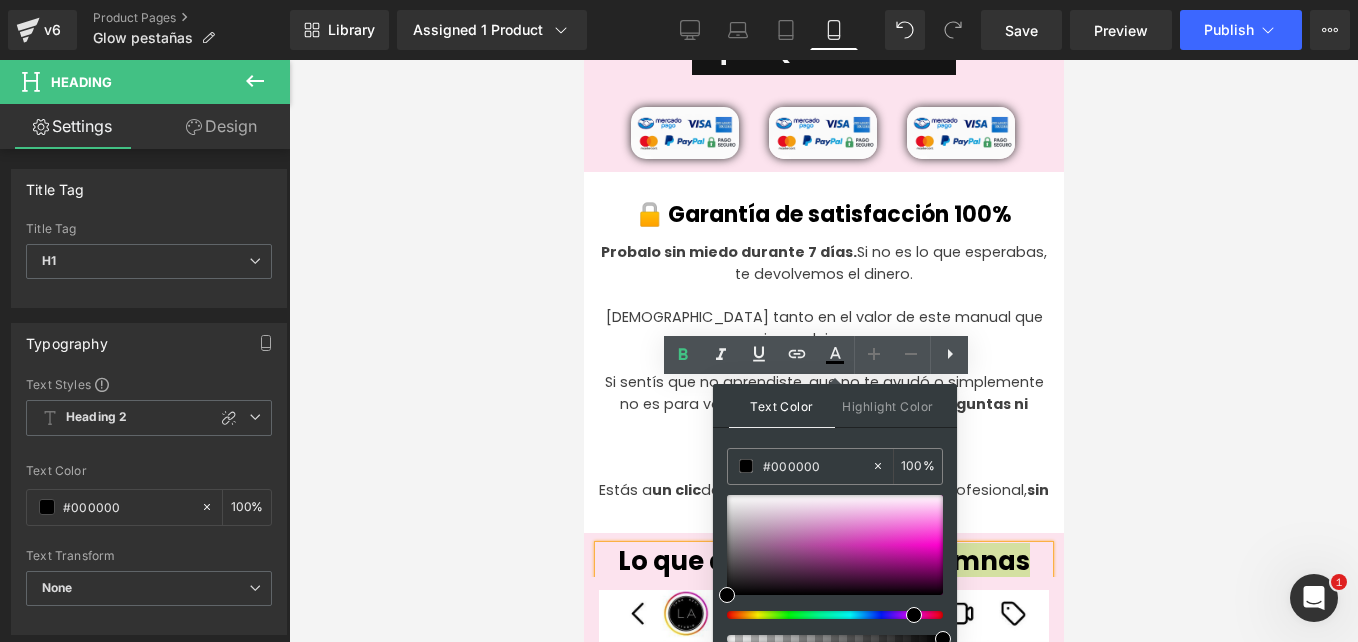drag, startPoint x: 913, startPoint y: 613, endPoint x: 899, endPoint y: 614, distance: 14.035668 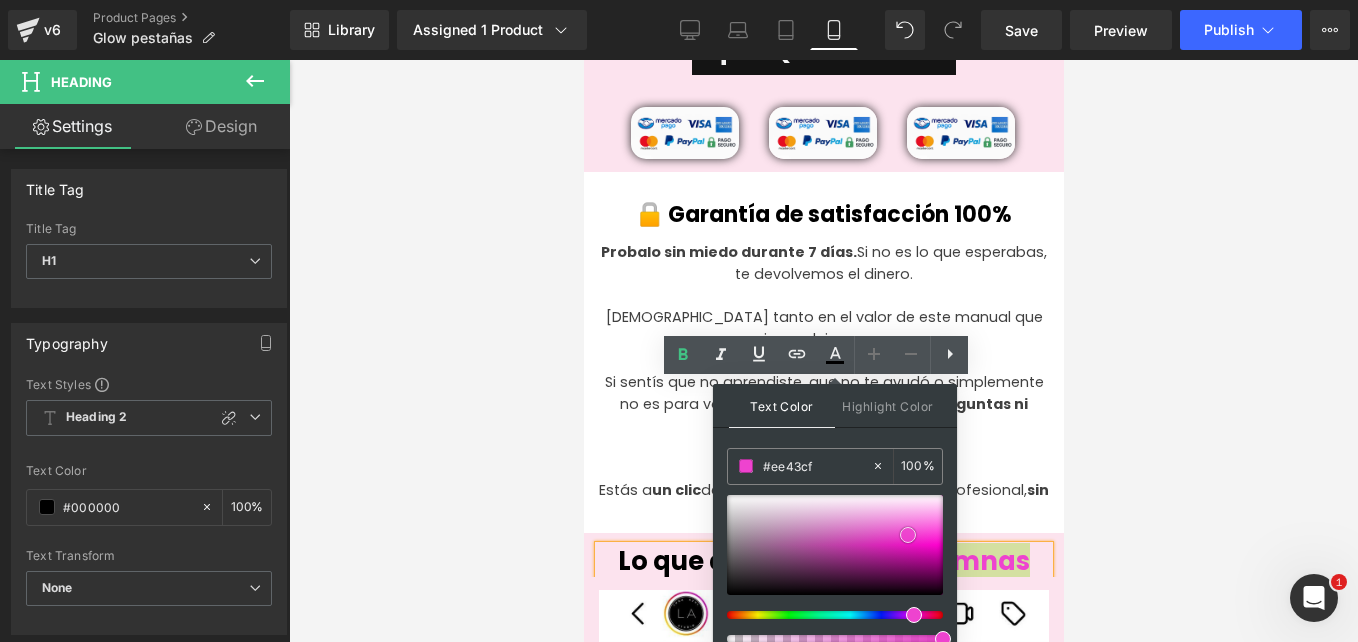 click at bounding box center [835, 545] 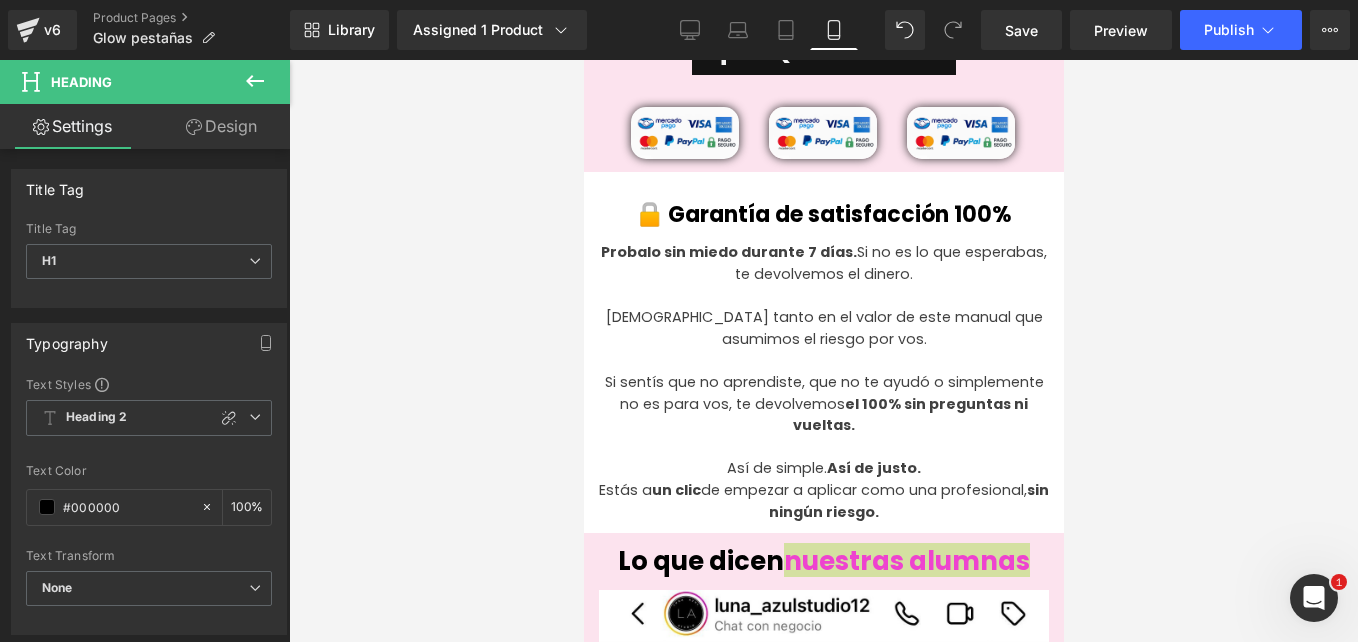 click at bounding box center (823, 351) 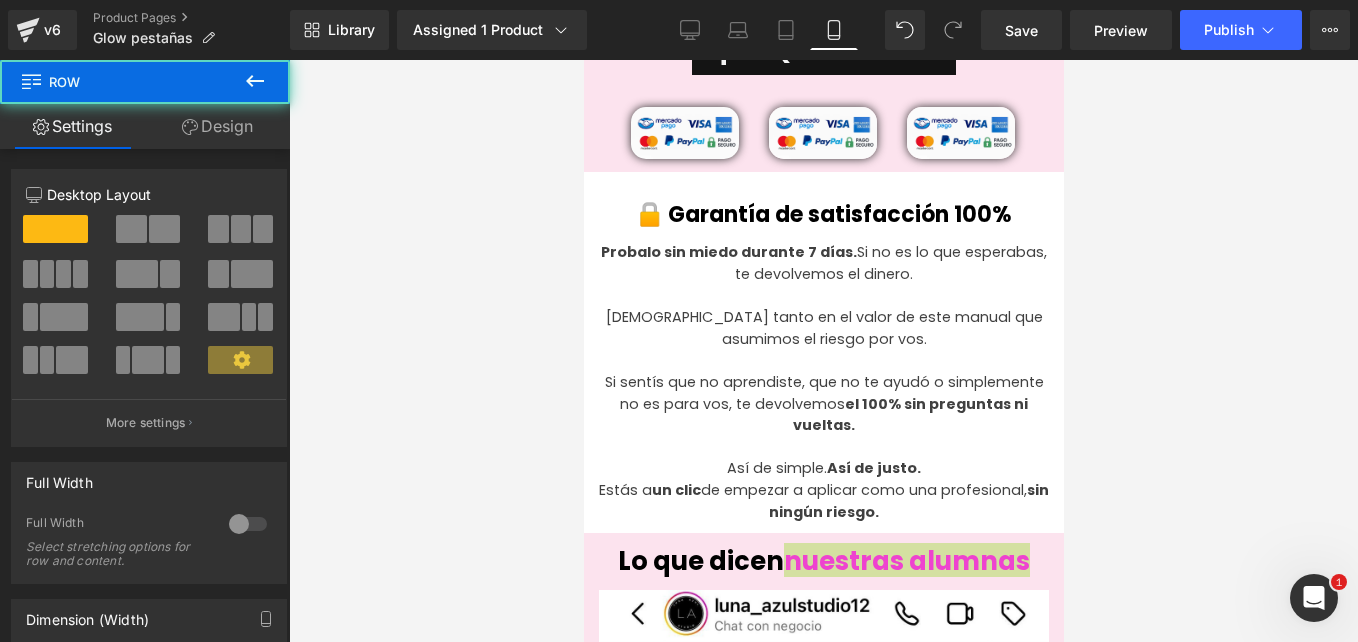 click at bounding box center (583, 60) 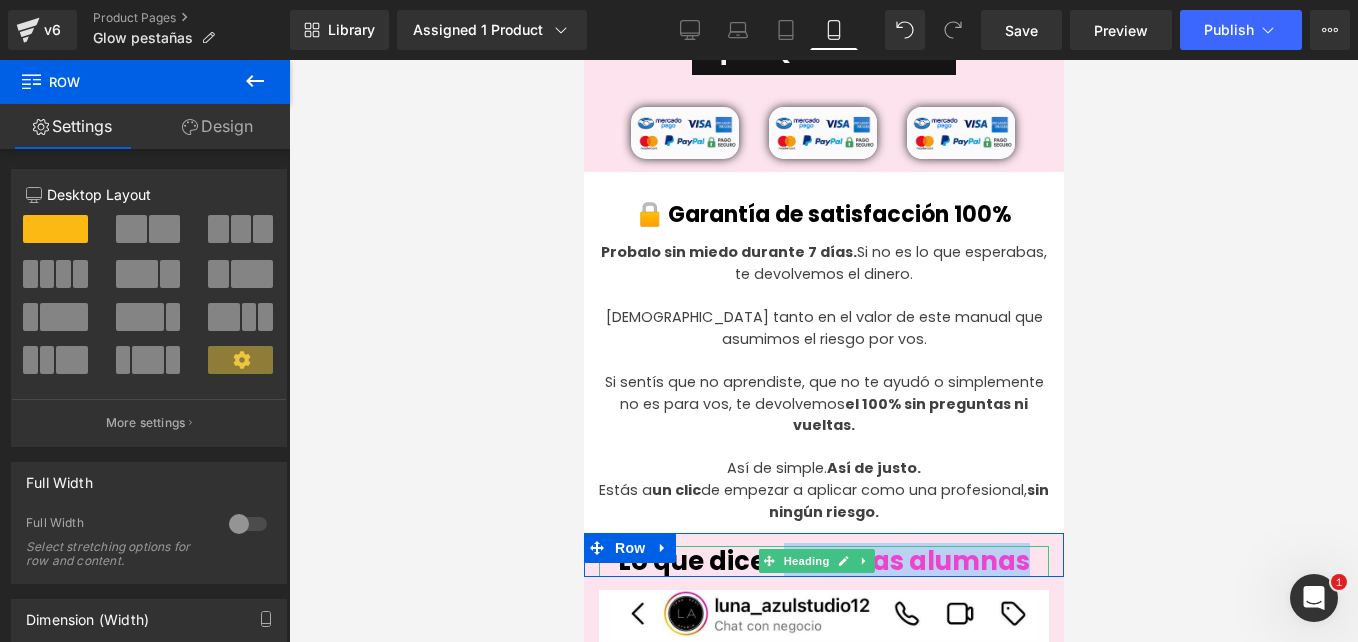 click on "Lo que dicen  nuestras alumnas" at bounding box center (823, 561) 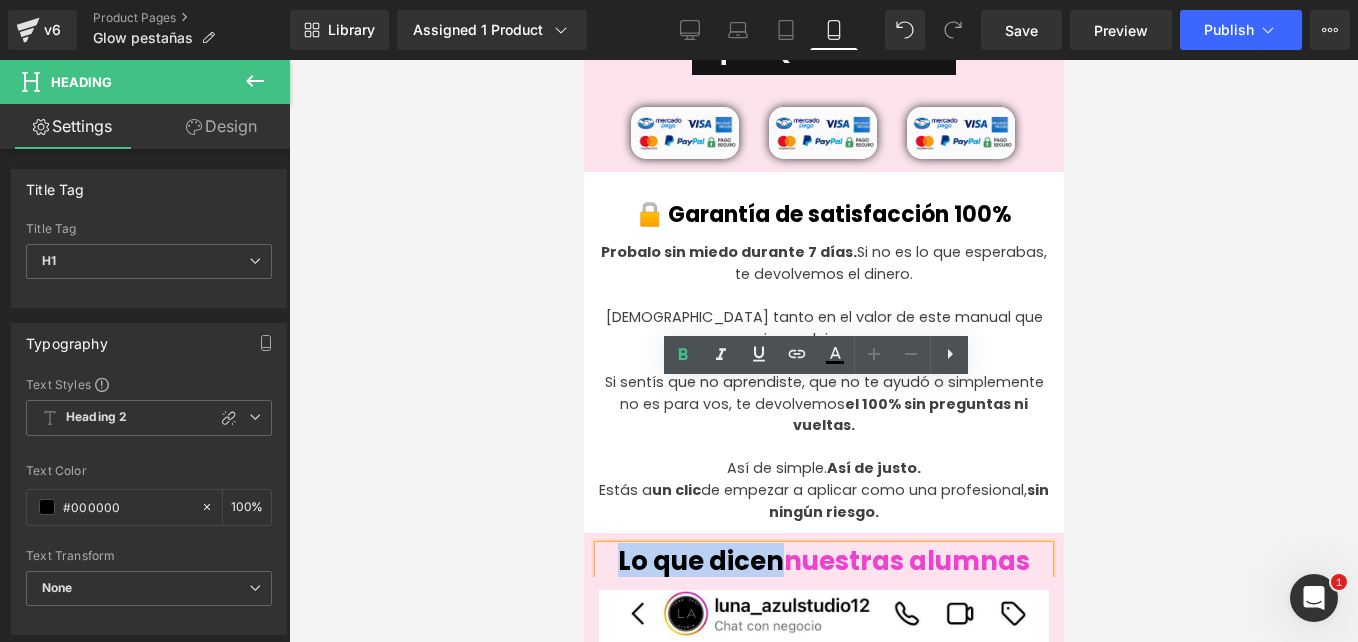 drag, startPoint x: 607, startPoint y: 396, endPoint x: 774, endPoint y: 403, distance: 167.14664 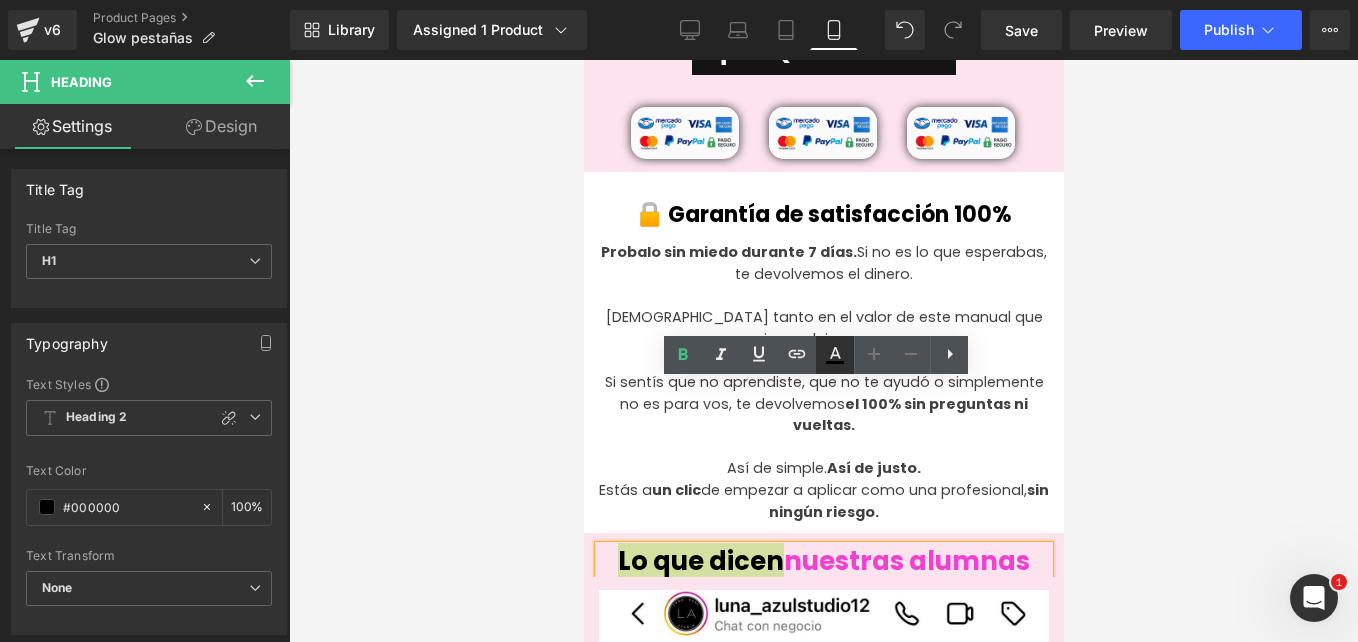 click 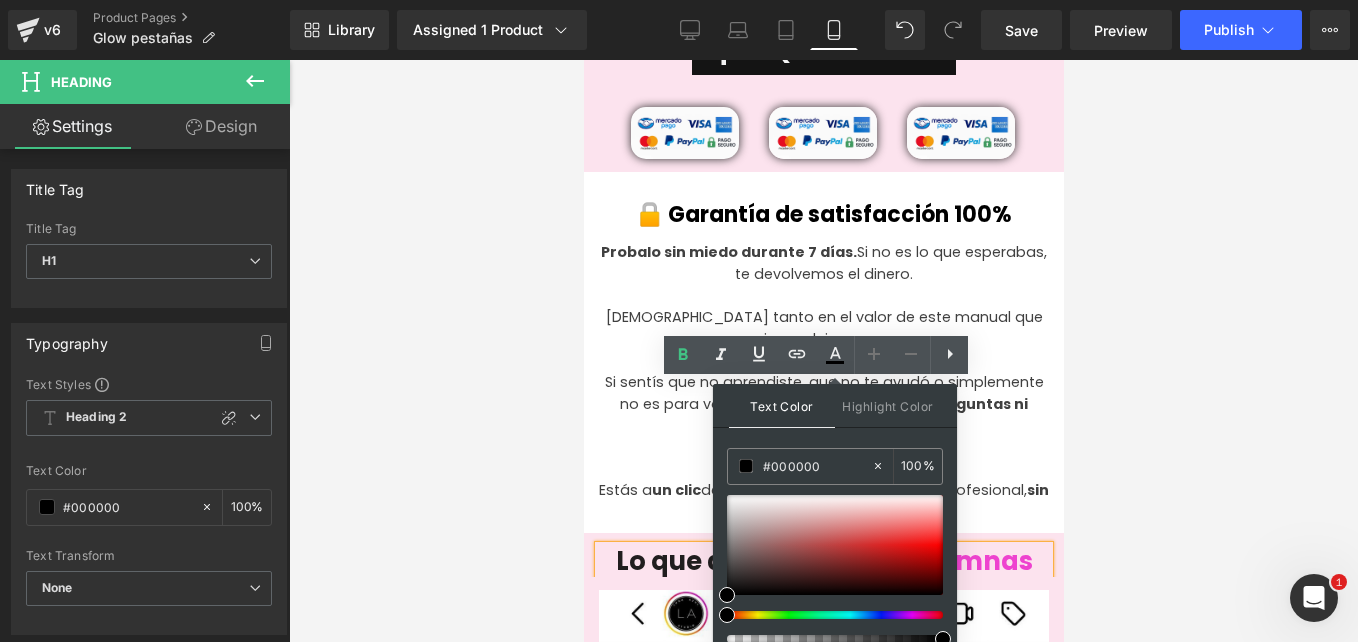scroll, scrollTop: 5, scrollLeft: 0, axis: vertical 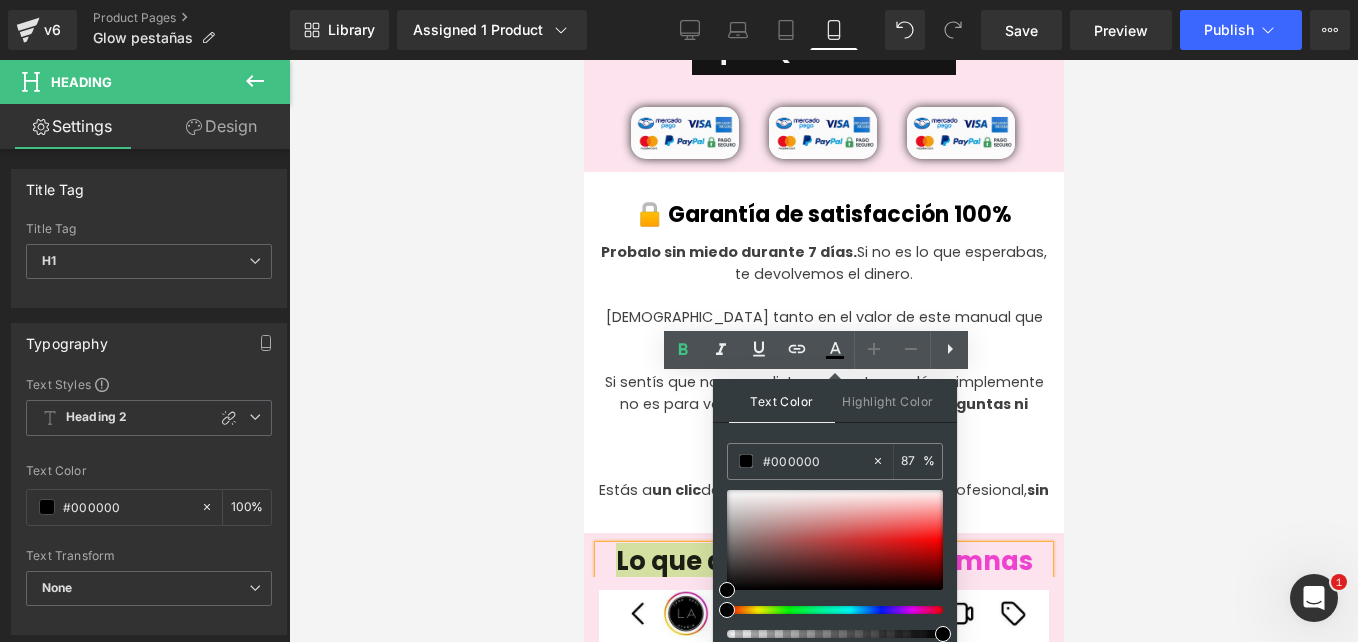 click at bounding box center [827, 634] 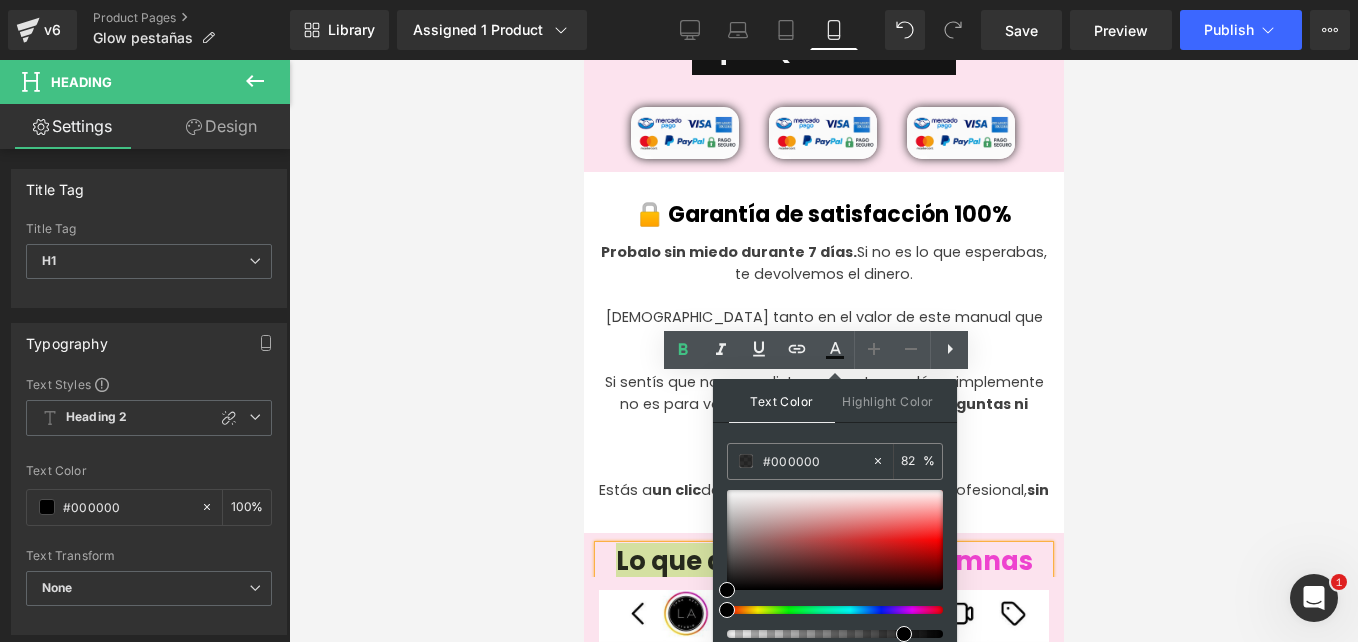 type on "81" 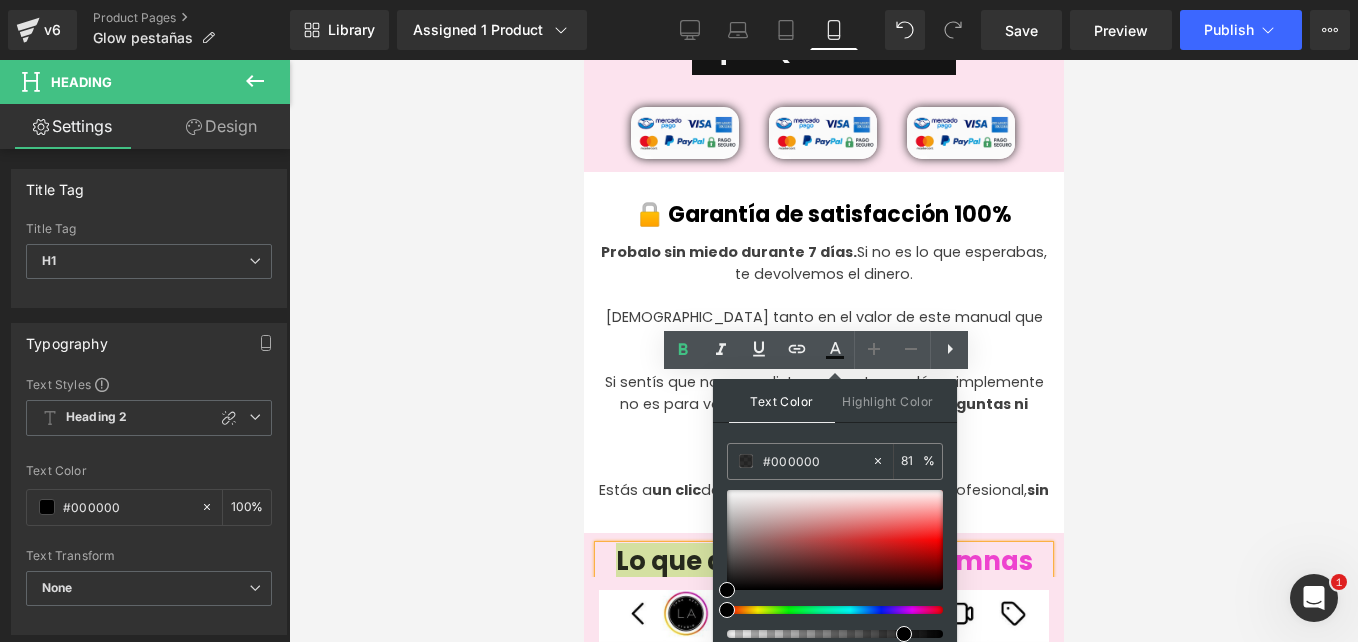 drag, startPoint x: 907, startPoint y: 636, endPoint x: 888, endPoint y: 636, distance: 19 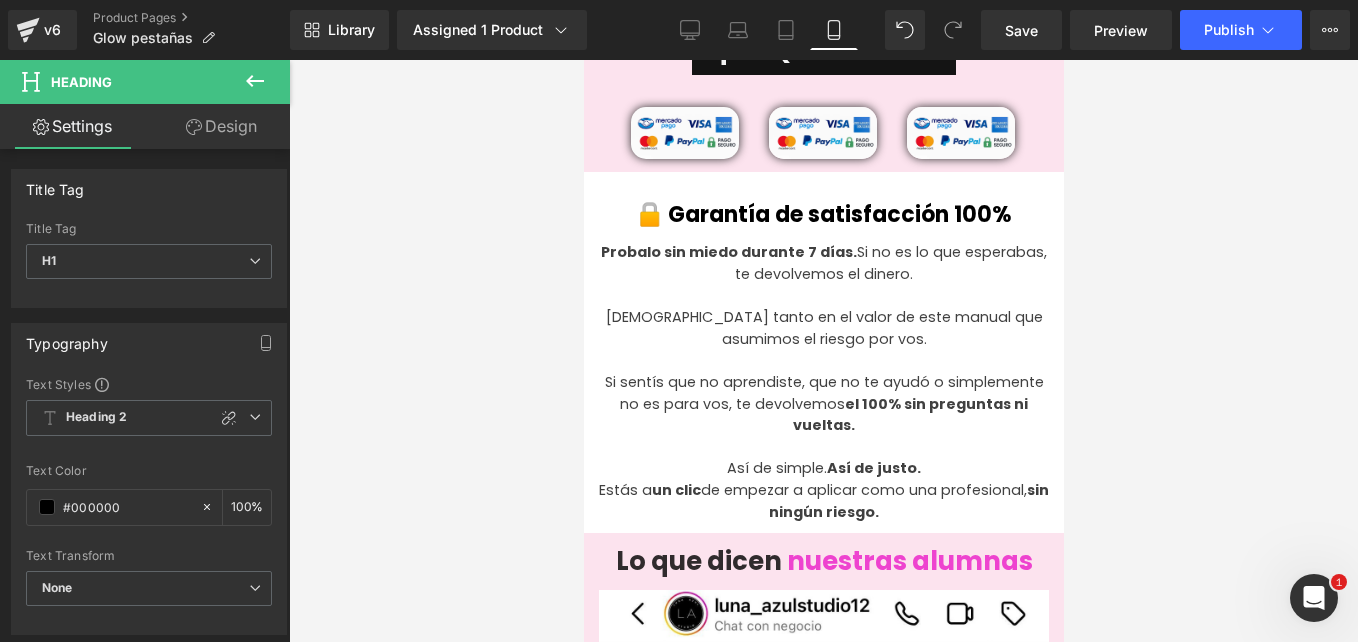 scroll, scrollTop: 0, scrollLeft: 0, axis: both 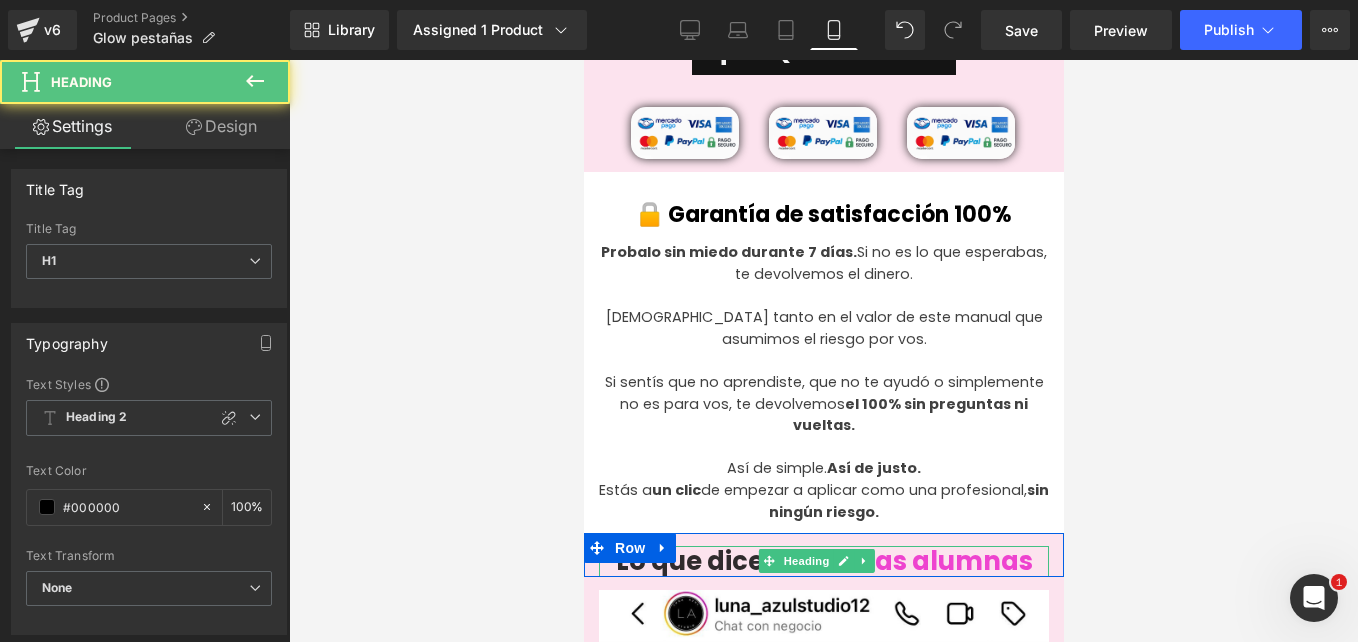 click on "nuestras alumnas" at bounding box center (909, 561) 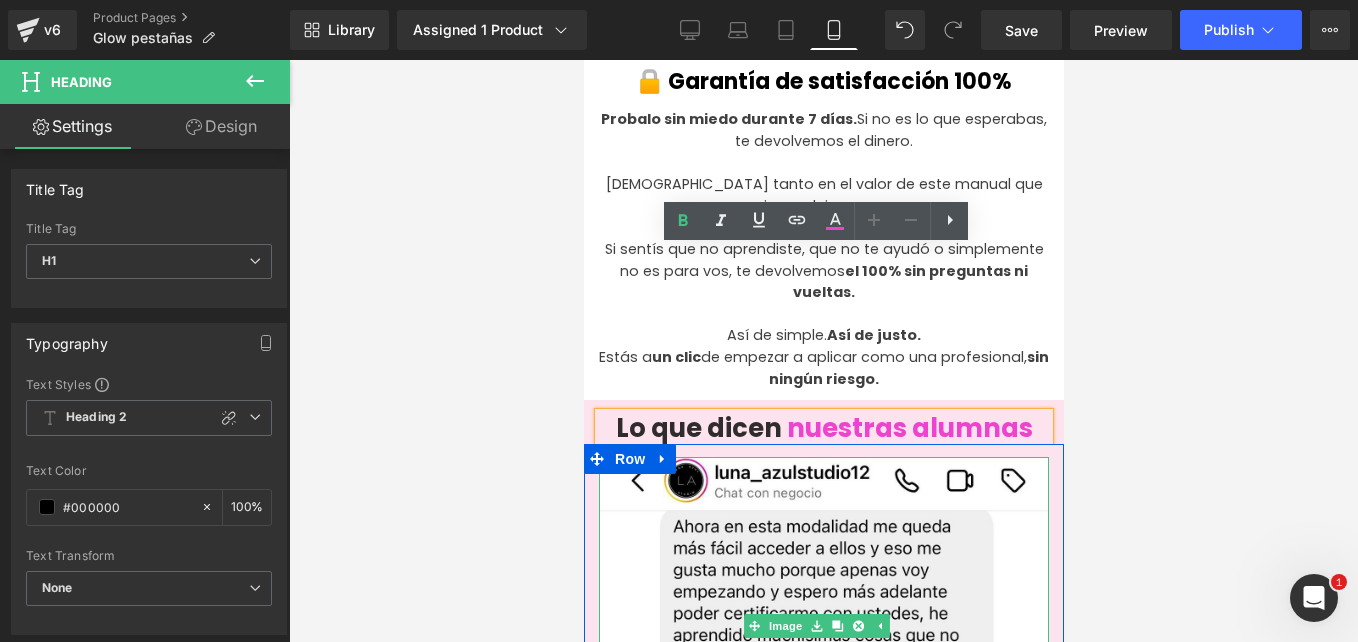 scroll, scrollTop: 8585, scrollLeft: 0, axis: vertical 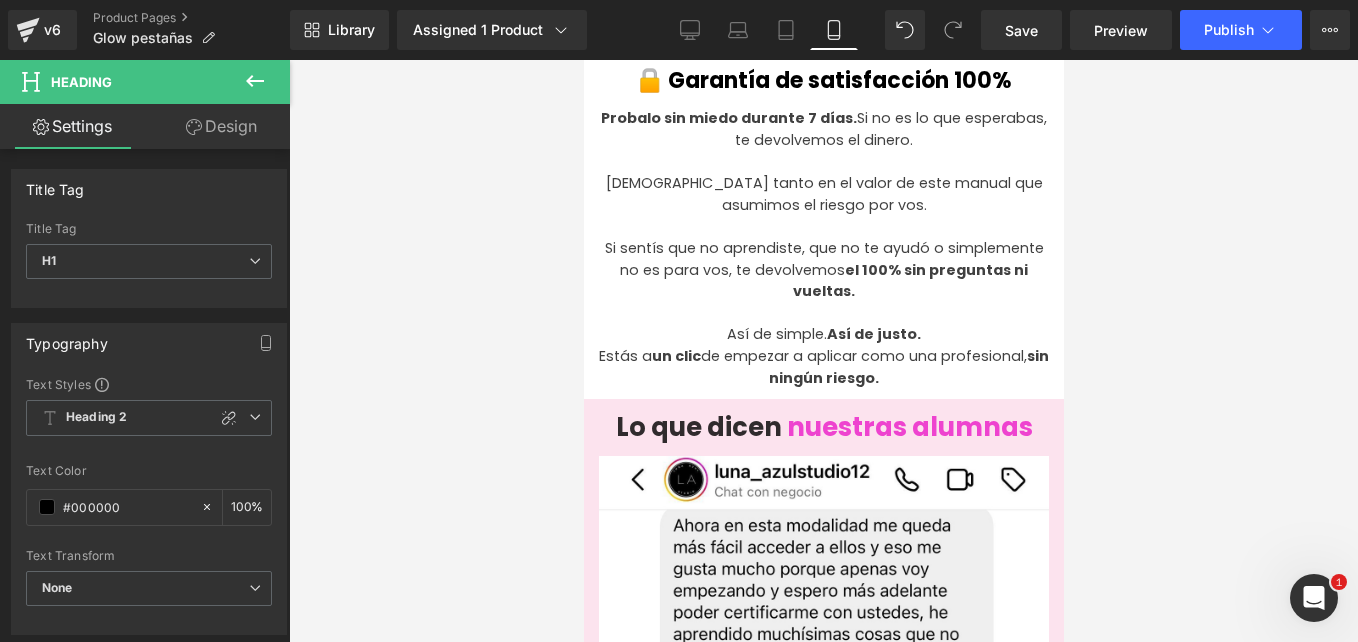 click at bounding box center (823, 351) 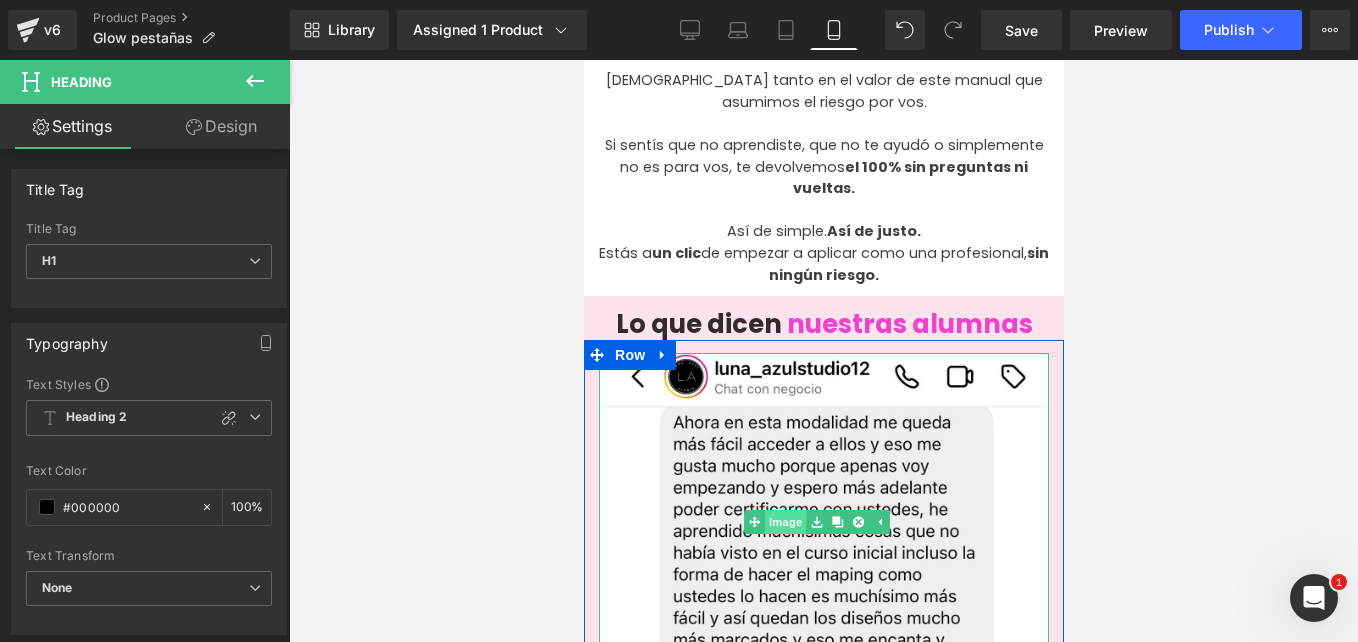 scroll, scrollTop: 8689, scrollLeft: 0, axis: vertical 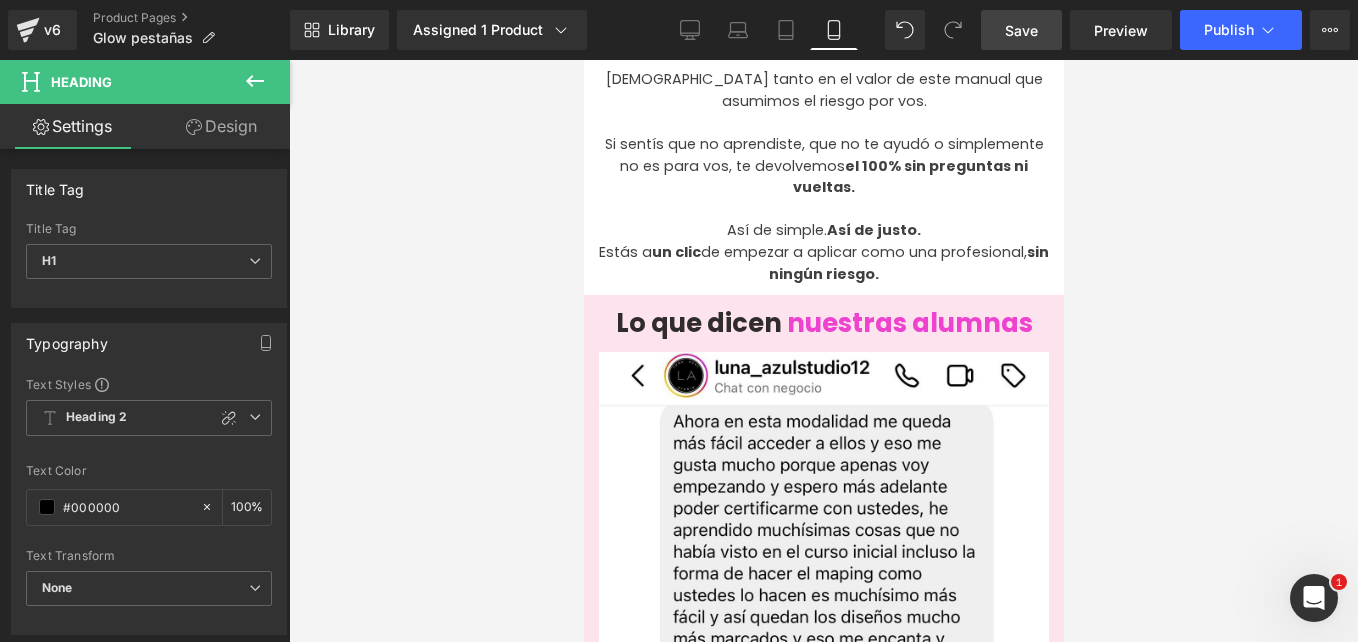 drag, startPoint x: 1016, startPoint y: 24, endPoint x: 96, endPoint y: 158, distance: 929.70746 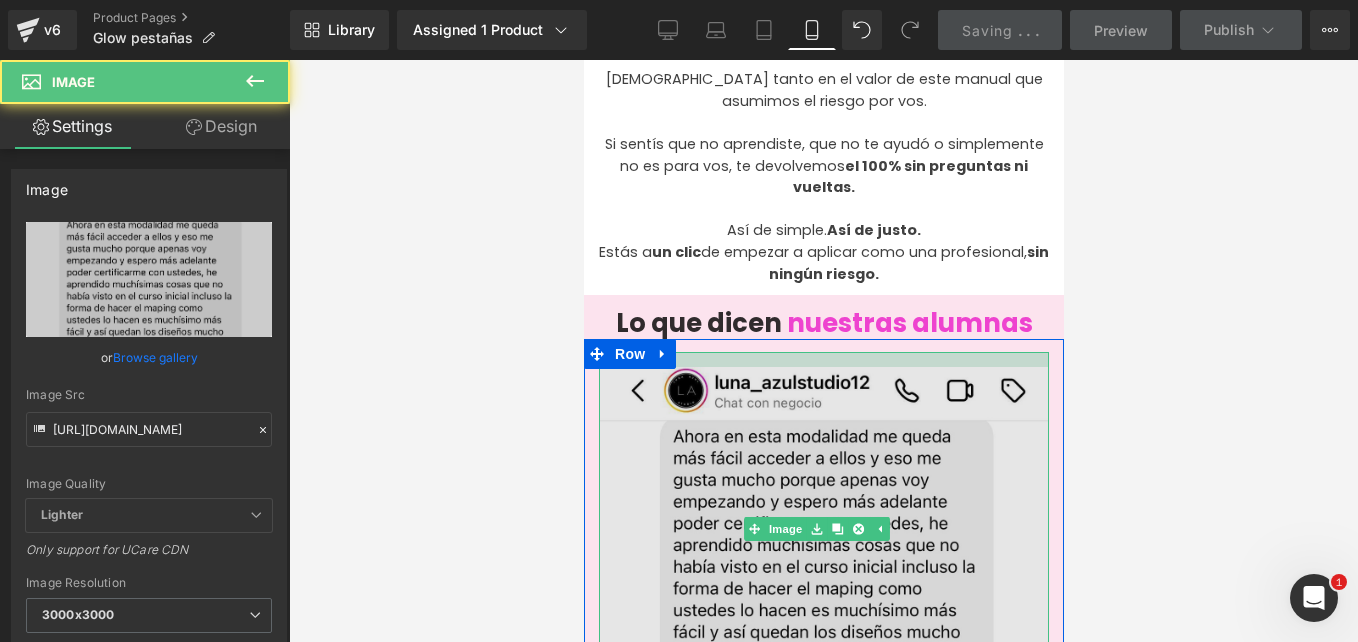 drag, startPoint x: 729, startPoint y: 191, endPoint x: 733, endPoint y: 206, distance: 15.524175 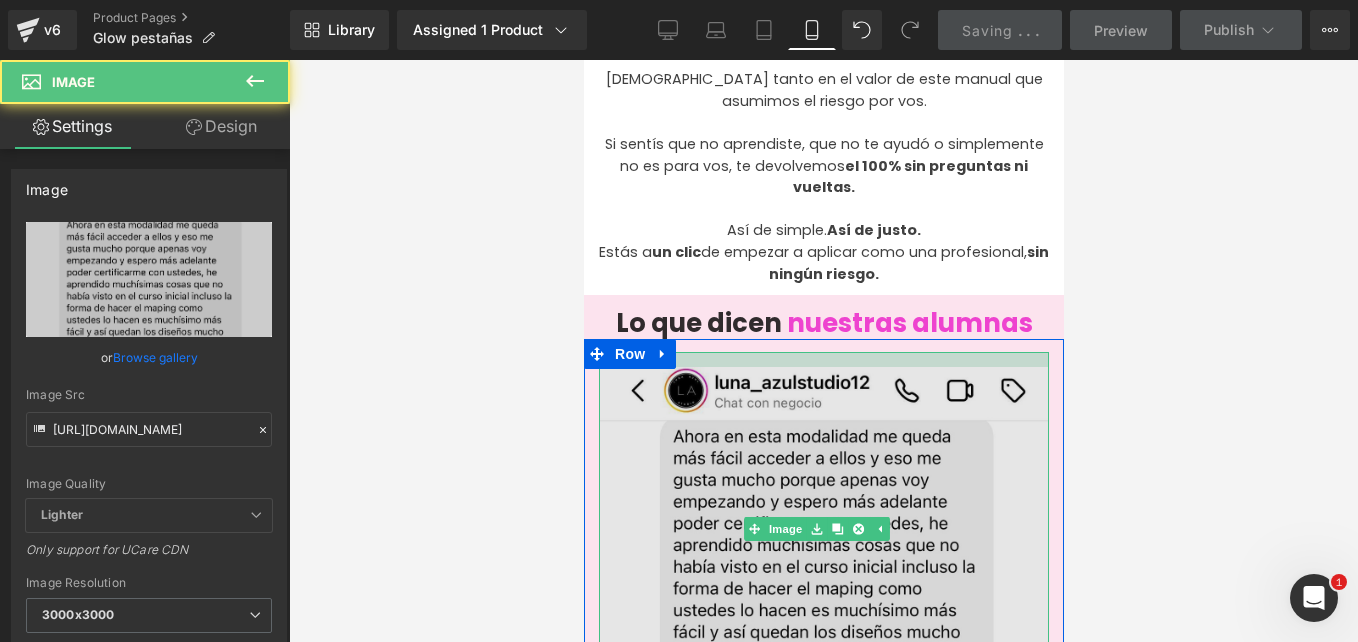 click on "Image" at bounding box center (823, 529) 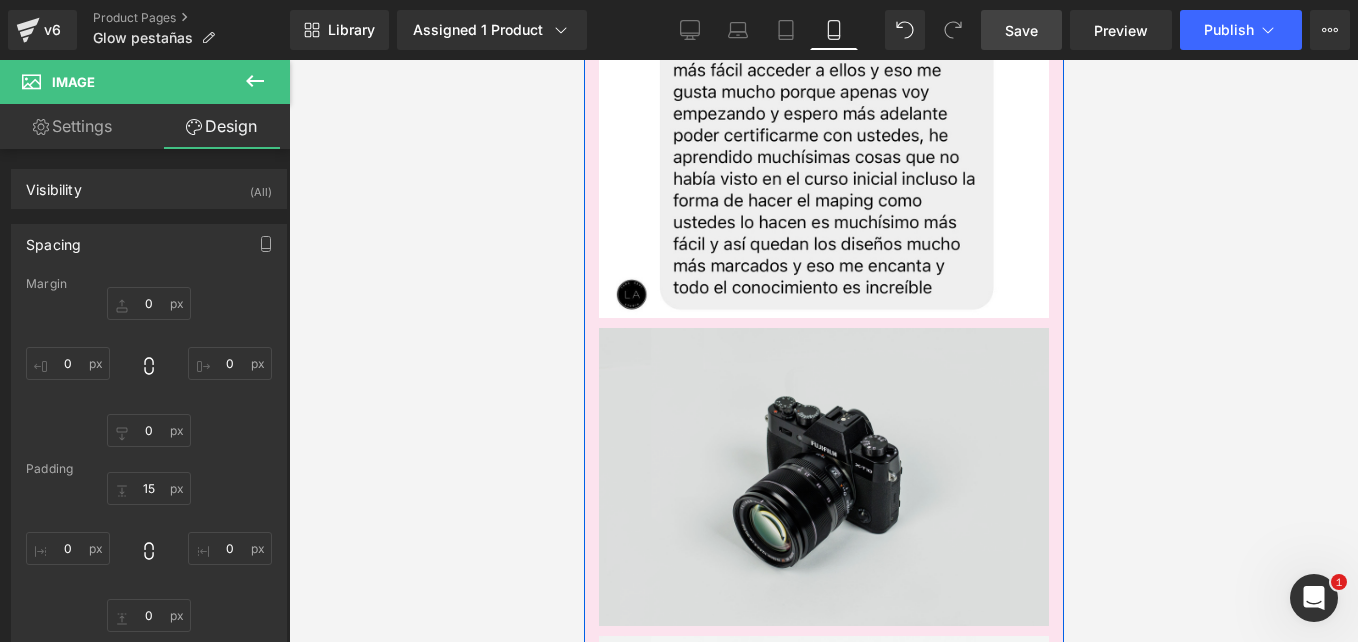 scroll, scrollTop: 9079, scrollLeft: 0, axis: vertical 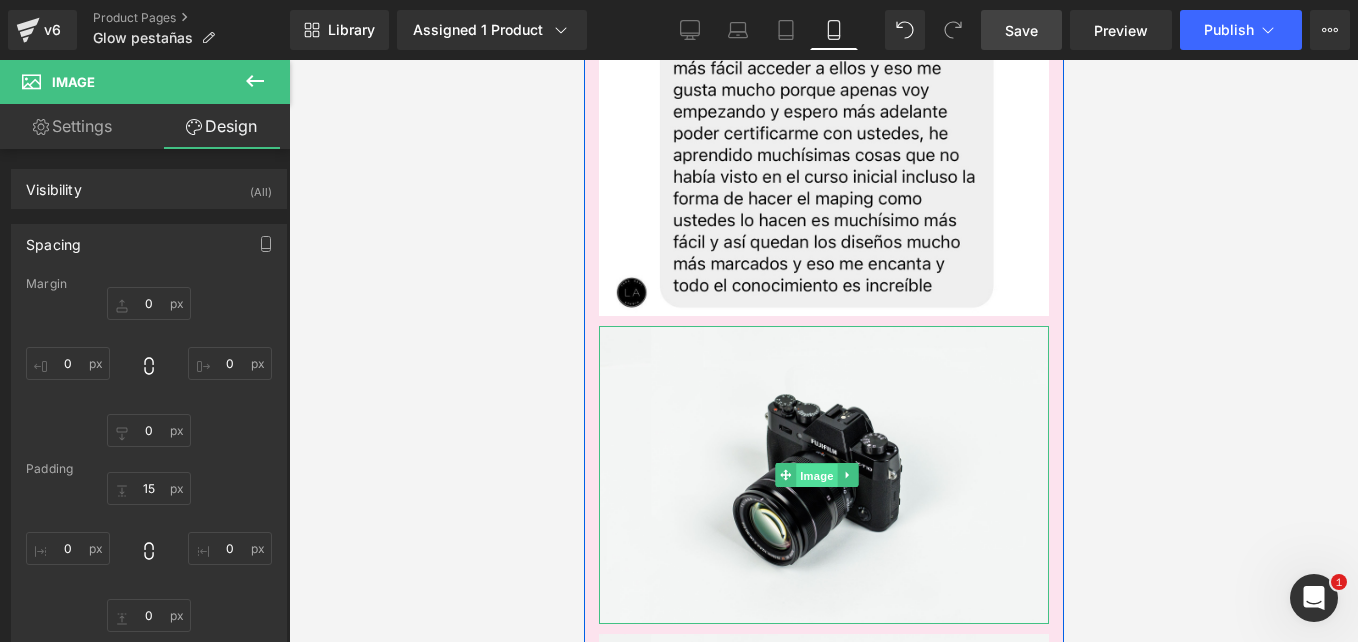drag, startPoint x: 779, startPoint y: 295, endPoint x: 869, endPoint y: 329, distance: 96.20811 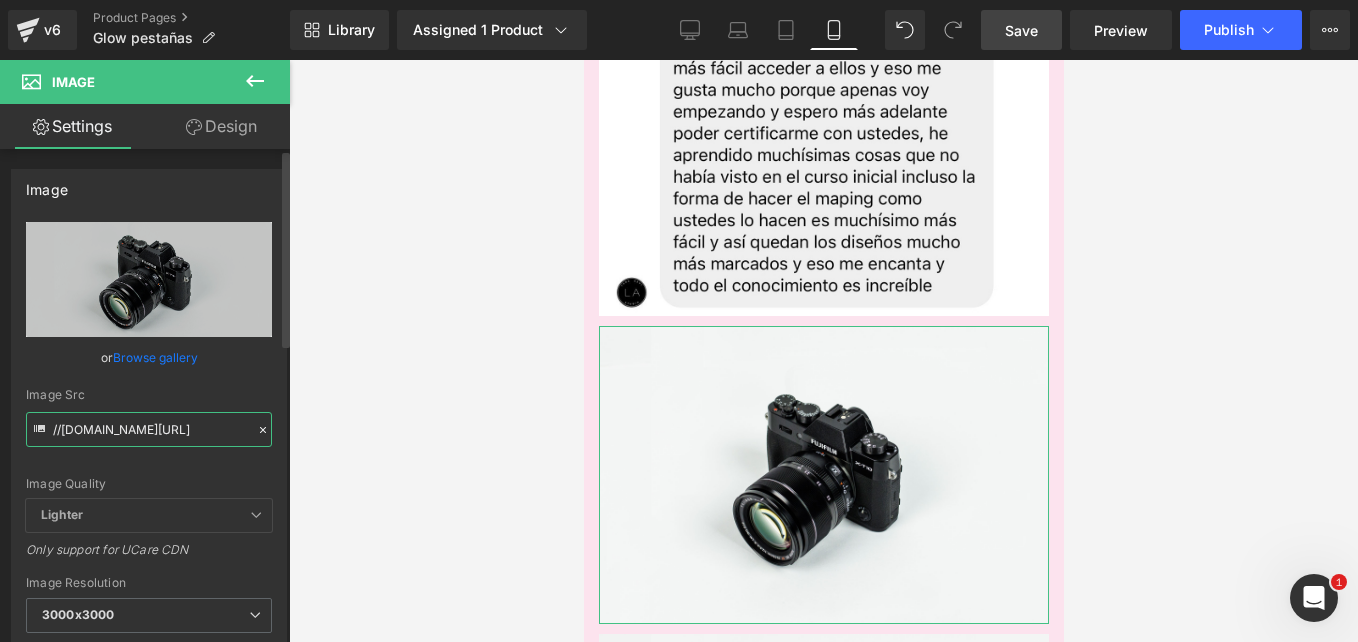 click on "//[DOMAIN_NAME][URL]" at bounding box center [149, 429] 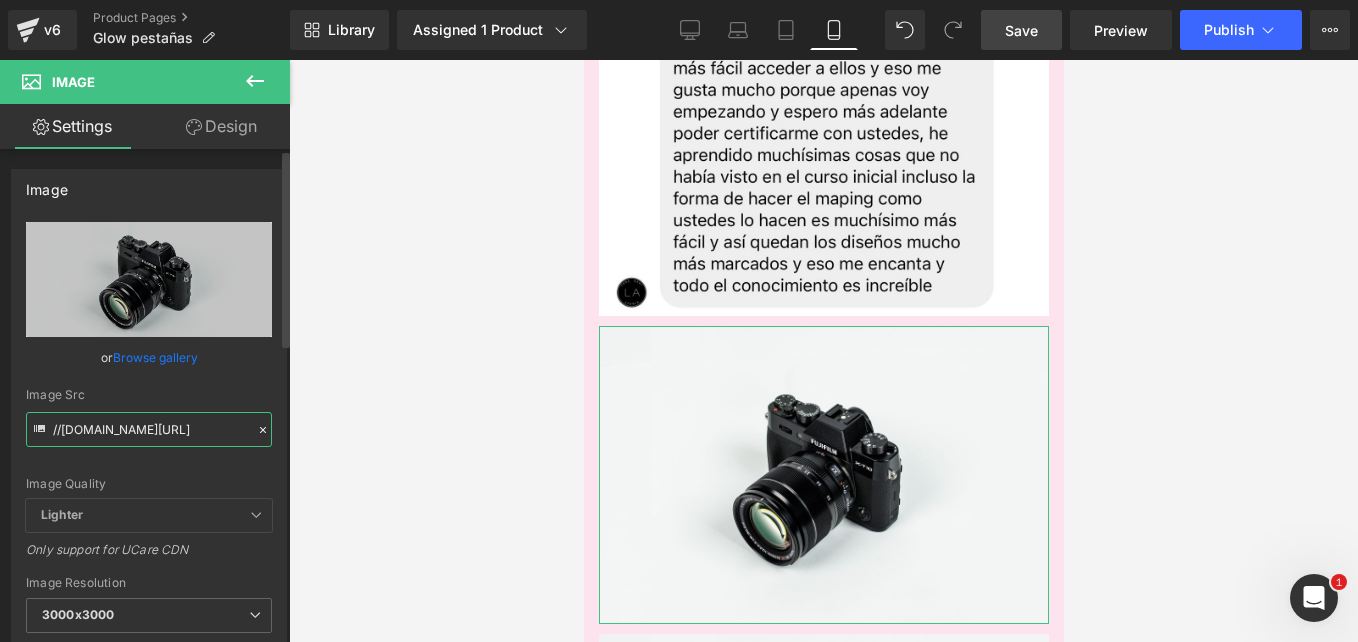 click on "//[DOMAIN_NAME][URL]" at bounding box center (149, 429) 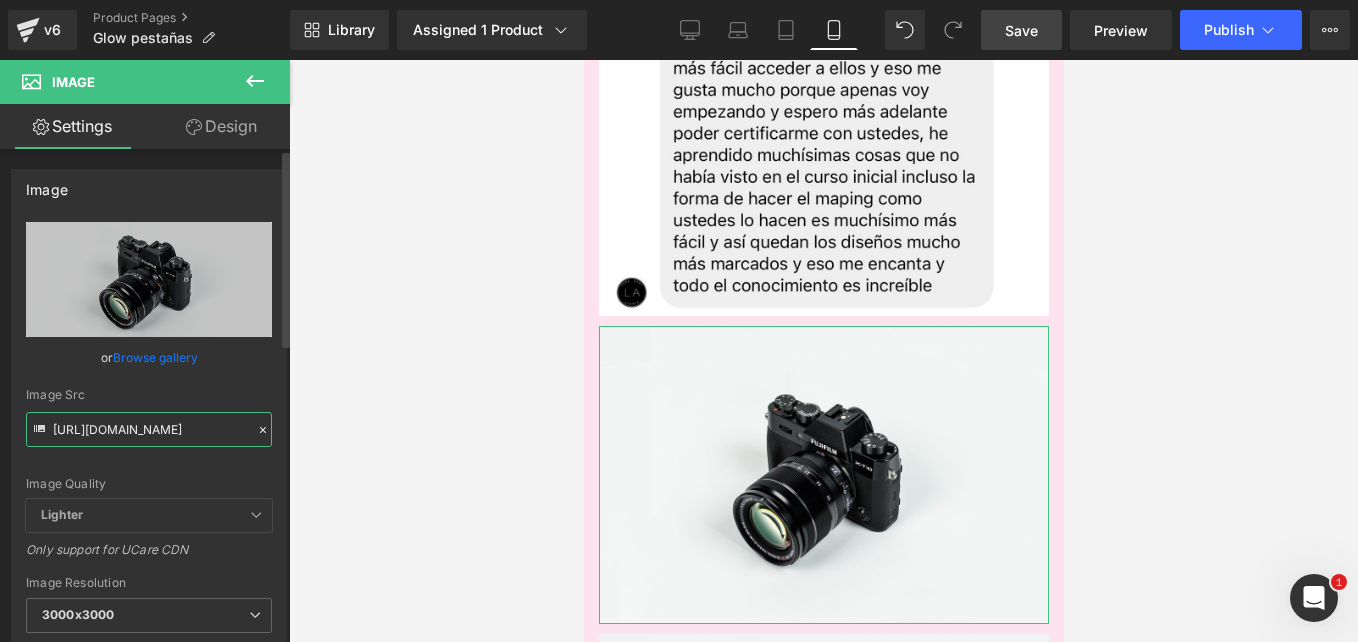 scroll, scrollTop: 0, scrollLeft: 303, axis: horizontal 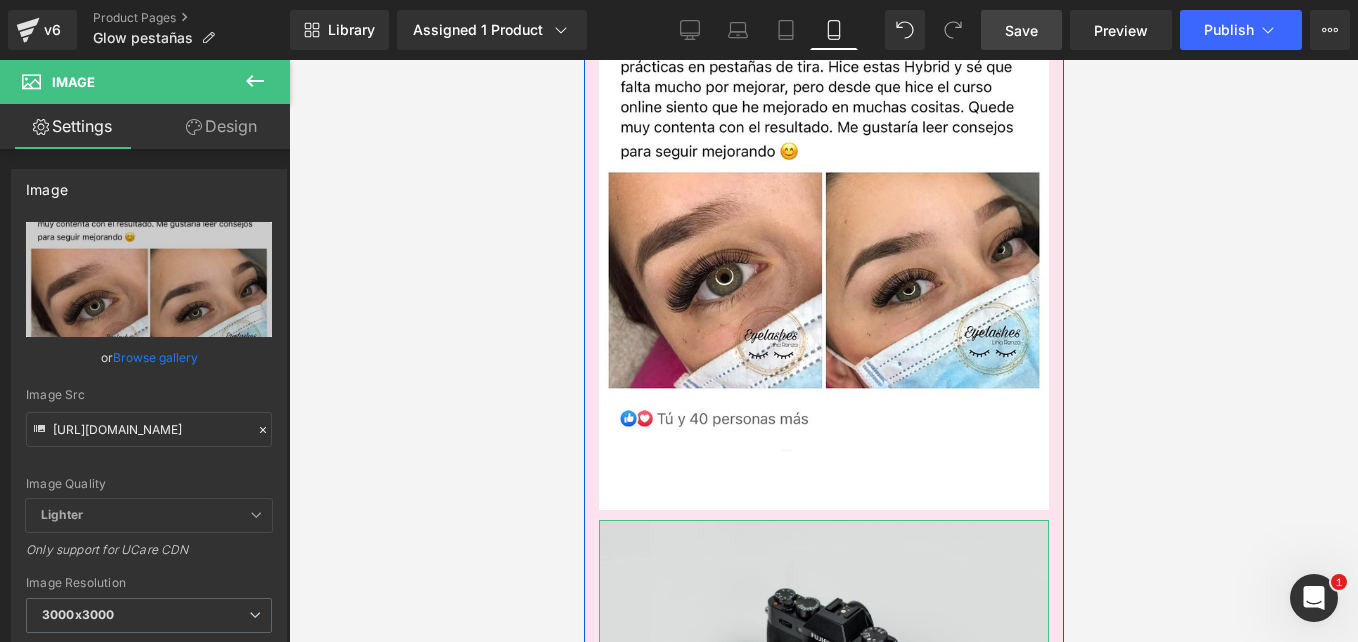 click at bounding box center (823, 669) 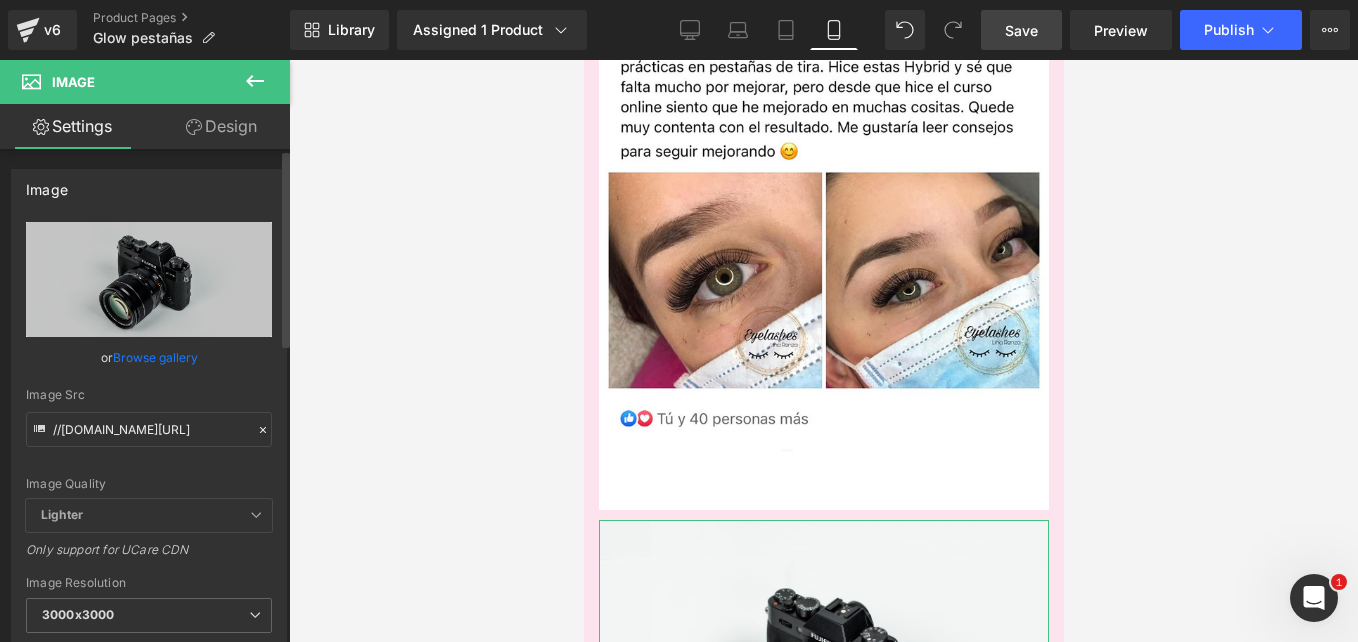 click 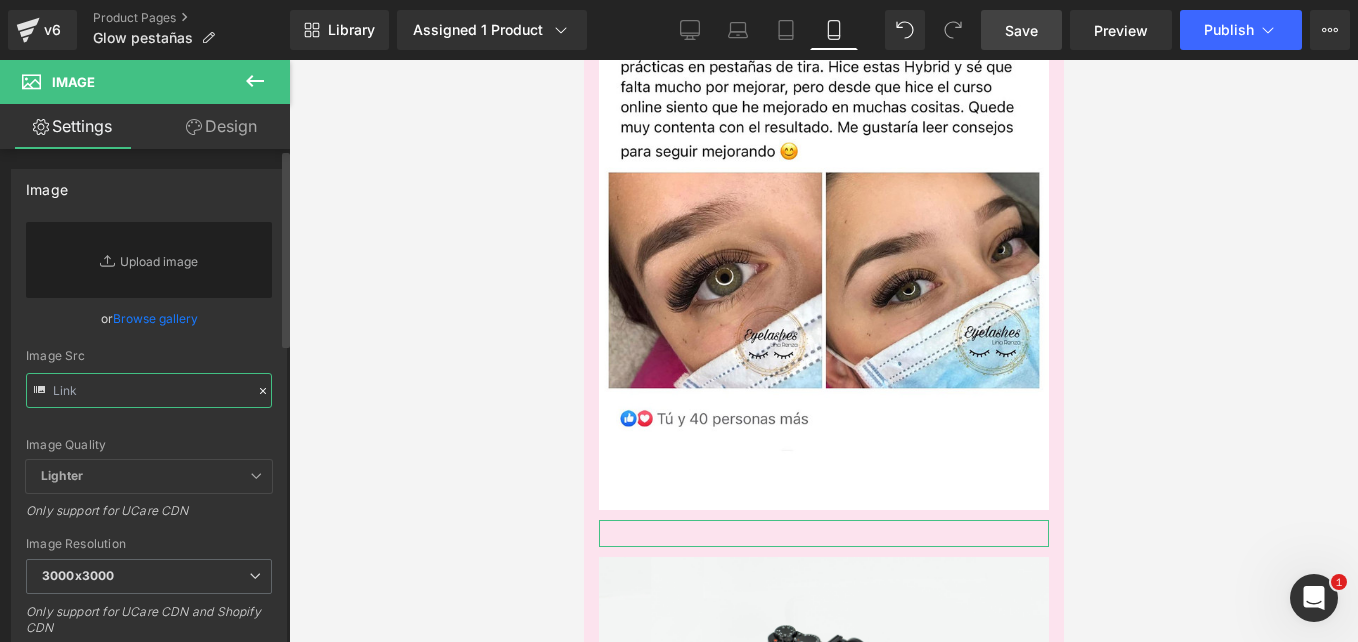 click at bounding box center (149, 390) 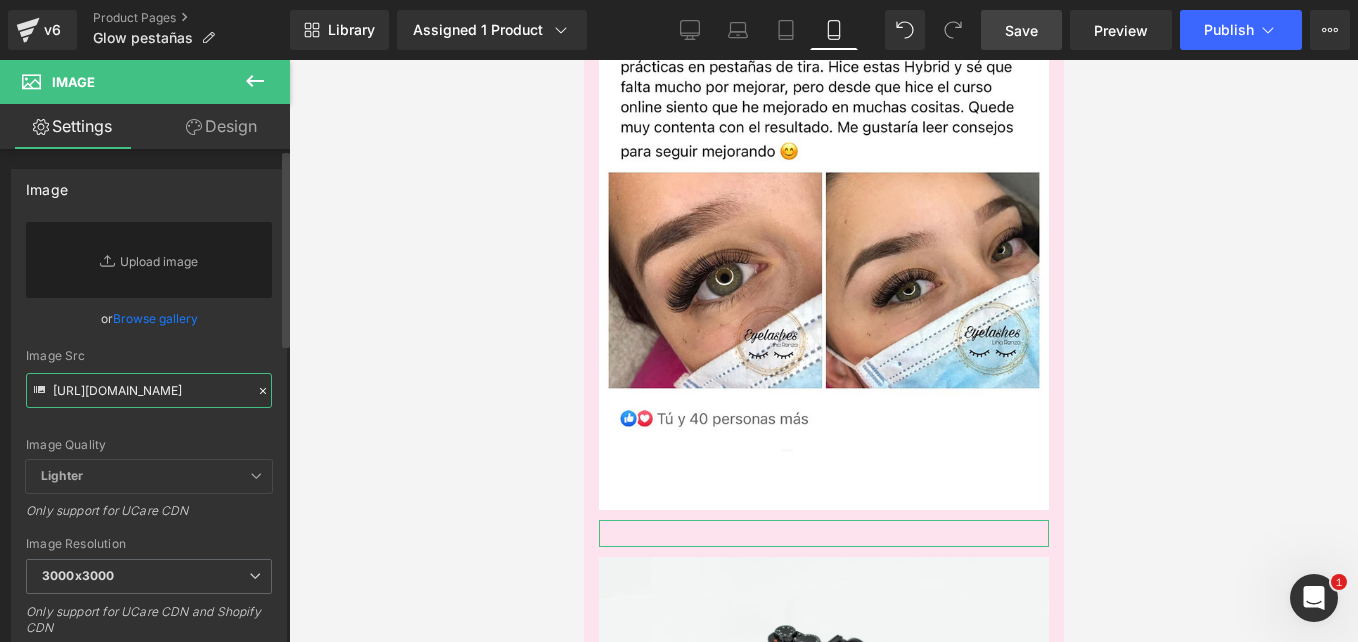 scroll, scrollTop: 0, scrollLeft: 305, axis: horizontal 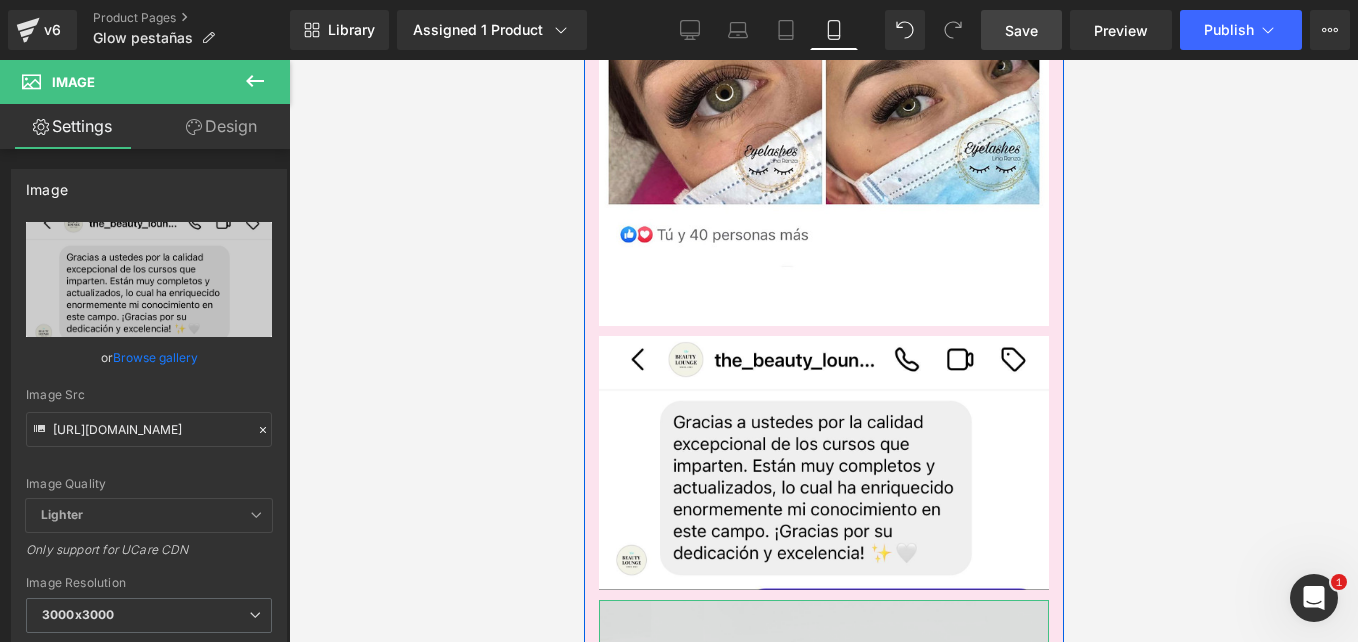 click at bounding box center [823, 749] 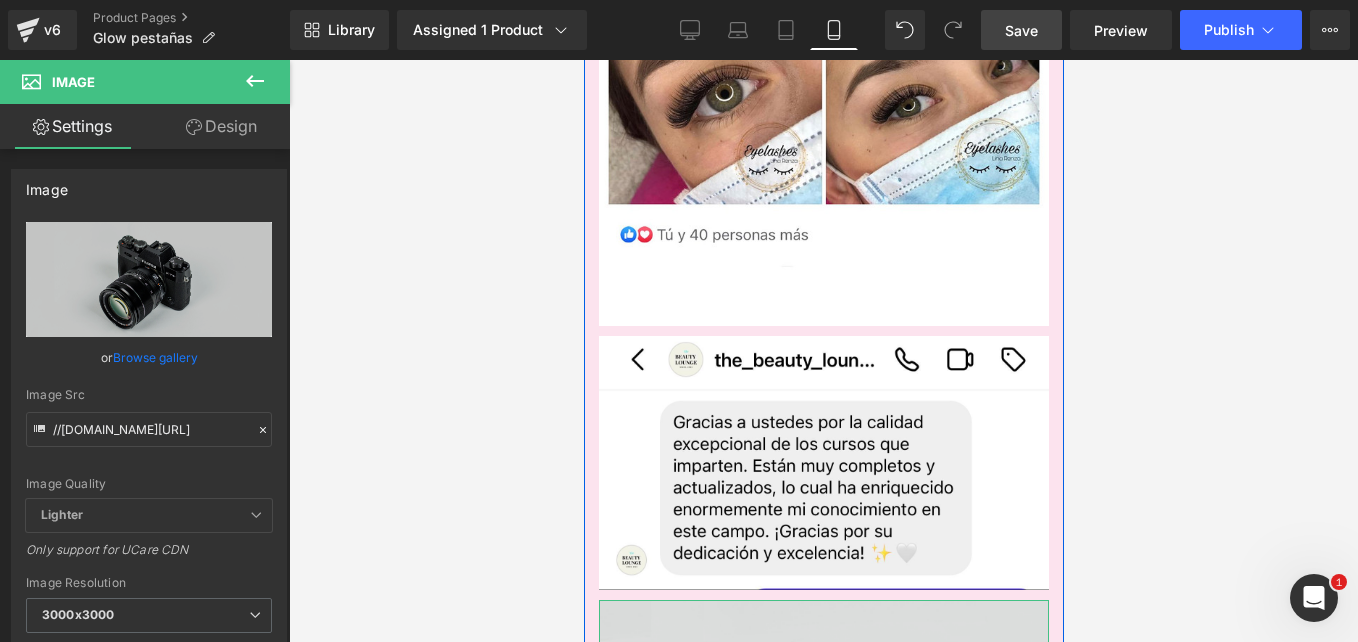 click at bounding box center [823, 749] 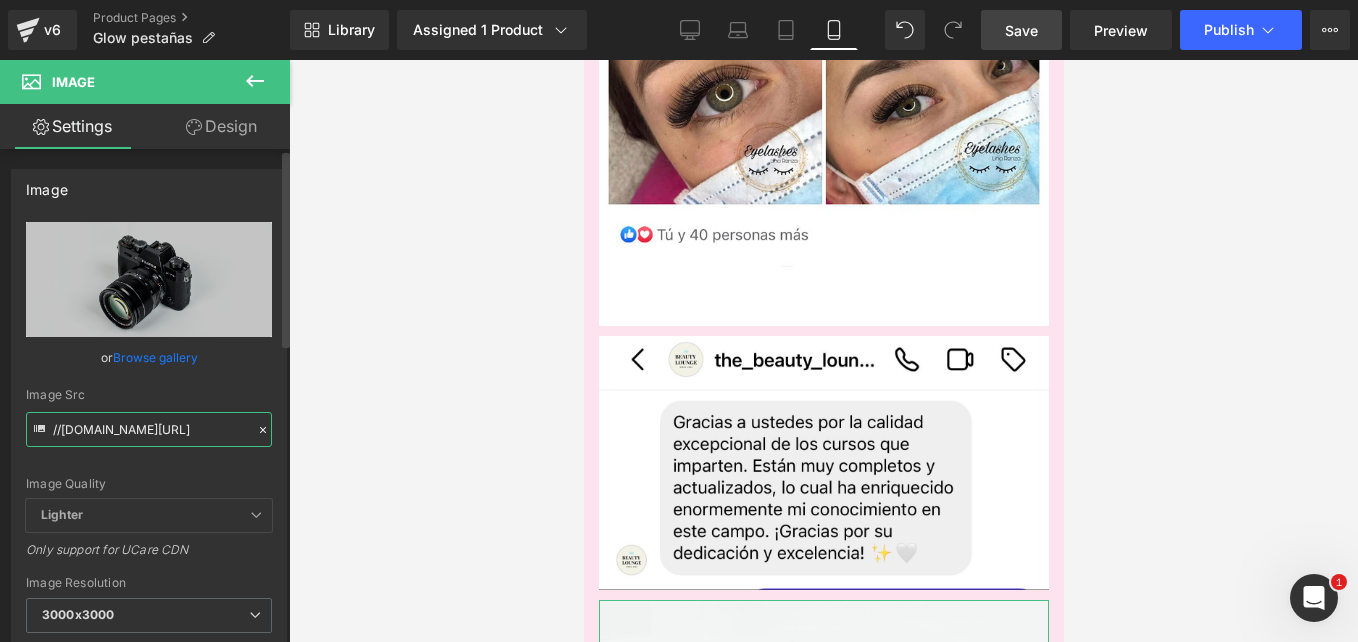 click on "//[DOMAIN_NAME][URL]" at bounding box center (149, 429) 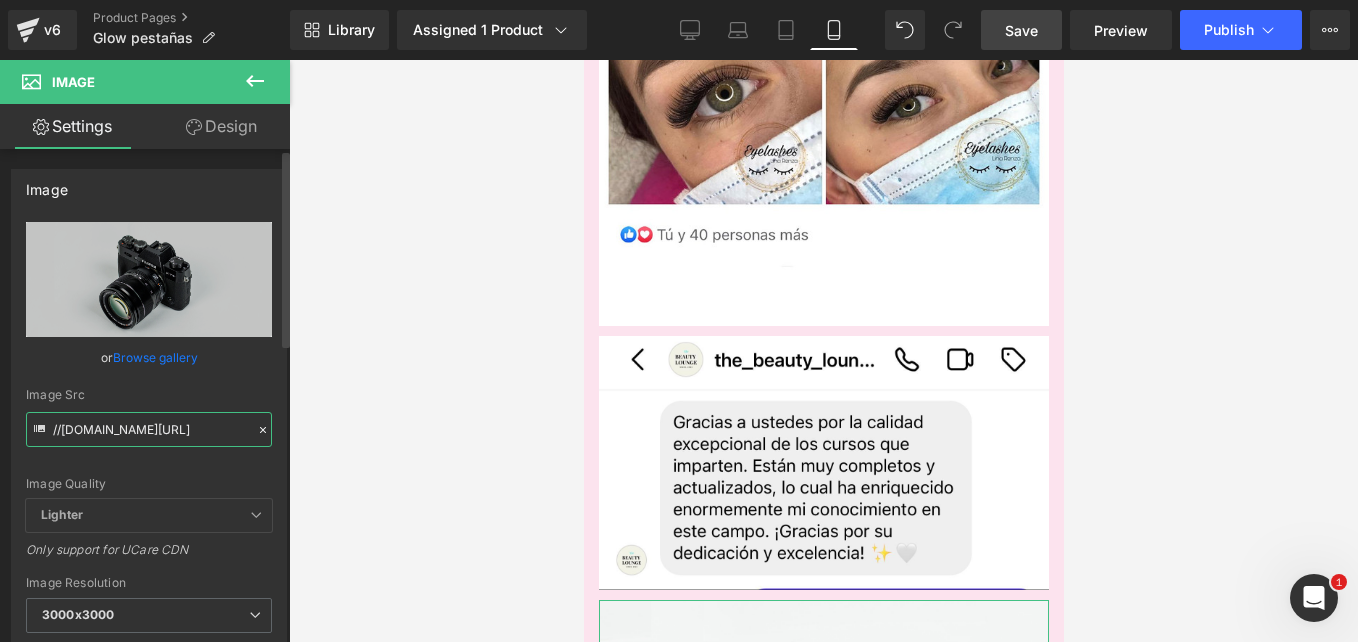 click on "//[DOMAIN_NAME][URL]" at bounding box center [149, 429] 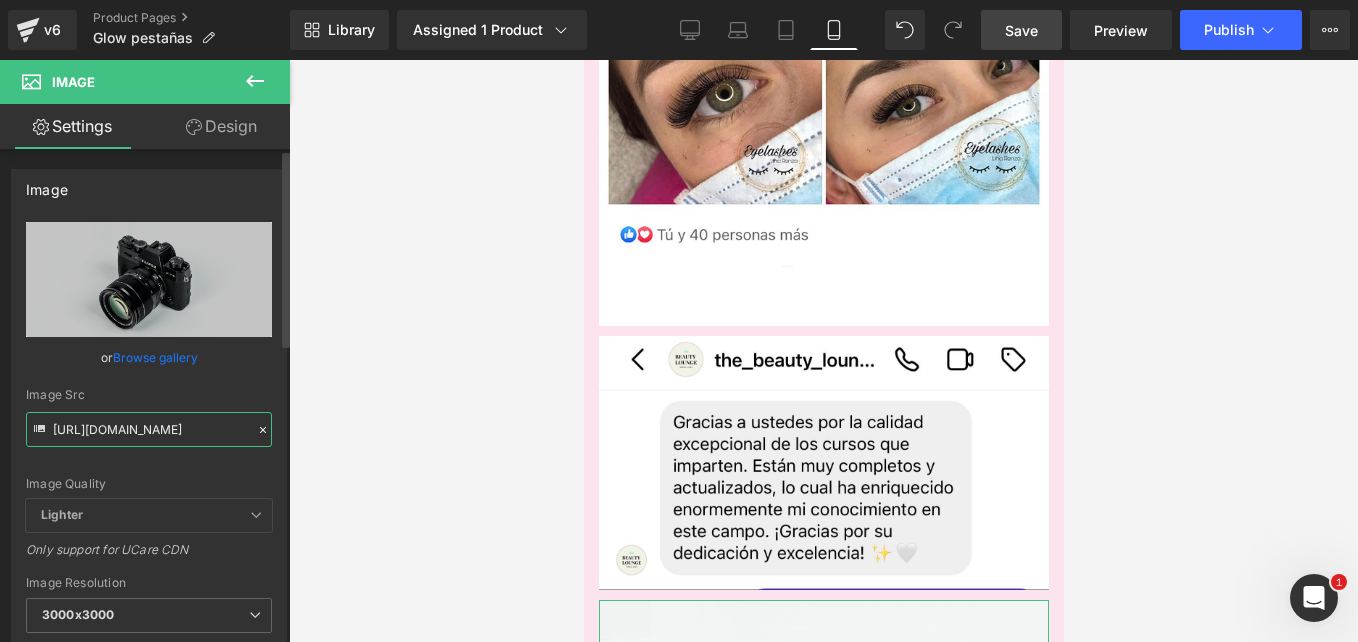 scroll, scrollTop: 0, scrollLeft: 289, axis: horizontal 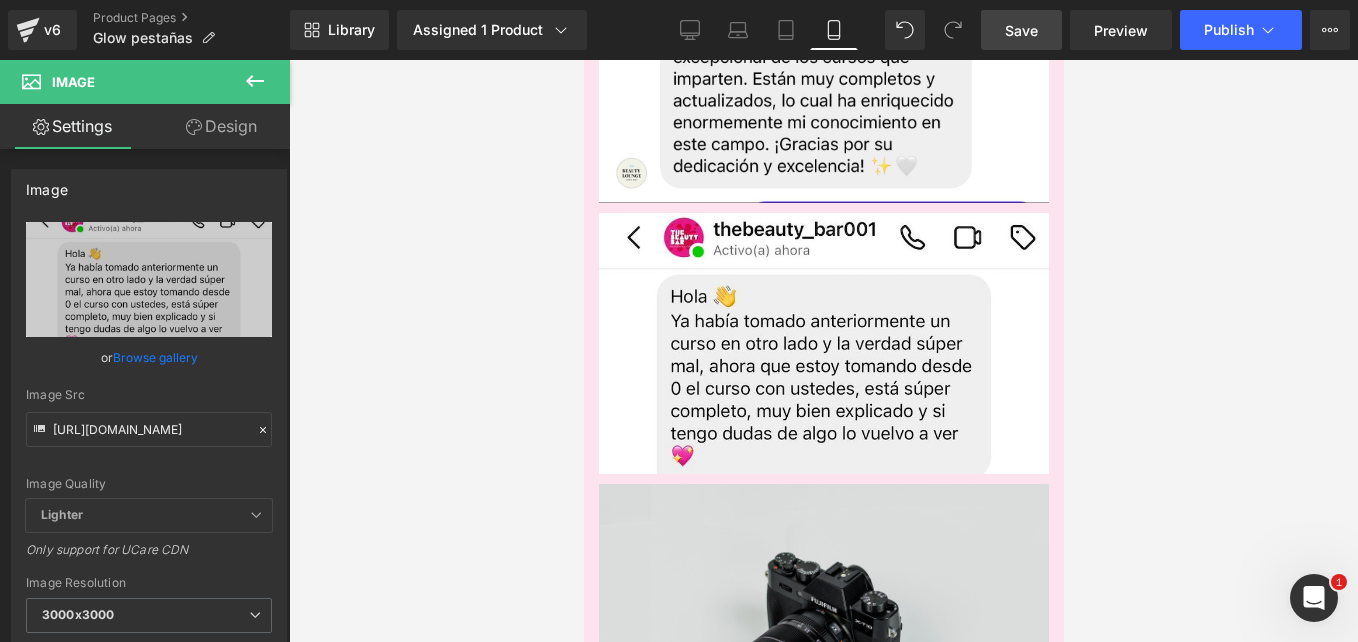 click at bounding box center [823, 633] 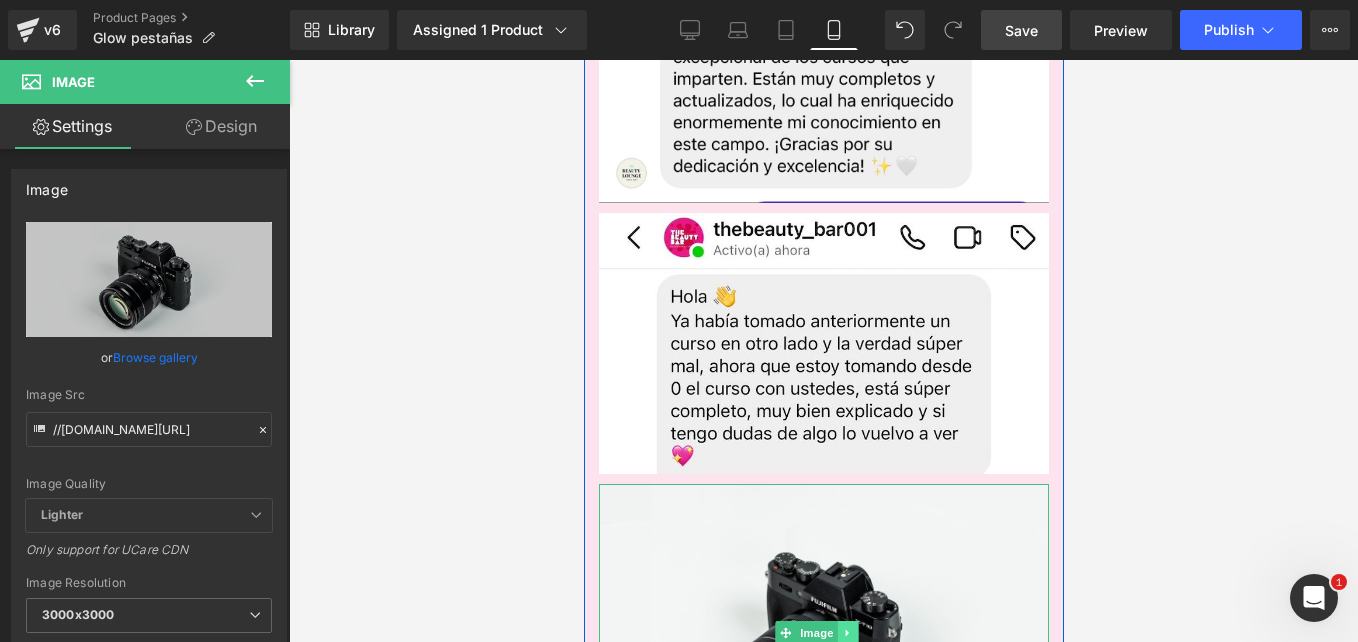 click 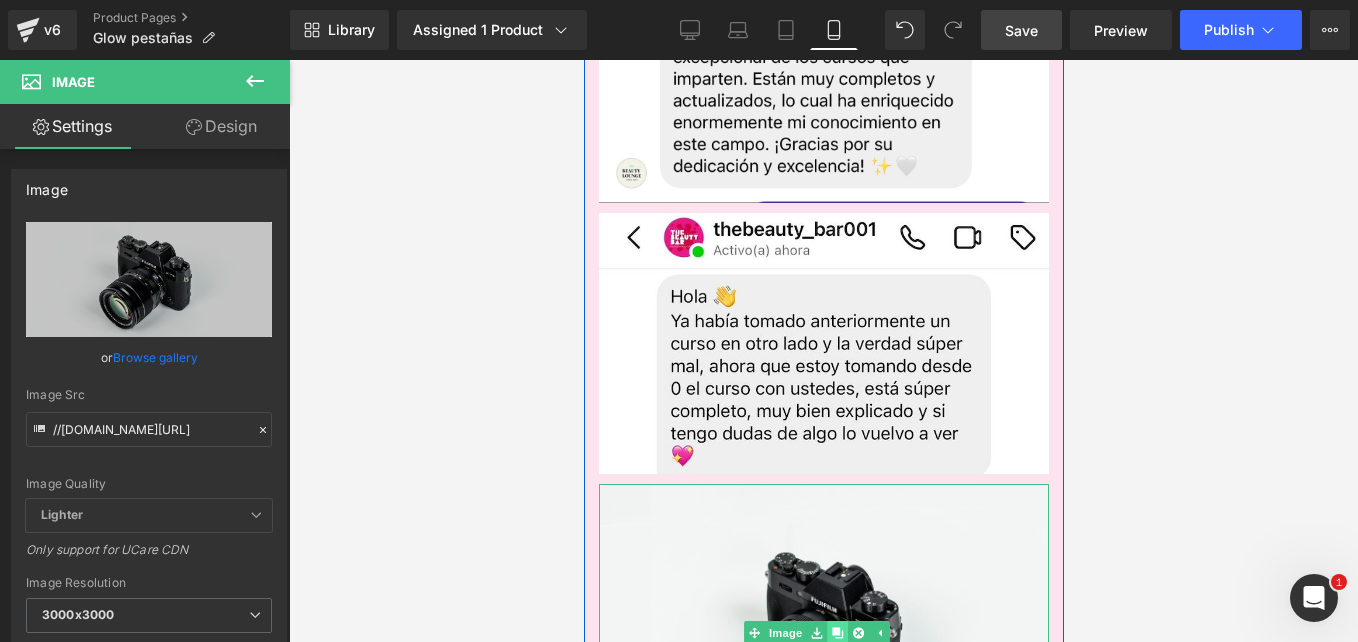 click 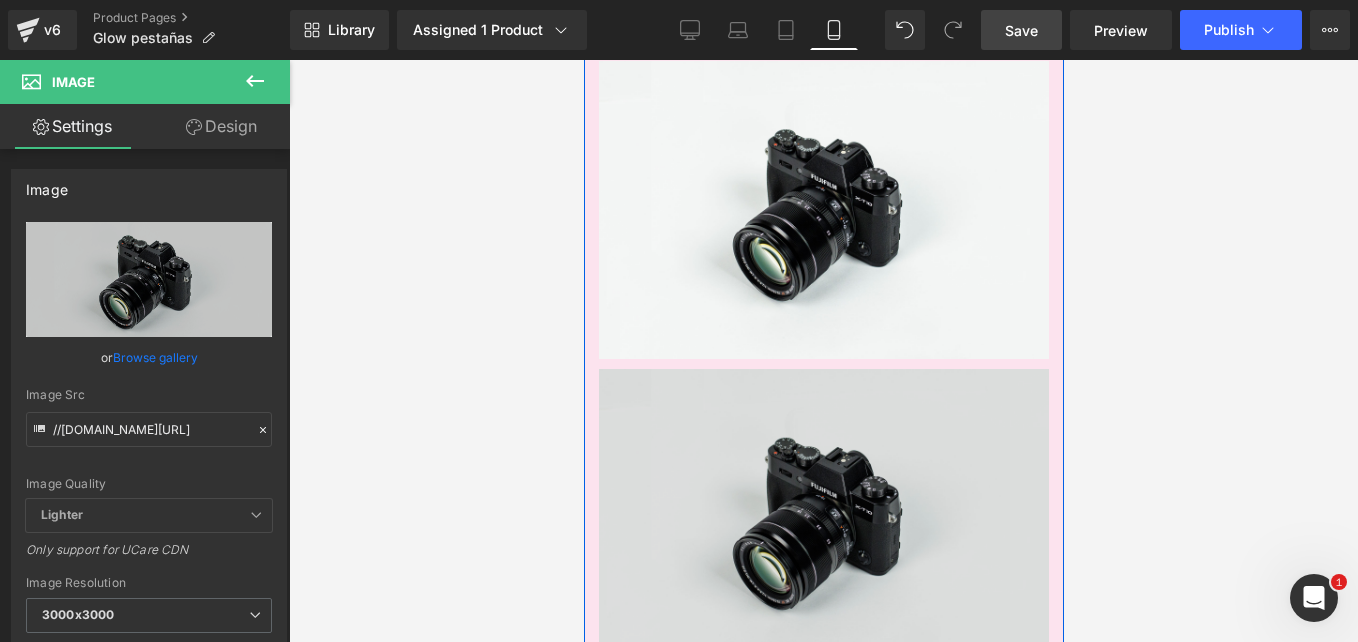 scroll, scrollTop: 10459, scrollLeft: 0, axis: vertical 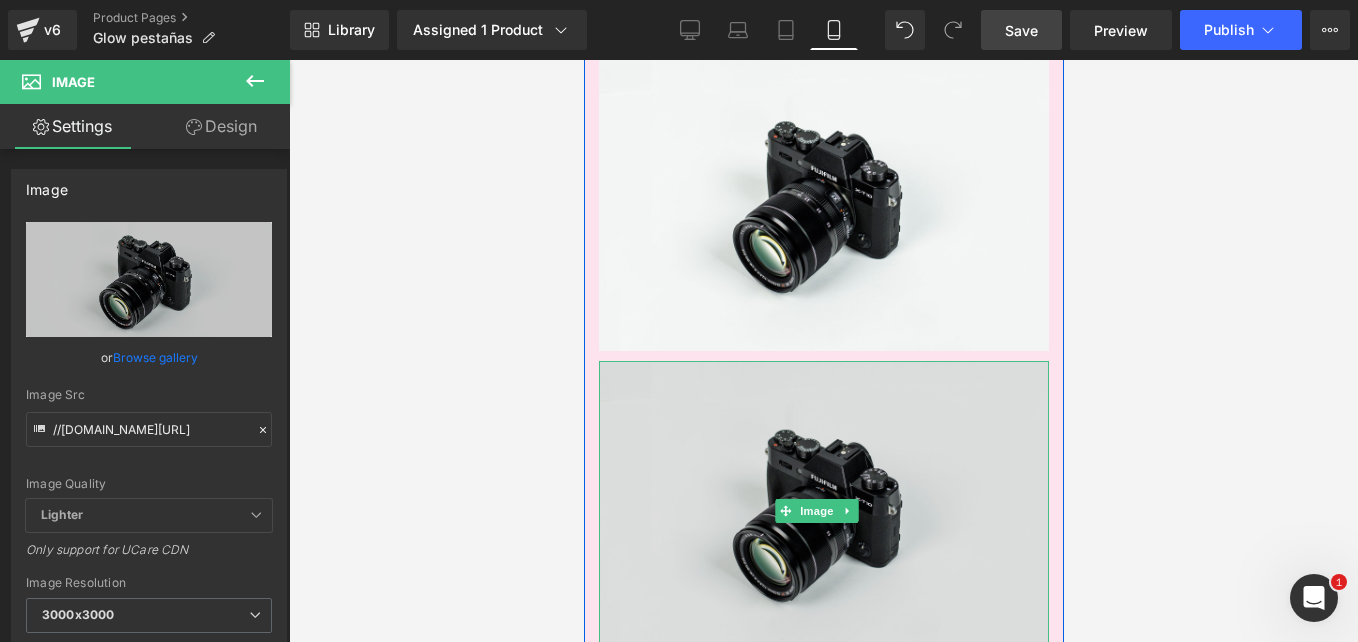click at bounding box center [823, 510] 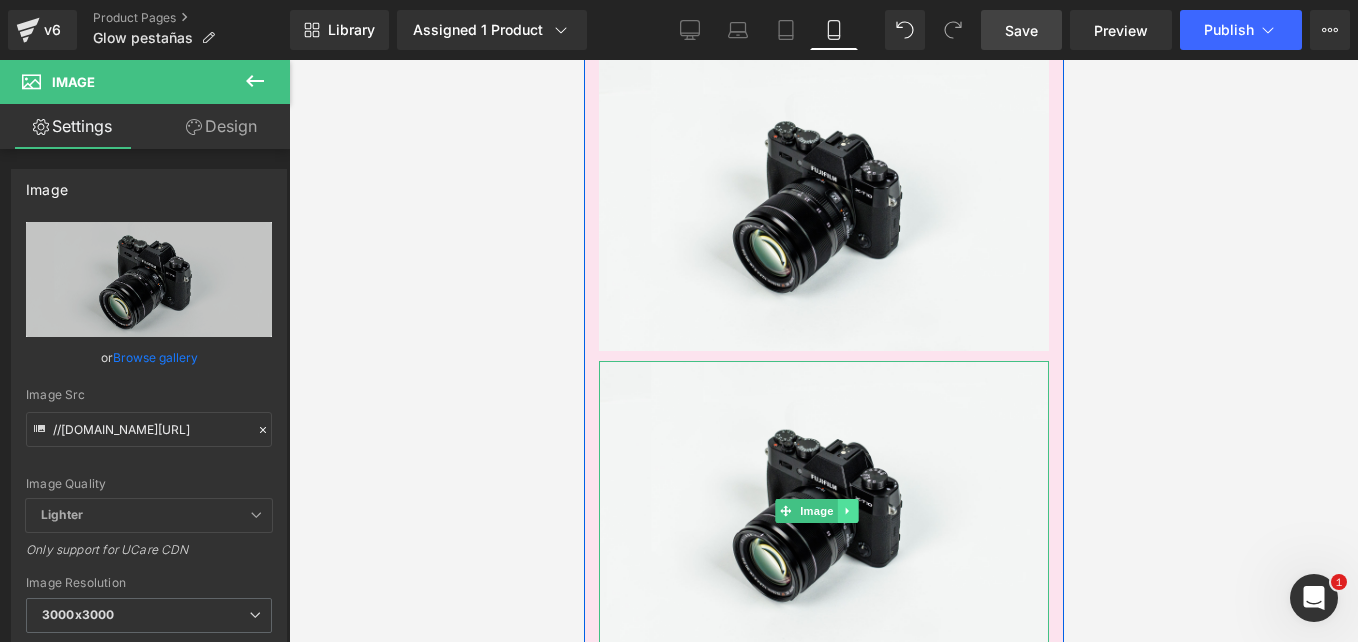 click 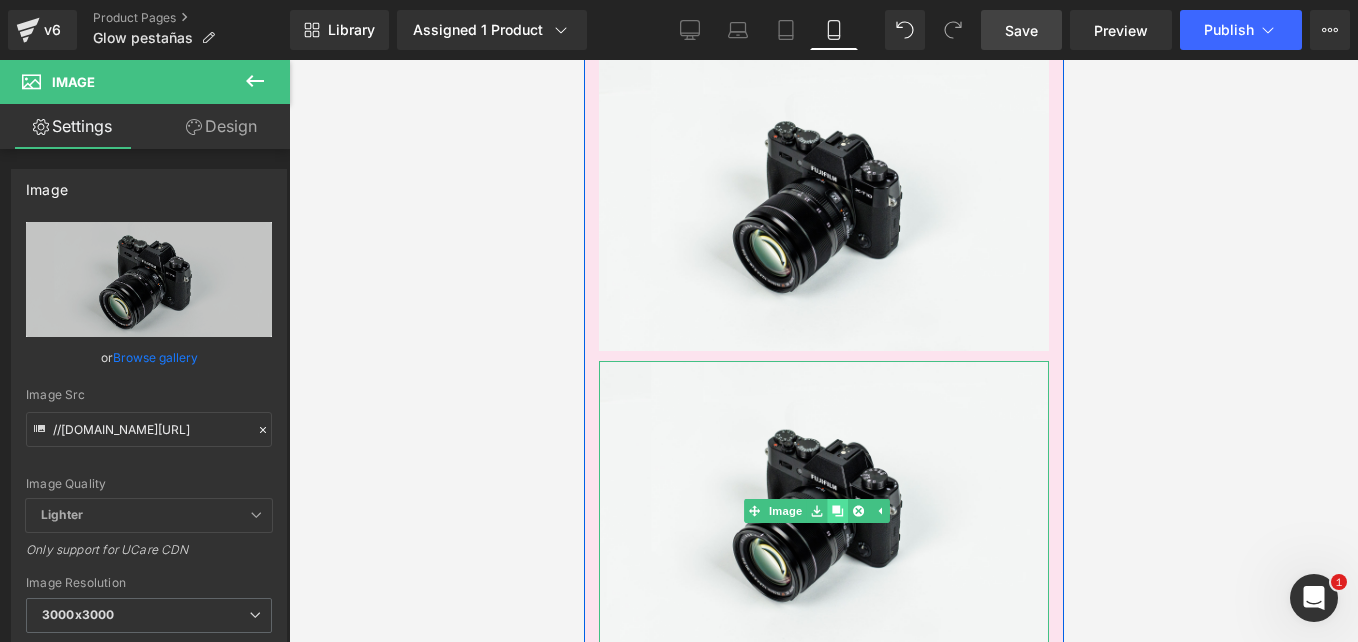 click 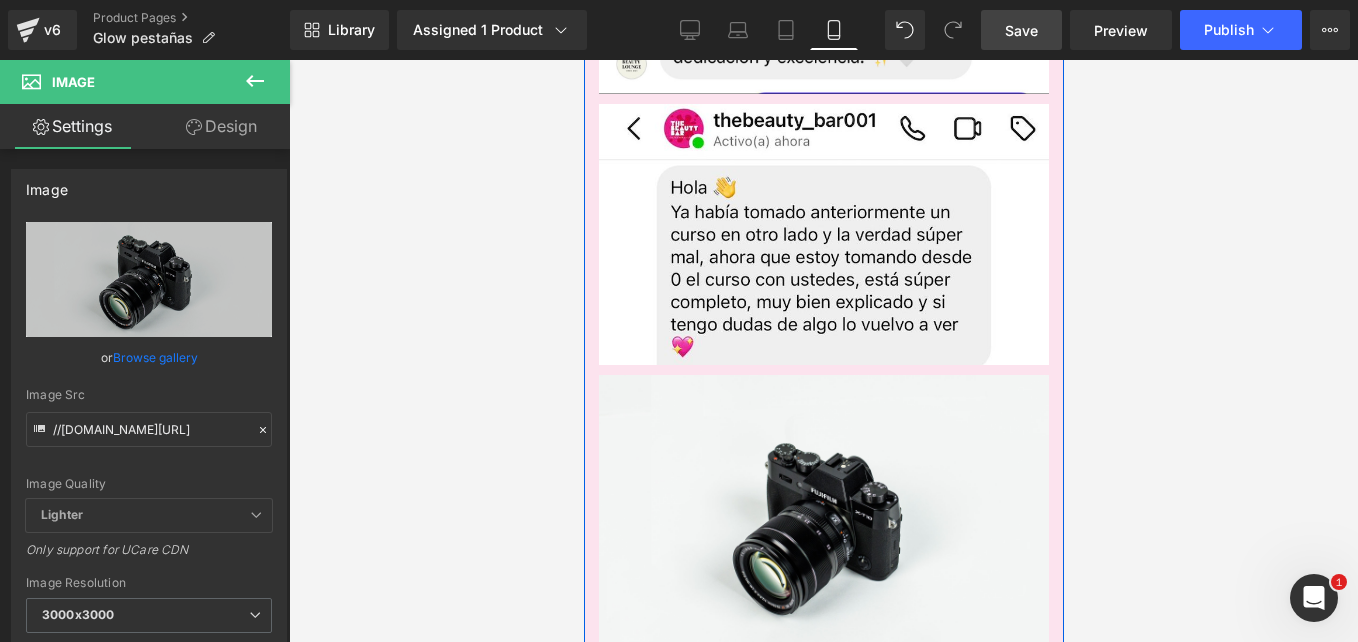 scroll, scrollTop: 10136, scrollLeft: 0, axis: vertical 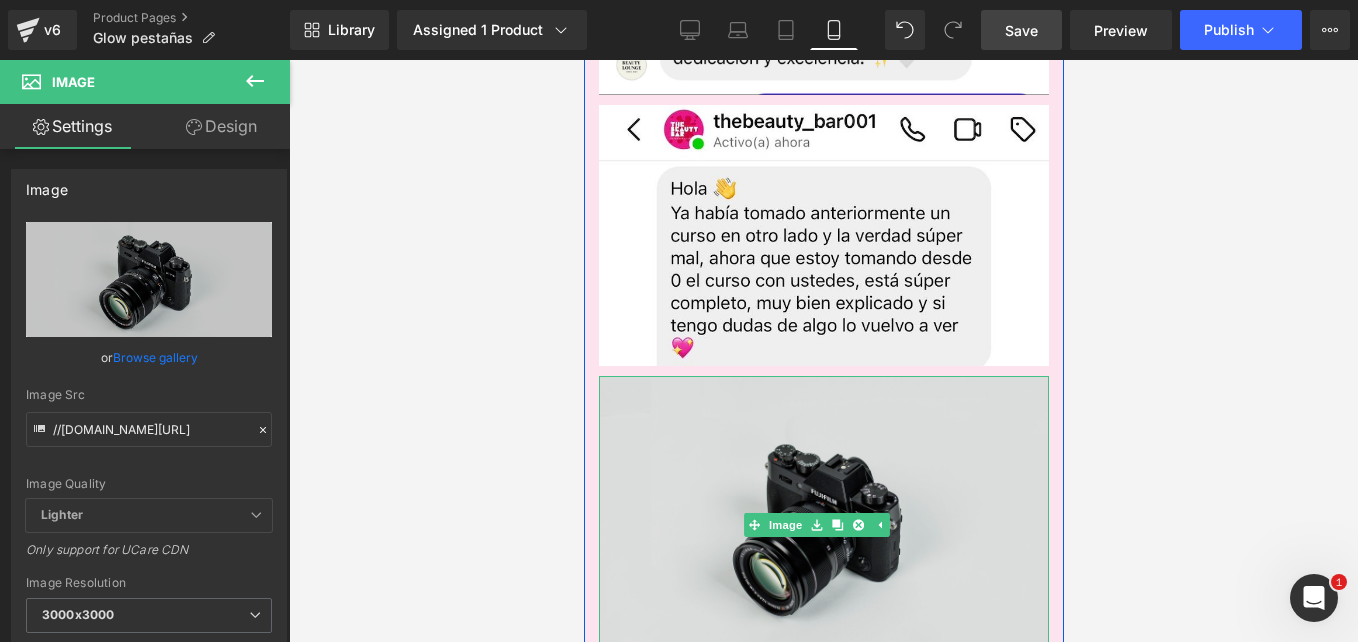 click at bounding box center (823, 525) 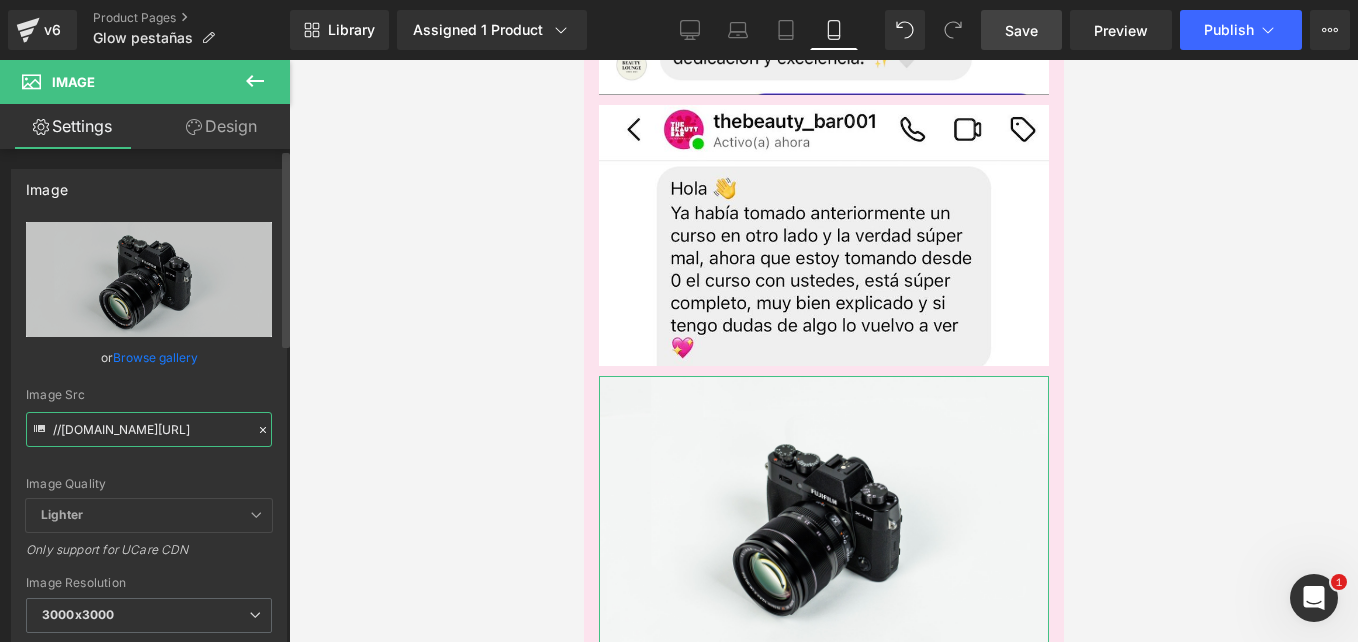 click on "//[DOMAIN_NAME][URL]" at bounding box center (149, 429) 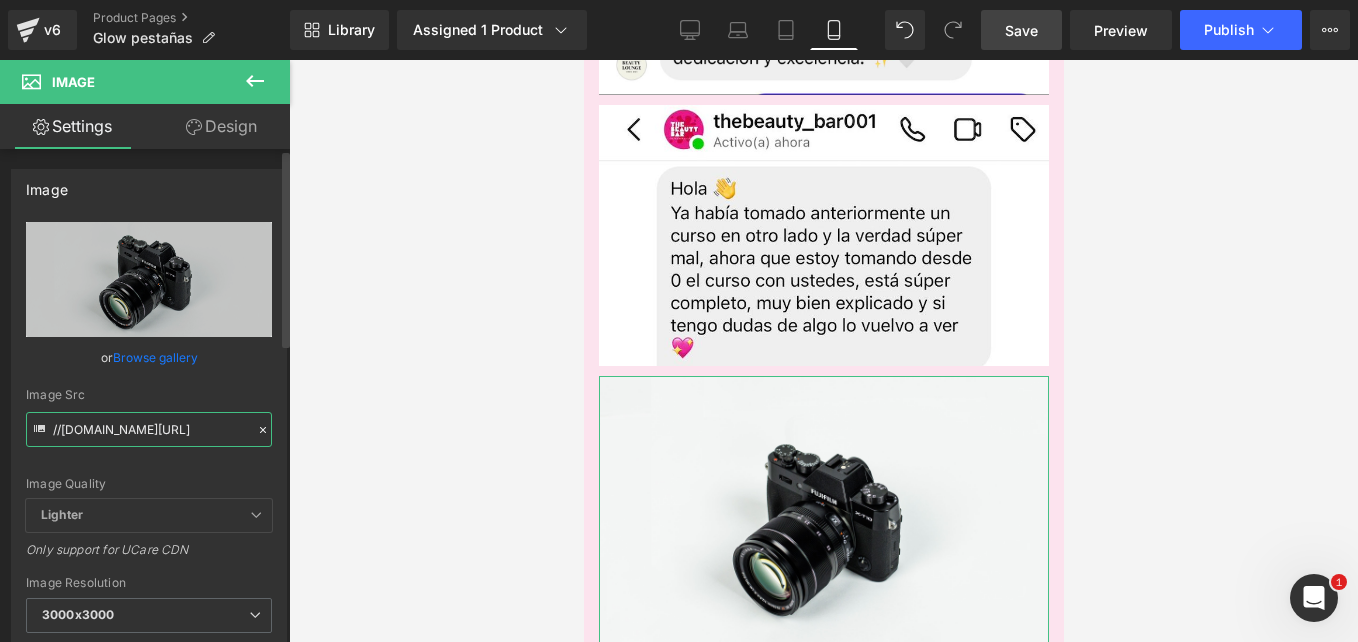 click on "//[DOMAIN_NAME][URL]" at bounding box center [149, 429] 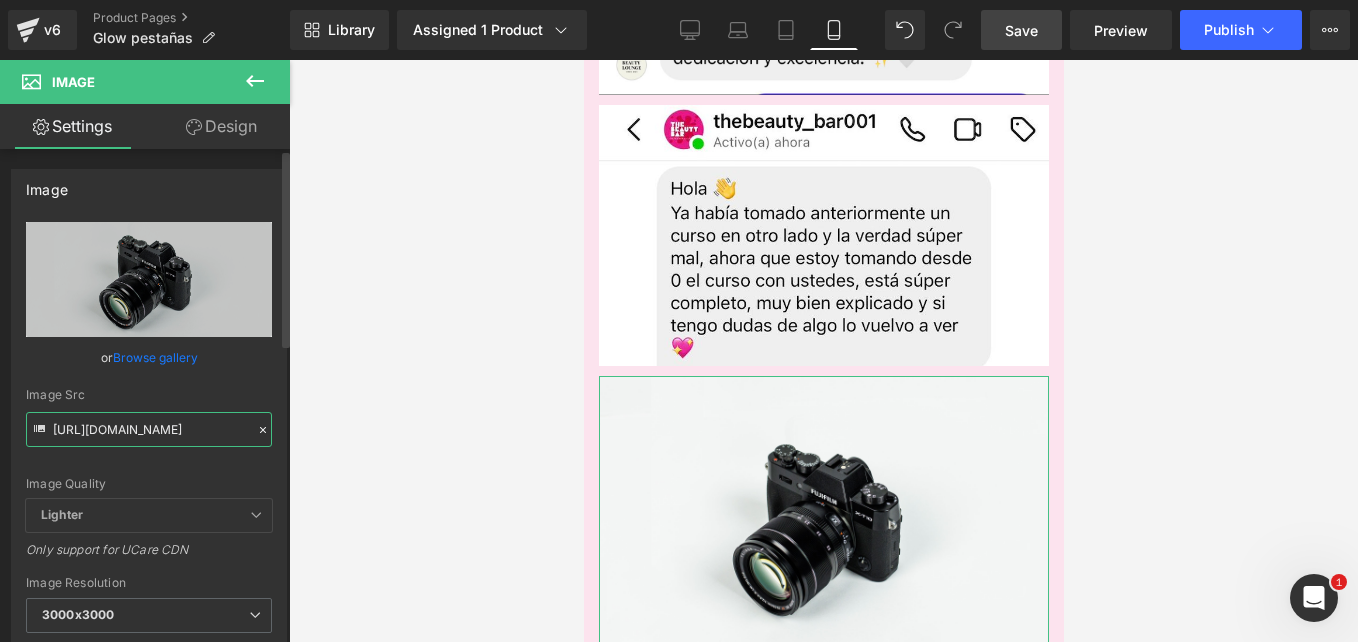 scroll, scrollTop: 0, scrollLeft: 72, axis: horizontal 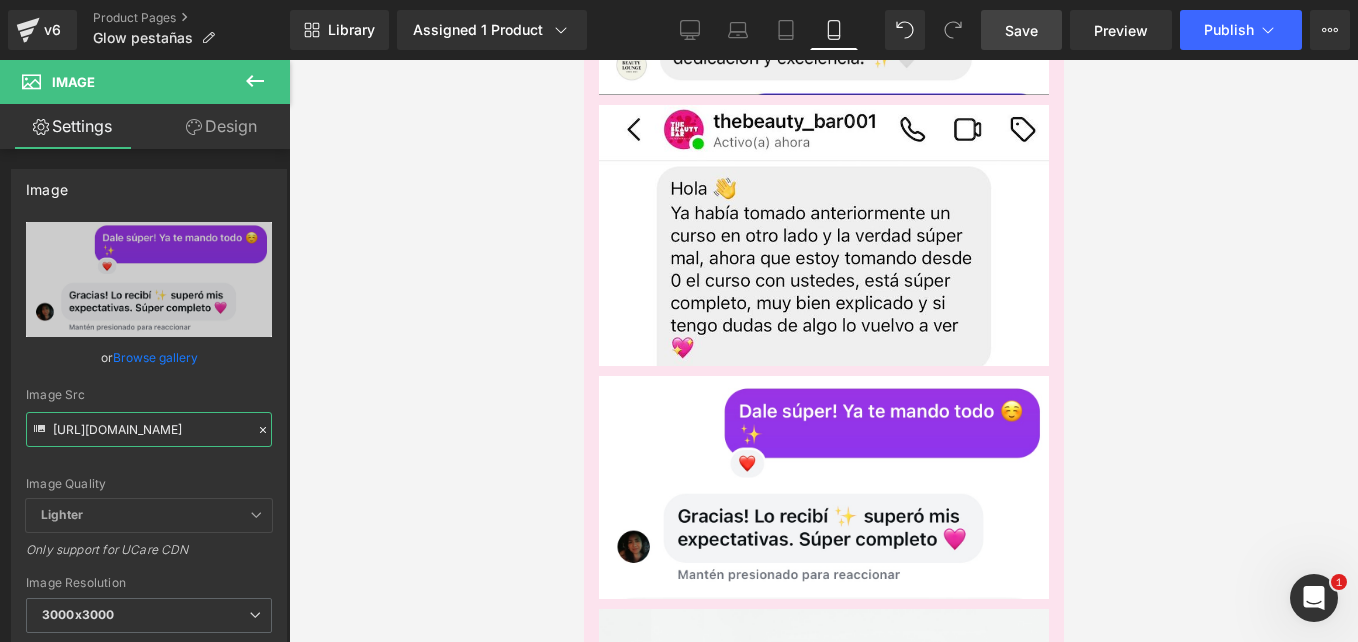 type on "https://i.postimg.cc/mgtcPXcH/IMG-2558.jpg" 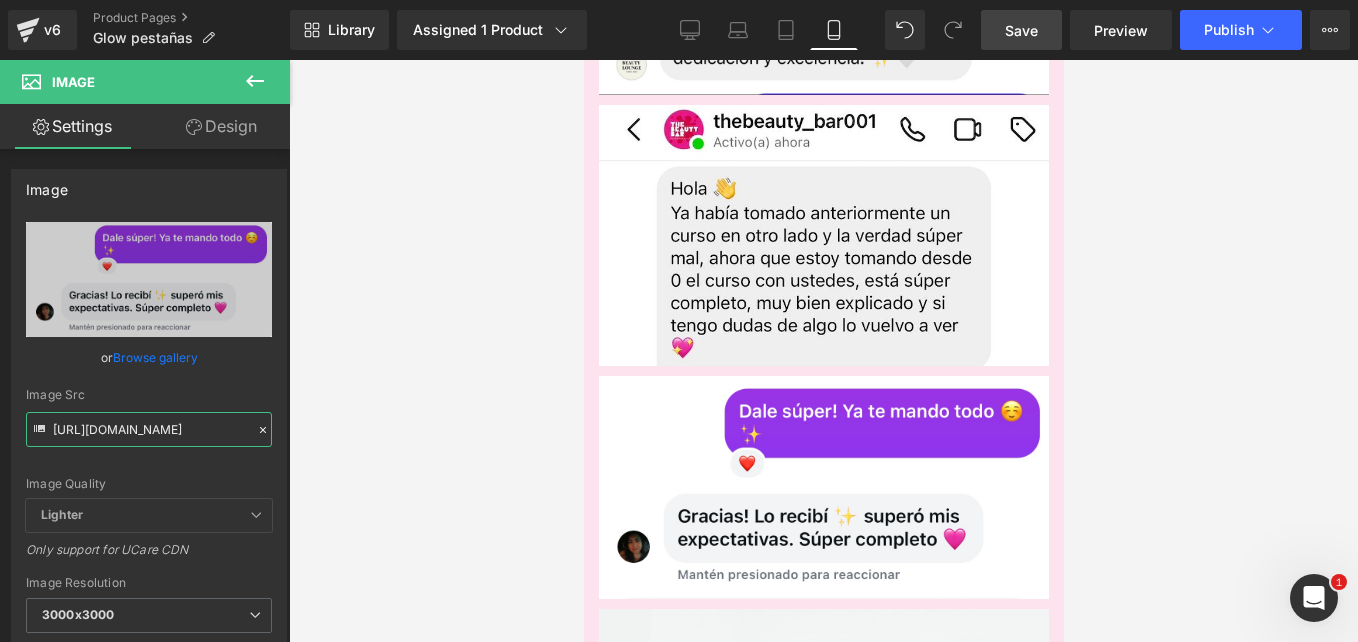 scroll, scrollTop: 0, scrollLeft: 0, axis: both 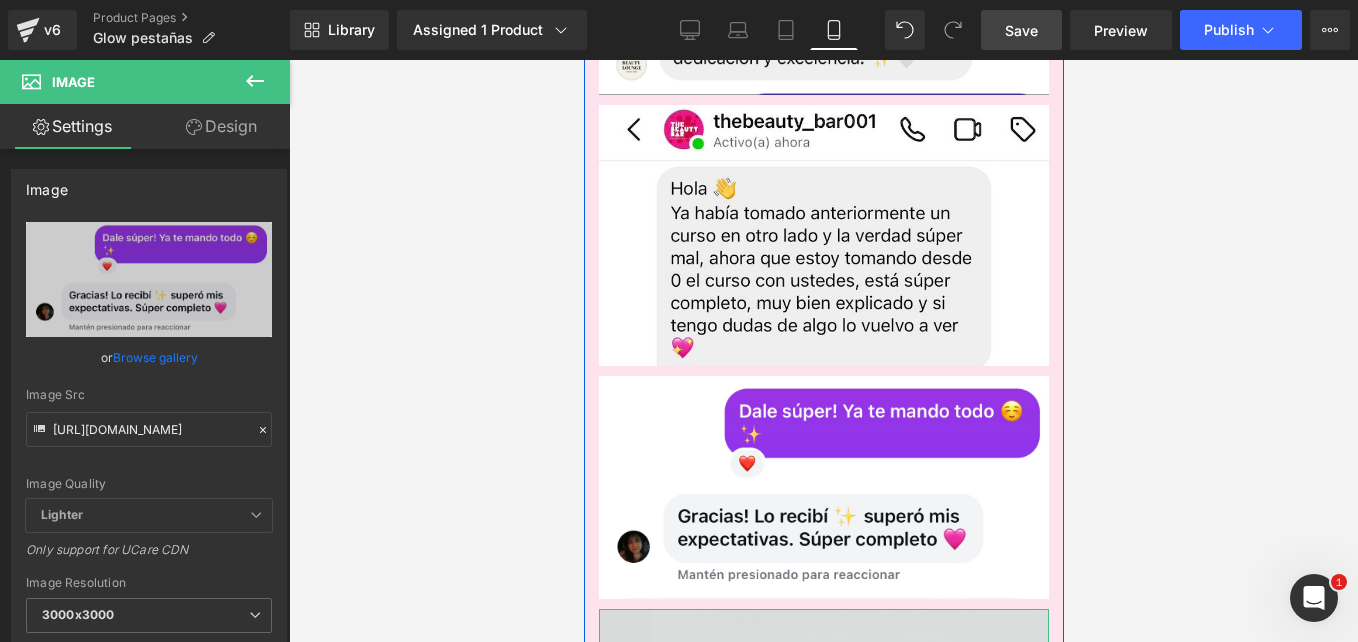 click at bounding box center [823, 758] 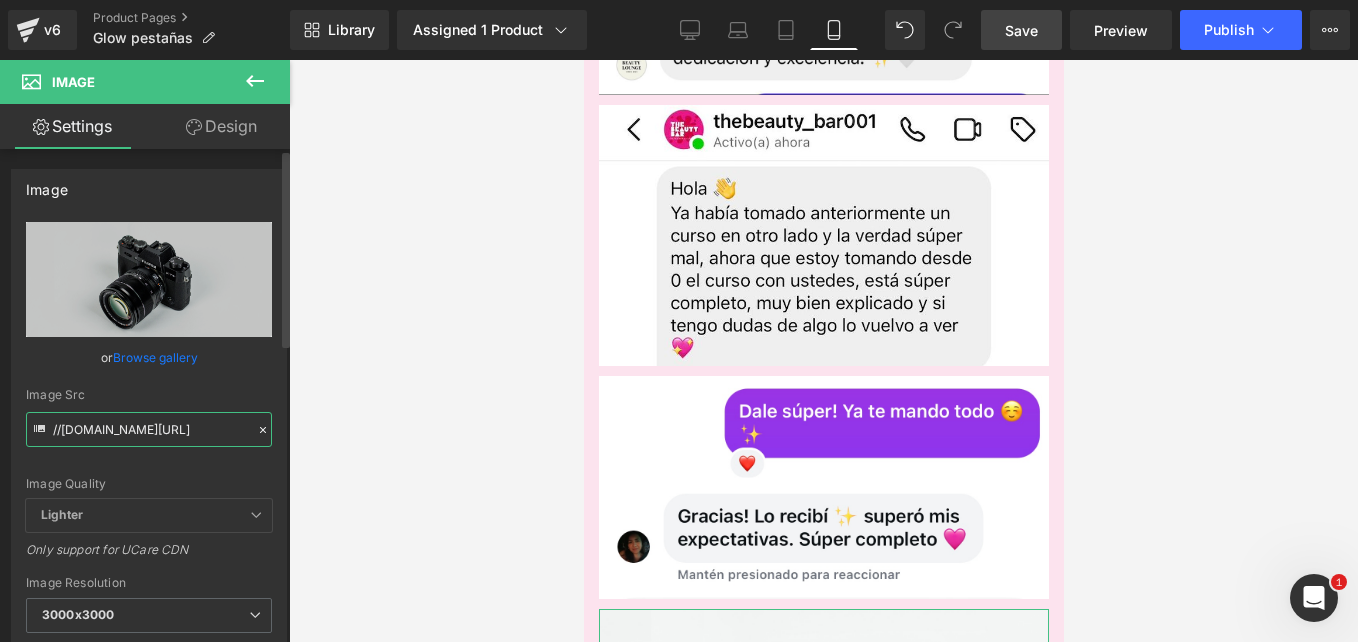 click on "//[DOMAIN_NAME][URL]" at bounding box center [149, 429] 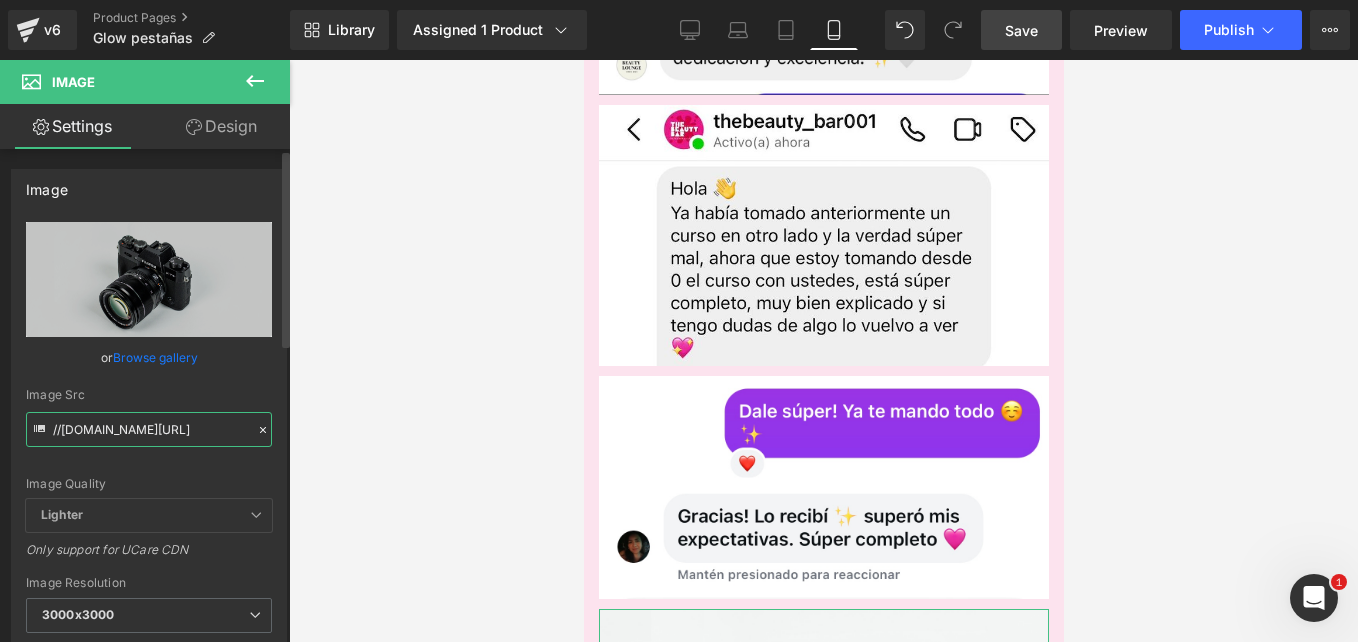 click on "//[DOMAIN_NAME][URL]" at bounding box center (149, 429) 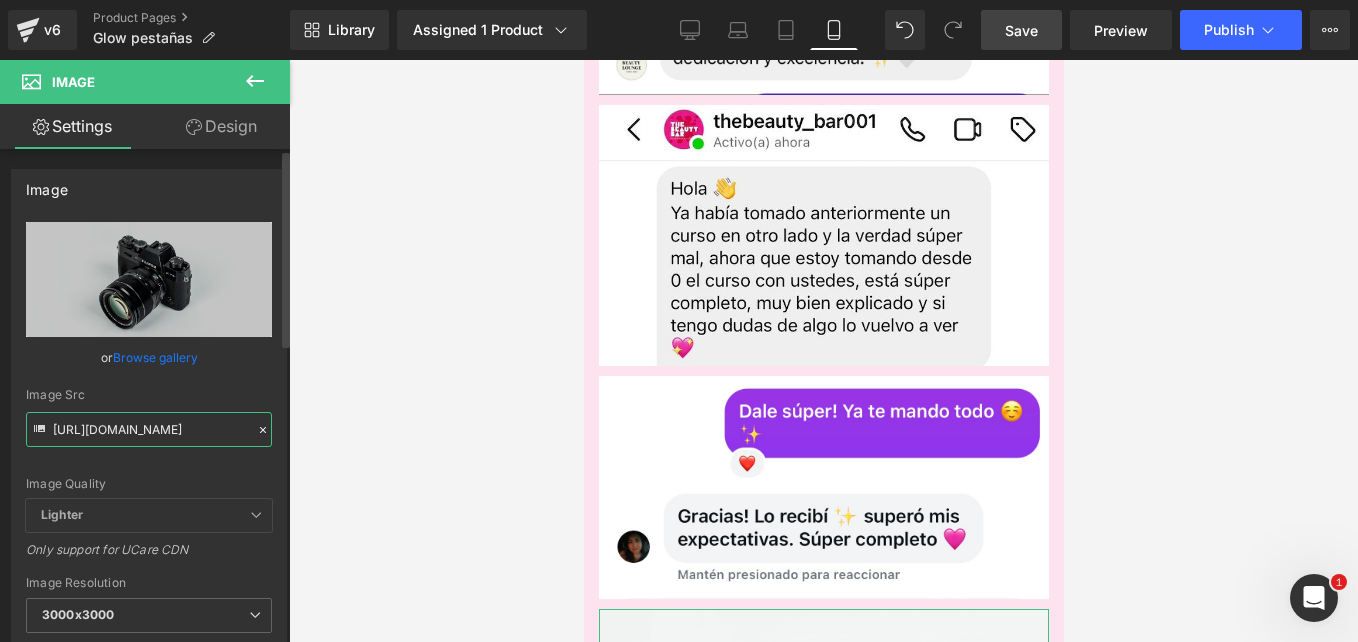 scroll, scrollTop: 0, scrollLeft: 73, axis: horizontal 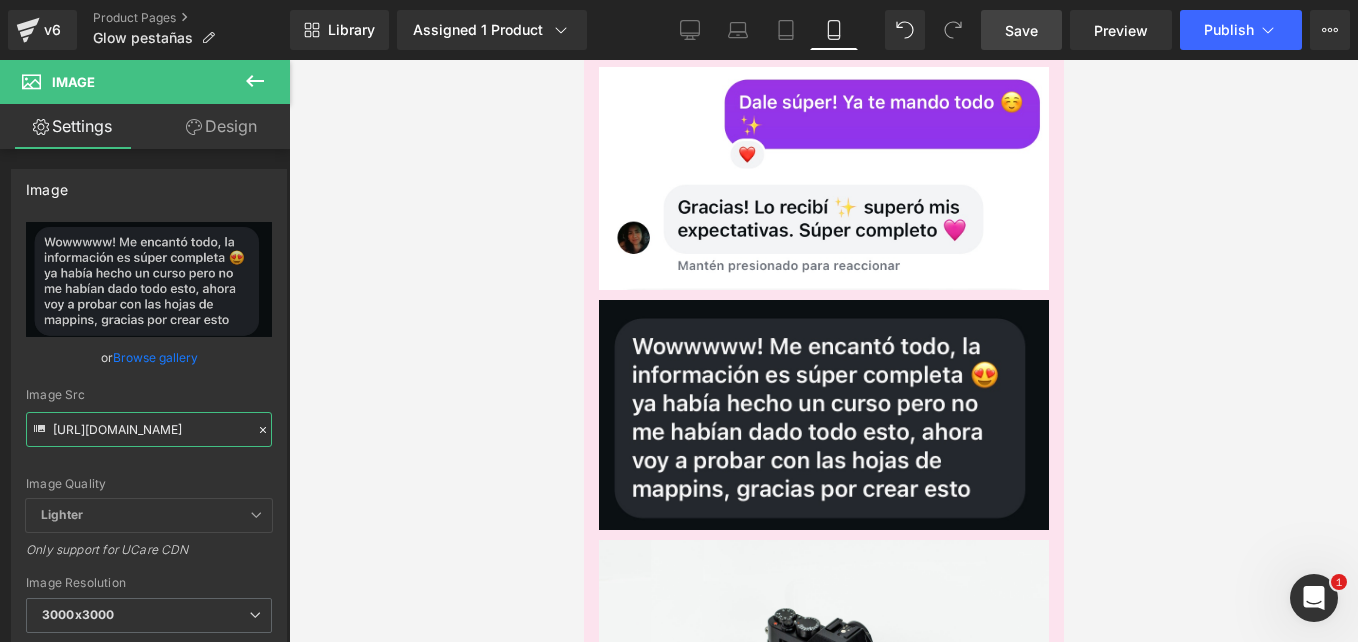 type on "https://i.postimg.cc/4N87Nk3G/IMG-2519.jpg" 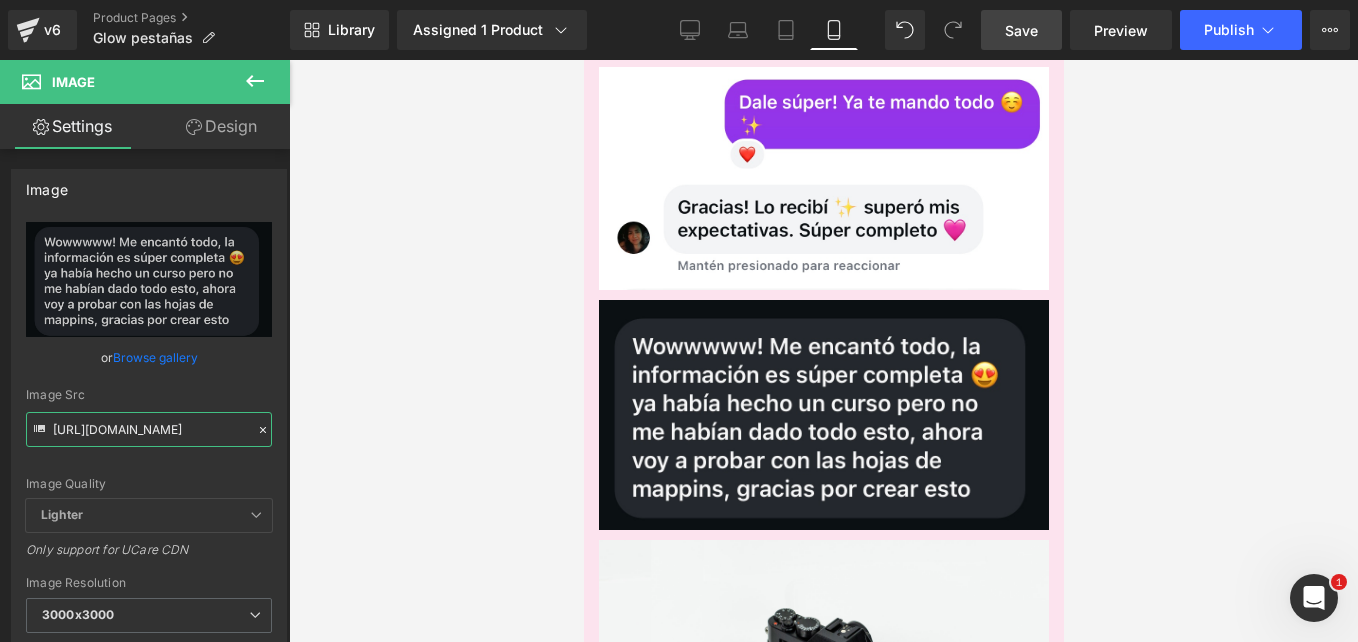 scroll, scrollTop: 0, scrollLeft: 0, axis: both 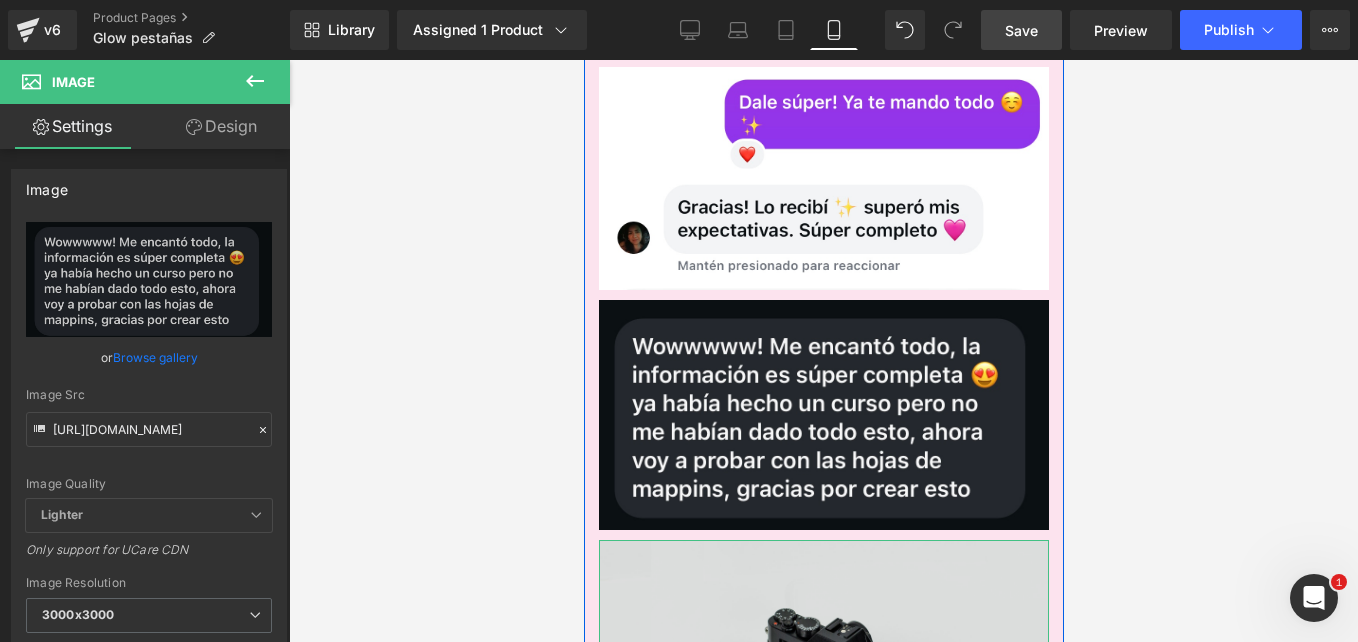 click at bounding box center [823, 689] 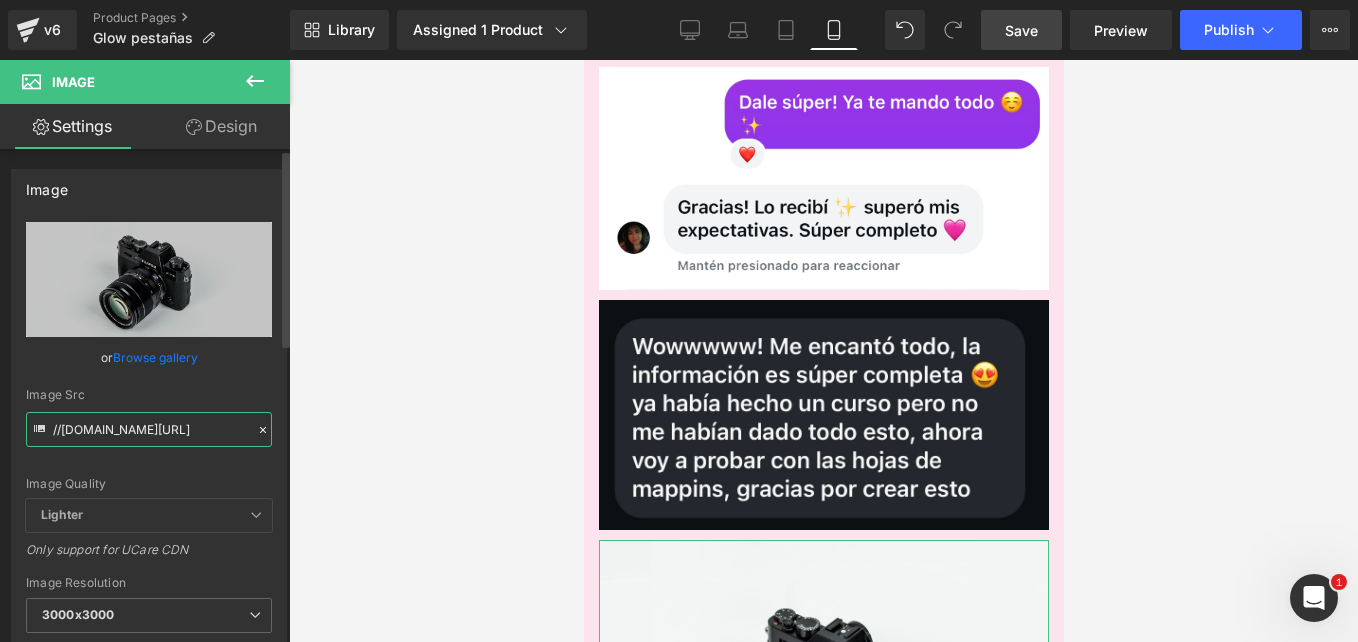 click on "//[DOMAIN_NAME][URL]" at bounding box center [149, 429] 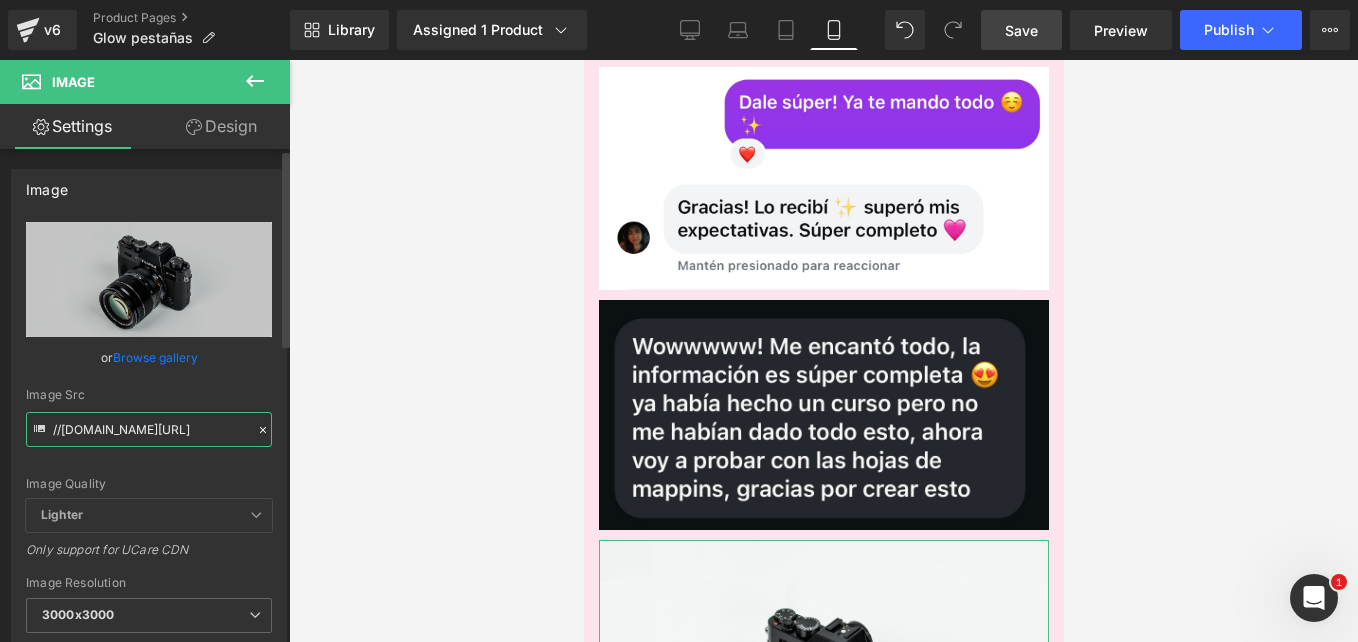 click on "//[DOMAIN_NAME][URL]" at bounding box center (149, 429) 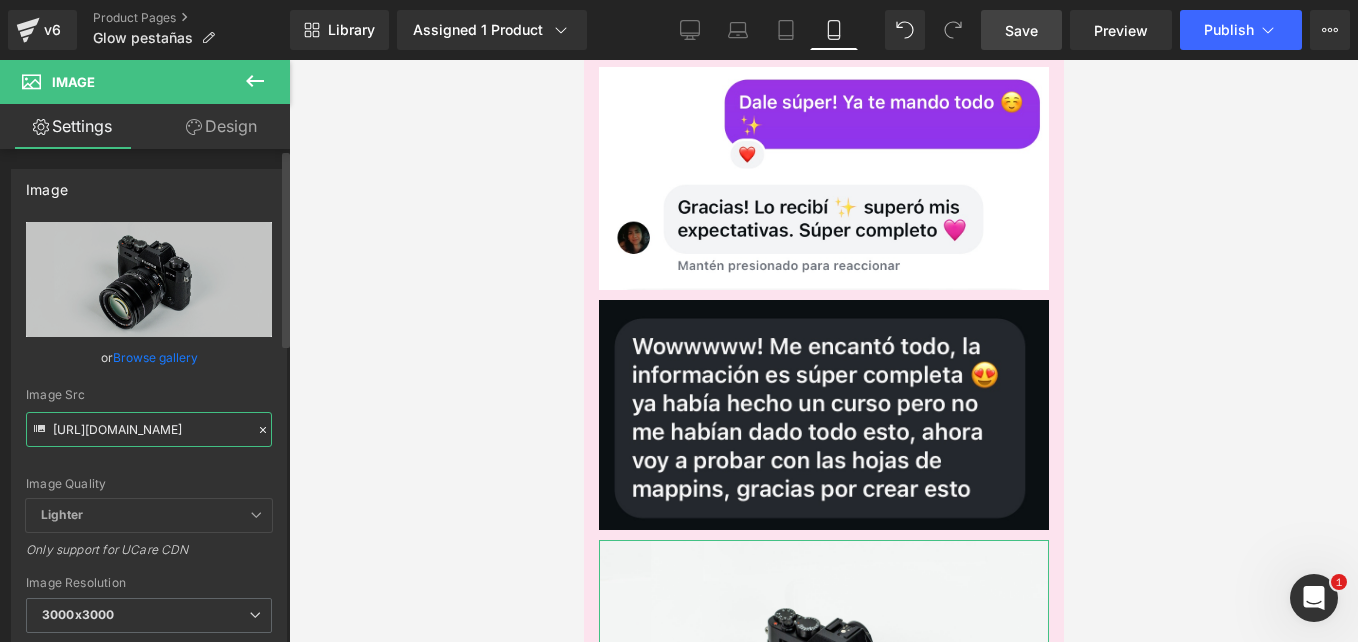 scroll, scrollTop: 0, scrollLeft: 68, axis: horizontal 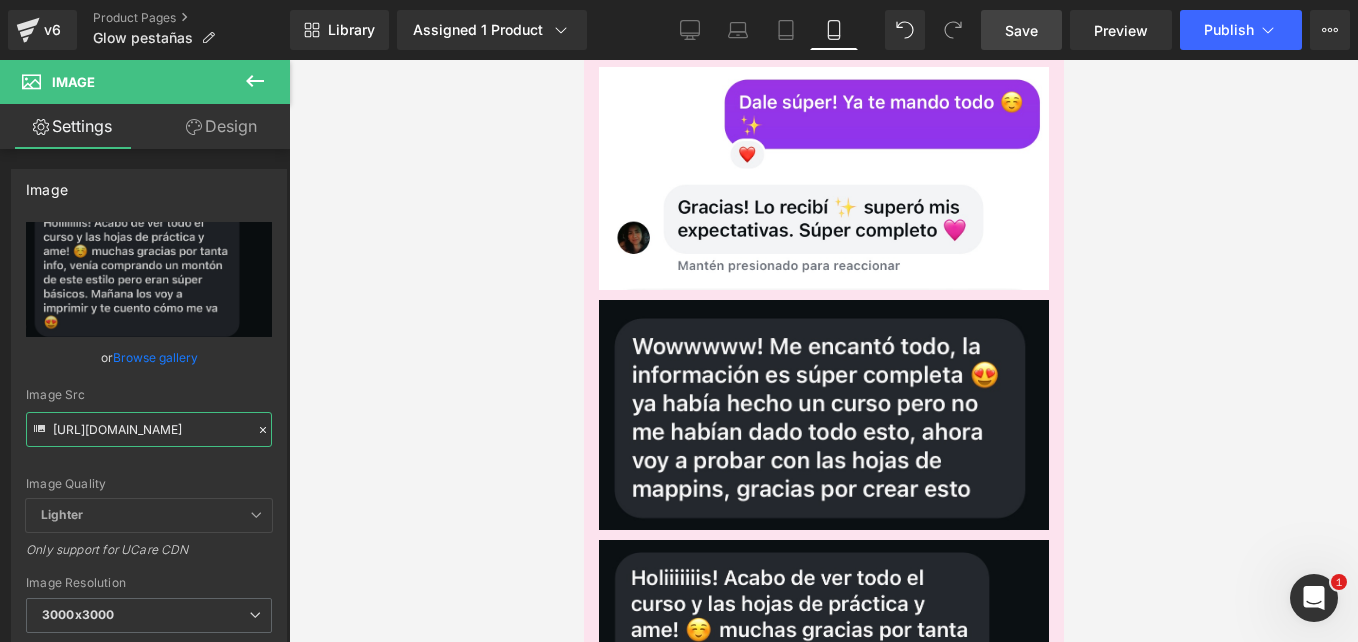 type on "https://i.postimg.cc/JzvsZNJd/IMG-2547.jpg" 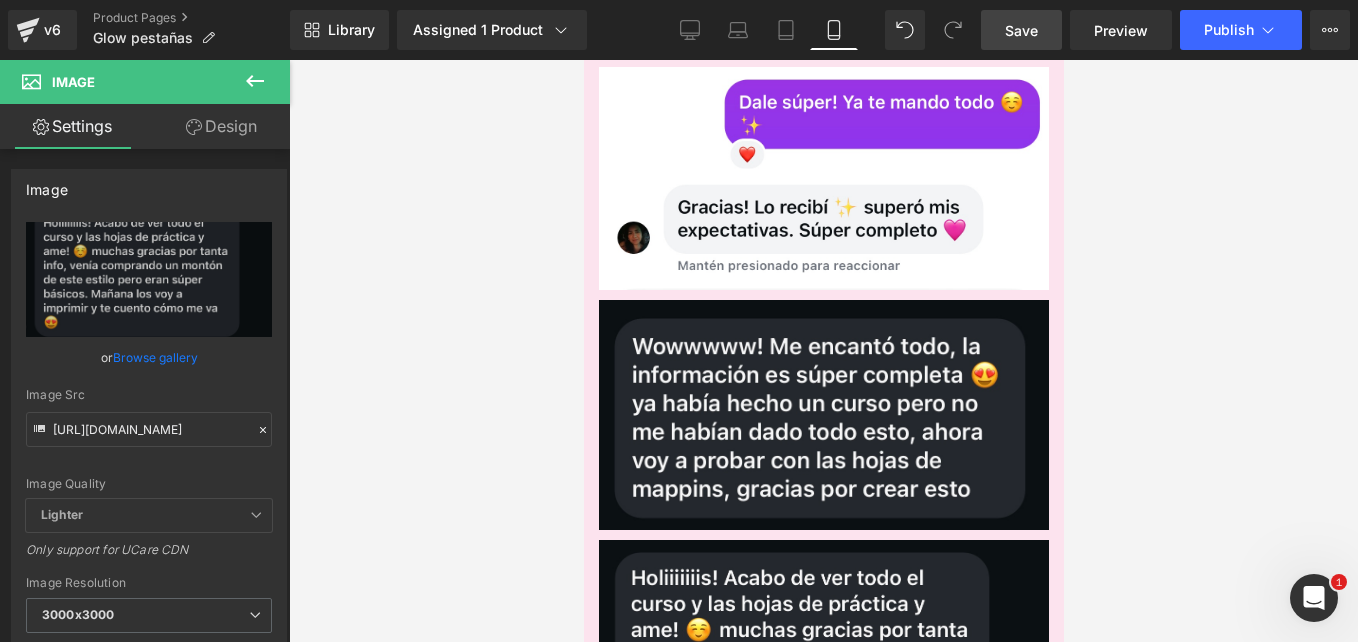 scroll, scrollTop: 0, scrollLeft: 0, axis: both 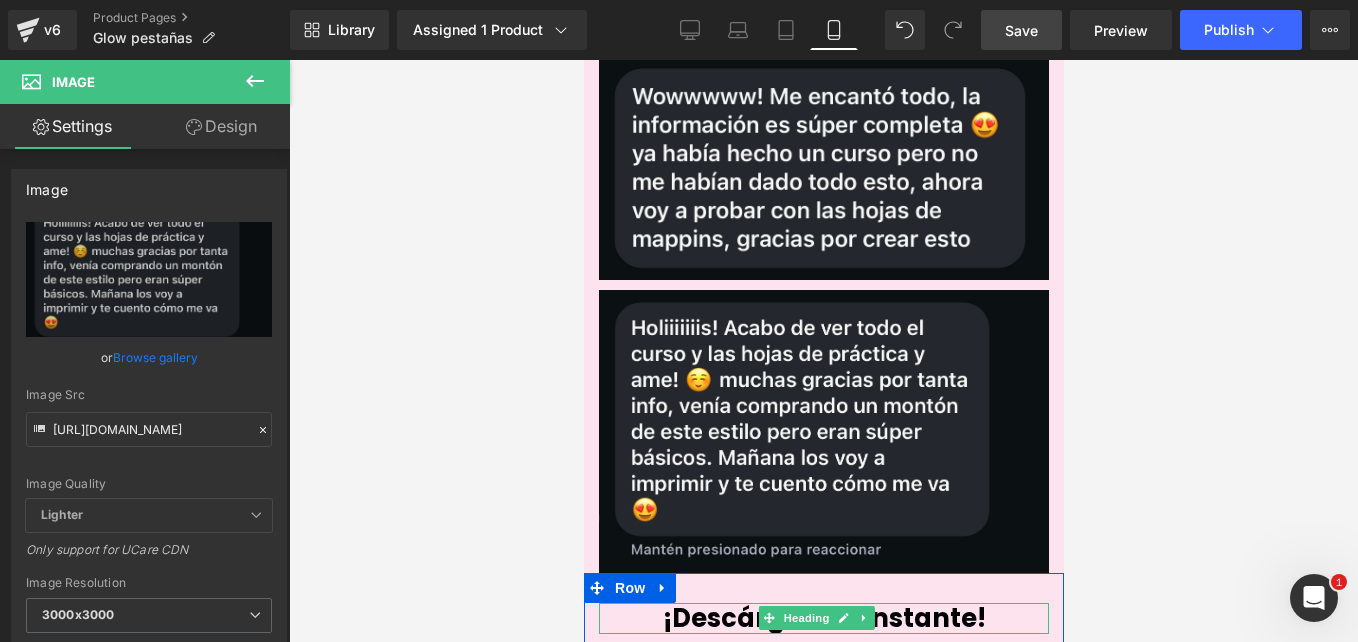click on "¡Descárgalo al instante!" at bounding box center [823, 618] 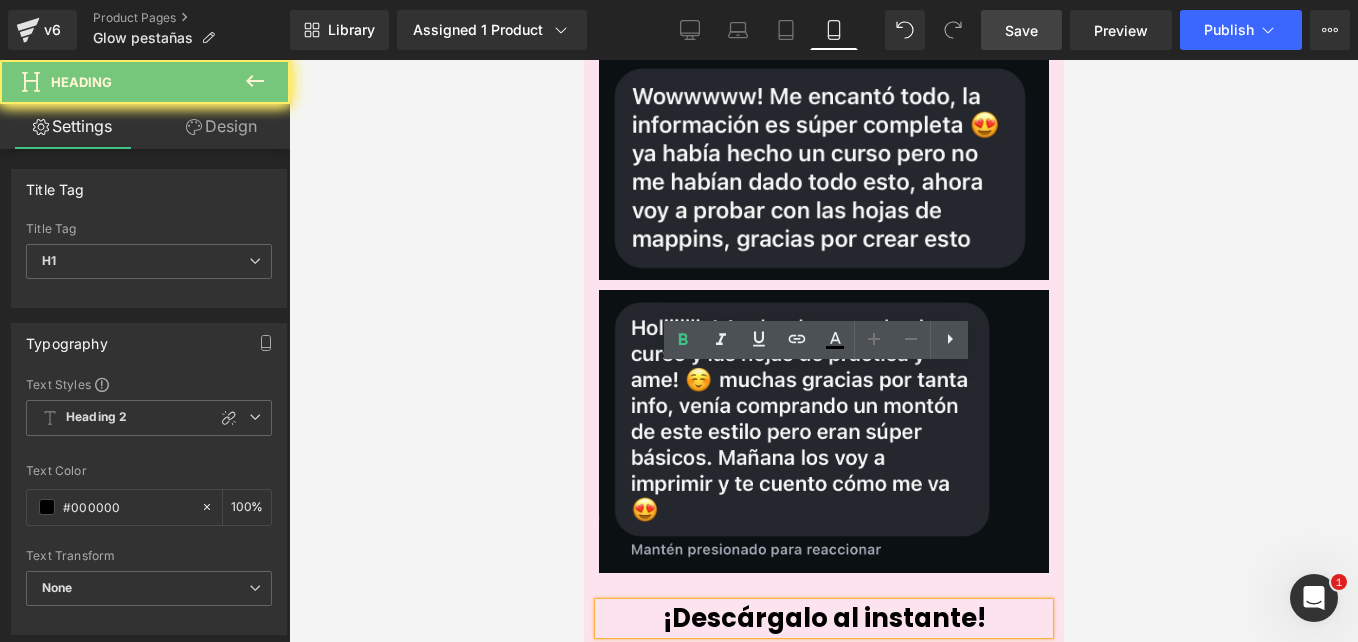click on "¡Descárgalo al instante!" at bounding box center [823, 618] 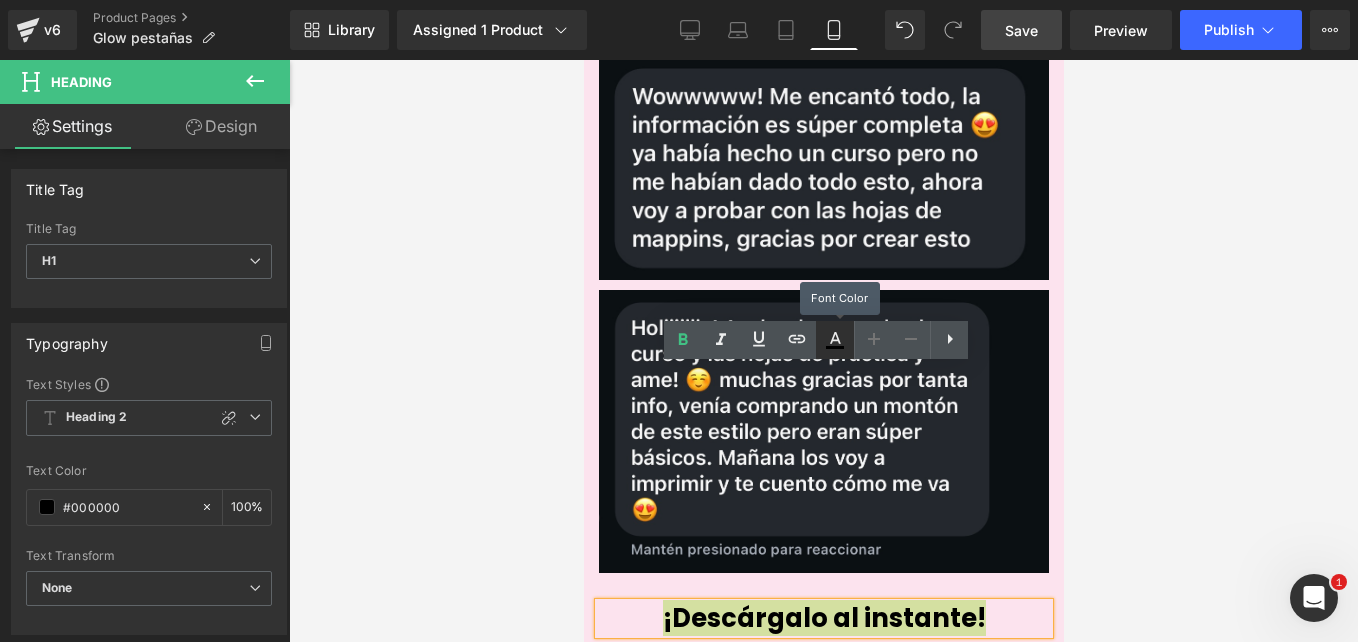 click 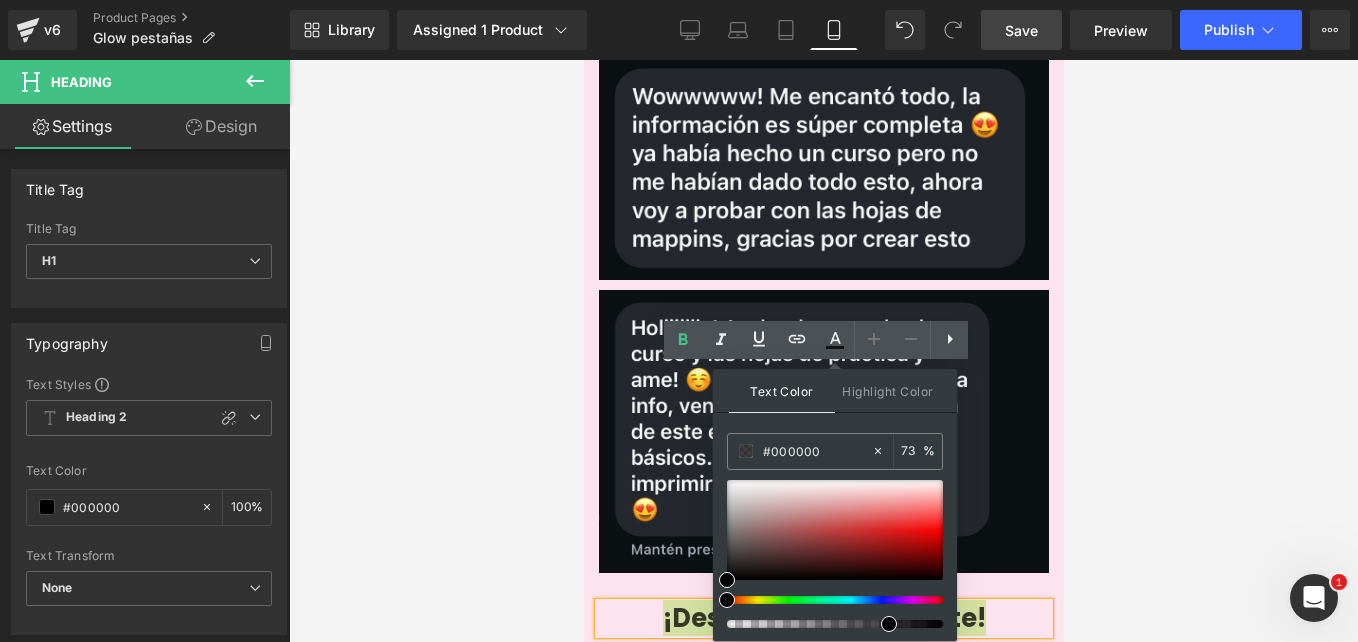 type on "72" 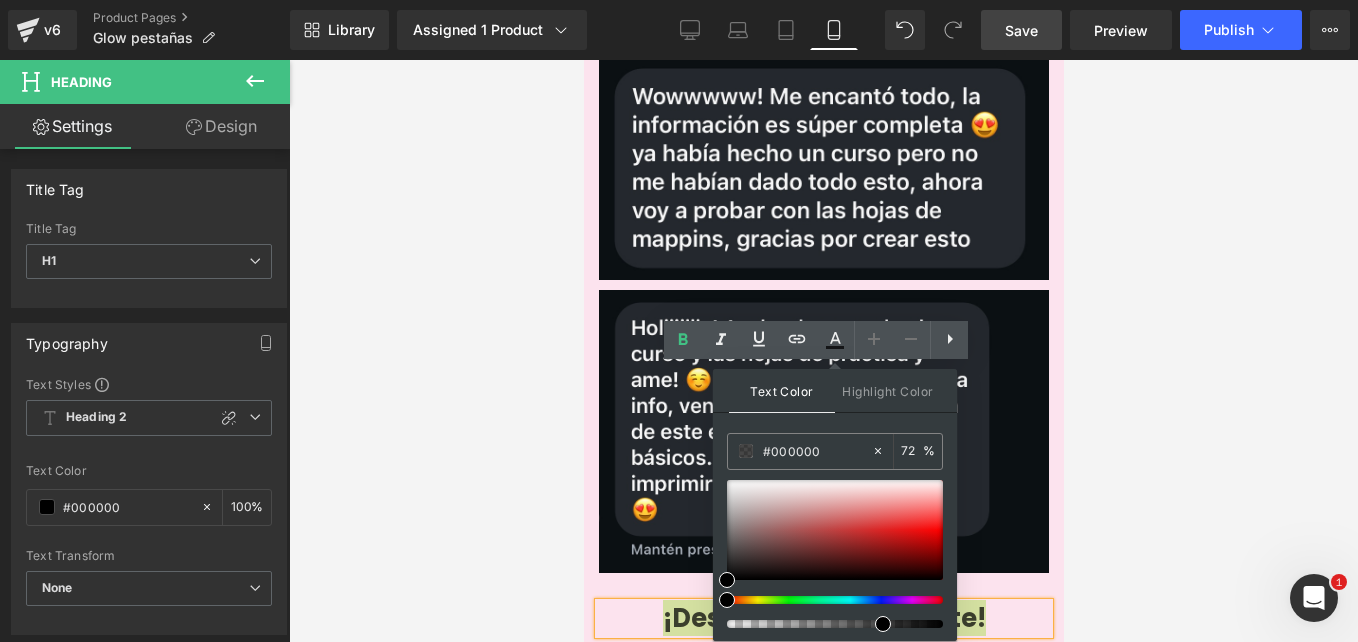 drag, startPoint x: 943, startPoint y: 622, endPoint x: 876, endPoint y: 626, distance: 67.11929 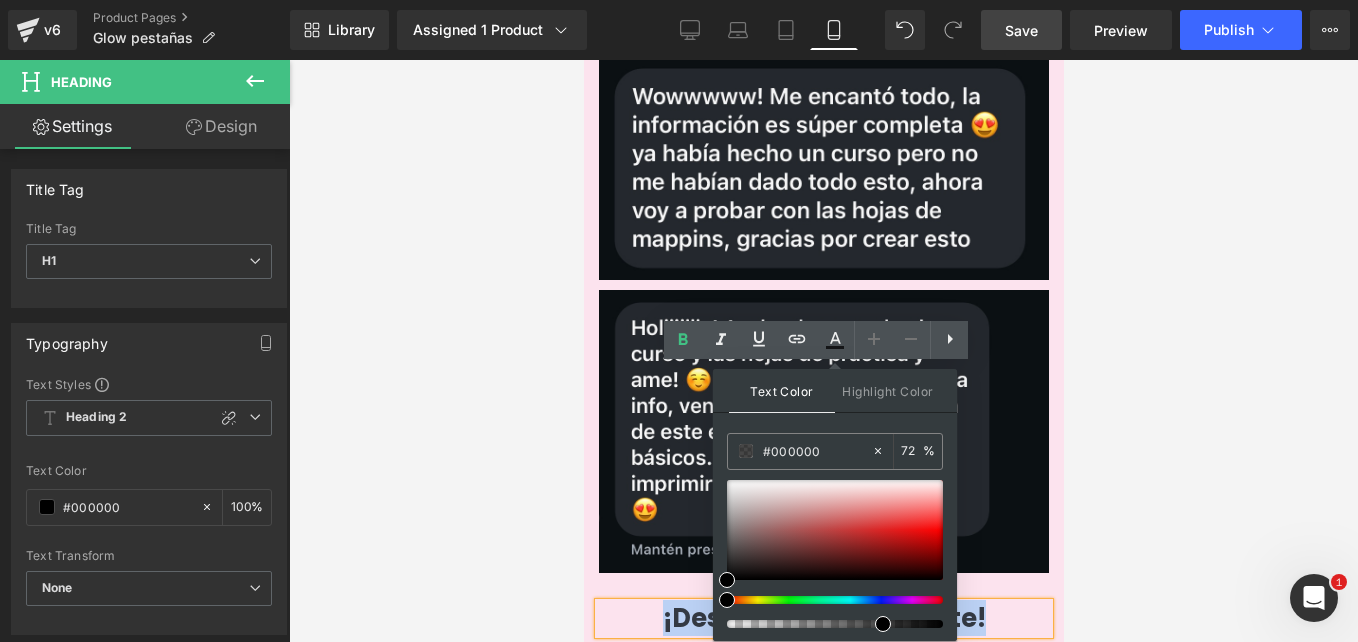 click on "¡Lo quiero Ya!" at bounding box center (823, 720) 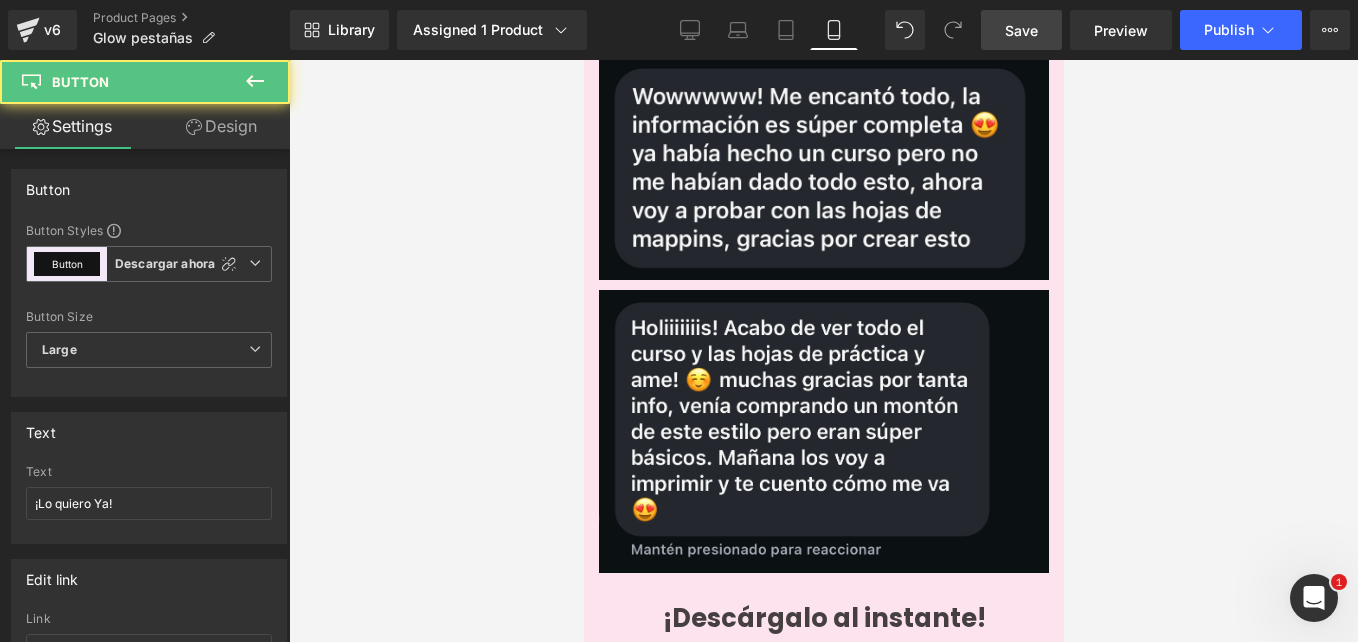 click at bounding box center [823, 351] 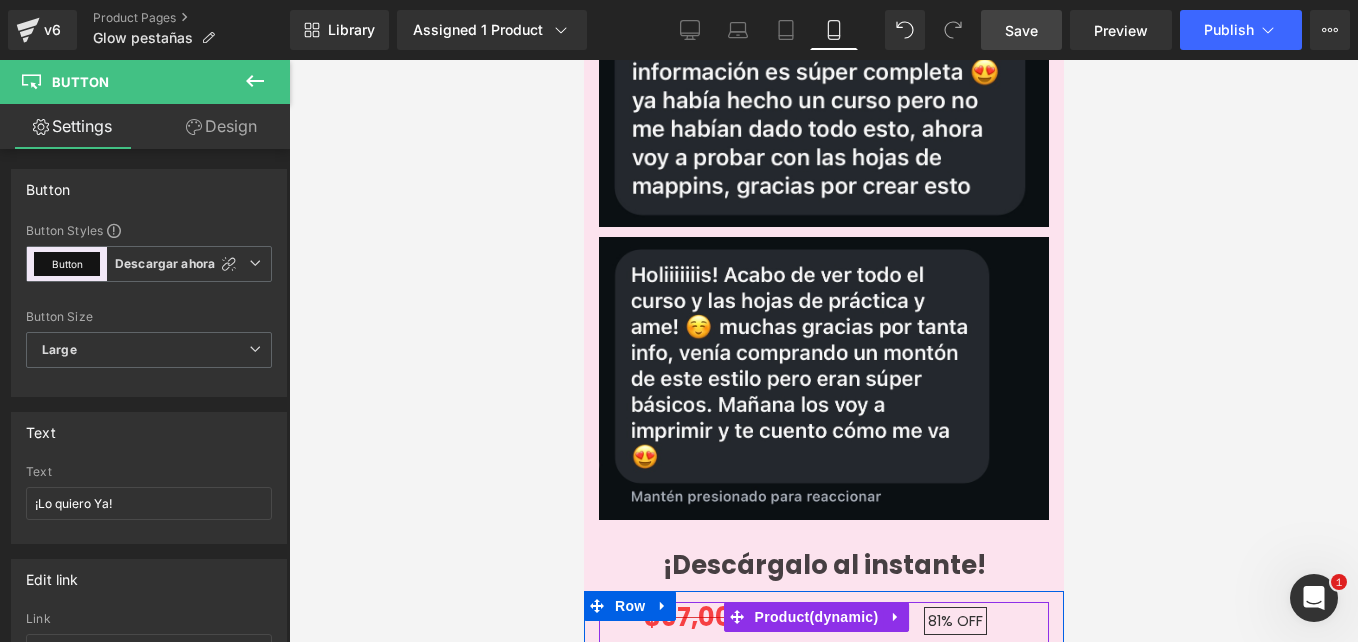 scroll, scrollTop: 10747, scrollLeft: 0, axis: vertical 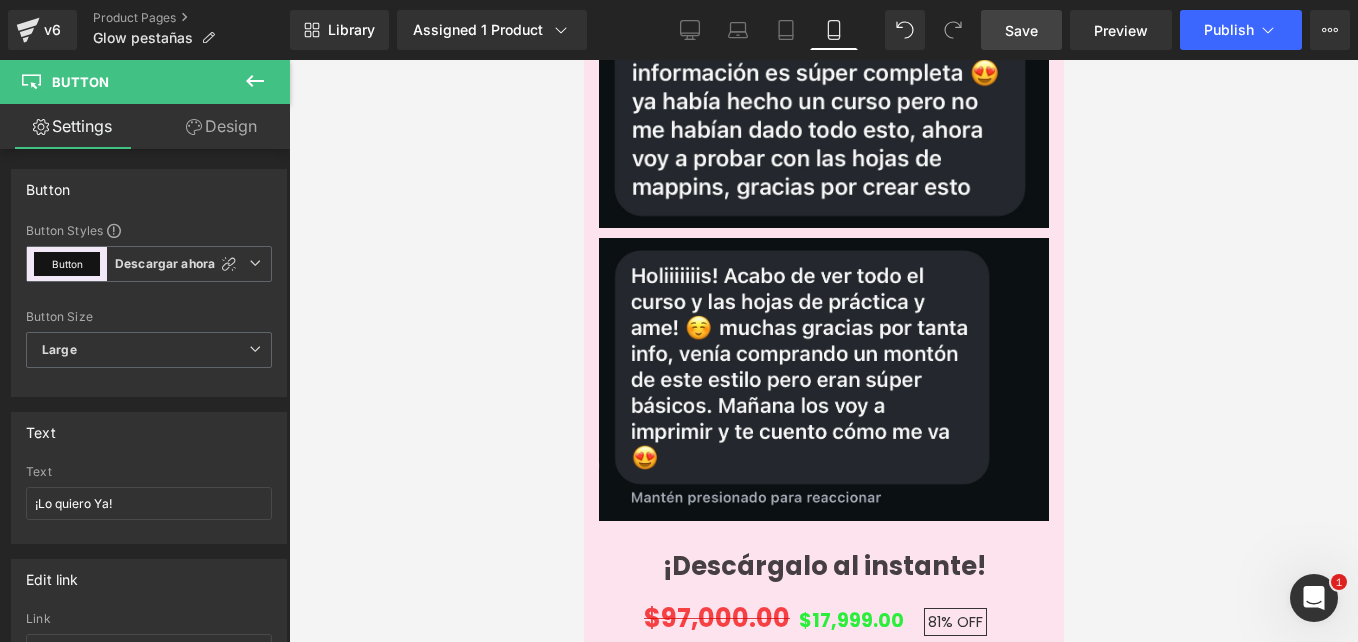 click on "¡Descárgalo al instante! Heading" at bounding box center (823, 566) 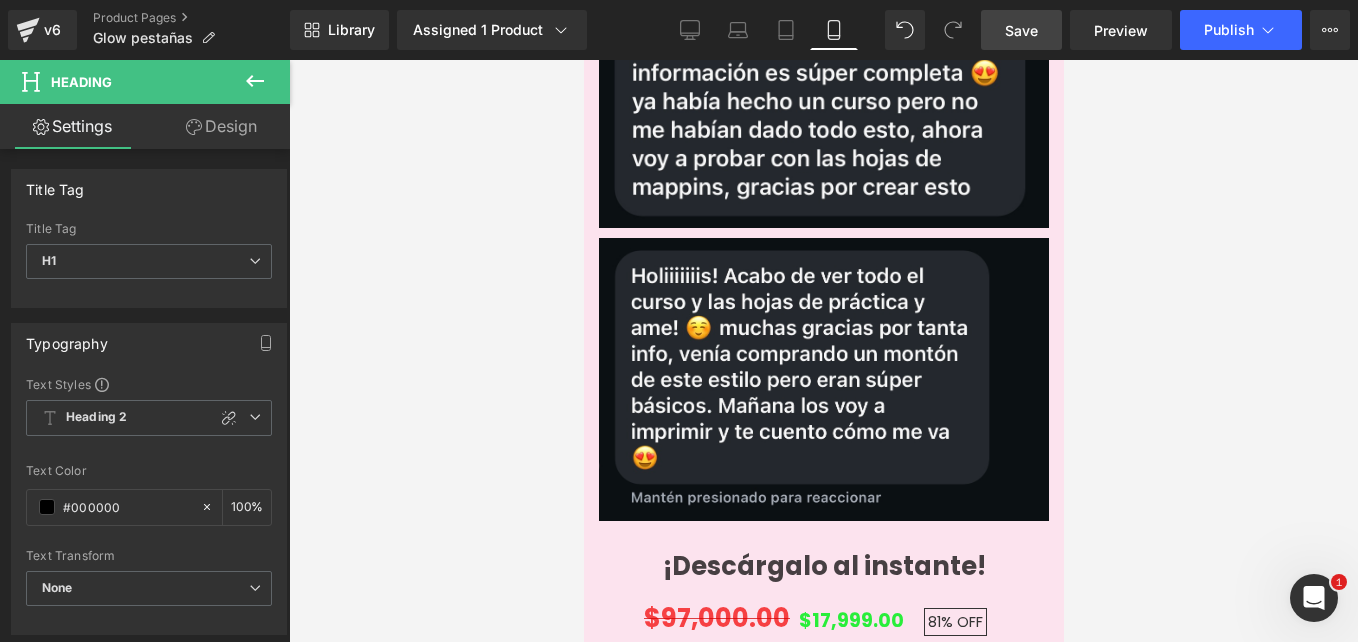 click at bounding box center [823, 351] 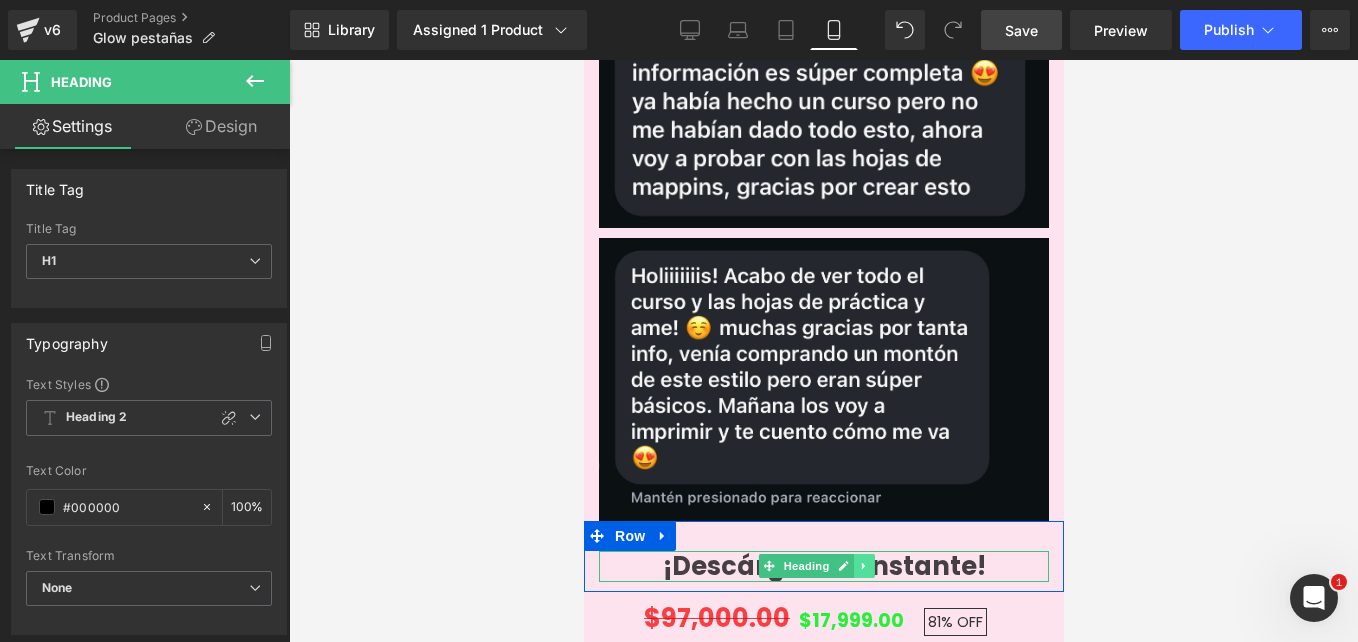 click 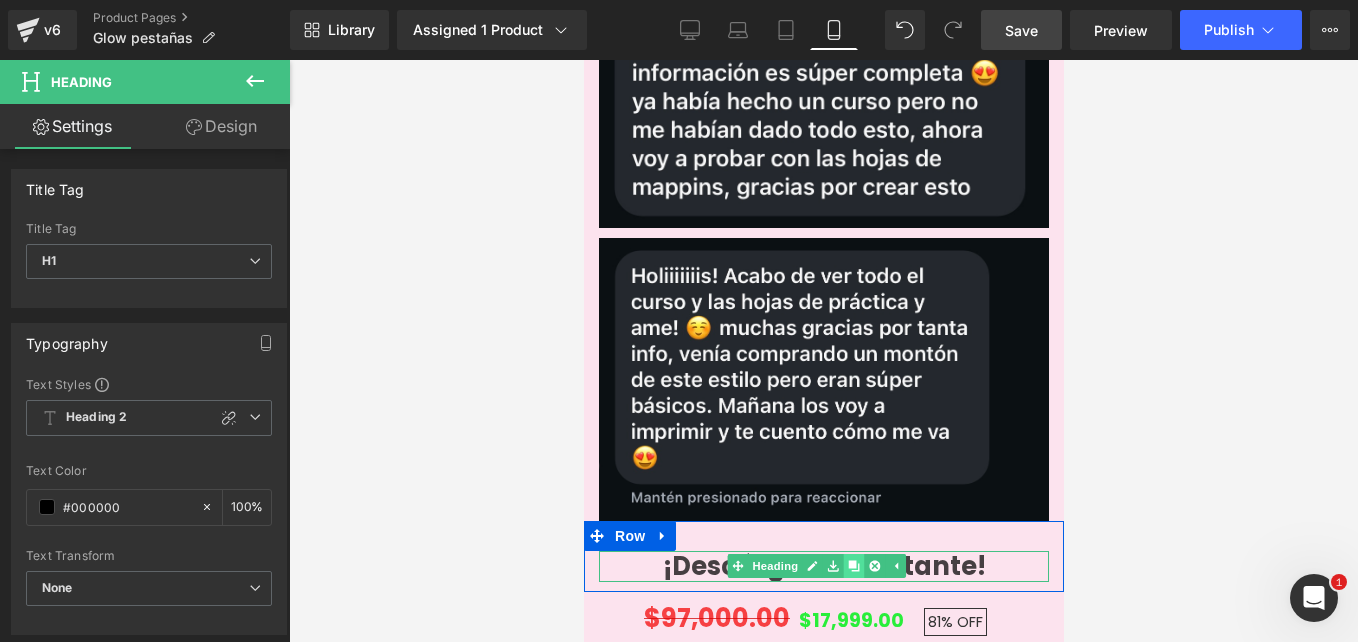 click 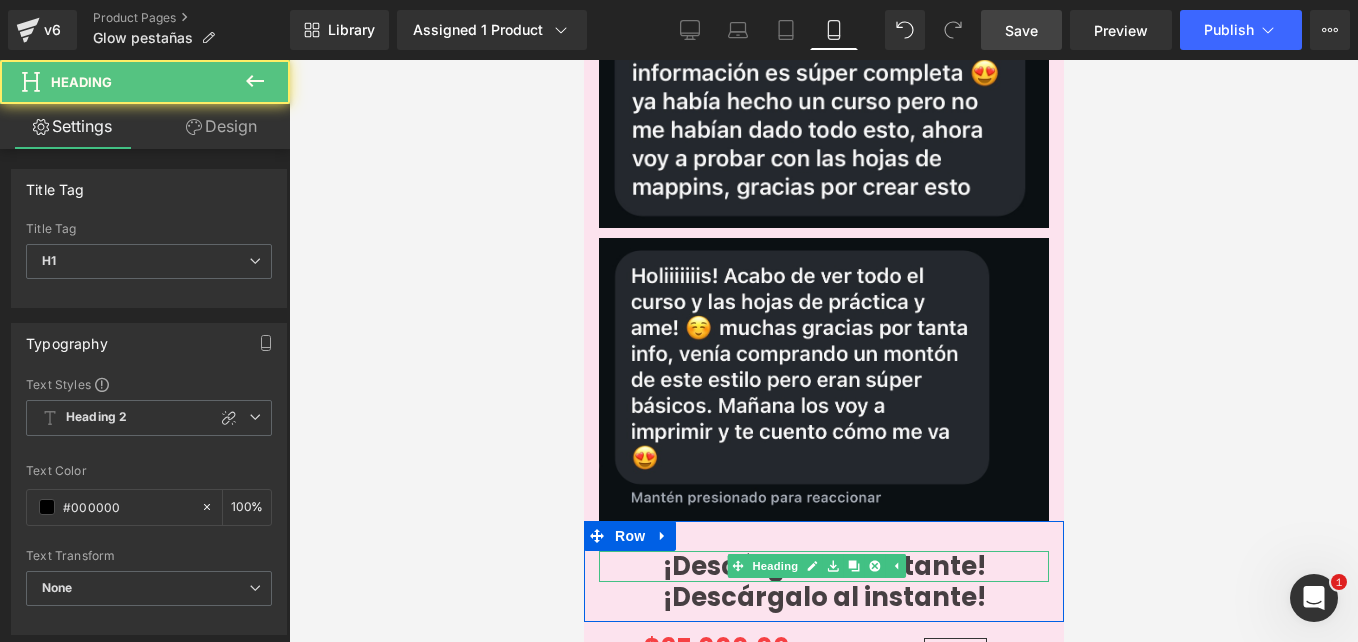 click on "¡Descárgalo al instante!" at bounding box center (823, 566) 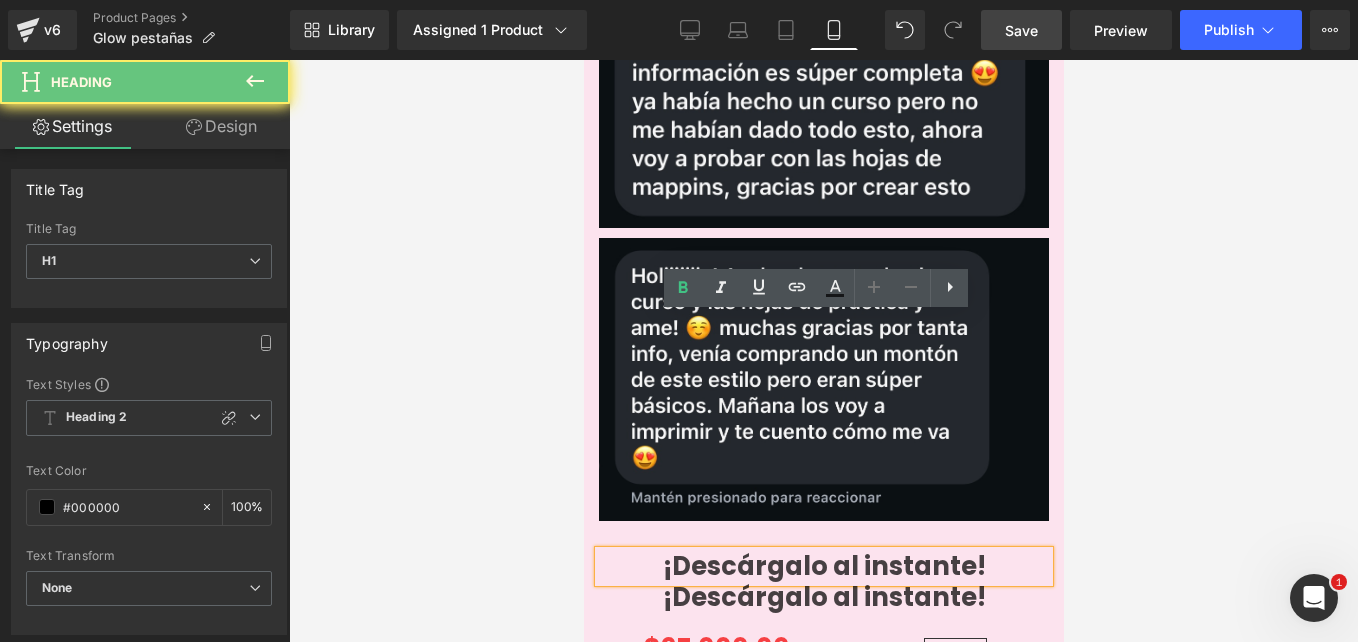 click on "¡Descárgalo al instante!" at bounding box center [823, 566] 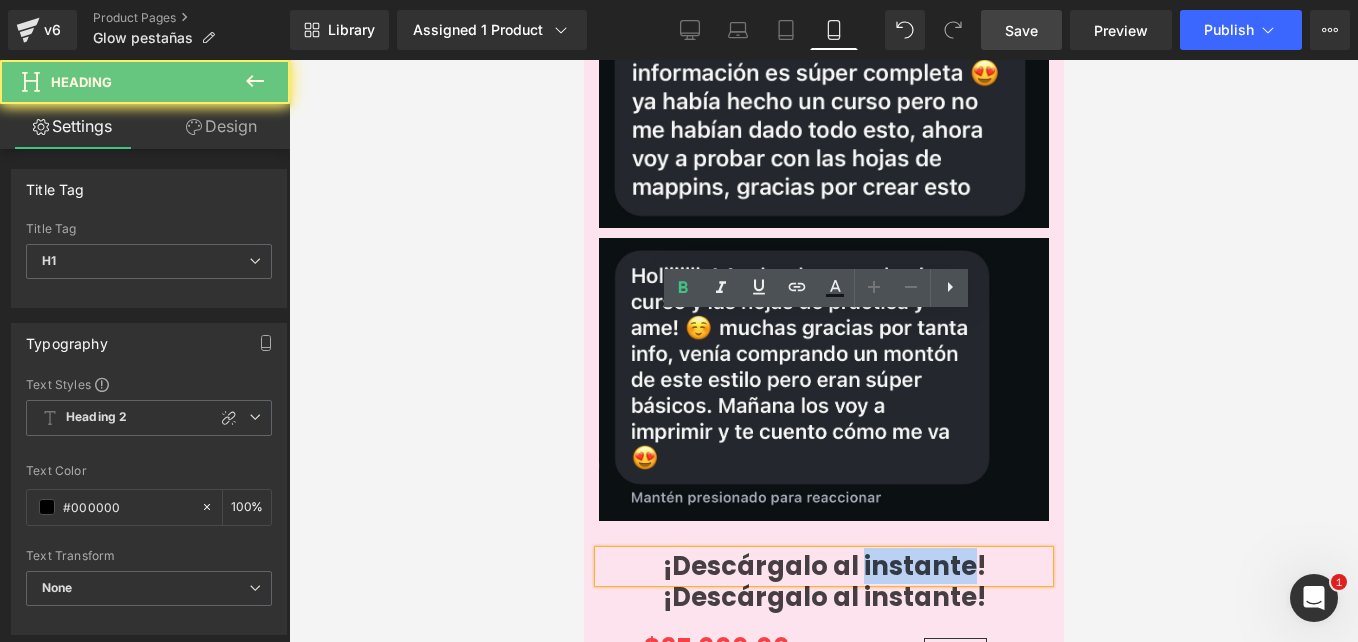 click on "¡Descárgalo al instante!" at bounding box center [823, 566] 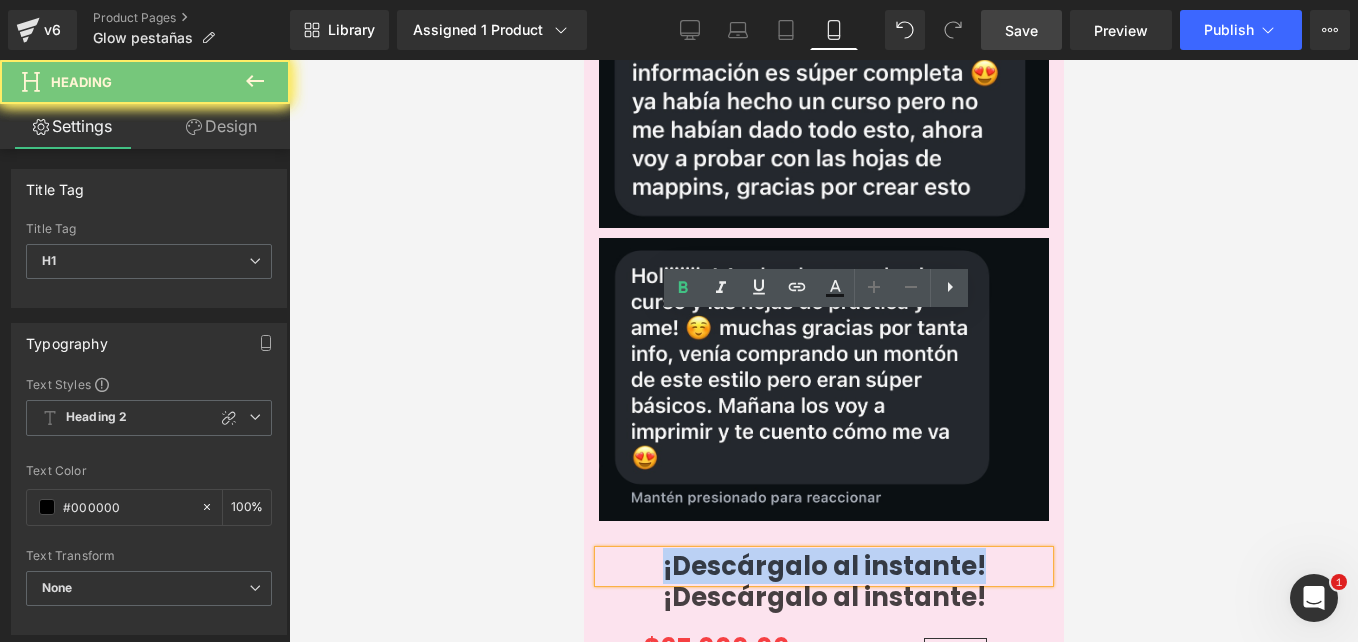 click on "¡Descárgalo al instante!" at bounding box center (823, 566) 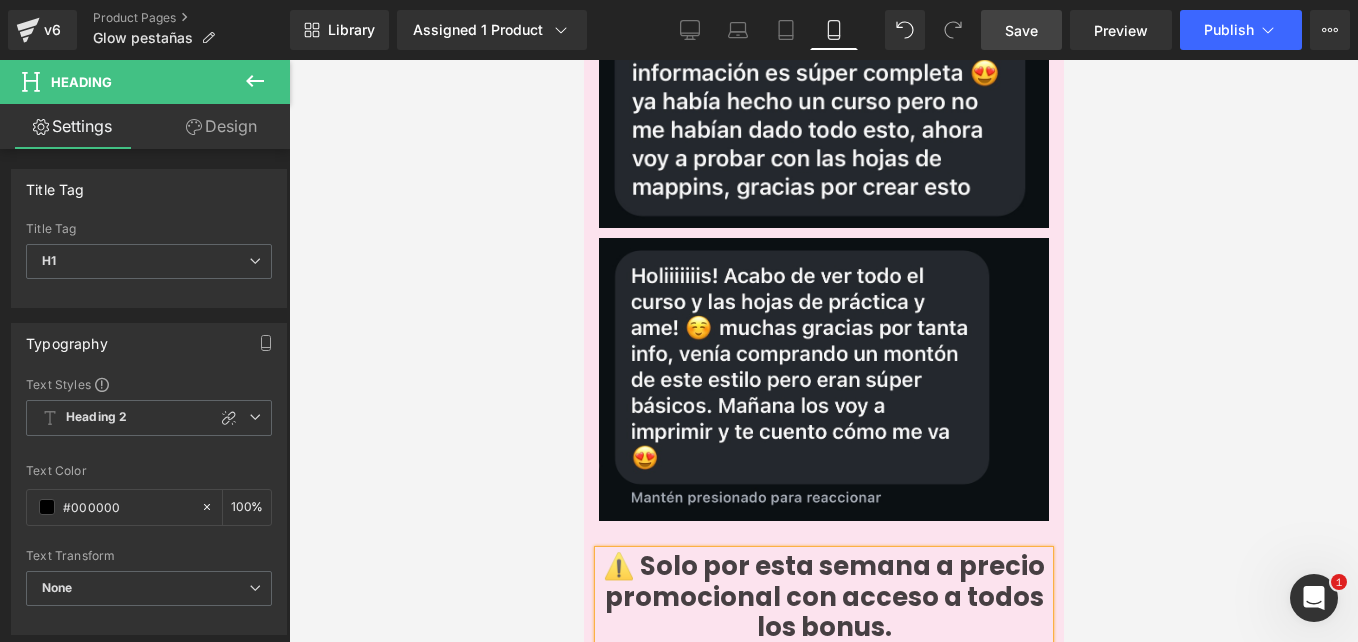 scroll, scrollTop: 10784, scrollLeft: 0, axis: vertical 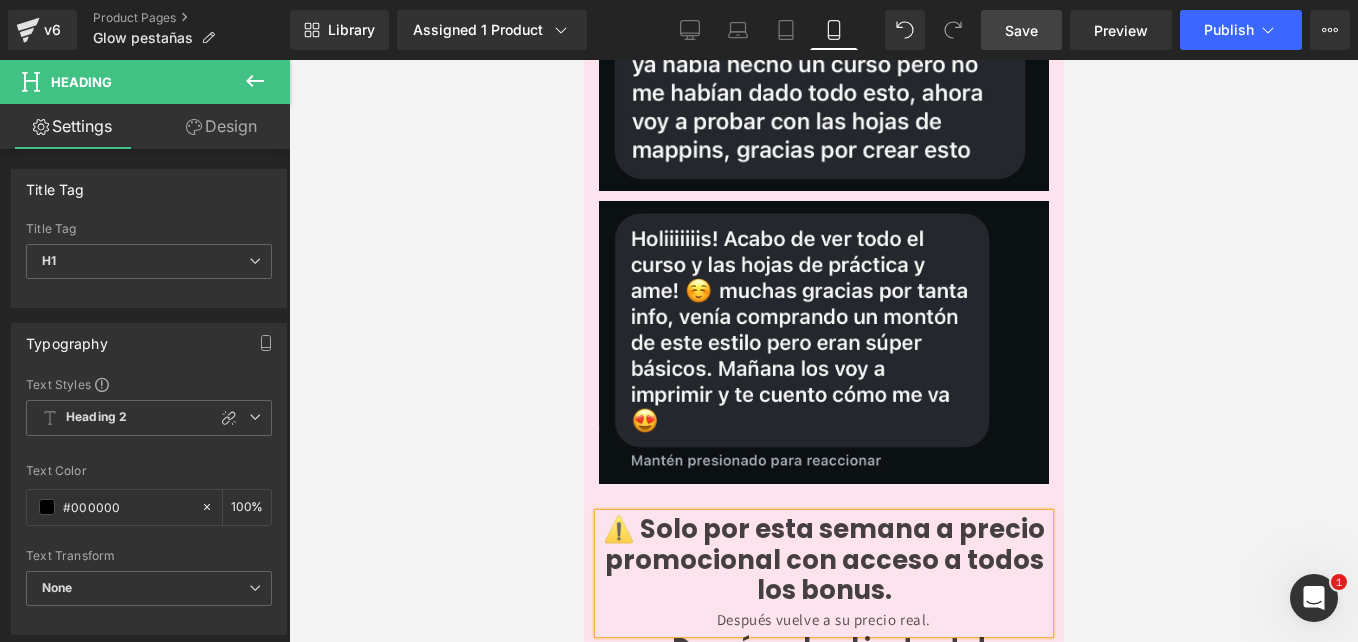 click on "¡Descárgalo al instante!" at bounding box center (823, 648) 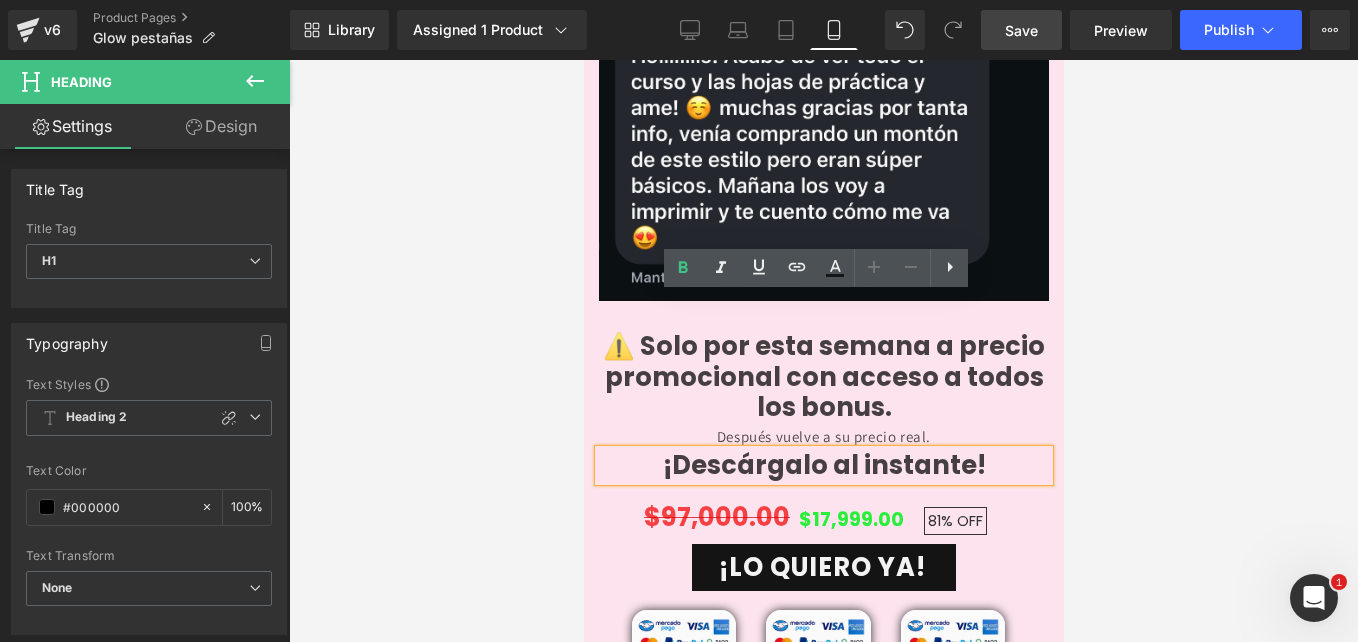 scroll, scrollTop: 10793, scrollLeft: 0, axis: vertical 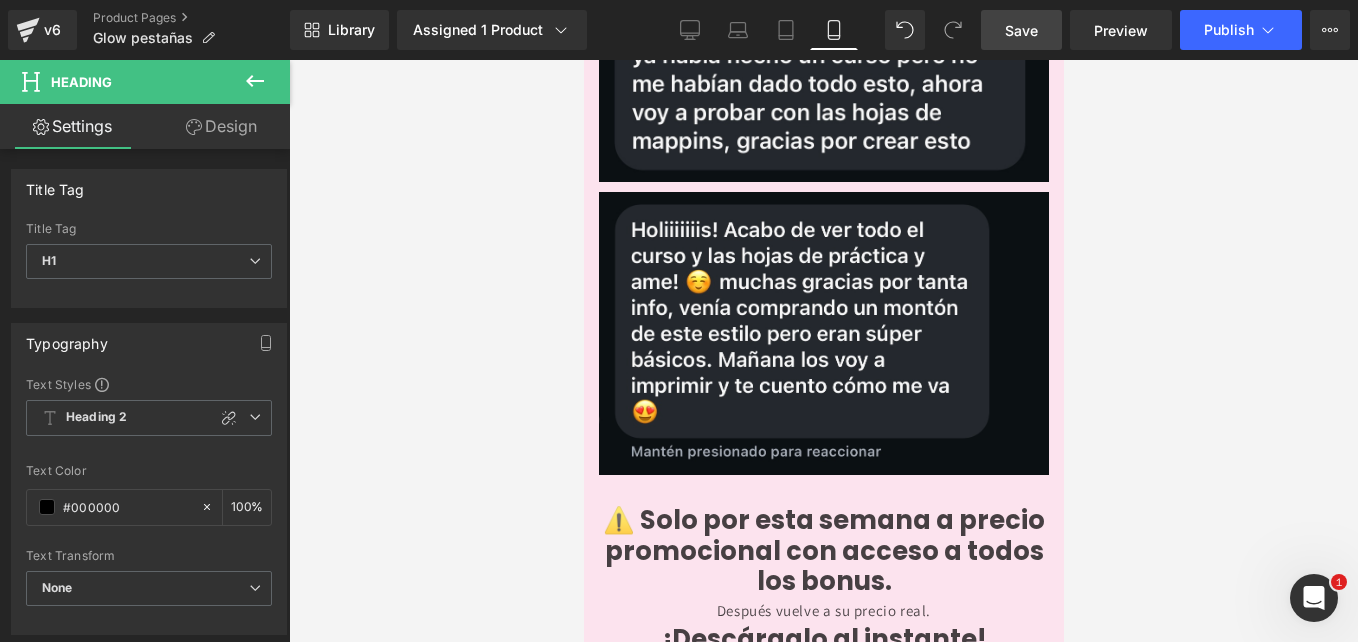 click at bounding box center [823, 351] 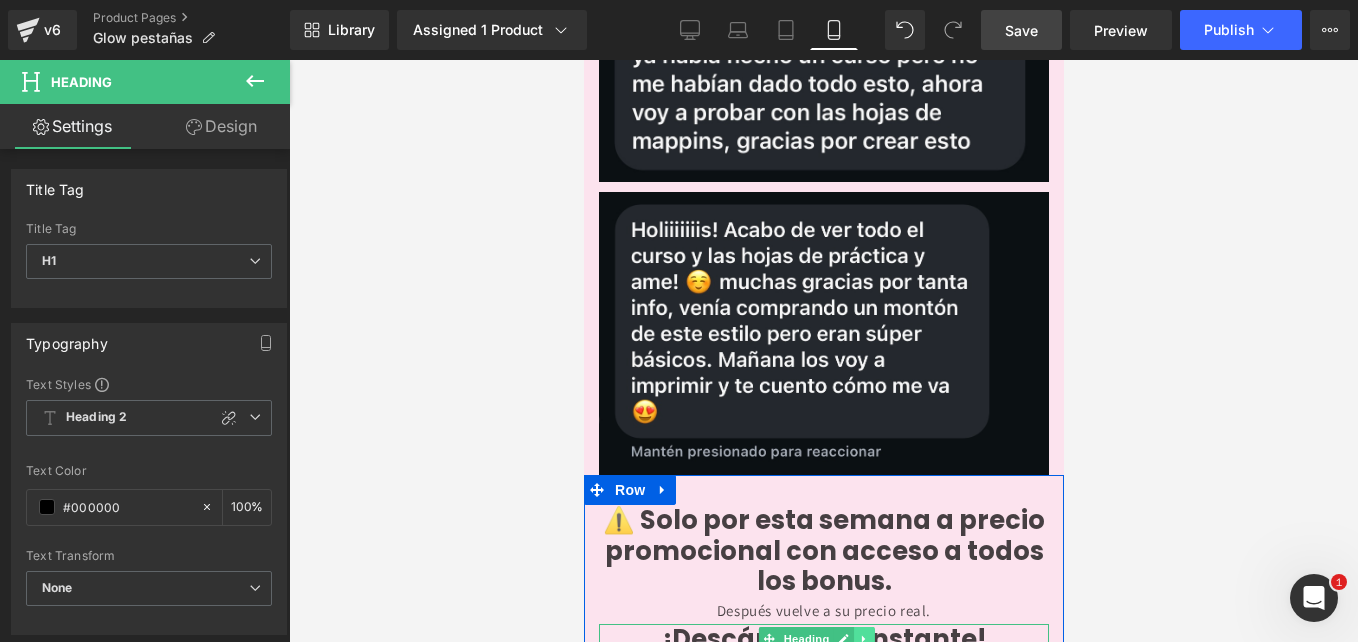 click 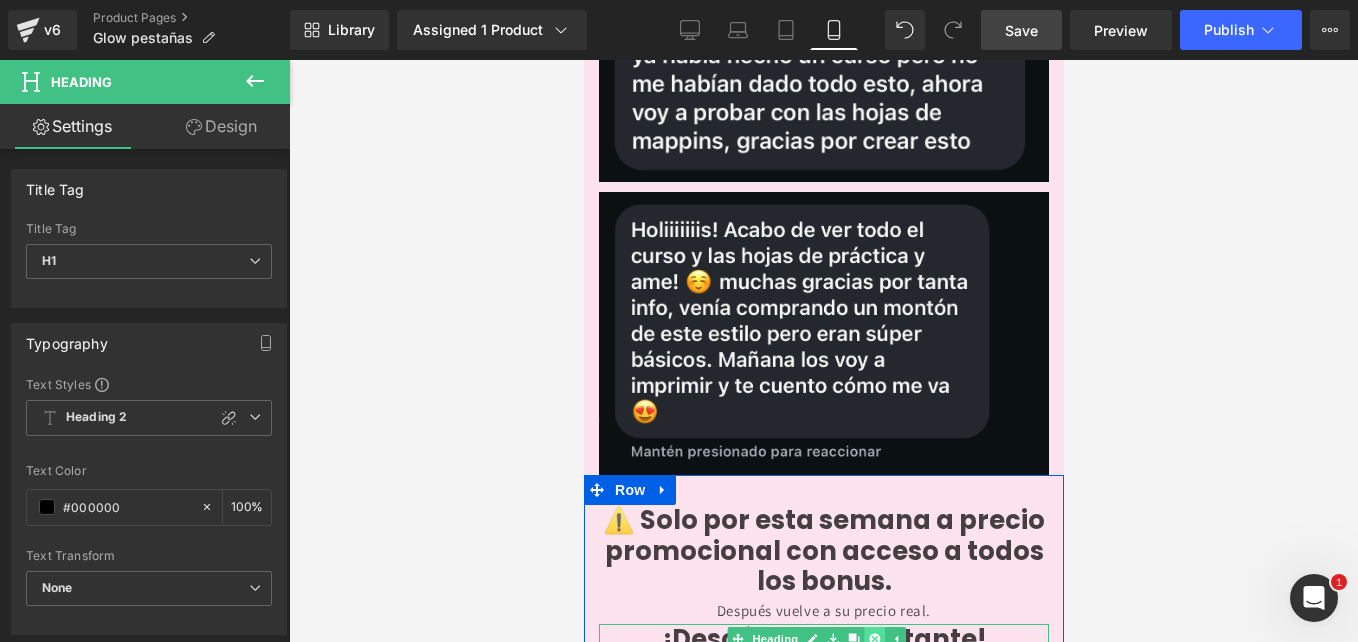 click 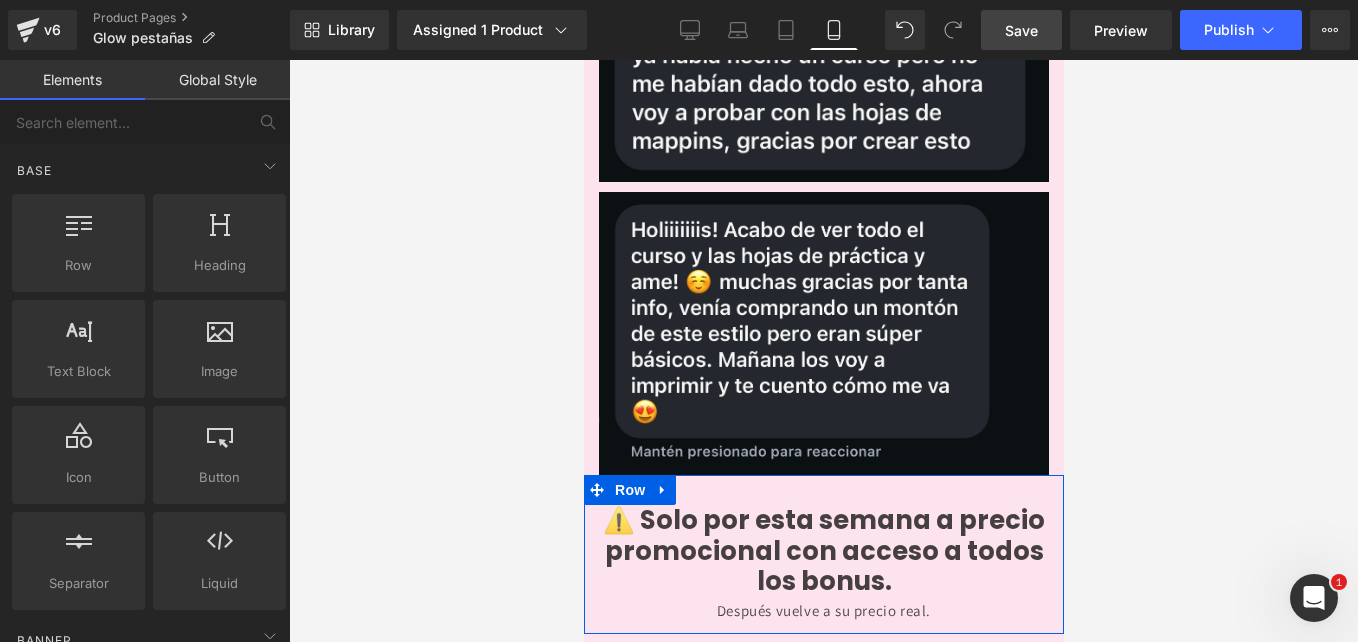 click at bounding box center (823, 351) 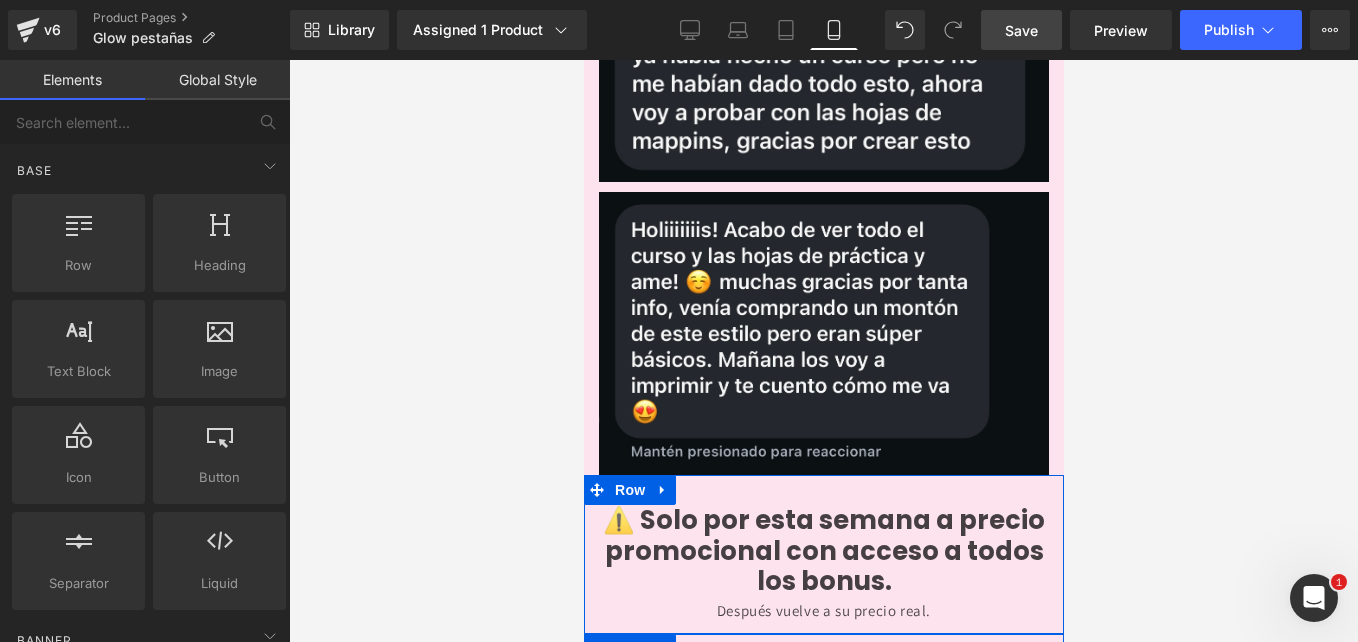 click at bounding box center [1043, 735] 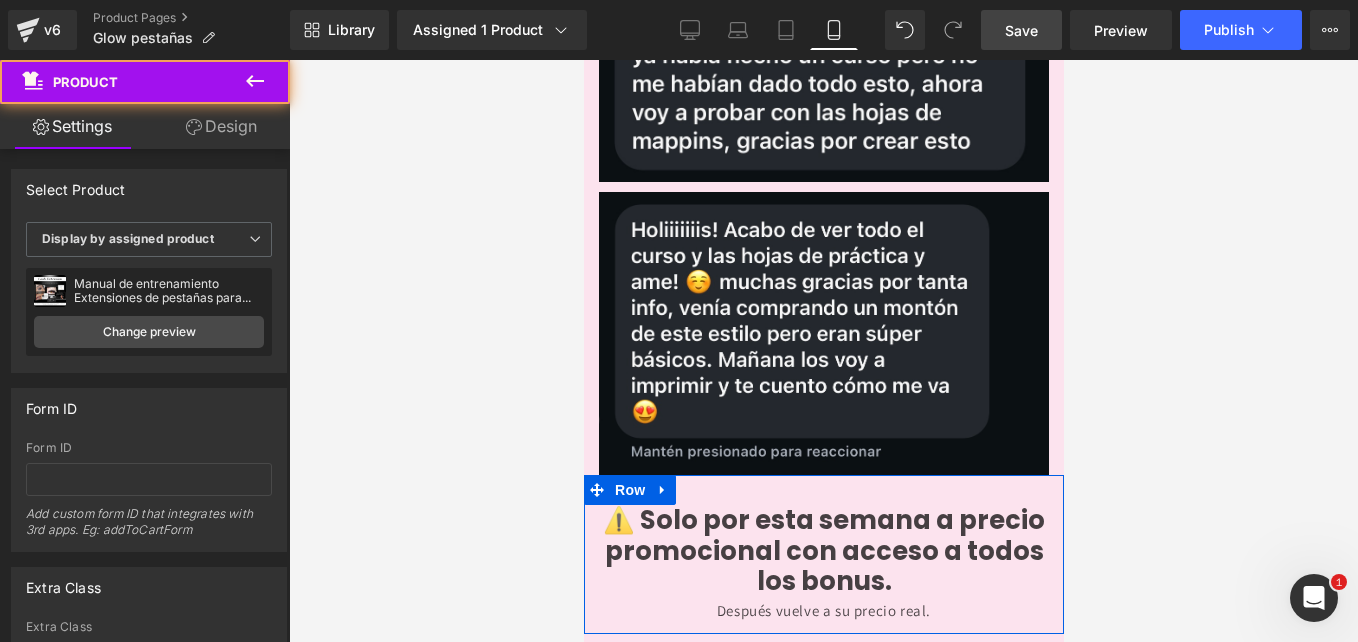 click at bounding box center [823, 351] 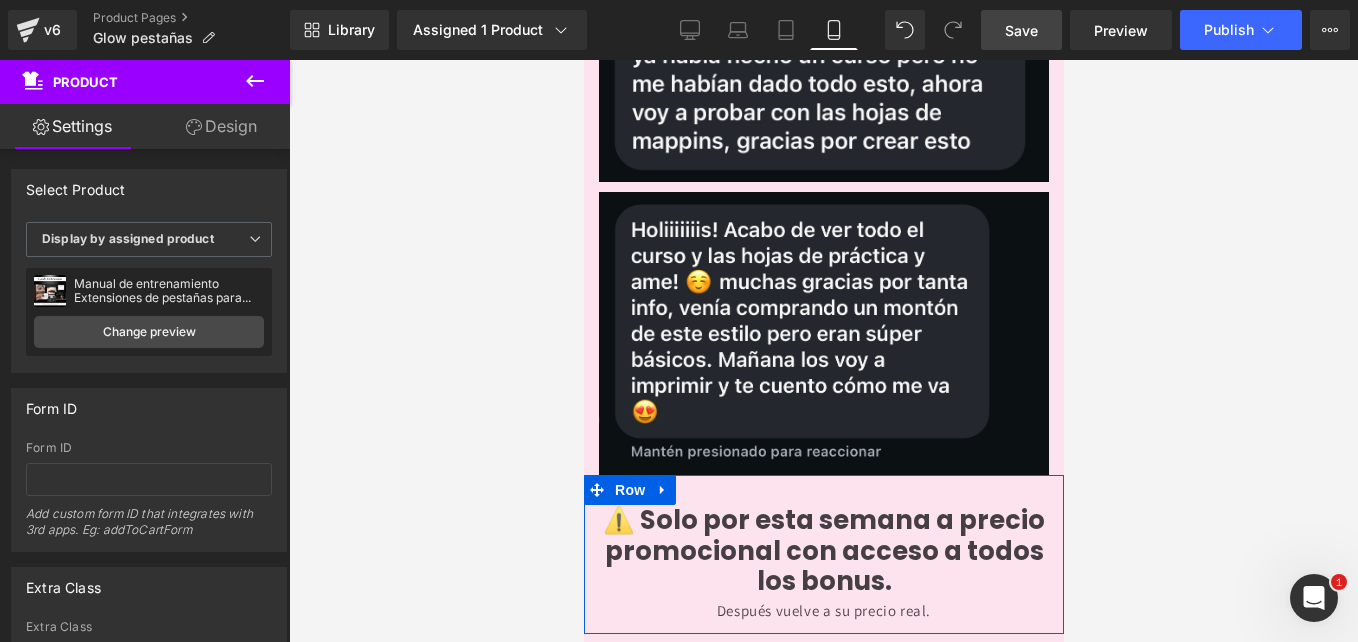 click on "⚠️ Solo por esta semana a precio promocional con acceso a todos los bonus." at bounding box center [823, 551] 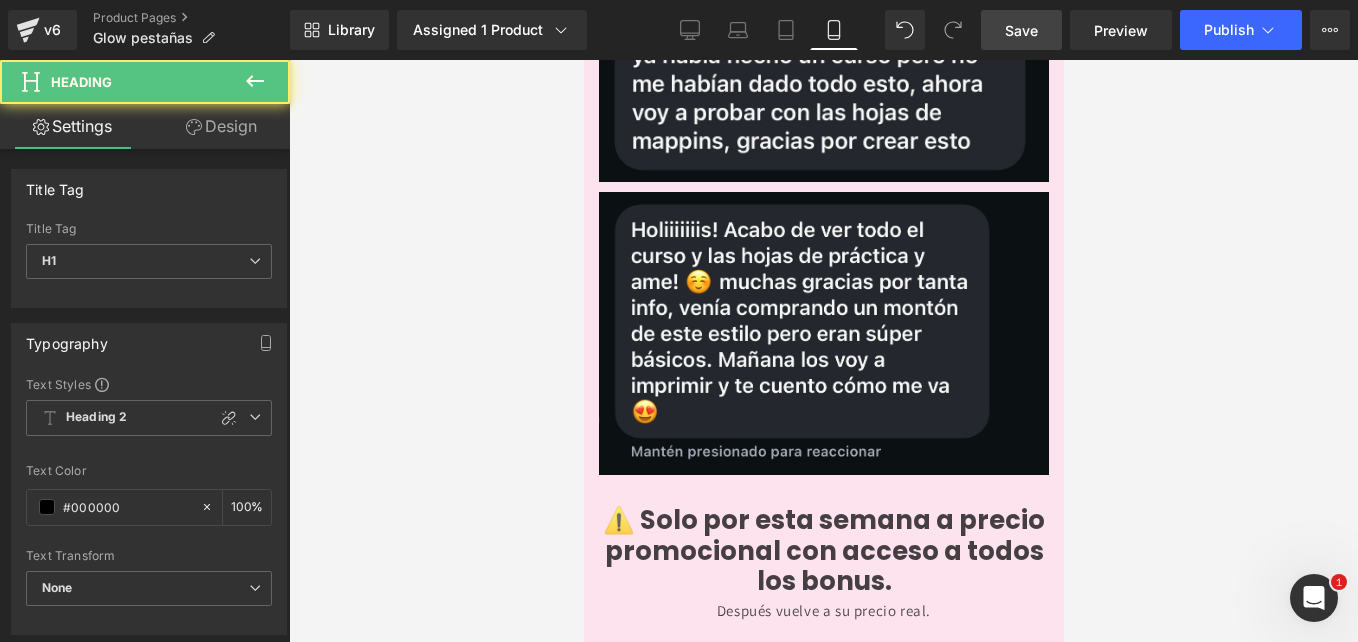 click at bounding box center [823, 351] 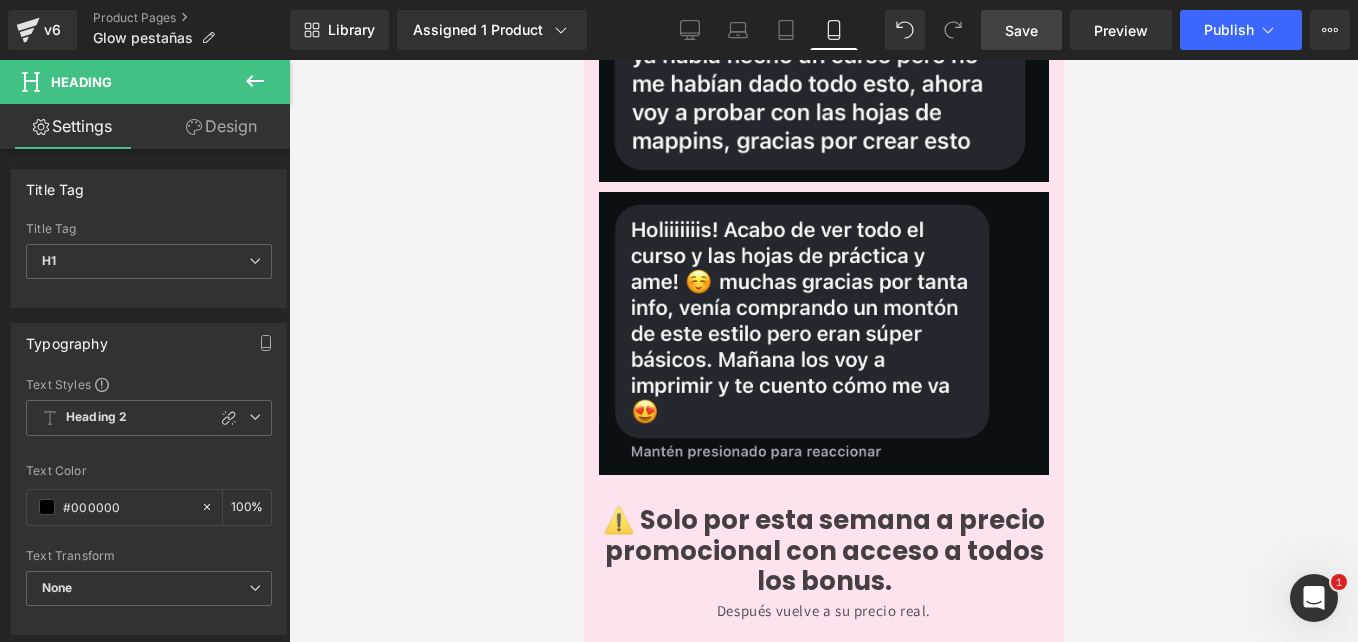 click at bounding box center (823, 351) 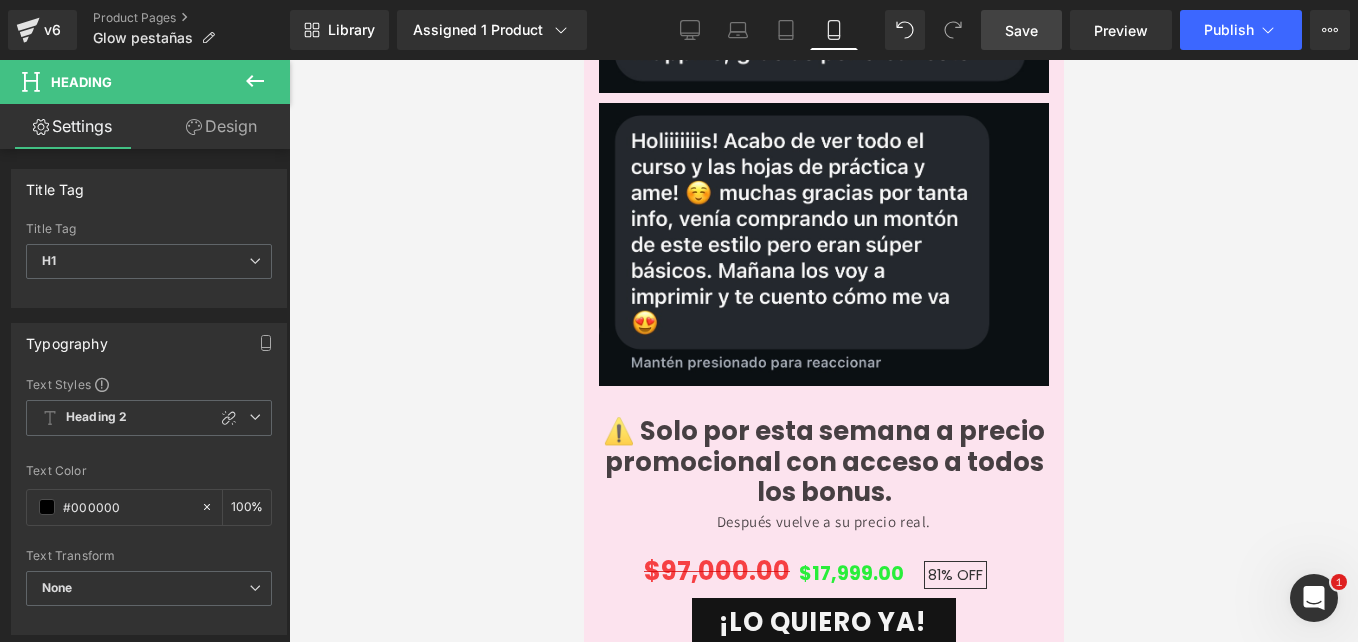 scroll, scrollTop: 10880, scrollLeft: 0, axis: vertical 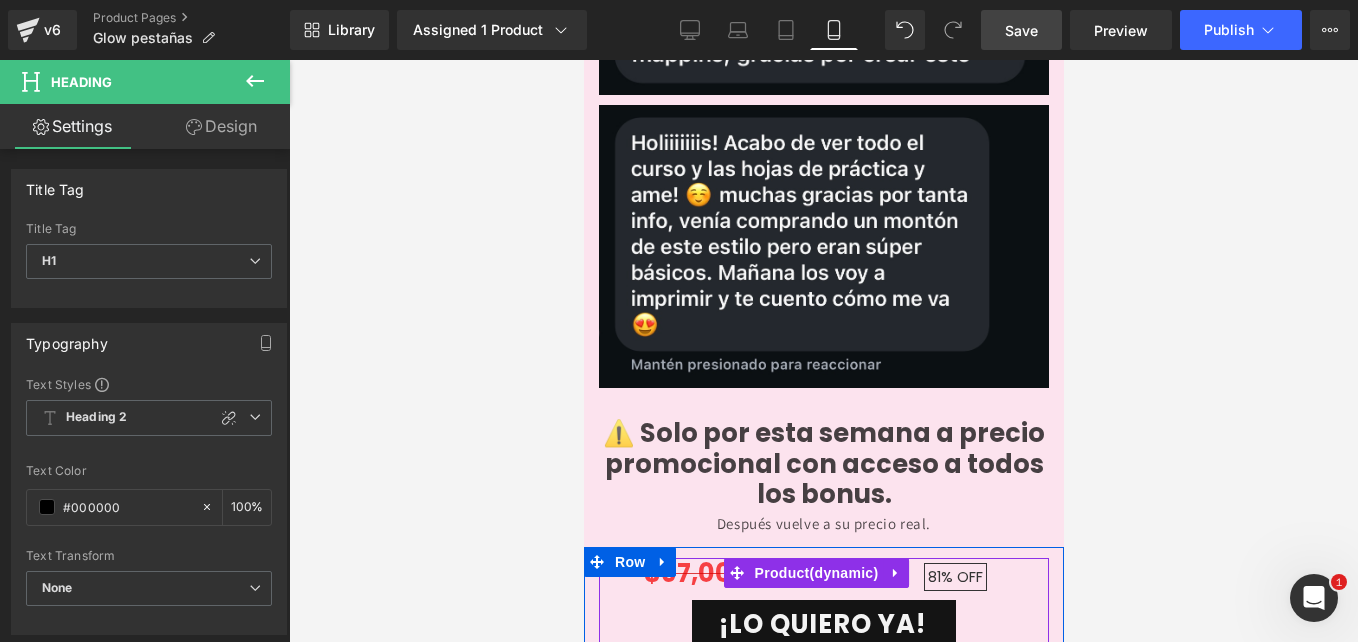 click 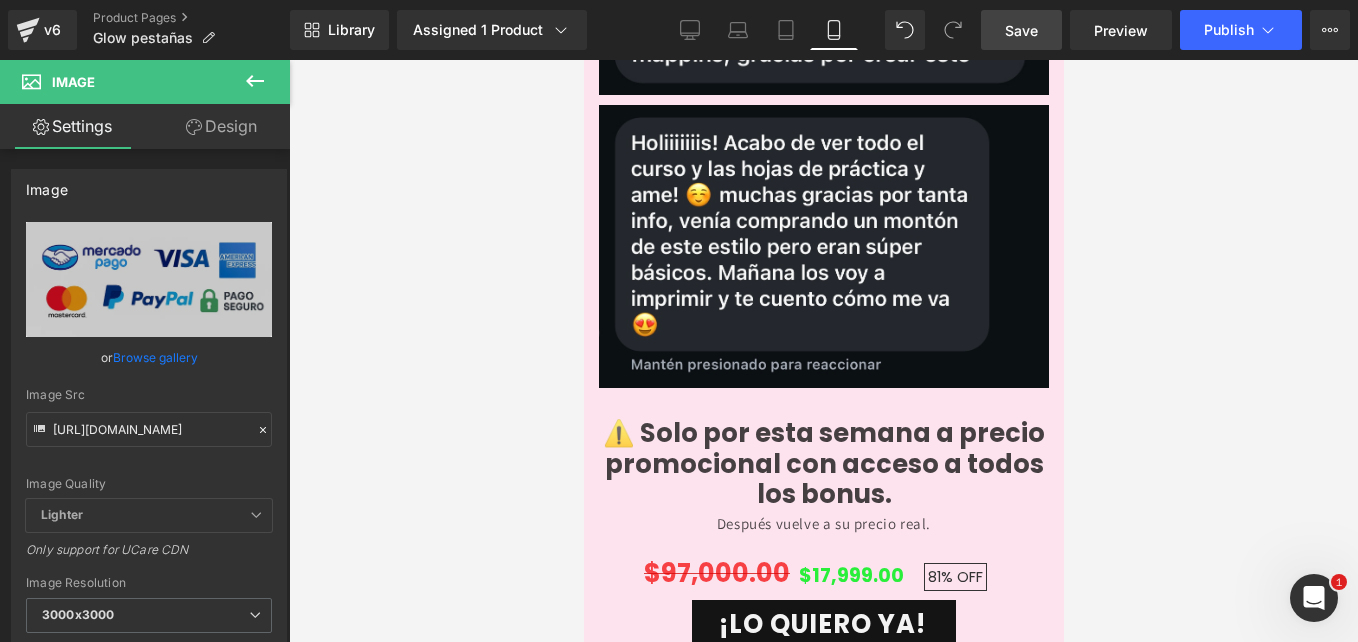 click on "Save" at bounding box center [1021, 30] 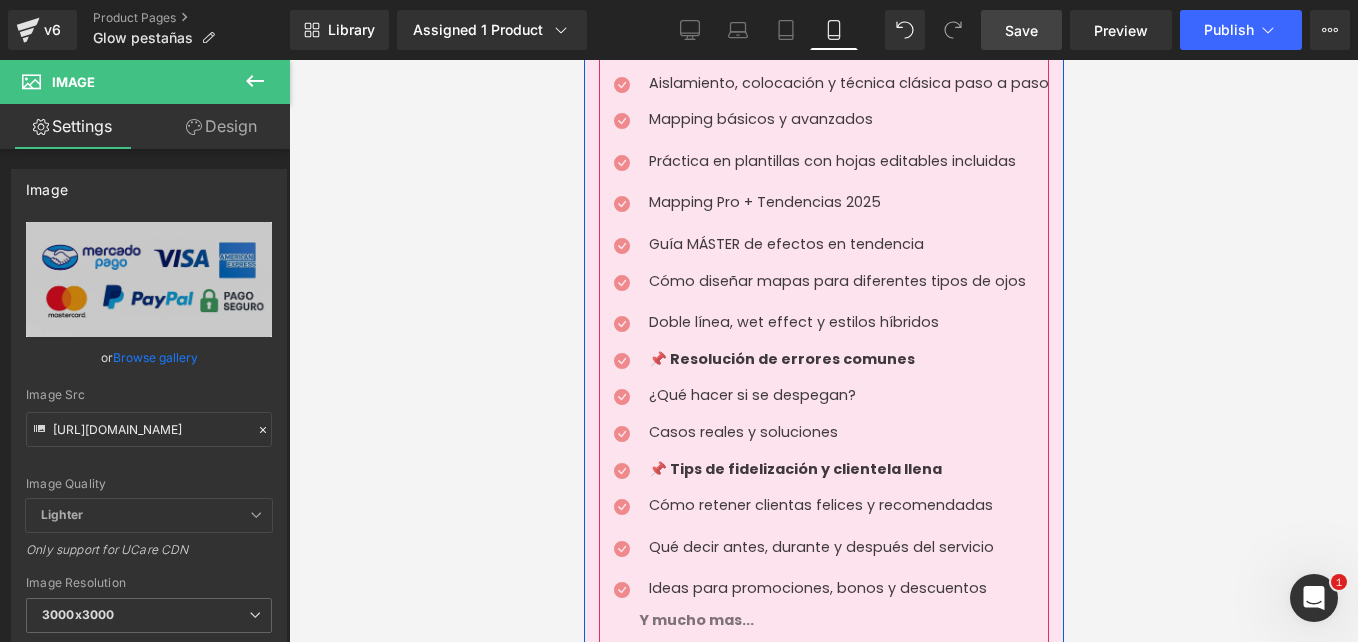 scroll, scrollTop: 1501, scrollLeft: 0, axis: vertical 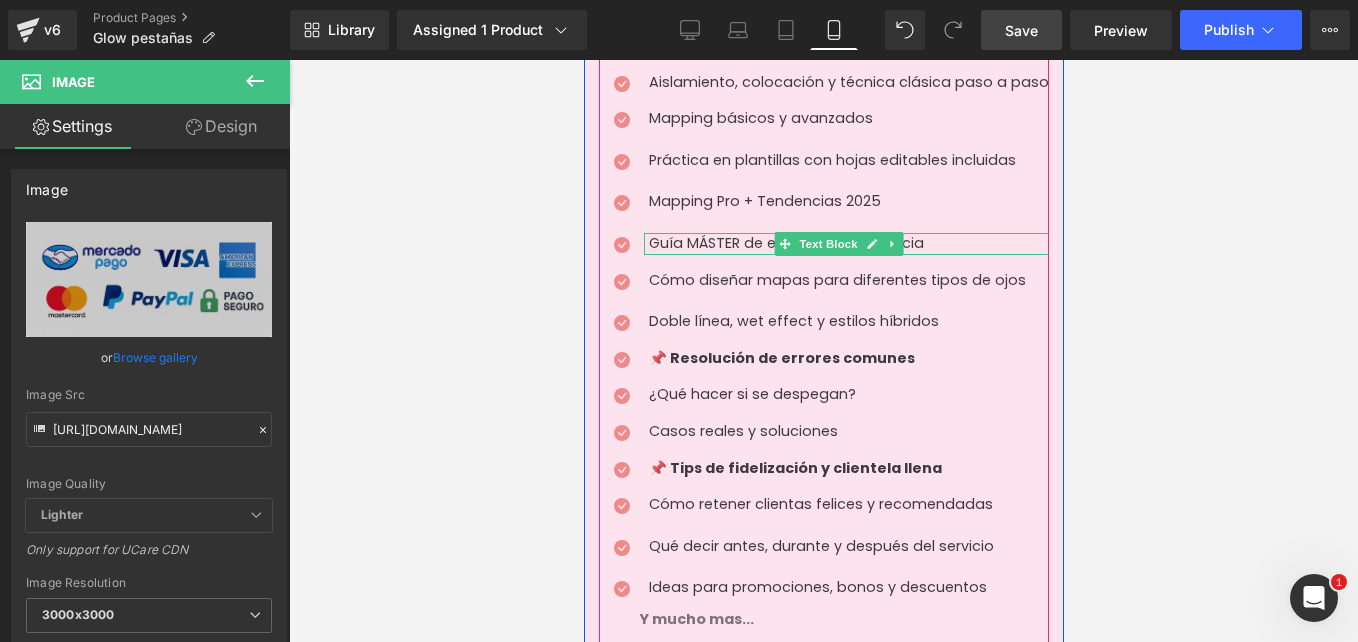 click on "Guía MÁSTER de efectos en tendencia" at bounding box center [848, 244] 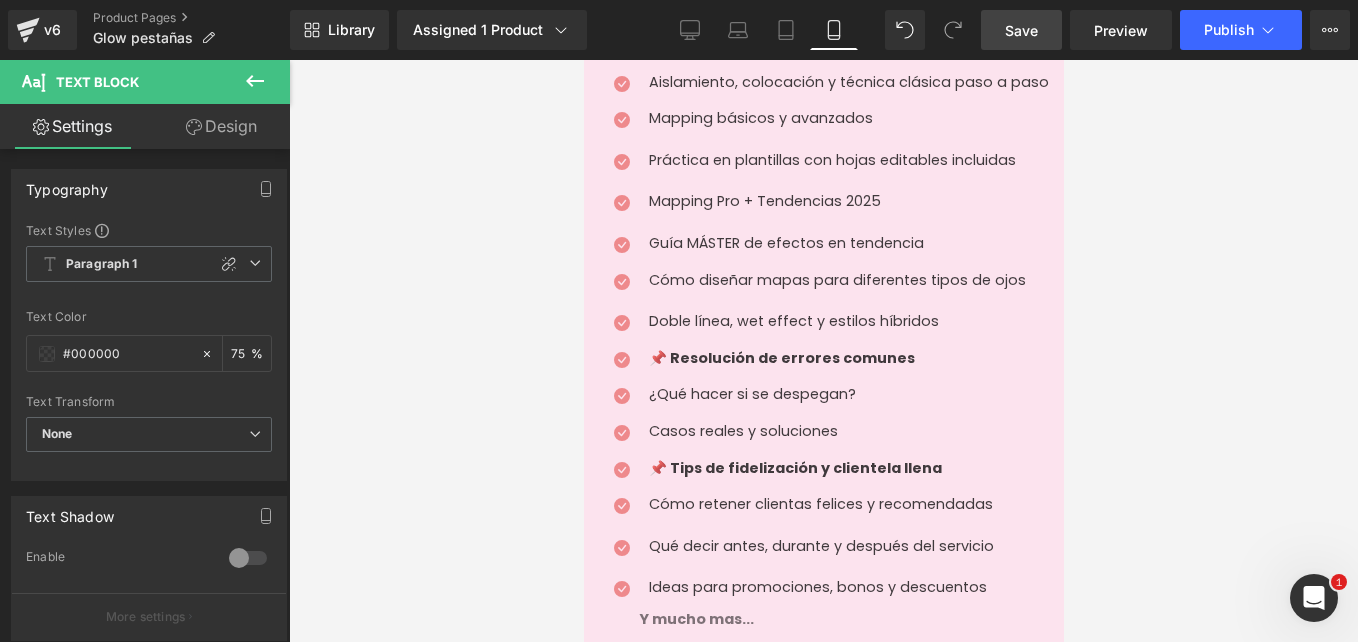 click at bounding box center [823, 351] 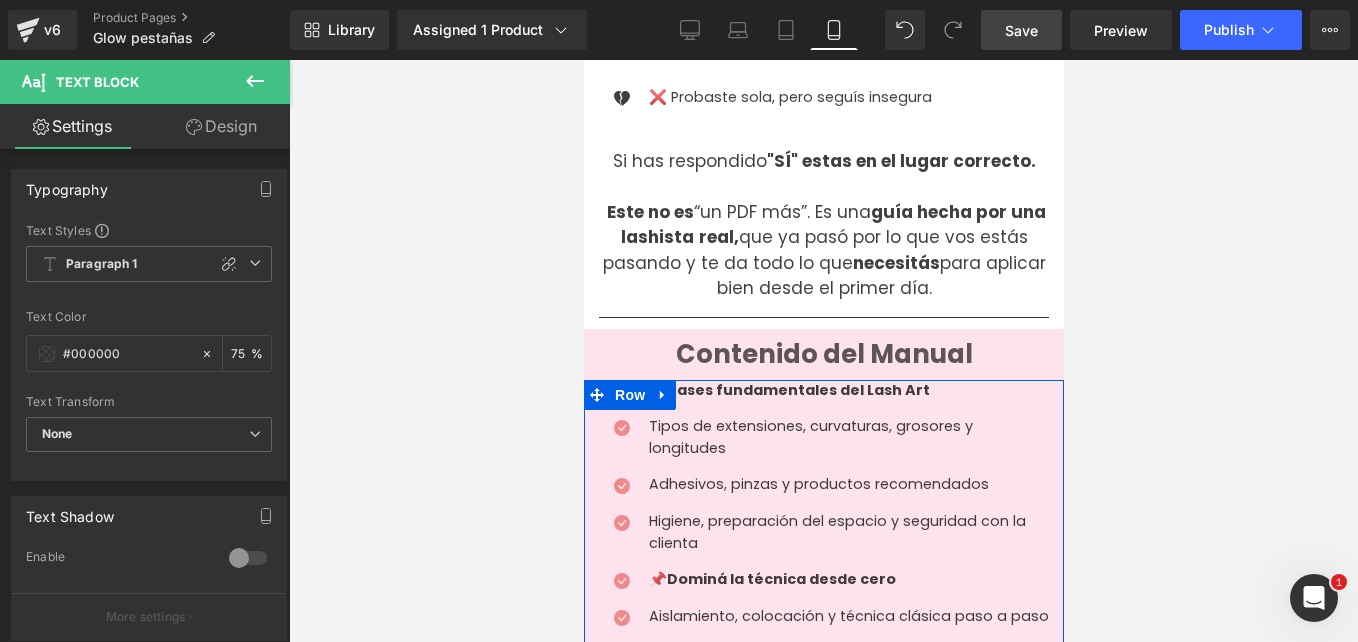 scroll, scrollTop: 971, scrollLeft: 0, axis: vertical 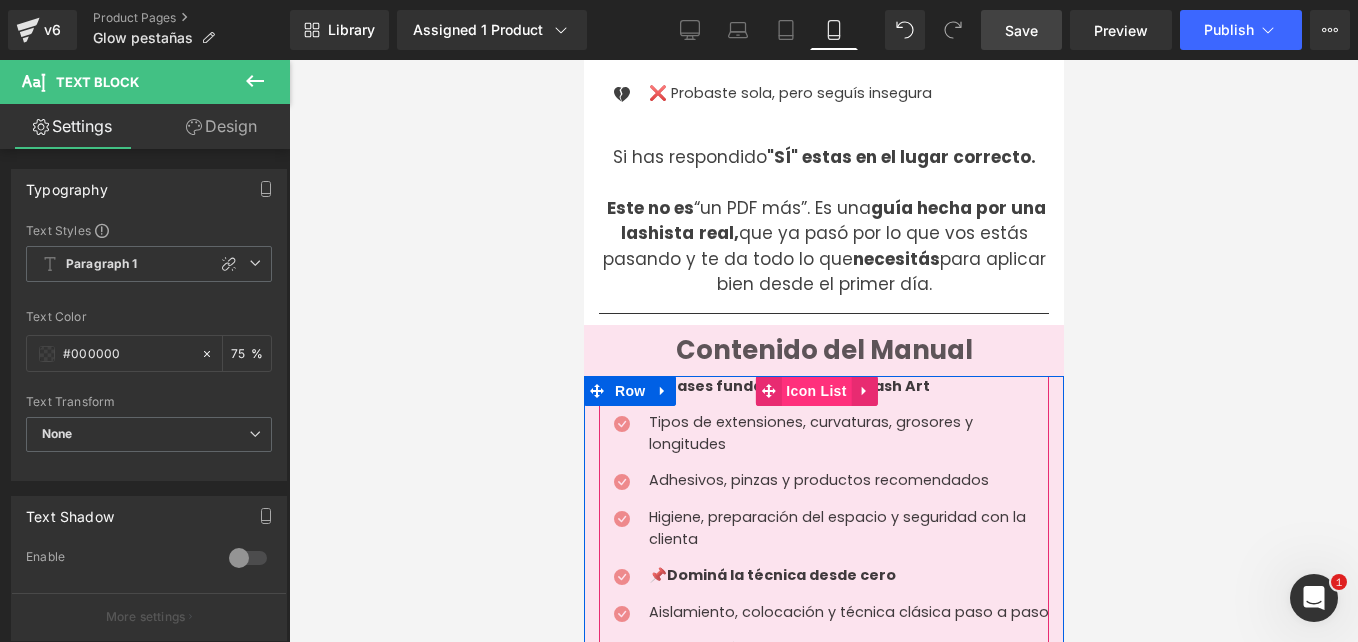 click on "Icon List" at bounding box center [815, 391] 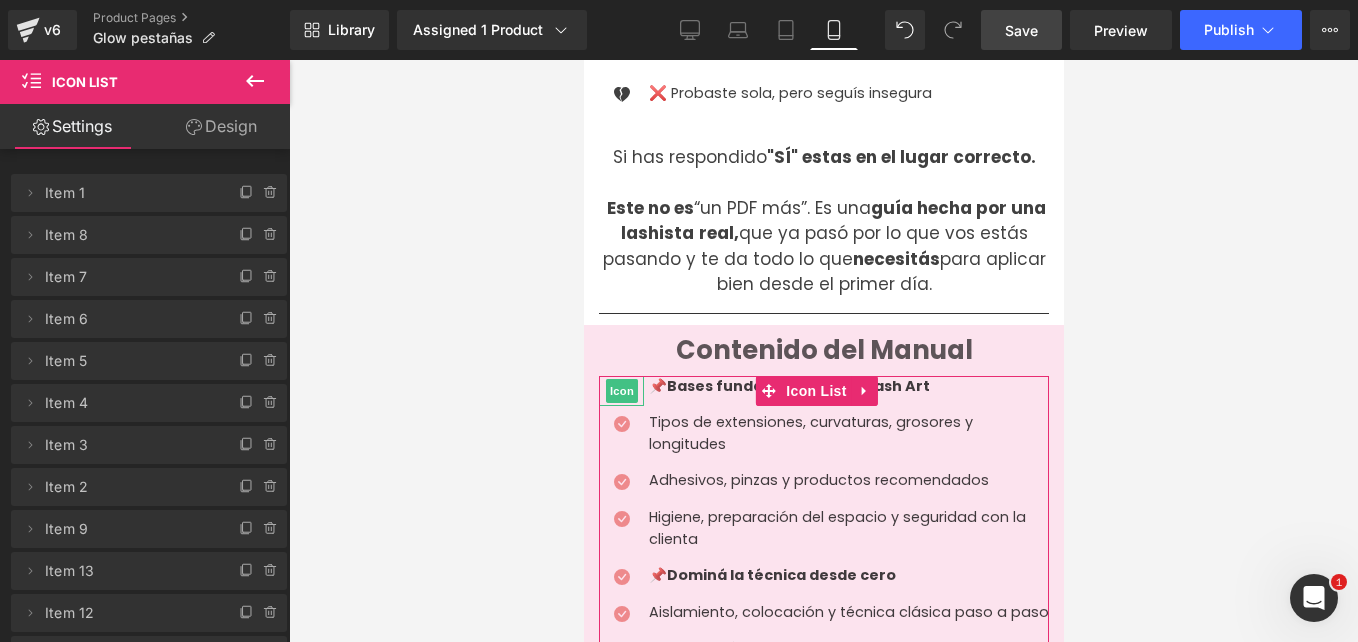 click on "Item 1" at bounding box center [129, 193] 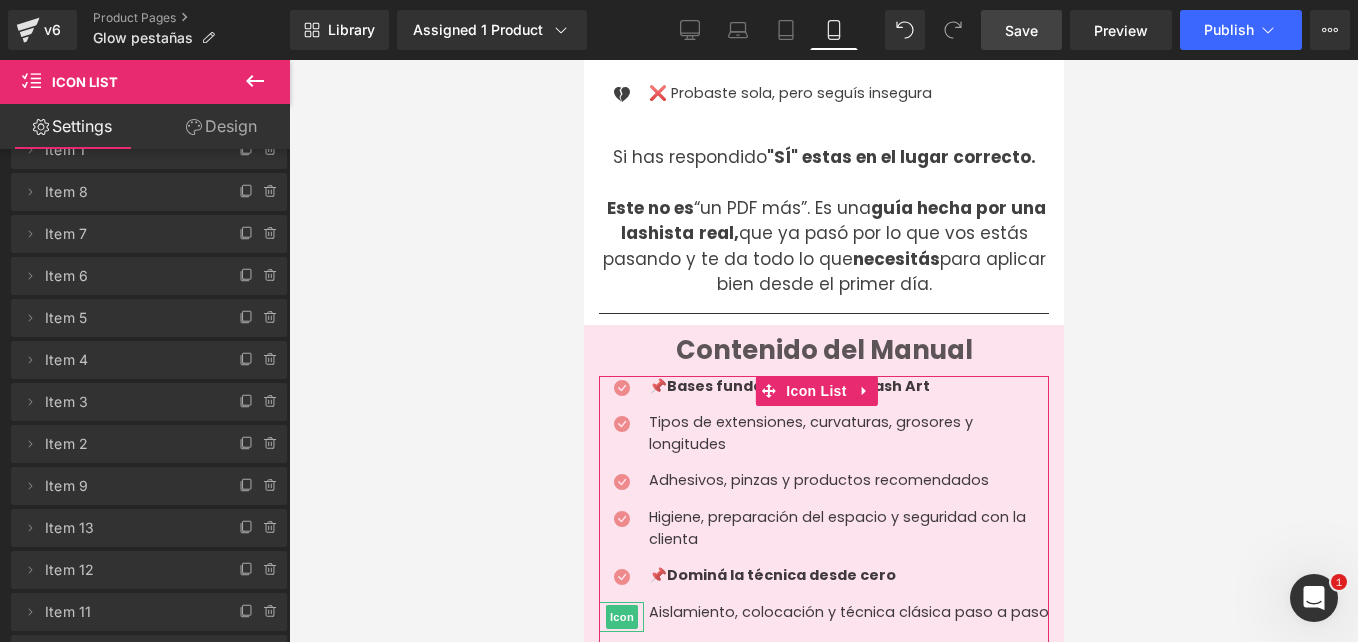 scroll, scrollTop: 42, scrollLeft: 0, axis: vertical 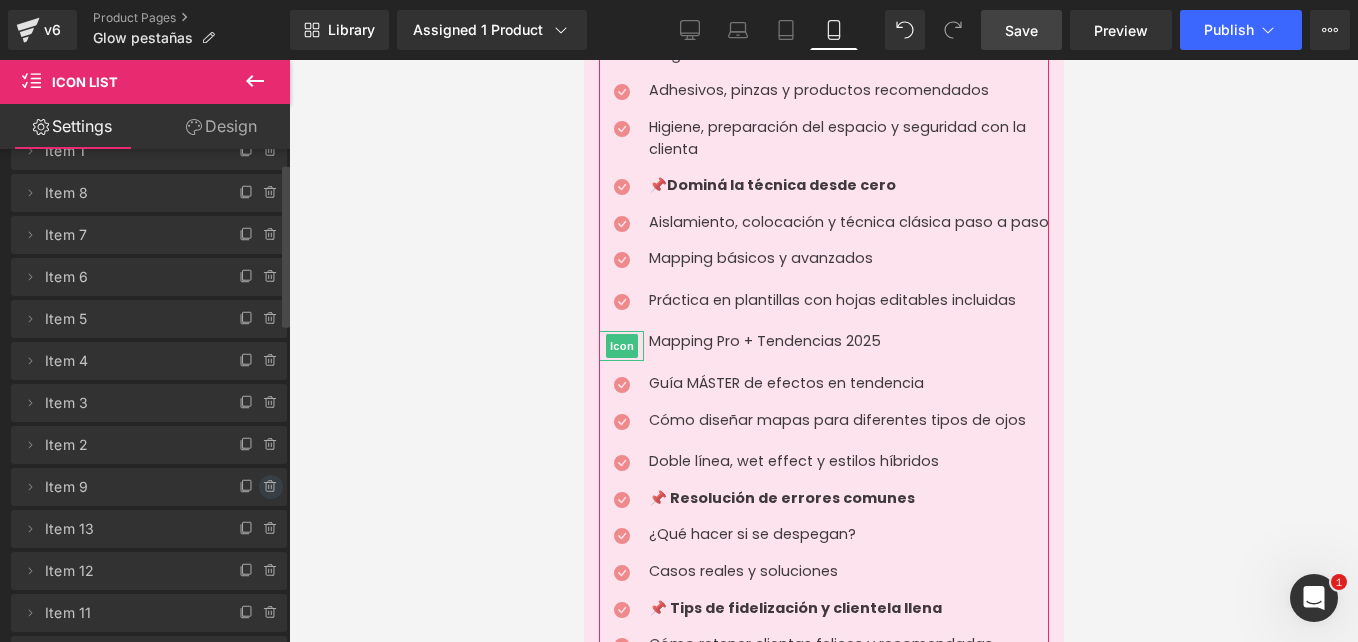 click 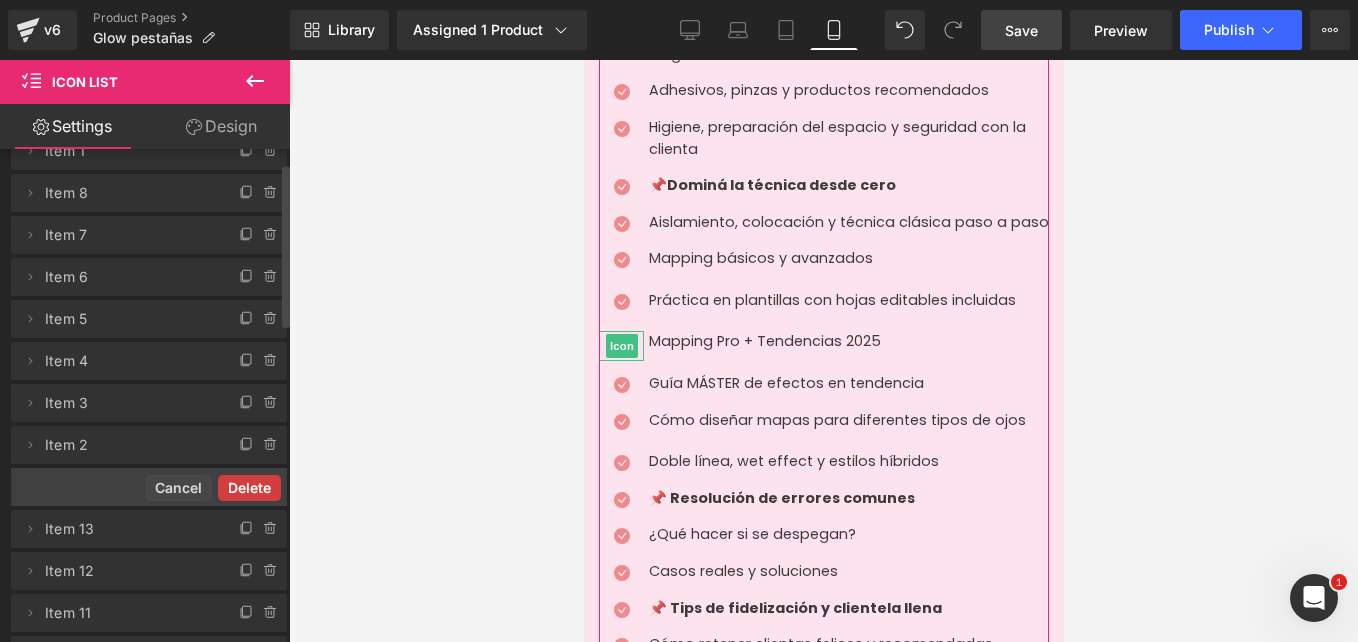 click on "Delete" at bounding box center (249, 488) 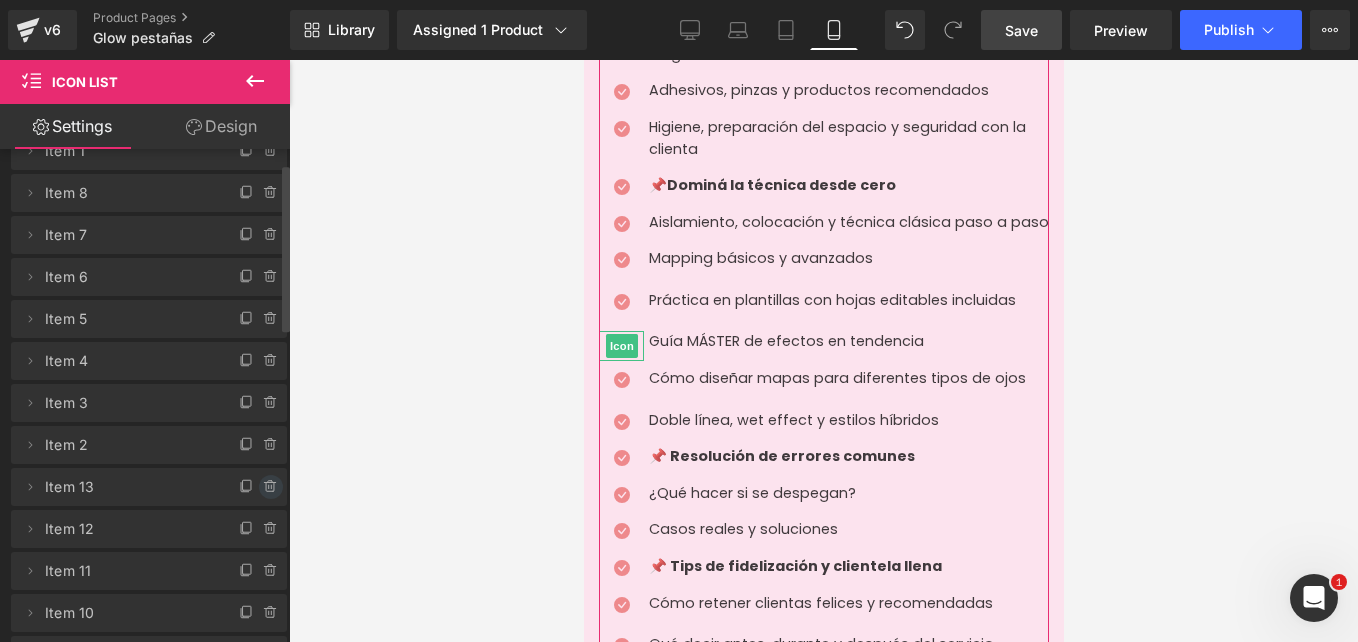click 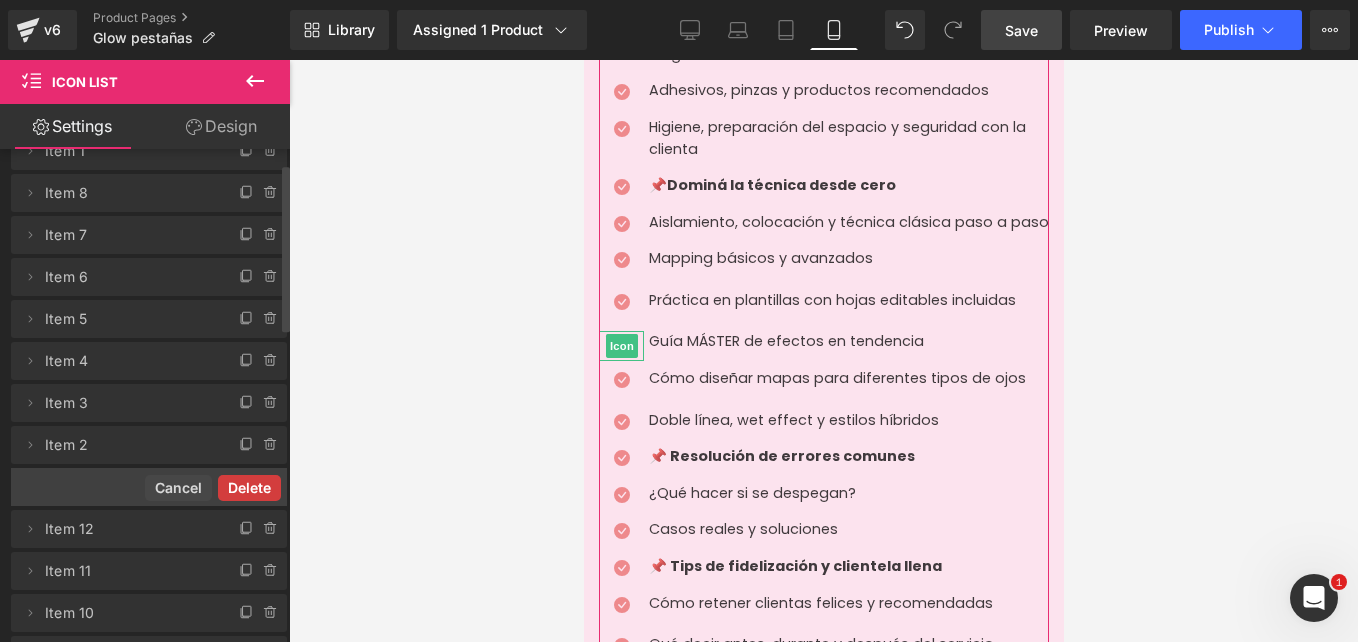 click on "Delete" at bounding box center (249, 488) 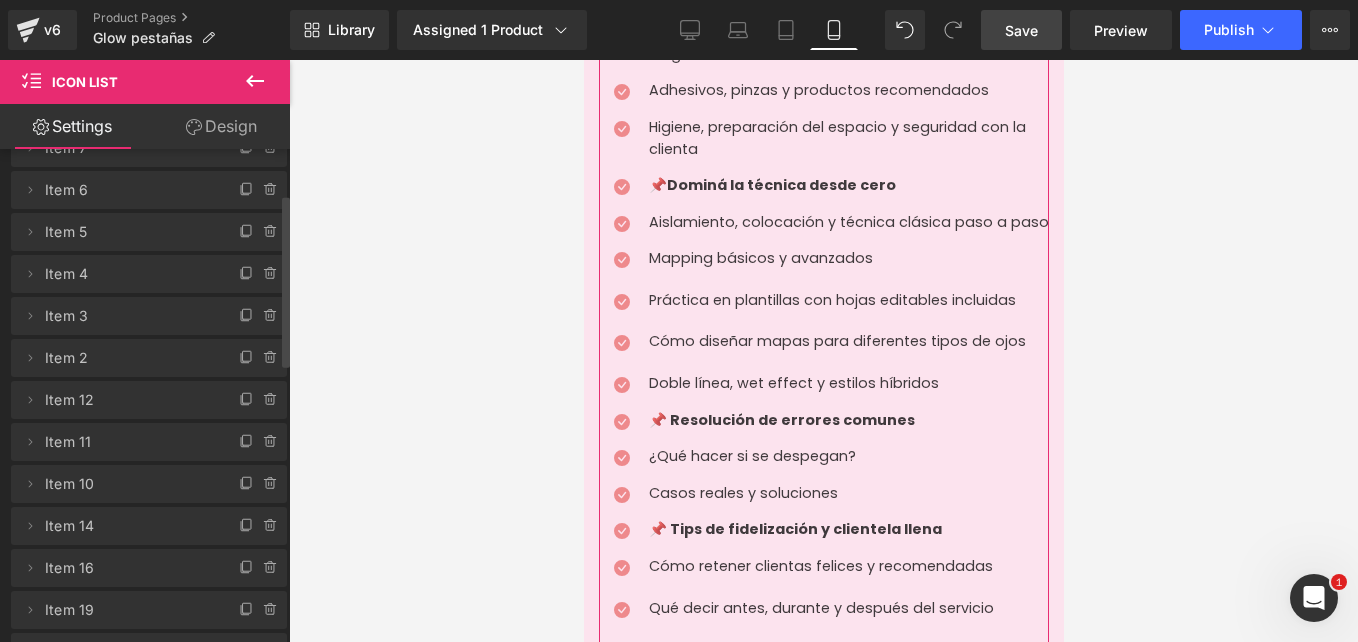 scroll, scrollTop: 129, scrollLeft: 0, axis: vertical 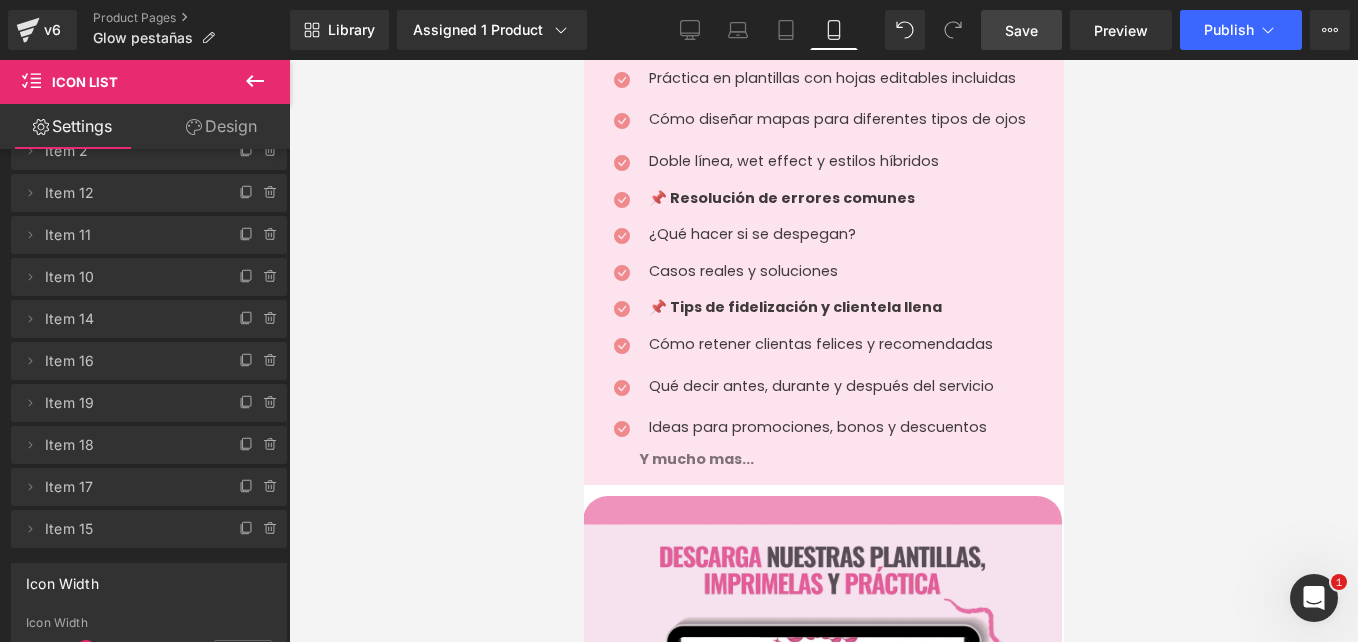 click at bounding box center (823, 351) 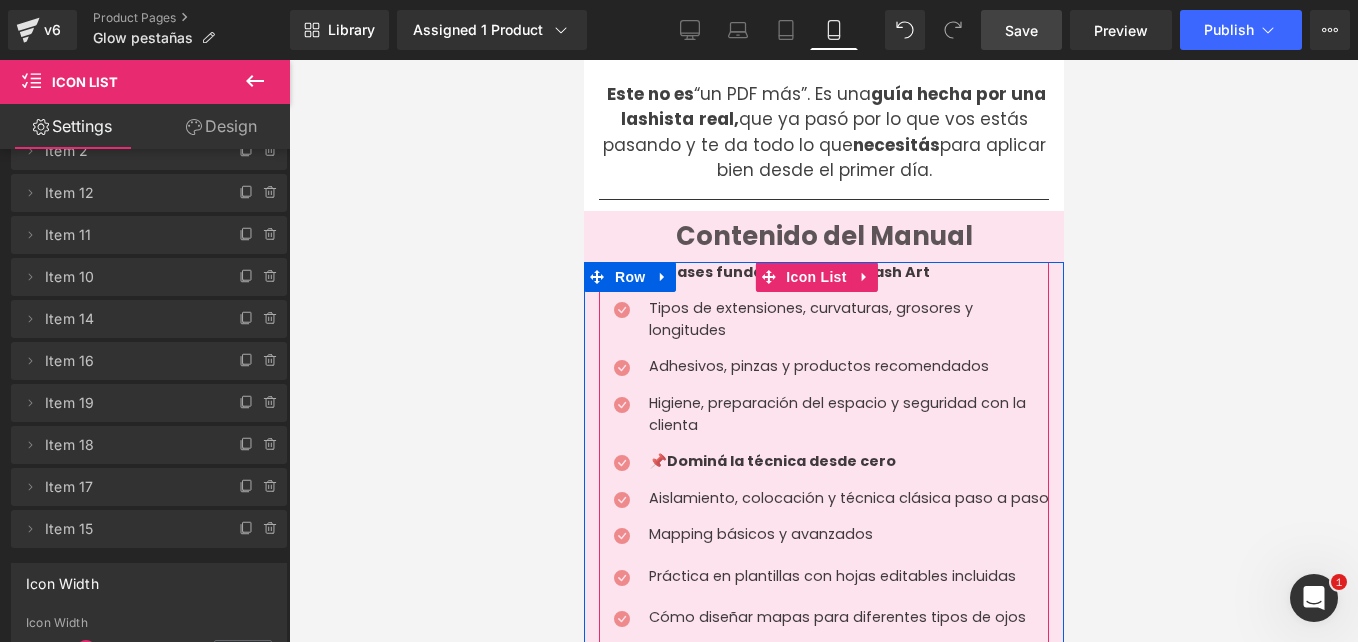 scroll, scrollTop: 1087, scrollLeft: 0, axis: vertical 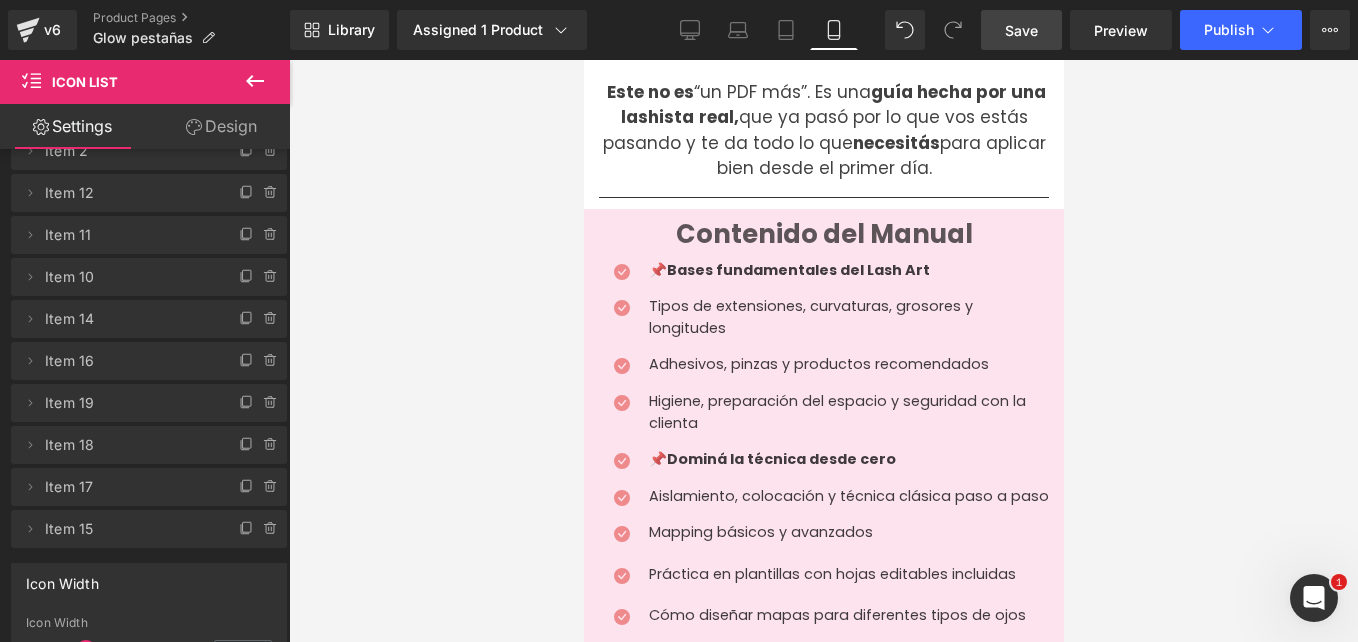 click at bounding box center (823, 351) 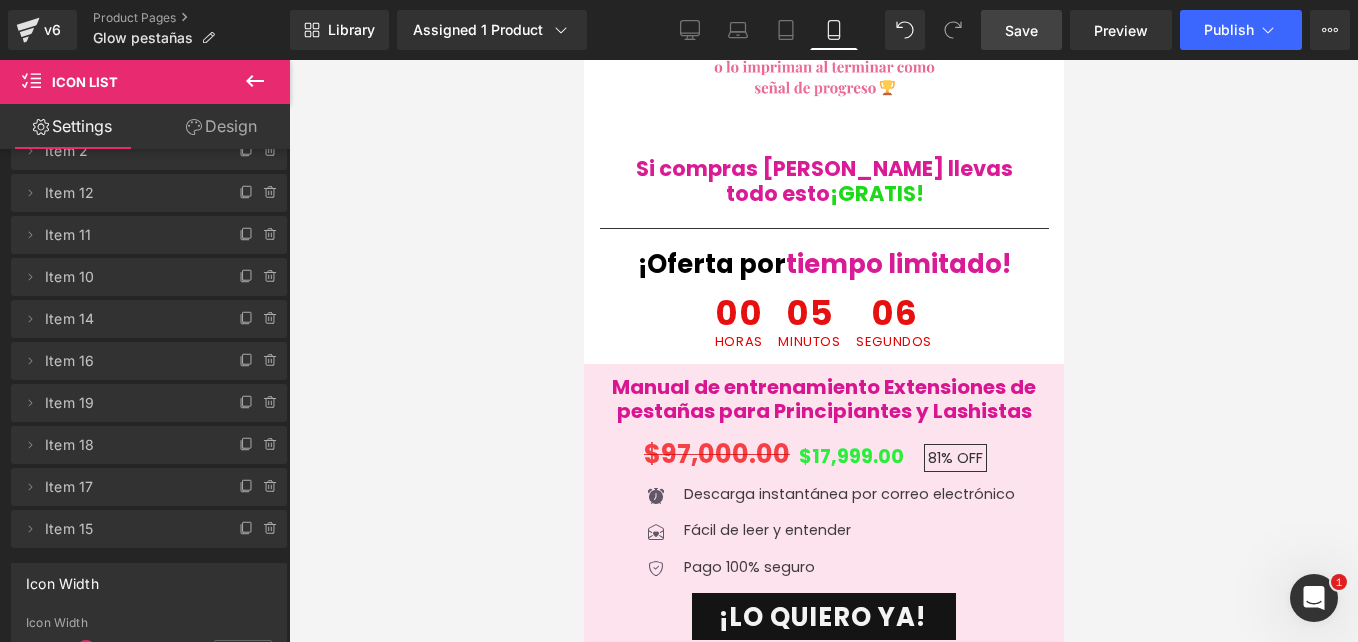 scroll, scrollTop: 7809, scrollLeft: 0, axis: vertical 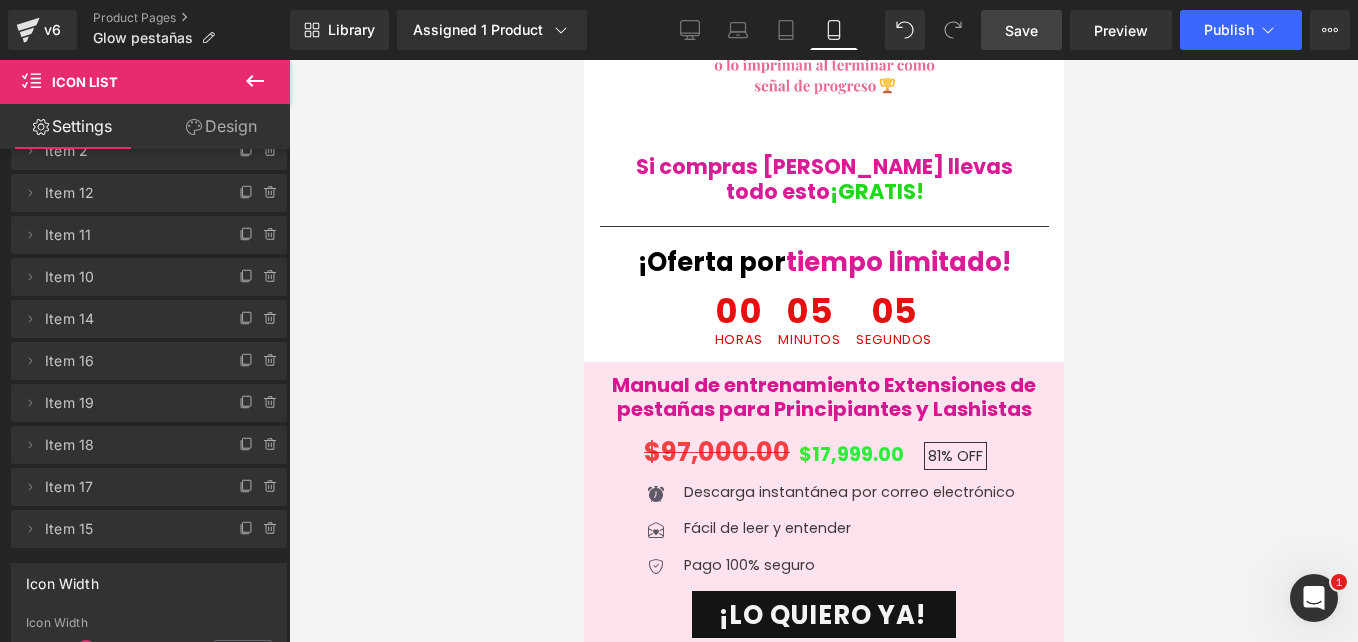 click on "Save" at bounding box center (1021, 30) 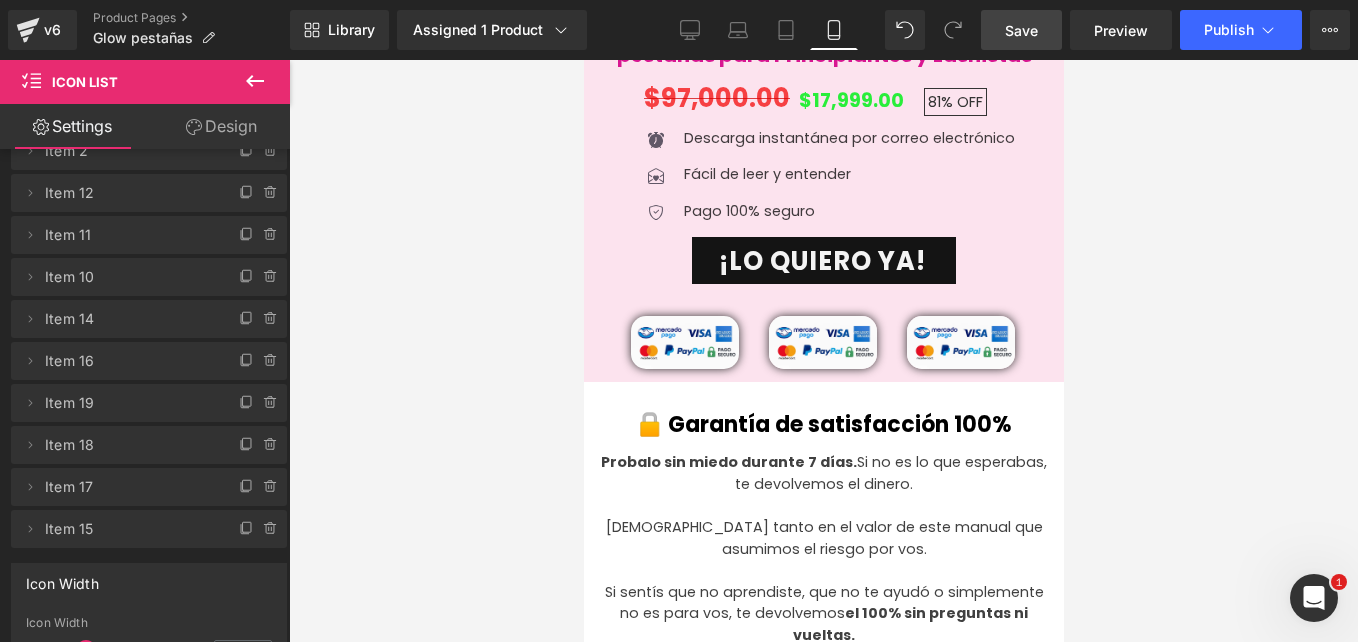 scroll, scrollTop: 8164, scrollLeft: 0, axis: vertical 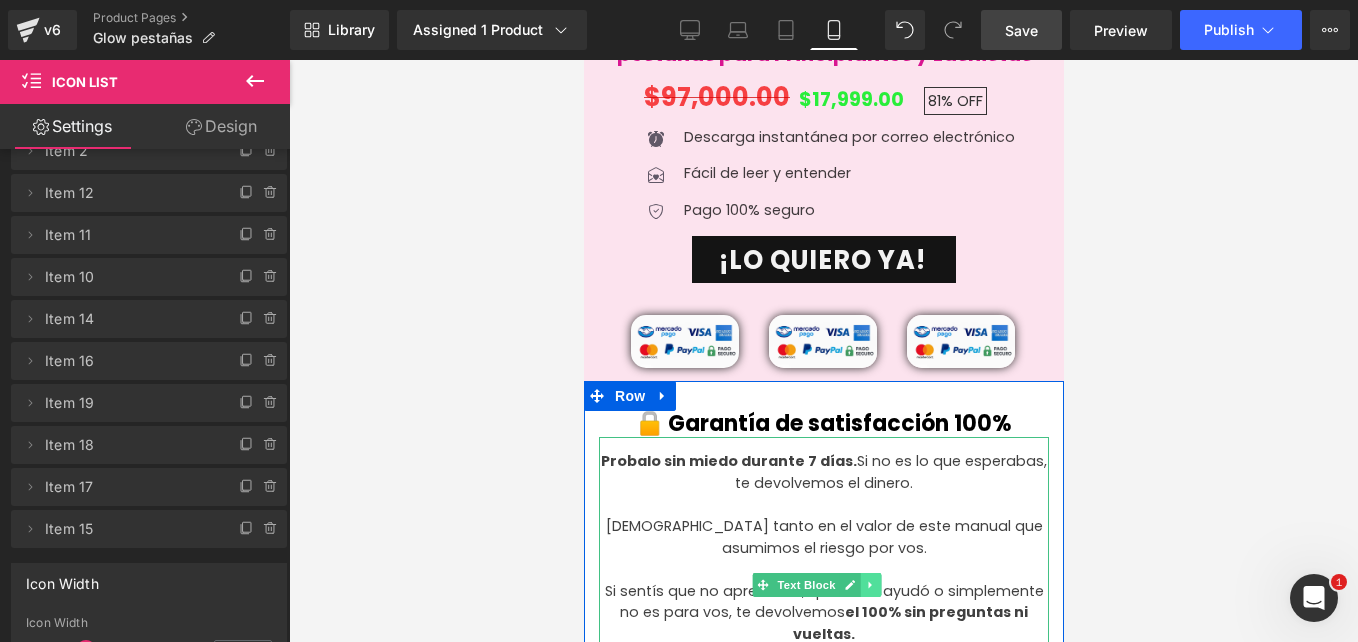 click 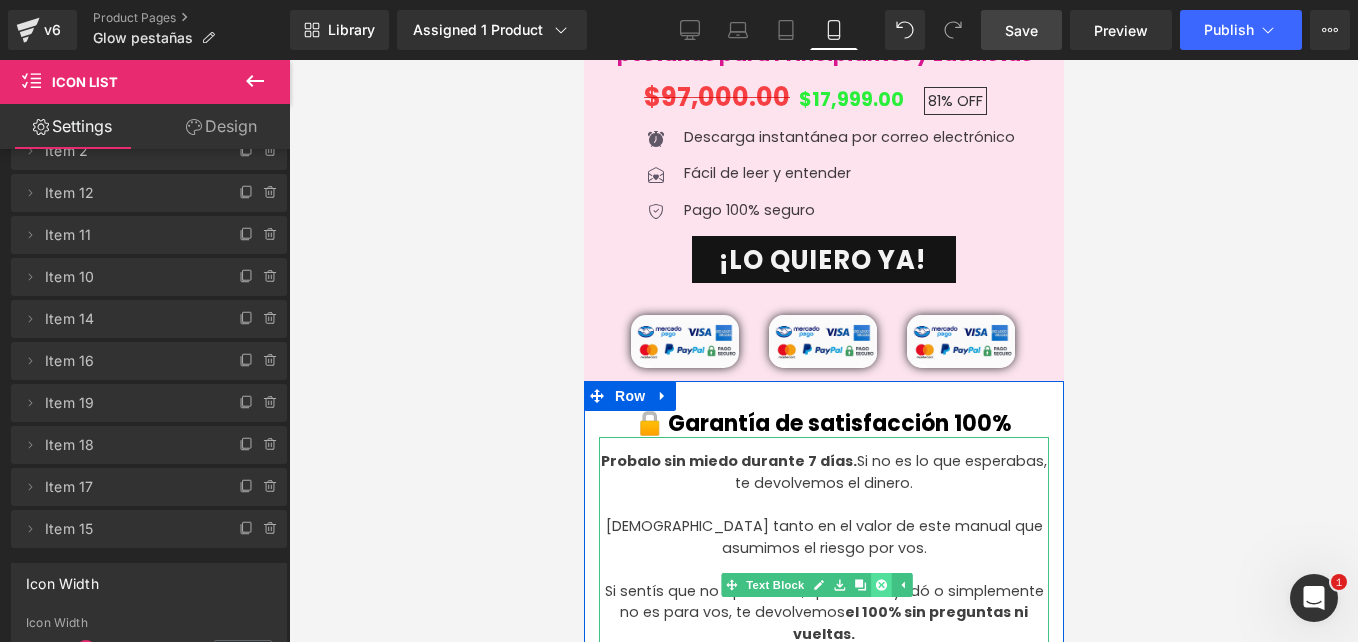 click 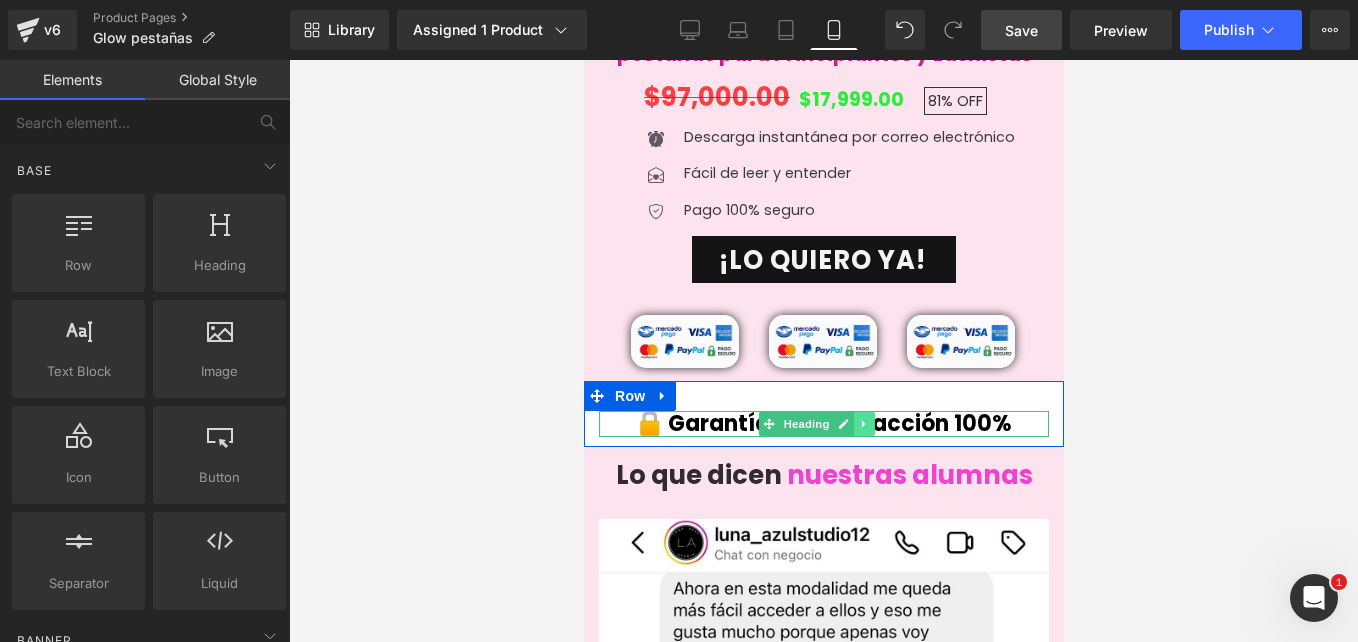 click 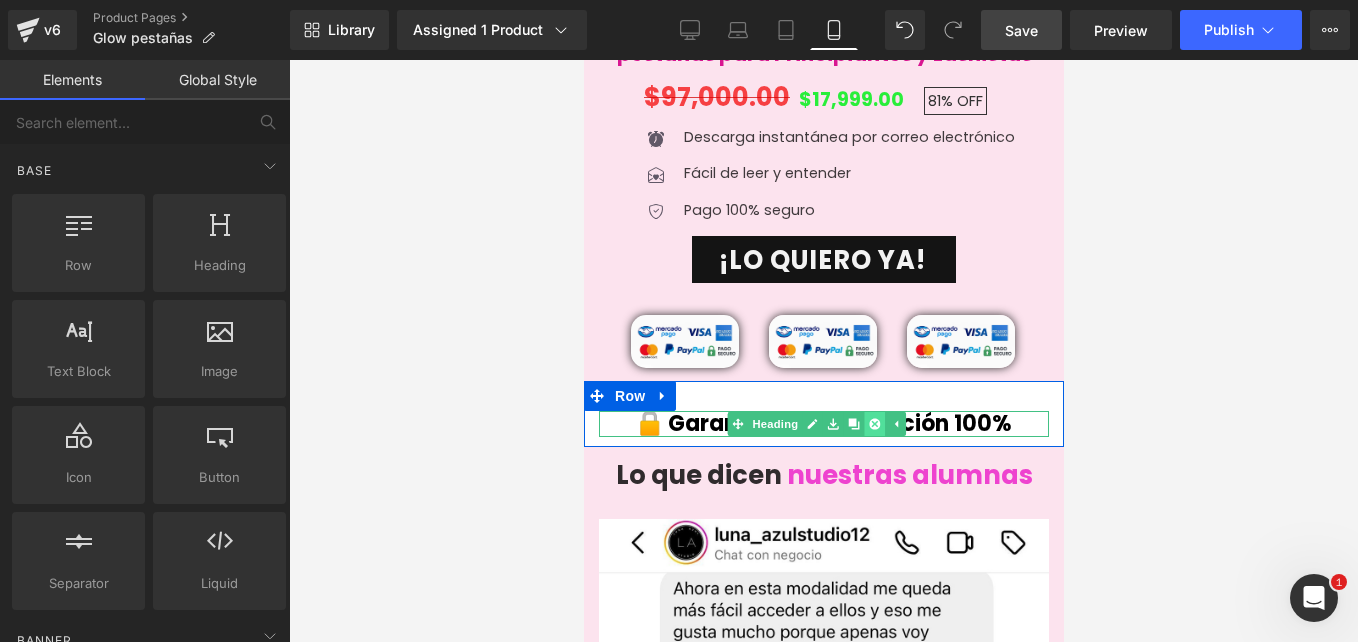click 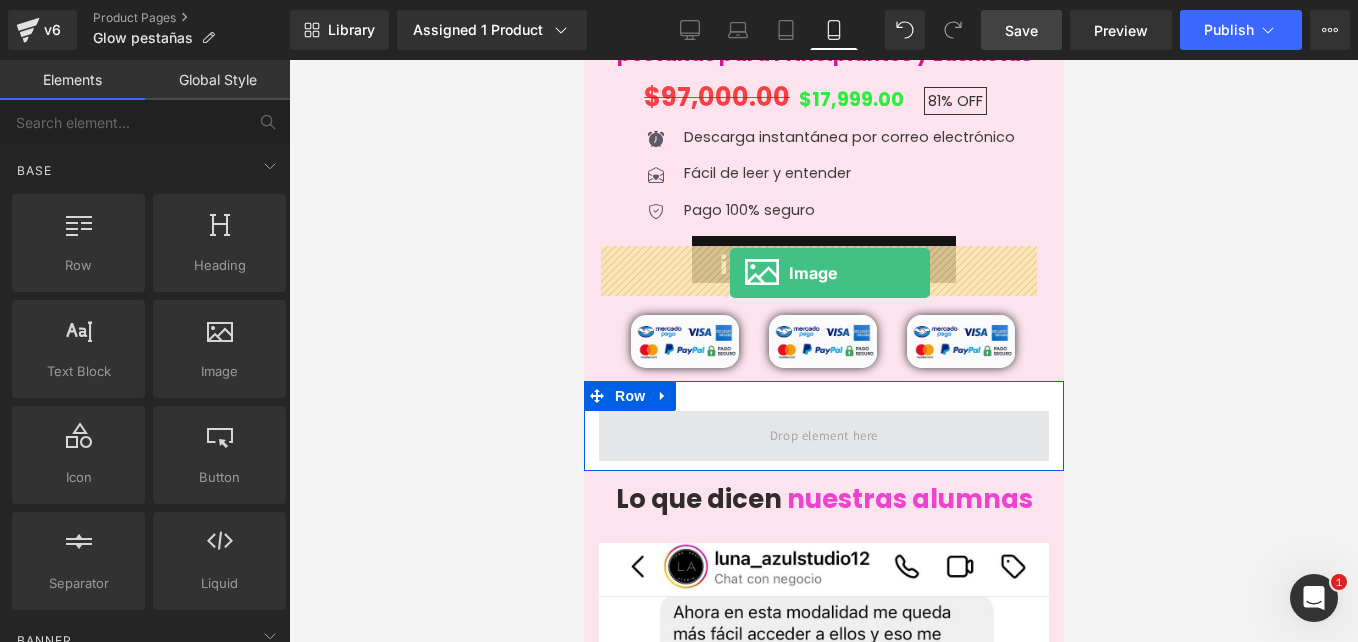 drag, startPoint x: 791, startPoint y: 421, endPoint x: 729, endPoint y: 273, distance: 160.46184 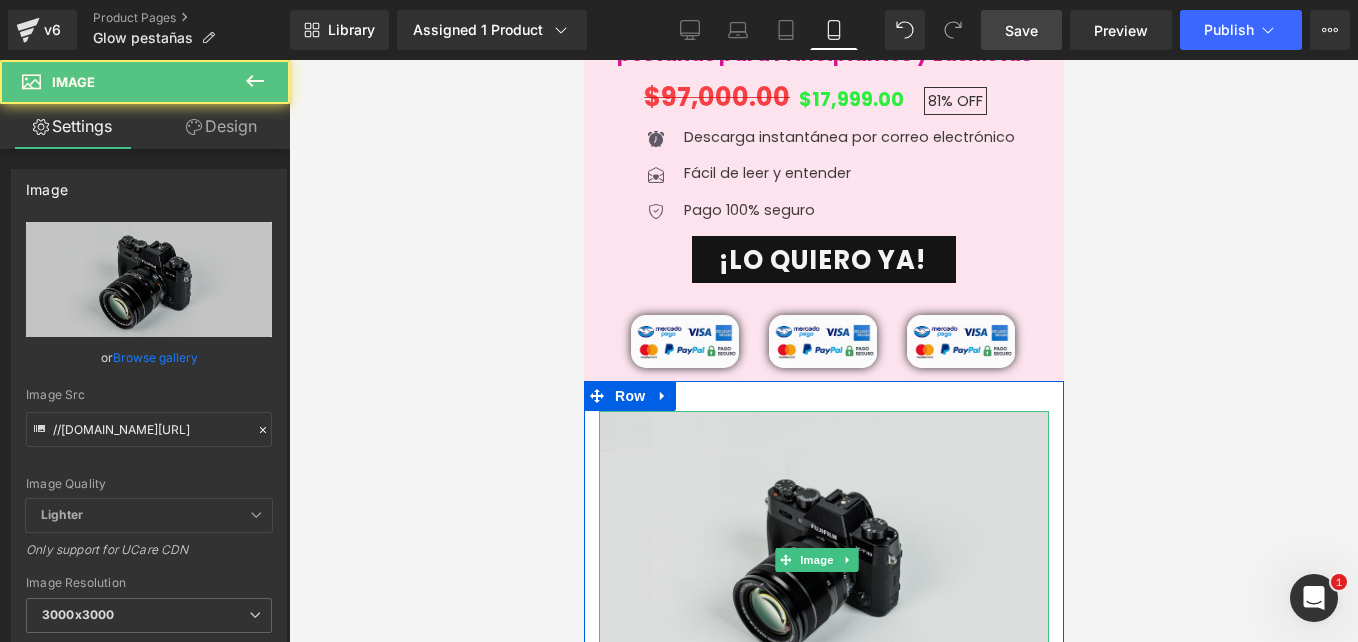 click at bounding box center (823, 560) 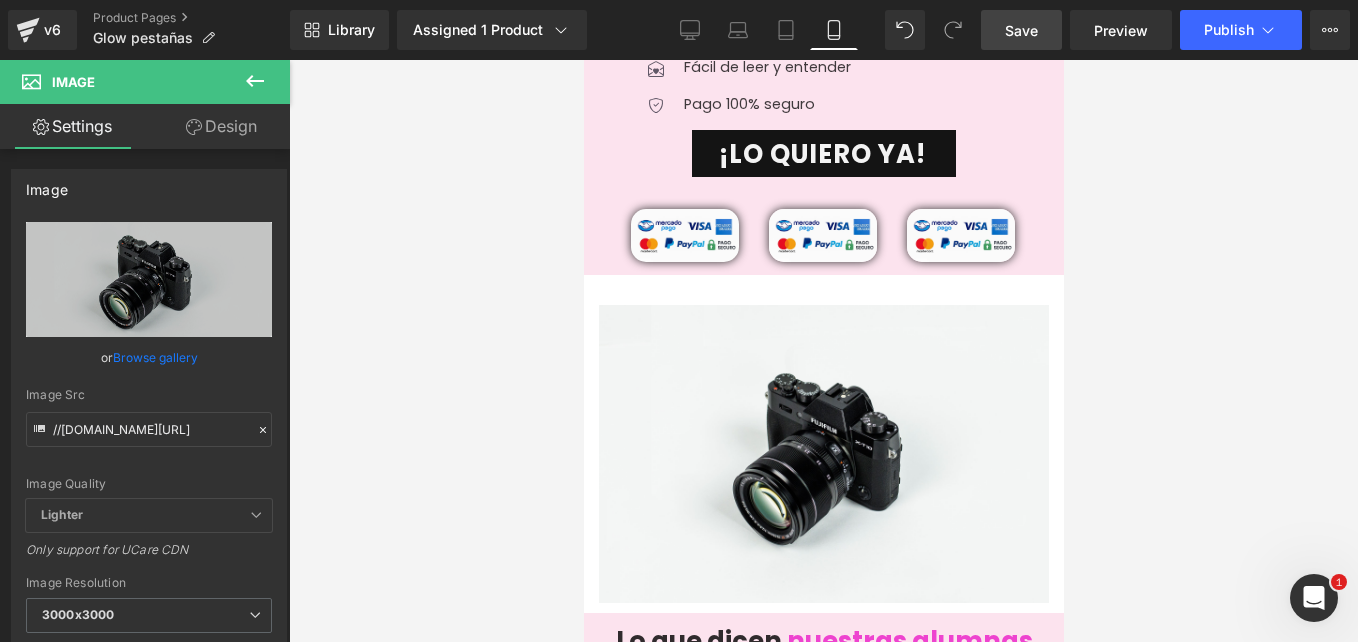 scroll, scrollTop: 8151, scrollLeft: 0, axis: vertical 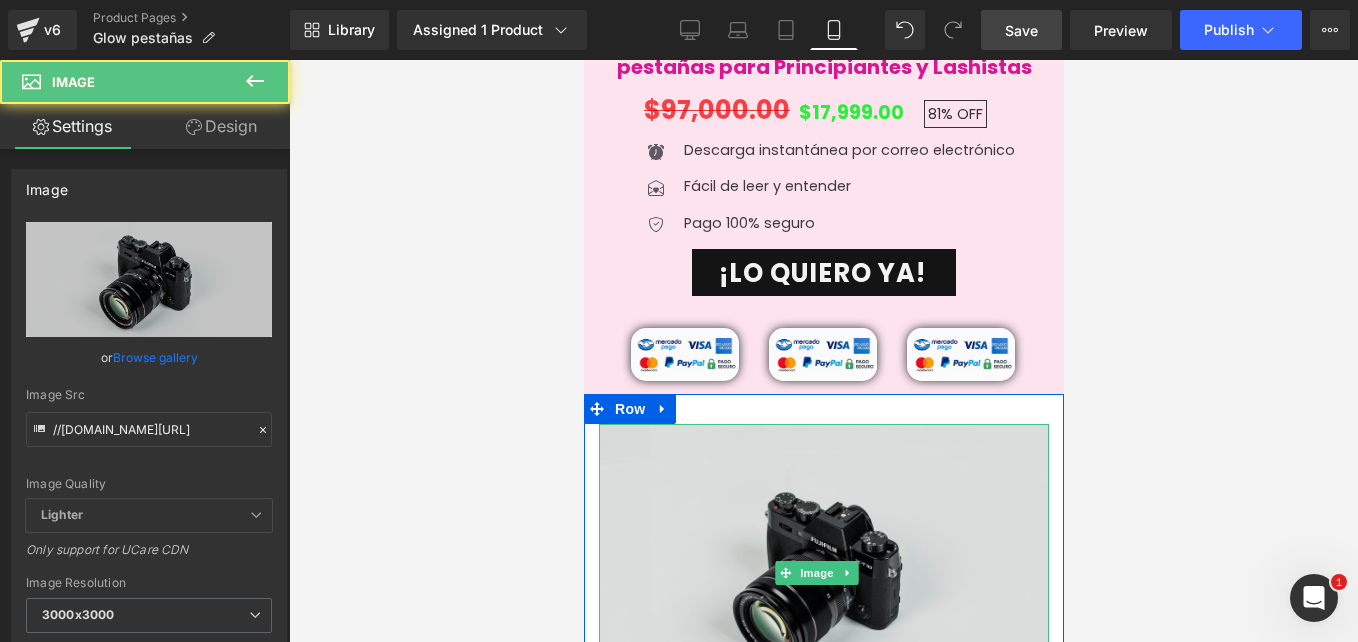 click at bounding box center [823, 573] 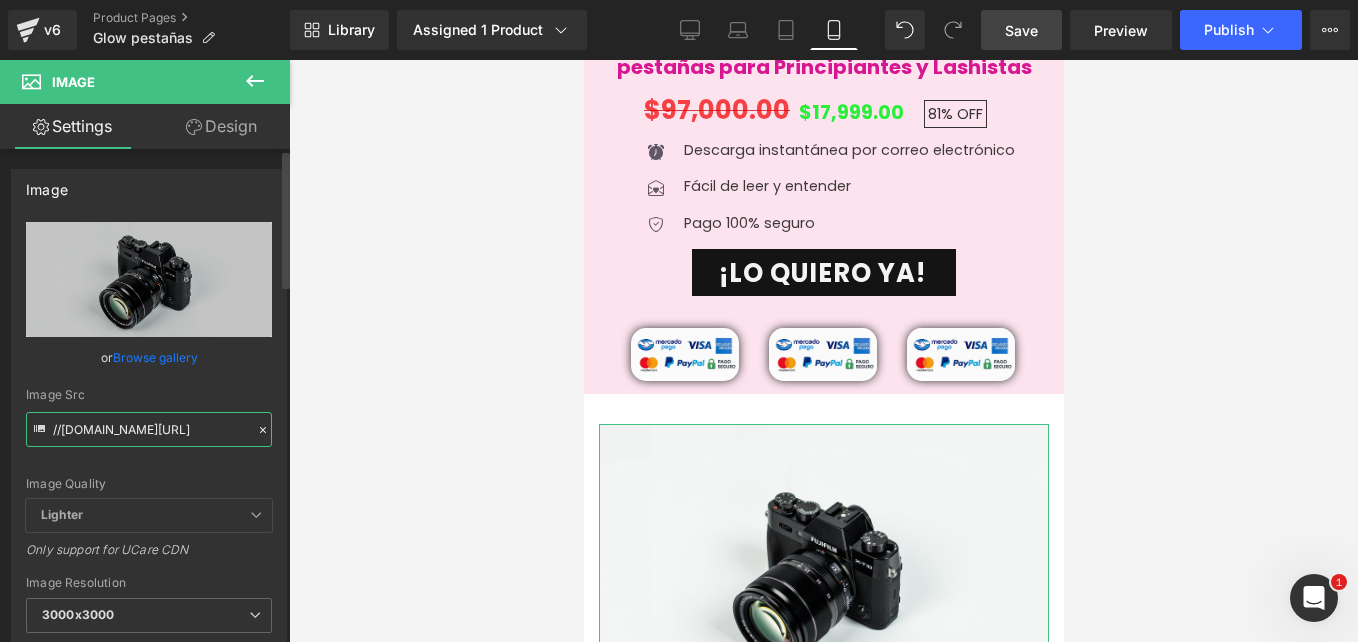 click on "//[DOMAIN_NAME][URL]" at bounding box center (149, 429) 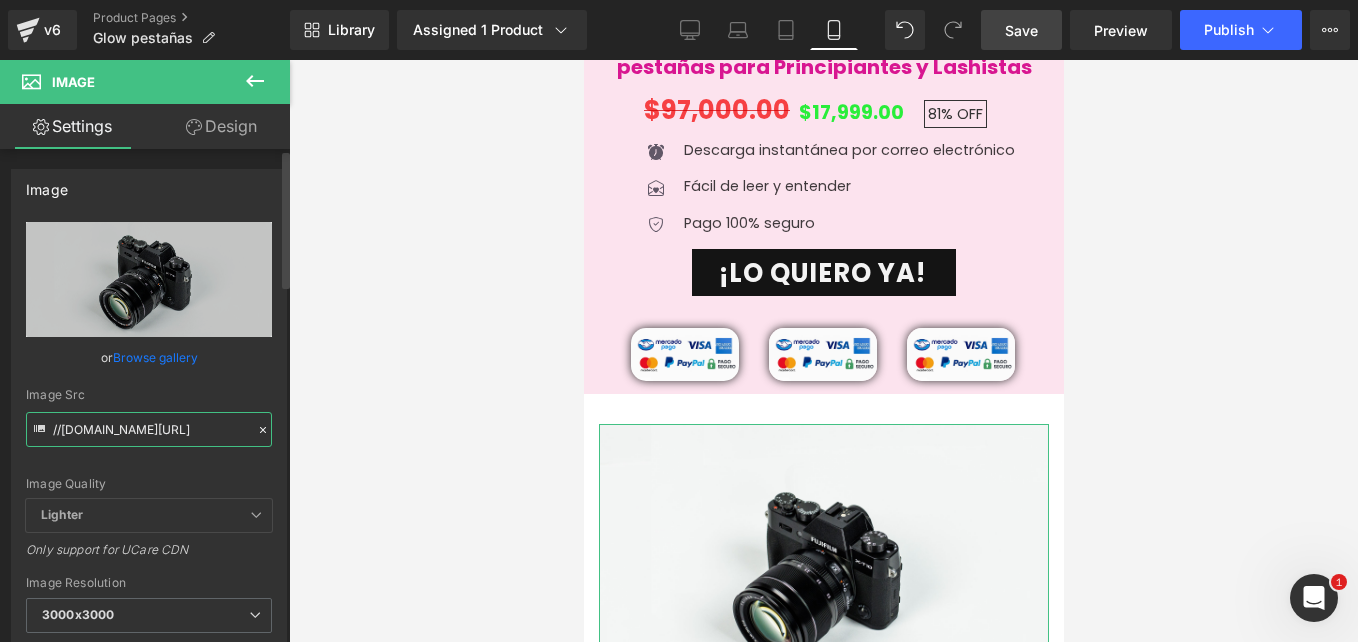 click on "//[DOMAIN_NAME][URL]" at bounding box center (149, 429) 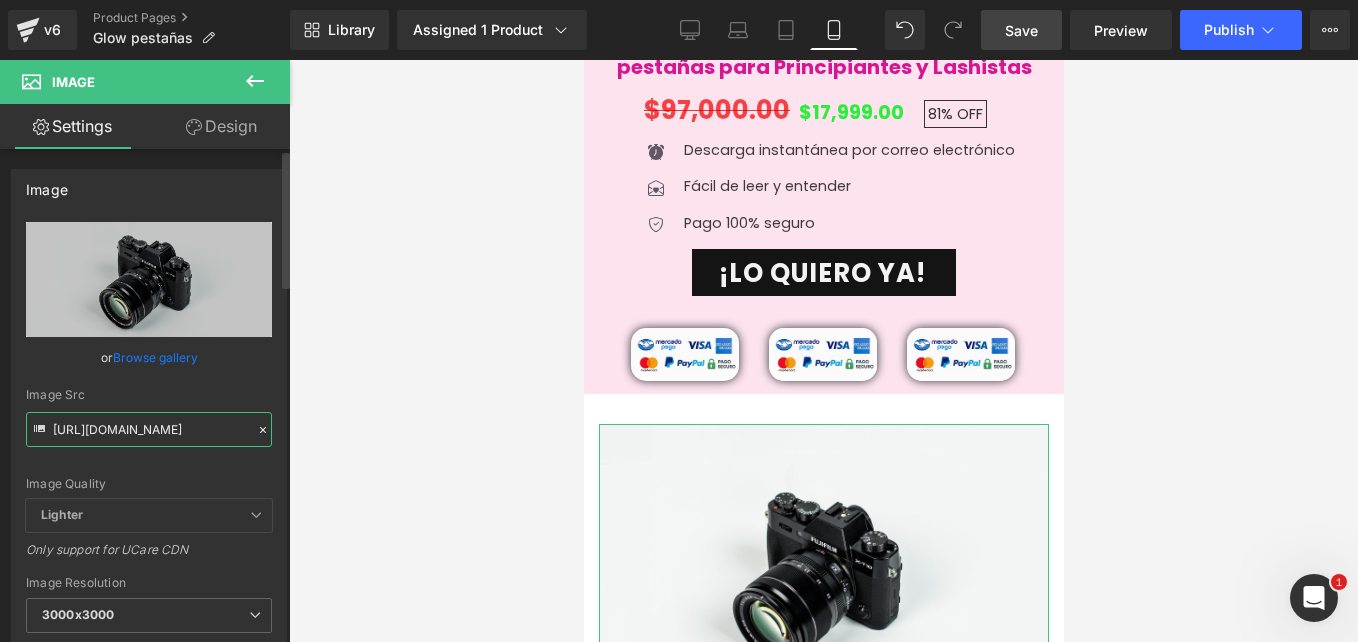 scroll, scrollTop: 0, scrollLeft: 505, axis: horizontal 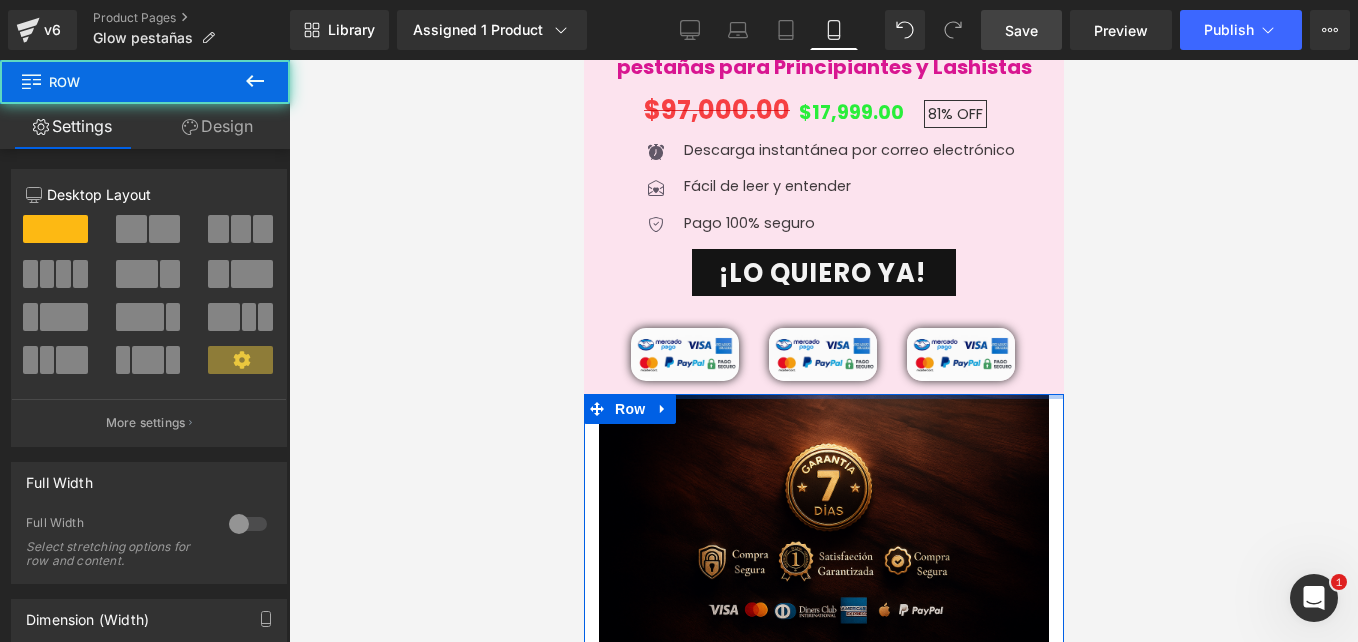 drag, startPoint x: 706, startPoint y: 253, endPoint x: 703, endPoint y: 222, distance: 31.144823 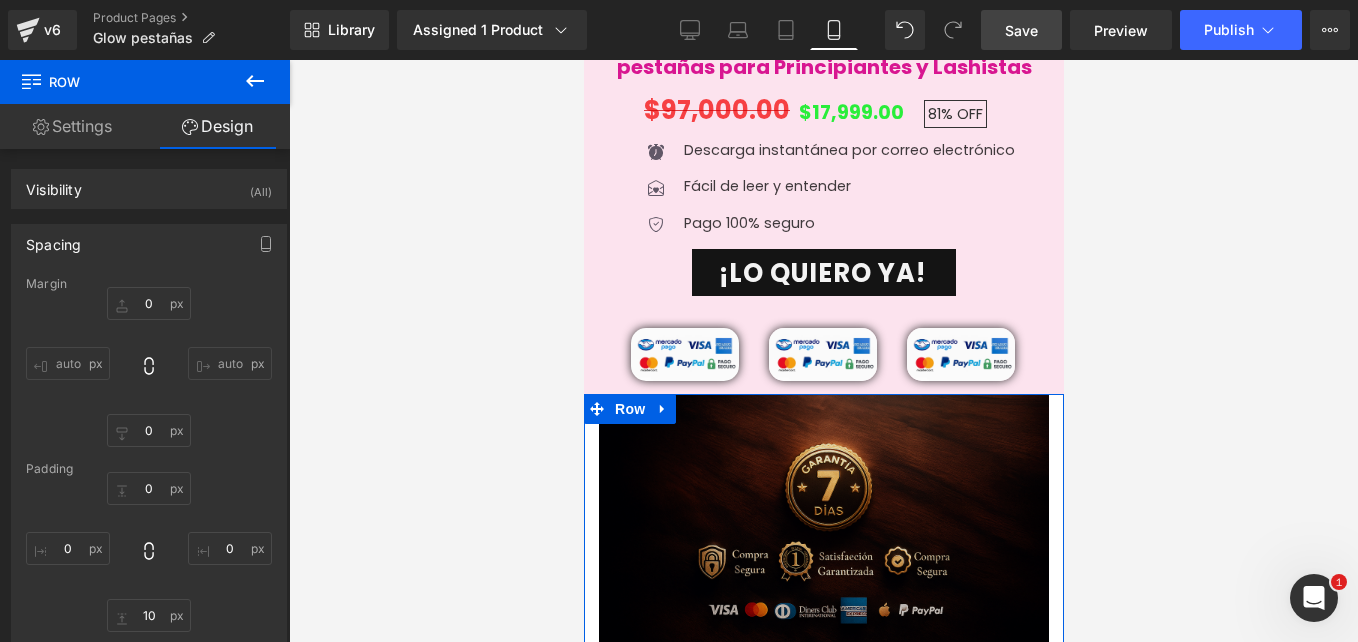 click at bounding box center [583, 60] 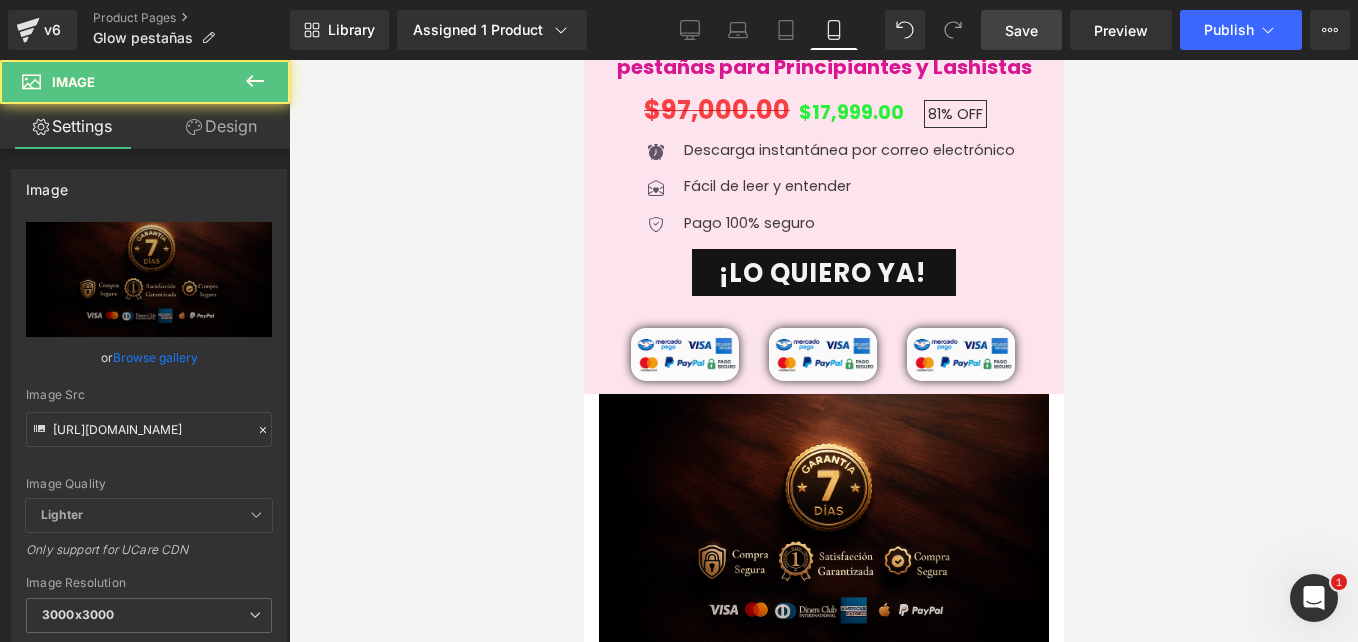 click at bounding box center [823, 351] 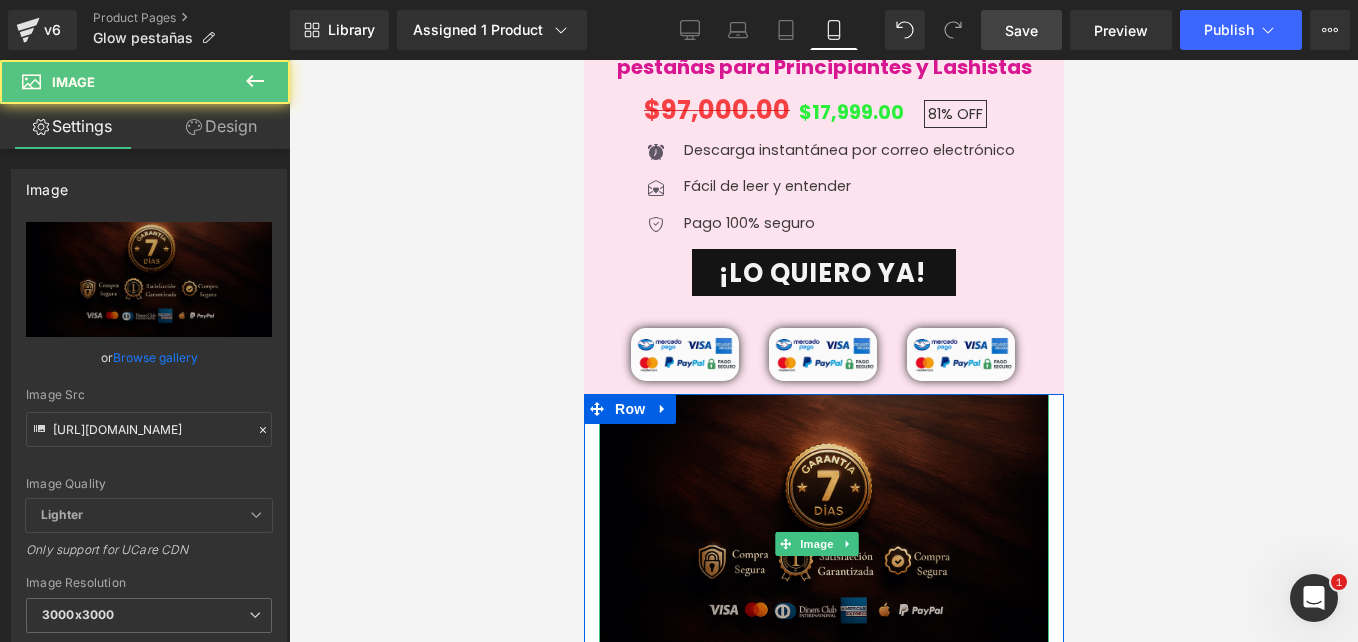 click at bounding box center (823, 544) 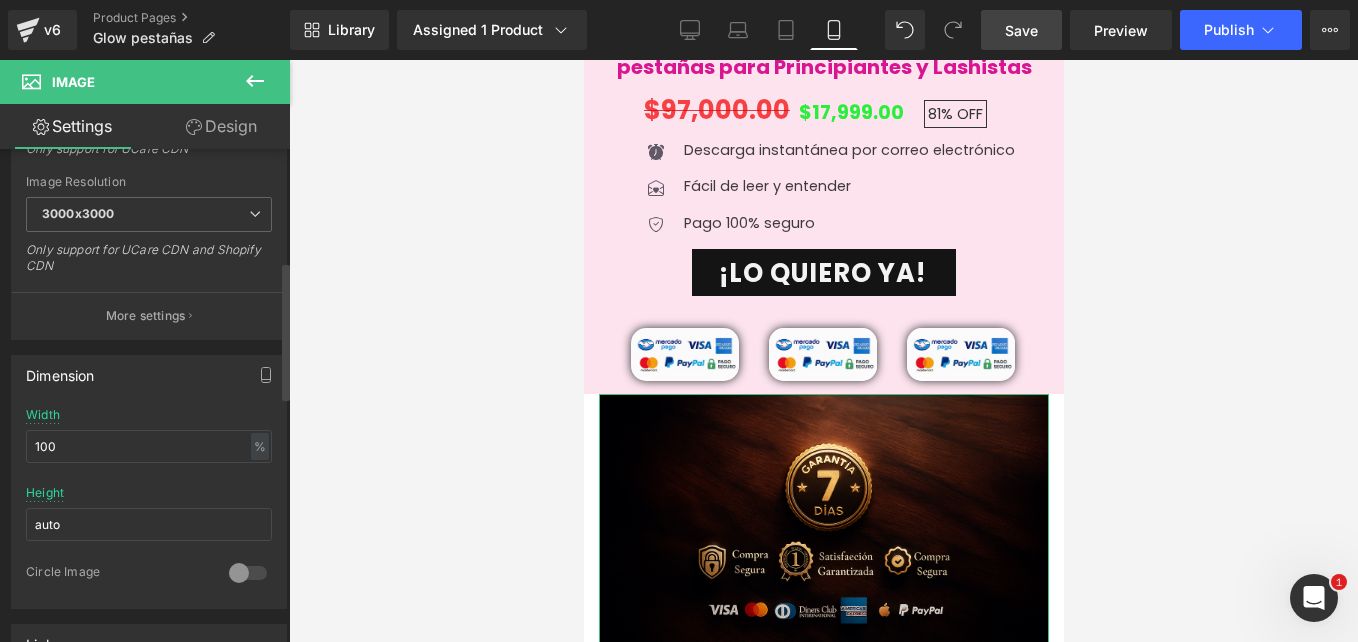 scroll, scrollTop: 401, scrollLeft: 0, axis: vertical 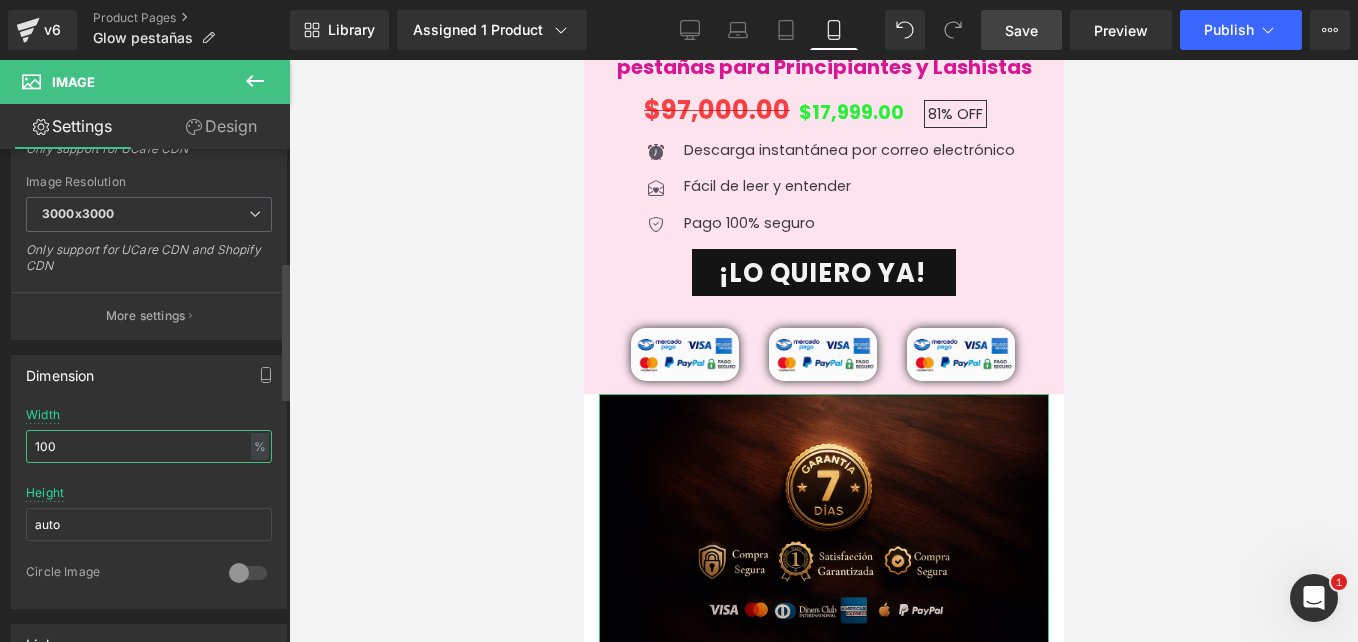 click on "100" at bounding box center (149, 446) 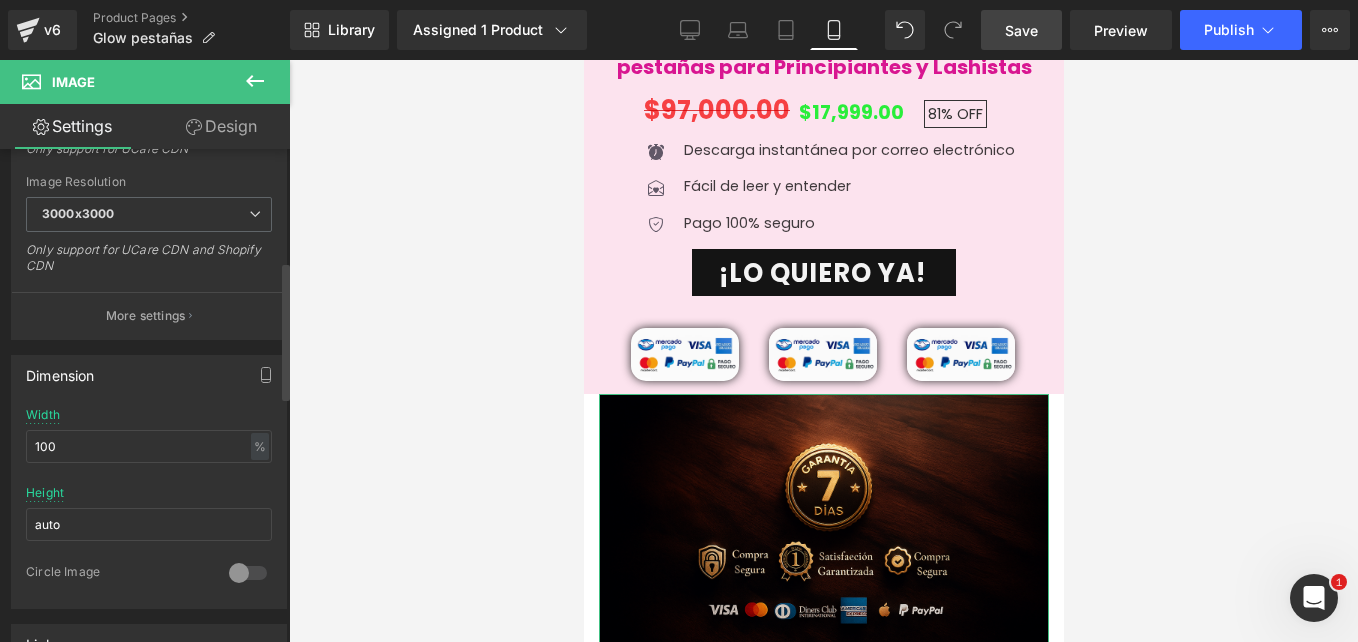 click at bounding box center (149, 479) 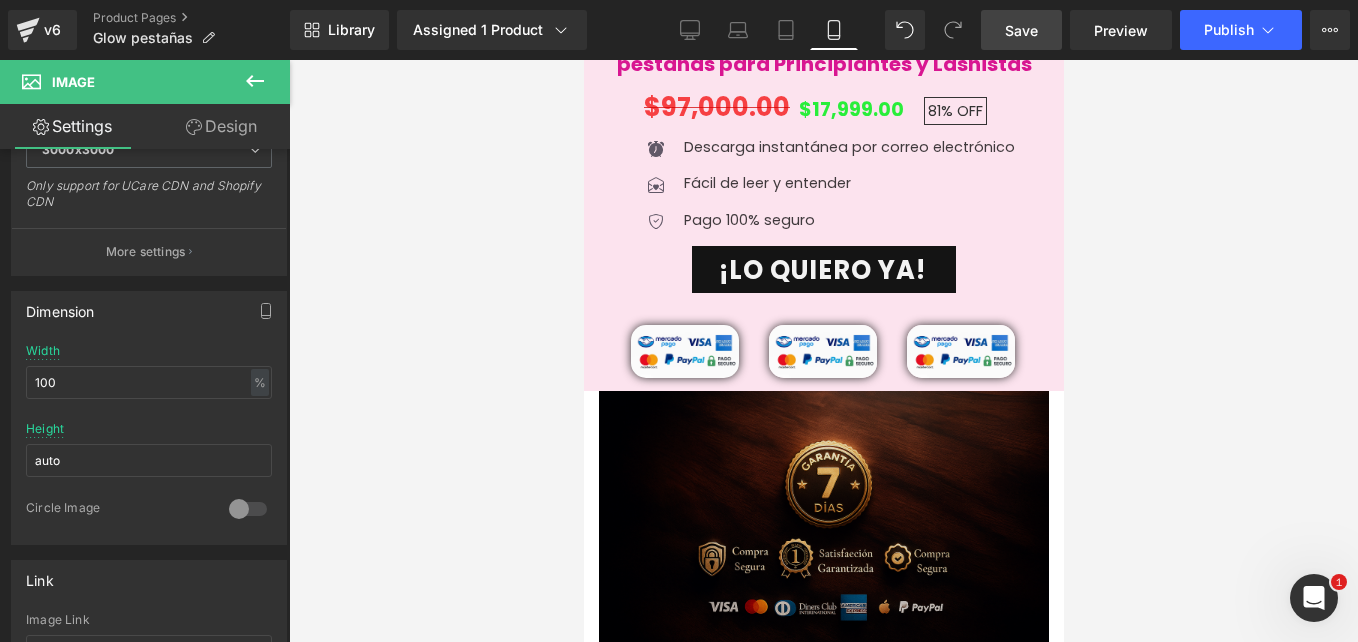 scroll, scrollTop: 8155, scrollLeft: 0, axis: vertical 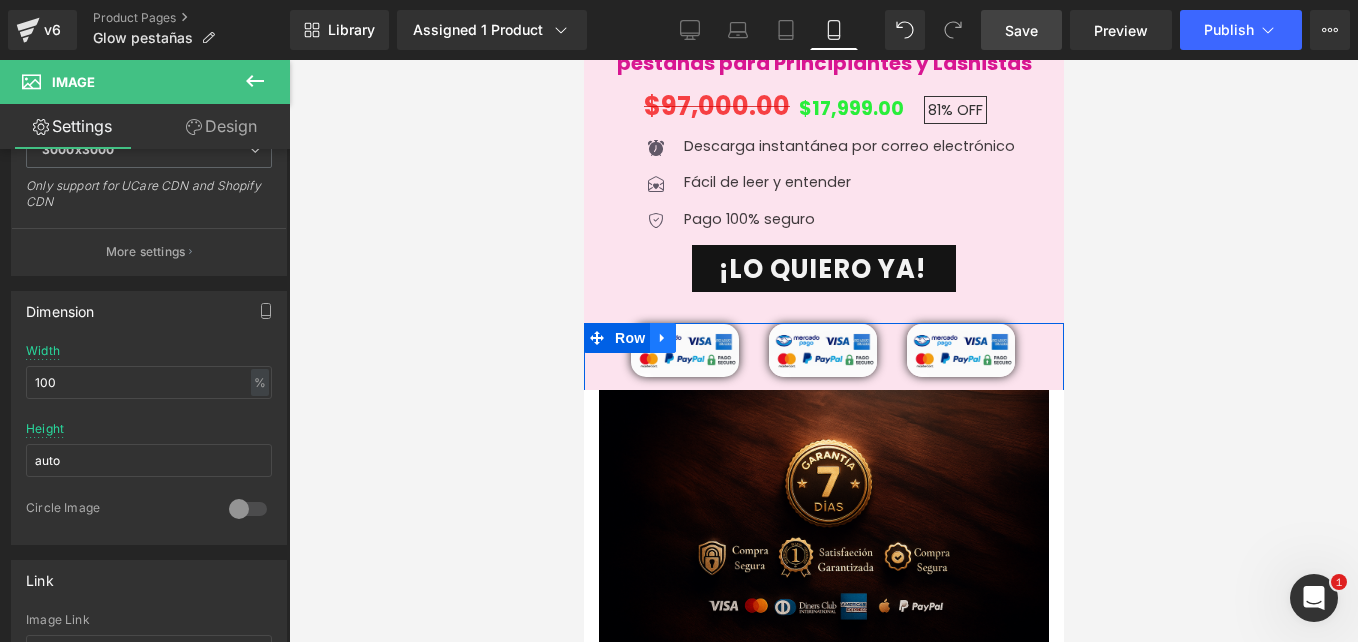 click 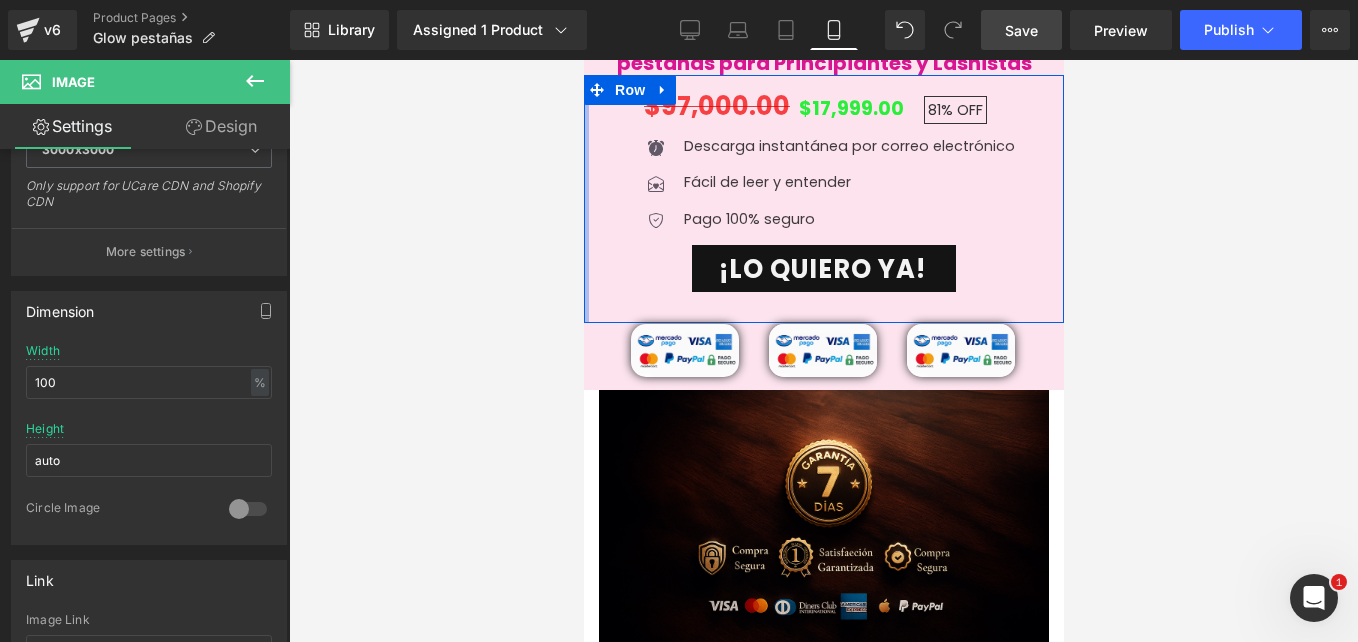 click at bounding box center (585, 199) 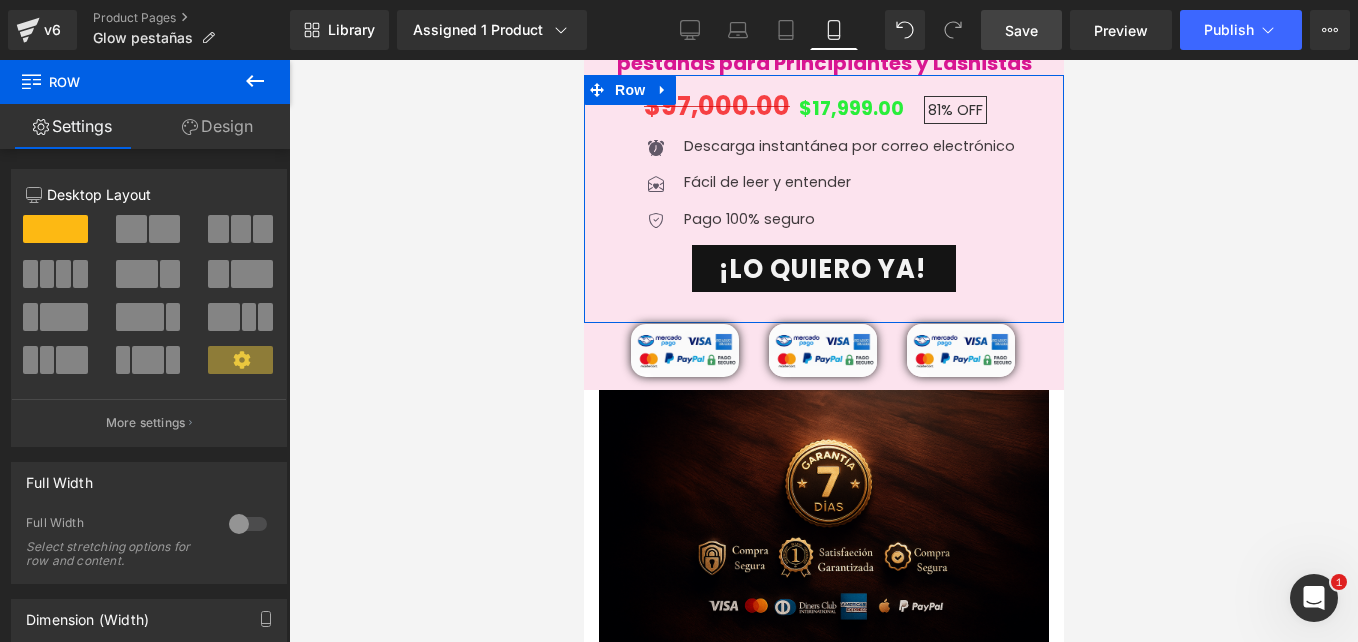 click on "Design" at bounding box center [217, 126] 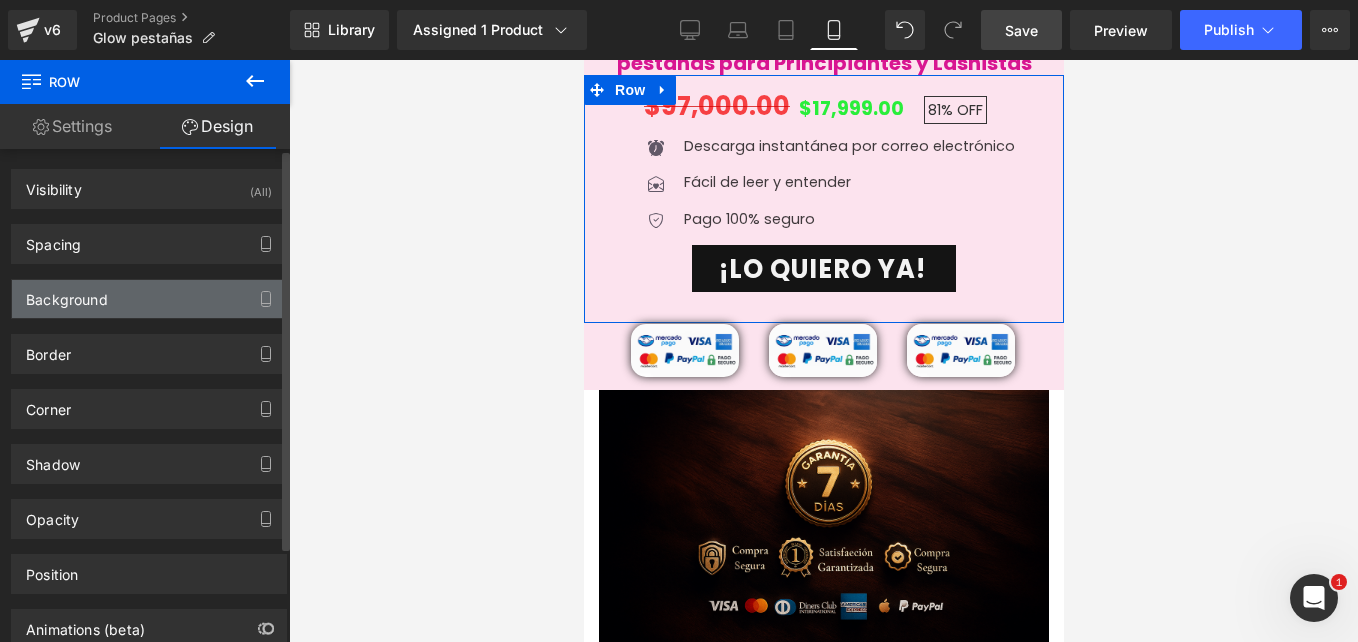 click on "Background" at bounding box center [67, 294] 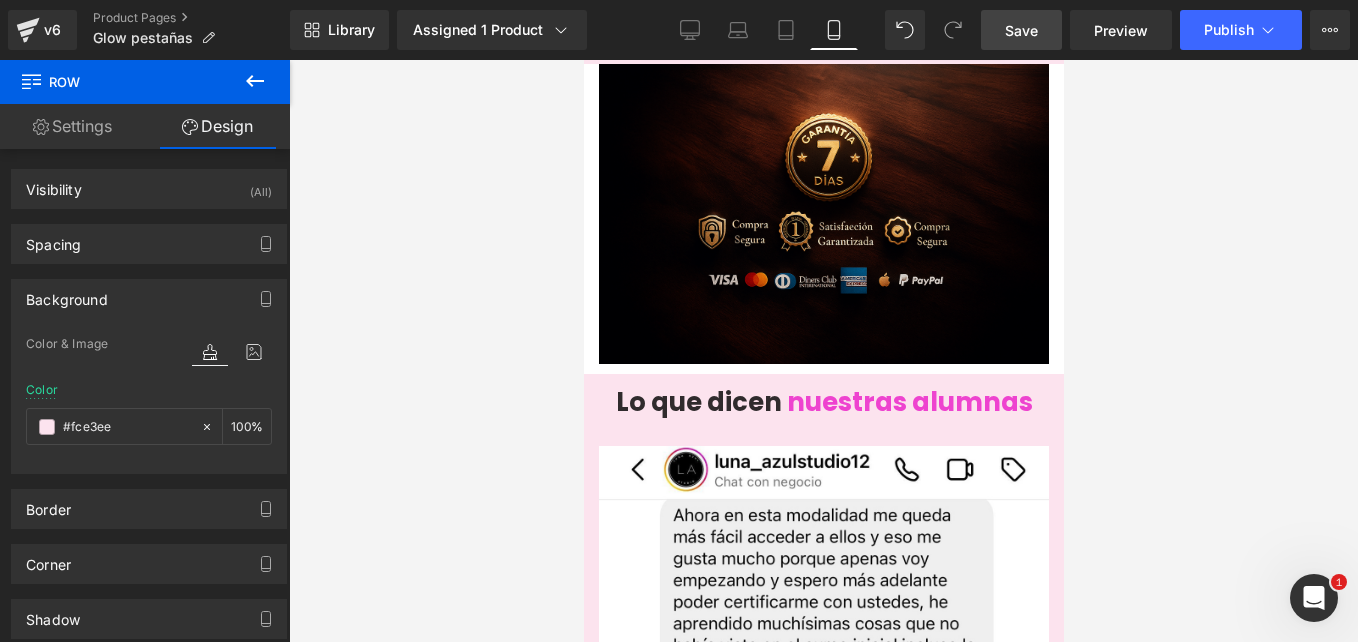 scroll, scrollTop: 8480, scrollLeft: 0, axis: vertical 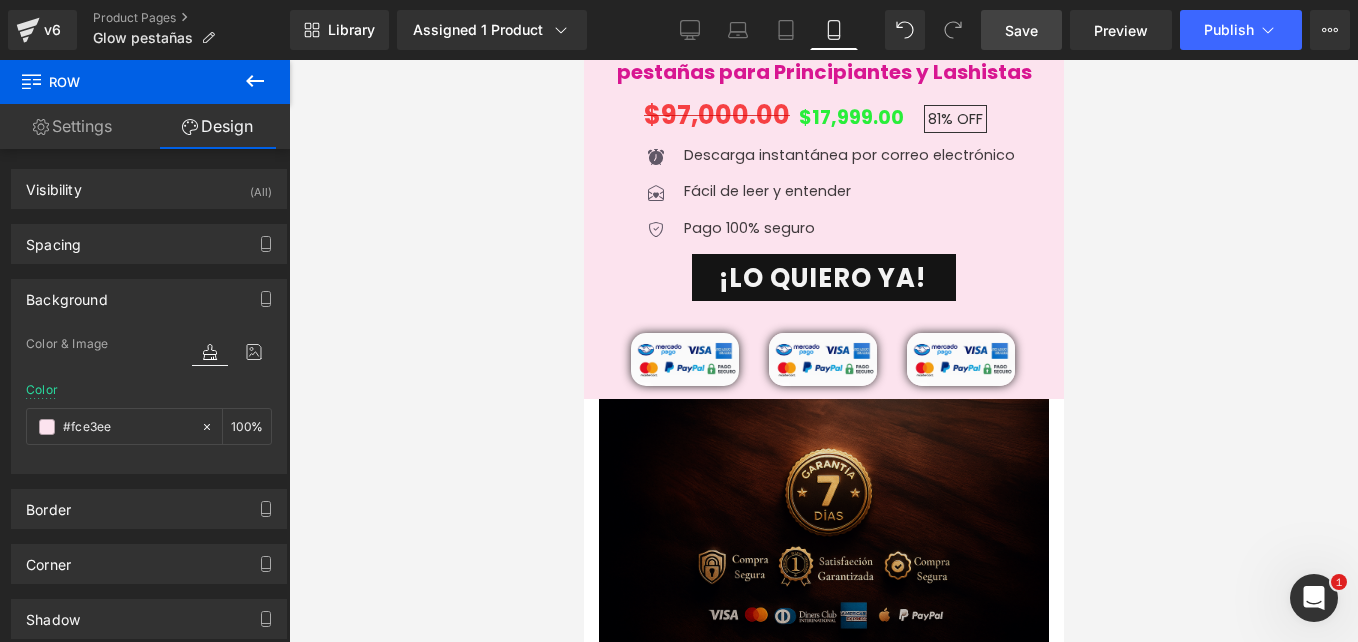 click at bounding box center [823, 549] 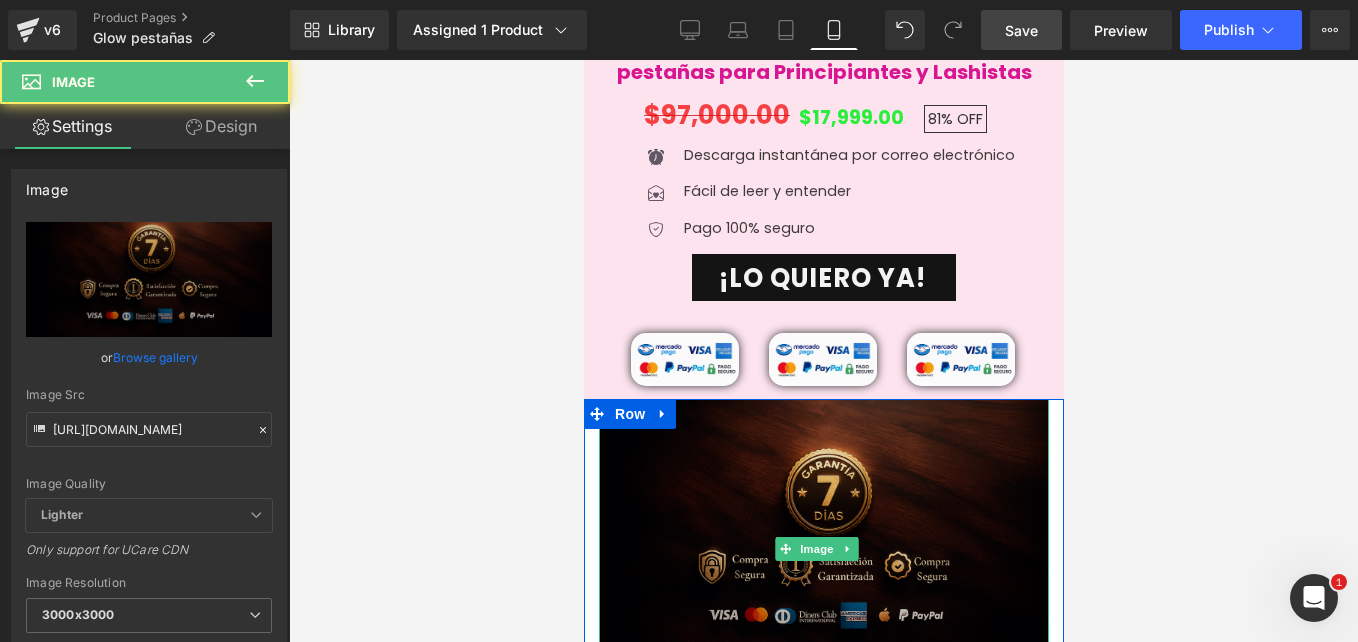 click at bounding box center [823, 549] 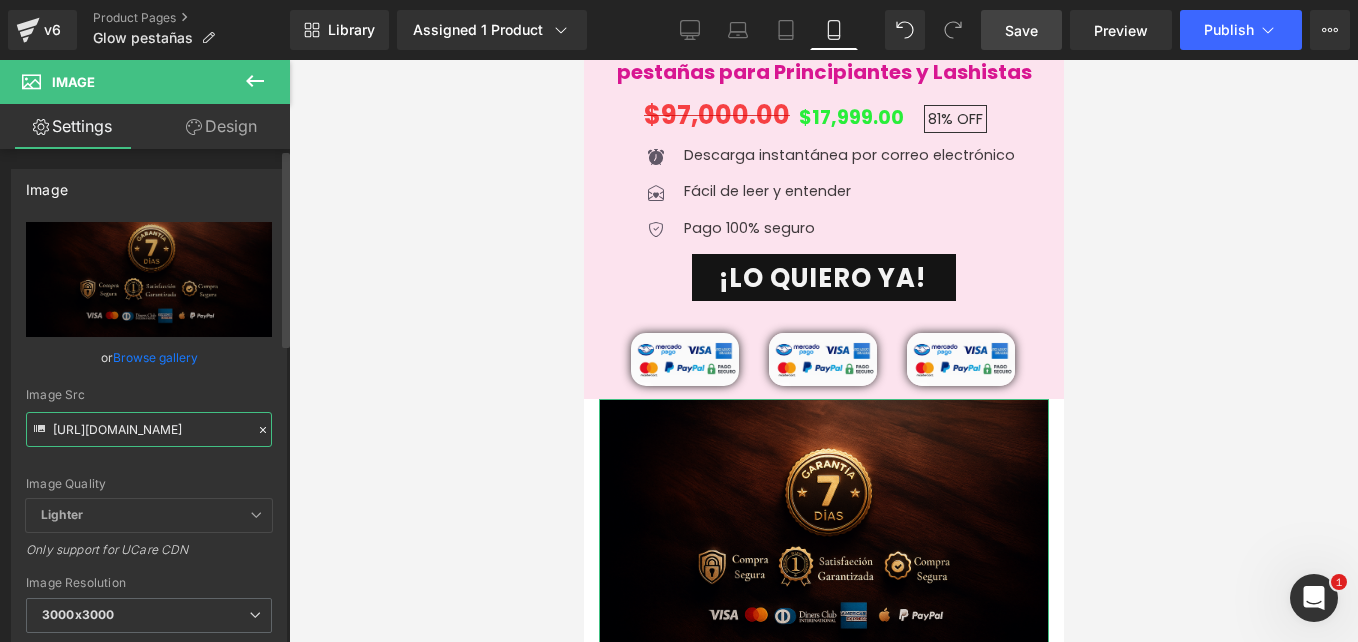 click on "https://i.postimg.cc/2yY6TDCq/20250719-2156-Imagen-Realista-y-Sofisticada-remix-01k0jn7fm5ewxbxqtg0xs4en10.png" at bounding box center [149, 429] 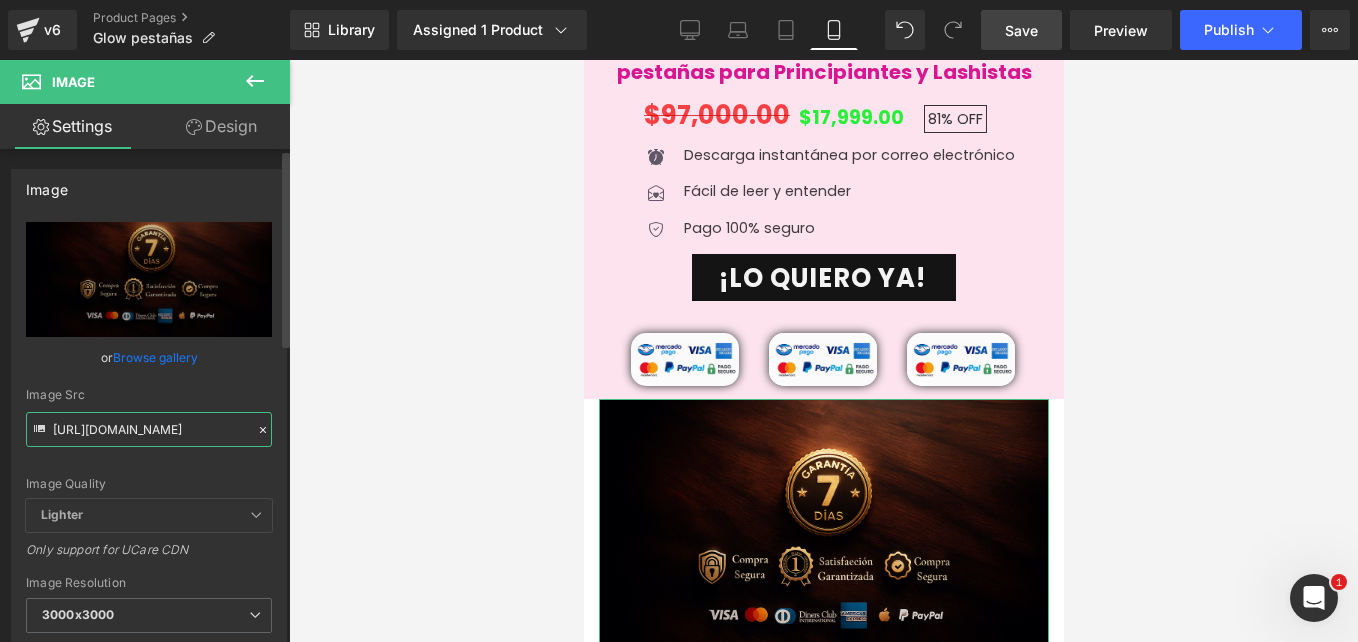 click on "https://i.postimg.cc/2yY6TDCq/20250719-2156-Imagen-Realista-y-Sofisticada-remix-01k0jn7fm5ewxbxqtg0xs4en10.png" at bounding box center [149, 429] 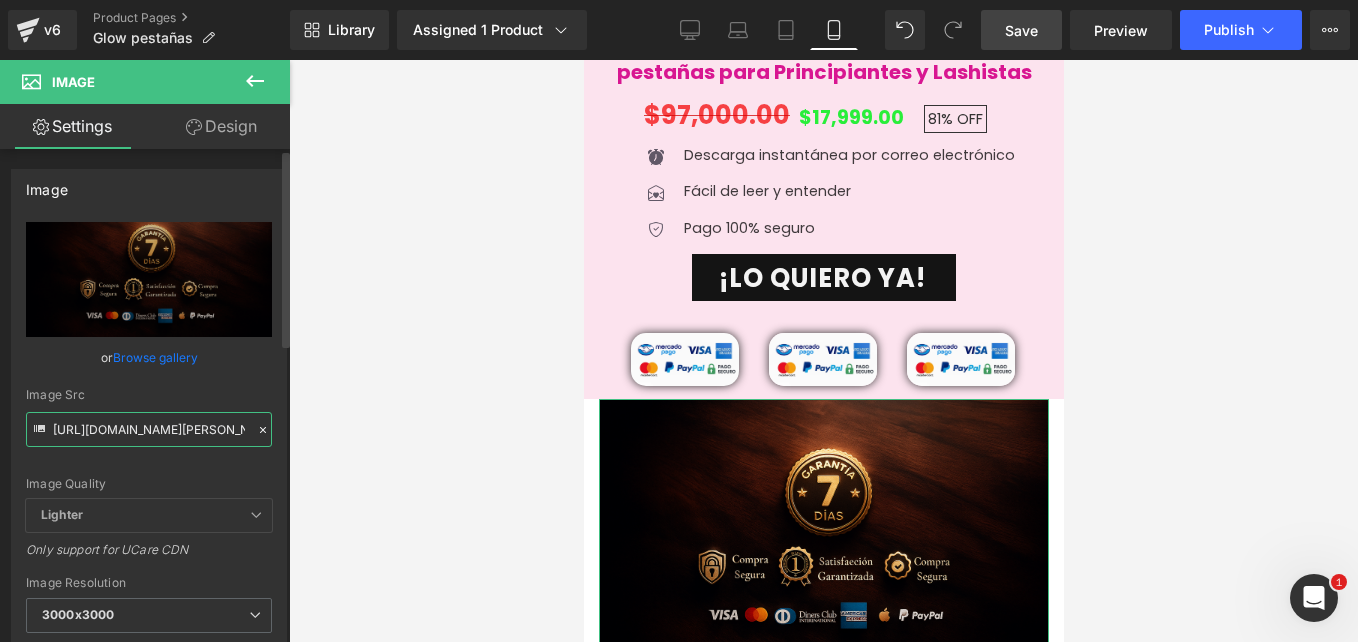 scroll, scrollTop: 0, scrollLeft: 494, axis: horizontal 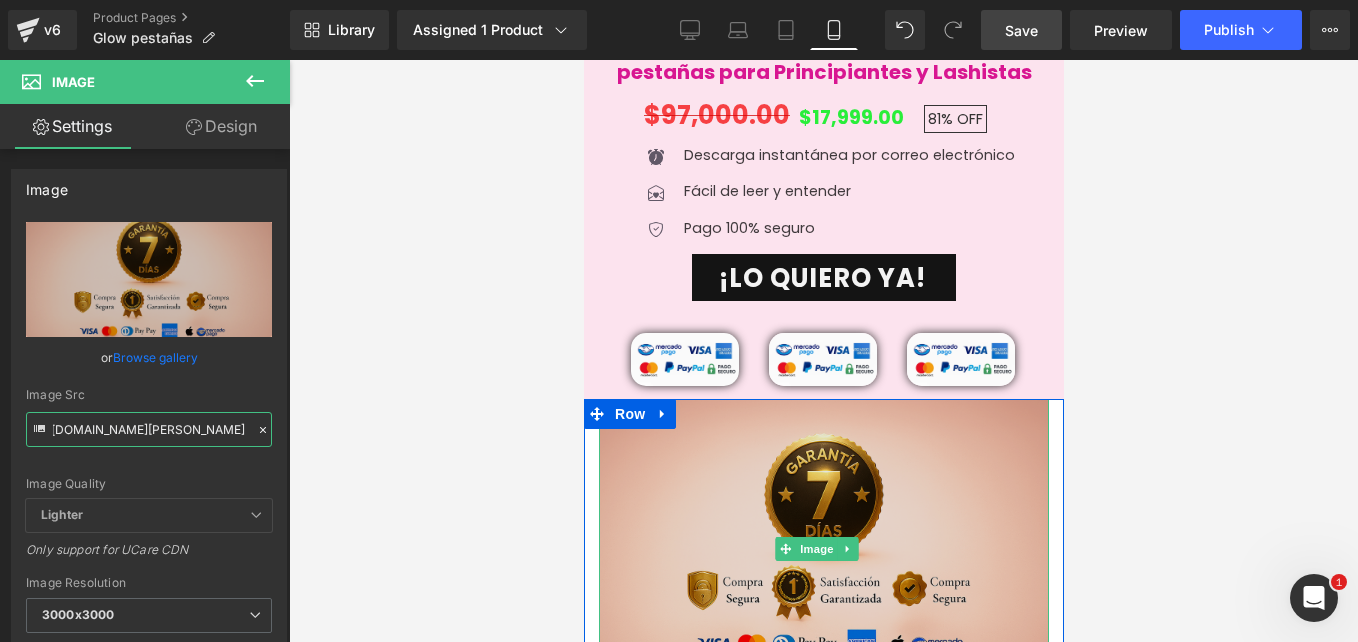 type on "https://i.postimg.cc/sxHkxYHV/20250719-2208-Imagen-Mejorada-Realista-remix-01k0jnwt8mexz8dh2my4g63x4y.png" 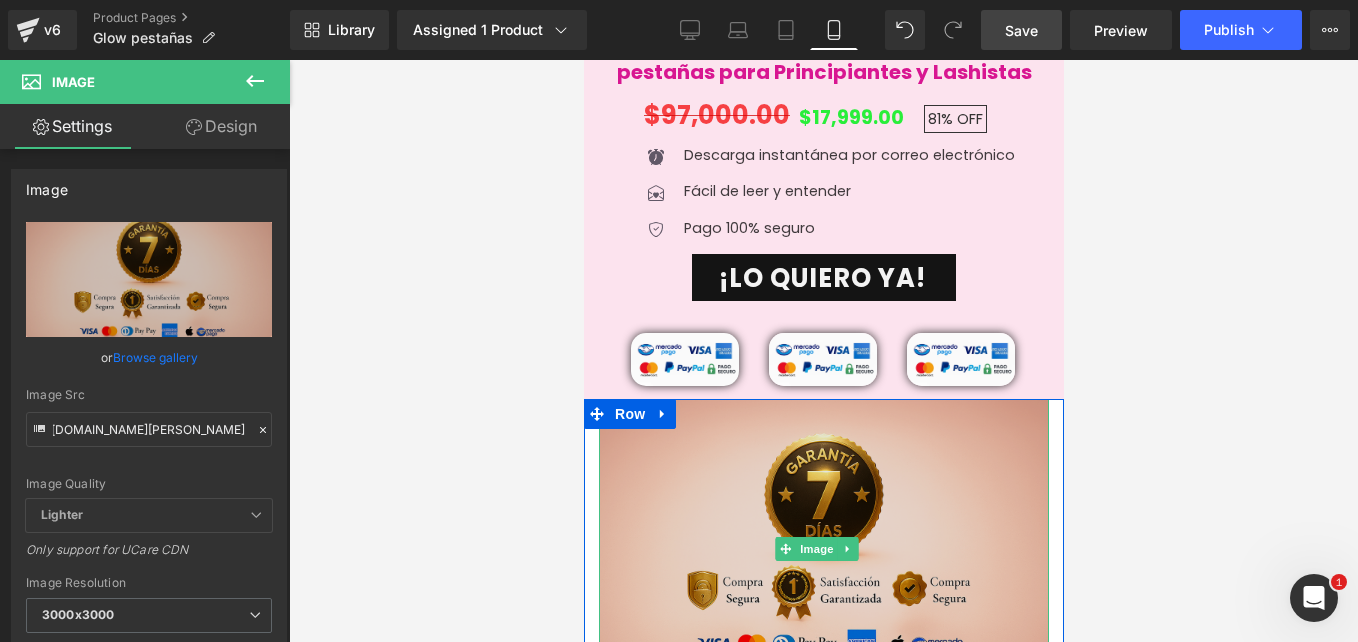 scroll, scrollTop: 0, scrollLeft: 0, axis: both 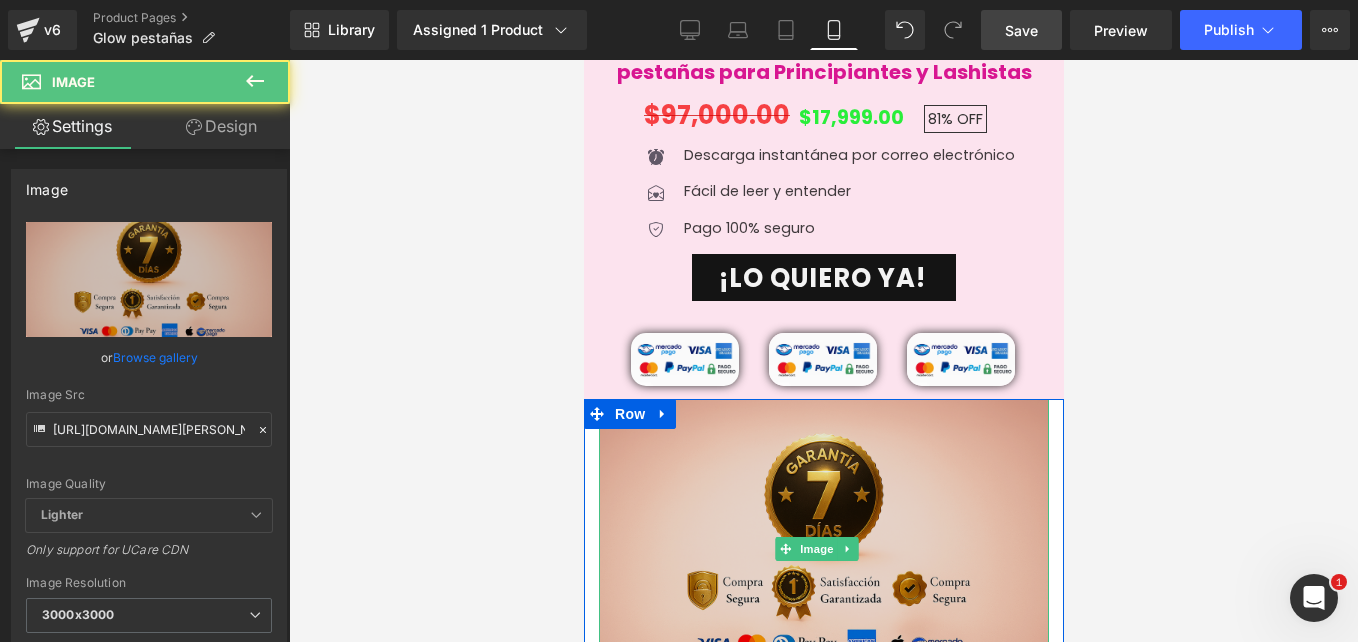 click at bounding box center [823, 549] 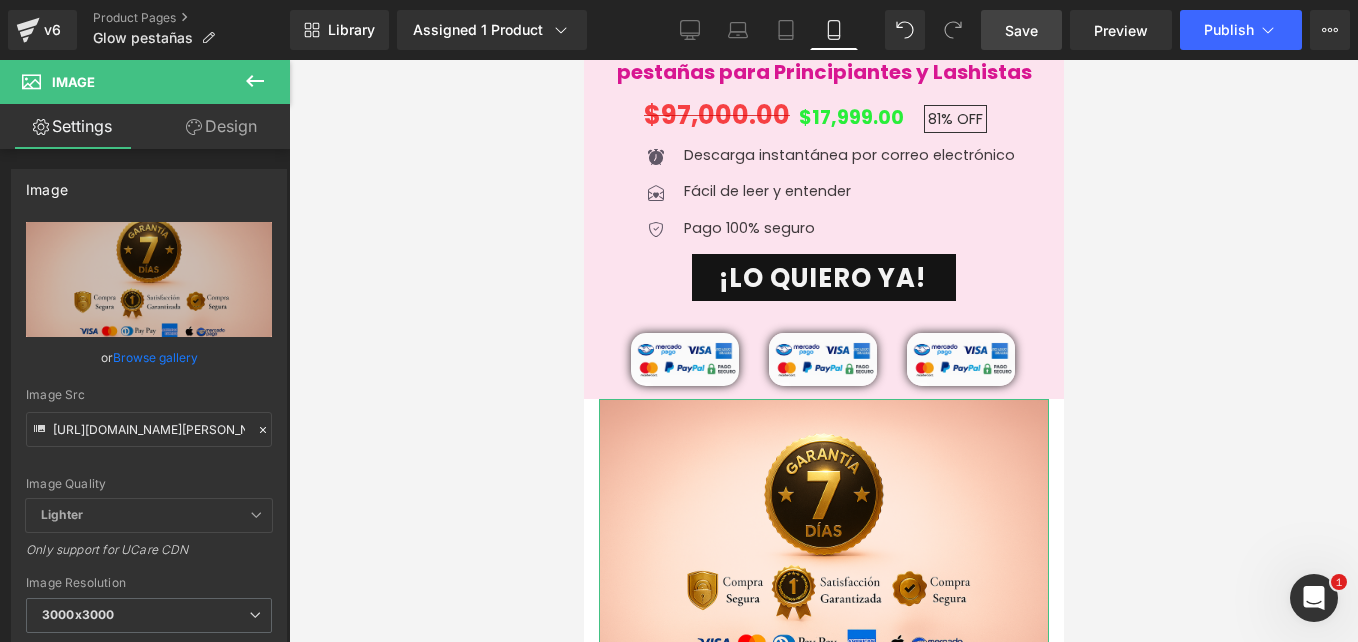 click on "Design" at bounding box center [221, 126] 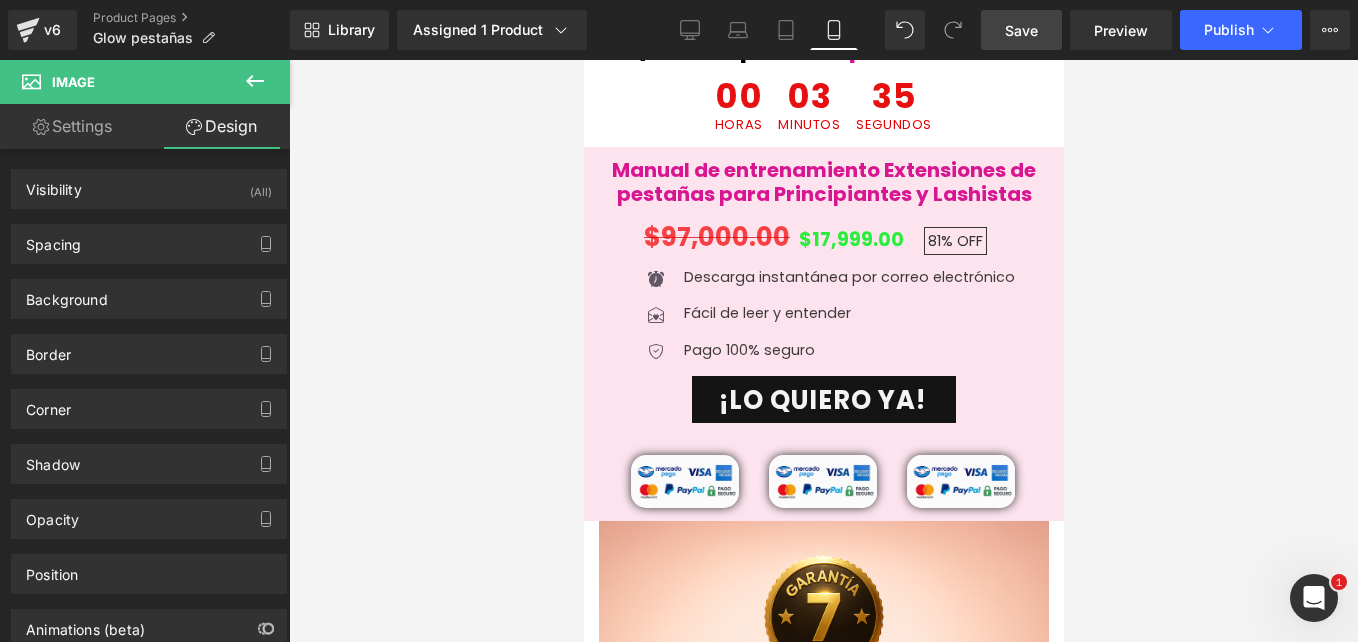 scroll, scrollTop: 8021, scrollLeft: 0, axis: vertical 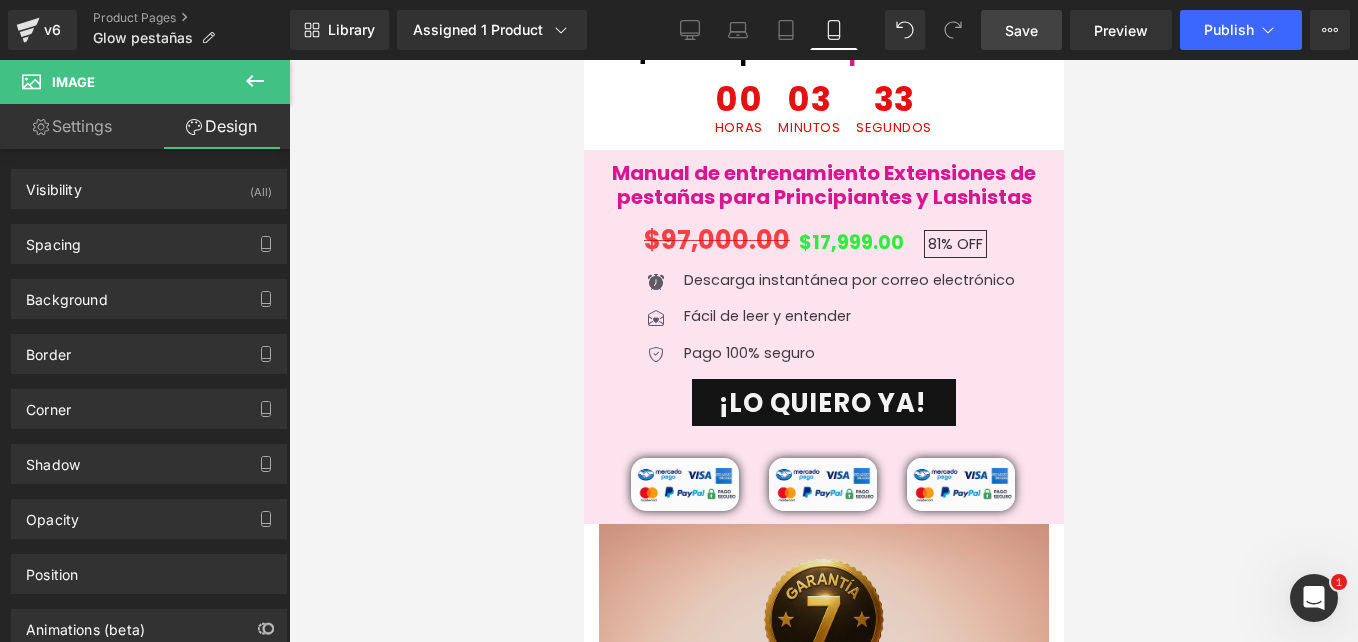 click at bounding box center [823, 674] 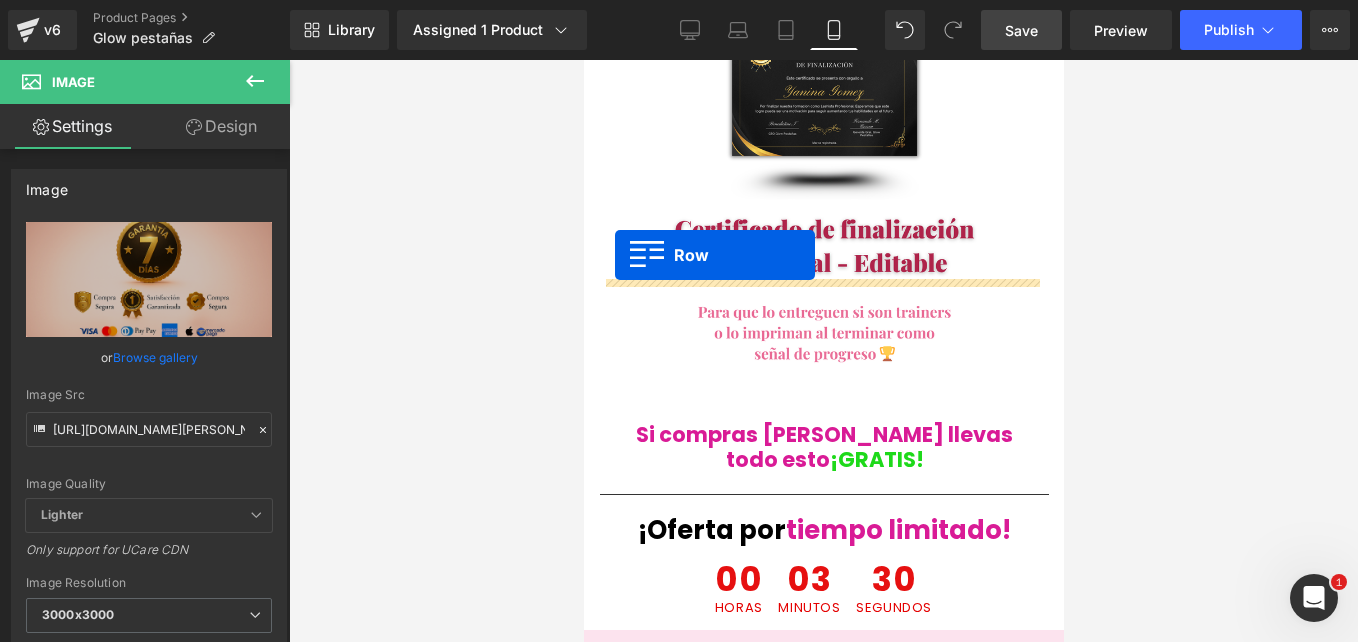 scroll, scrollTop: 7521, scrollLeft: 0, axis: vertical 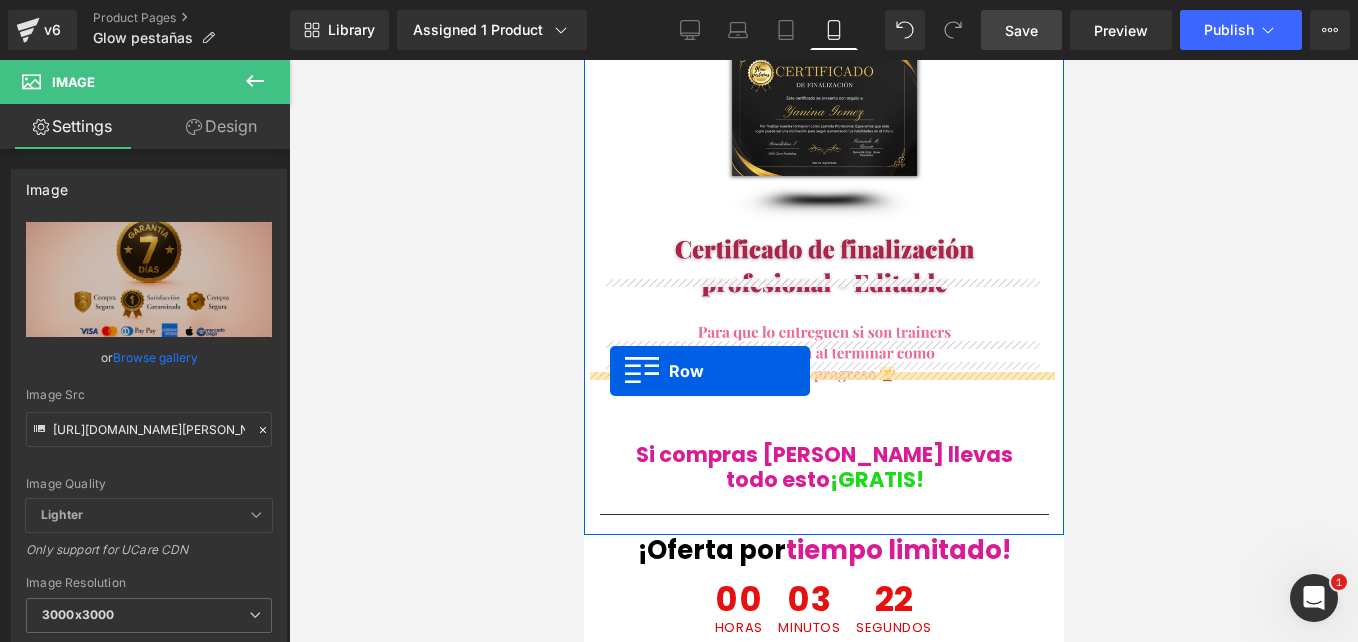 drag, startPoint x: 598, startPoint y: 375, endPoint x: 609, endPoint y: 371, distance: 11.7046995 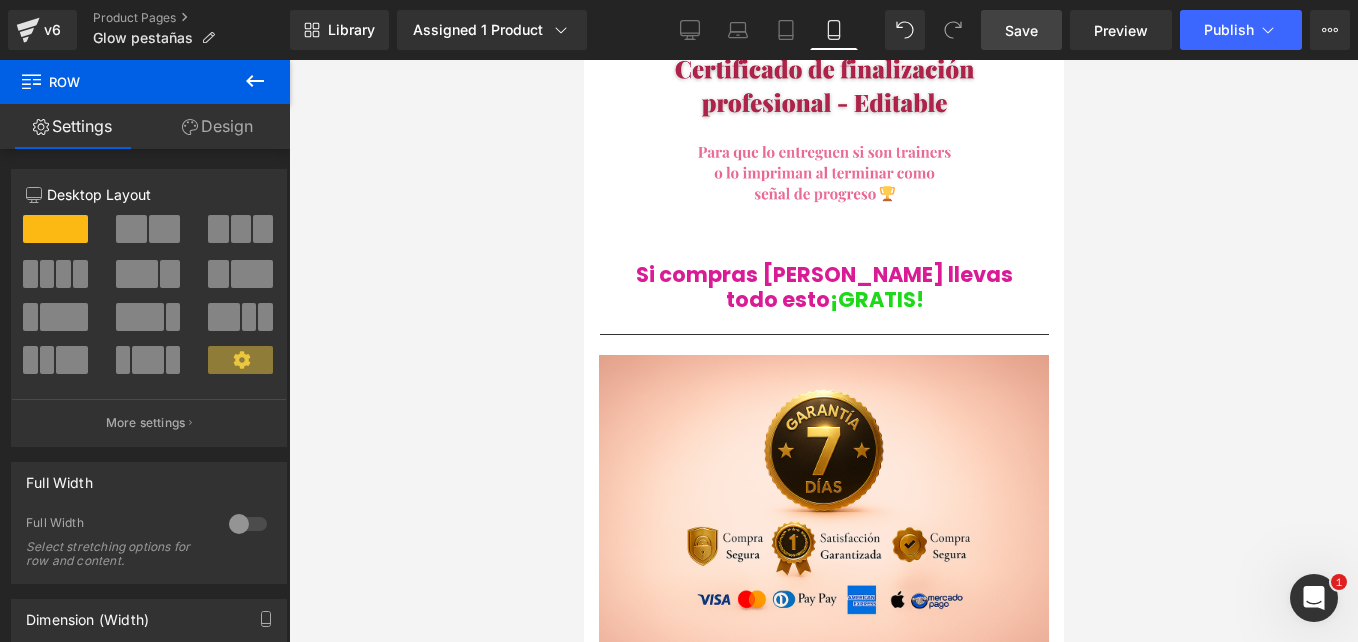 scroll, scrollTop: 7700, scrollLeft: 0, axis: vertical 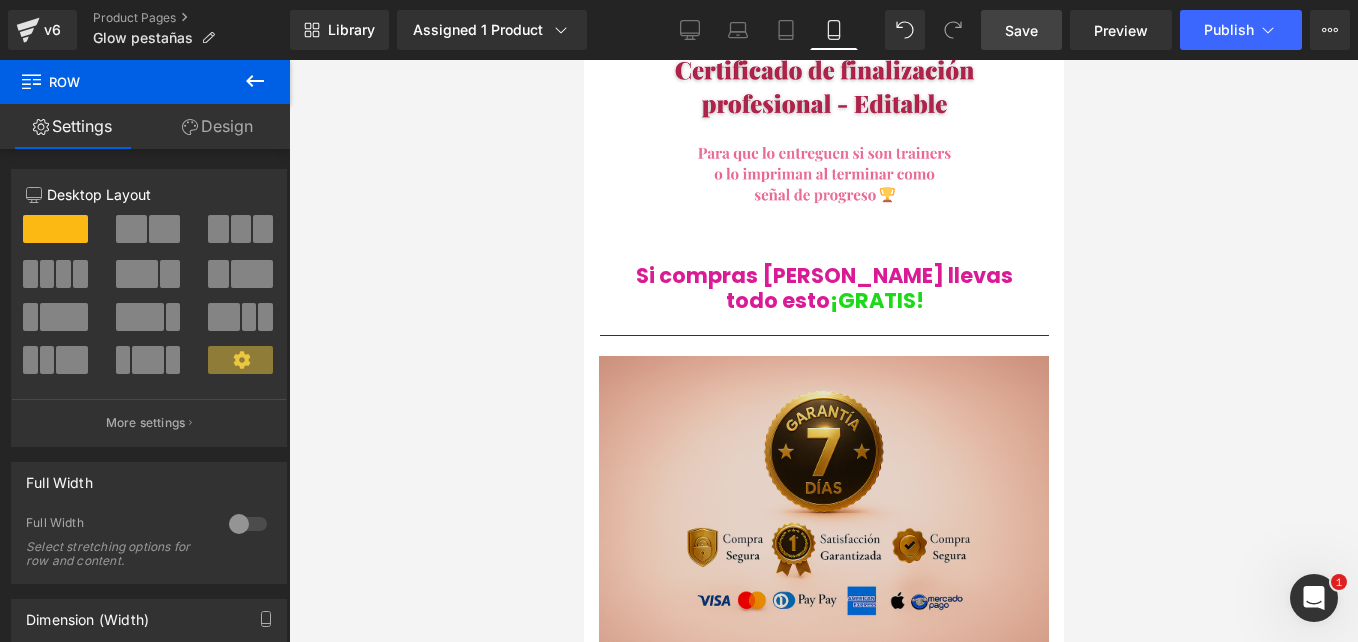 click on "Image
Row" at bounding box center [823, 511] 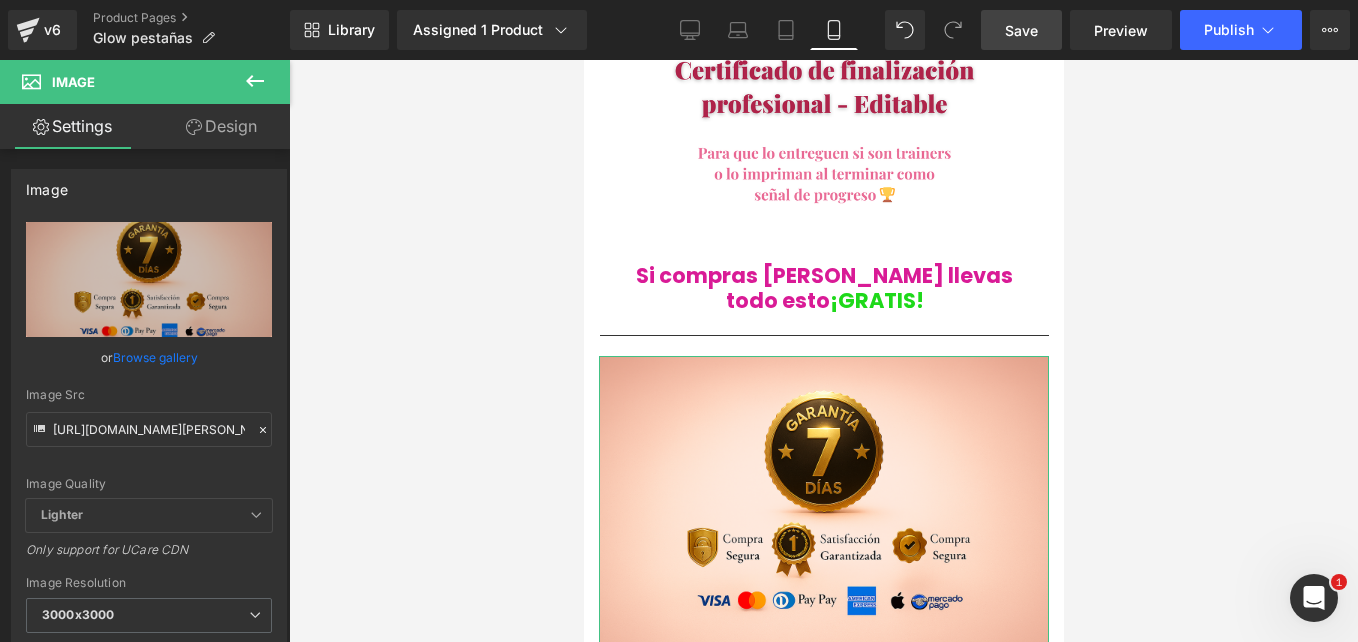 click on "Design" at bounding box center (221, 126) 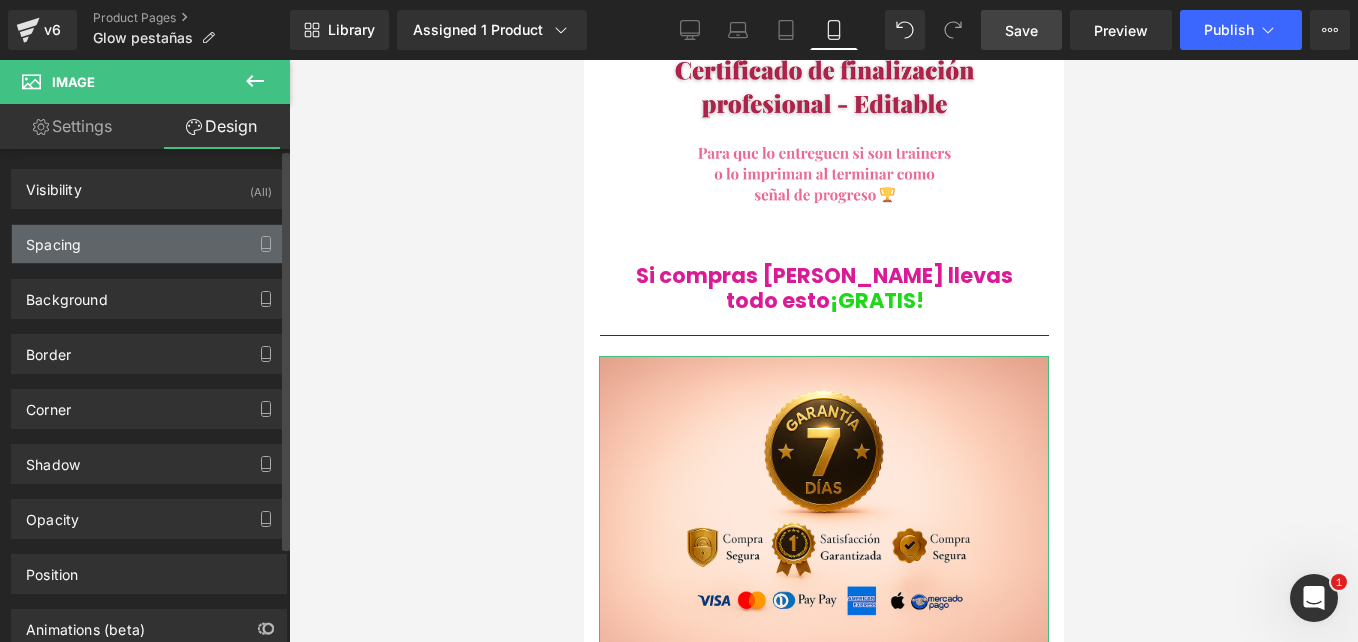 type on "0" 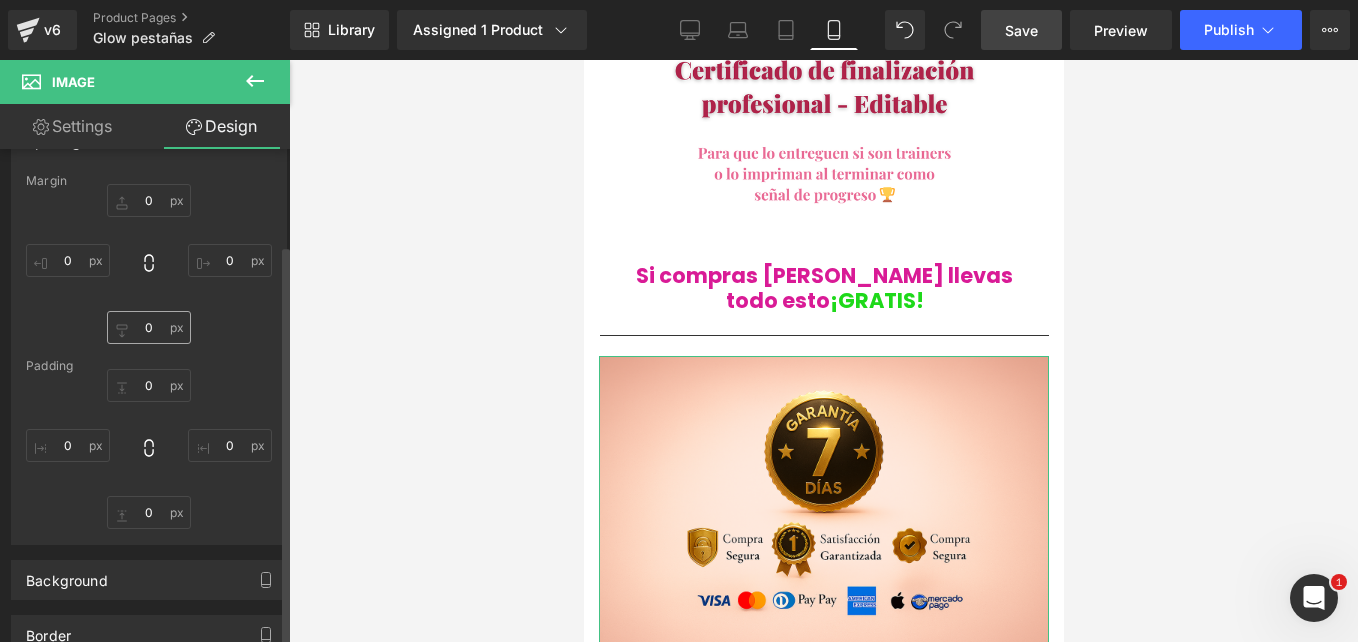 scroll, scrollTop: 131, scrollLeft: 0, axis: vertical 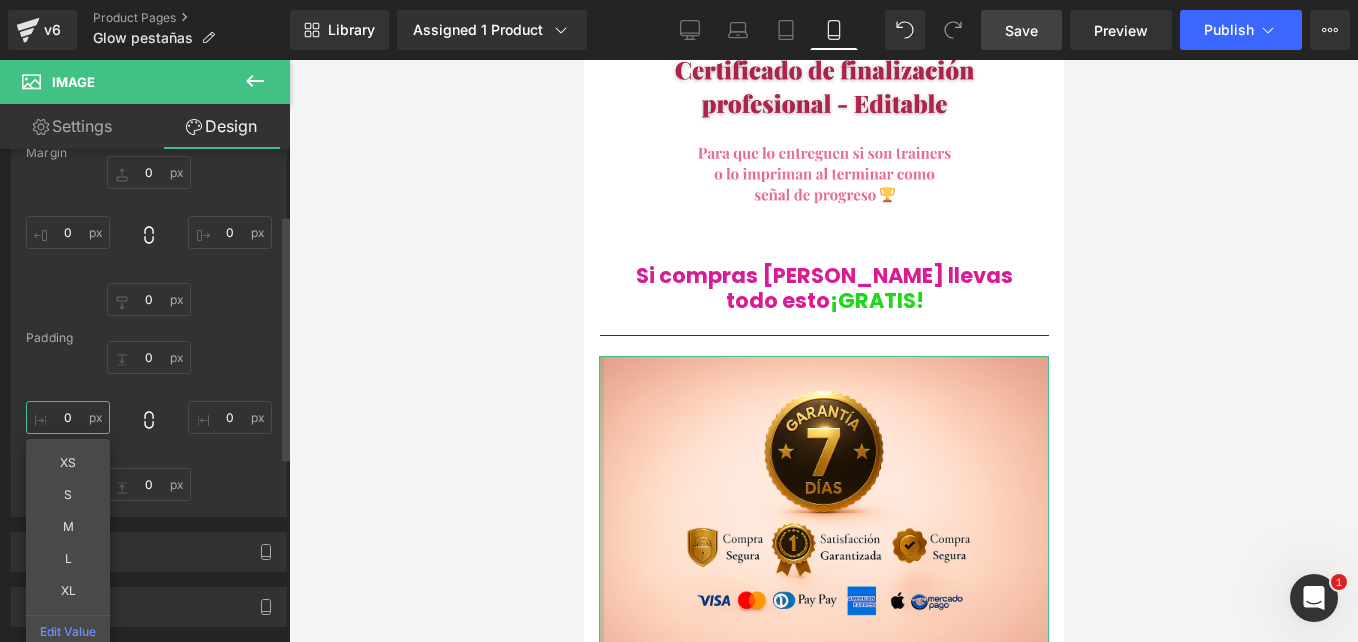 click on "0" at bounding box center [68, 417] 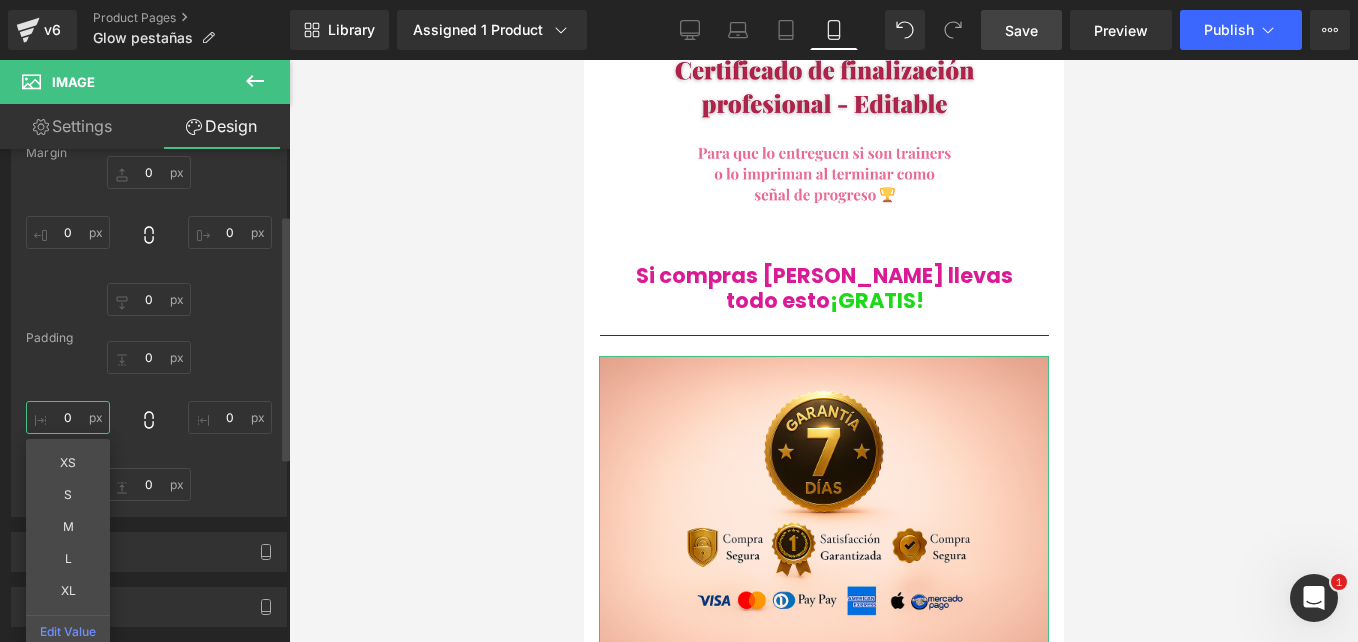 click on "0" at bounding box center [68, 417] 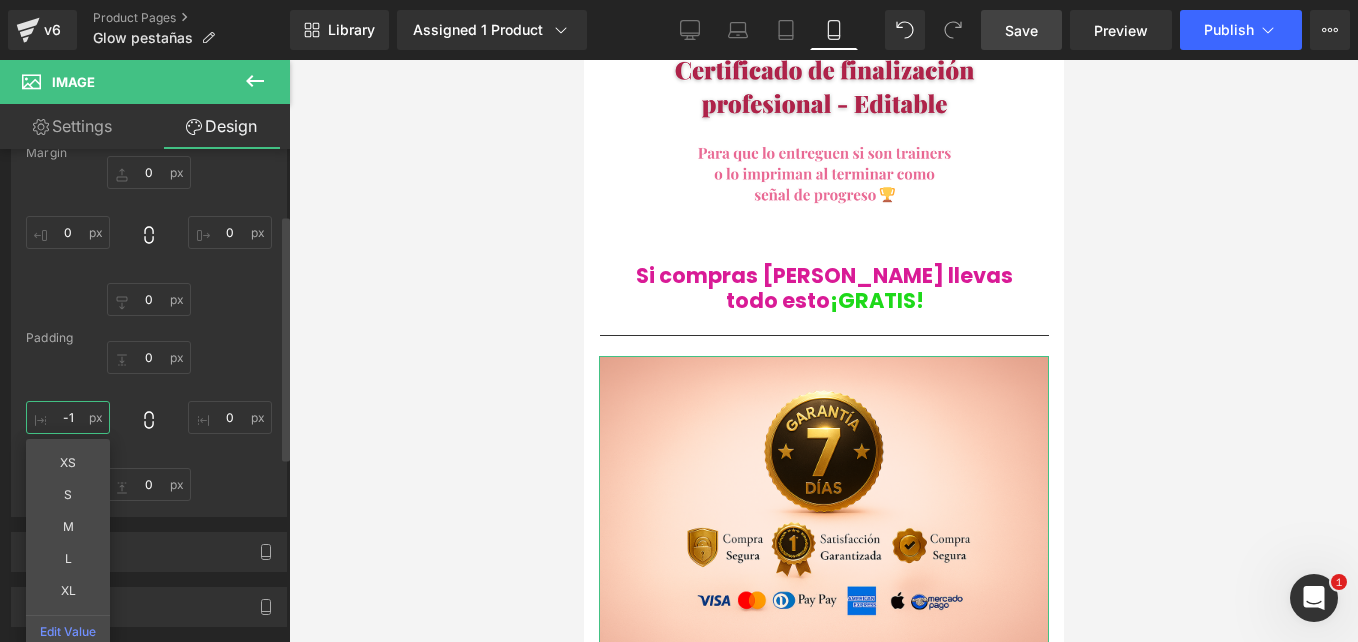 type on "-" 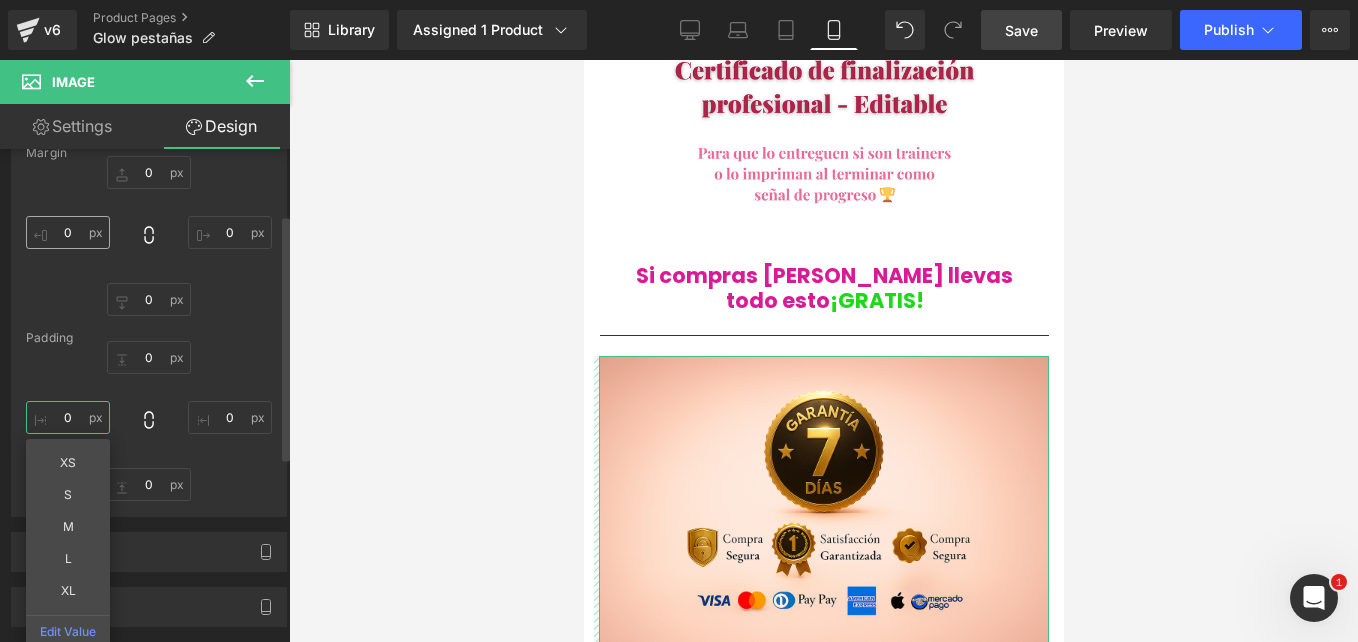 type 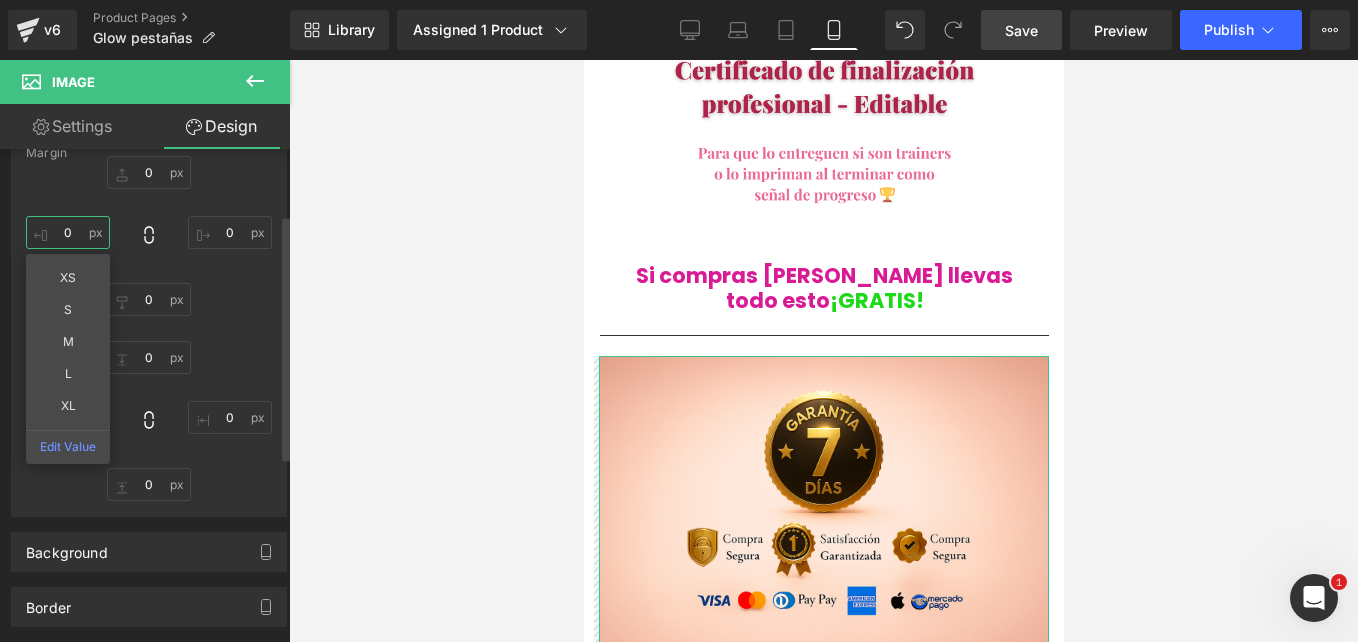 click on "0" at bounding box center (68, 232) 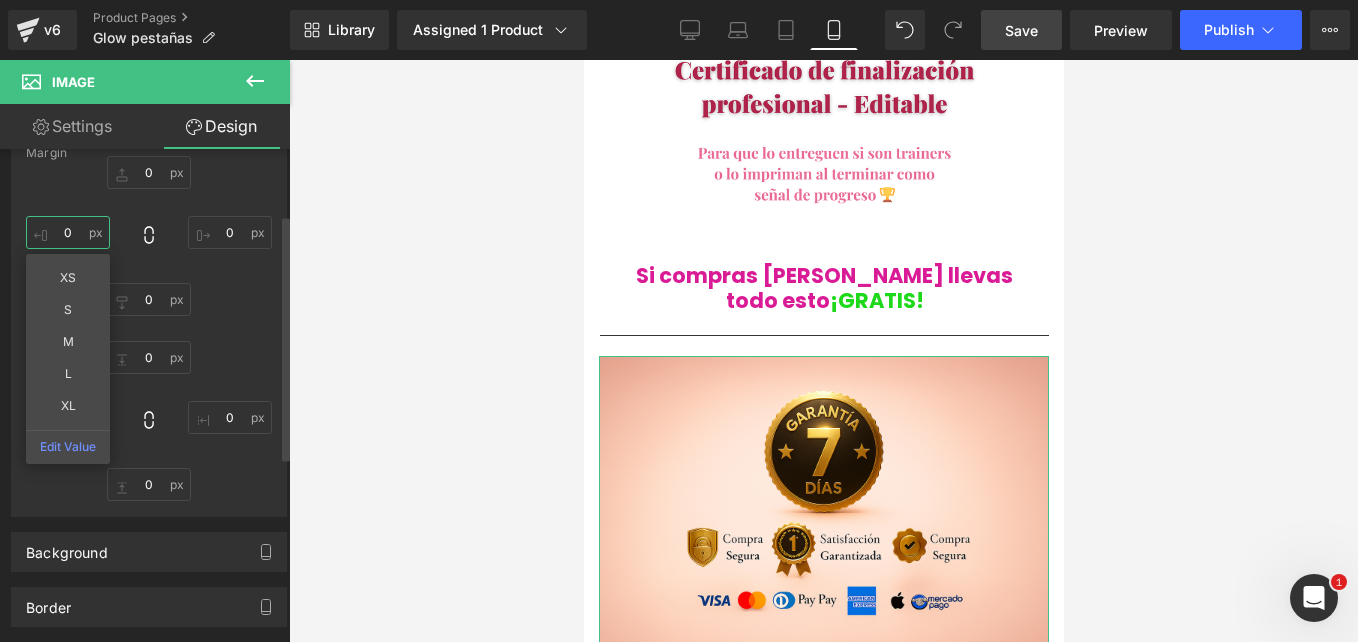 click on "0" at bounding box center (68, 232) 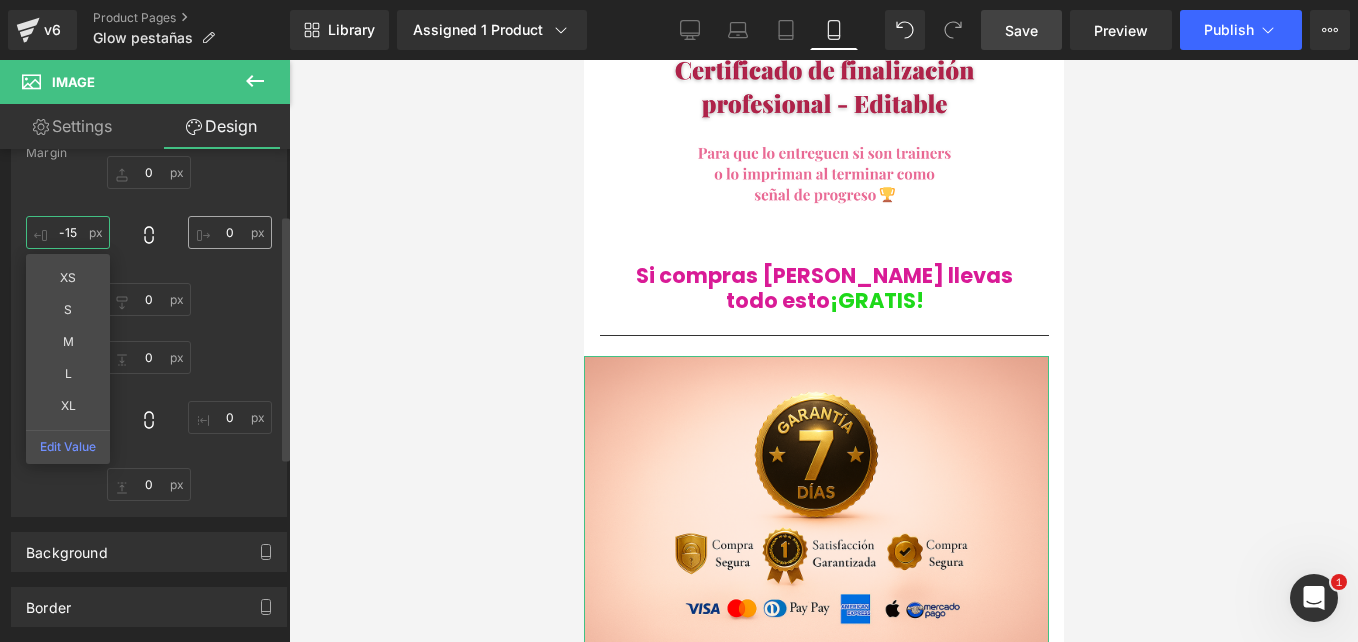 type on "-15" 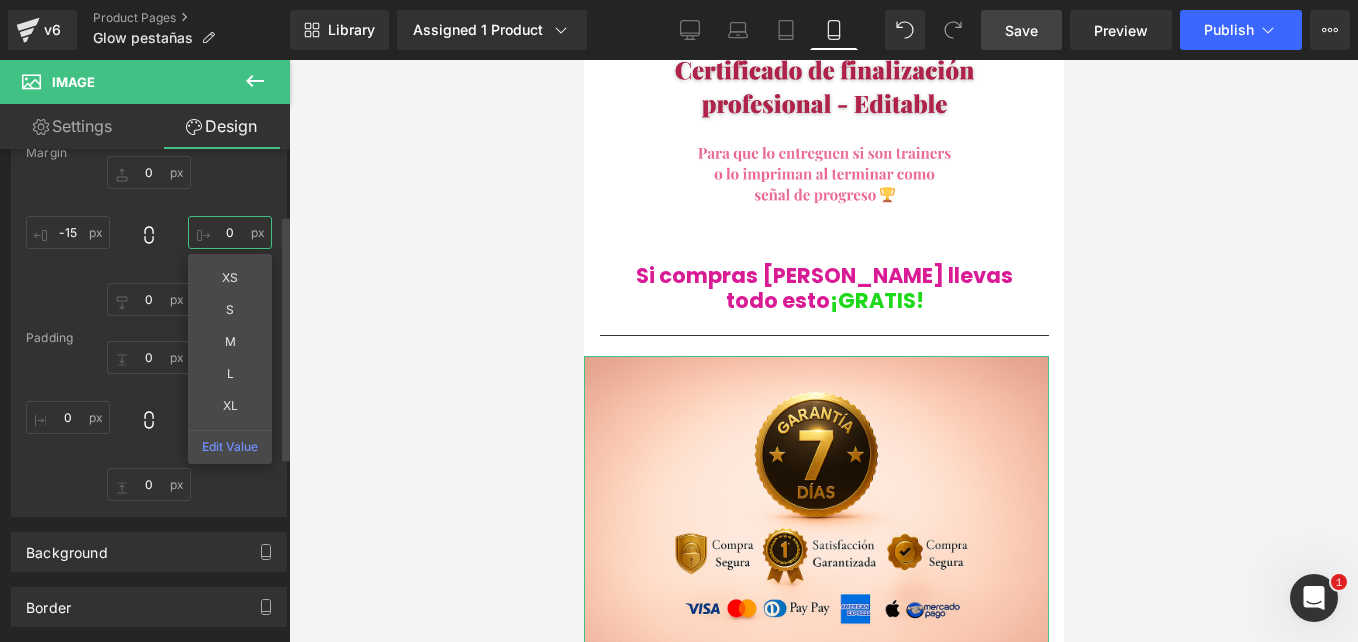 click on "0" at bounding box center (230, 232) 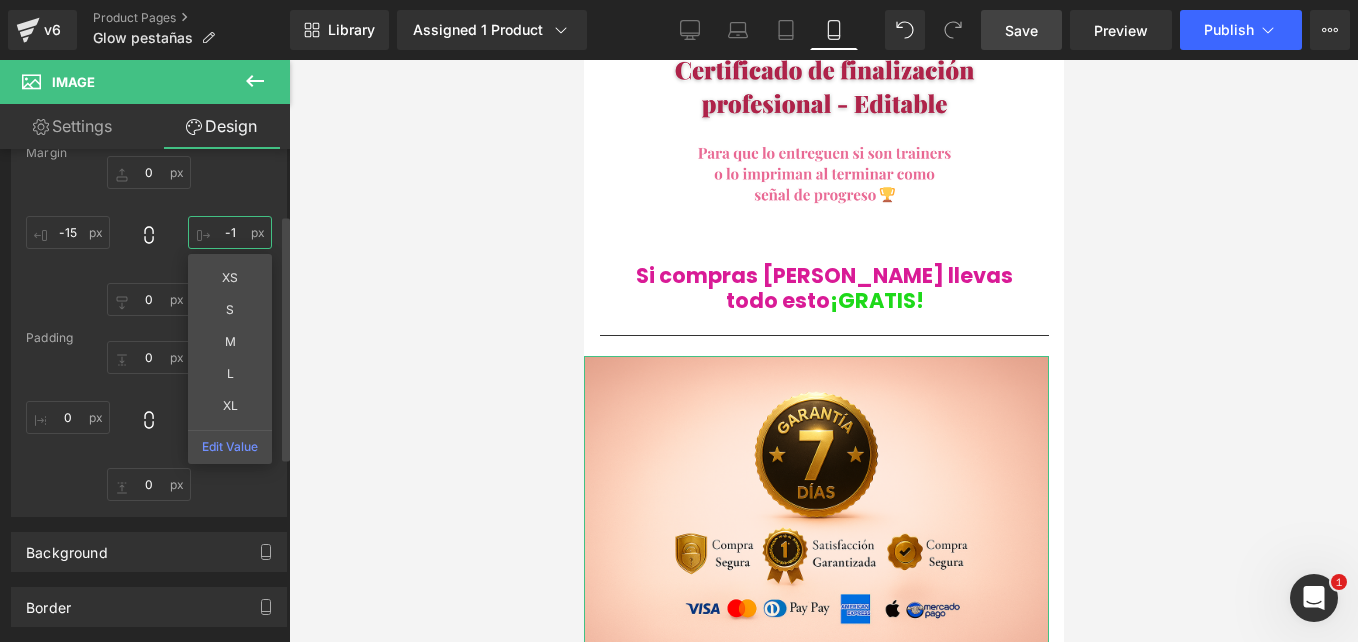 type on "-15" 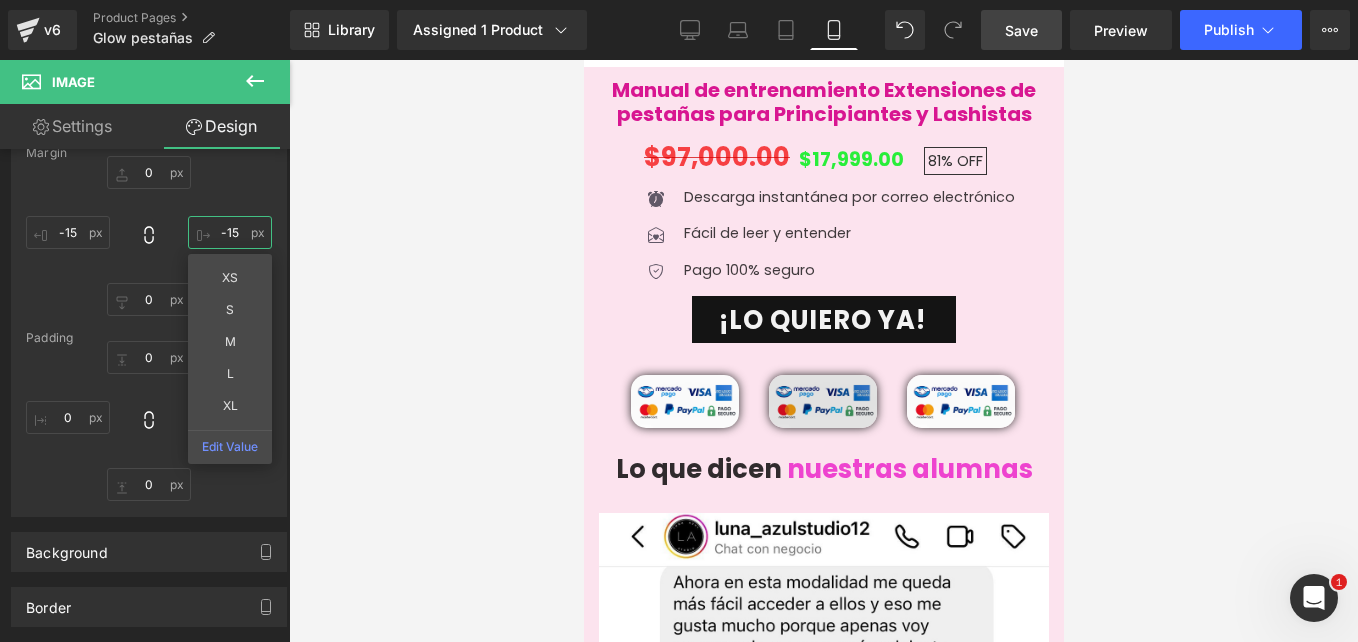 scroll, scrollTop: 8296, scrollLeft: 0, axis: vertical 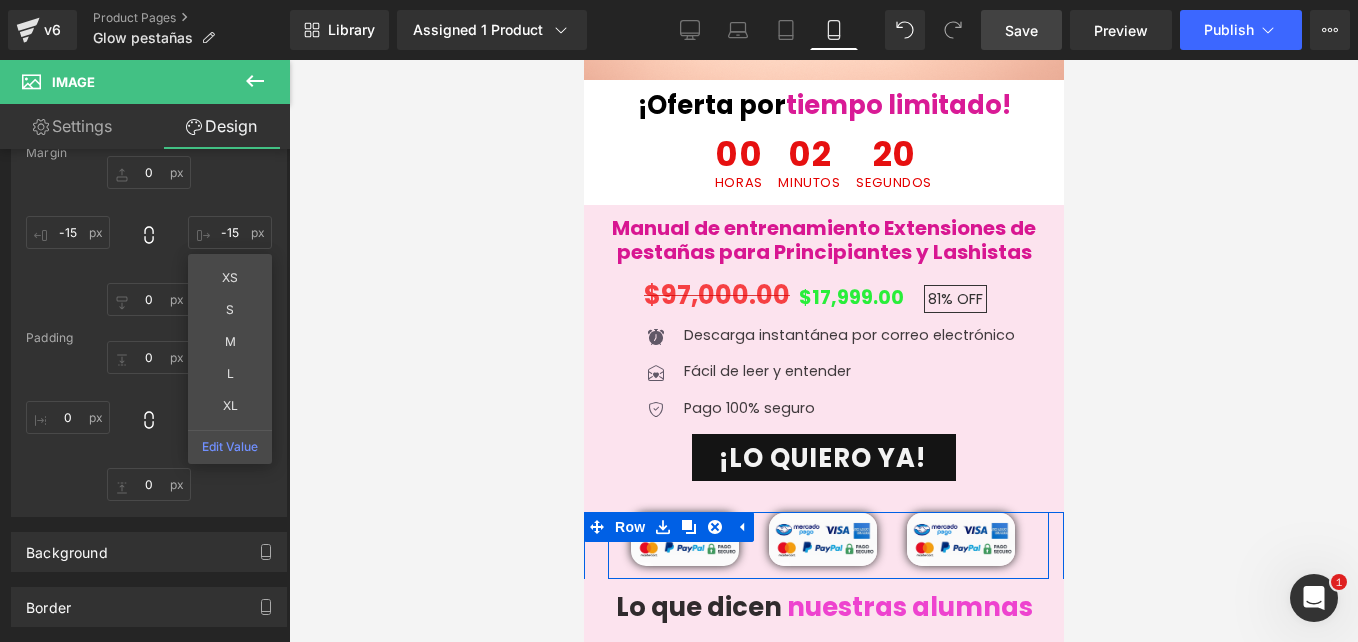 click on "Image" at bounding box center [684, 544] 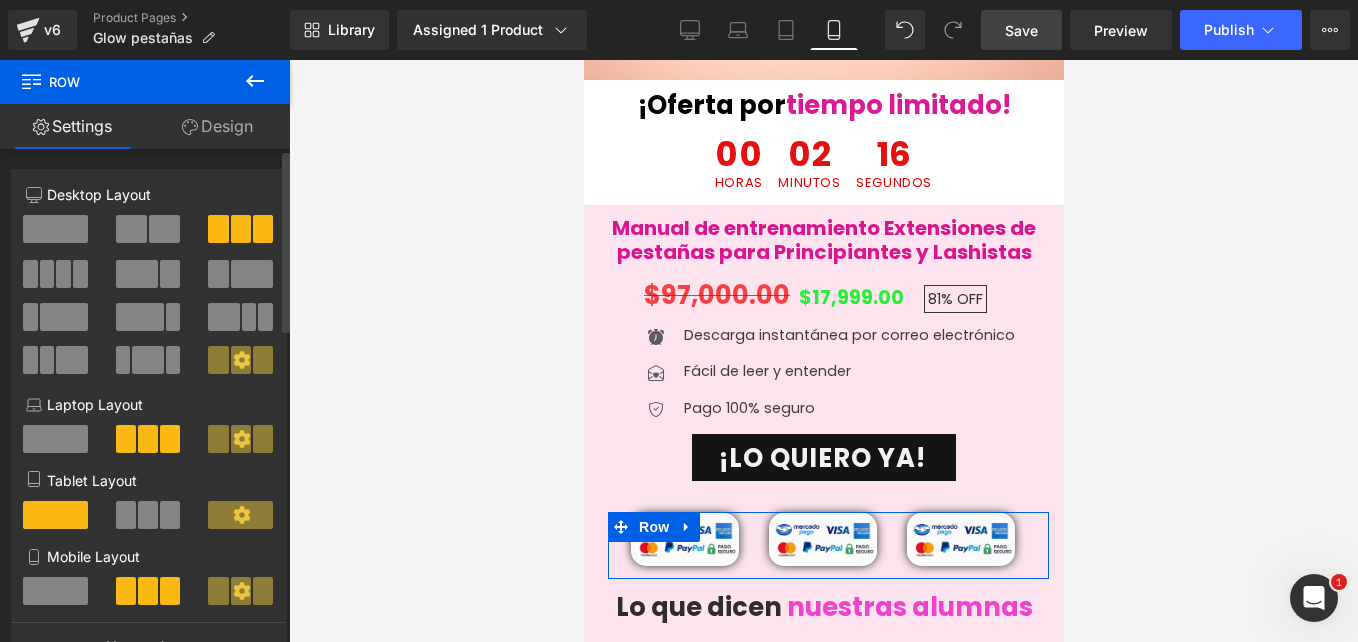 click at bounding box center [55, 591] 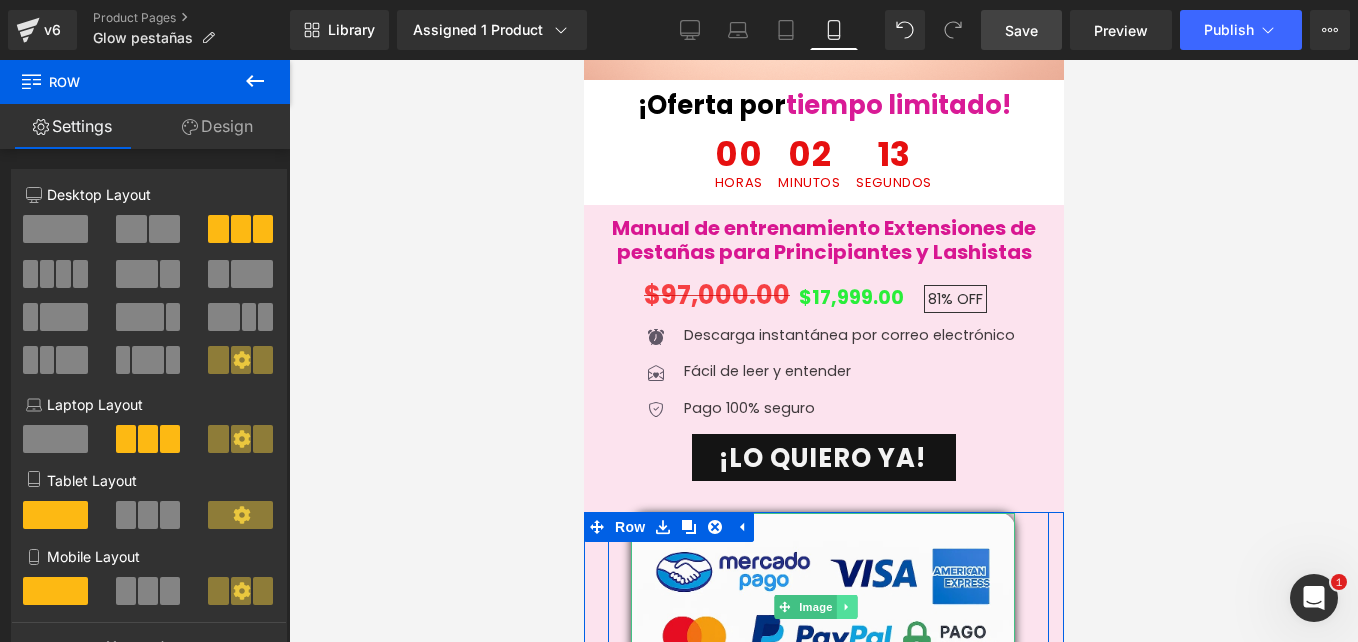 click 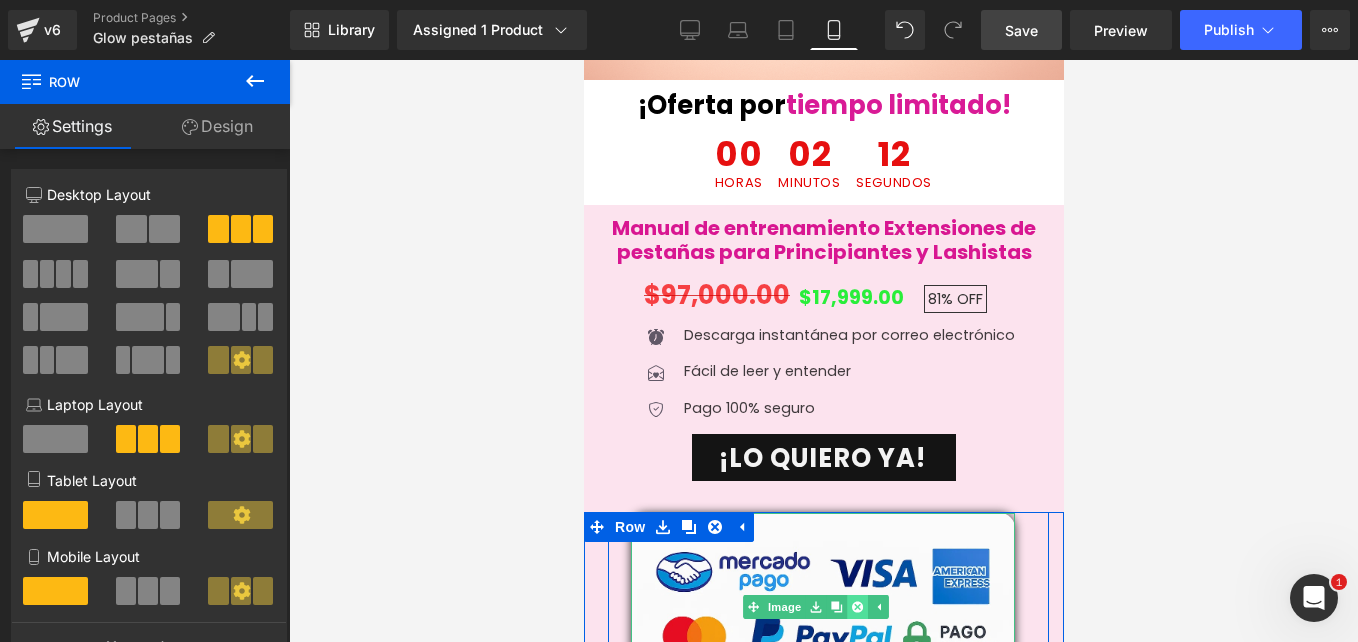 click at bounding box center (856, 607) 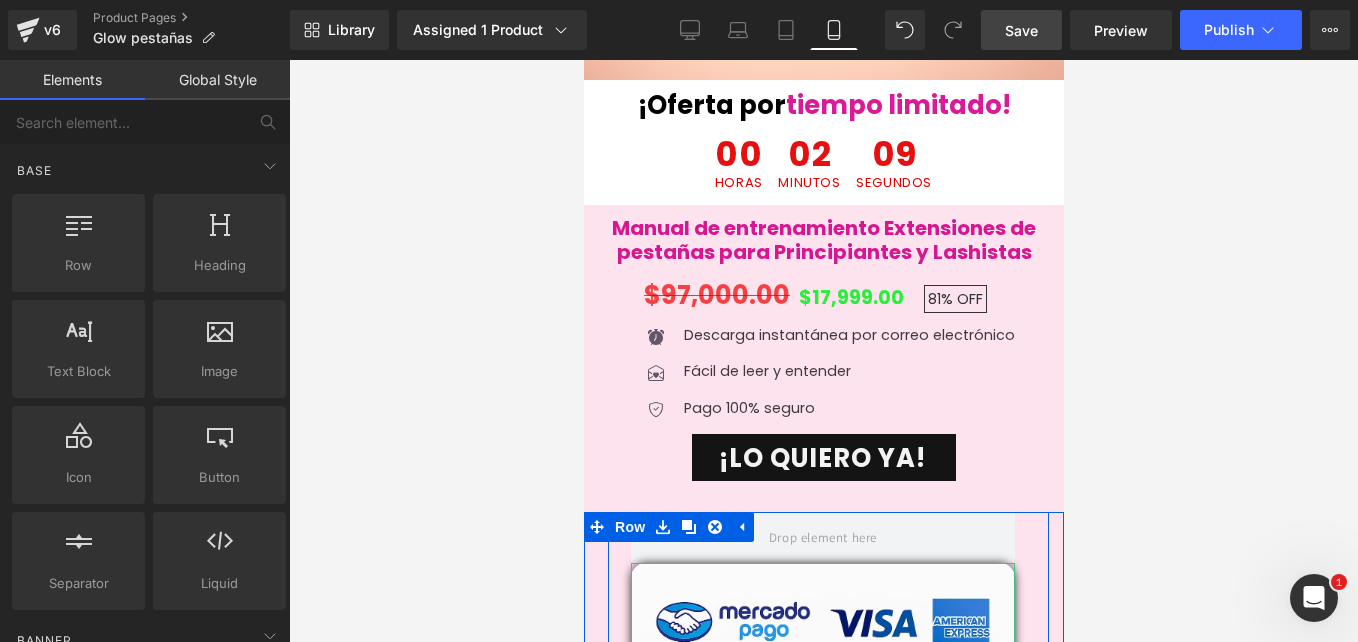 click at bounding box center (845, 657) 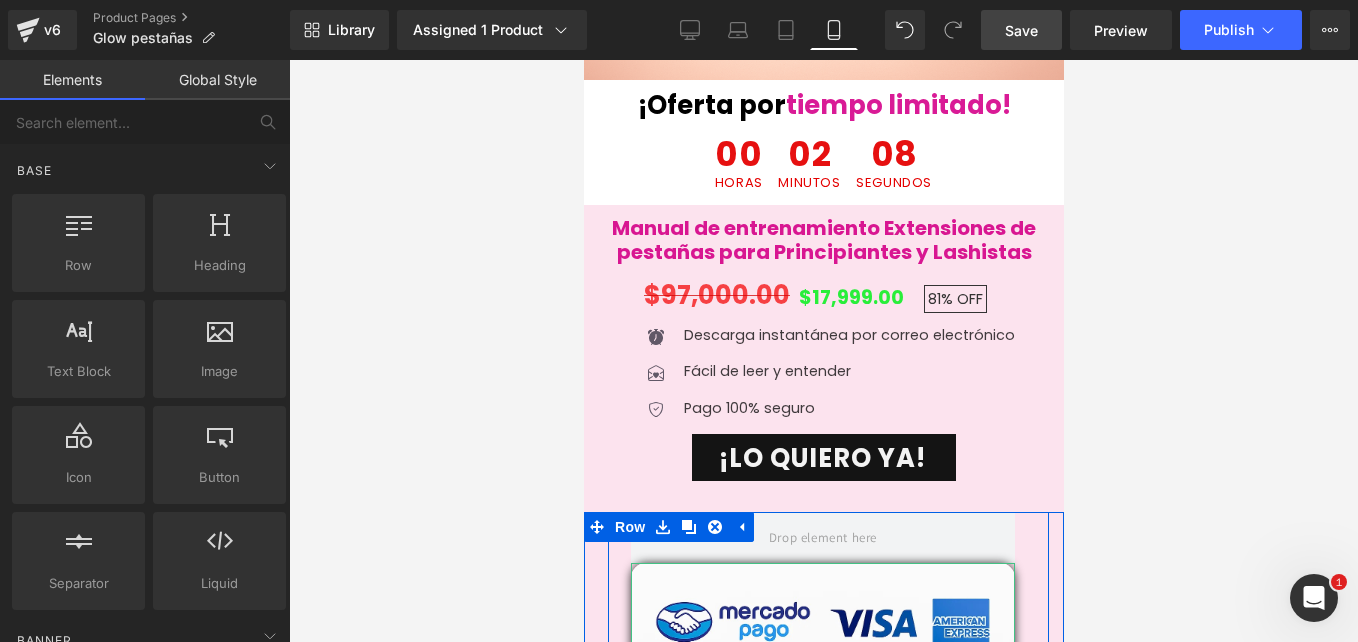click 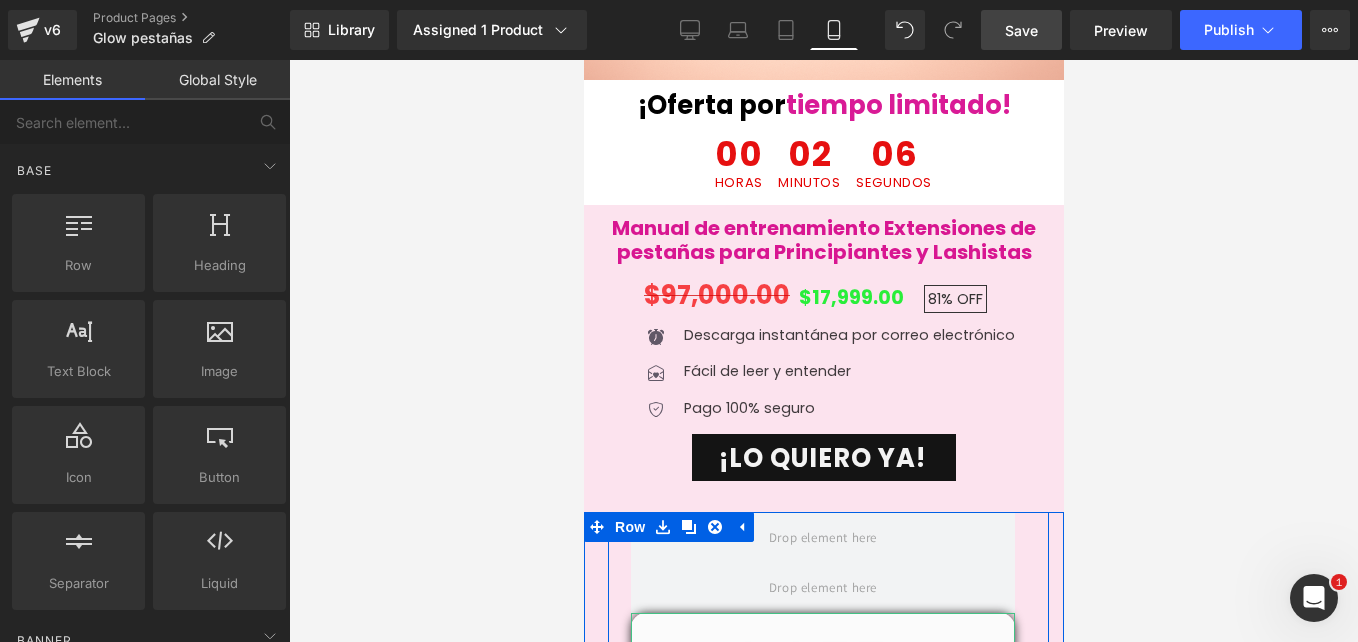 click at bounding box center [845, 707] 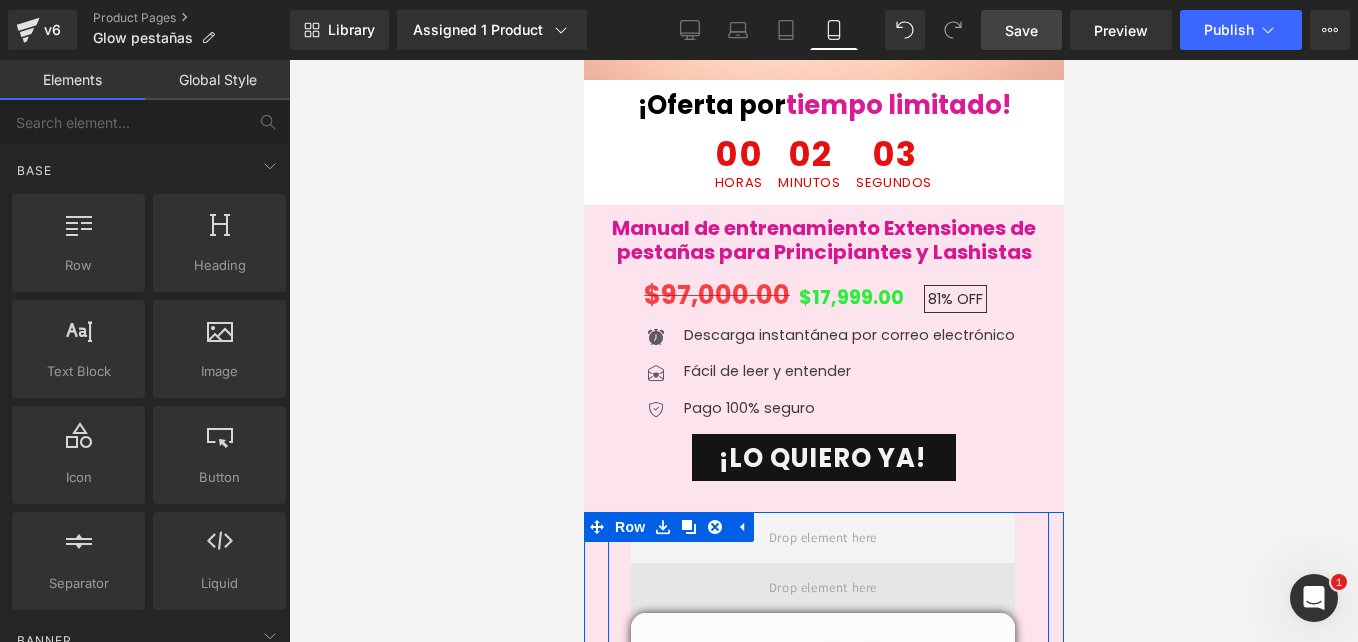 click at bounding box center [822, 588] 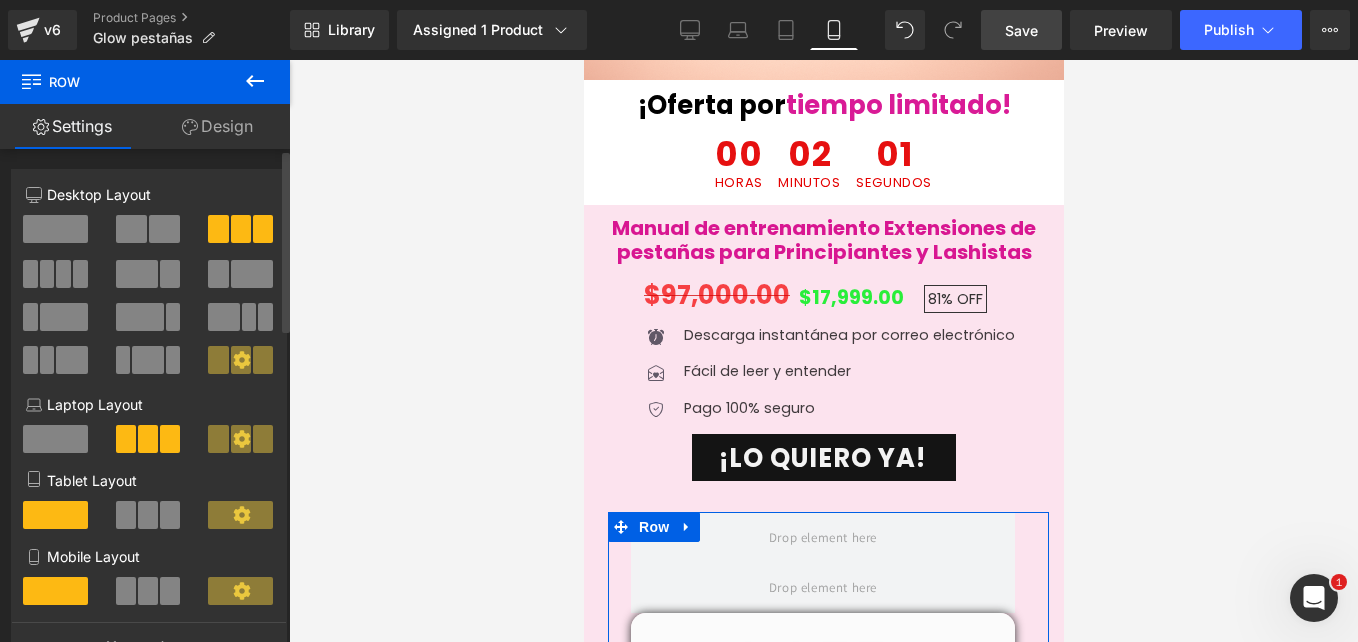 drag, startPoint x: 66, startPoint y: 228, endPoint x: 176, endPoint y: 201, distance: 113.265175 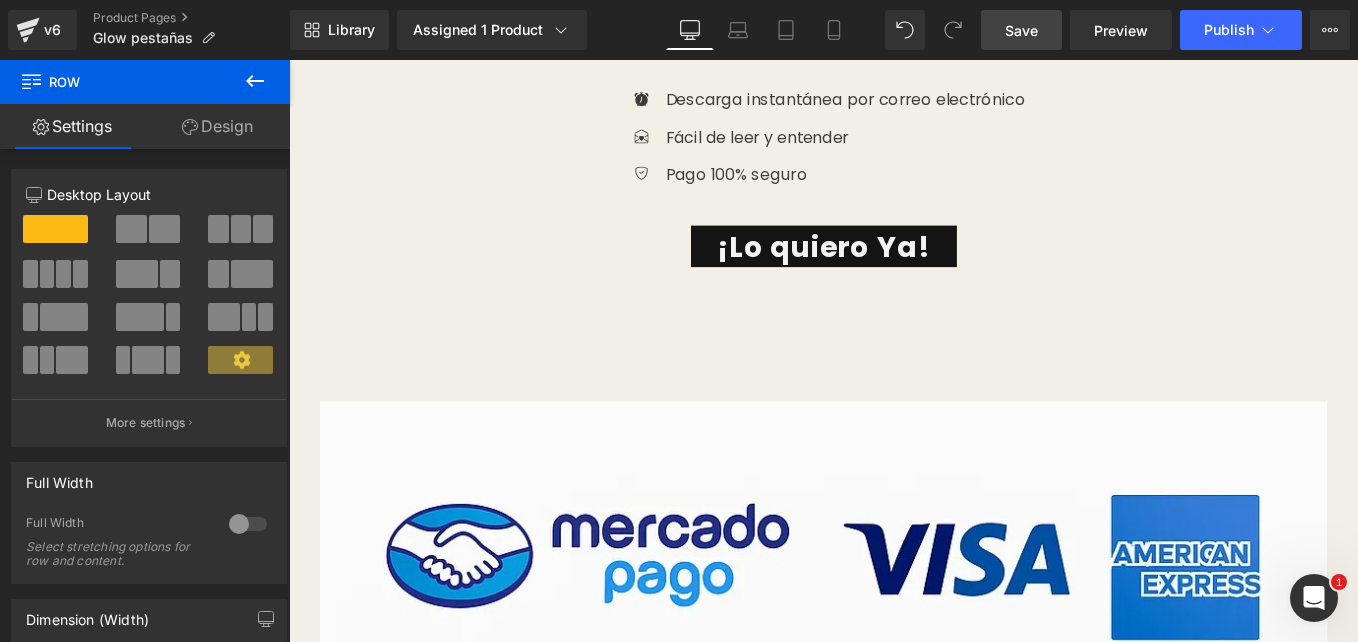 scroll, scrollTop: 18987, scrollLeft: 0, axis: vertical 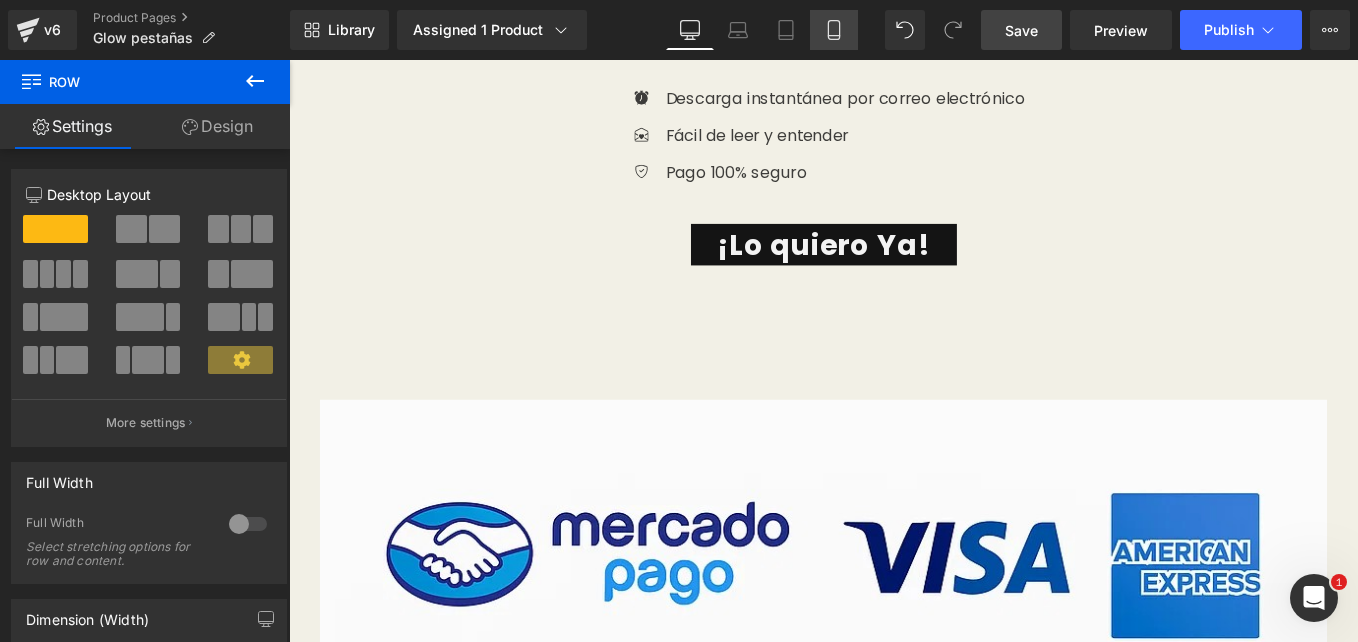 click 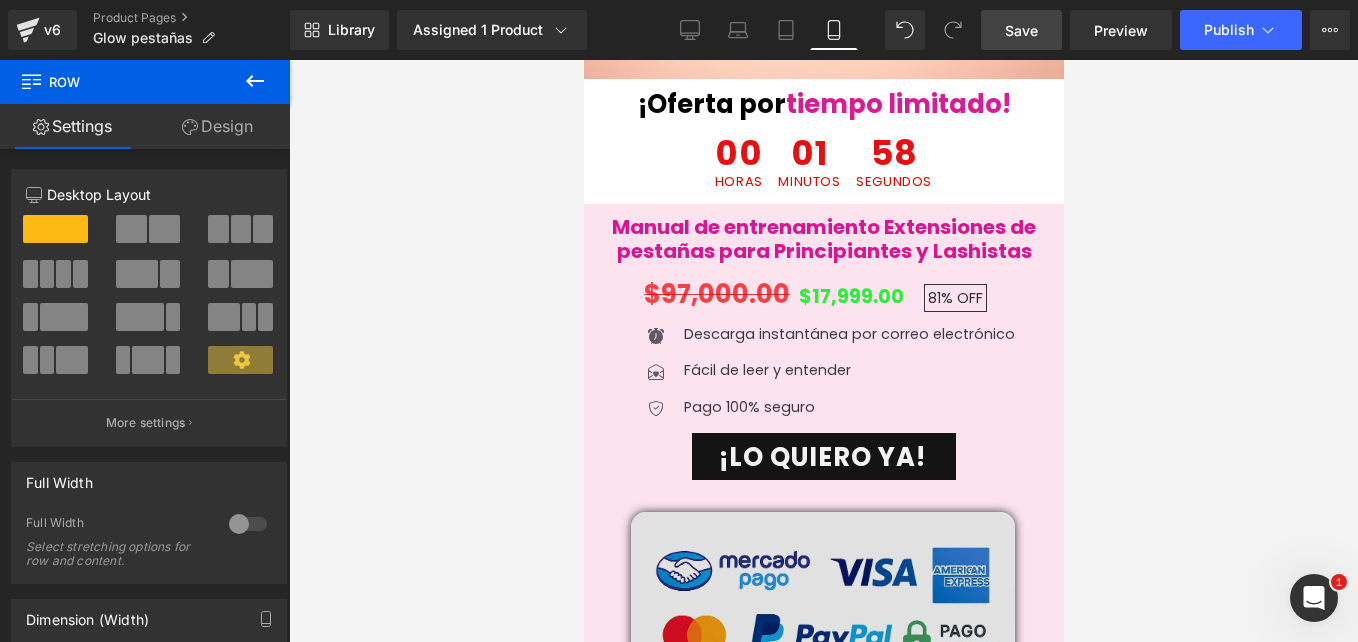 scroll, scrollTop: 8291, scrollLeft: 0, axis: vertical 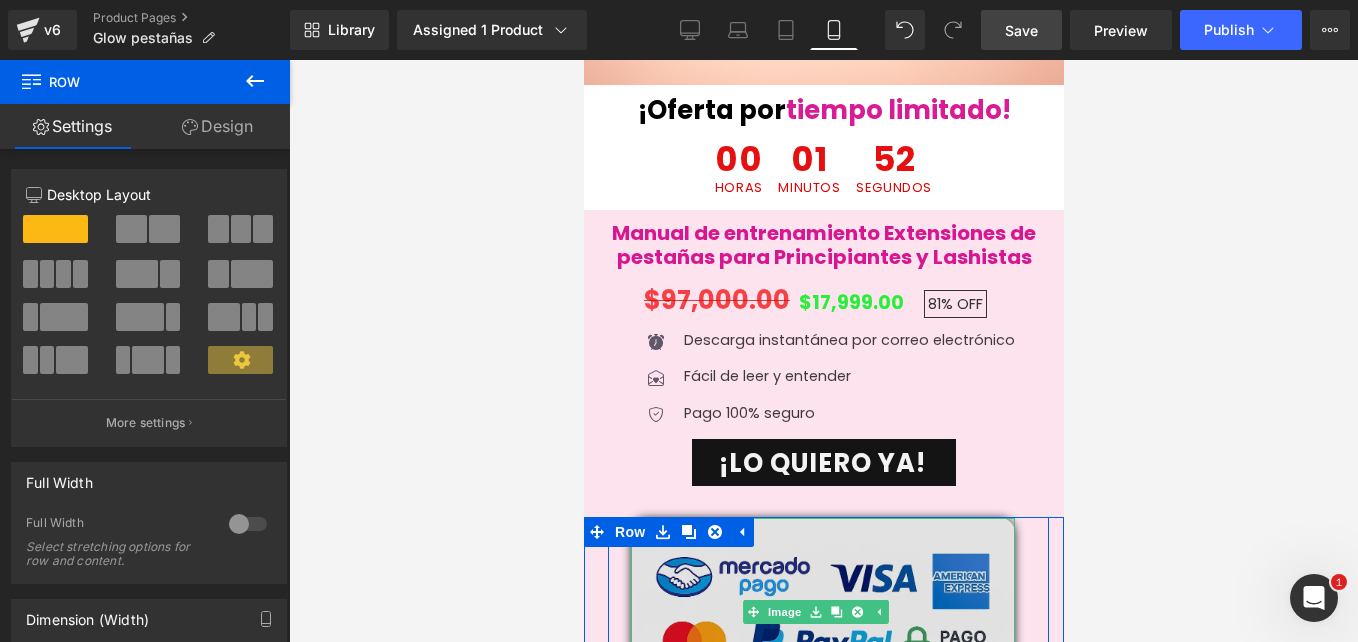click at bounding box center [822, 611] 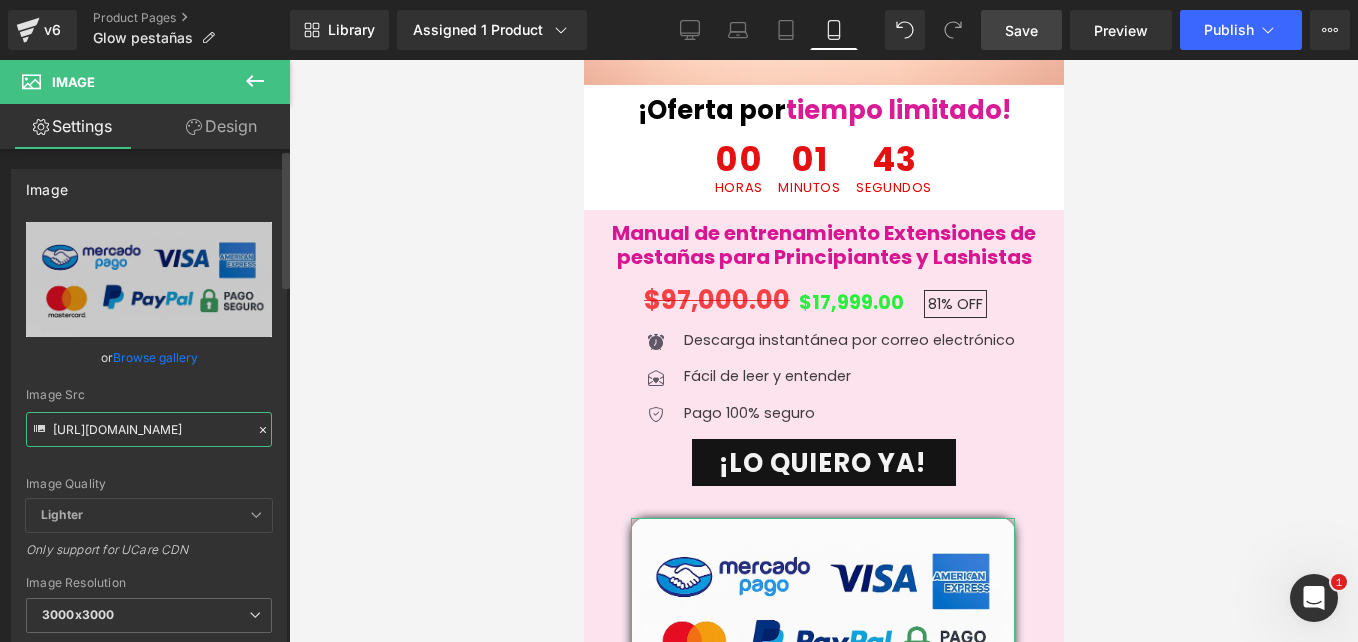 click on "[URL][DOMAIN_NAME]" at bounding box center [149, 429] 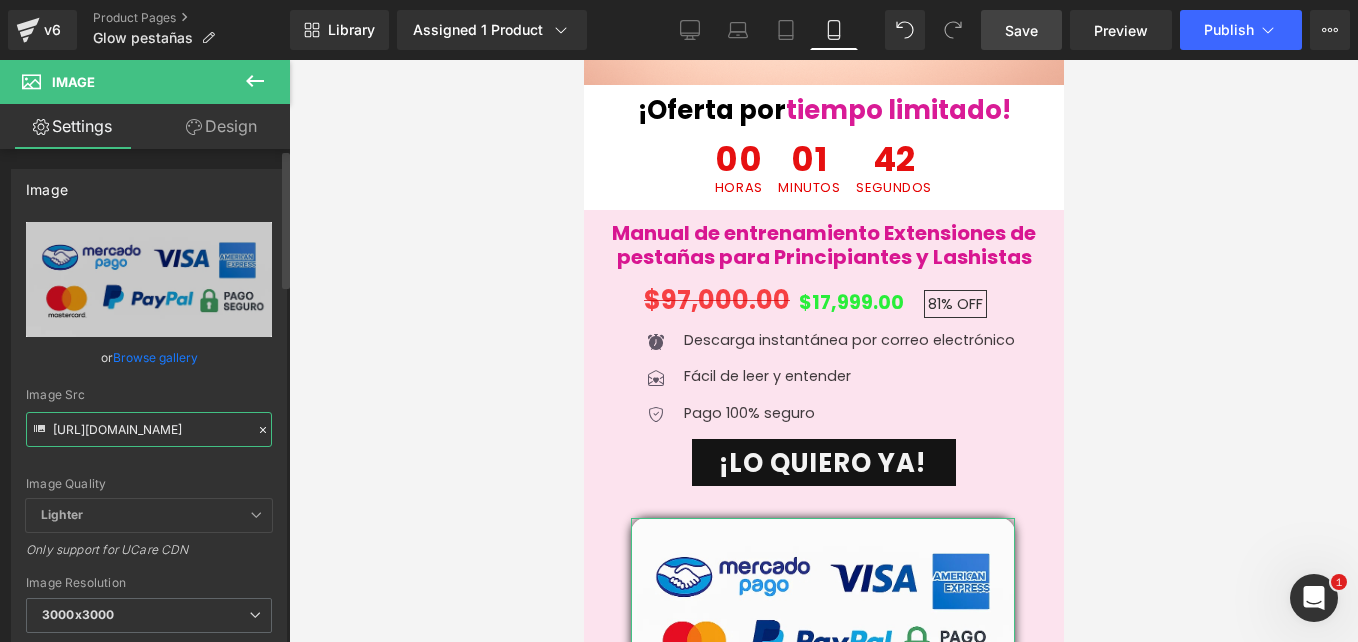 click on "[URL][DOMAIN_NAME]" at bounding box center [149, 429] 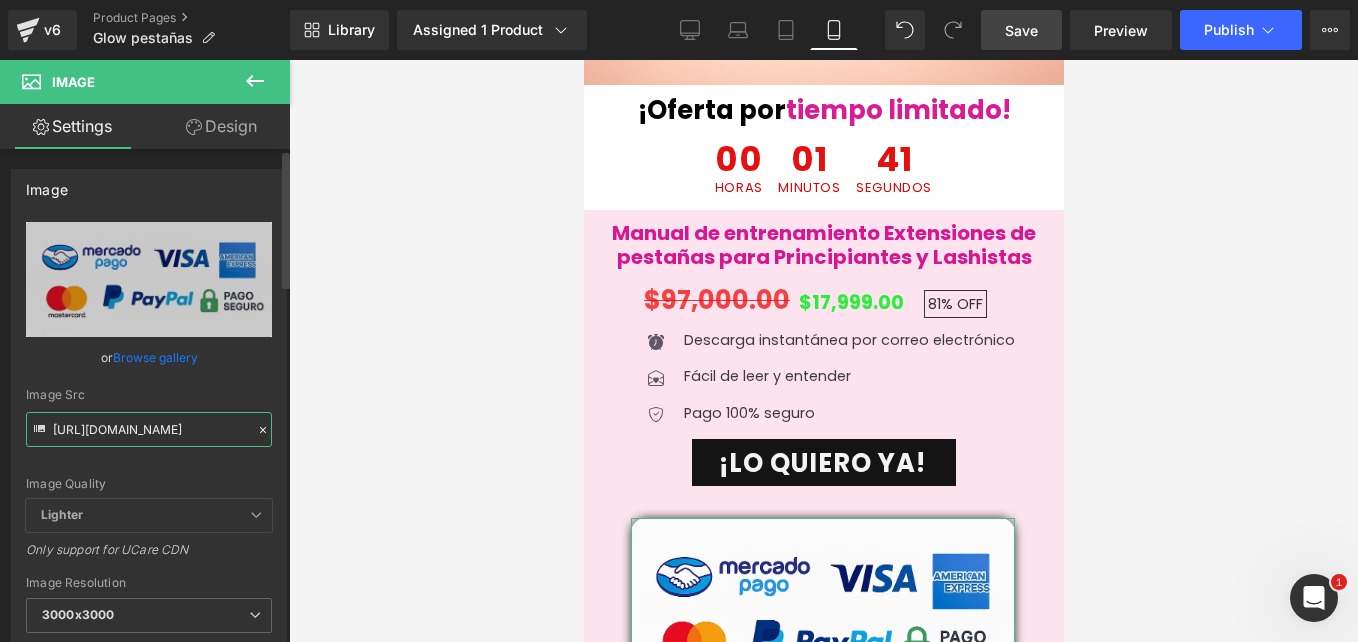 paste on "W1kBpJGv/20250719-2213-Garant-a-de-Satisfacci-n-remix-01k0jp6w8hemp8tm7prcbjmeef" 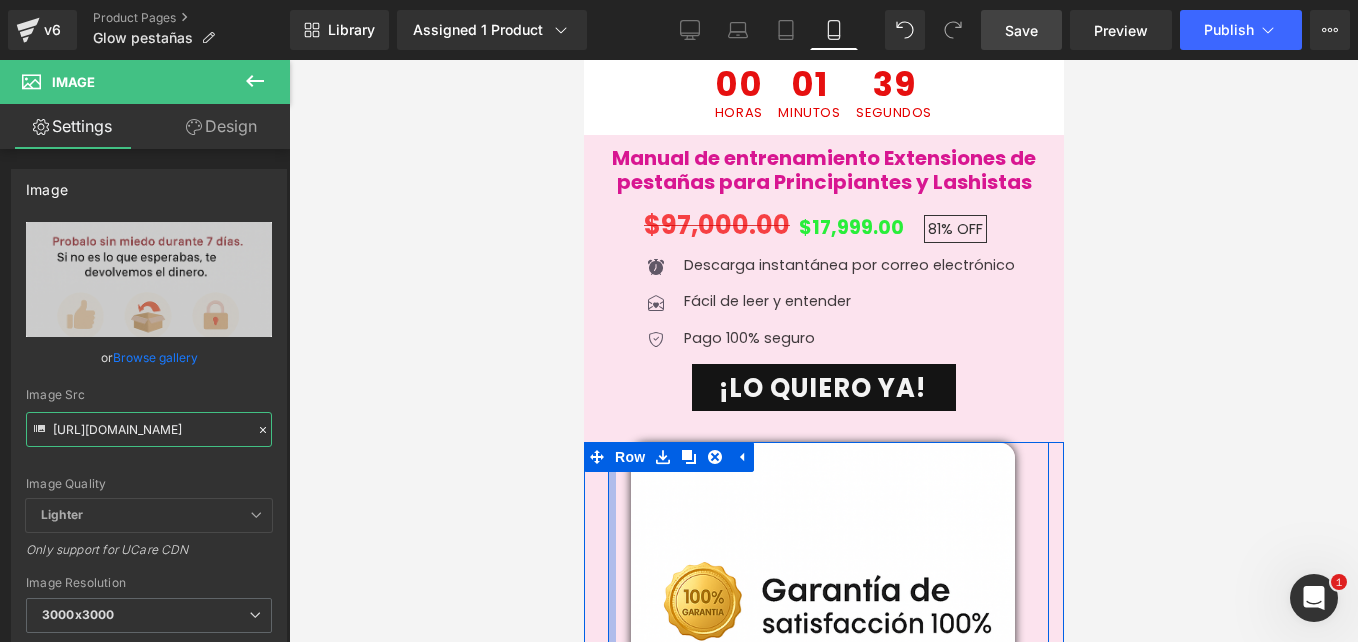 scroll, scrollTop: 8368, scrollLeft: 0, axis: vertical 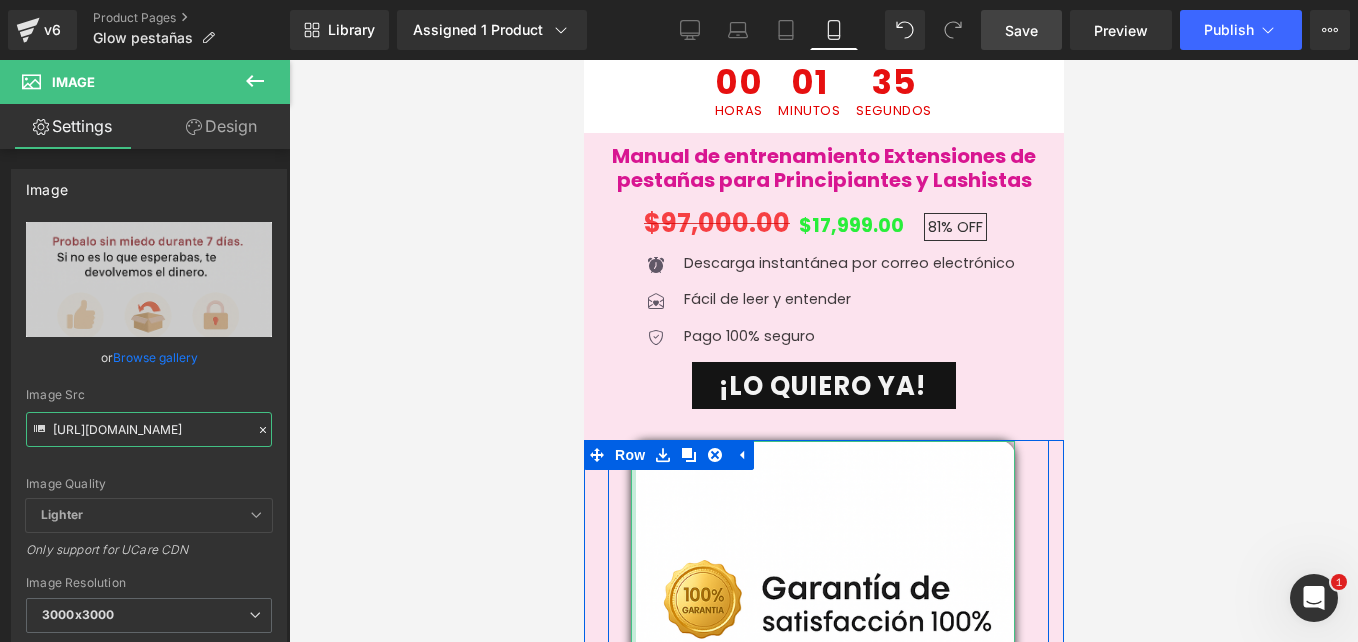 drag, startPoint x: 633, startPoint y: 401, endPoint x: 608, endPoint y: 401, distance: 25 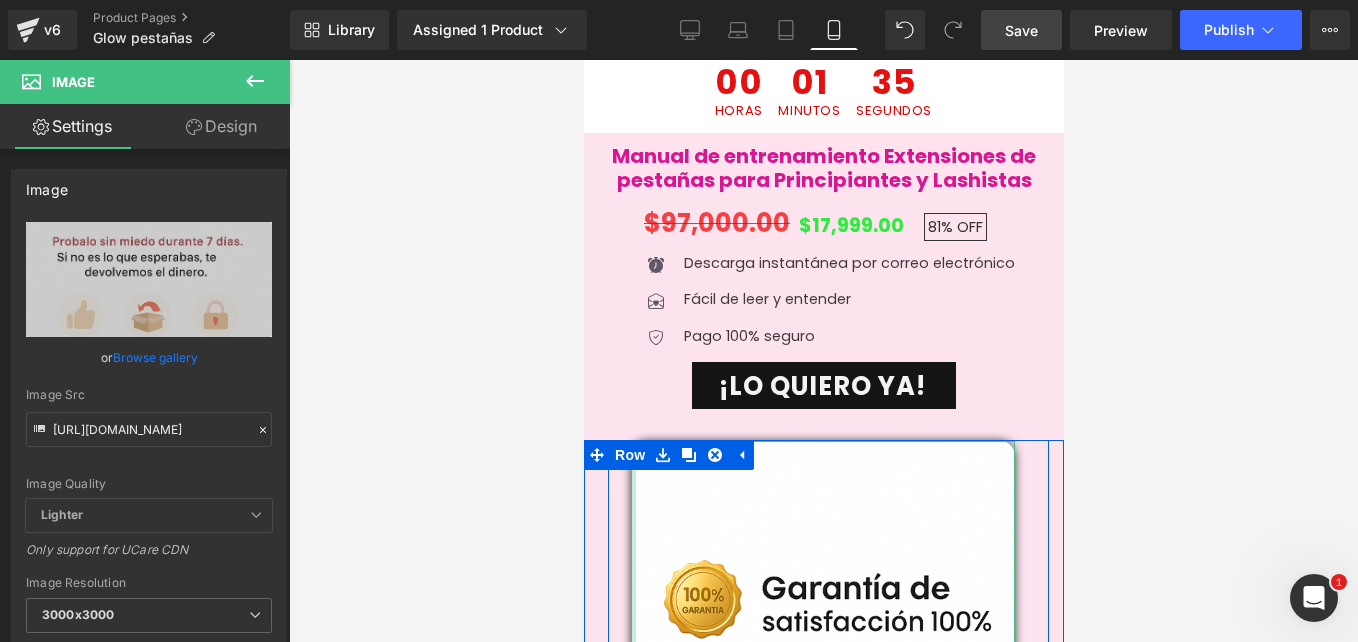 click on "Image         Row" at bounding box center [827, 735] 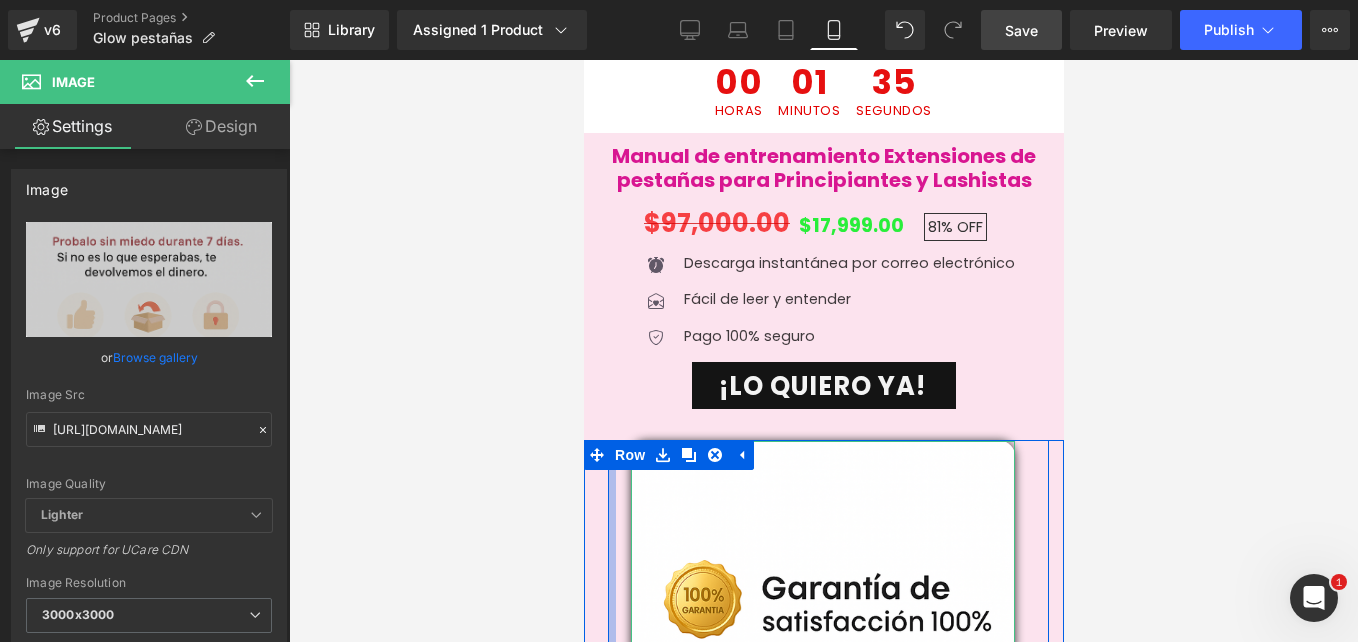 click at bounding box center (611, 735) 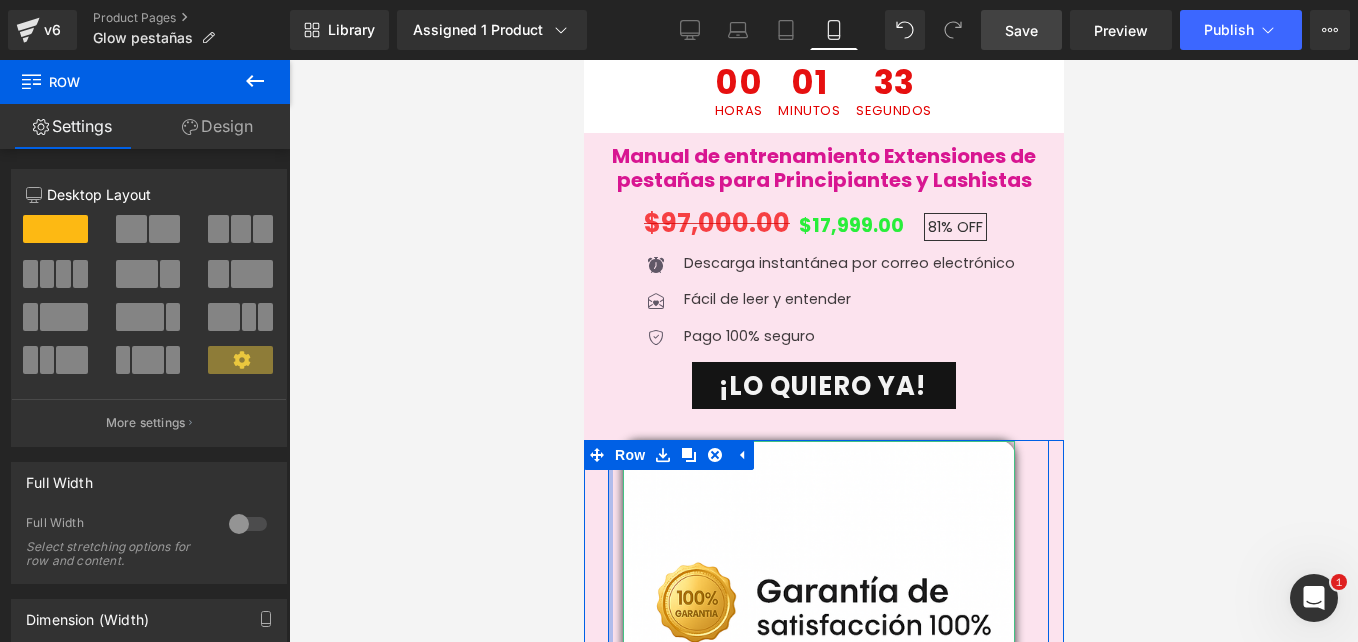 drag, startPoint x: 608, startPoint y: 401, endPoint x: 527, endPoint y: 427, distance: 85.07056 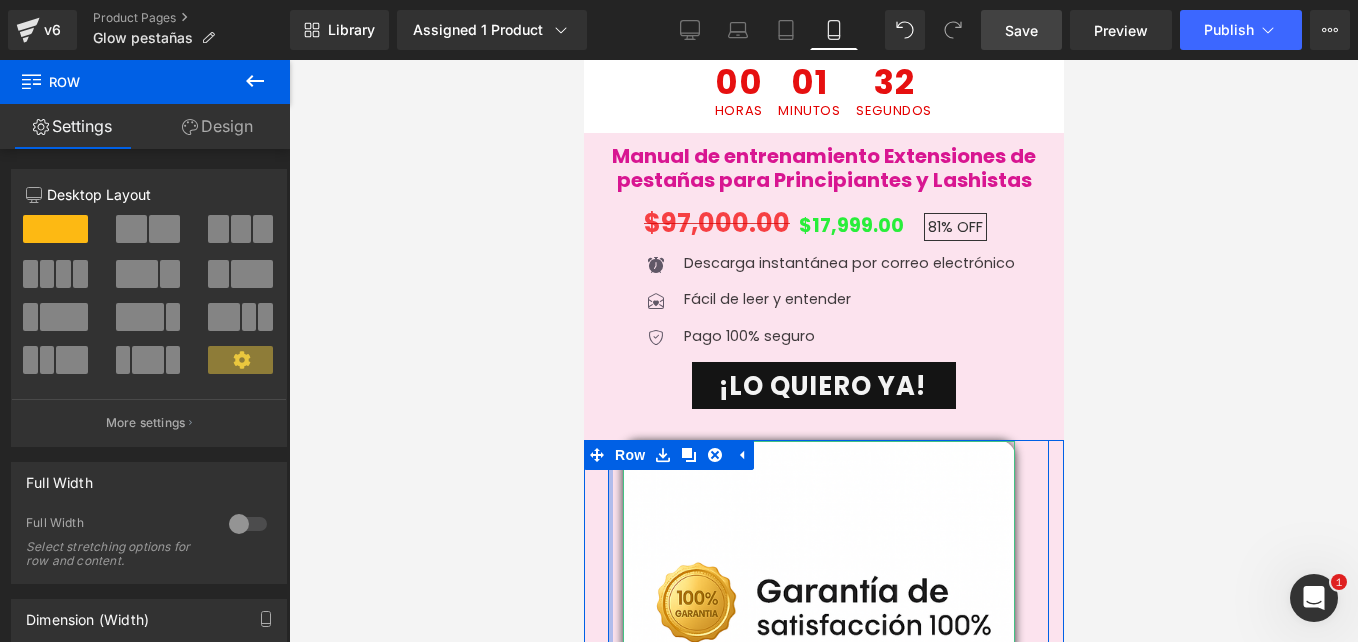 click on "Design" at bounding box center (217, 126) 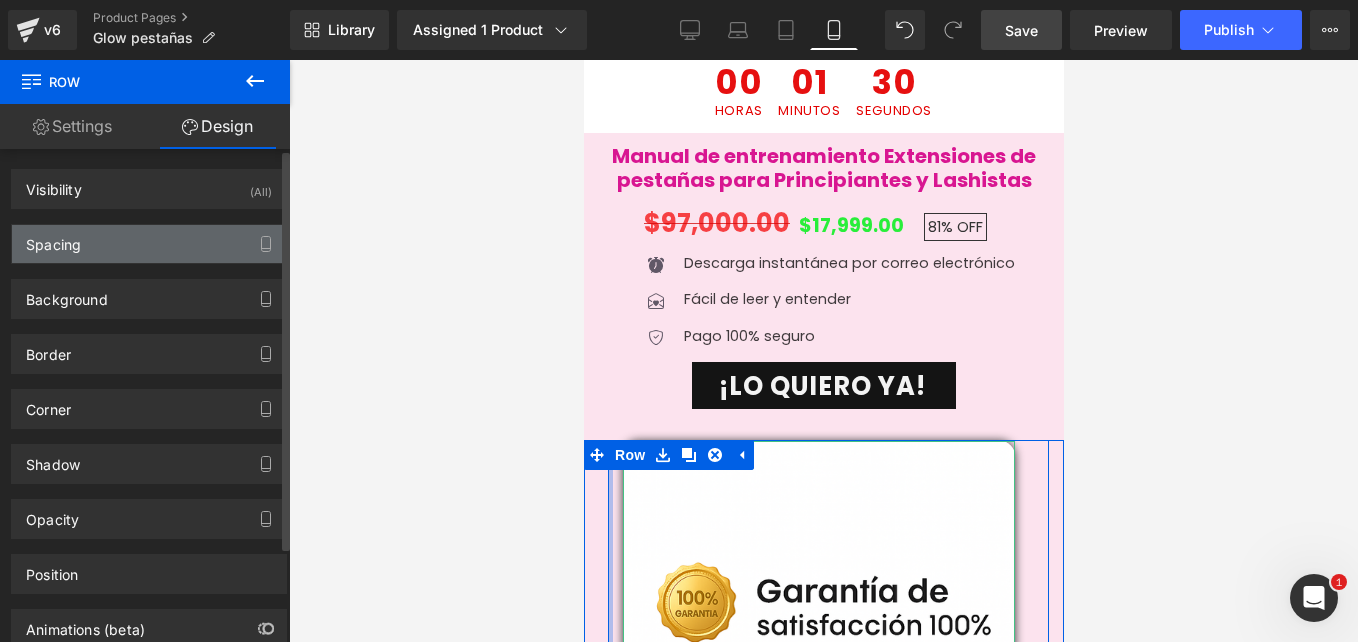 type on "0" 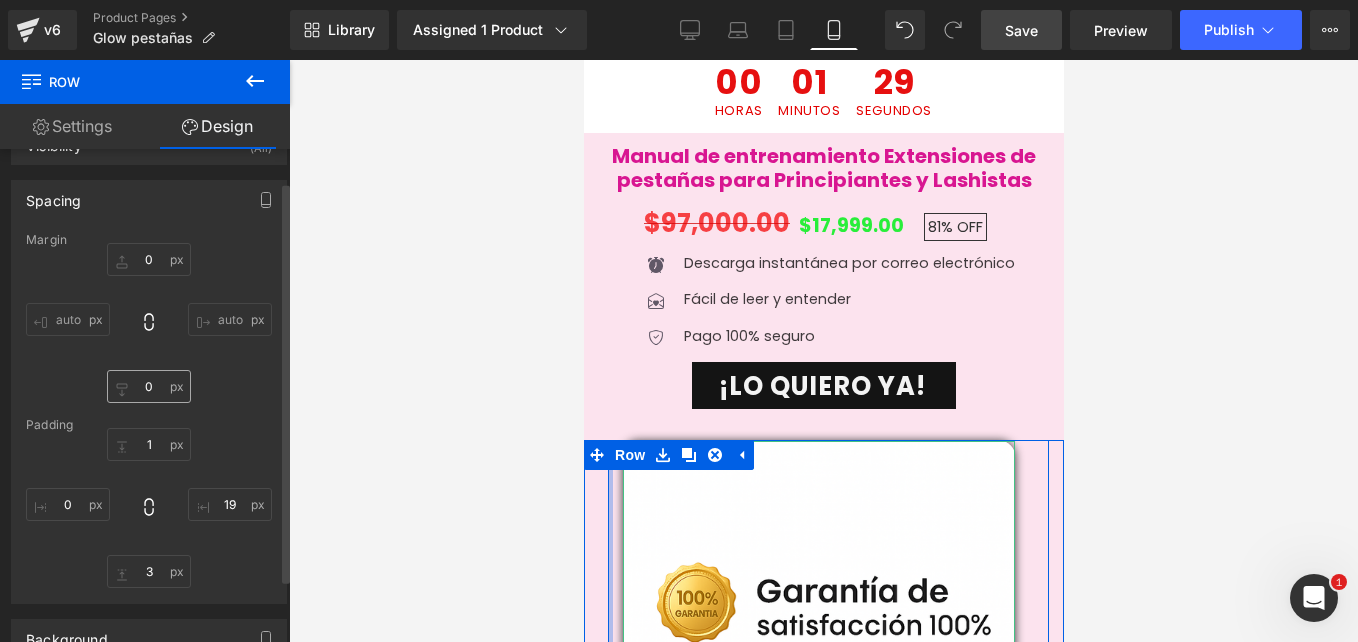 scroll, scrollTop: 45, scrollLeft: 0, axis: vertical 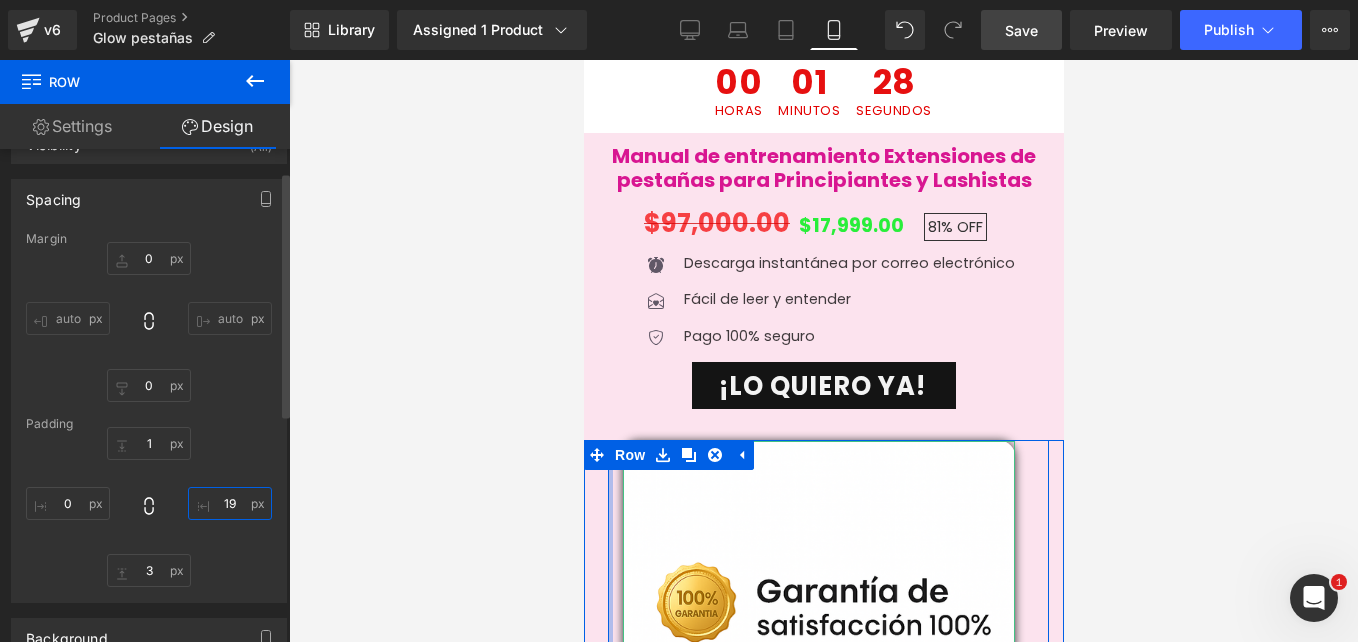 click on "19" at bounding box center (230, 503) 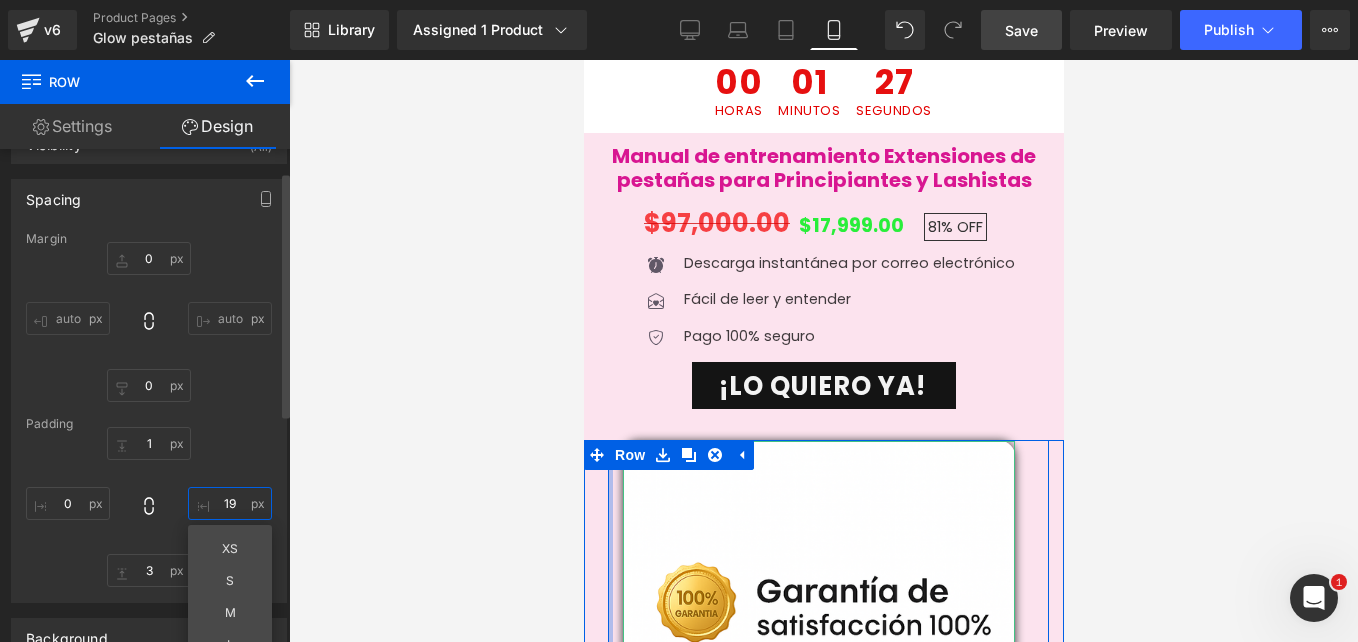 click on "19" at bounding box center [230, 503] 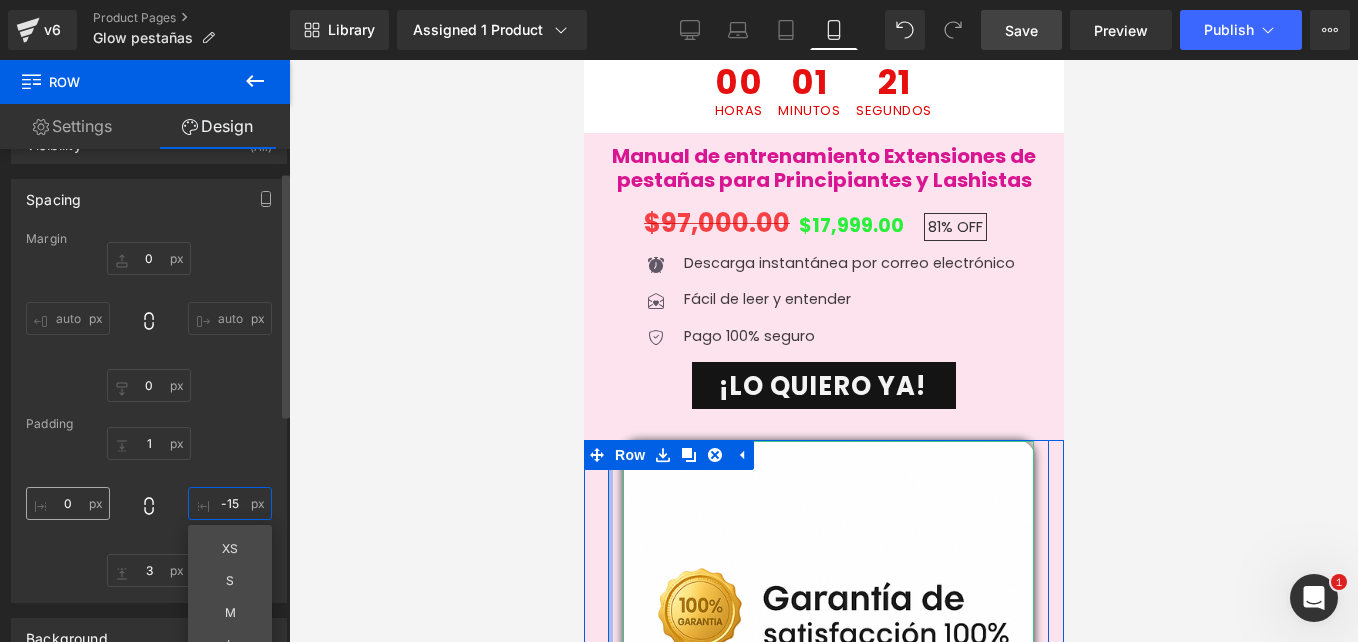 type on "-15" 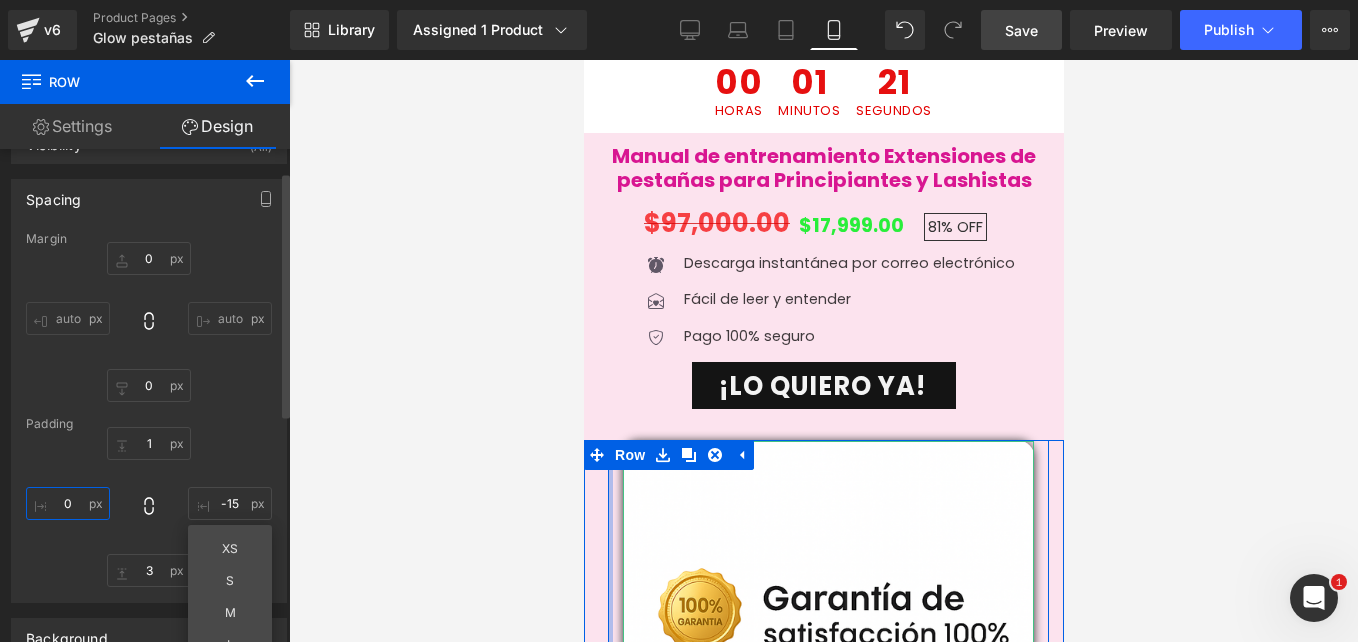 click on "0" at bounding box center (68, 503) 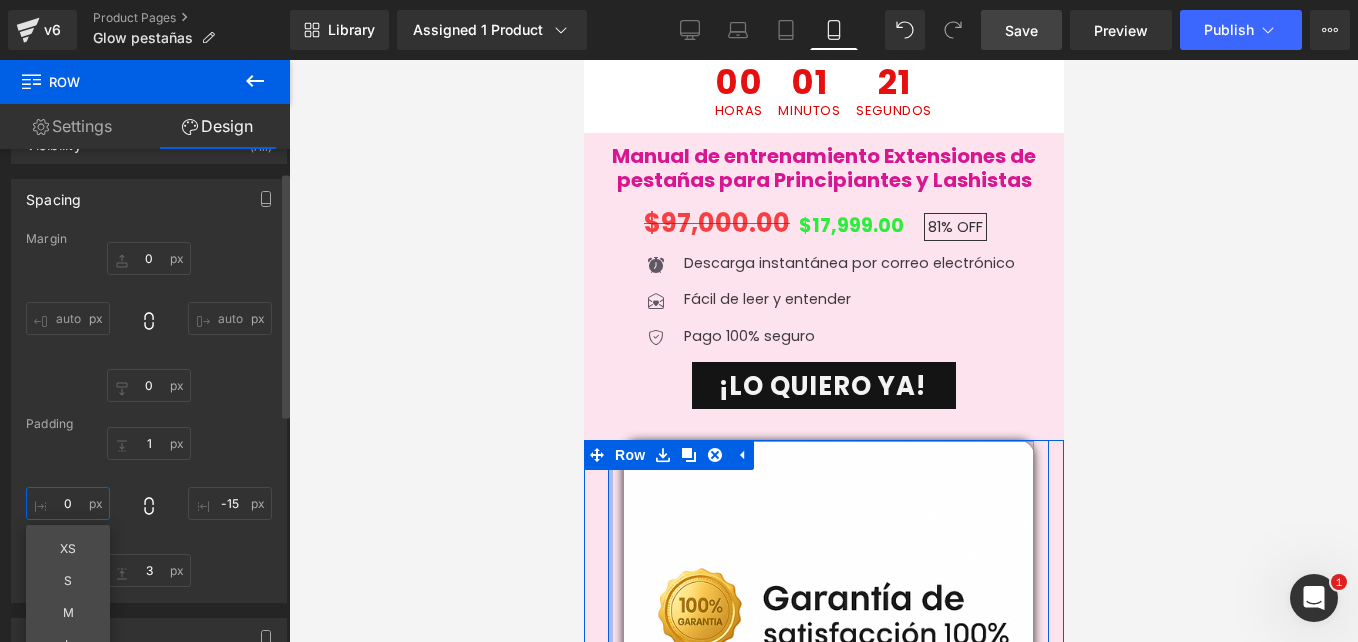 click on "0" at bounding box center [68, 503] 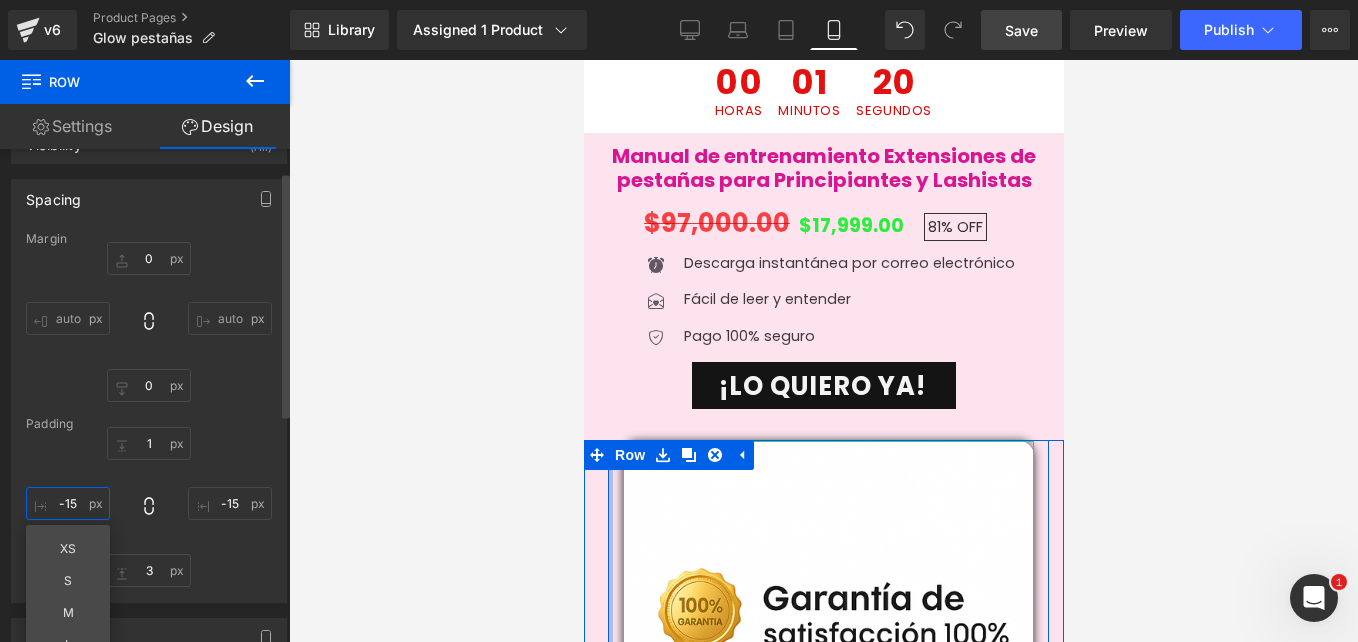 type on "-15" 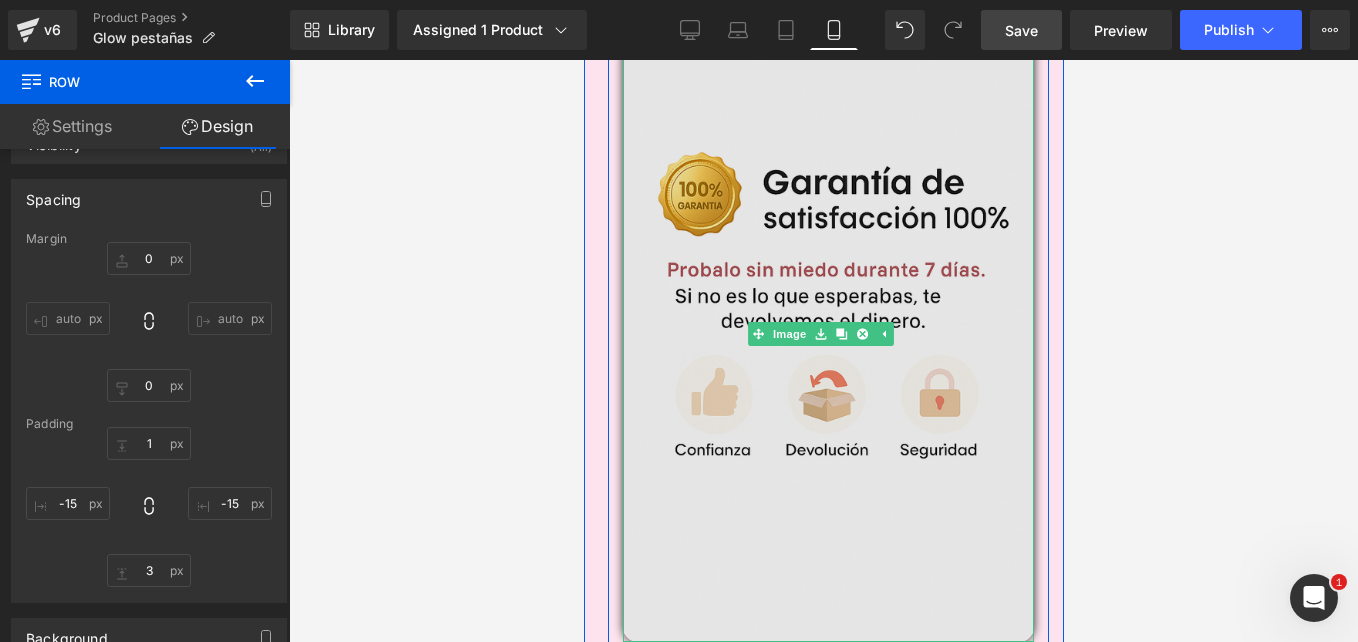 scroll, scrollTop: 8783, scrollLeft: 0, axis: vertical 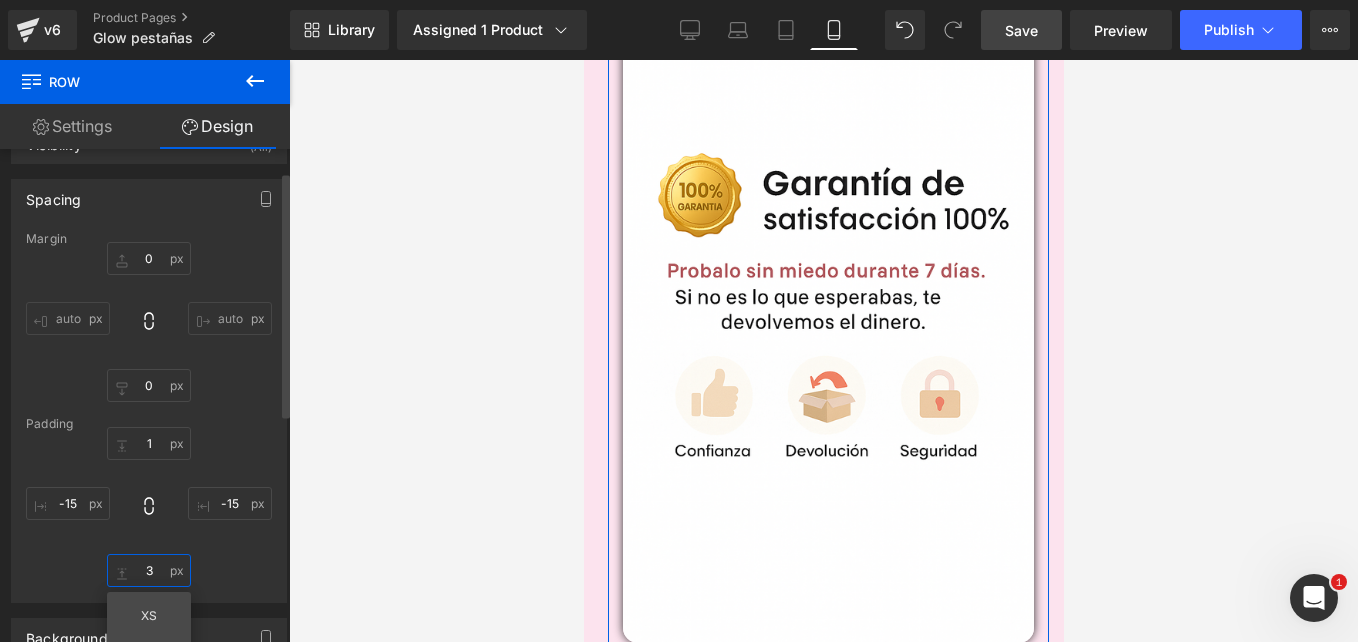 click on "3" at bounding box center (149, 570) 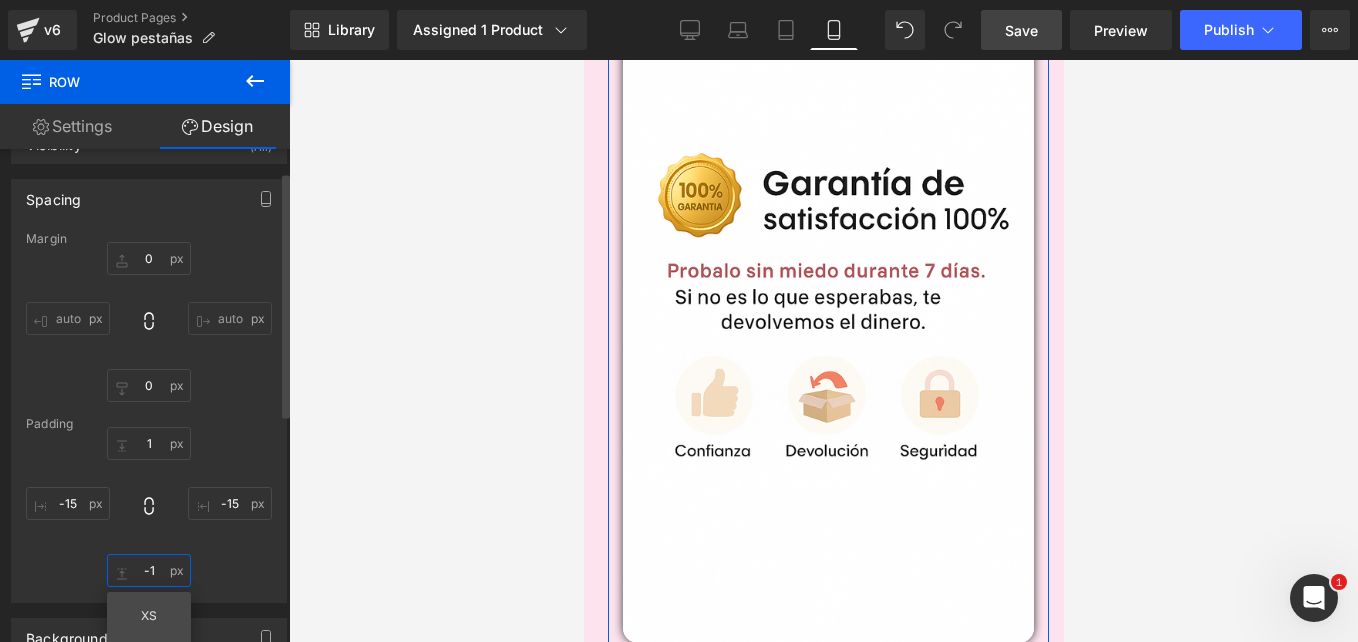 type on "-" 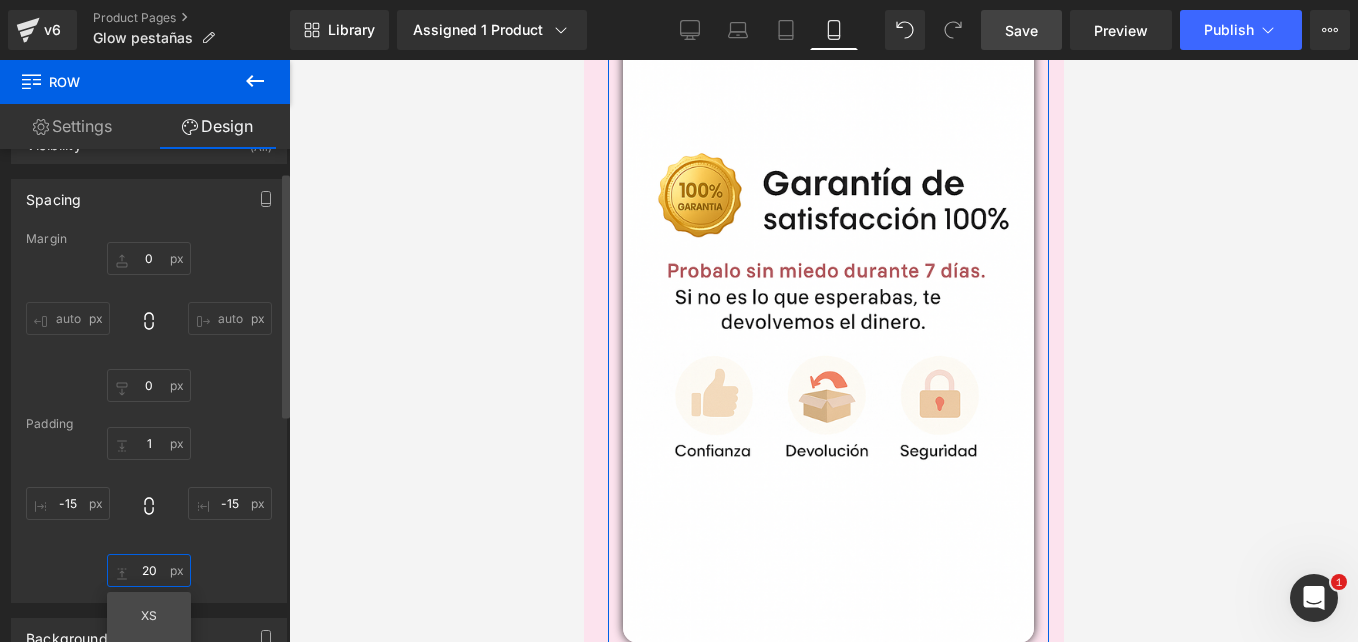 type on "2" 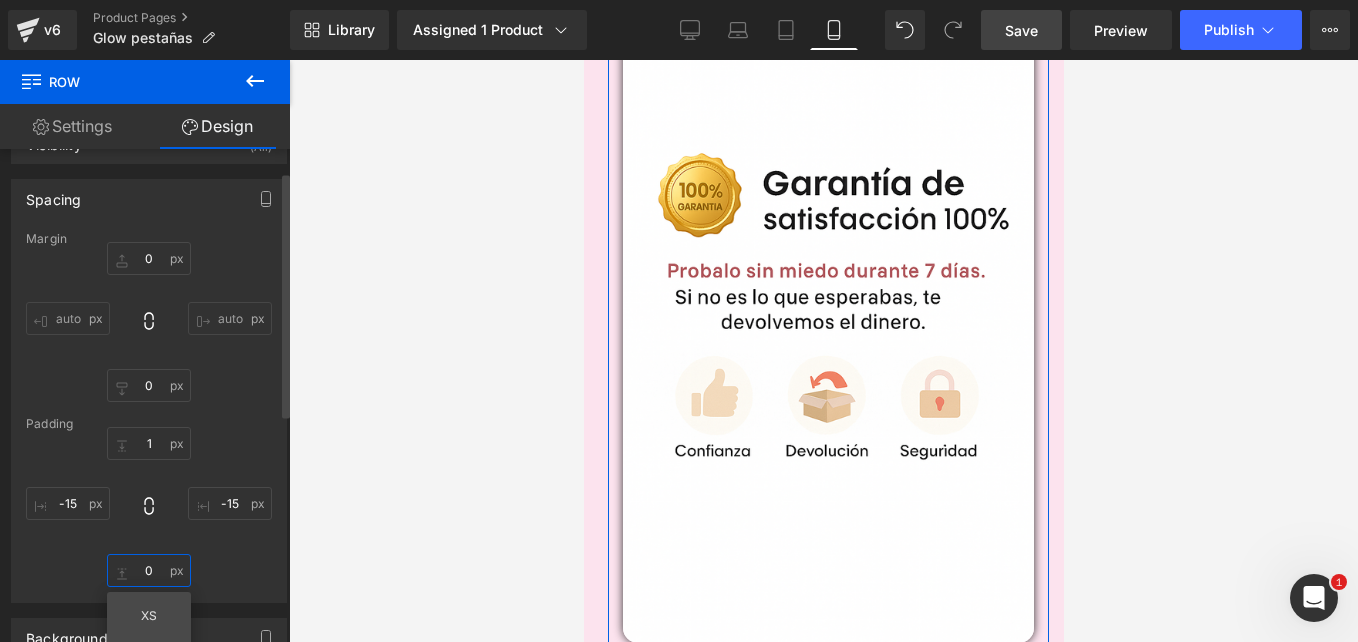 type 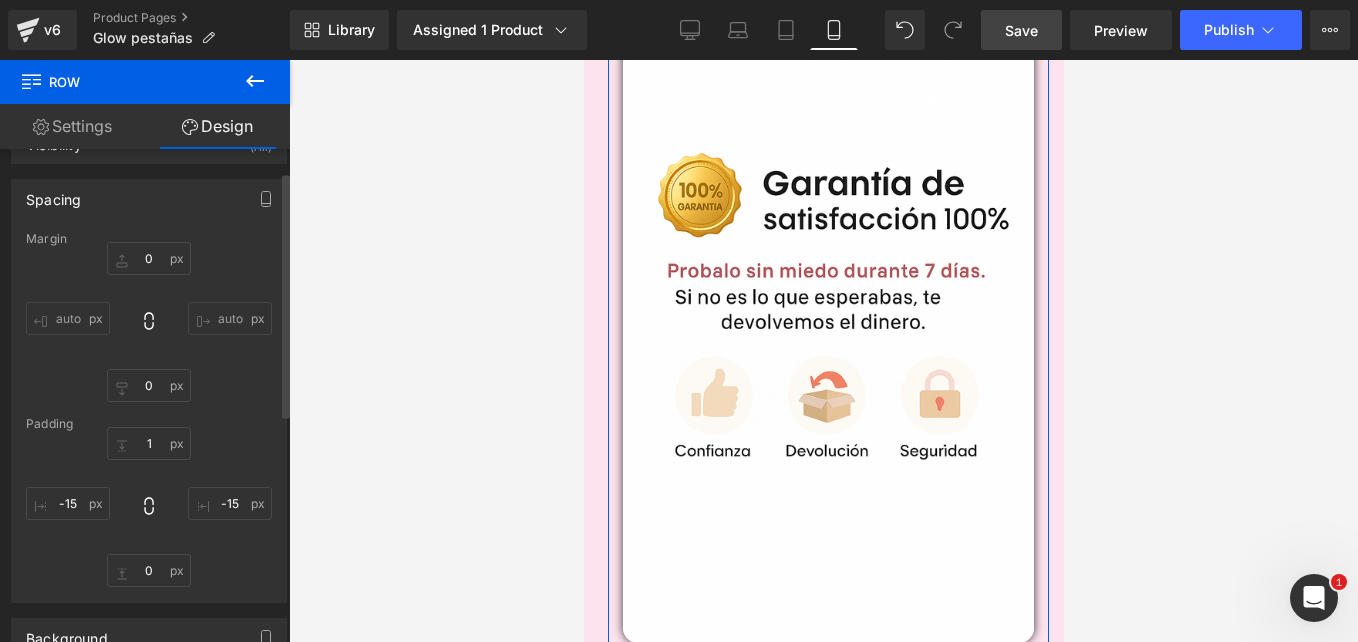 click on "1px 1
-15 -15
-15 -15" at bounding box center (149, 507) 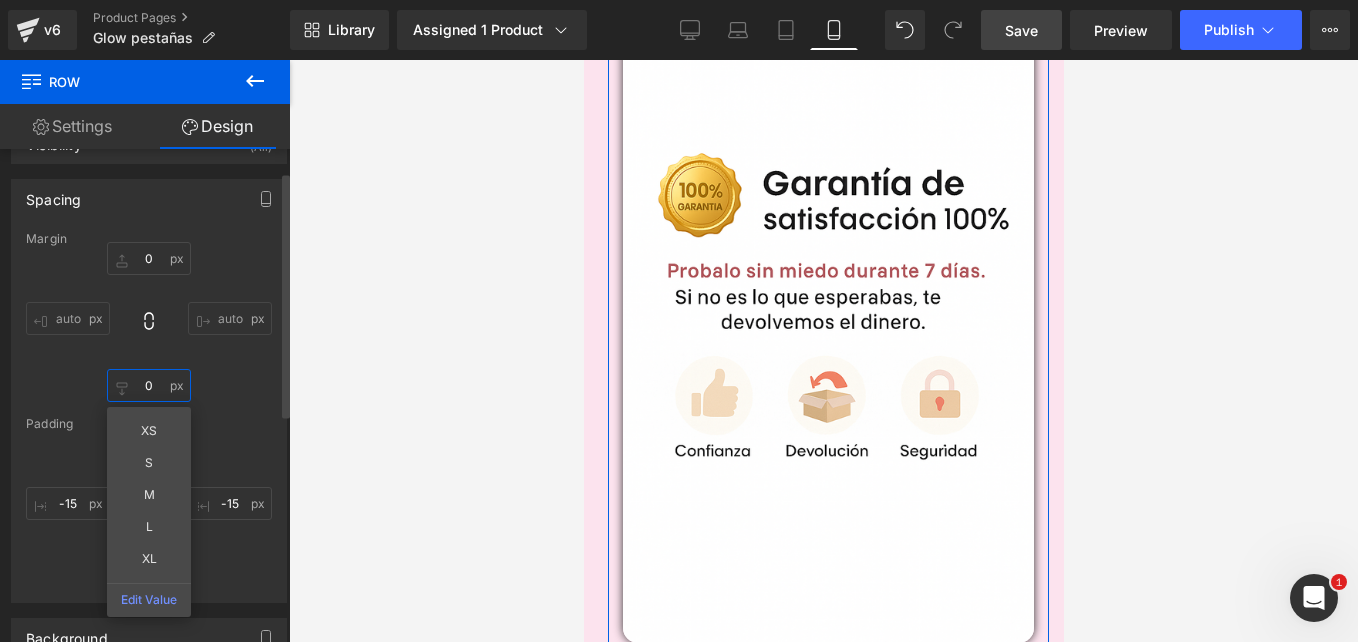 click on "0" at bounding box center [149, 385] 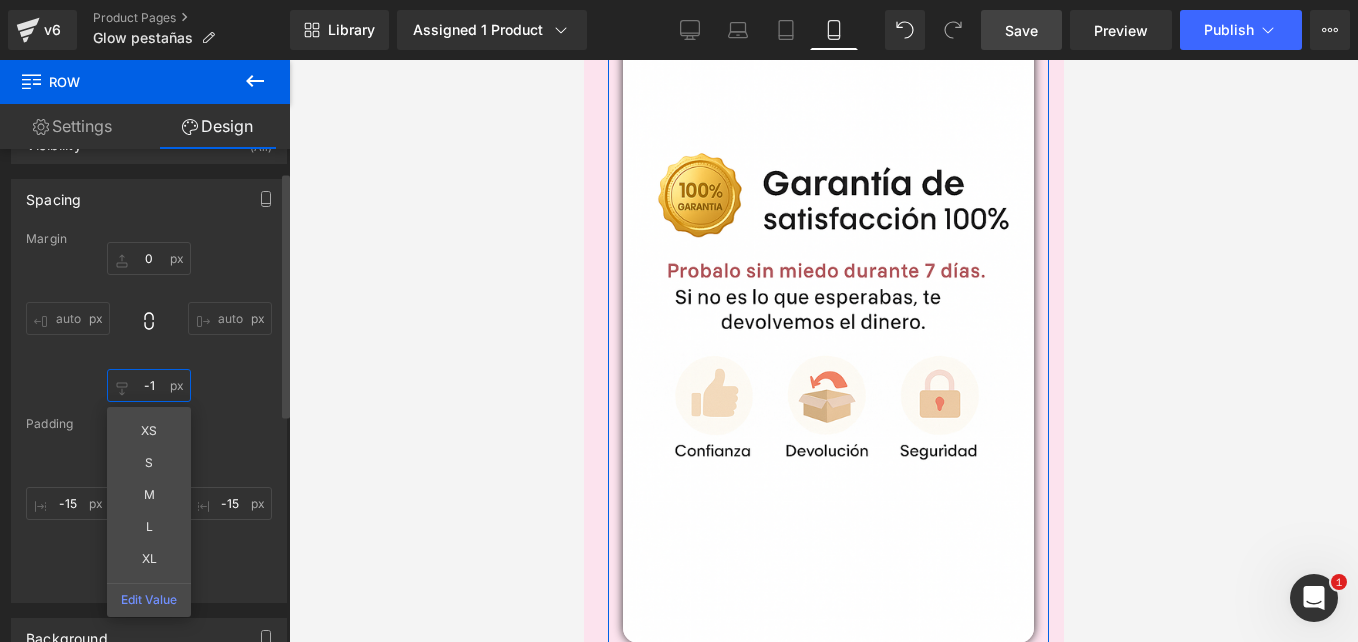 type on "-" 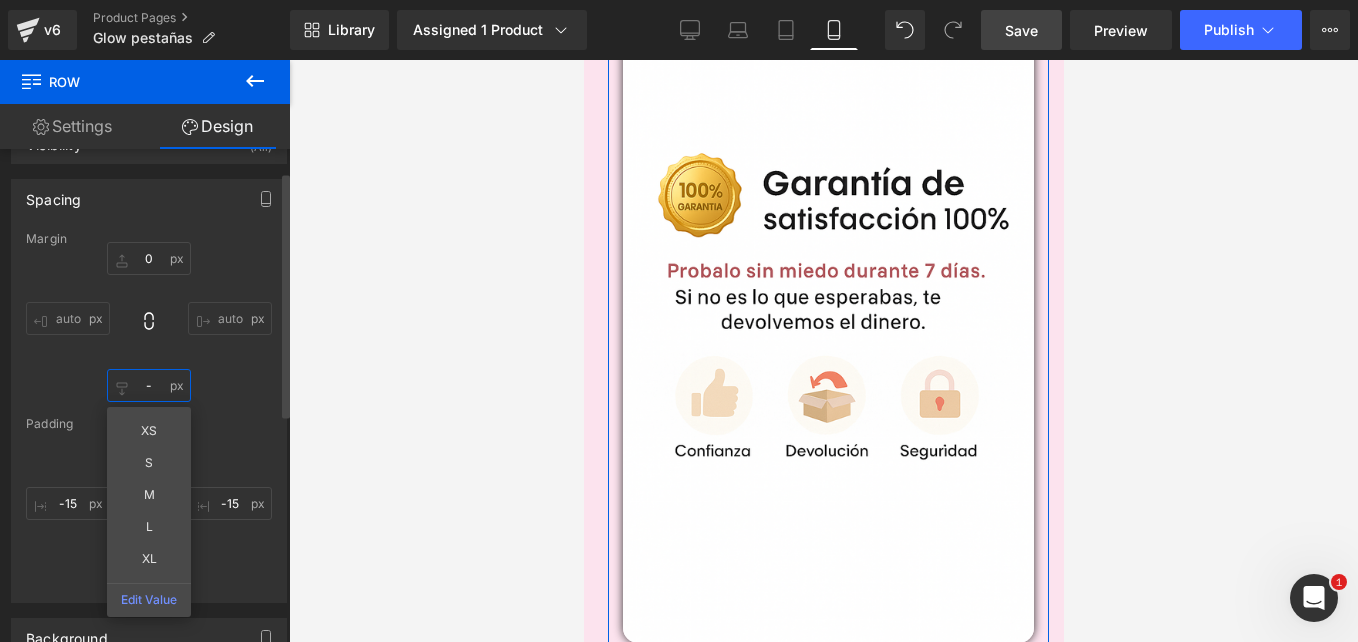 type 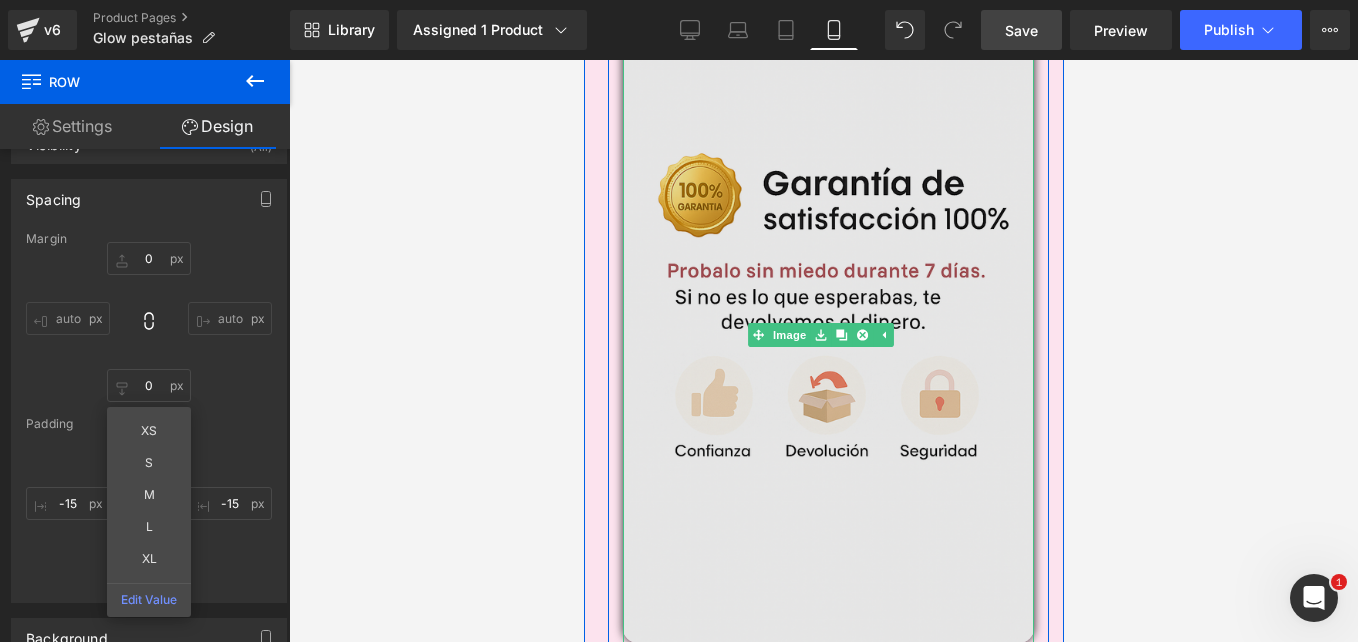 click at bounding box center (827, 334) 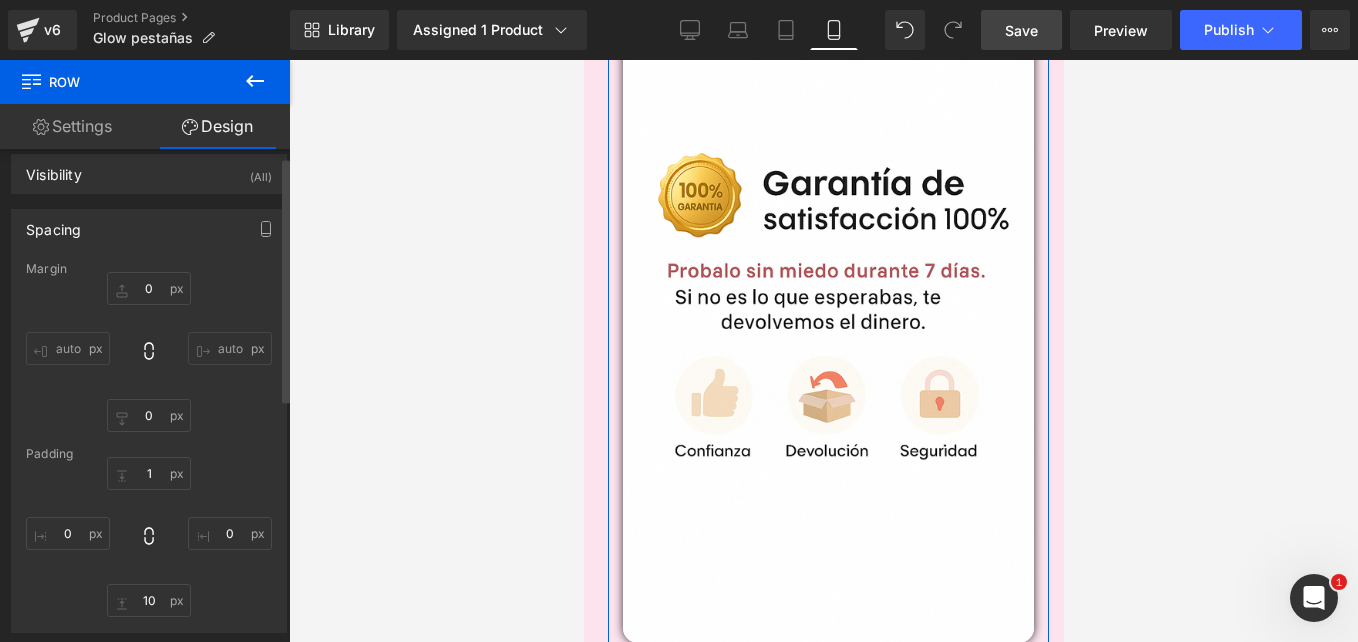 scroll, scrollTop: 23, scrollLeft: 0, axis: vertical 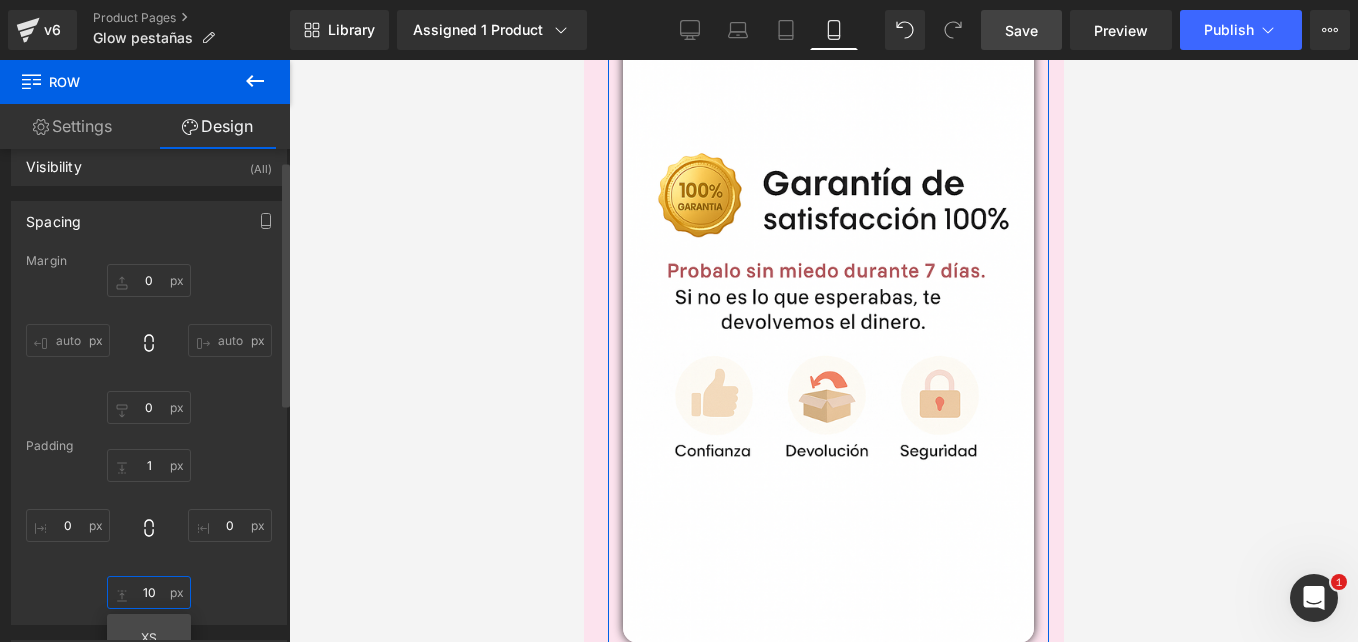 click on "10" at bounding box center [149, 592] 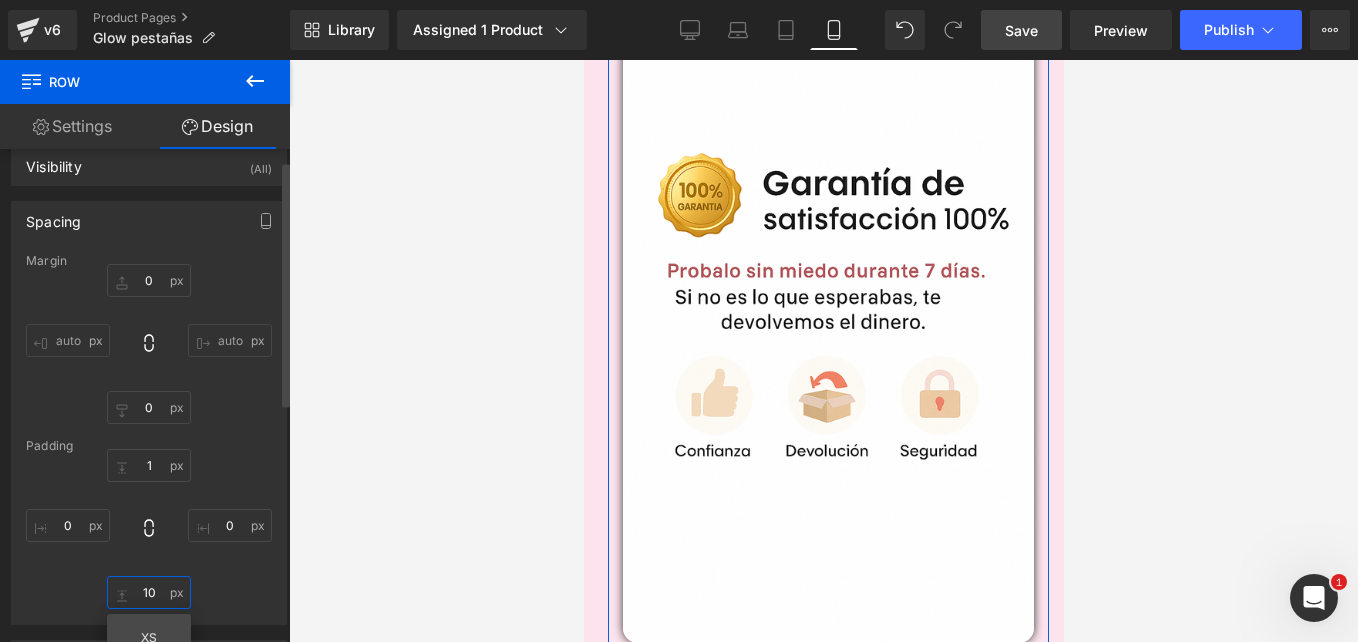 click on "10" at bounding box center (149, 592) 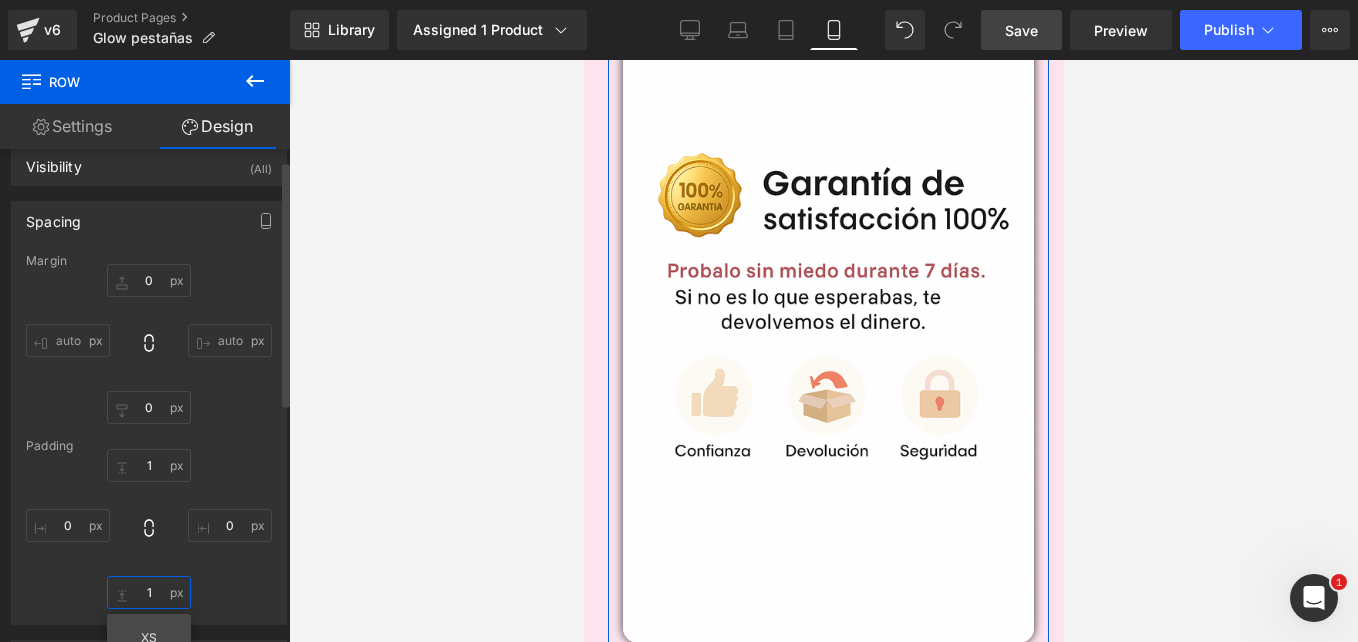 type on "10" 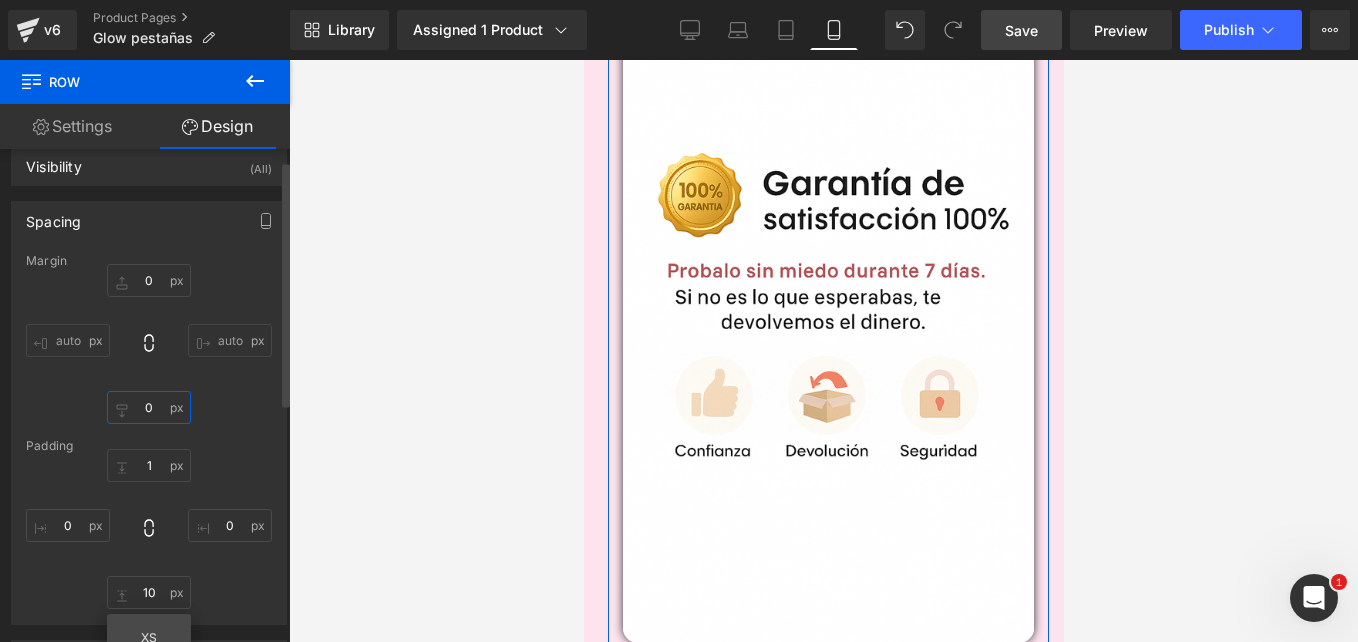 click on "0" at bounding box center (149, 407) 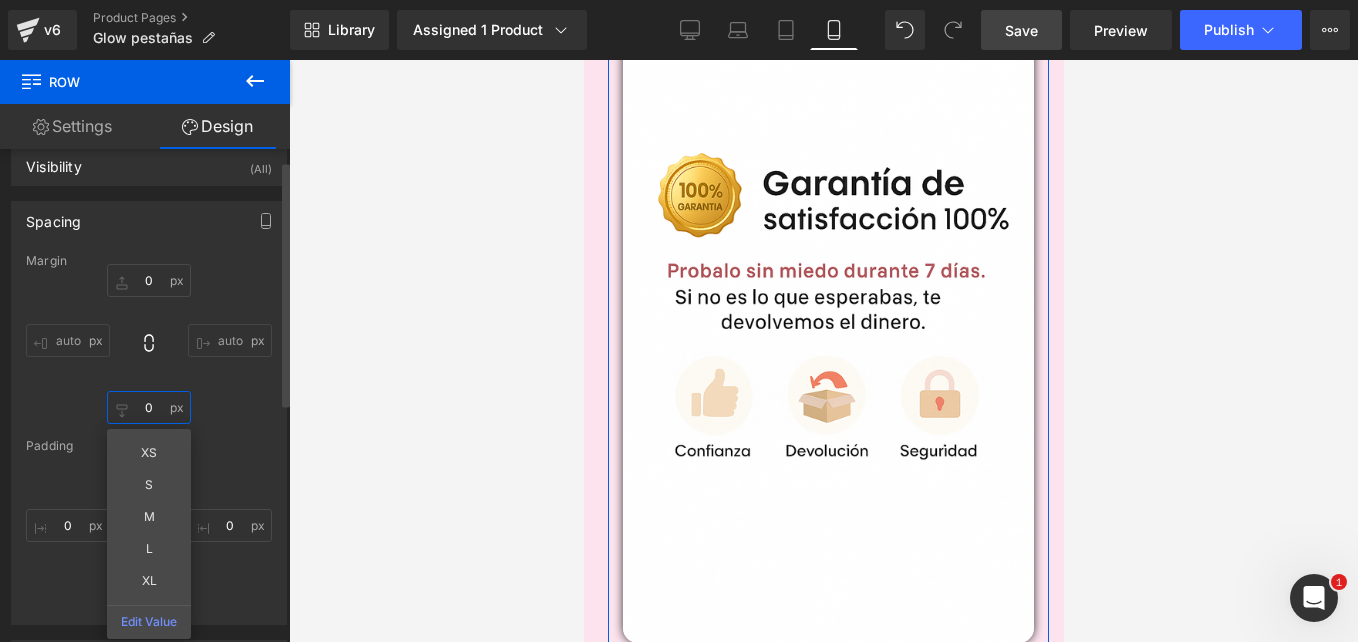 click on "0" at bounding box center (149, 407) 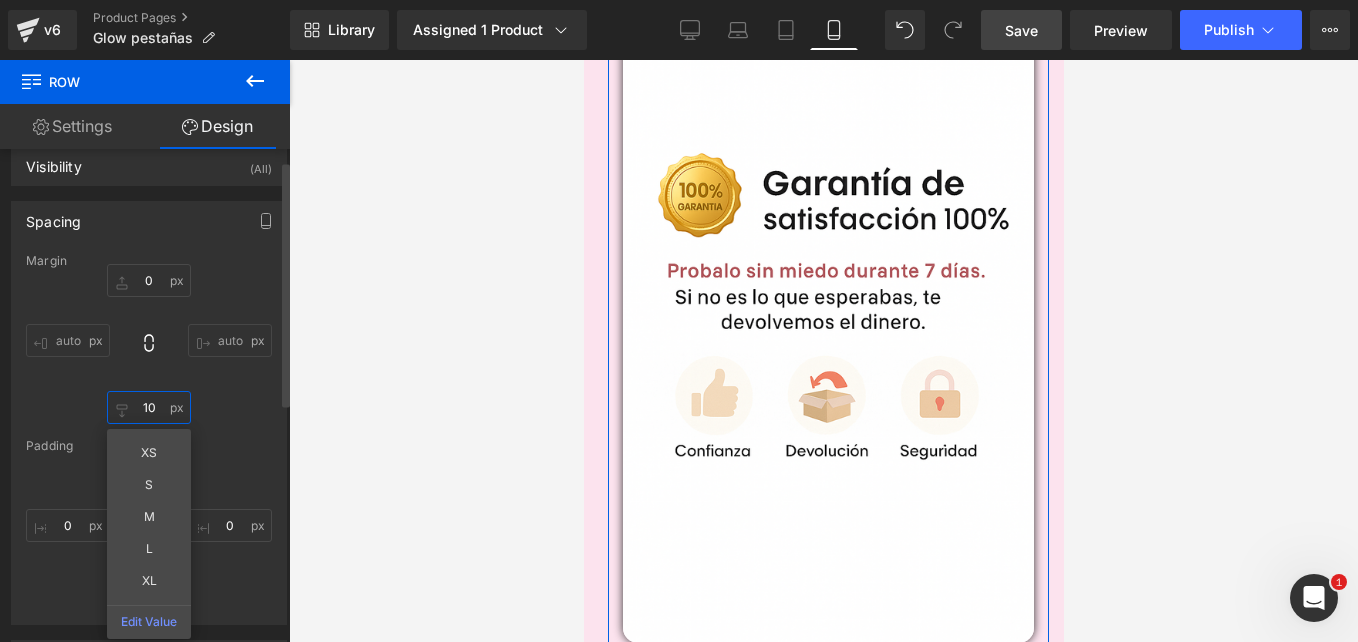 type on "1" 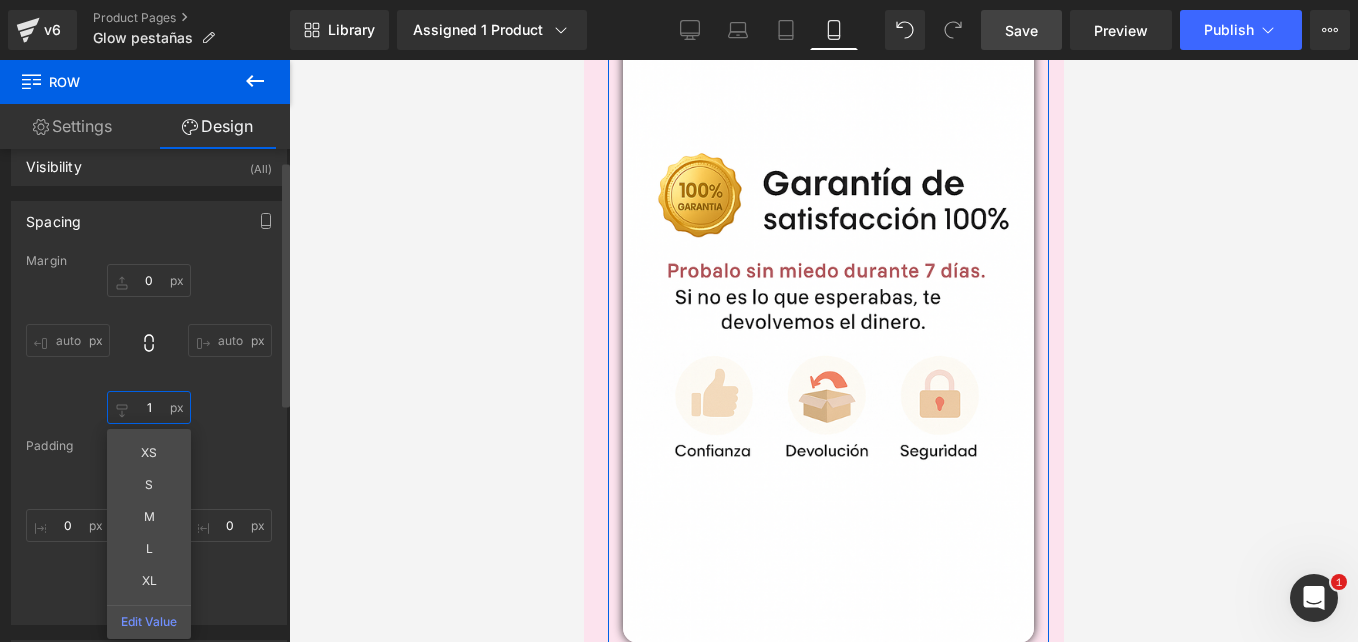 type 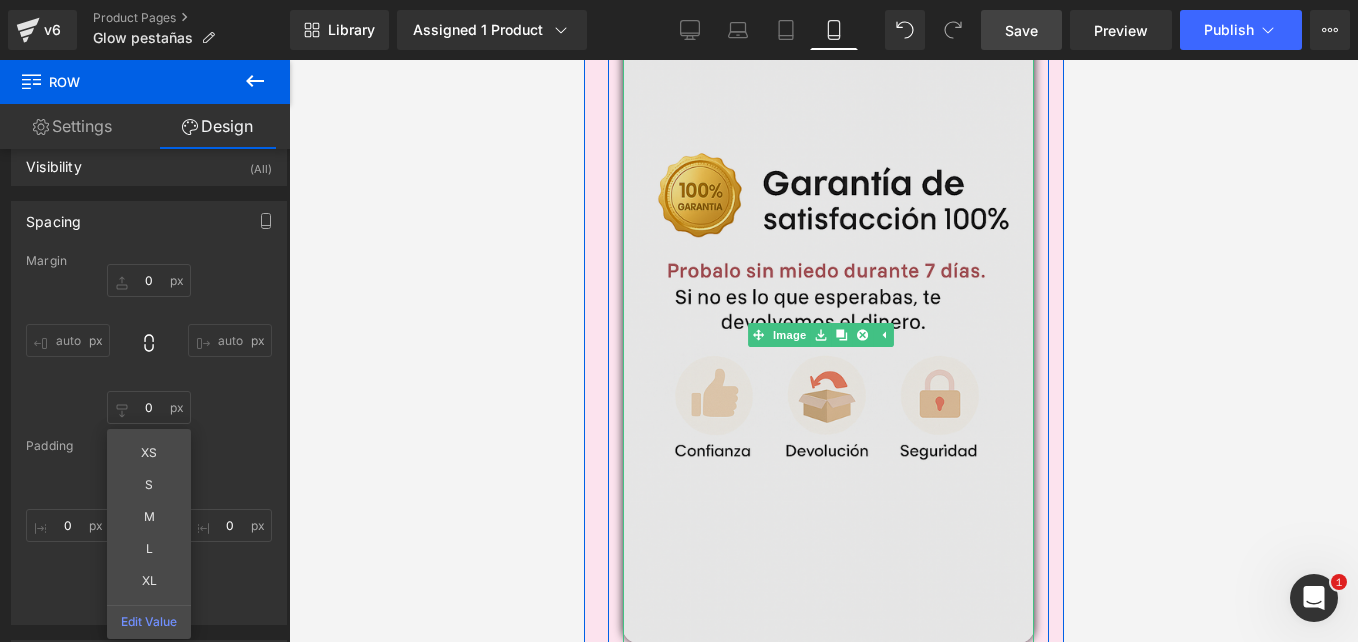 click at bounding box center (827, 334) 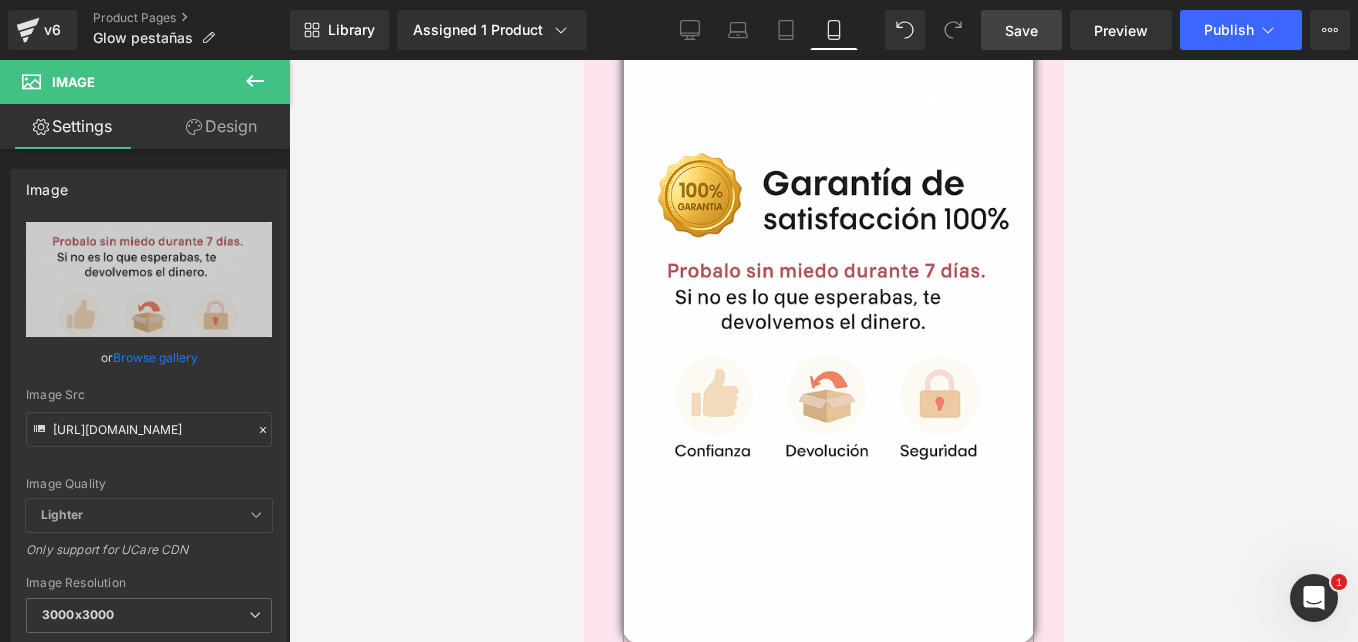 click on "Design" at bounding box center [221, 126] 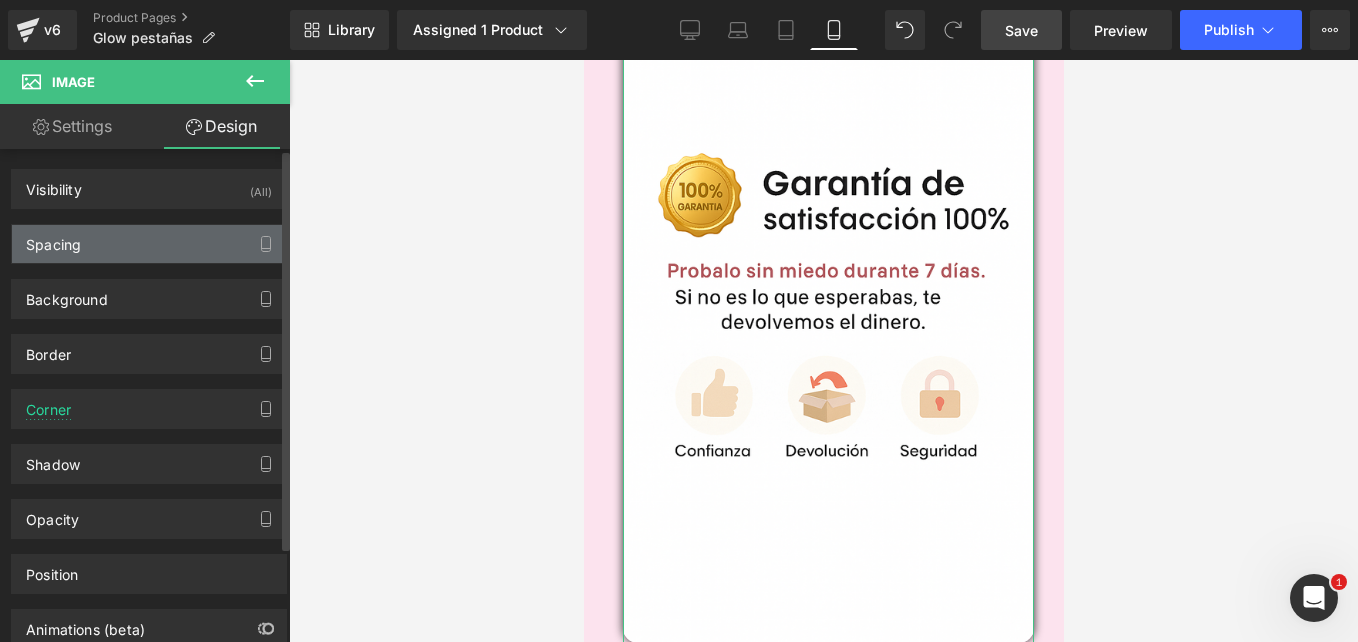 click on "Spacing" at bounding box center (149, 244) 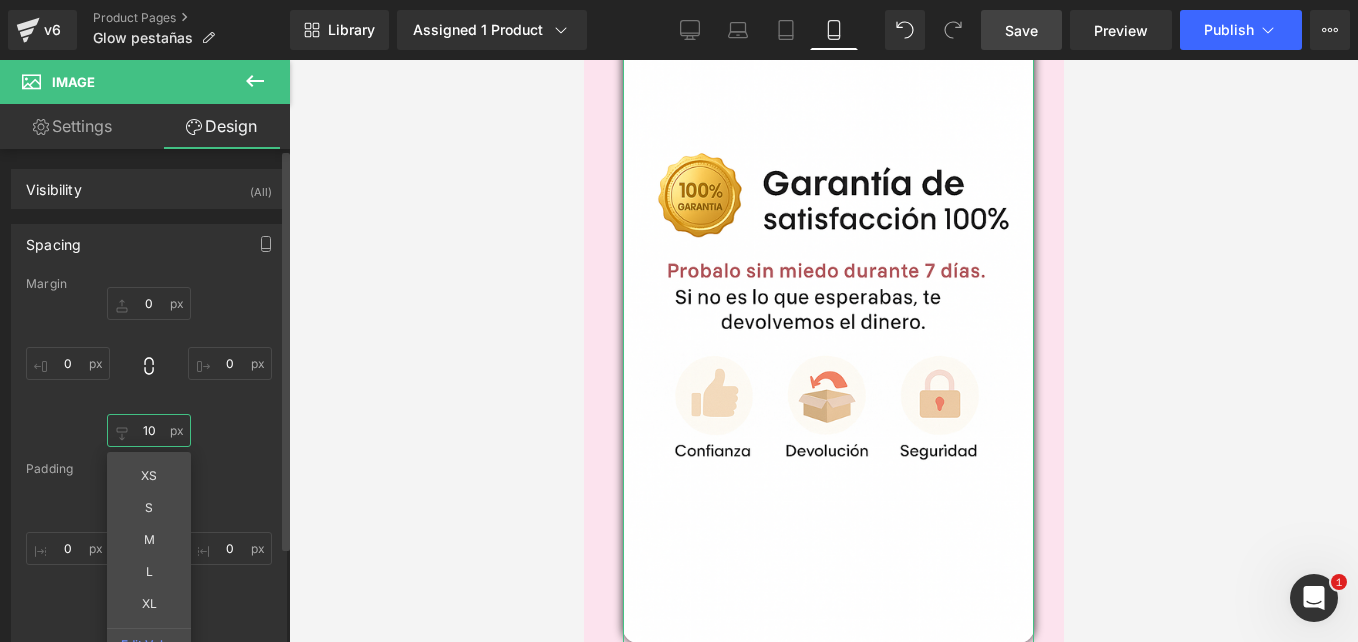 click on "10" at bounding box center [149, 430] 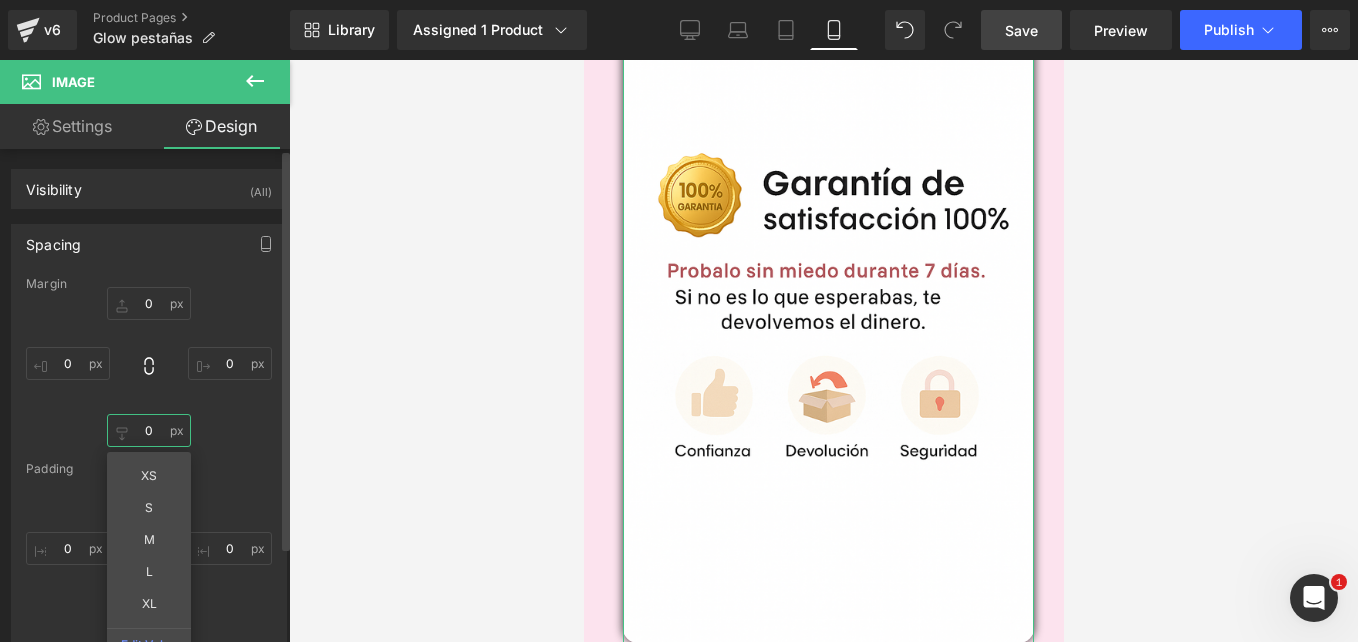 type on "0" 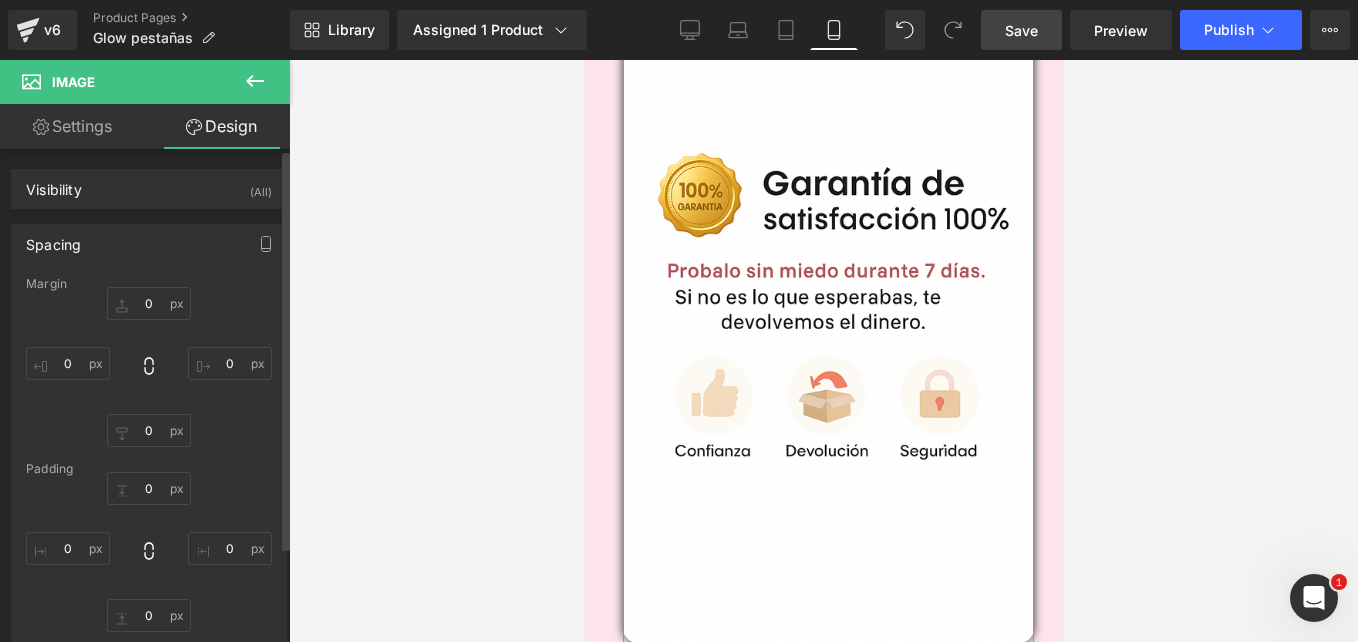 click on "Padding" at bounding box center (149, 469) 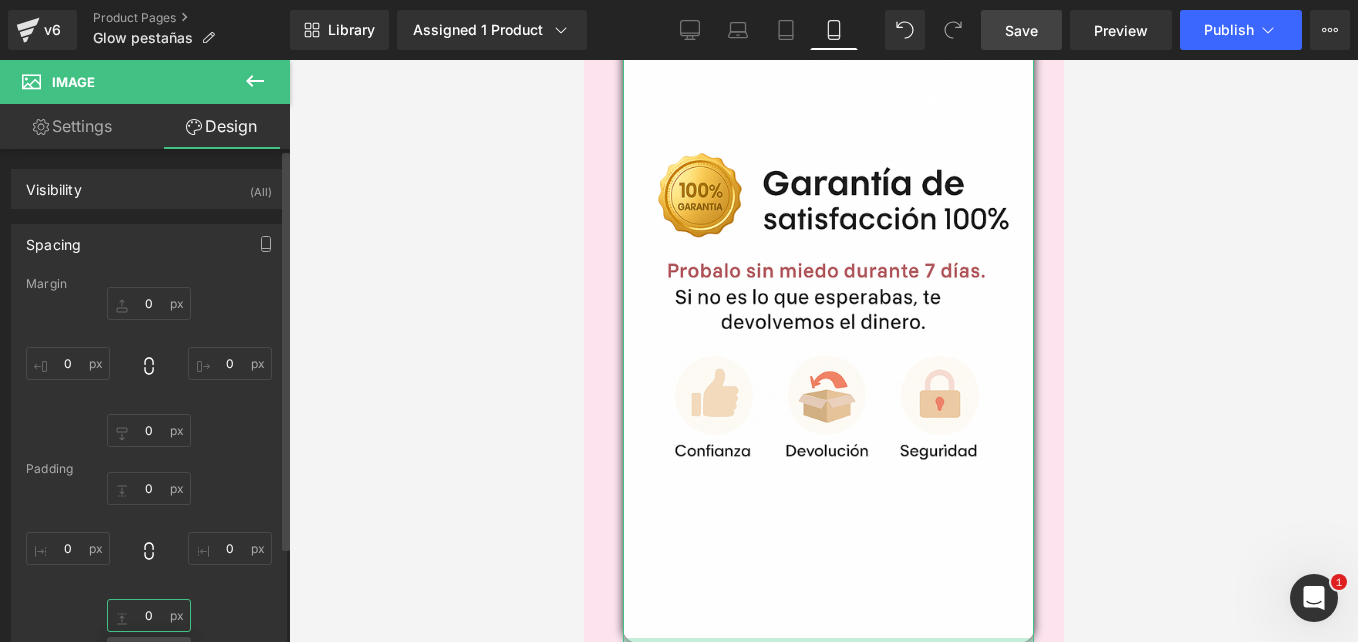 click on "0" at bounding box center (149, 615) 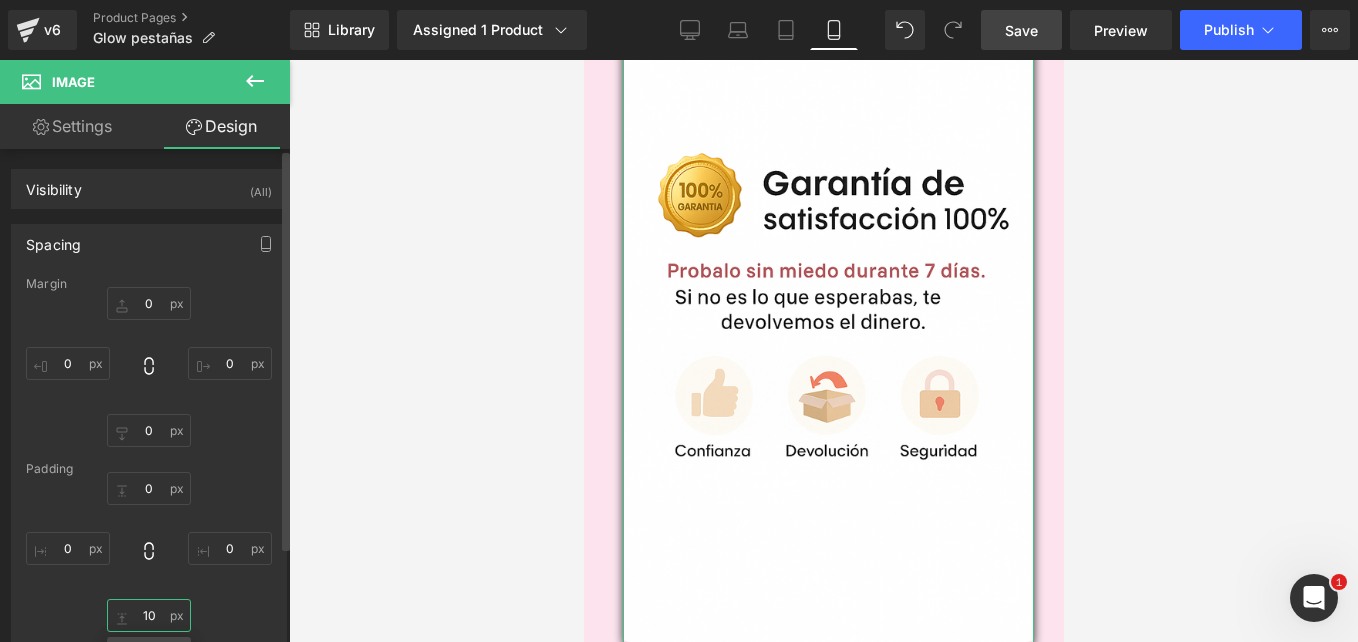 type on "1" 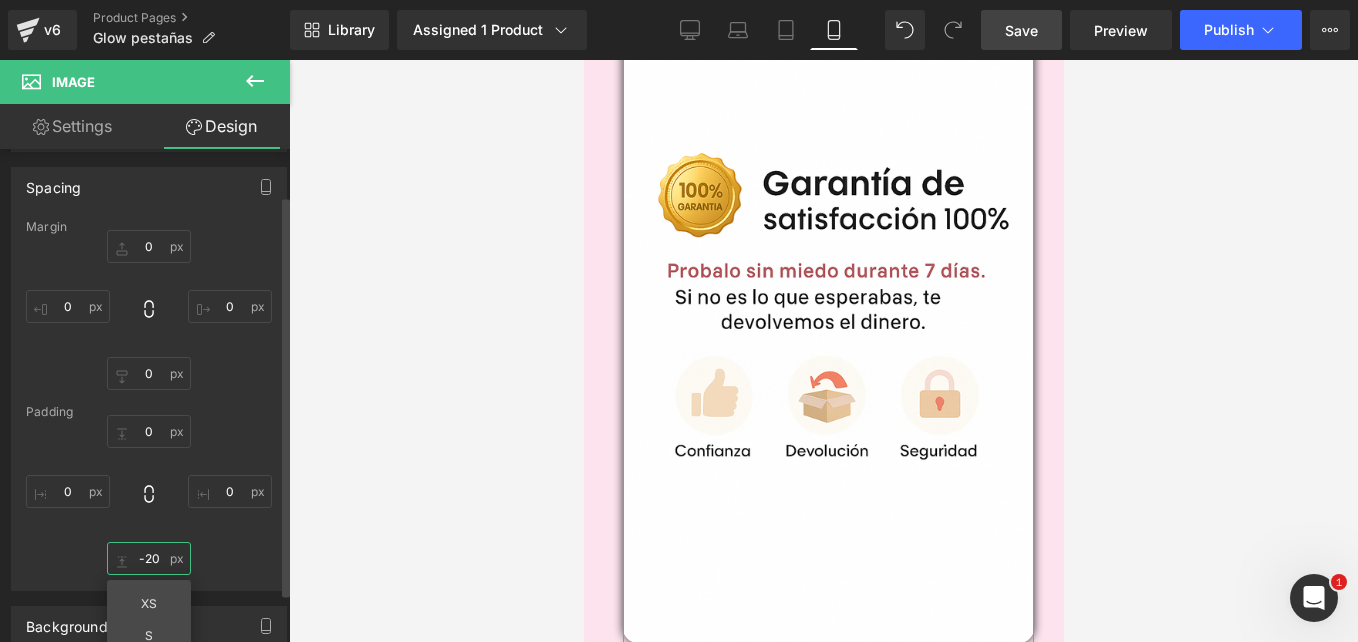 scroll, scrollTop: 47, scrollLeft: 0, axis: vertical 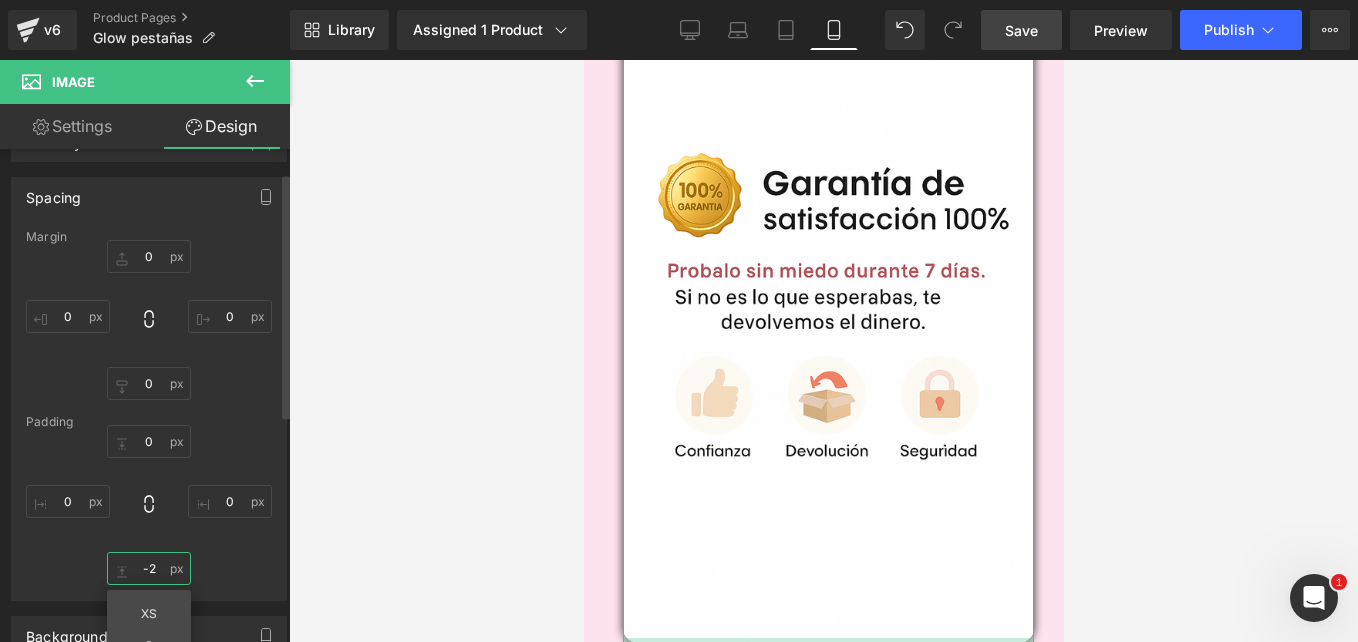 type on "-" 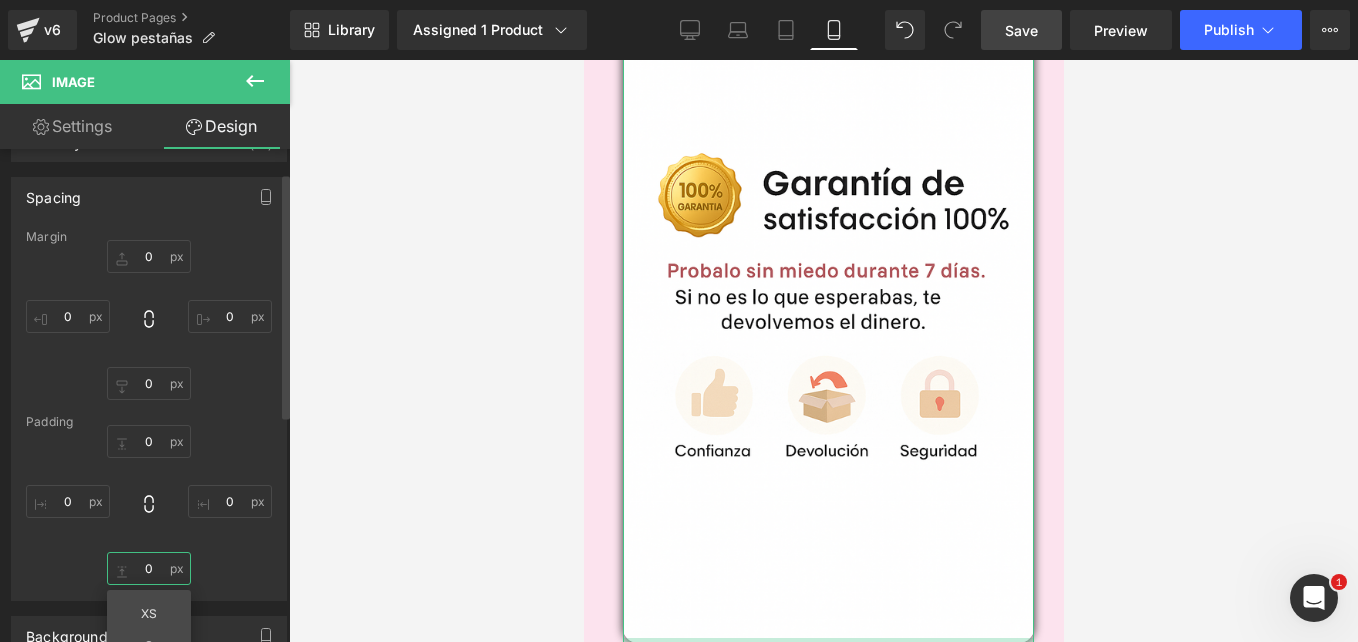 type on "0" 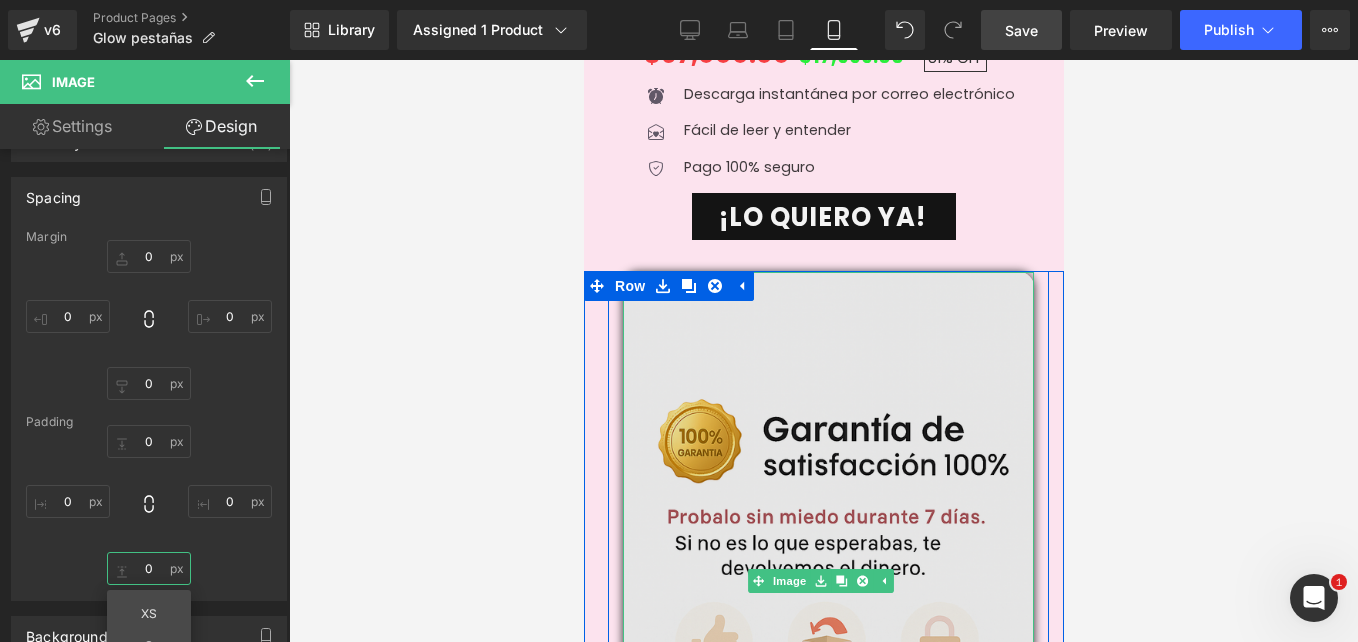 scroll, scrollTop: 8538, scrollLeft: 0, axis: vertical 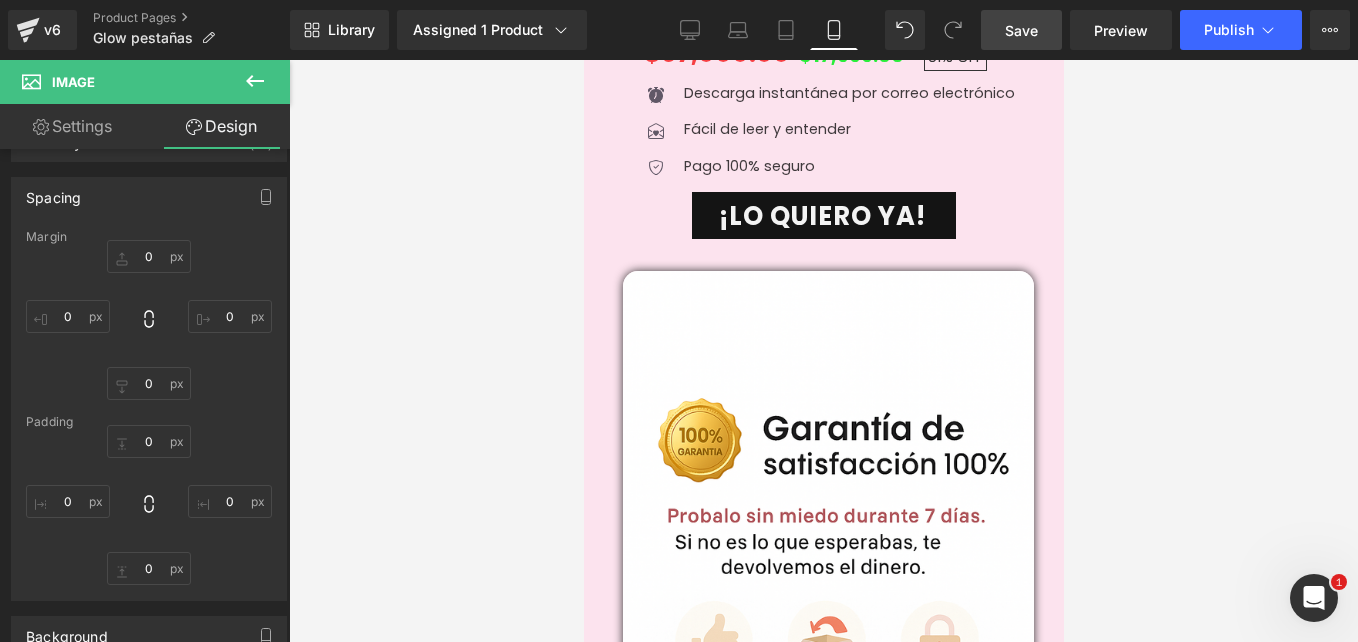 click at bounding box center (823, 351) 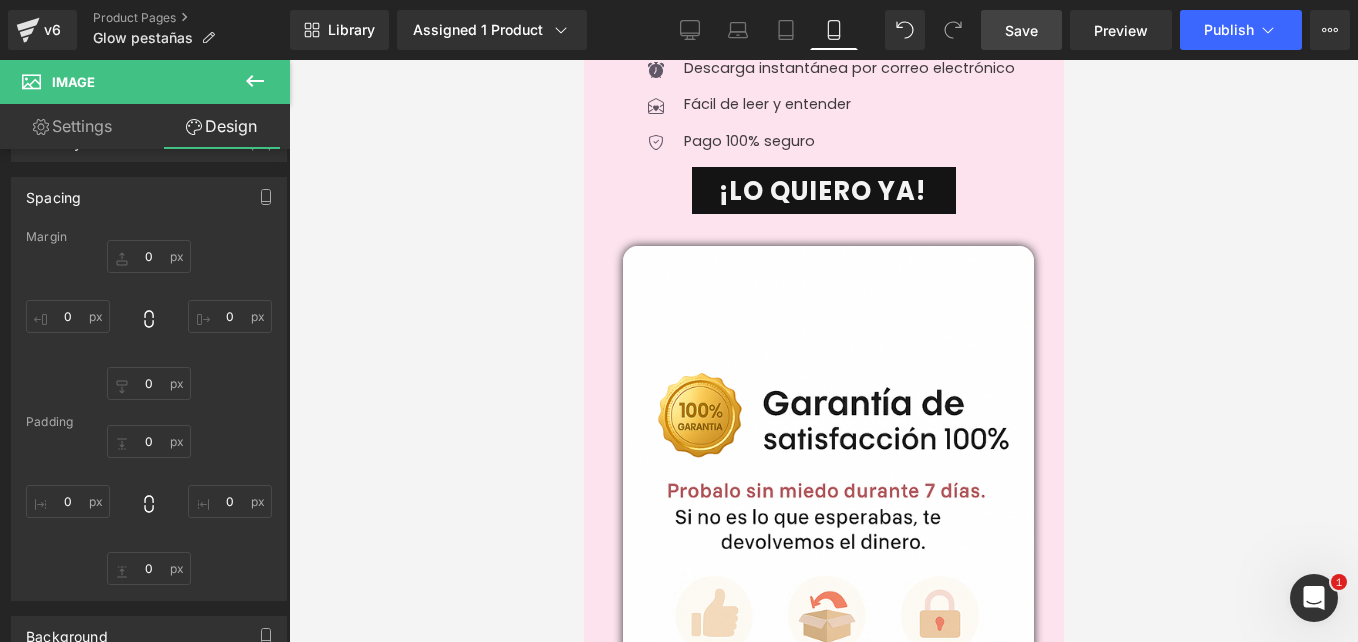 scroll, scrollTop: 8524, scrollLeft: 0, axis: vertical 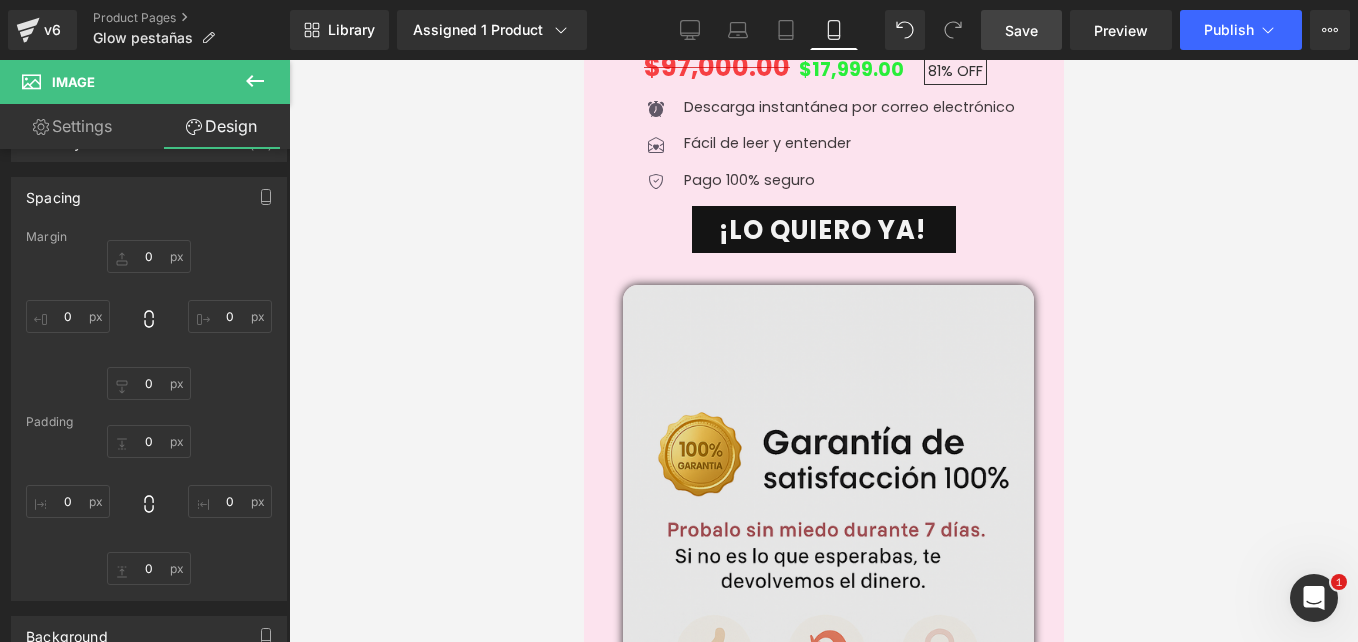 click at bounding box center (827, 593) 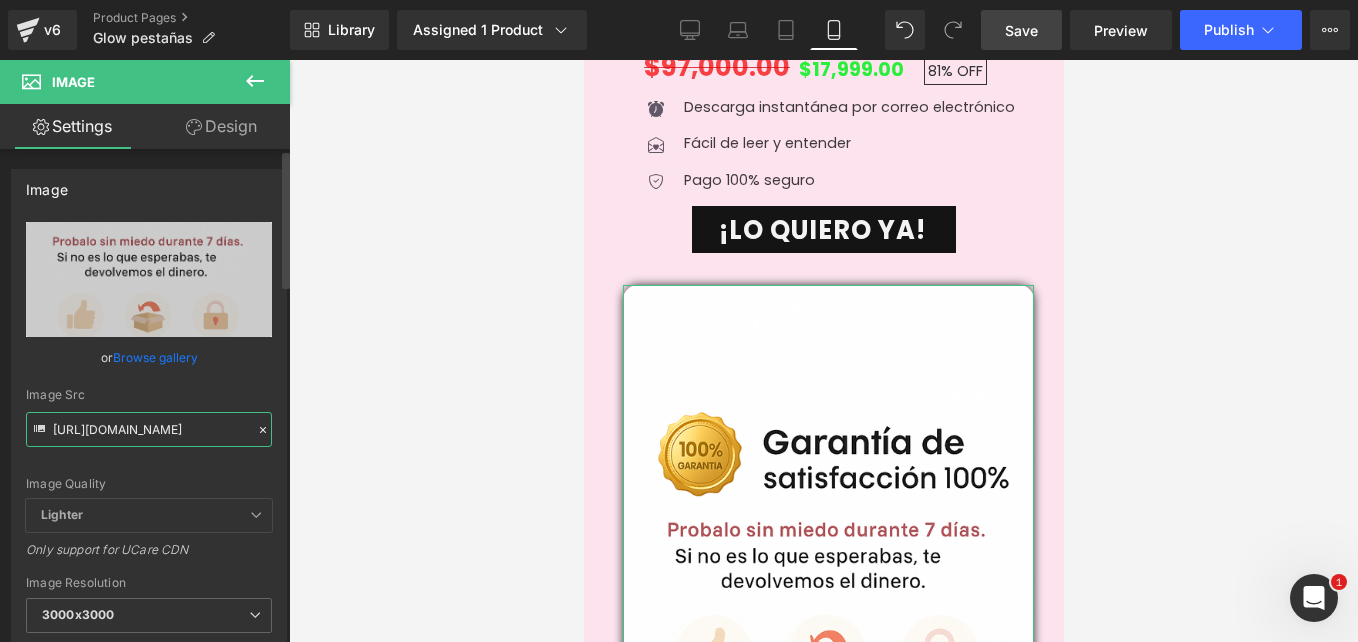 click on "https://i.postimg.cc/W1kBpJGv/20250719-2213-Garant-a-de-Satisfacci-n-remix-01k0jp6w8hemp8tm7prcbjmeef.png" at bounding box center [149, 429] 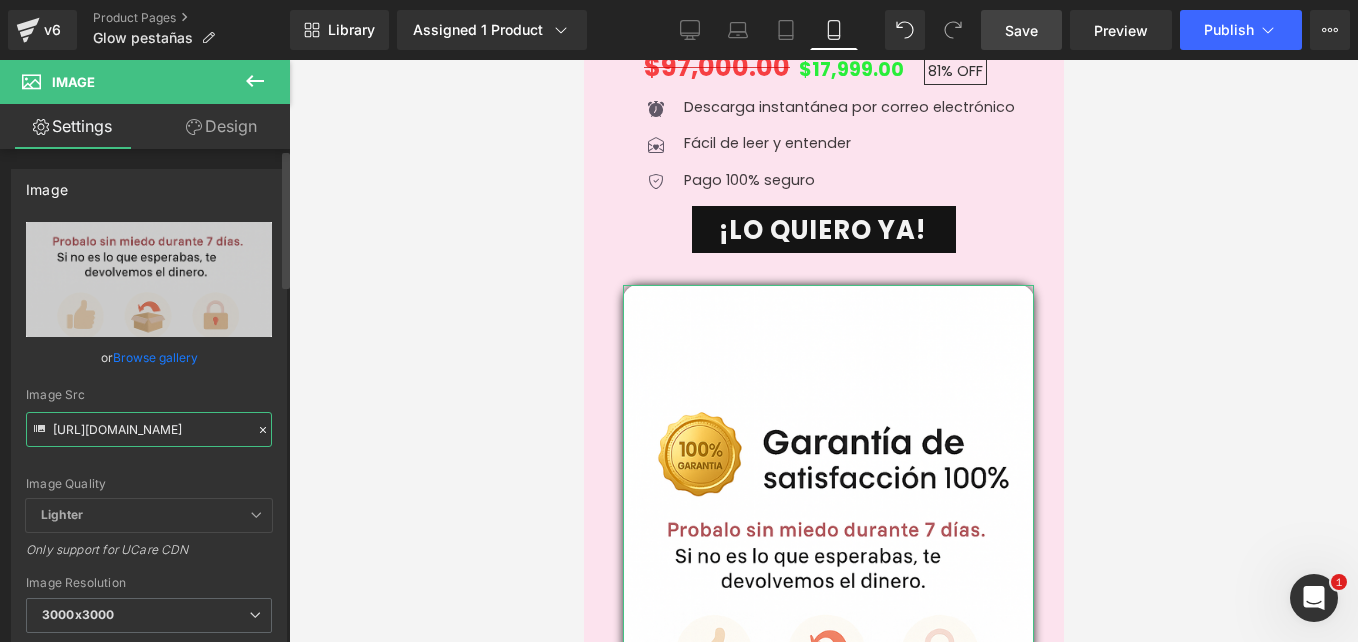 click on "https://i.postimg.cc/W1kBpJGv/20250719-2213-Garant-a-de-Satisfacci-n-remix-01k0jp6w8hemp8tm7prcbjmeef.png" at bounding box center [149, 429] 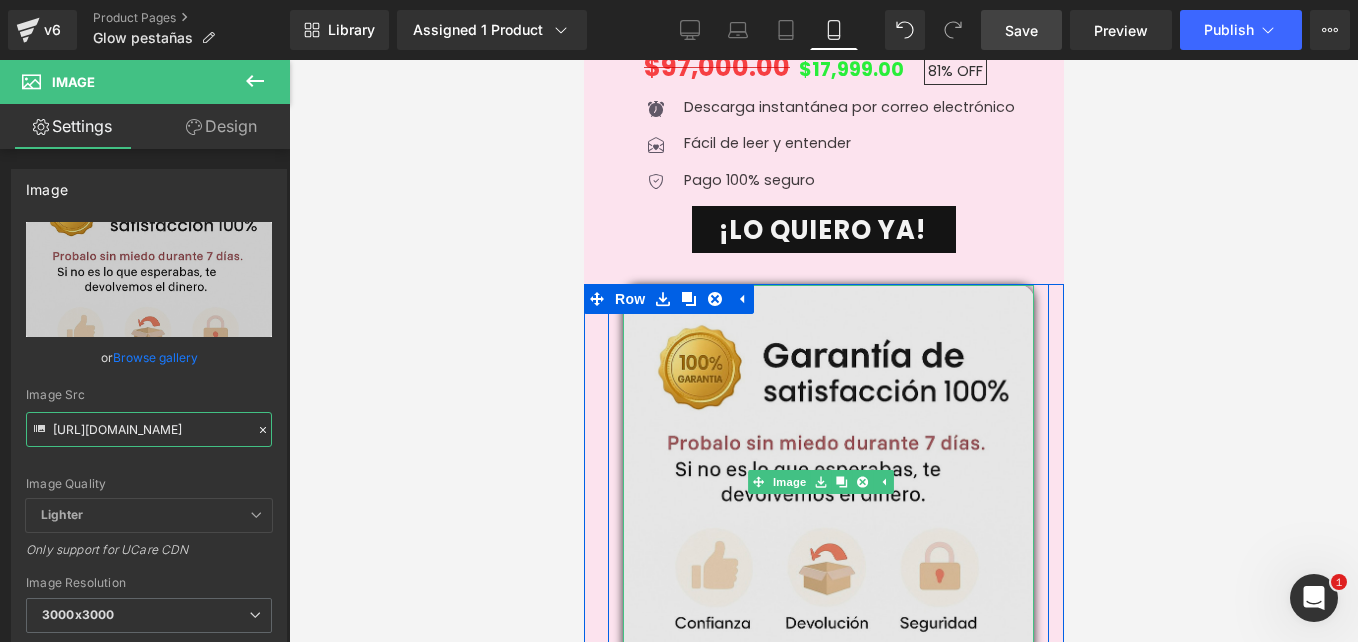 type on "https://i.postimg.cc/ydMfbLG3/f46905c4-0743-40b1-8f2c-77cdbd7629e2.jpg" 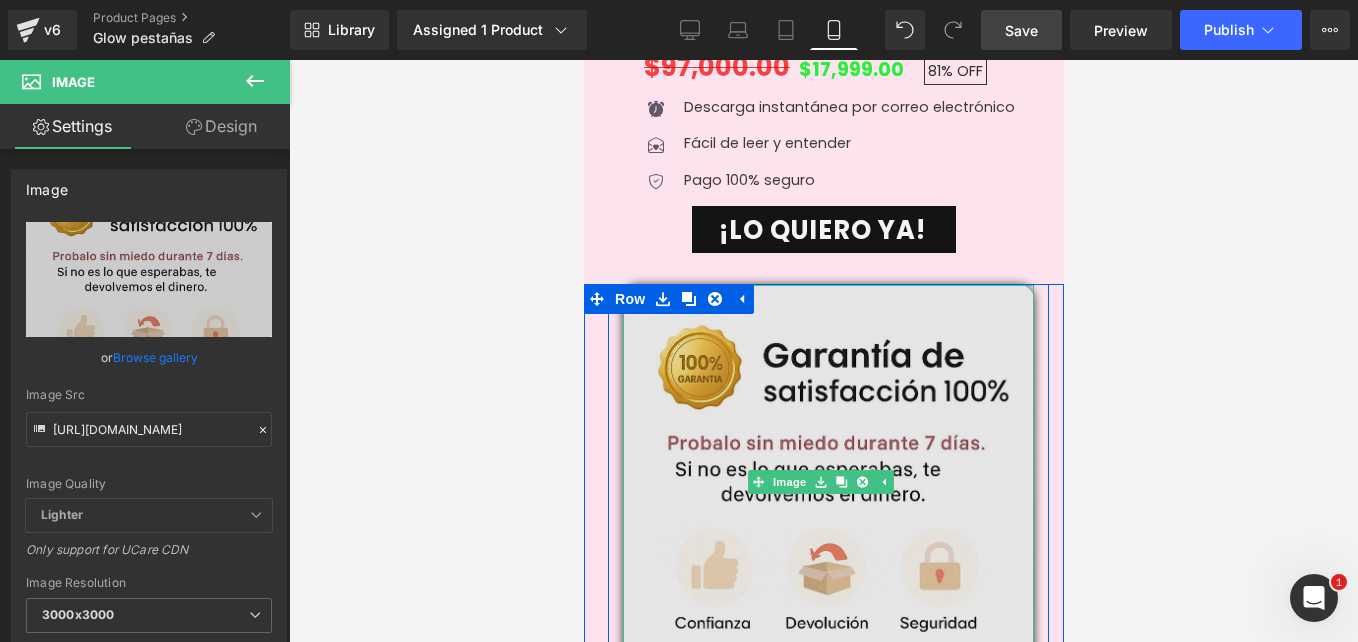 scroll, scrollTop: 0, scrollLeft: 0, axis: both 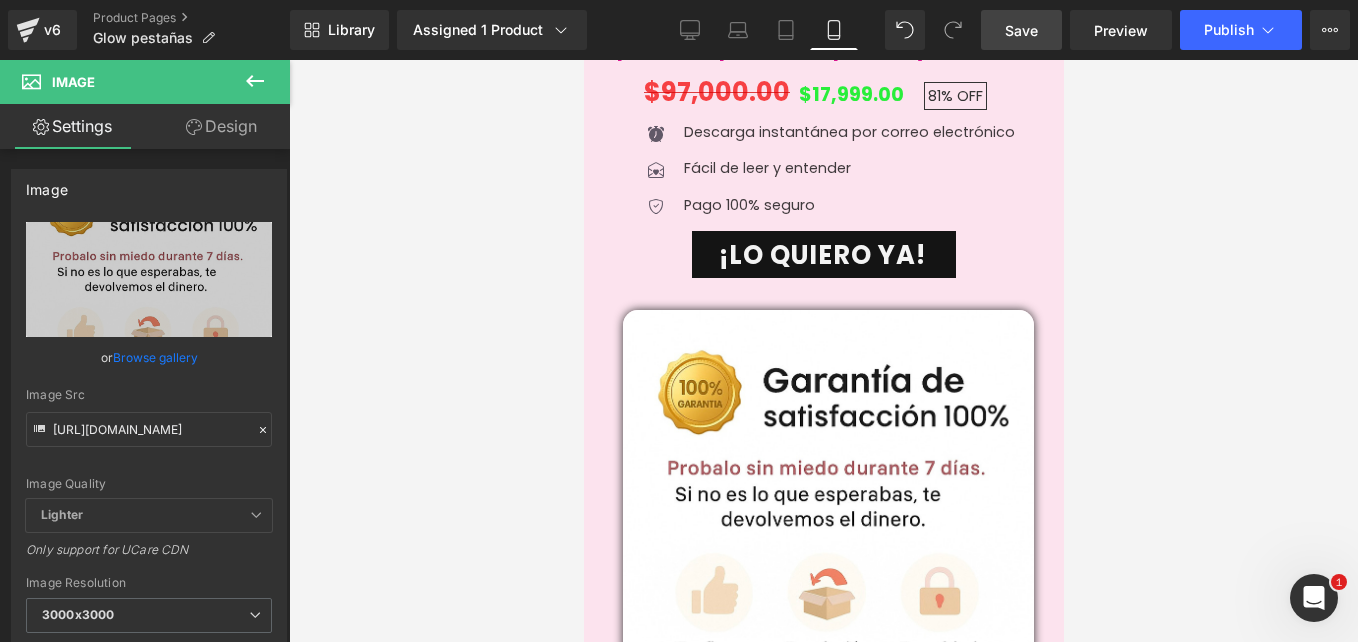 click at bounding box center (823, 351) 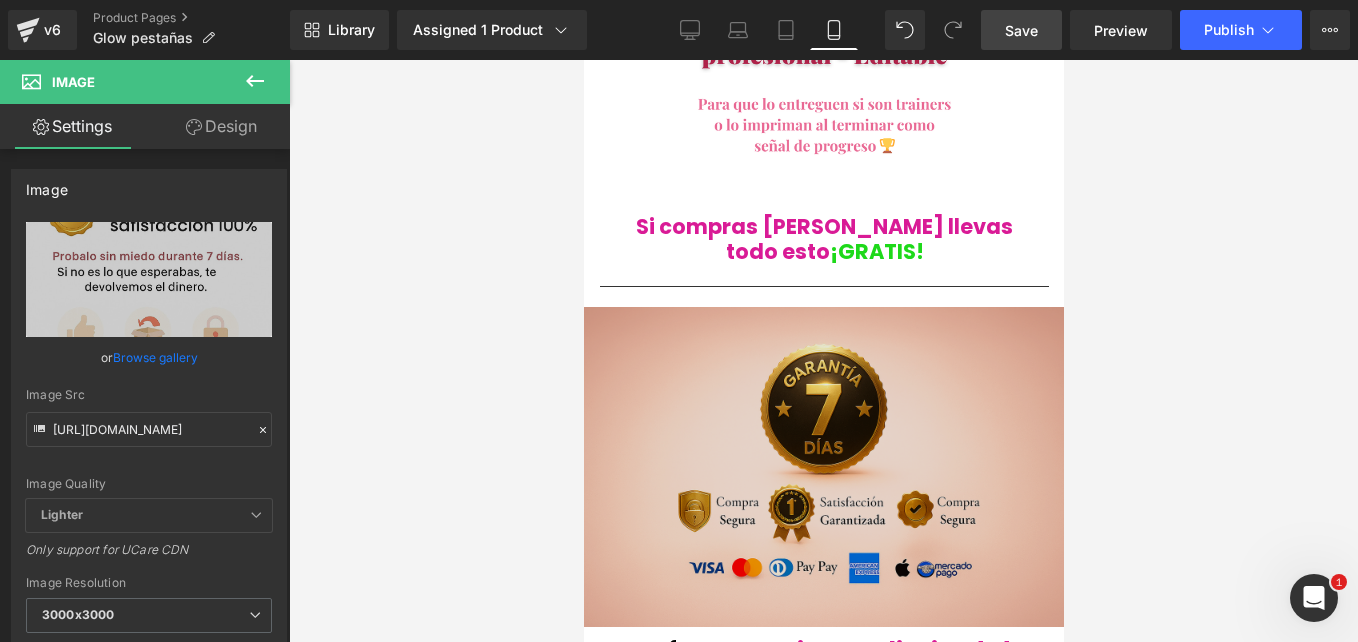 scroll, scrollTop: 7748, scrollLeft: 0, axis: vertical 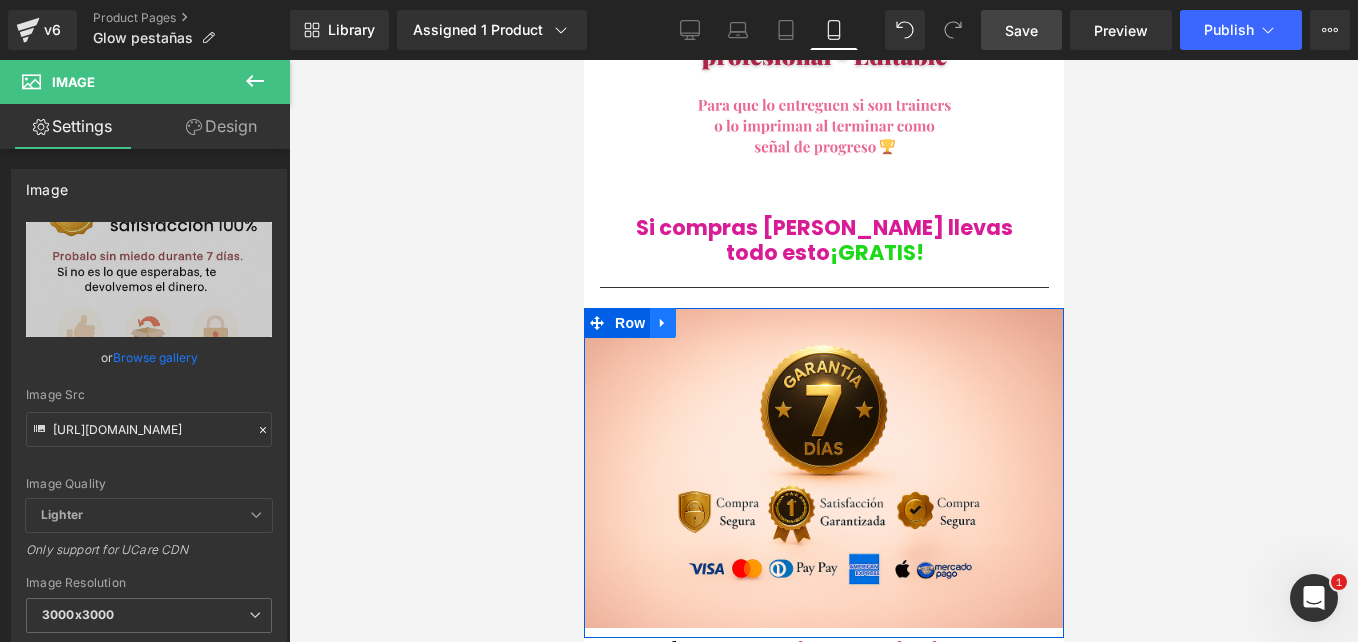 click 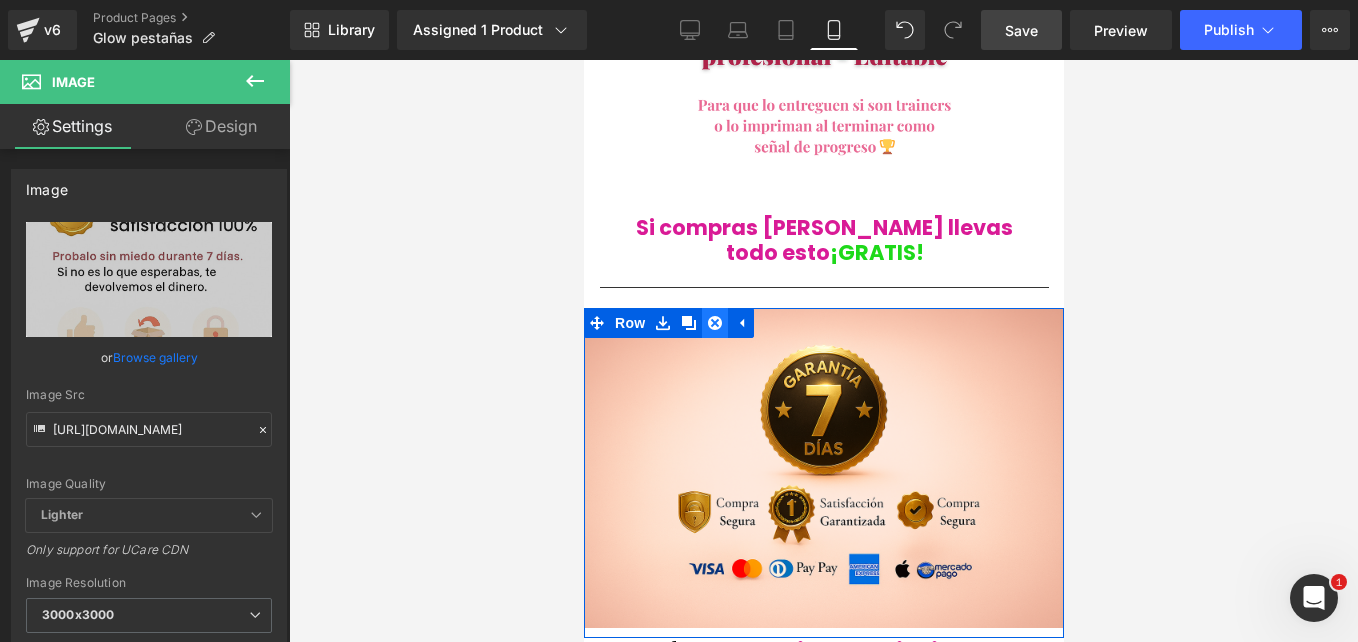 click 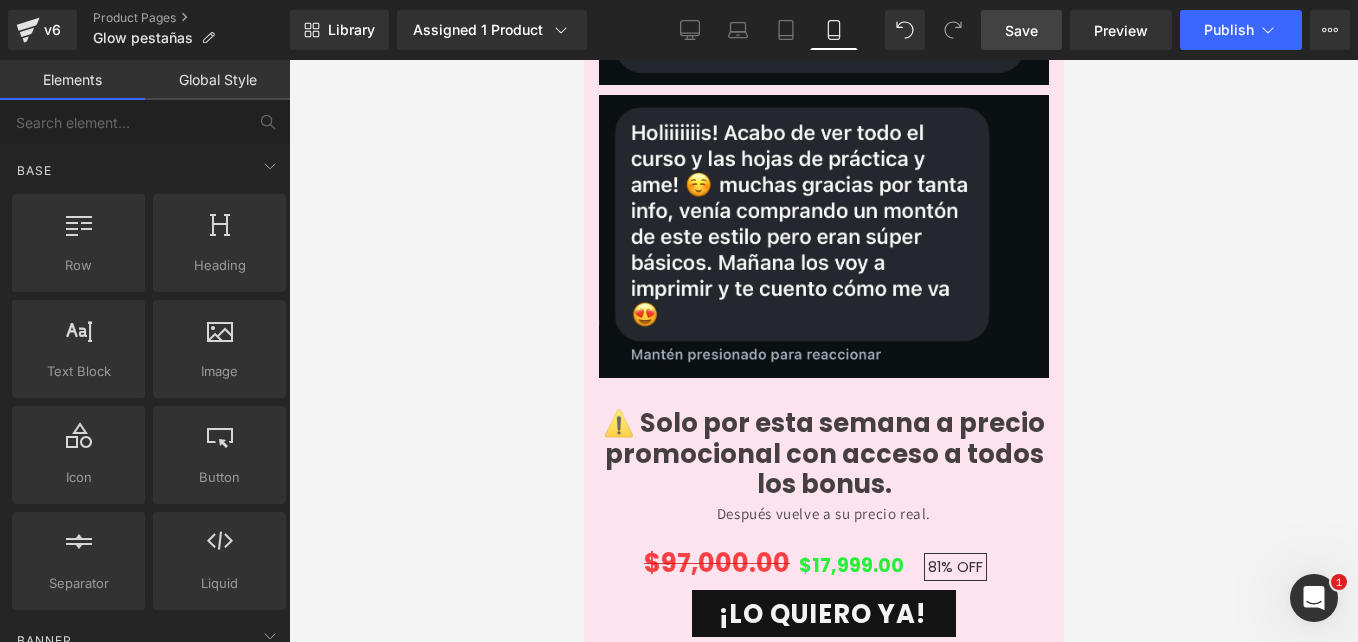 scroll, scrollTop: 10788, scrollLeft: 0, axis: vertical 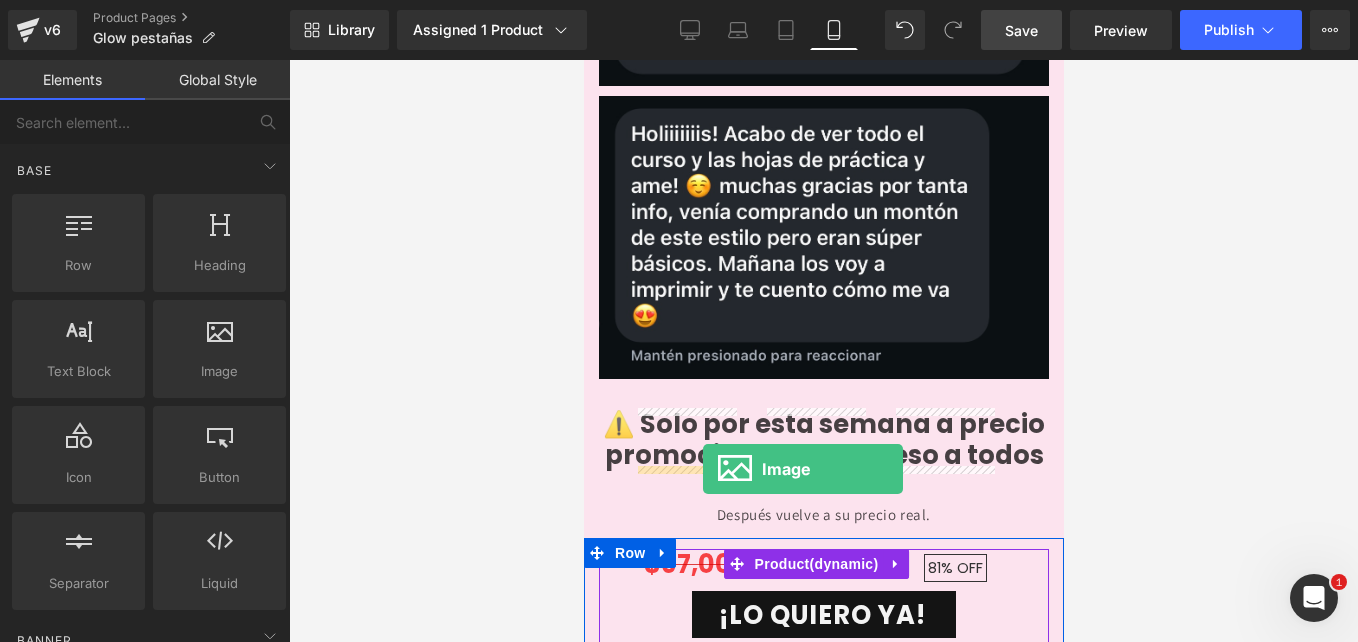 drag, startPoint x: 794, startPoint y: 377, endPoint x: 702, endPoint y: 469, distance: 130.10765 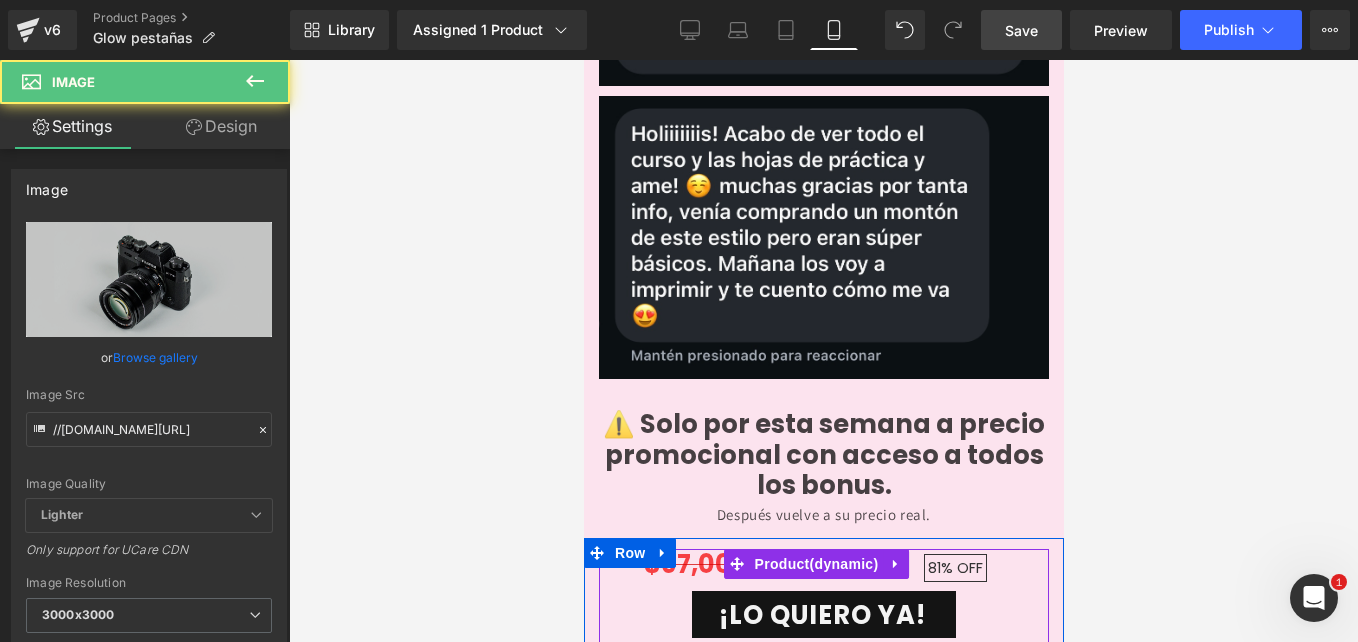 click on "Image" at bounding box center [681, 753] 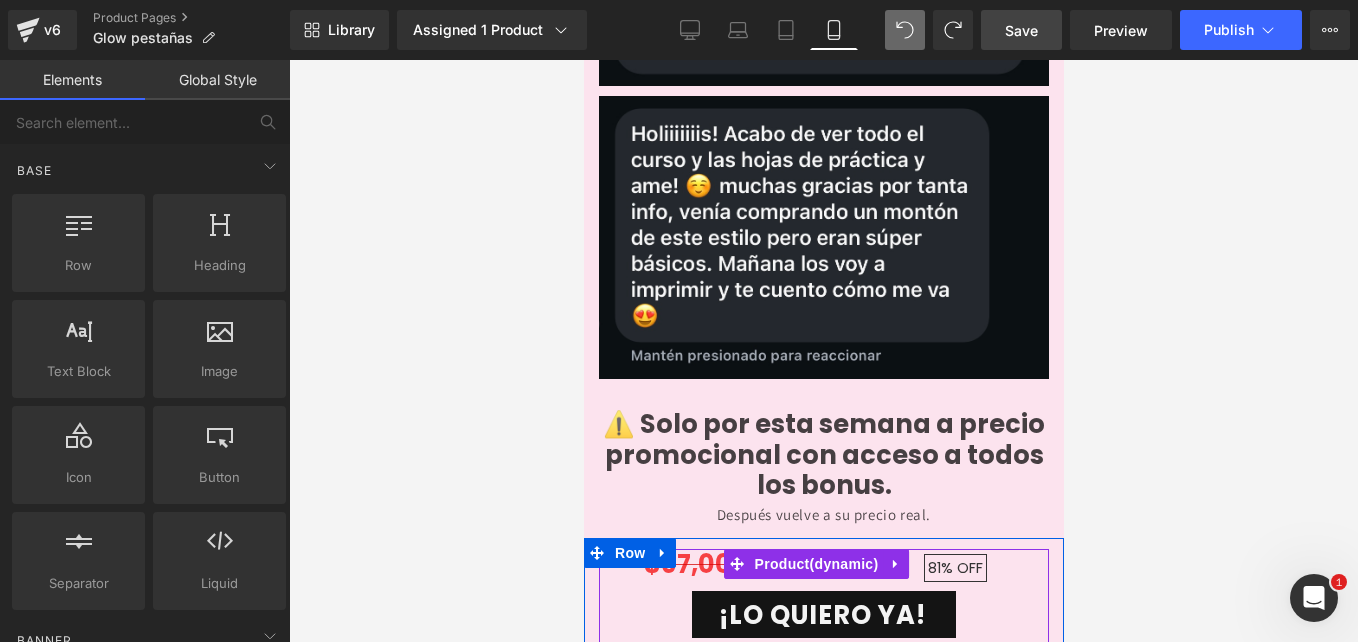 click on "Row" at bounding box center [654, 658] 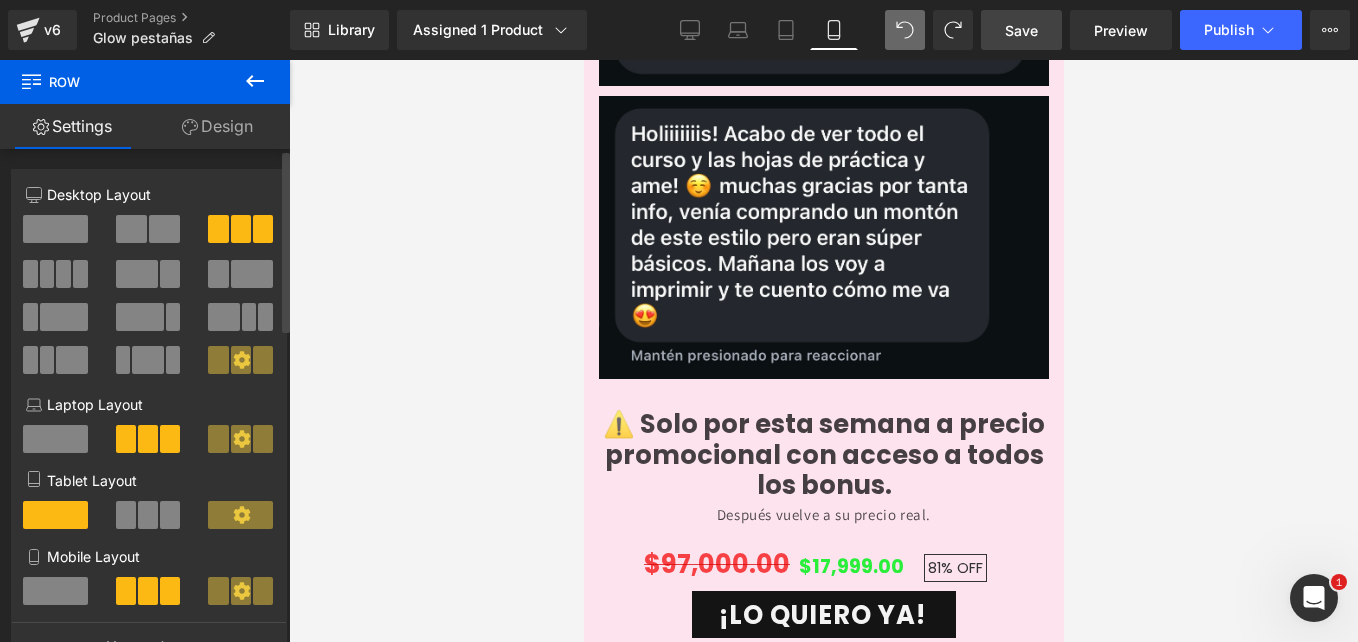 click at bounding box center [55, 229] 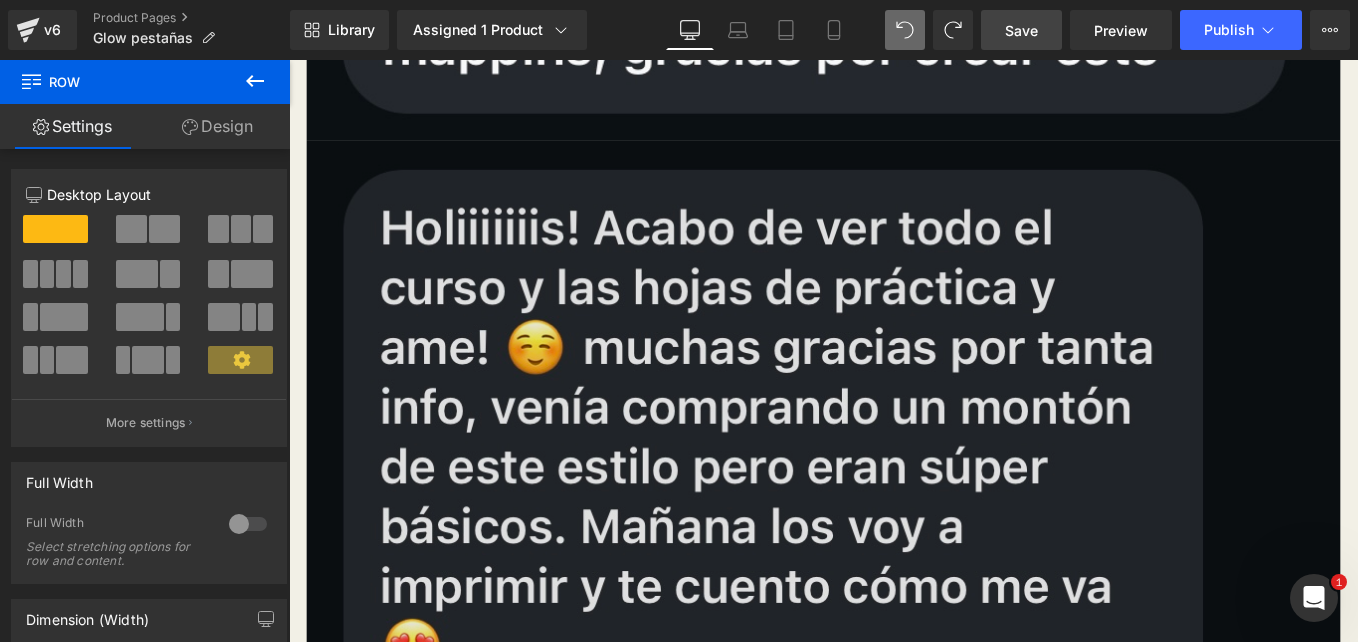 scroll, scrollTop: 25243, scrollLeft: 0, axis: vertical 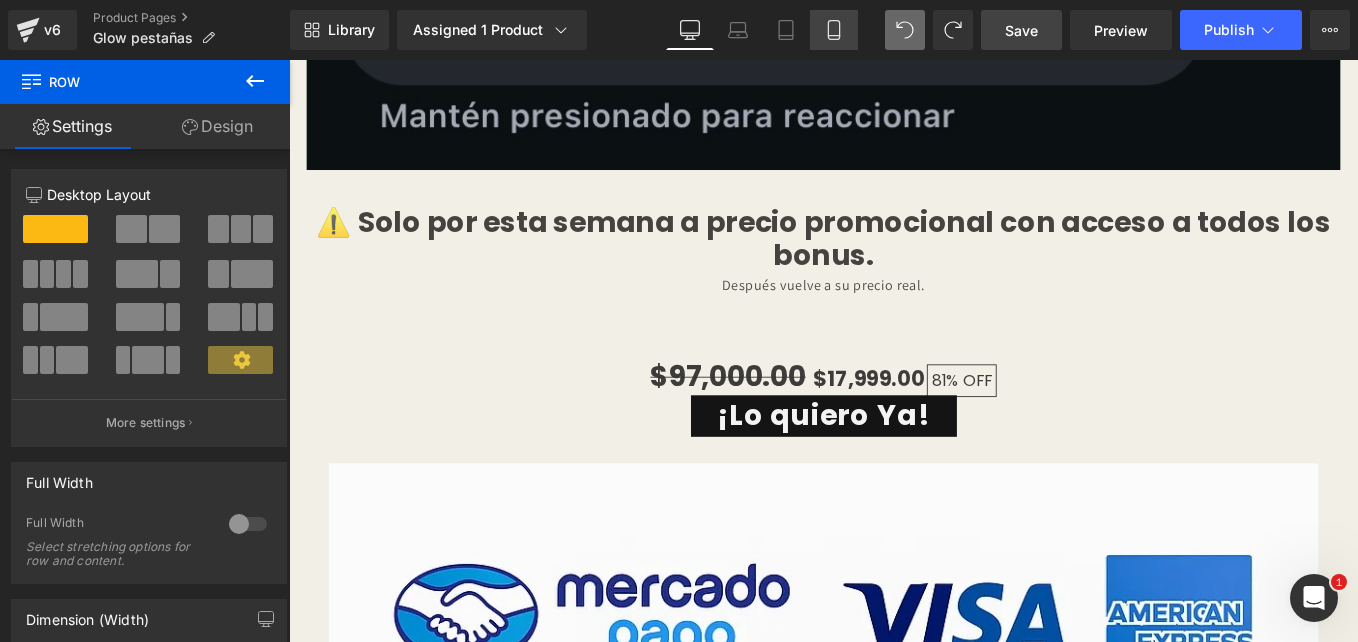 click 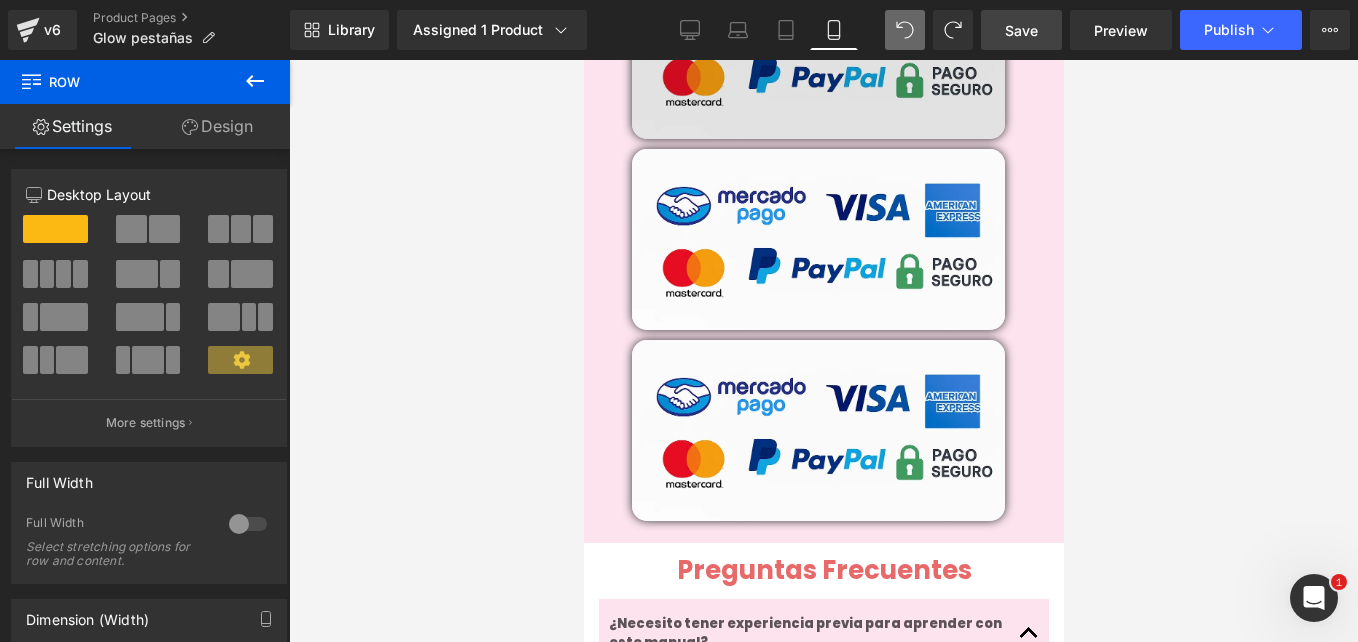 scroll, scrollTop: 10787, scrollLeft: 0, axis: vertical 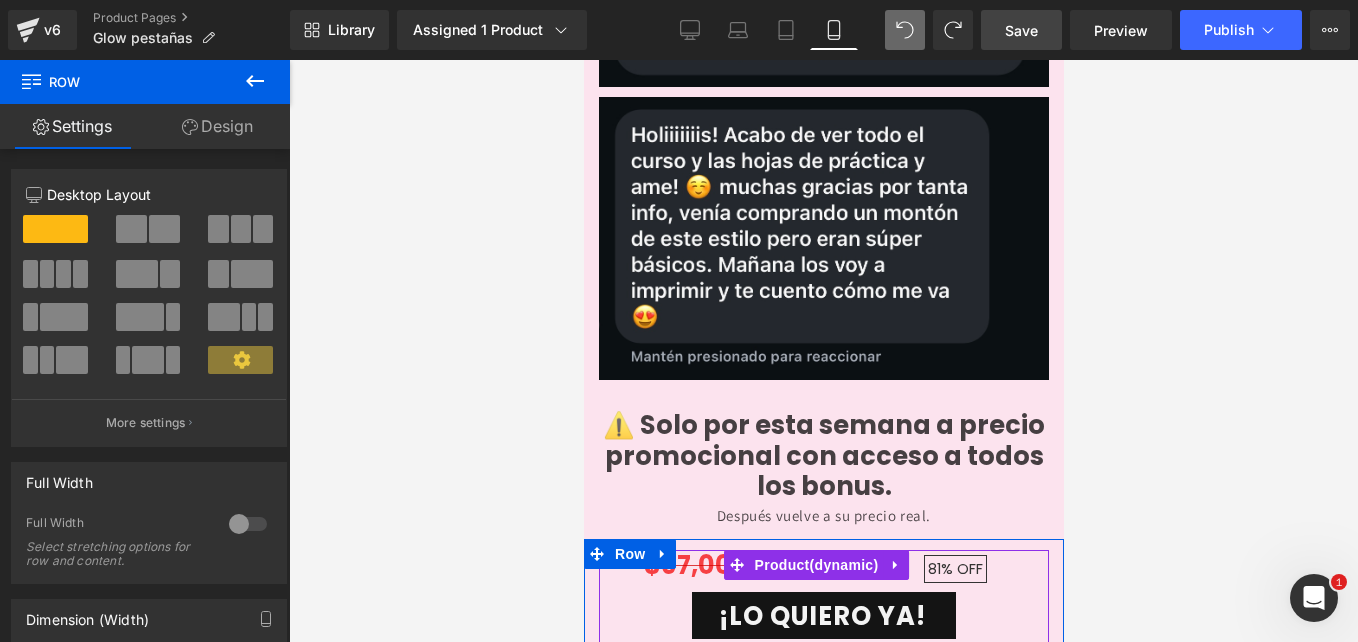 click at bounding box center [817, 748] 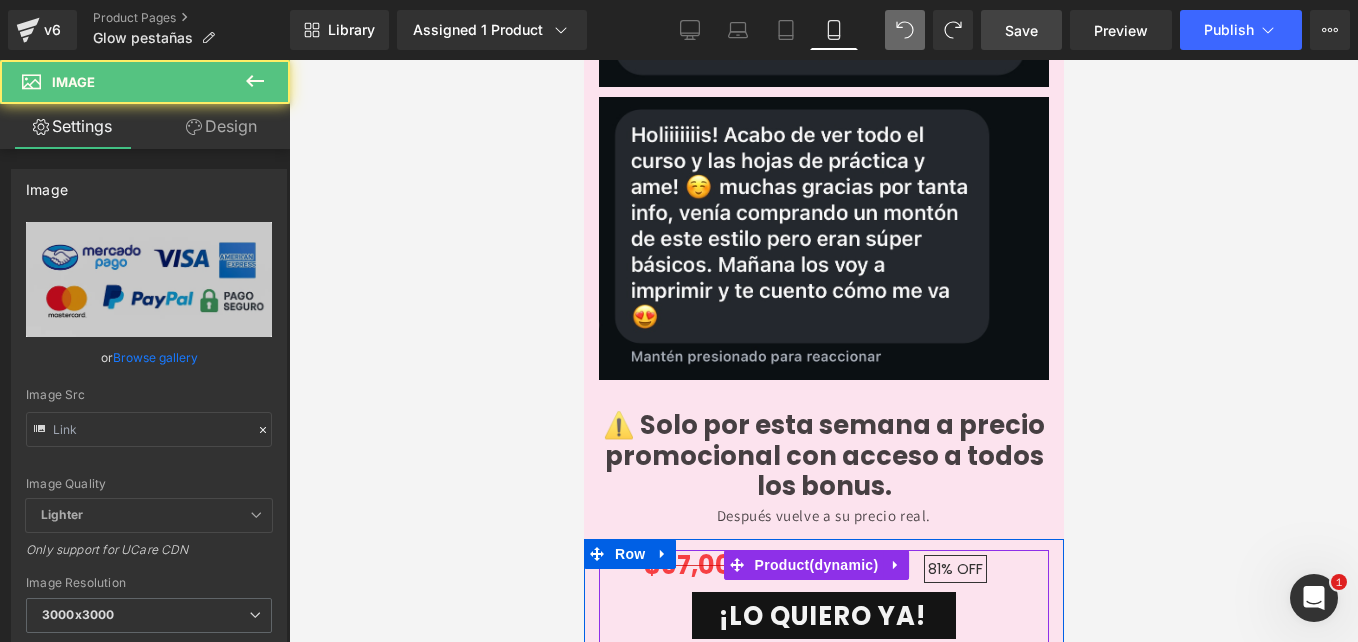 type on "[URL][DOMAIN_NAME]" 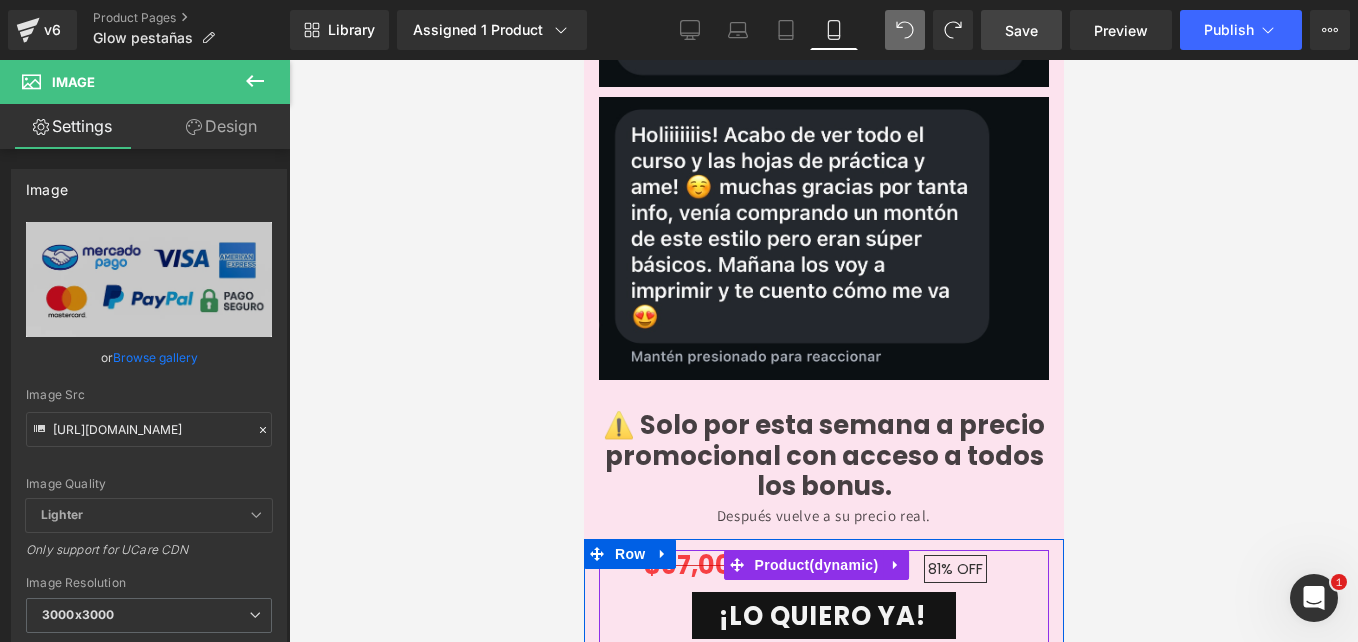 click 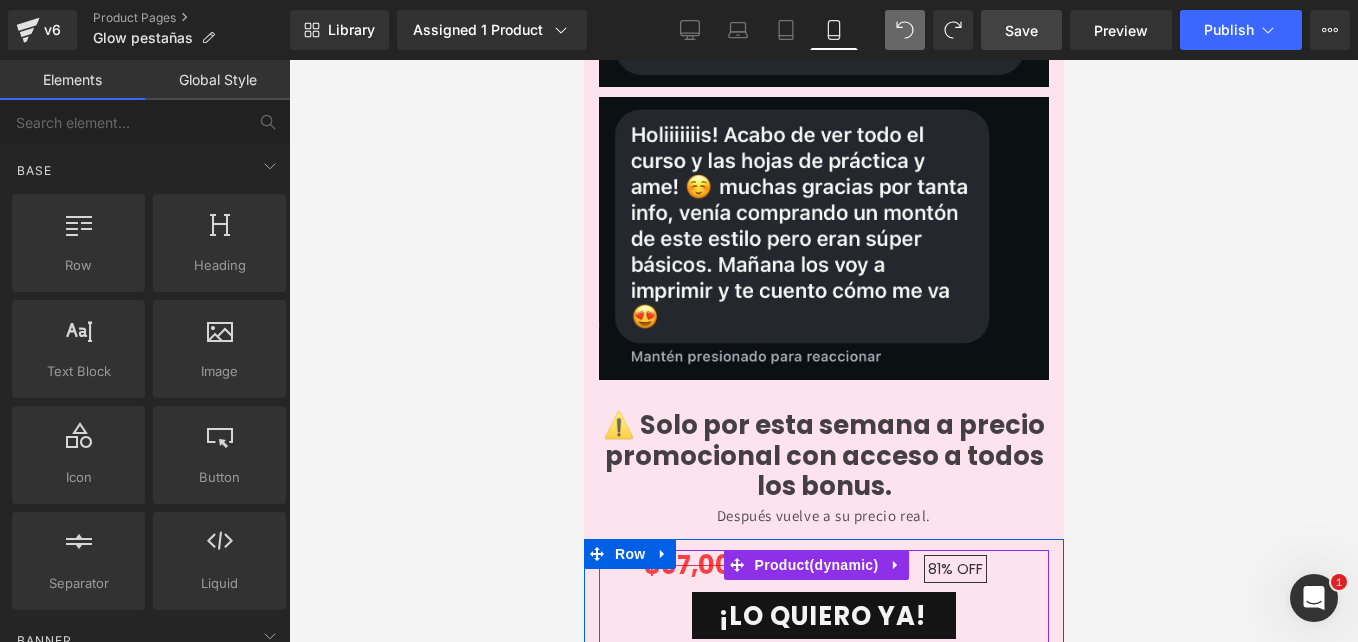 click at bounding box center [841, 748] 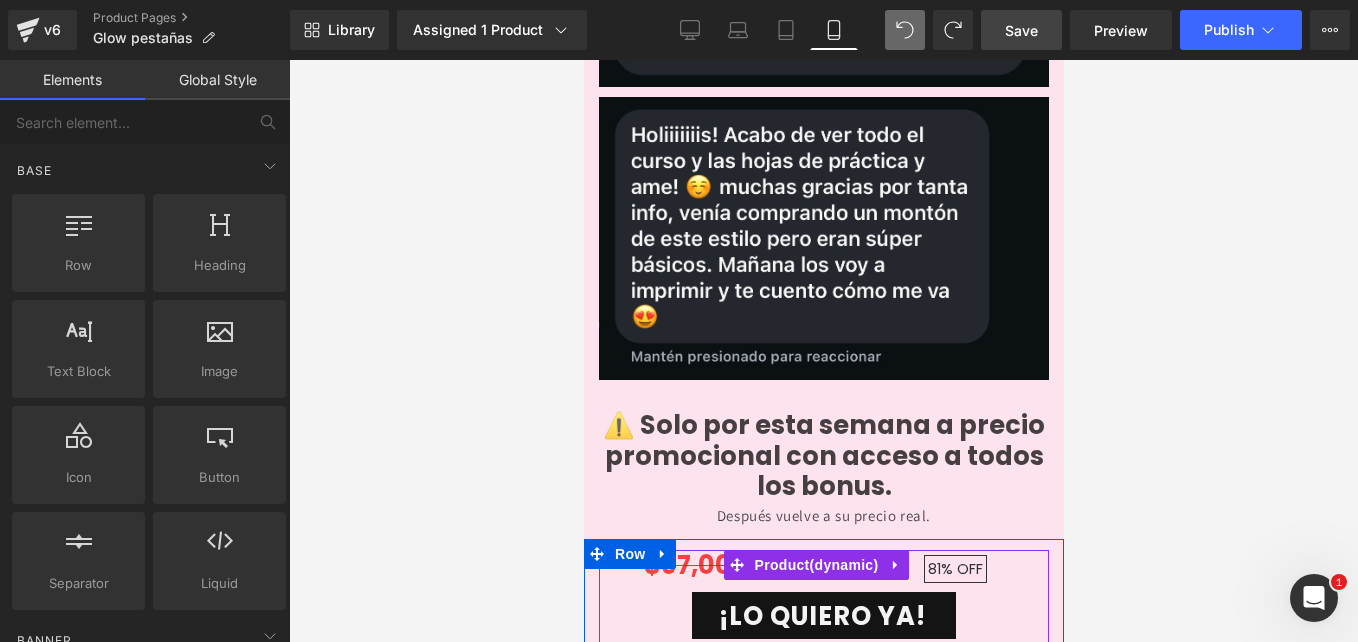 click on "Image" at bounding box center [799, 748] 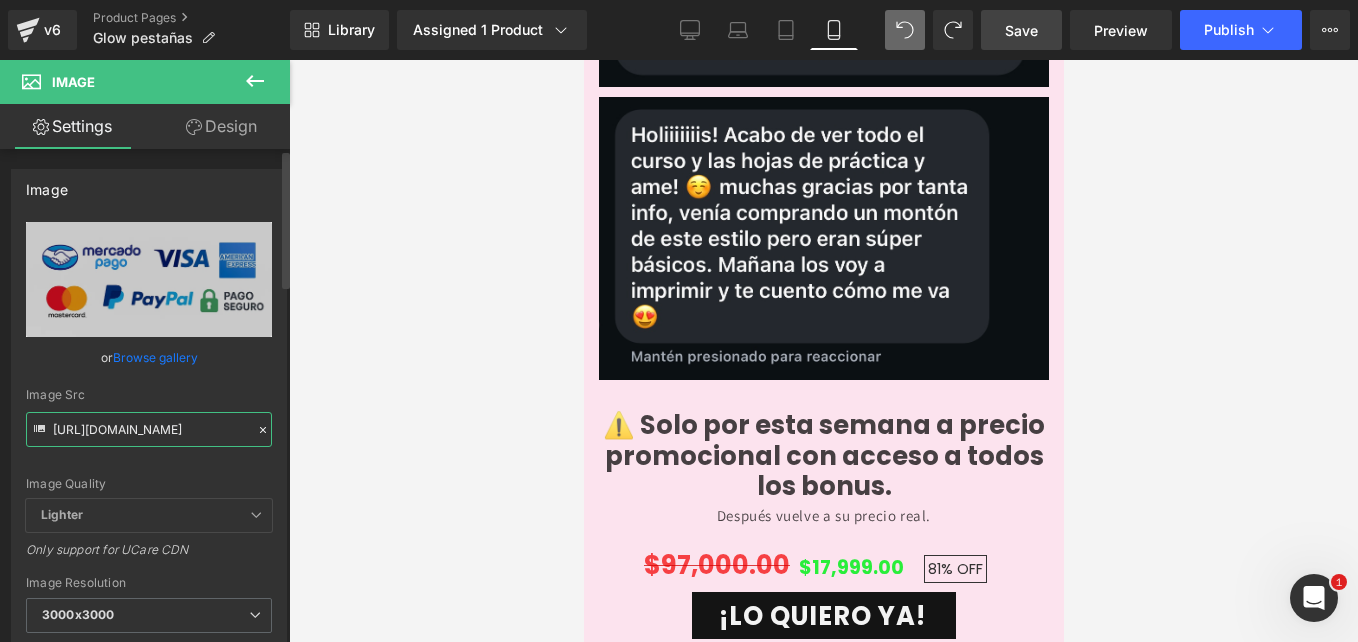 click on "[URL][DOMAIN_NAME]" at bounding box center (149, 429) 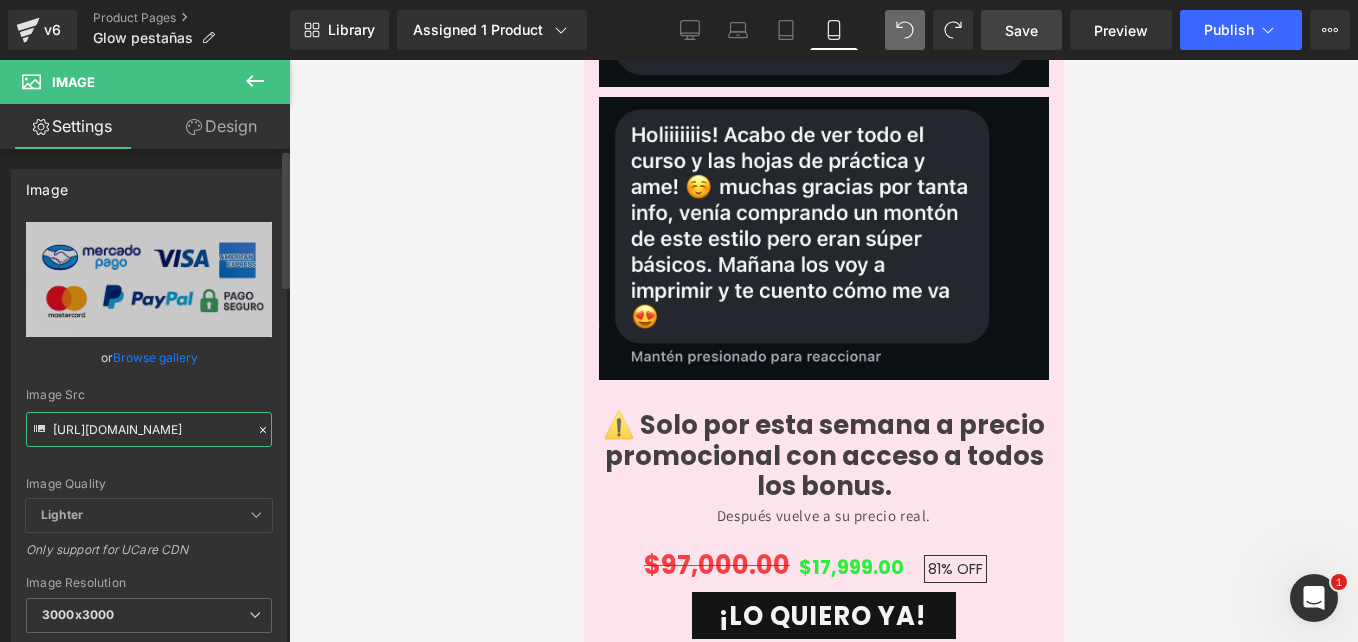 click on "[URL][DOMAIN_NAME]" at bounding box center (149, 429) 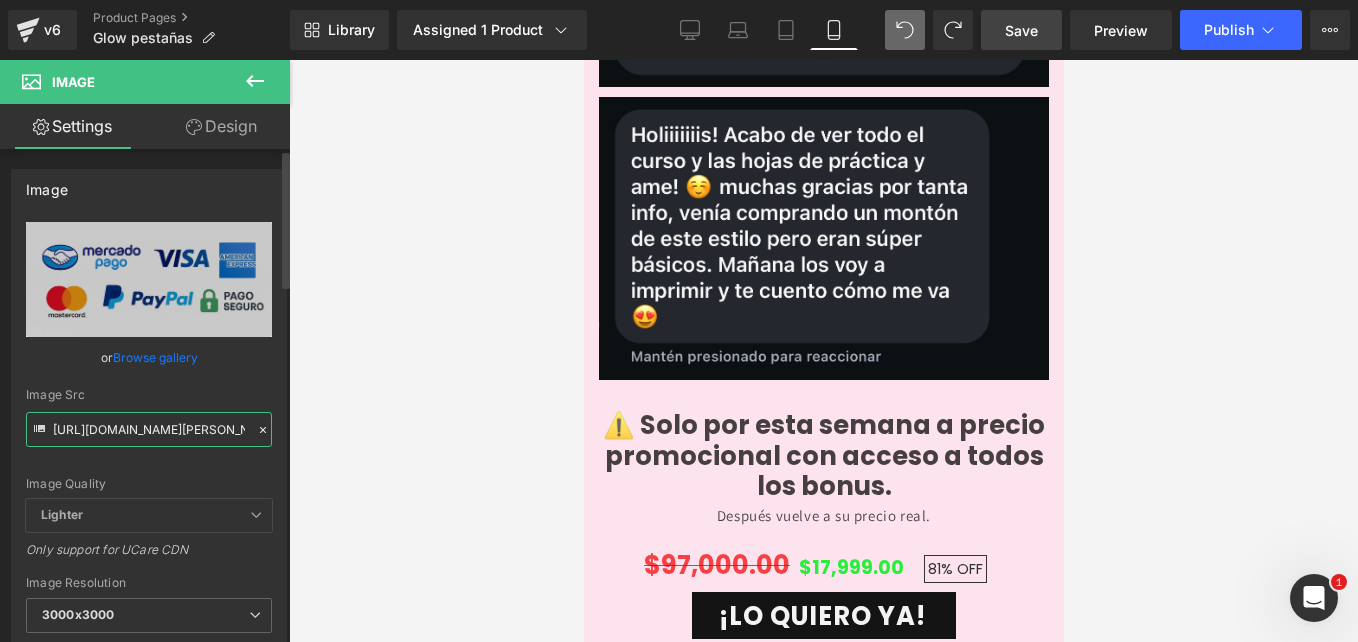 scroll, scrollTop: 0, scrollLeft: 476, axis: horizontal 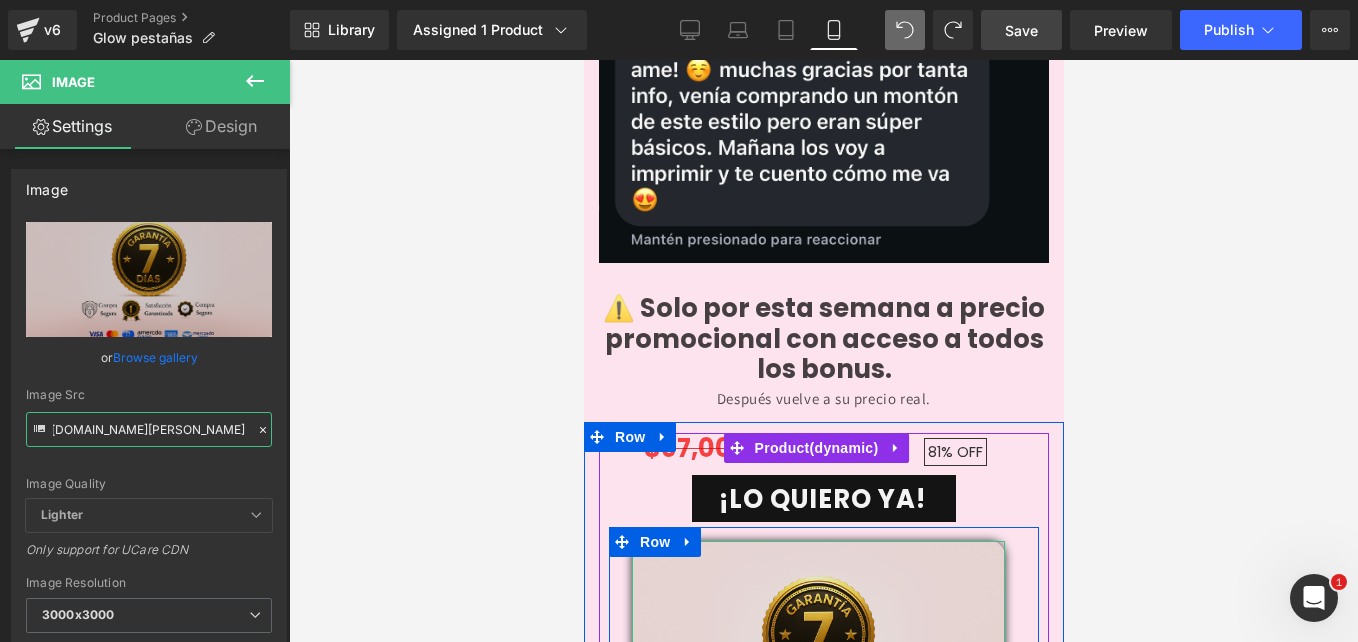 type on "https://i.postimg.cc/Fz0P5jtW/20250719-2208-Imagen-Mejorada-Realista-remix-01k0jnwt8nfsx986e7fmhnf7a3.png" 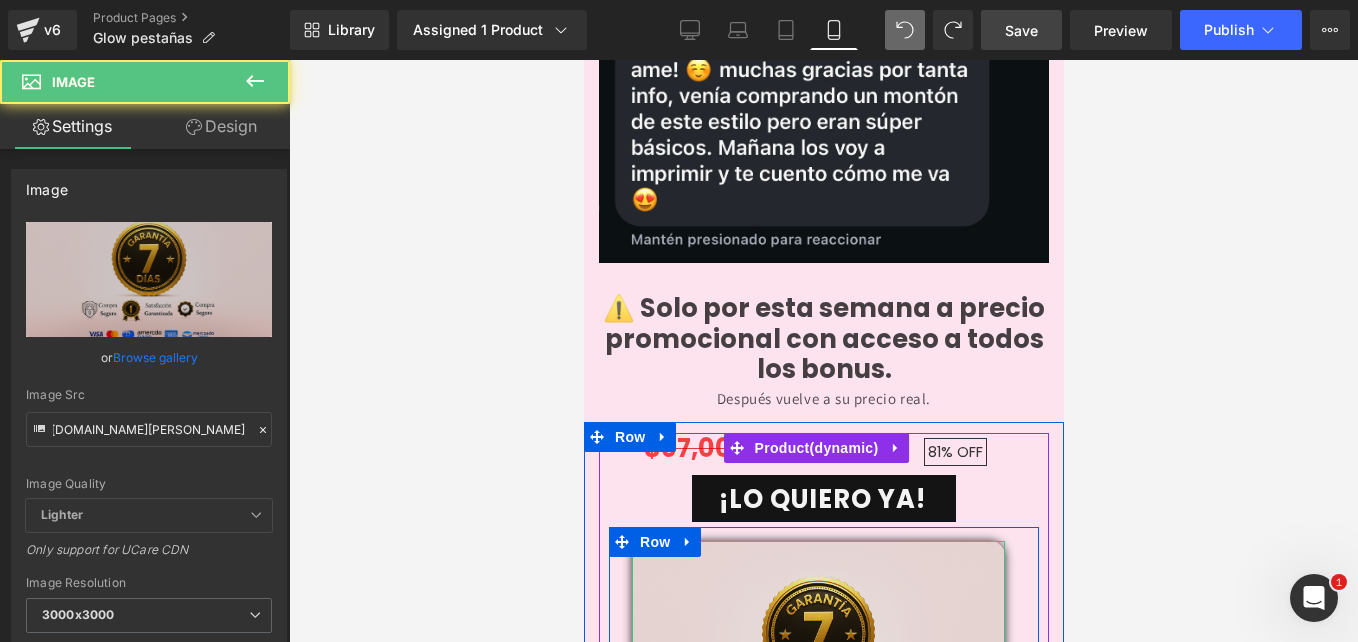 scroll, scrollTop: 0, scrollLeft: 0, axis: both 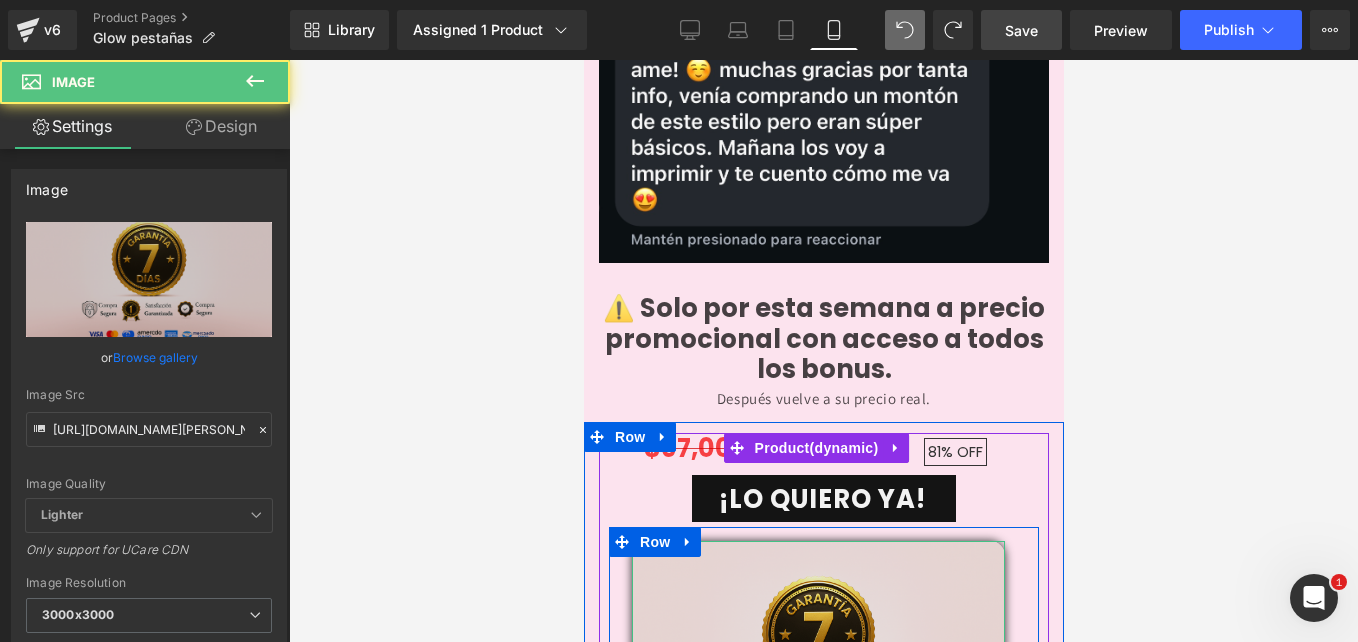 click at bounding box center [817, 665] 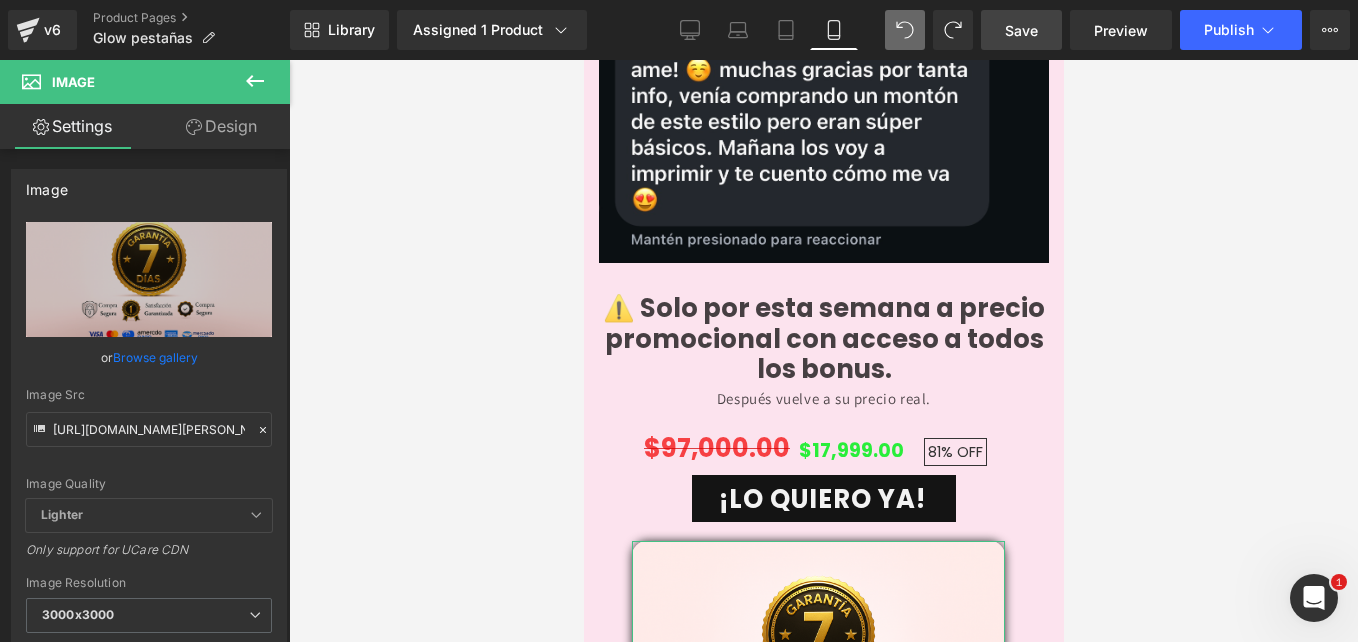 click on "Design" at bounding box center [221, 126] 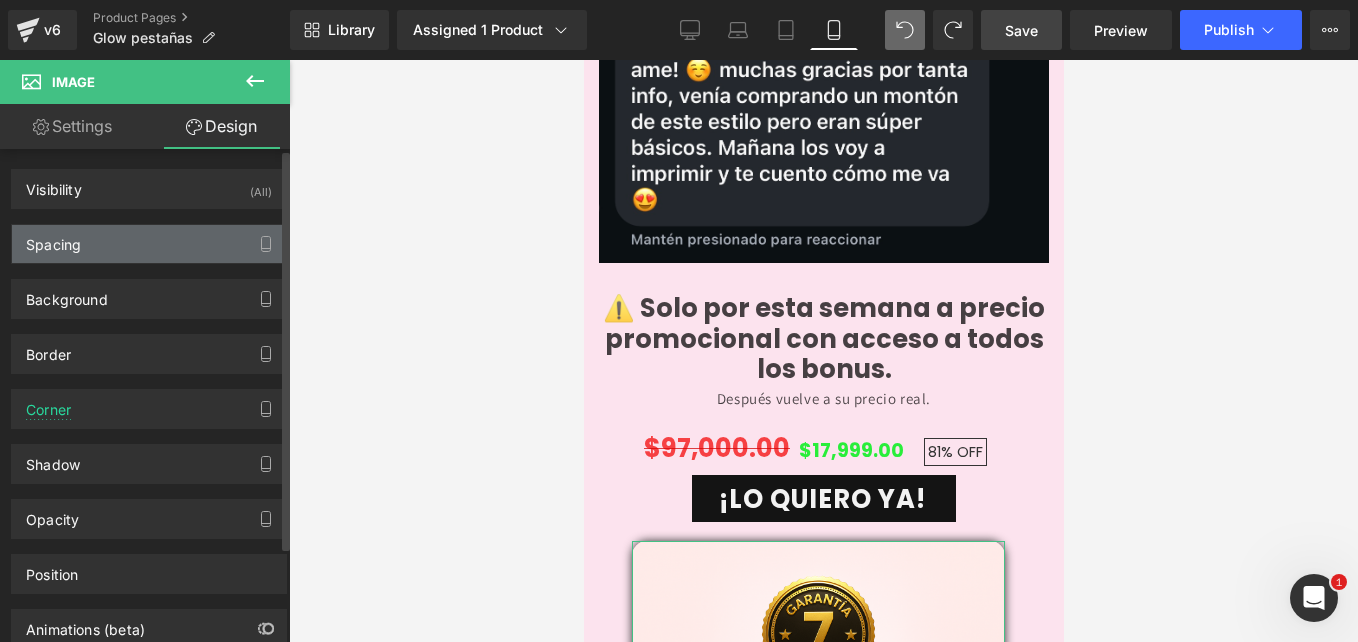 click on "Spacing" at bounding box center (149, 244) 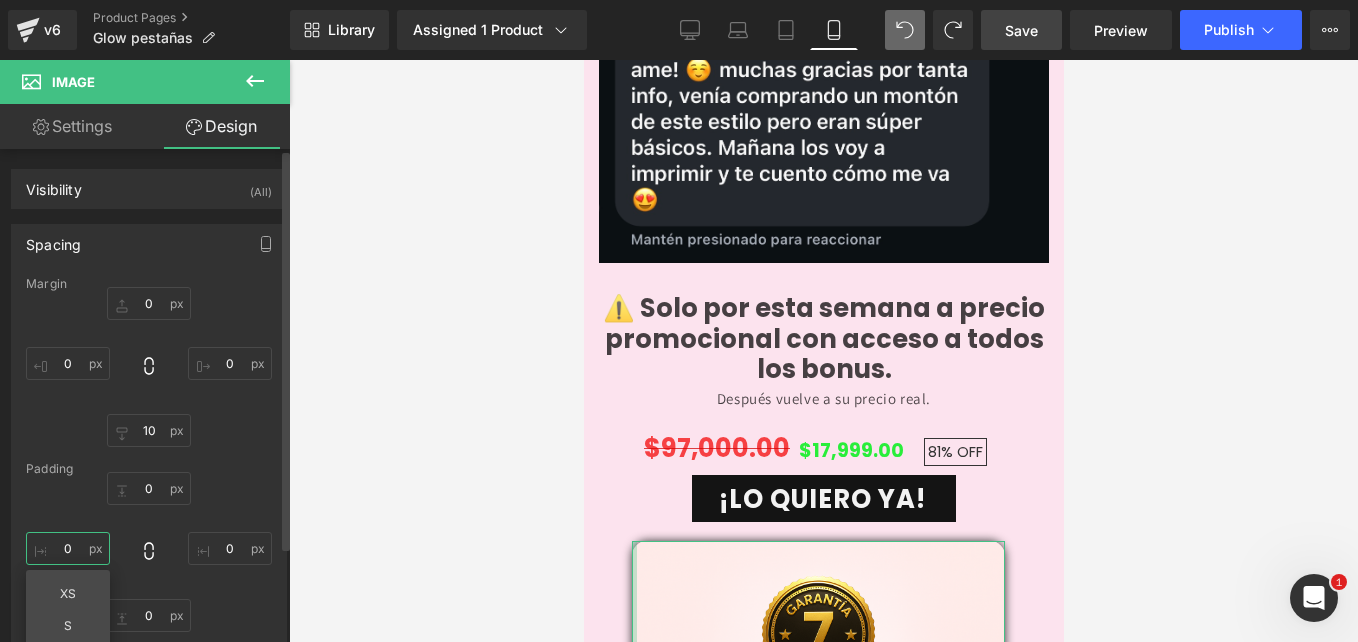 click on "0" at bounding box center (68, 548) 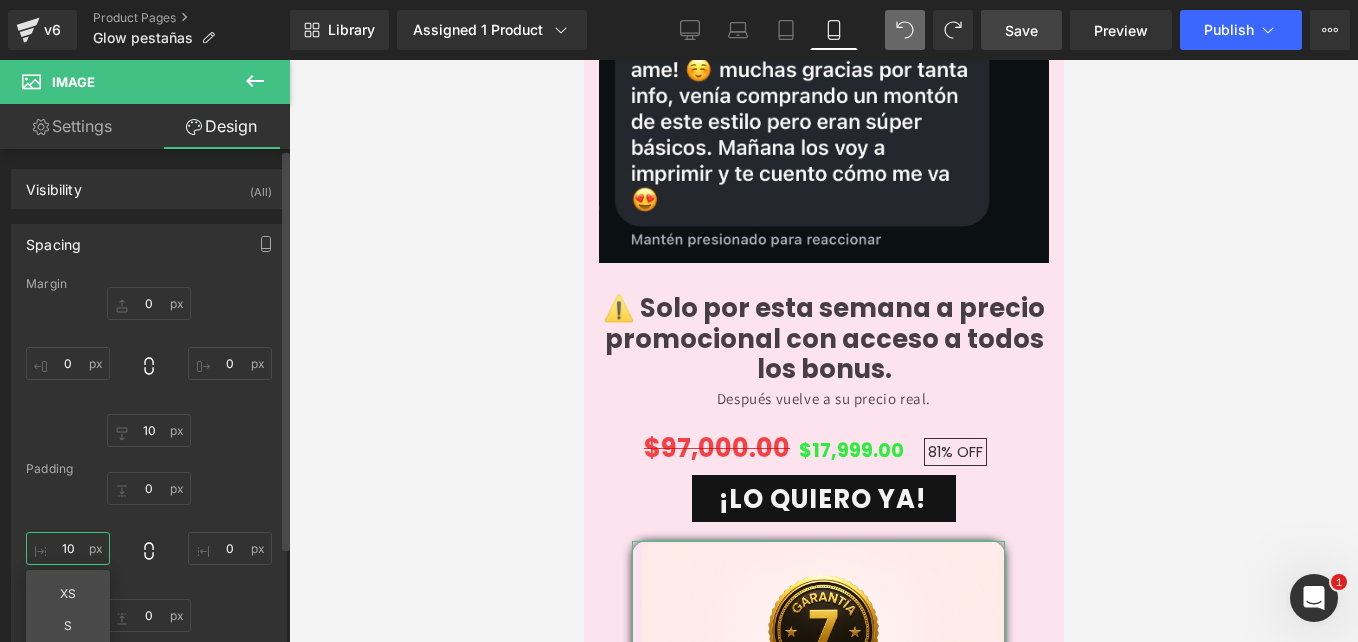 type on "1" 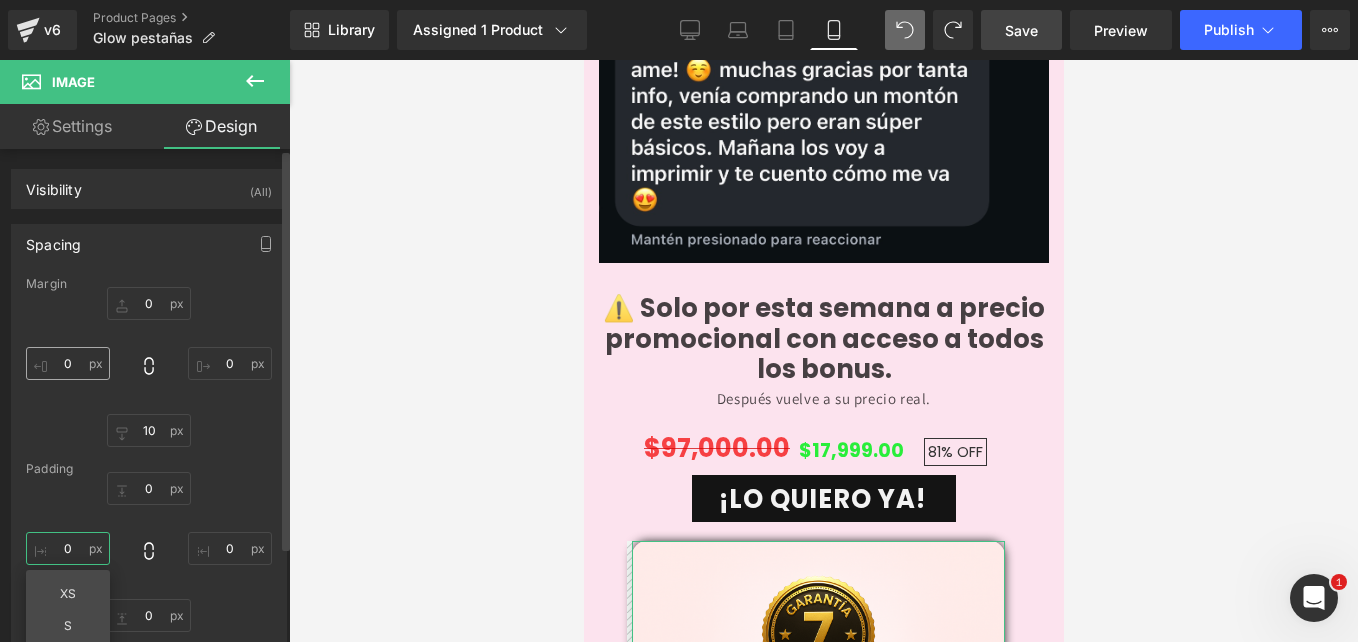 type 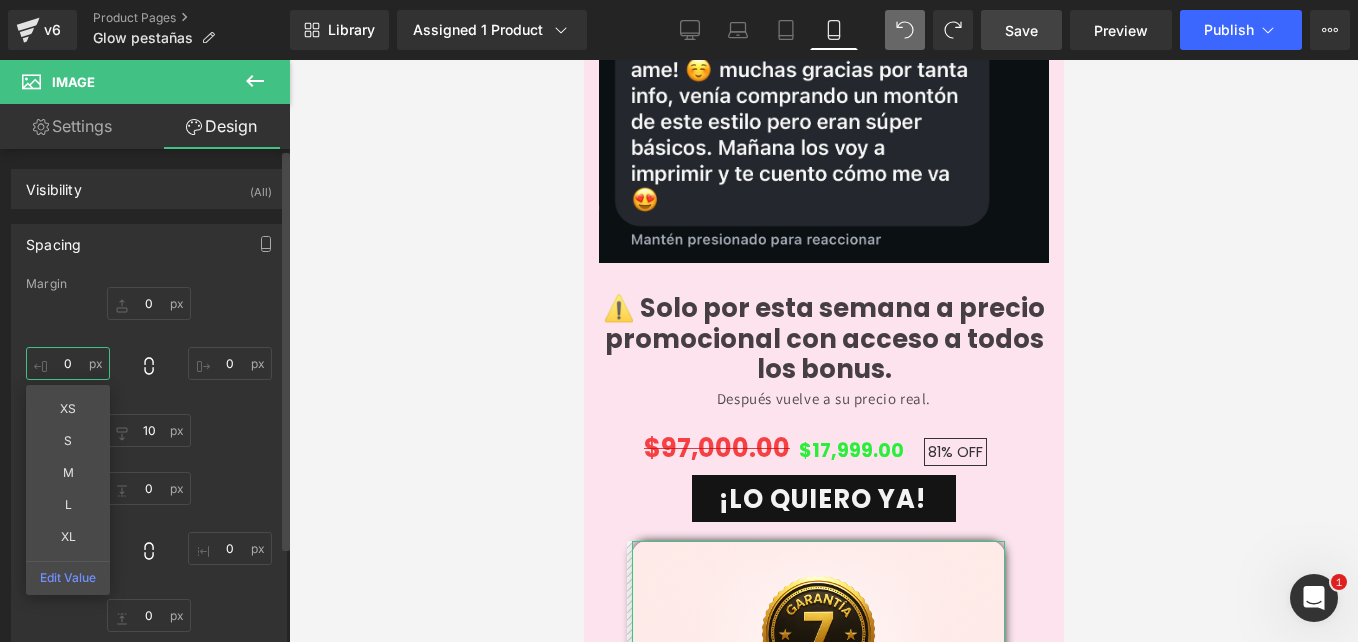 click on "0" at bounding box center (68, 363) 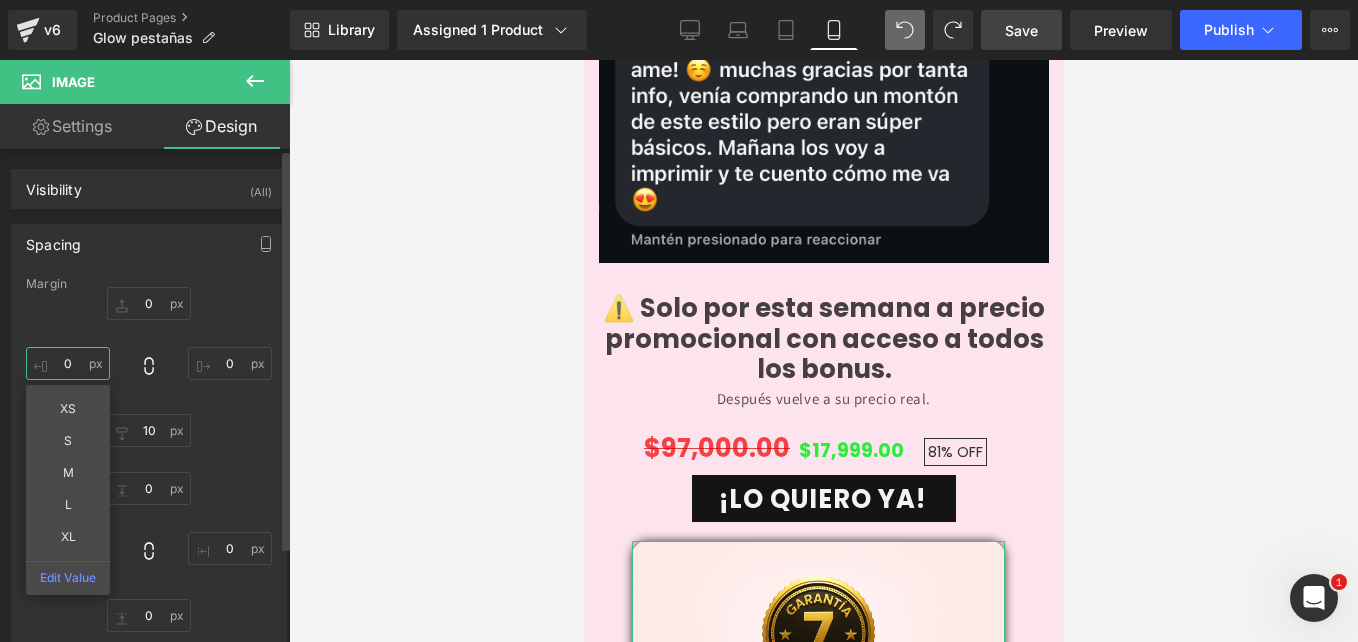 click on "0" at bounding box center (68, 363) 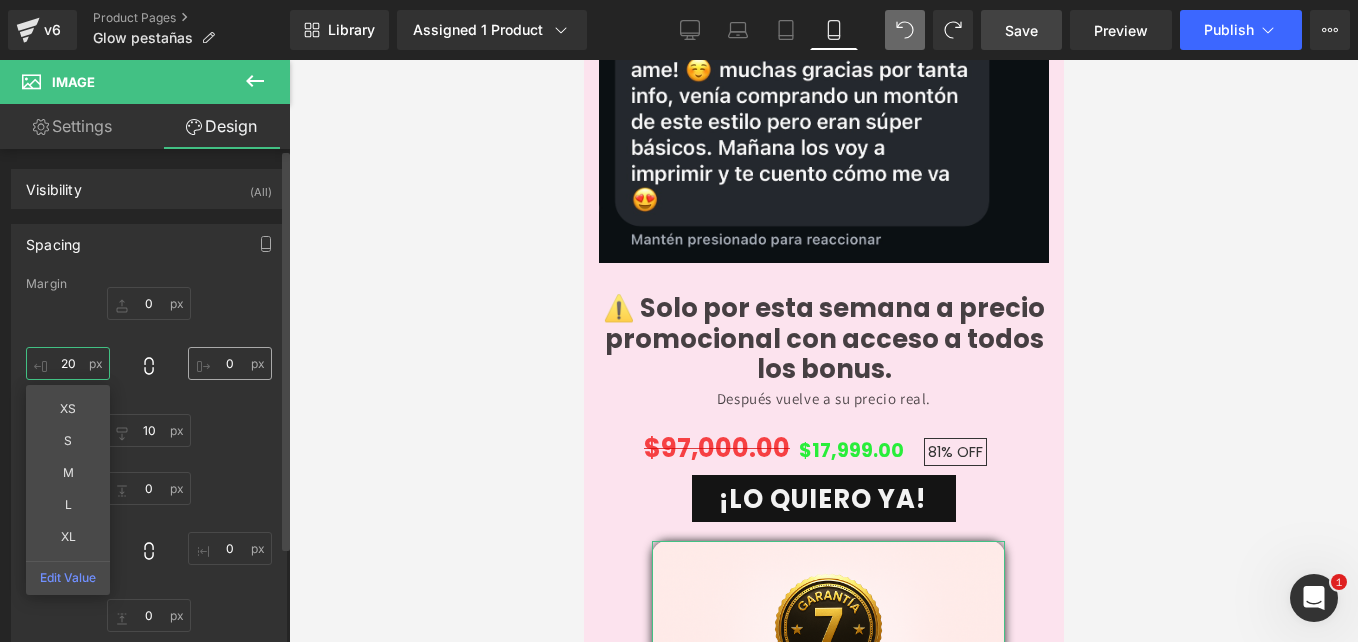 type on "20" 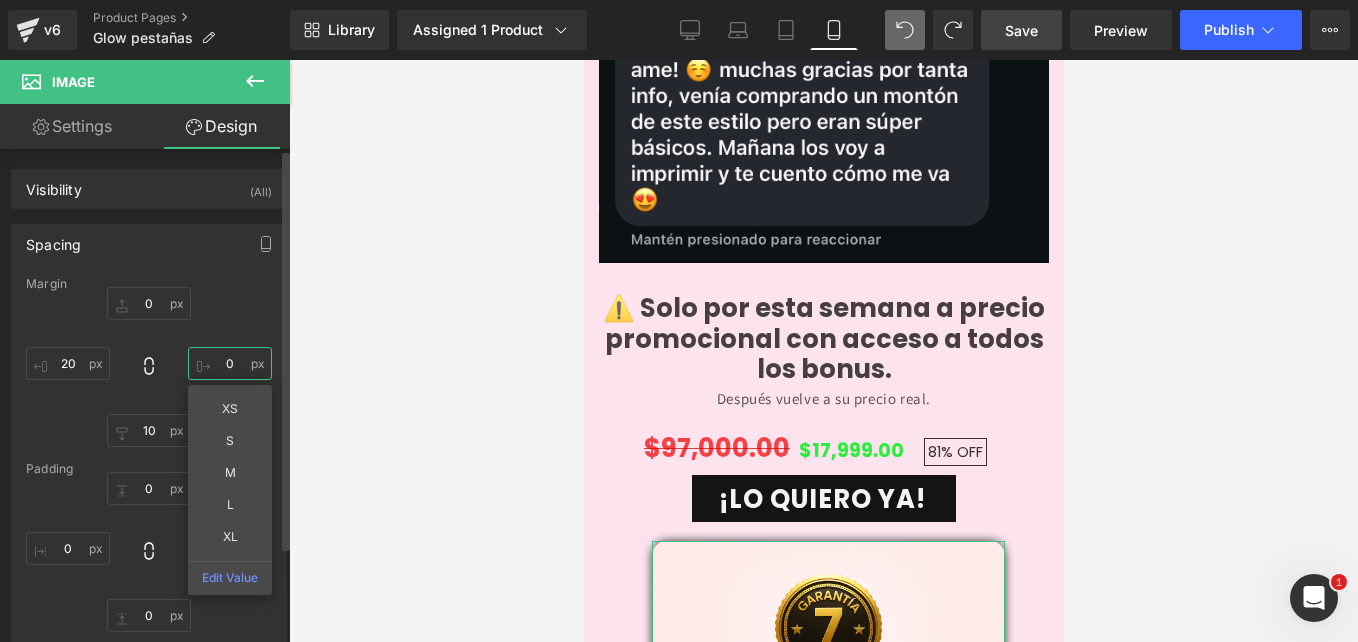 click on "0" at bounding box center [230, 363] 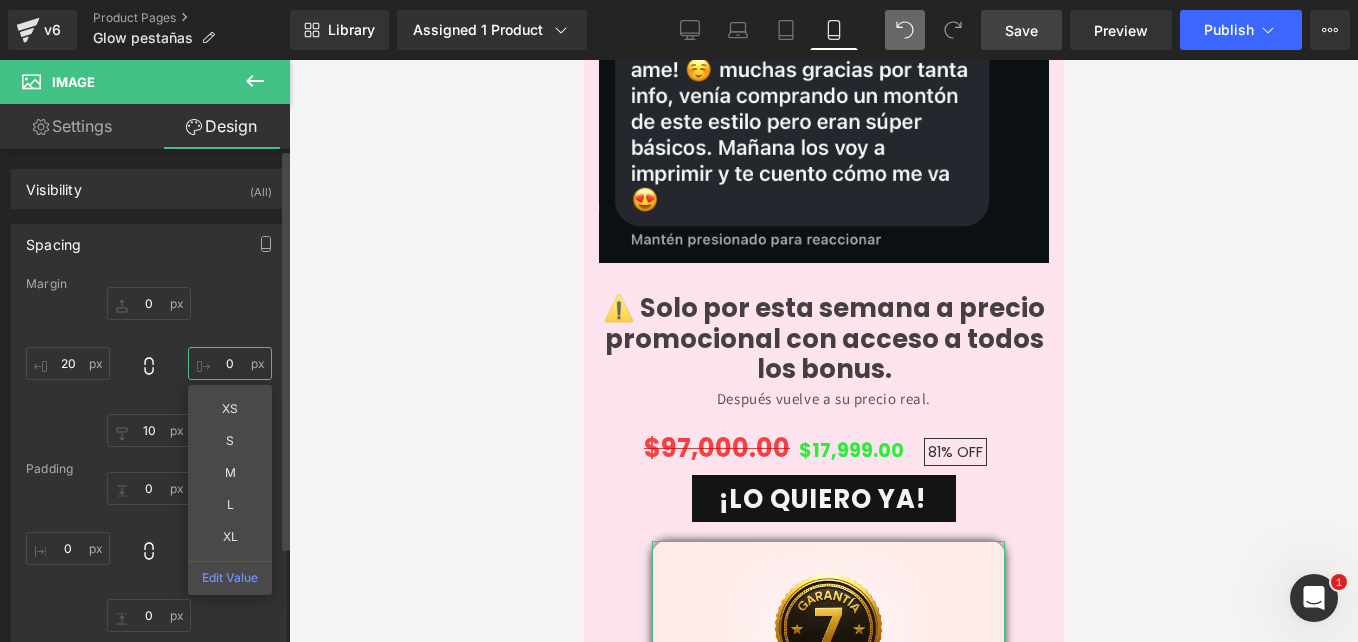 click on "0" at bounding box center (230, 363) 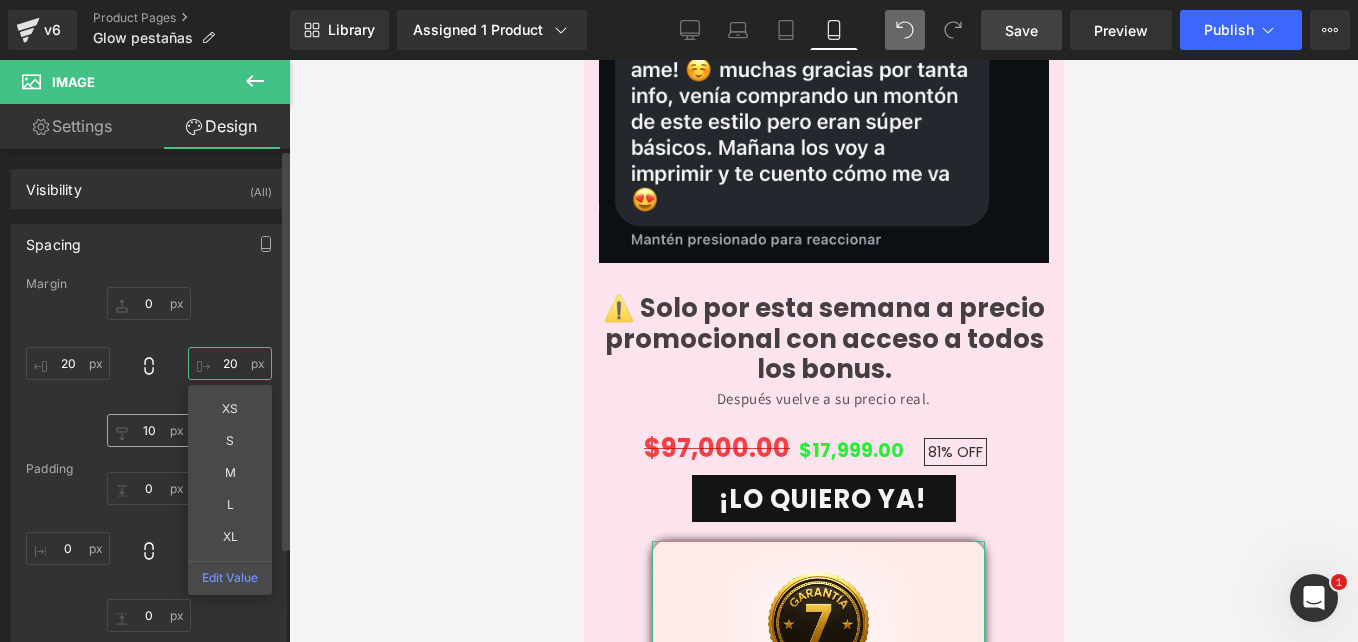 type on "20" 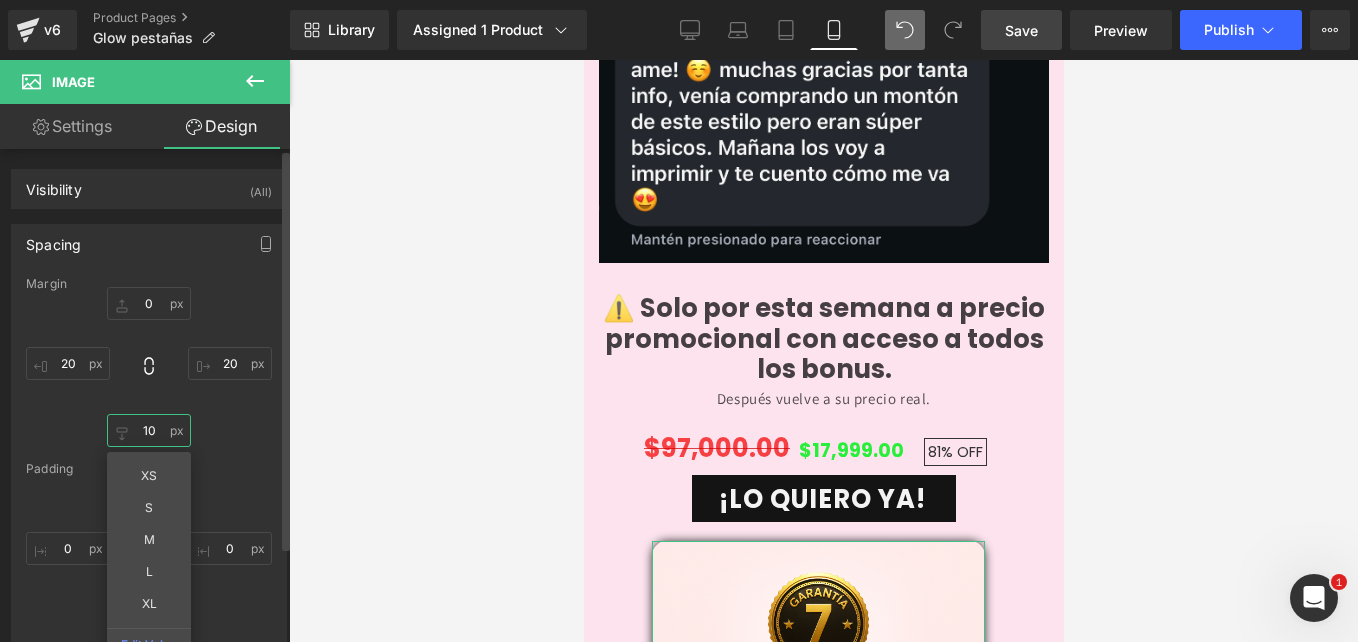 click on "10" at bounding box center (149, 430) 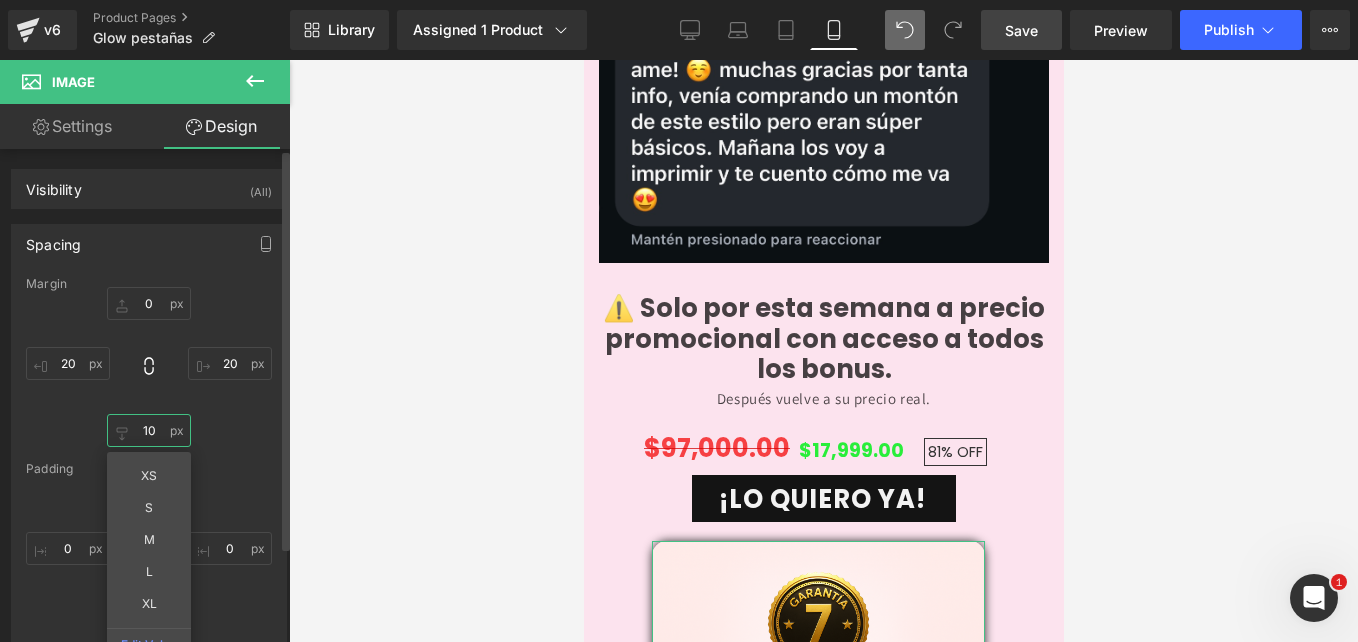 click on "10" at bounding box center [149, 430] 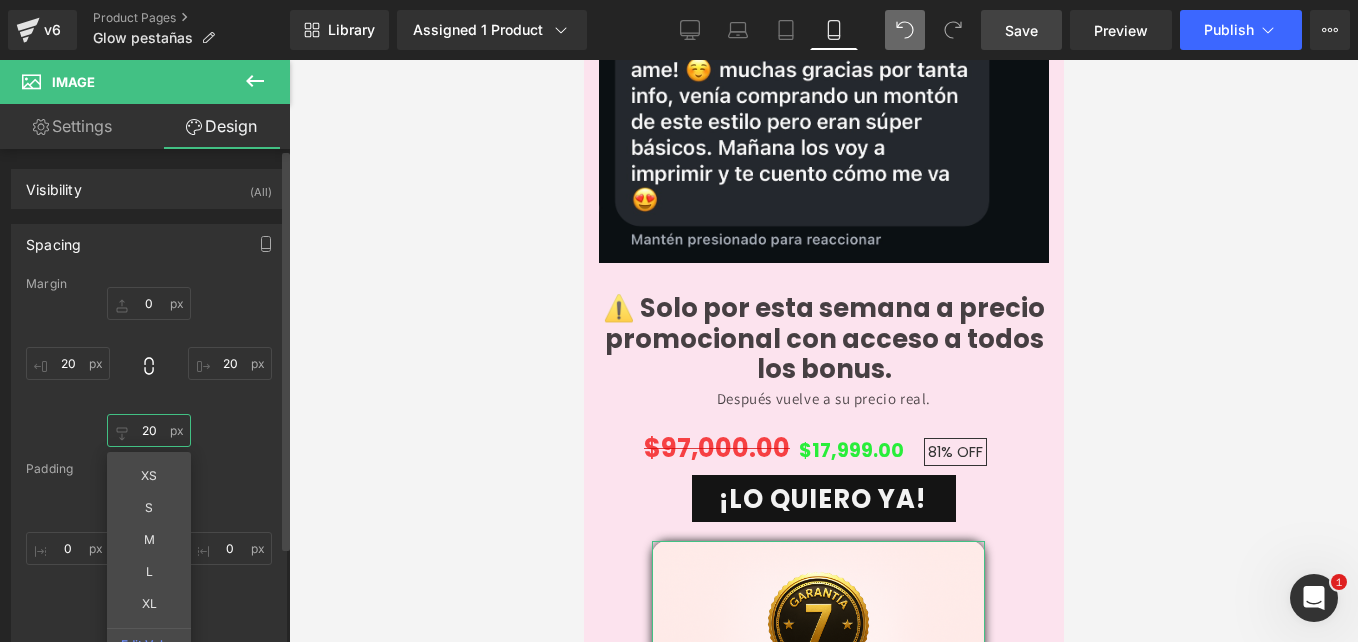 type on "20" 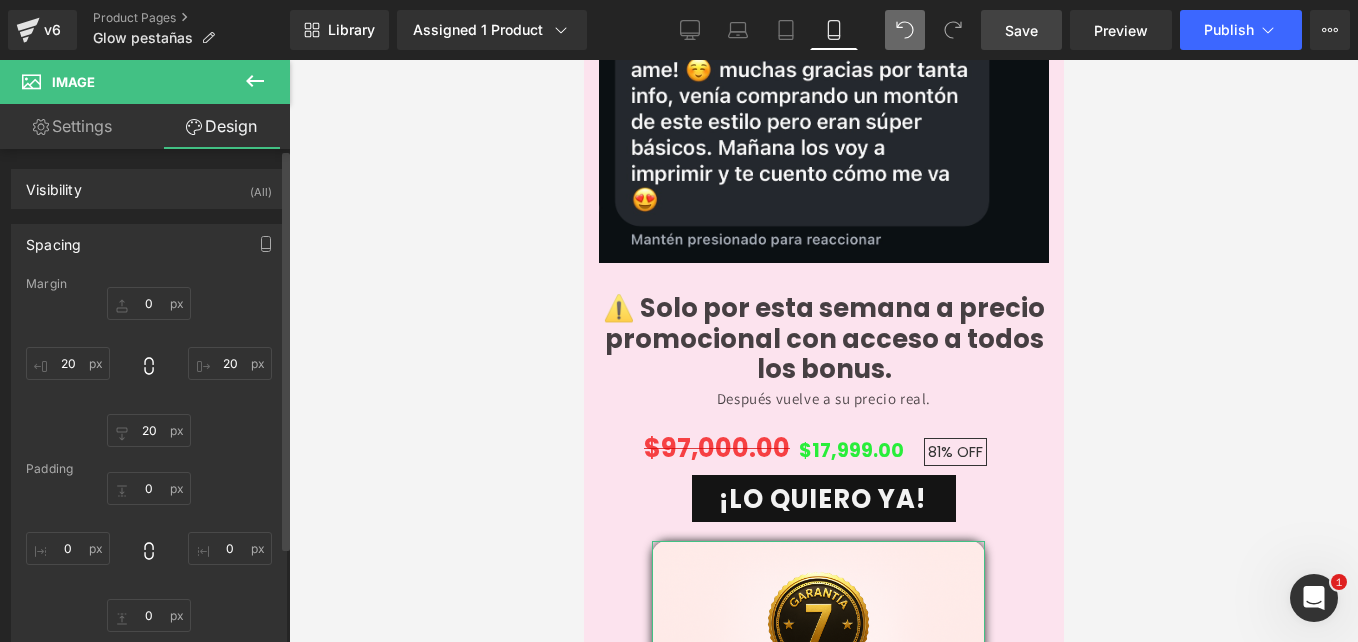 click on "Margin" at bounding box center (149, 284) 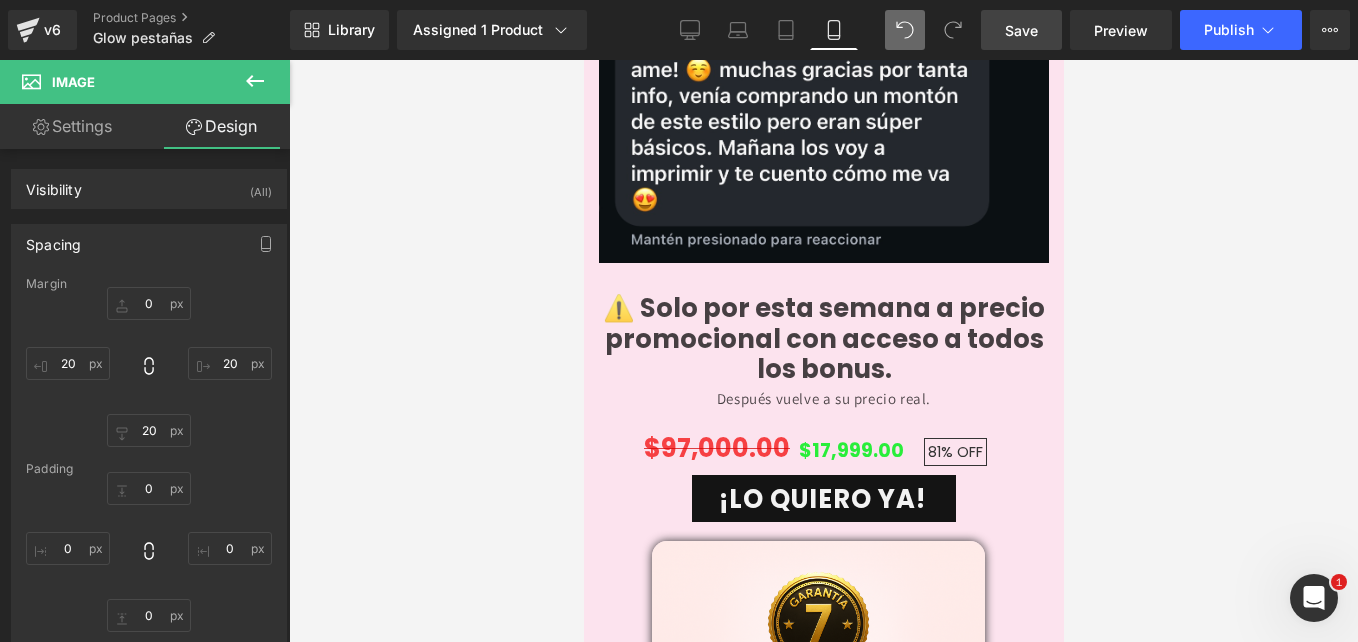 click at bounding box center (823, 351) 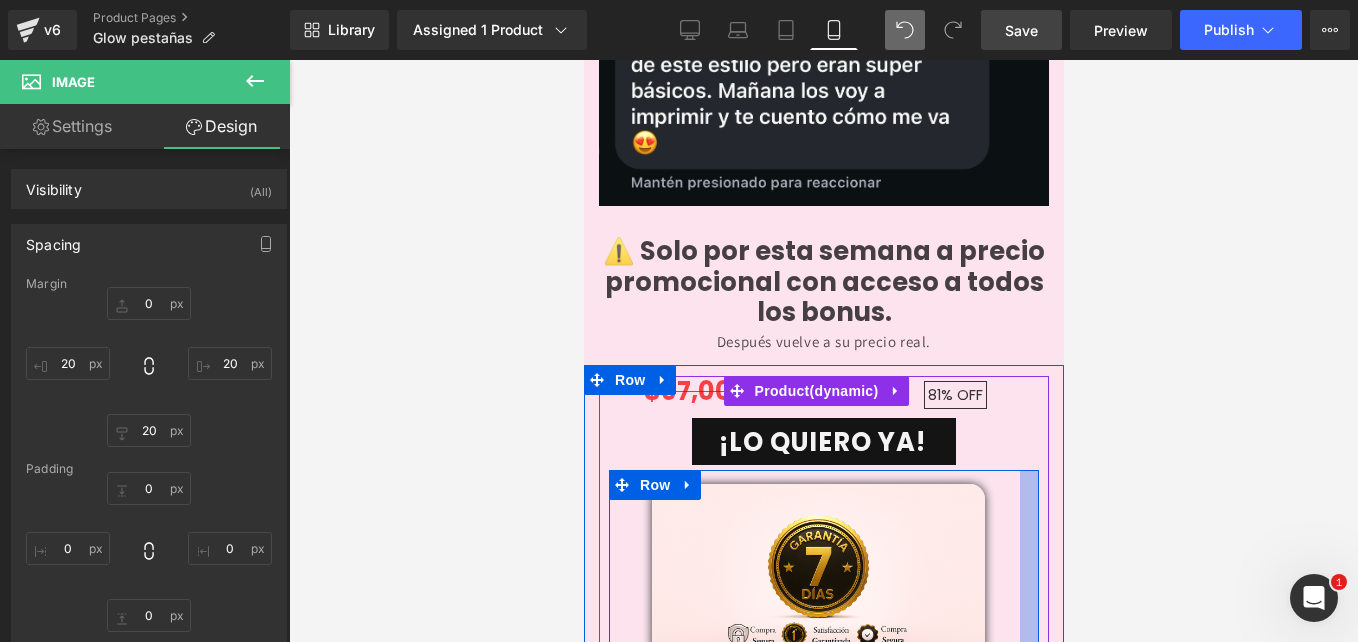 scroll, scrollTop: 10962, scrollLeft: 0, axis: vertical 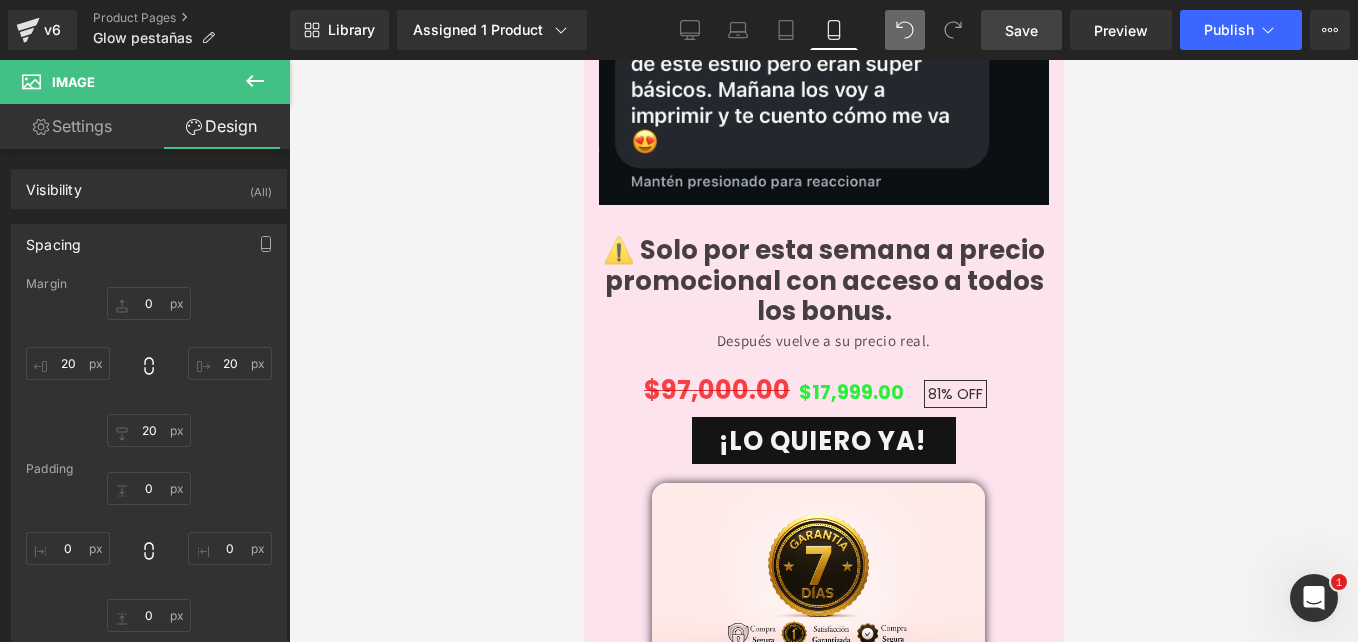 click on "Save" at bounding box center [1021, 30] 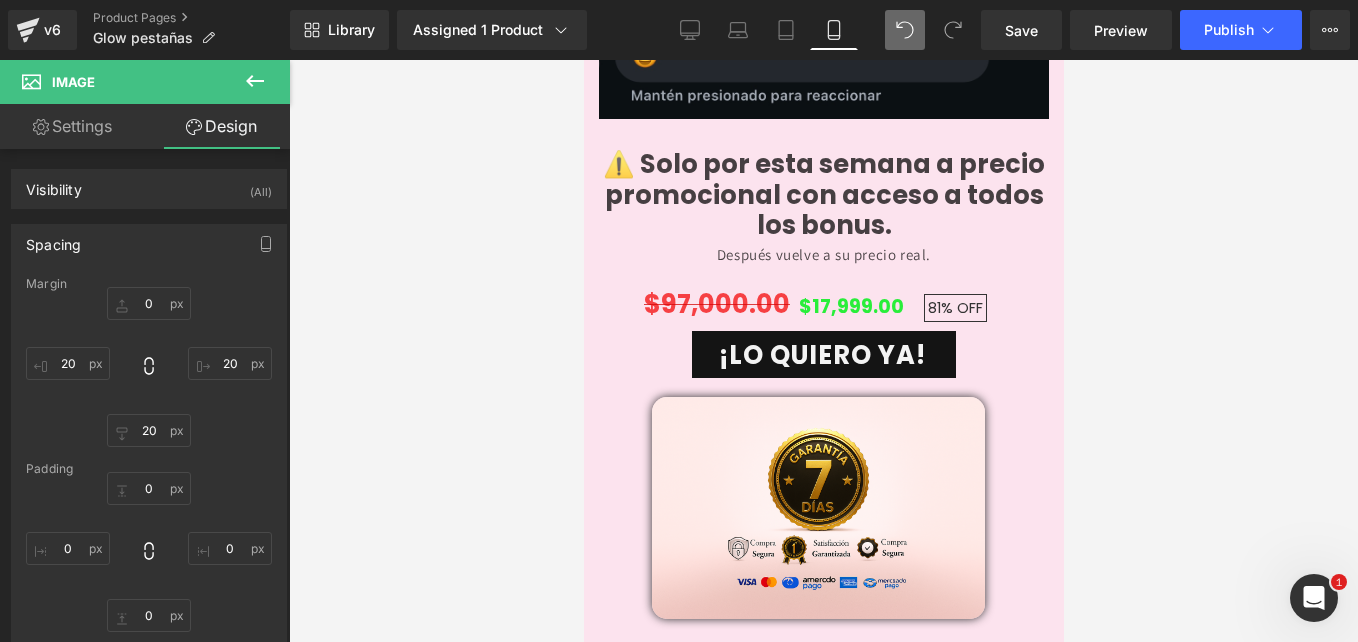 scroll, scrollTop: 11064, scrollLeft: 0, axis: vertical 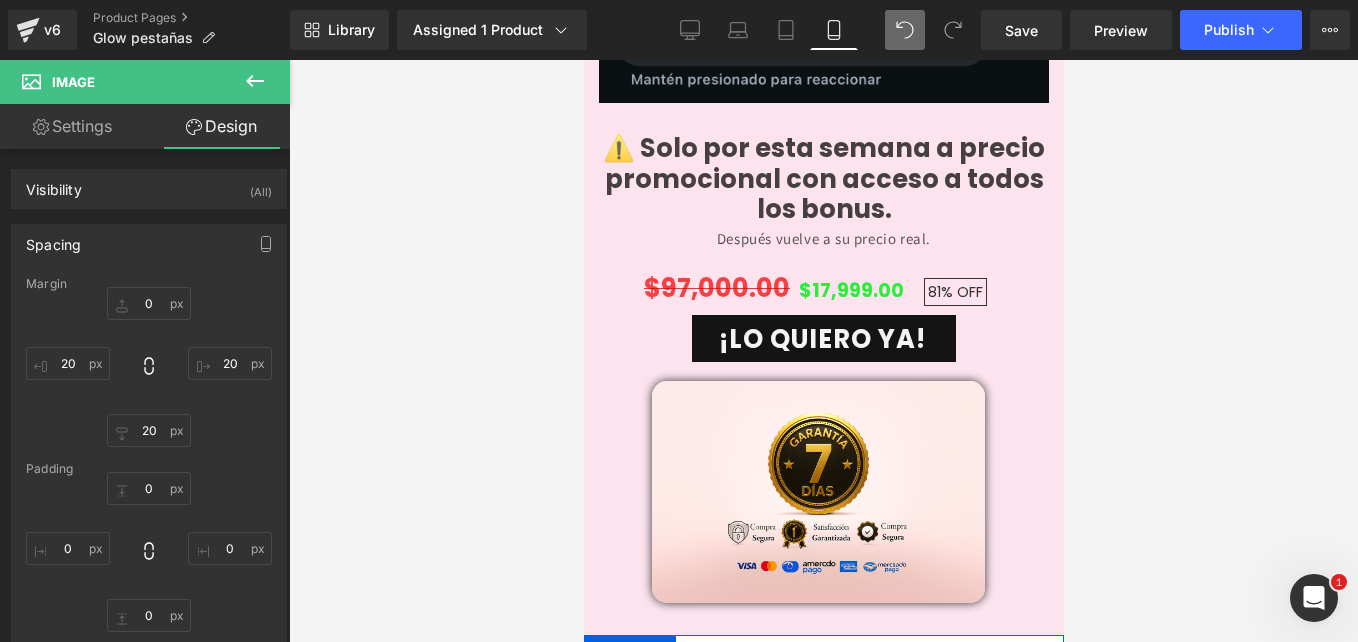 click on "Preguntas Frecuentes" at bounding box center (823, 662) 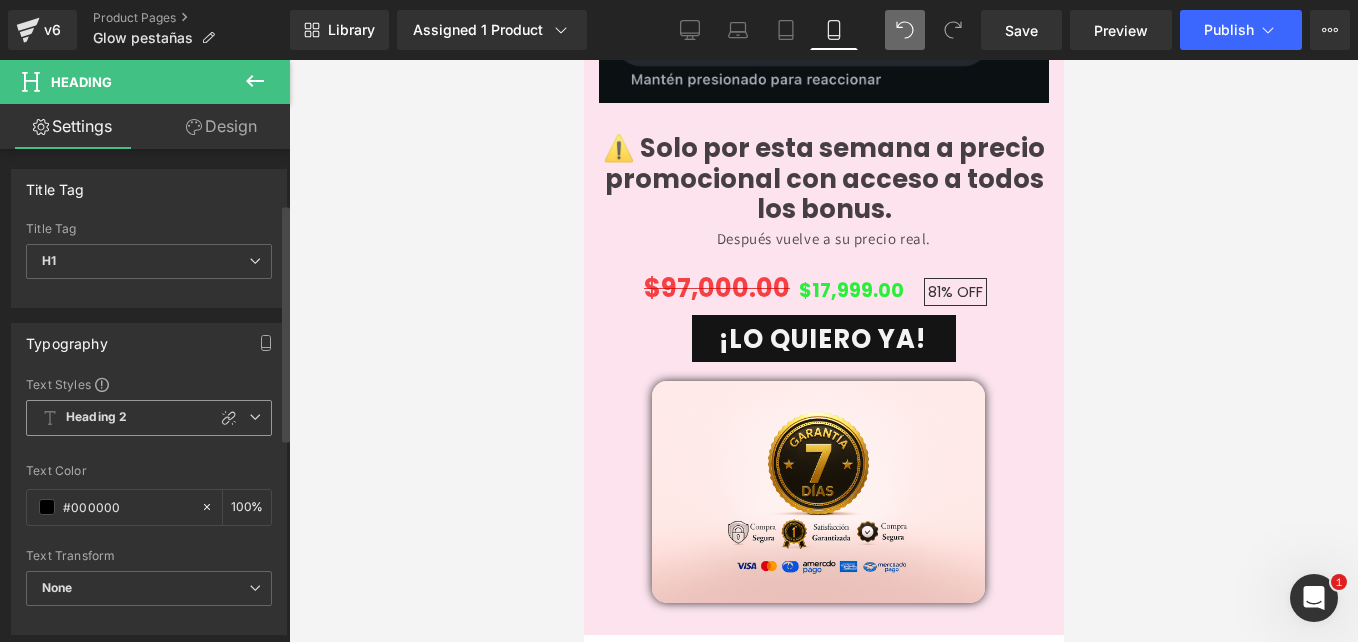 scroll, scrollTop: 134, scrollLeft: 0, axis: vertical 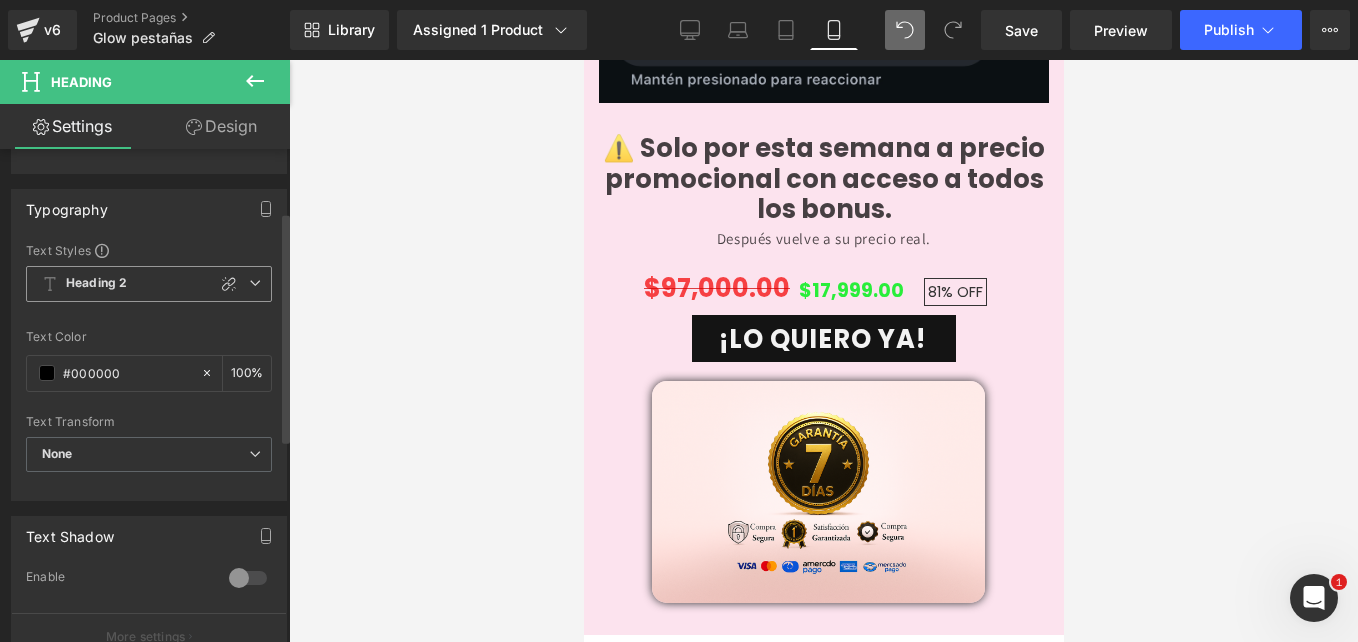 click at bounding box center [255, 283] 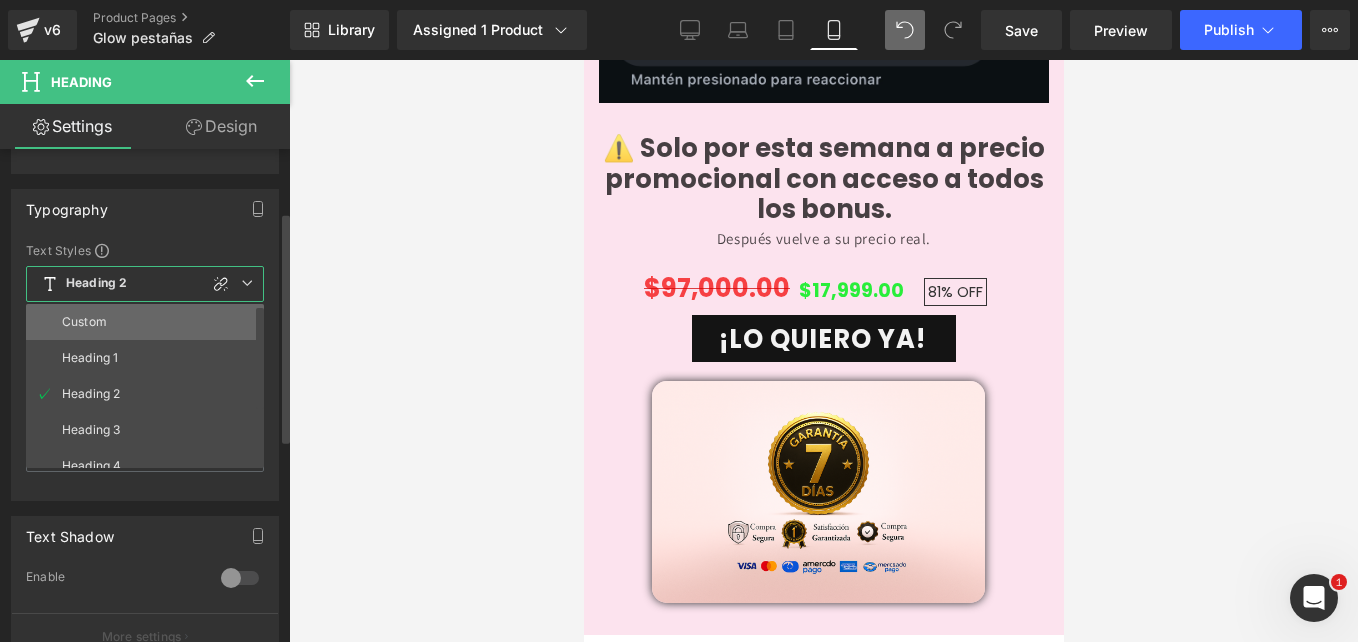 click on "Custom" at bounding box center [149, 322] 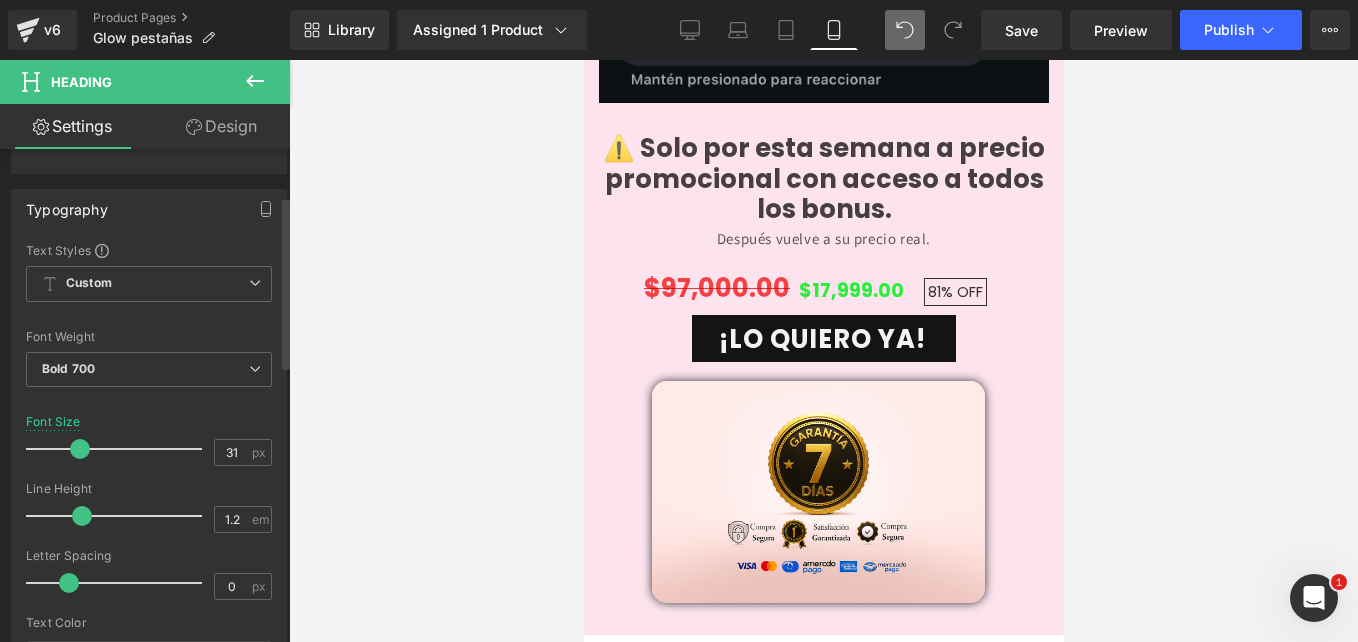 type on "30" 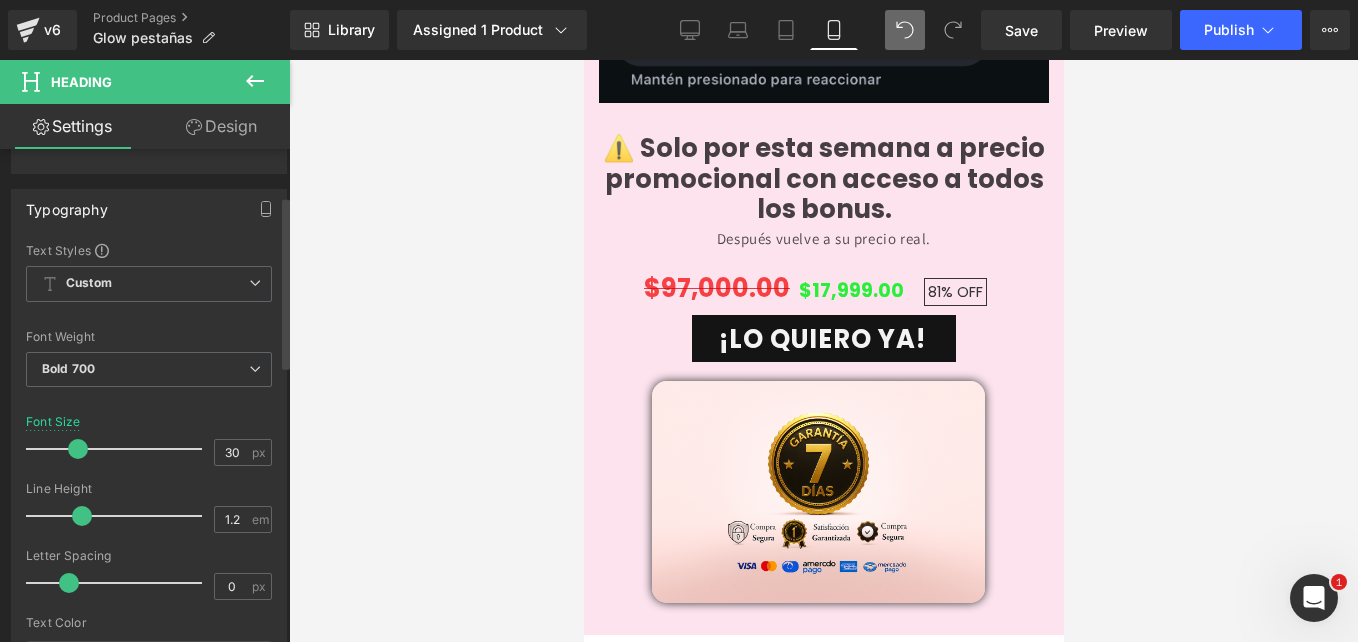 click at bounding box center (78, 449) 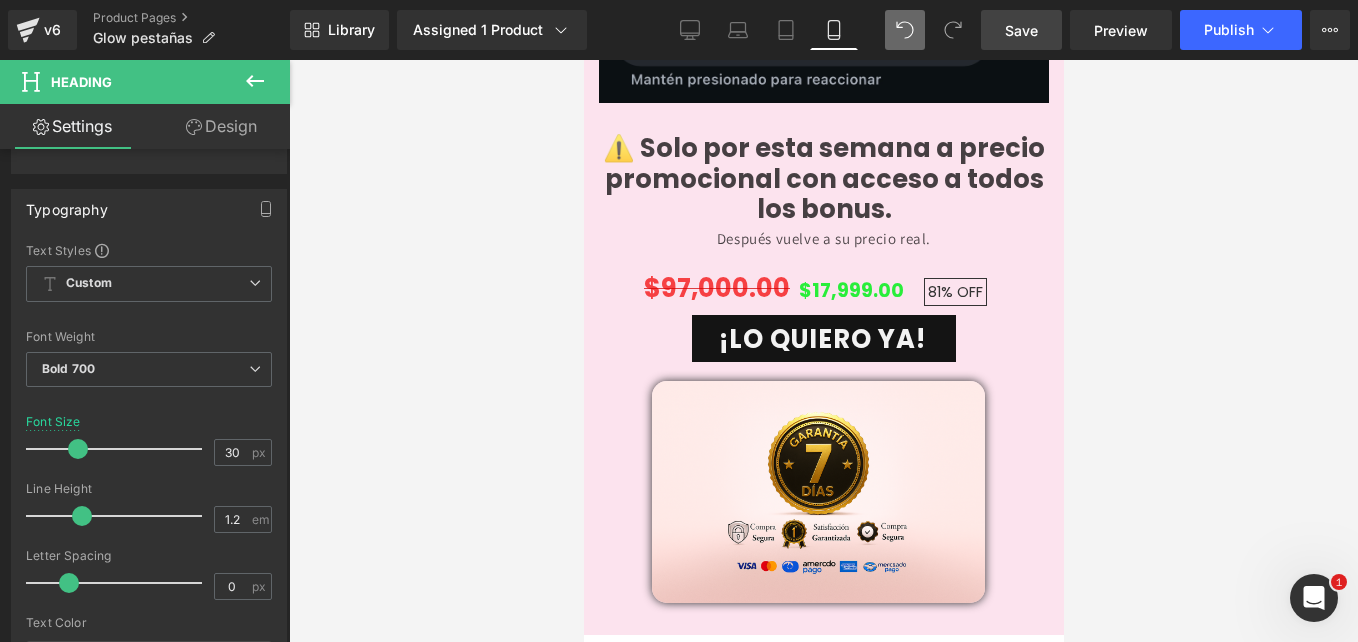 click on "Save" at bounding box center (1021, 30) 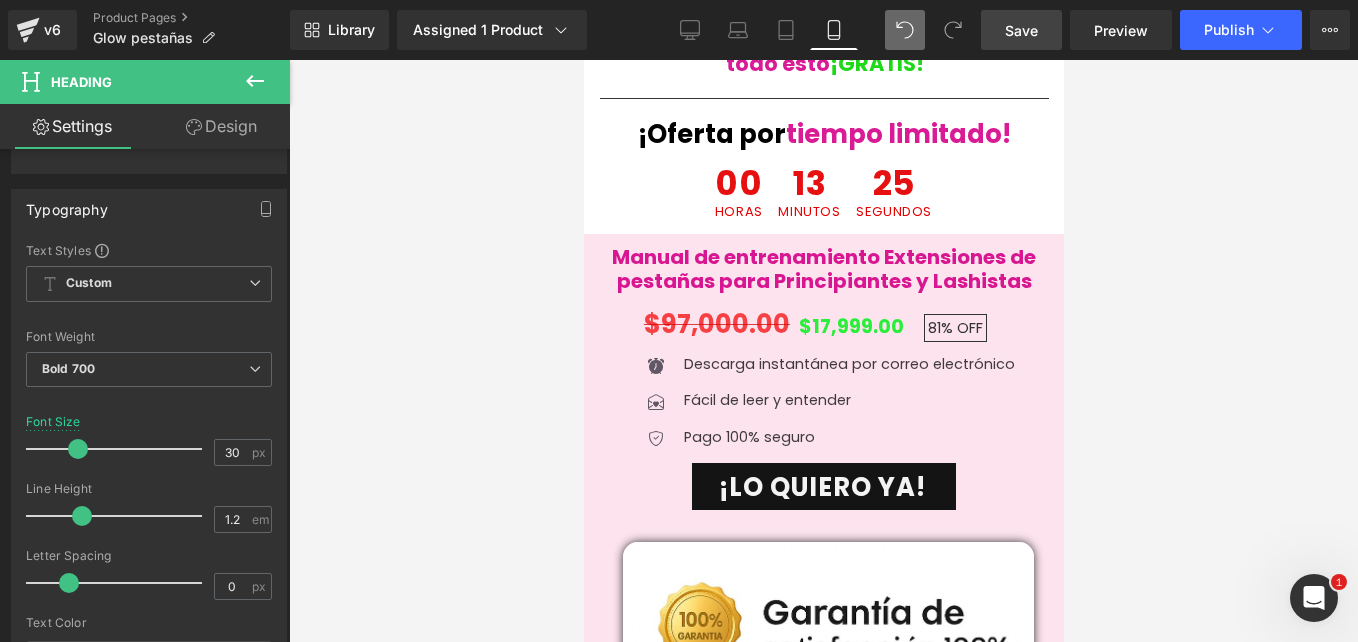 scroll, scrollTop: 8138, scrollLeft: 0, axis: vertical 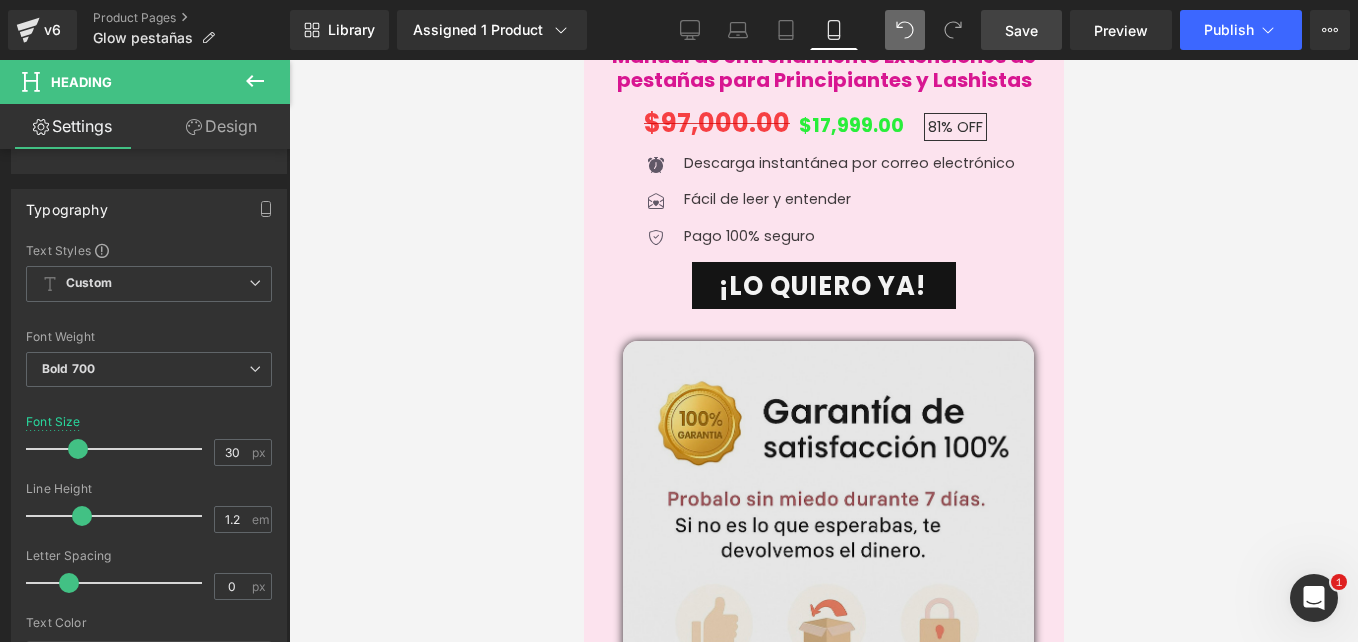 click on "Image" at bounding box center (827, 538) 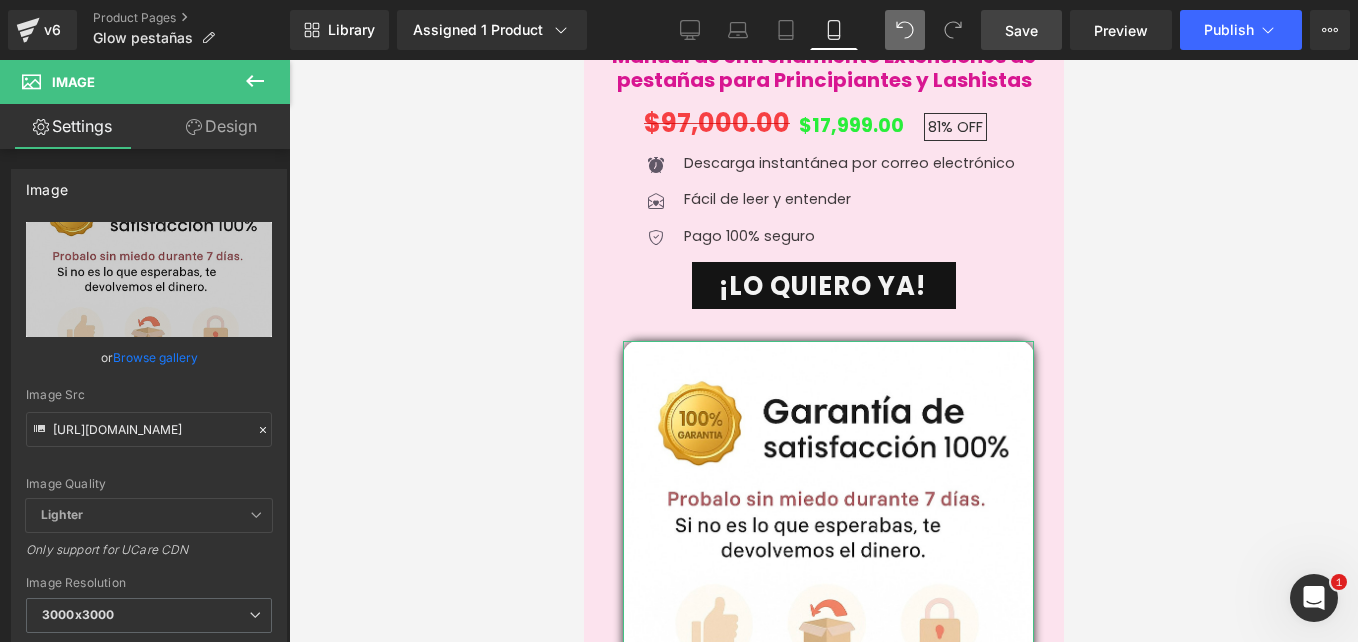 click on "Design" at bounding box center (221, 126) 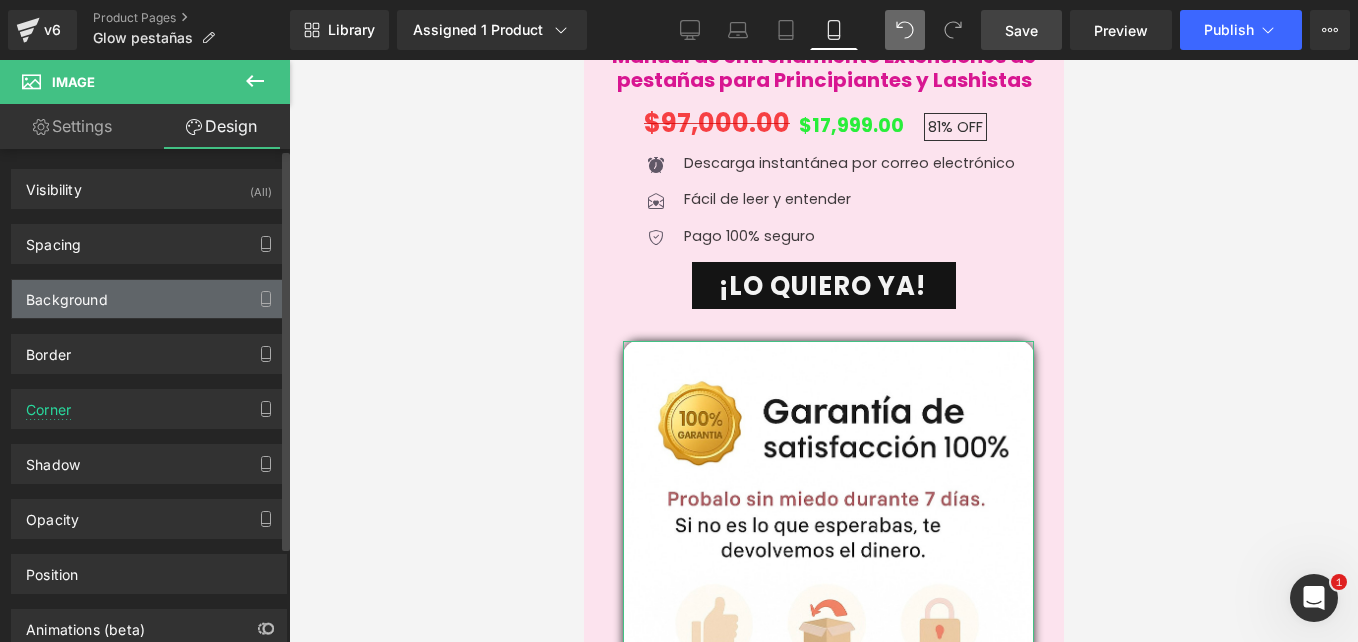 type on "0" 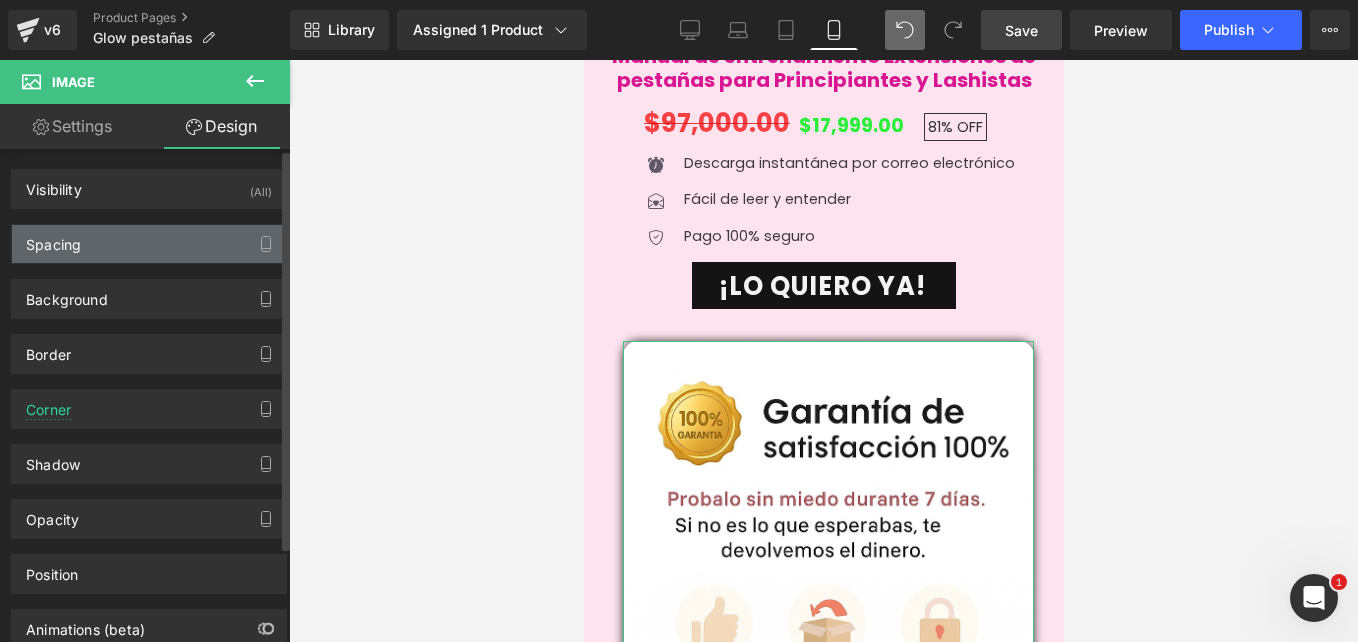 click on "Spacing" at bounding box center (149, 244) 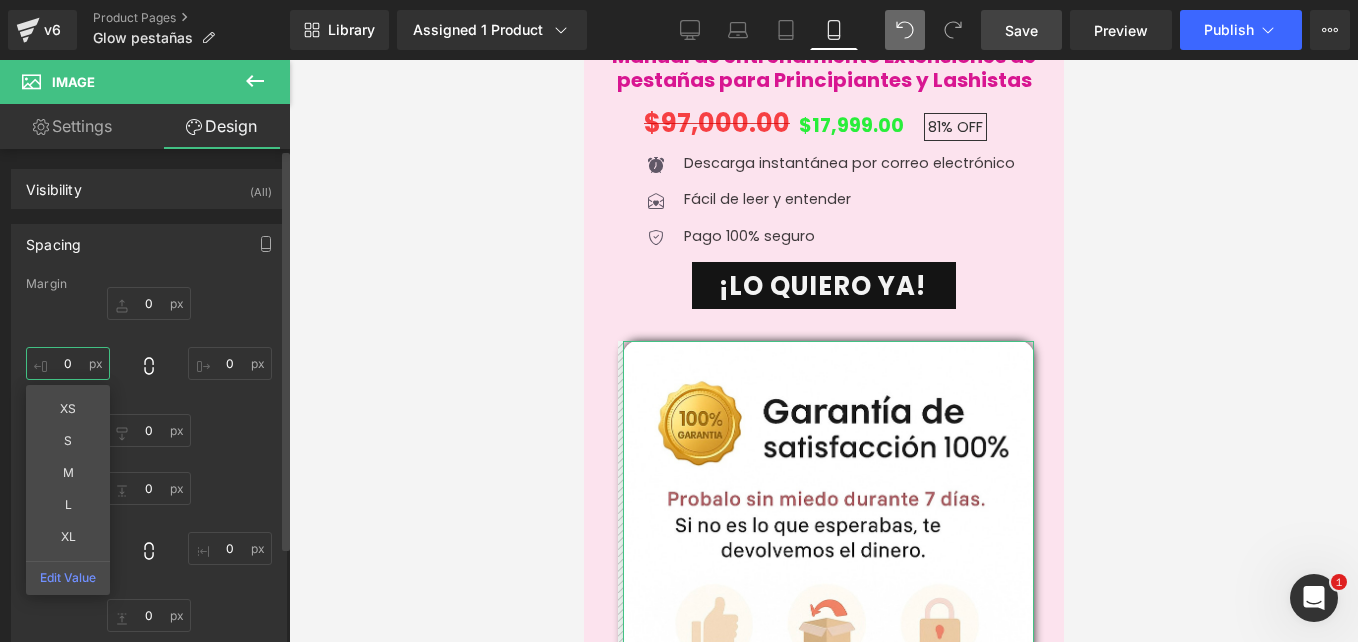 click on "0" at bounding box center [68, 363] 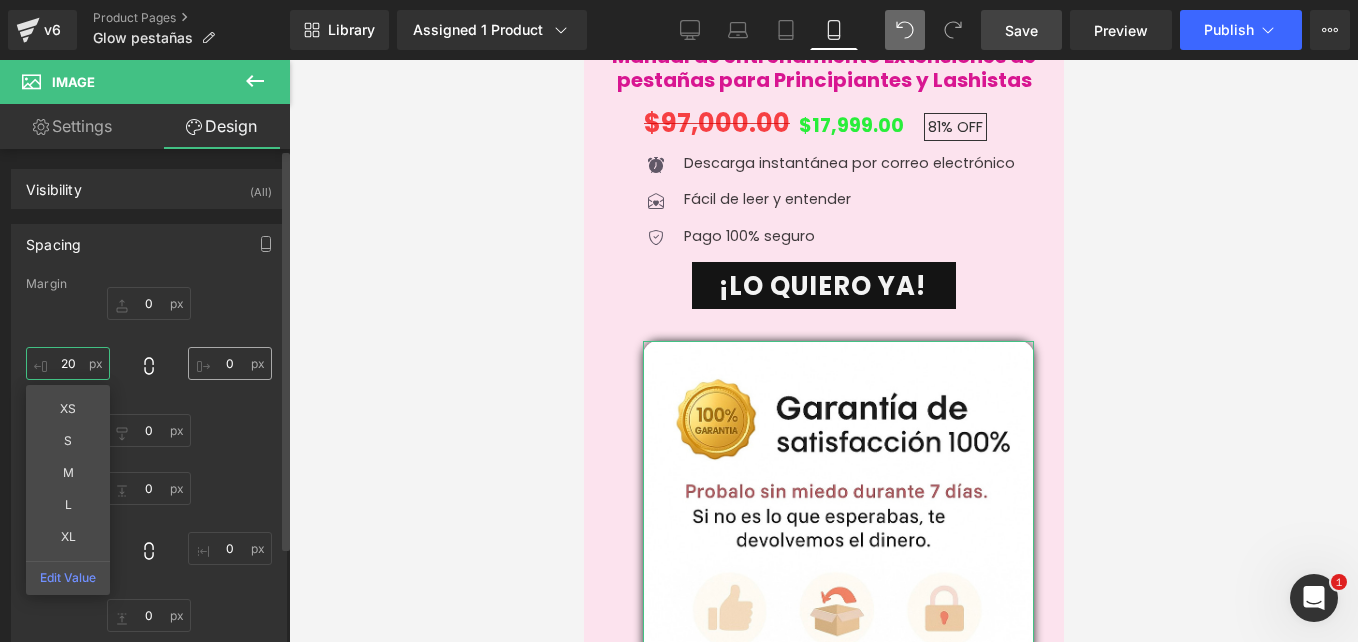 type on "20" 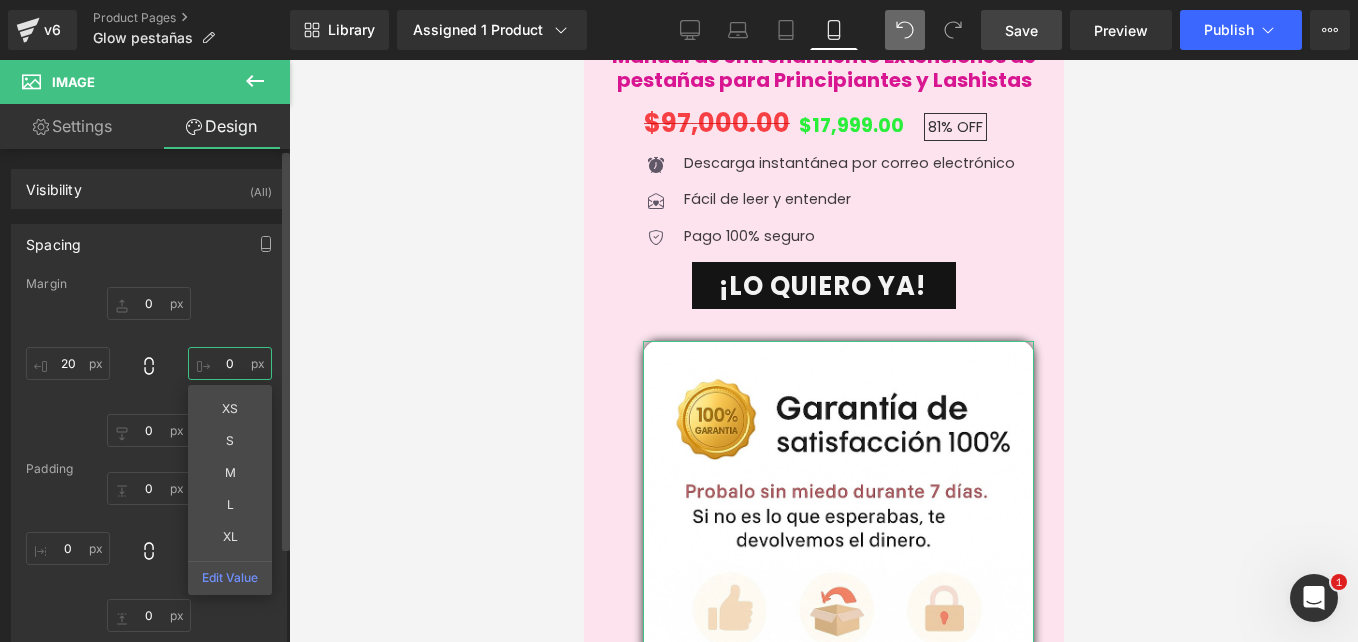 click on "0" at bounding box center (230, 363) 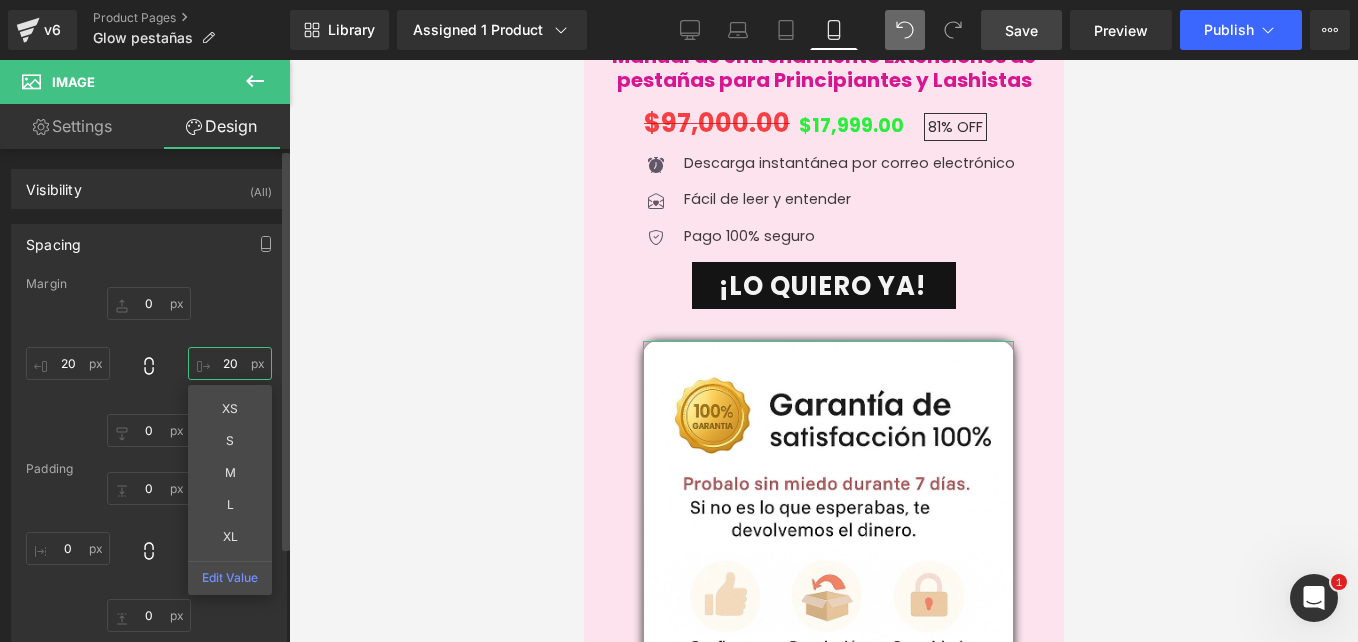 drag, startPoint x: 236, startPoint y: 373, endPoint x: 212, endPoint y: 367, distance: 24.738634 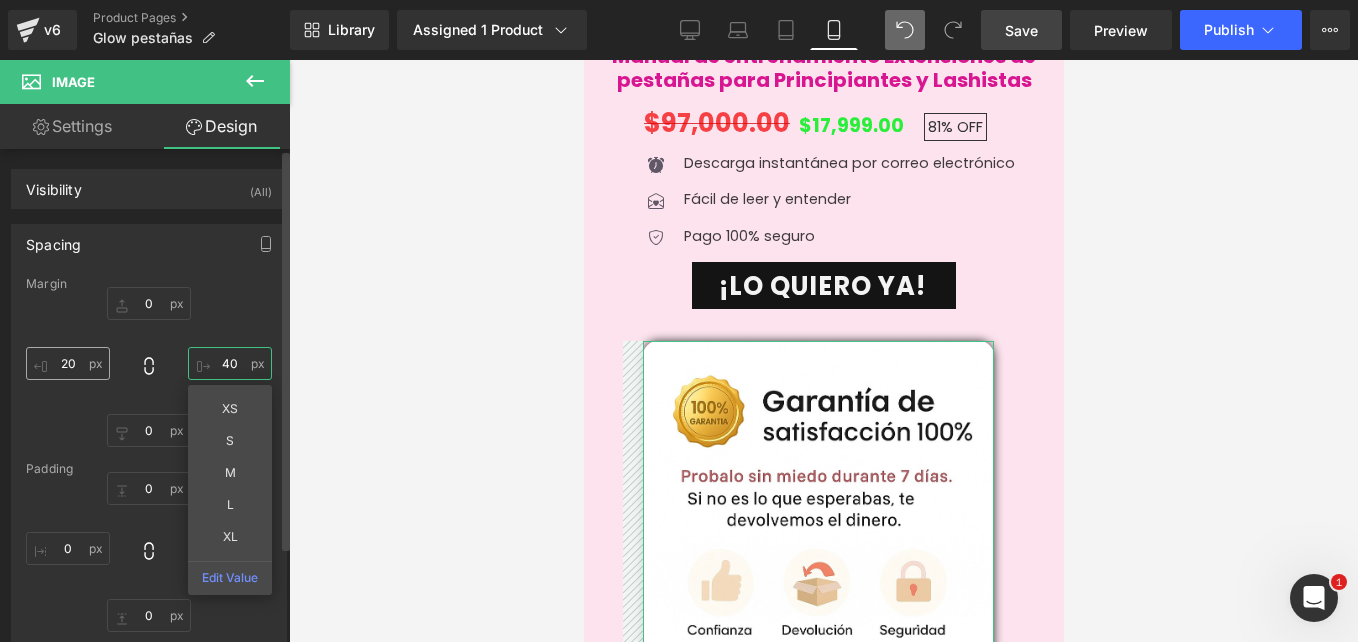 type on "40" 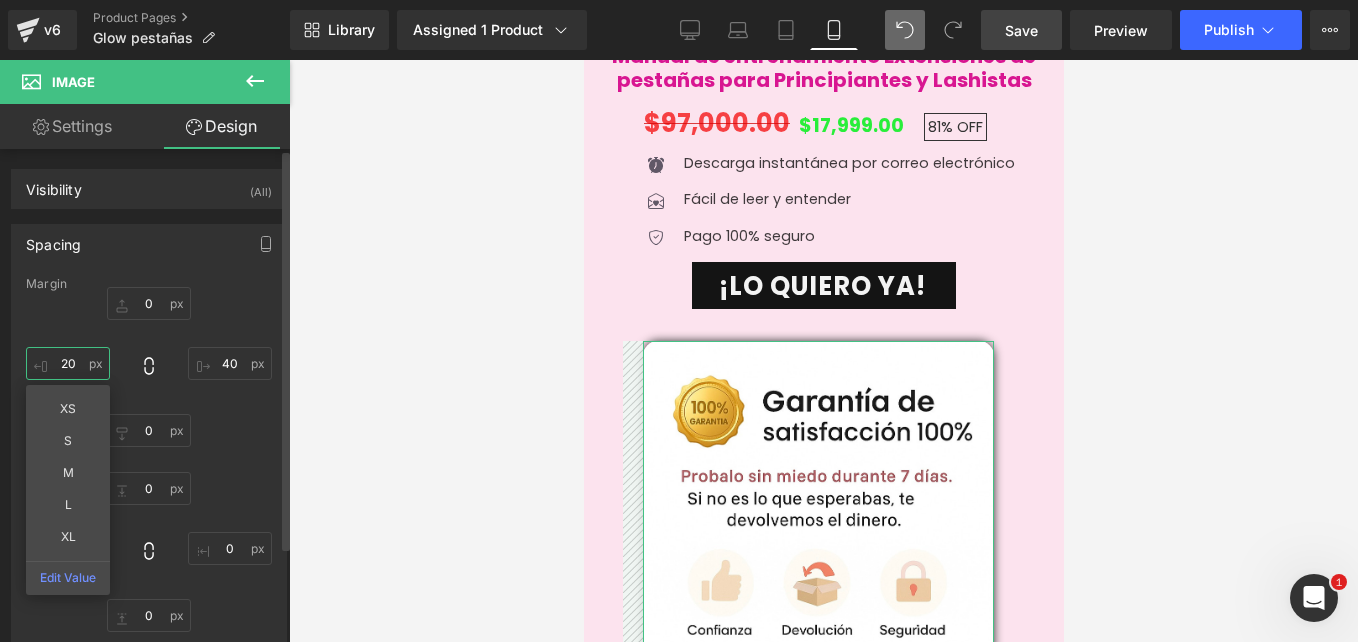 click on "20" at bounding box center [68, 363] 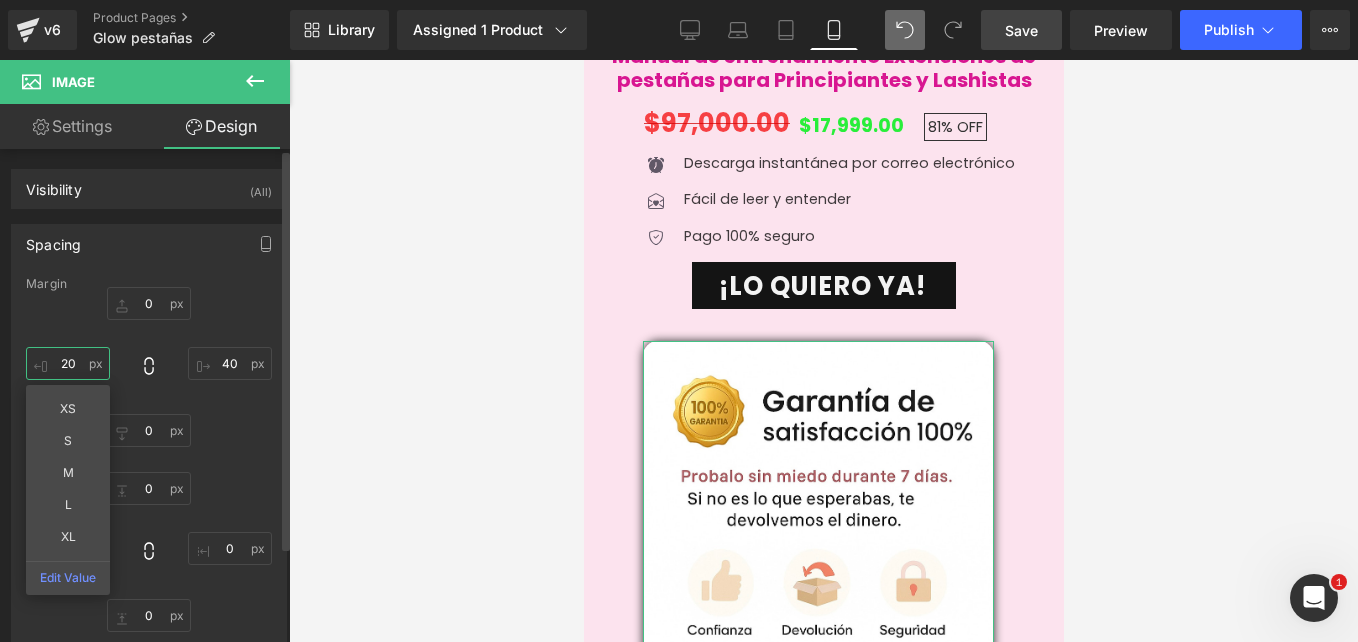 click on "20" at bounding box center [68, 363] 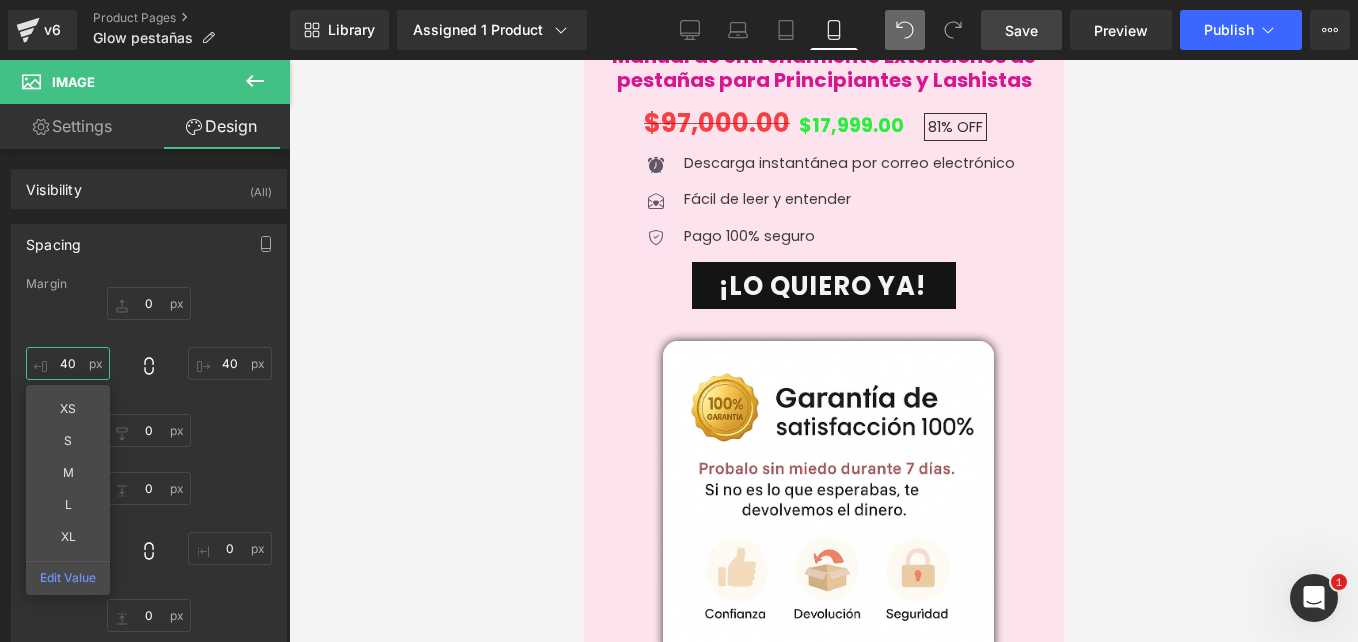 type on "40" 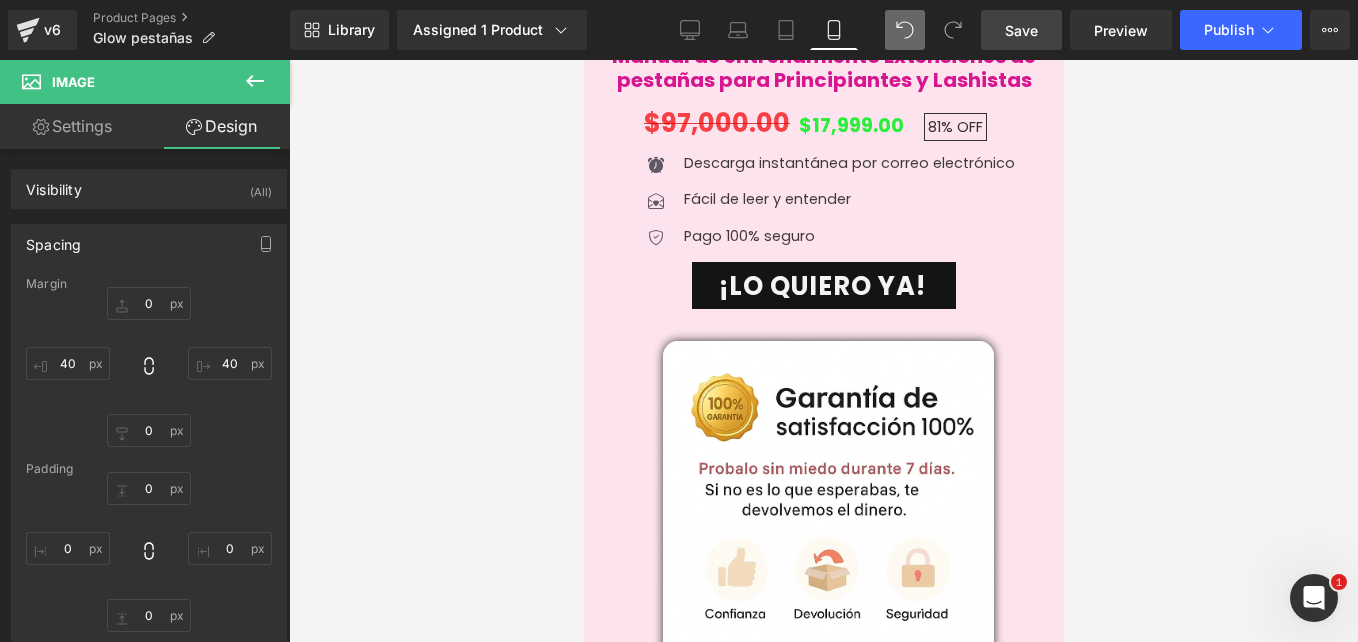 click at bounding box center (823, 351) 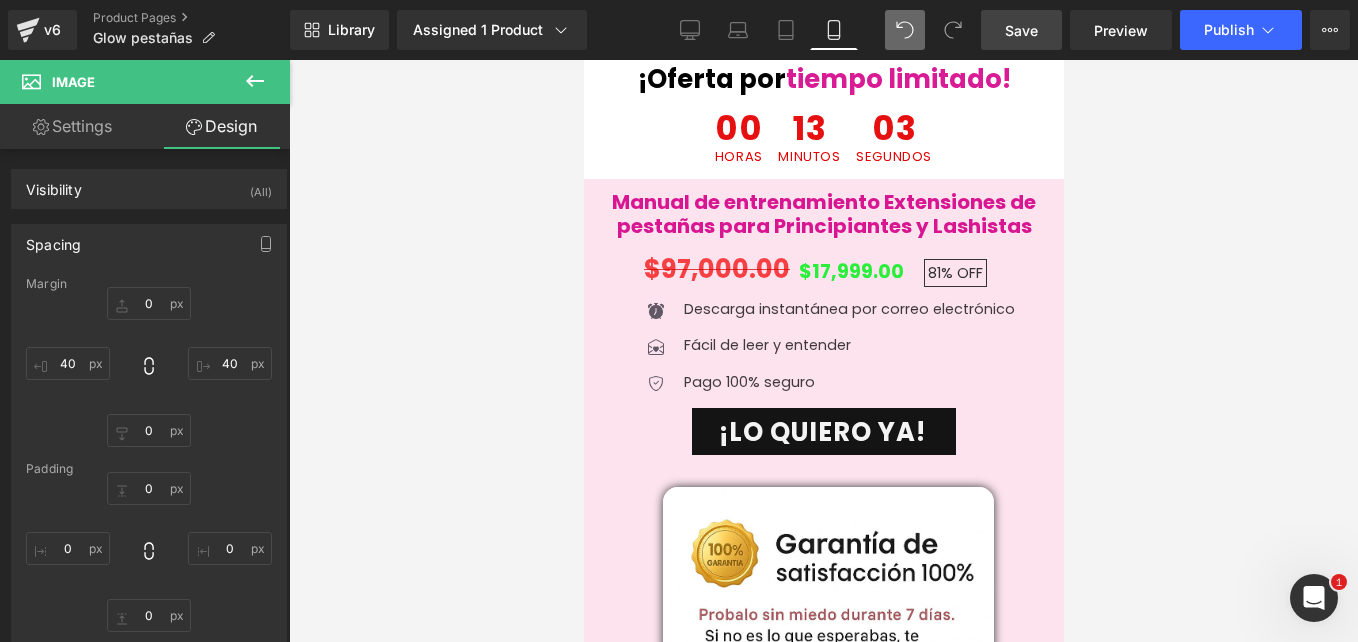 scroll, scrollTop: 7991, scrollLeft: 0, axis: vertical 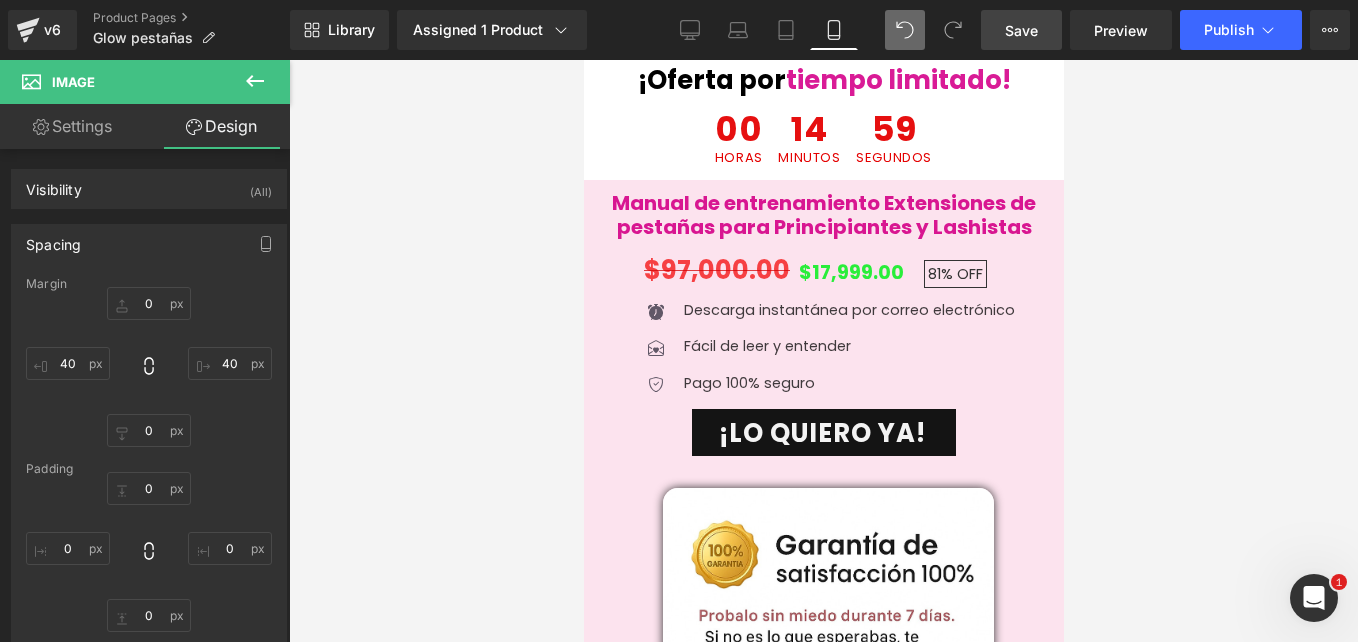 click on "Save" at bounding box center [1021, 30] 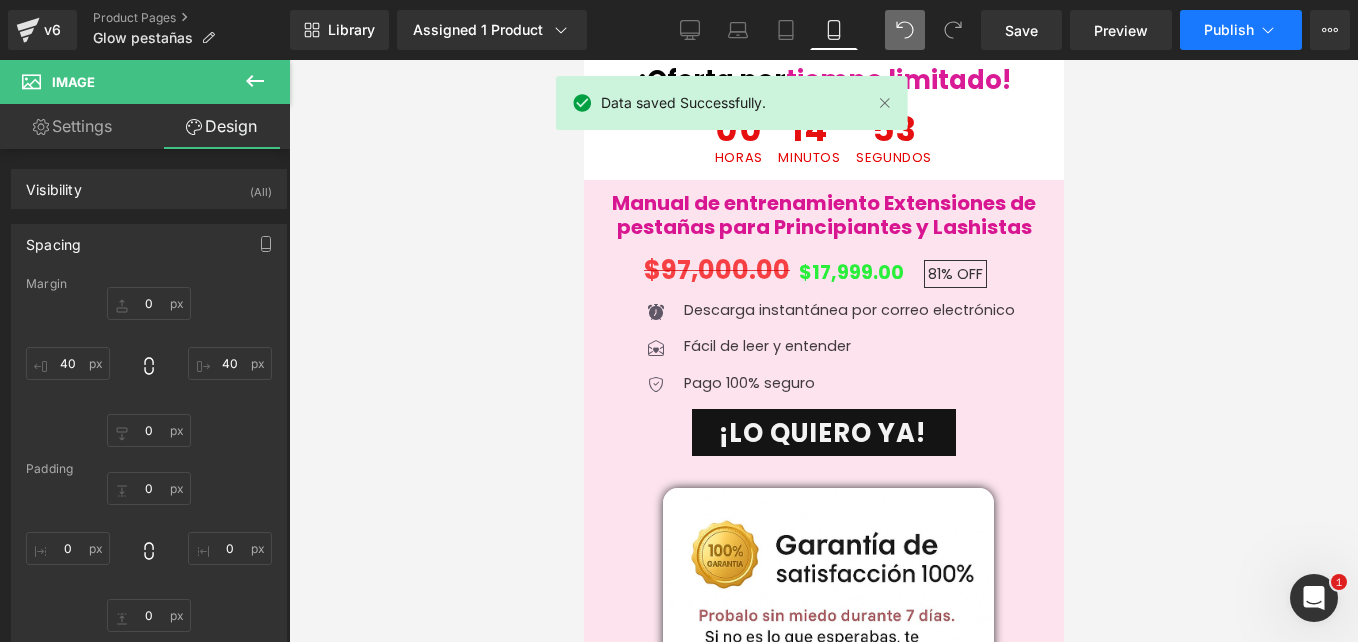 click on "Publish" at bounding box center (1229, 30) 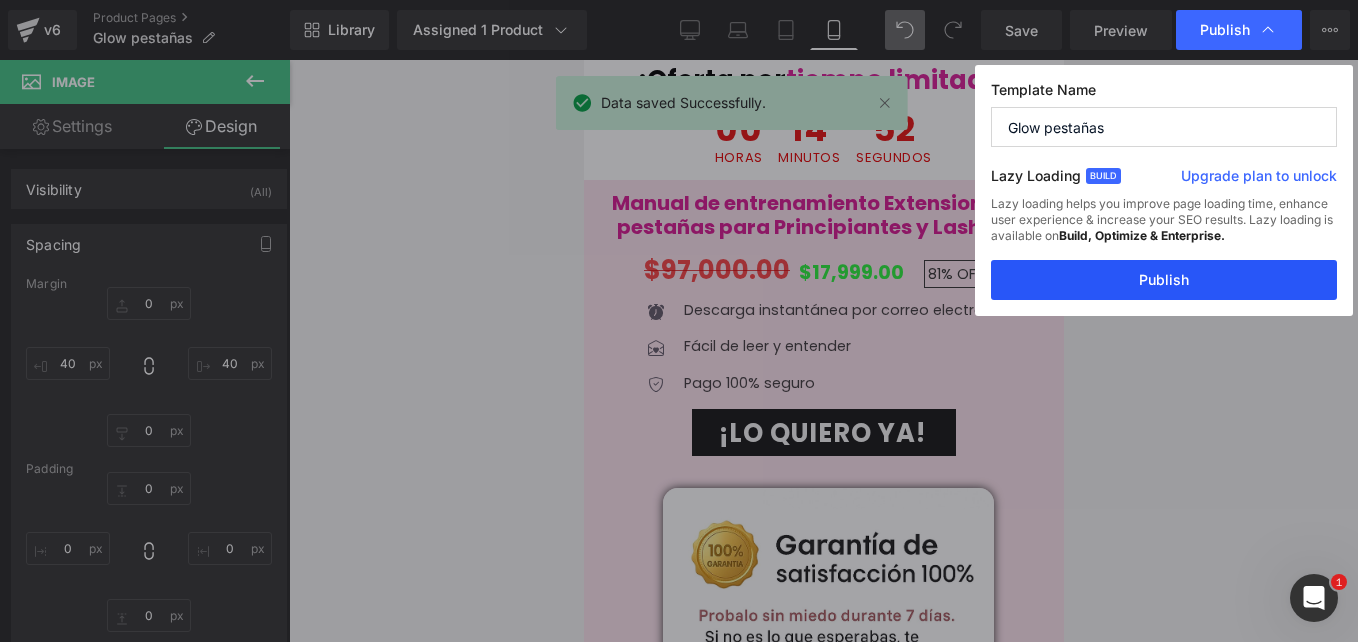 click on "Publish" at bounding box center [1164, 280] 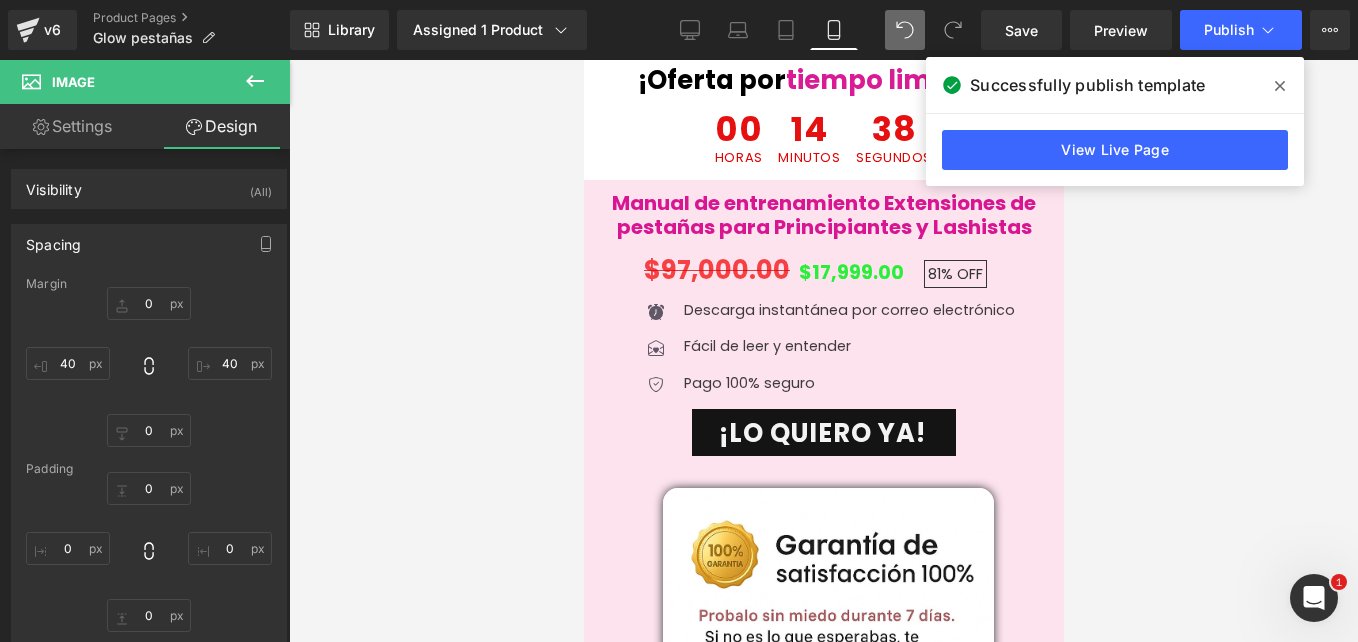 click 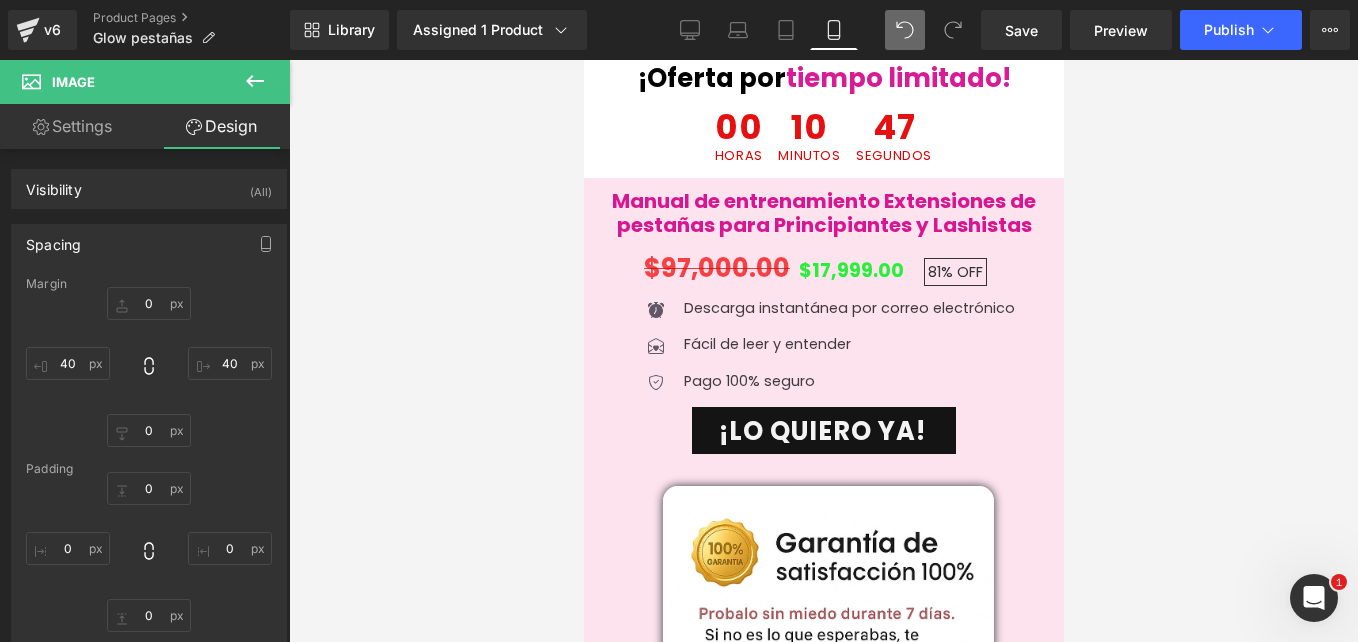 scroll, scrollTop: 7992, scrollLeft: 0, axis: vertical 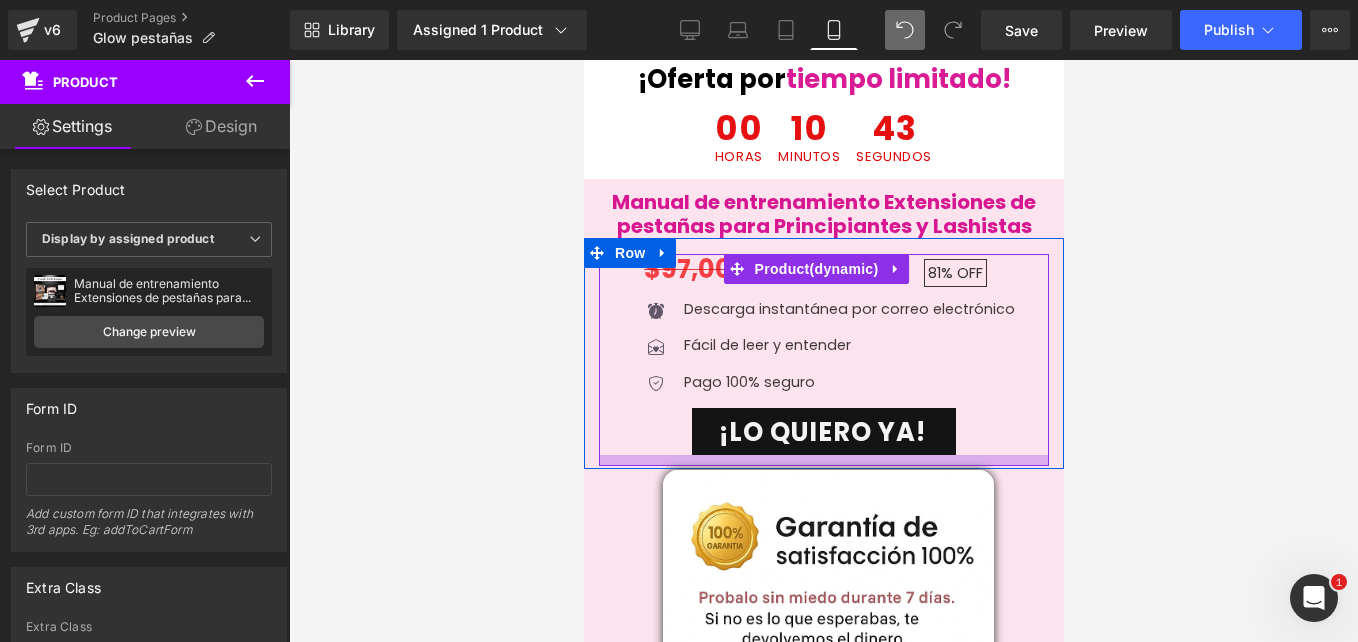 drag, startPoint x: 798, startPoint y: 314, endPoint x: 800, endPoint y: 297, distance: 17.117243 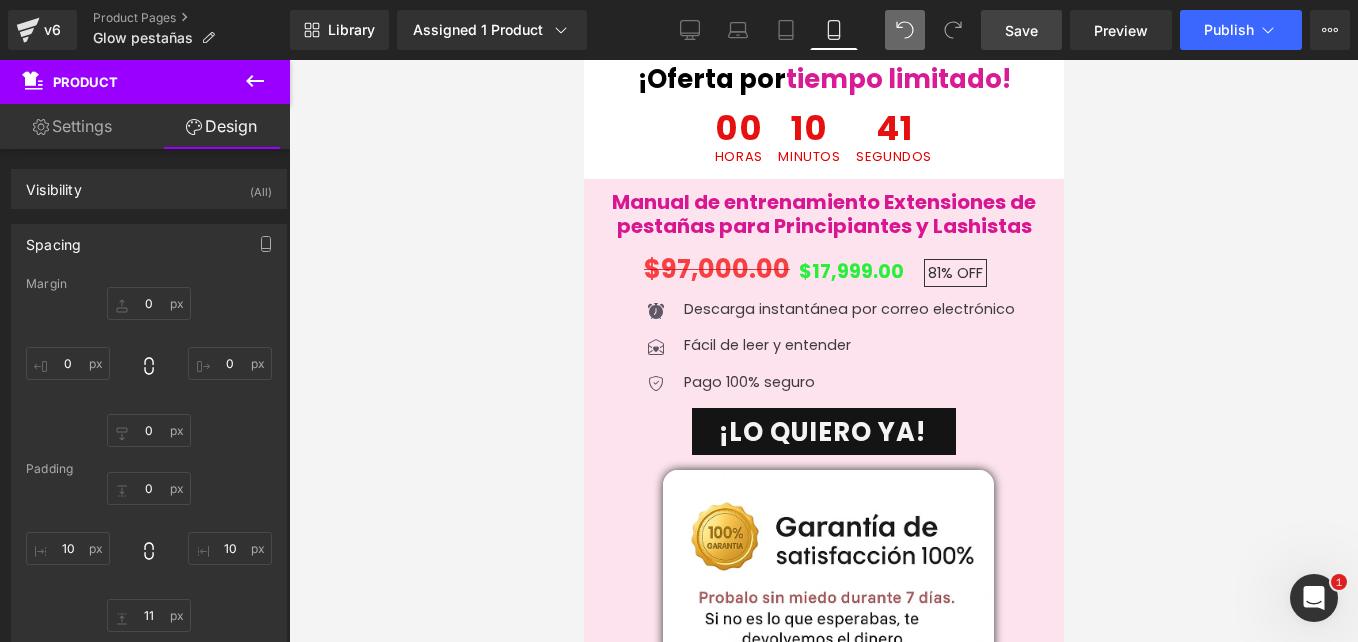 click on "Save" at bounding box center (1021, 30) 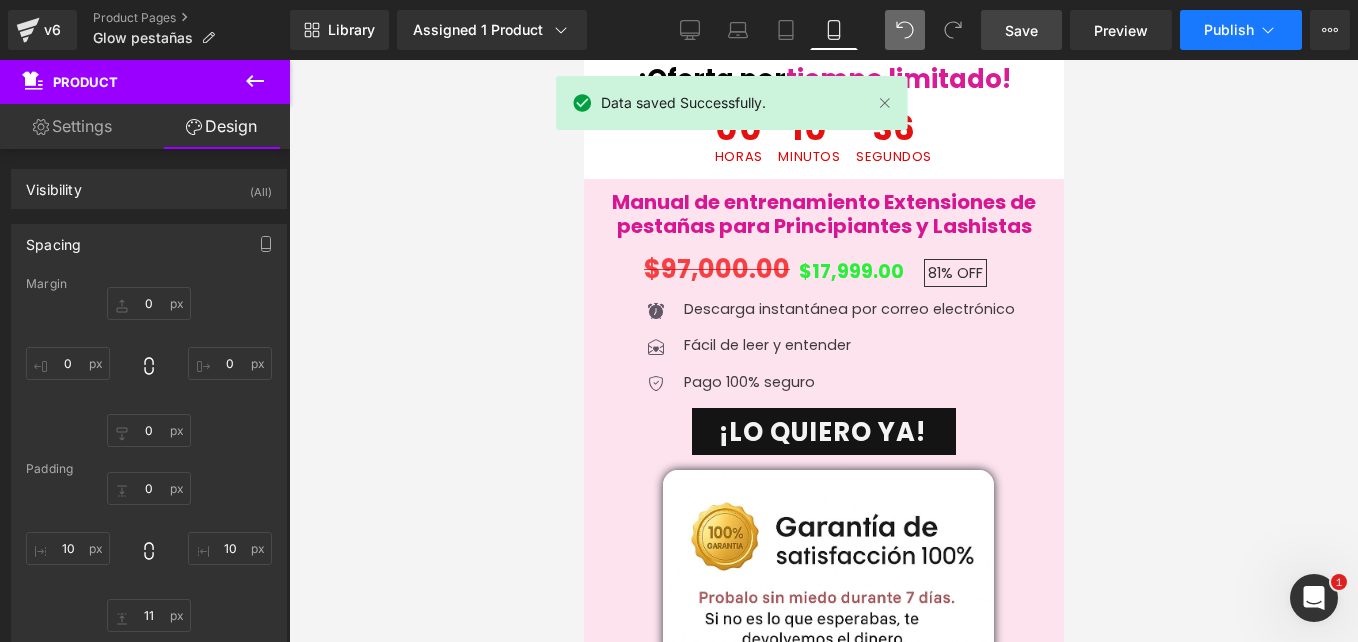 click on "Publish" at bounding box center (1241, 30) 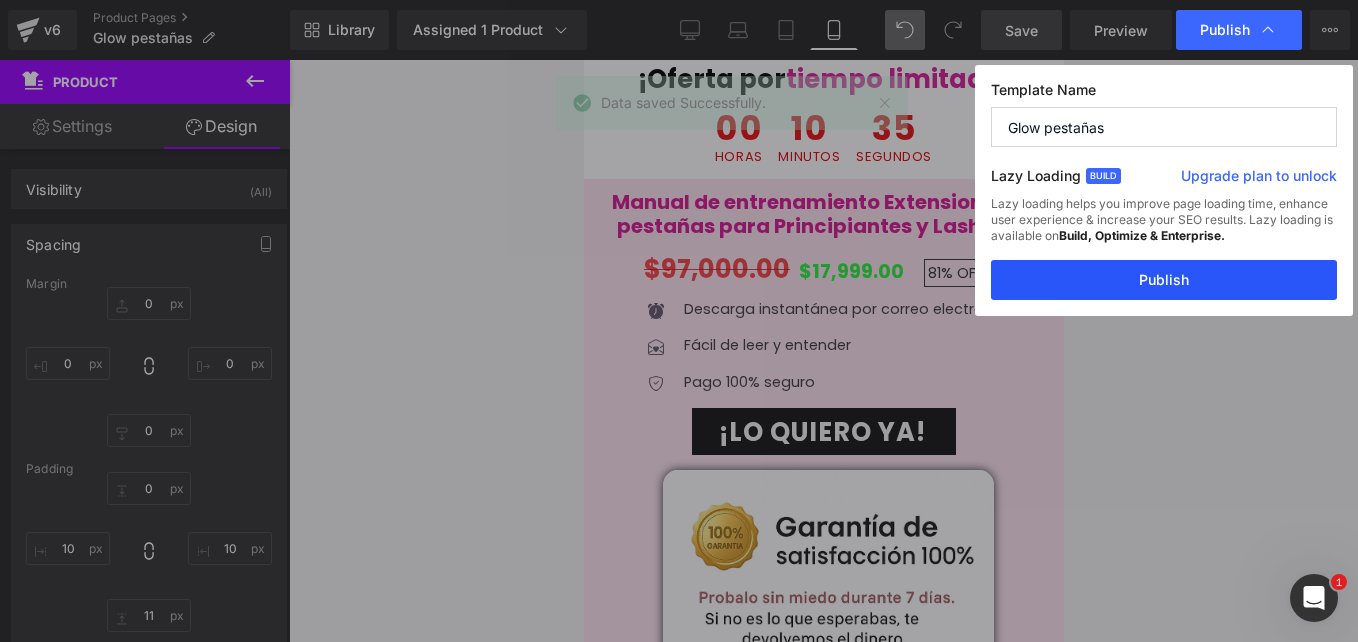 click on "Publish" at bounding box center [1164, 280] 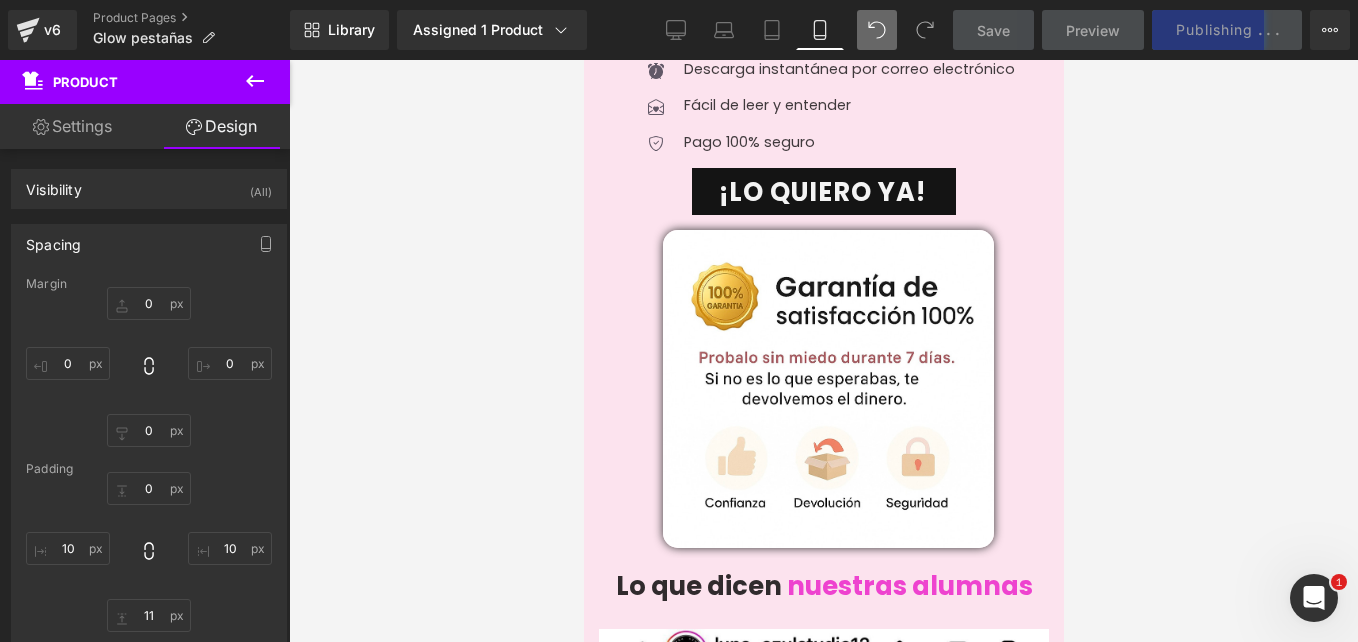 scroll, scrollTop: 8236, scrollLeft: 0, axis: vertical 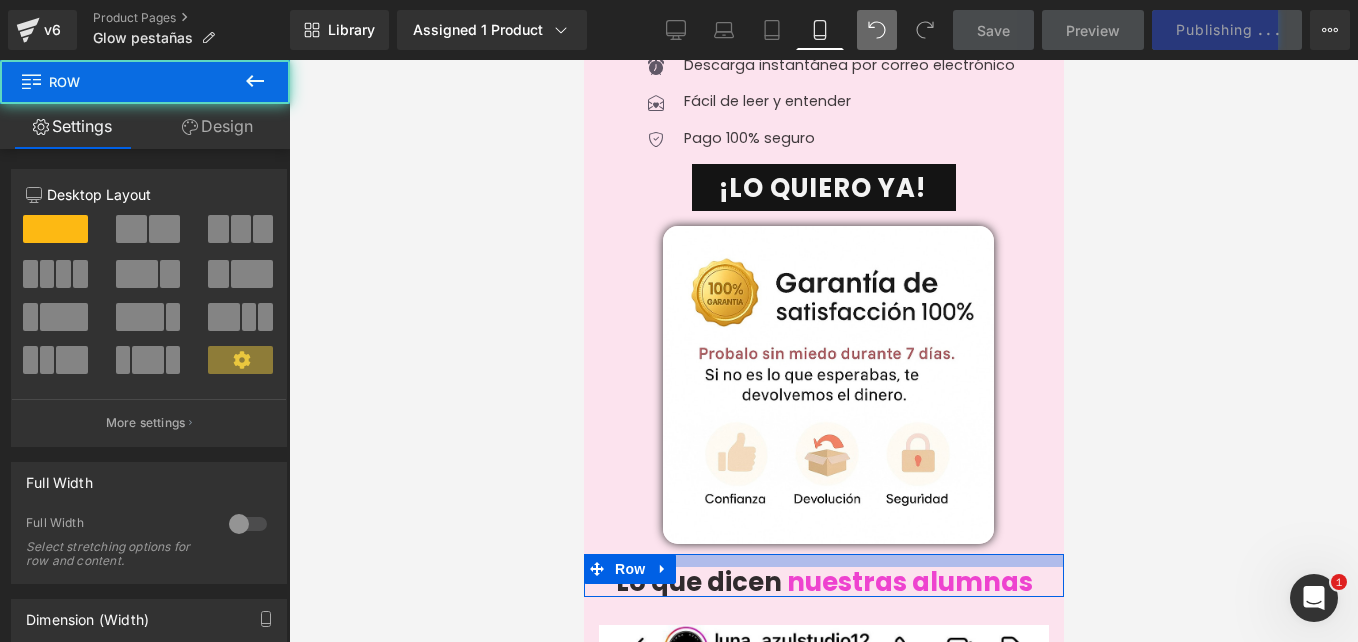 click at bounding box center (823, 560) 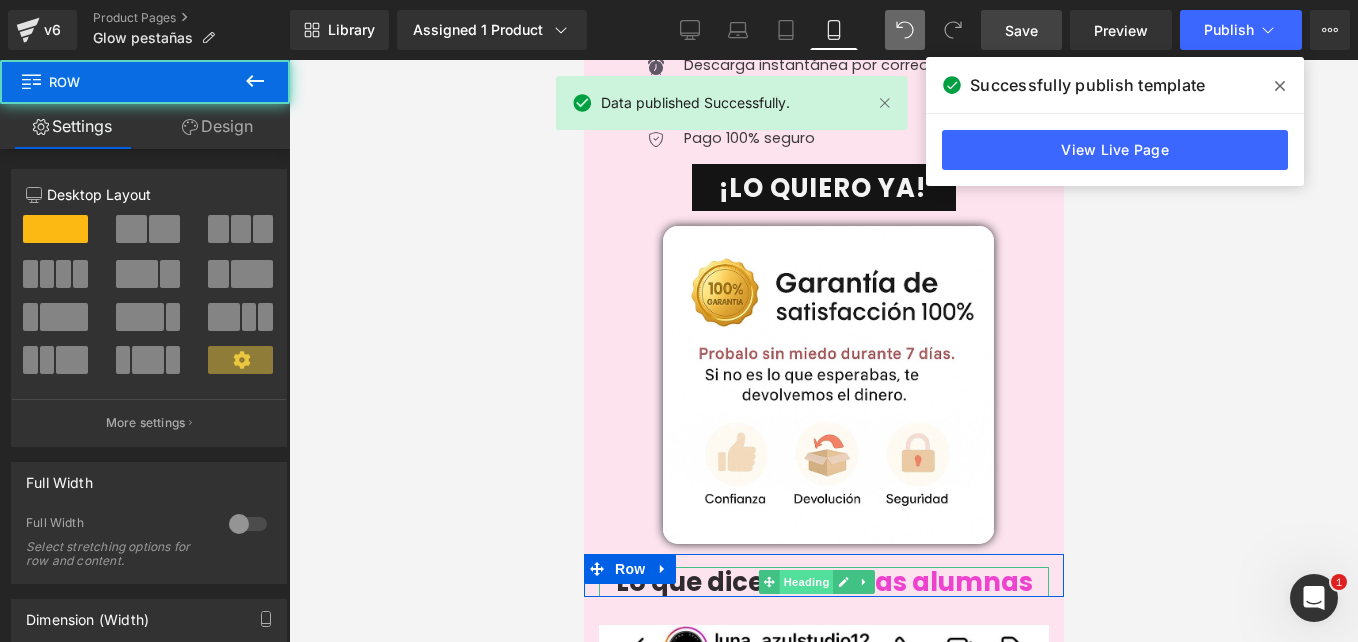 click on "Heading" at bounding box center [805, 582] 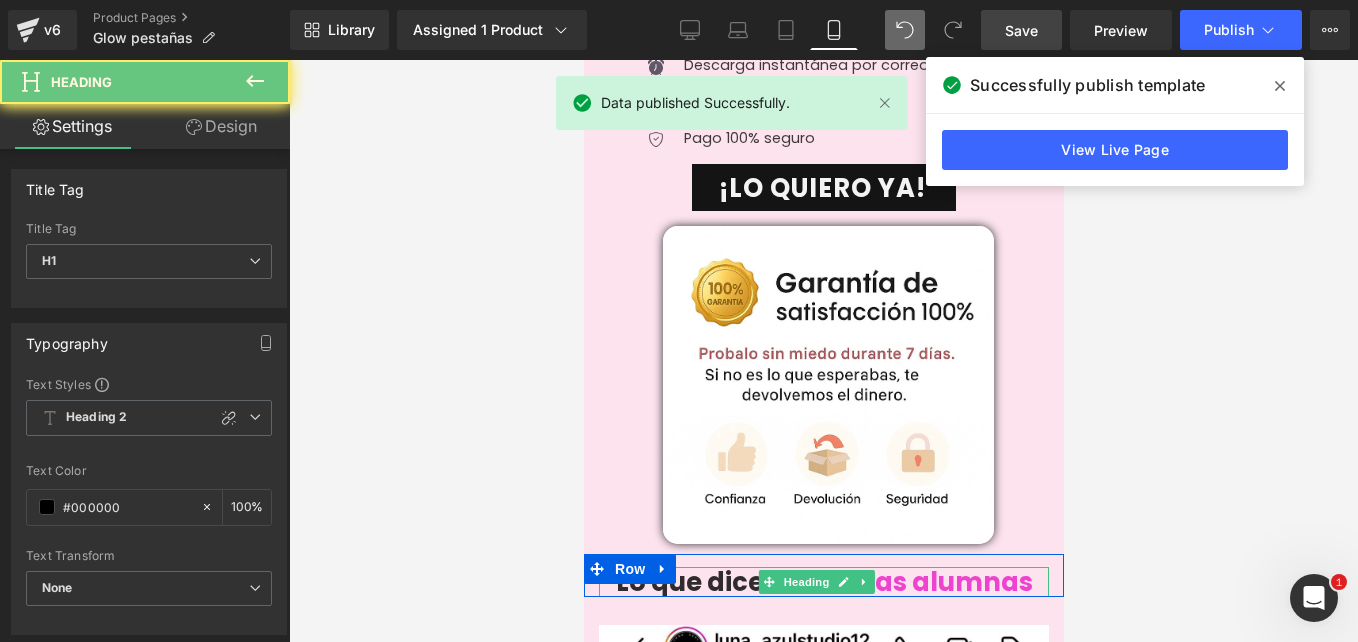 click on "Lo que dicen" at bounding box center [698, 582] 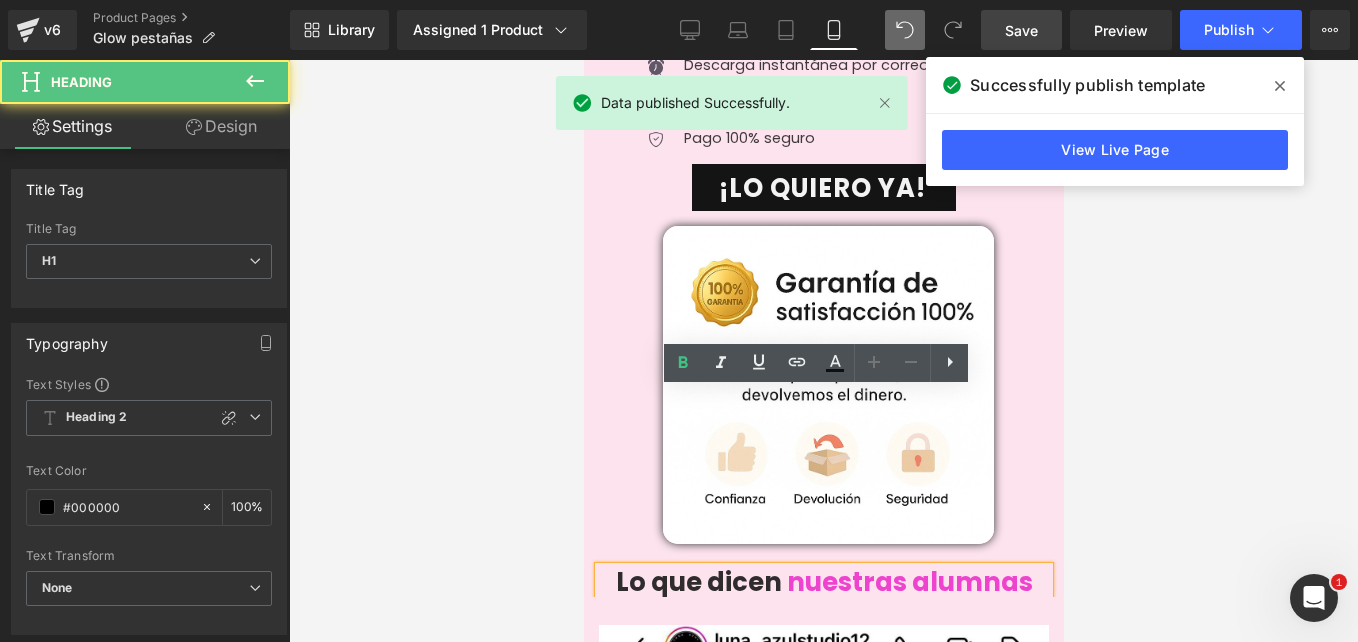 click on "nuestras alumnas" at bounding box center (909, 582) 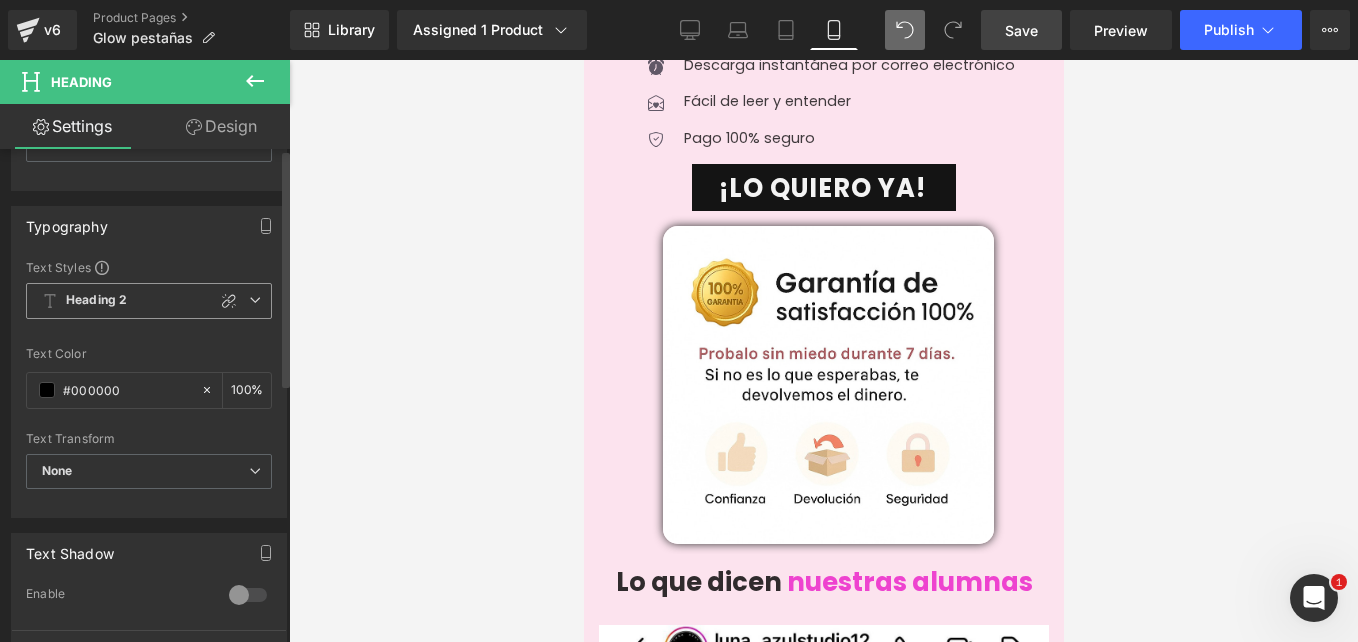 scroll, scrollTop: 0, scrollLeft: 0, axis: both 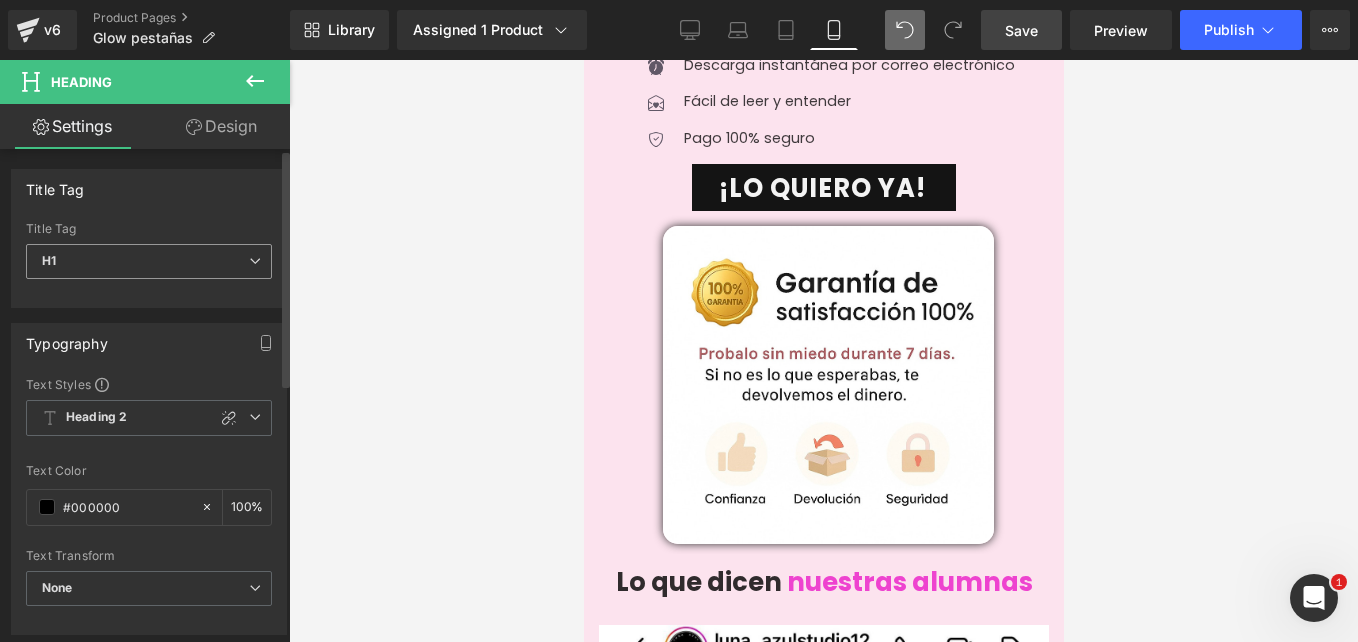 click on "H1" at bounding box center [149, 261] 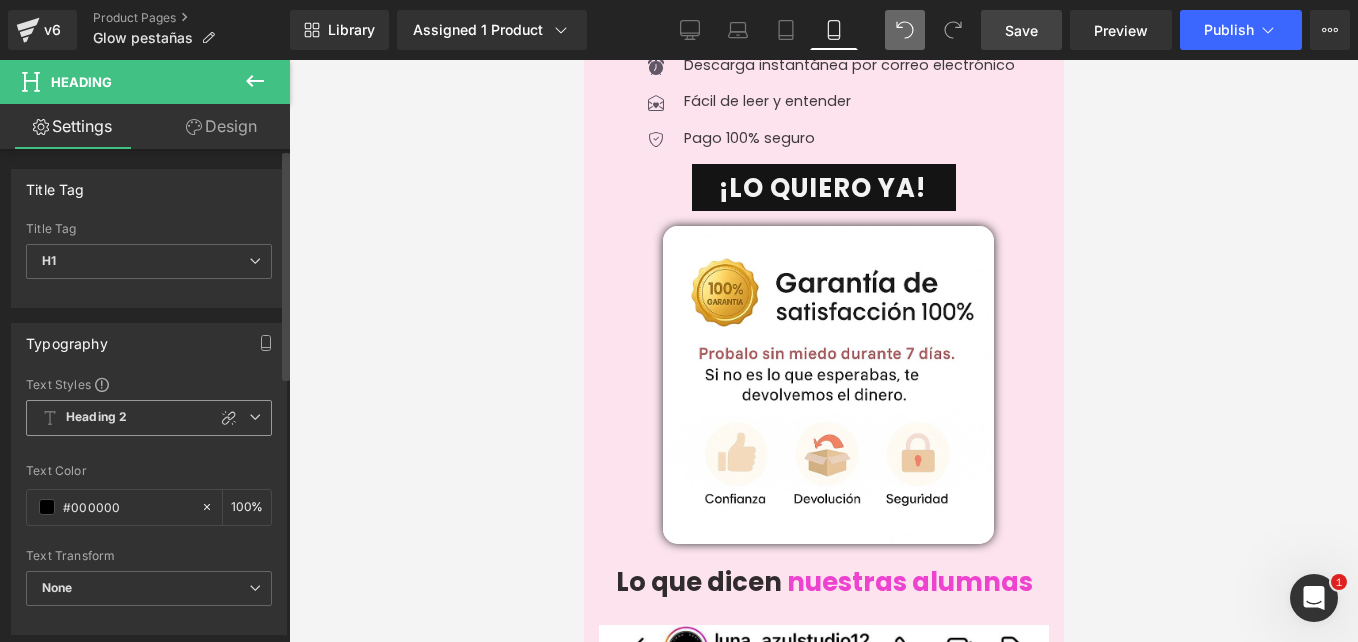 drag, startPoint x: 207, startPoint y: 218, endPoint x: 181, endPoint y: 435, distance: 218.55205 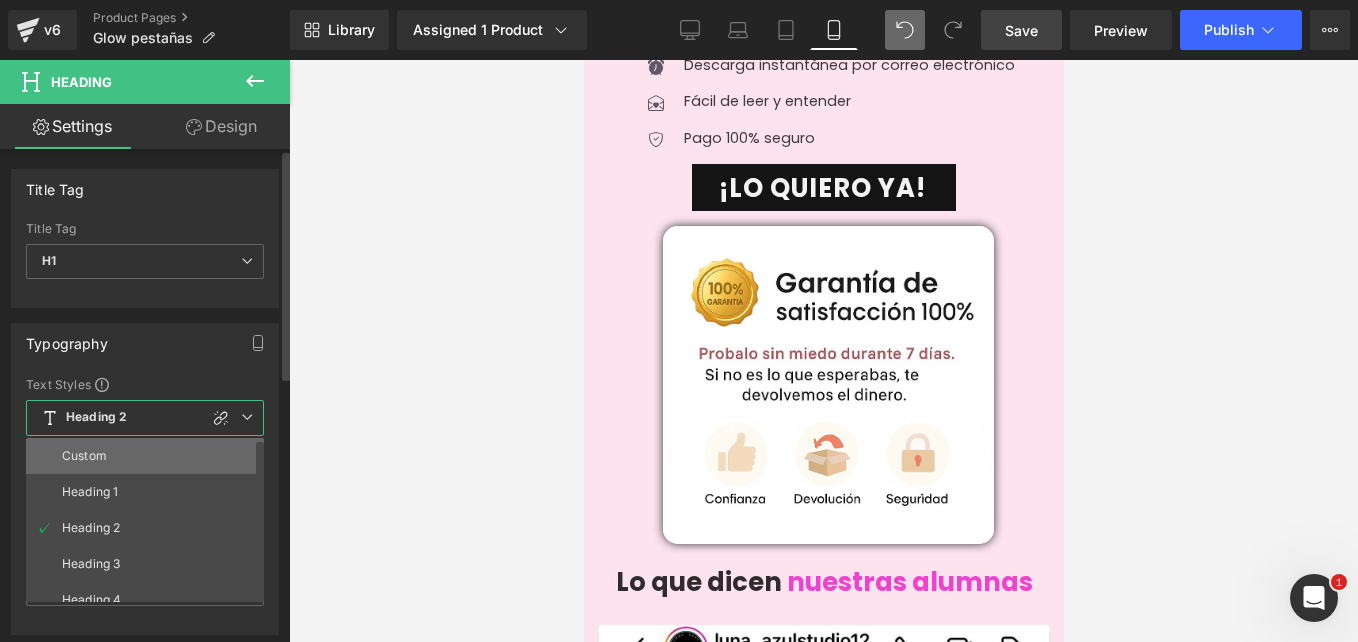 click on "Custom" at bounding box center [149, 456] 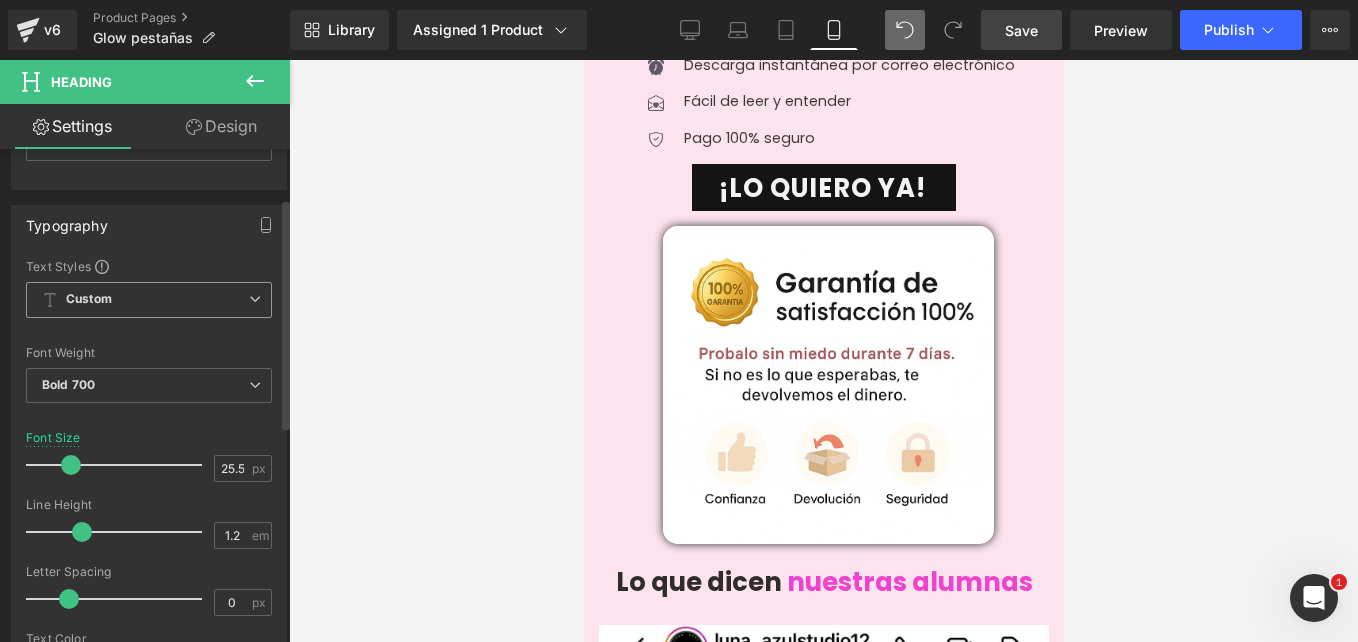 scroll, scrollTop: 119, scrollLeft: 0, axis: vertical 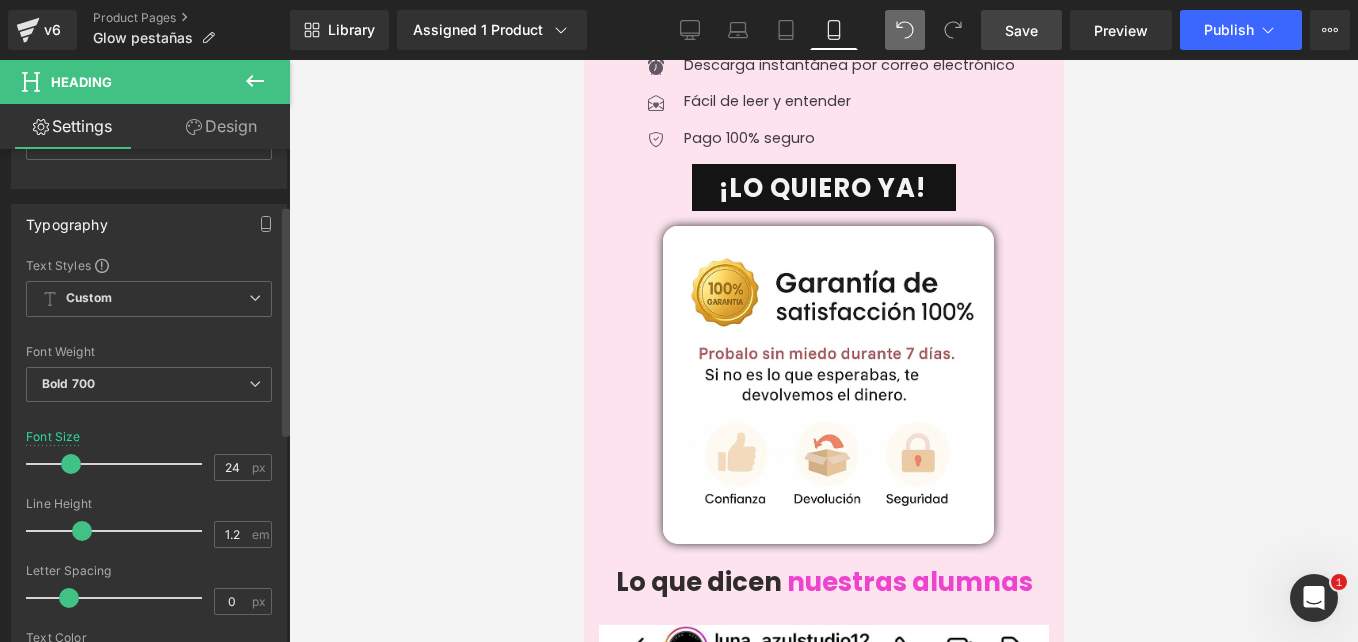 type on "23" 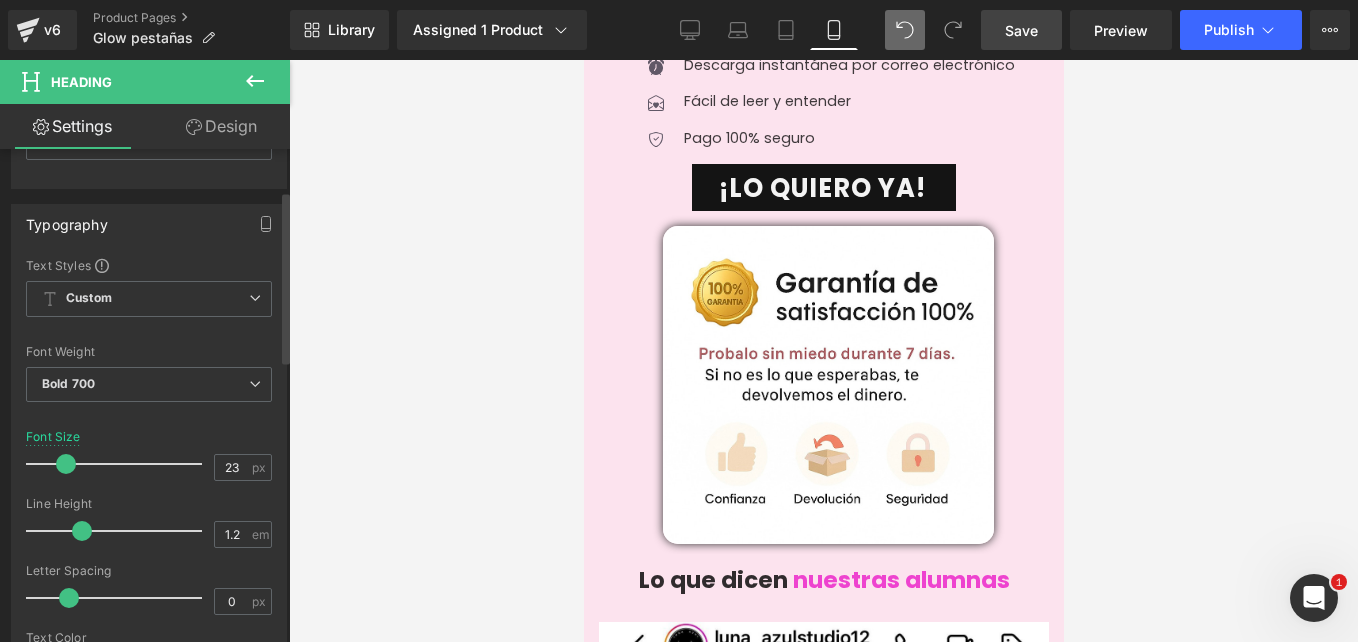 click at bounding box center (66, 464) 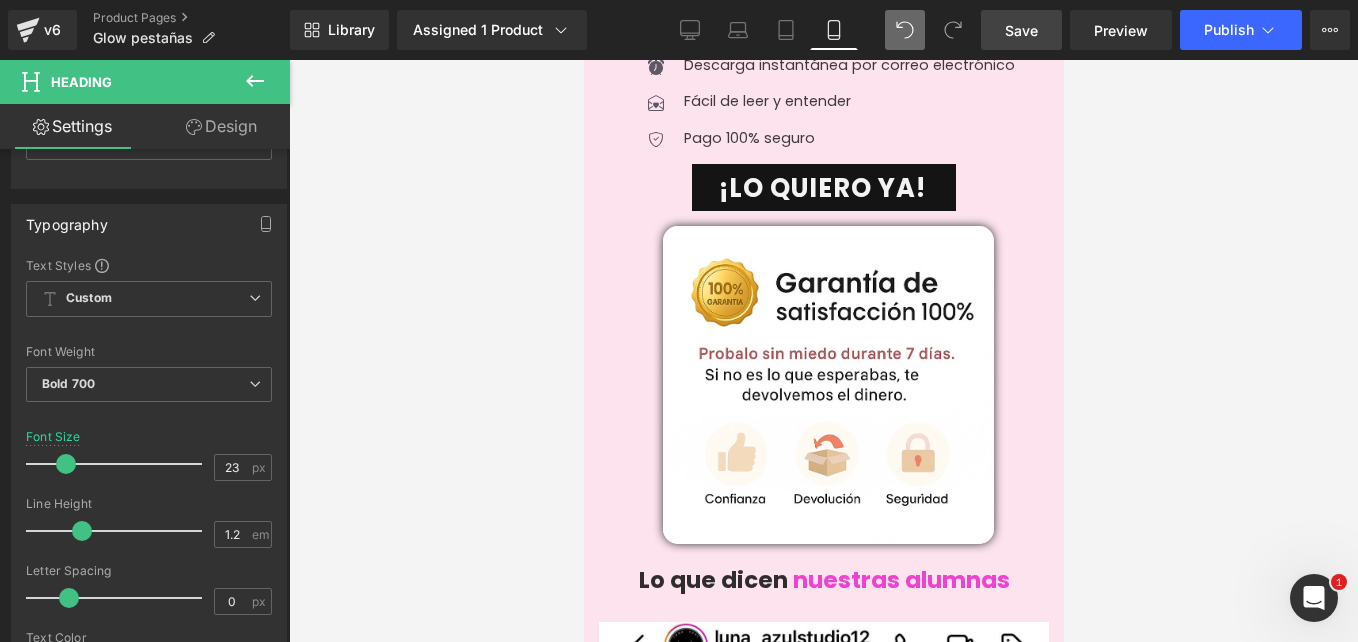 click on "Save" at bounding box center (1021, 30) 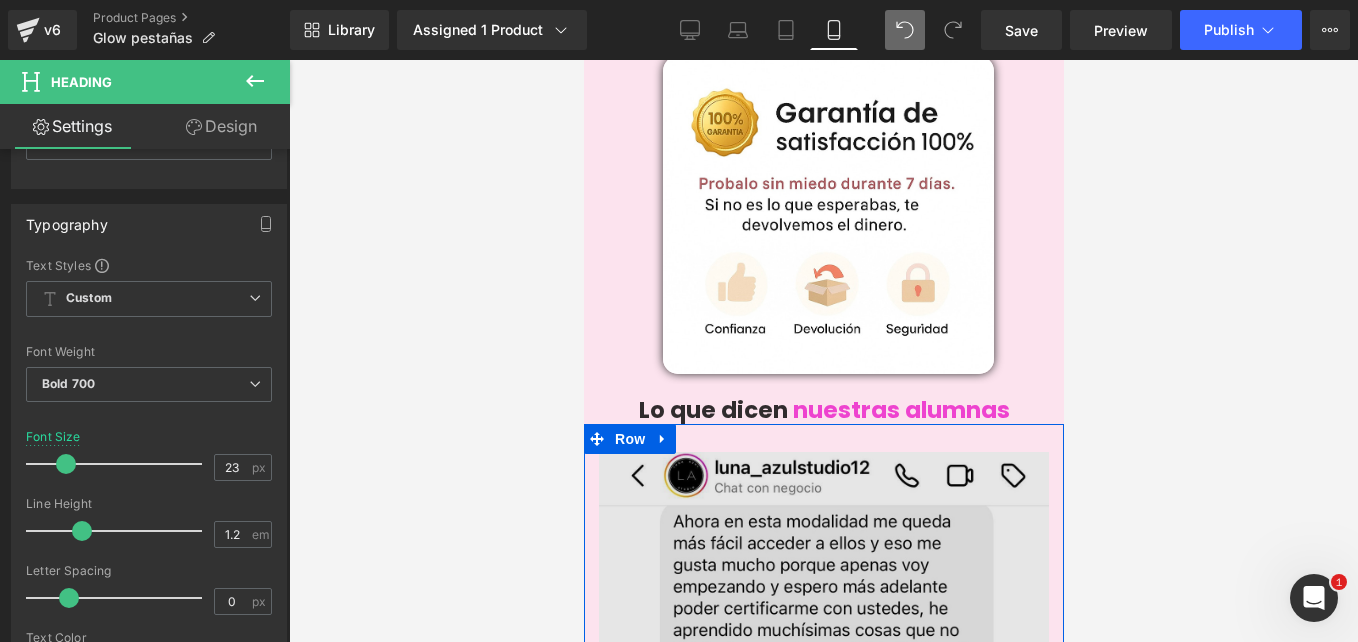 scroll, scrollTop: 8405, scrollLeft: 0, axis: vertical 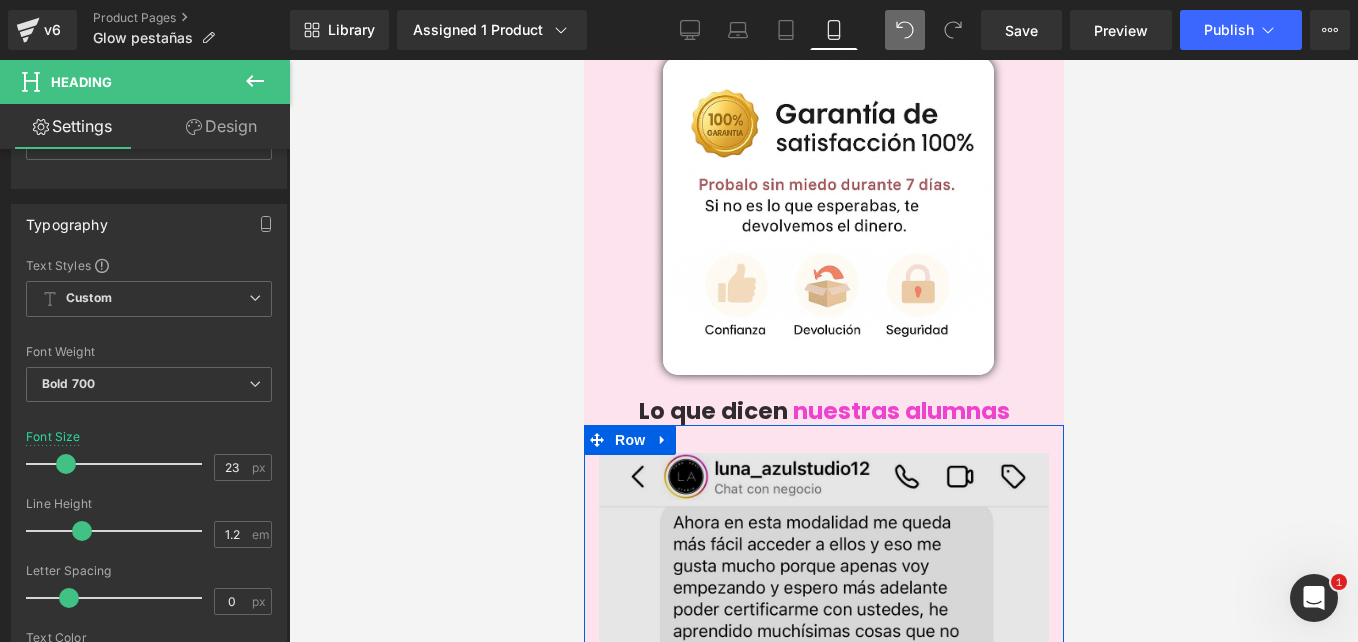 click at bounding box center [823, 615] 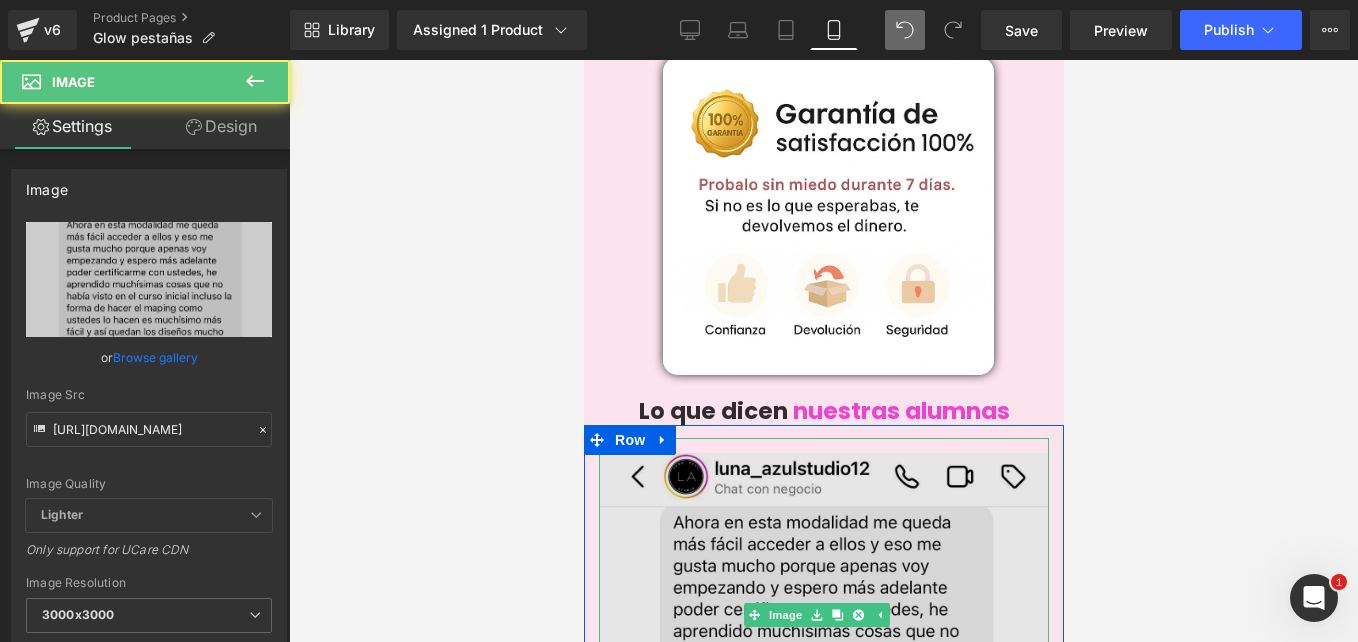 click at bounding box center [823, 615] 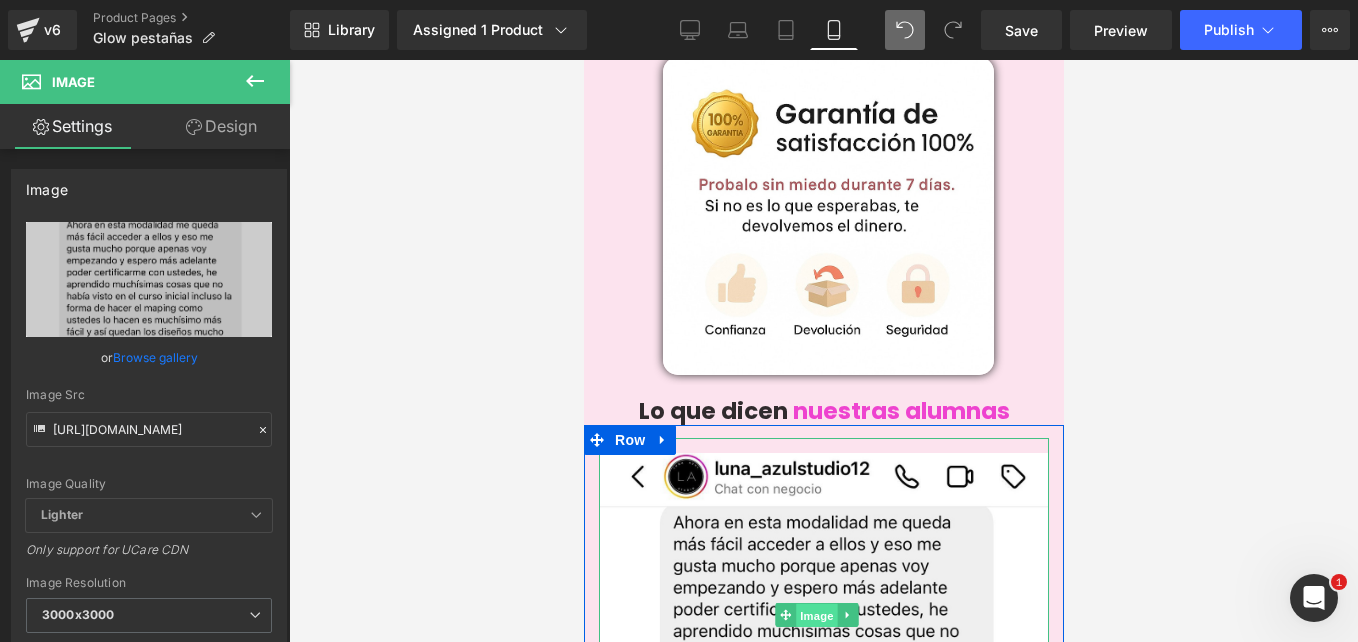 click on "Image" at bounding box center [805, 615] 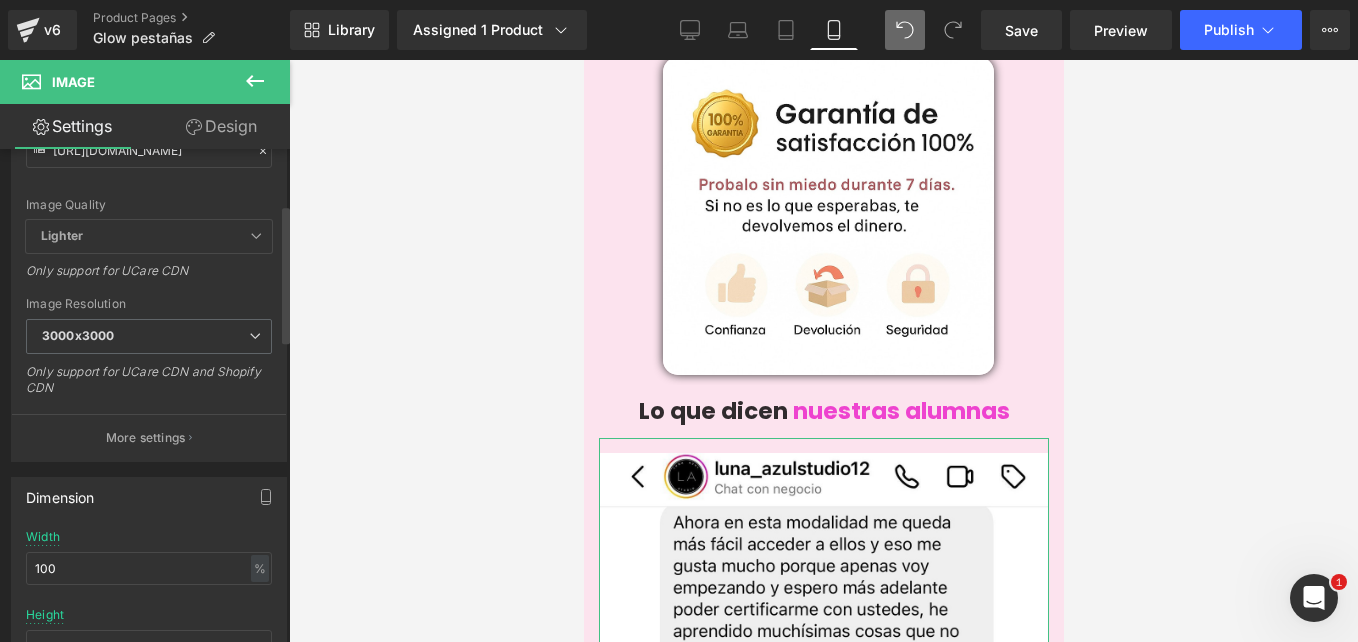 scroll, scrollTop: 0, scrollLeft: 0, axis: both 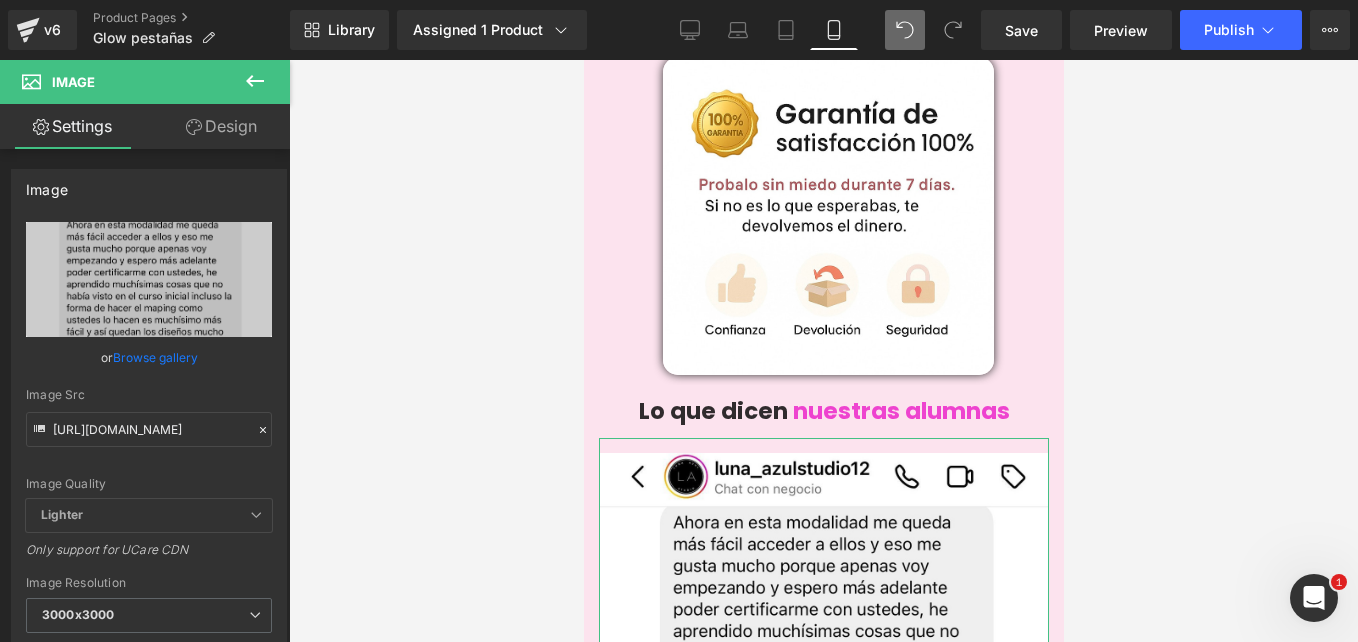 click on "Design" at bounding box center [221, 126] 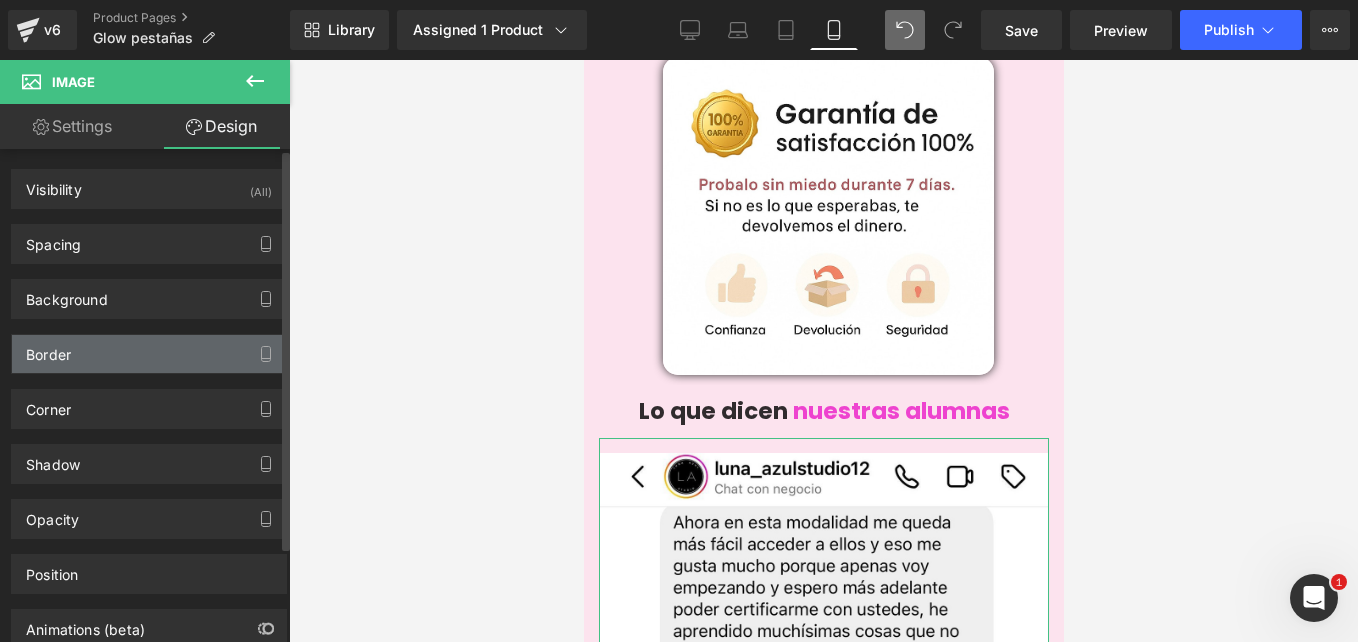 type on "#000000" 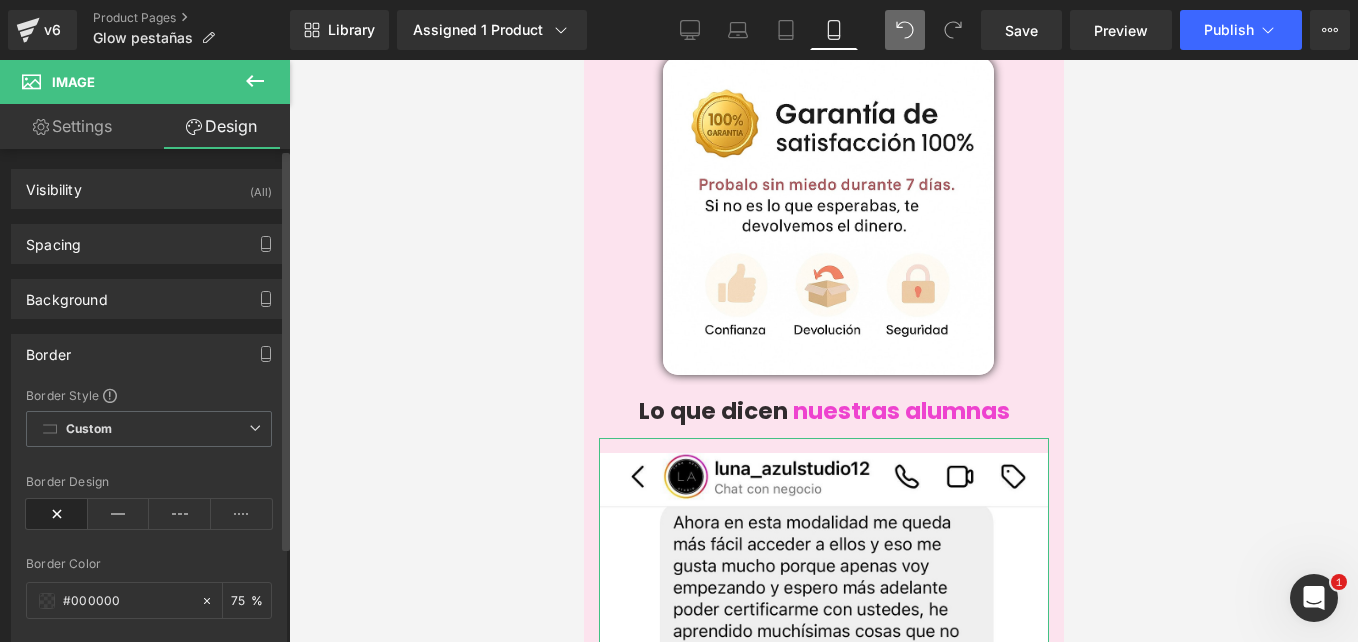 scroll, scrollTop: 128, scrollLeft: 0, axis: vertical 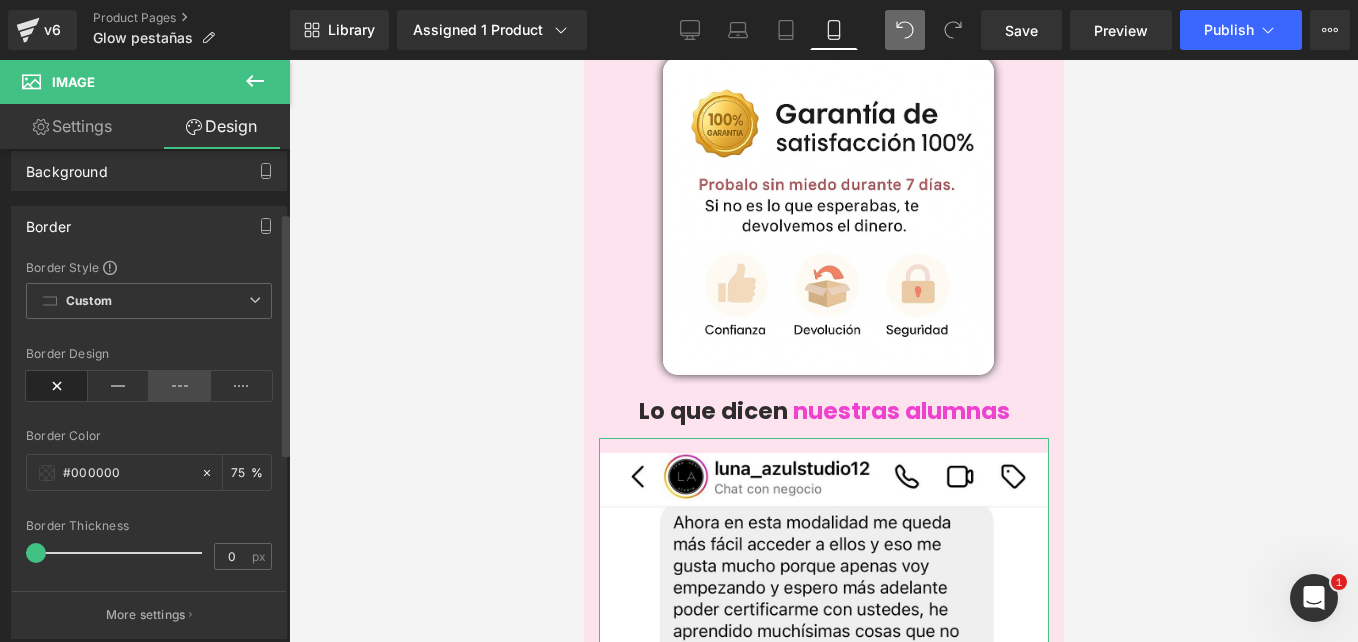 click at bounding box center (180, 386) 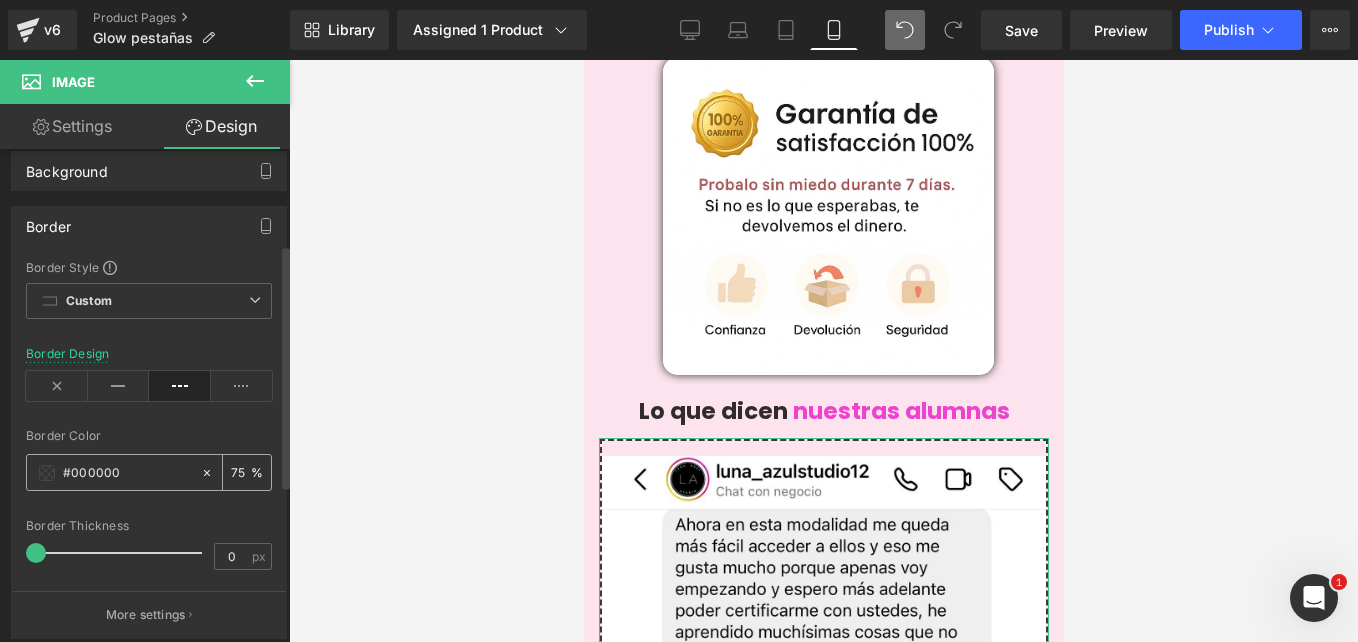 scroll, scrollTop: 193, scrollLeft: 0, axis: vertical 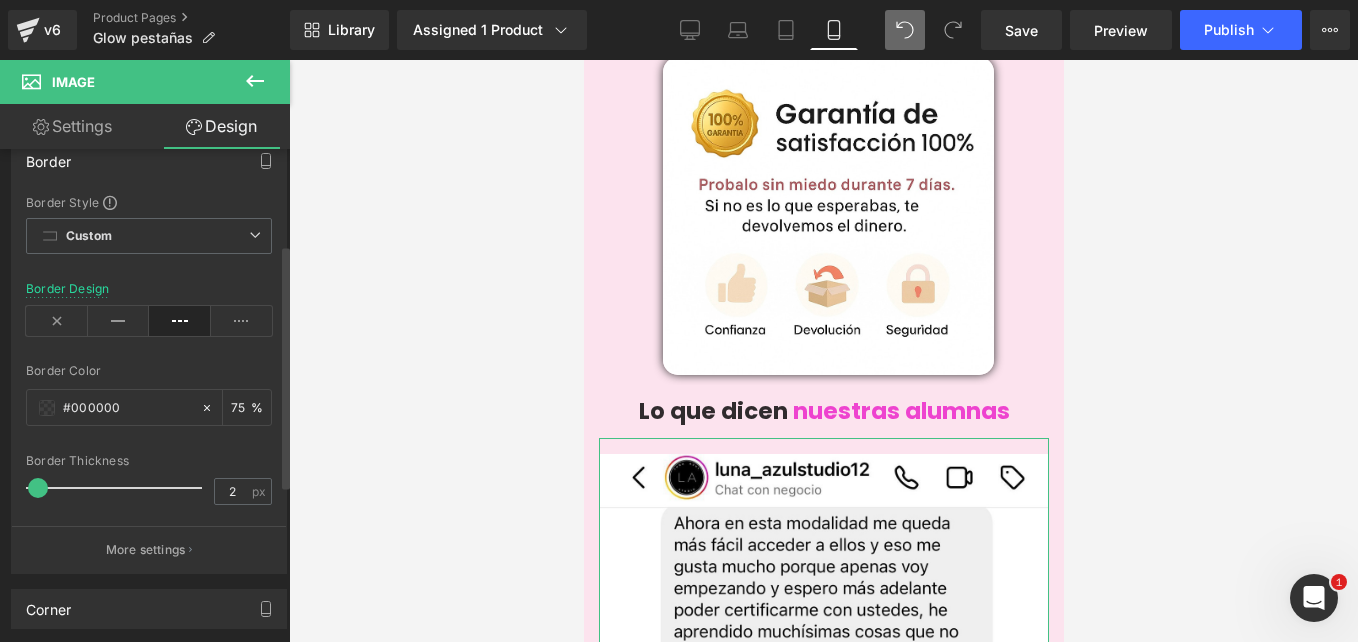 type on "3" 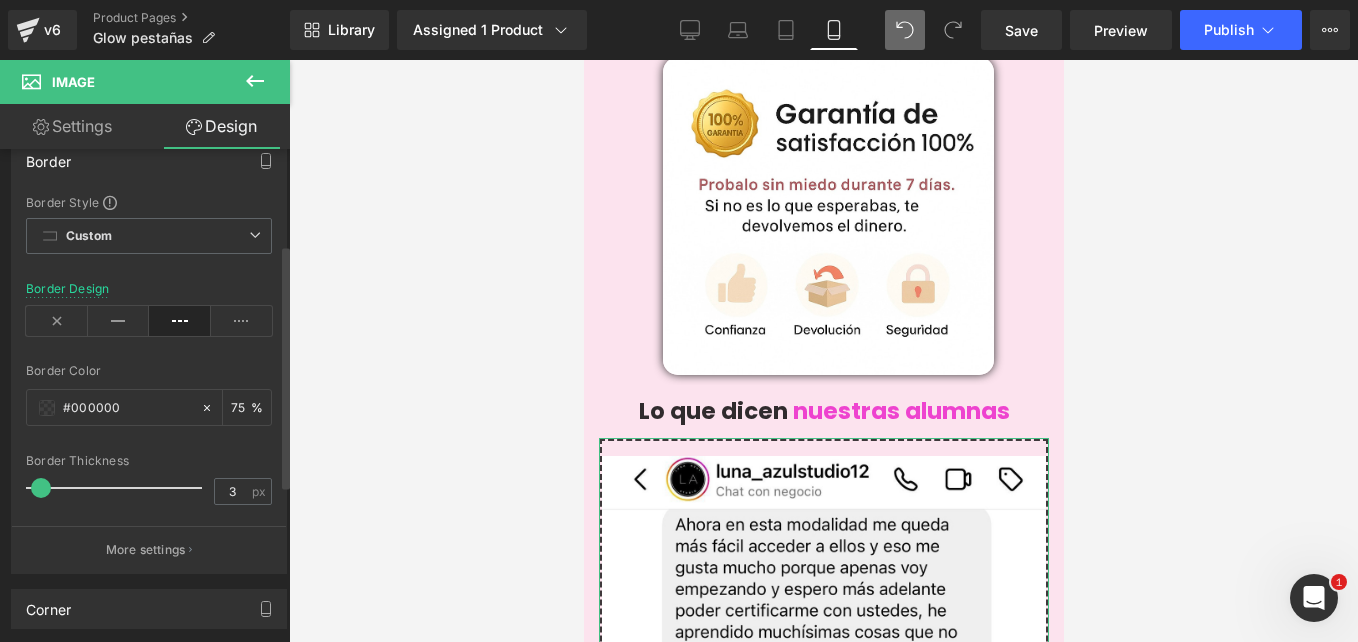 click at bounding box center (41, 488) 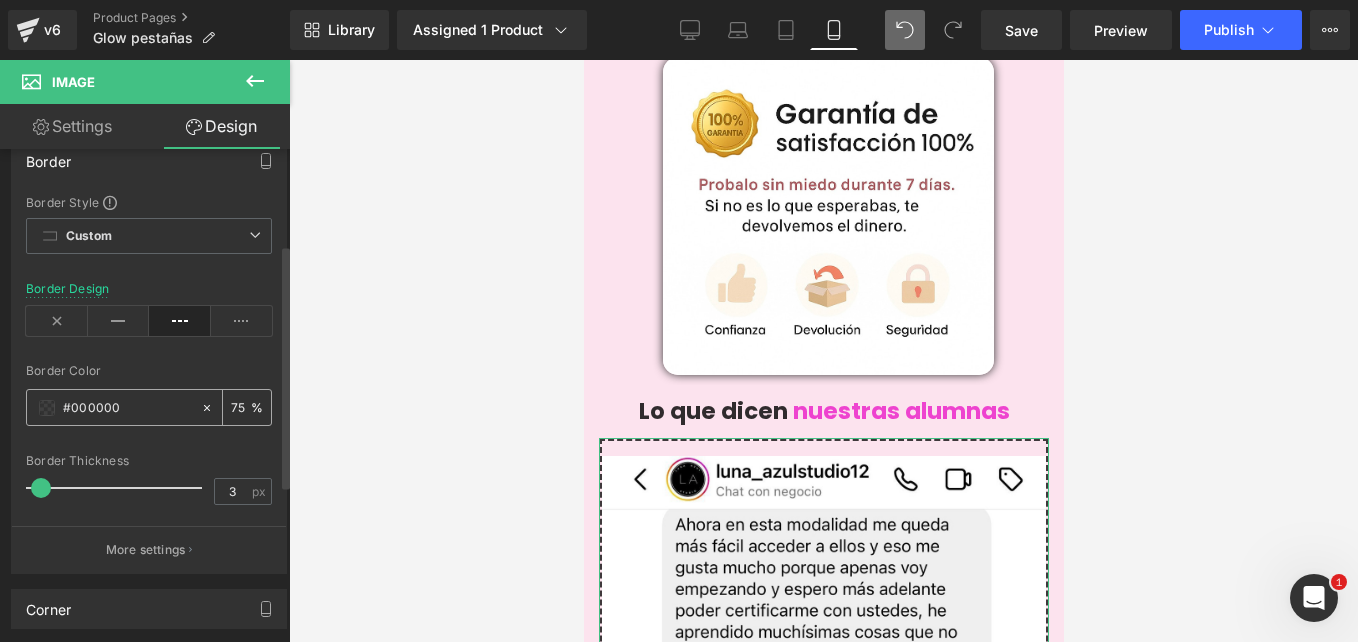 click on "#000000" at bounding box center [127, 408] 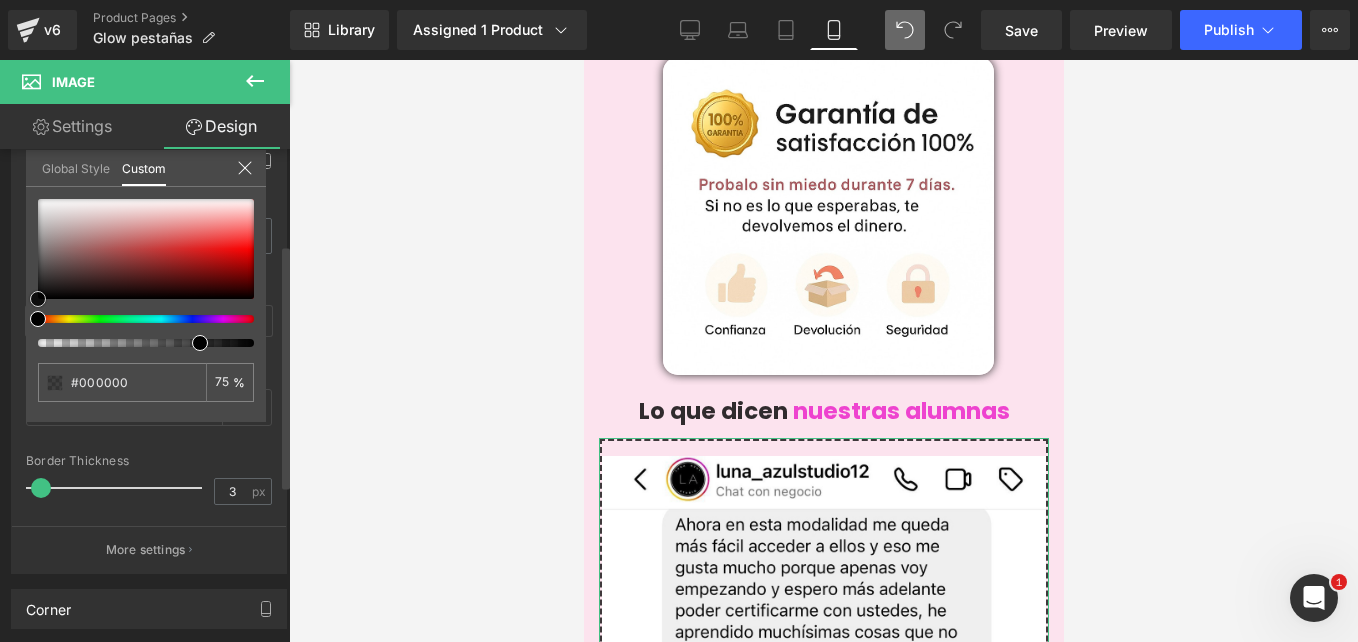 type on "#b6aeae" 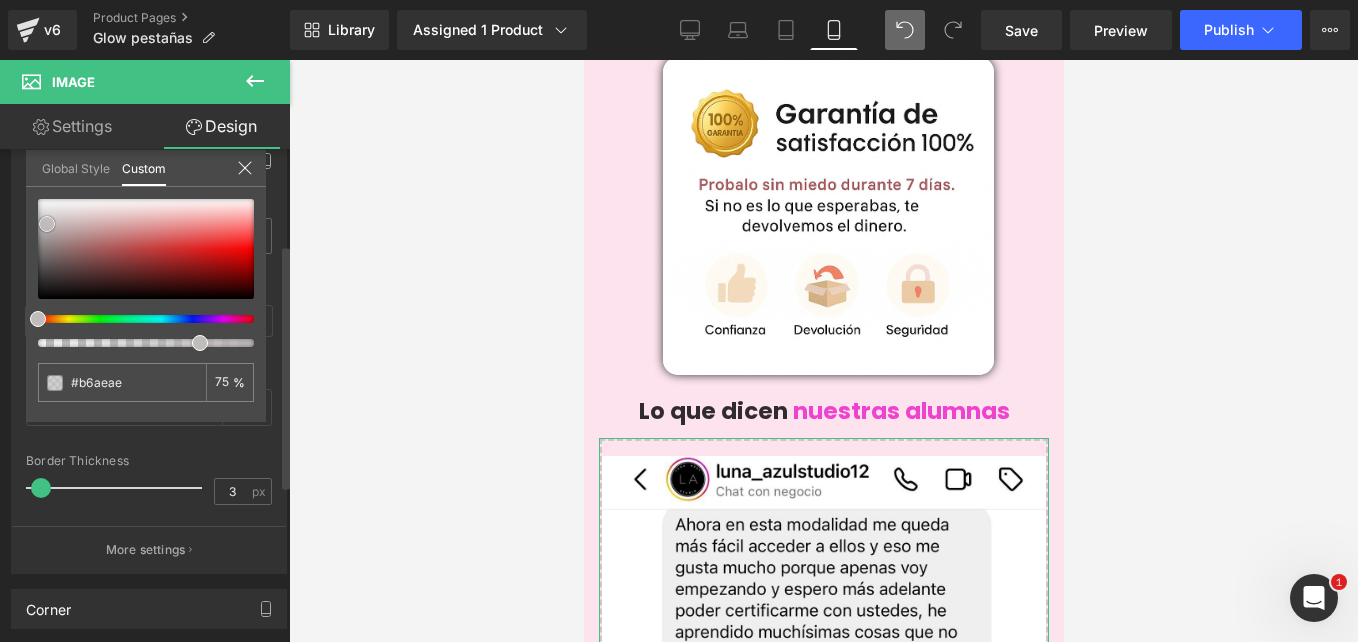 type on "#c1bcbc" 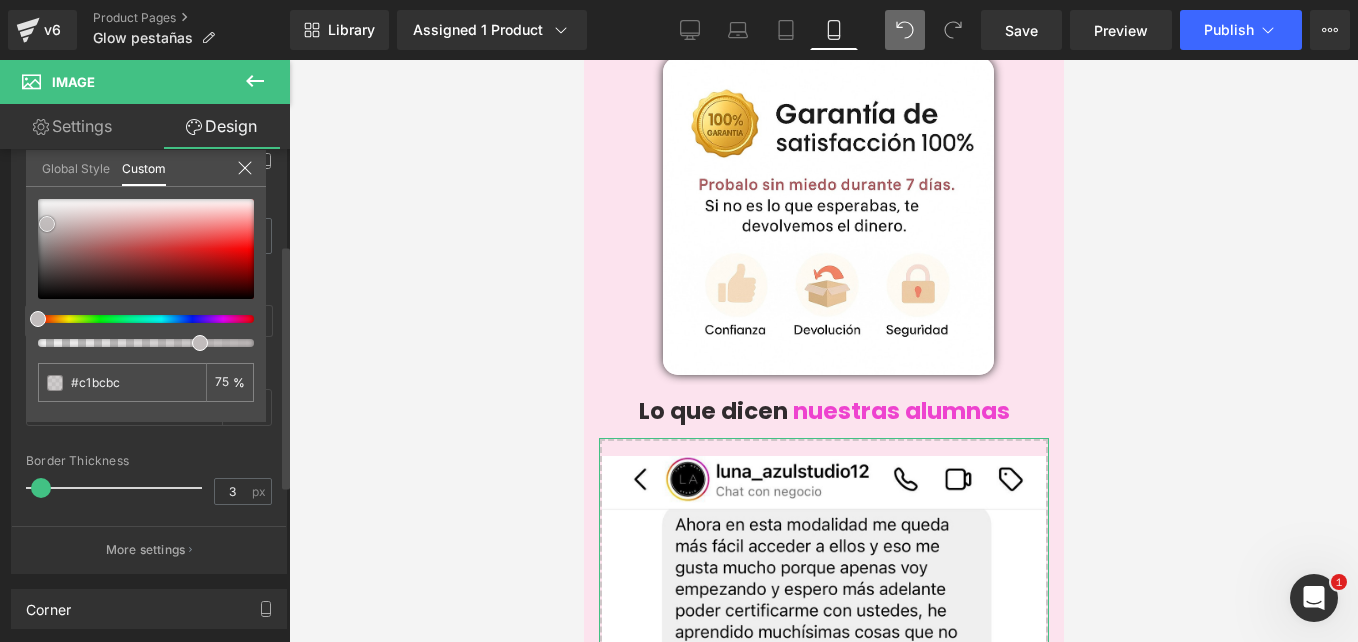 type on "#e1dfdf" 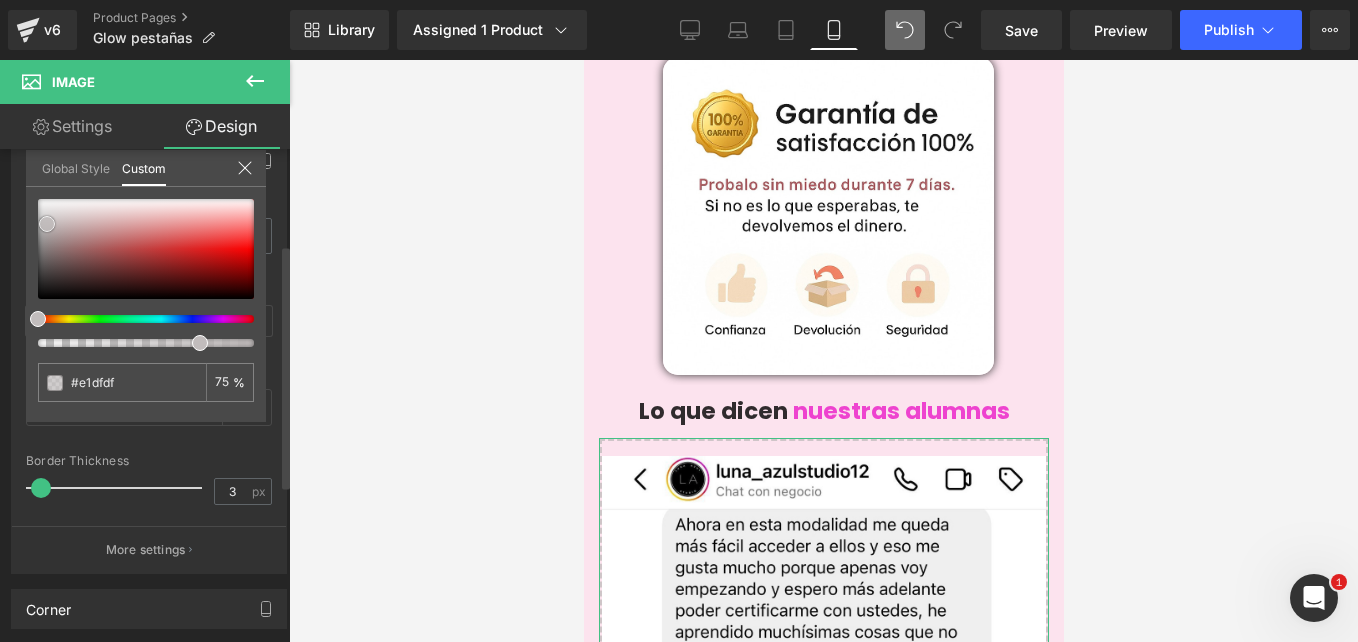 type on "#ebe9e9" 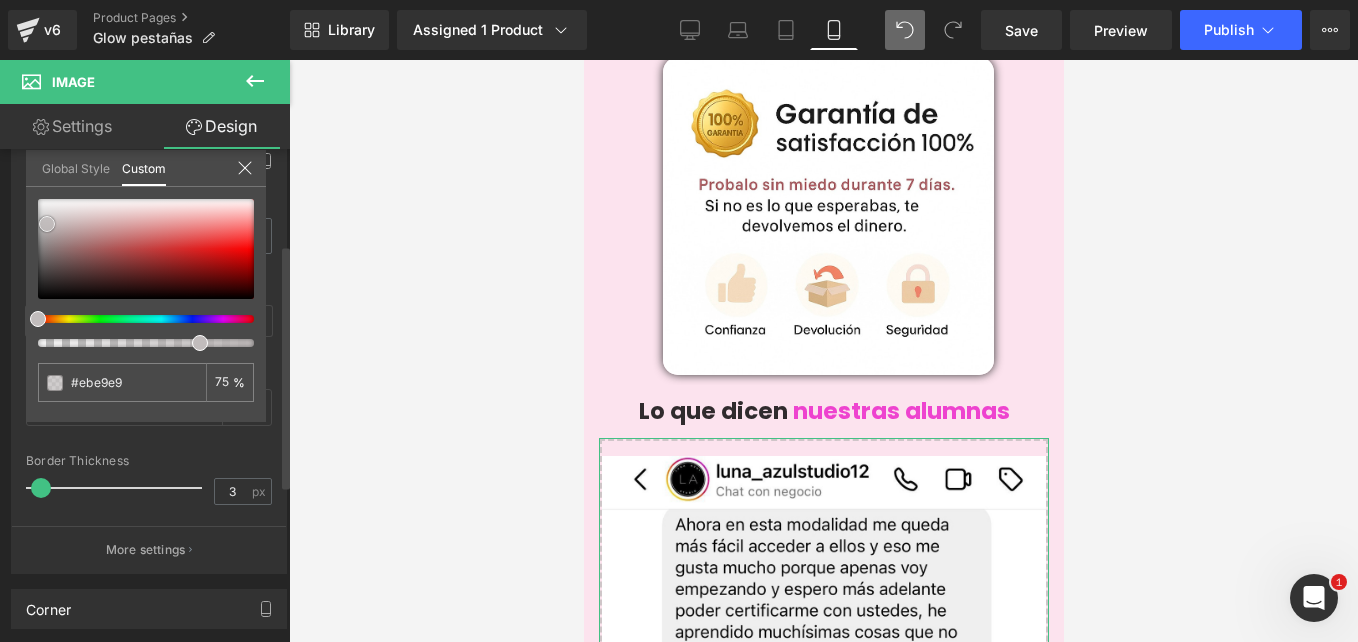type on "#f2f1f1" 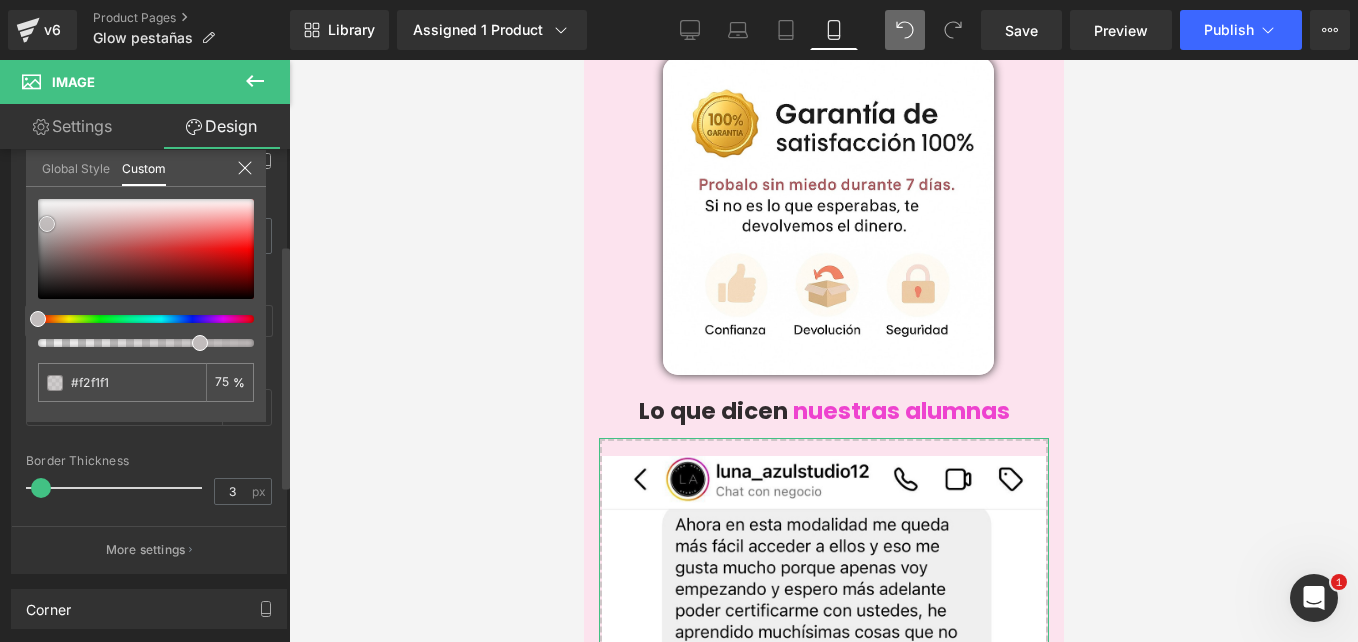 type on "#f9f9f9" 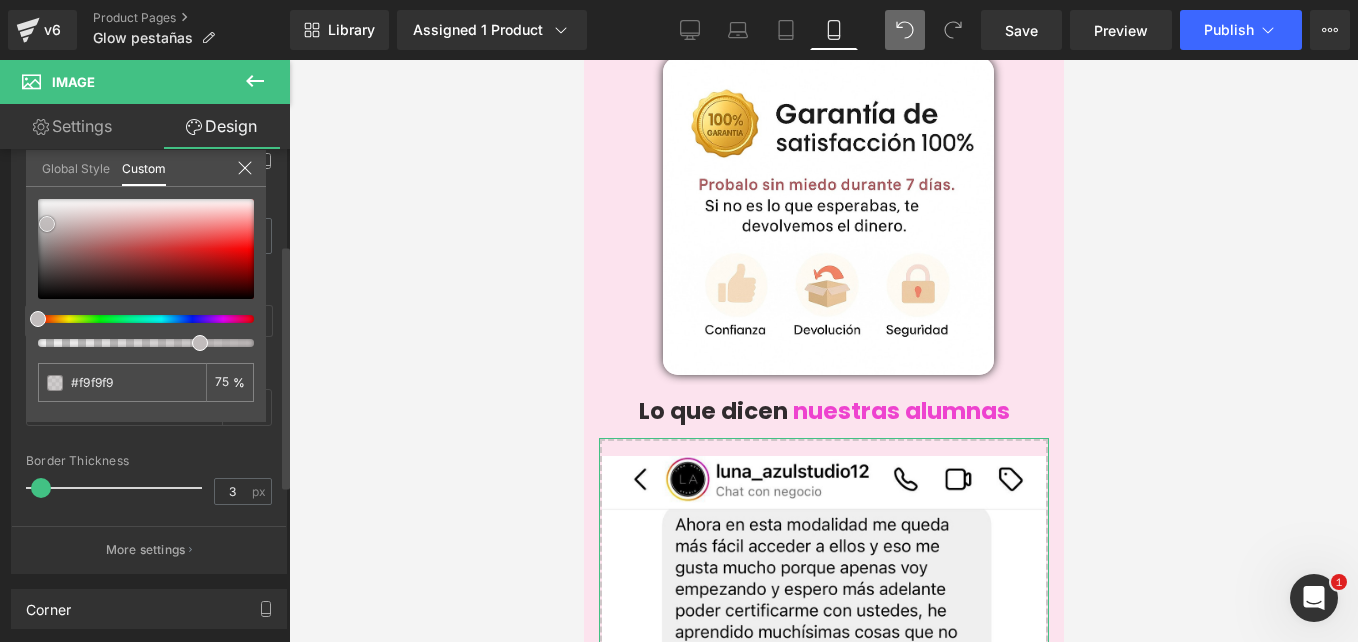 type on "#ffffff" 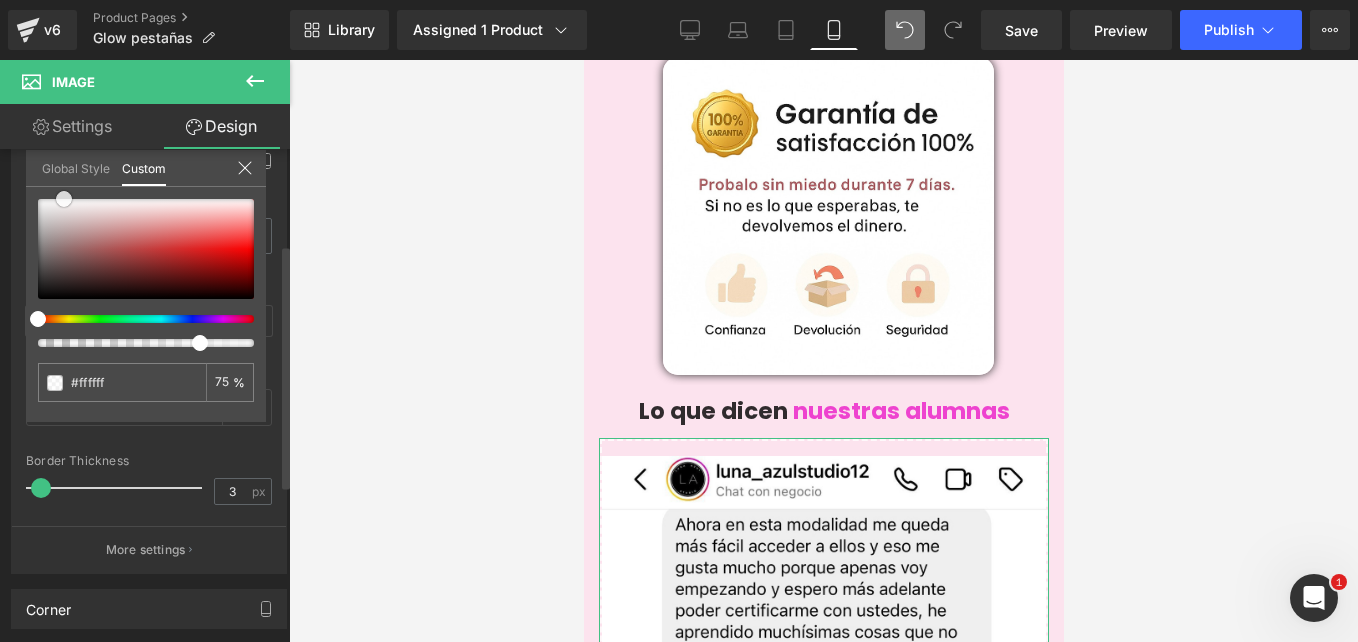 type on "#fcfcfc" 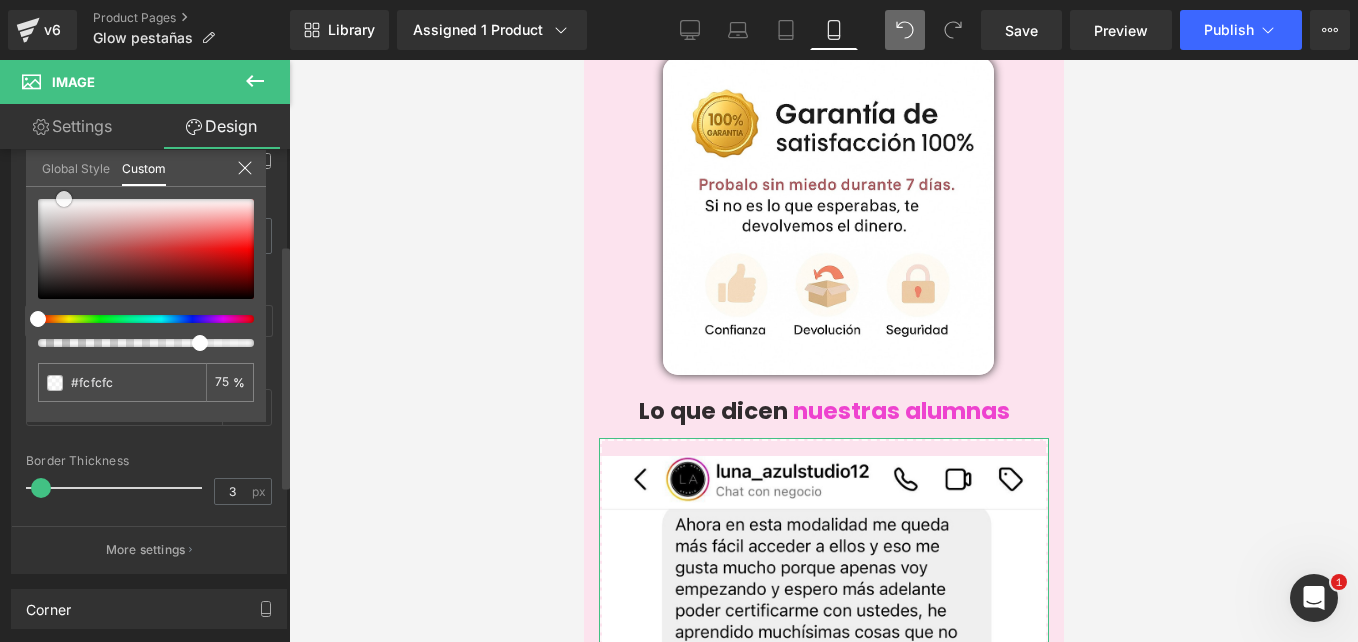 type on "#faf9f9" 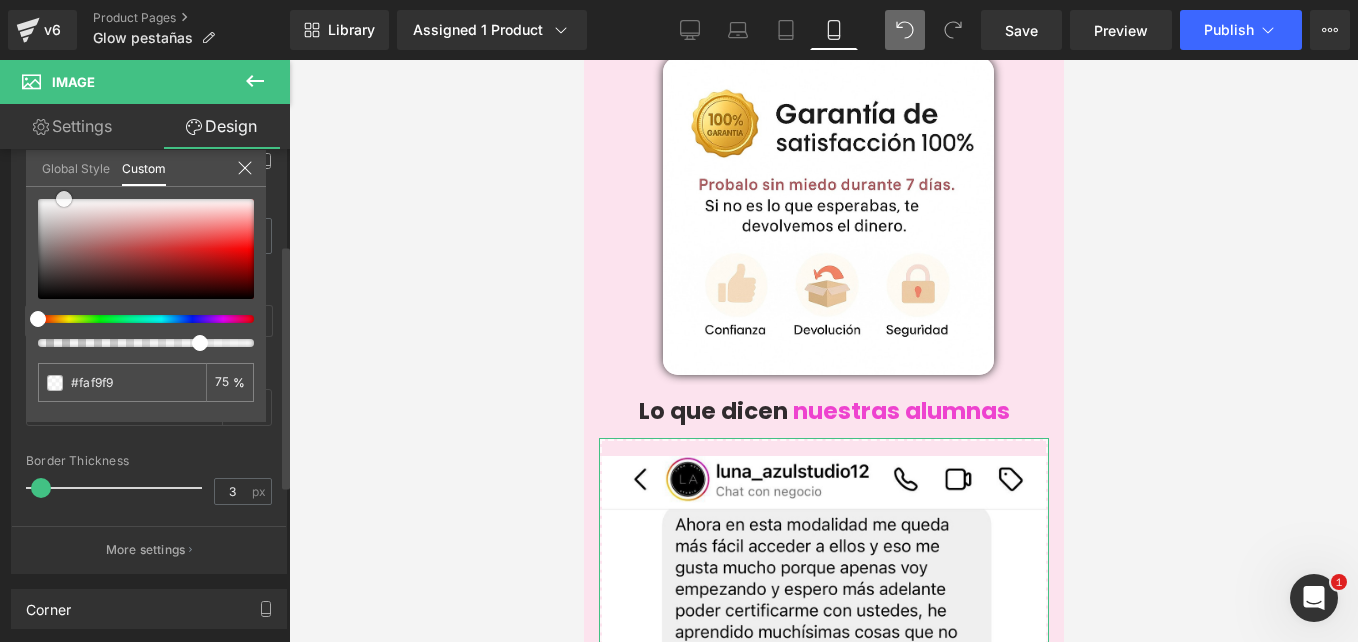 type on "#f8f6f6" 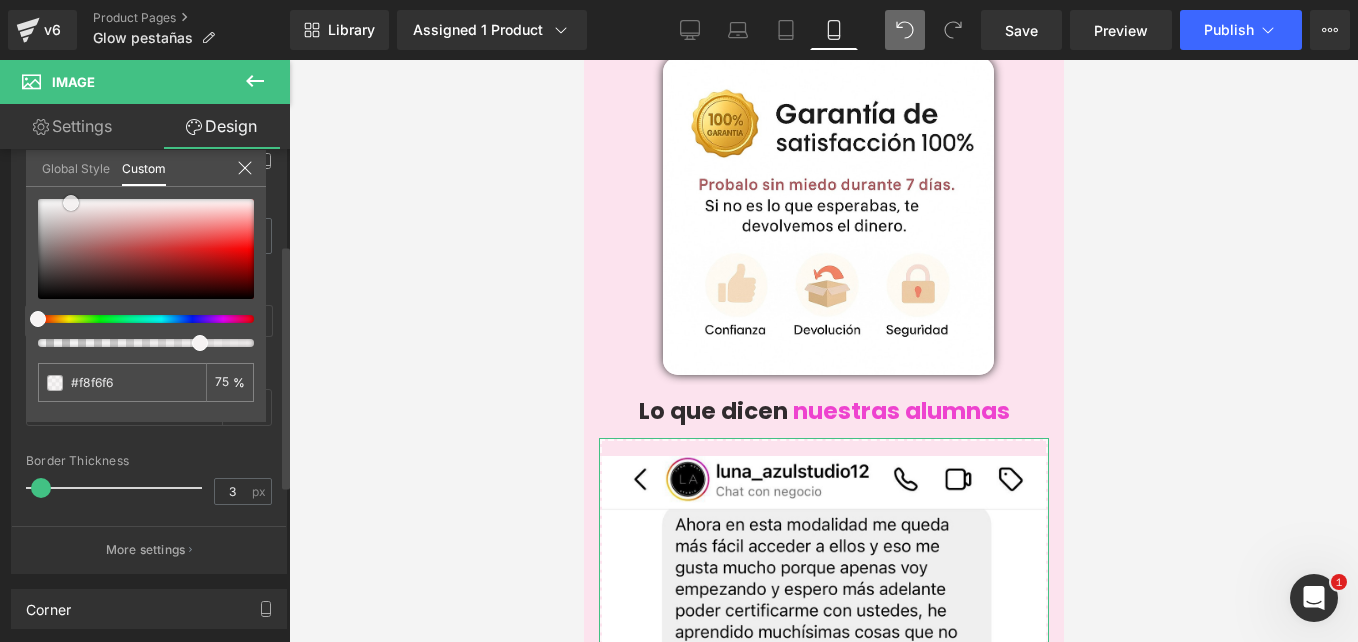 type on "#f6f3f3" 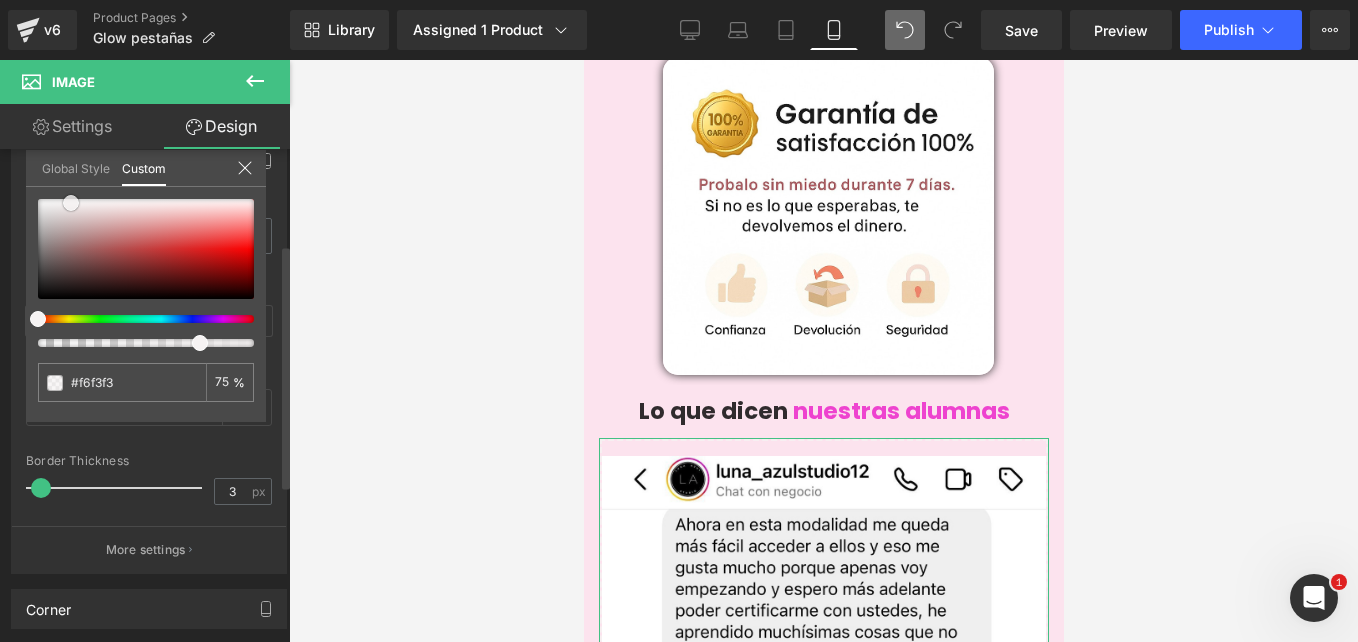 type on "#f4f0f0" 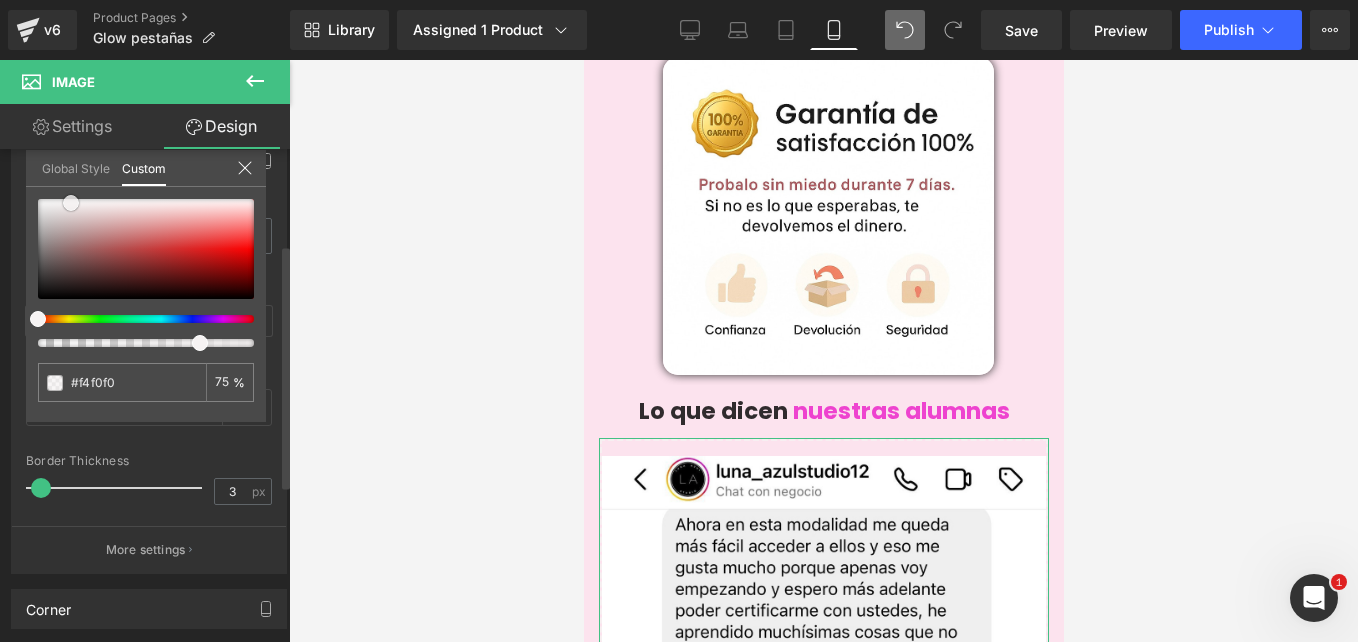 type on "#ede7e7" 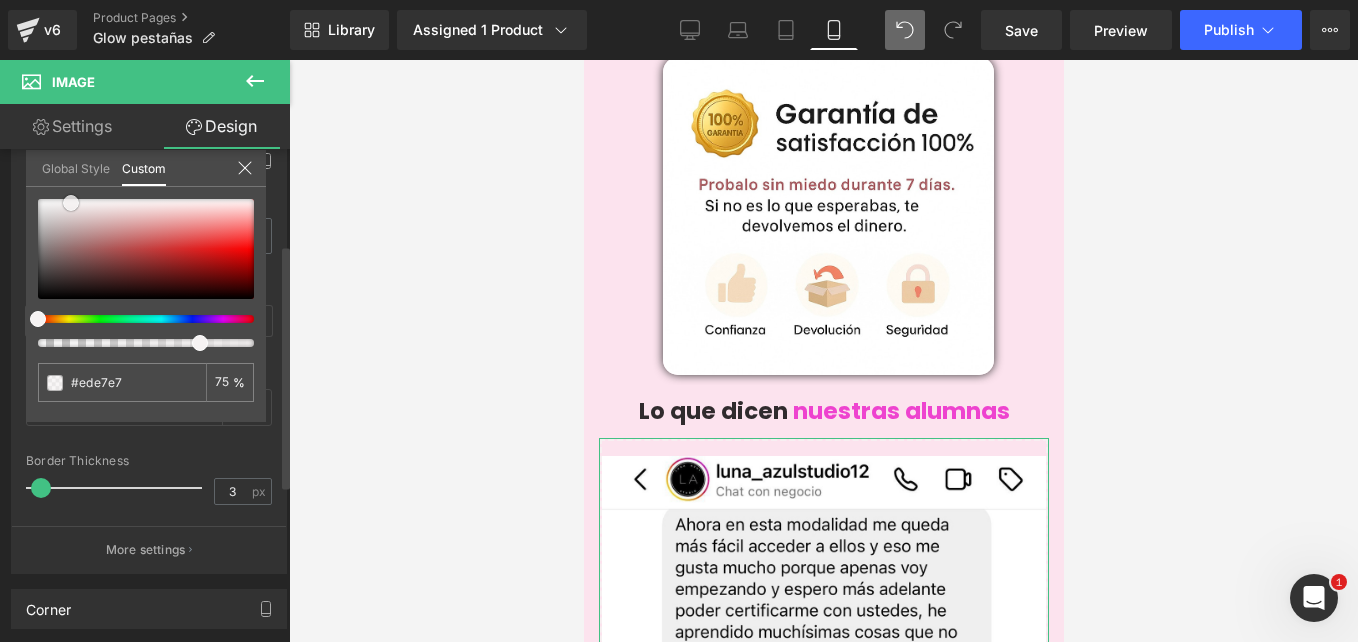 type on "#e2d4d4" 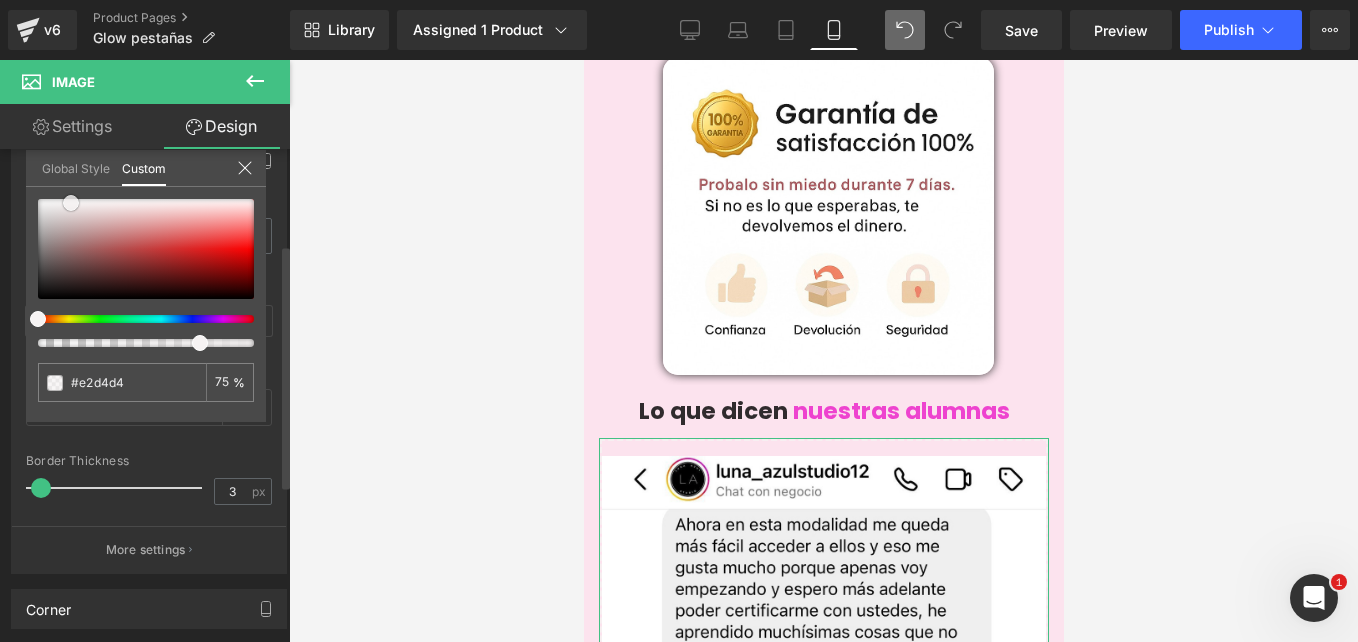 type on "#d7c5c5" 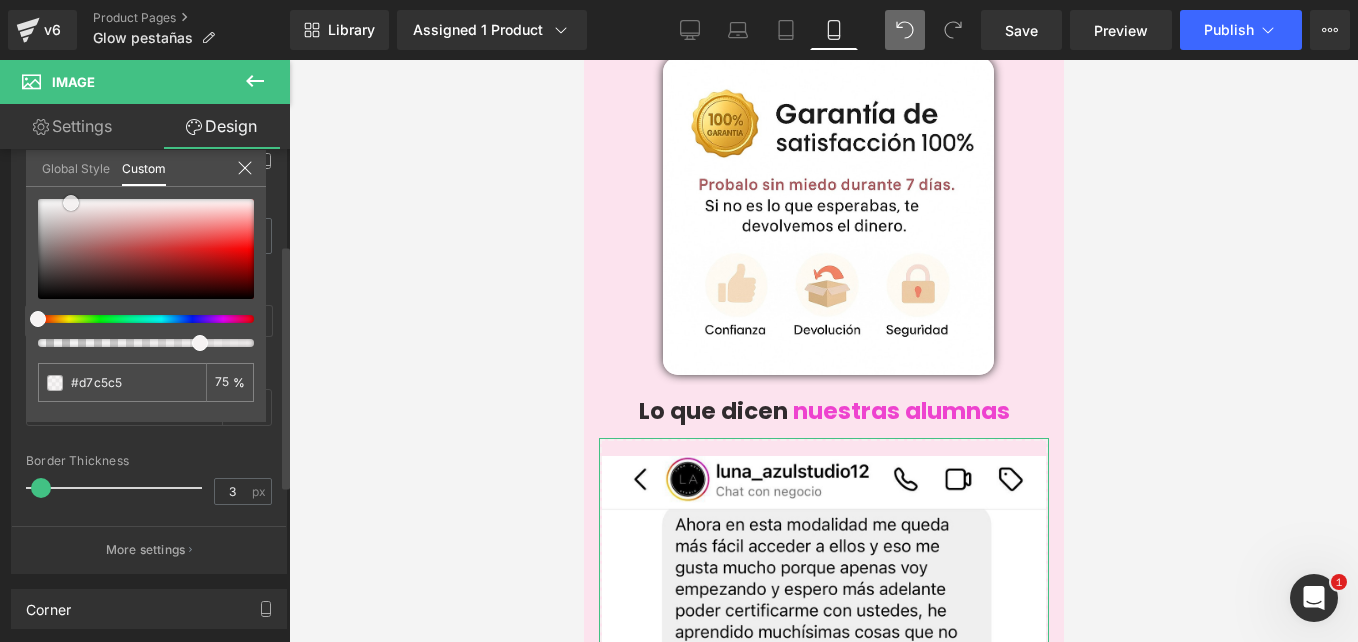 type on "#c9afaf" 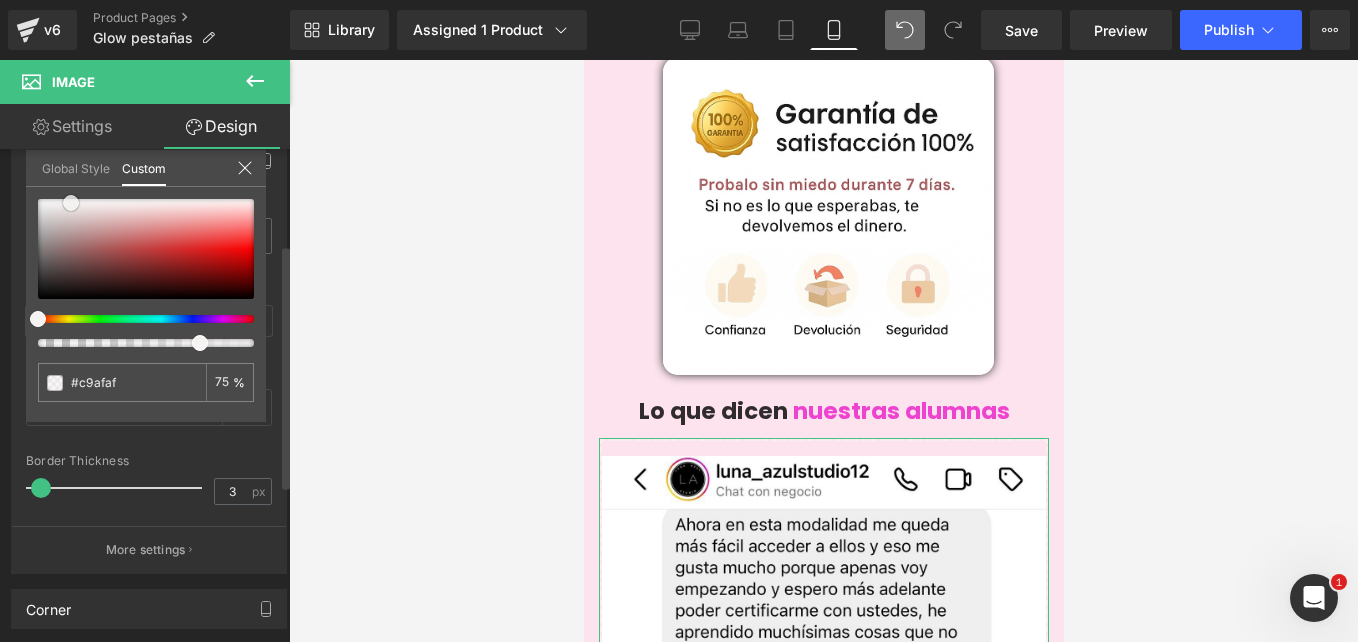 type on "#c5a4a4" 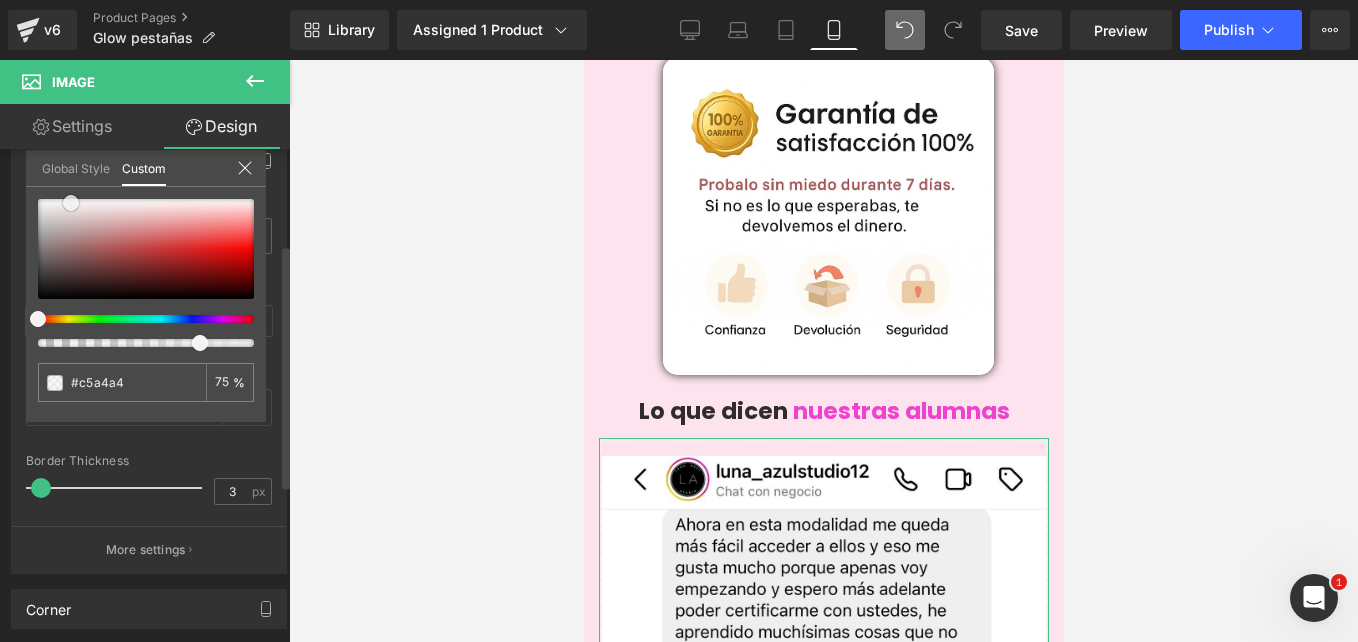 type on "#c09a9a" 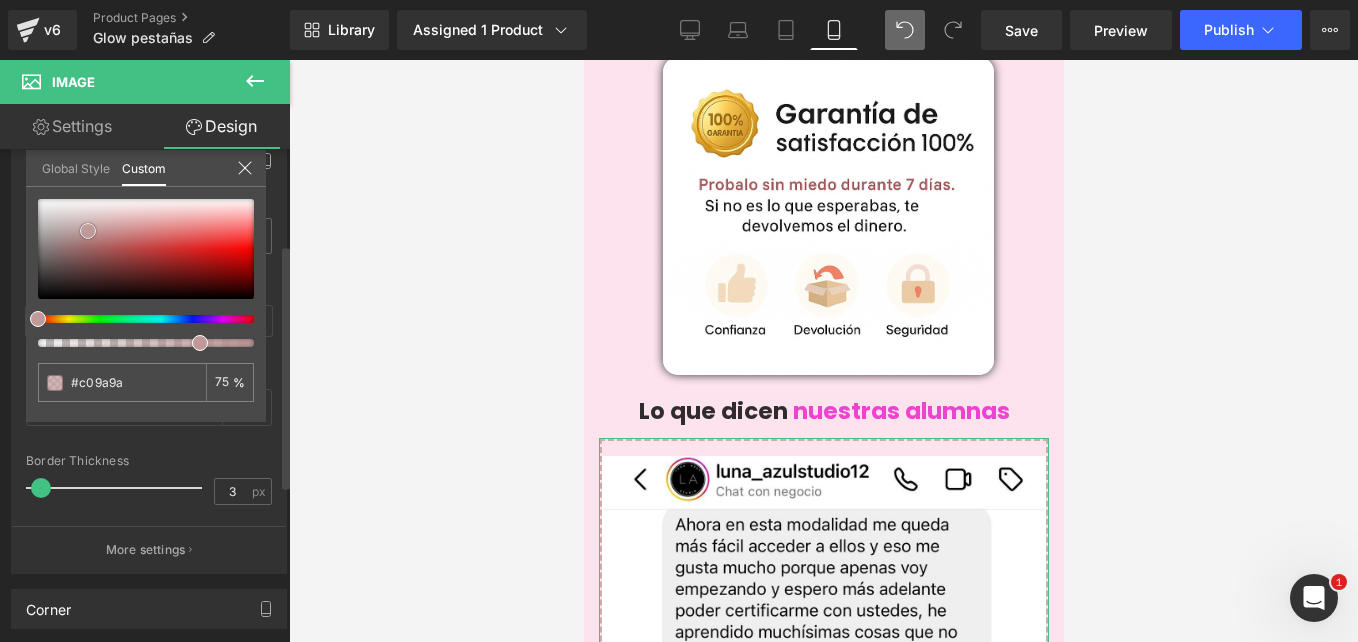 type on "#be9797" 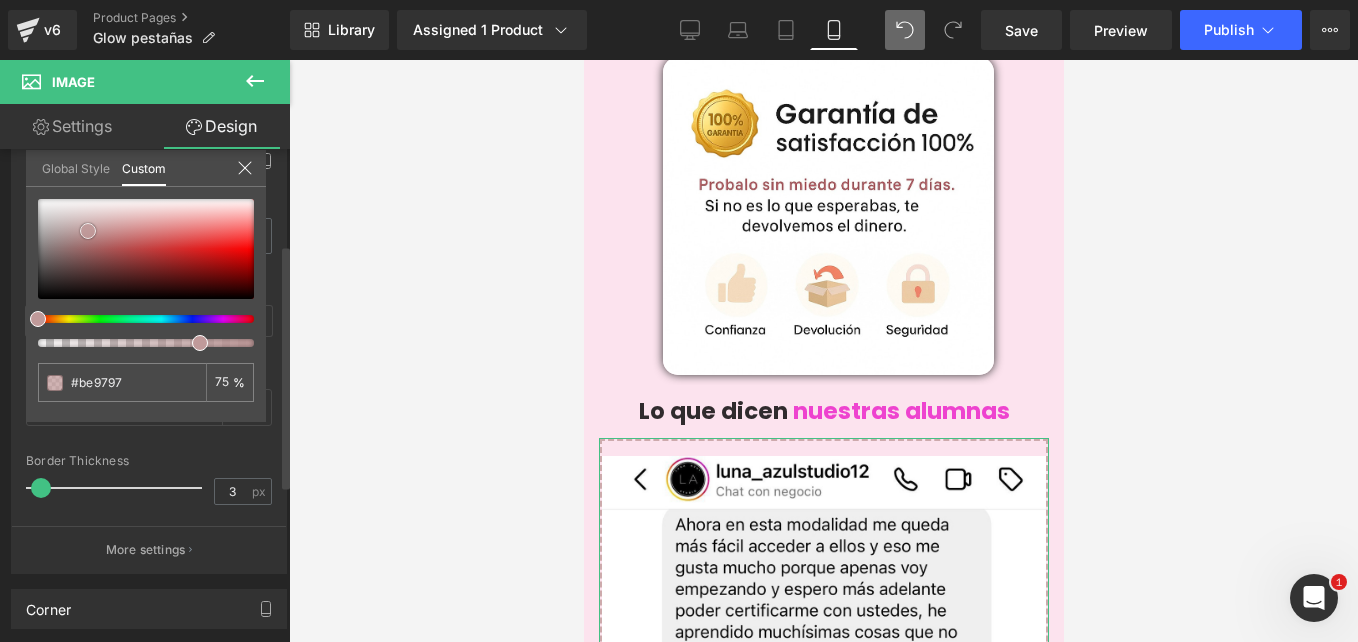 type on "#bd9393" 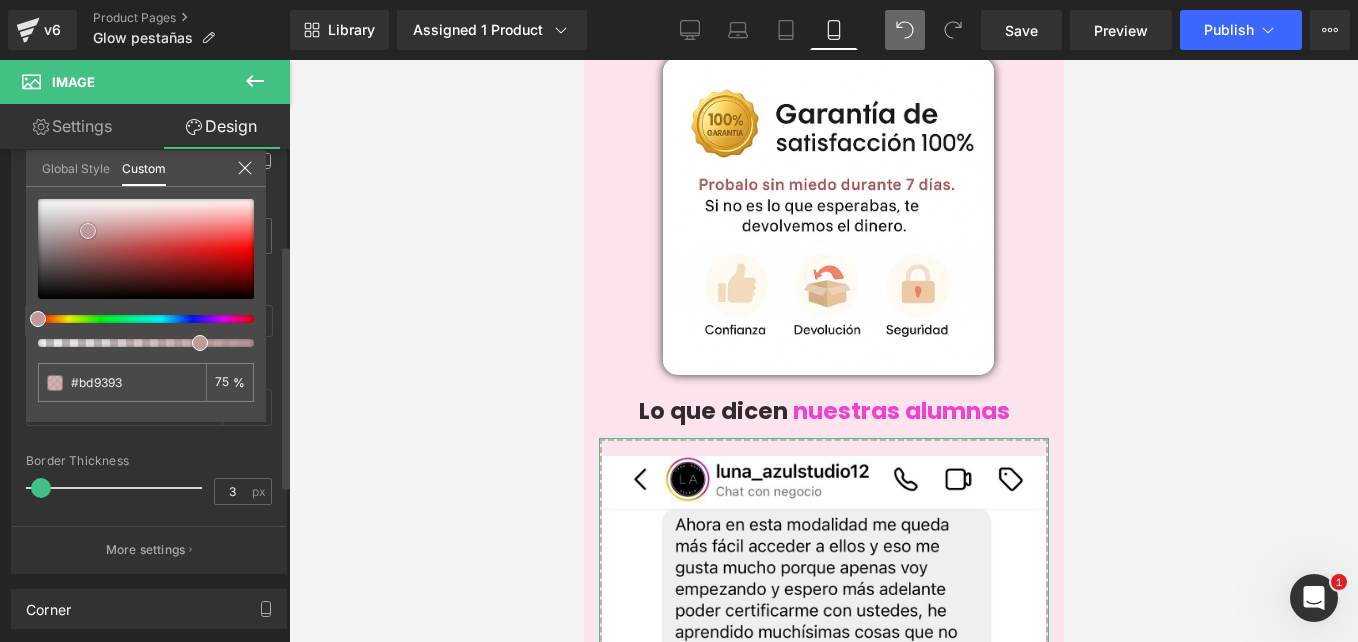 type on "#bc8f8f" 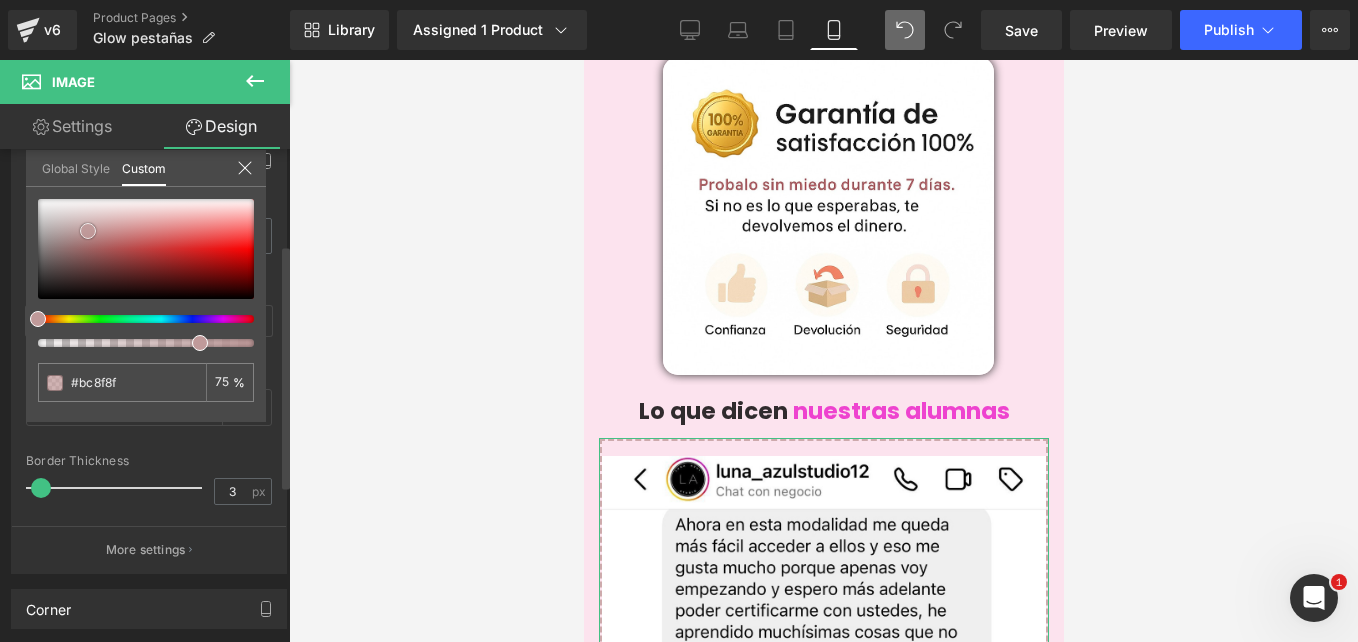 type on "#bb8b8b" 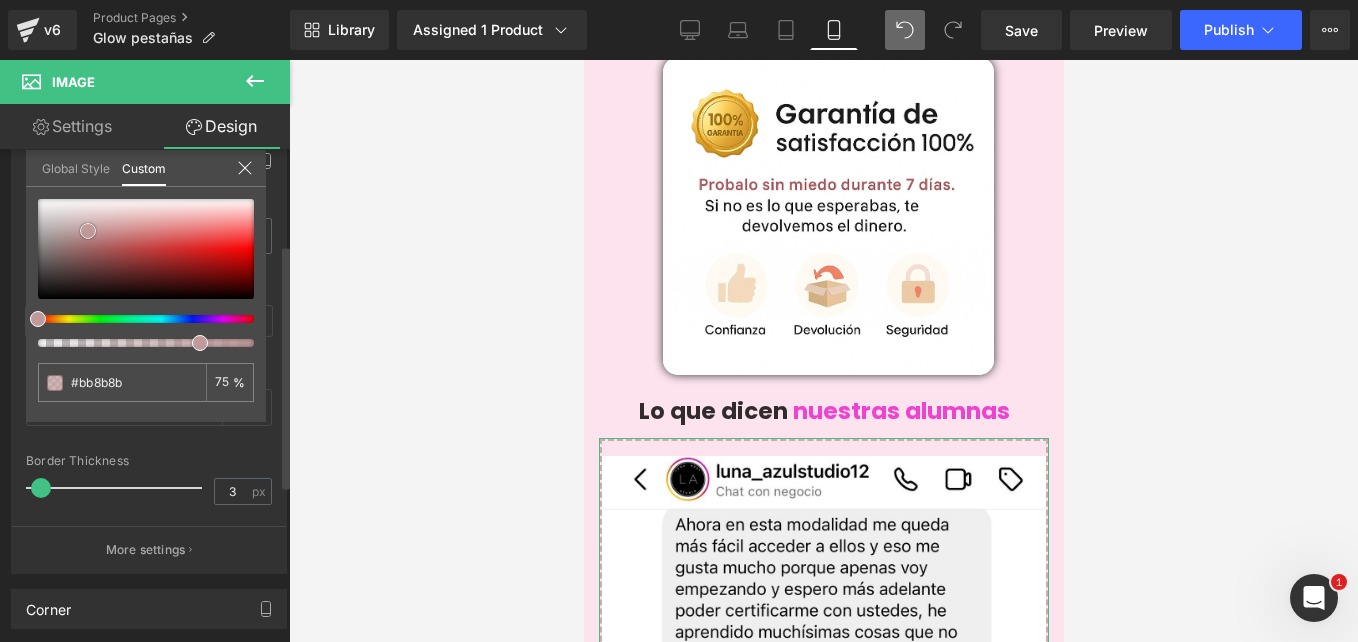 type on "#bb8686" 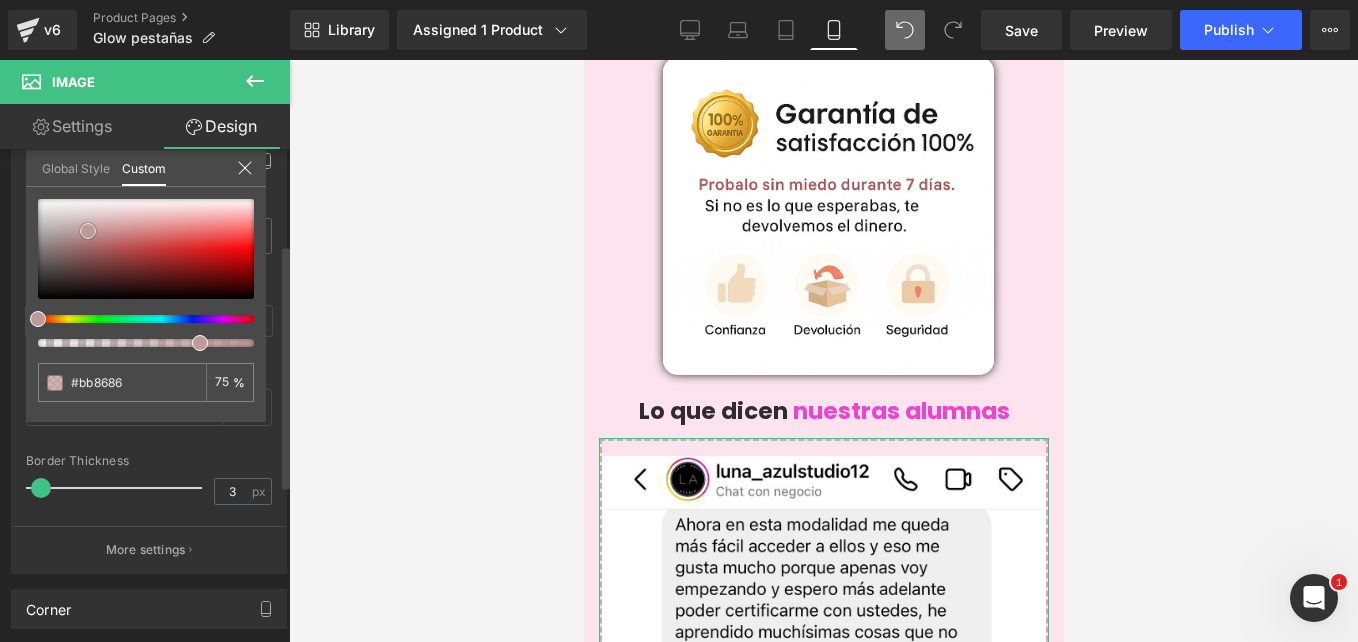 type on "#ba8181" 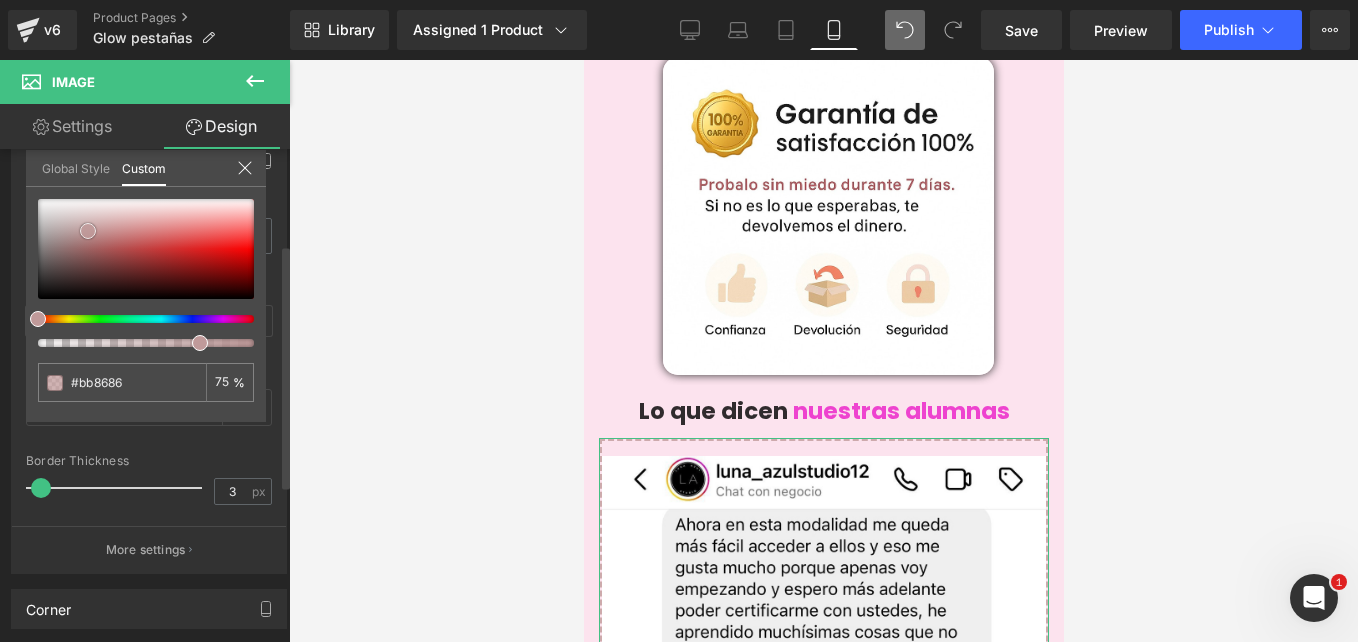 type on "#ba8181" 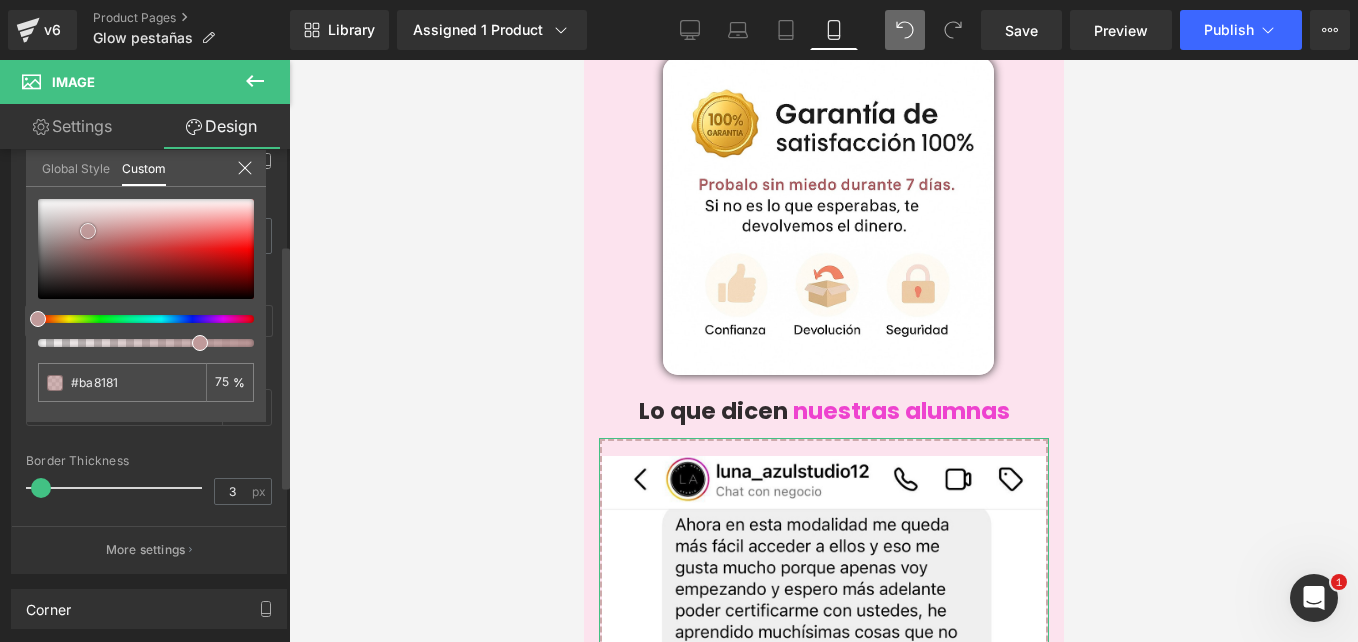 type on "#ba7c7c" 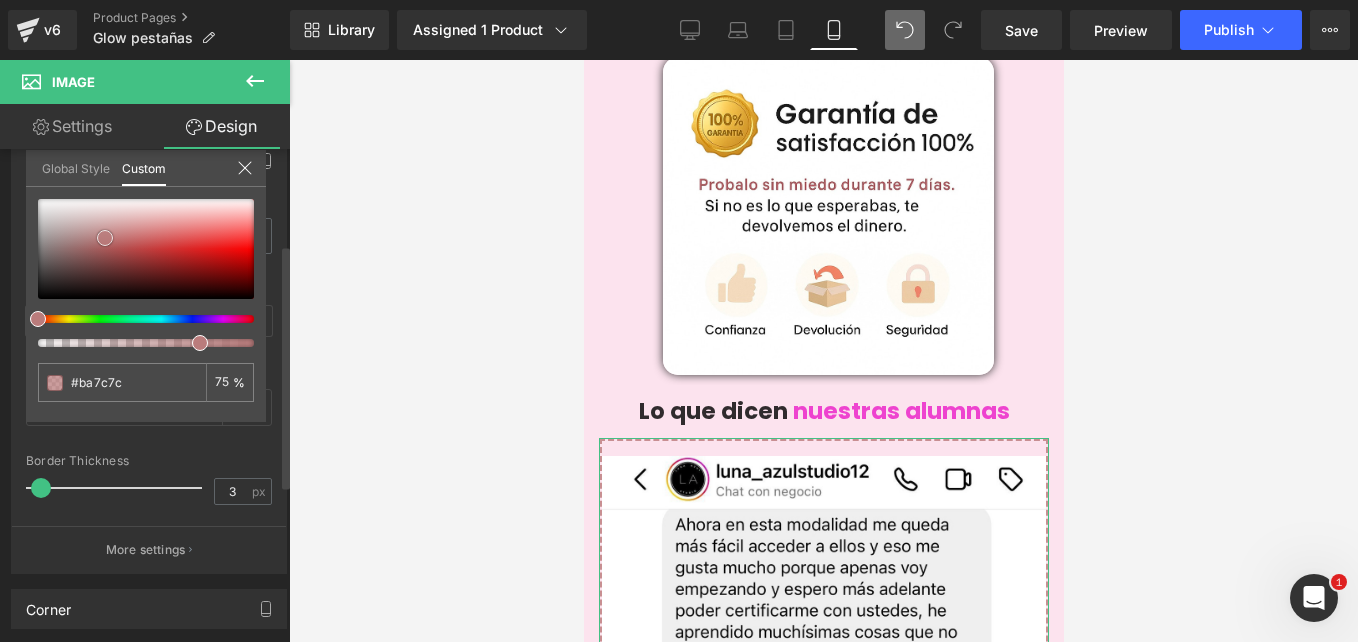 type on "#b77474" 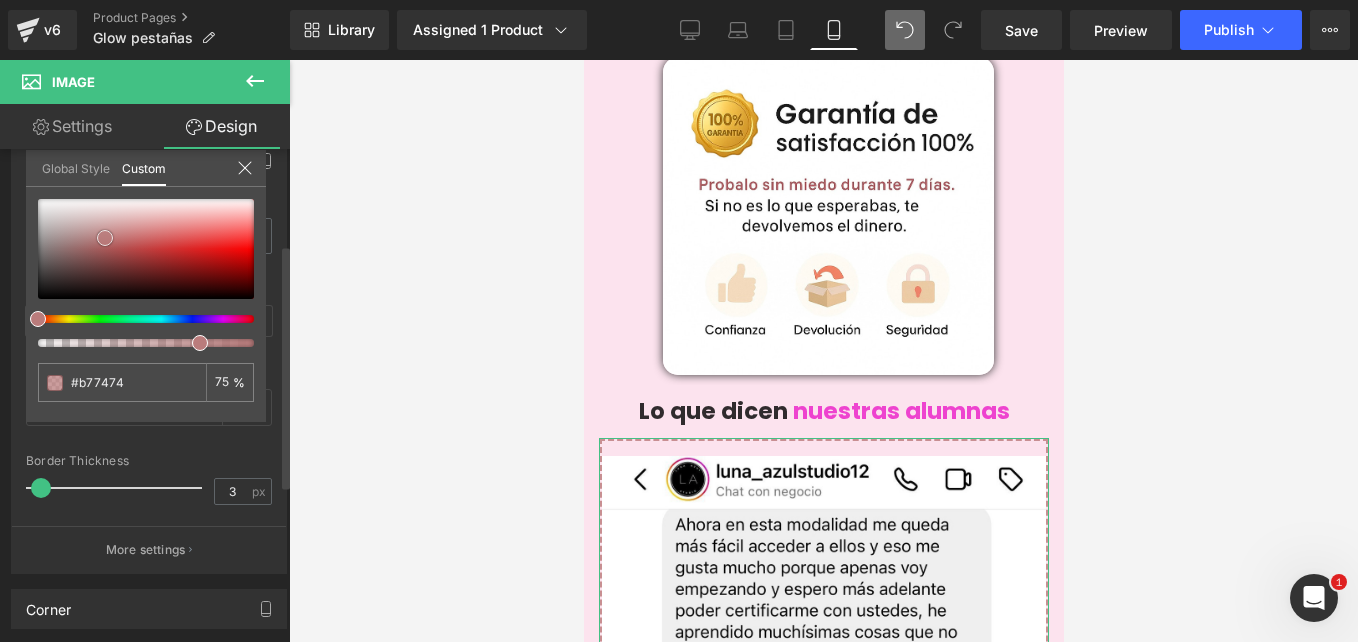 type on "#b56d6d" 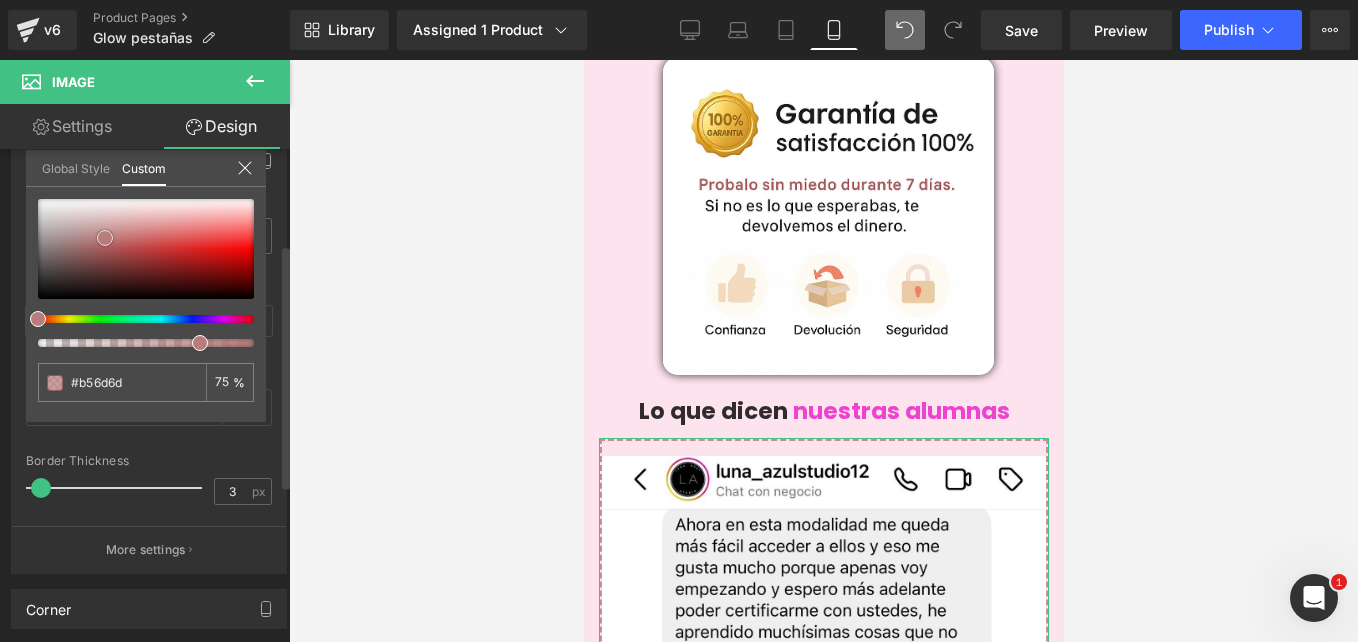 type on "#b36565" 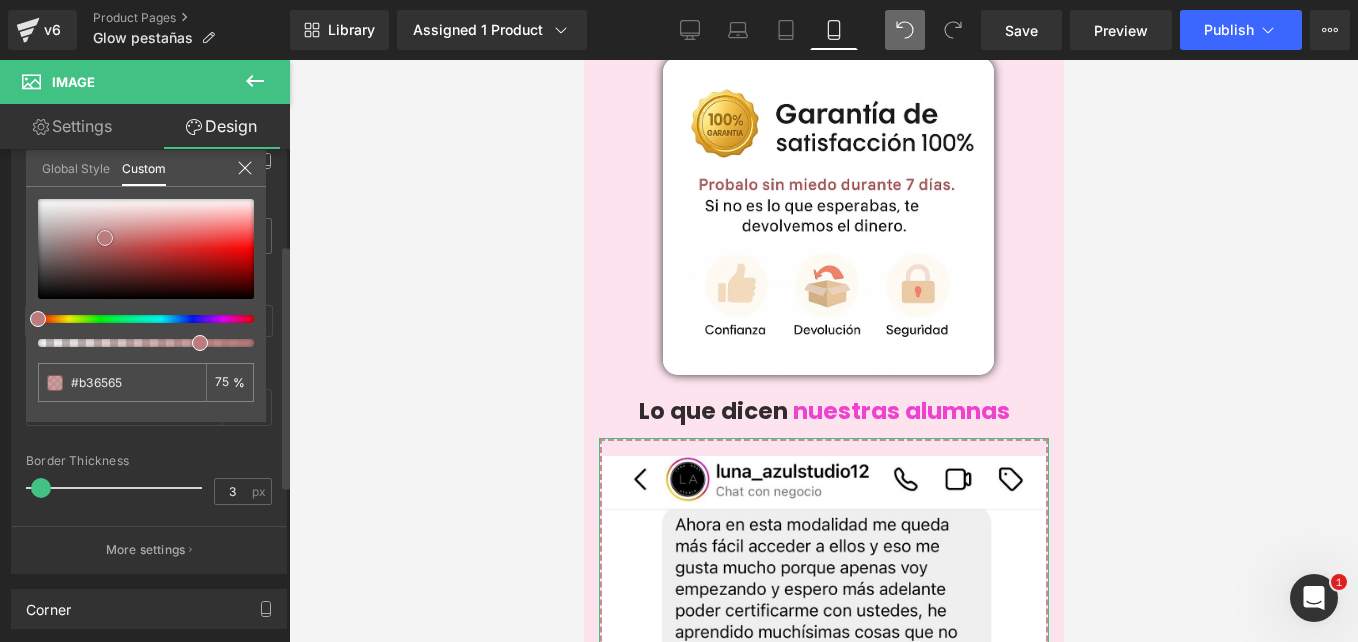 type on "#b15d5d" 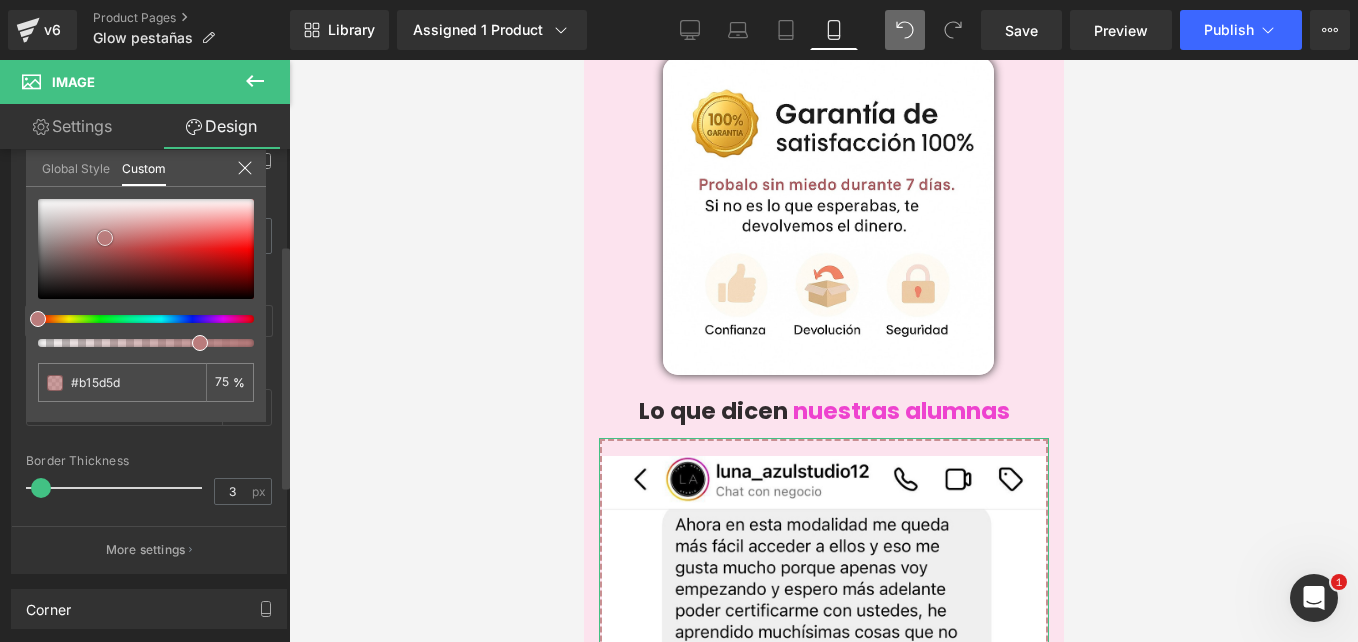 type on "#af5959" 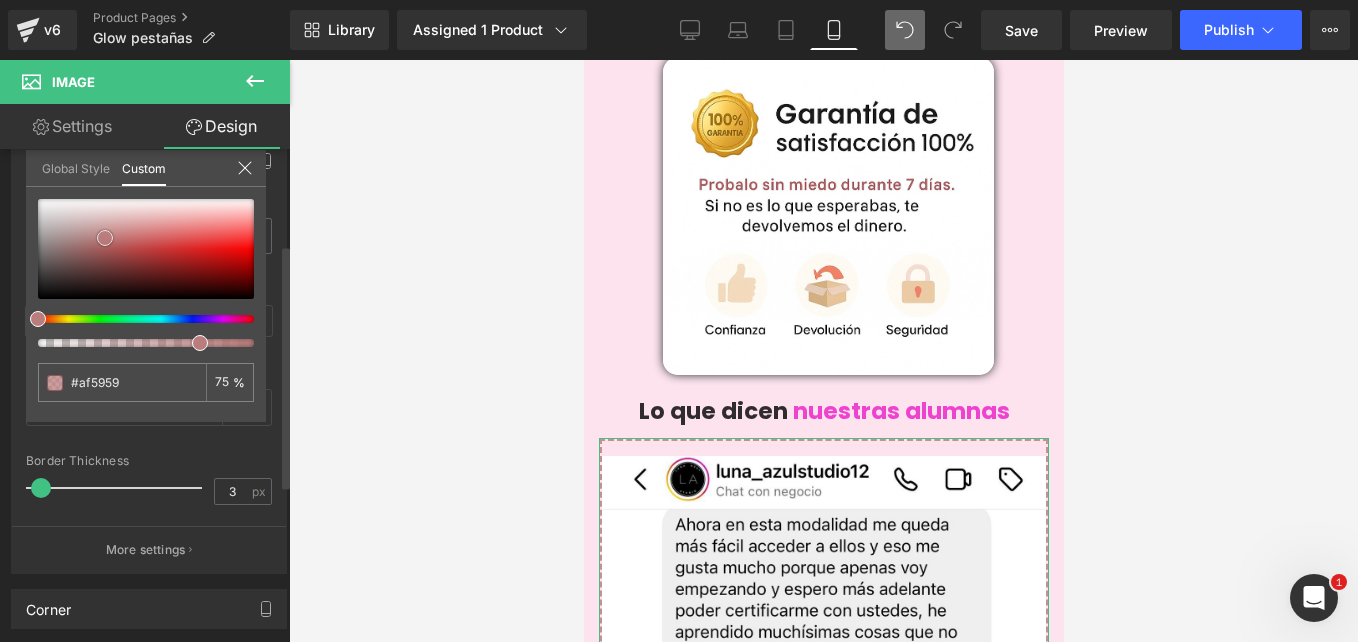 type on "#ad5151" 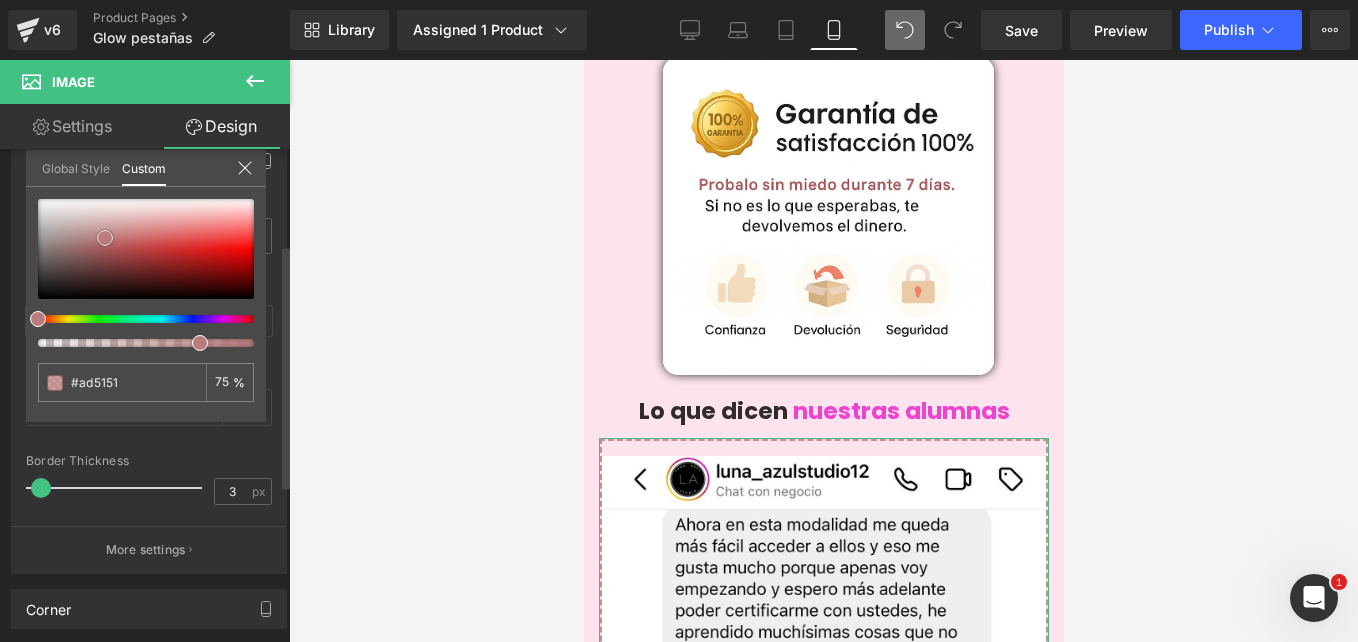 type on "#a94f4f" 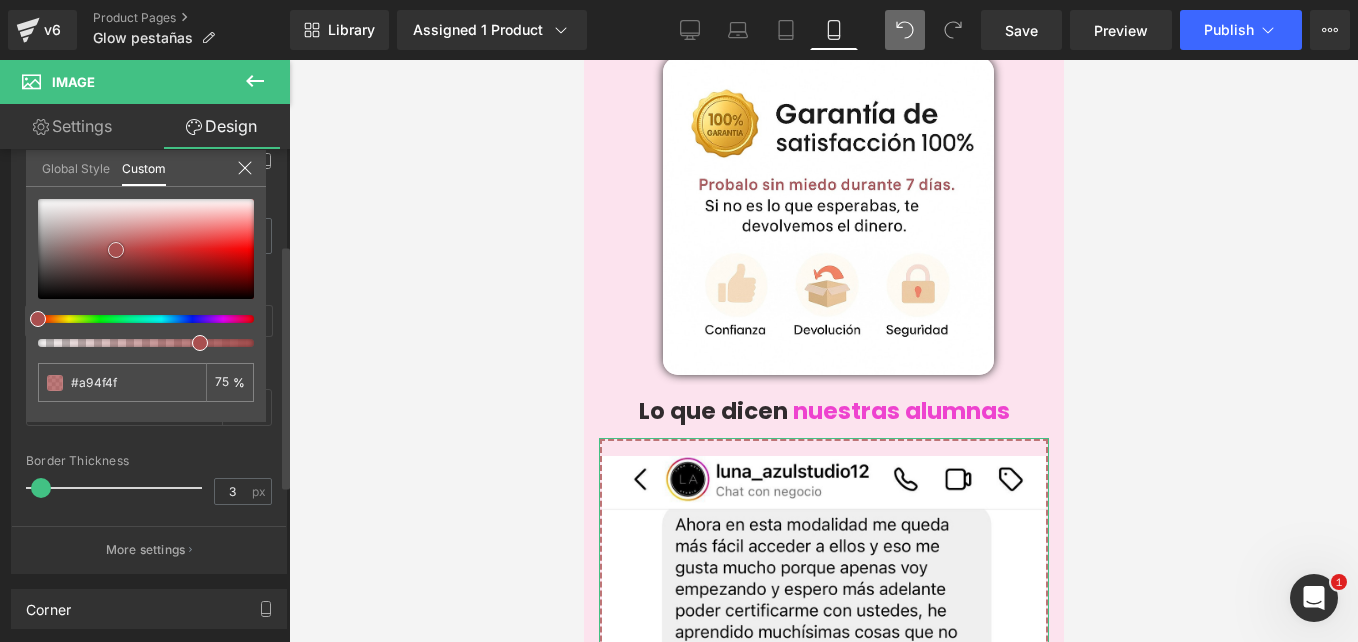 type on "#a64e4e" 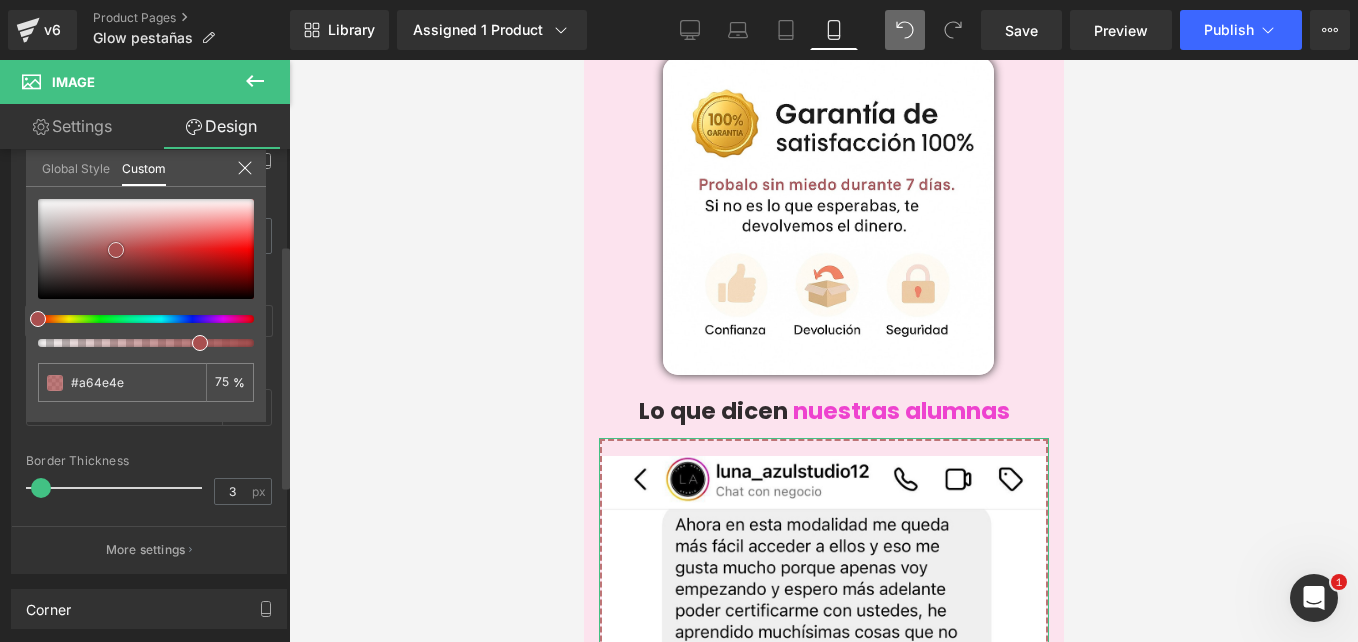type on "#a24c4c" 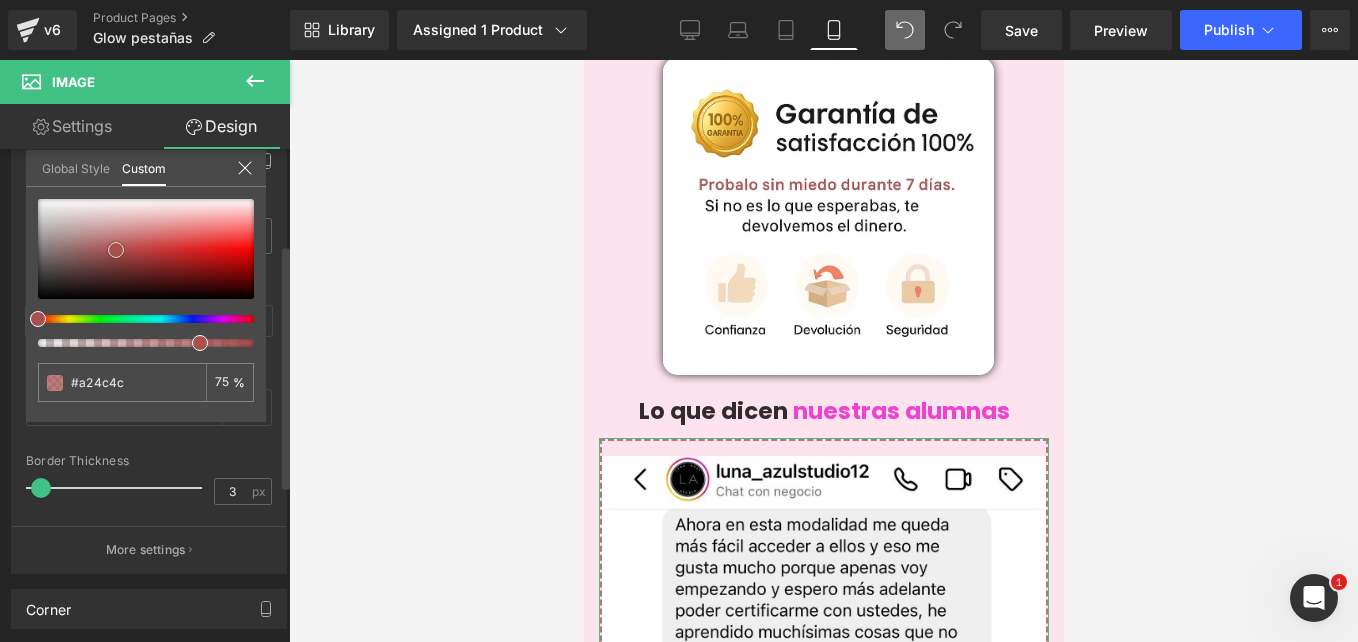 type on "#9f4b4b" 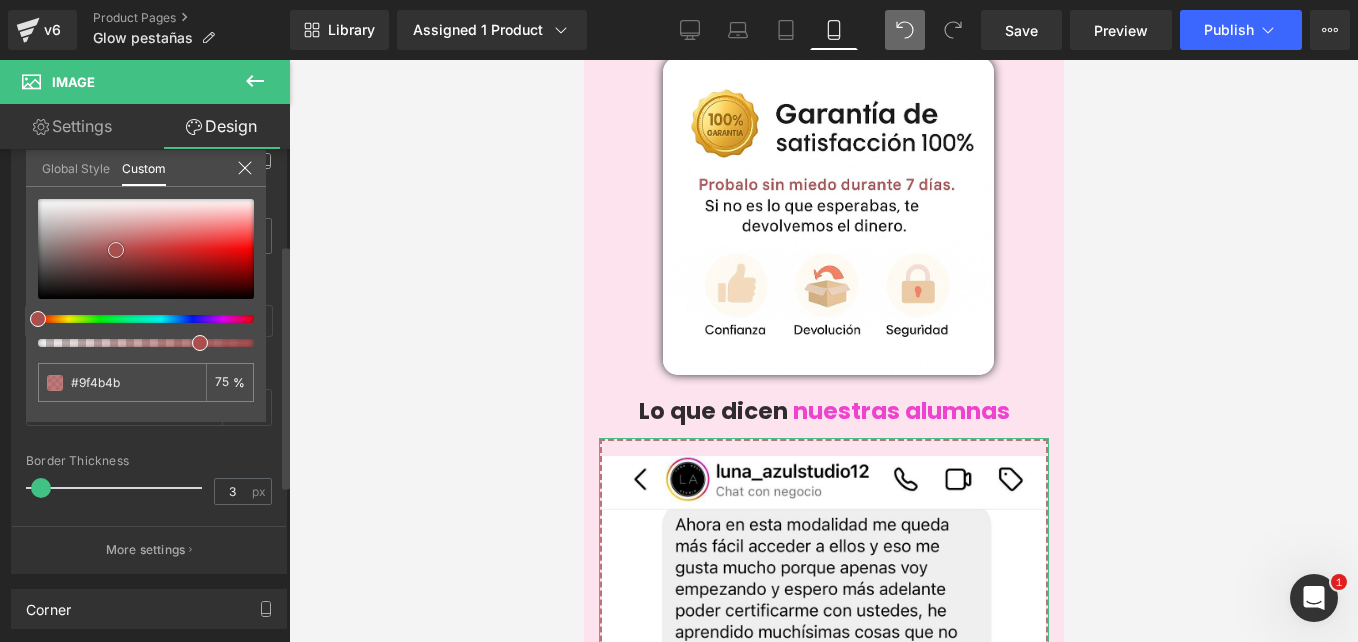 type on "#9c4949" 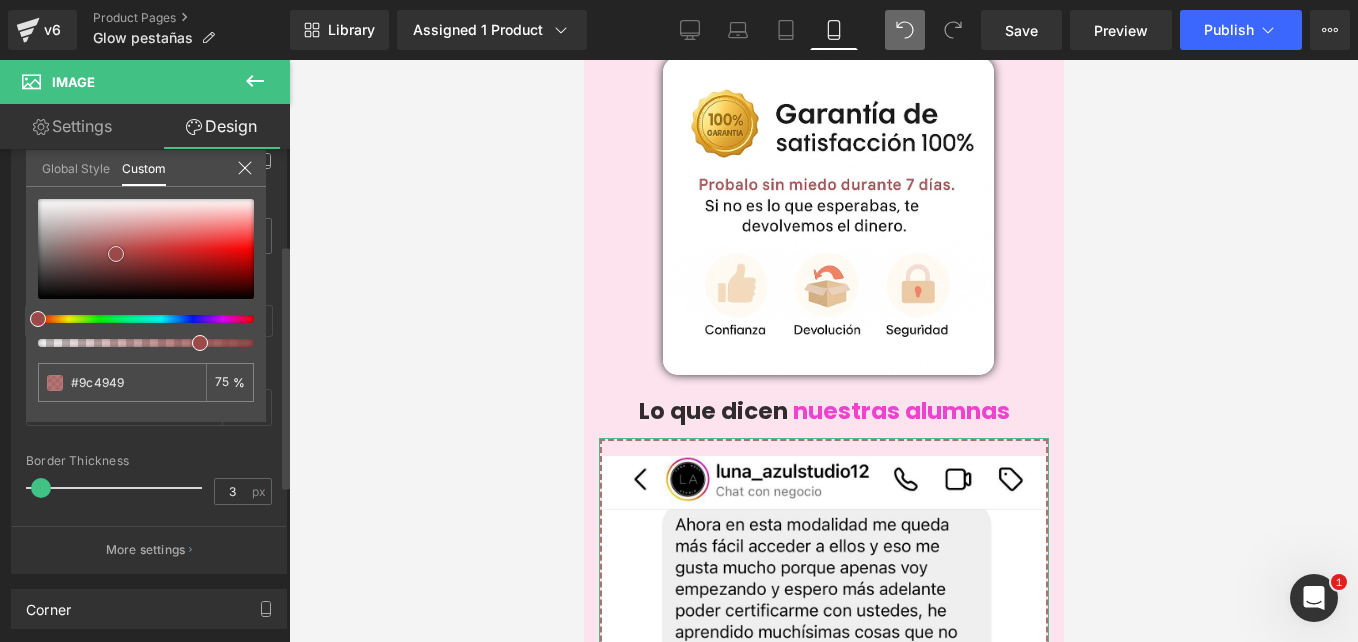 type on "#9f4b4b" 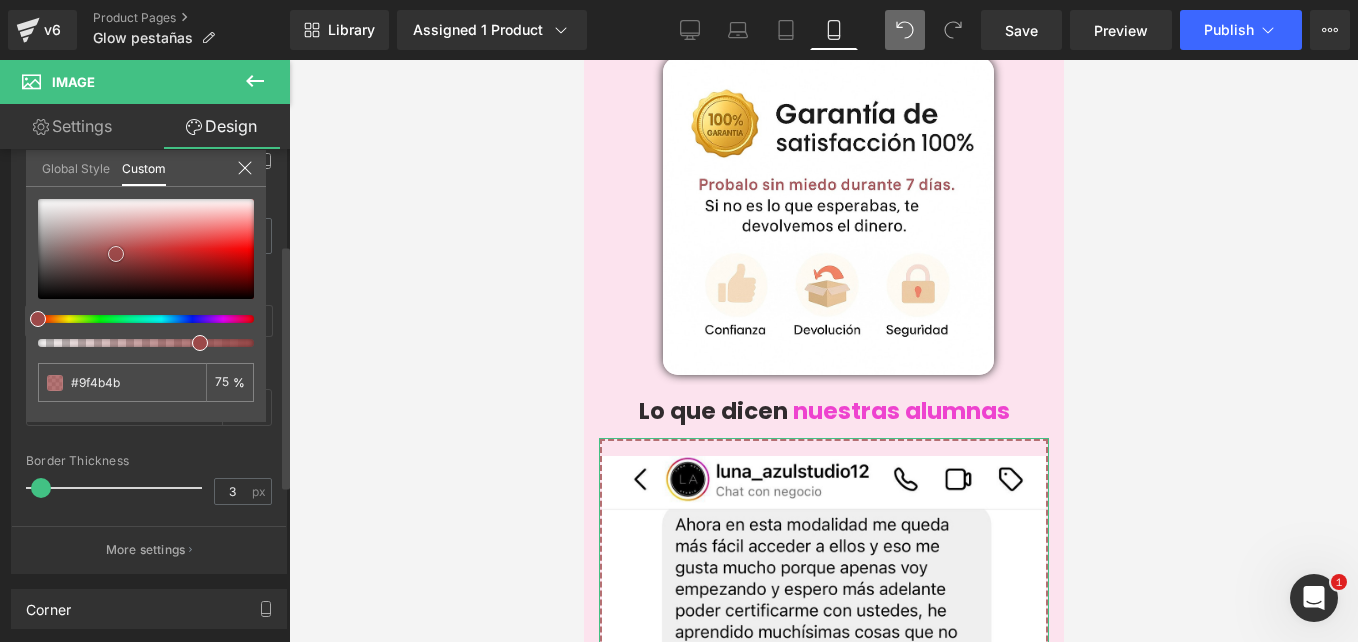 type on "#b14d4d" 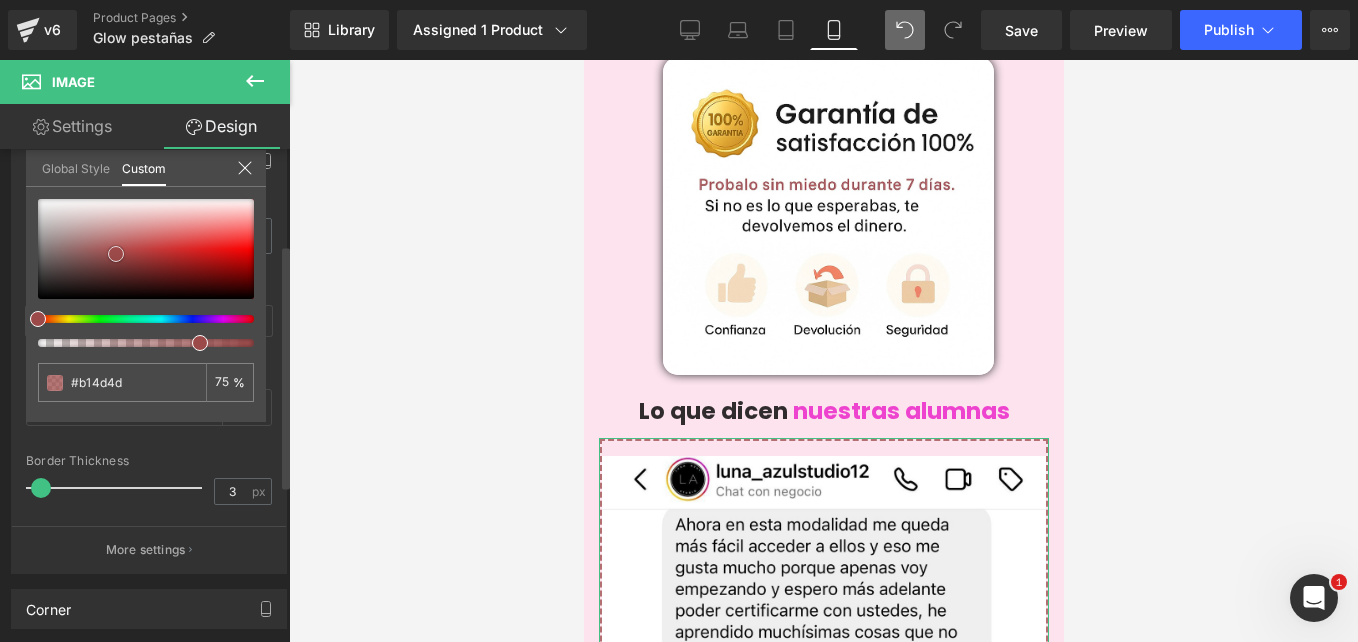 type on "#d37272" 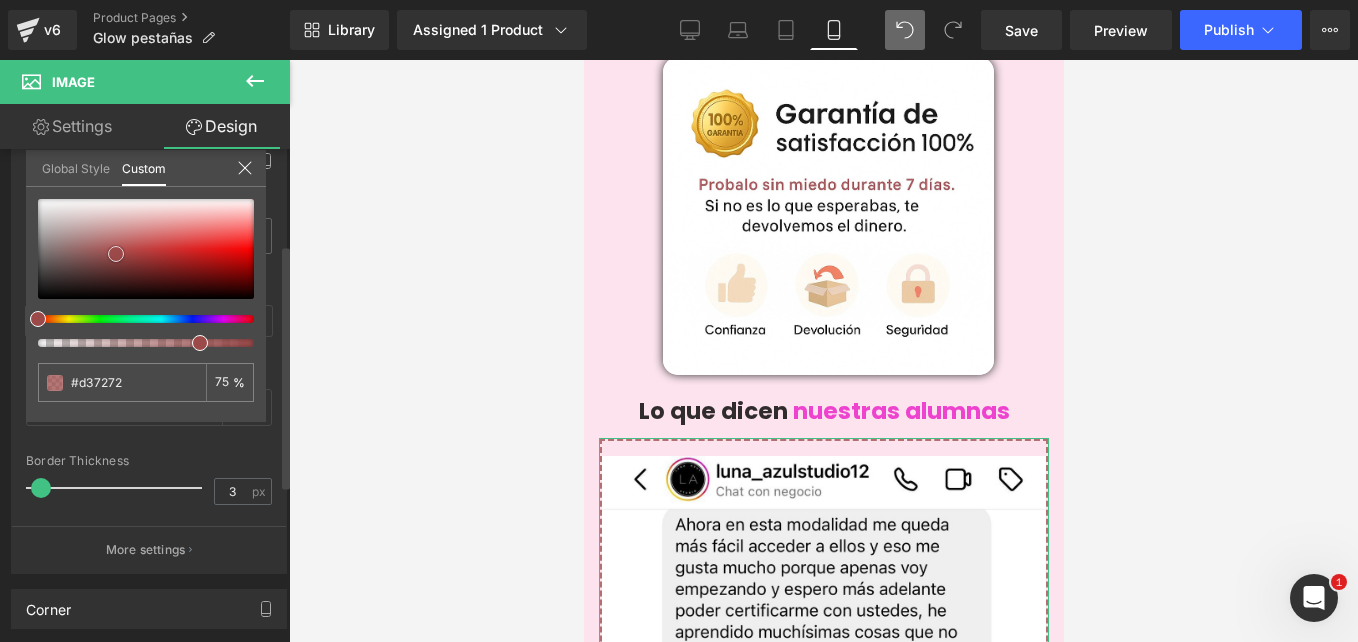 type on "#dd7878" 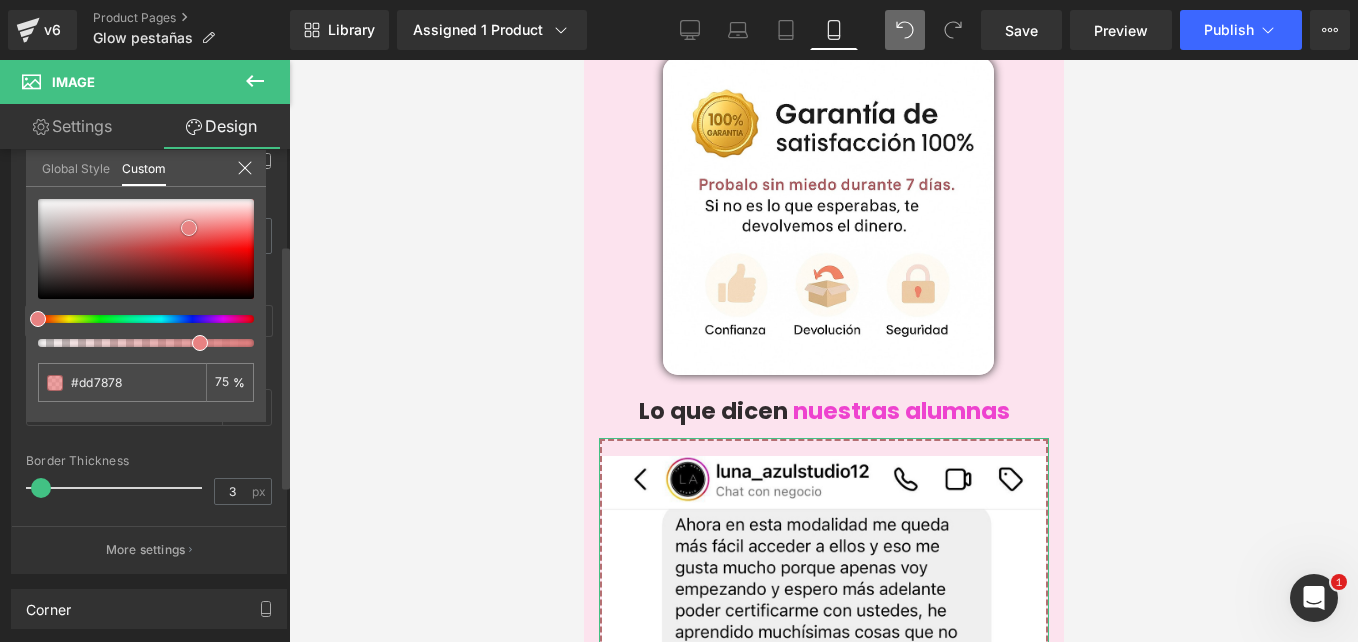 type on "#e68383" 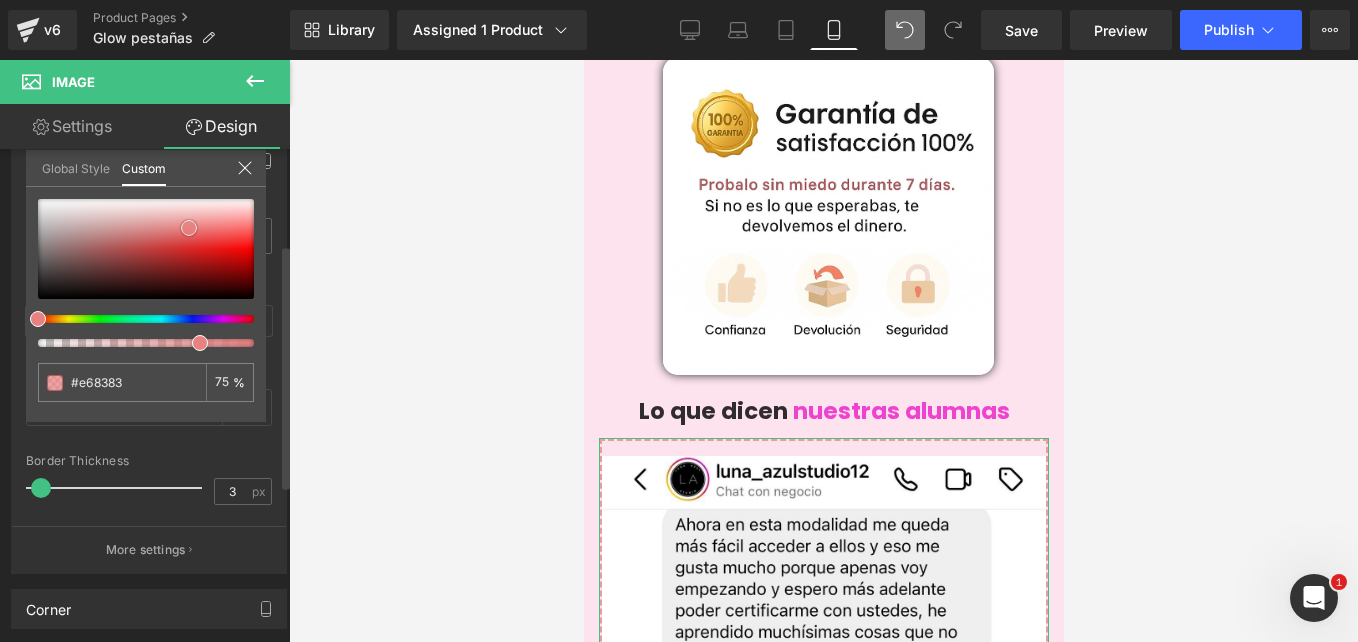type on "#eb8383" 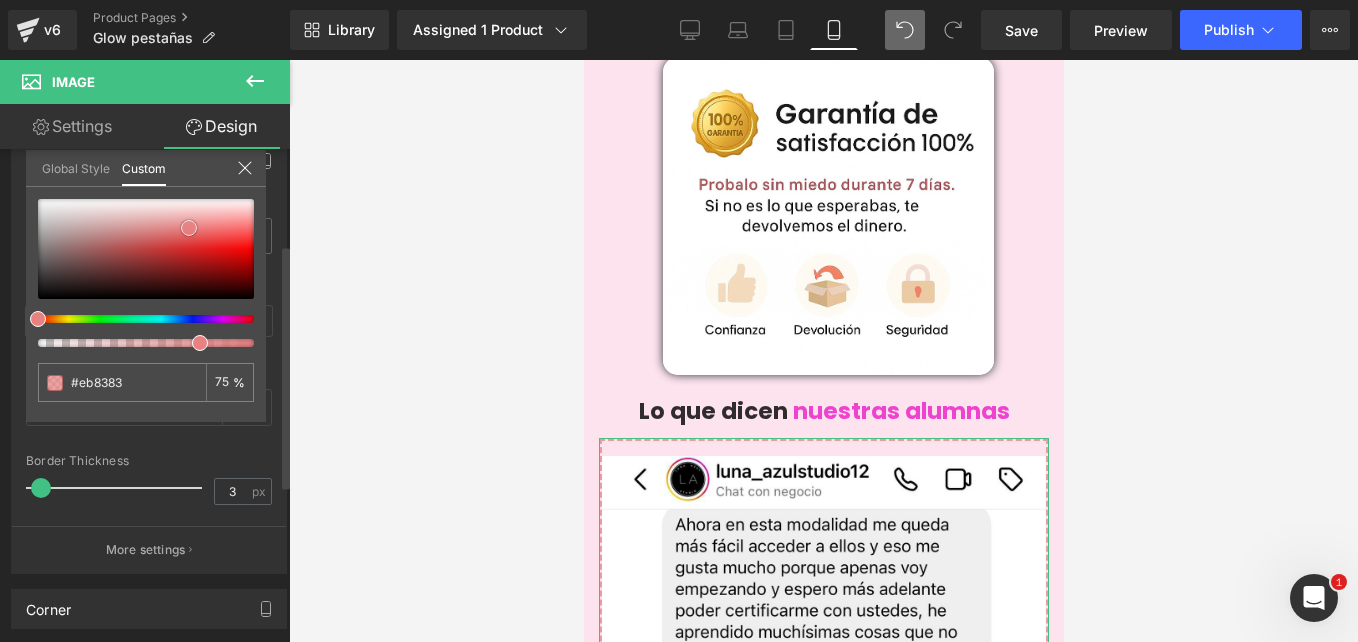 type on "#ef8484" 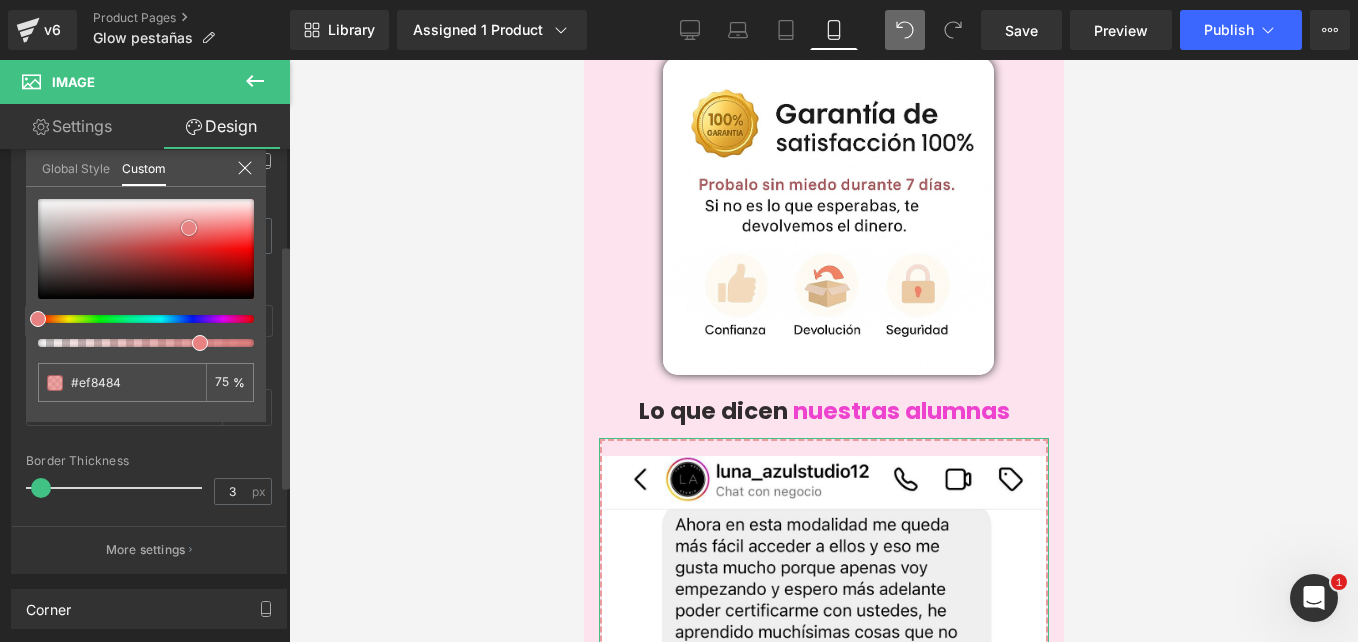 type on "#f38181" 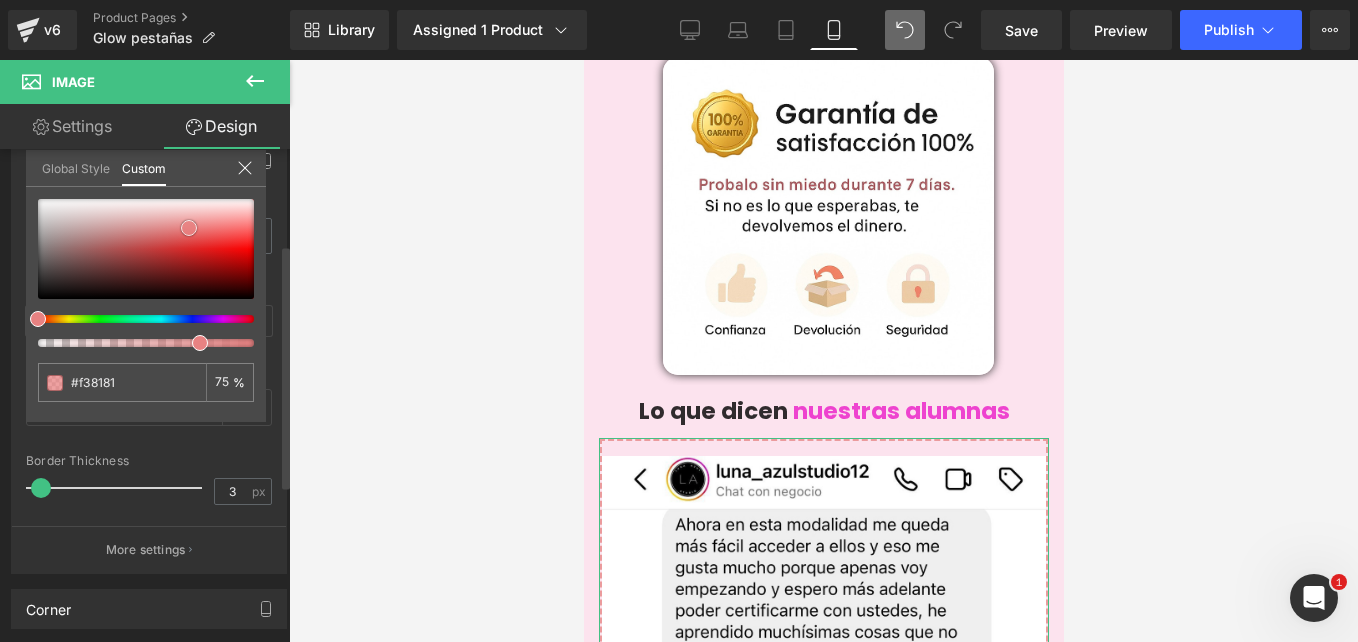 type on "#f56a6a" 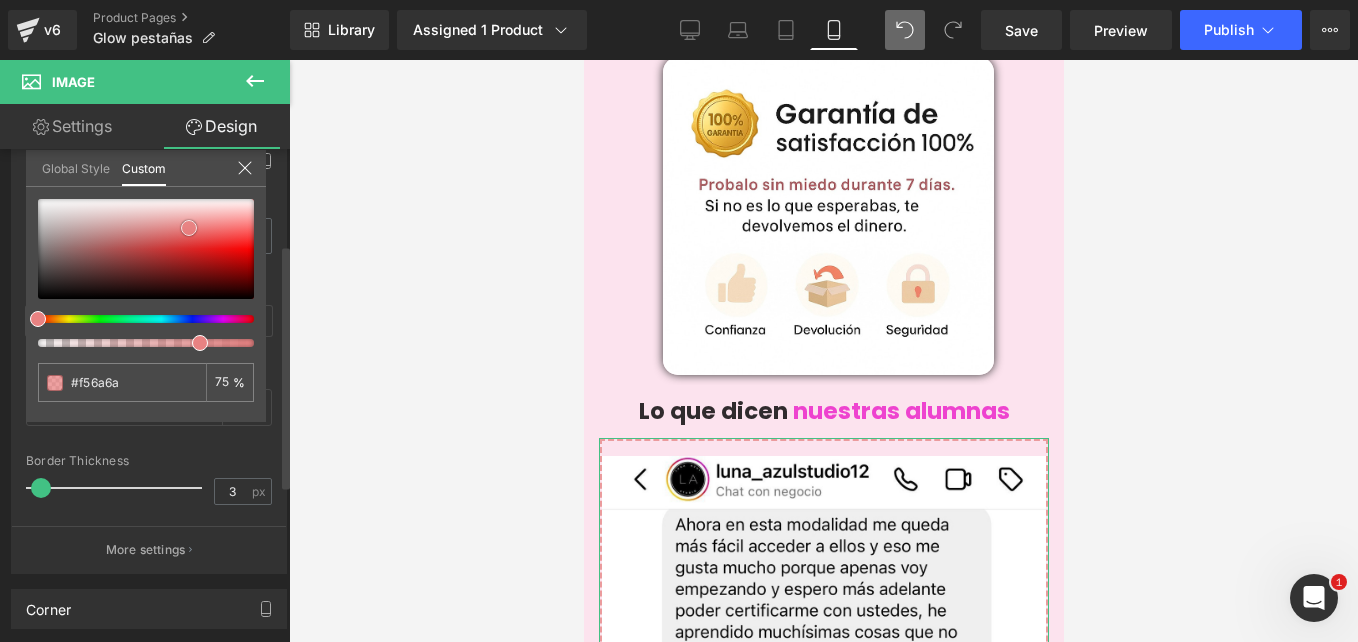 type on "#f85858" 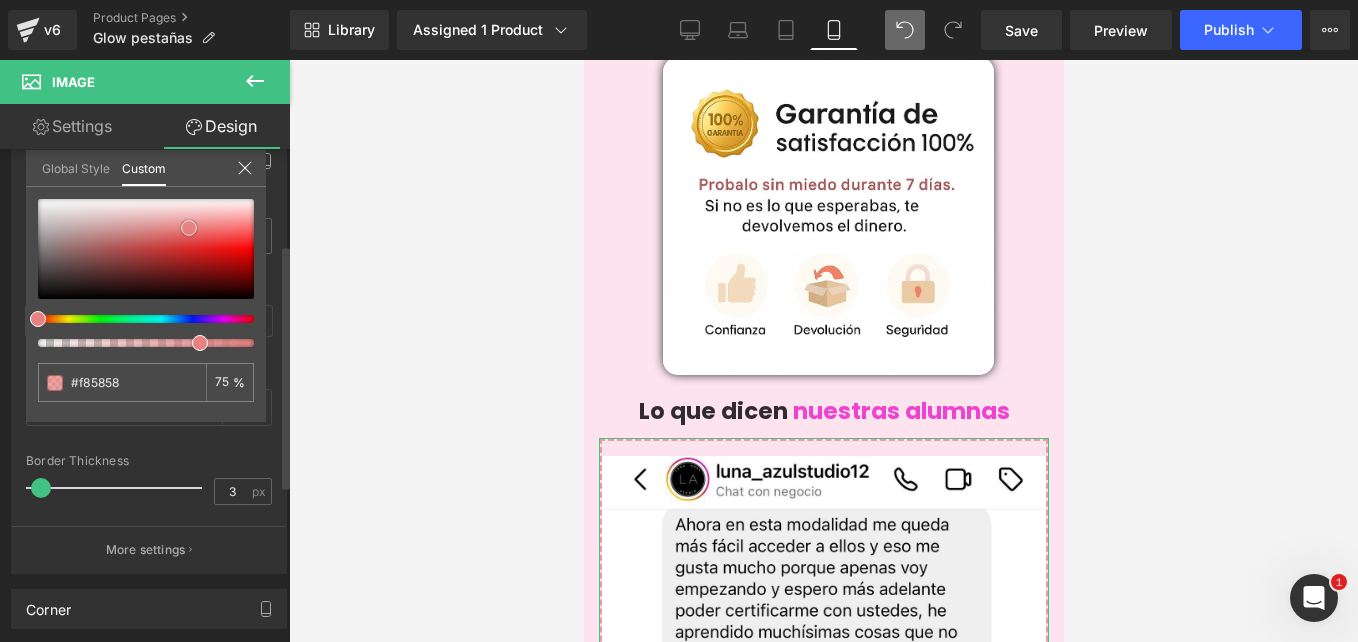 type on "#f84848" 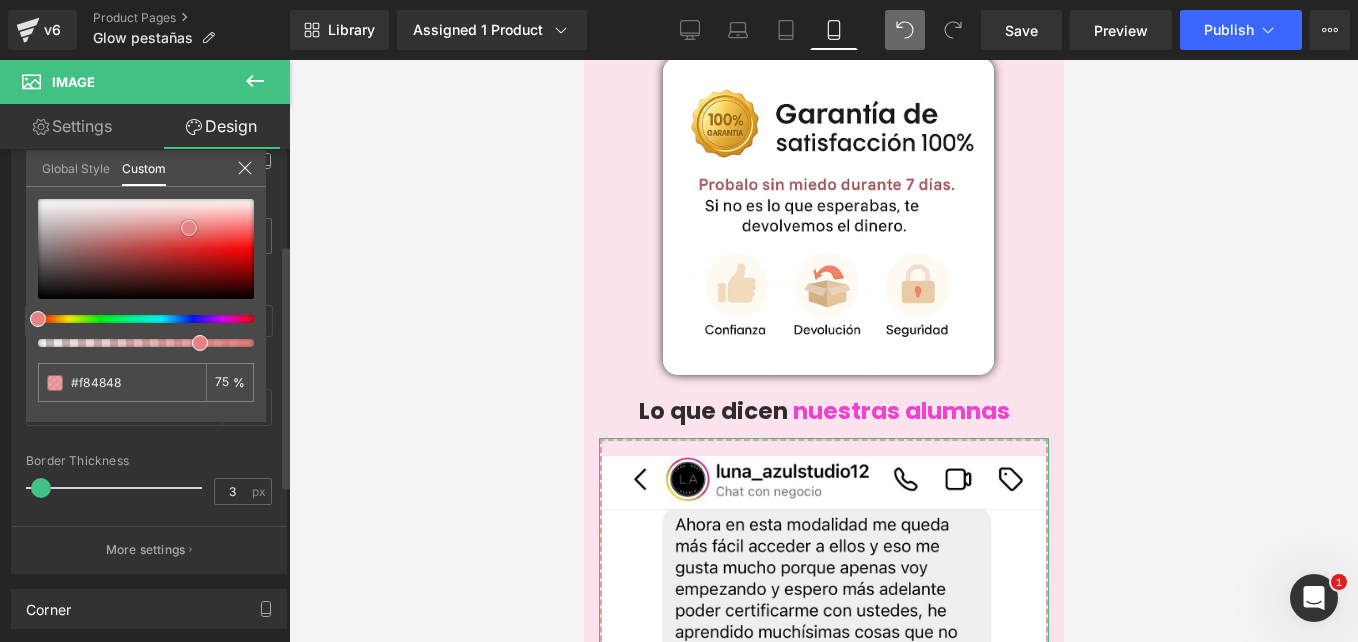 type on "#fb4141" 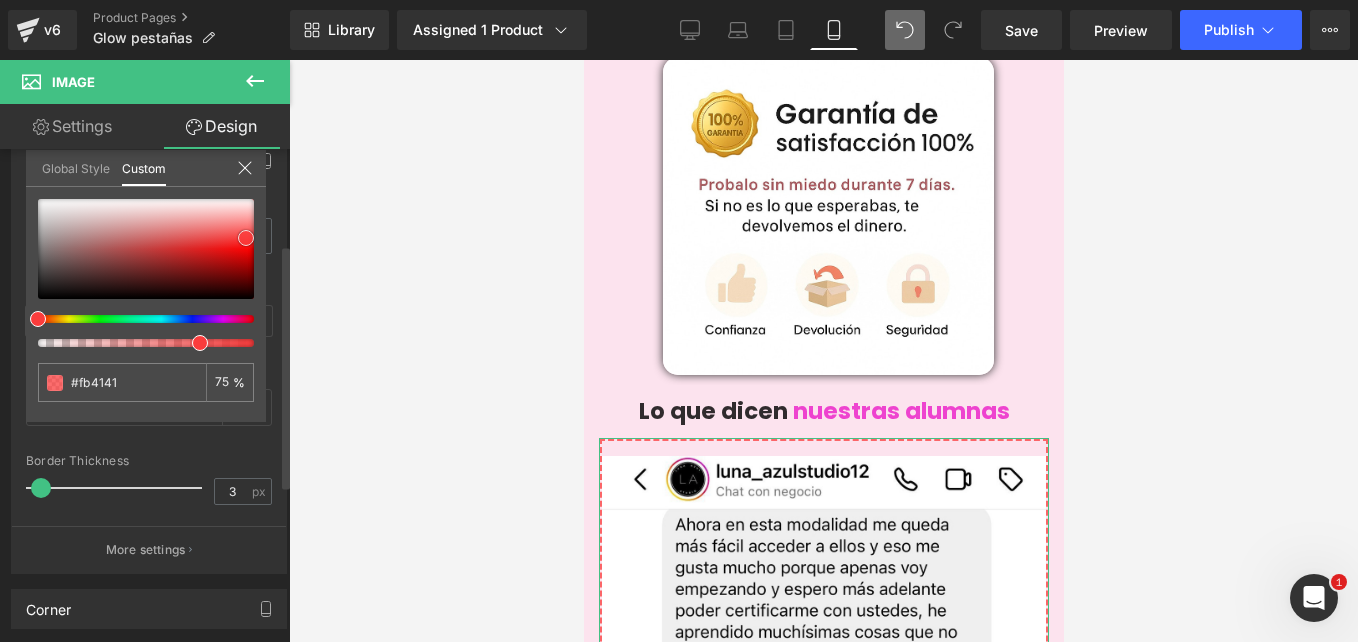 type on "#fb3c3c" 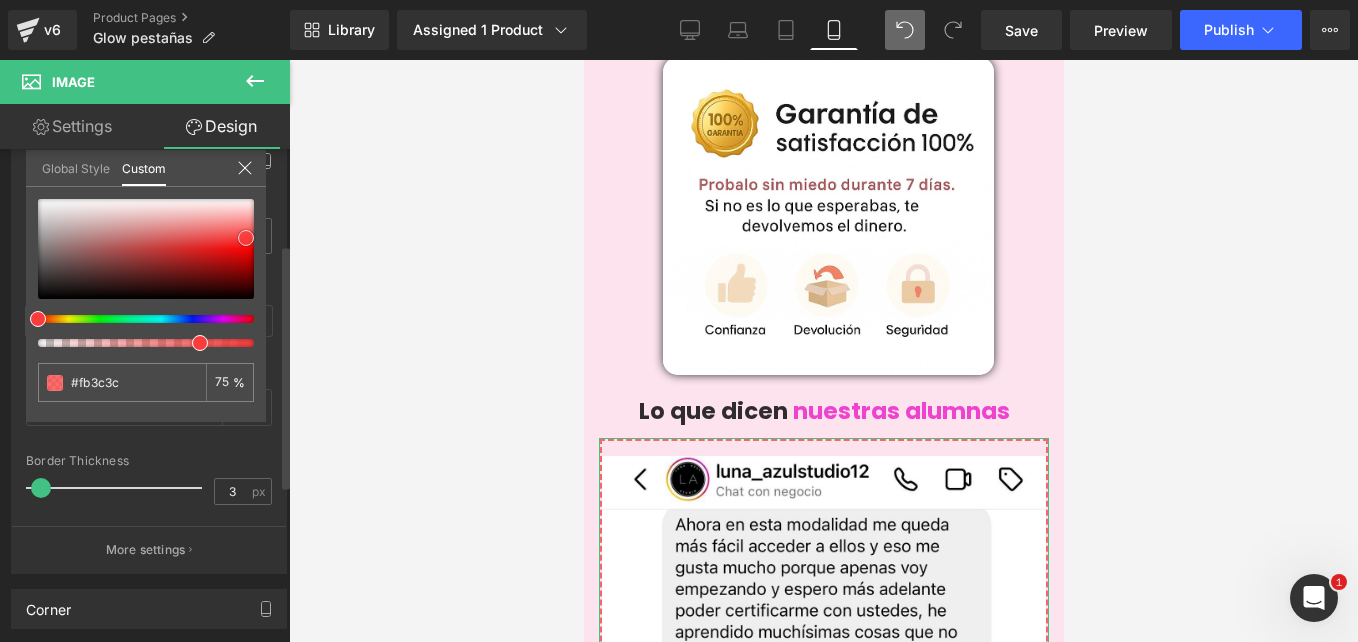 type on "#fc3b3b" 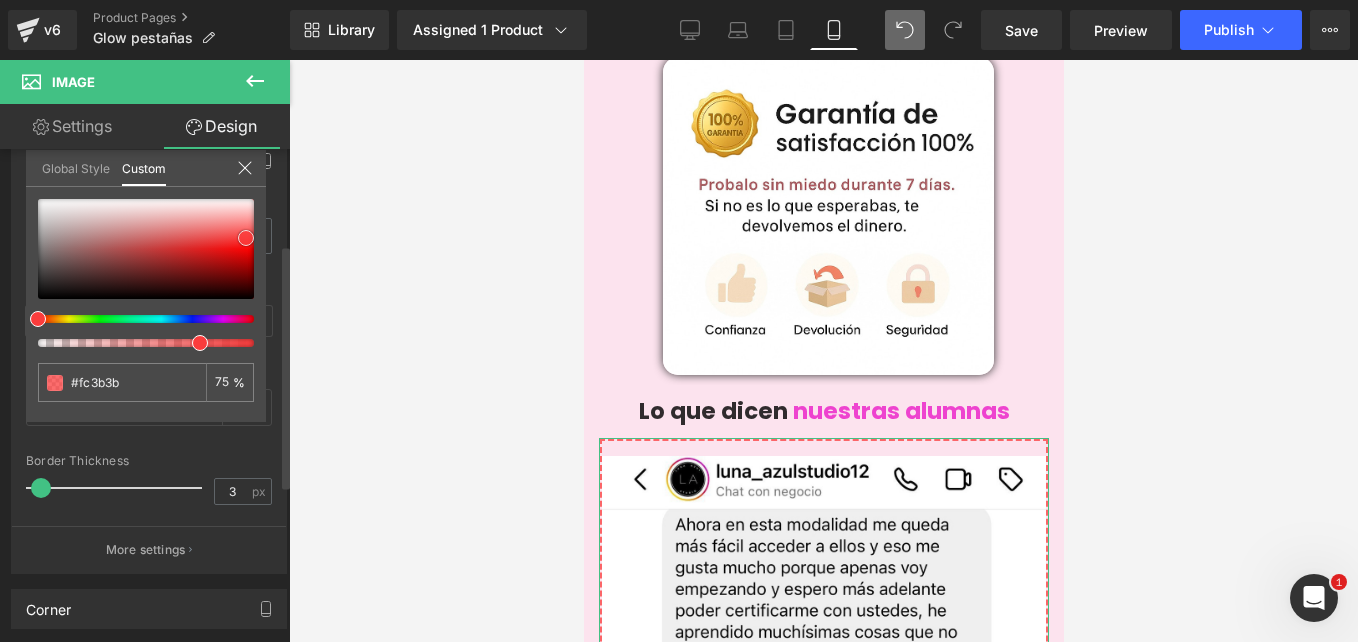 type on "#fd3a3a" 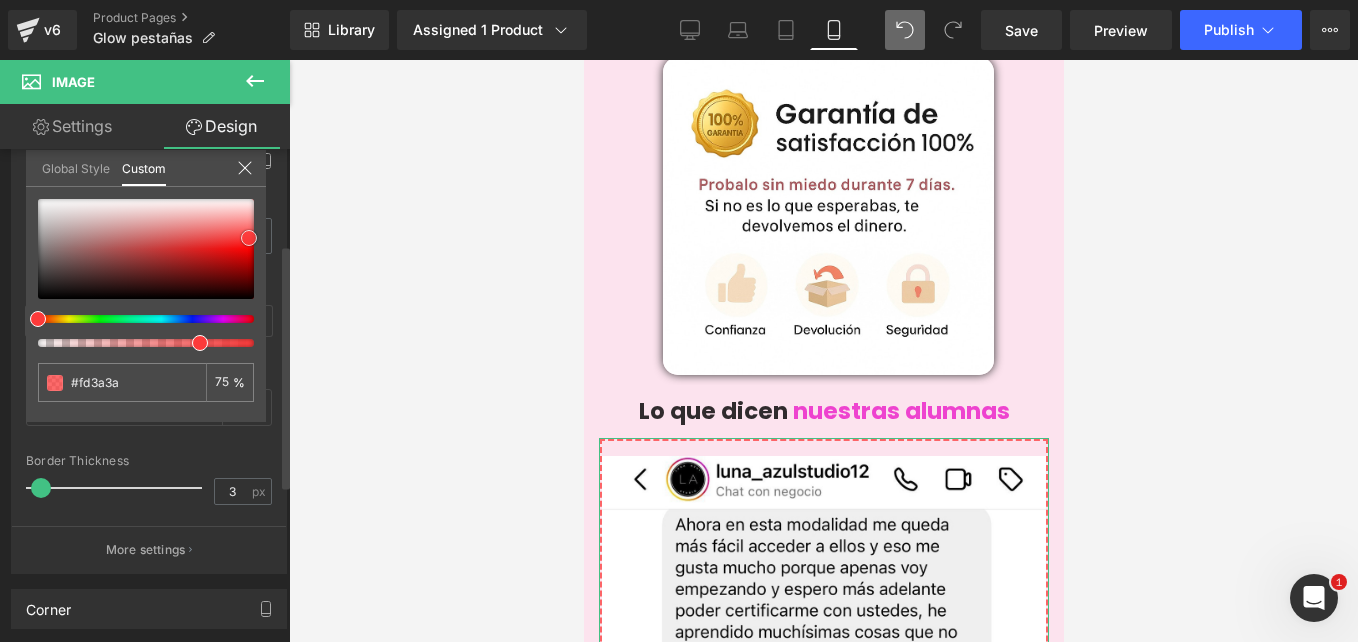 type on "#f63636" 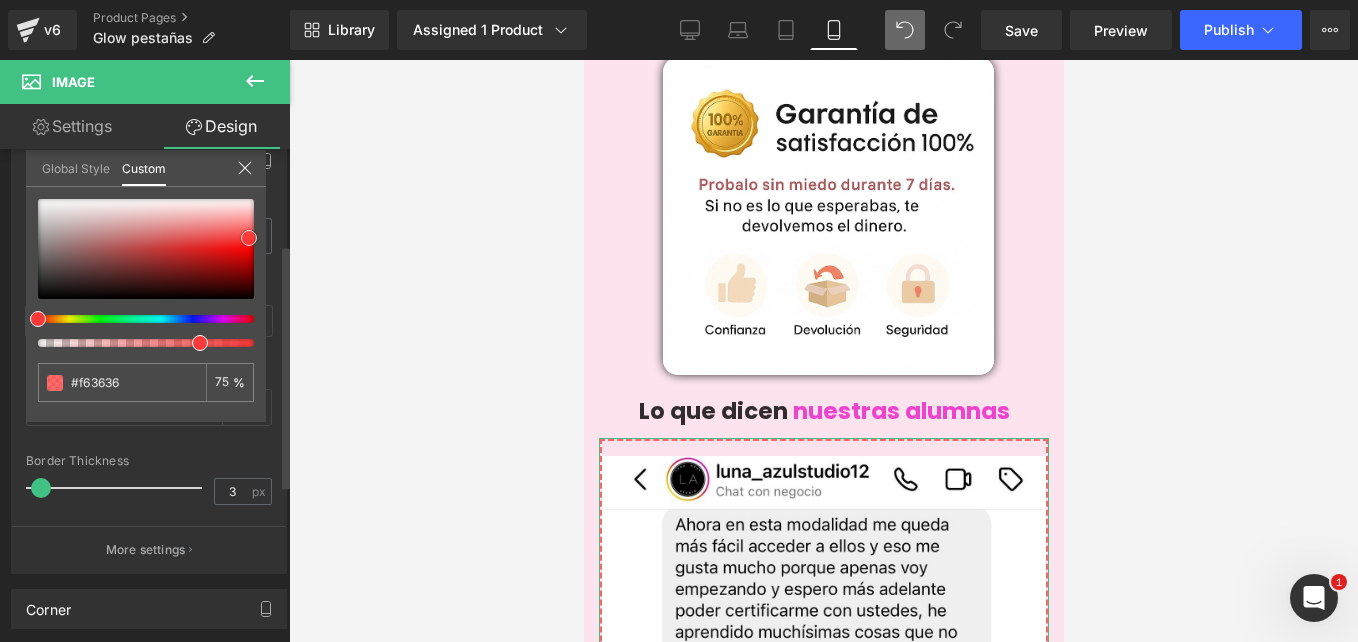 type on "#de2f2f" 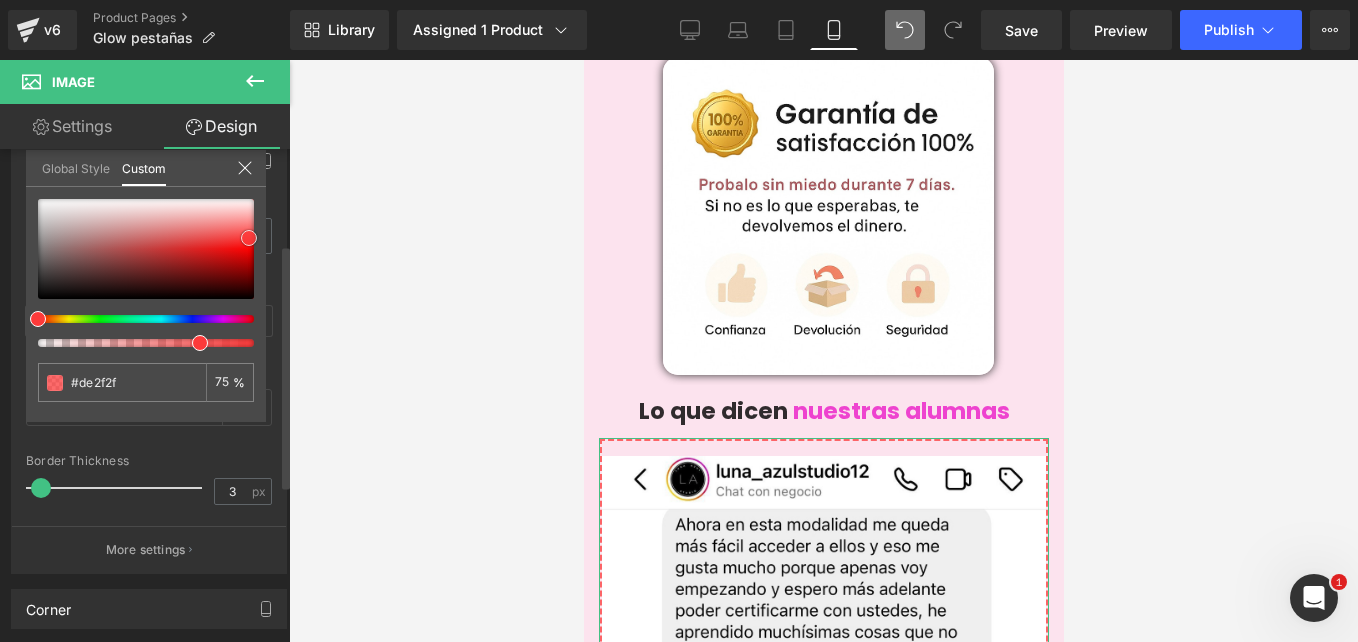 type on "#d52e2e" 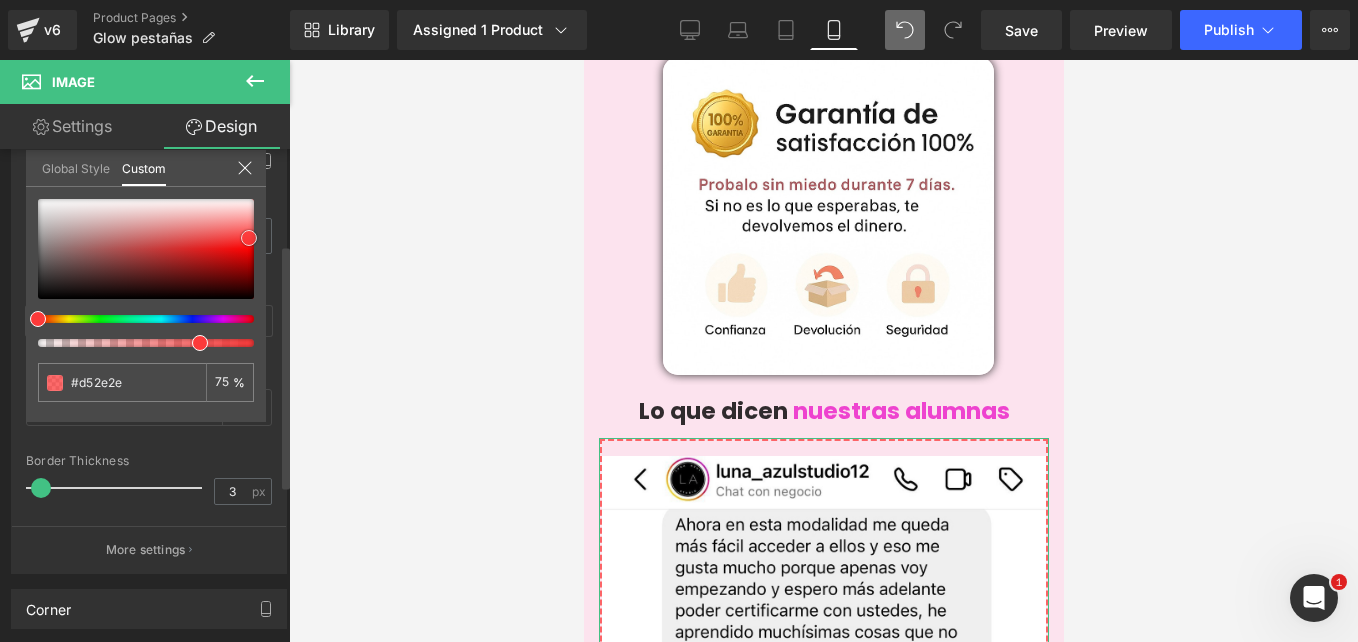 type on "#d12d2d" 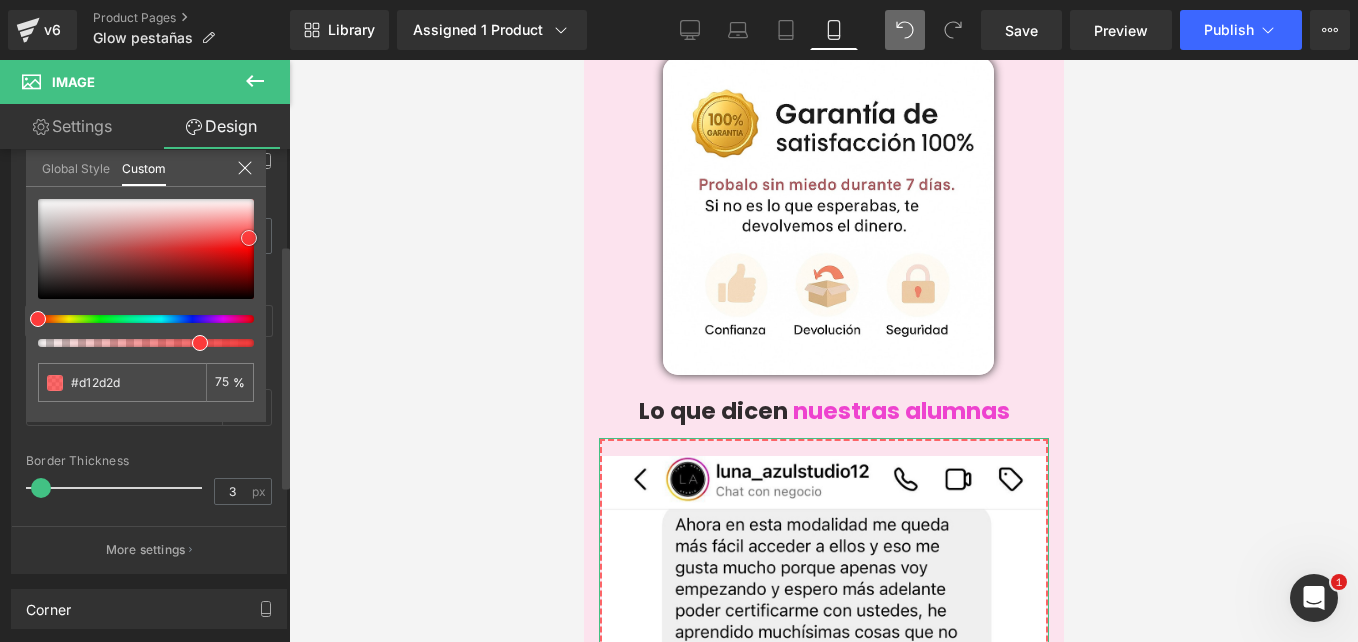 type on "#c62e2e" 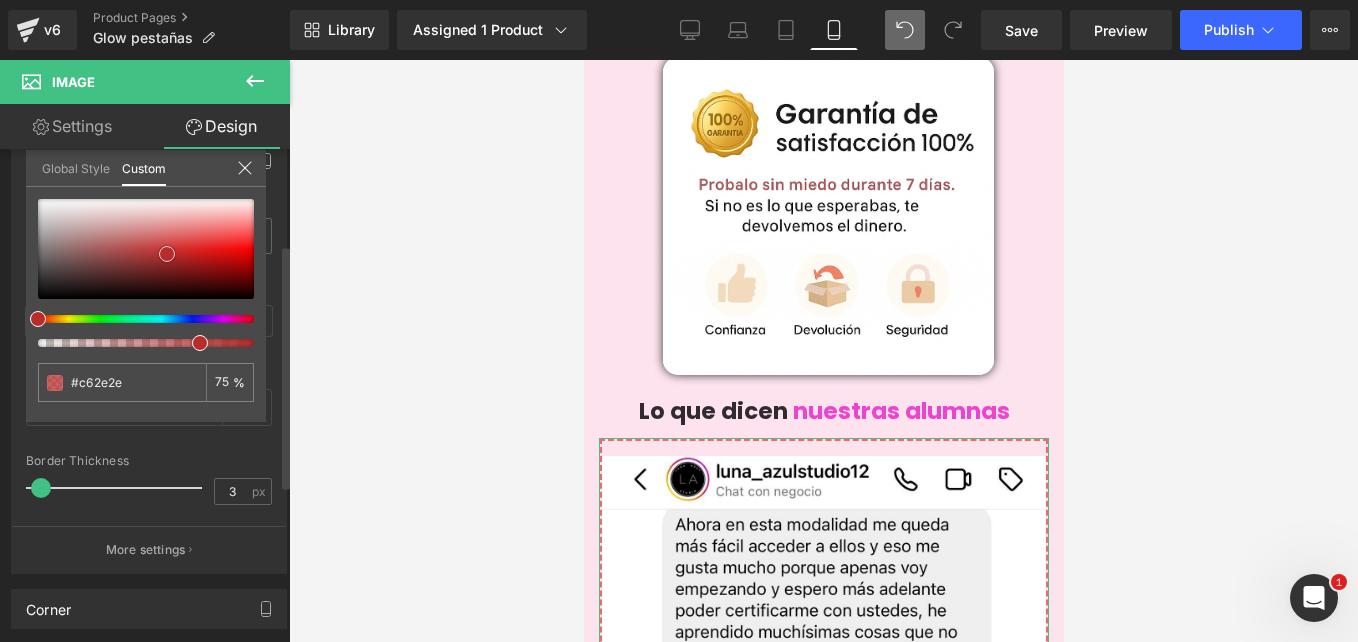 type on "#c02e2e" 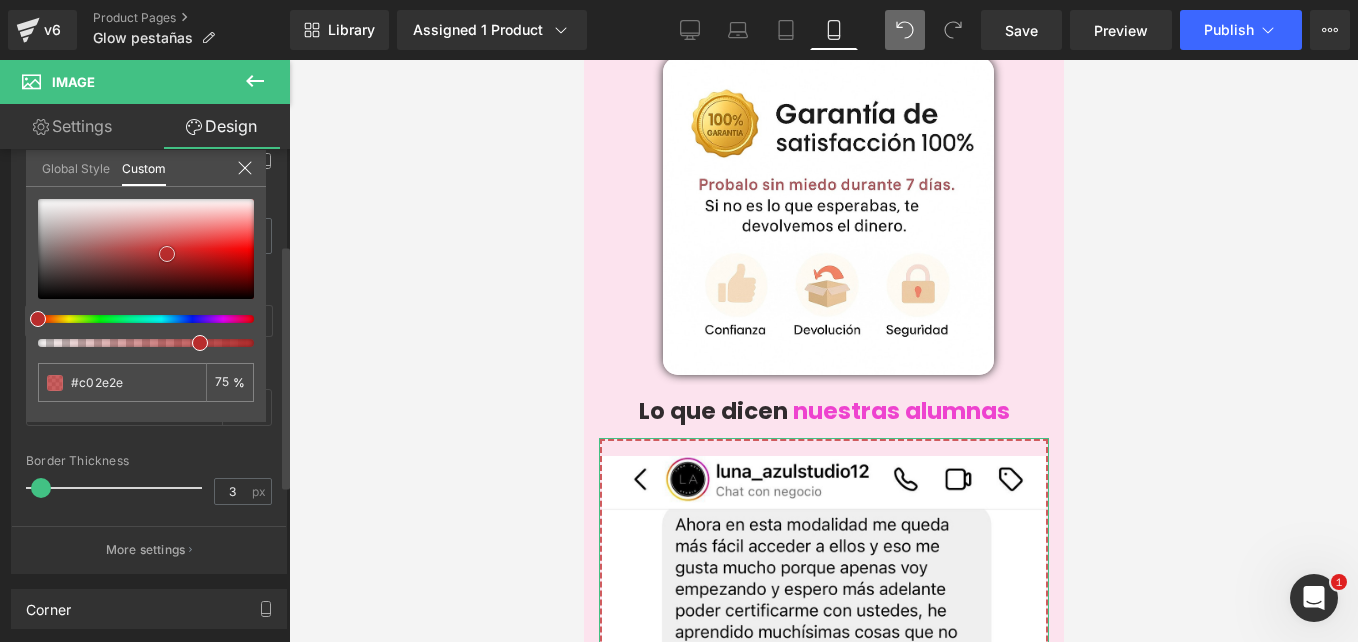 type on "#ad2e2e" 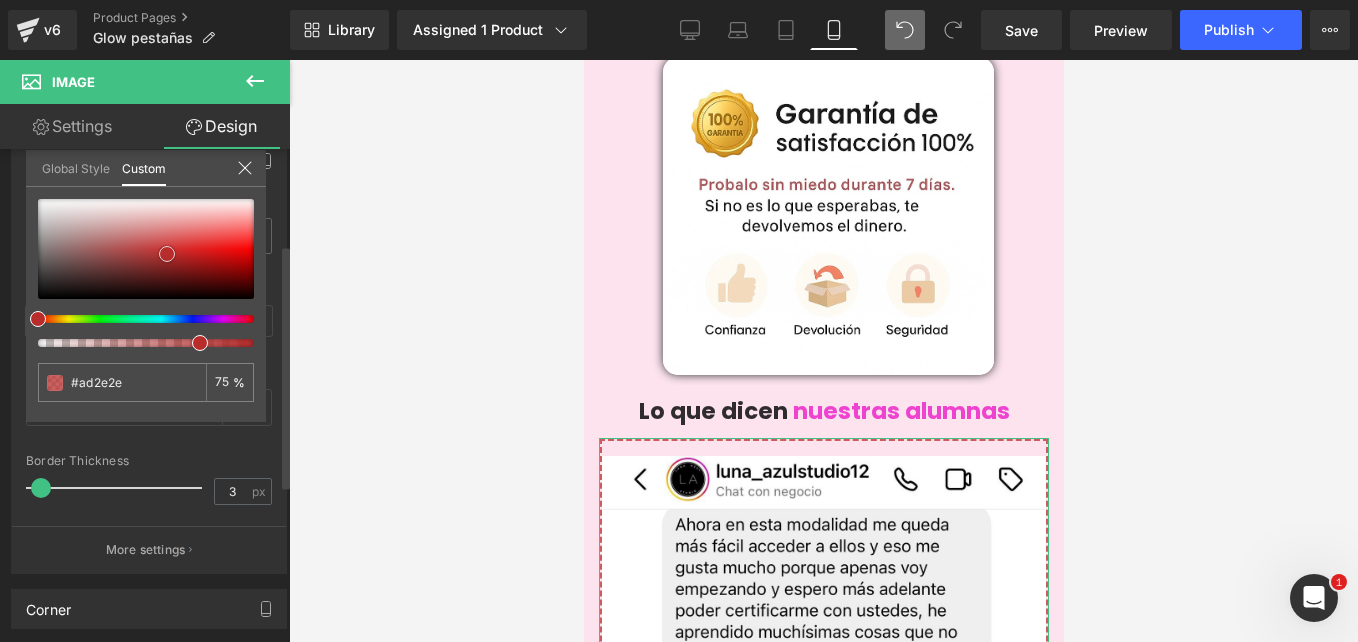 type on "#952c2c" 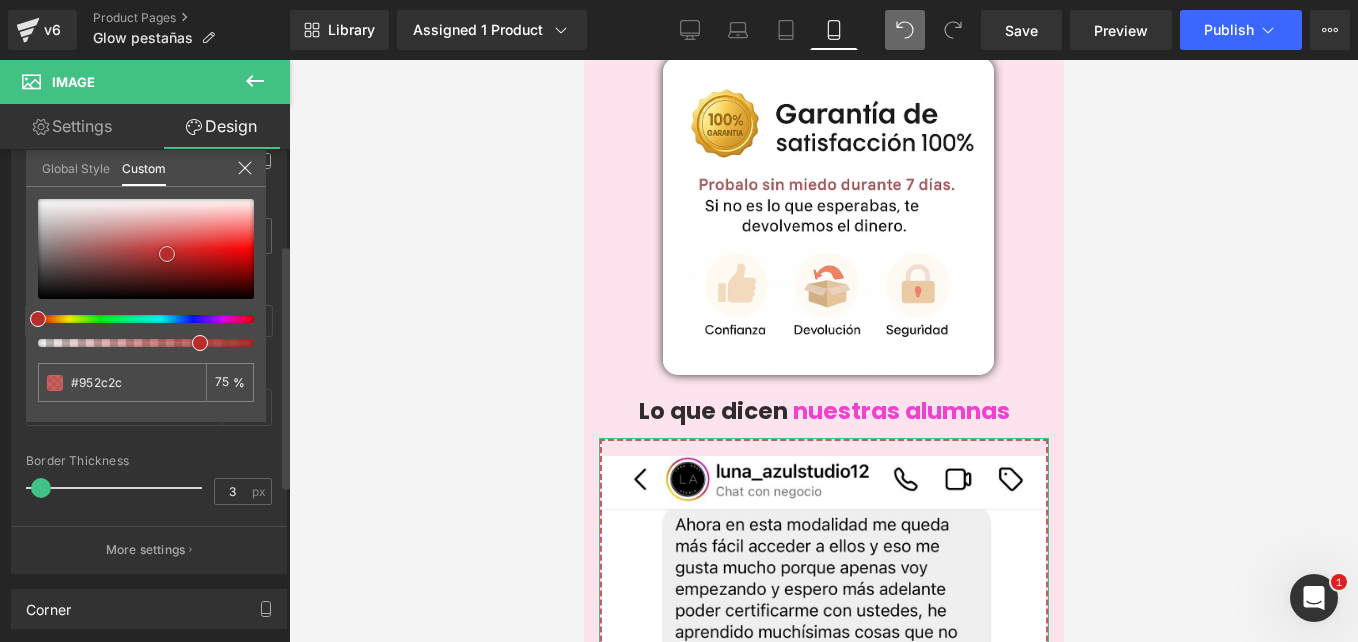 type on "#822a2a" 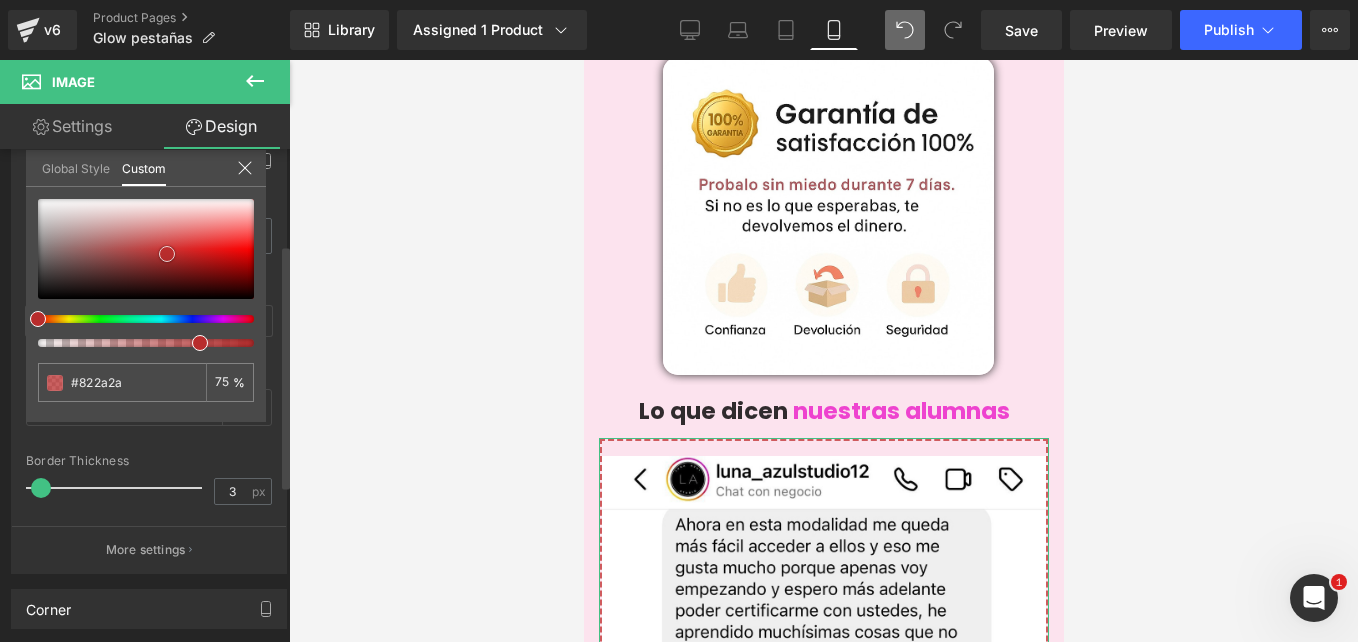 type on "#792929" 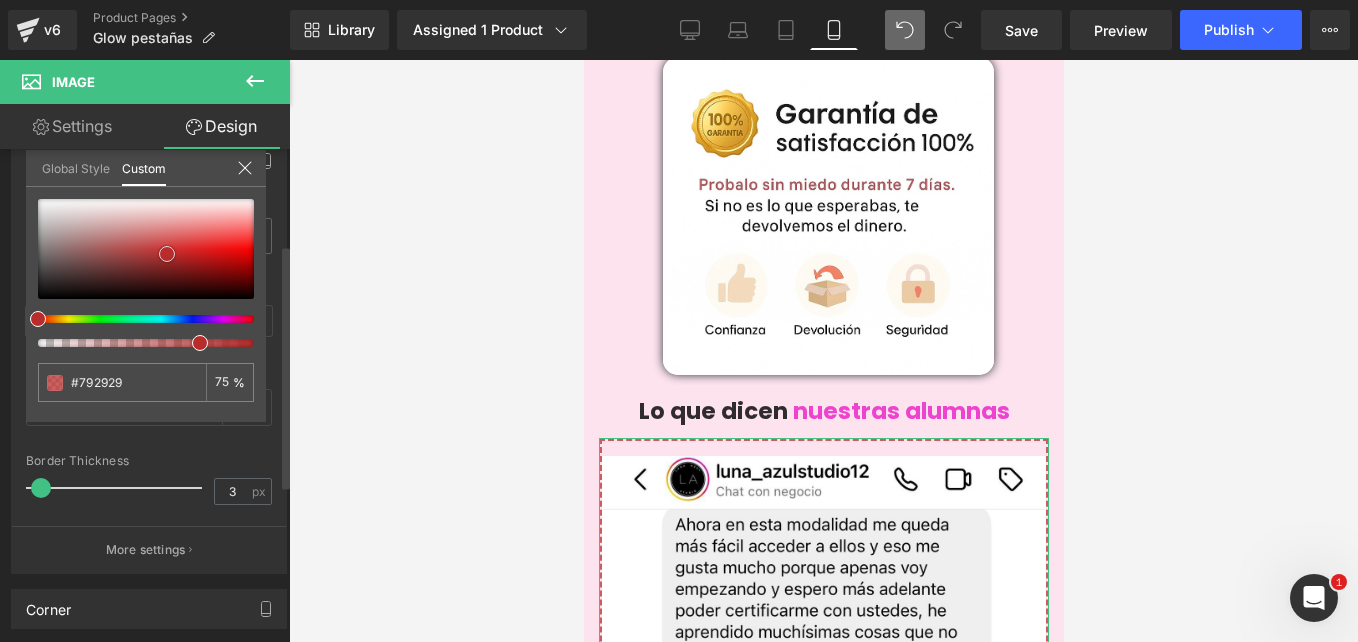 type on "#772c2c" 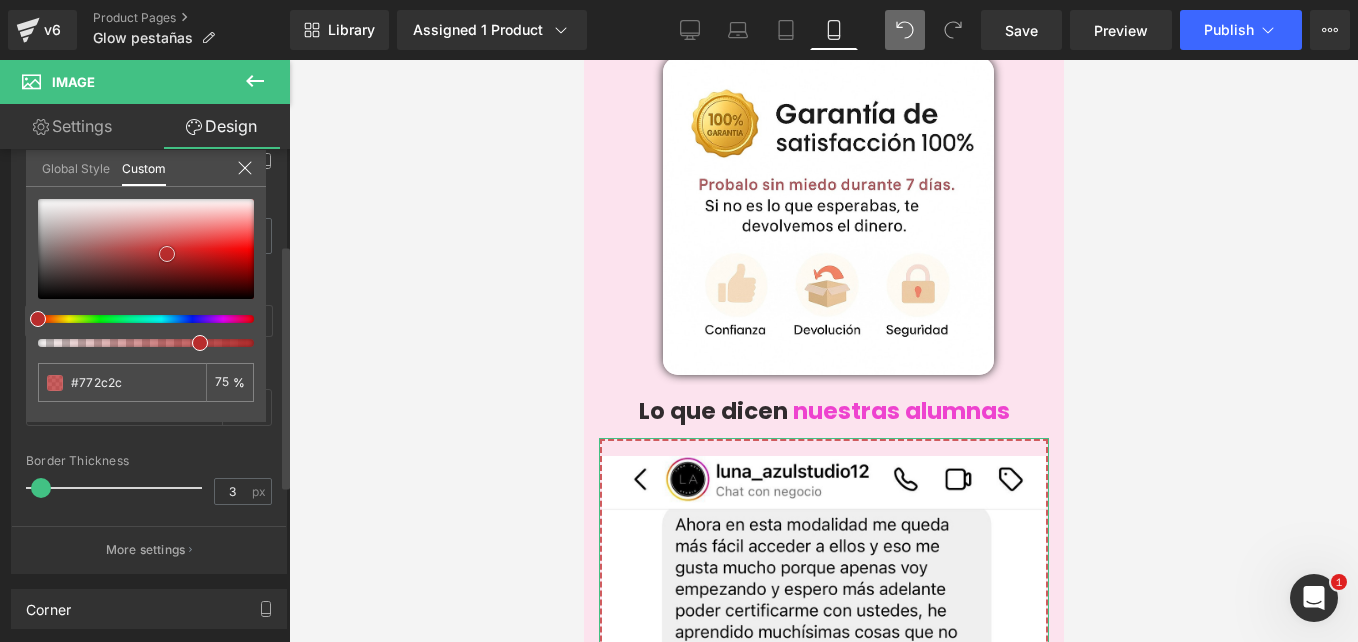 type on "#733030" 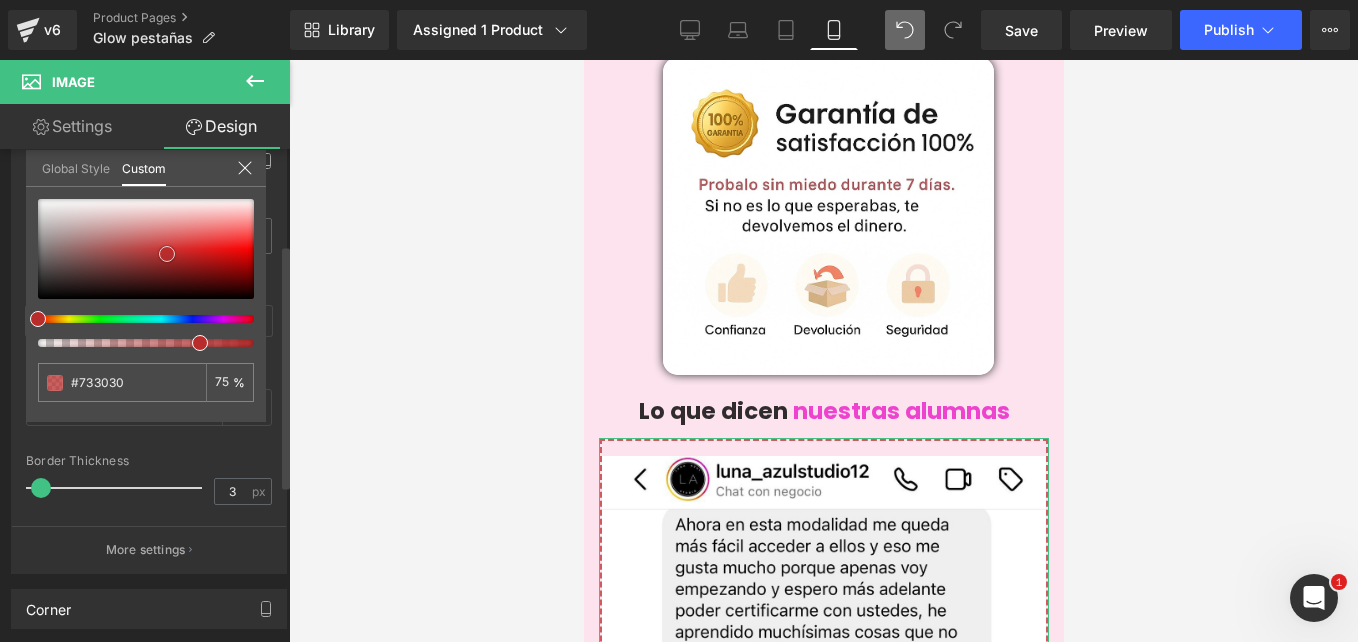 type 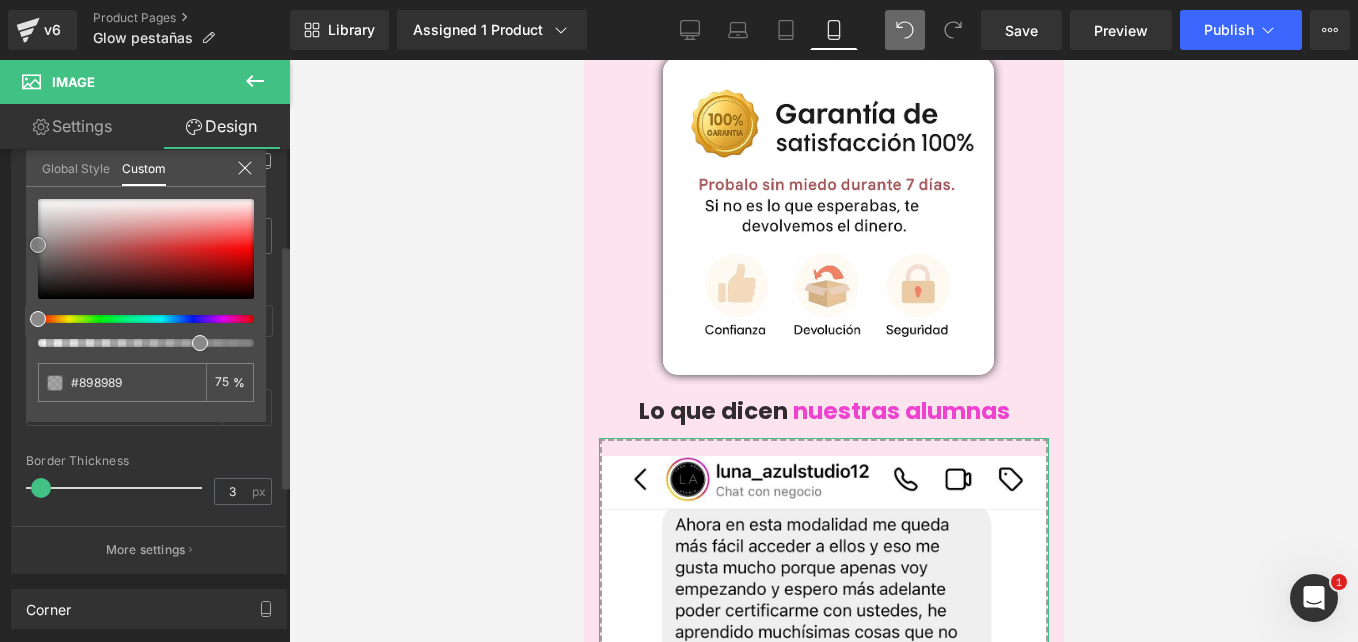 drag, startPoint x: 49, startPoint y: 229, endPoint x: 17, endPoint y: 245, distance: 35.77709 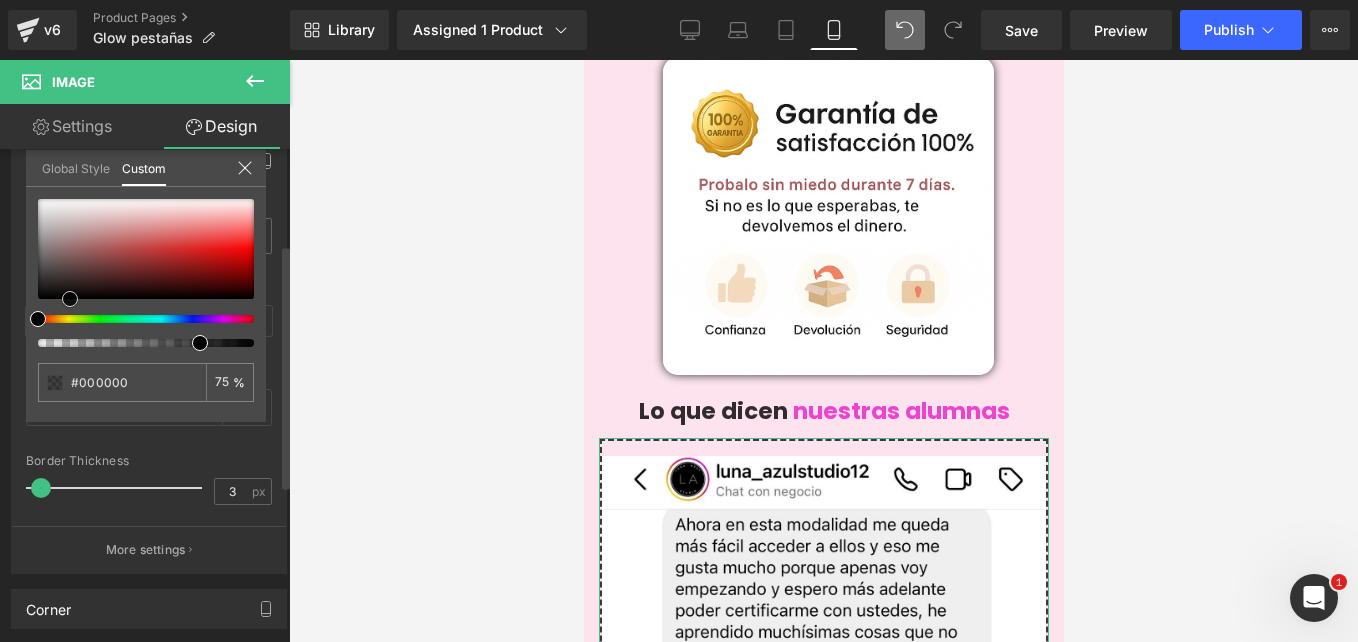 drag, startPoint x: 42, startPoint y: 251, endPoint x: 60, endPoint y: 327, distance: 78.10249 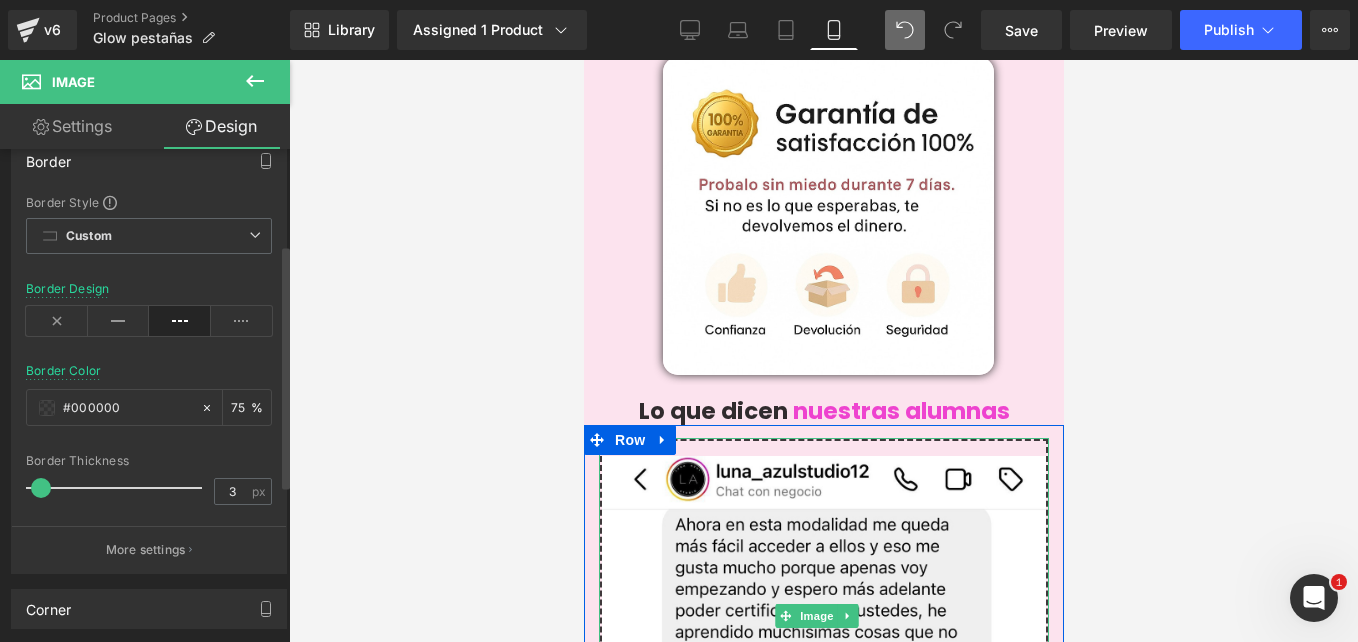 click on "¿Te da miedo arruinar un diseño, perder clientas o no estar a la altura? Heading         Con este manual aprendes paso a paso desde la base, evitas errores costosos y empezás a aplicar como una profesional de verdad. Text Block         Lógralo en solo 7 días y sin invertir en cursos caros. Heading         Row   41px
Image
Image
Image
Image
Image
‹" at bounding box center (823, -2117) 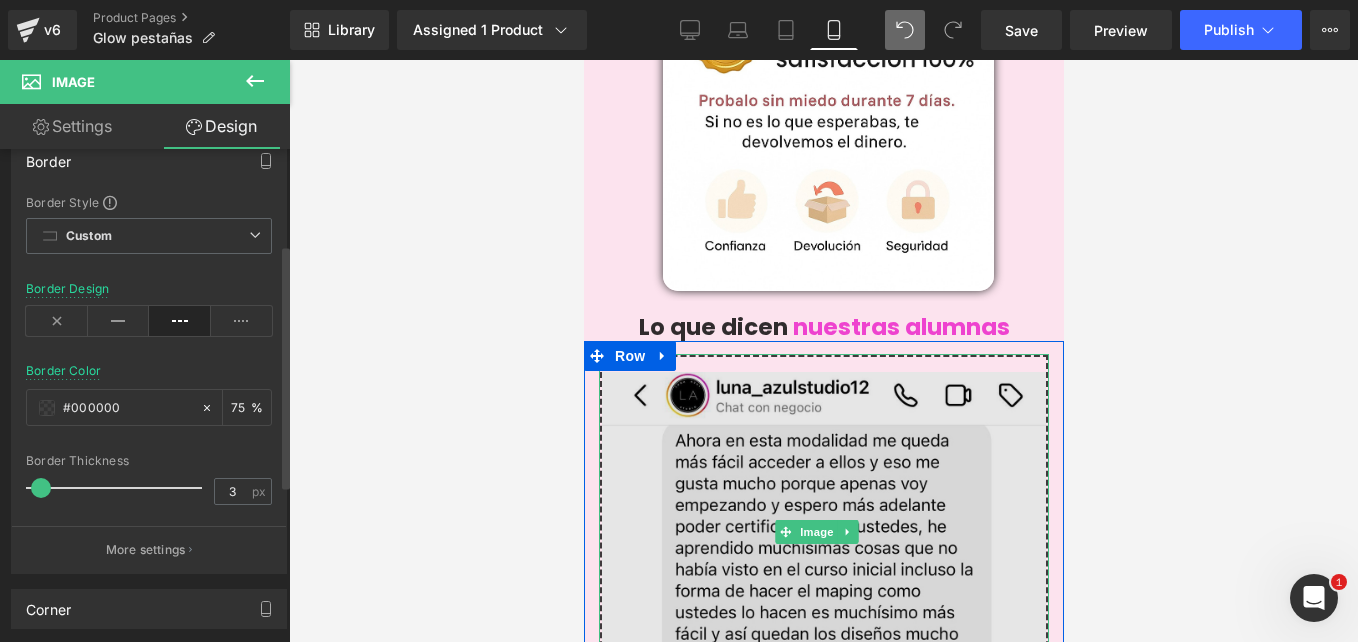 scroll, scrollTop: 8474, scrollLeft: 0, axis: vertical 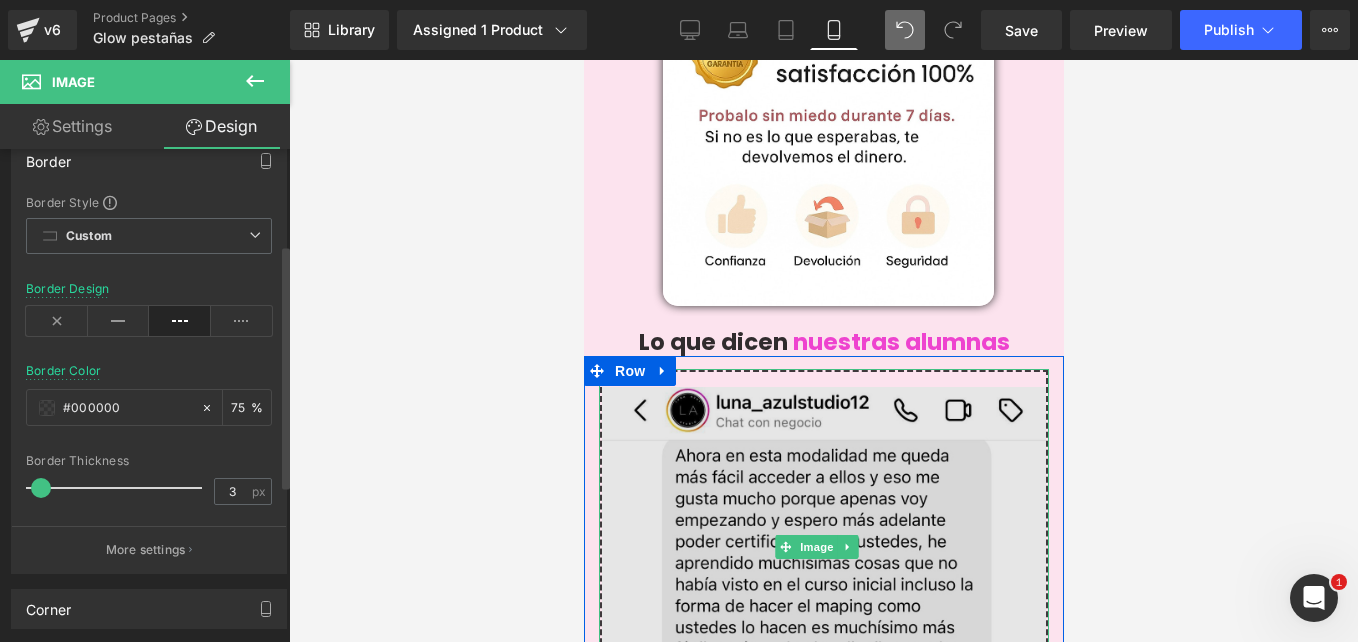 click at bounding box center [823, 546] 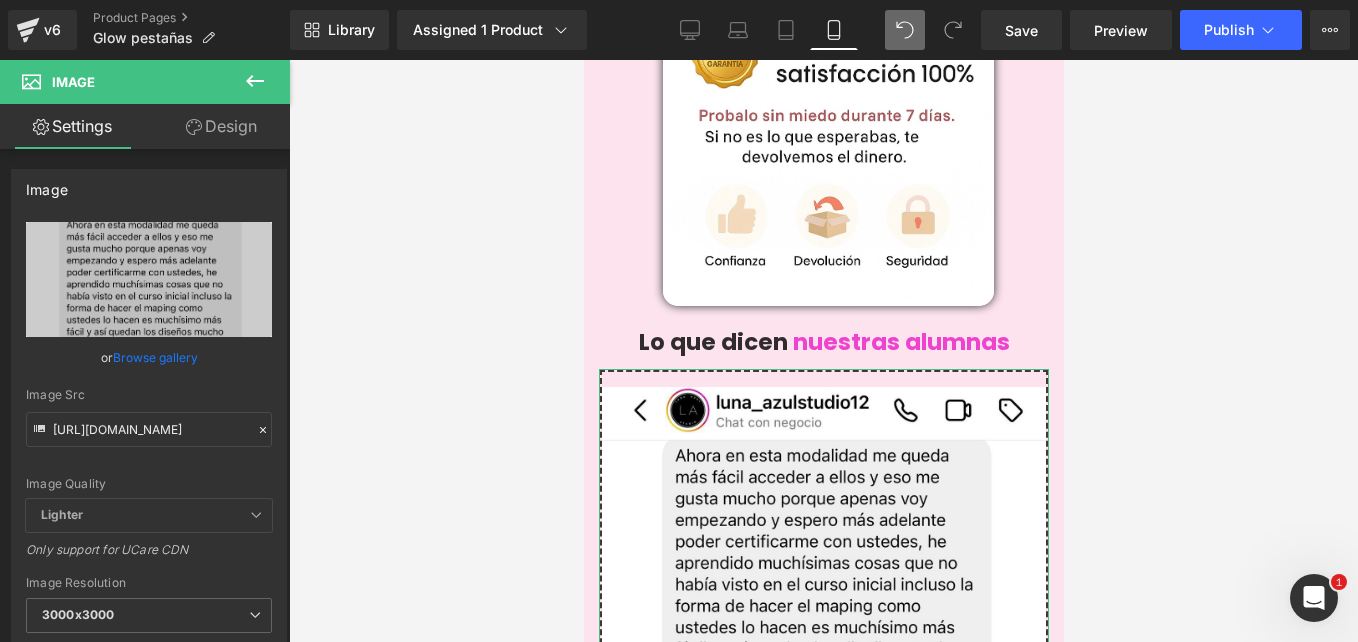 click on "Design" at bounding box center (221, 126) 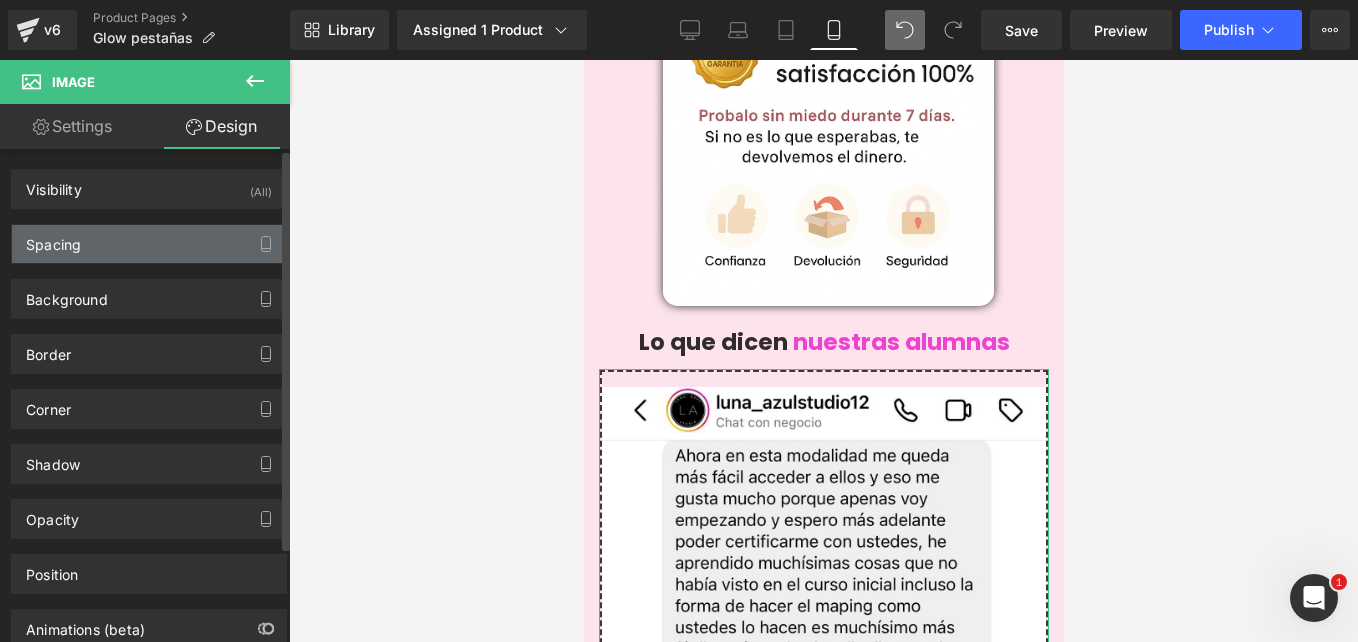 click on "Spacing" at bounding box center [149, 244] 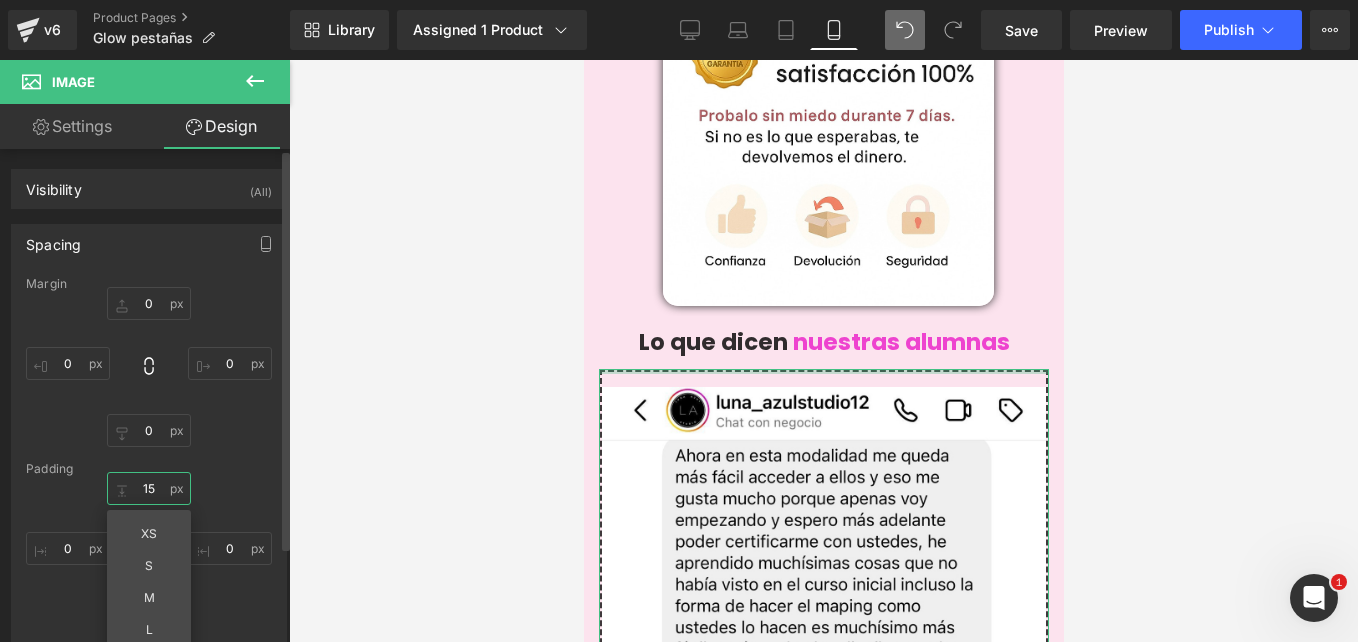 click on "15" at bounding box center [149, 488] 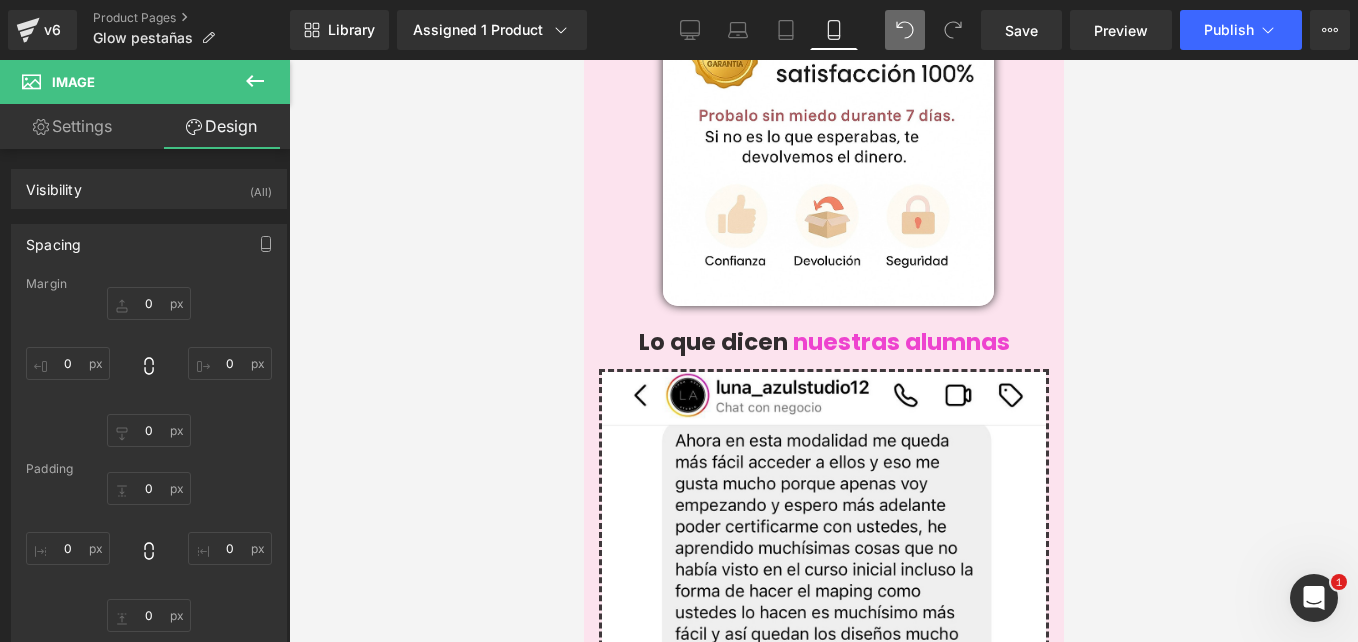 click at bounding box center [823, 351] 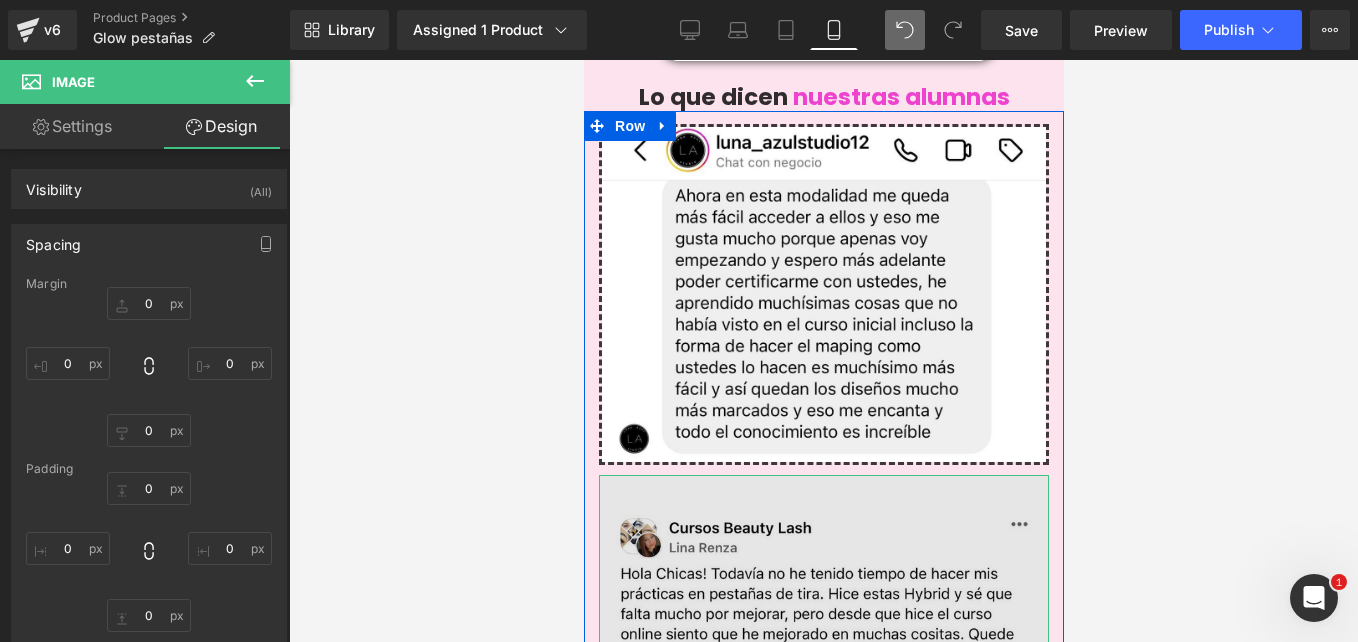 scroll, scrollTop: 8720, scrollLeft: 0, axis: vertical 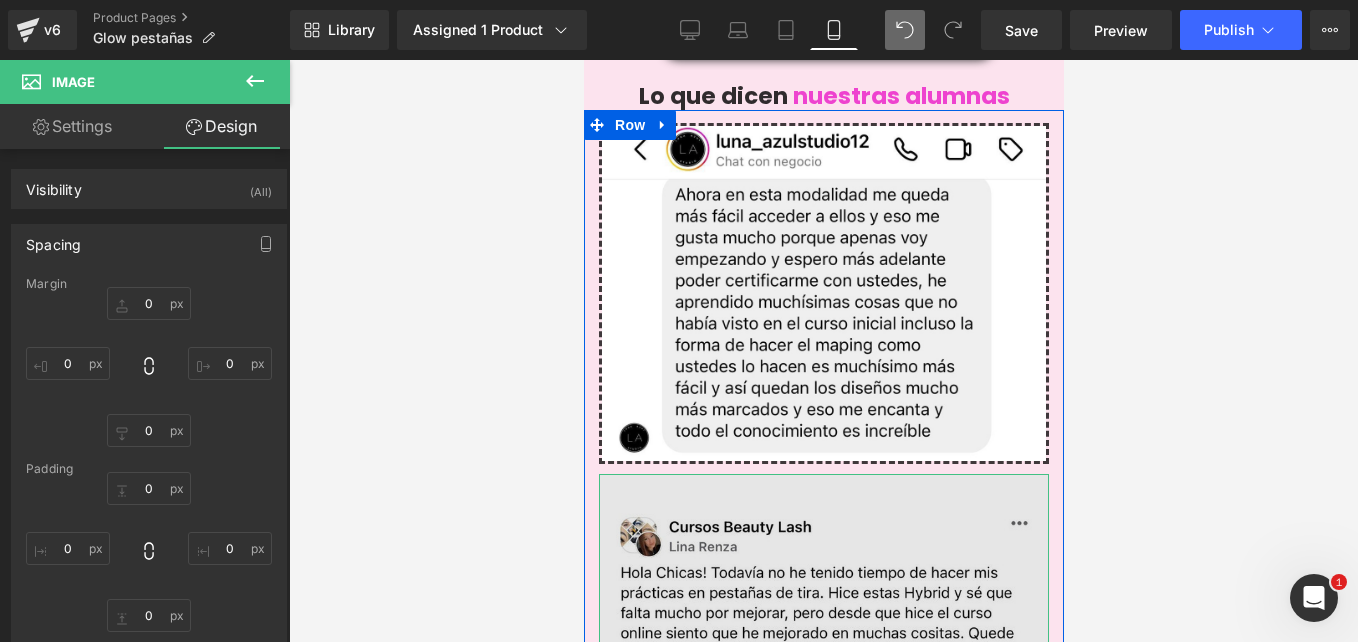 click at bounding box center (823, 755) 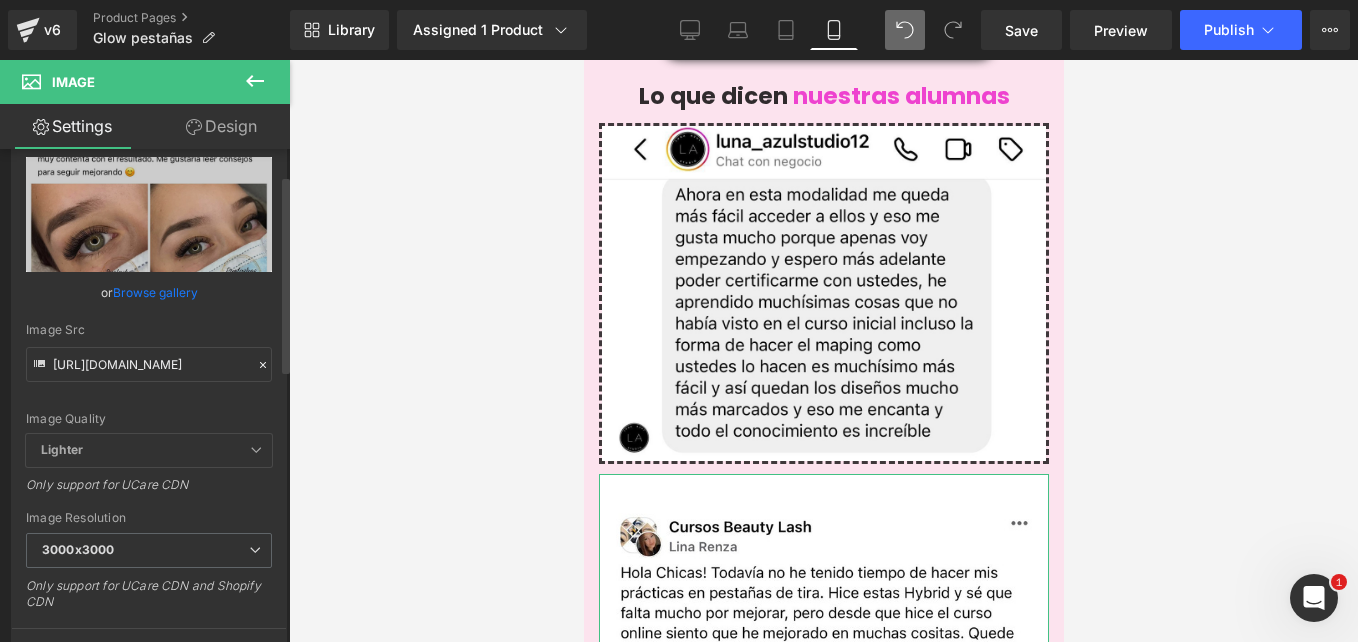 scroll, scrollTop: 0, scrollLeft: 0, axis: both 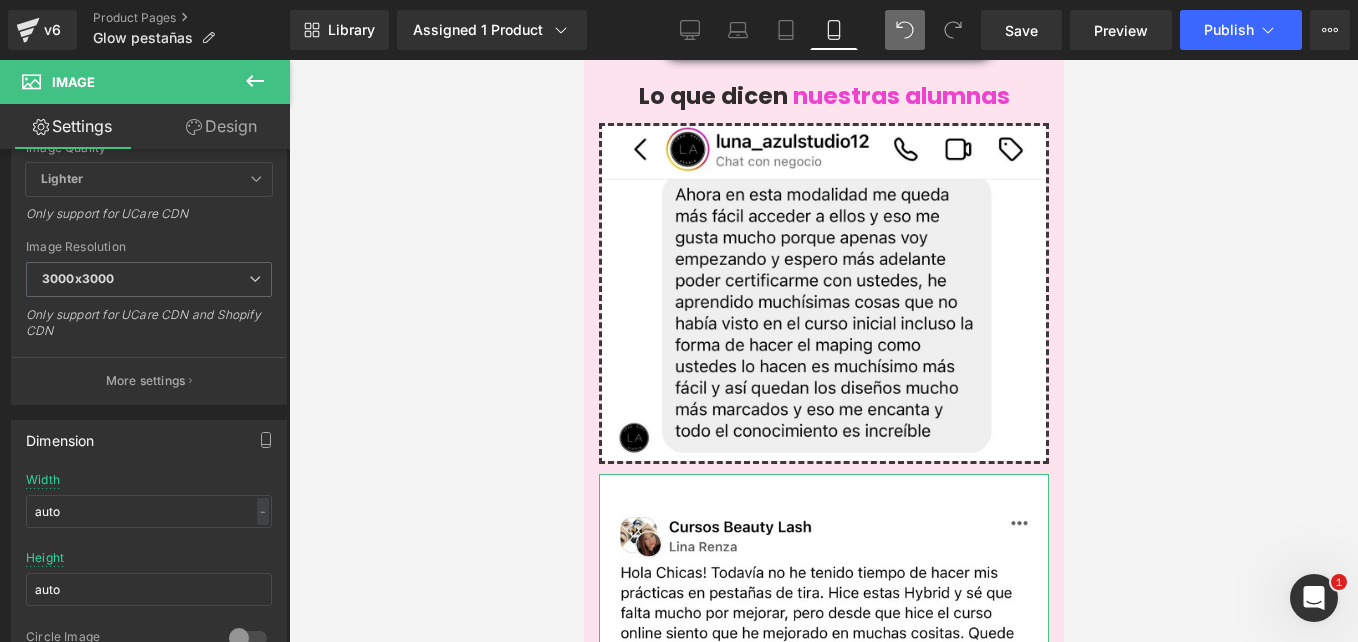 click on "Design" at bounding box center [221, 126] 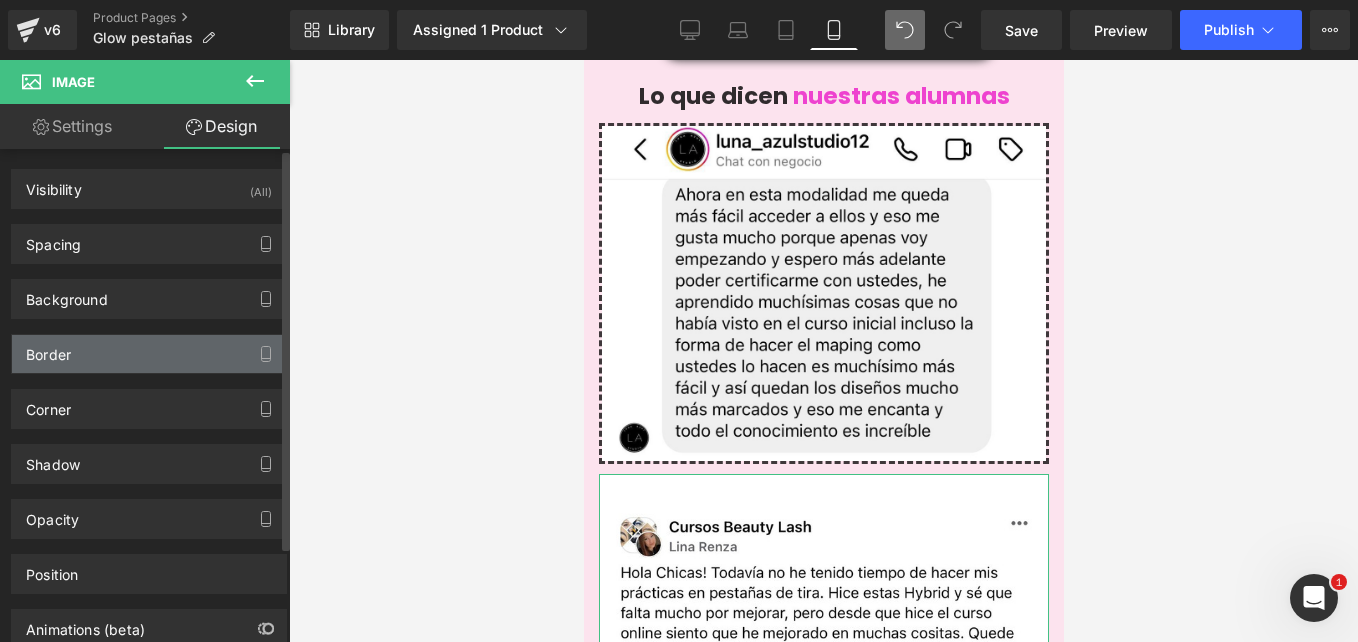 click on "Border" at bounding box center [149, 354] 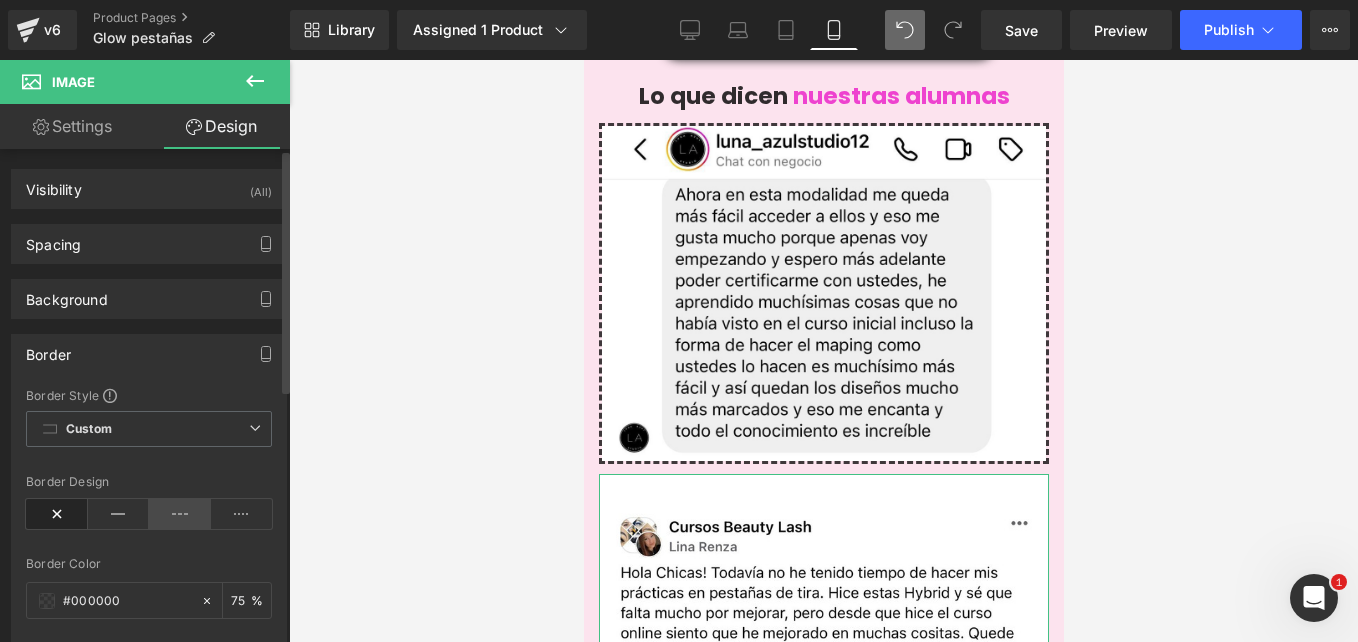 click at bounding box center (180, 514) 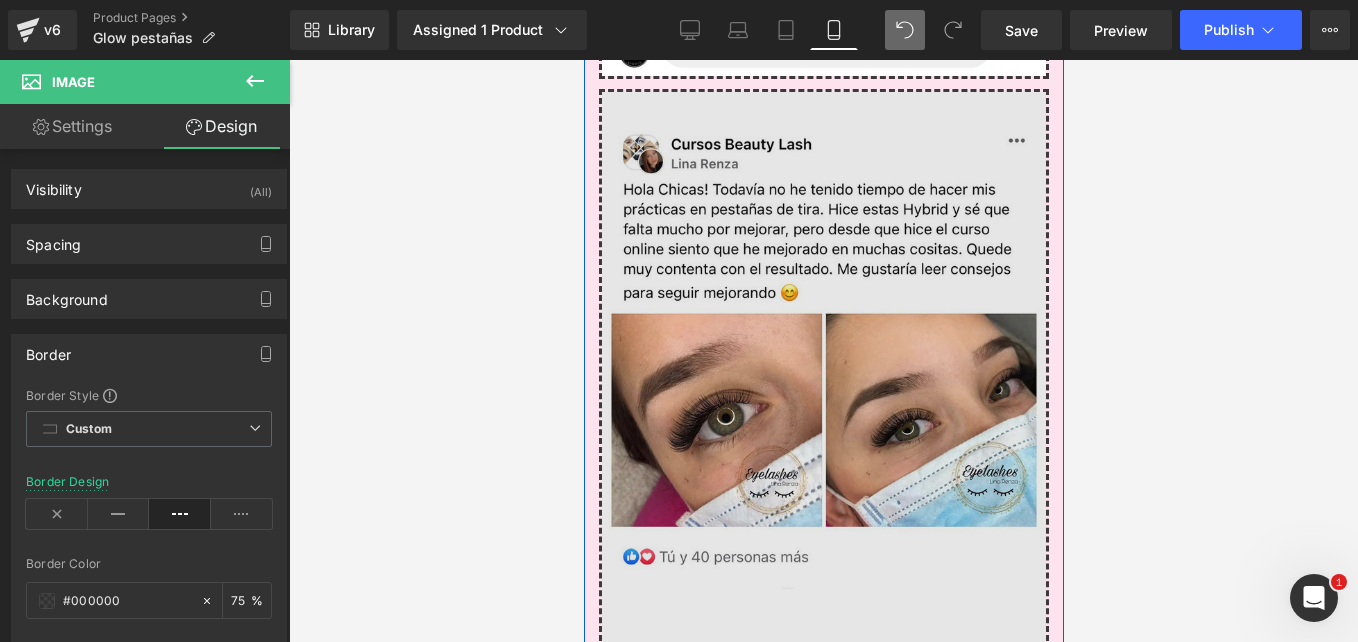scroll, scrollTop: 9356, scrollLeft: 0, axis: vertical 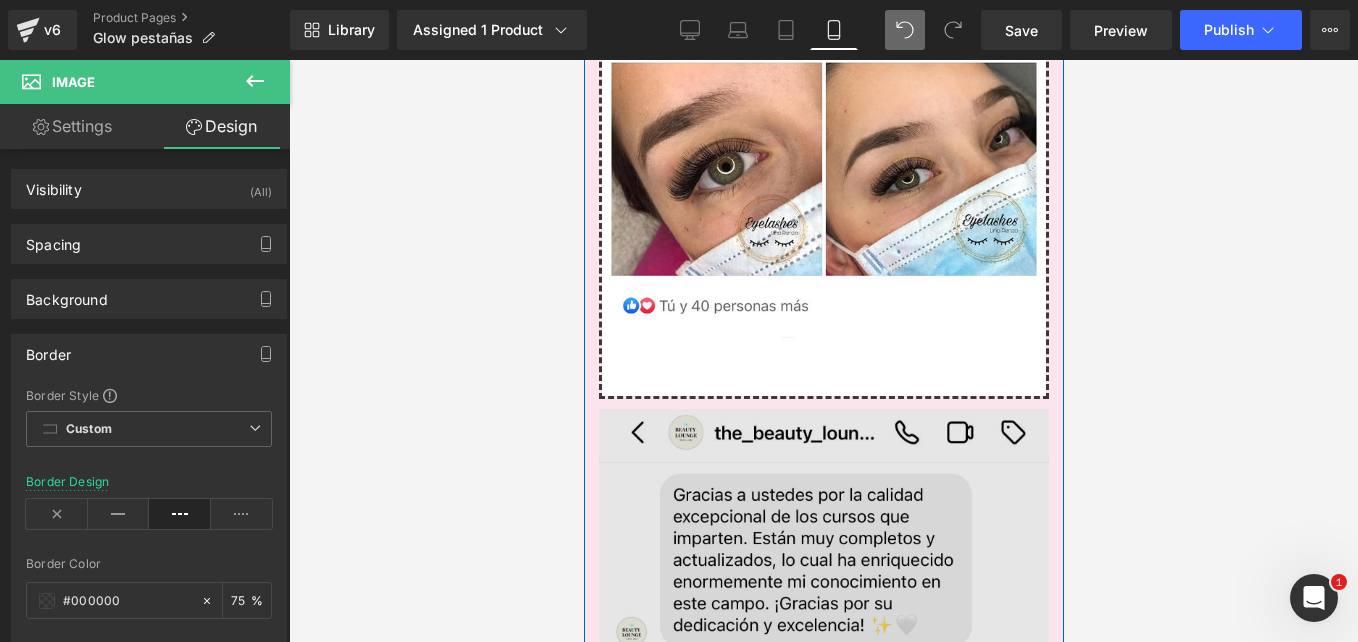 click at bounding box center (823, 535) 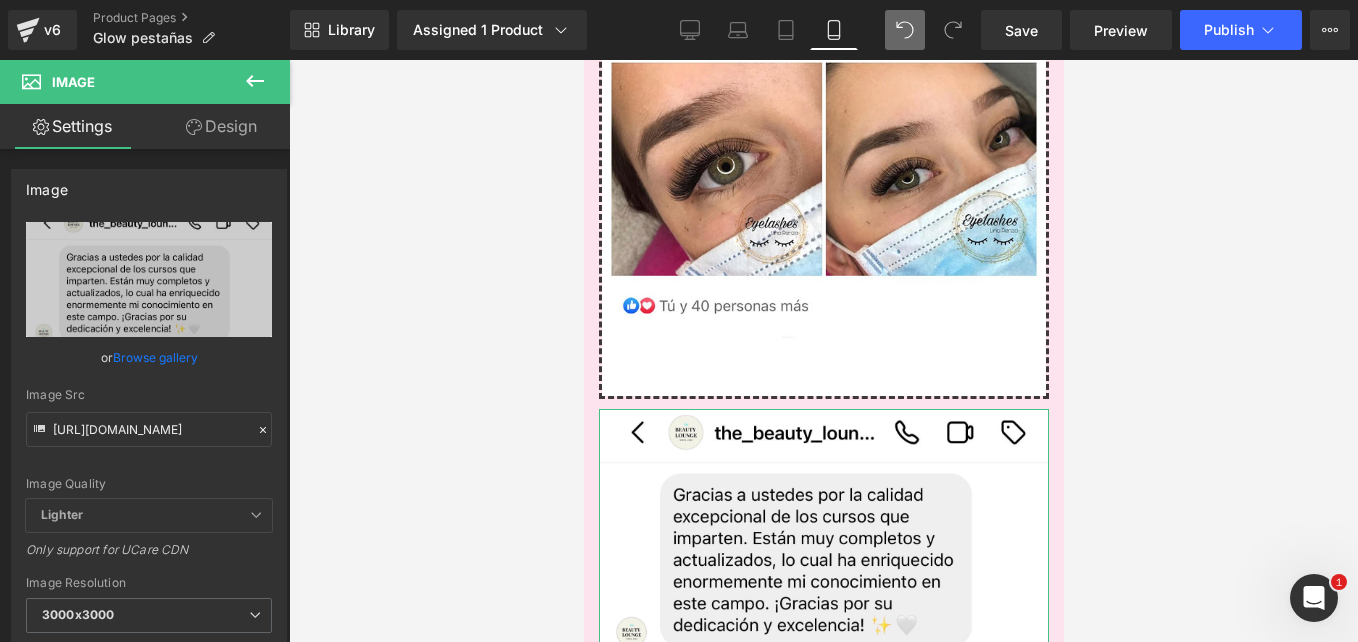 click on "Design" at bounding box center (221, 126) 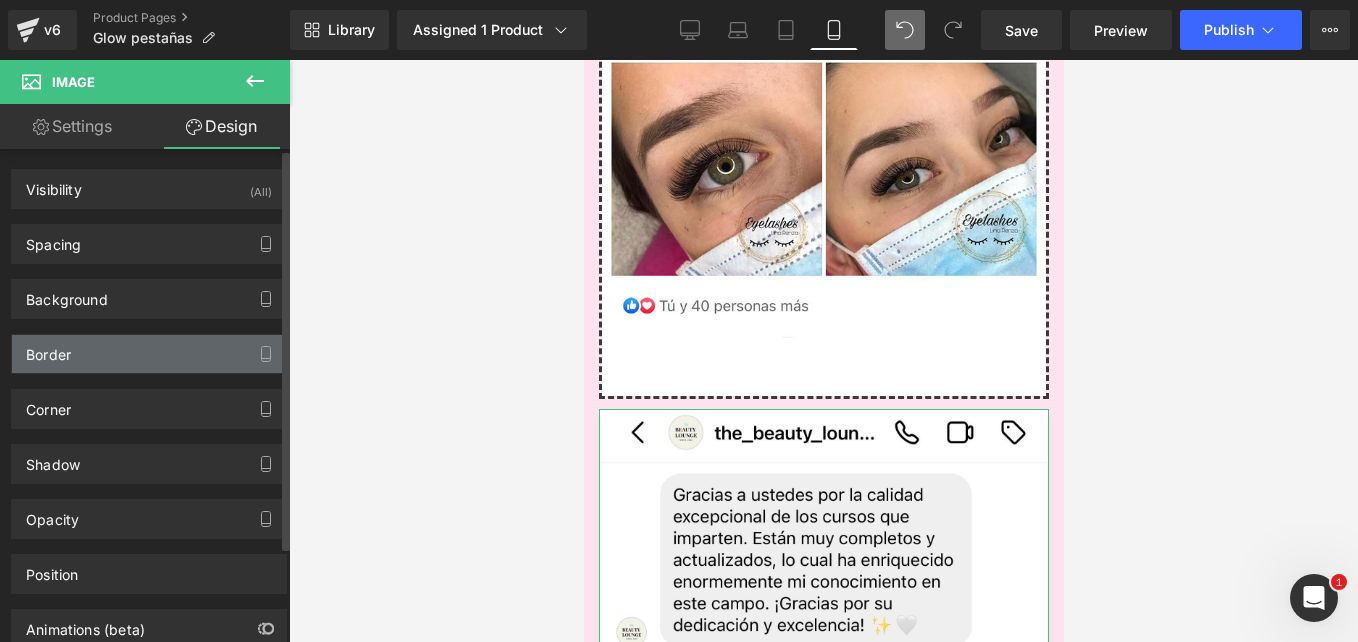 click on "Border" at bounding box center [149, 354] 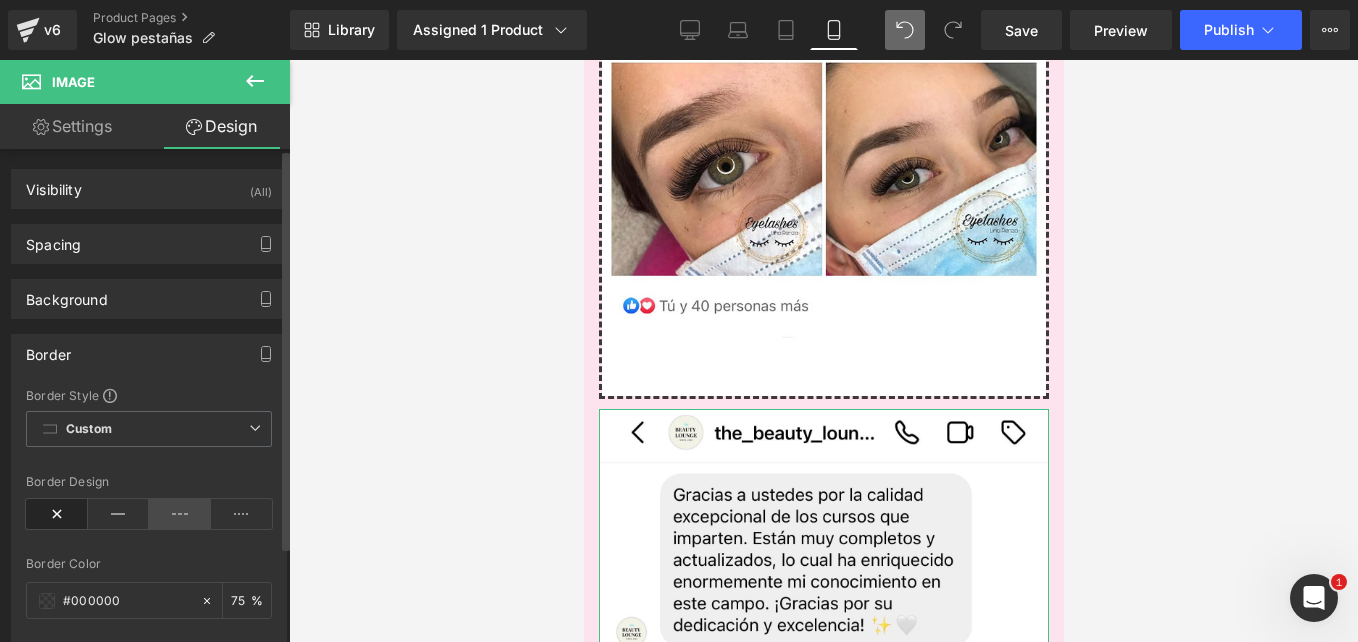 click at bounding box center [180, 514] 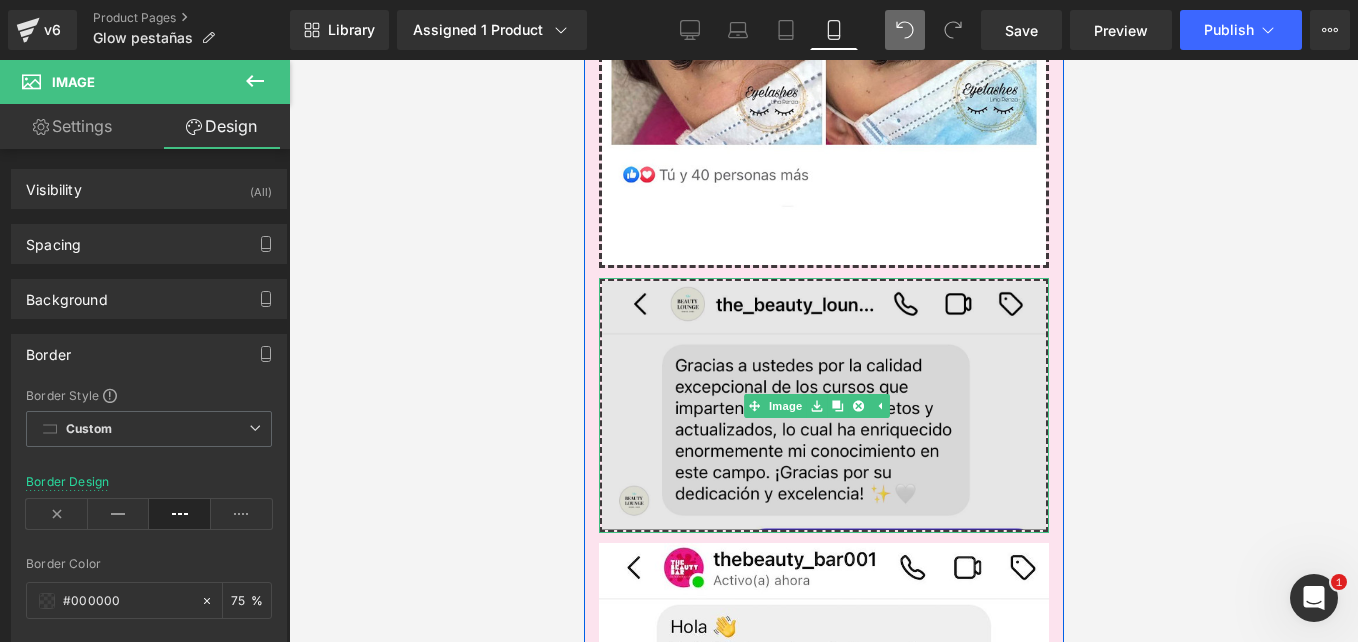 scroll, scrollTop: 9491, scrollLeft: 0, axis: vertical 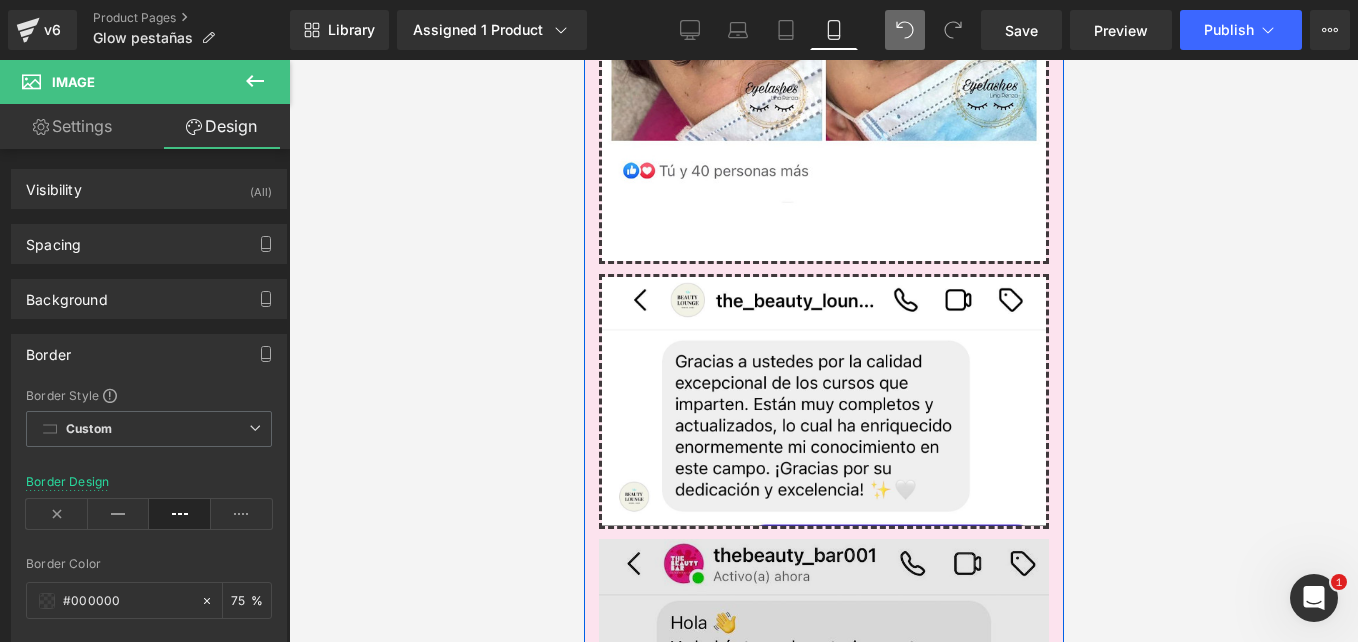 click at bounding box center [823, 670] 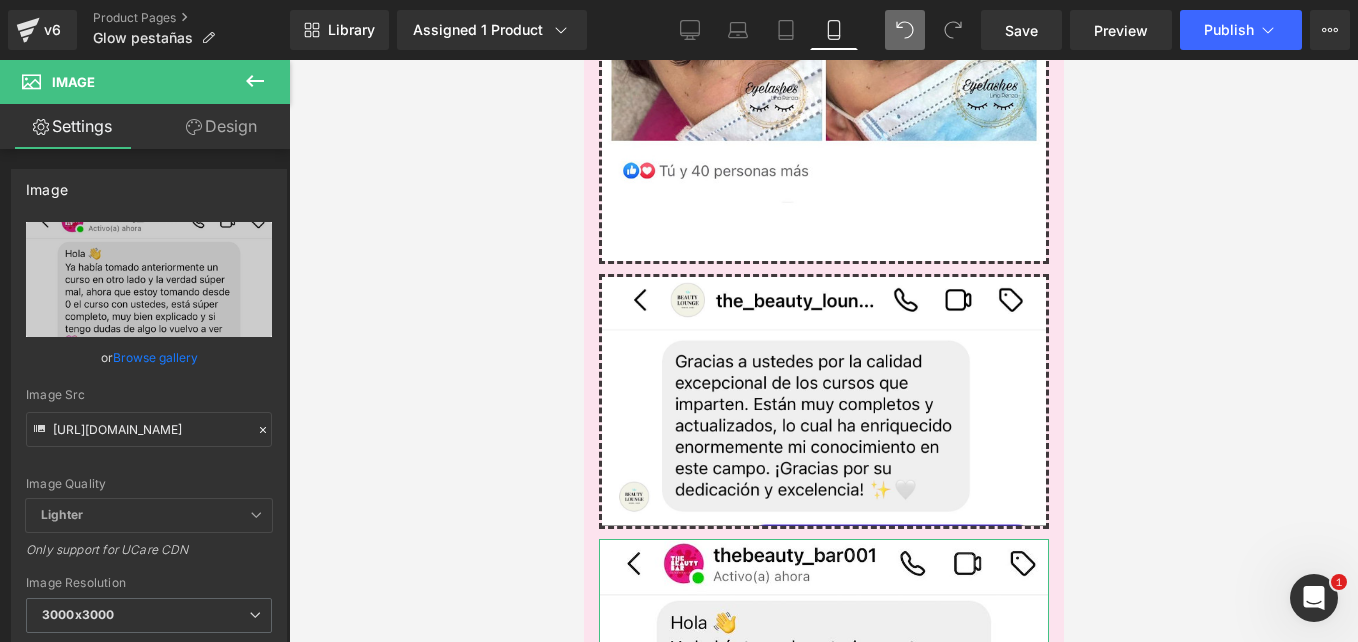 click on "Design" at bounding box center [221, 126] 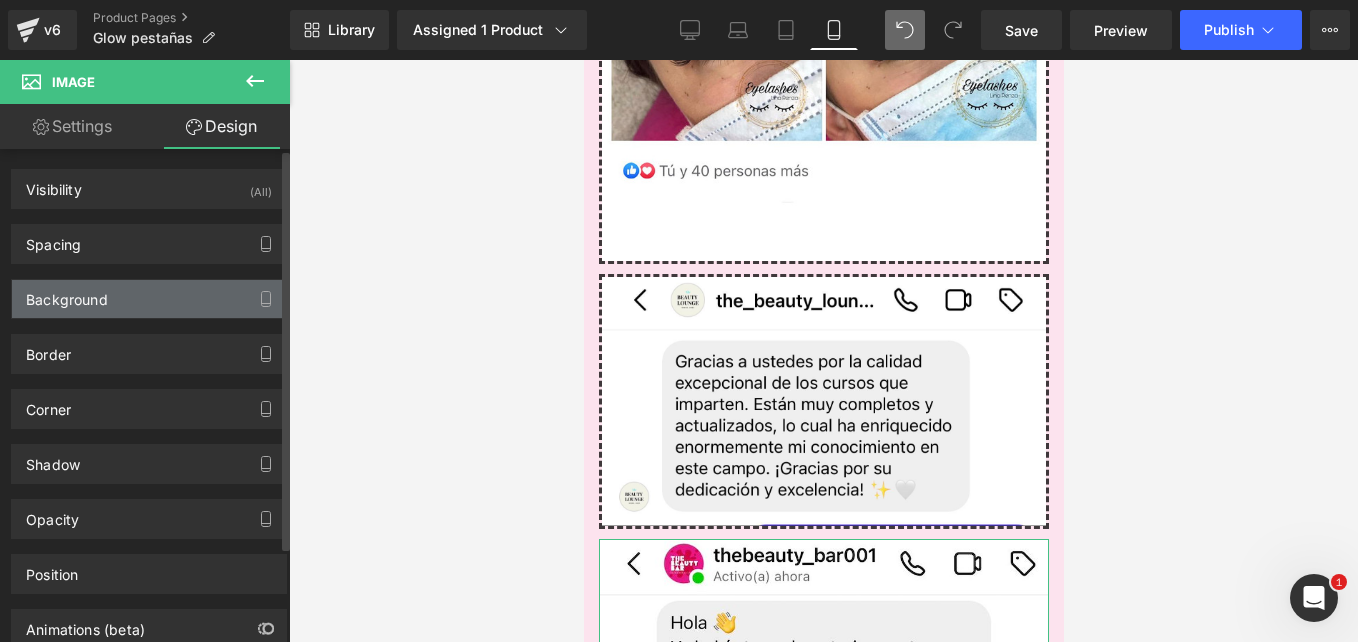 click on "Background" at bounding box center (149, 299) 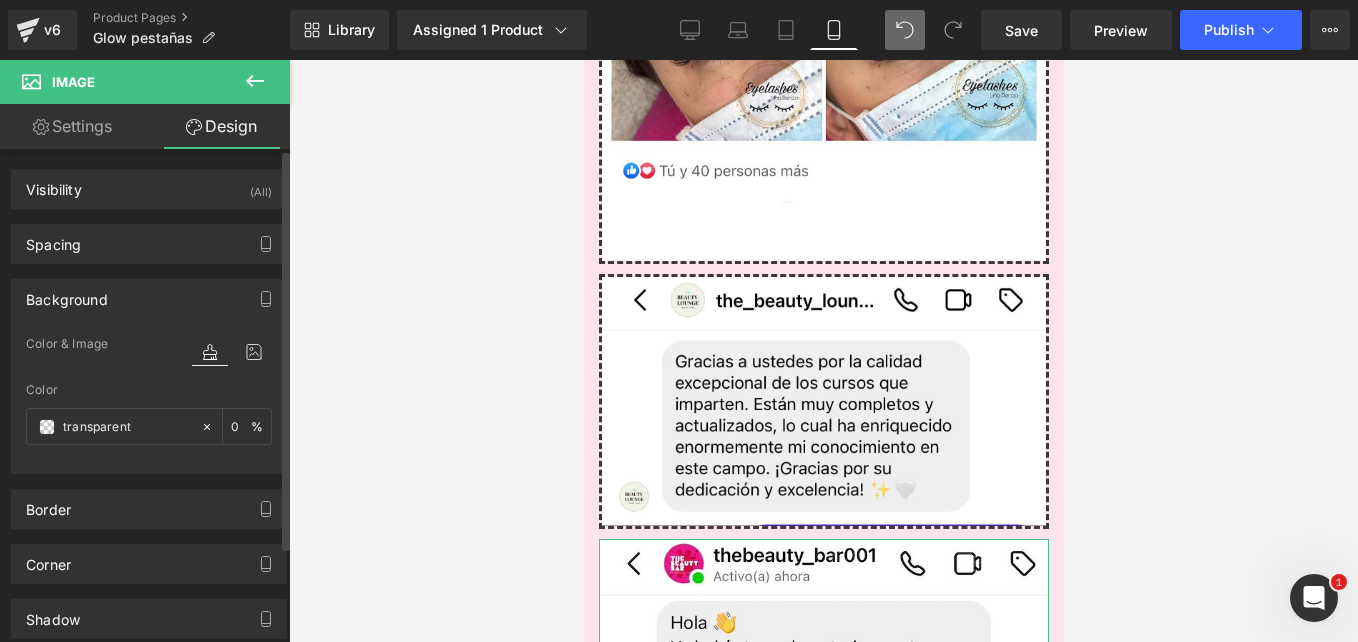 click on "Background" at bounding box center (149, 299) 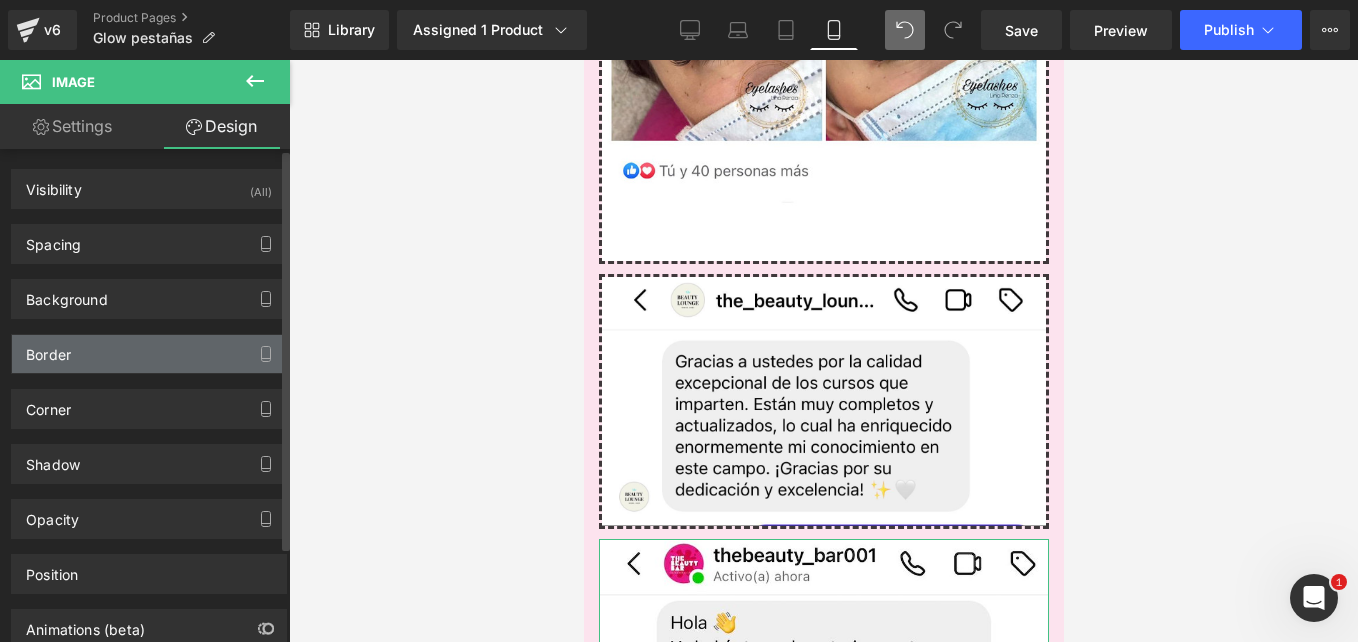 click on "Border" at bounding box center (149, 354) 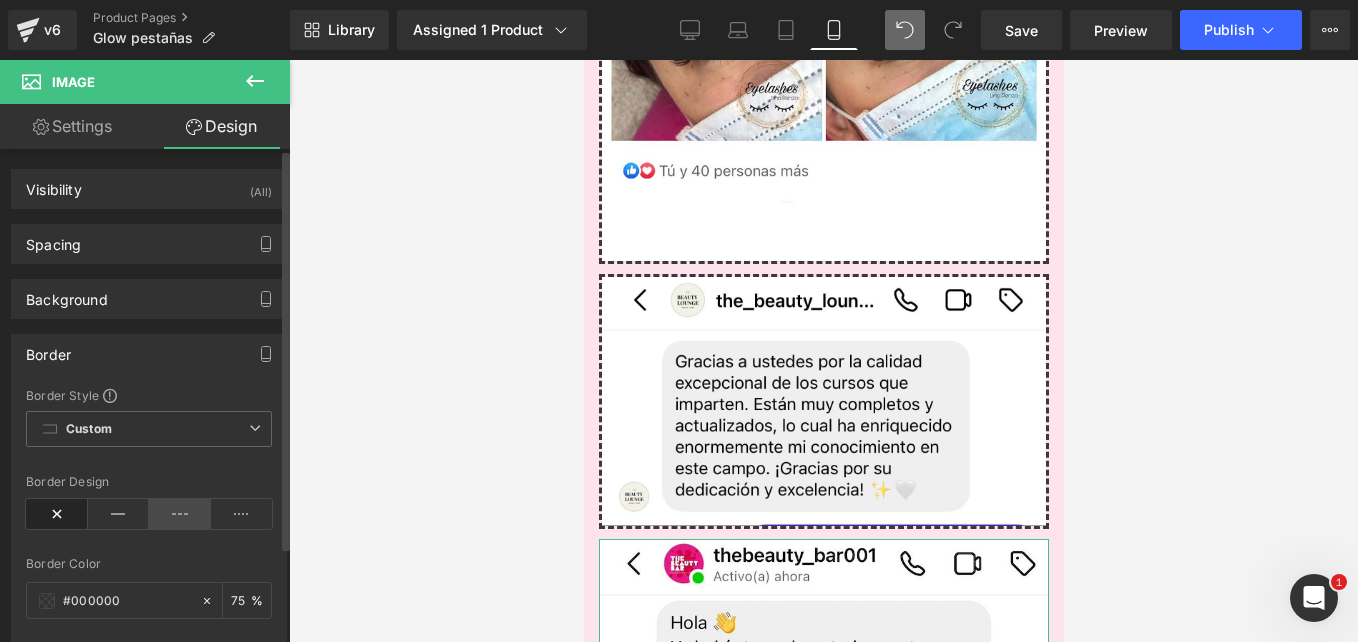 click at bounding box center [180, 514] 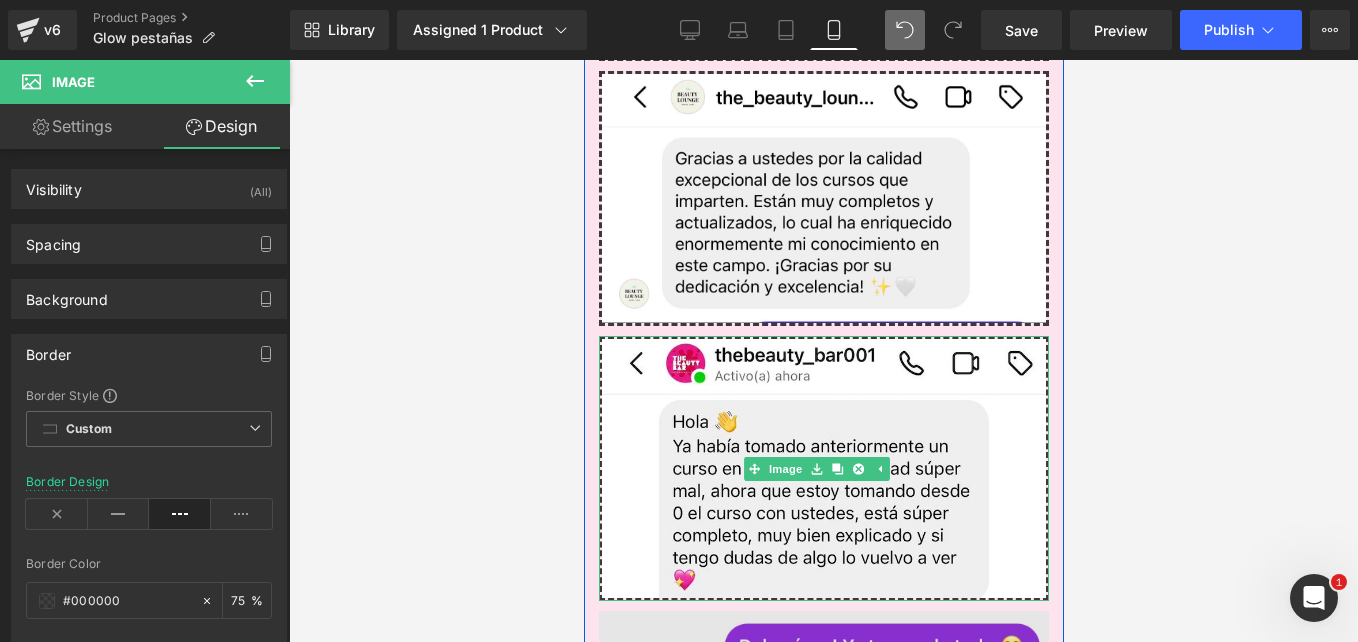scroll, scrollTop: 9698, scrollLeft: 0, axis: vertical 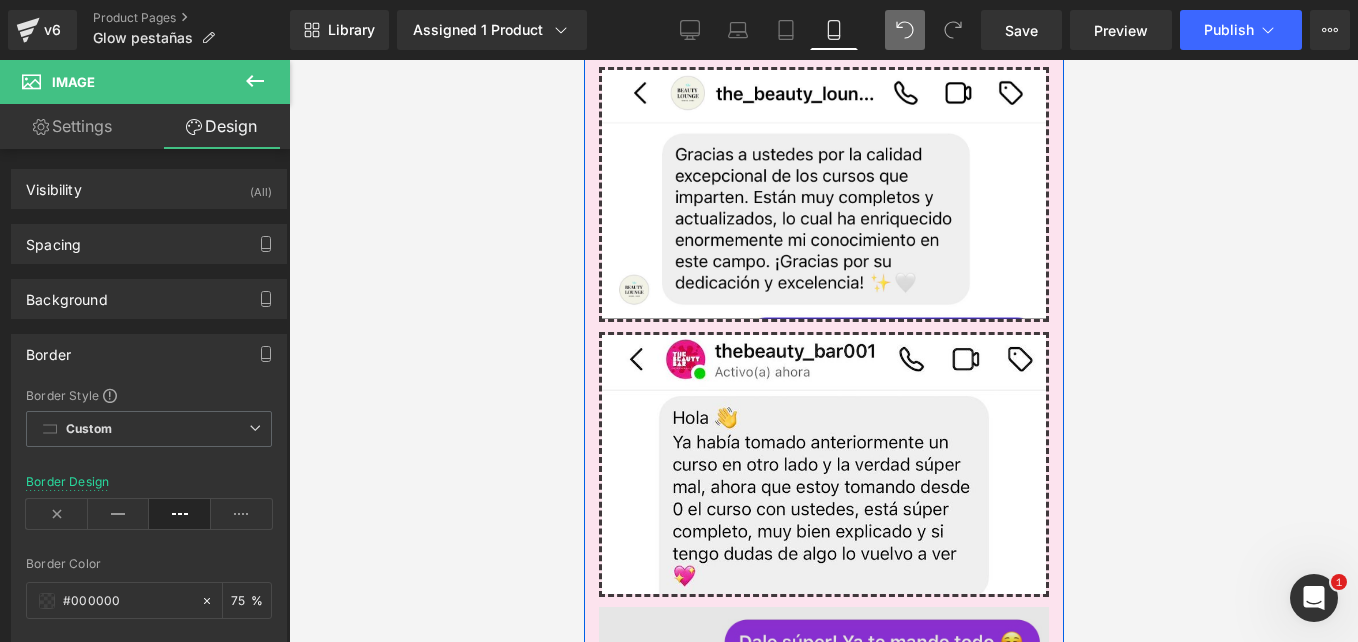 click at bounding box center (823, 718) 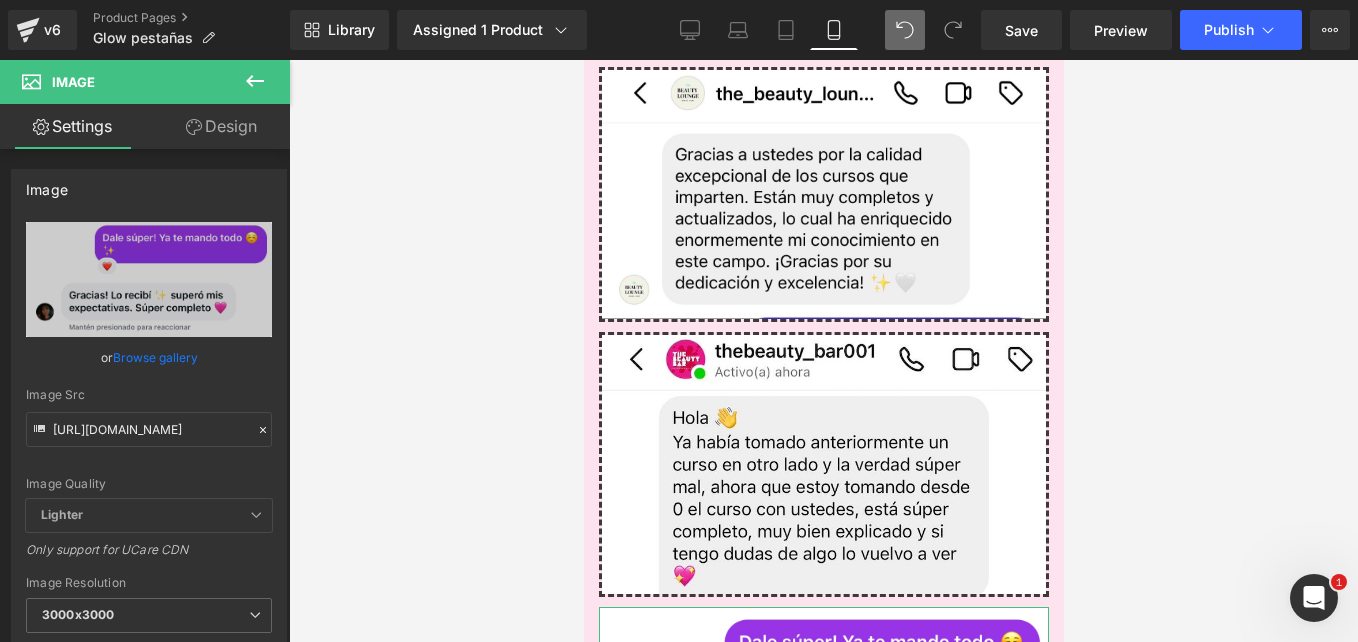 click on "Design" at bounding box center [221, 126] 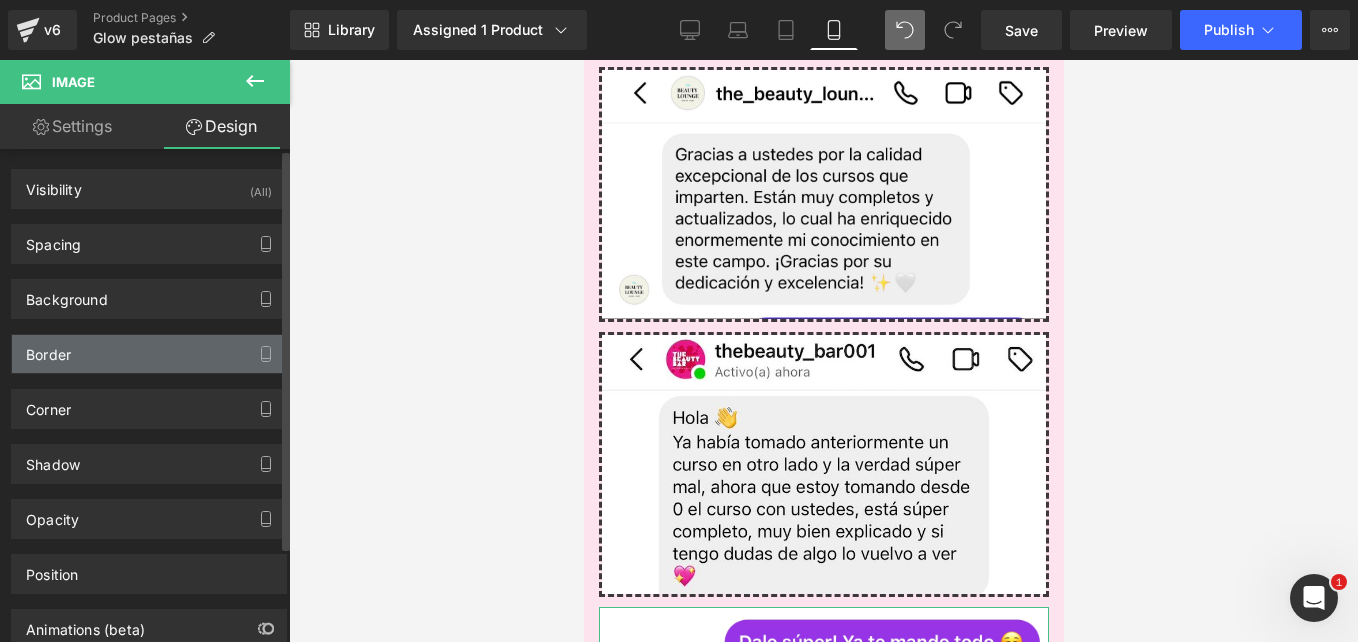 click on "Border" at bounding box center [149, 354] 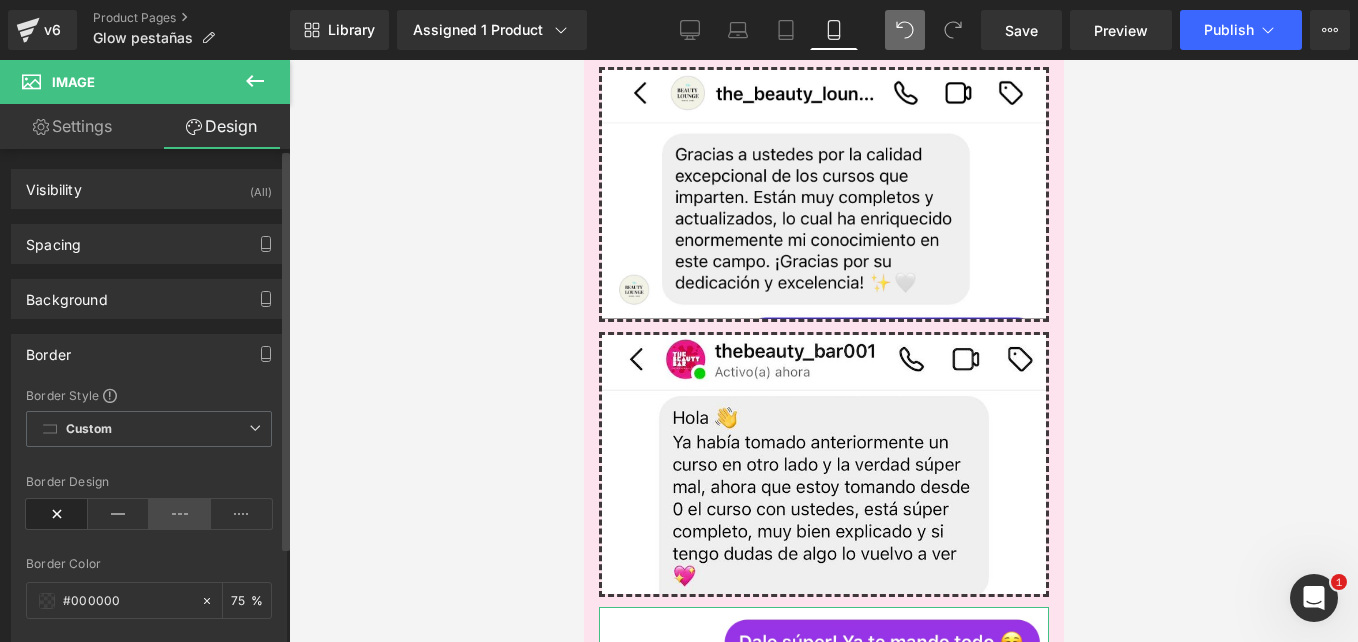 click at bounding box center (180, 514) 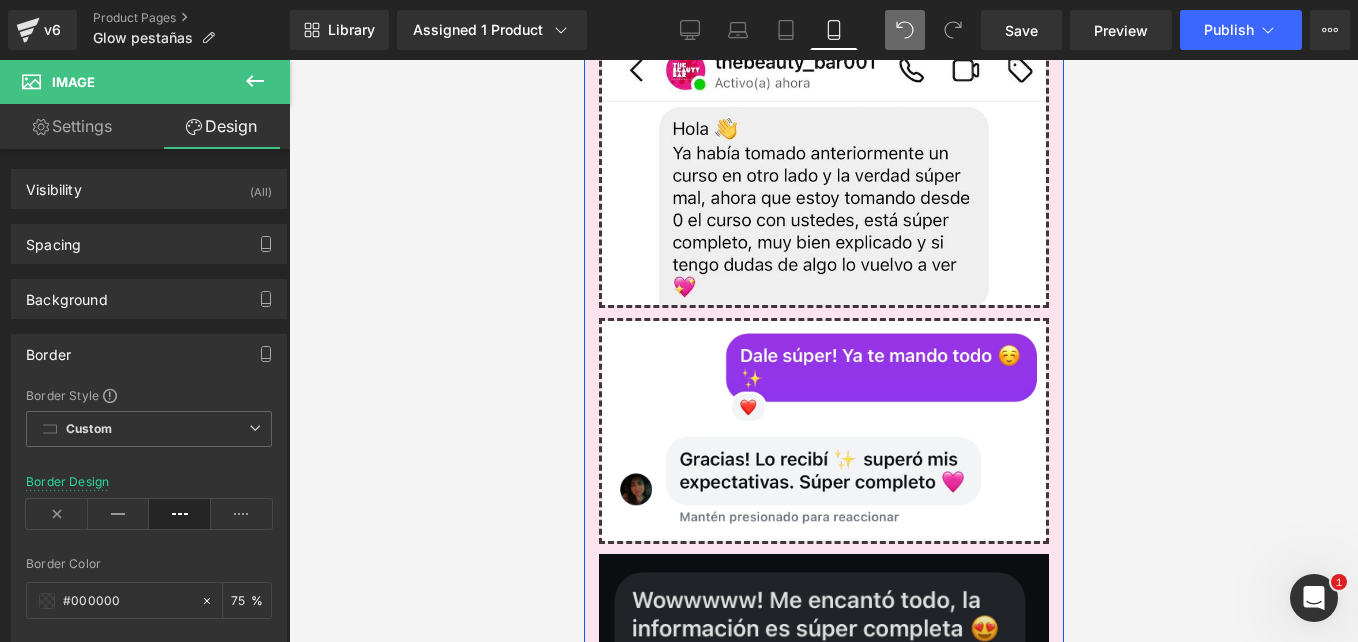 scroll, scrollTop: 9989, scrollLeft: 0, axis: vertical 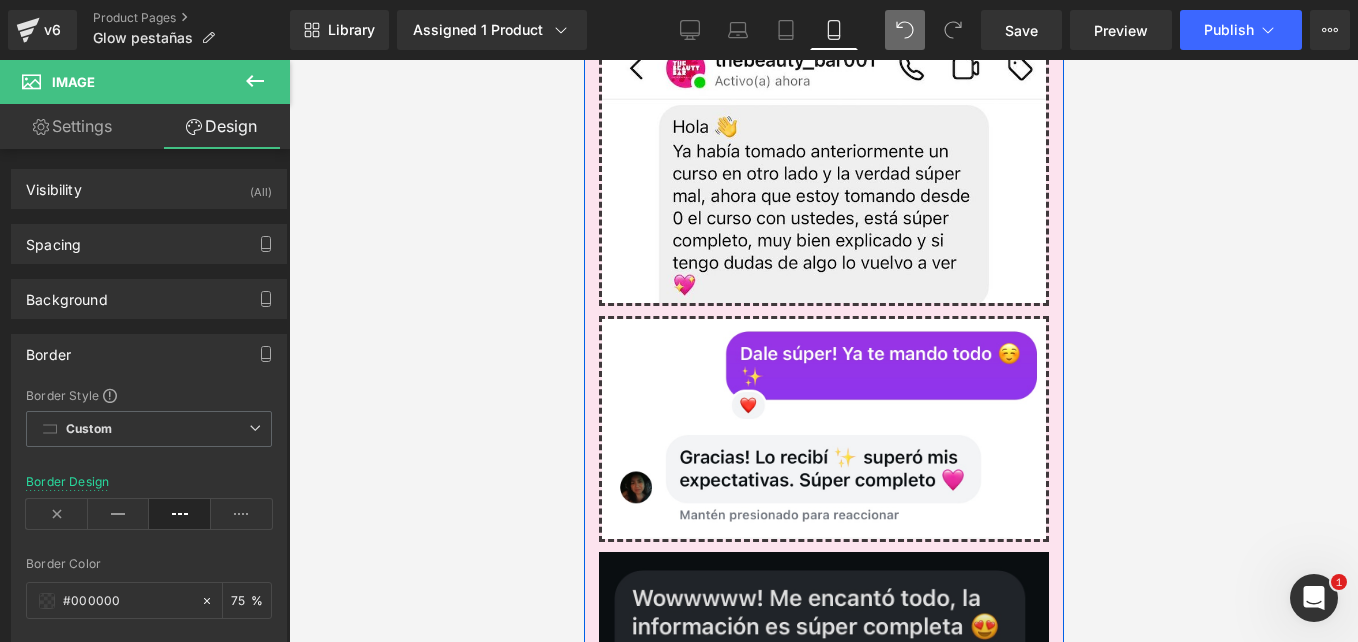 click at bounding box center (823, 666) 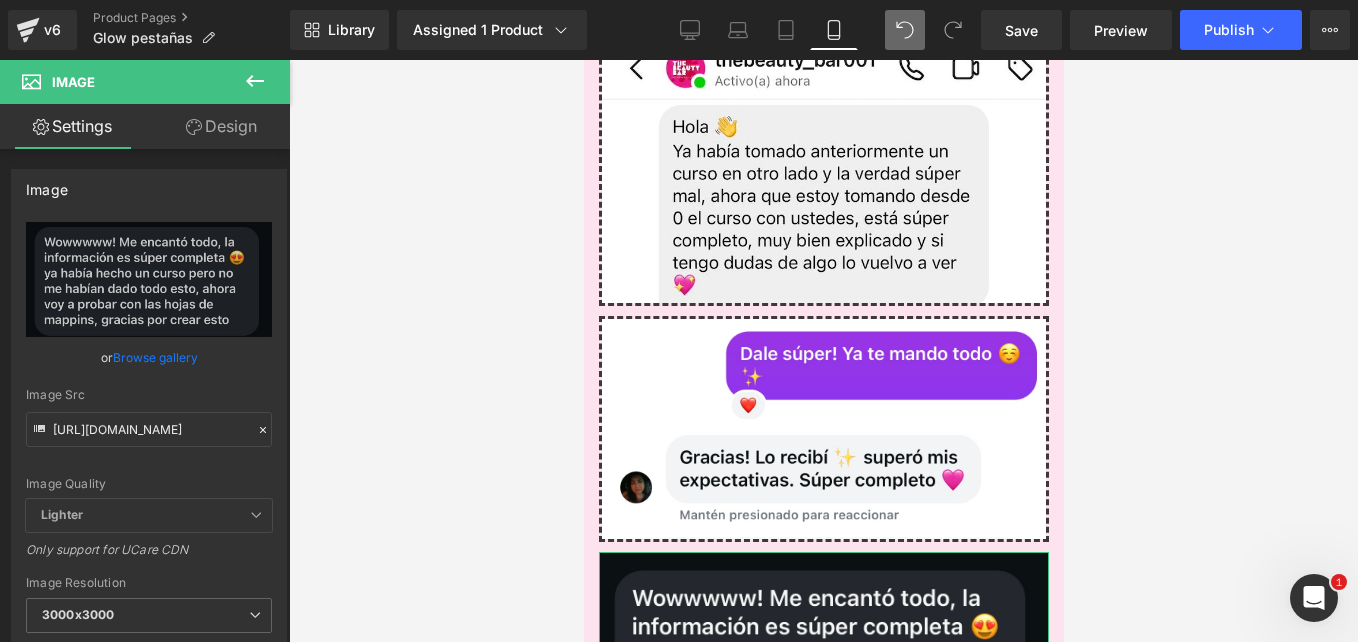 click on "Design" at bounding box center (221, 126) 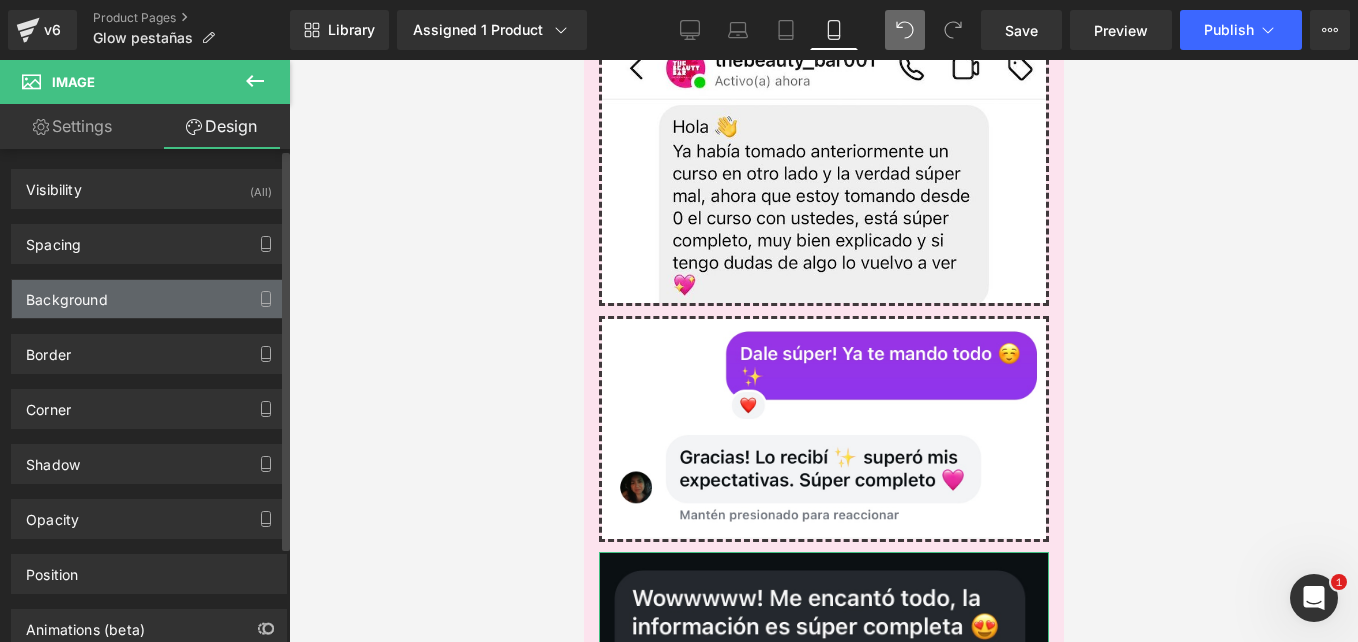 click on "Background" at bounding box center (149, 299) 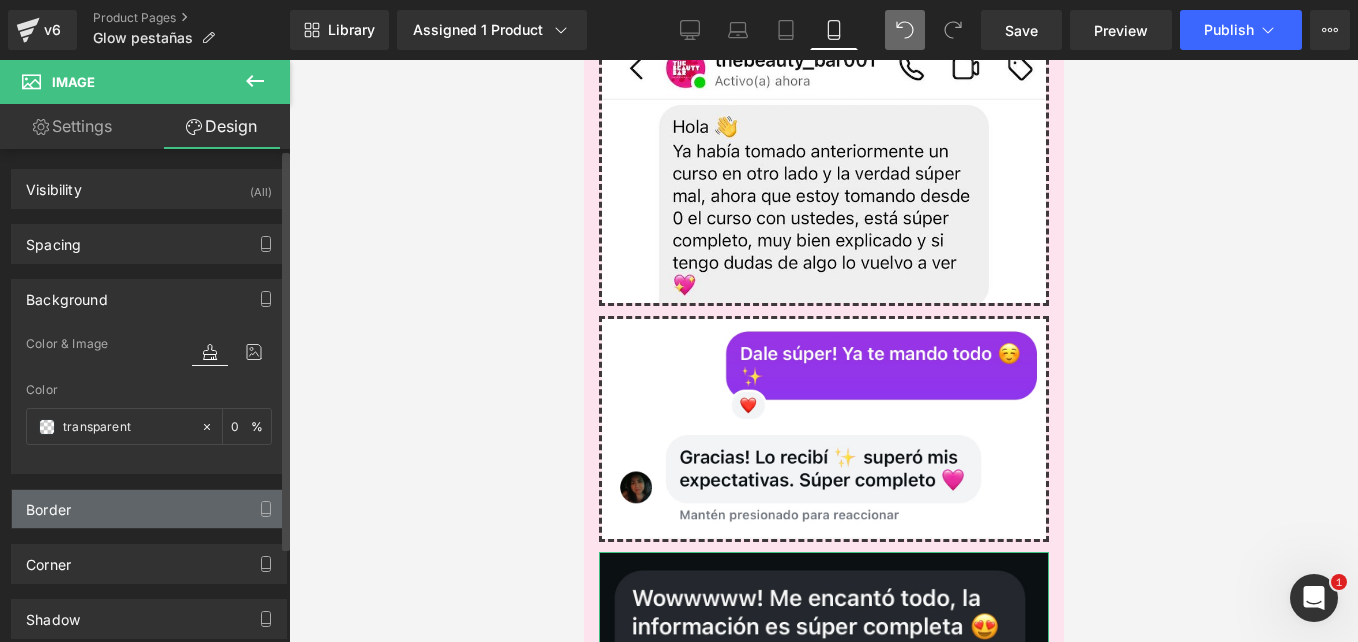 click on "Border" at bounding box center [149, 509] 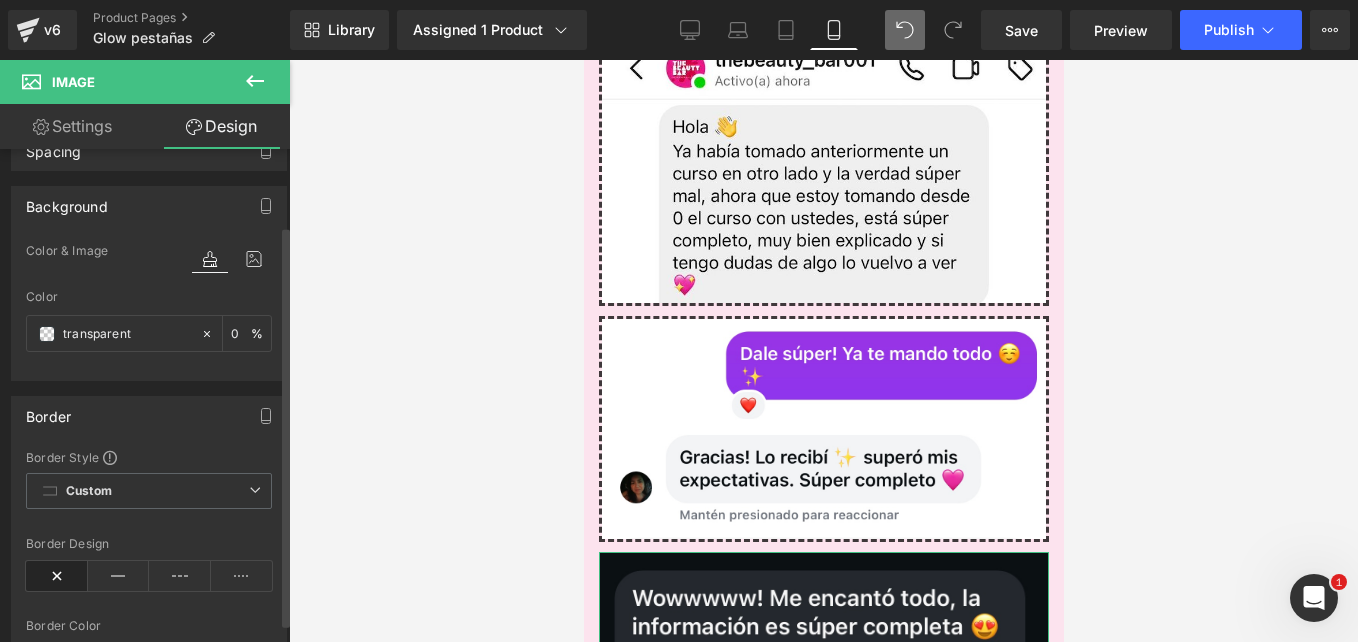 scroll, scrollTop: 95, scrollLeft: 0, axis: vertical 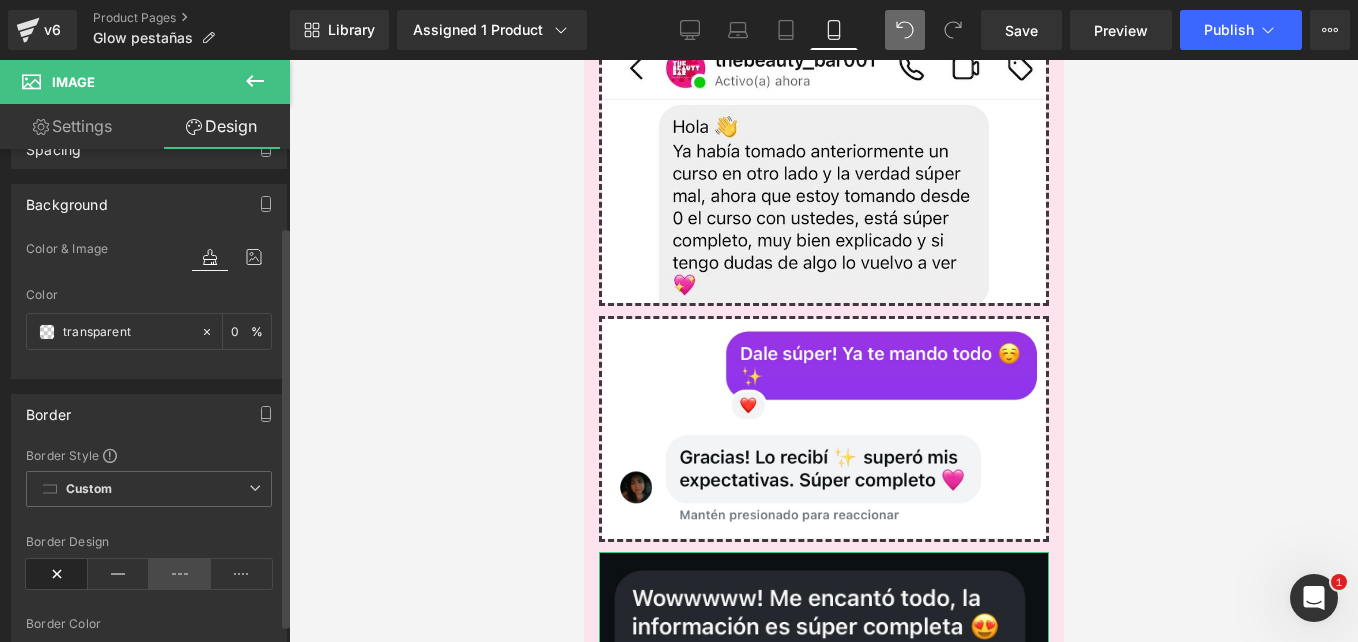 click at bounding box center [180, 574] 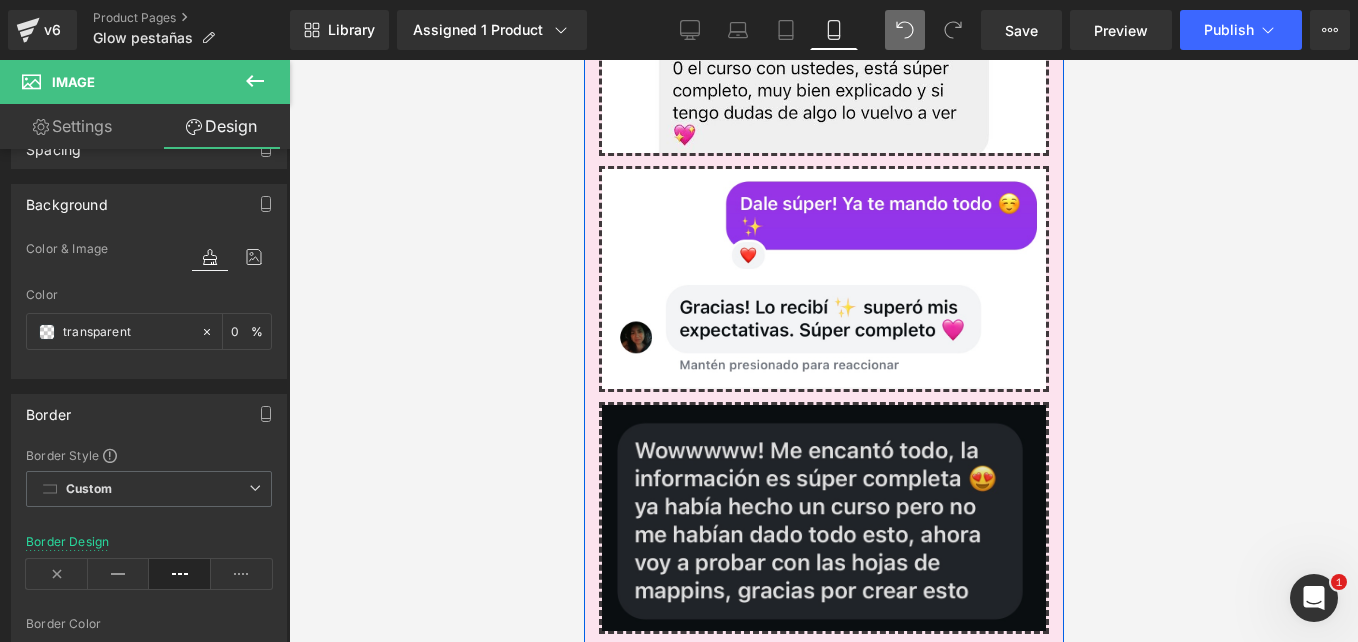 scroll, scrollTop: 10140, scrollLeft: 0, axis: vertical 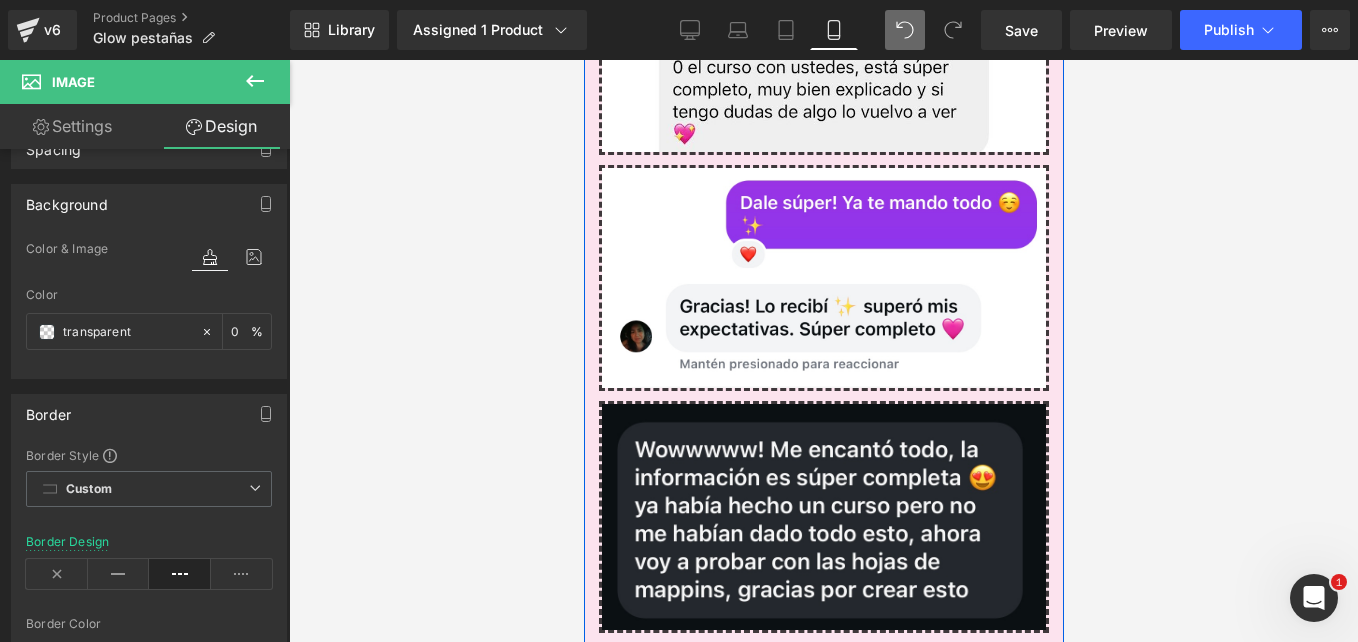 click at bounding box center (823, 784) 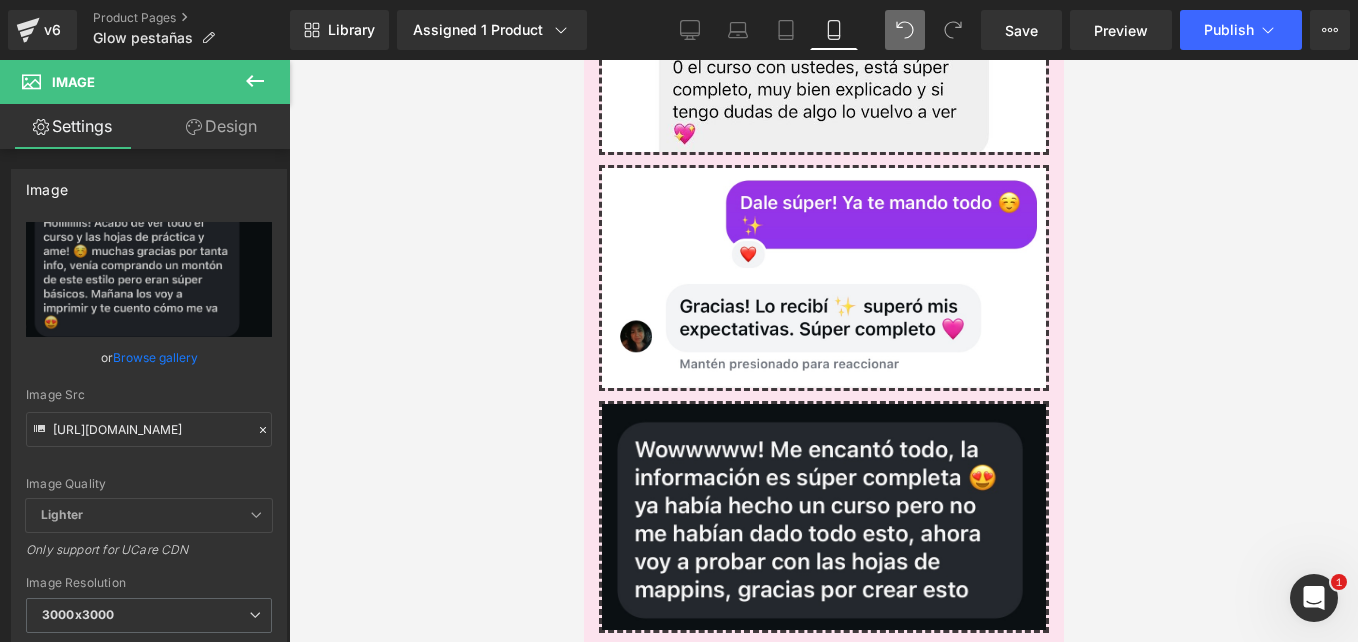 click on "Design" at bounding box center [221, 126] 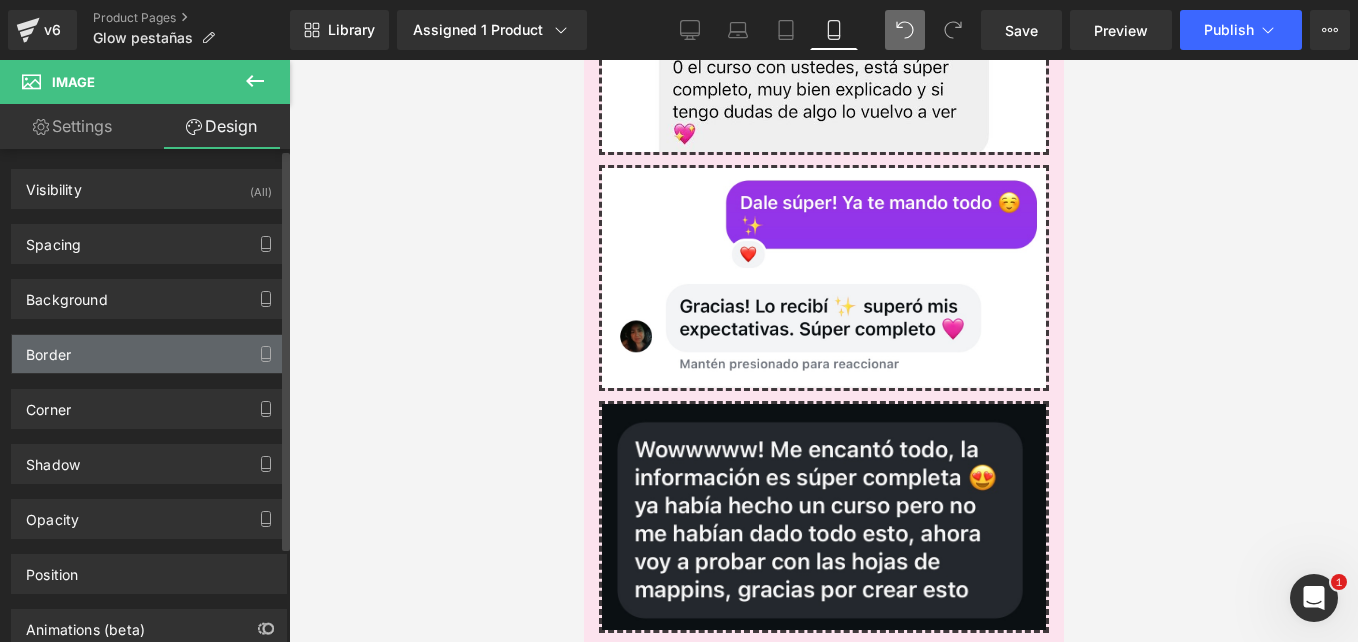 click on "Border" at bounding box center [149, 354] 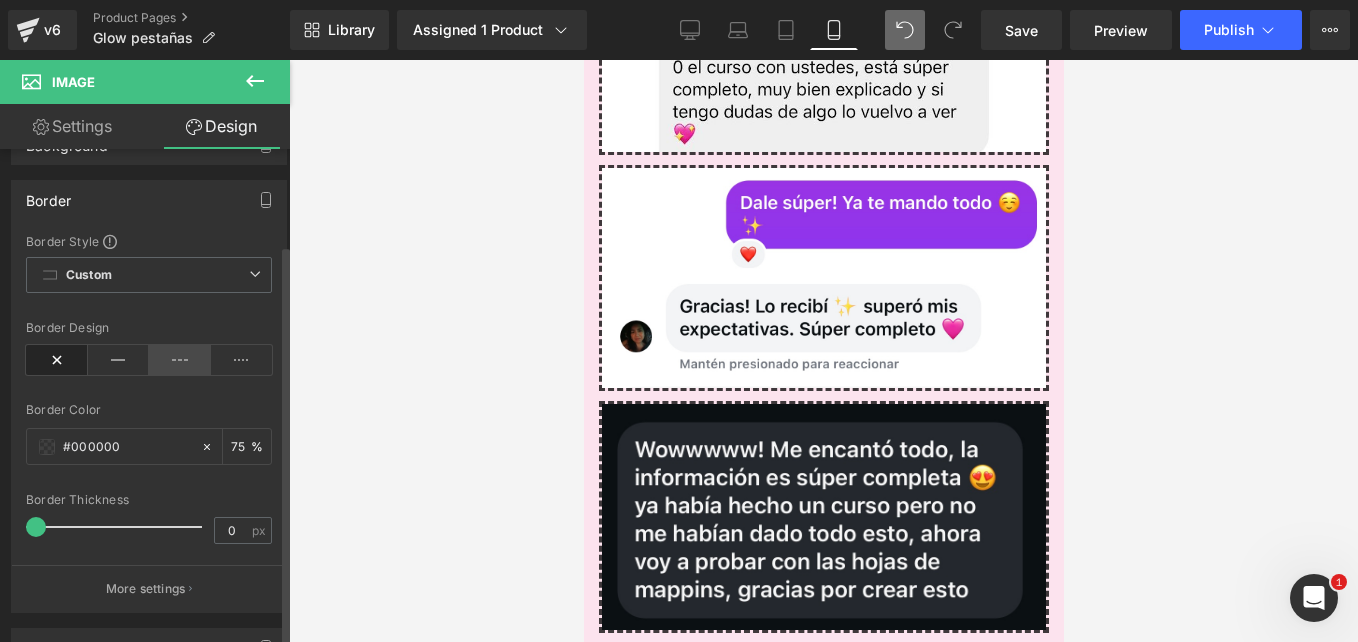 scroll, scrollTop: 155, scrollLeft: 0, axis: vertical 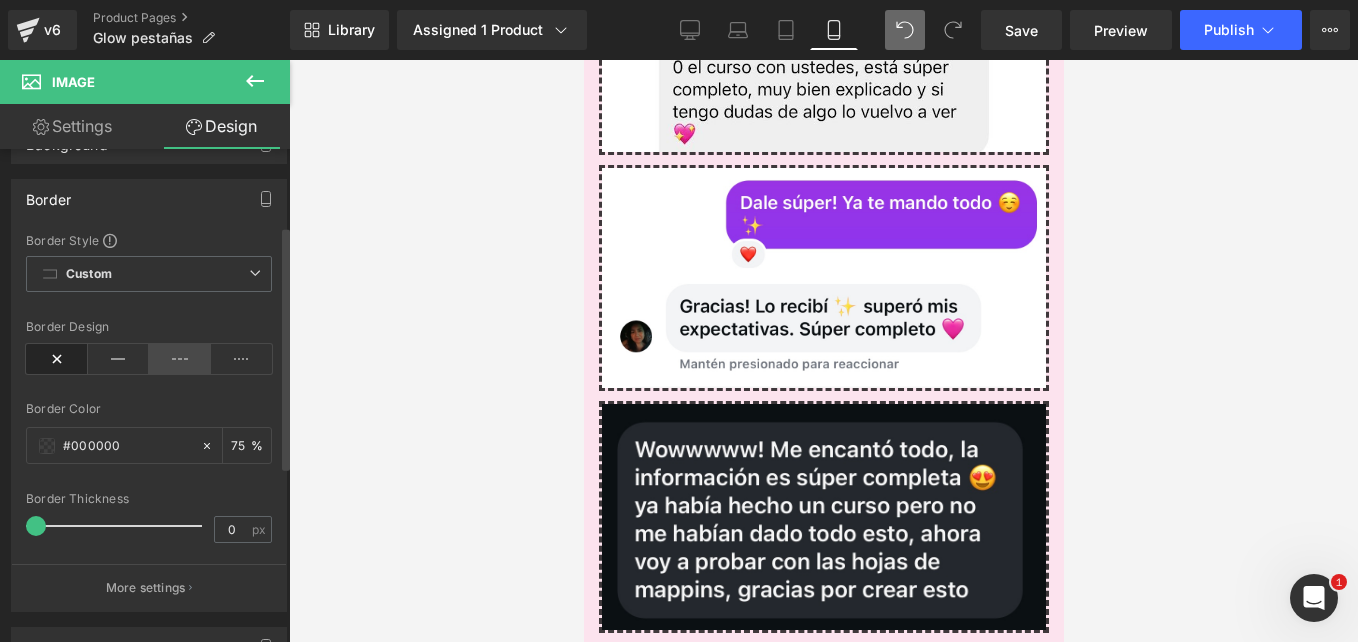 click at bounding box center [180, 359] 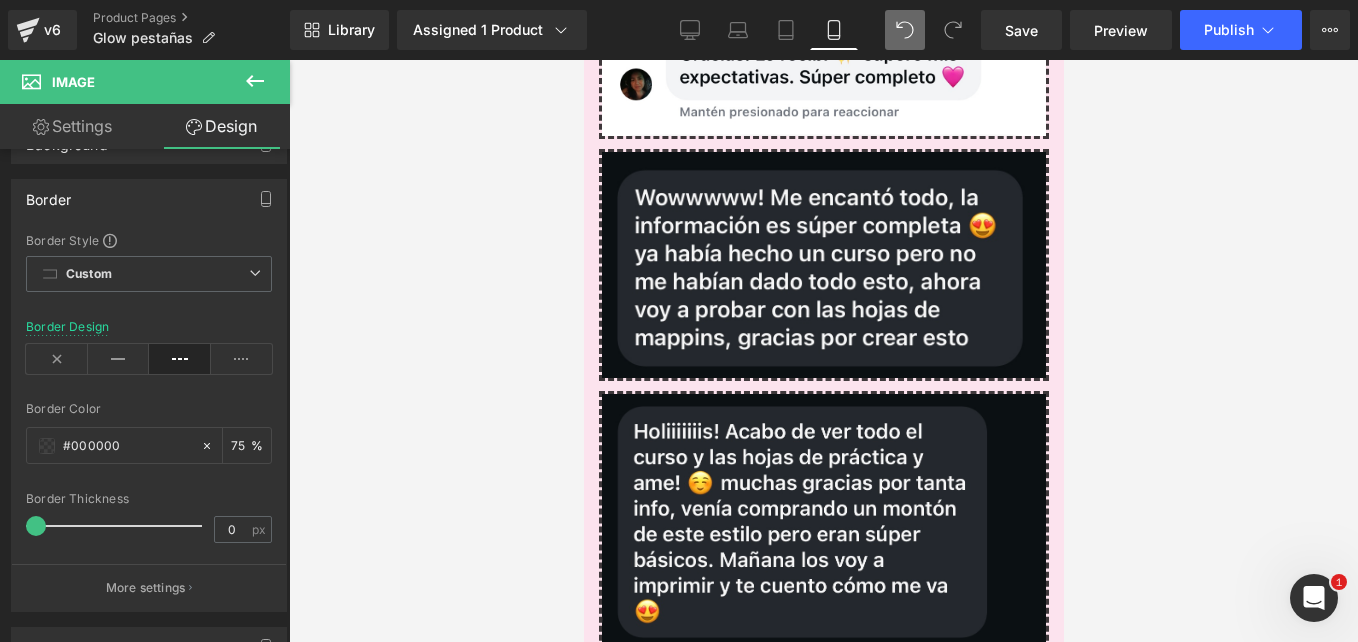 scroll, scrollTop: 10391, scrollLeft: 0, axis: vertical 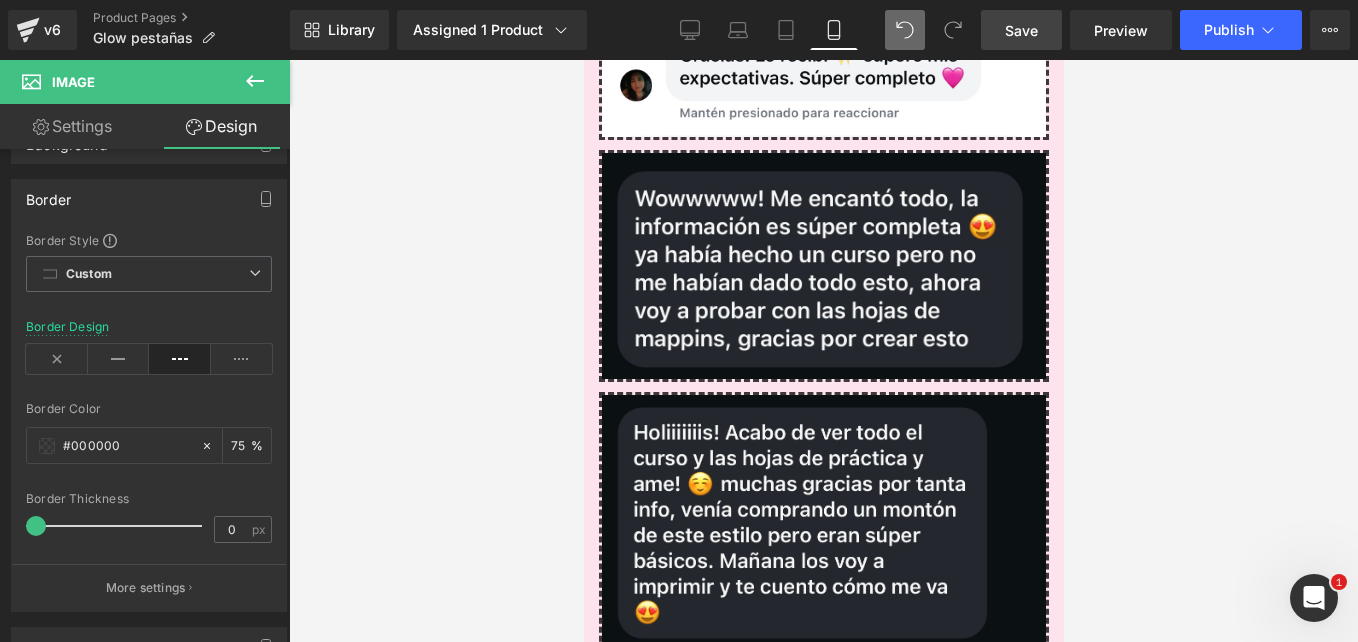 click on "Save" at bounding box center (1021, 30) 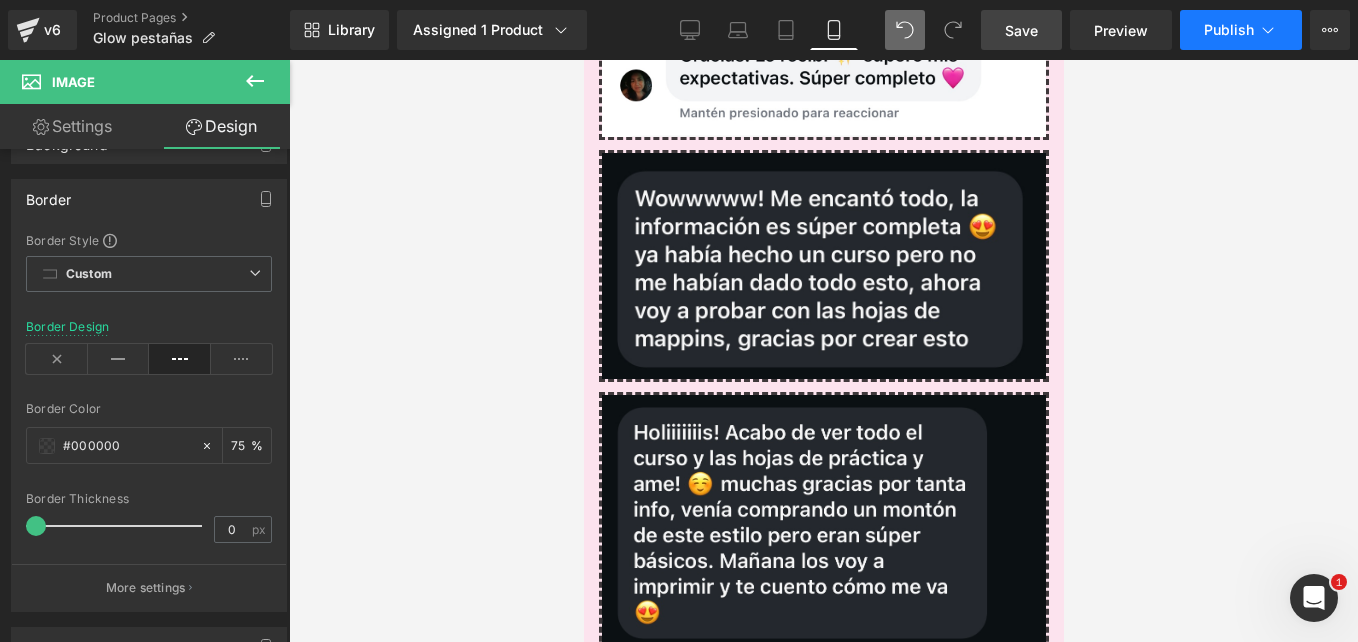 click on "Publish" at bounding box center (1229, 30) 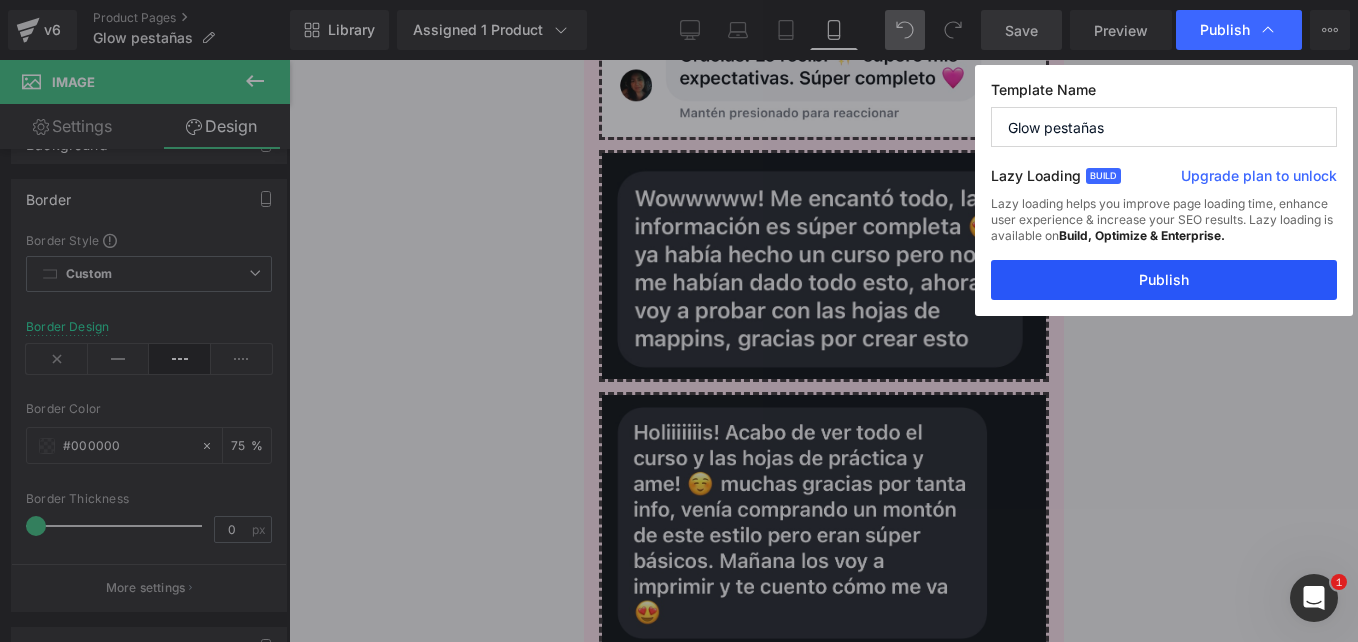 click on "Publish" at bounding box center (1164, 280) 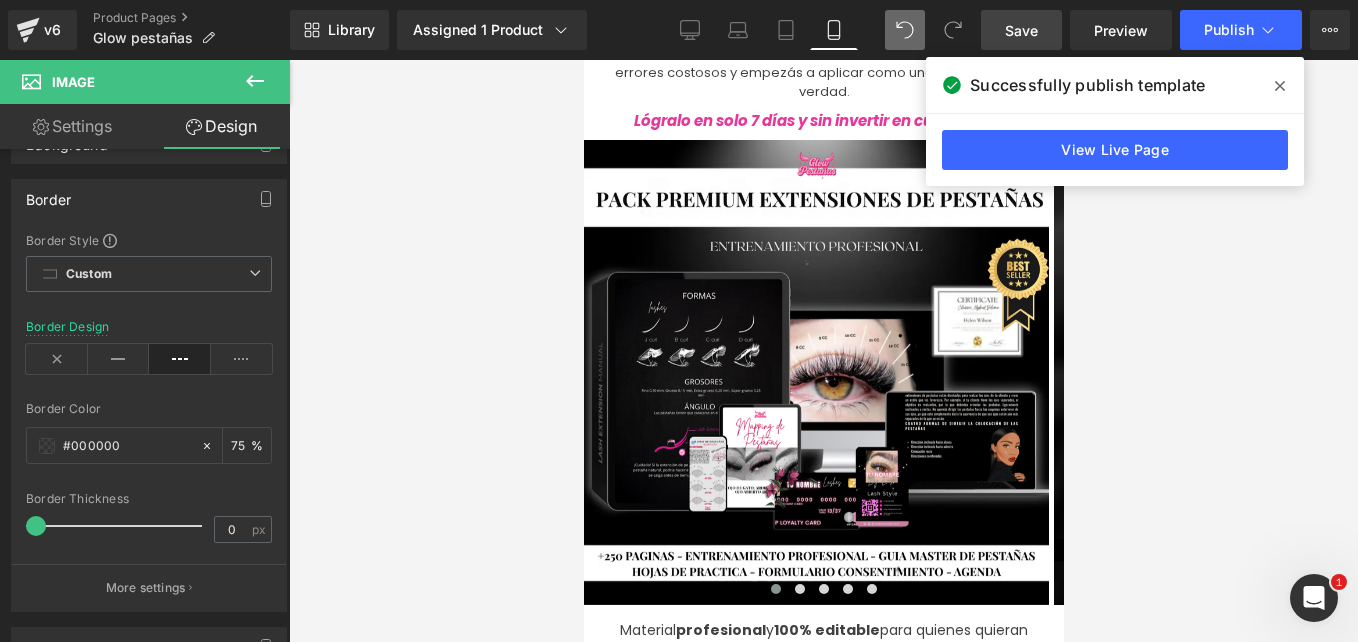 scroll, scrollTop: 0, scrollLeft: 0, axis: both 